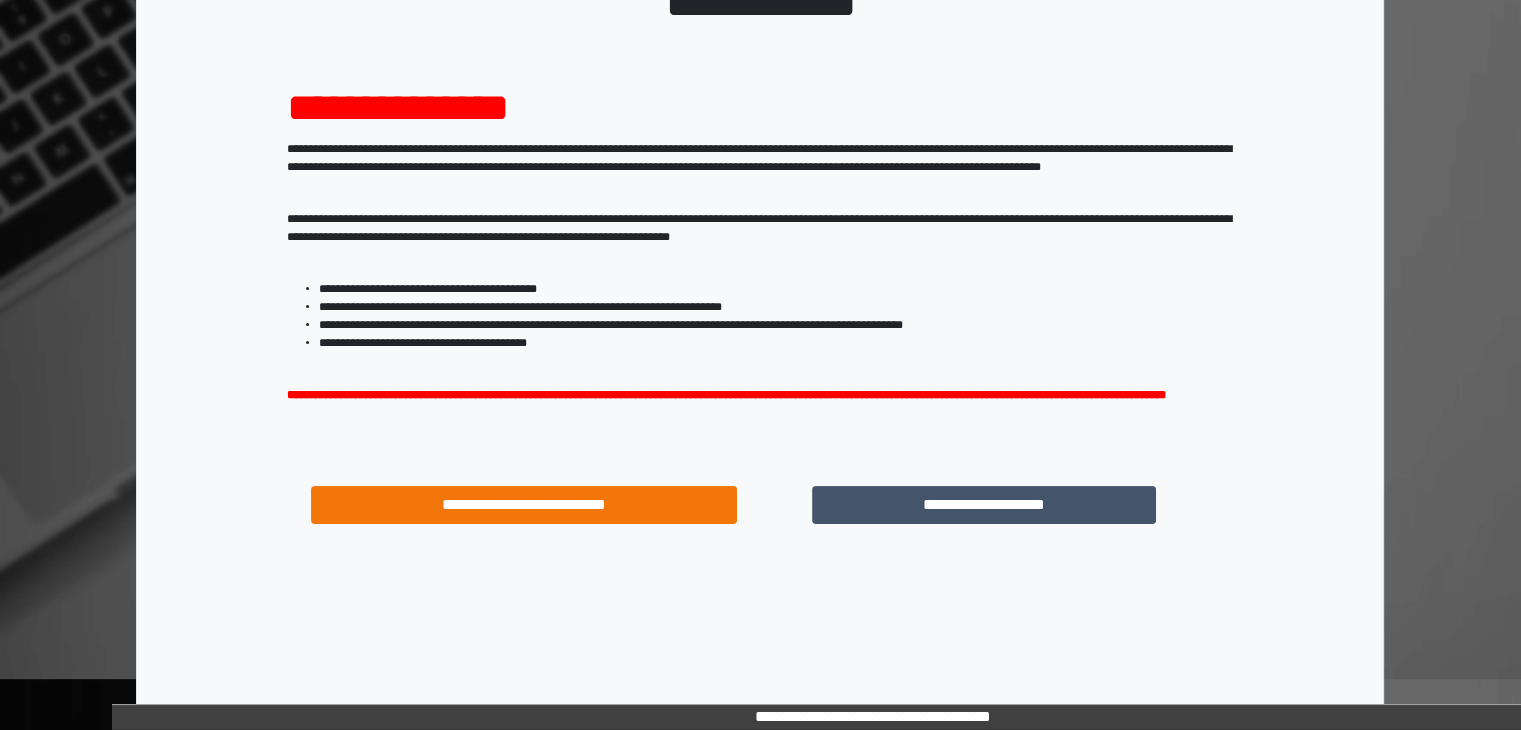 scroll, scrollTop: 180, scrollLeft: 0, axis: vertical 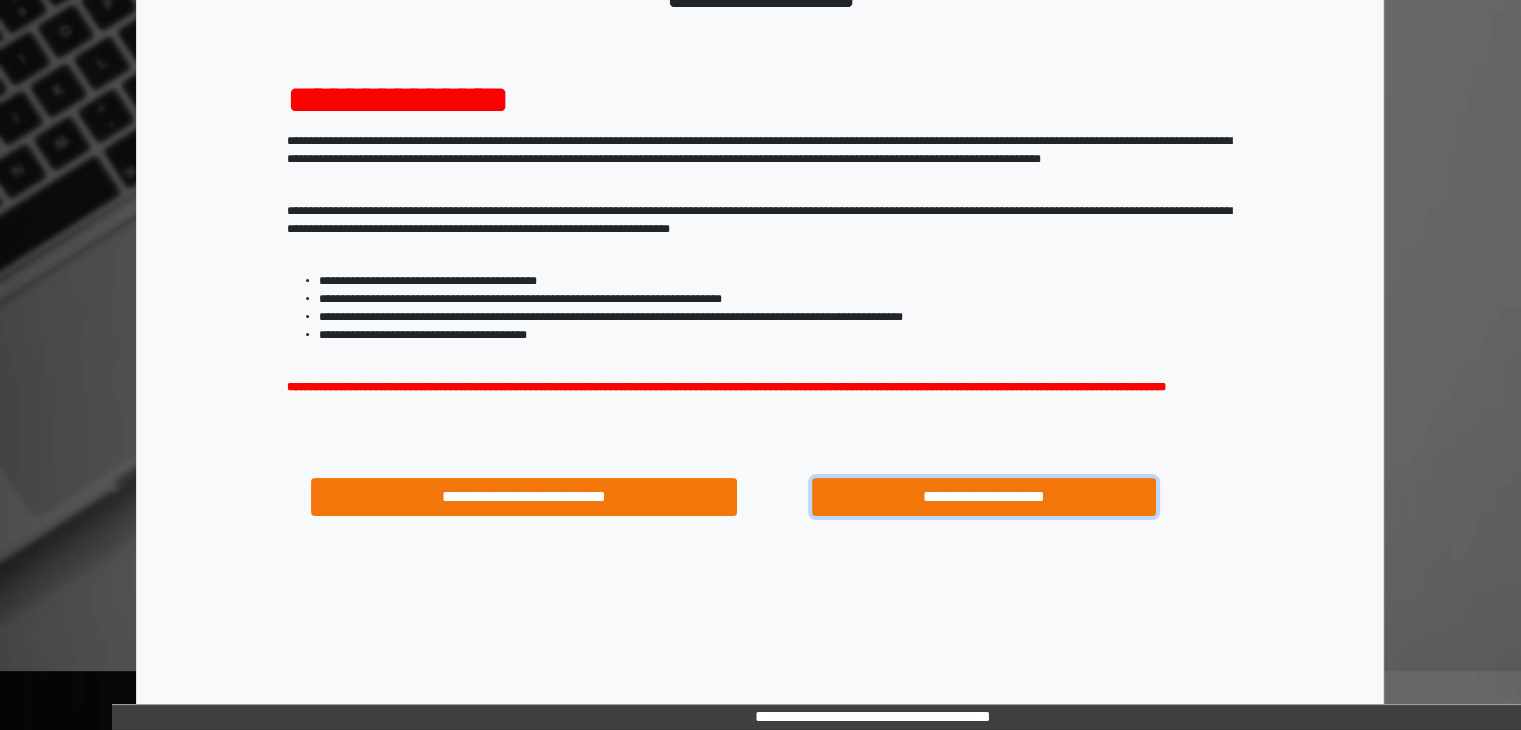 click on "**********" at bounding box center (984, 497) 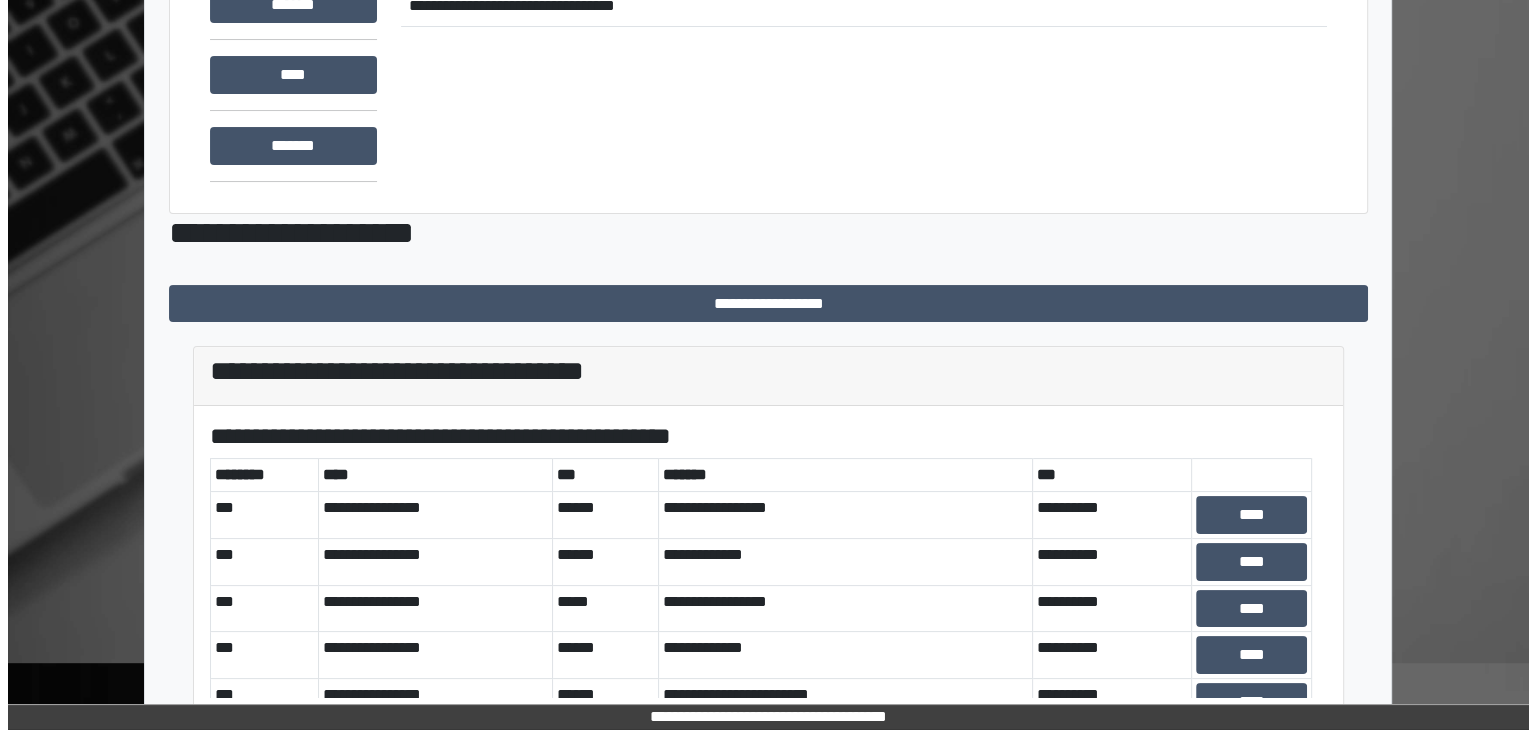 scroll, scrollTop: 0, scrollLeft: 0, axis: both 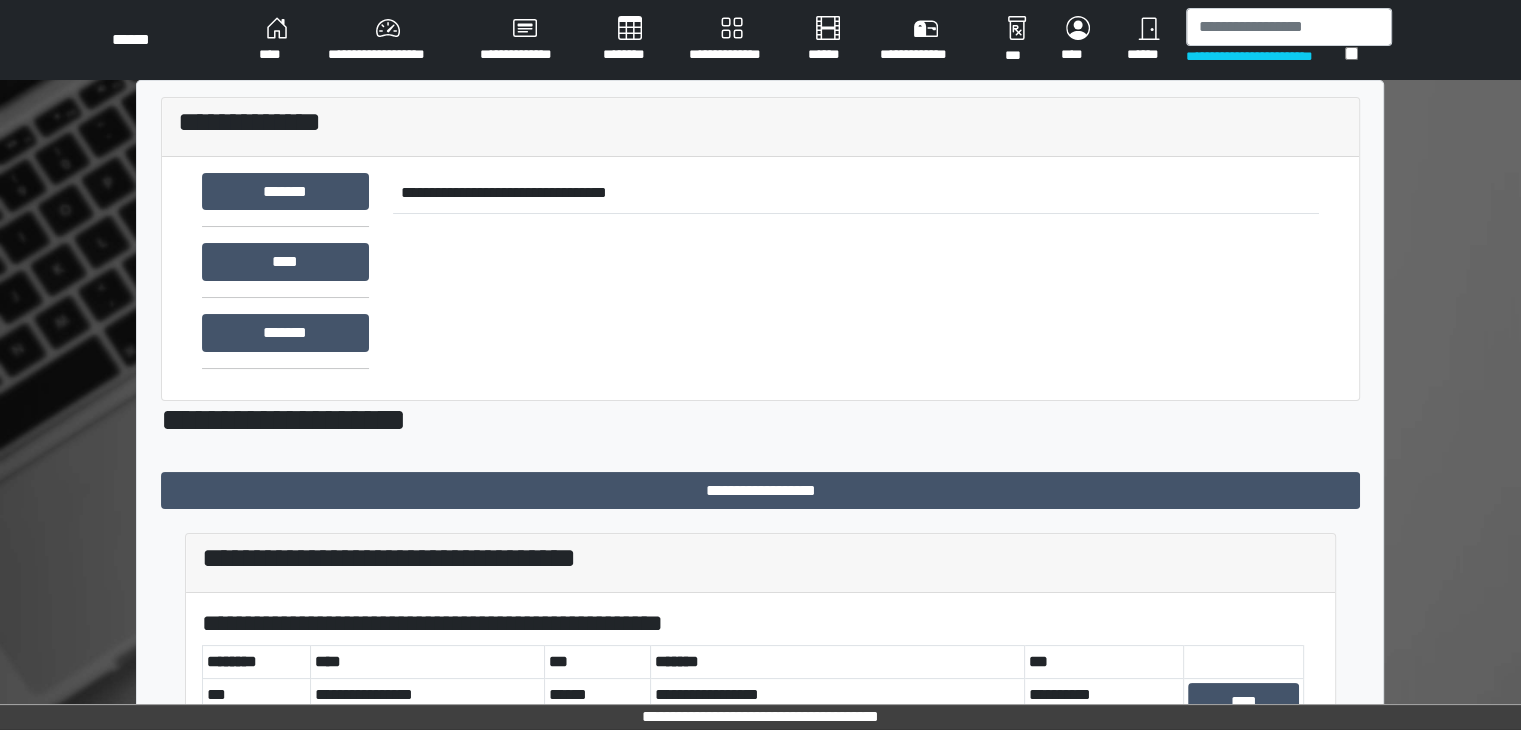 click on "**********" at bounding box center [277, 40] 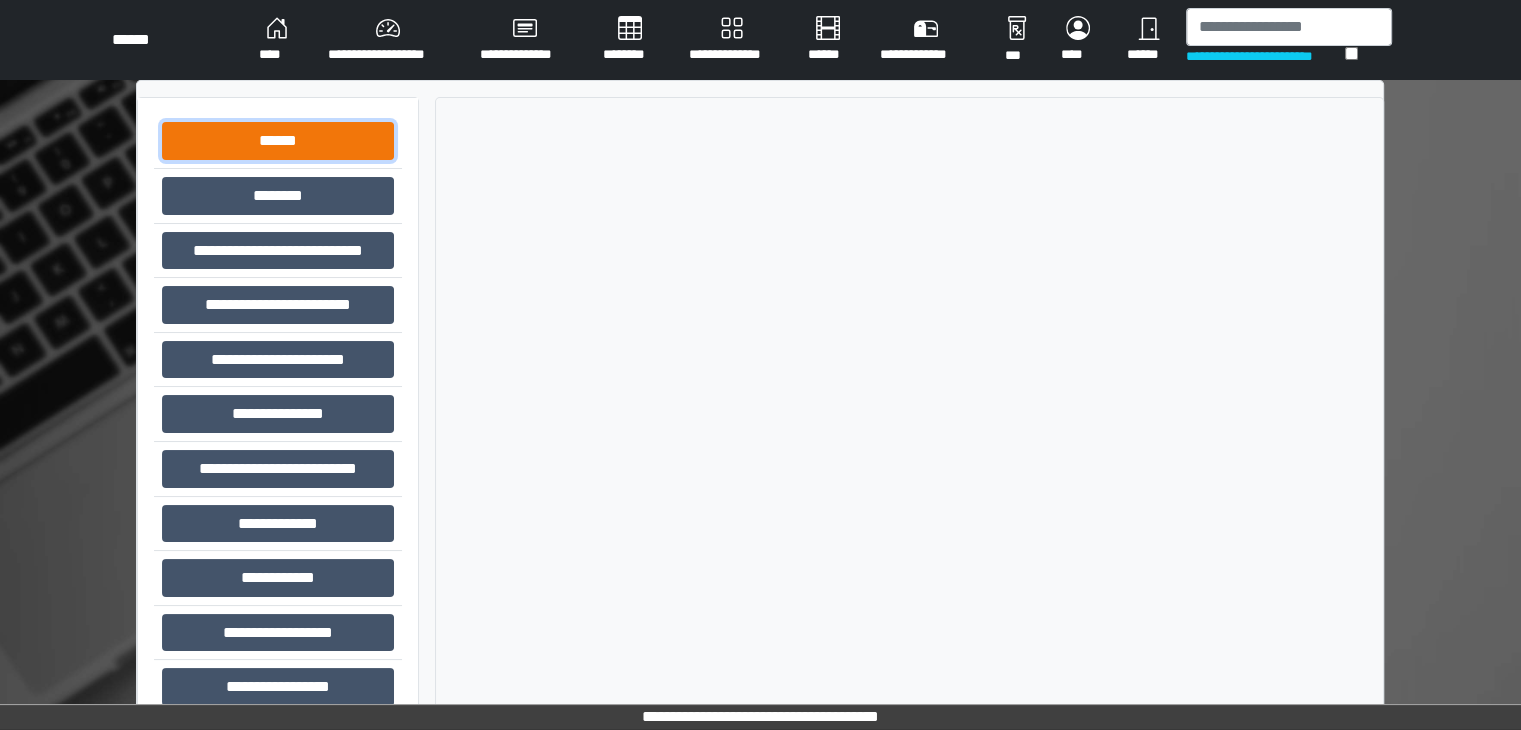 click on "******" at bounding box center (278, 141) 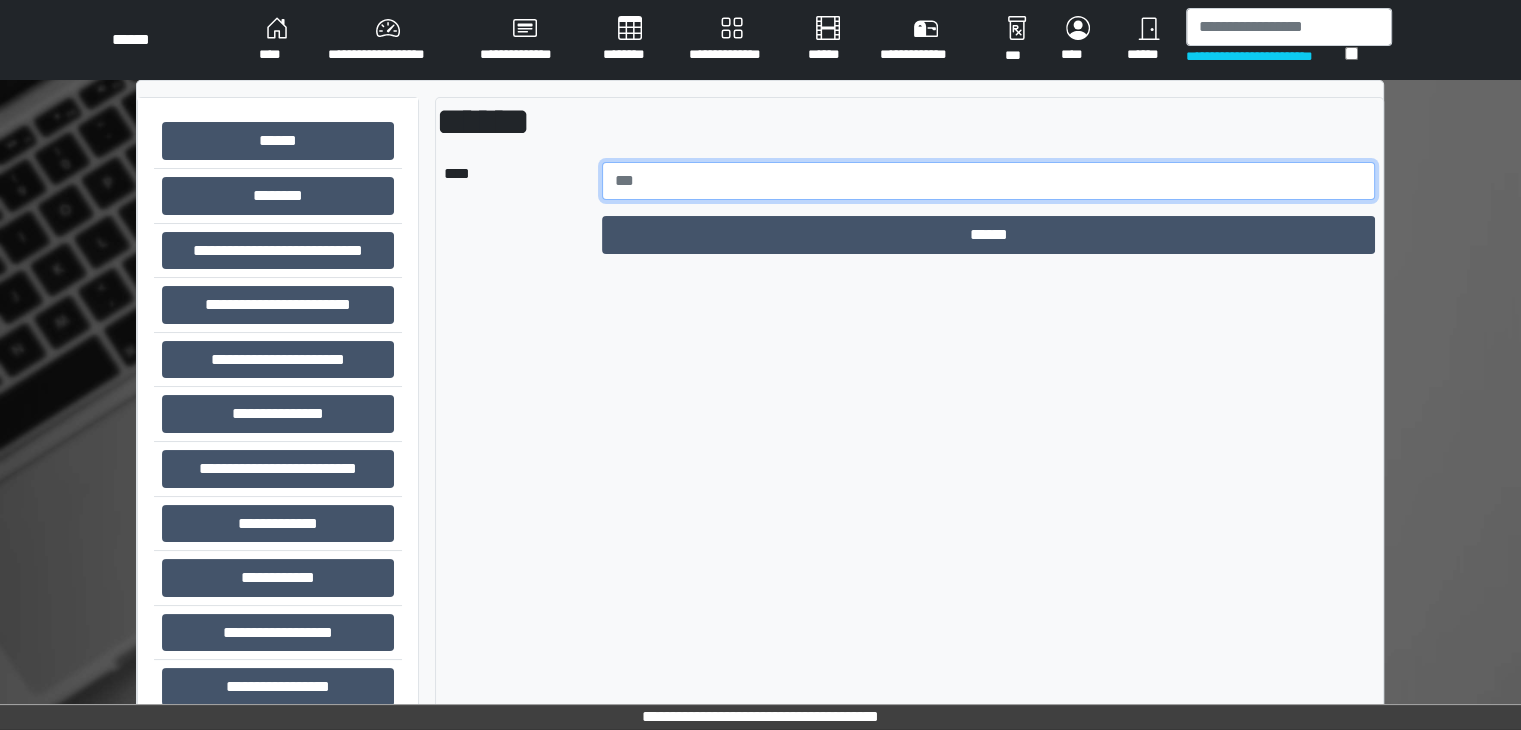 click at bounding box center [989, 181] 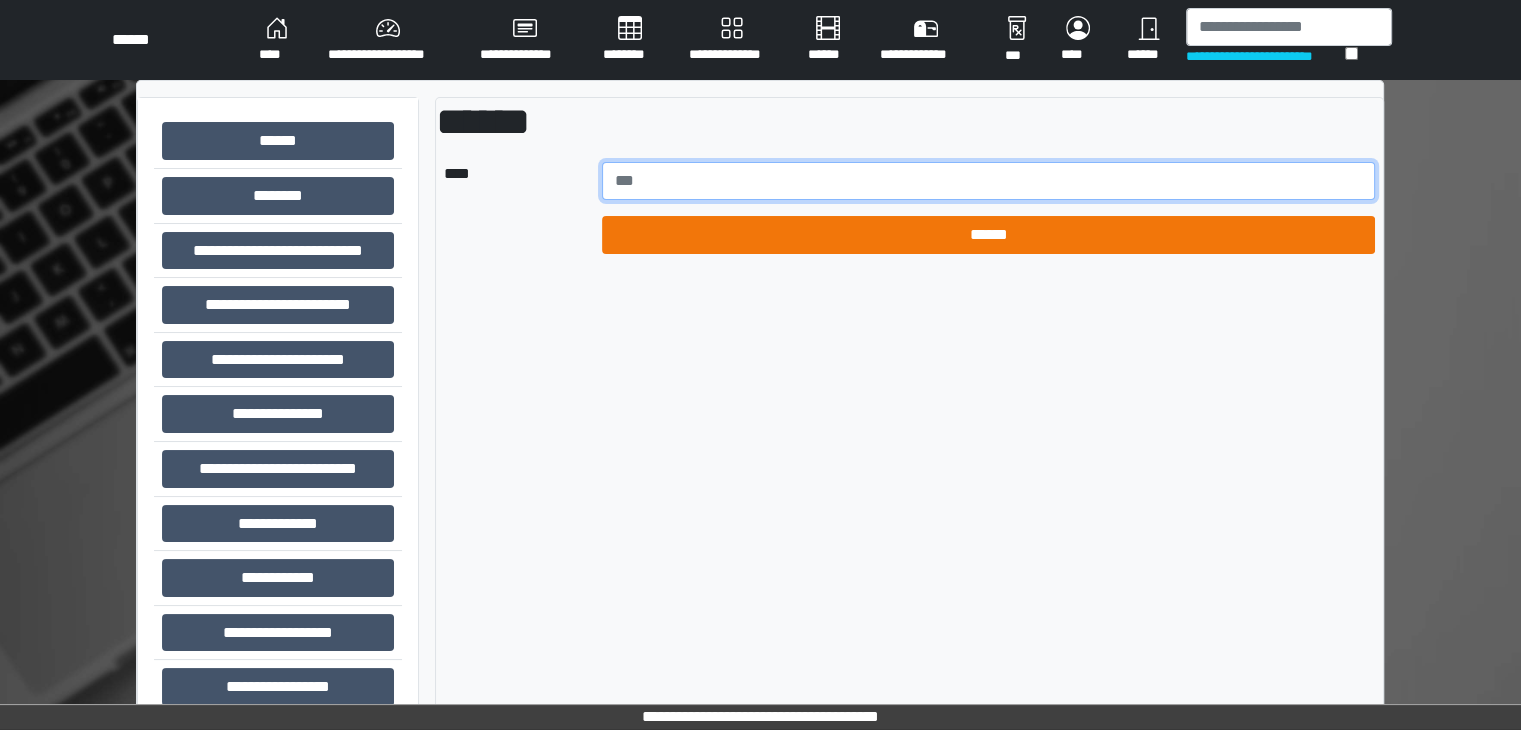type on "******" 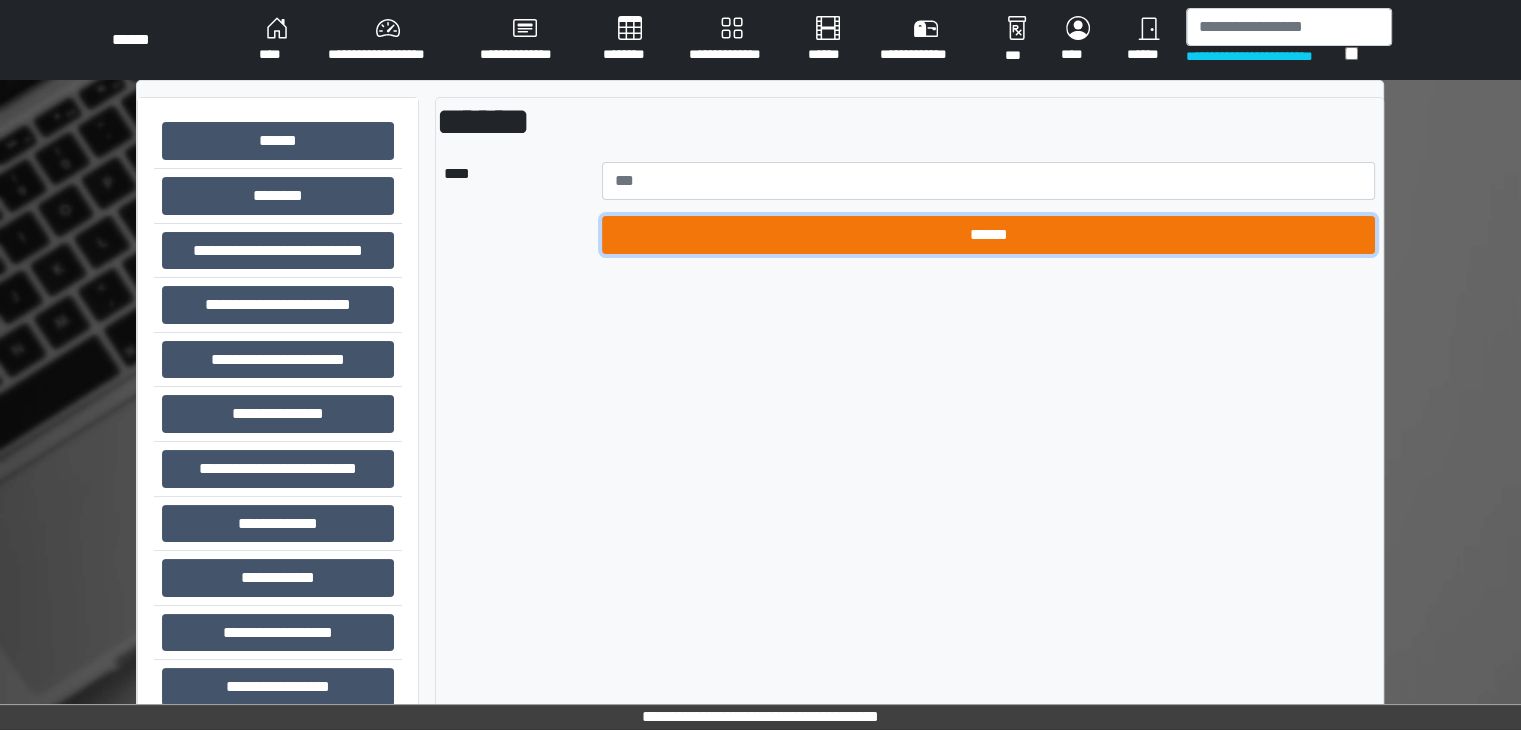 click on "******" at bounding box center [989, 235] 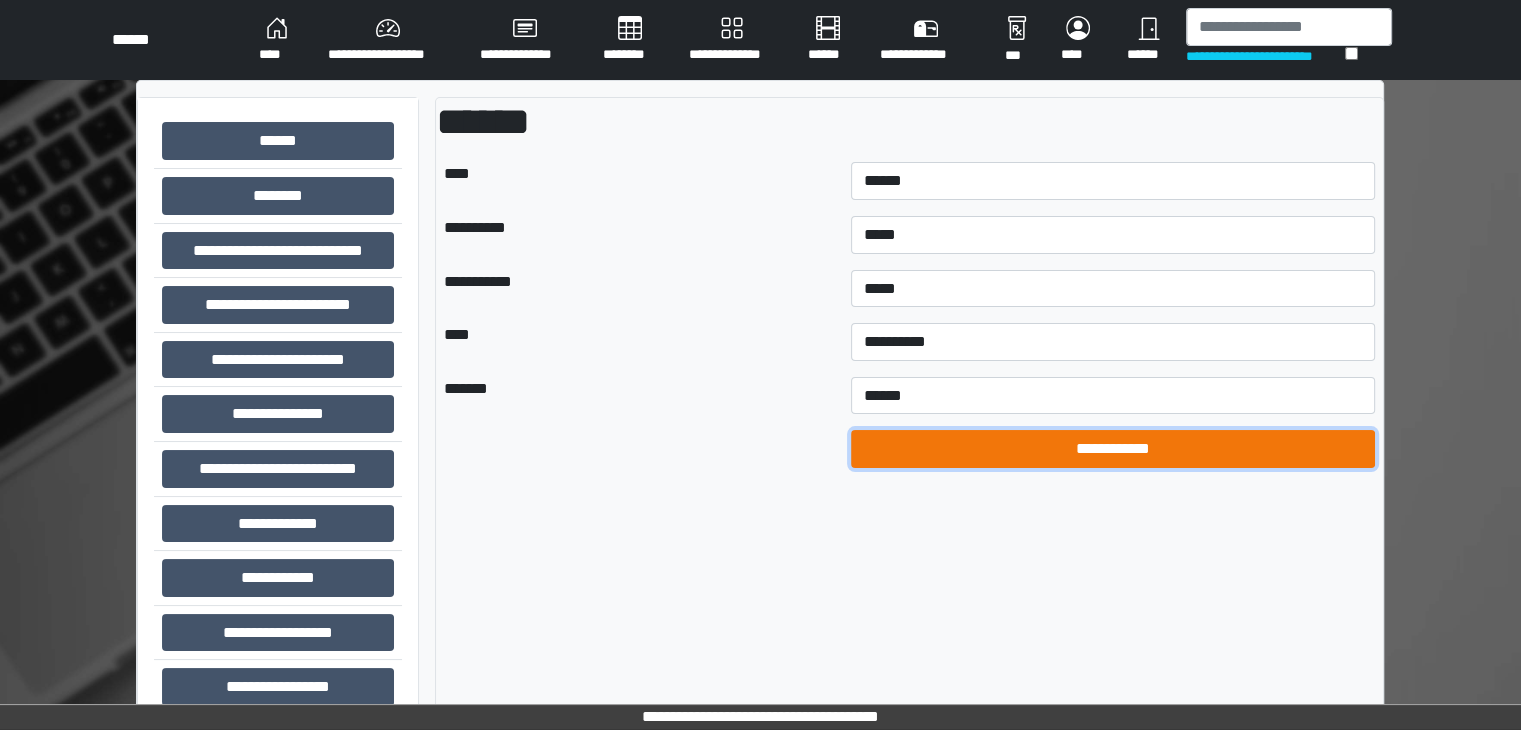 click on "**********" at bounding box center (1113, 449) 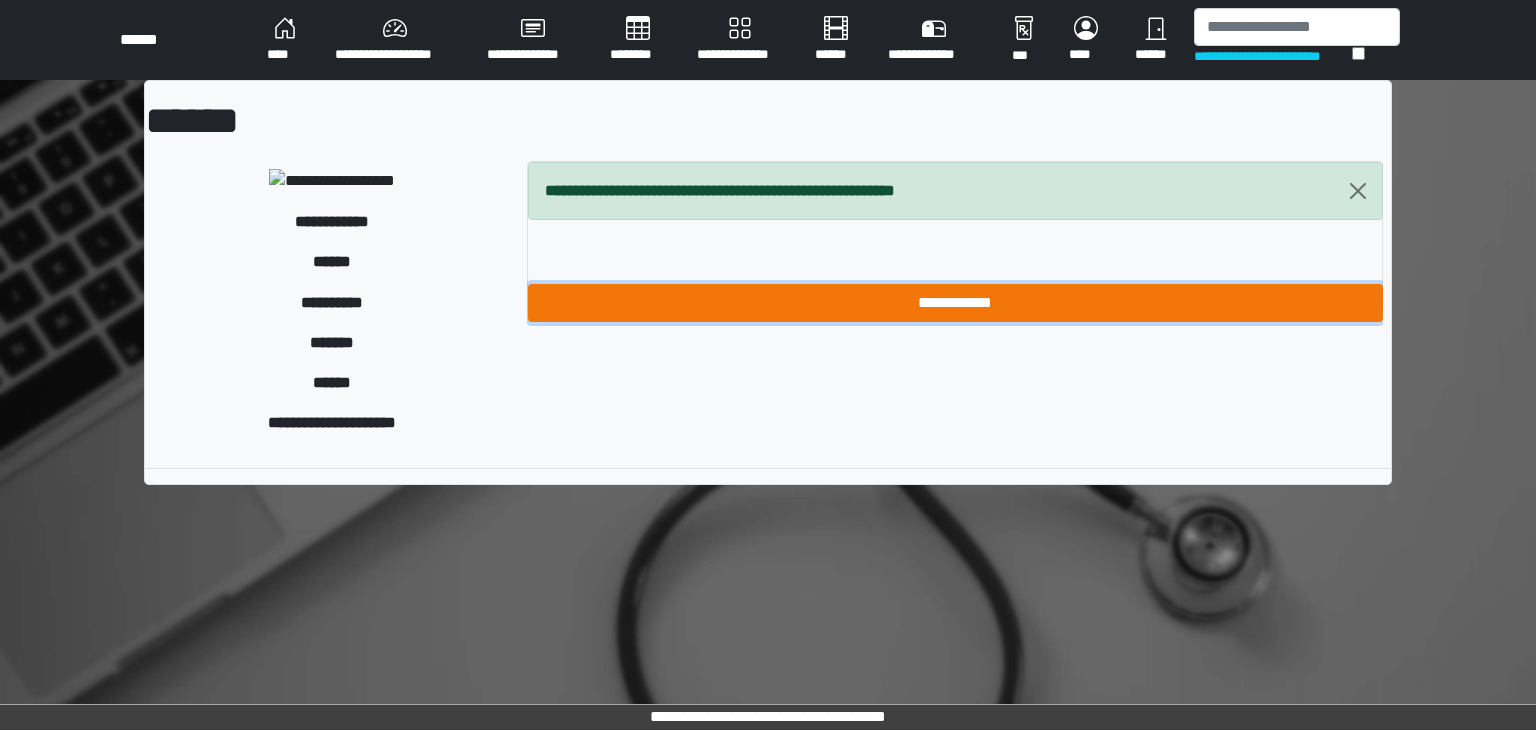 click on "**********" at bounding box center (955, 303) 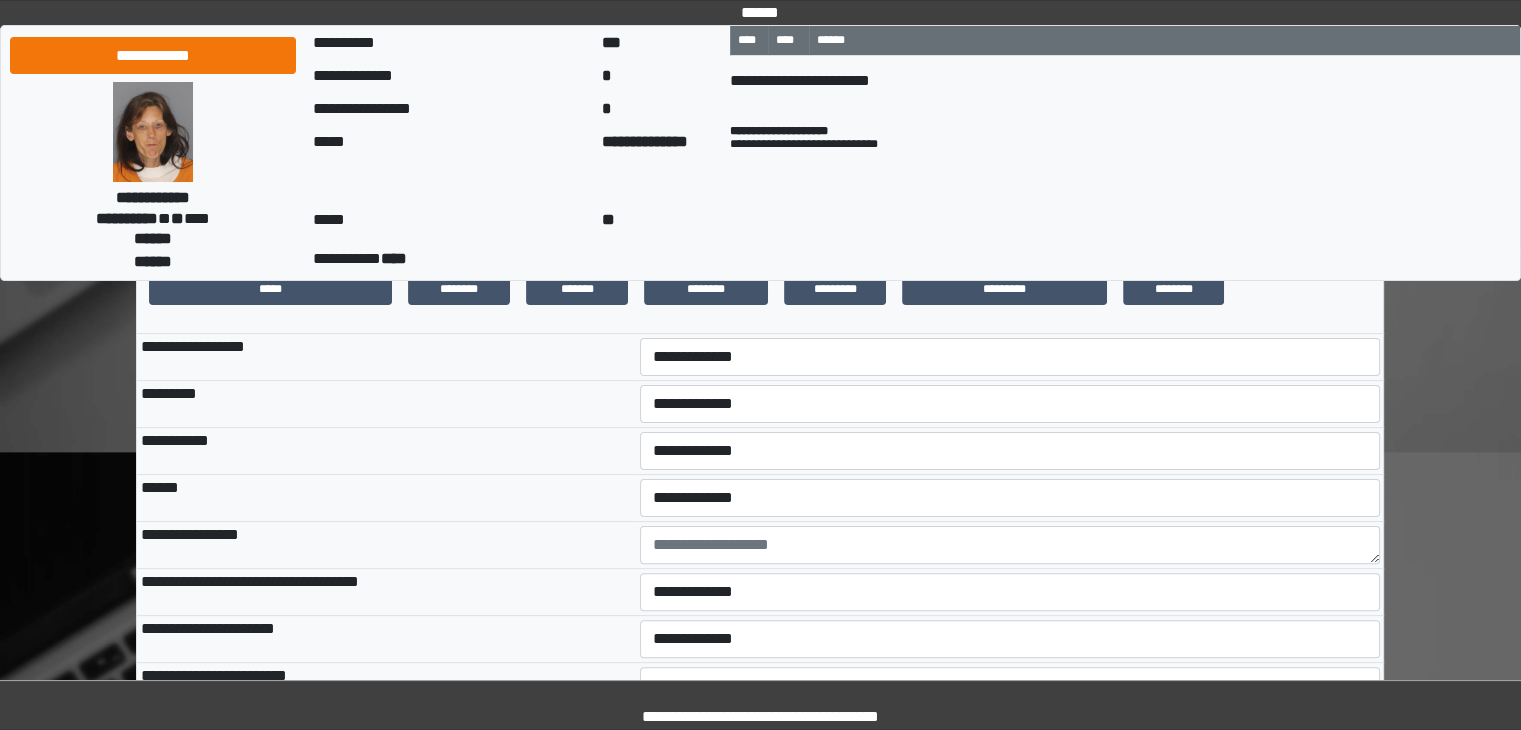 scroll, scrollTop: 400, scrollLeft: 0, axis: vertical 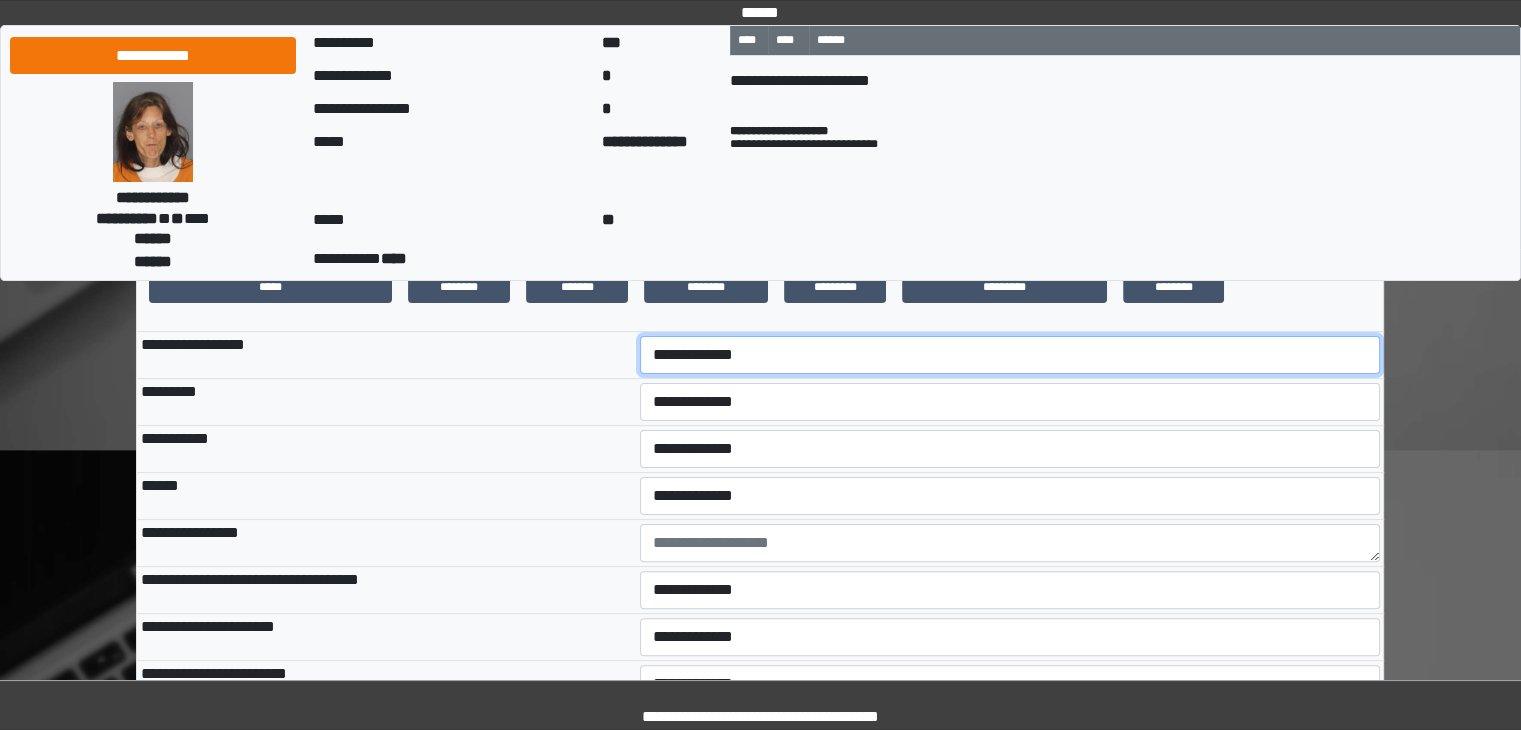 click on "**********" at bounding box center [1010, 355] 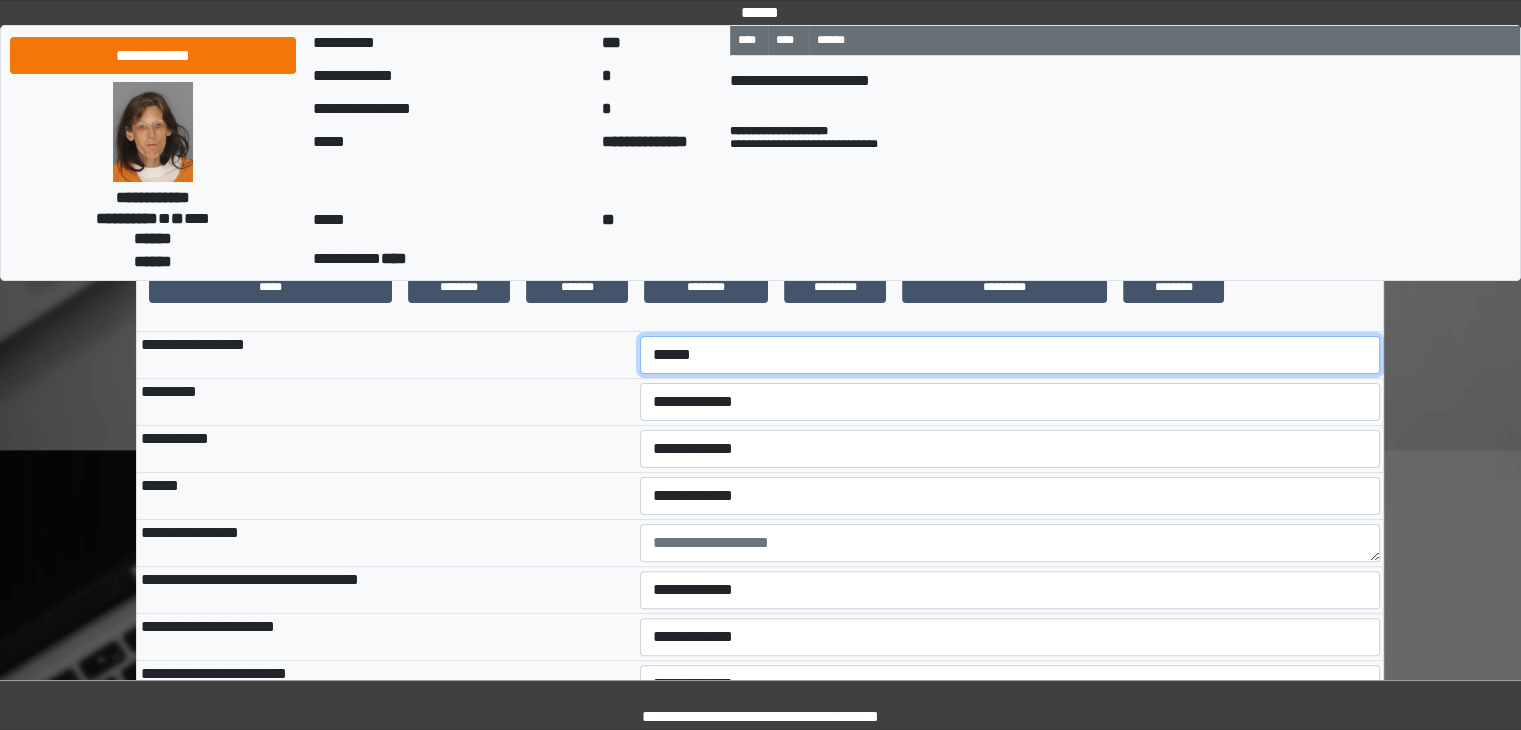 click on "**********" at bounding box center [1010, 355] 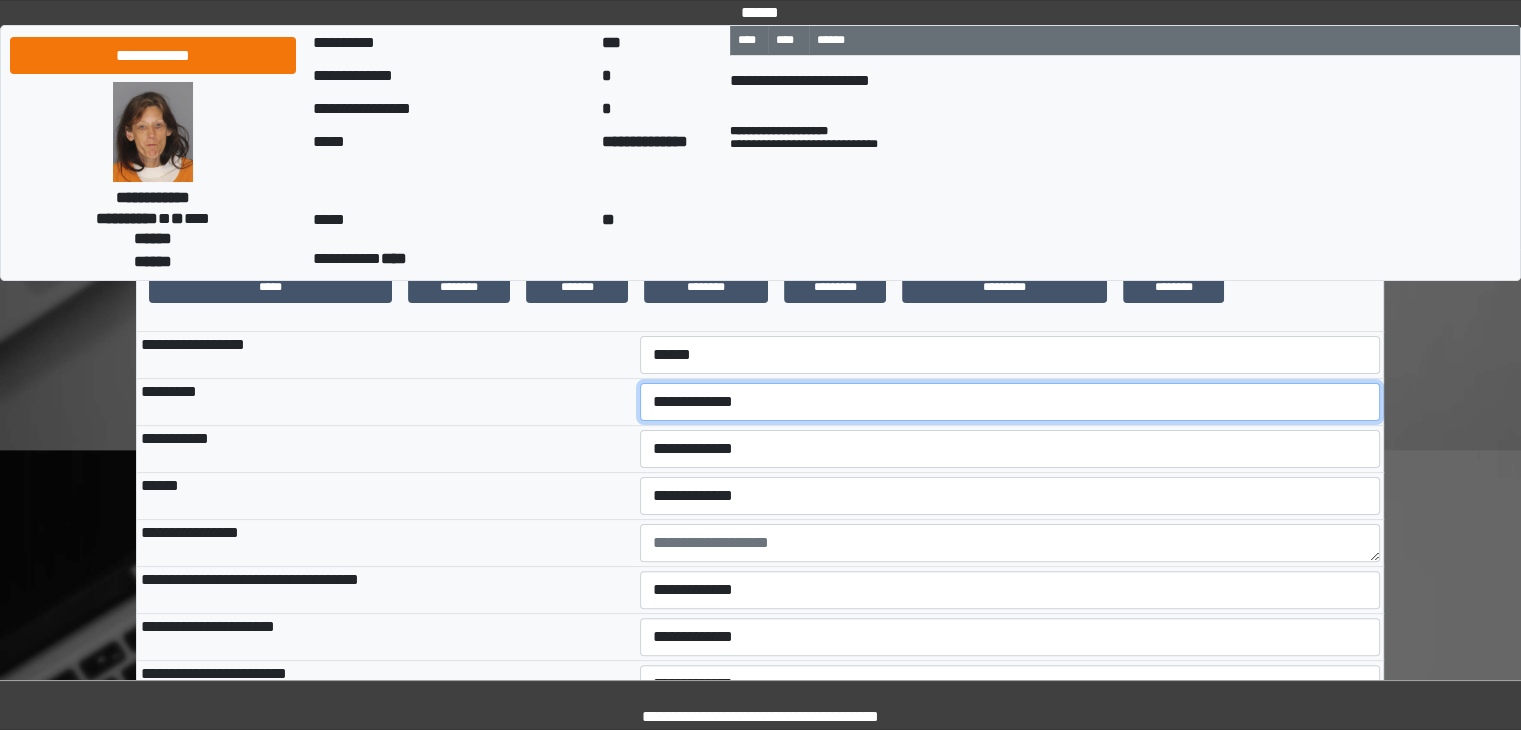 click on "**********" at bounding box center [1010, 402] 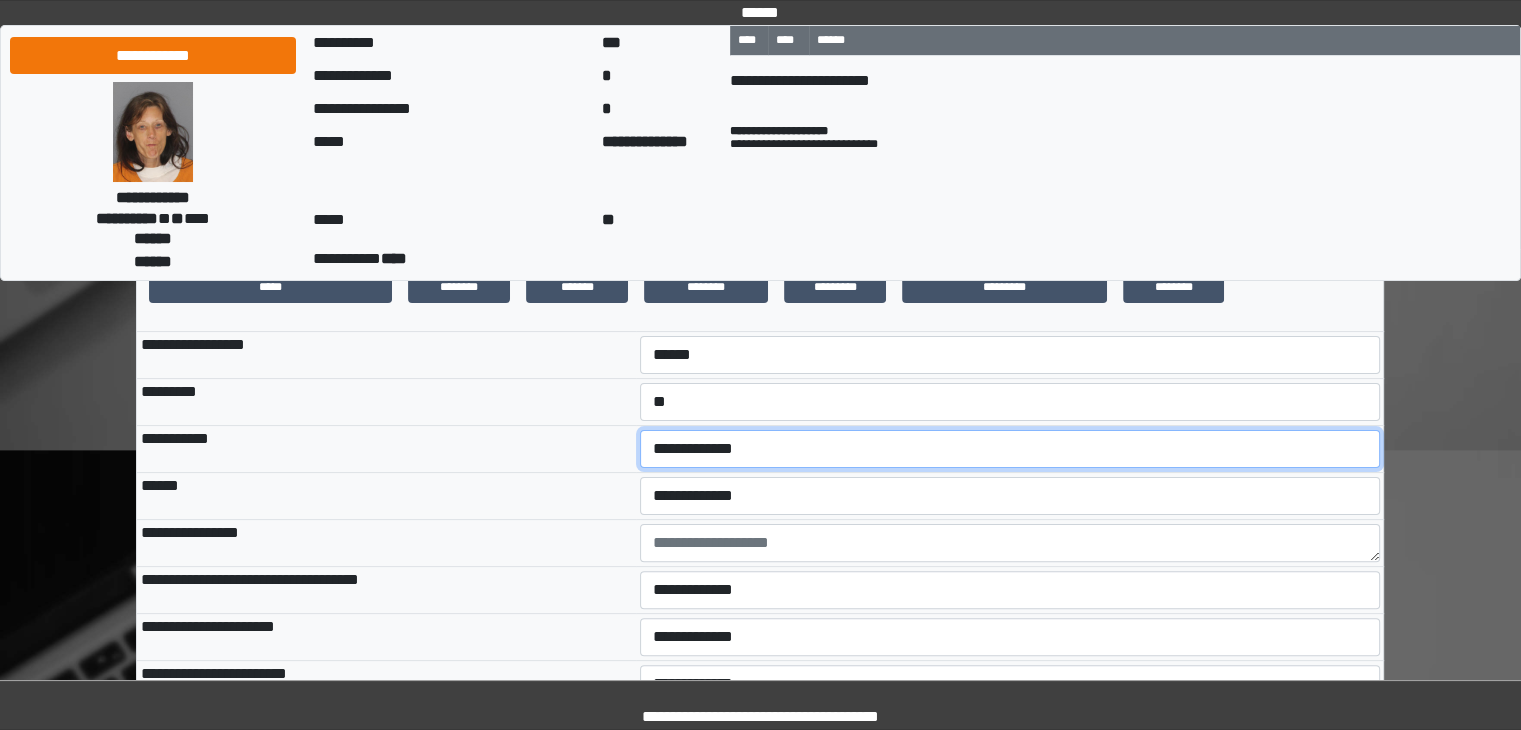 click on "**********" at bounding box center (1010, 449) 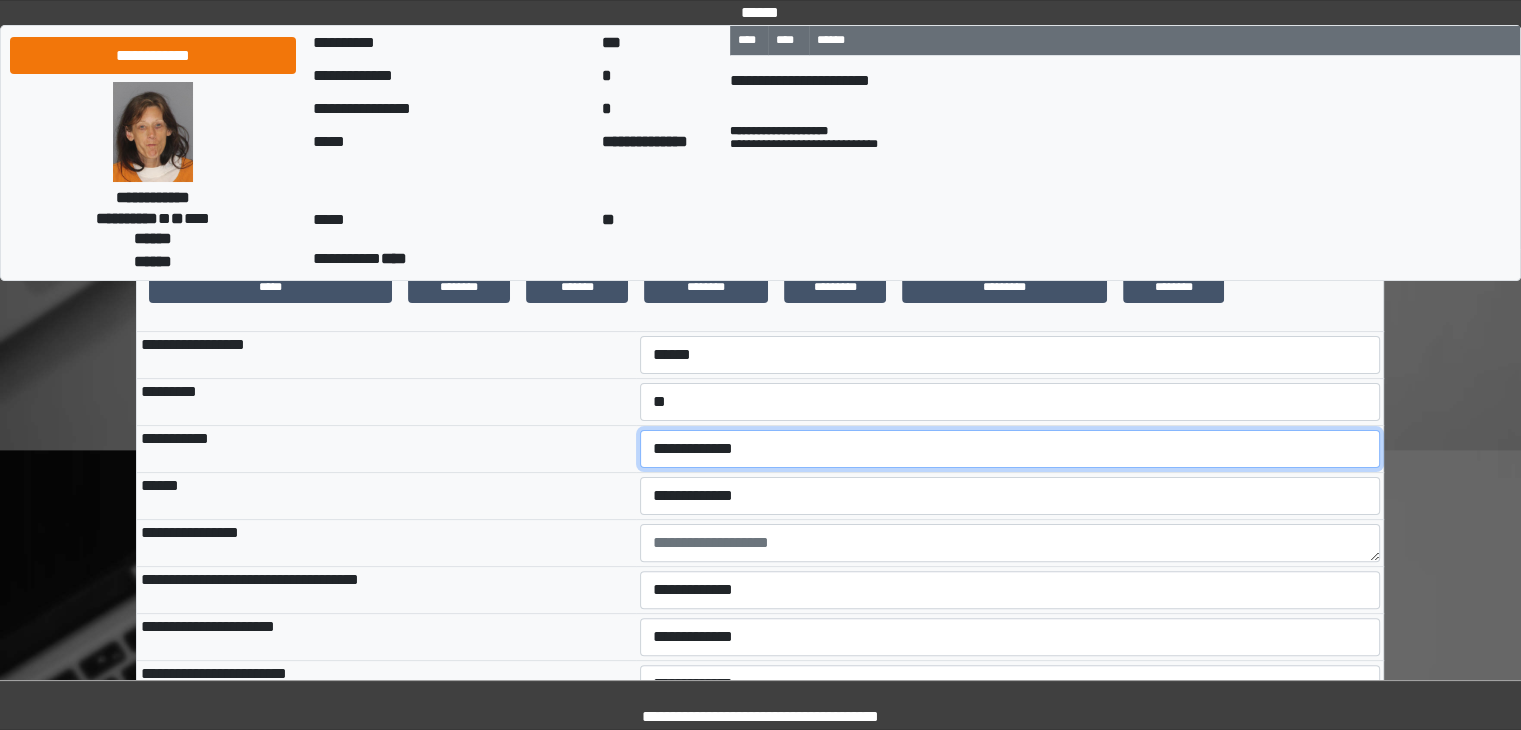 select on "***" 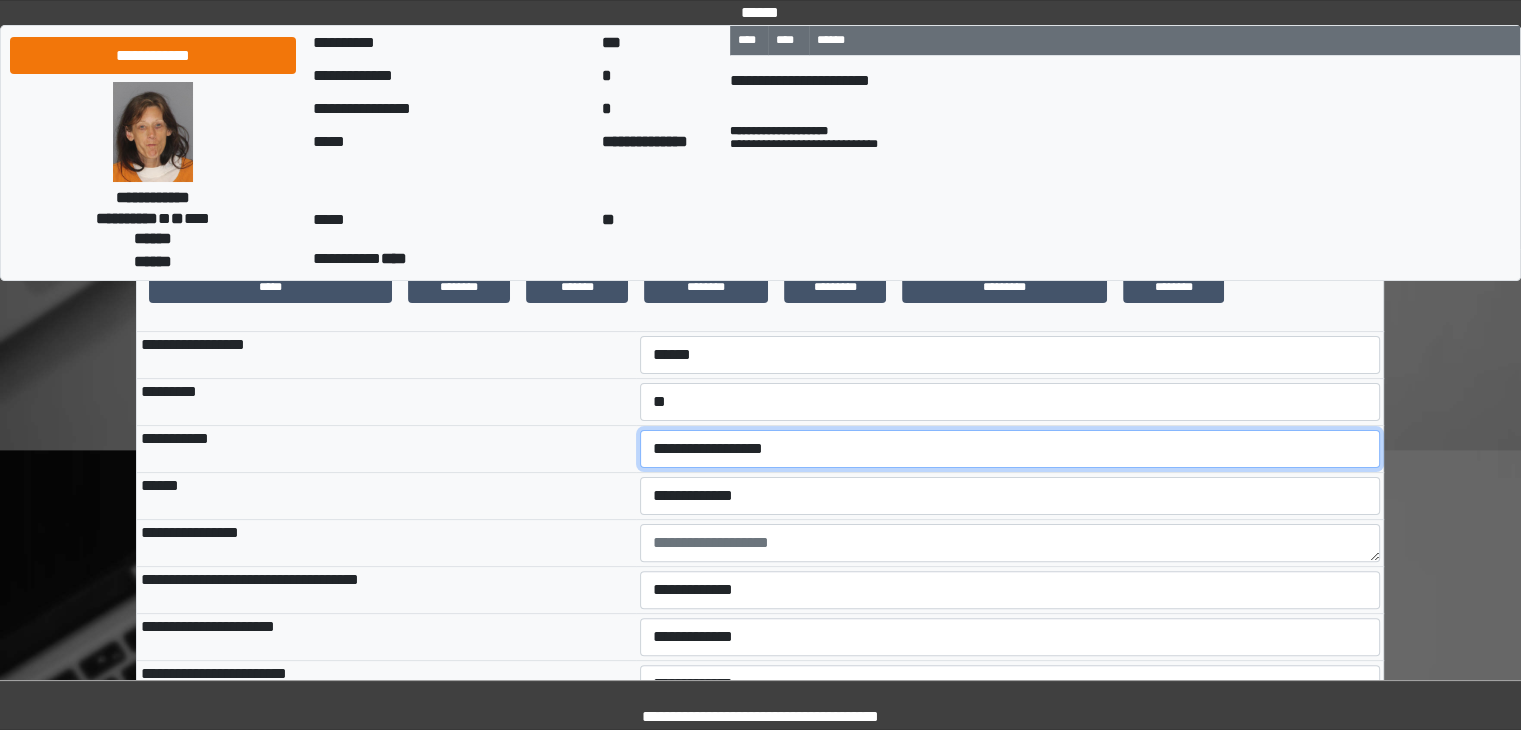 click on "**********" at bounding box center [1010, 449] 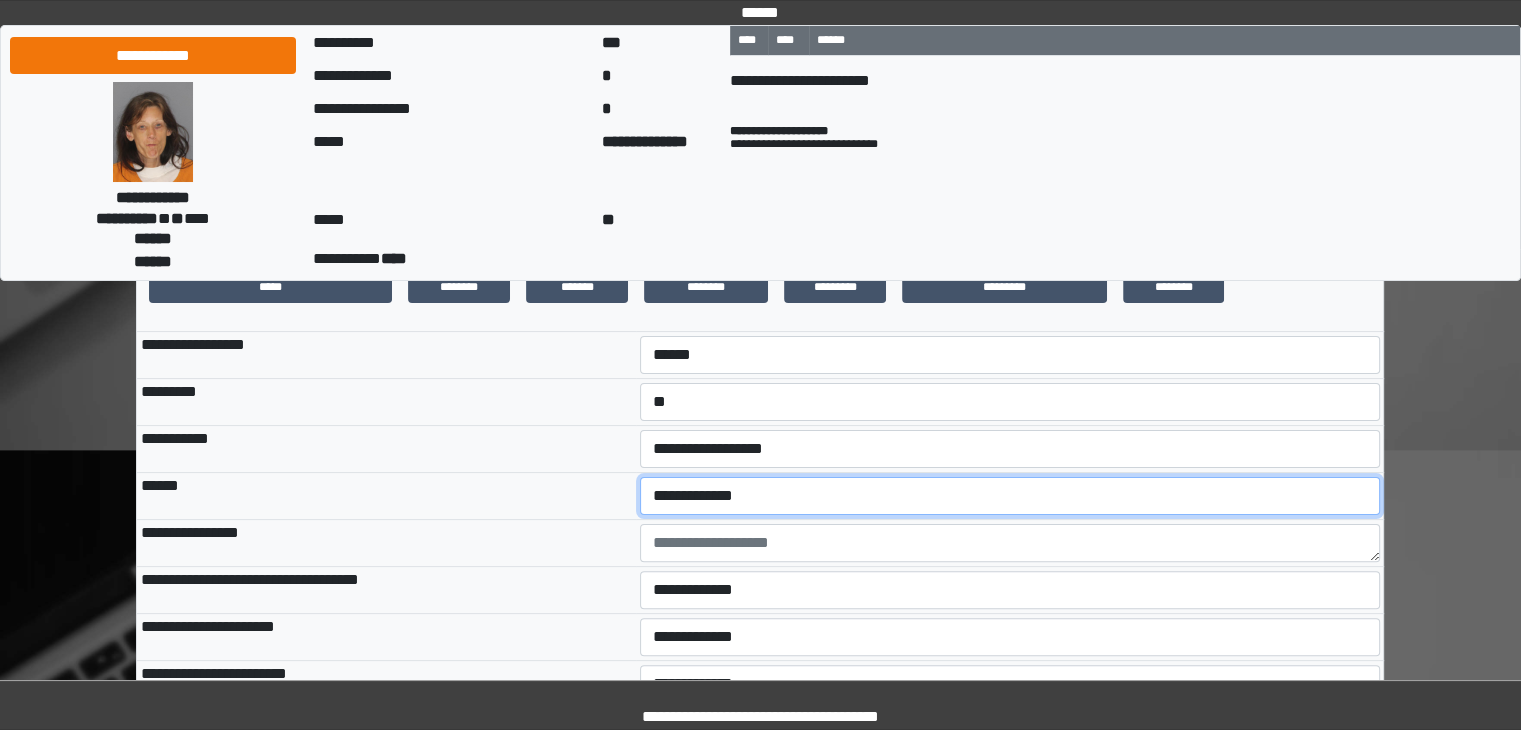 click on "**********" at bounding box center (1010, 496) 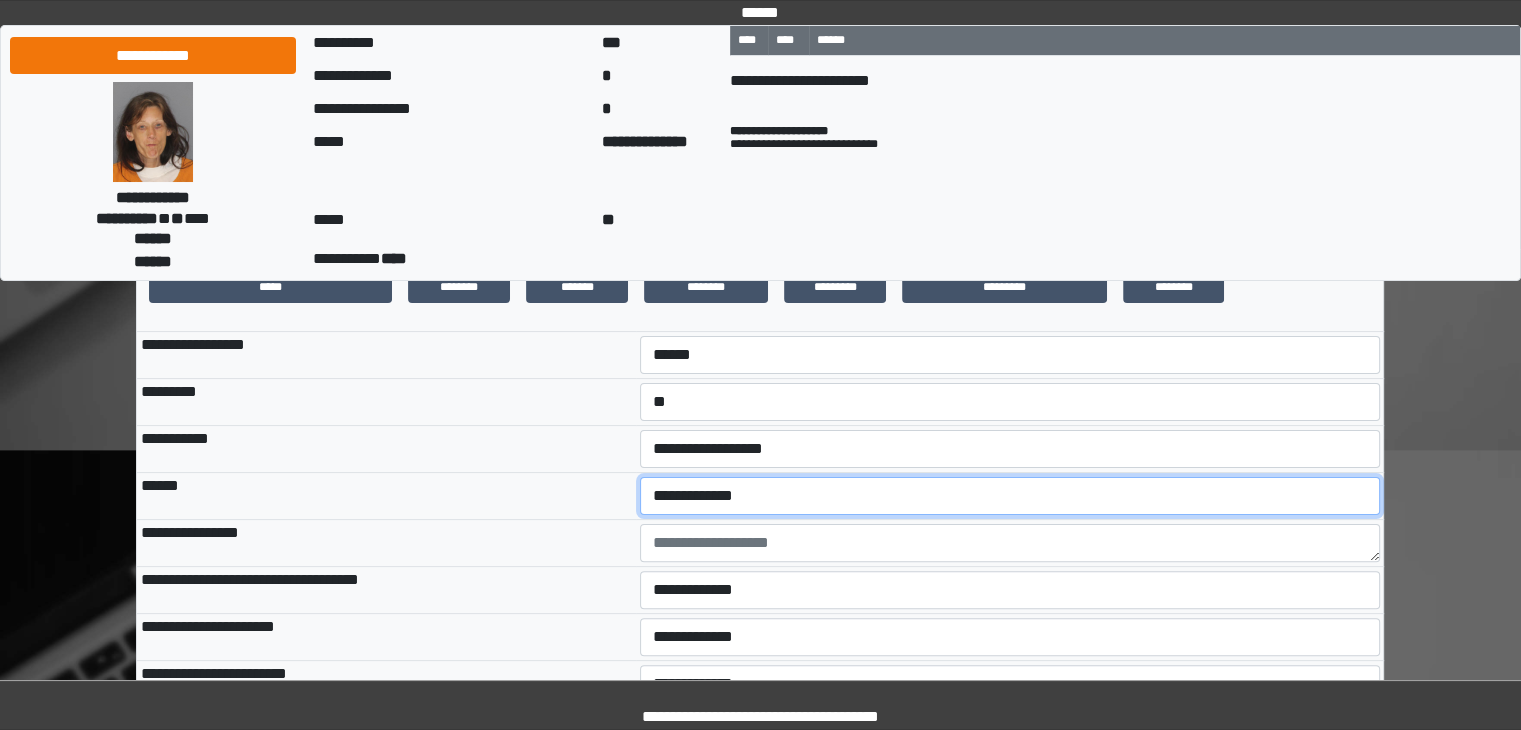select on "**" 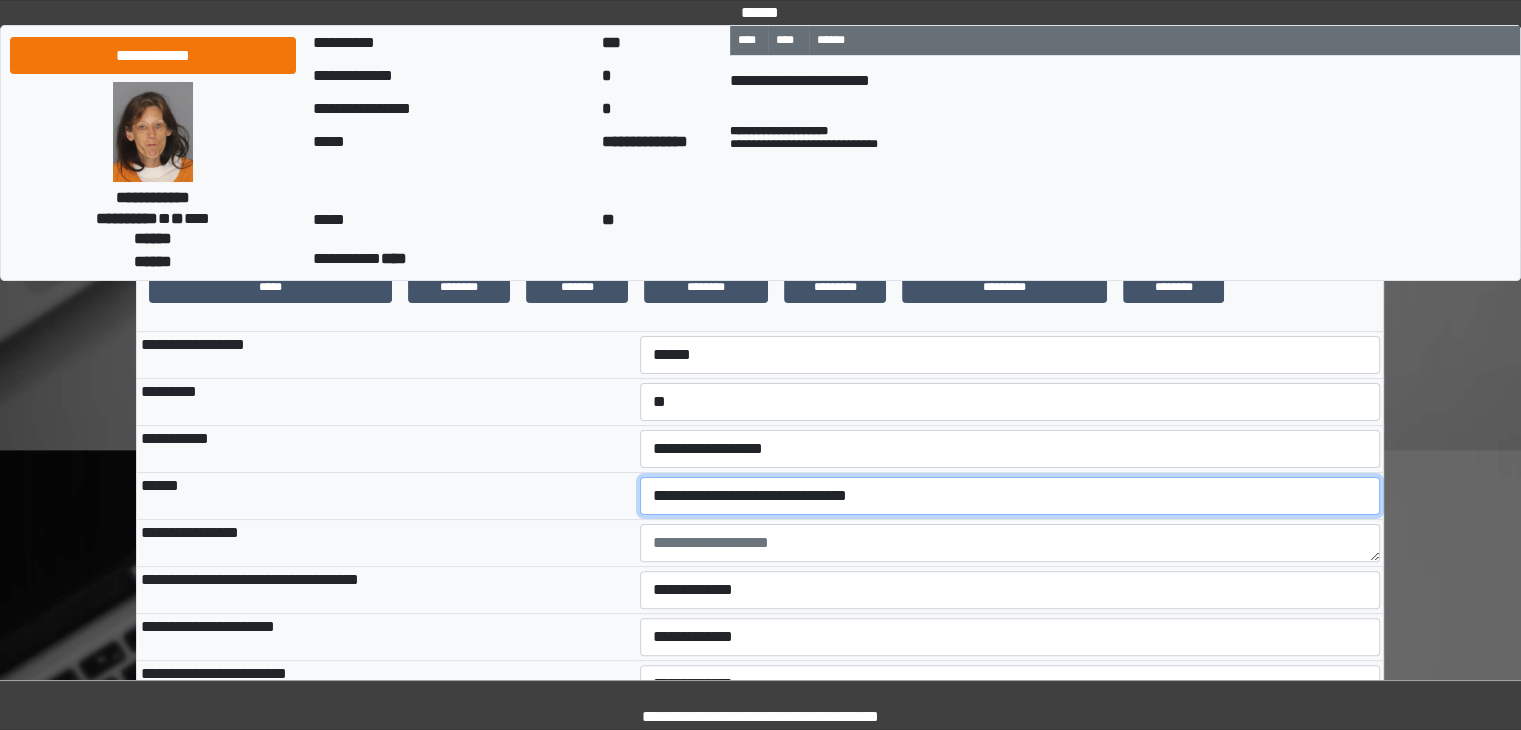 click on "**********" at bounding box center [1010, 496] 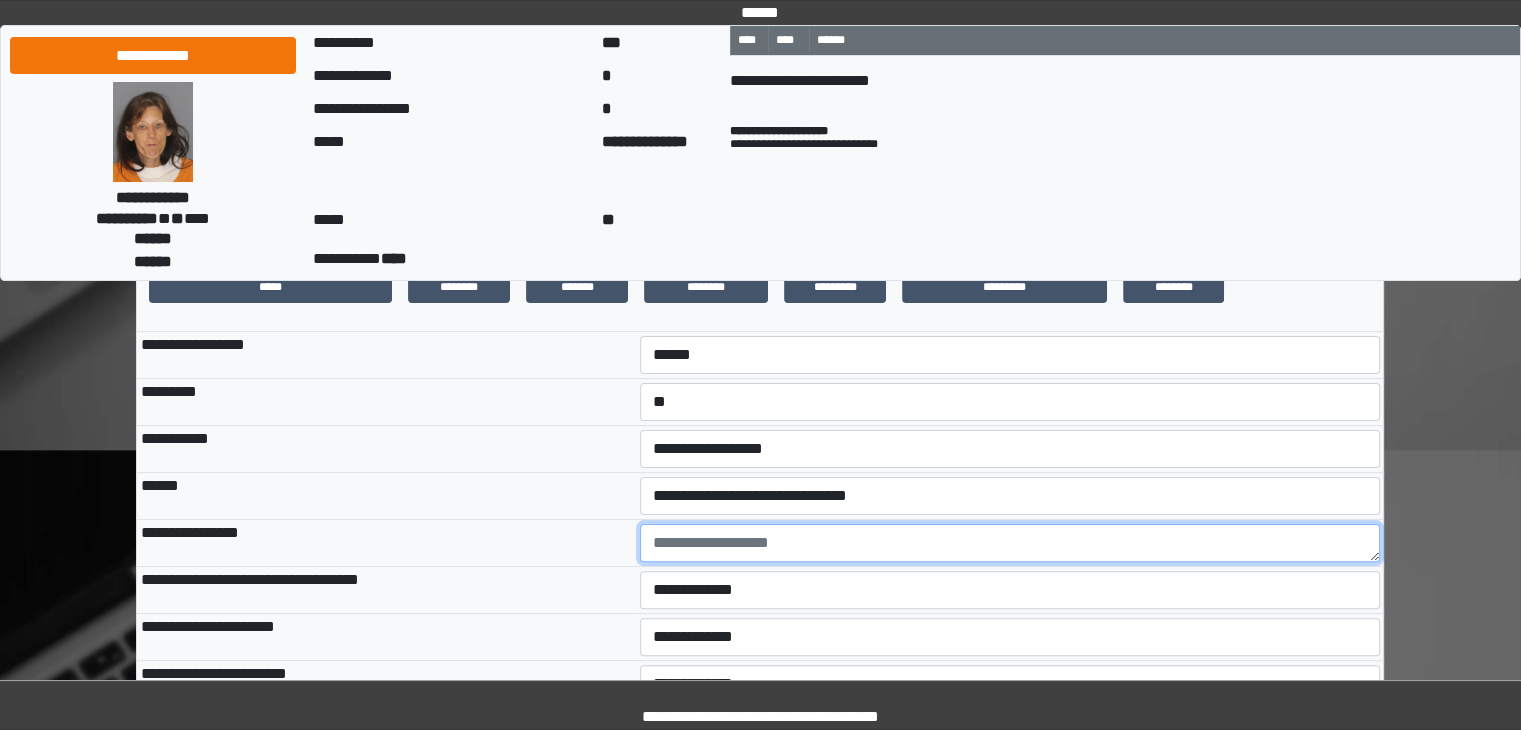 click at bounding box center (1010, 543) 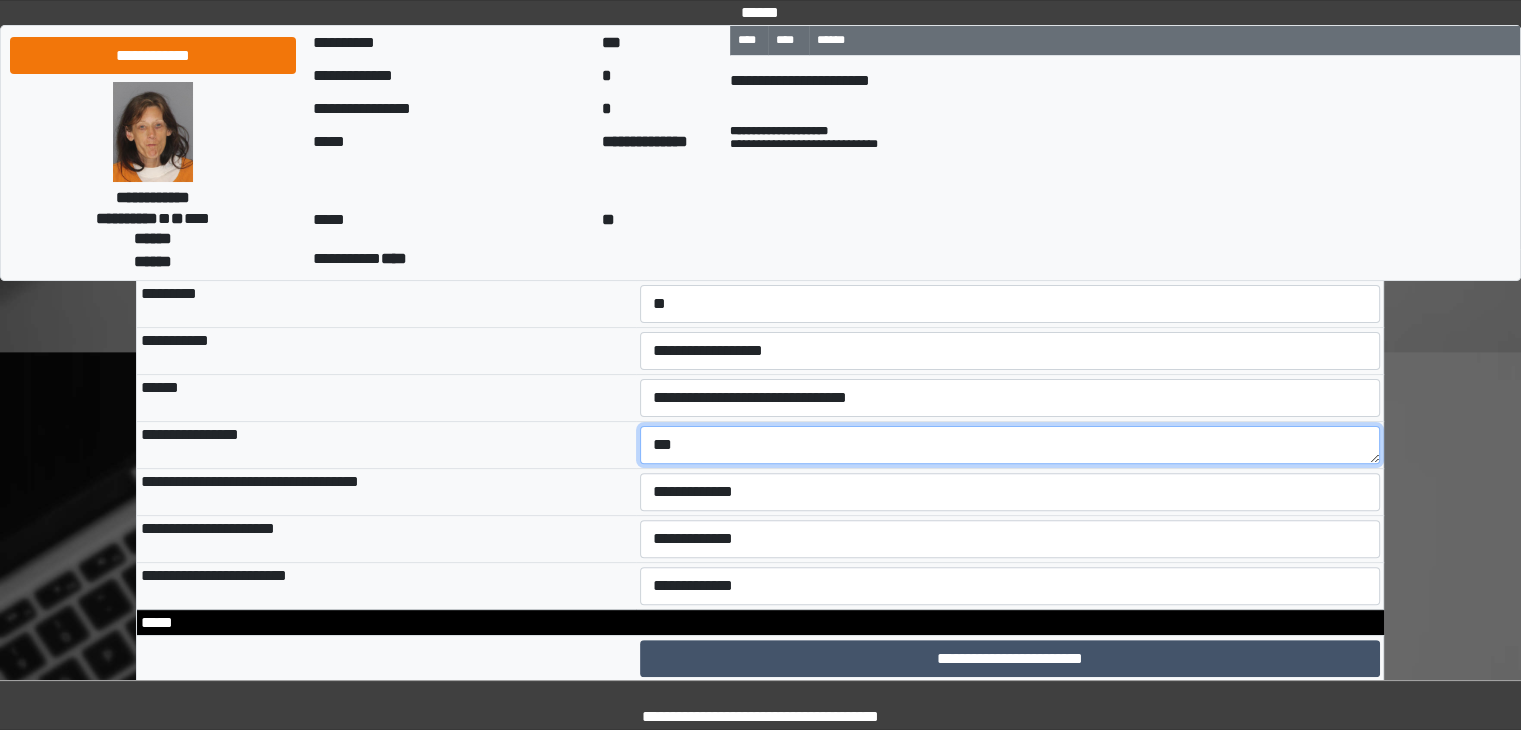 scroll, scrollTop: 500, scrollLeft: 0, axis: vertical 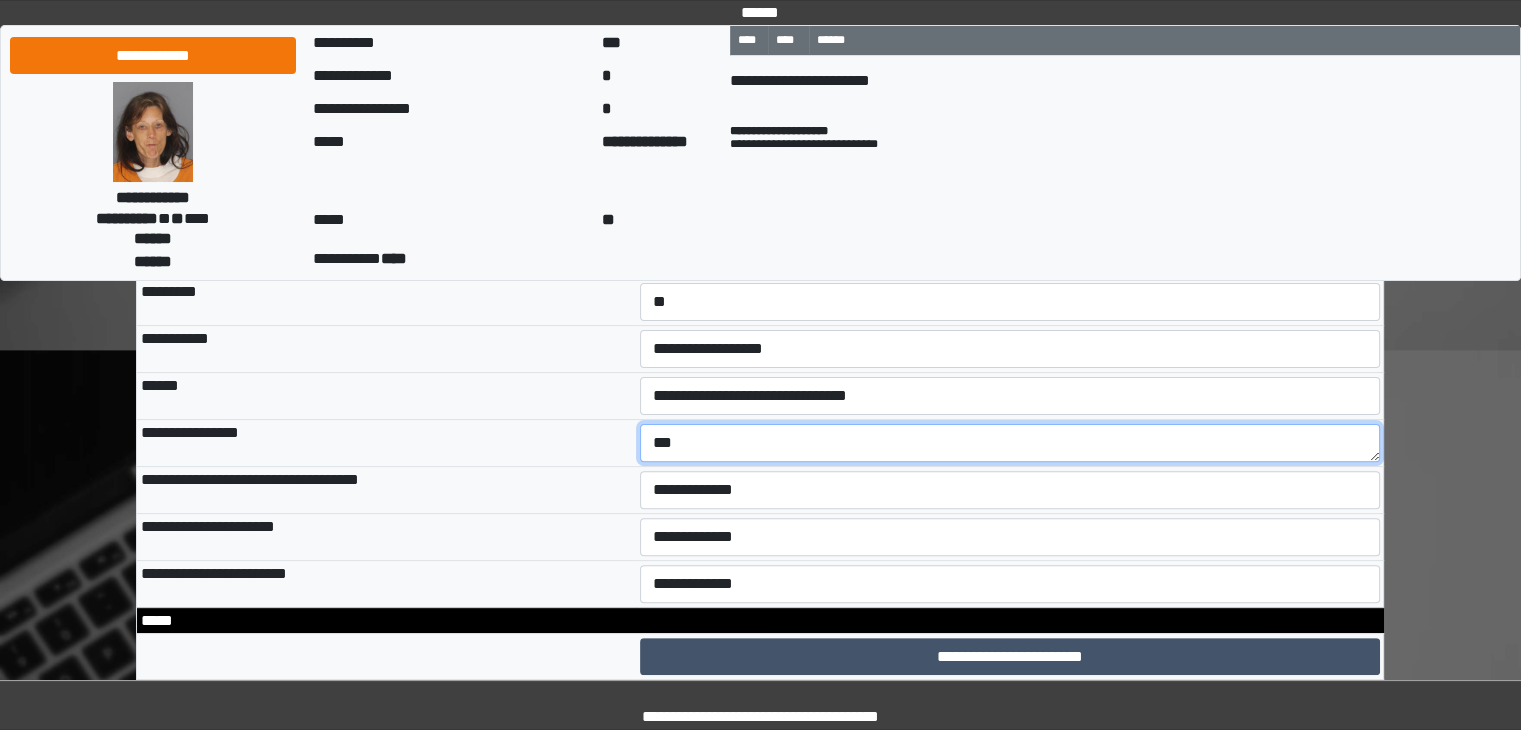 type on "***" 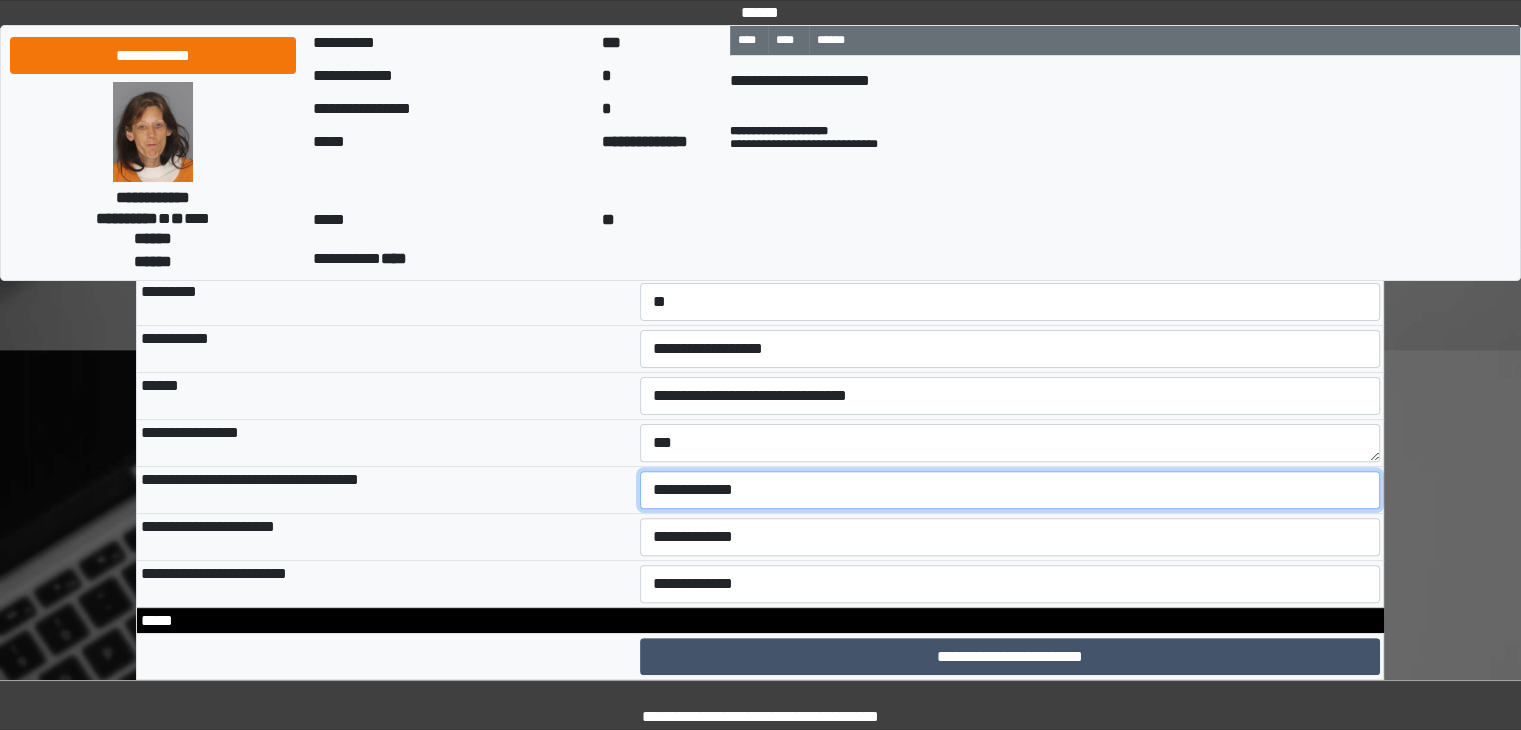 click on "**********" at bounding box center (1010, 490) 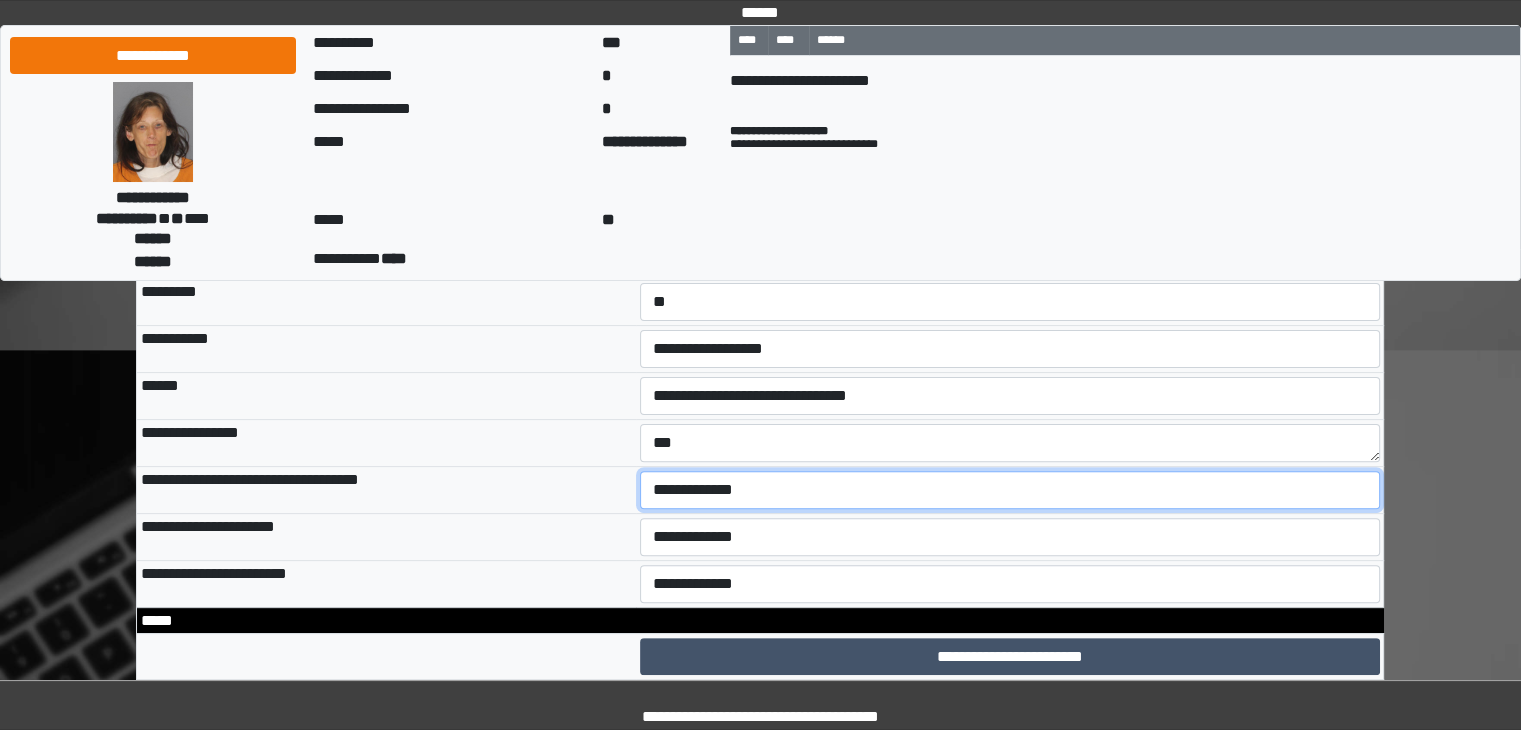 select on "*" 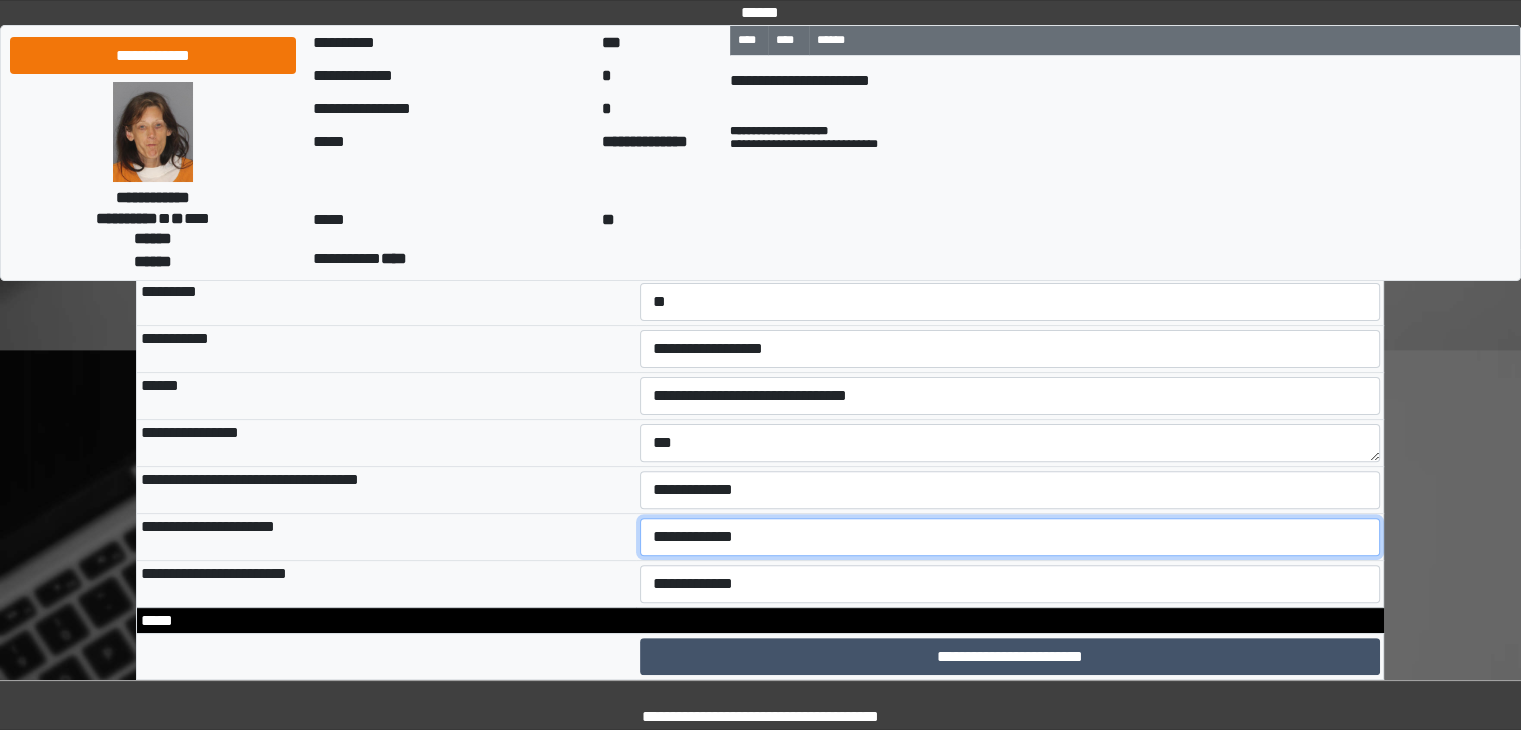 click on "**********" at bounding box center [1010, 537] 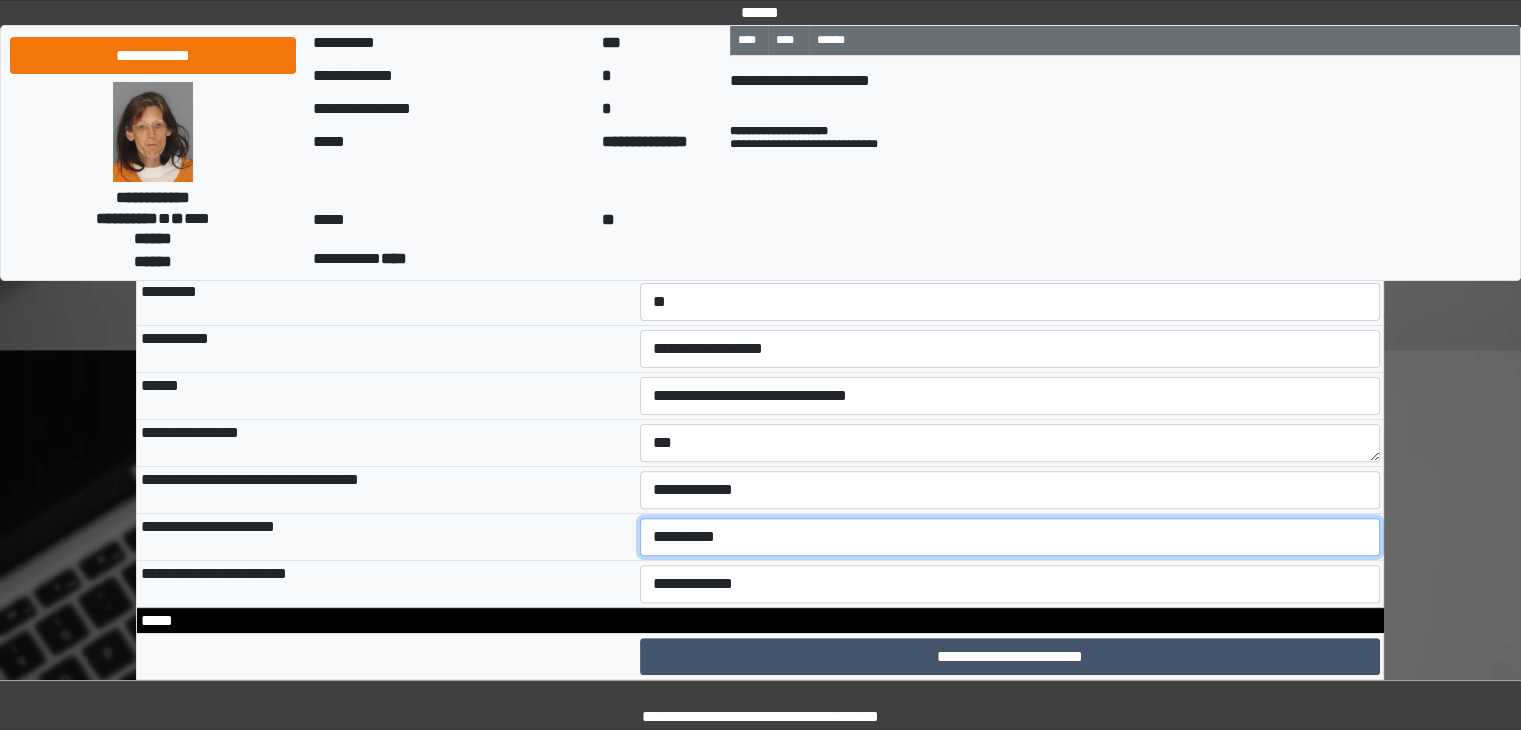 click on "**********" at bounding box center (1010, 537) 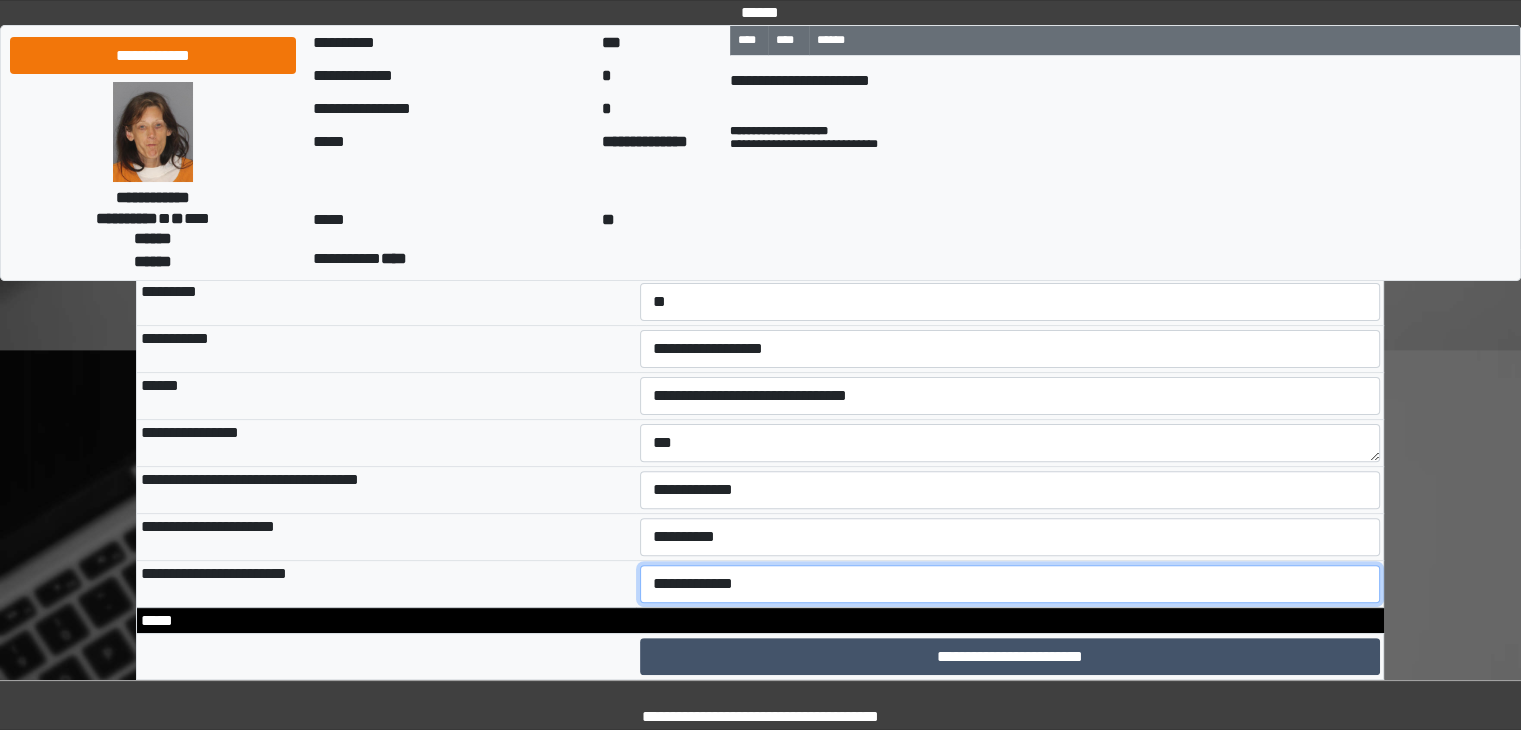 click on "**********" at bounding box center [1010, 584] 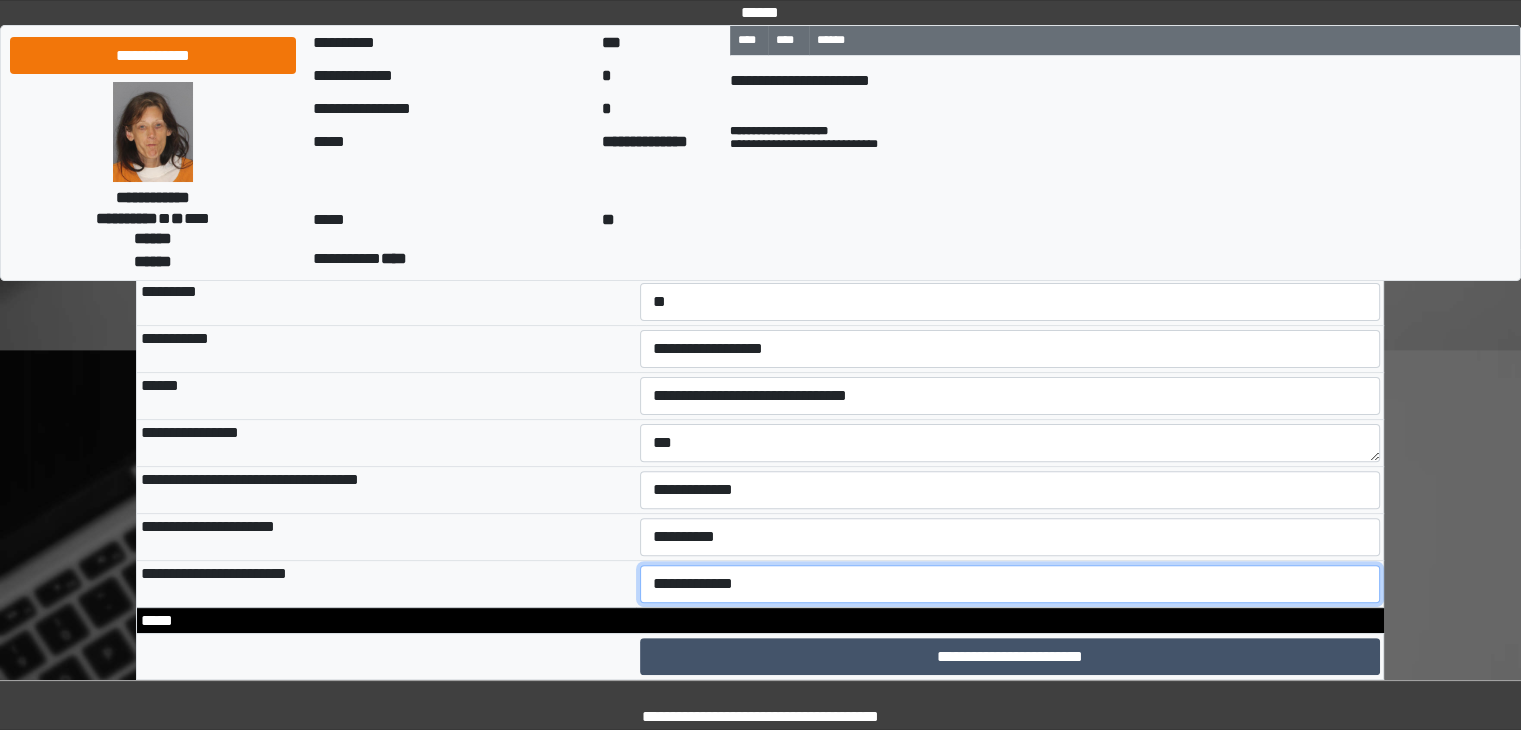 select on "*" 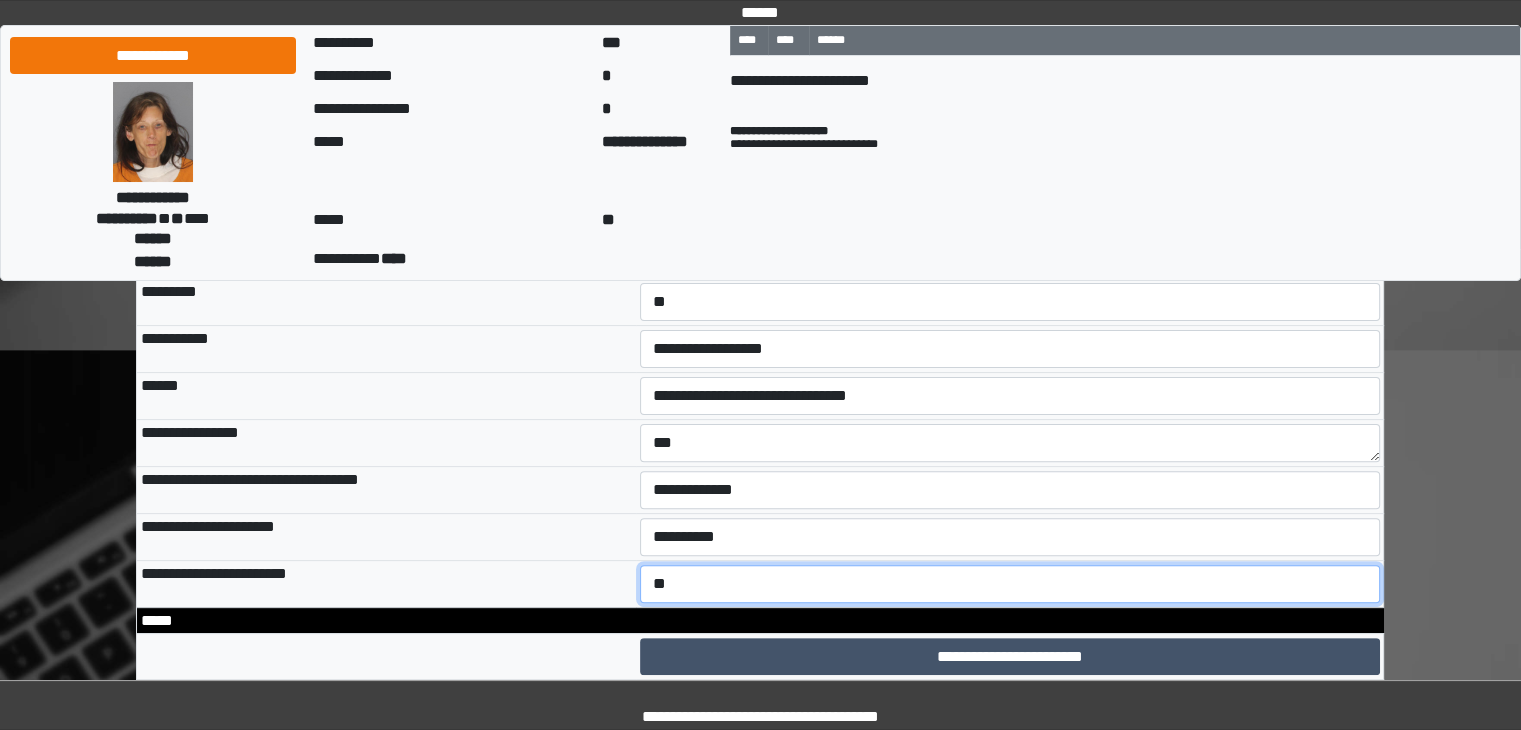 click on "**********" at bounding box center [1010, 584] 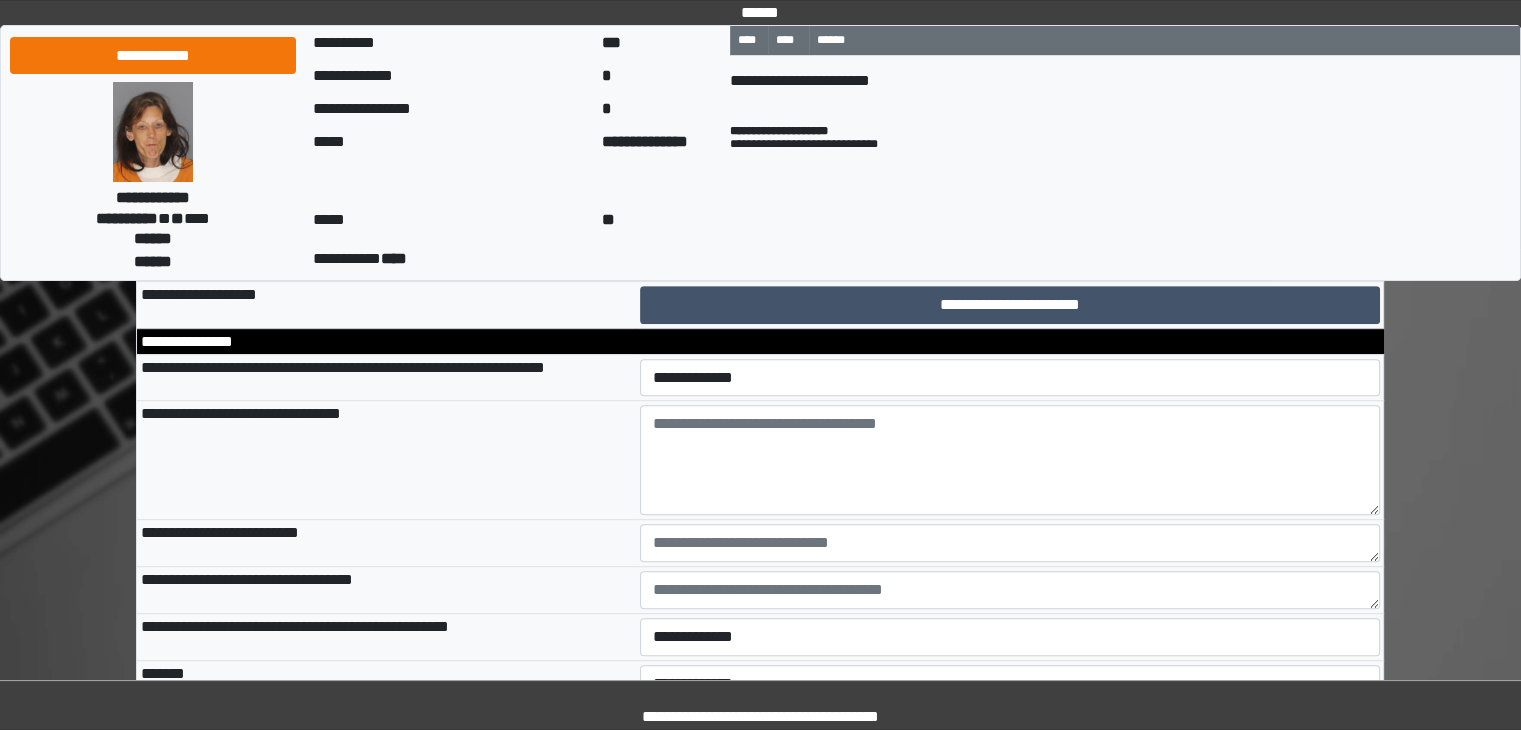 scroll, scrollTop: 900, scrollLeft: 0, axis: vertical 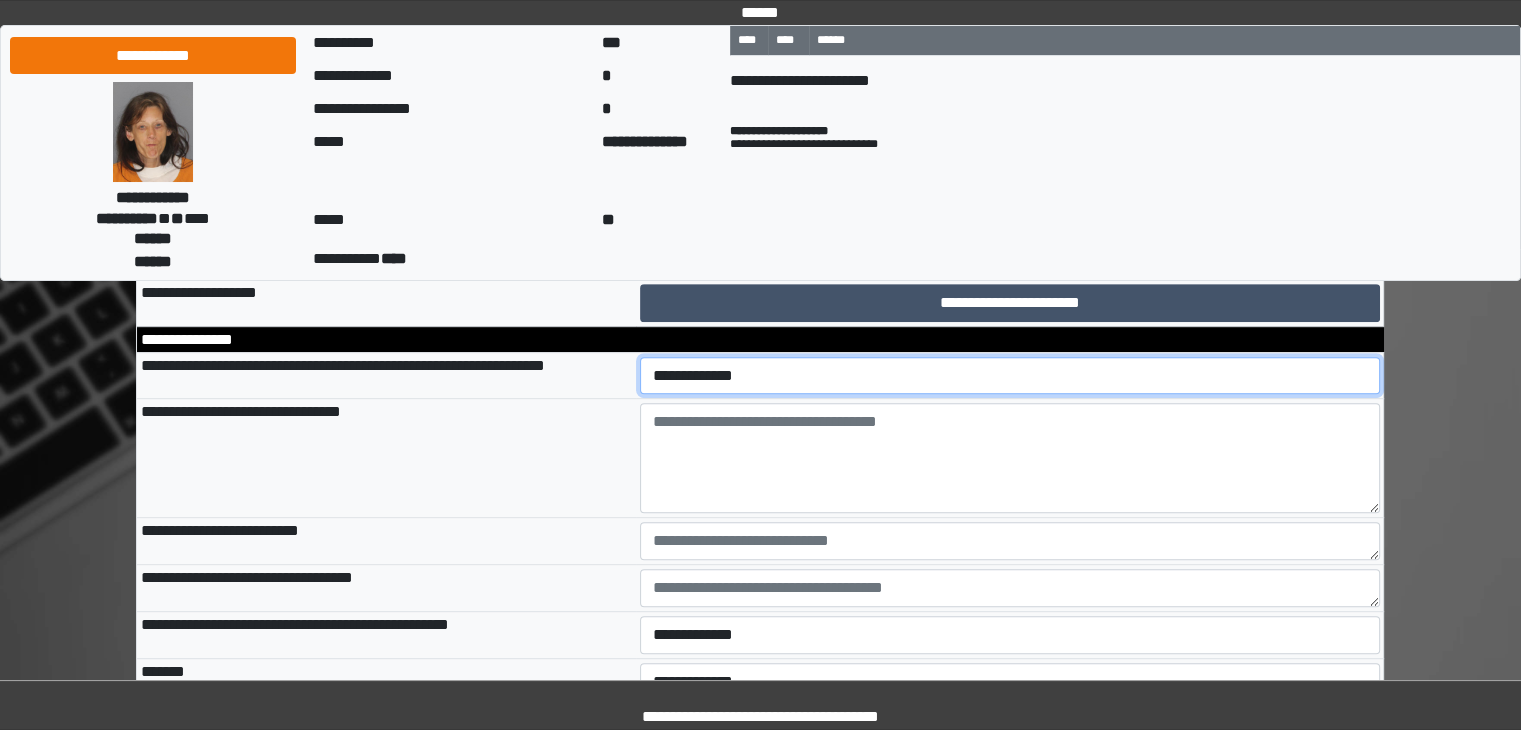 click on "**********" at bounding box center (1010, 376) 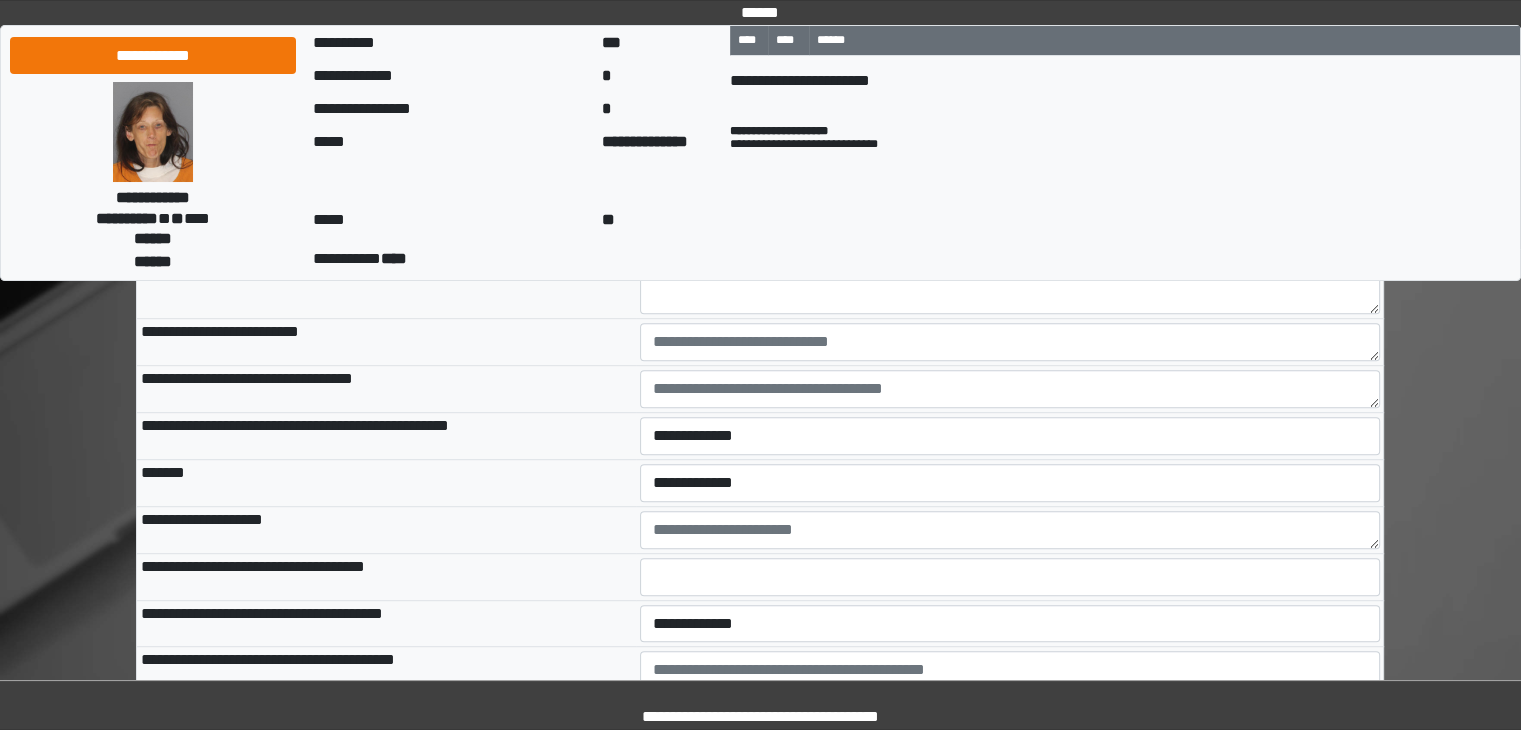 scroll, scrollTop: 1100, scrollLeft: 0, axis: vertical 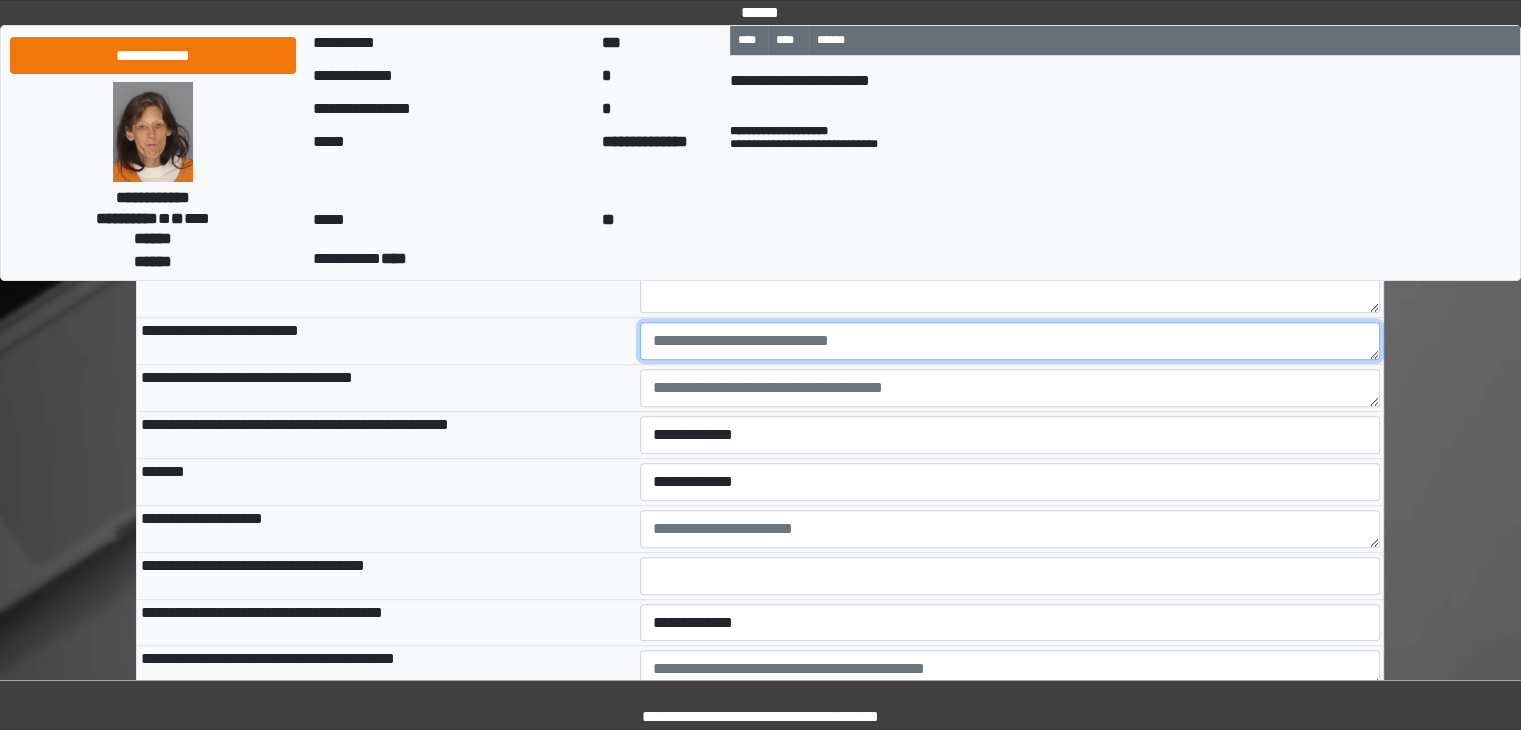 click at bounding box center [1010, 341] 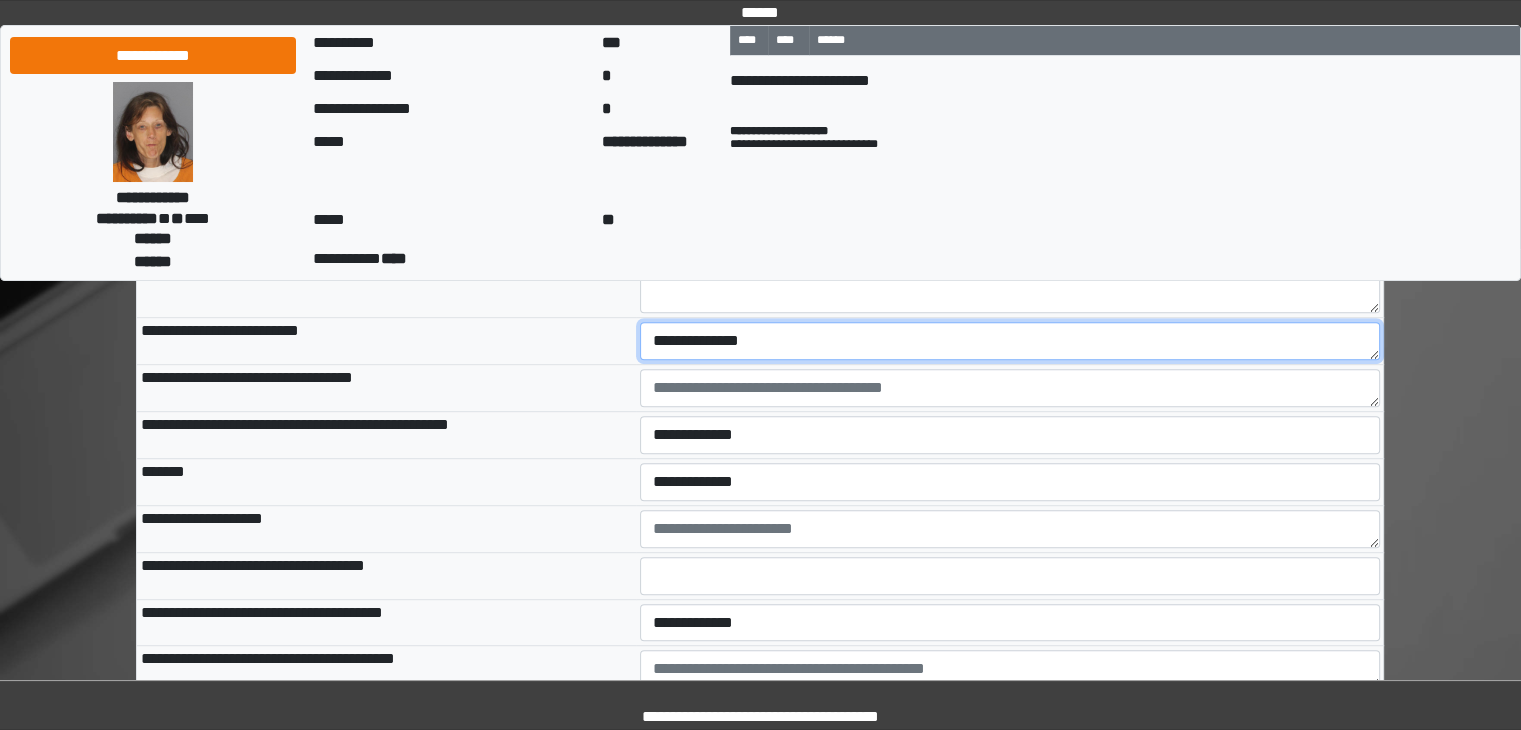 type on "**********" 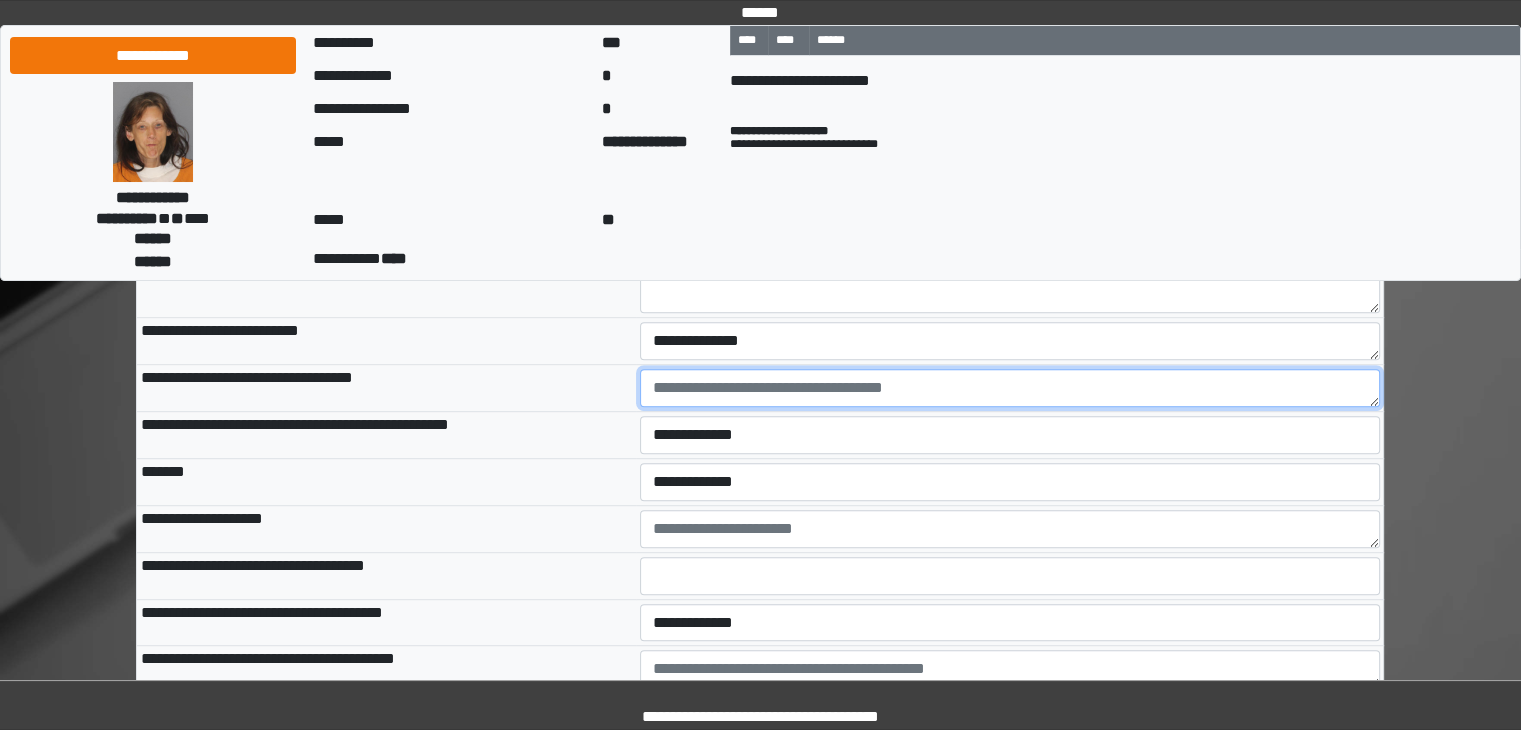 click at bounding box center (1010, 388) 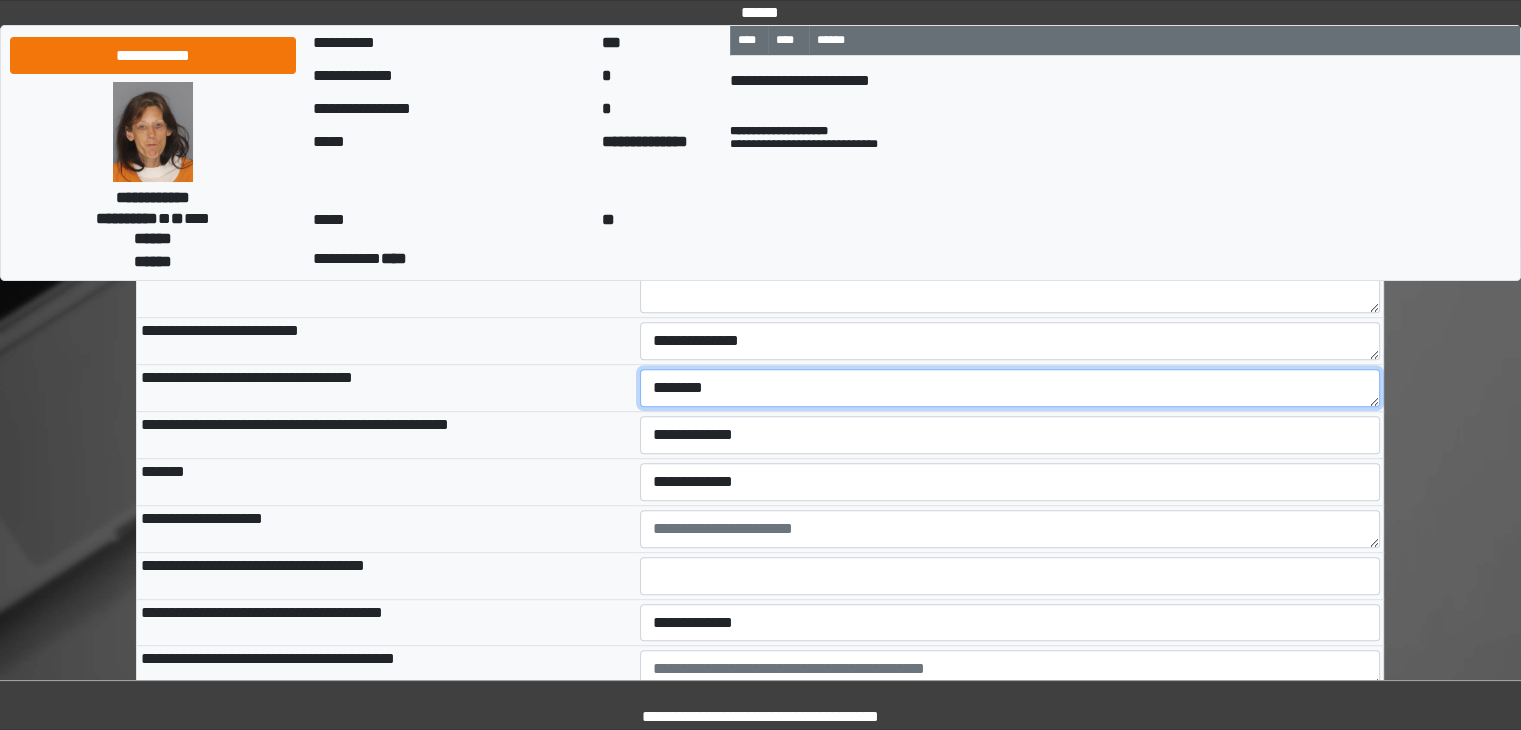 type on "********" 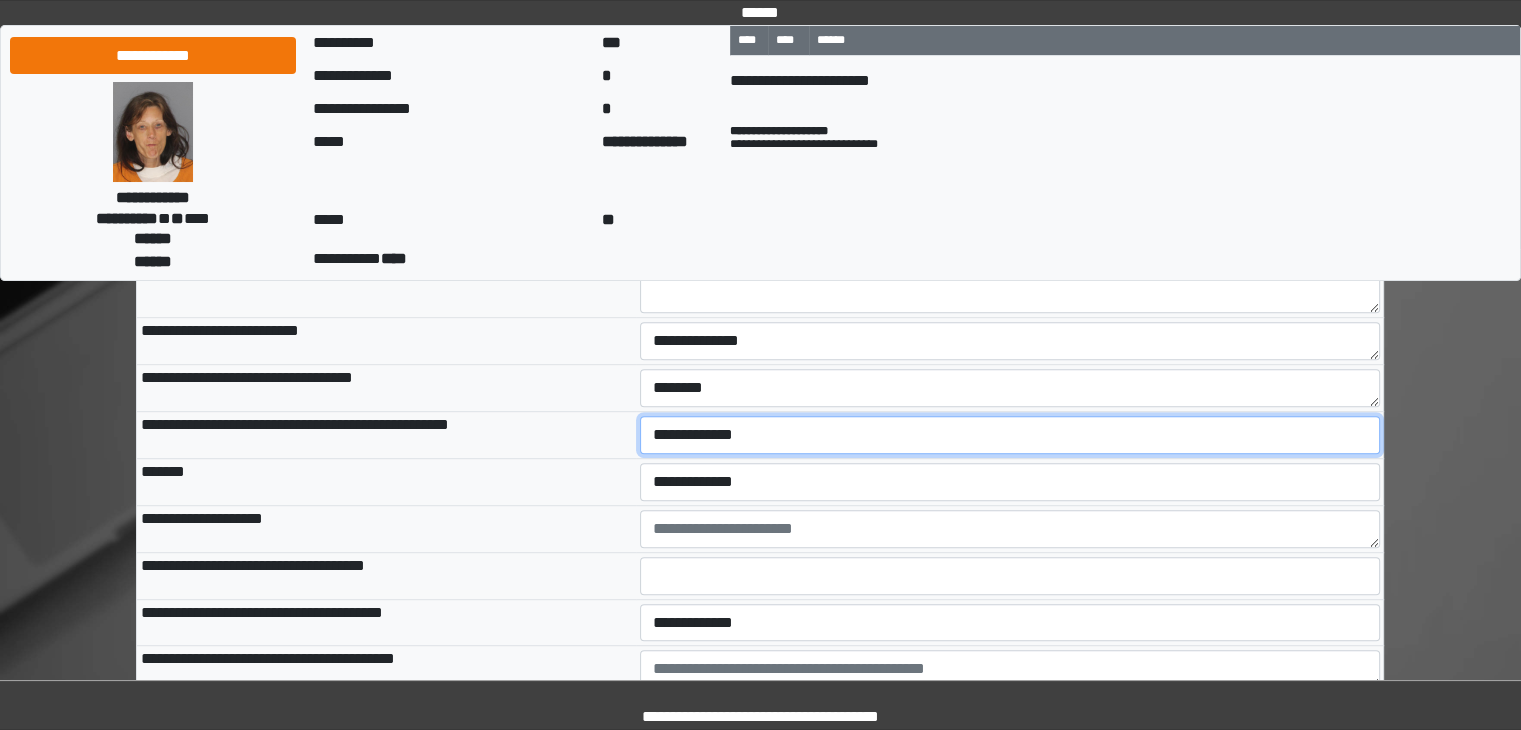 click on "**********" at bounding box center (1010, 435) 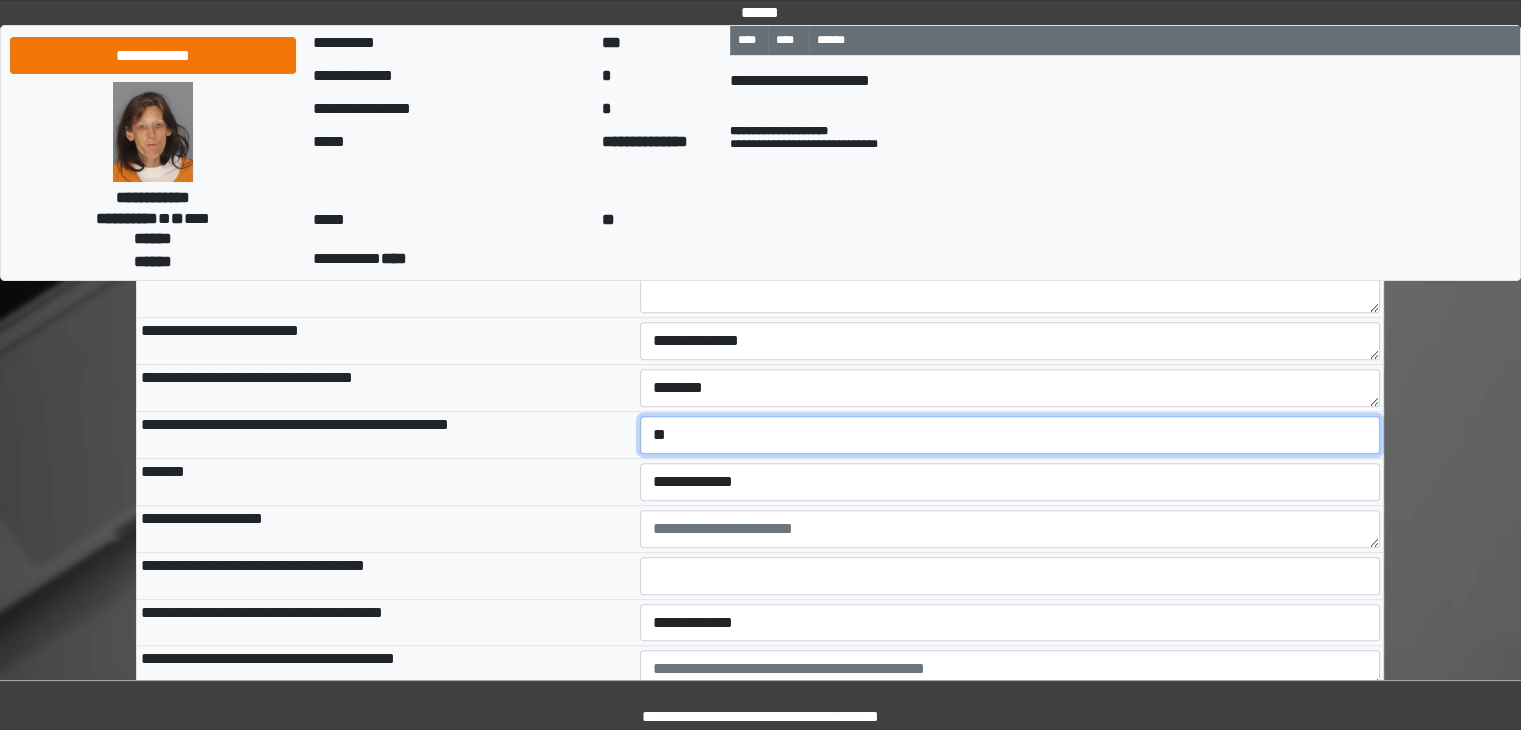 click on "**********" at bounding box center [1010, 435] 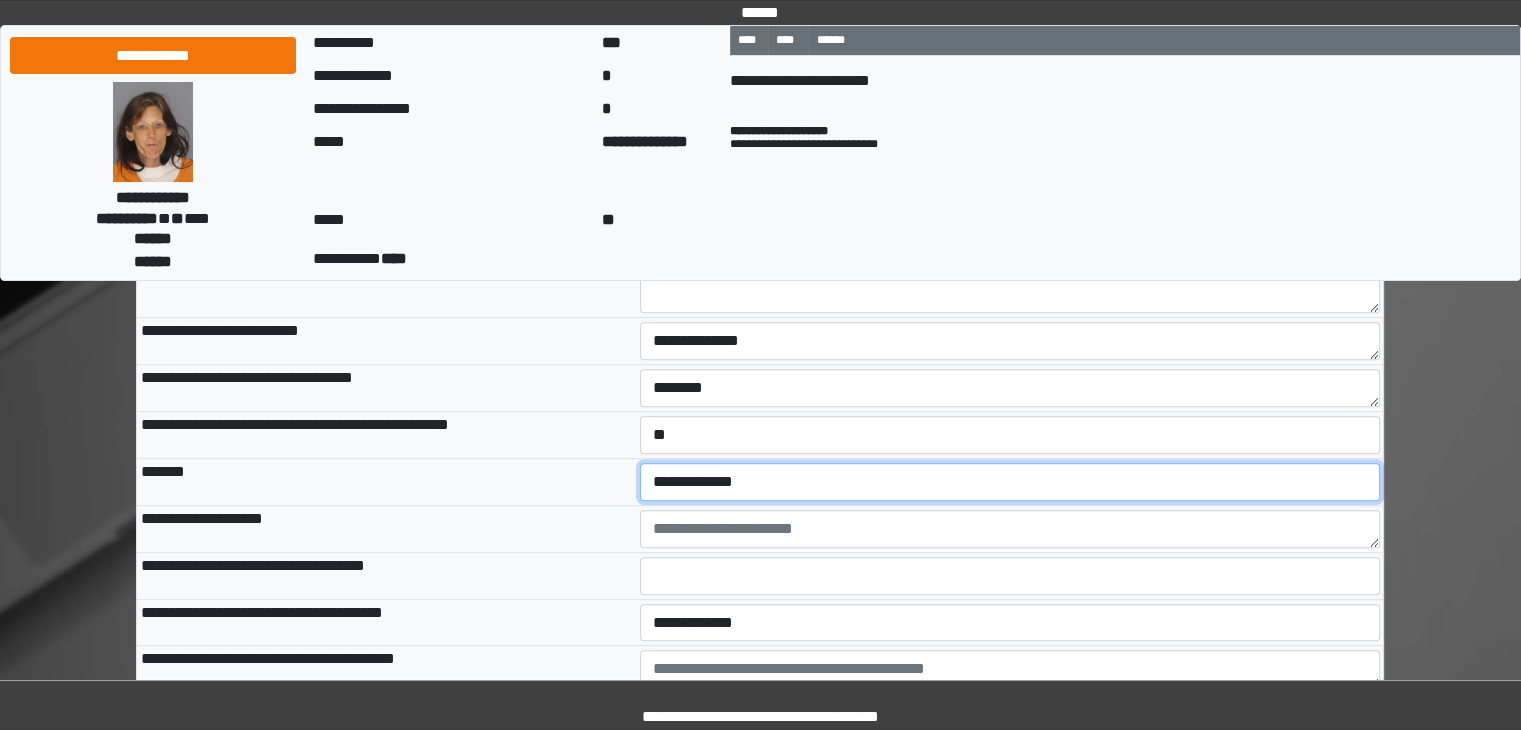 click on "**********" at bounding box center [1010, 482] 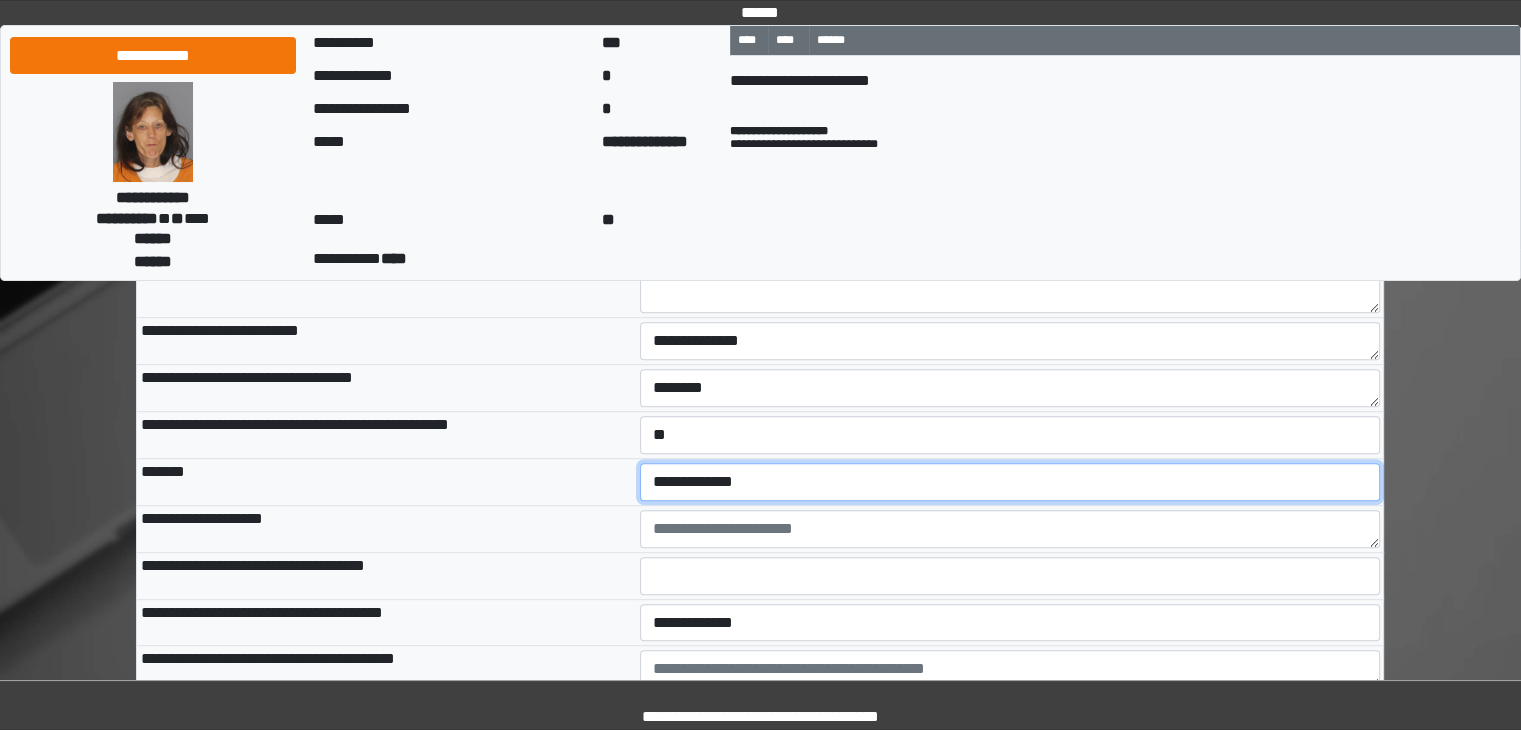 select on "*" 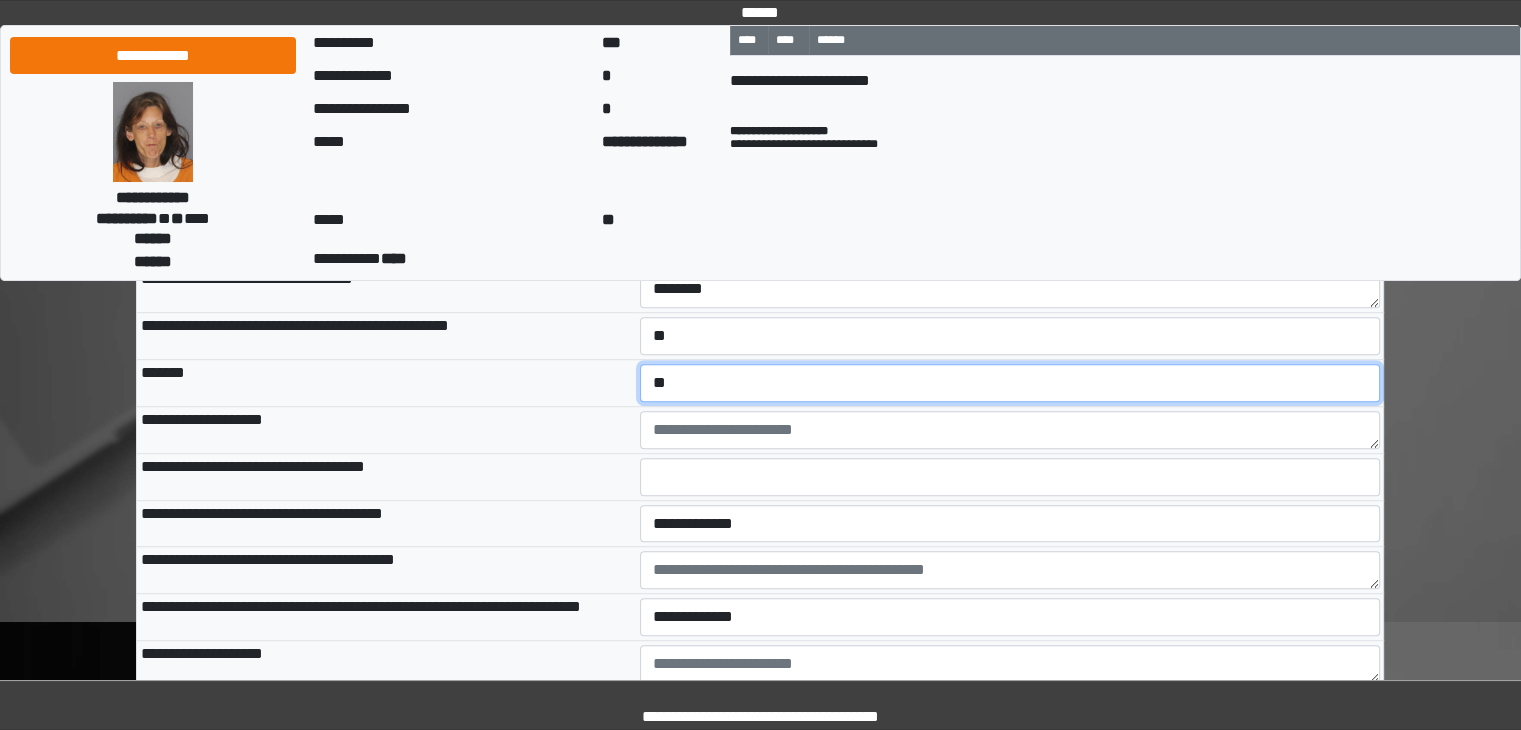 scroll, scrollTop: 1200, scrollLeft: 0, axis: vertical 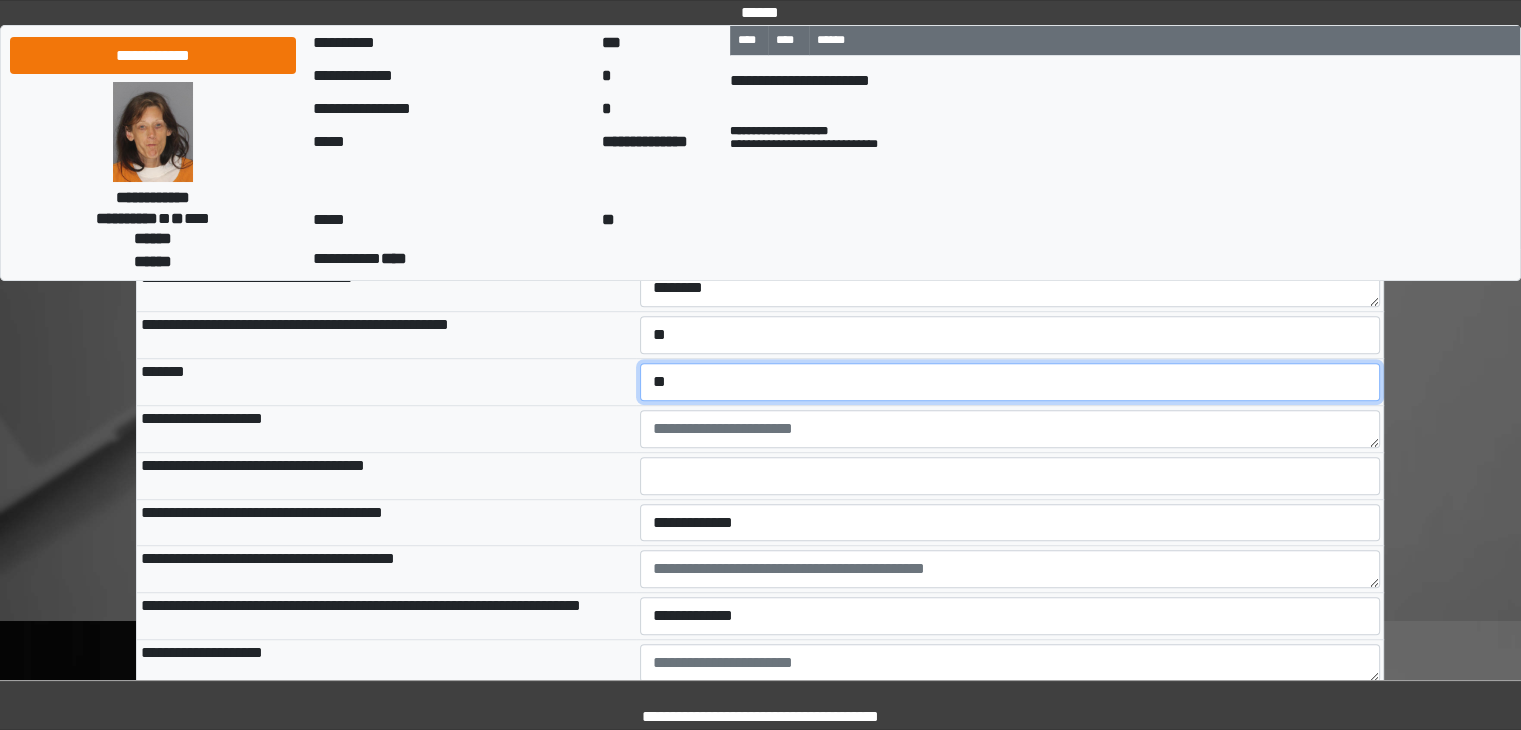 click on "**********" at bounding box center (1010, 382) 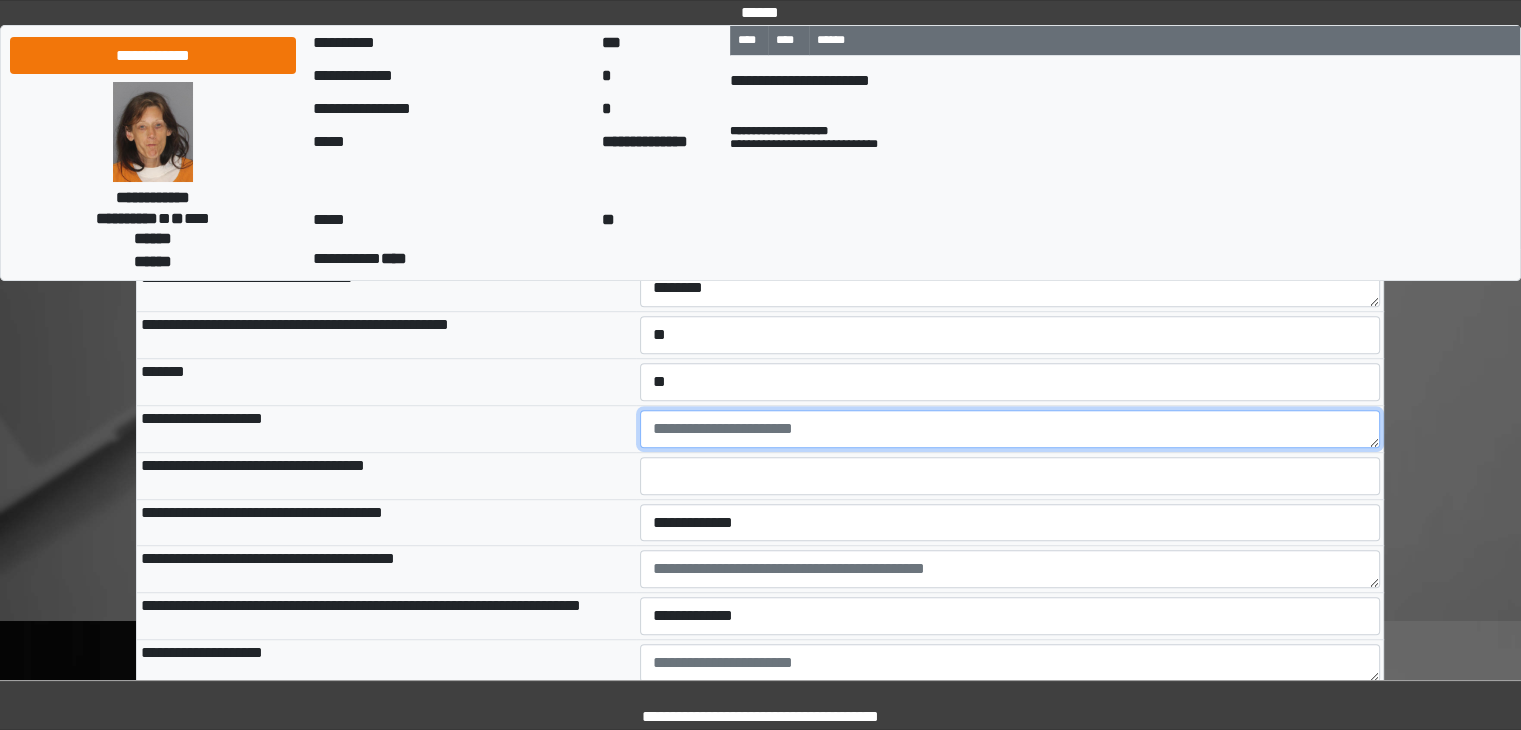 click at bounding box center [1010, 429] 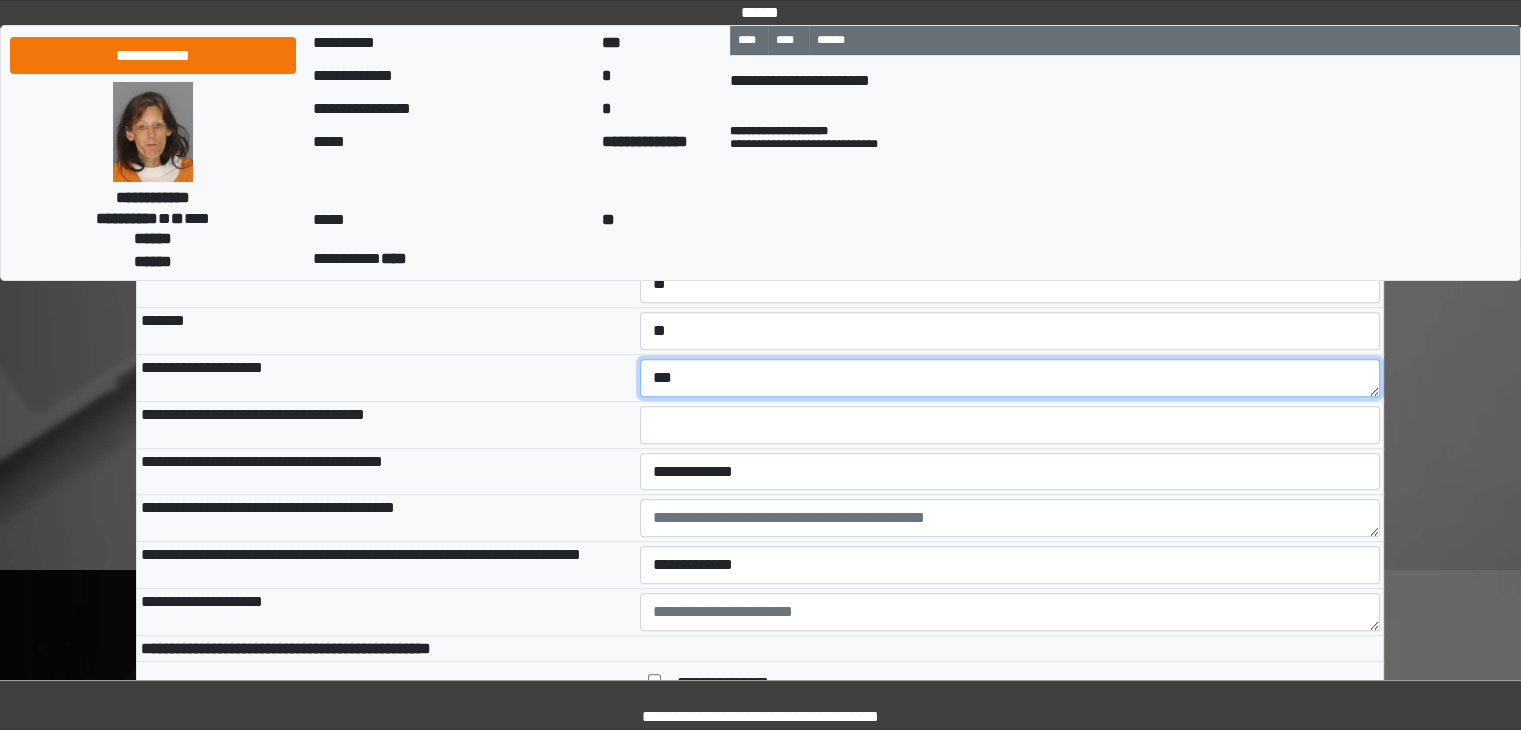 scroll, scrollTop: 1300, scrollLeft: 0, axis: vertical 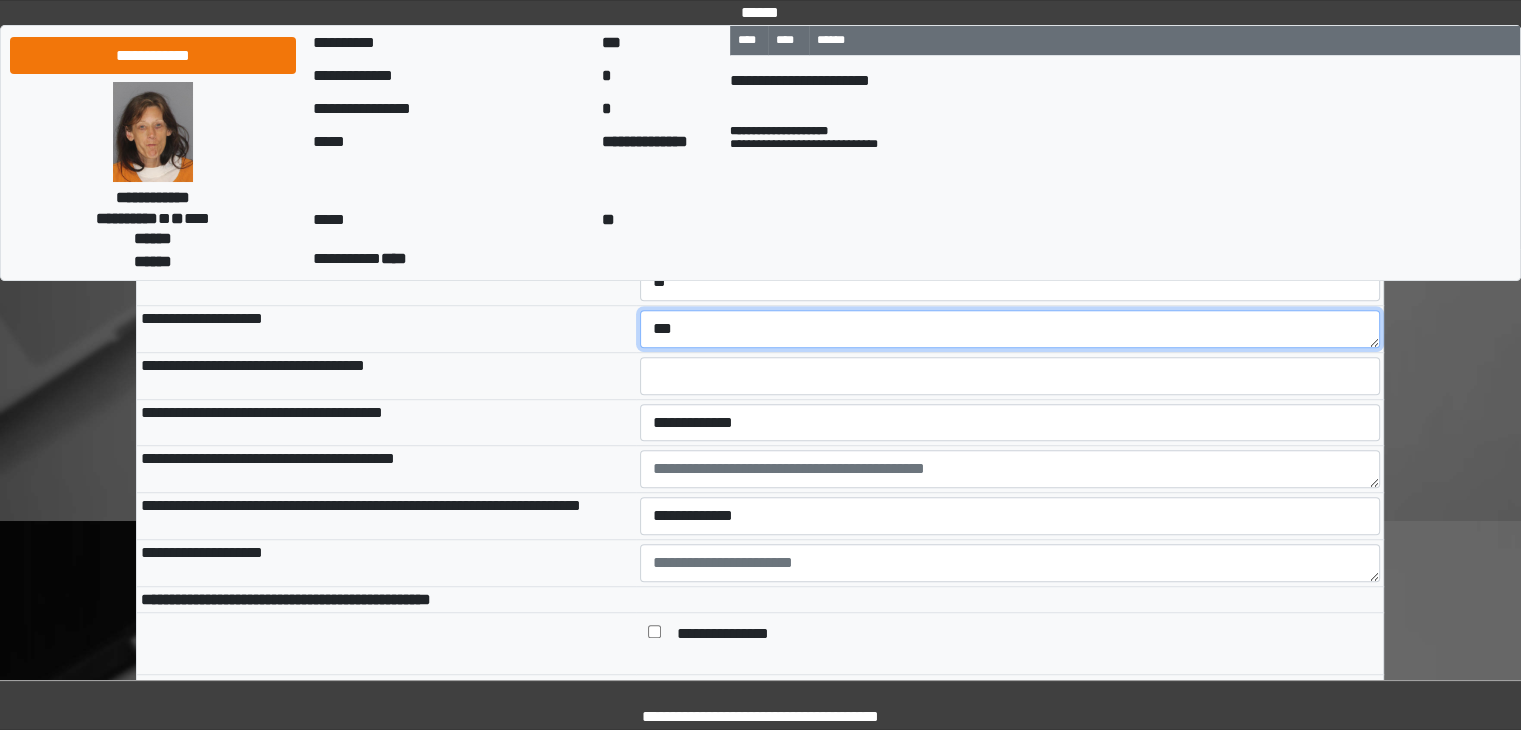 type on "***" 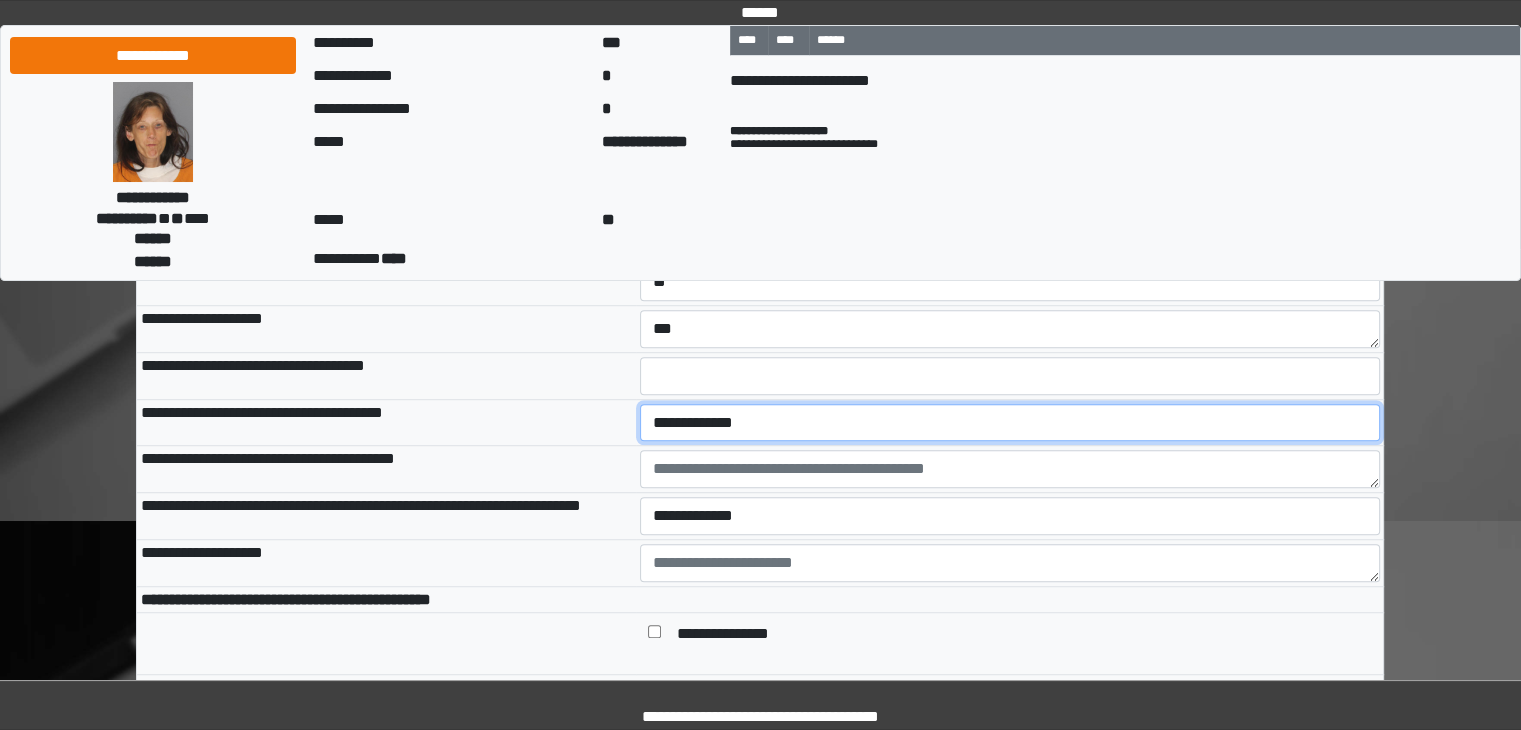 click on "**********" at bounding box center [1010, 423] 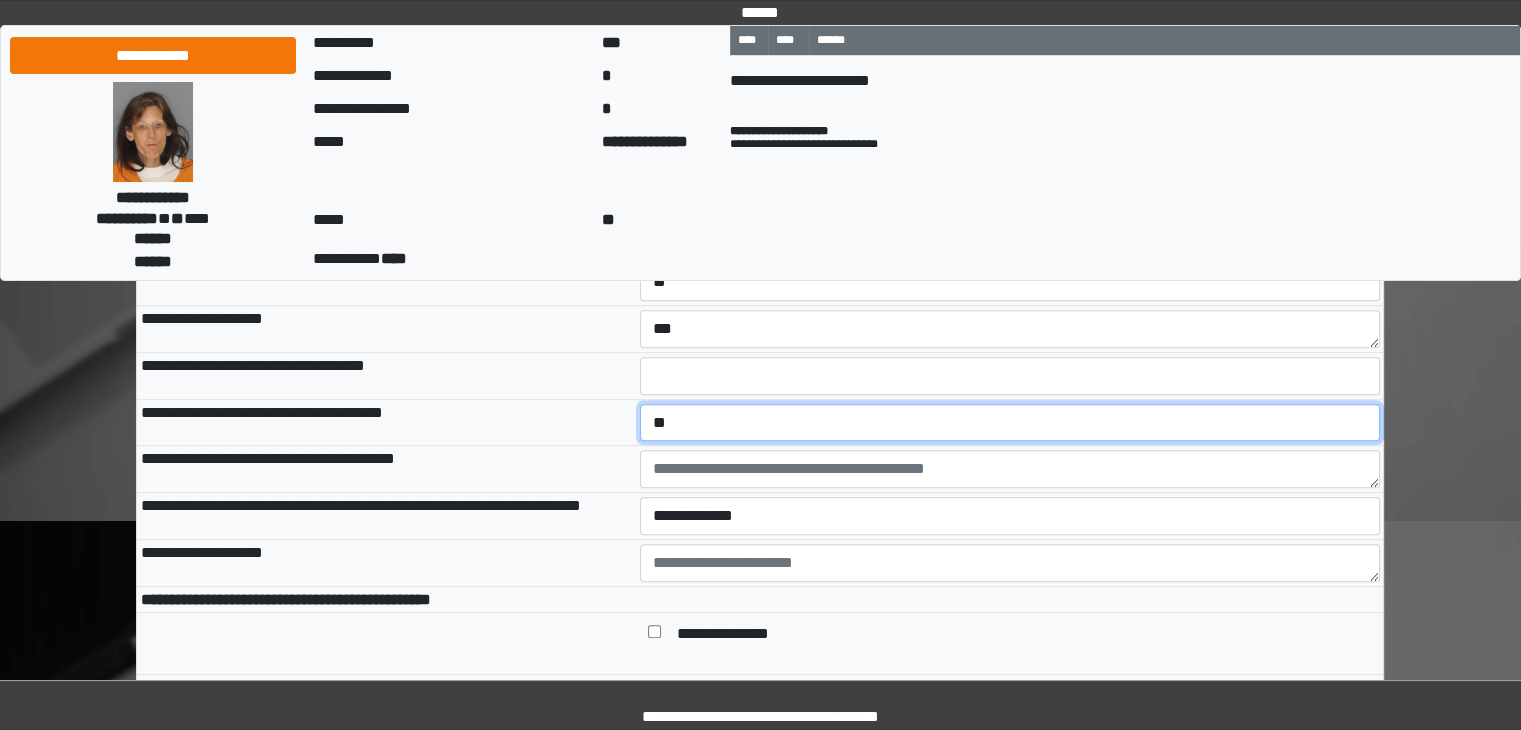 click on "**********" at bounding box center (1010, 423) 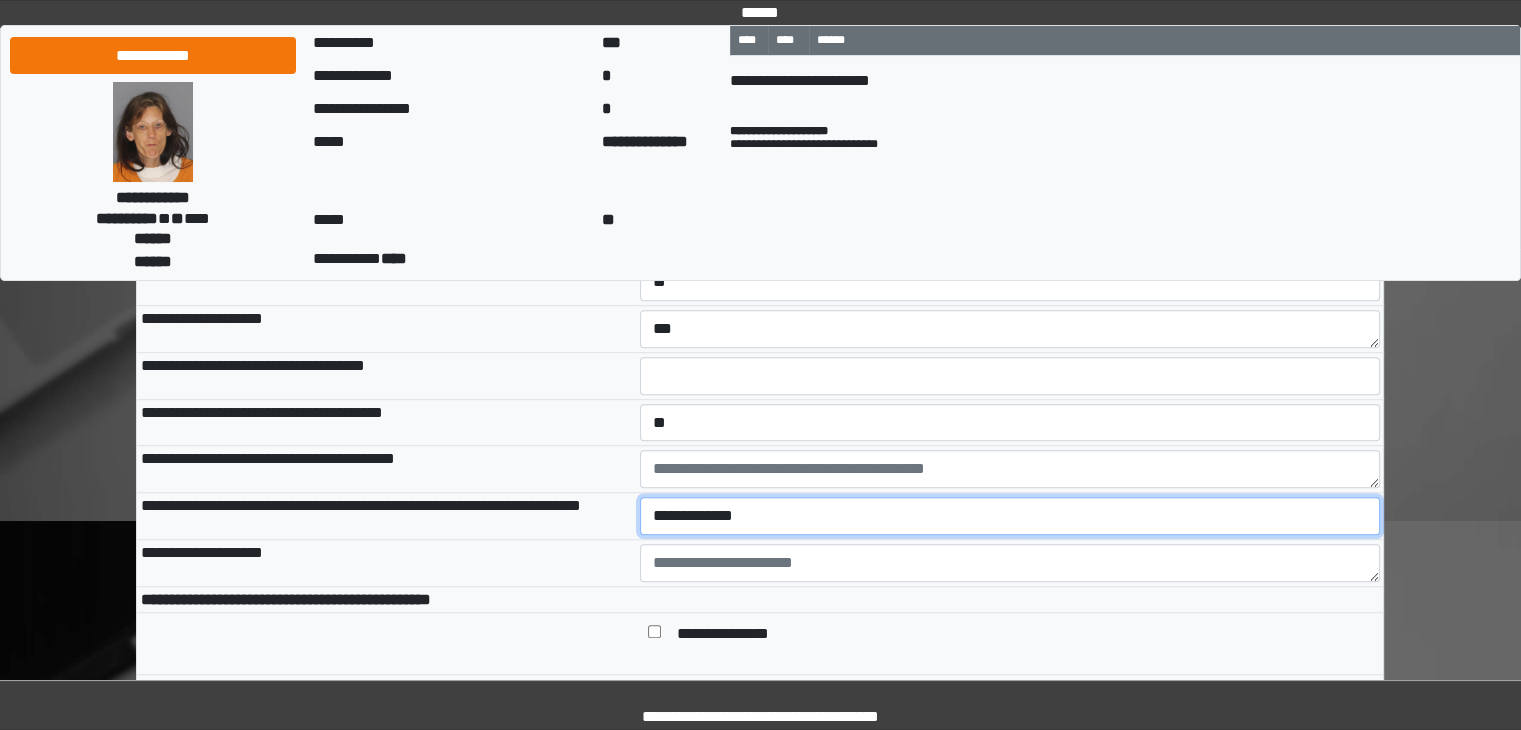 click on "**********" at bounding box center [1010, 516] 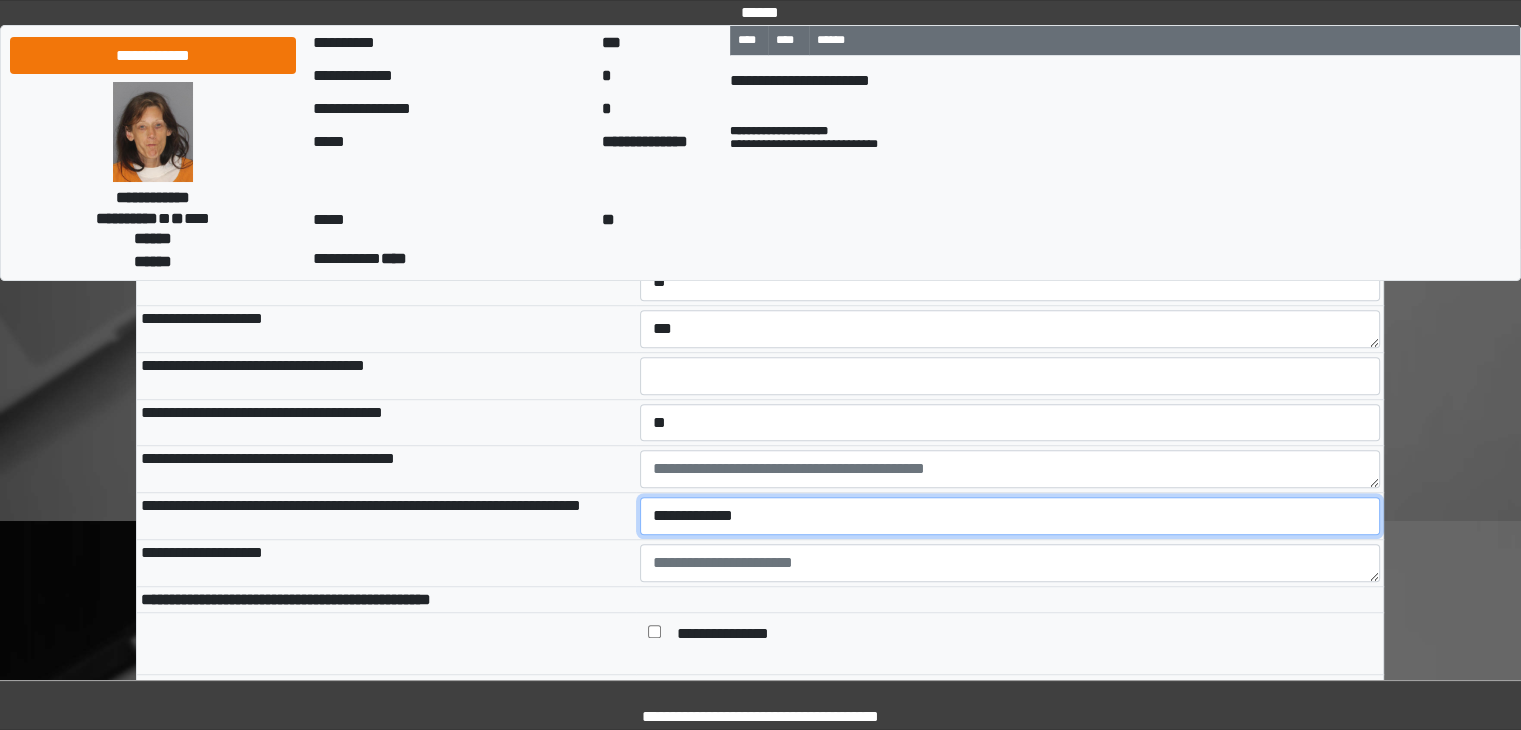 select on "*" 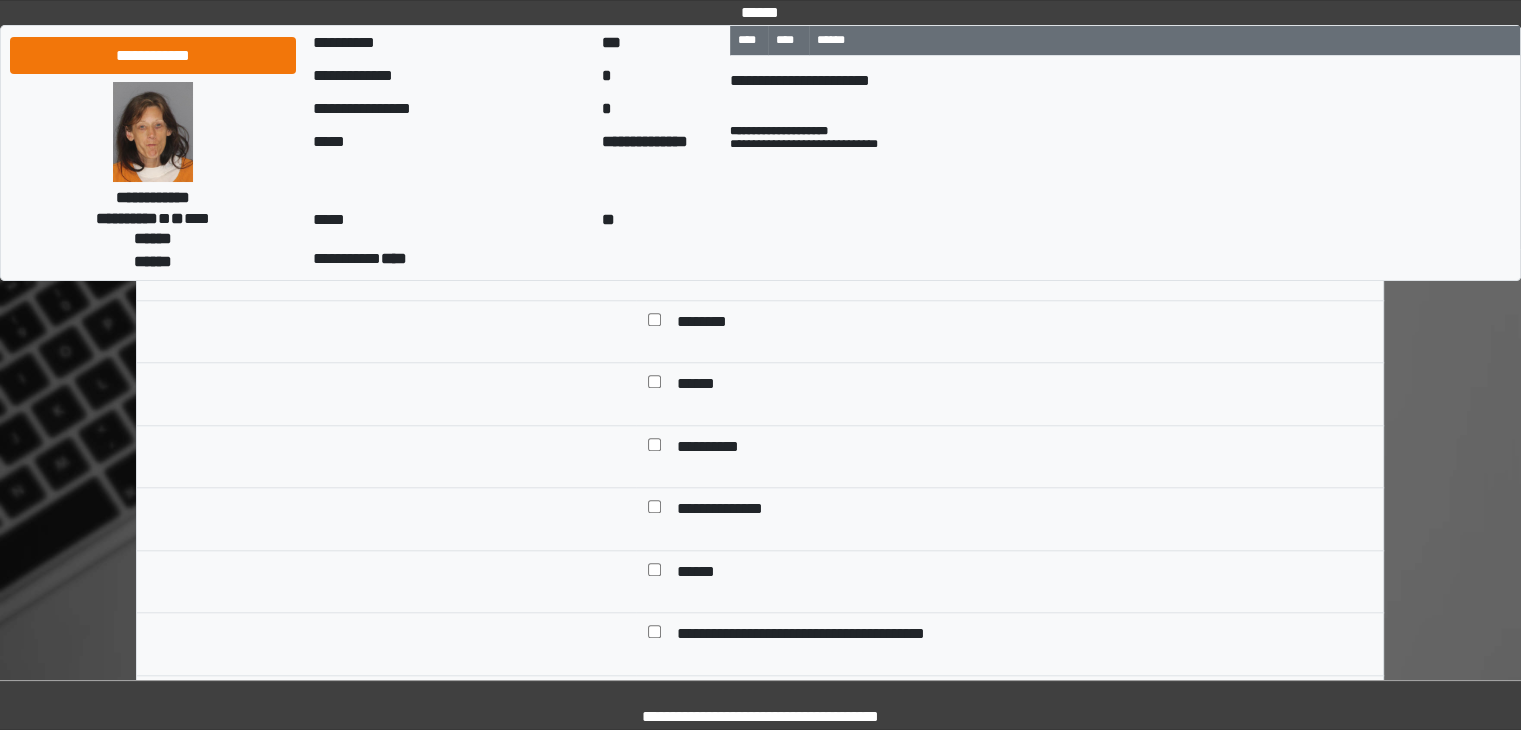 scroll, scrollTop: 1900, scrollLeft: 0, axis: vertical 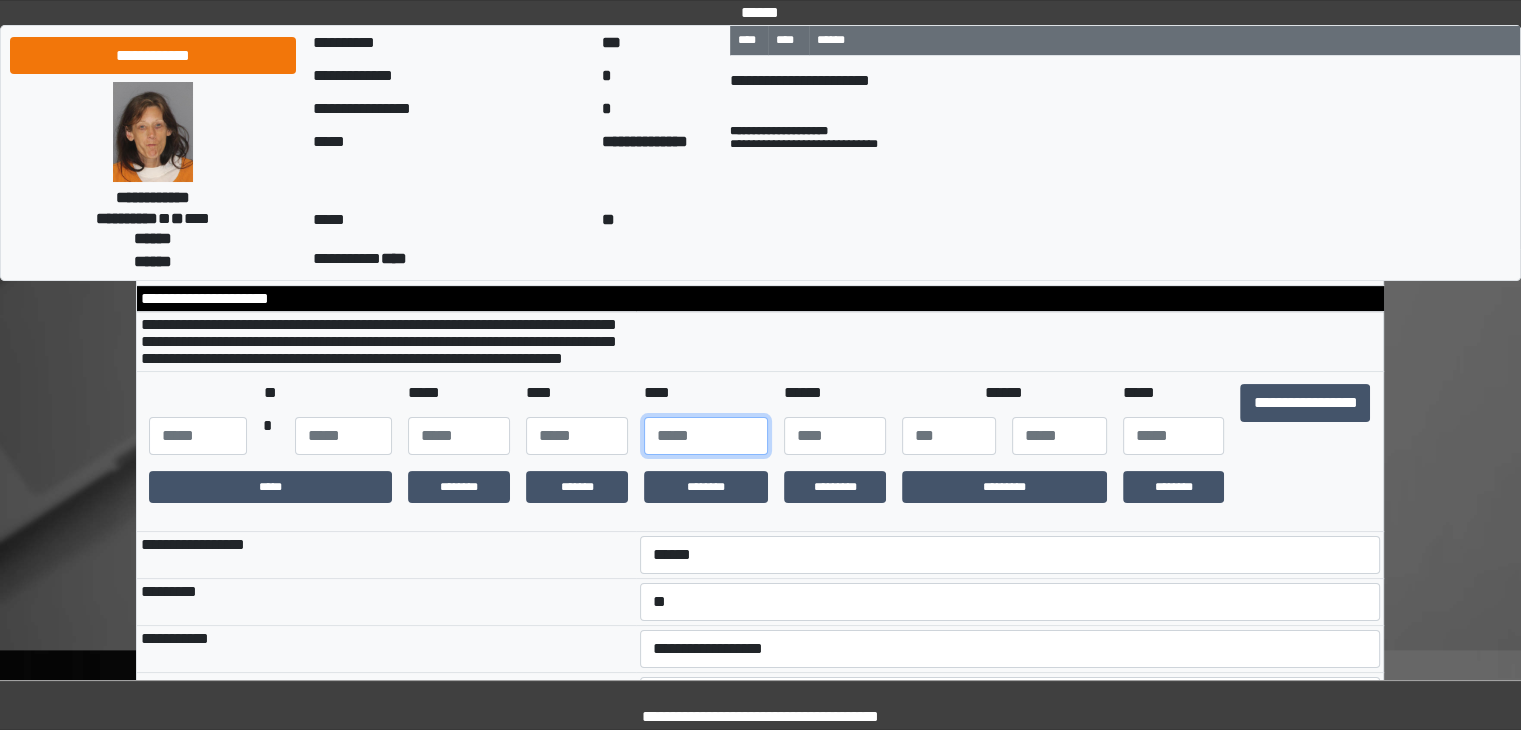 click at bounding box center [706, 436] 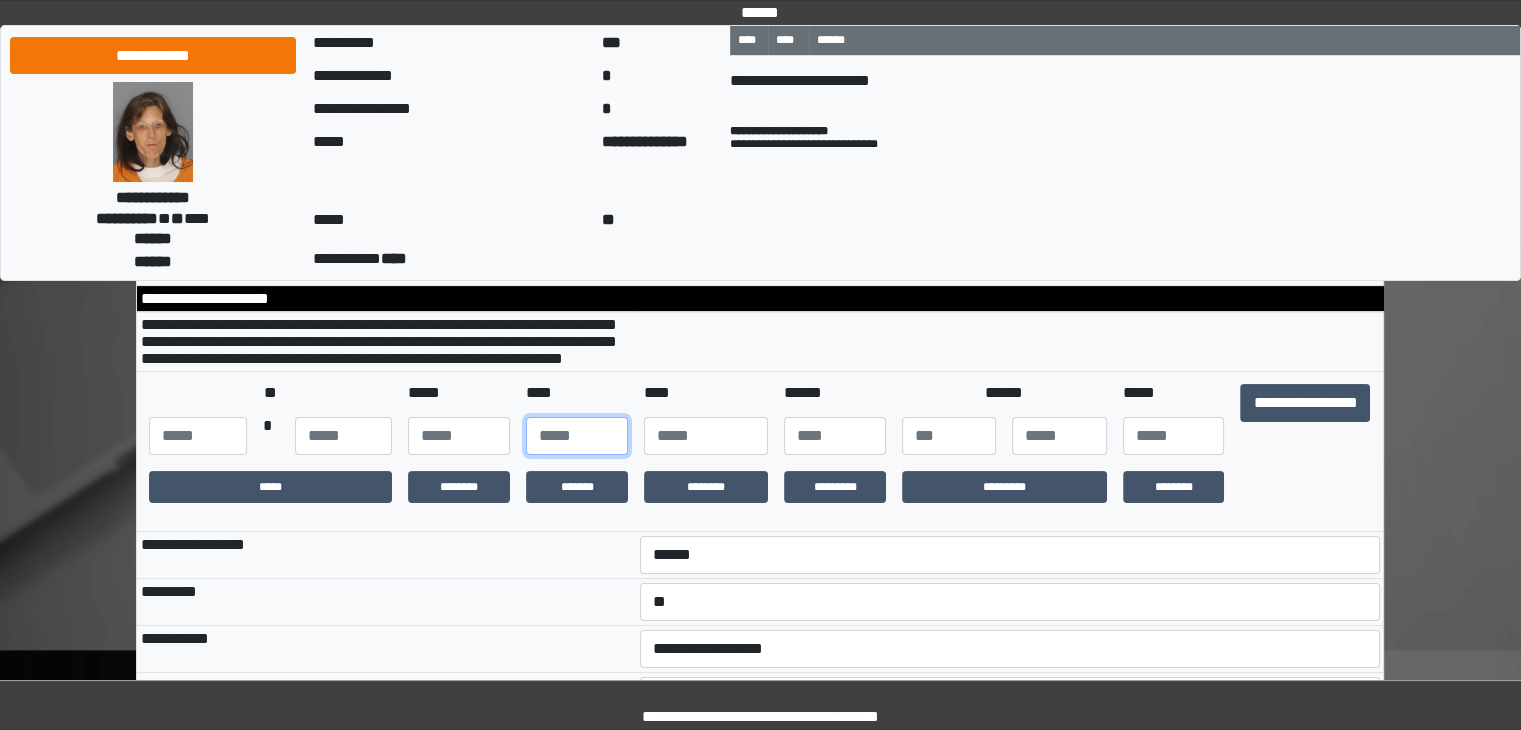 click at bounding box center (577, 436) 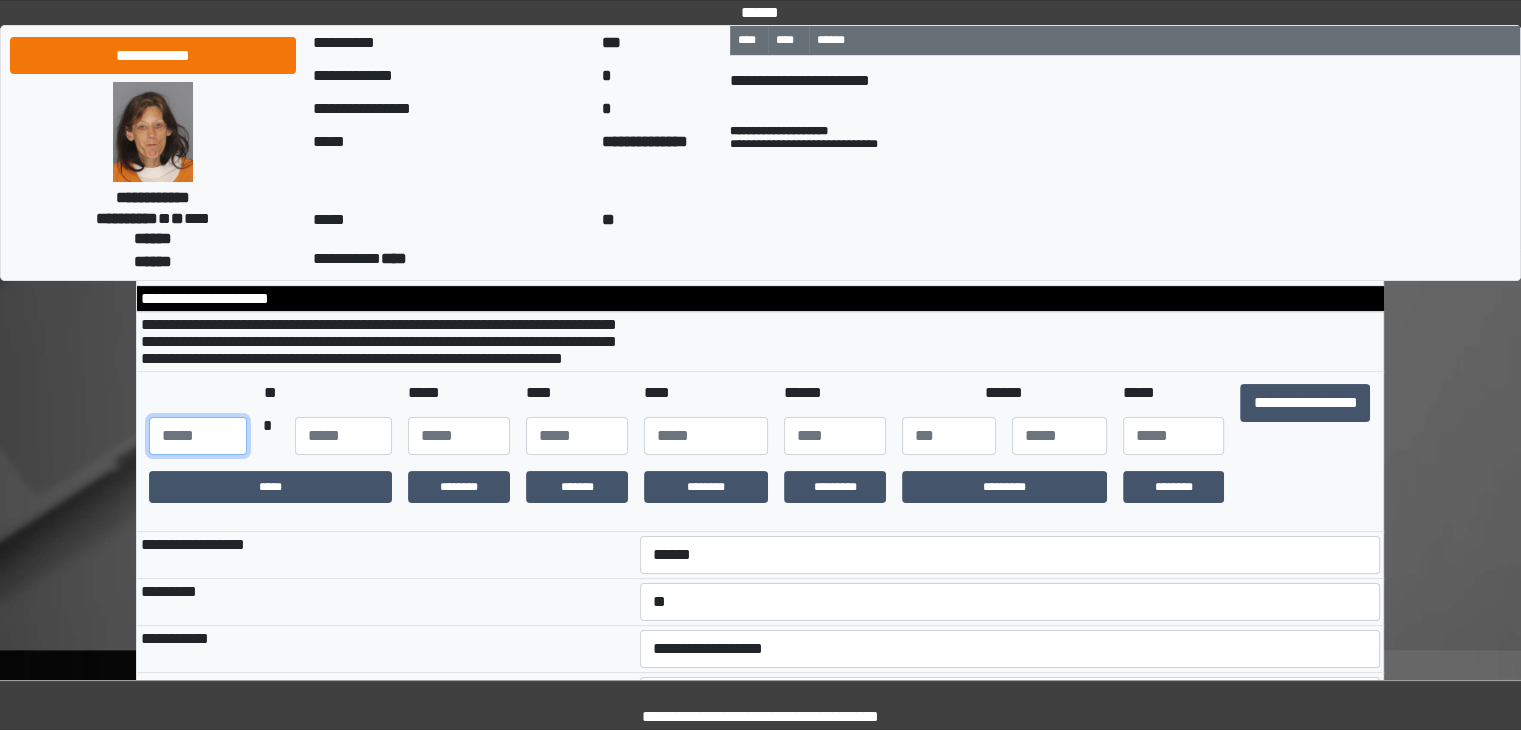 click at bounding box center [197, 436] 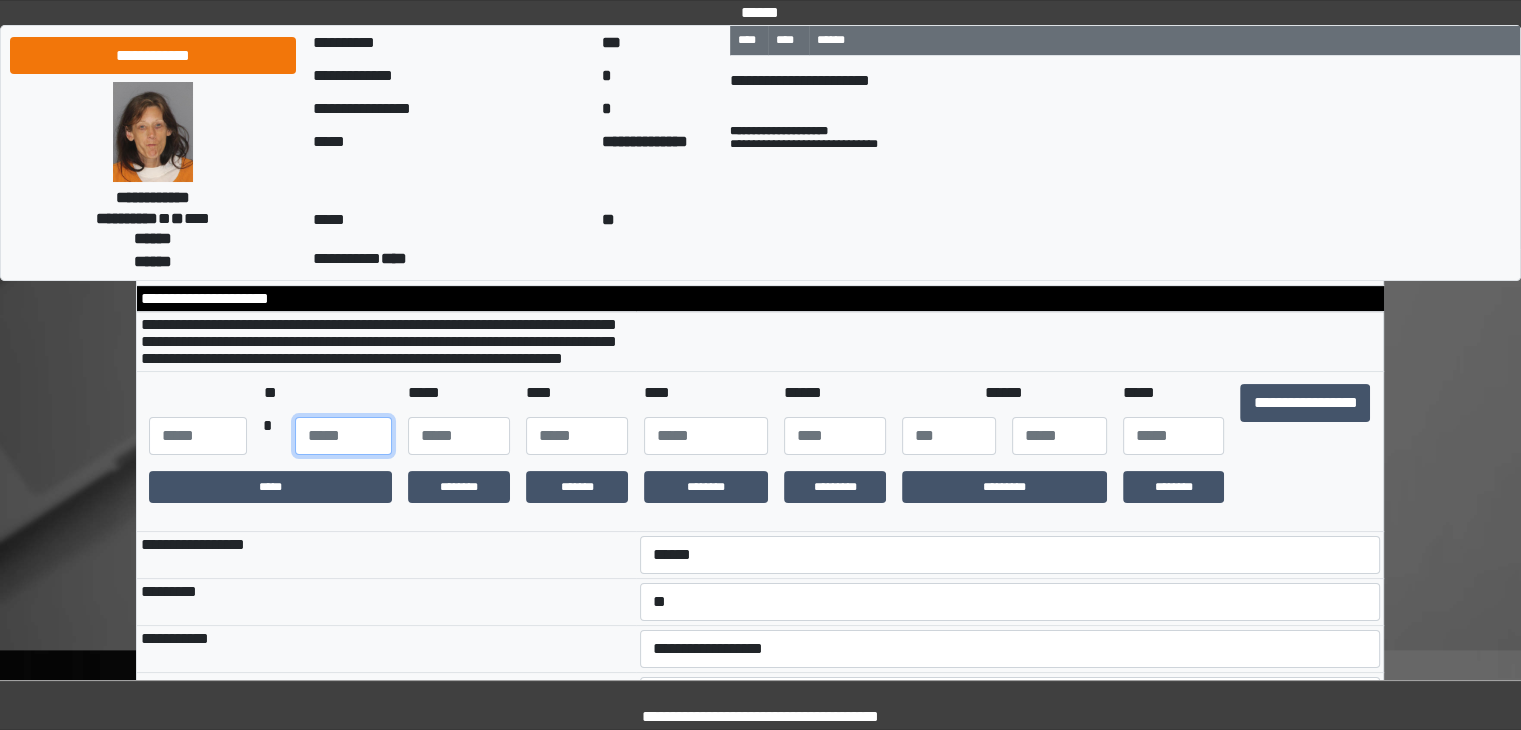 click at bounding box center [343, 436] 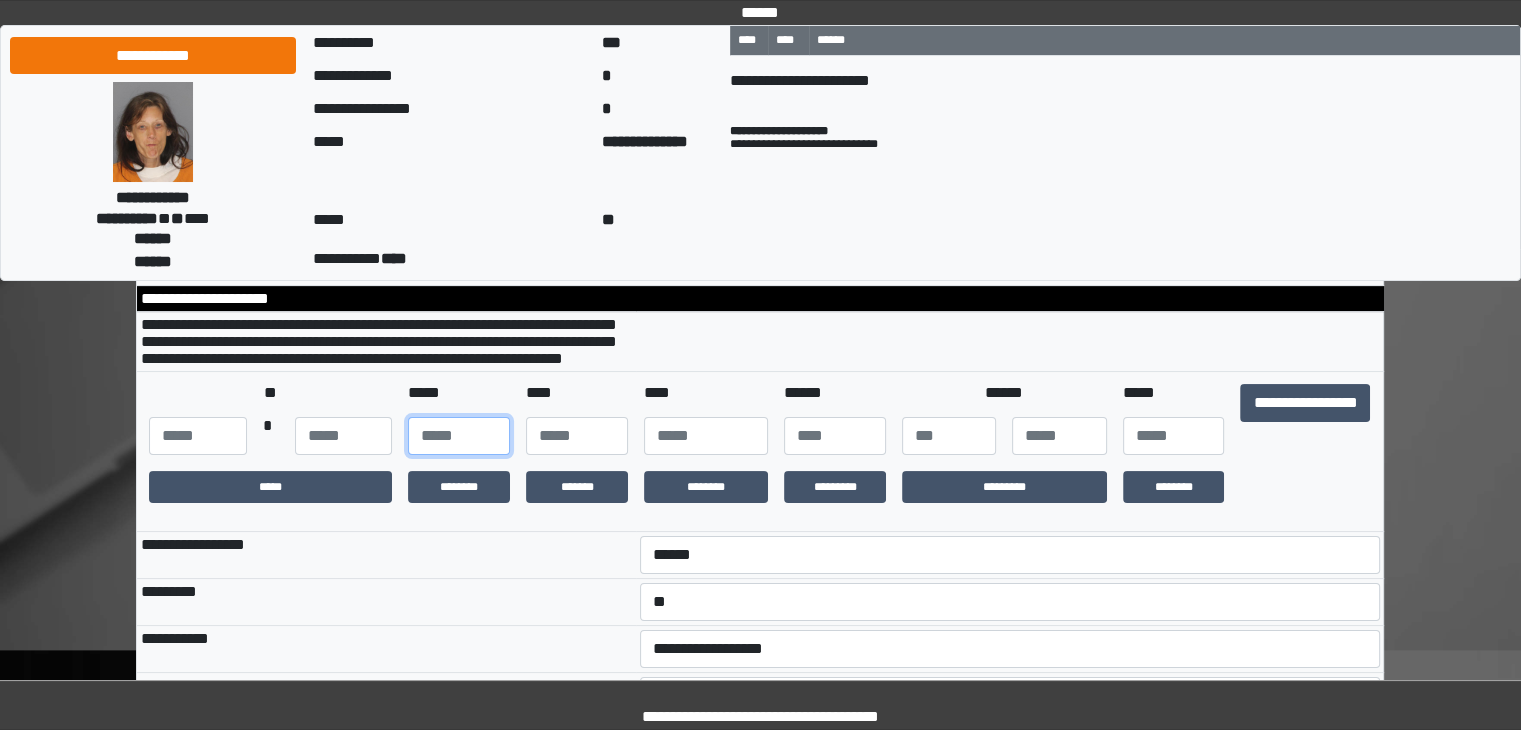 click at bounding box center [459, 436] 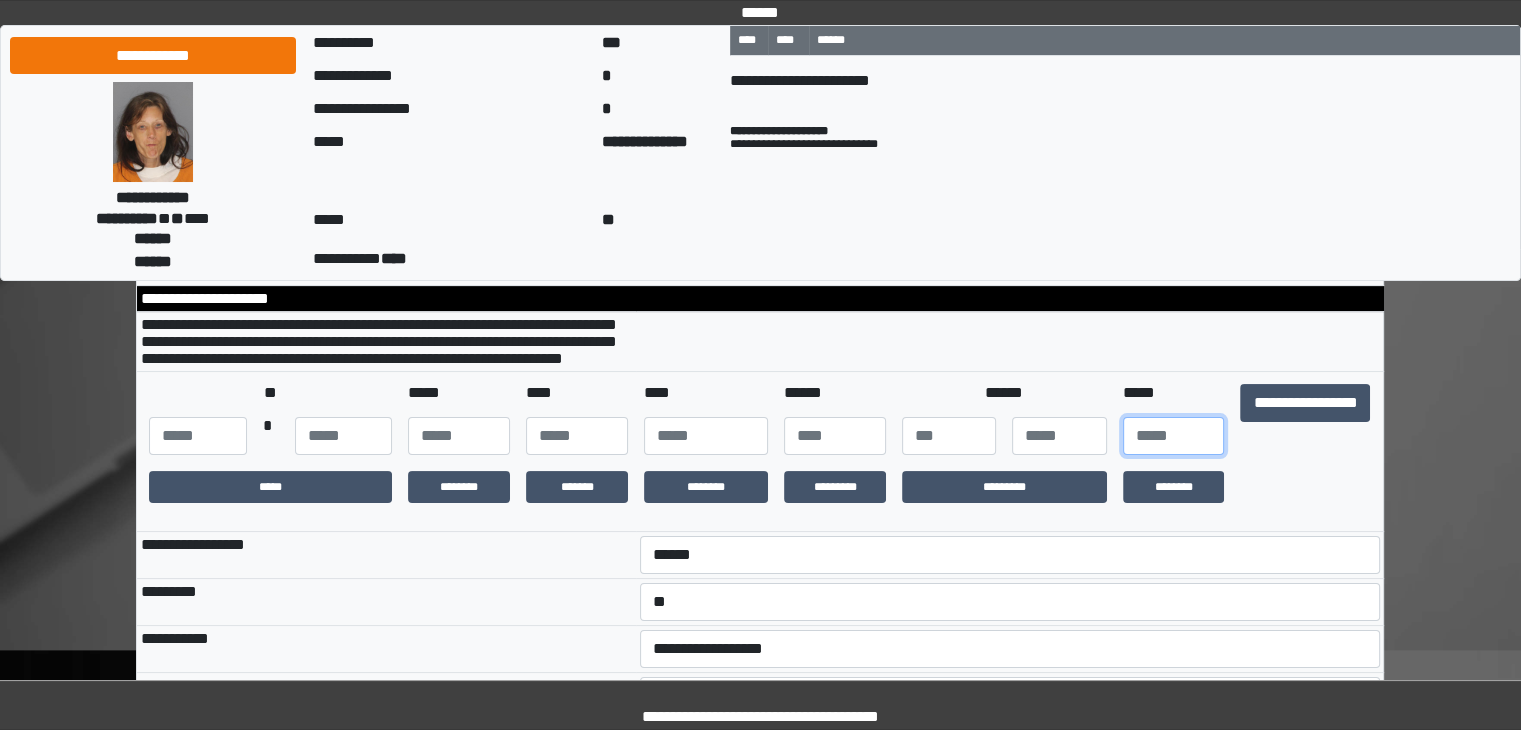 click at bounding box center [1174, 436] 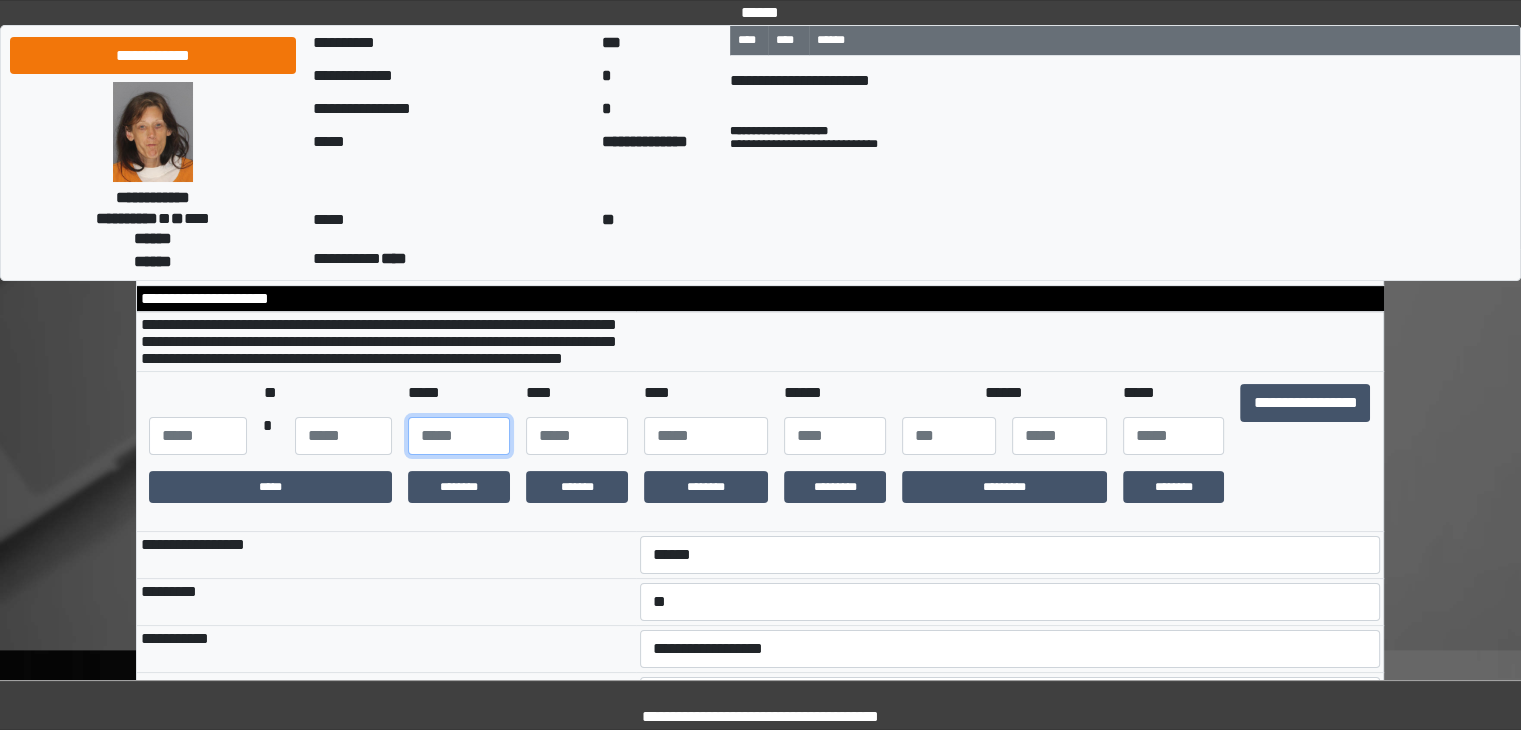 click on "**" at bounding box center (459, 436) 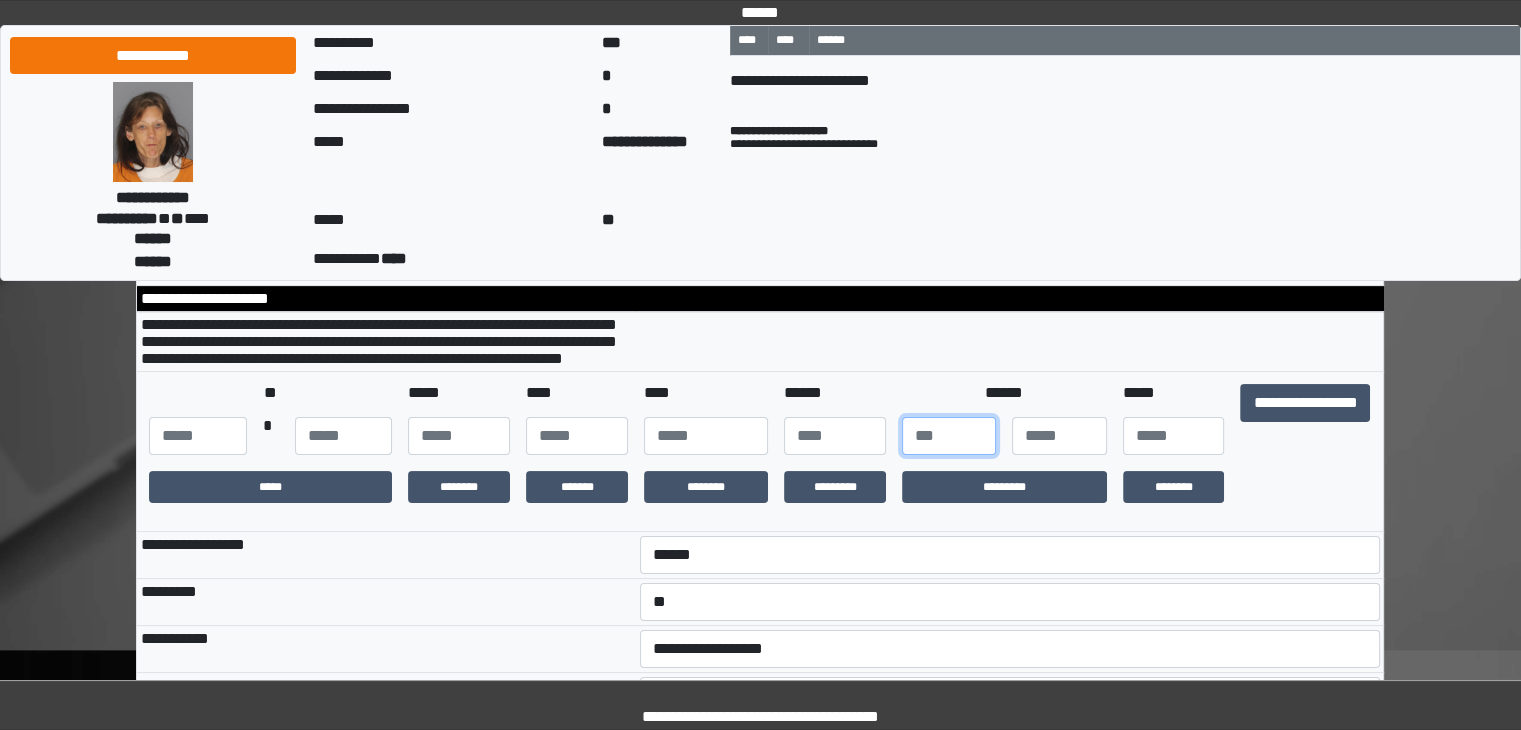 click at bounding box center (949, 436) 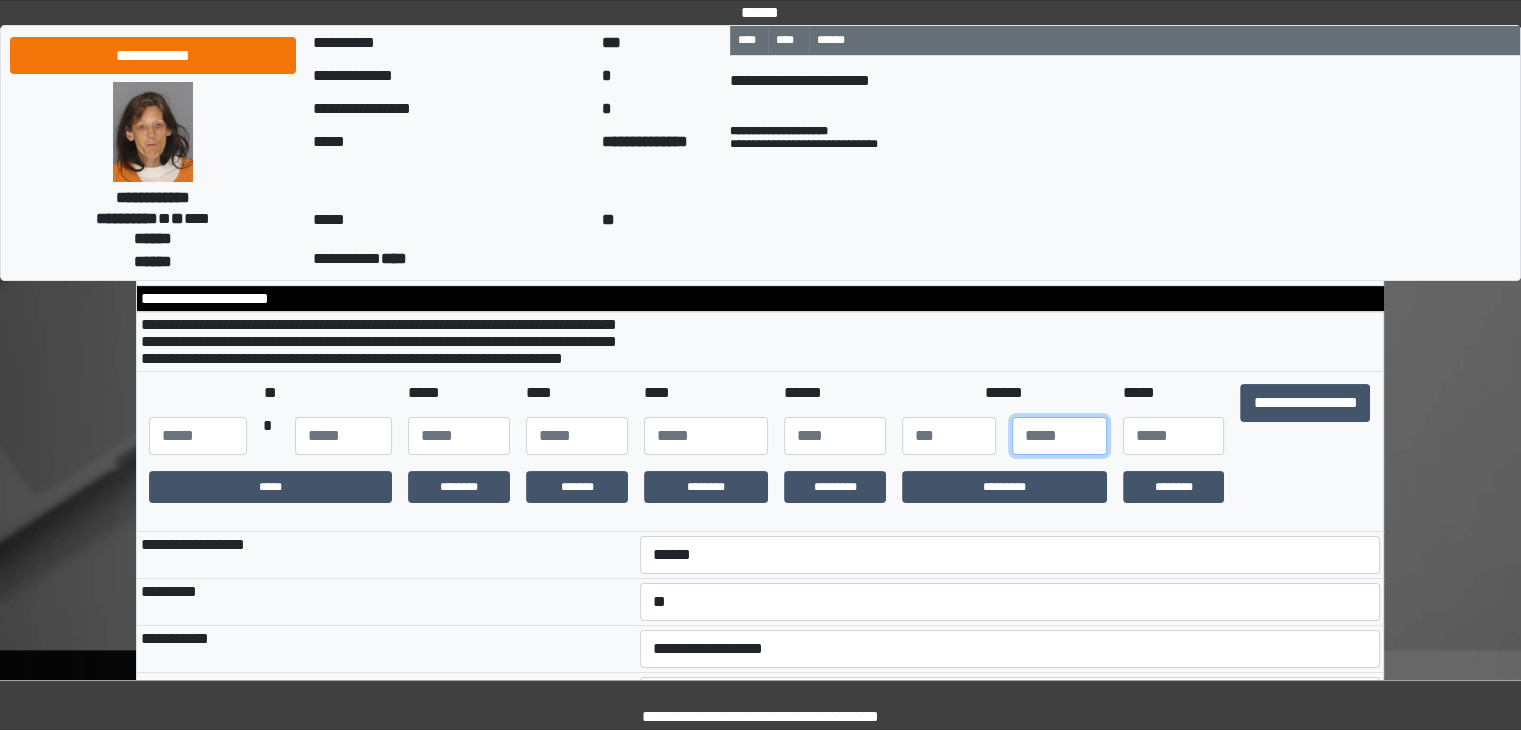 click at bounding box center [1059, 436] 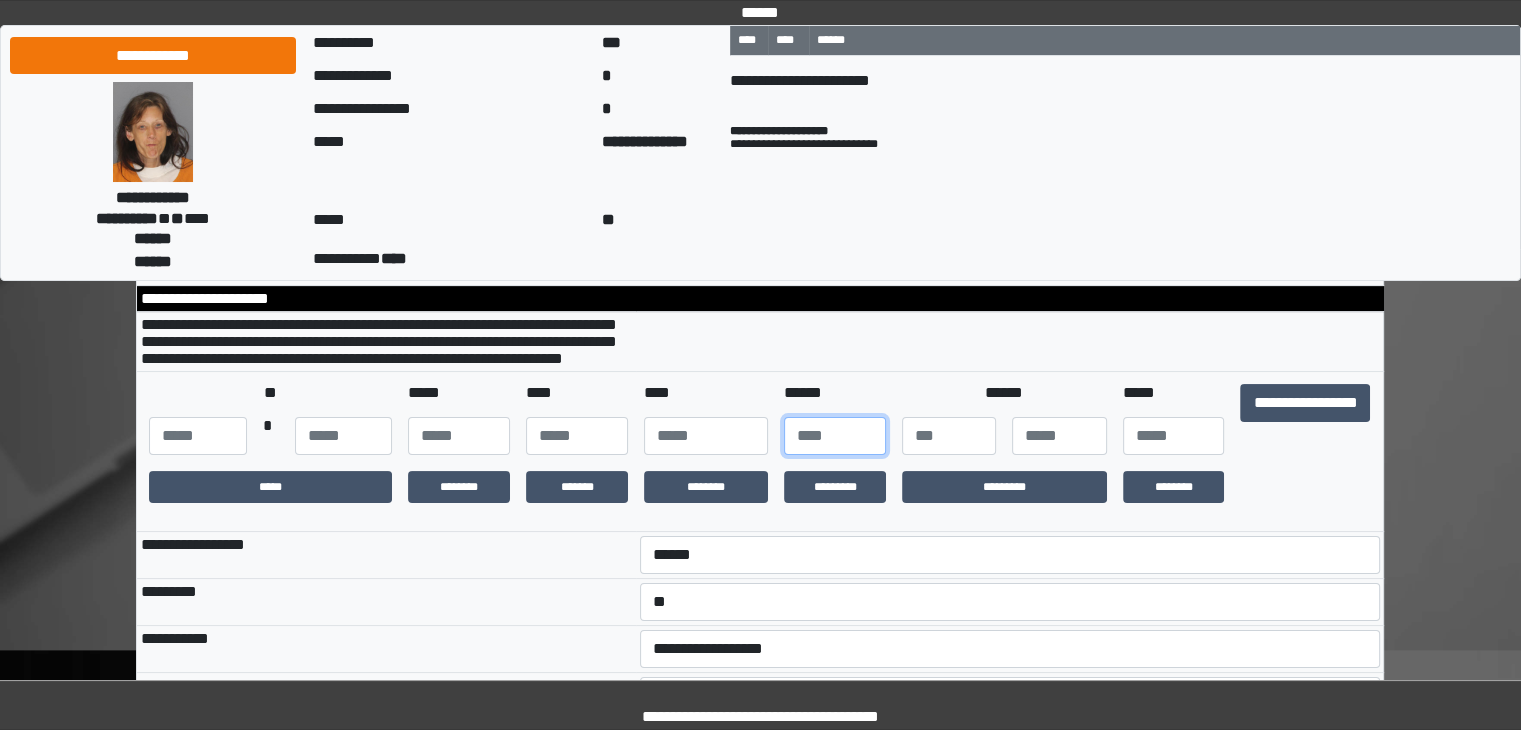 click at bounding box center (835, 436) 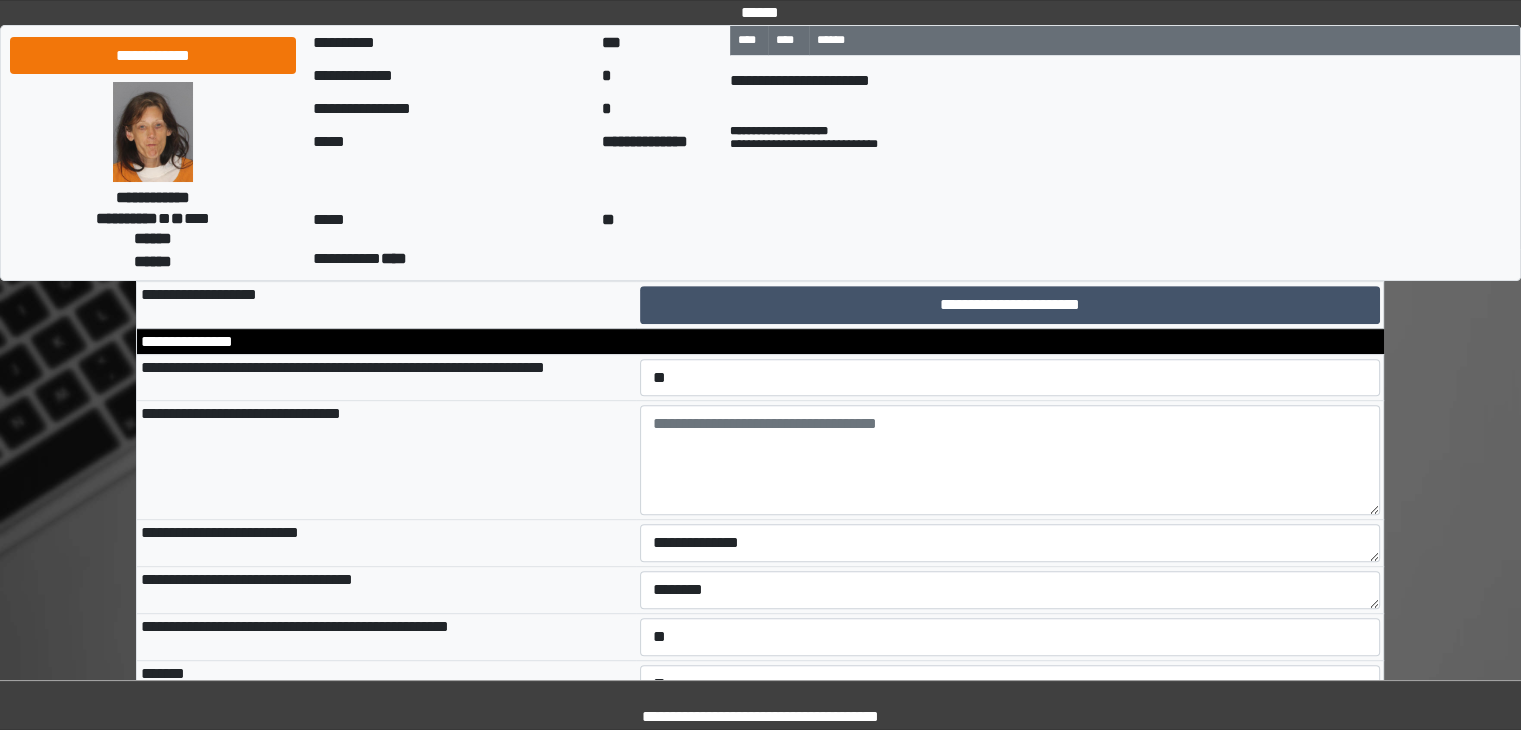 scroll, scrollTop: 900, scrollLeft: 0, axis: vertical 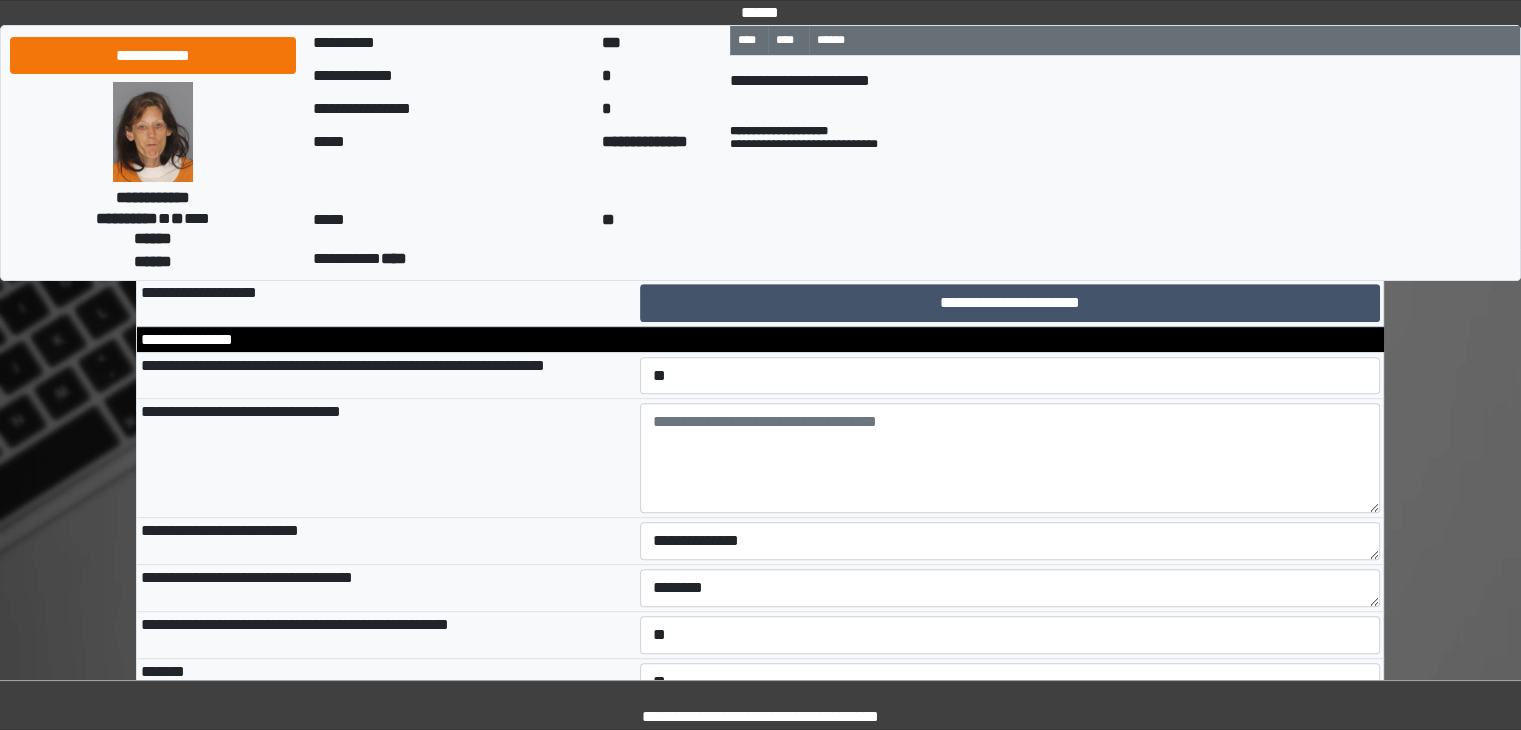 type on "***" 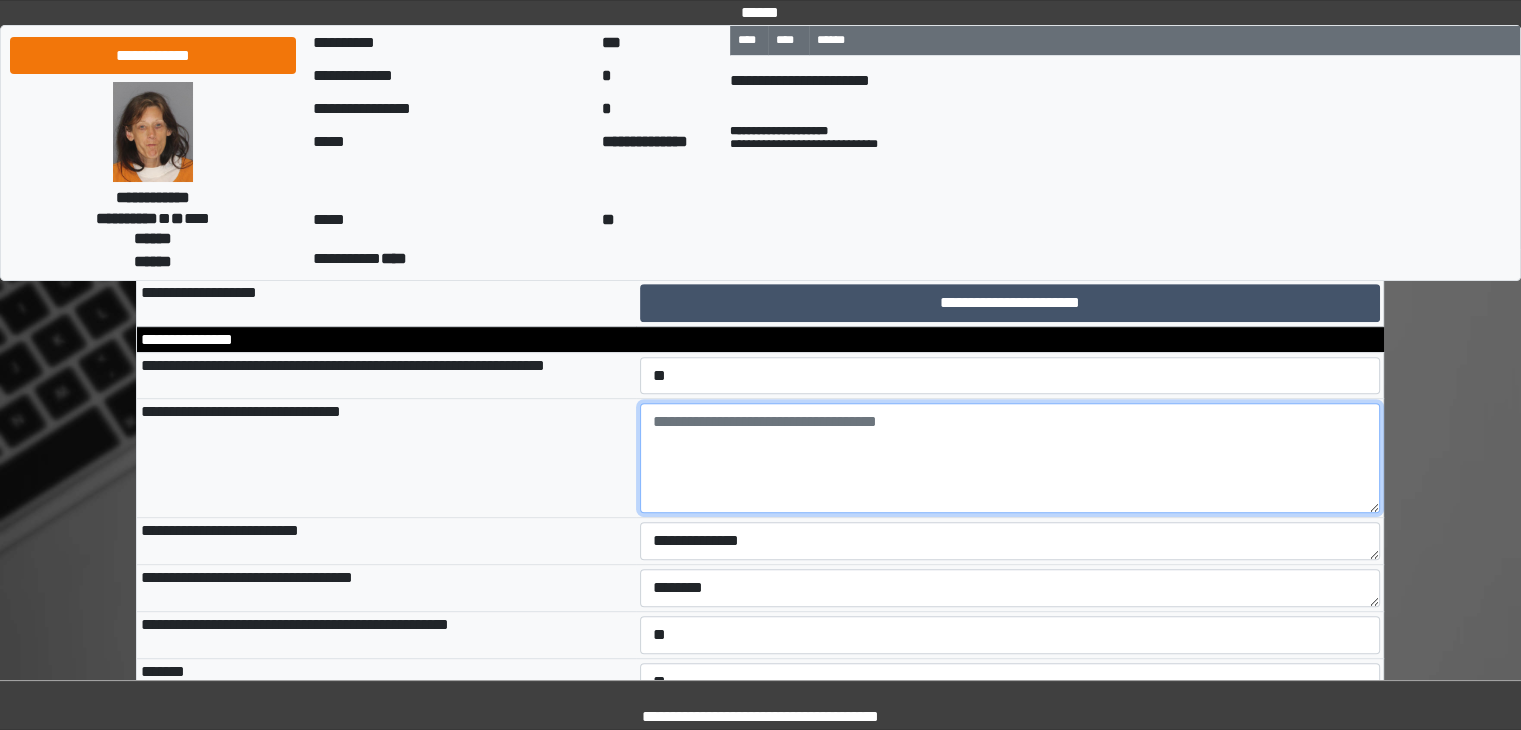 click at bounding box center (1010, 458) 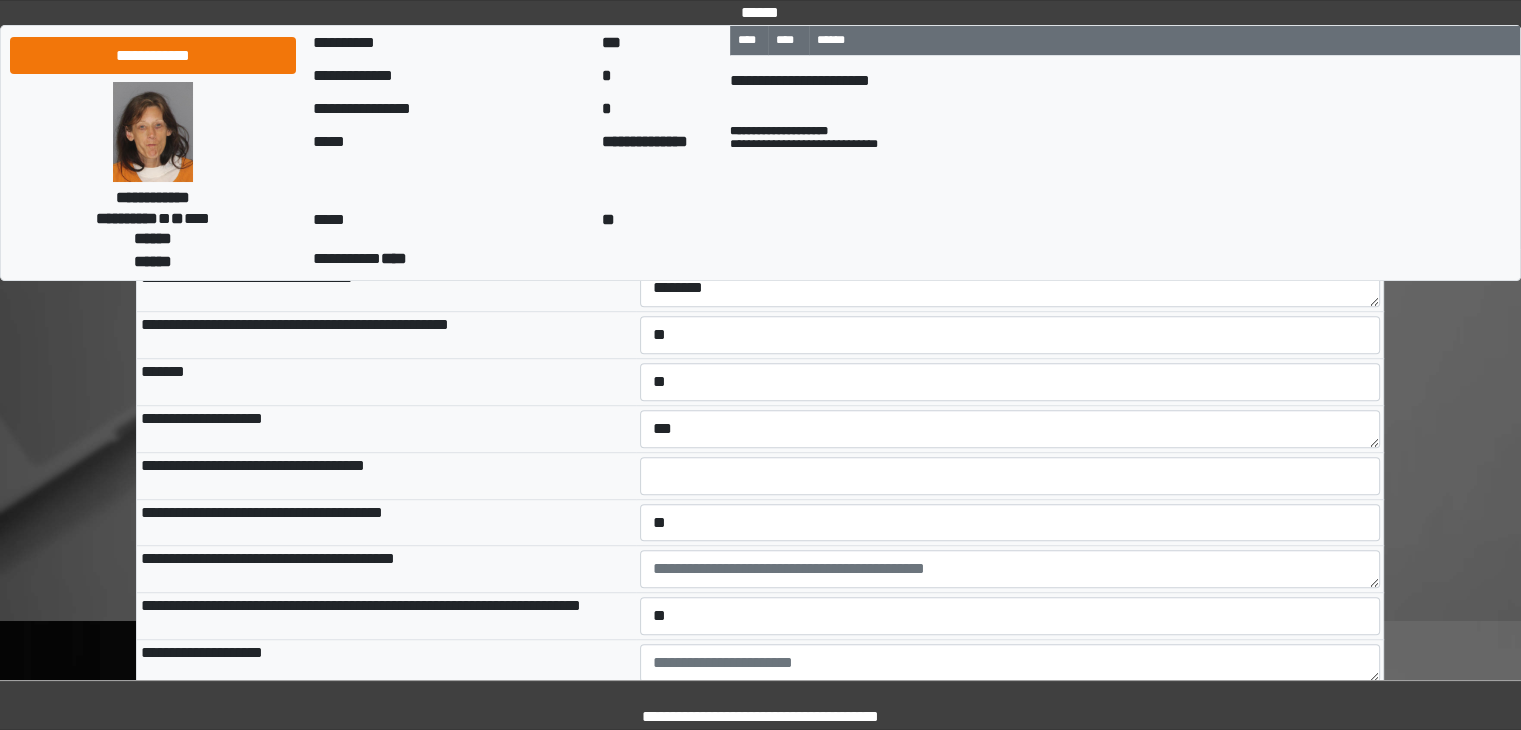 scroll, scrollTop: 1300, scrollLeft: 0, axis: vertical 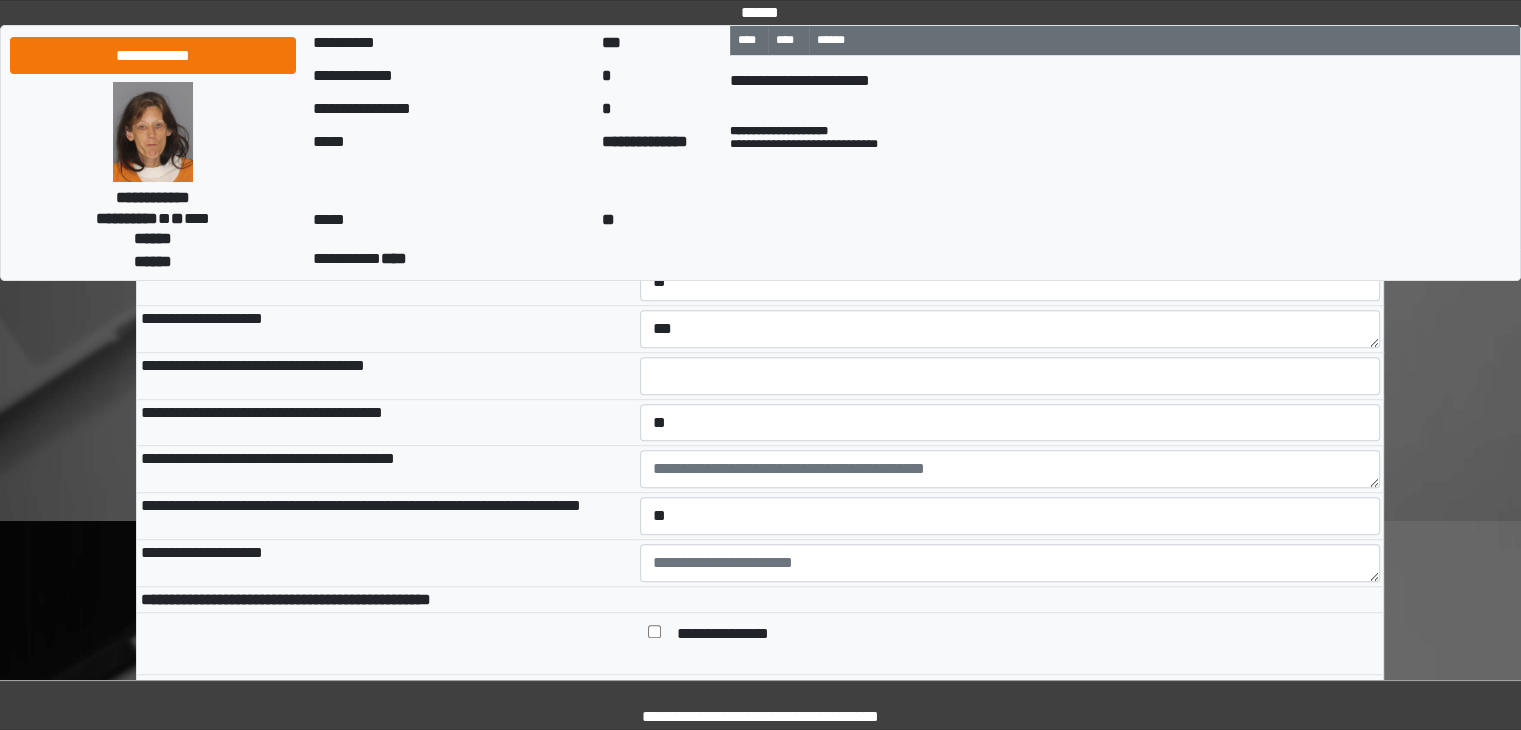 type on "****" 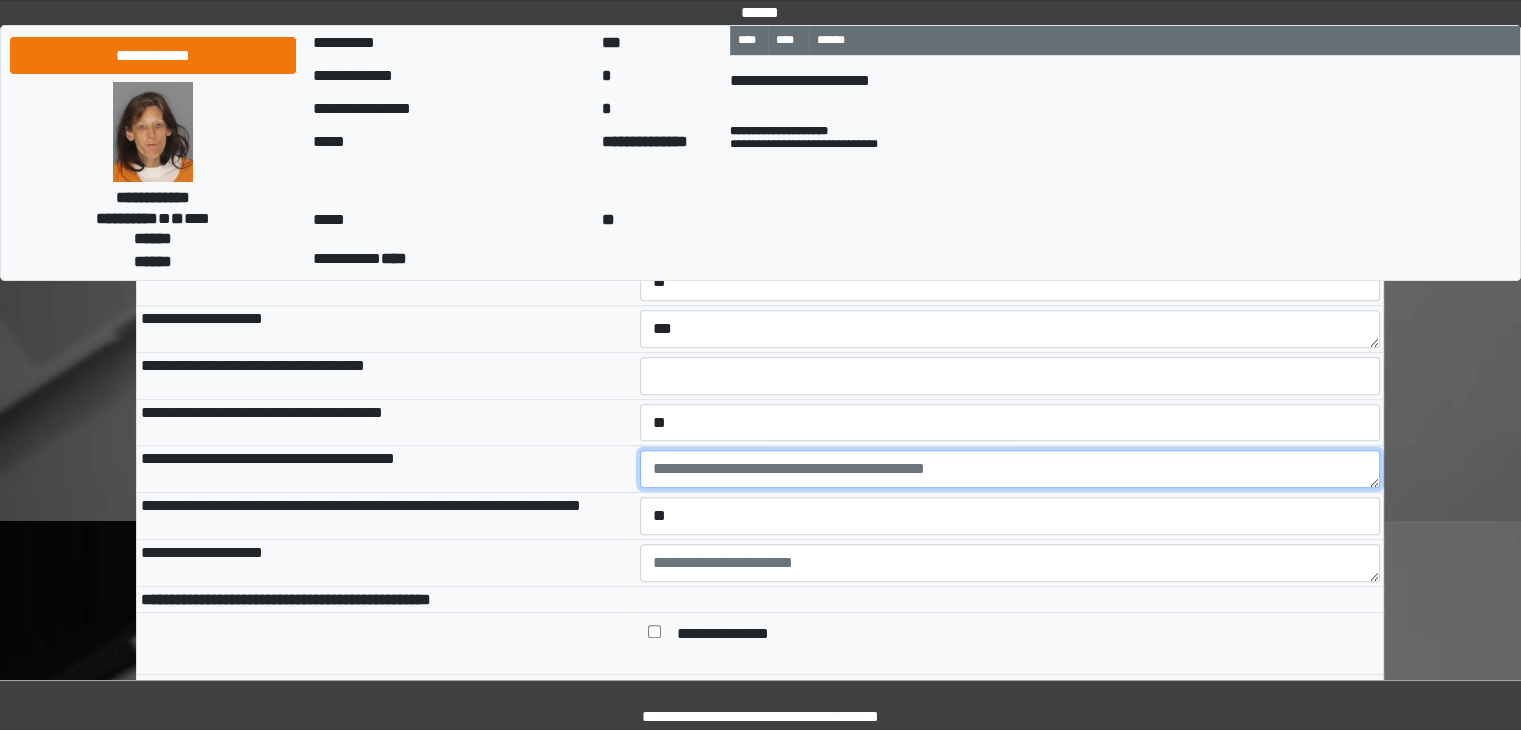 click at bounding box center (1010, 469) 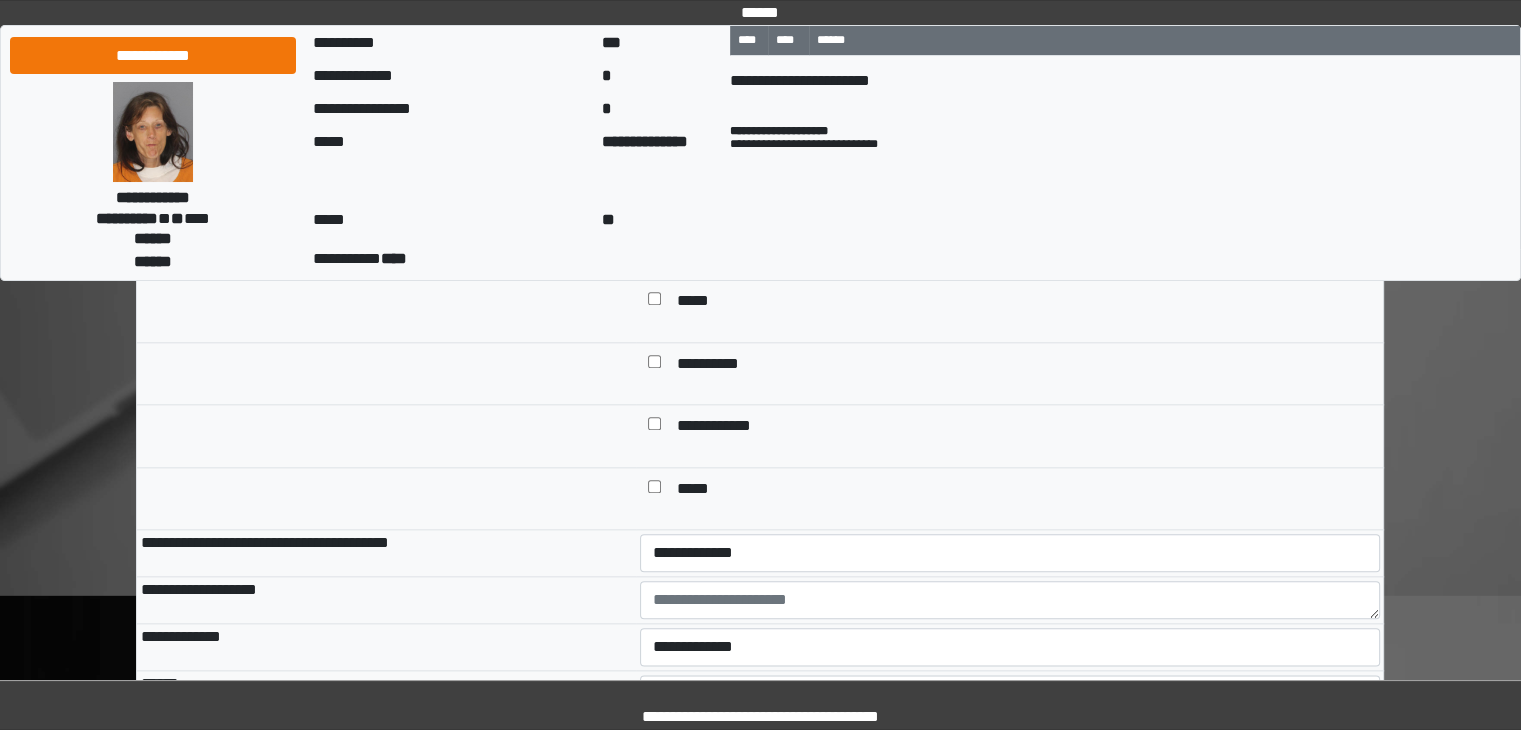 scroll, scrollTop: 2200, scrollLeft: 0, axis: vertical 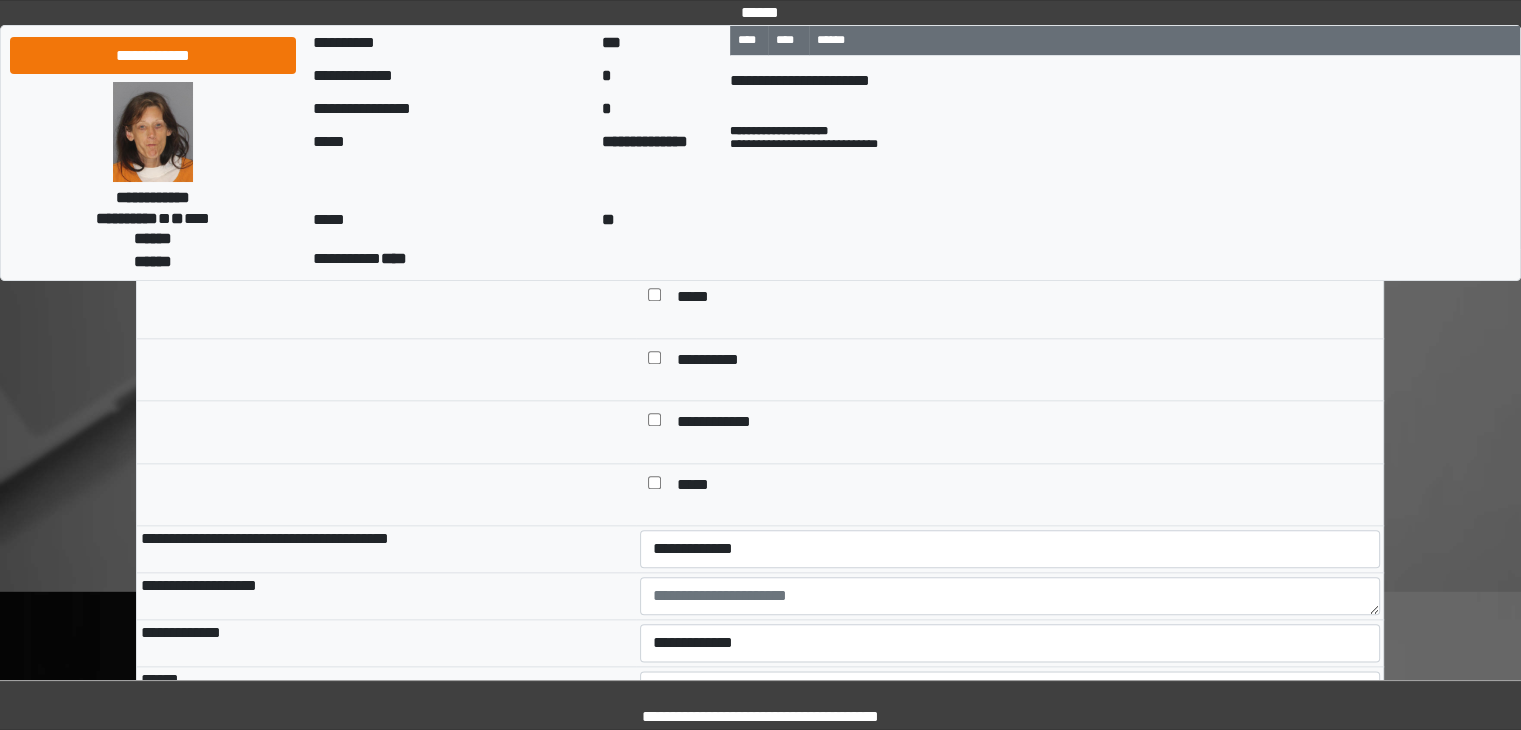 type on "**" 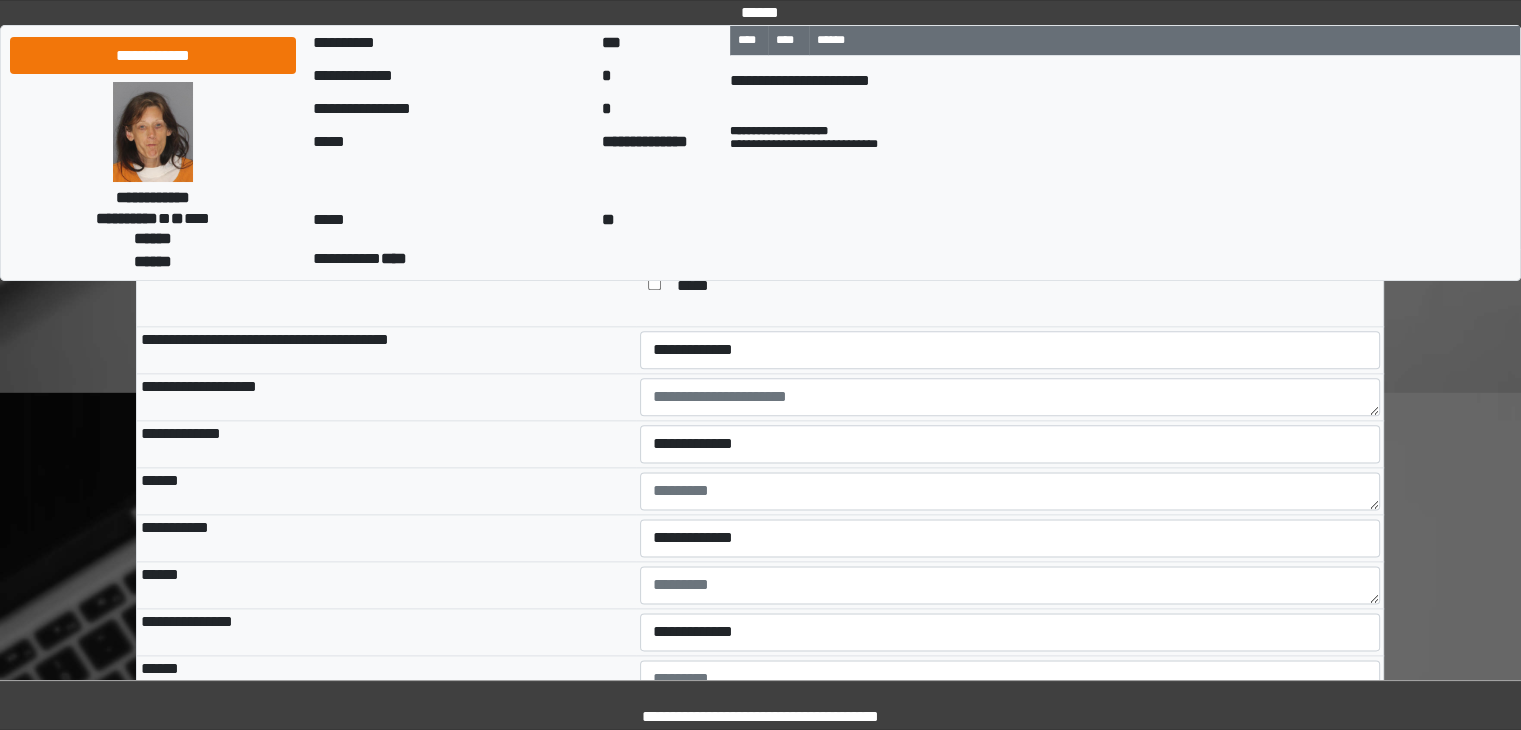scroll, scrollTop: 2400, scrollLeft: 0, axis: vertical 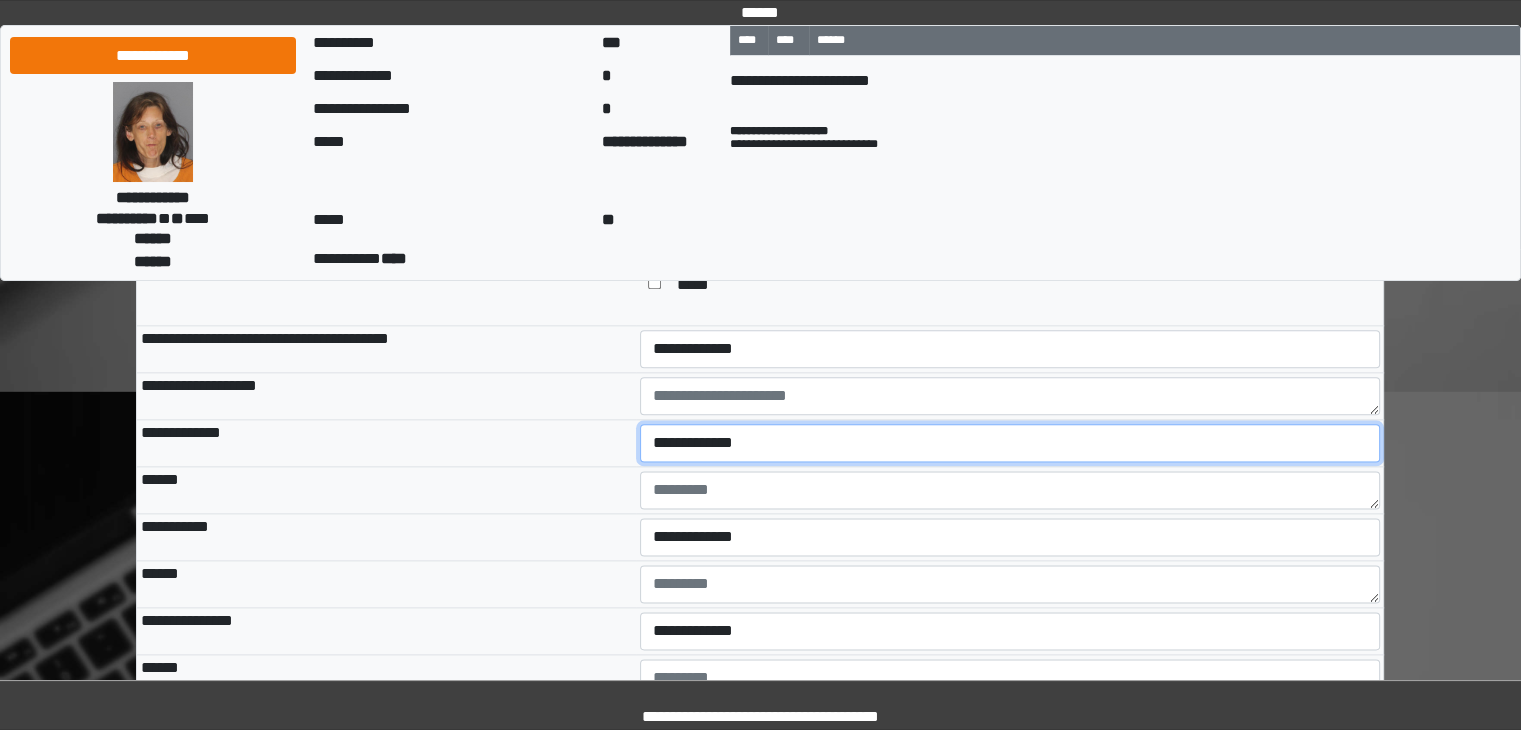 click on "**********" at bounding box center [1010, 443] 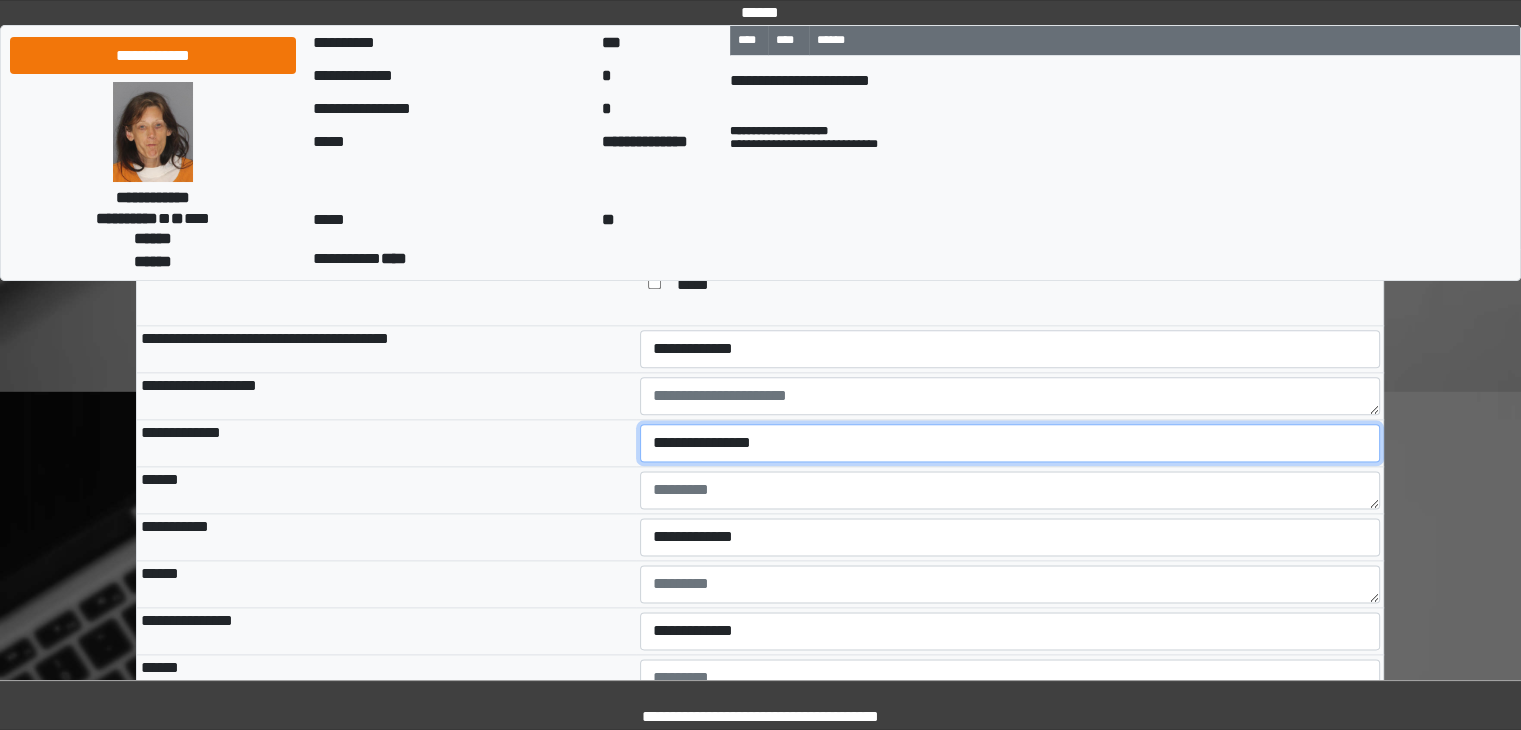 click on "**********" at bounding box center (1010, 443) 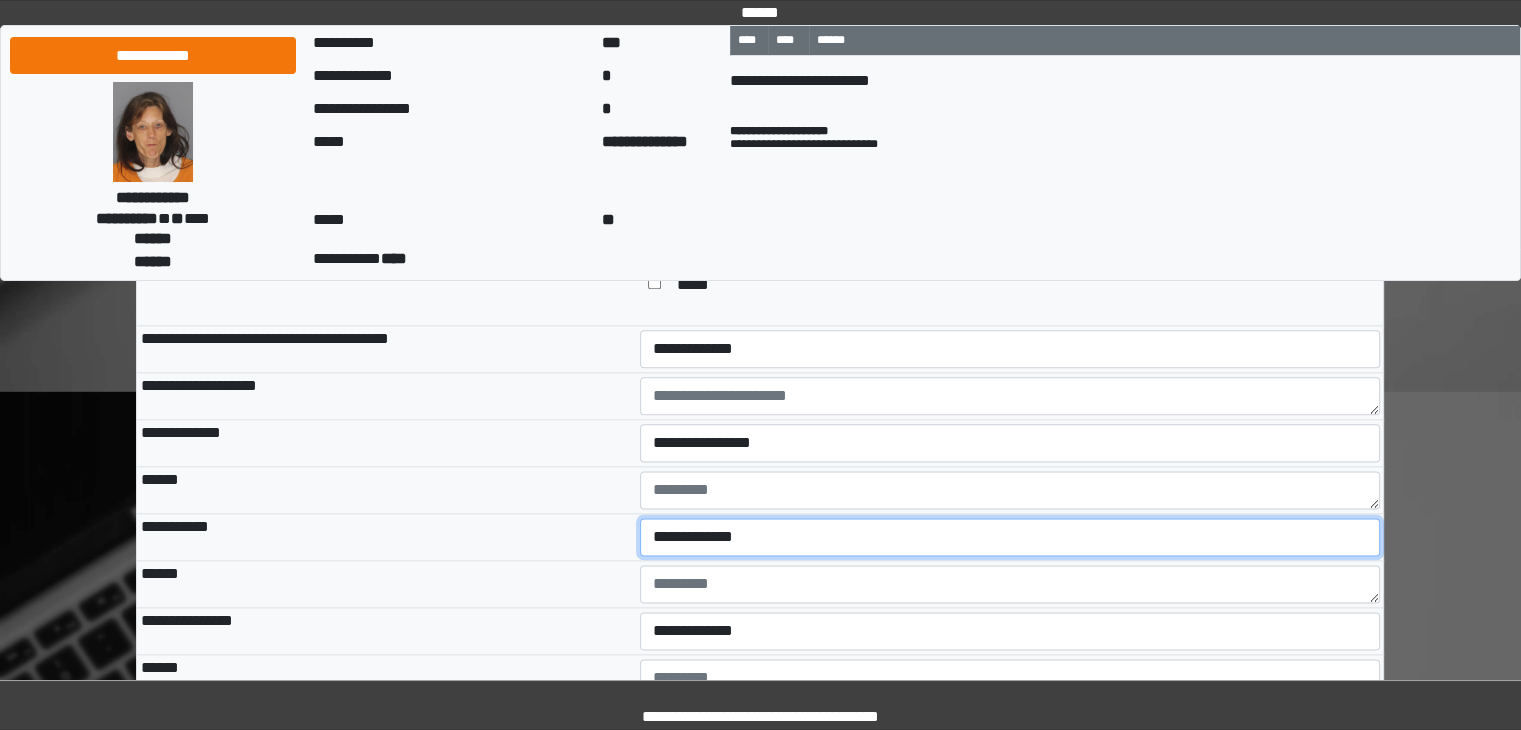 click on "**********" at bounding box center [1010, 537] 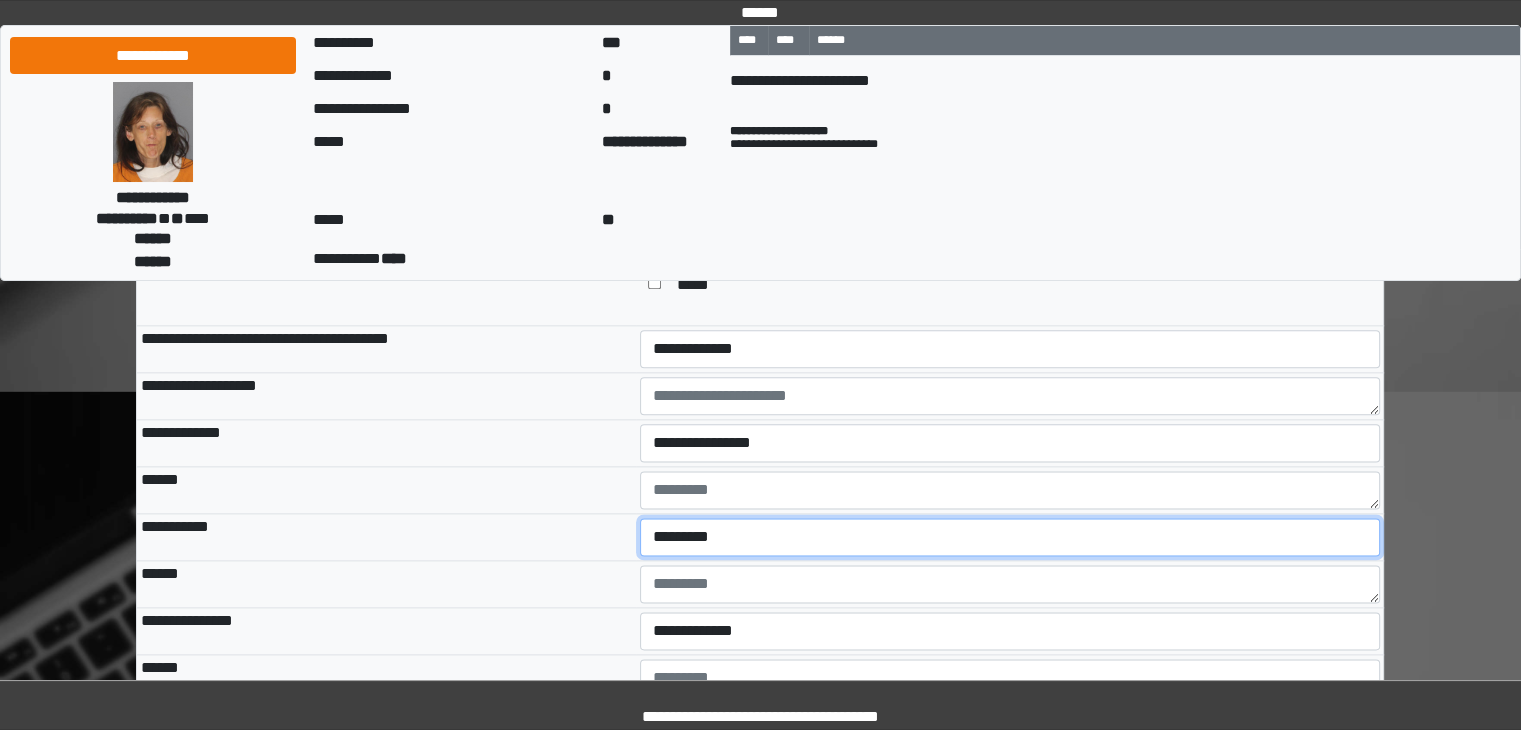 click on "**********" at bounding box center [1010, 537] 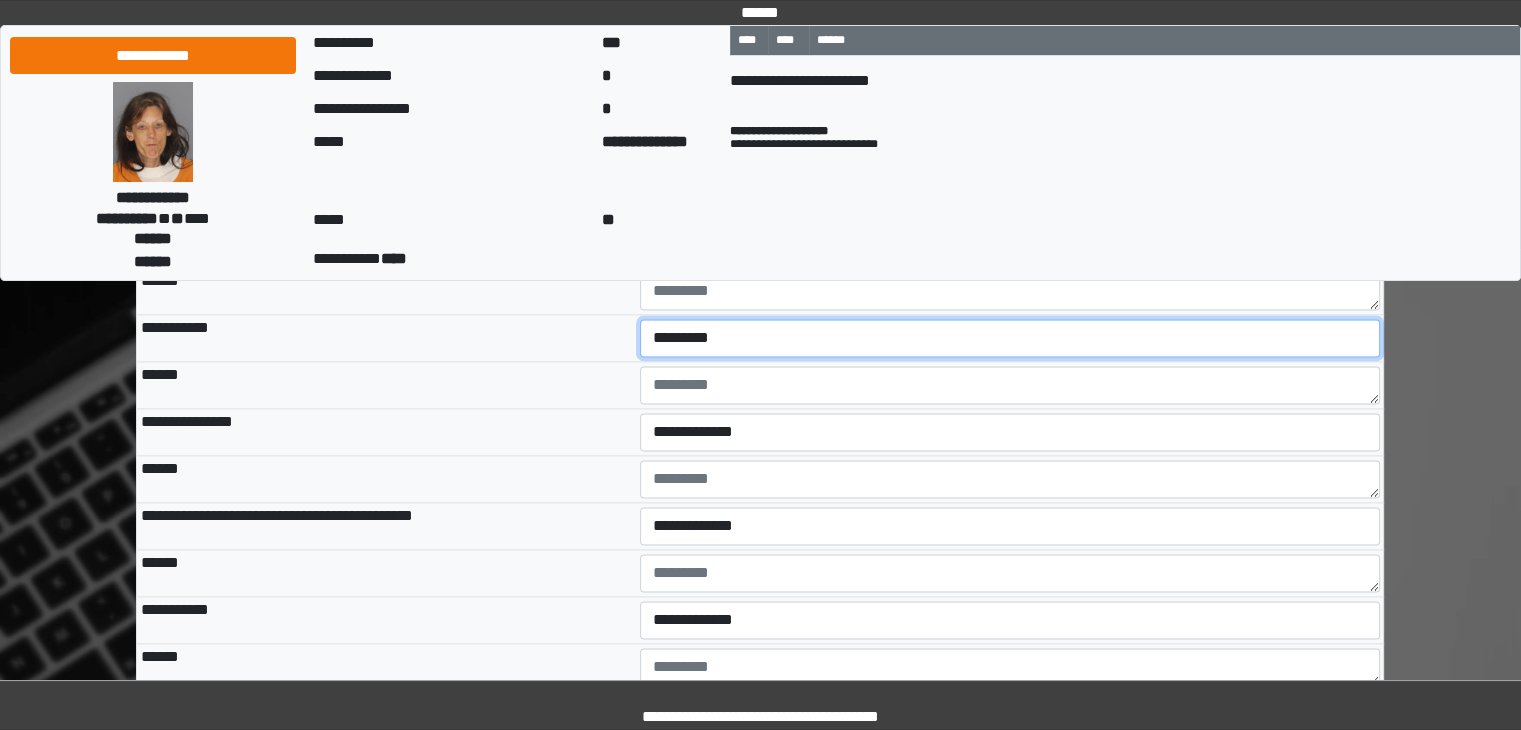 scroll, scrollTop: 2600, scrollLeft: 0, axis: vertical 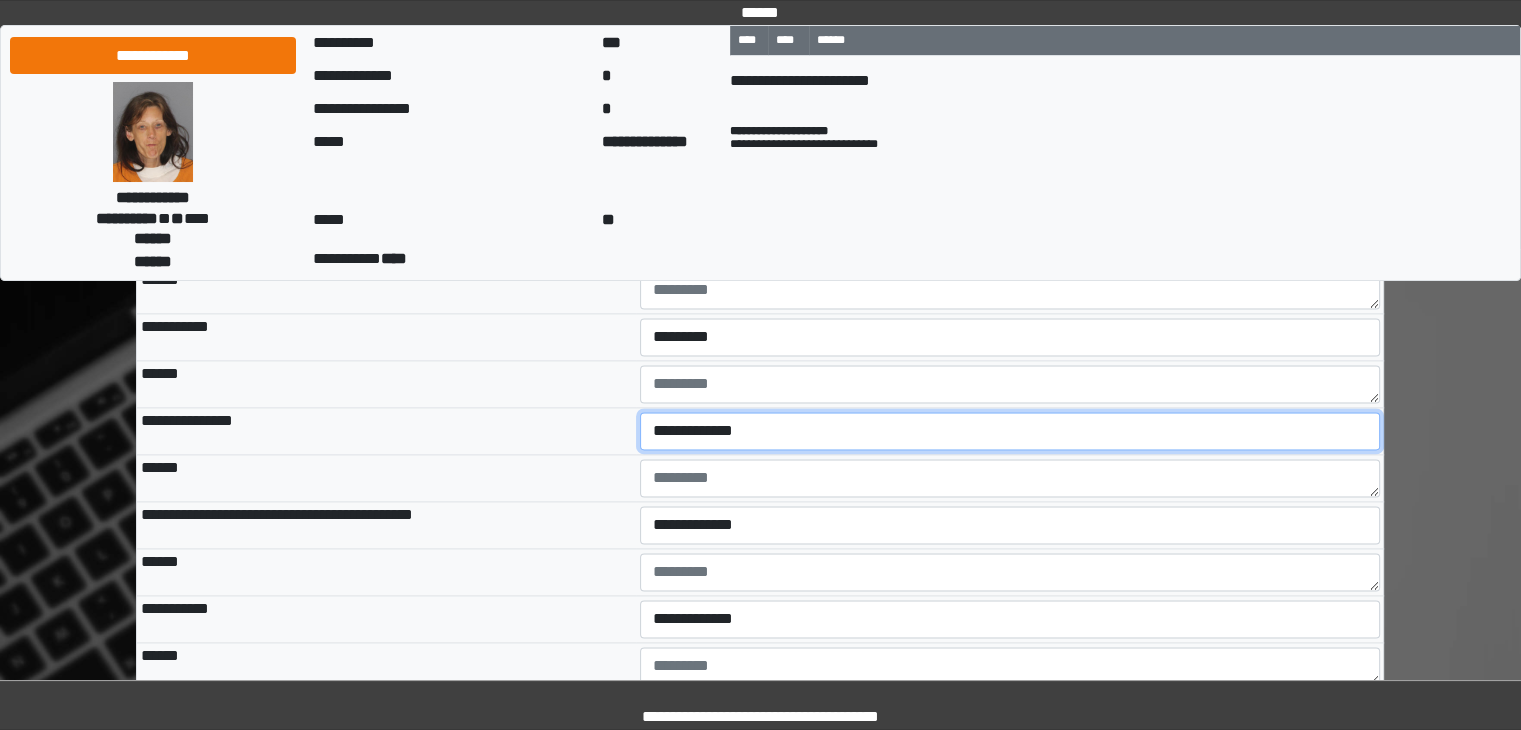 click on "**********" at bounding box center (1010, 431) 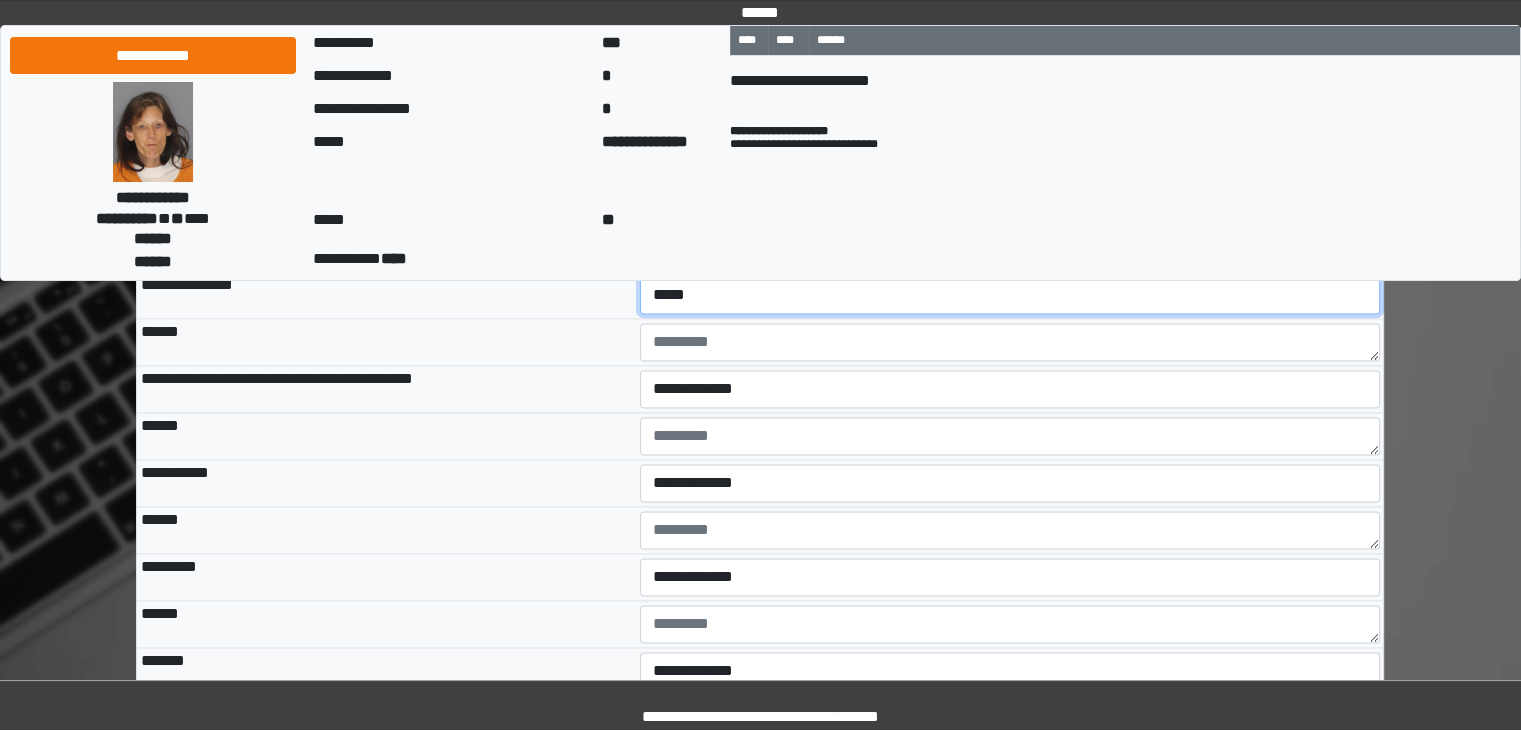 scroll, scrollTop: 2800, scrollLeft: 0, axis: vertical 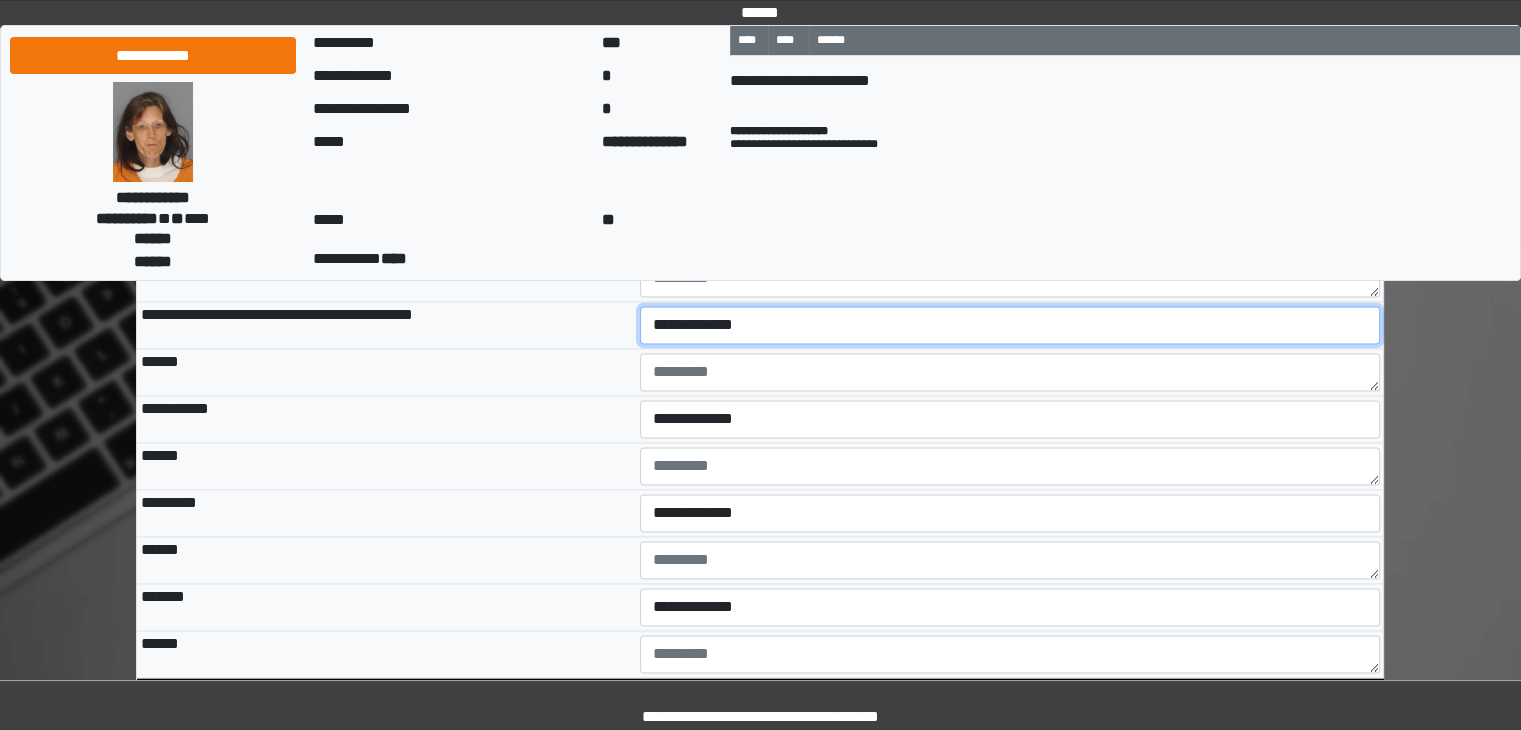 click on "**********" at bounding box center [1010, 325] 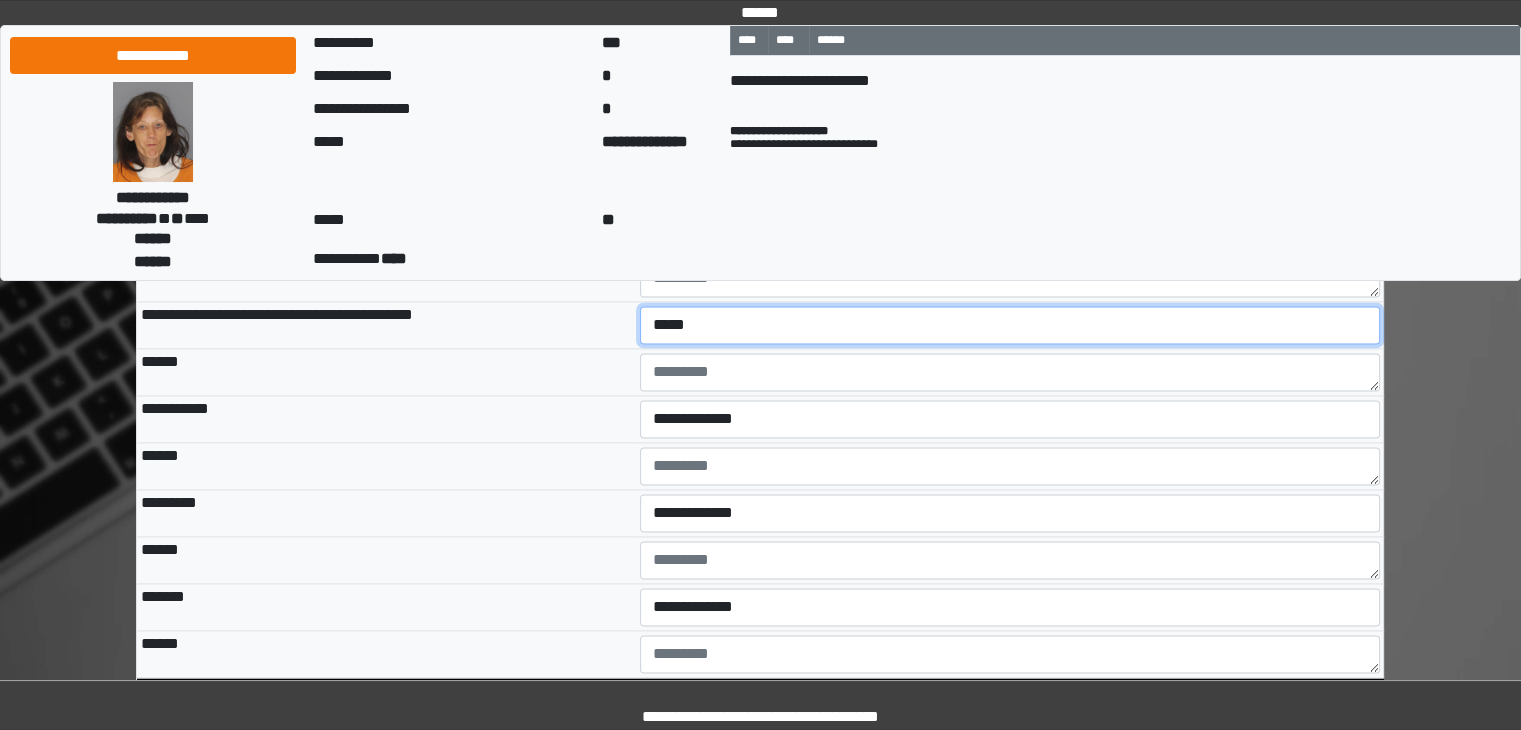 click on "**********" at bounding box center [1010, 325] 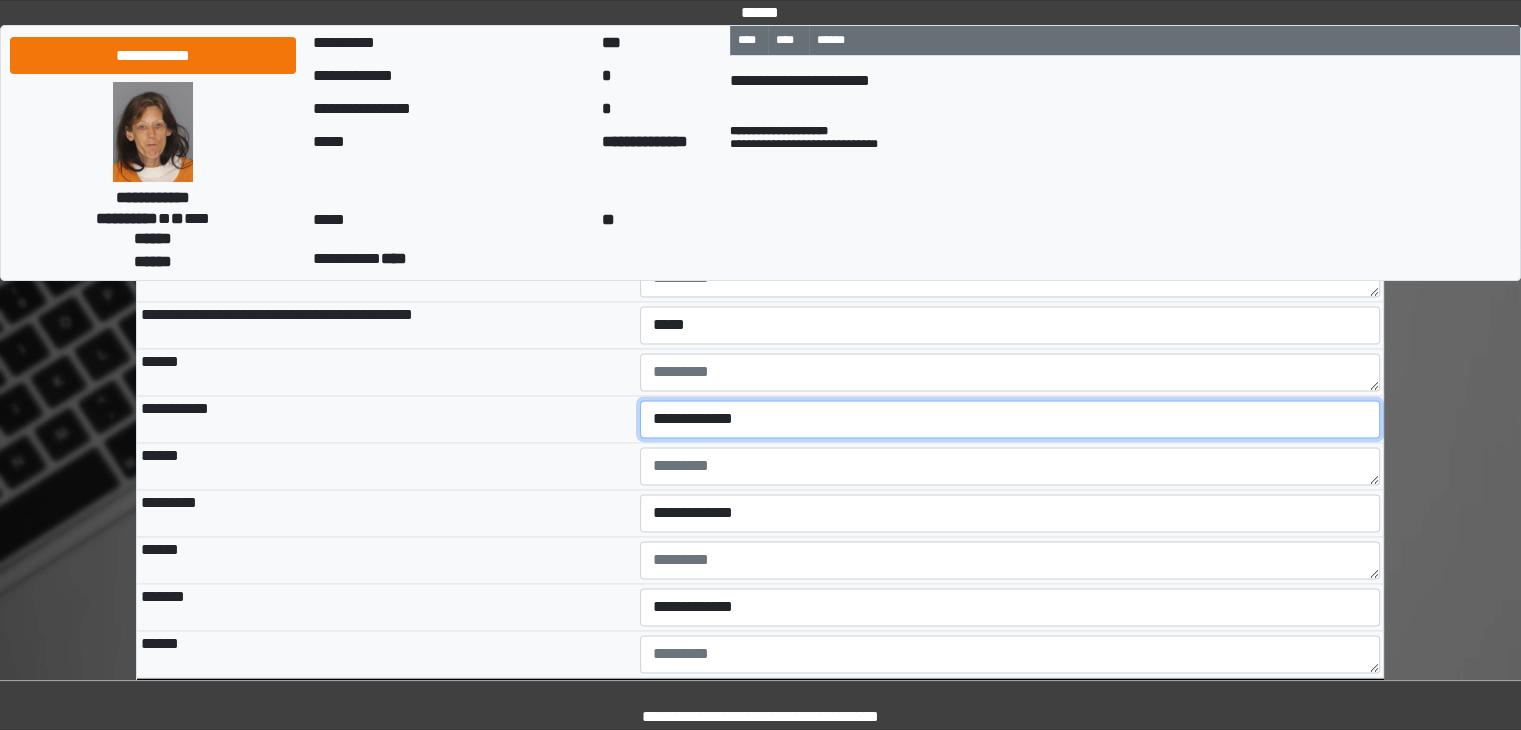 click on "**********" at bounding box center (1010, 419) 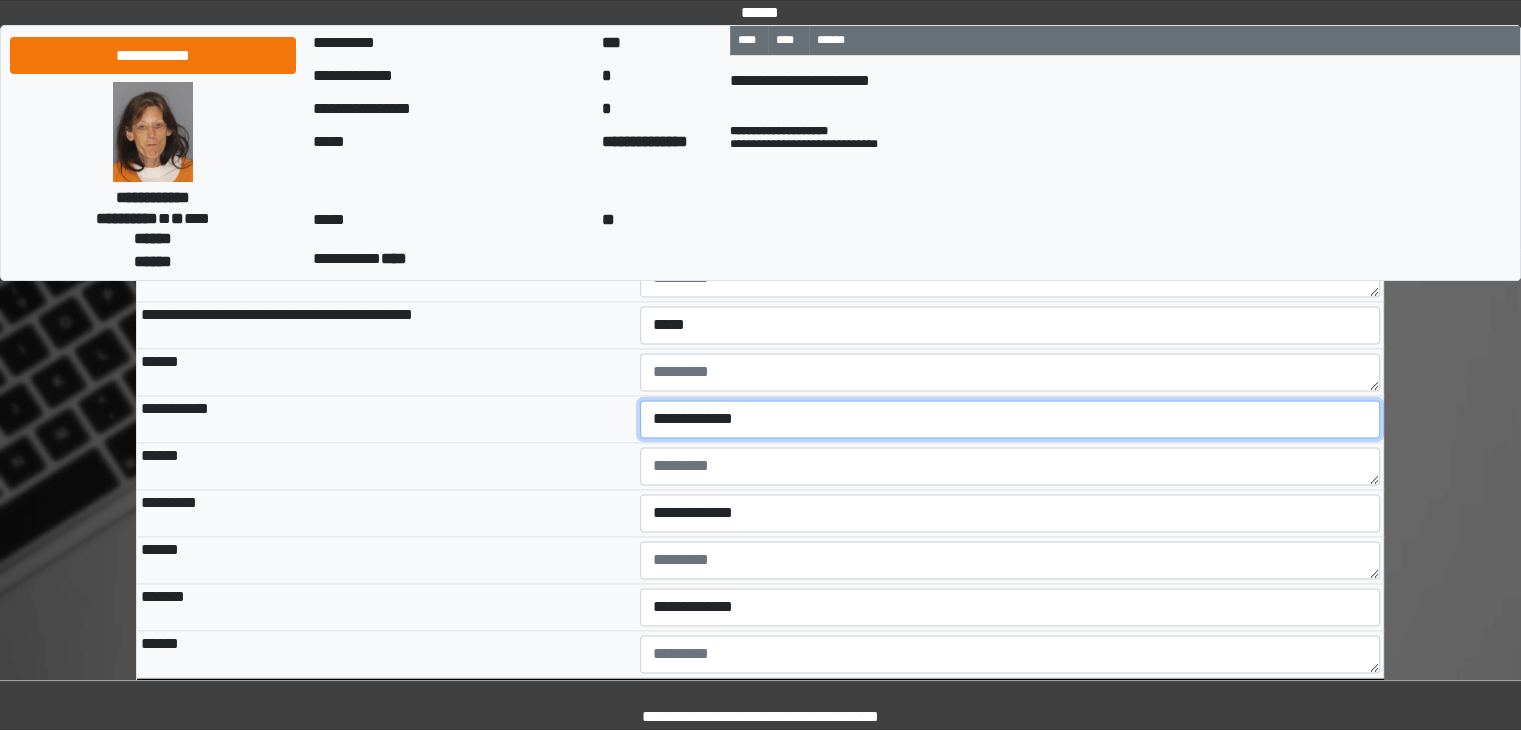 select on "***" 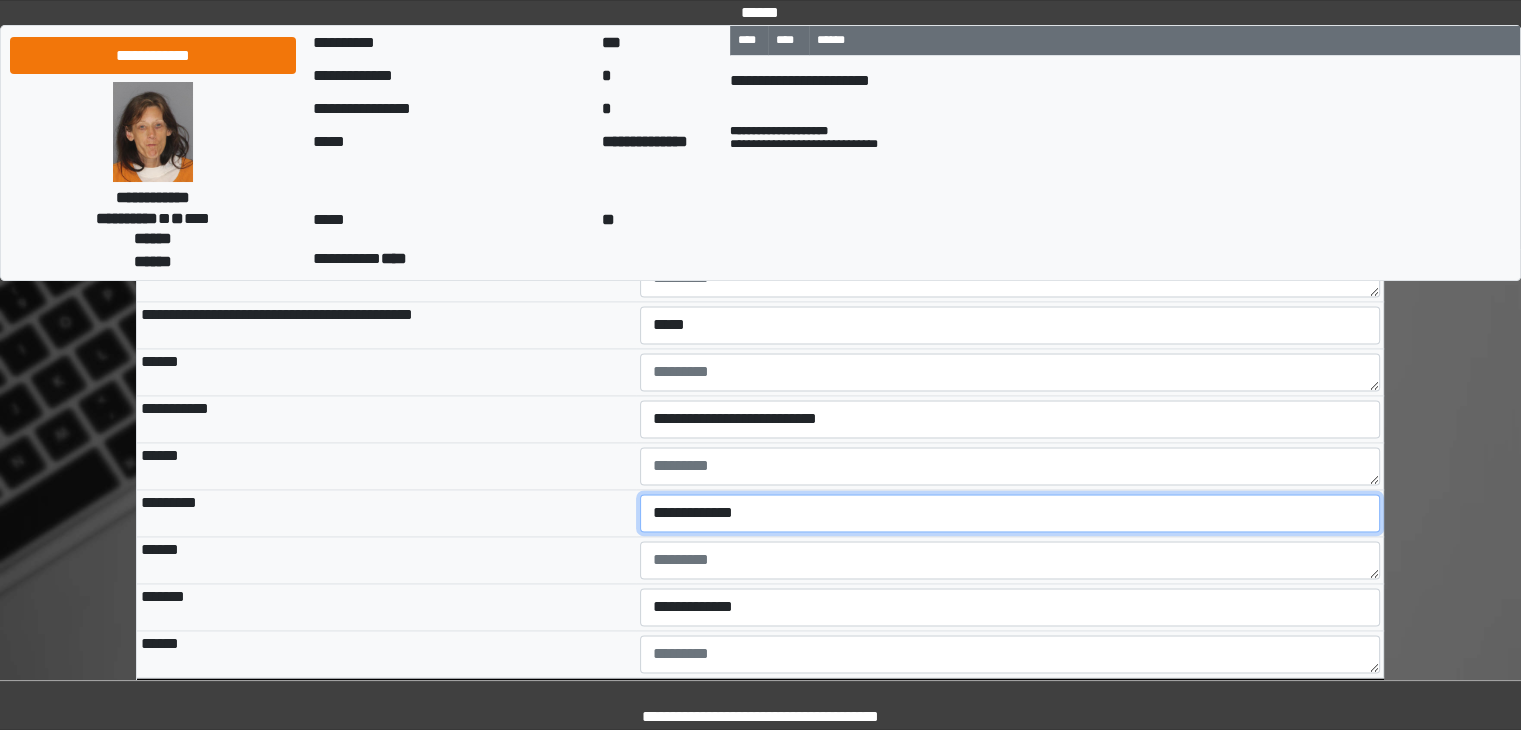 click on "**********" at bounding box center (1010, 513) 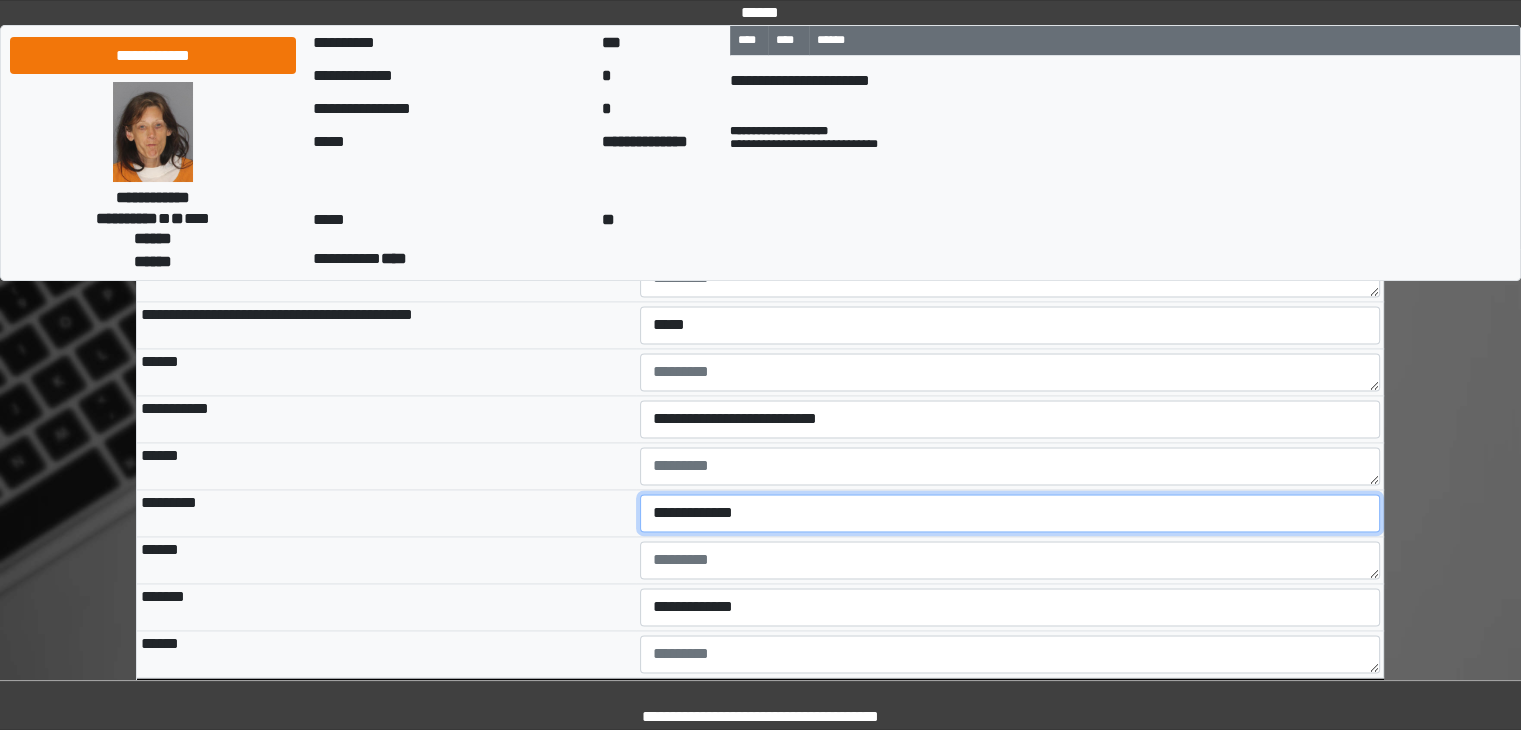 select on "***" 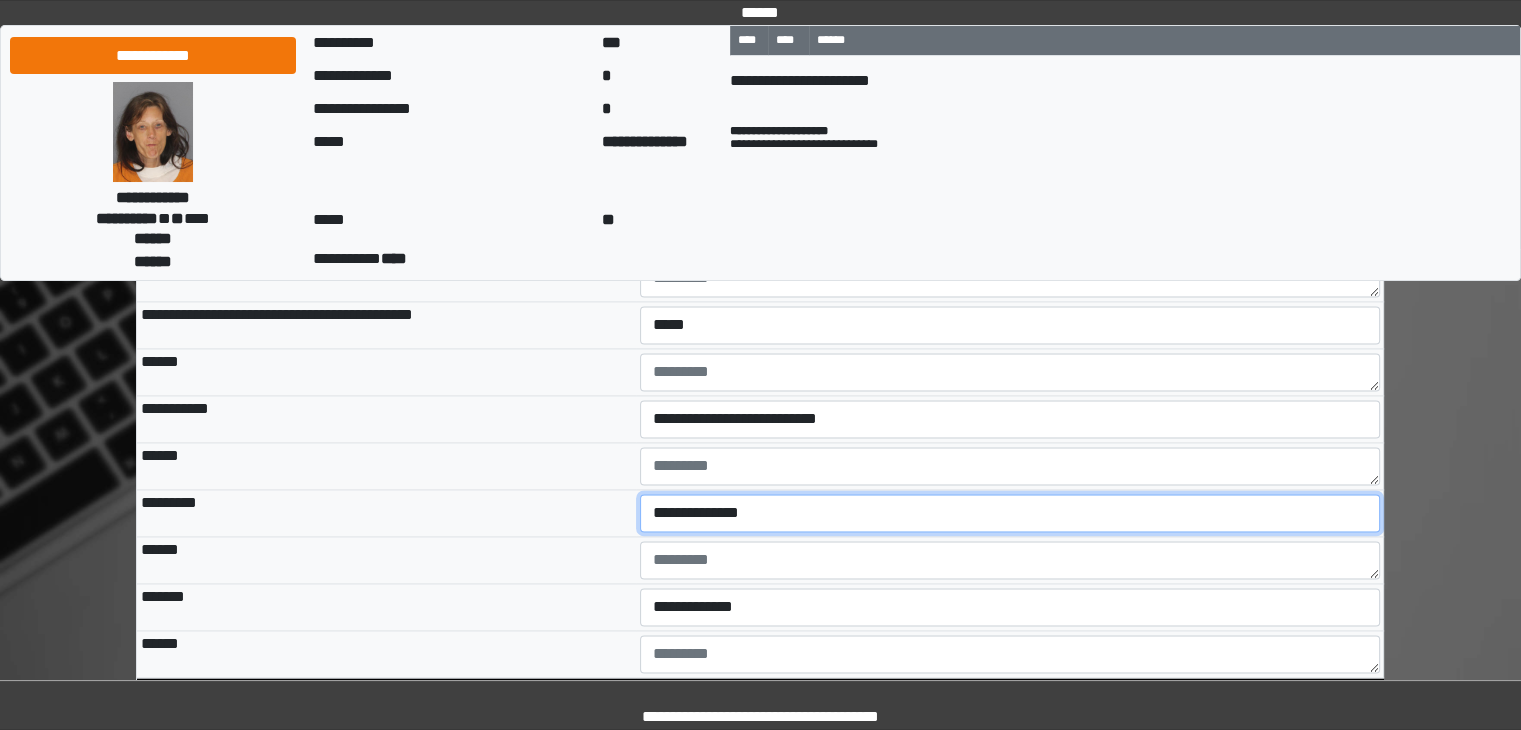 click on "**********" at bounding box center (1010, 513) 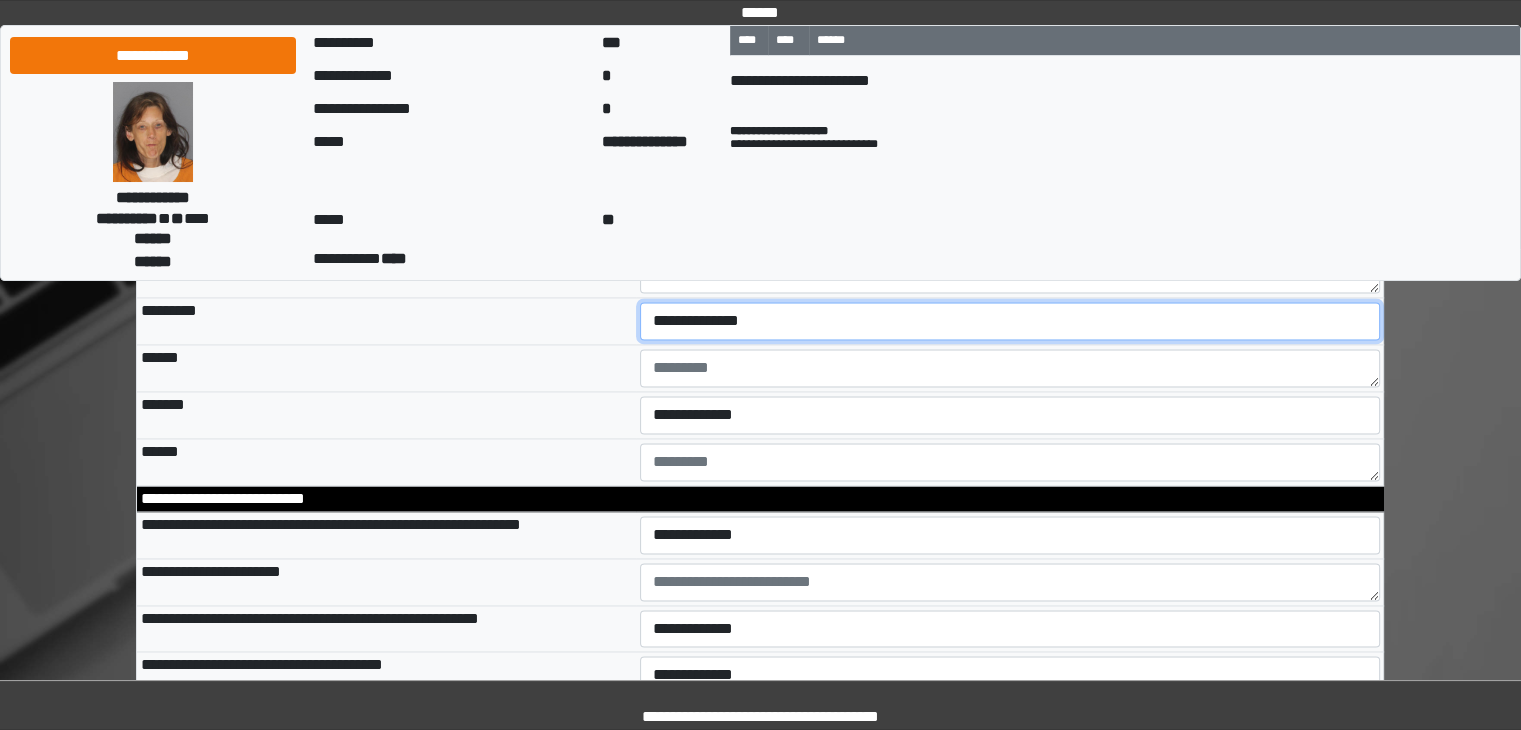 scroll, scrollTop: 3000, scrollLeft: 0, axis: vertical 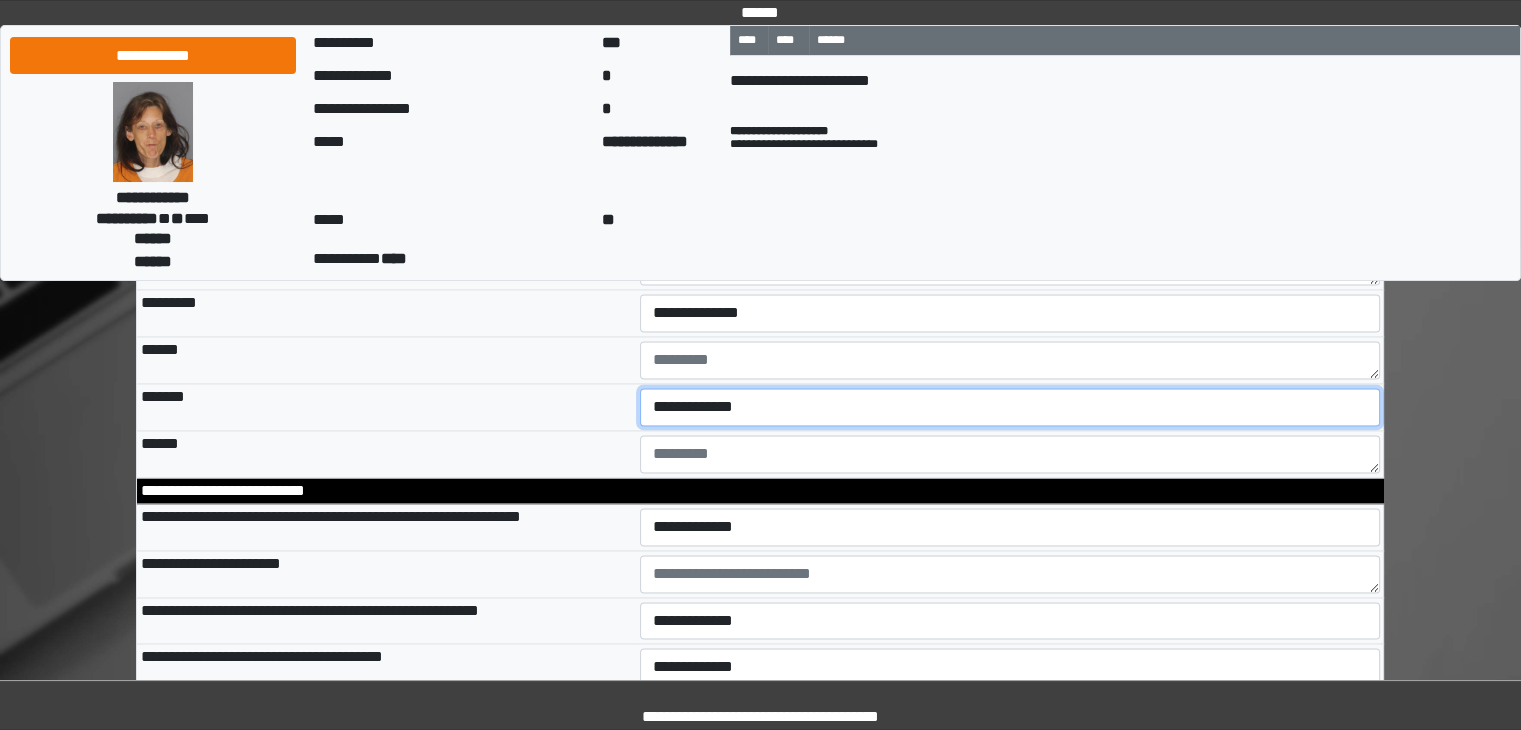 click on "**********" at bounding box center (1010, 407) 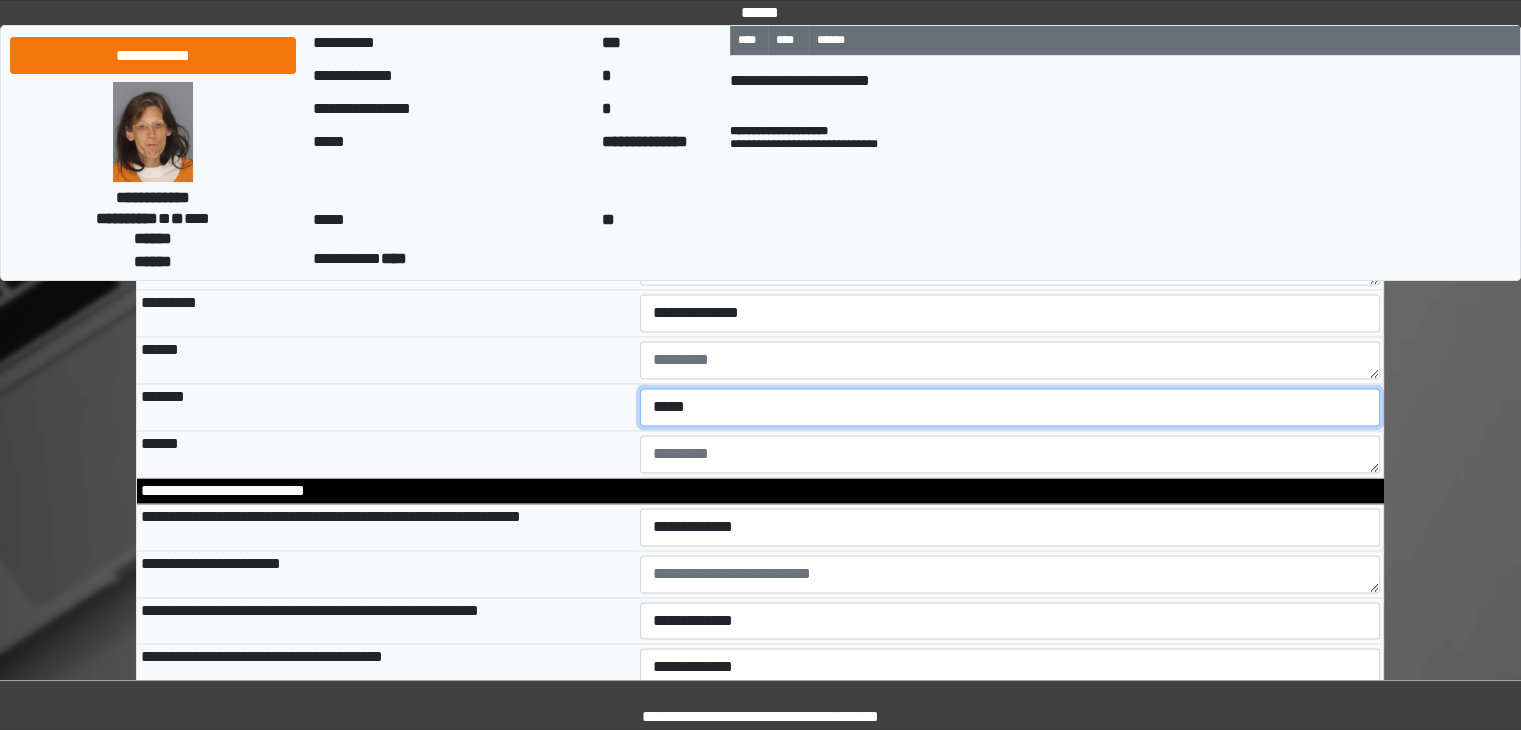 click on "**********" at bounding box center [1010, 407] 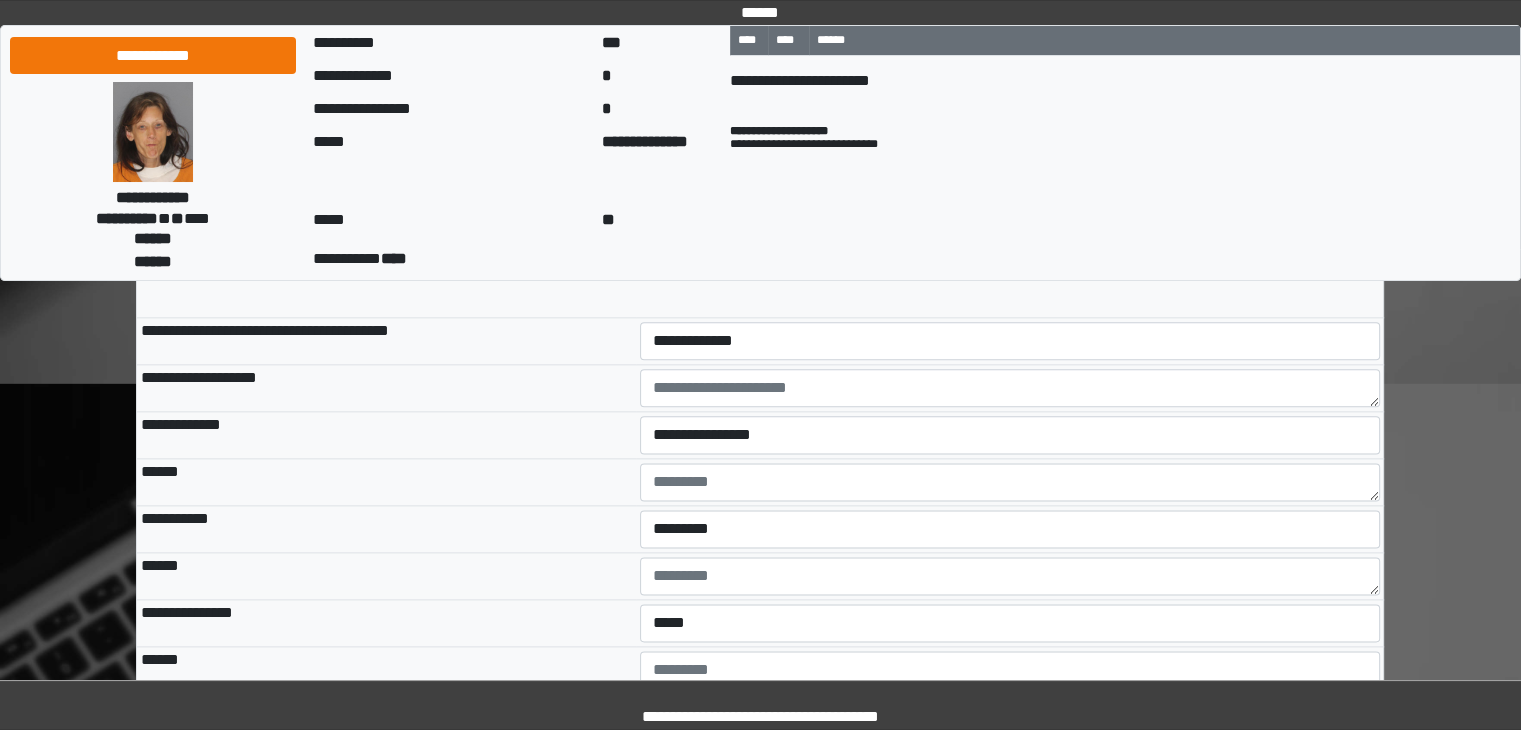 scroll, scrollTop: 2400, scrollLeft: 0, axis: vertical 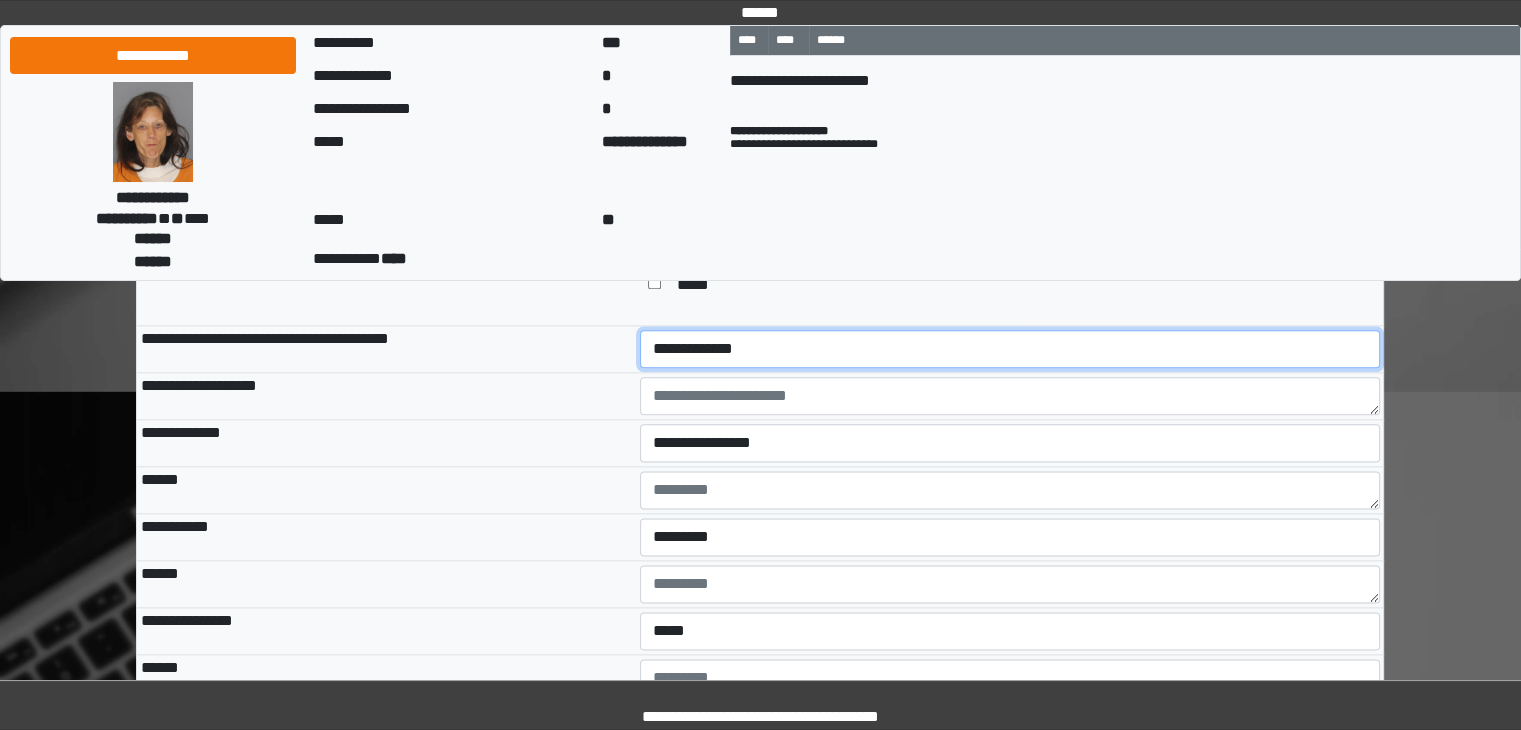 click on "**********" at bounding box center [1010, 349] 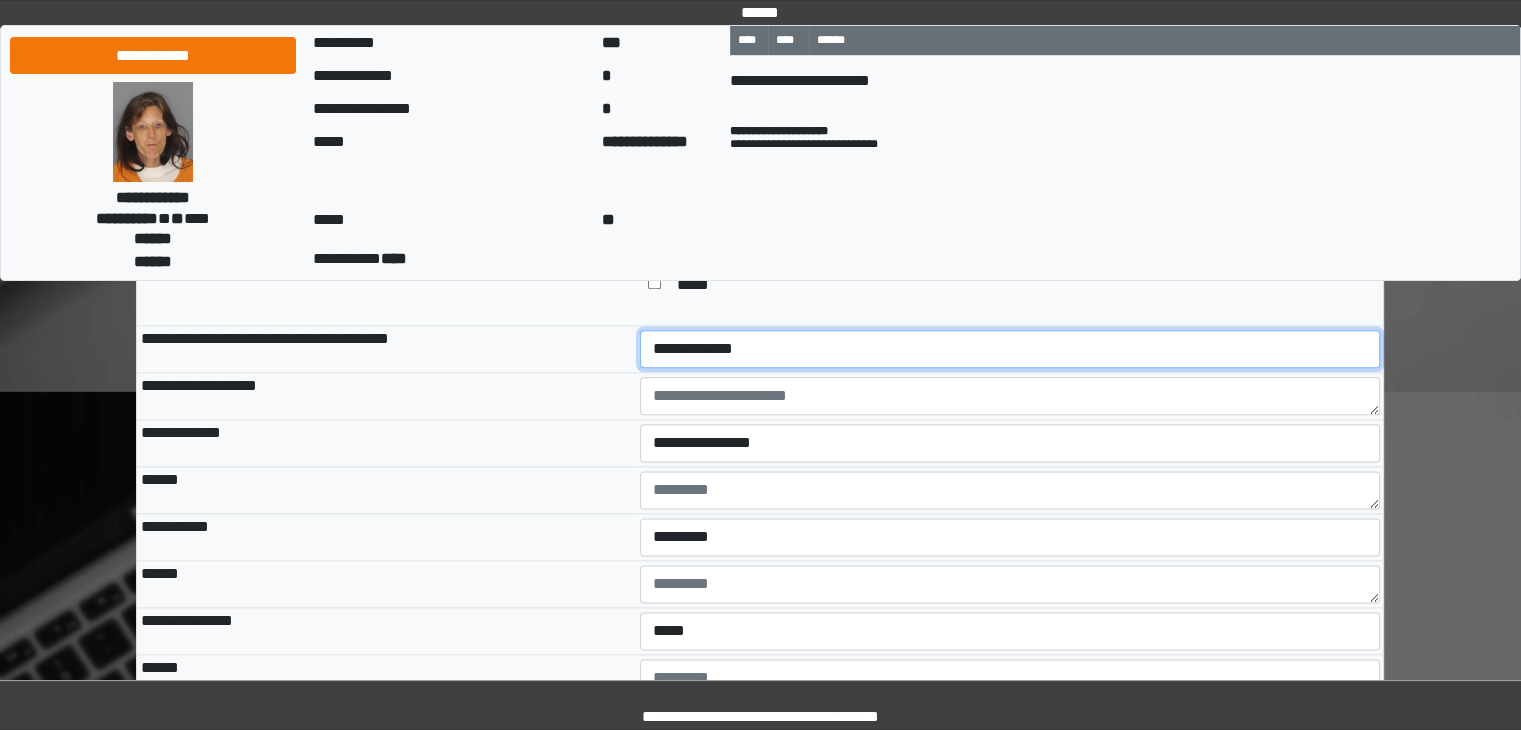 select on "*" 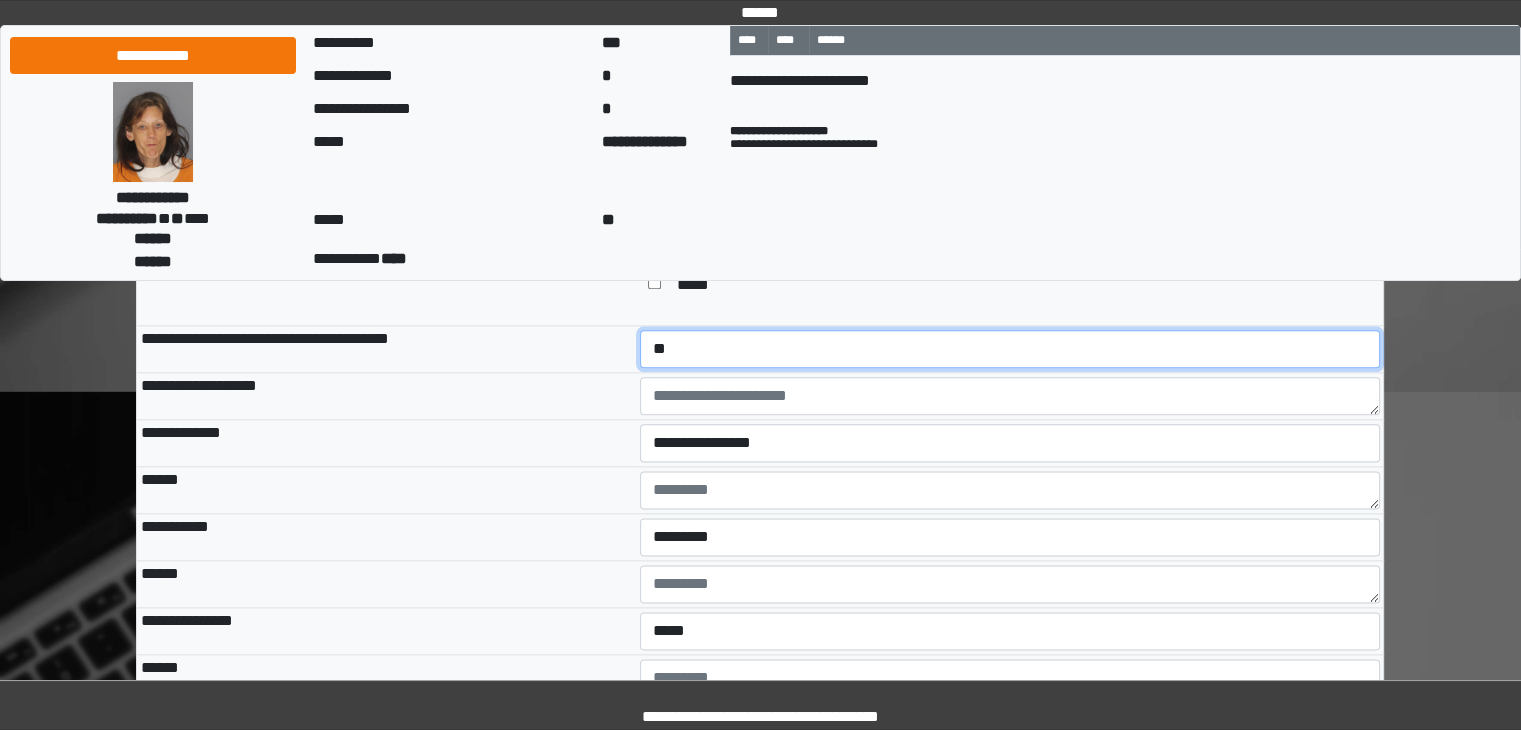 click on "**********" at bounding box center [1010, 349] 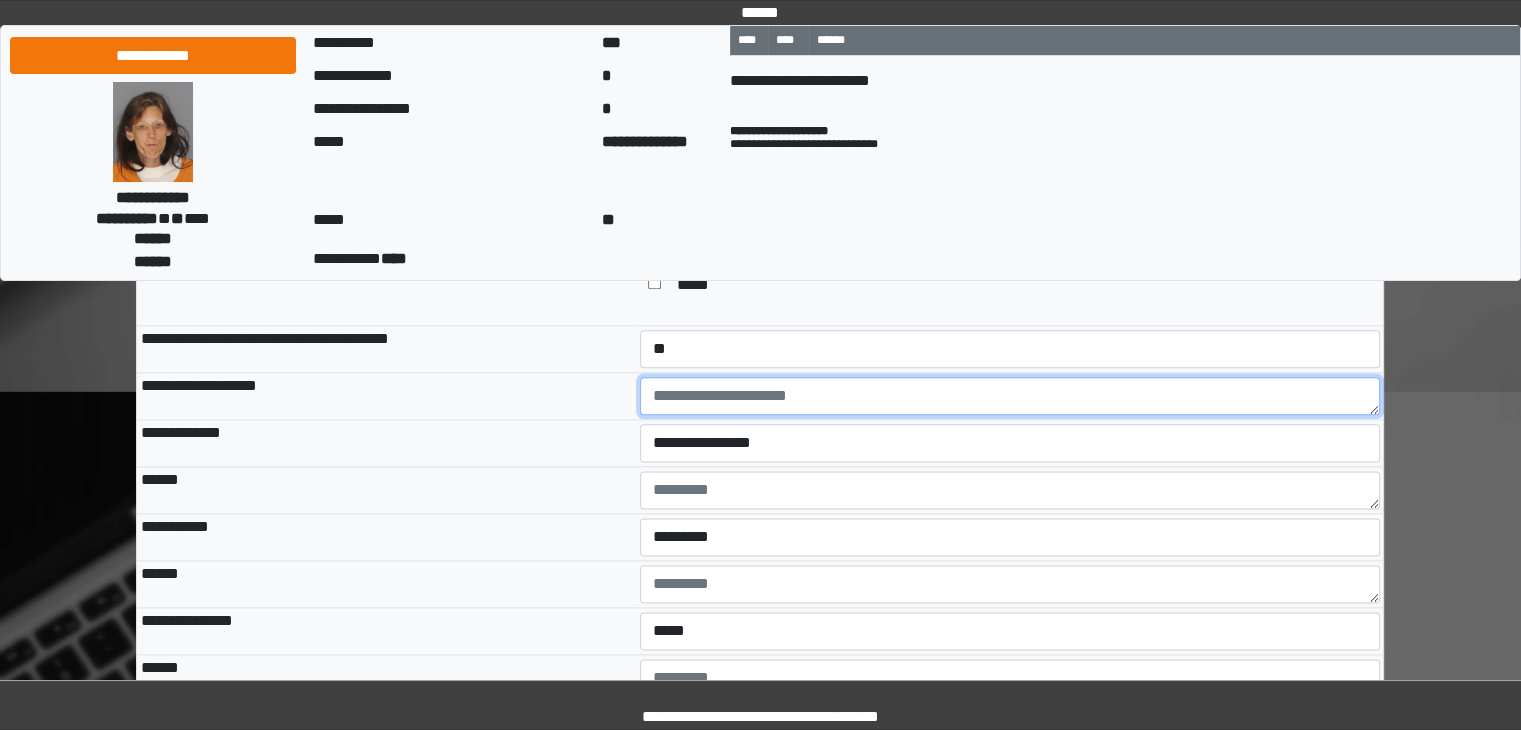 click at bounding box center [1010, 396] 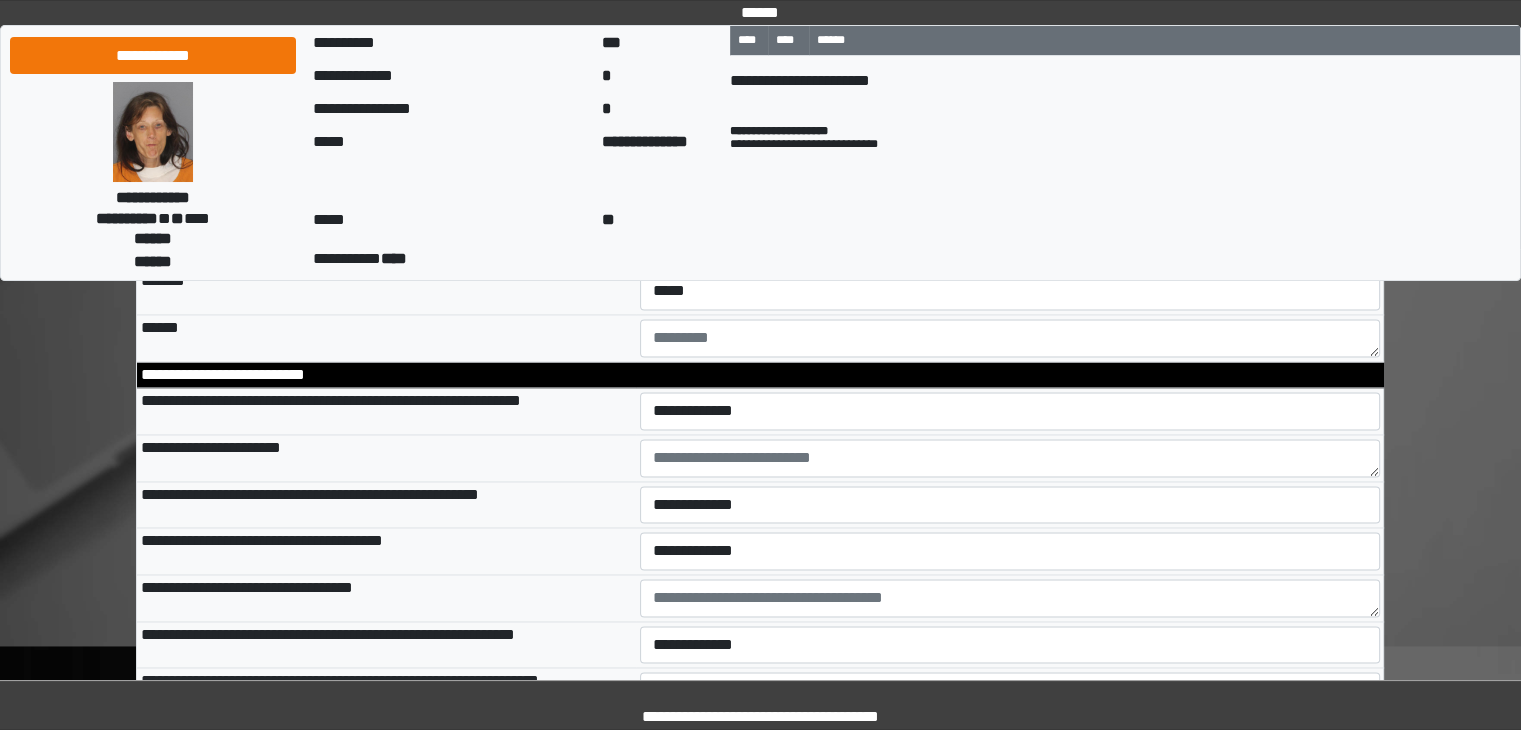 scroll, scrollTop: 3200, scrollLeft: 0, axis: vertical 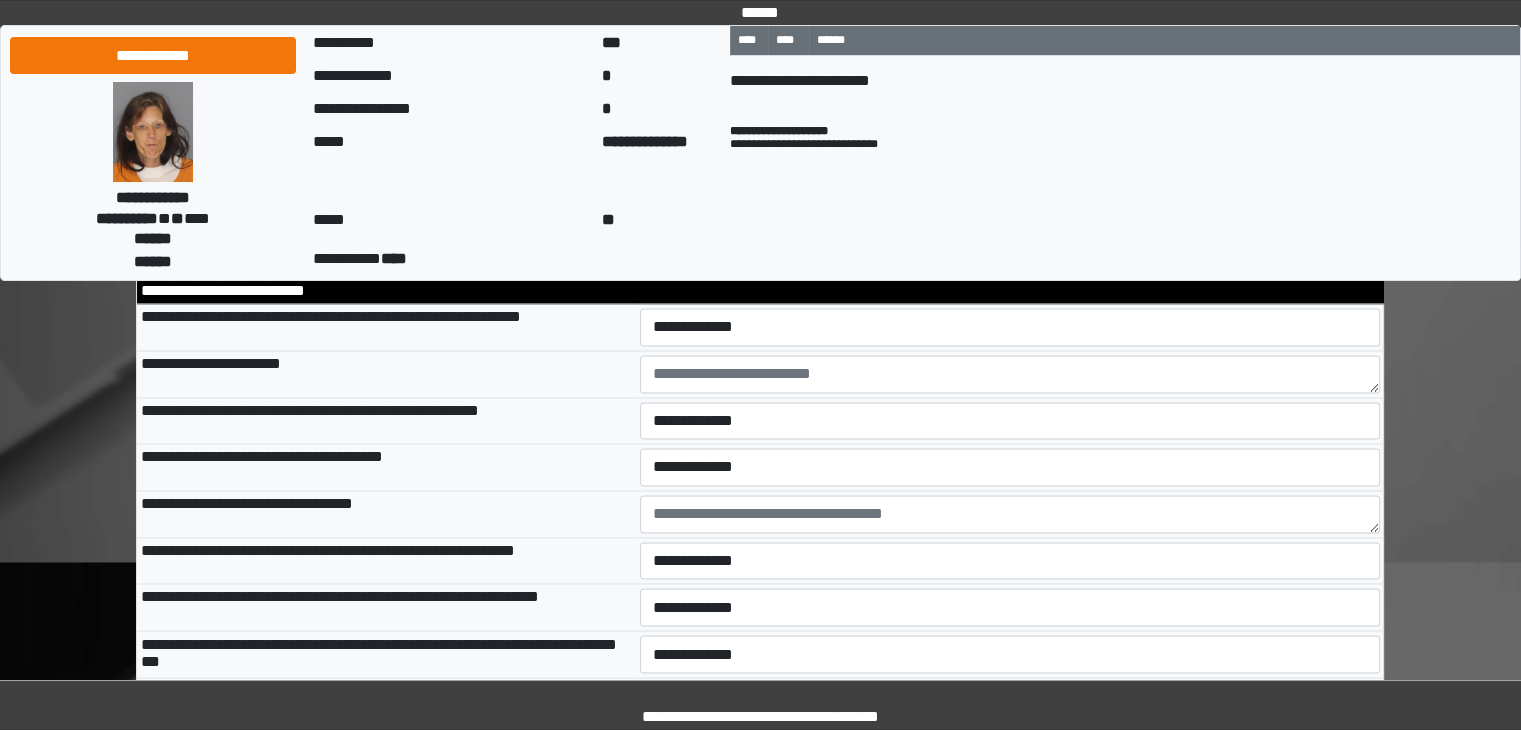 type on "**********" 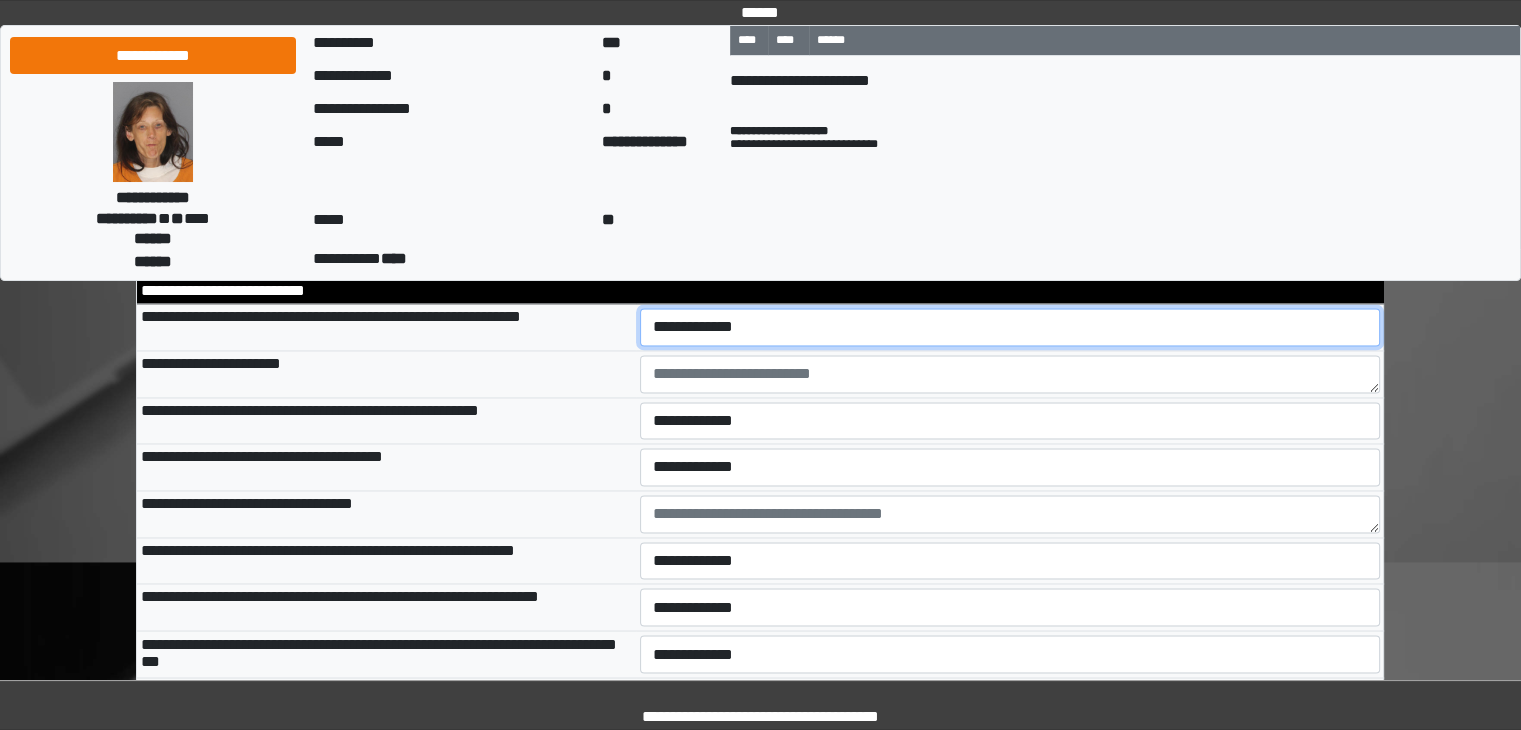 click on "**********" at bounding box center (1010, 327) 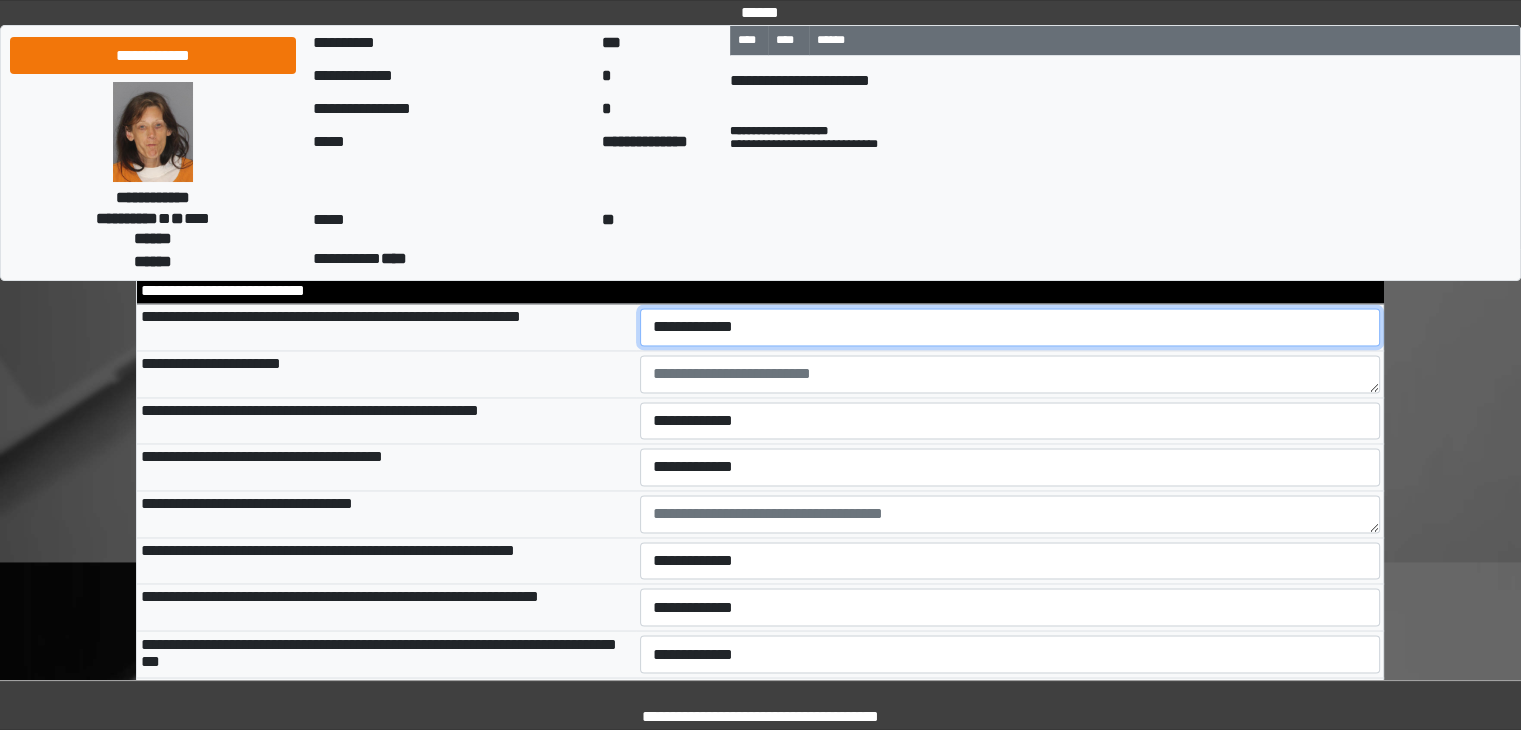 select on "*" 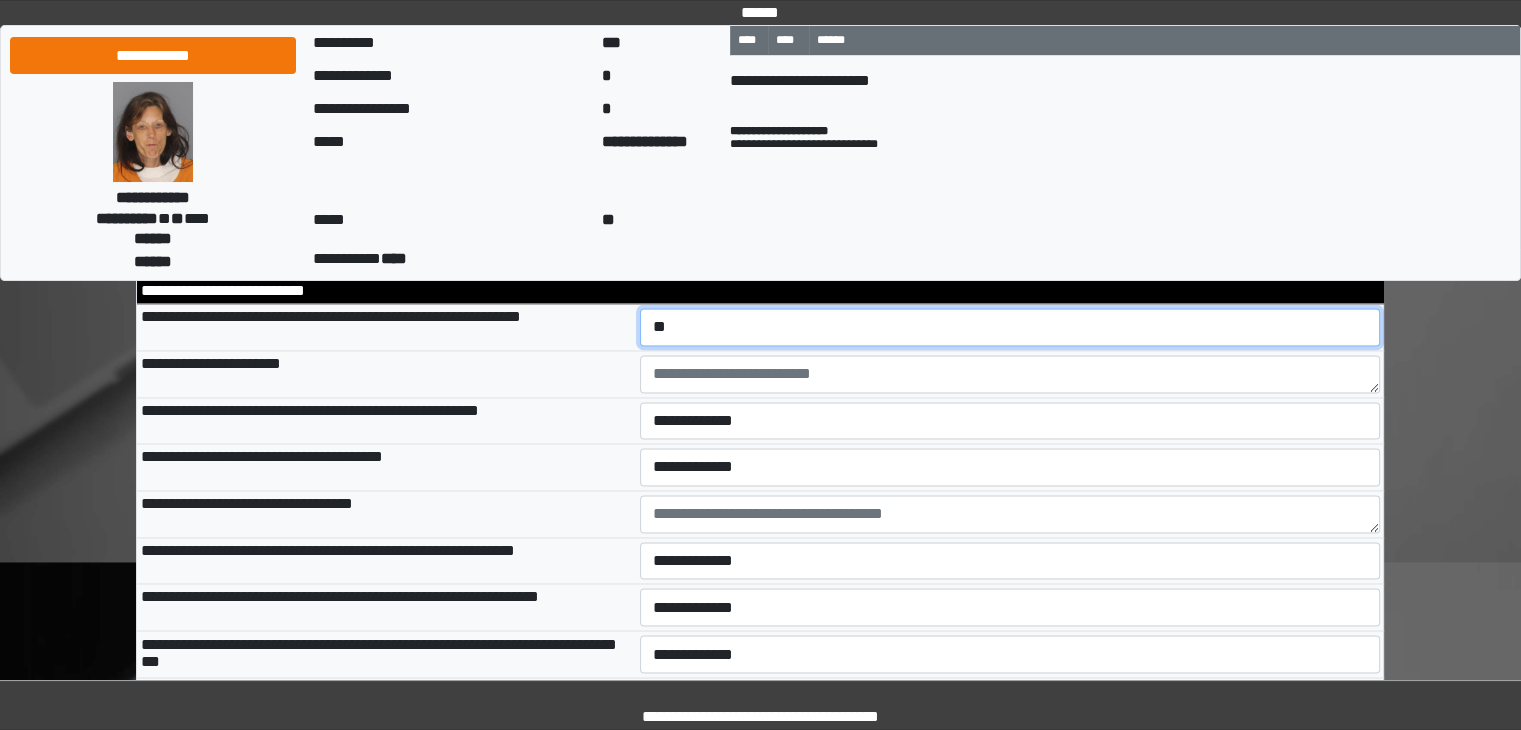click on "**********" at bounding box center (1010, 327) 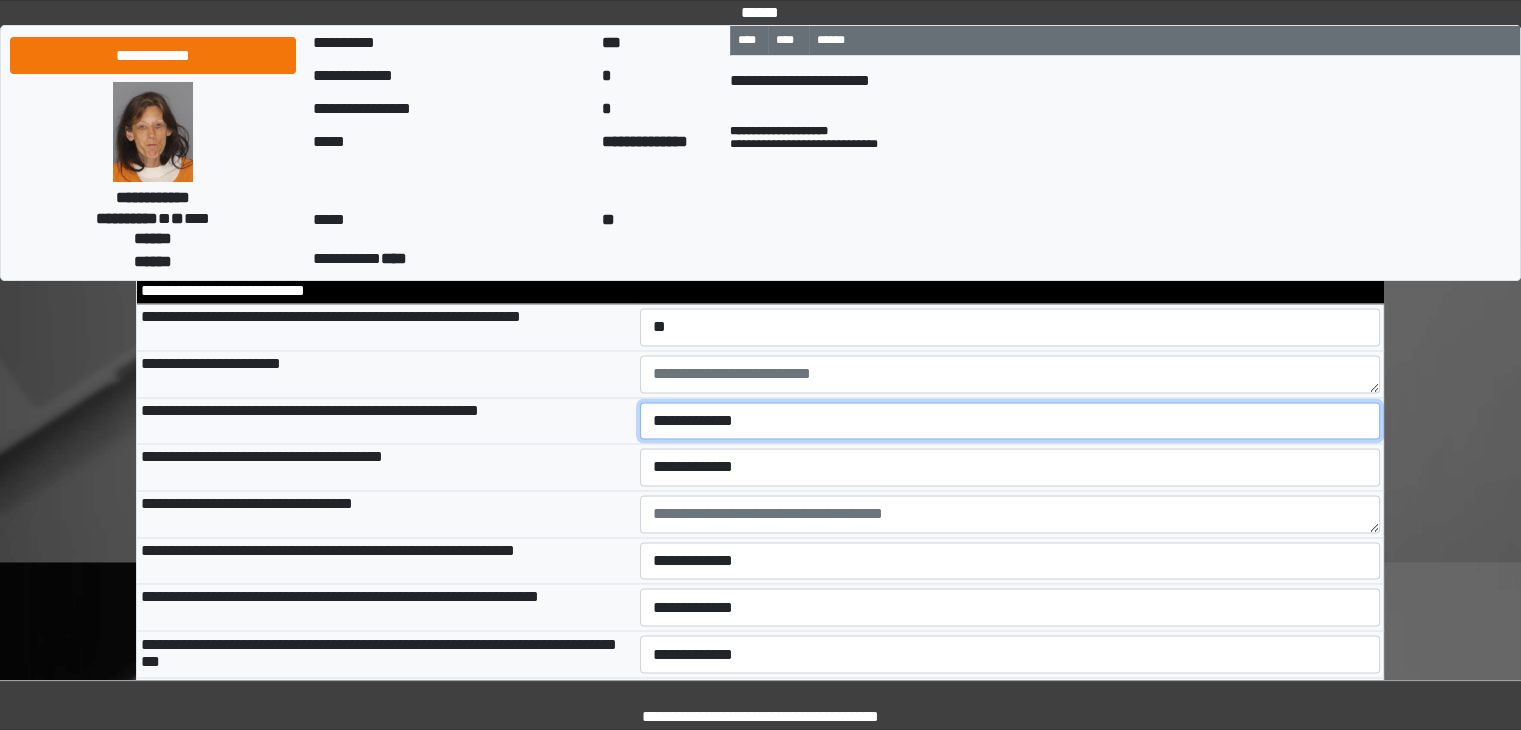 click on "**********" at bounding box center (1010, 421) 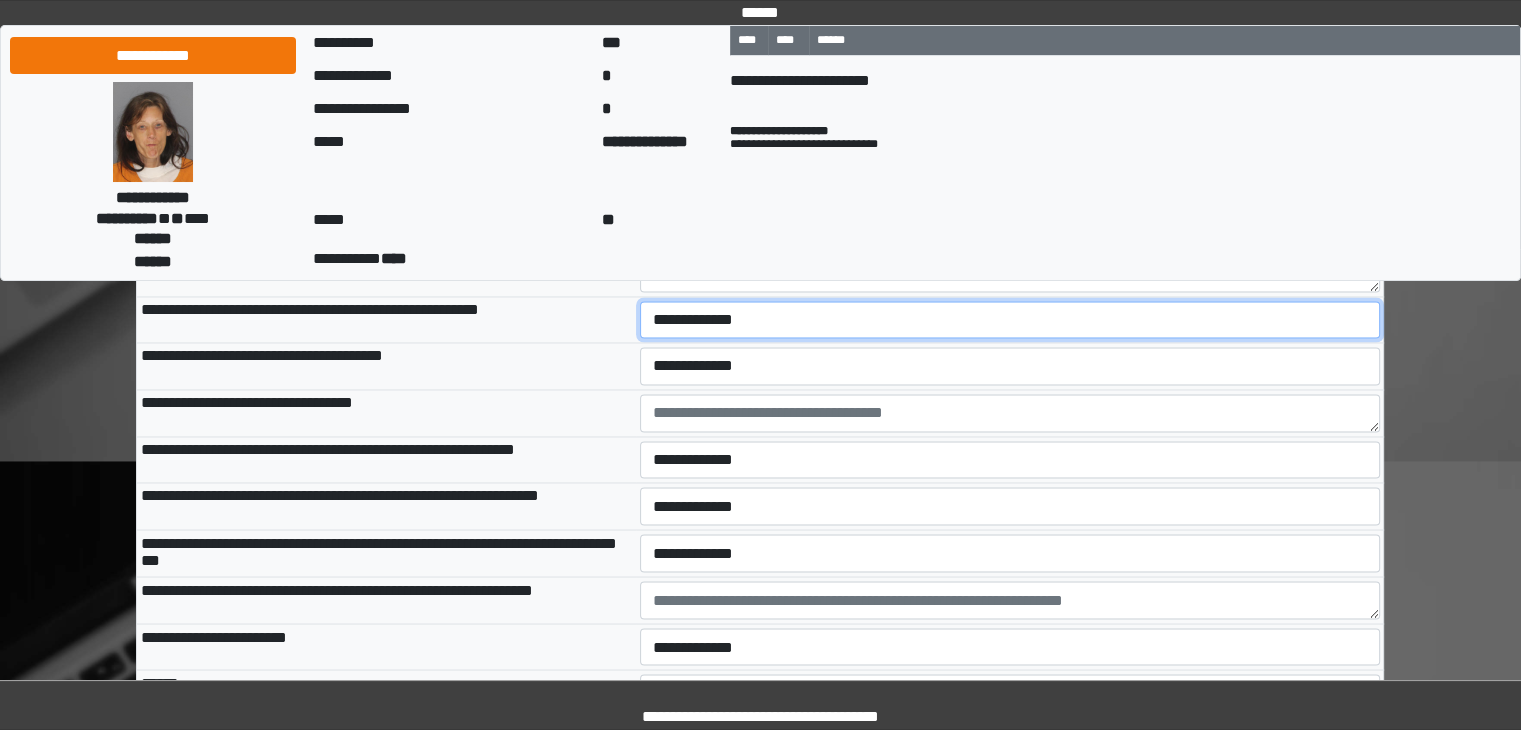 scroll, scrollTop: 3300, scrollLeft: 0, axis: vertical 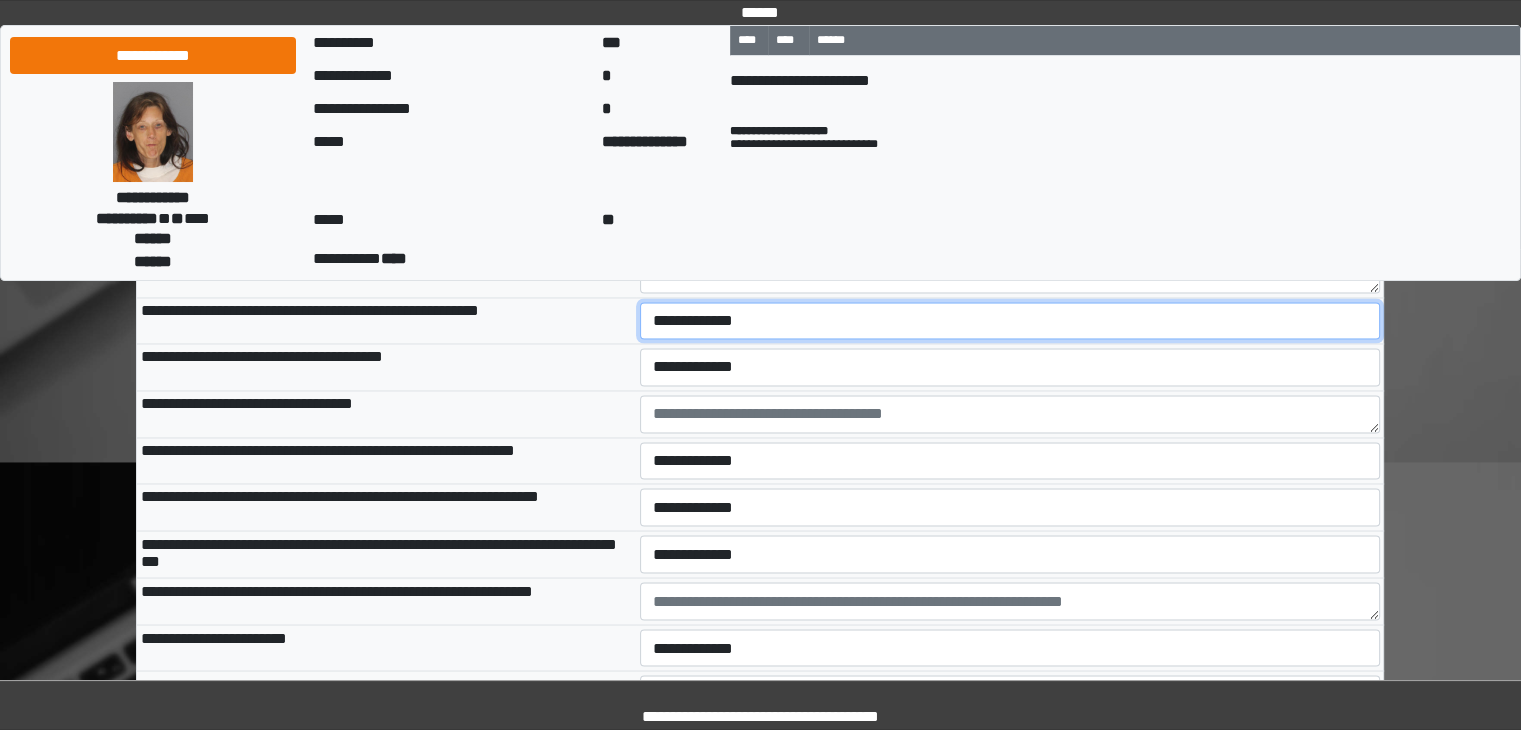 click on "**********" at bounding box center (1010, 321) 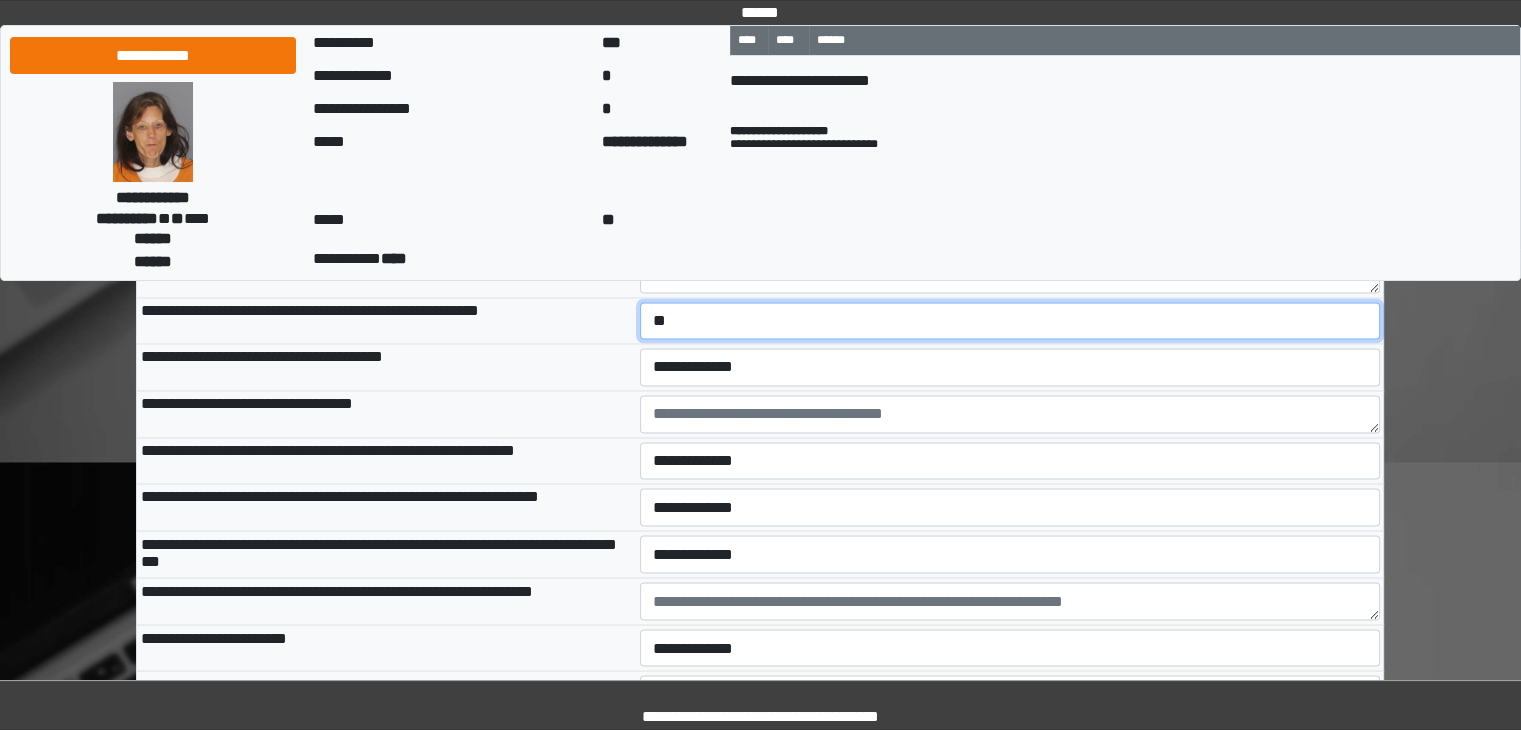 click on "**********" at bounding box center [1010, 321] 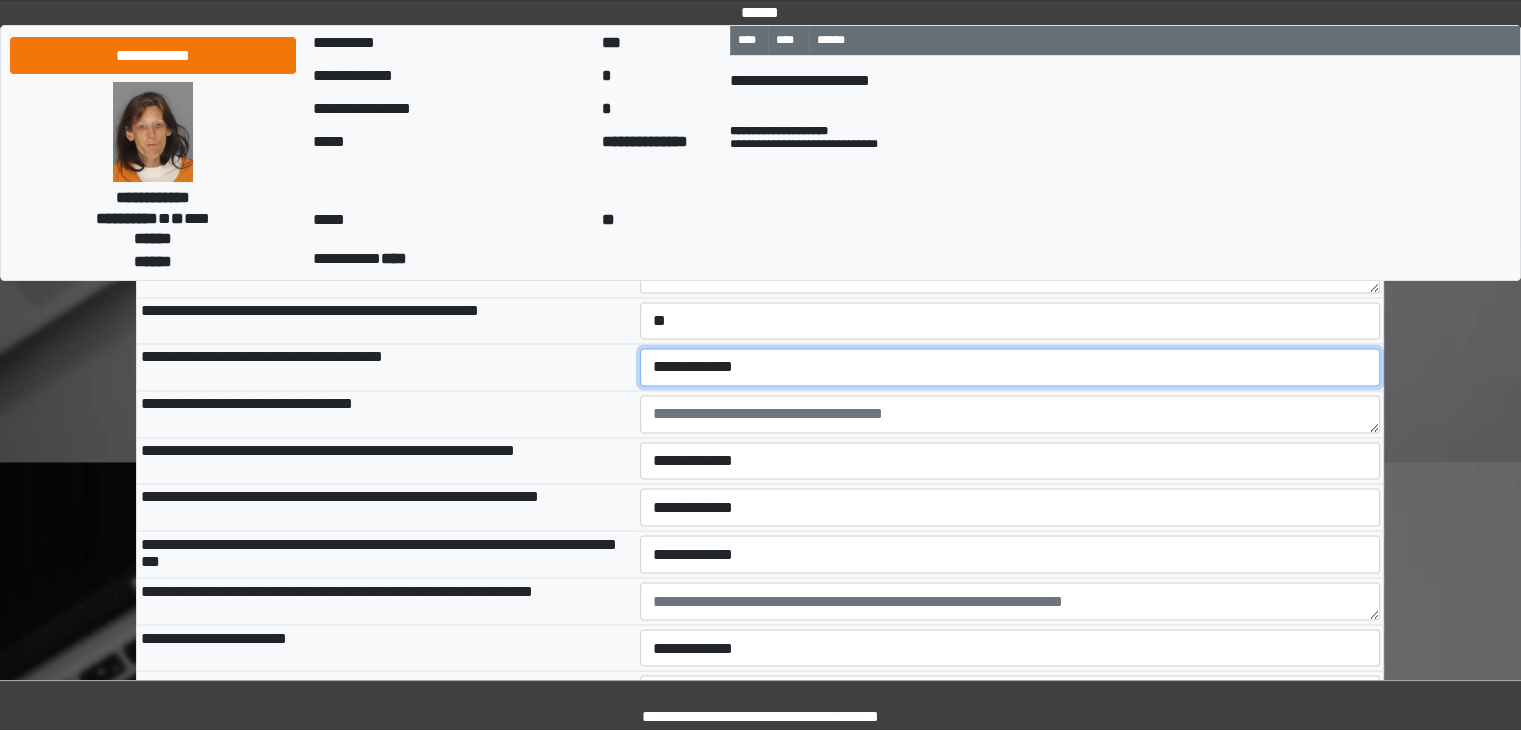 click on "**********" at bounding box center [1010, 367] 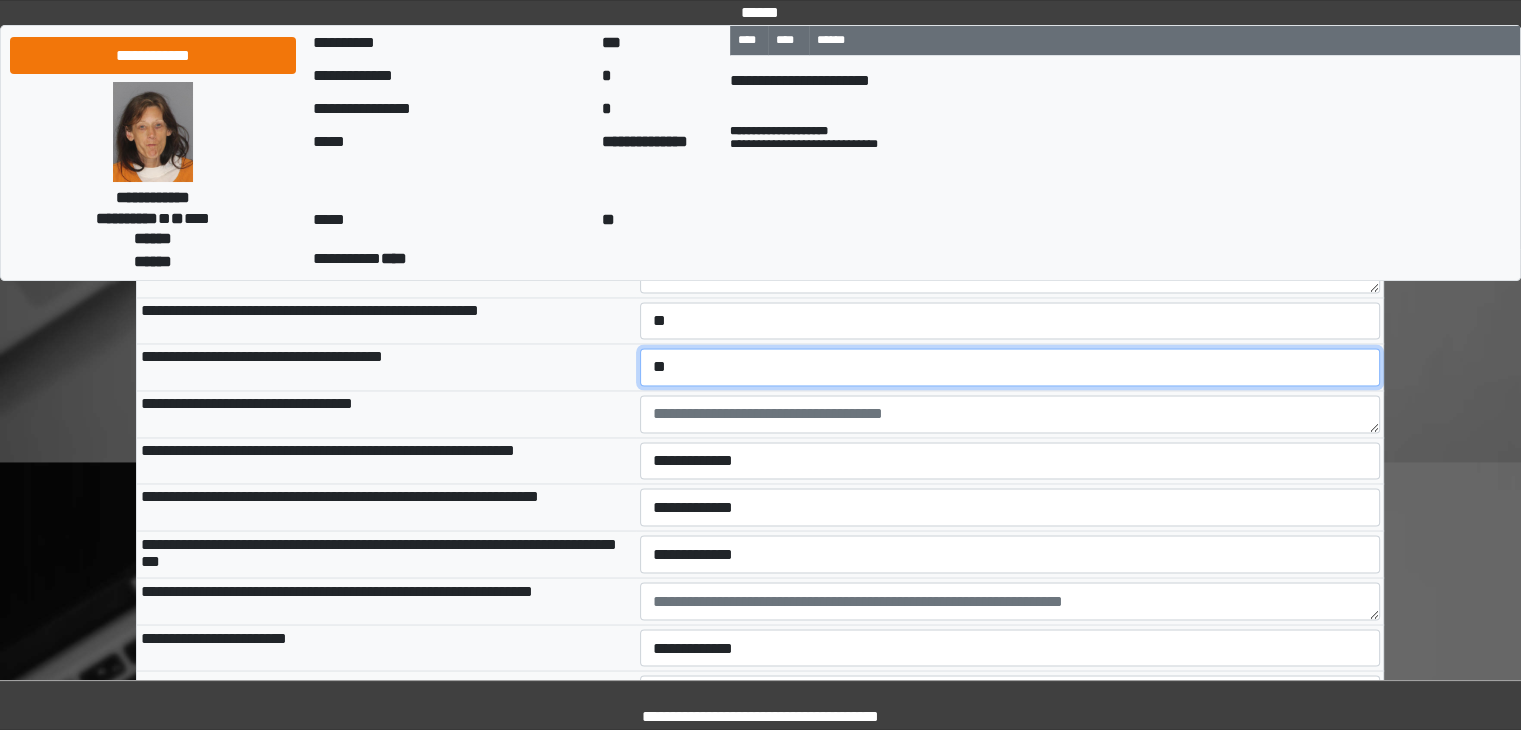 click on "**********" at bounding box center (1010, 367) 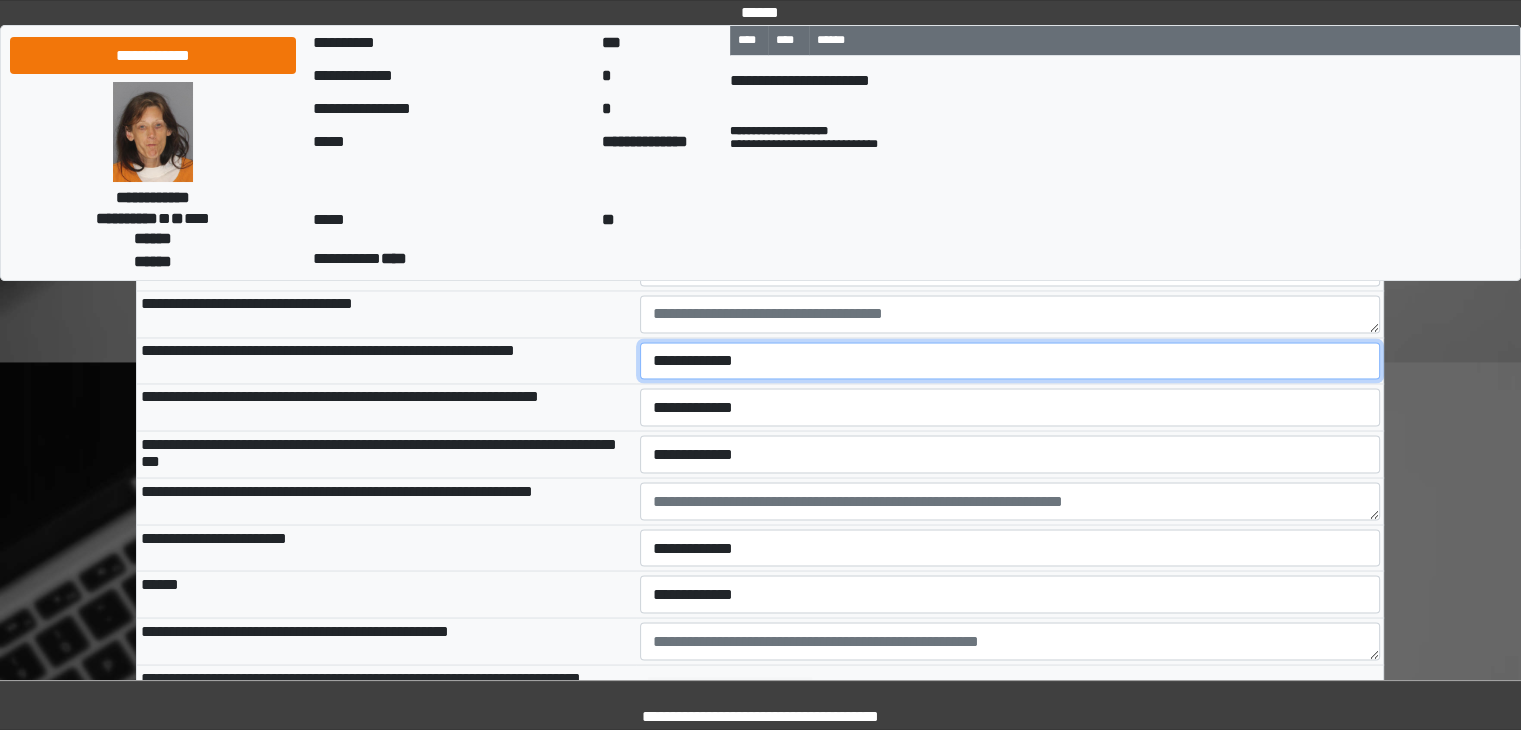 click on "**********" at bounding box center (1010, 361) 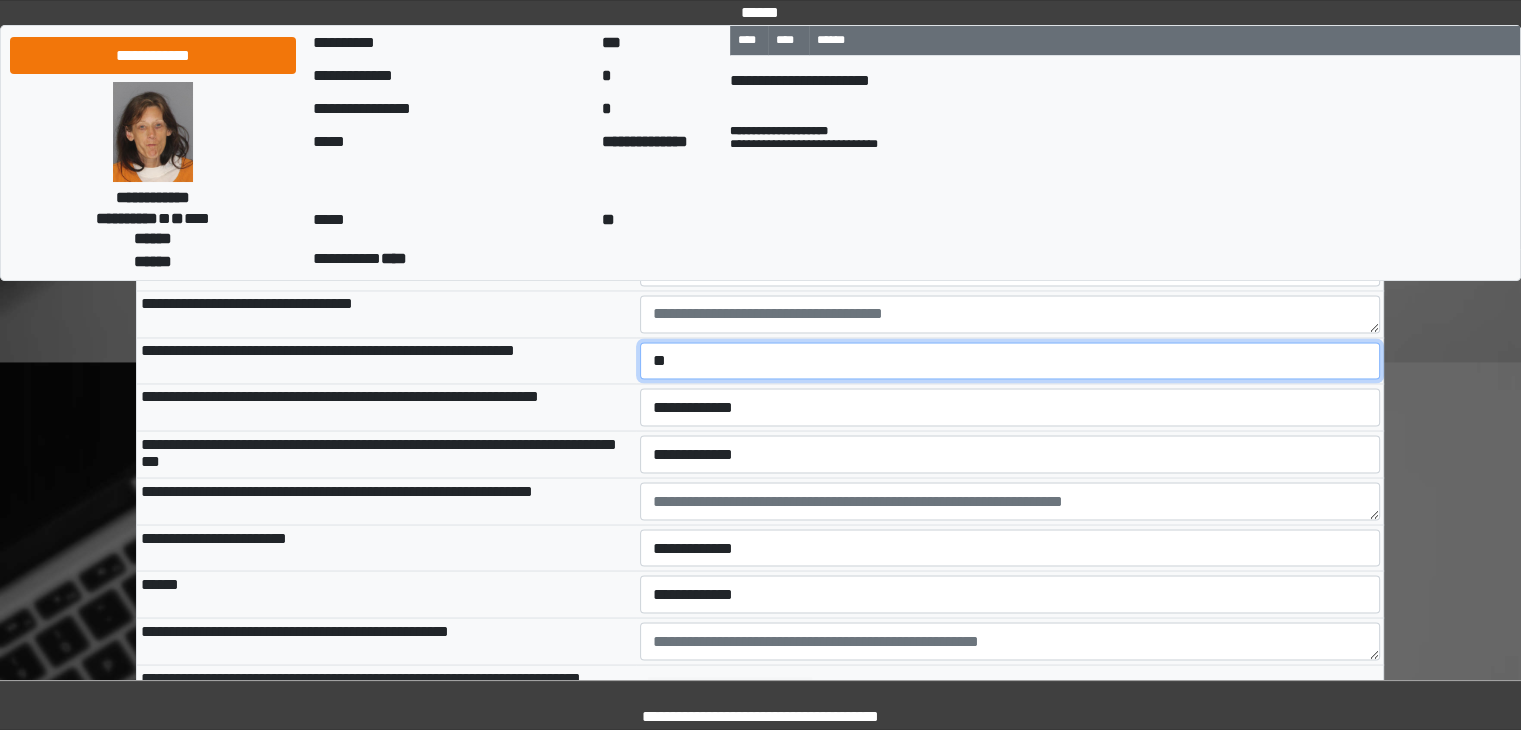 click on "**********" at bounding box center (1010, 361) 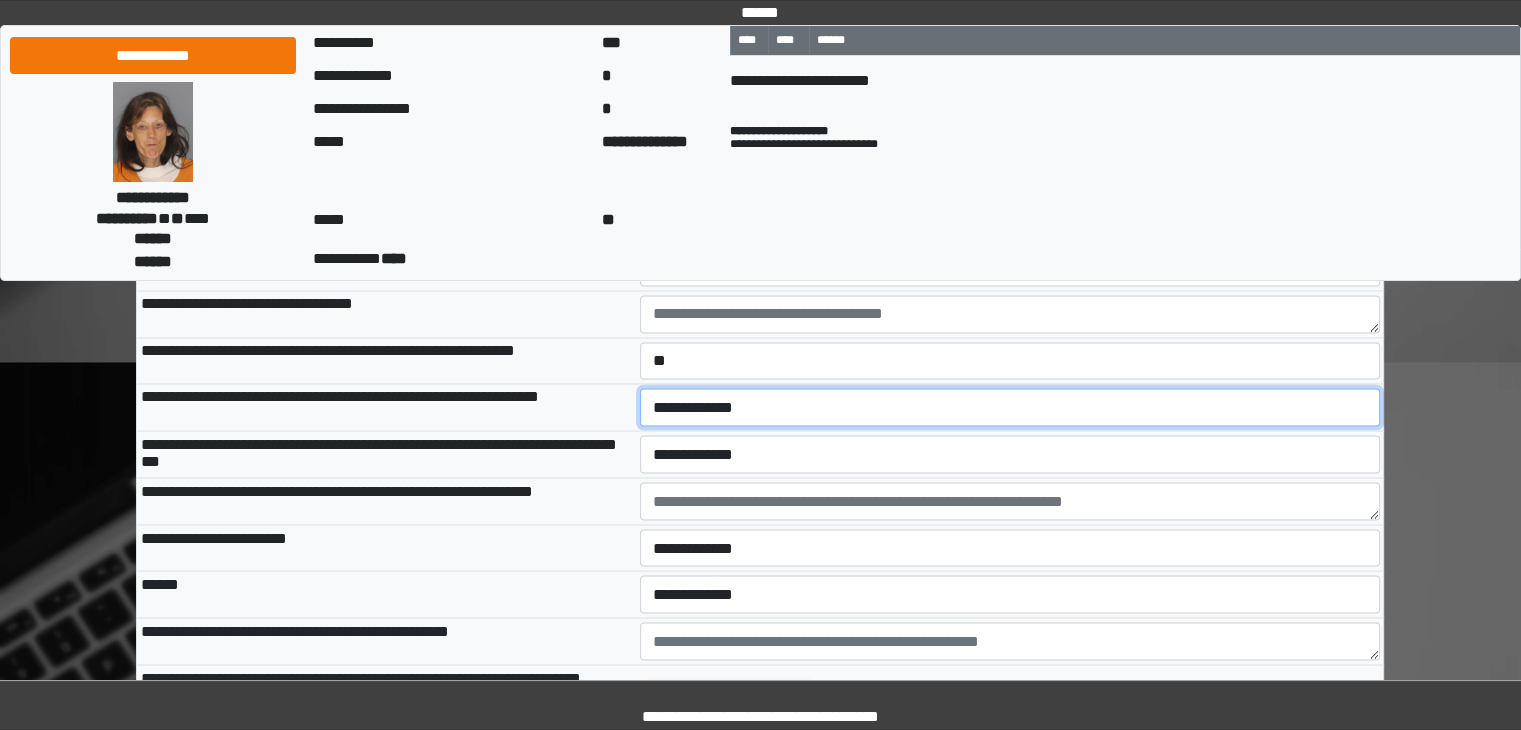 click on "**********" at bounding box center (1010, 407) 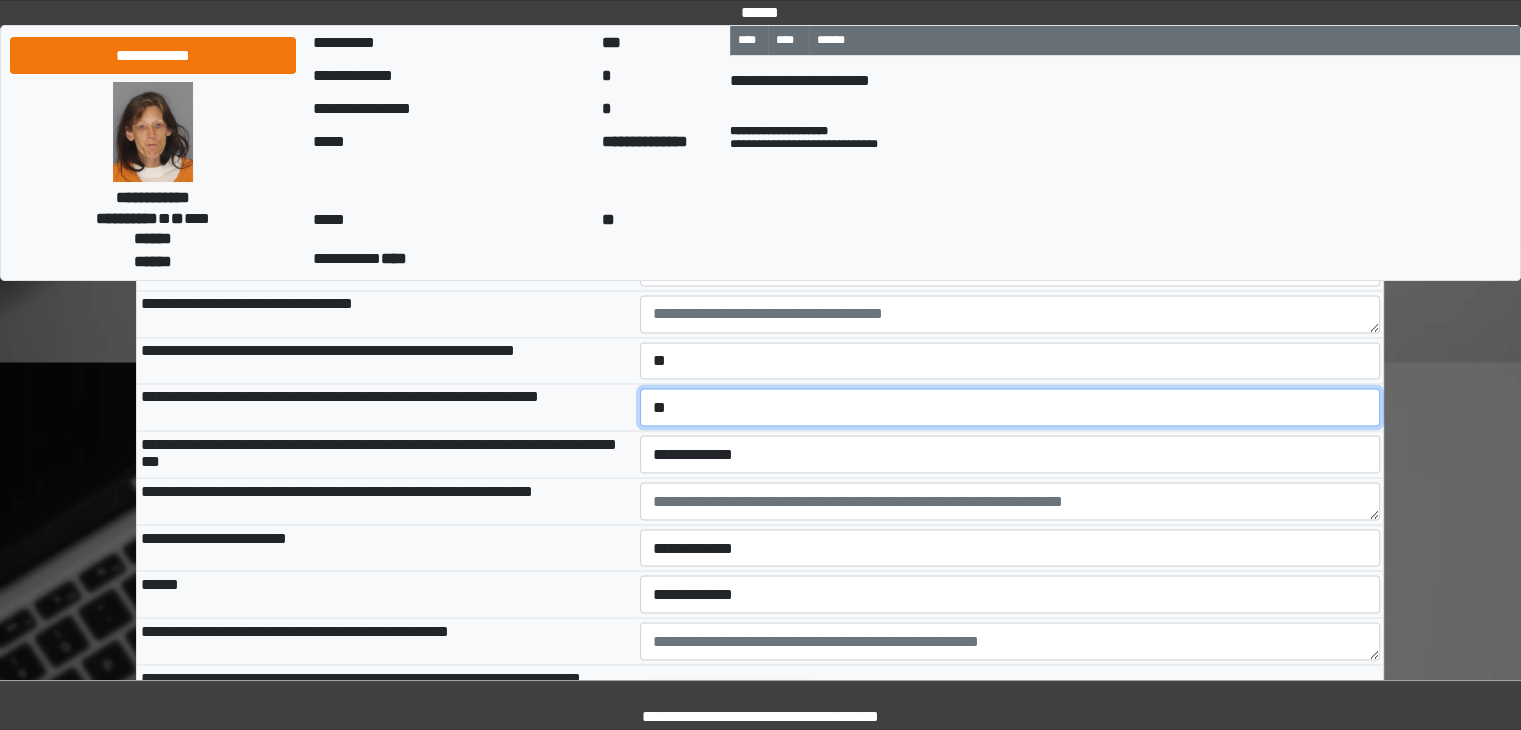 click on "**********" at bounding box center (1010, 407) 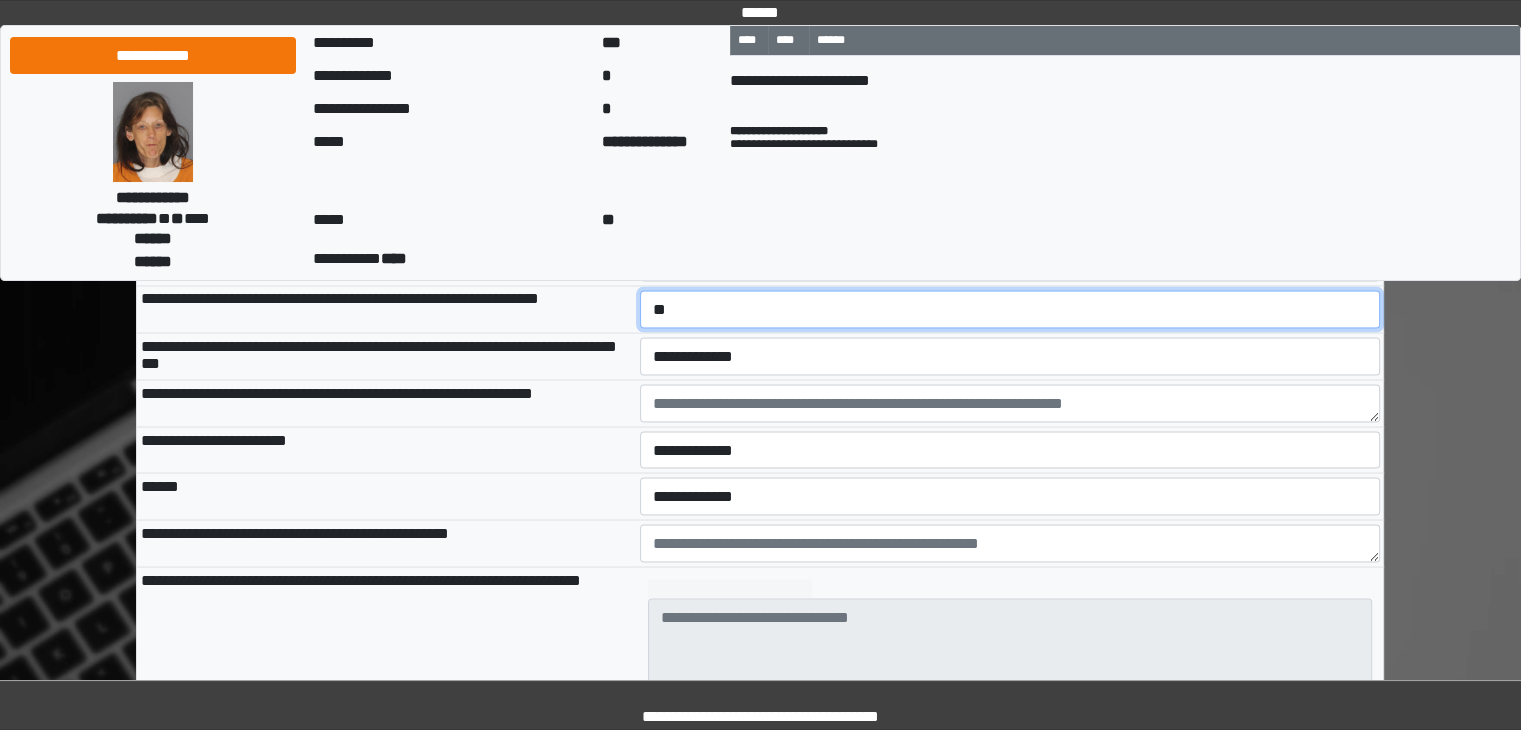 scroll, scrollTop: 3500, scrollLeft: 0, axis: vertical 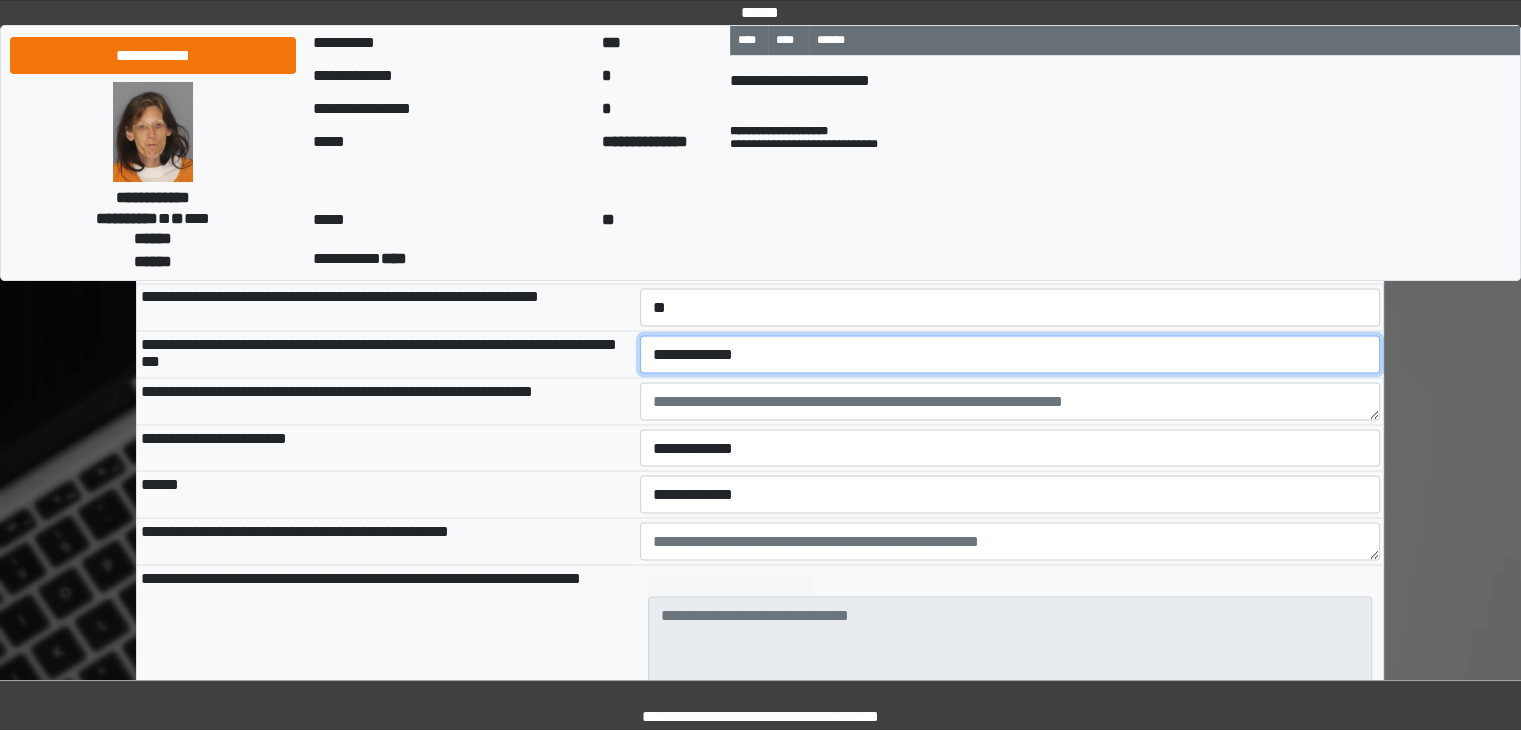 click on "**********" at bounding box center [1010, 354] 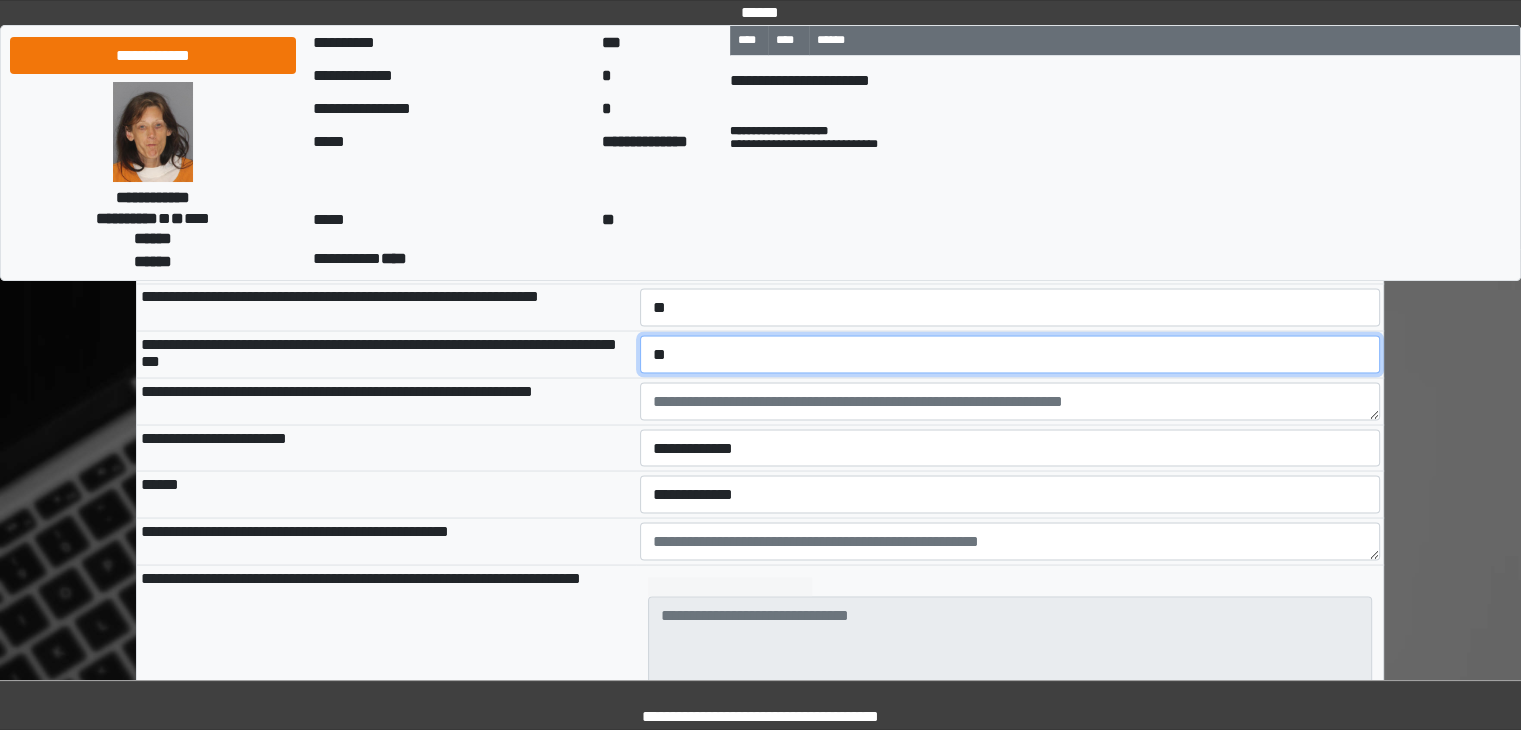 click on "**********" at bounding box center (1010, 354) 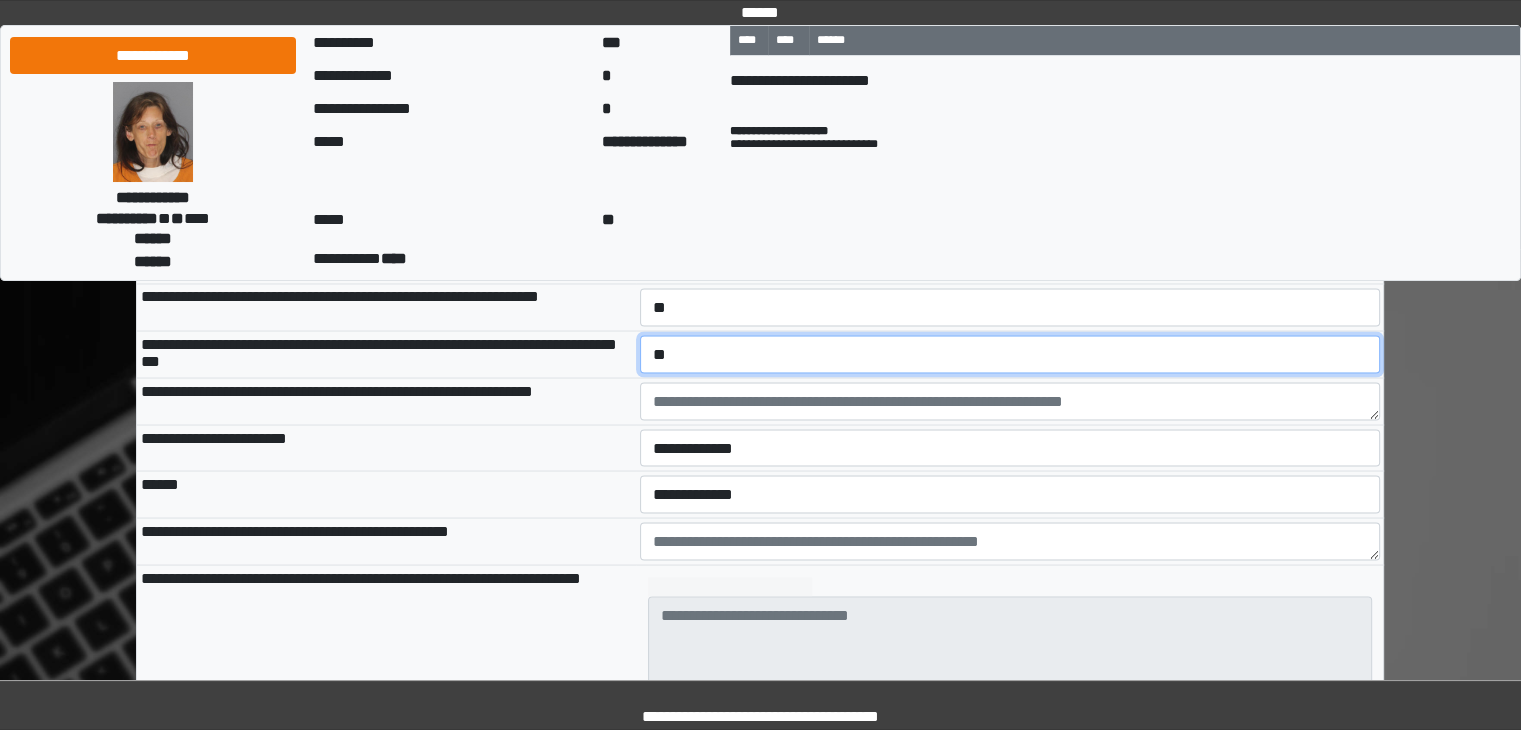 scroll, scrollTop: 3600, scrollLeft: 0, axis: vertical 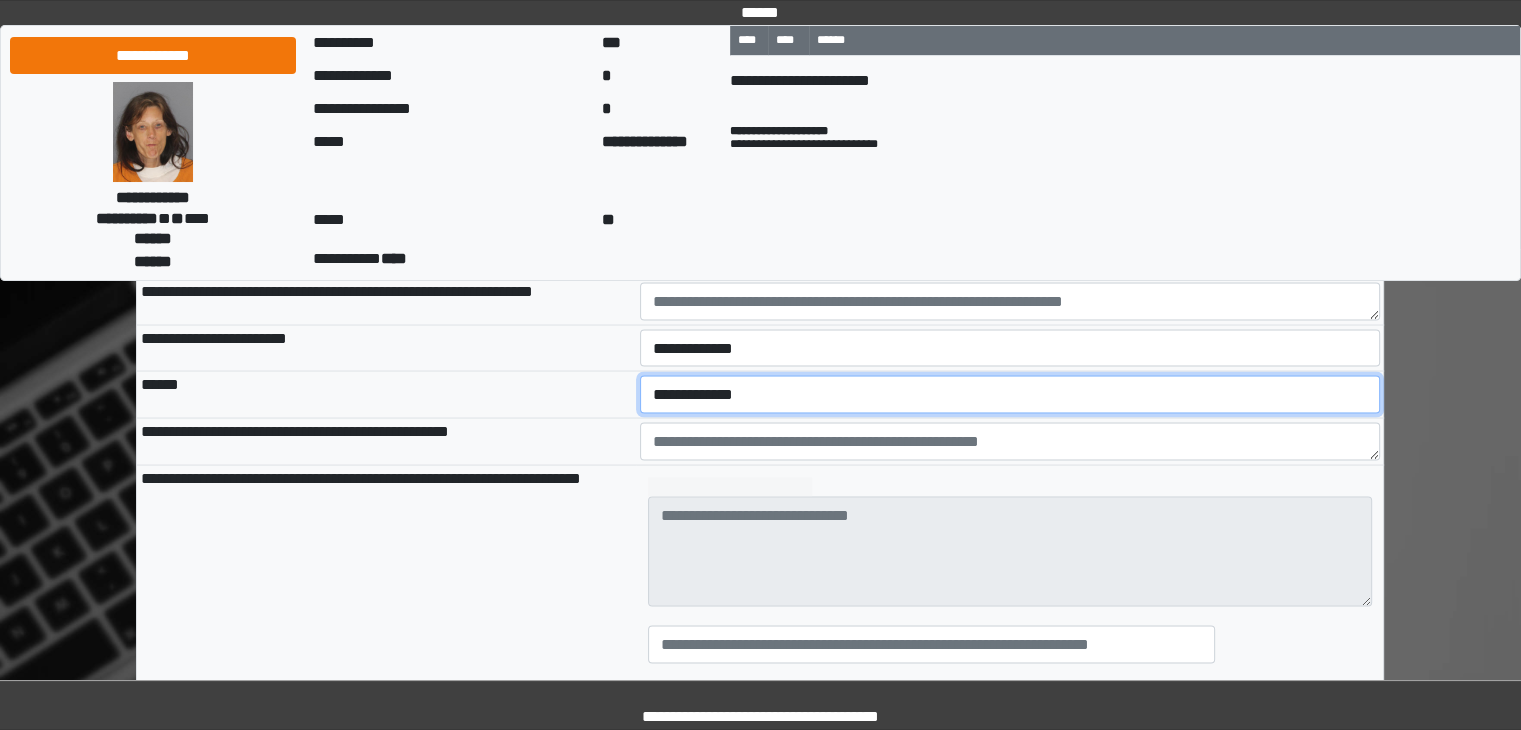 click on "**********" at bounding box center (1010, 394) 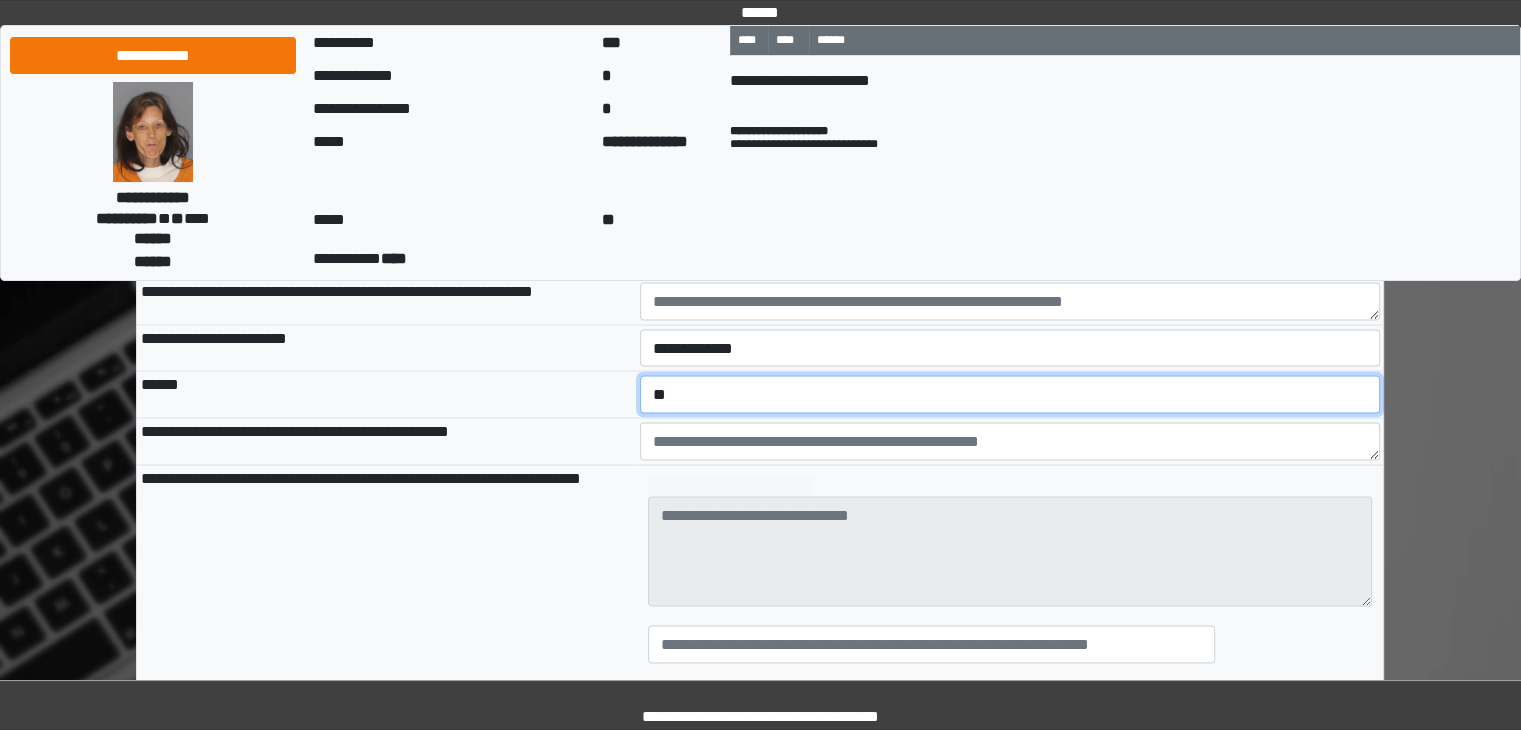 click on "**********" at bounding box center (1010, 394) 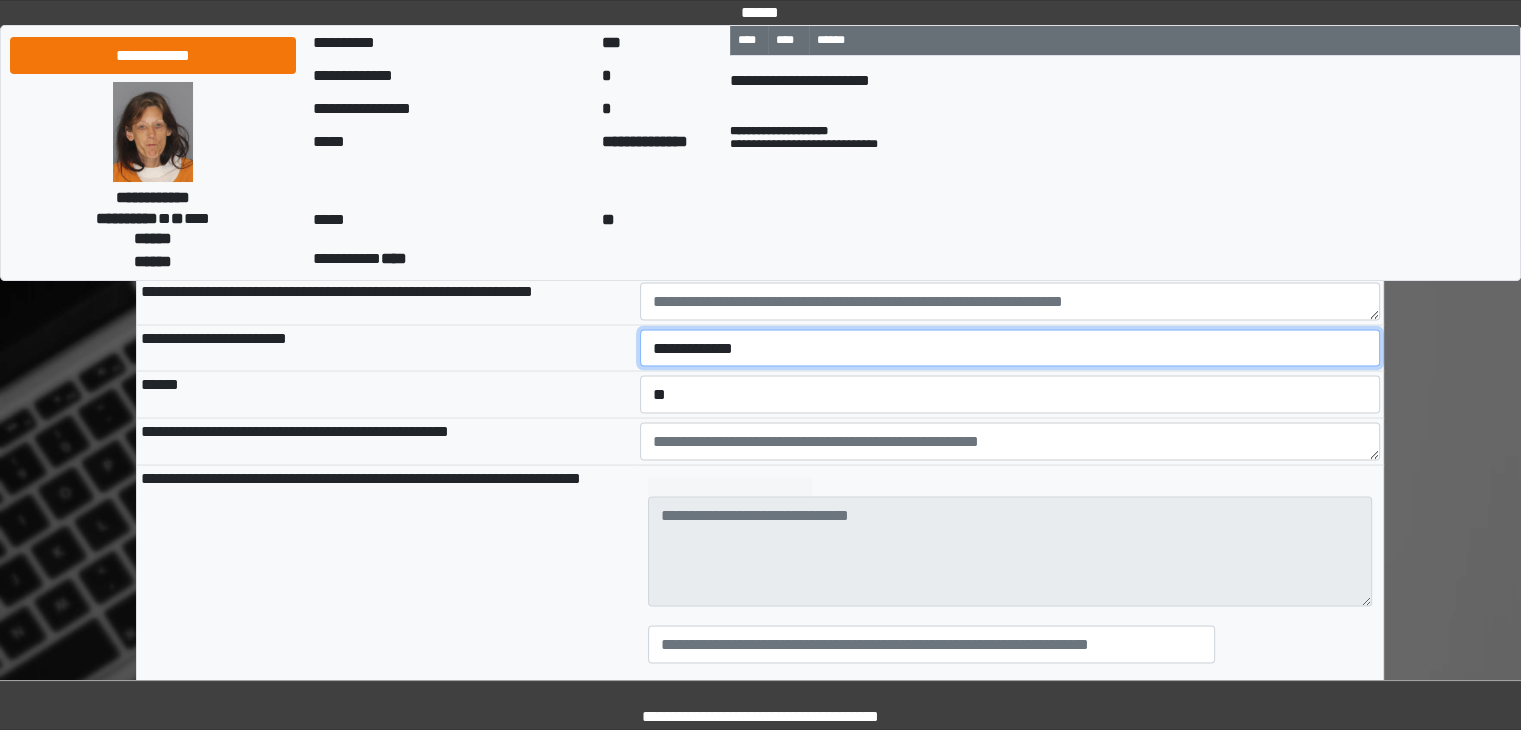 click on "**********" at bounding box center (1010, 348) 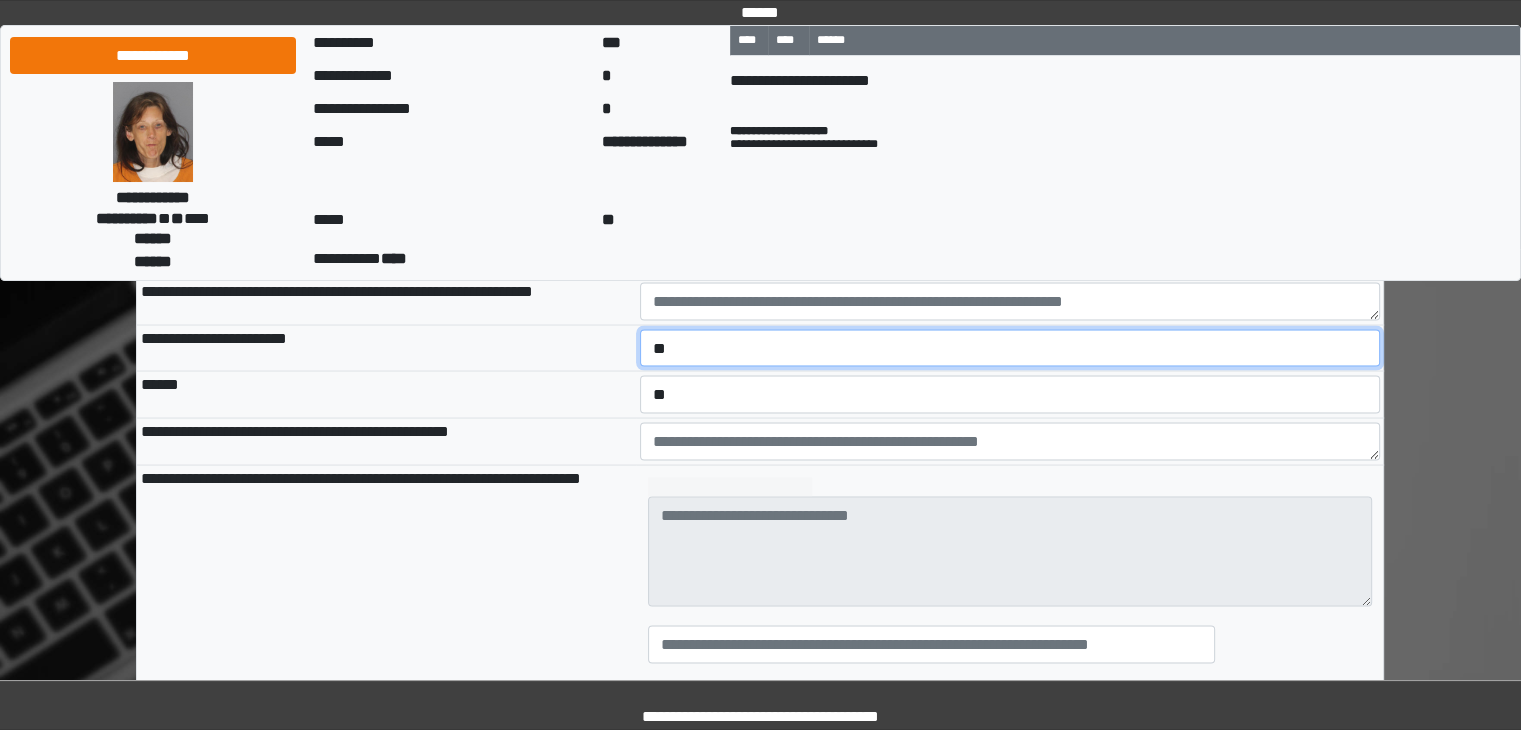 click on "**********" at bounding box center [1010, 348] 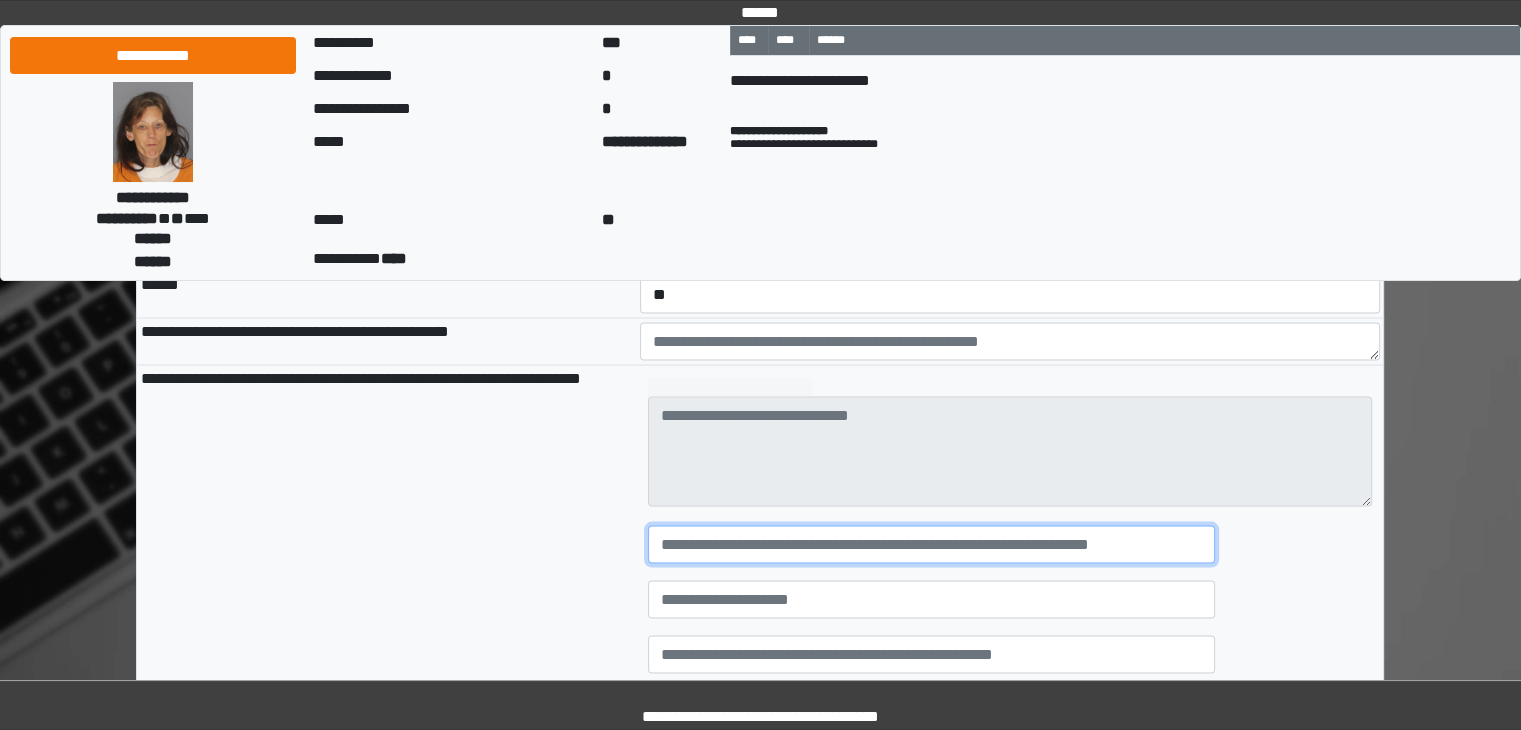 click at bounding box center [931, 544] 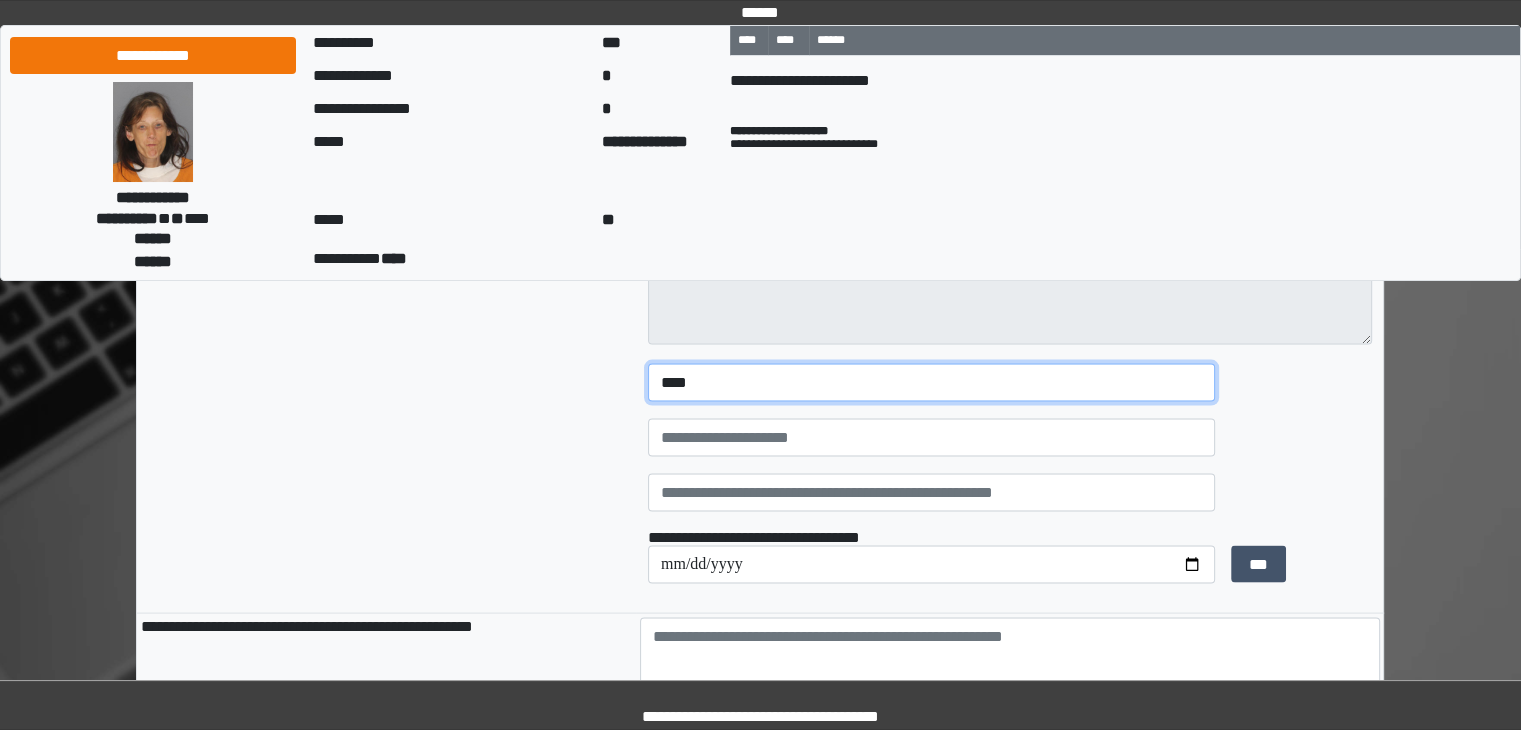 scroll, scrollTop: 3900, scrollLeft: 0, axis: vertical 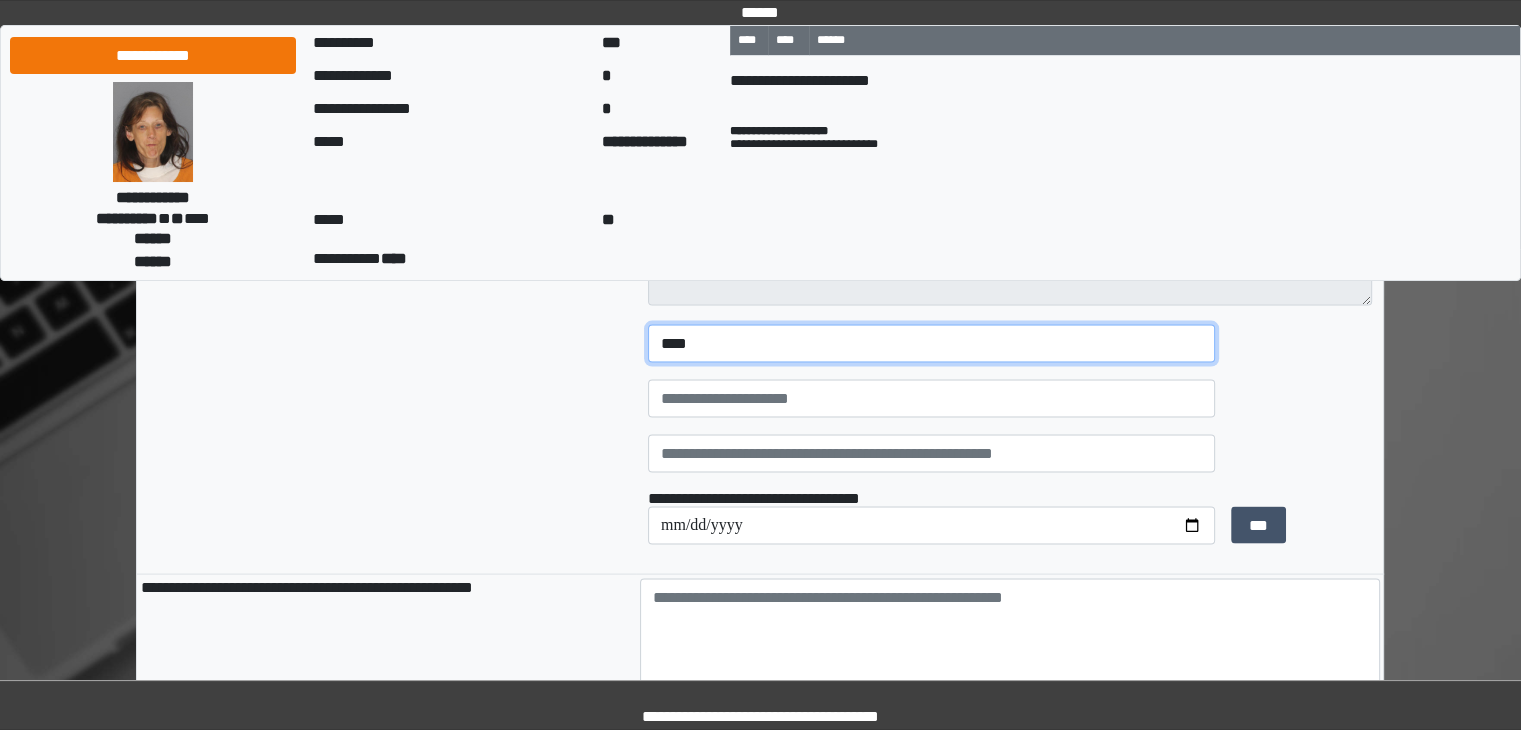 type on "****" 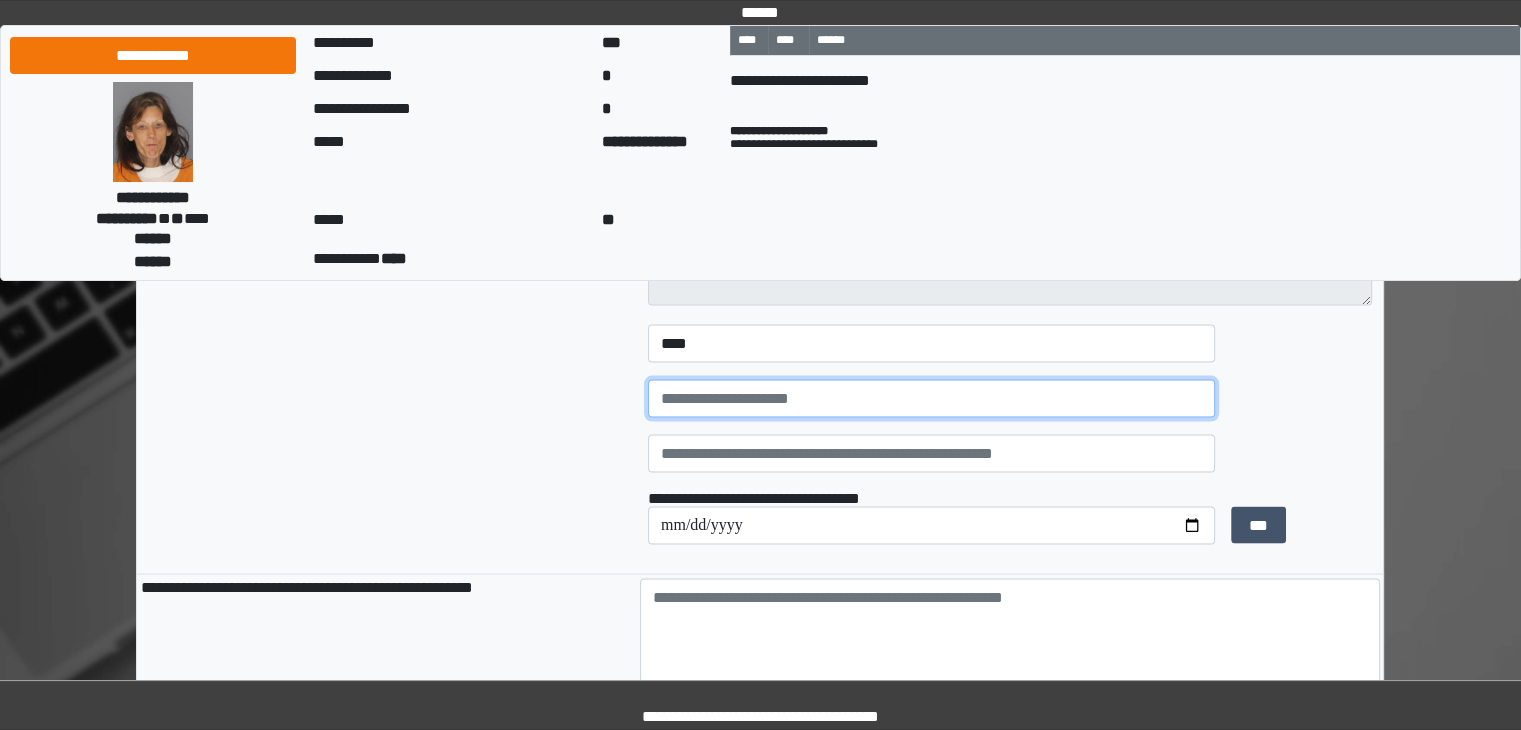 click at bounding box center (931, 399) 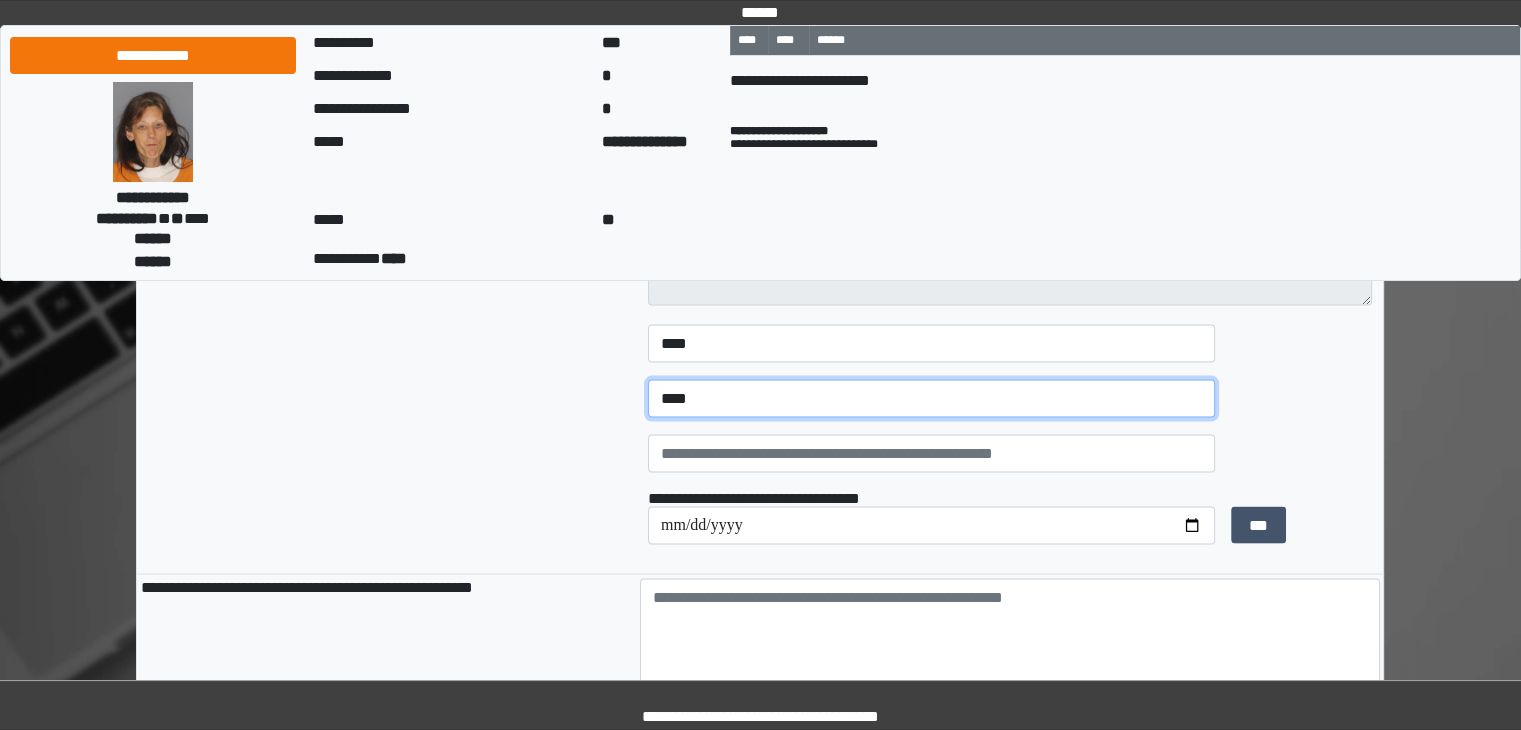 type on "****" 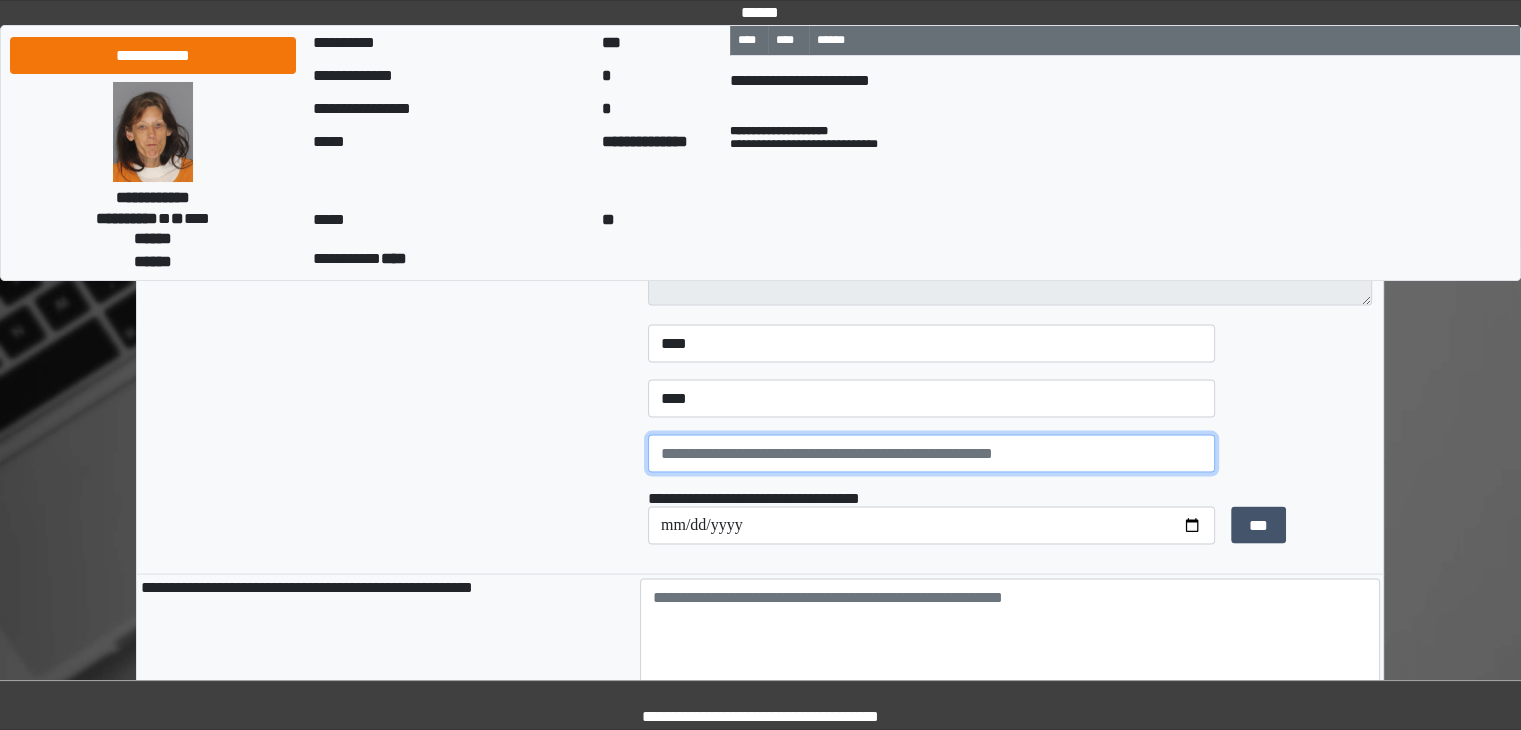 click at bounding box center [931, 454] 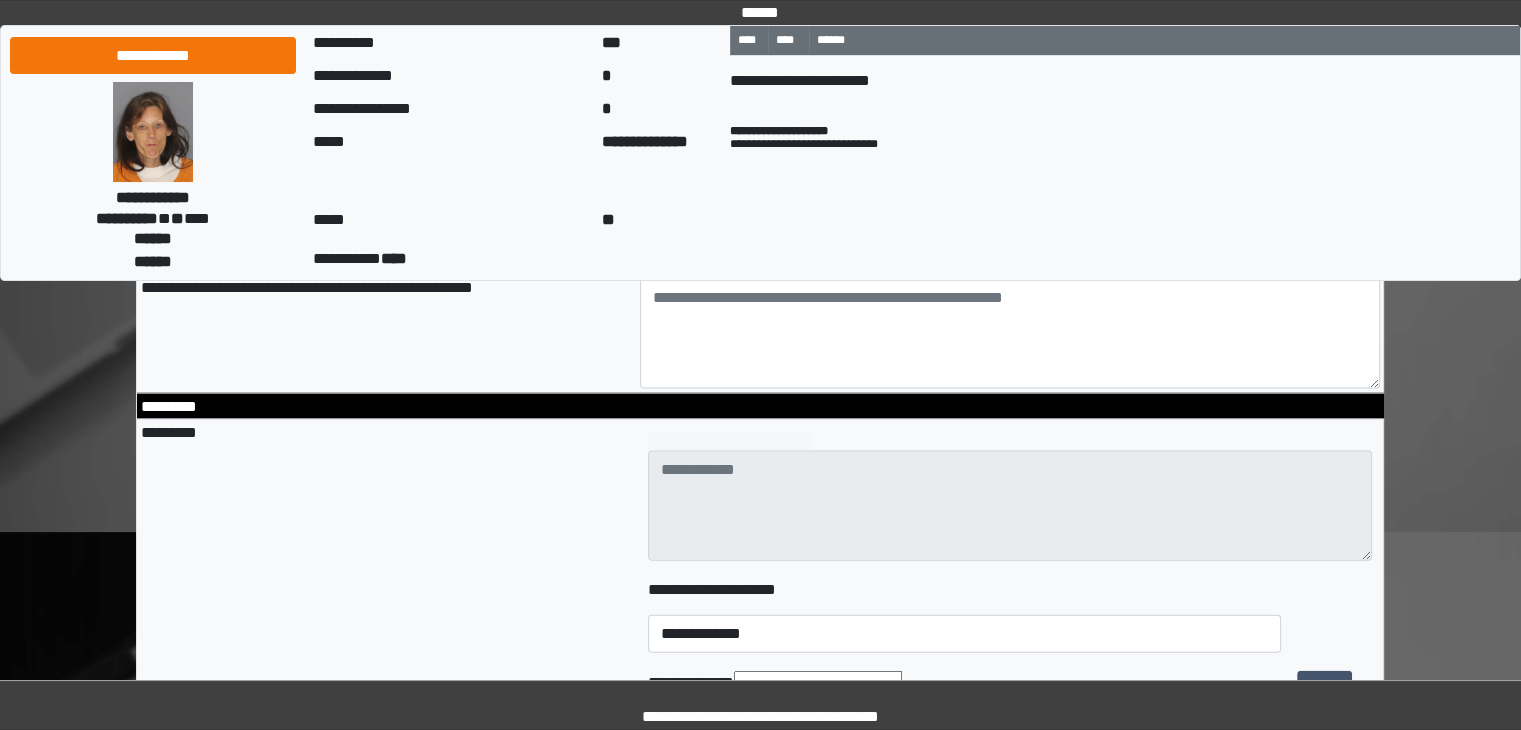 scroll, scrollTop: 4100, scrollLeft: 0, axis: vertical 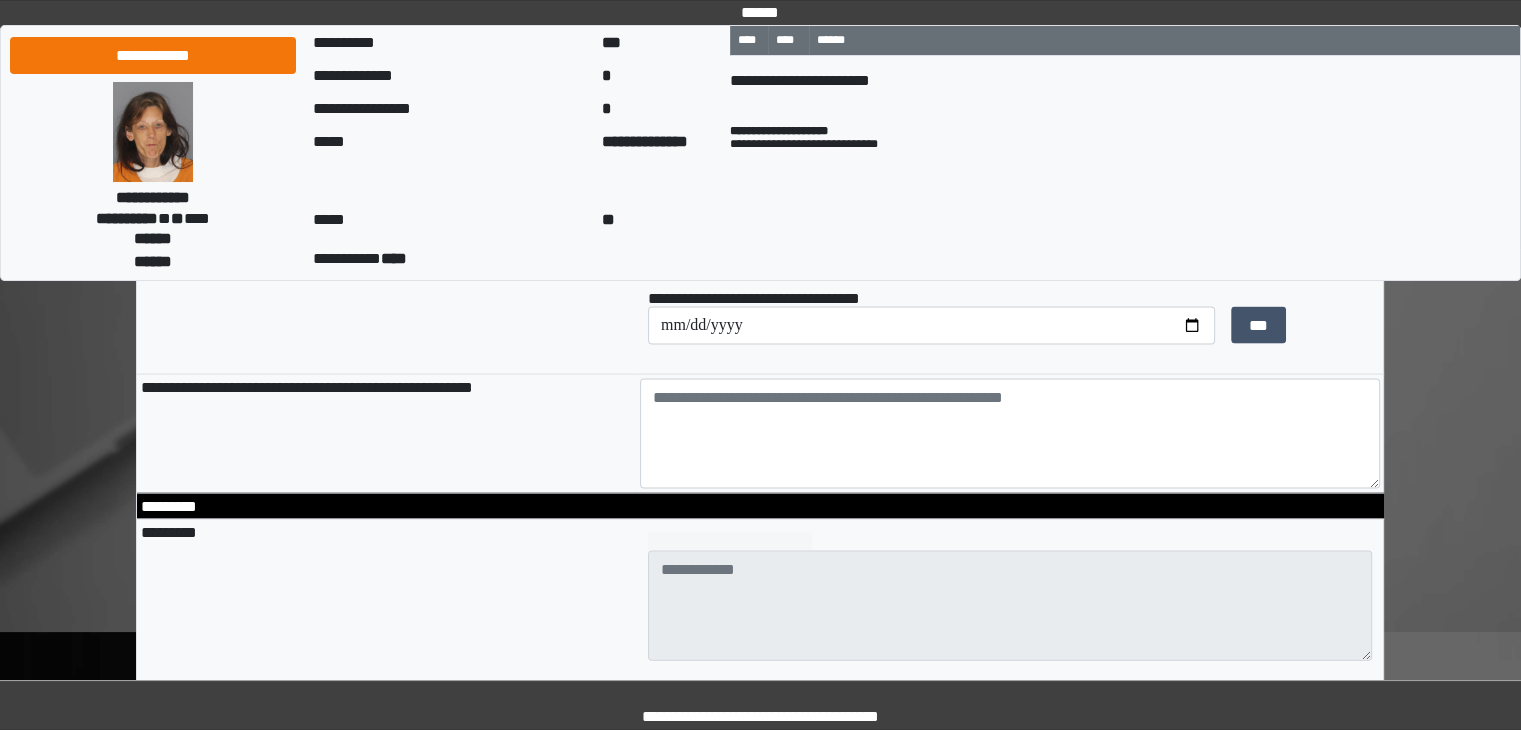 type on "****" 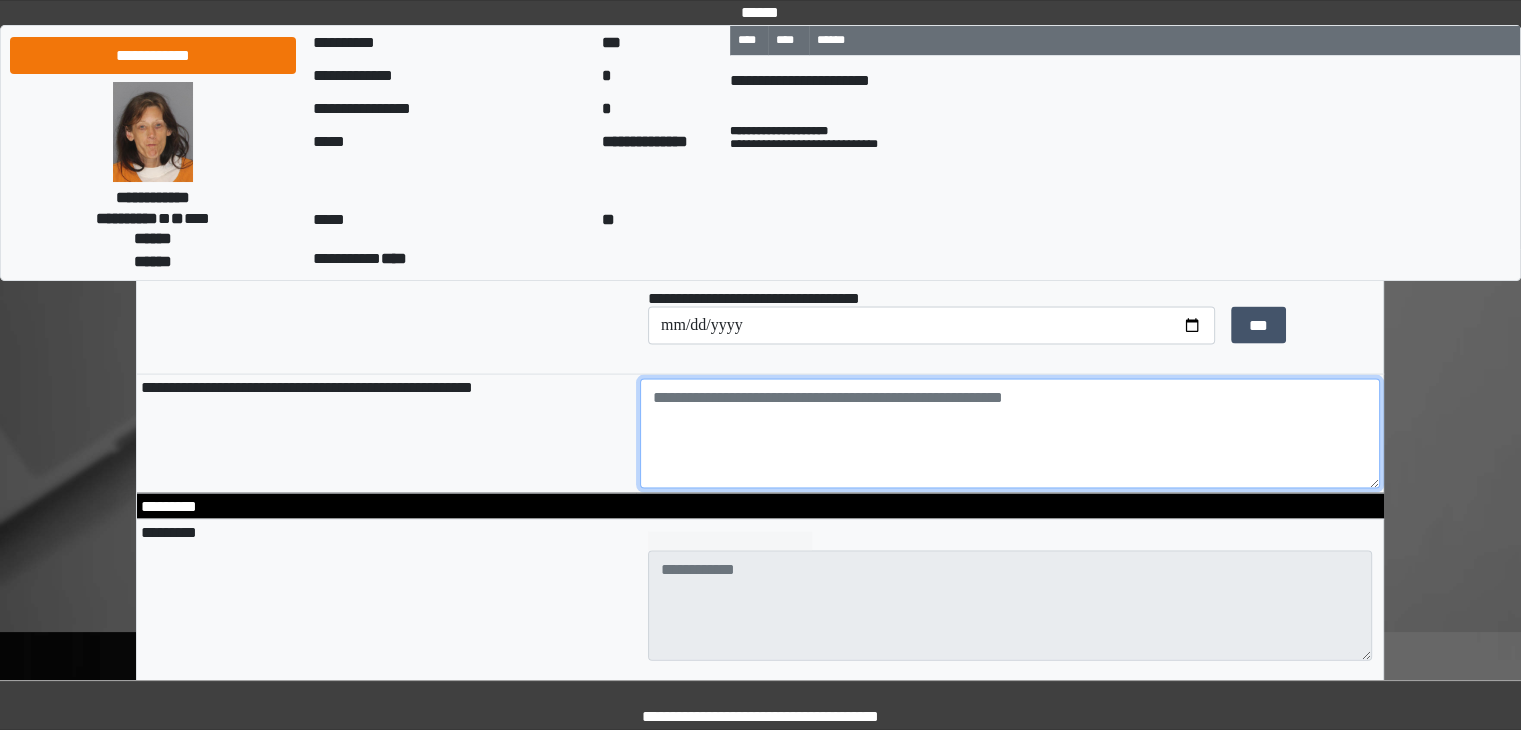click at bounding box center [1010, 434] 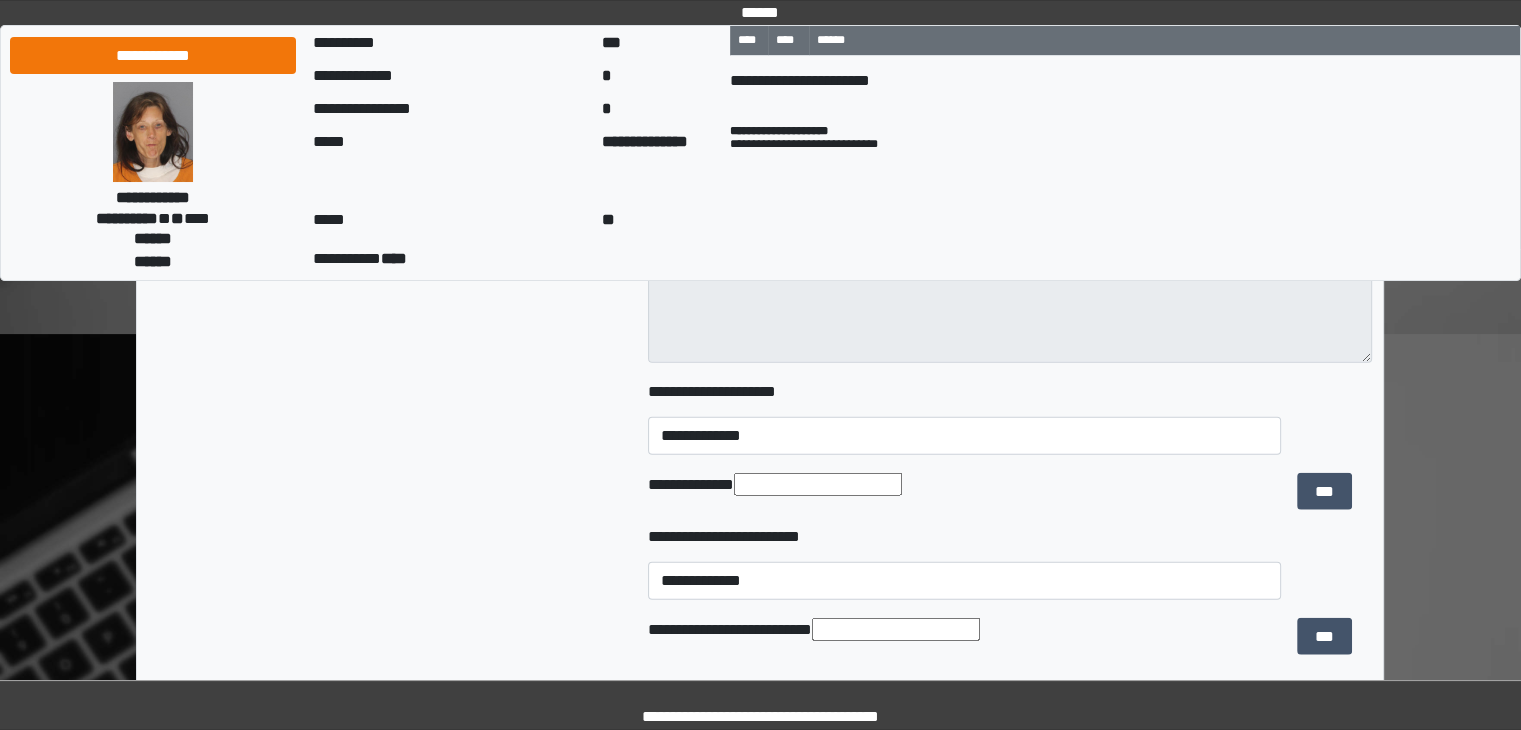 scroll, scrollTop: 4400, scrollLeft: 0, axis: vertical 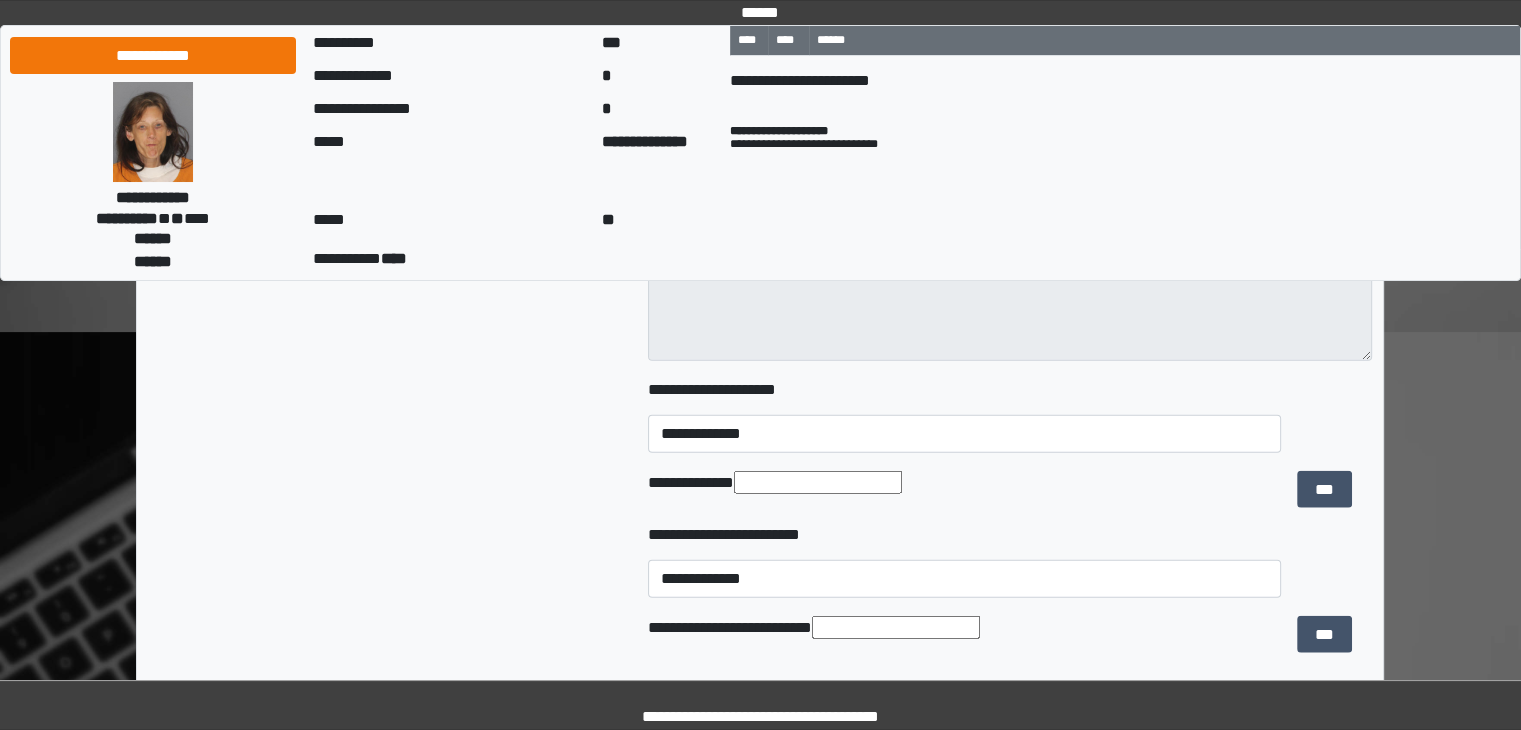 type on "****" 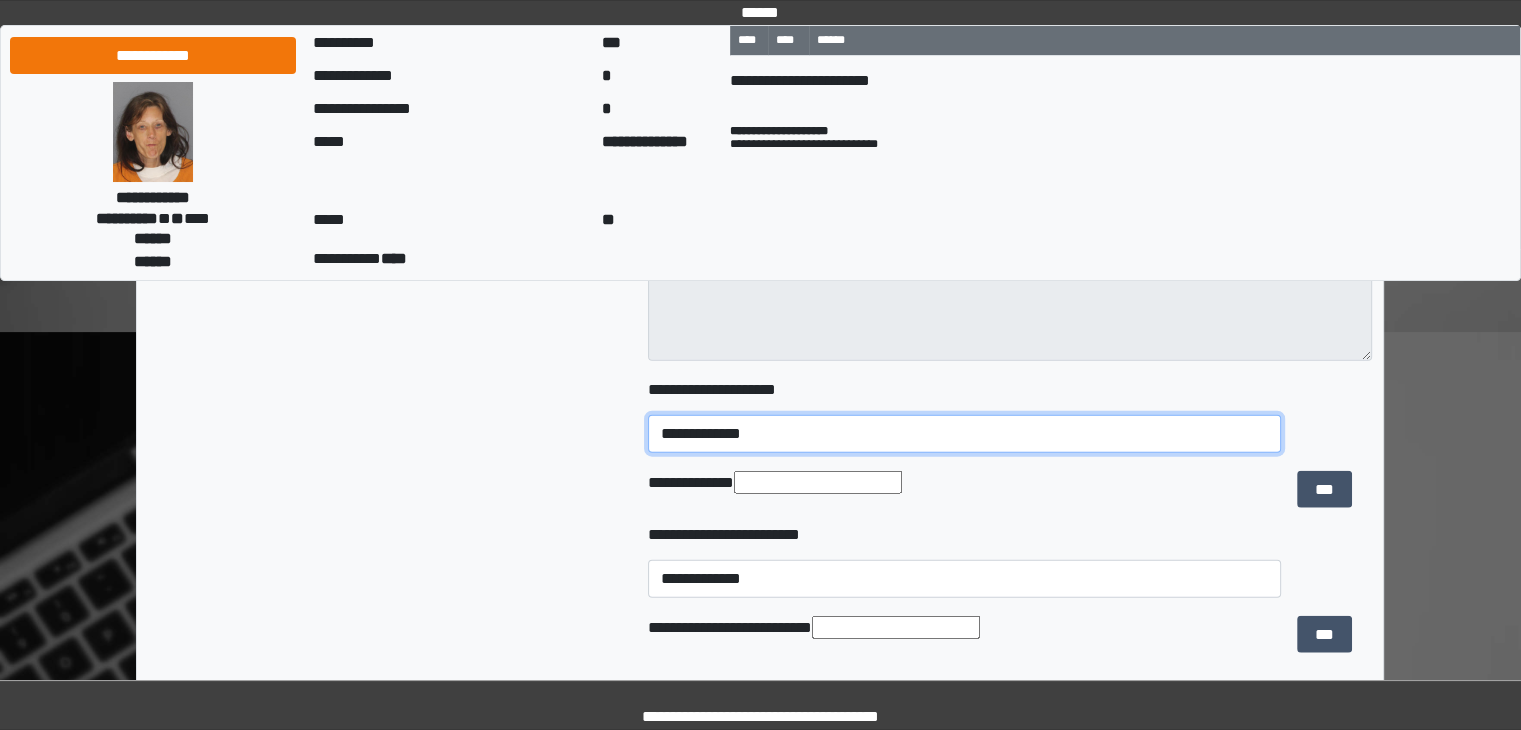 click on "**********" at bounding box center [965, 434] 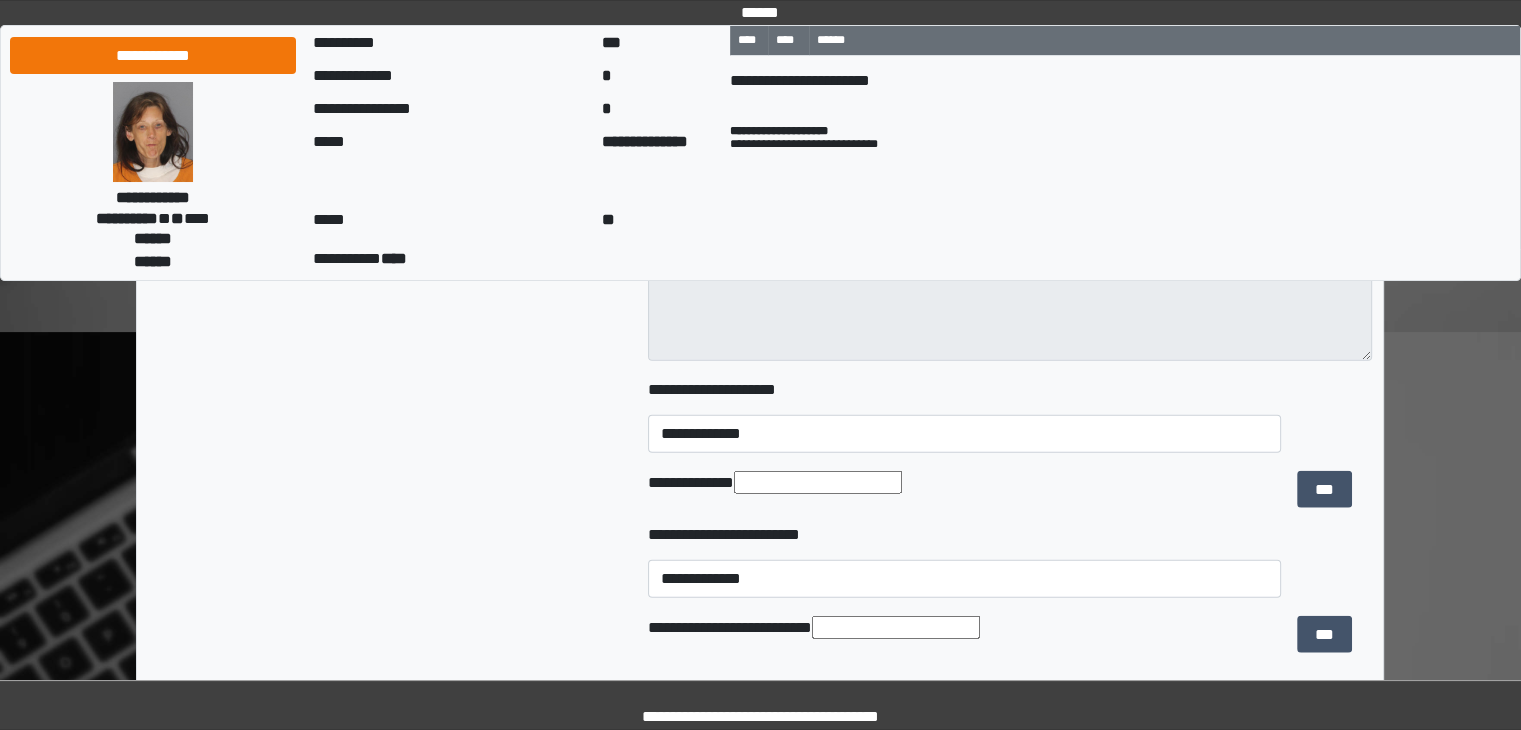 click at bounding box center (818, 482) 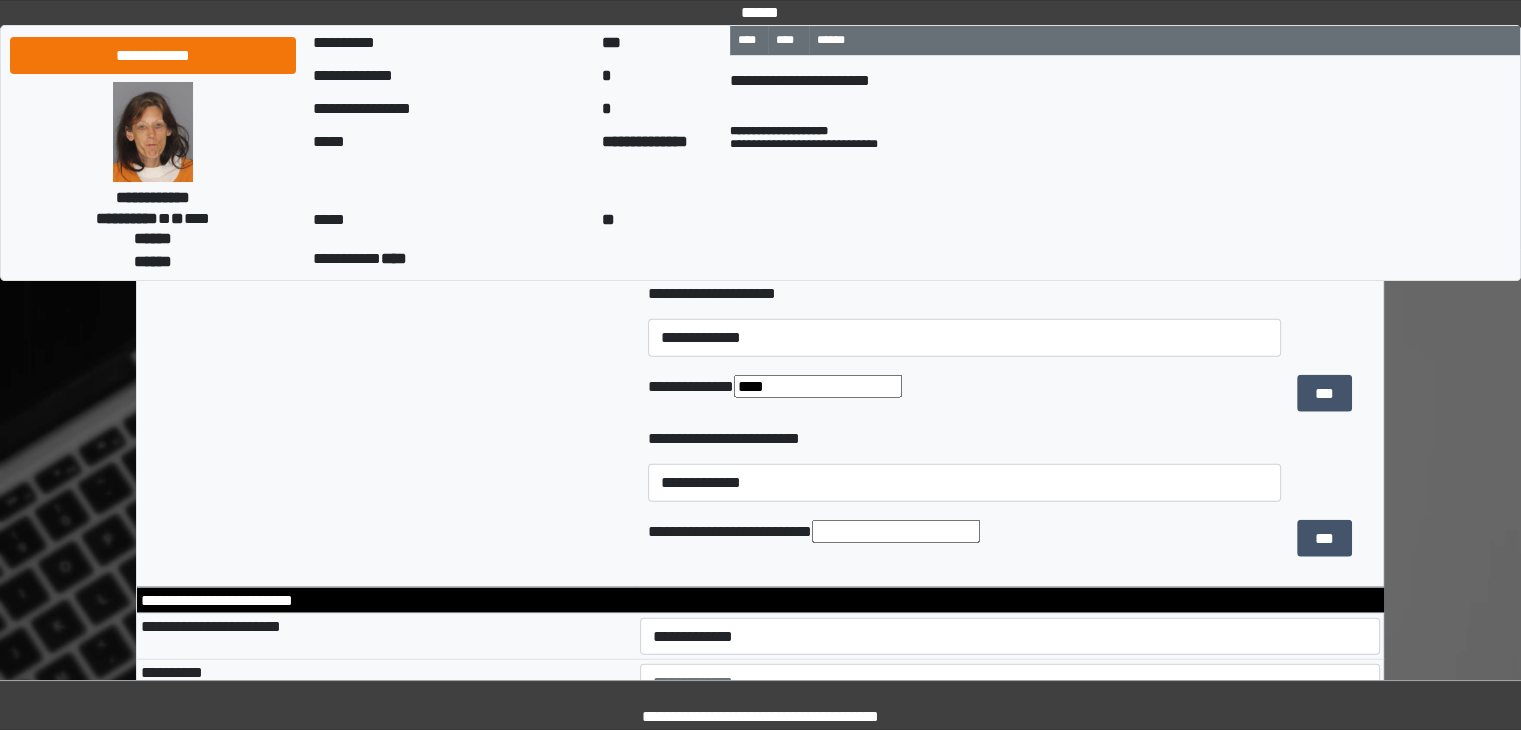 scroll, scrollTop: 4500, scrollLeft: 0, axis: vertical 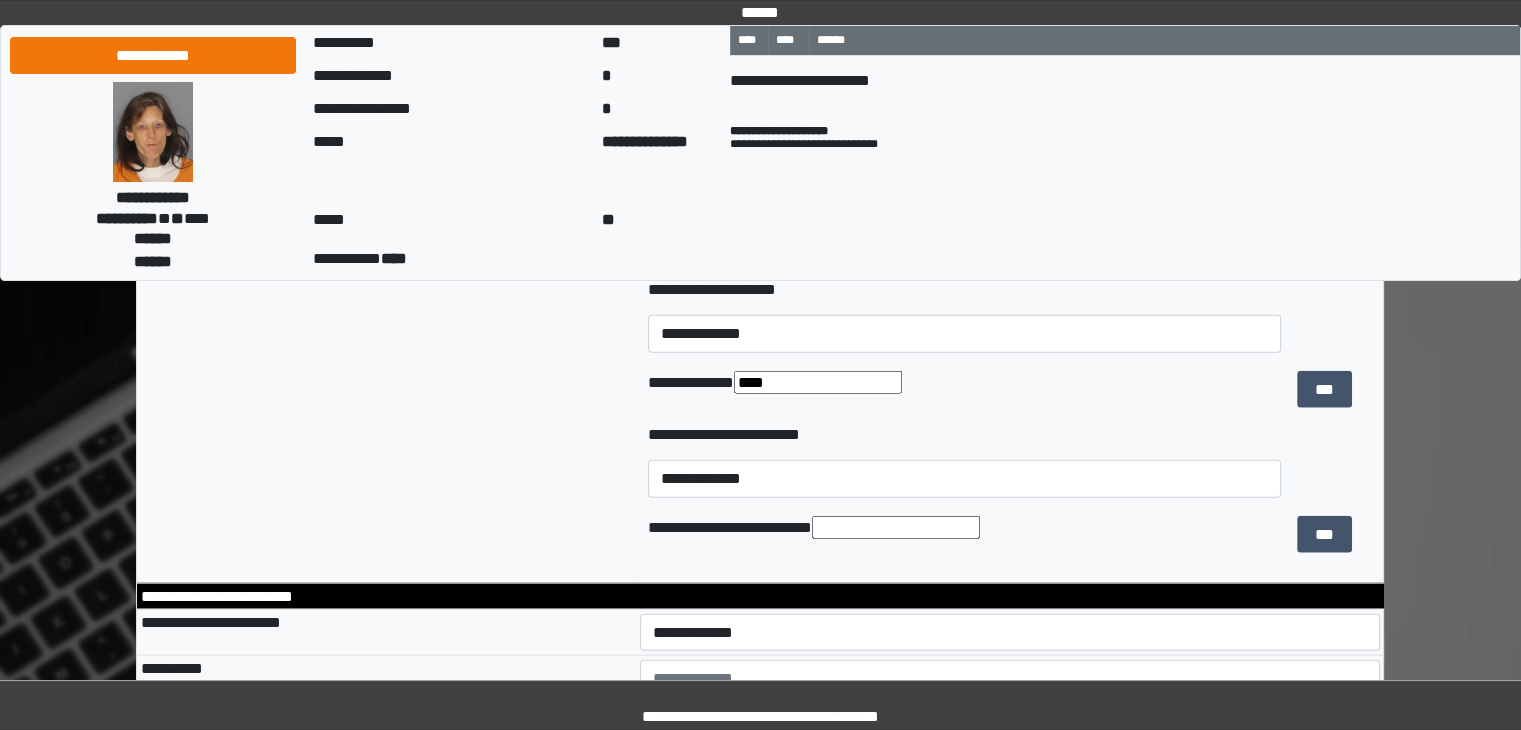 type on "****" 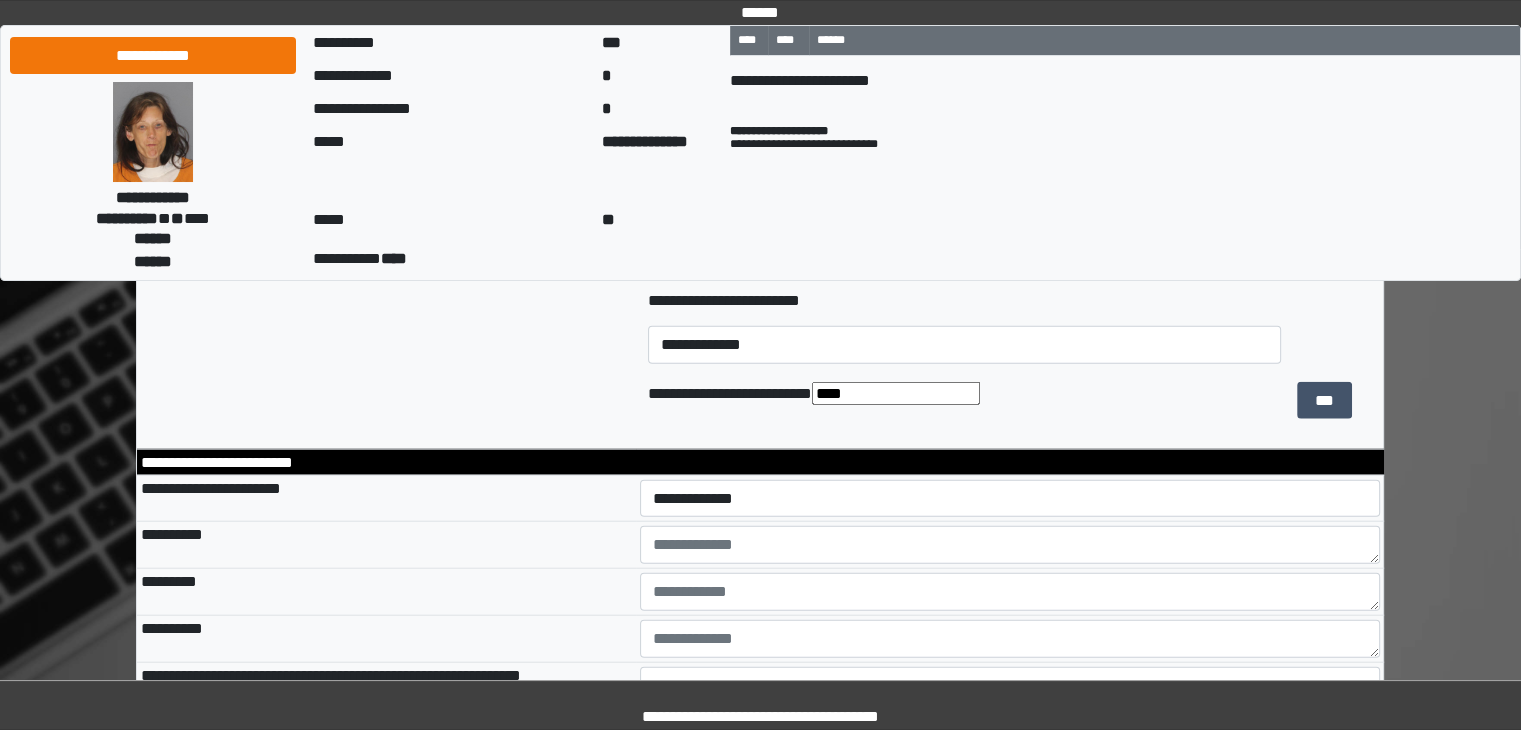 scroll, scrollTop: 4800, scrollLeft: 0, axis: vertical 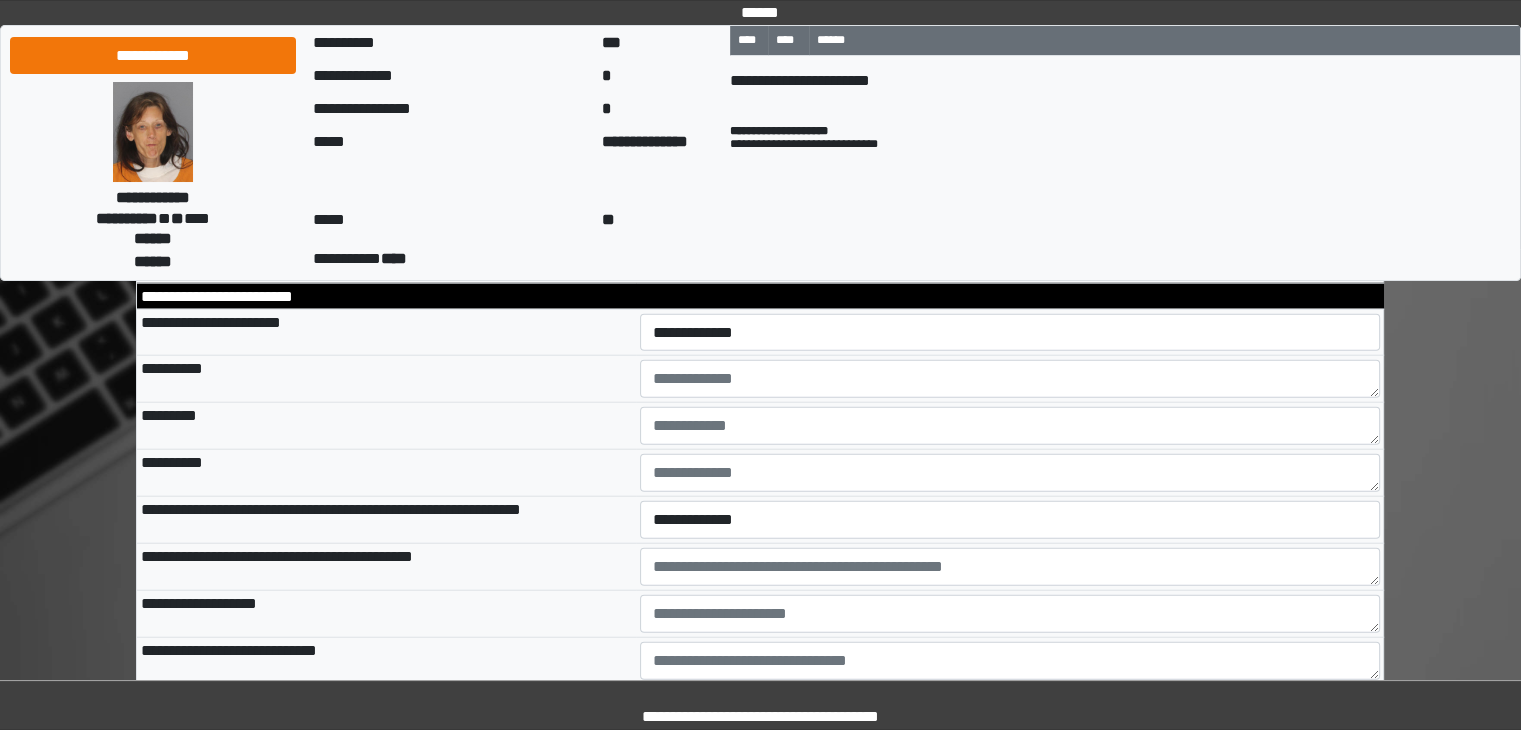 type on "****" 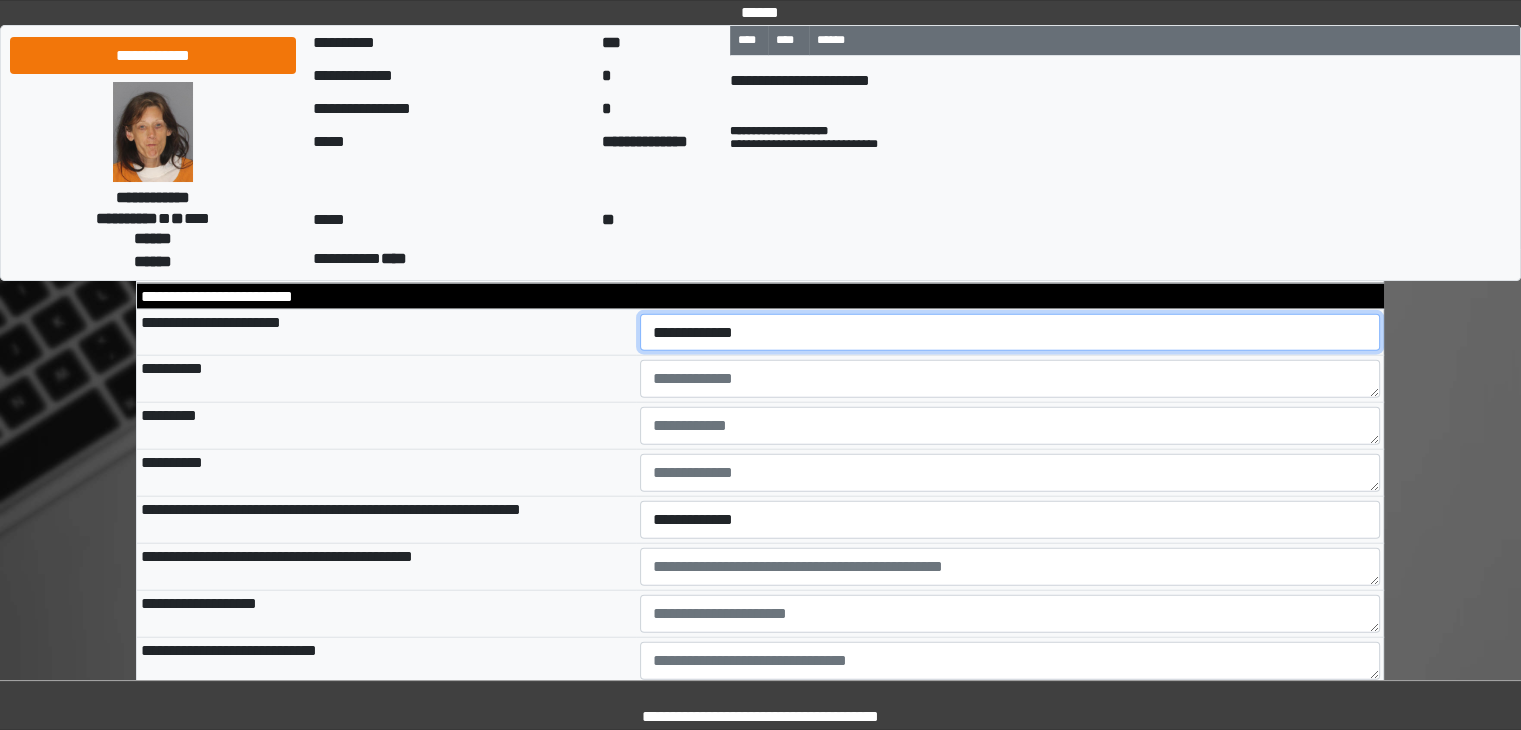 click on "**********" at bounding box center [1010, 333] 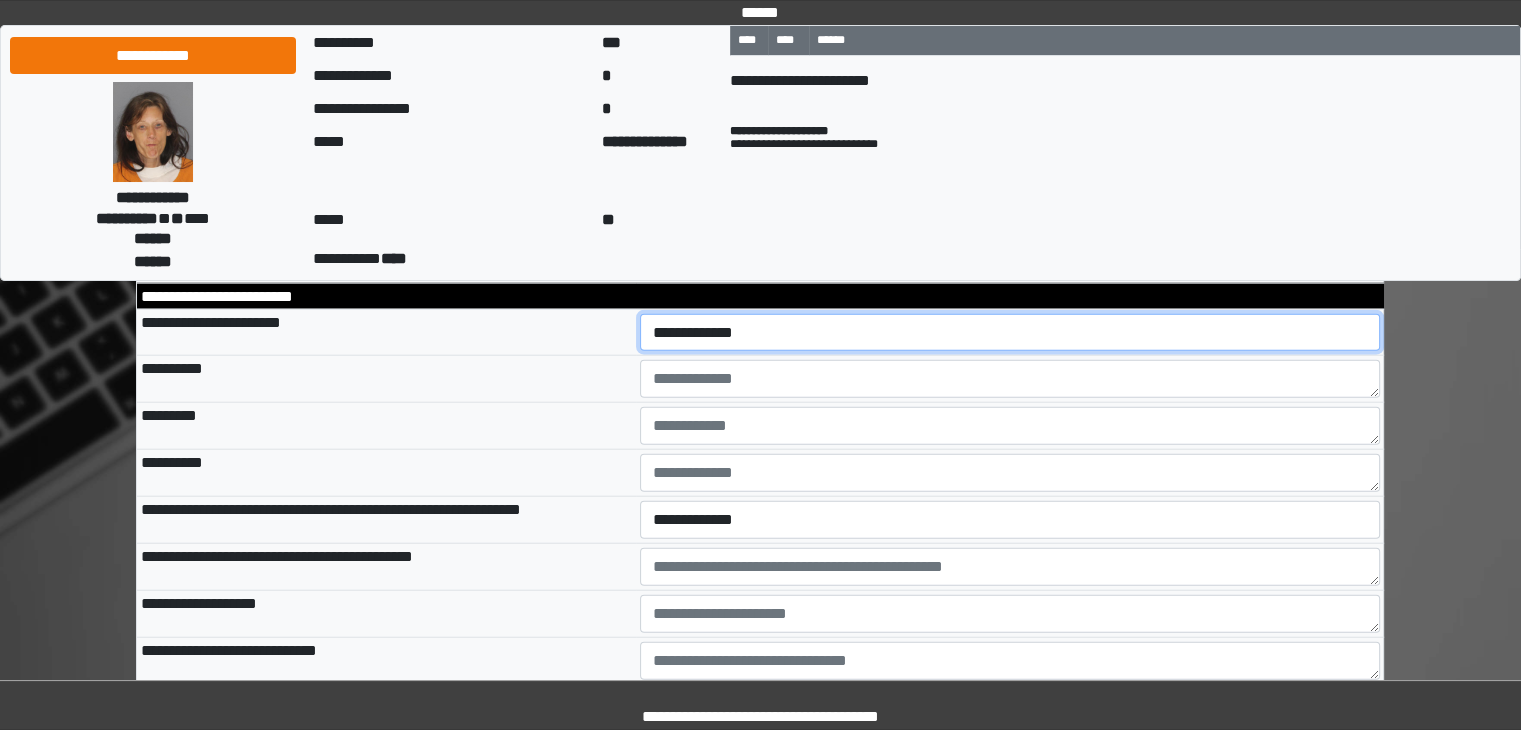 select on "*" 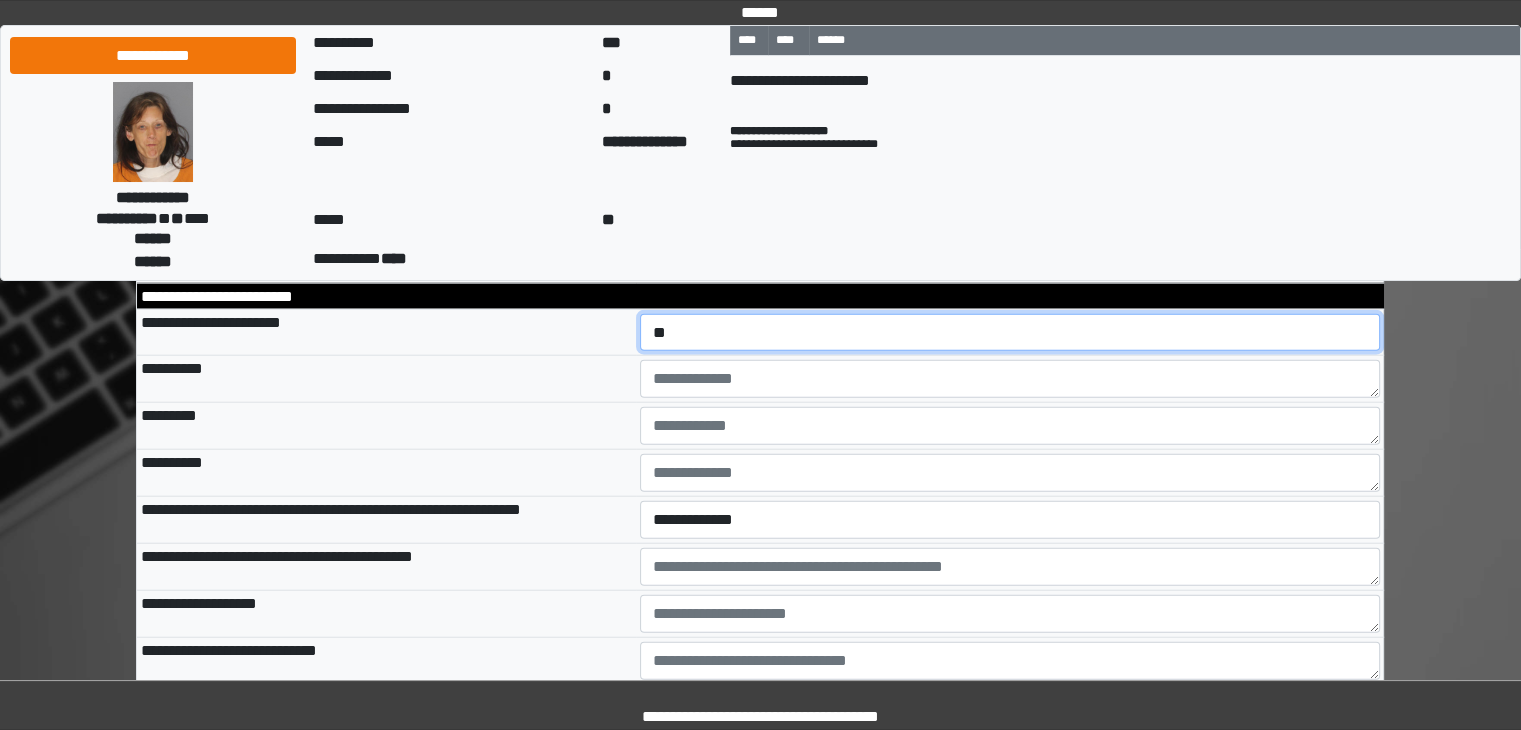 click on "**********" at bounding box center [1010, 333] 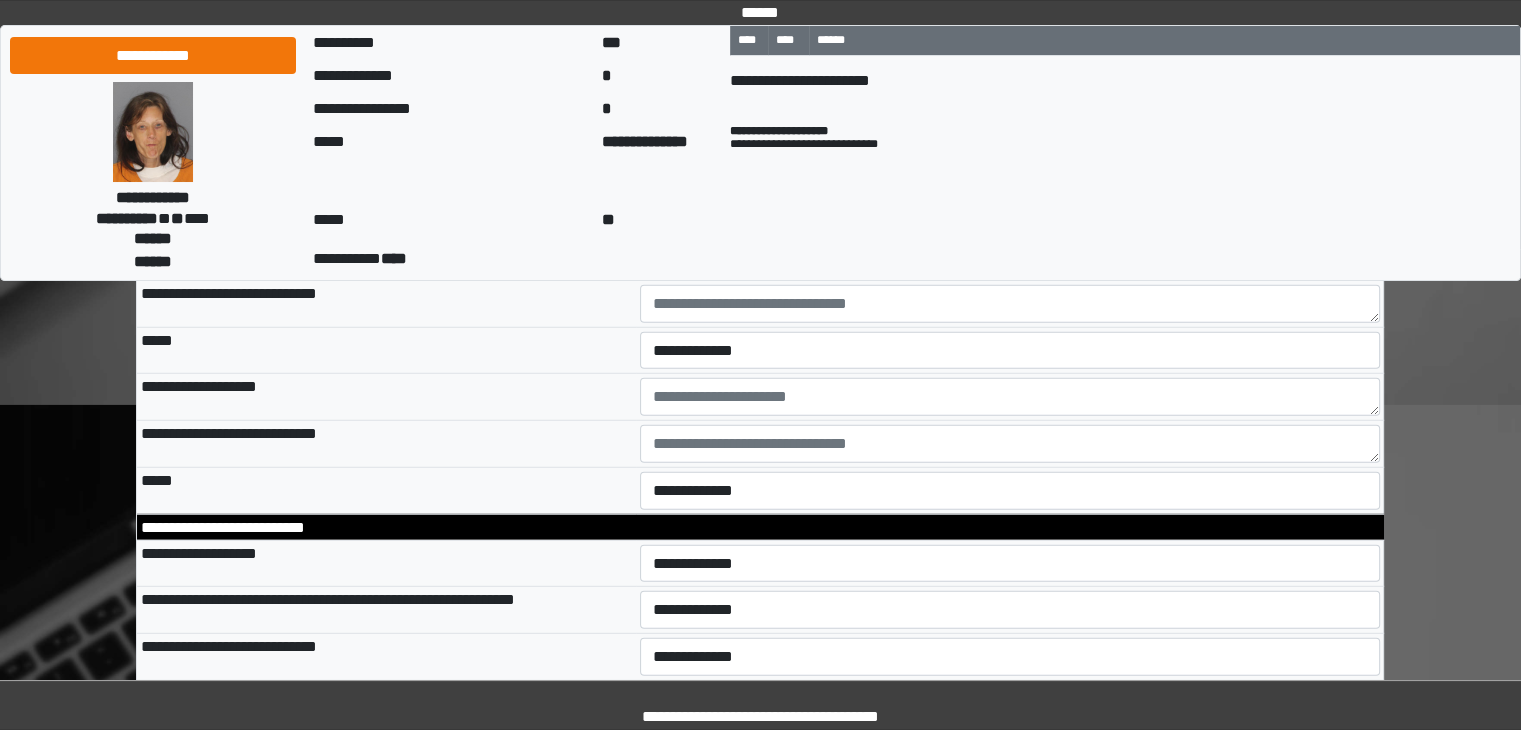 scroll, scrollTop: 5300, scrollLeft: 0, axis: vertical 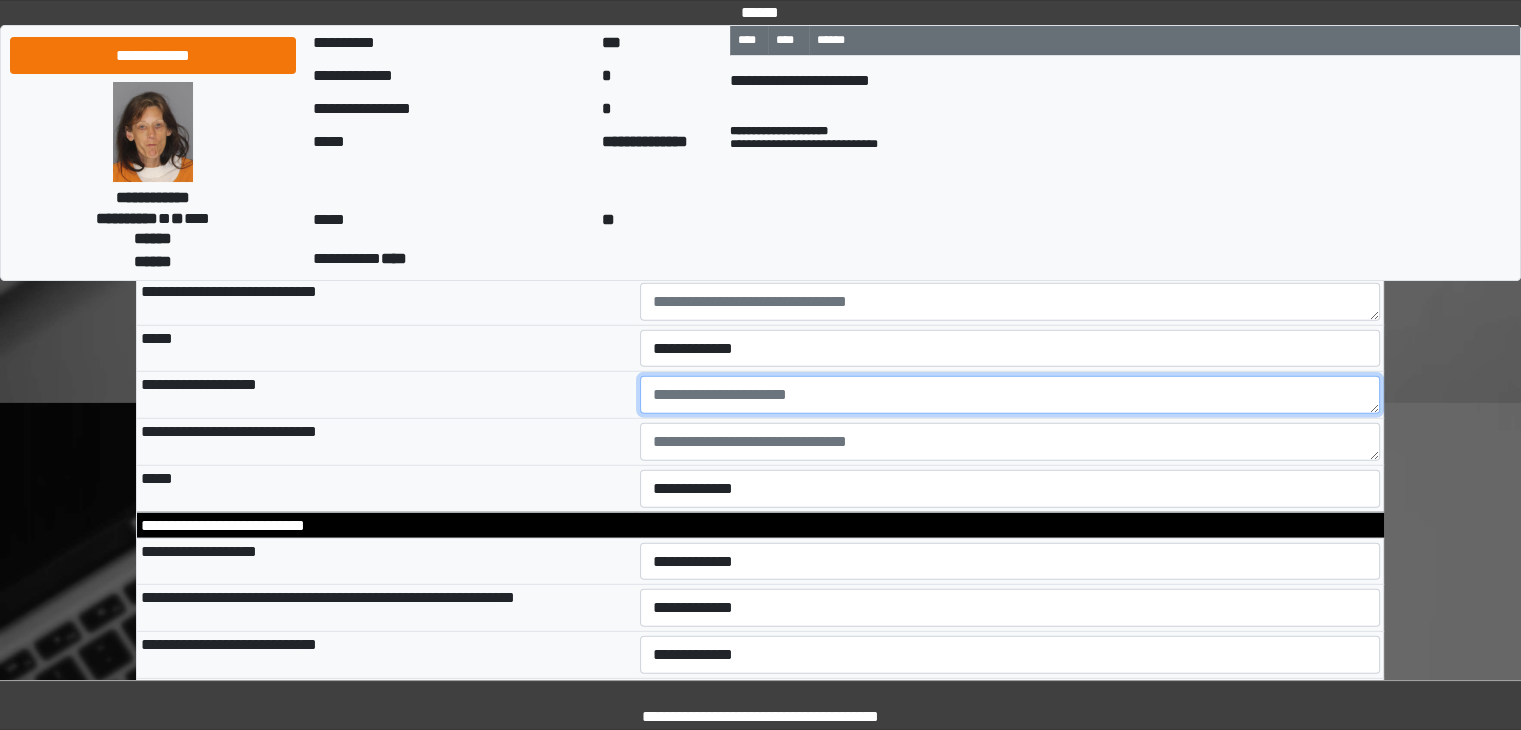 click at bounding box center [1010, 395] 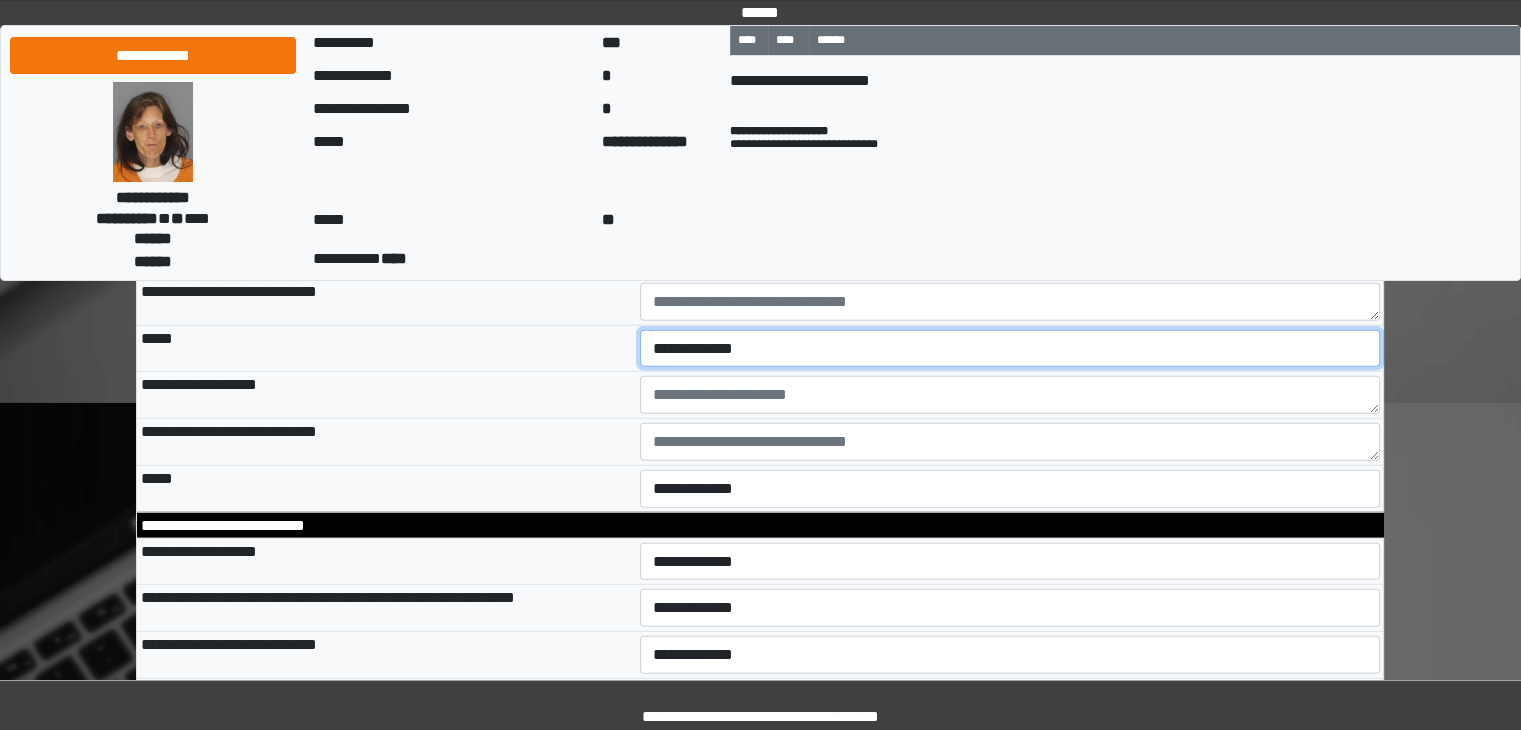 click on "**********" at bounding box center (1010, 349) 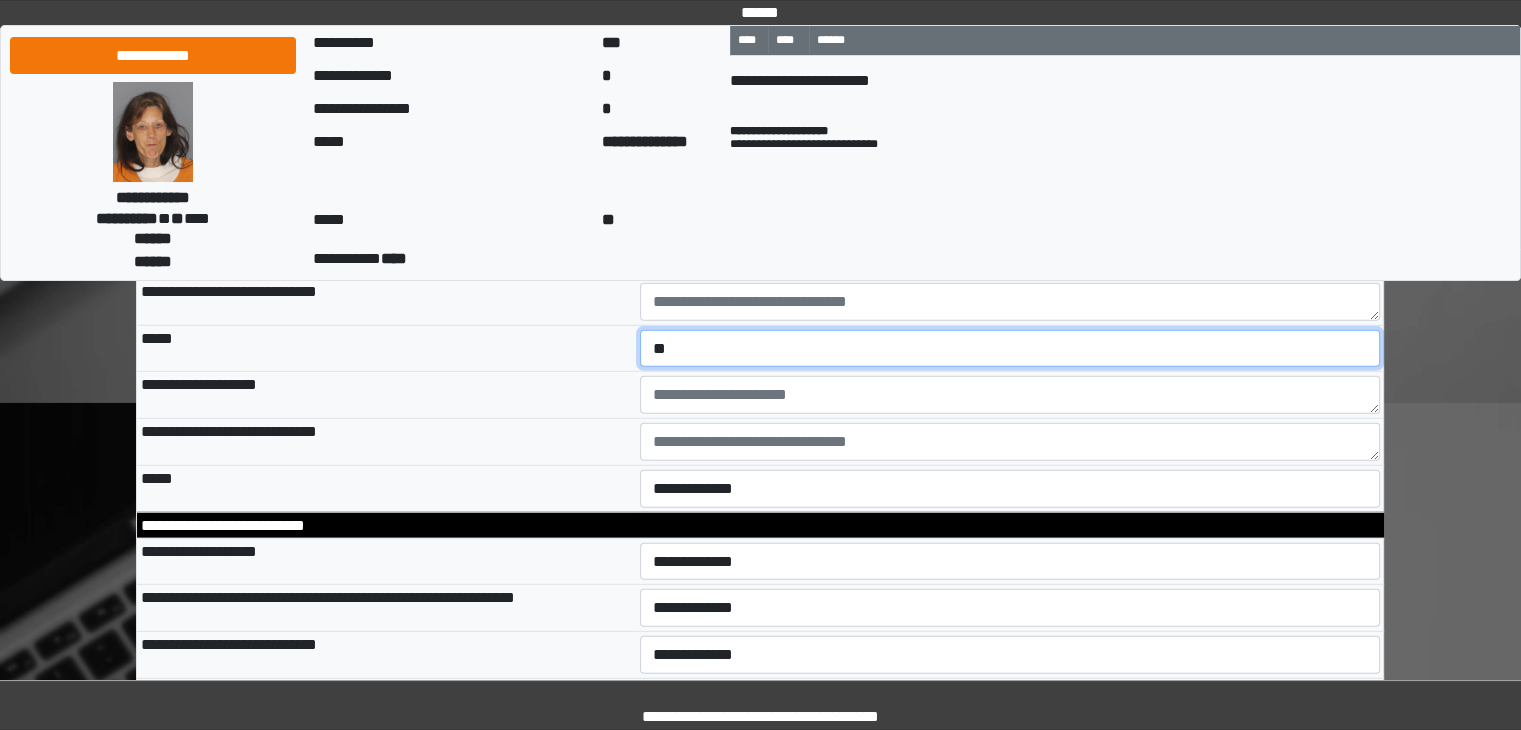 click on "**********" at bounding box center (1010, 349) 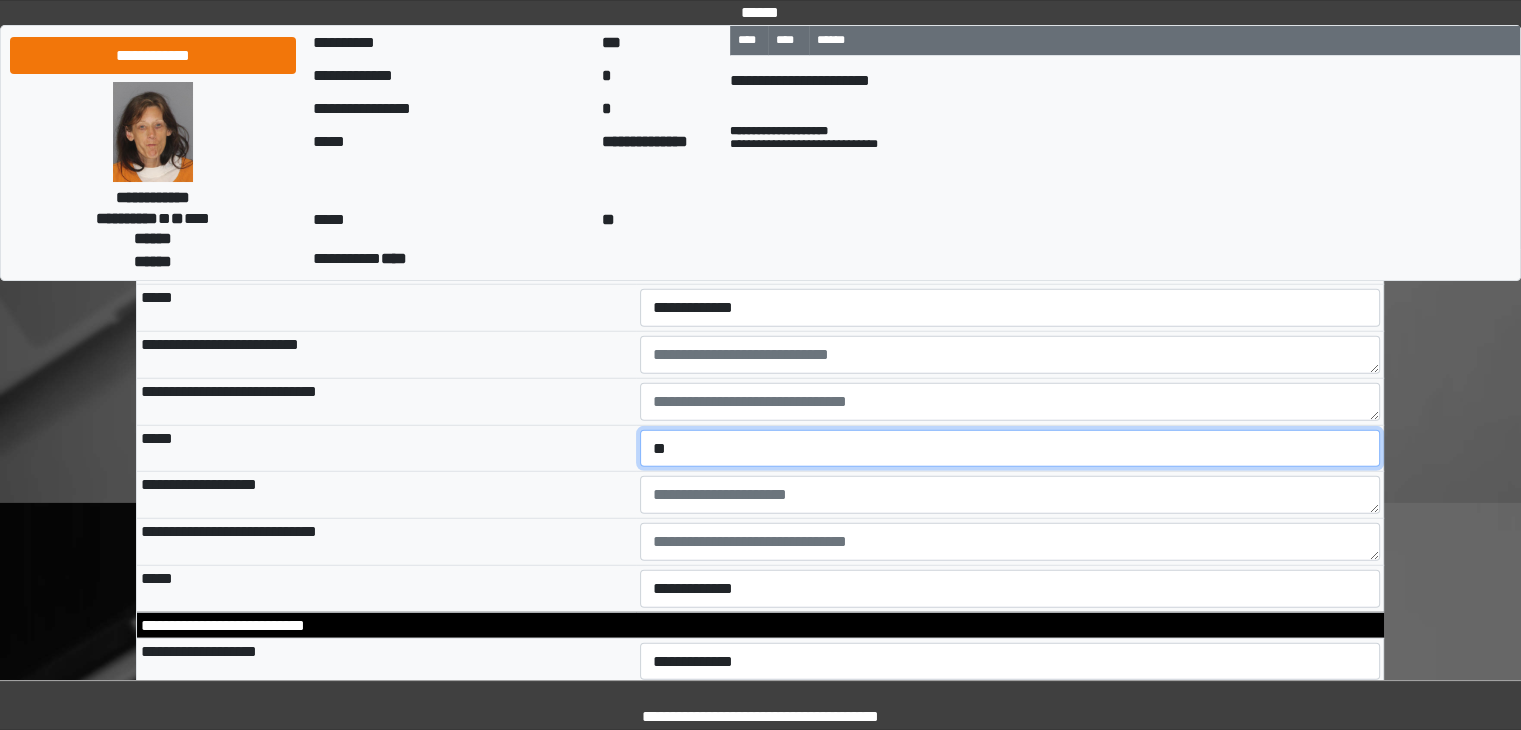 scroll, scrollTop: 5100, scrollLeft: 0, axis: vertical 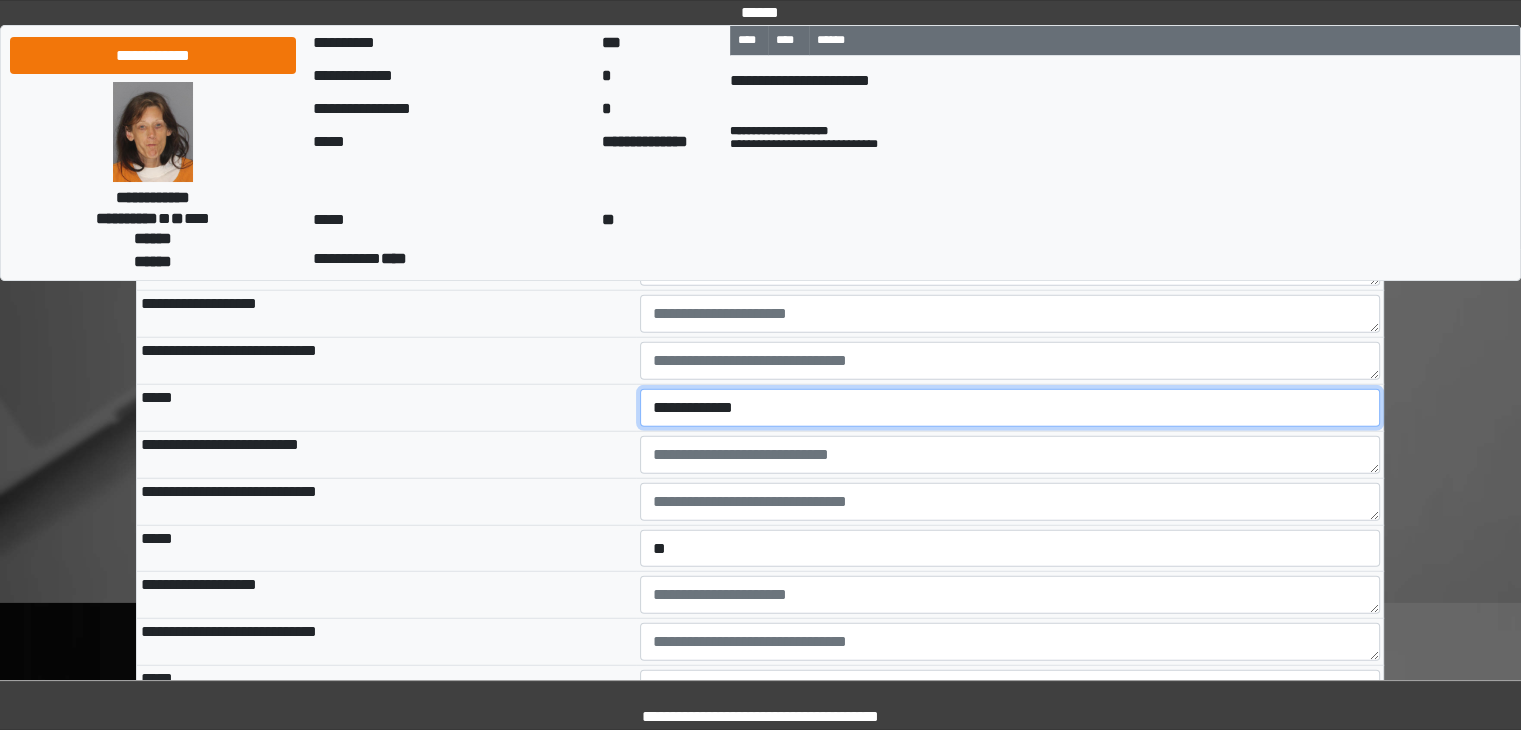 click on "**********" at bounding box center [1010, 408] 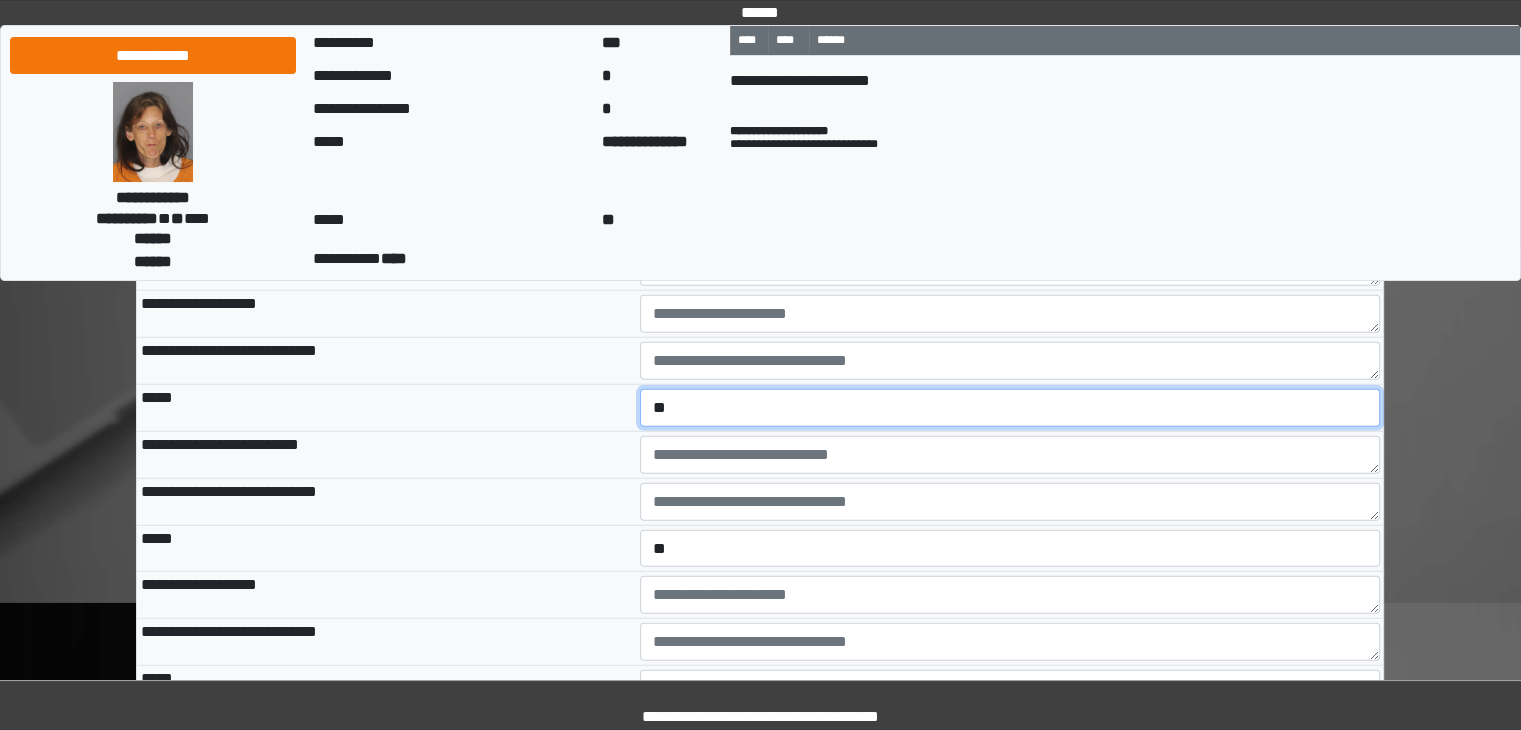 click on "**********" at bounding box center [1010, 408] 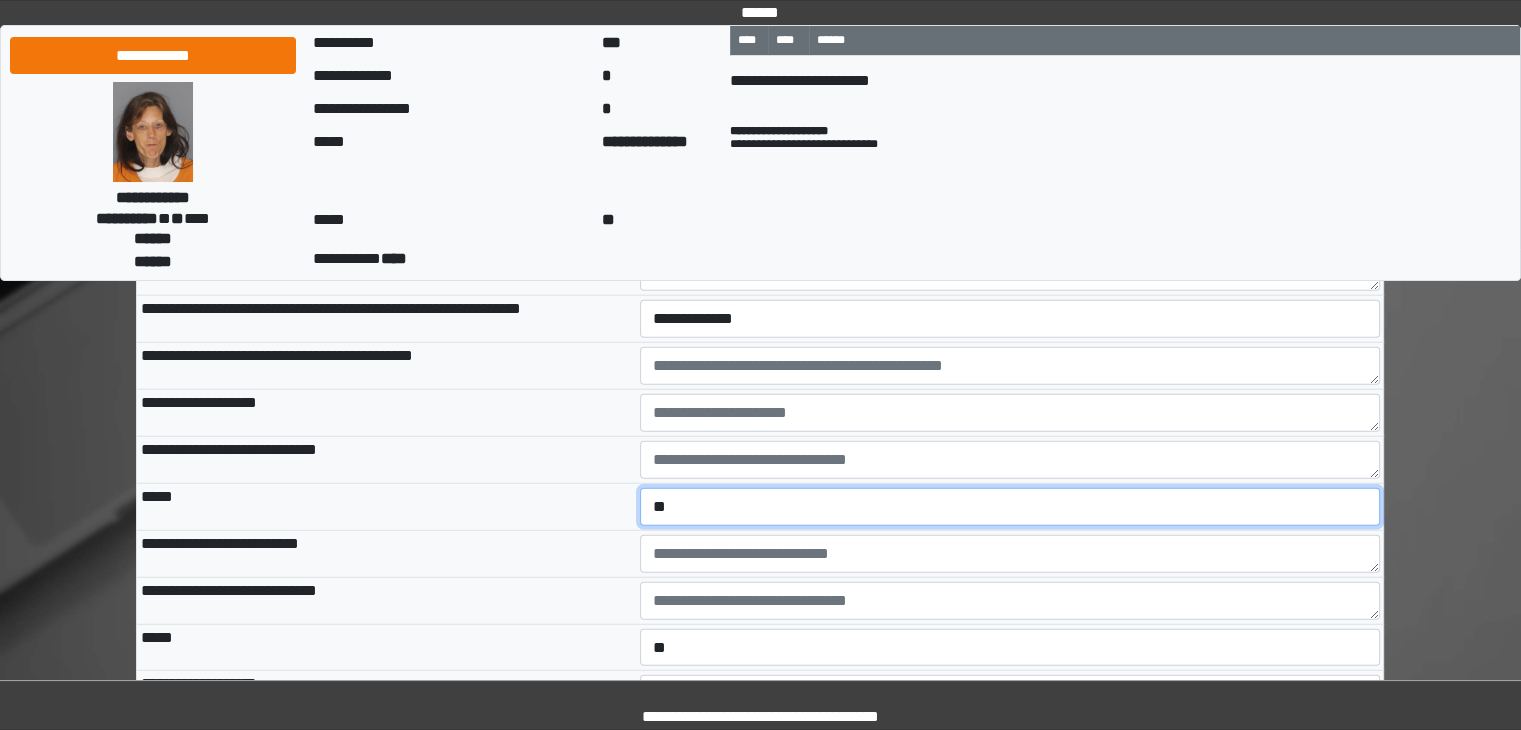 scroll, scrollTop: 5000, scrollLeft: 0, axis: vertical 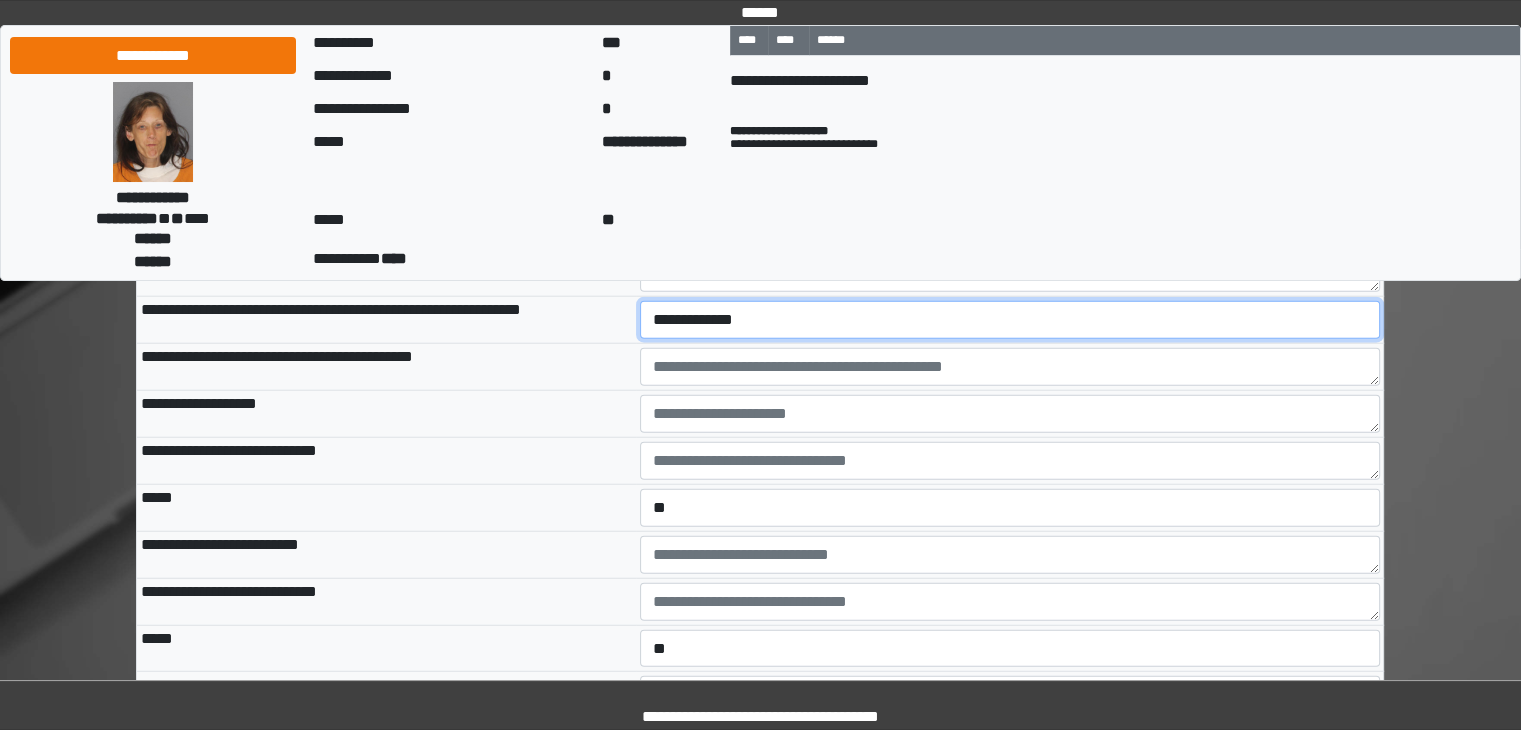 click on "**********" at bounding box center (1010, 320) 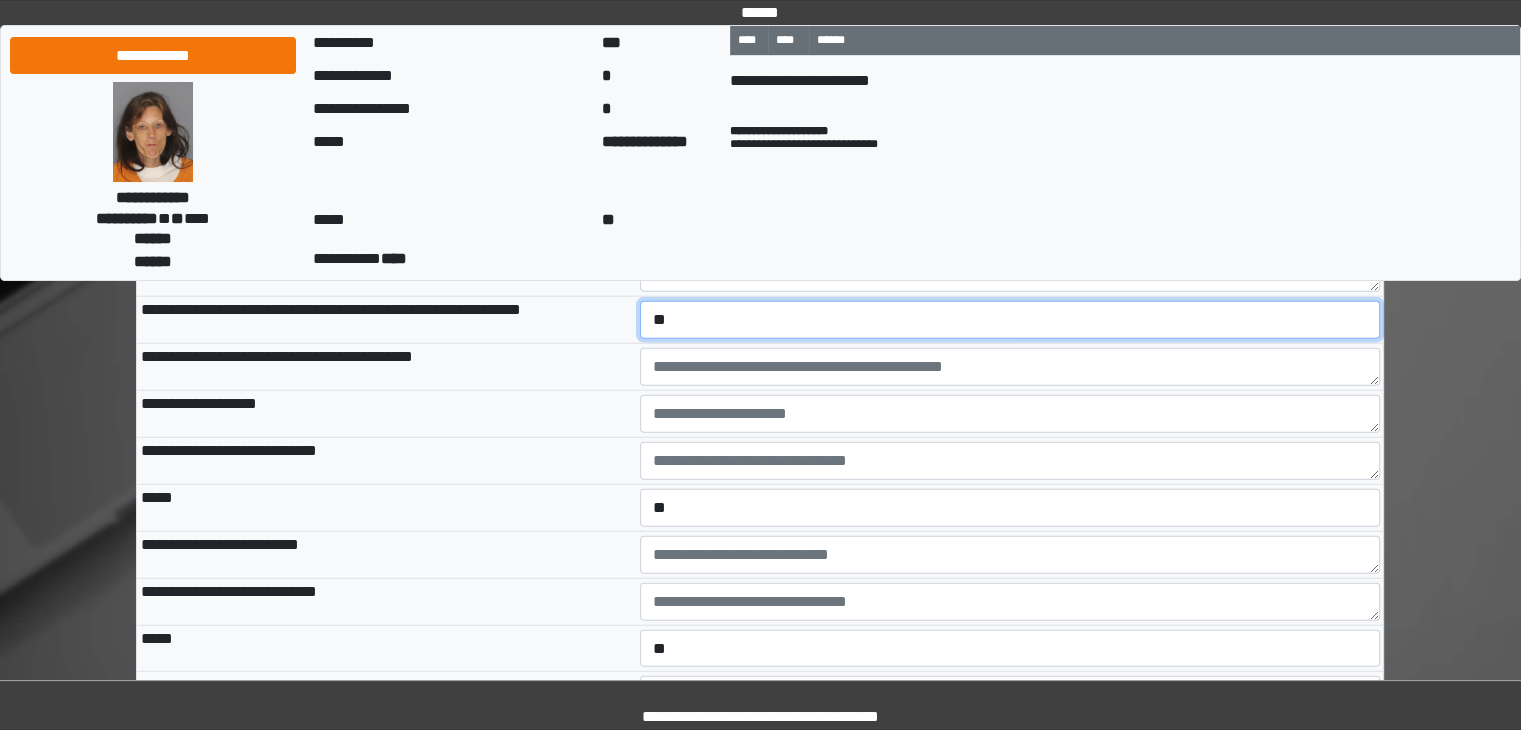 click on "**********" at bounding box center (1010, 320) 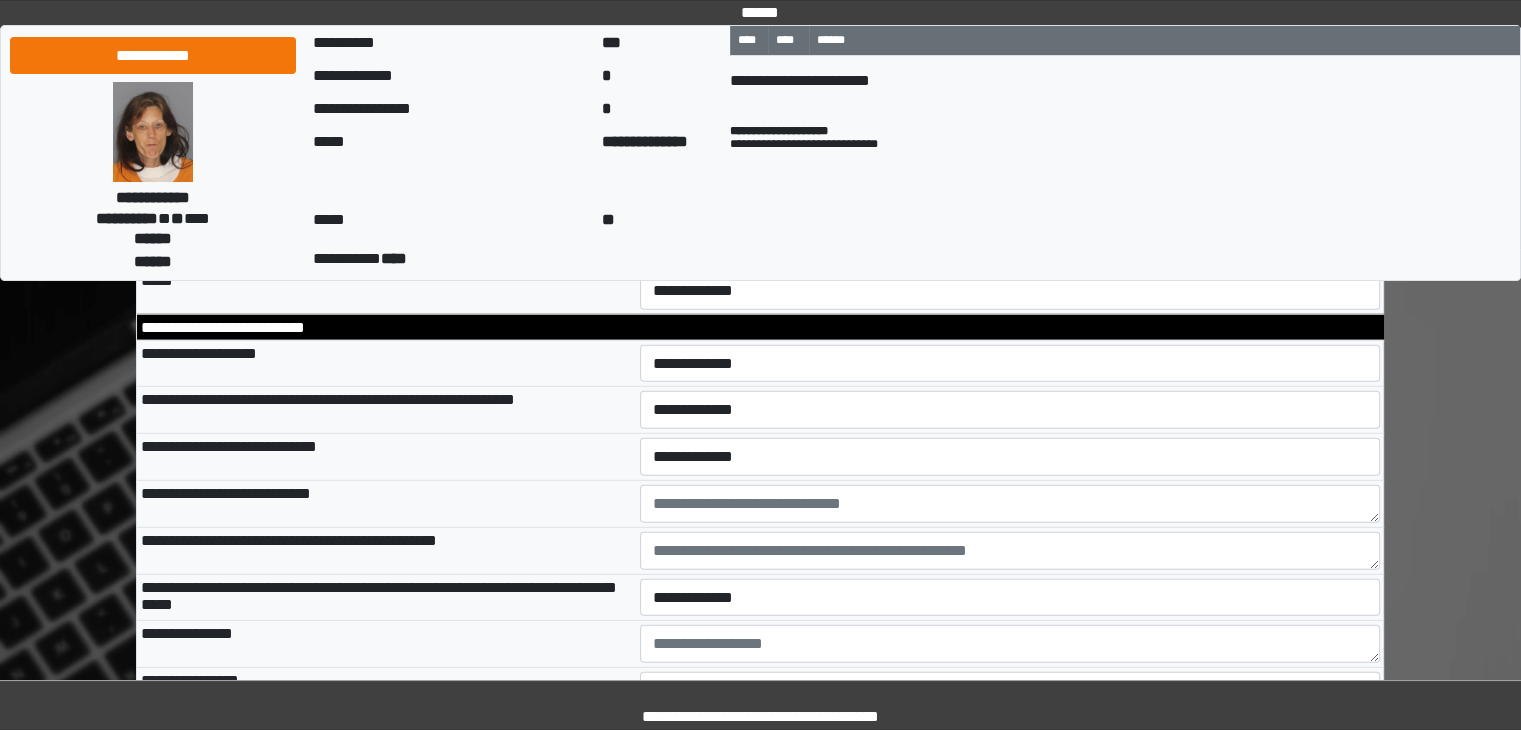 scroll, scrollTop: 5500, scrollLeft: 0, axis: vertical 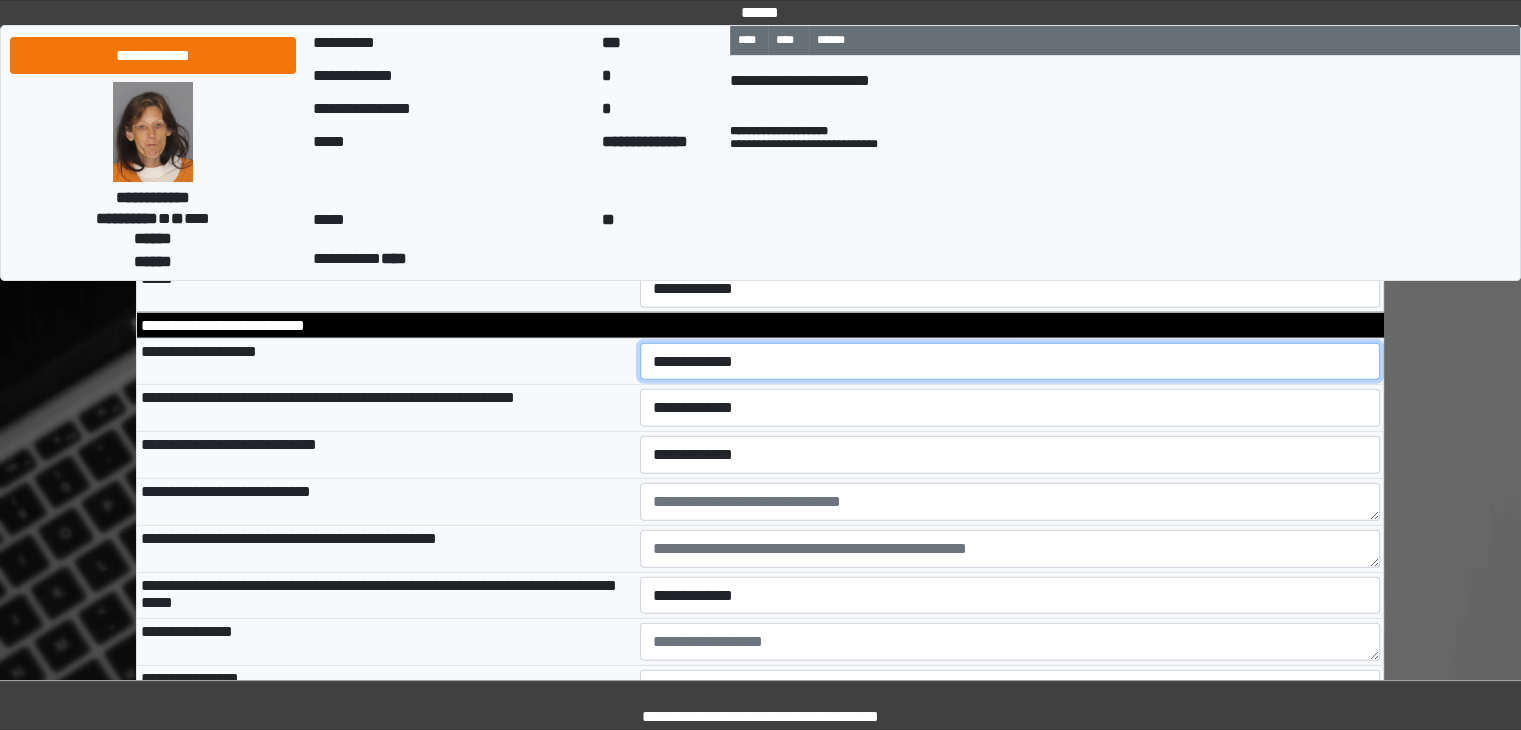 click on "**********" at bounding box center [1010, 362] 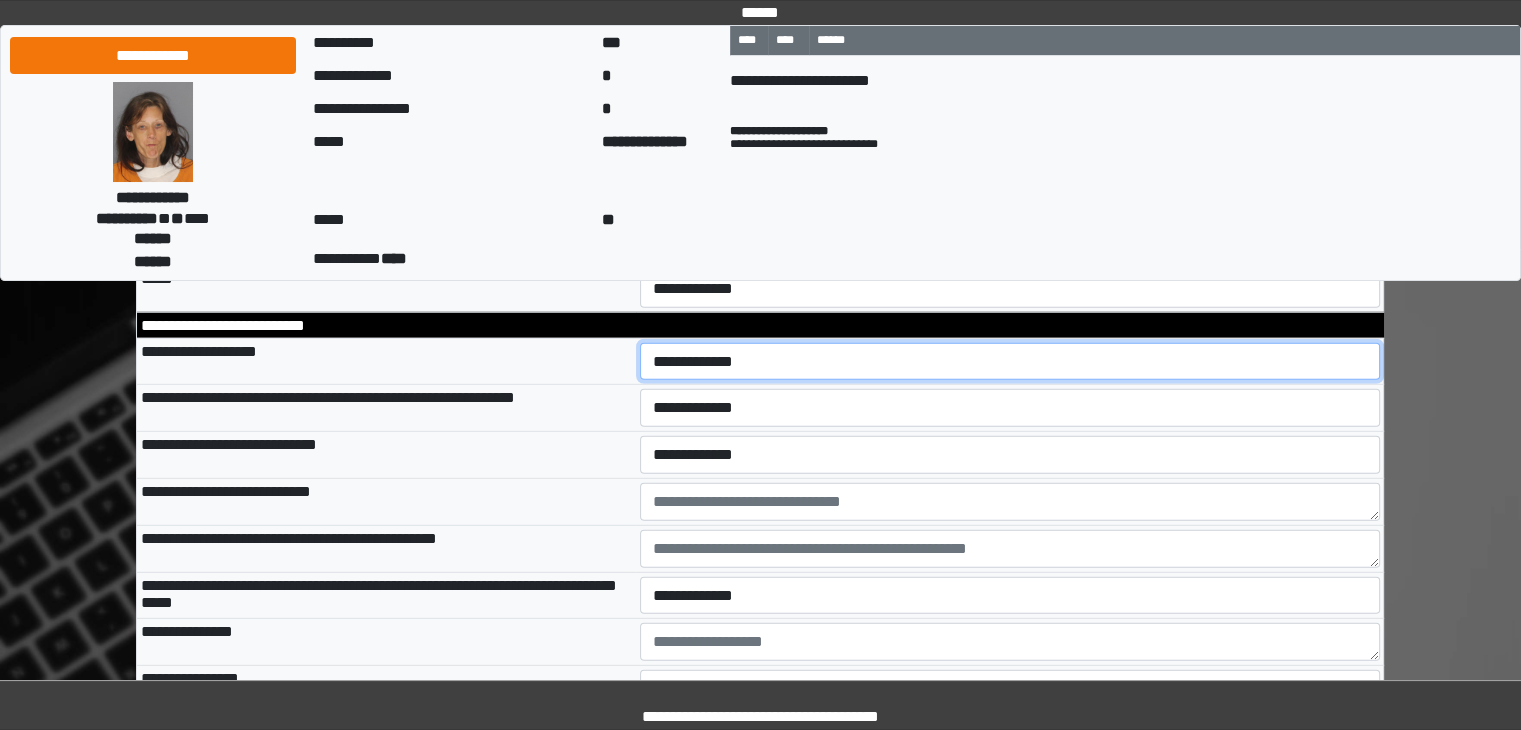 select on "*" 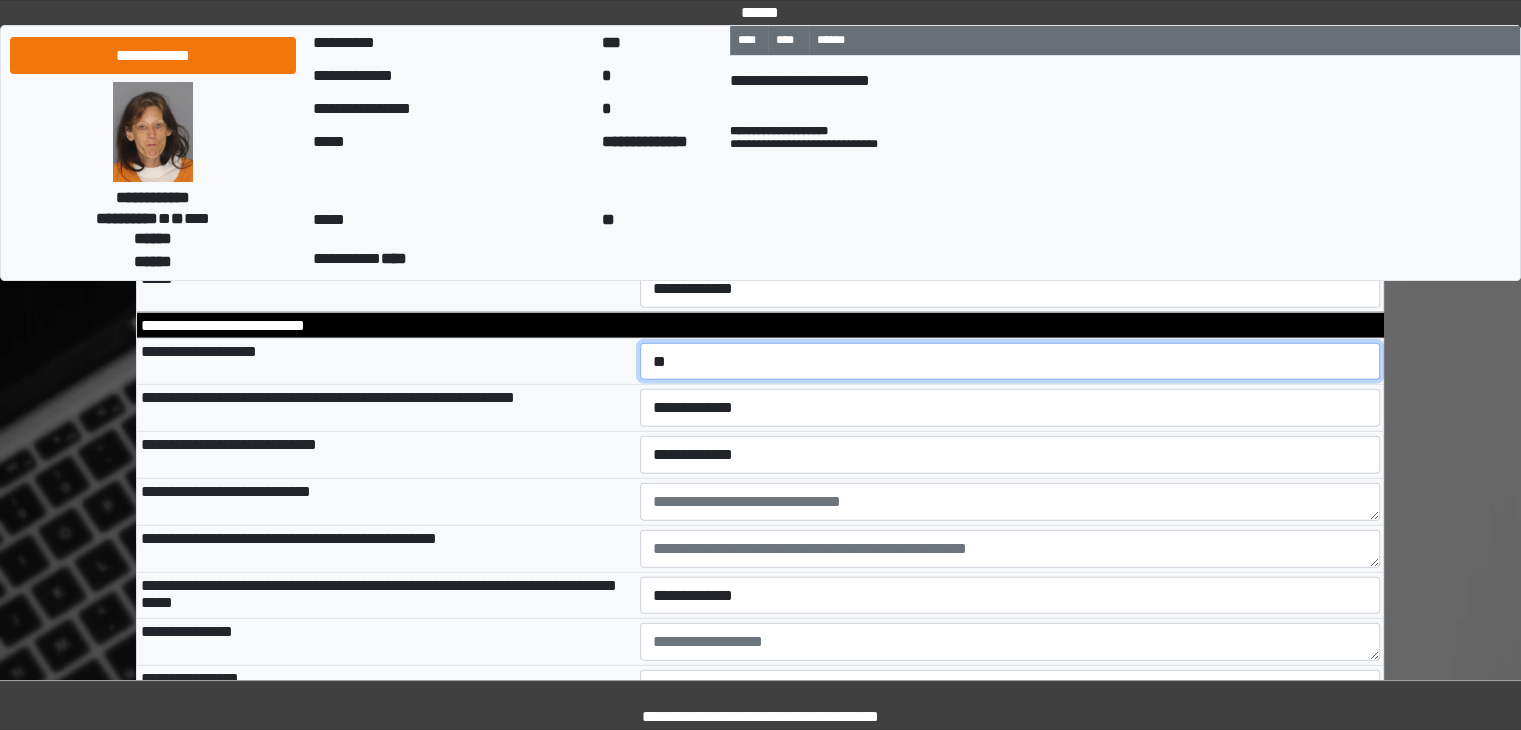 click on "**********" at bounding box center (1010, 362) 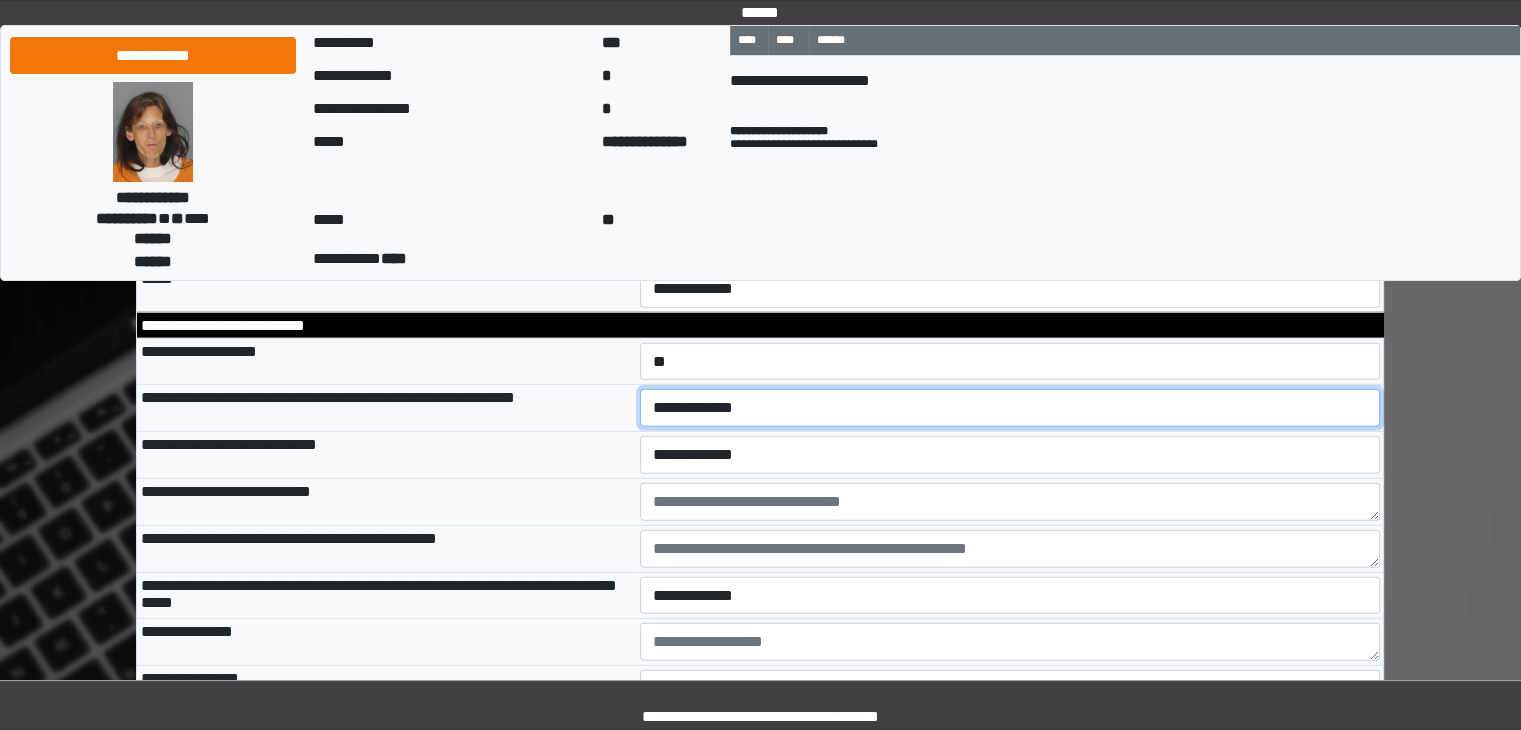 click on "**********" at bounding box center (1010, 408) 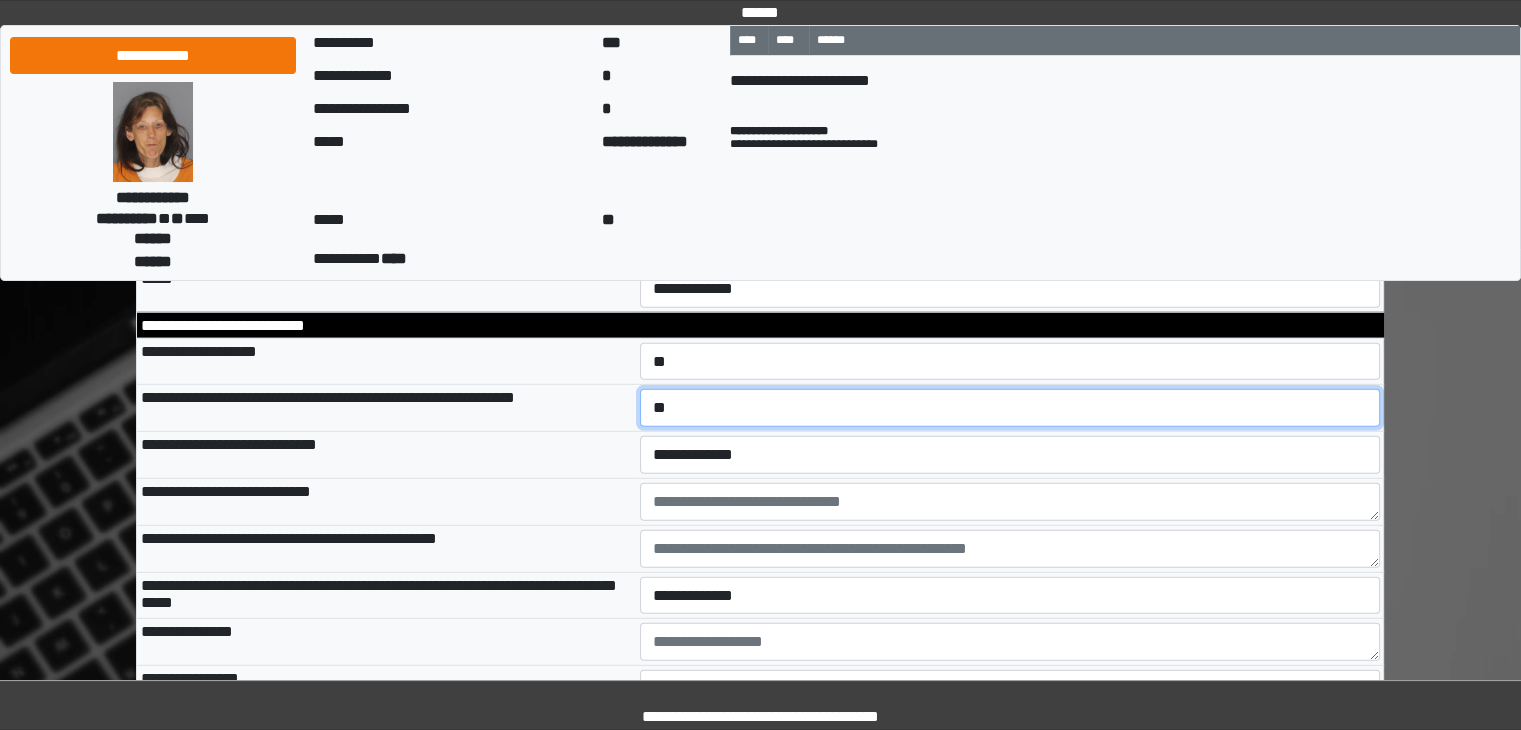 click on "**********" at bounding box center [1010, 408] 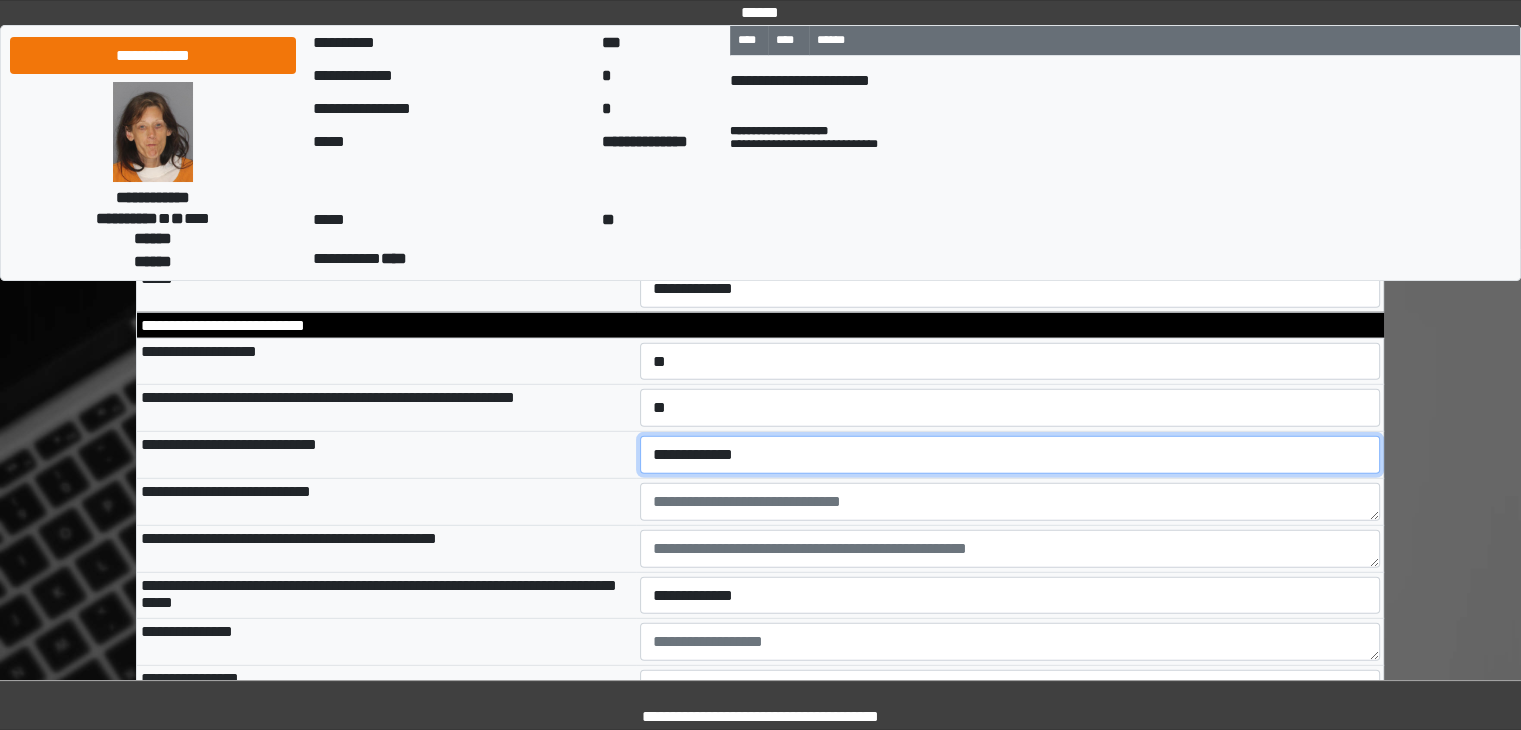 click on "**********" at bounding box center (1010, 455) 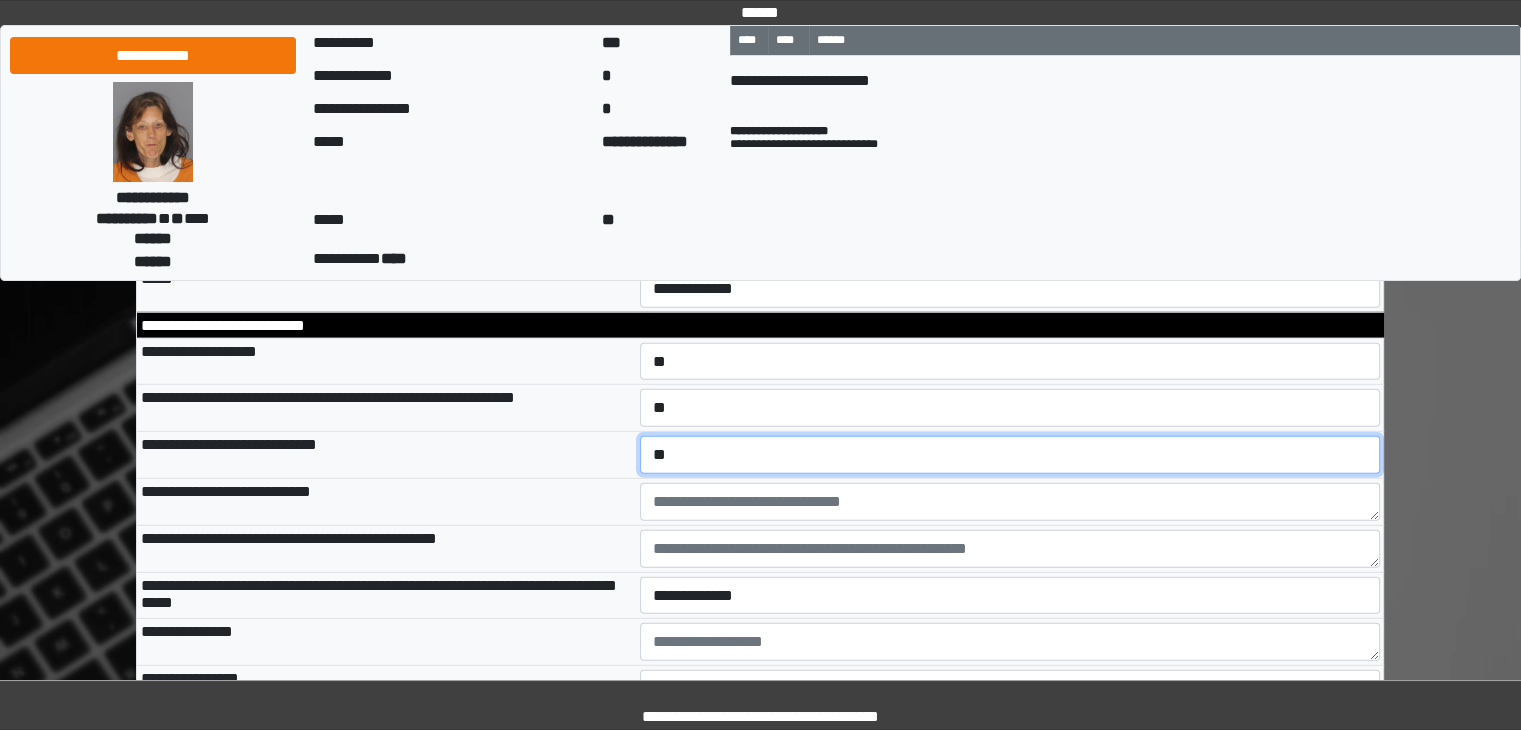 click on "**********" at bounding box center (1010, 455) 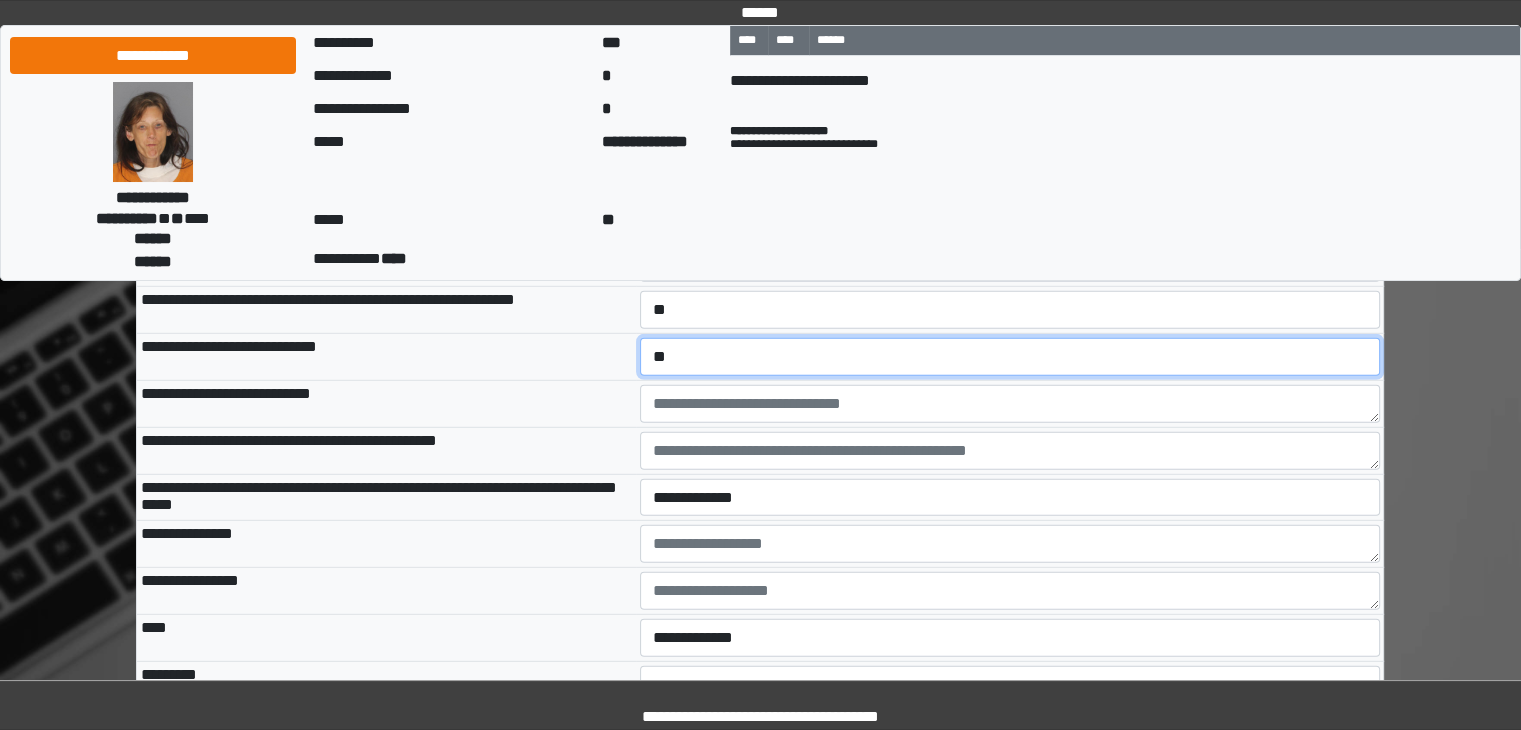 scroll, scrollTop: 5600, scrollLeft: 0, axis: vertical 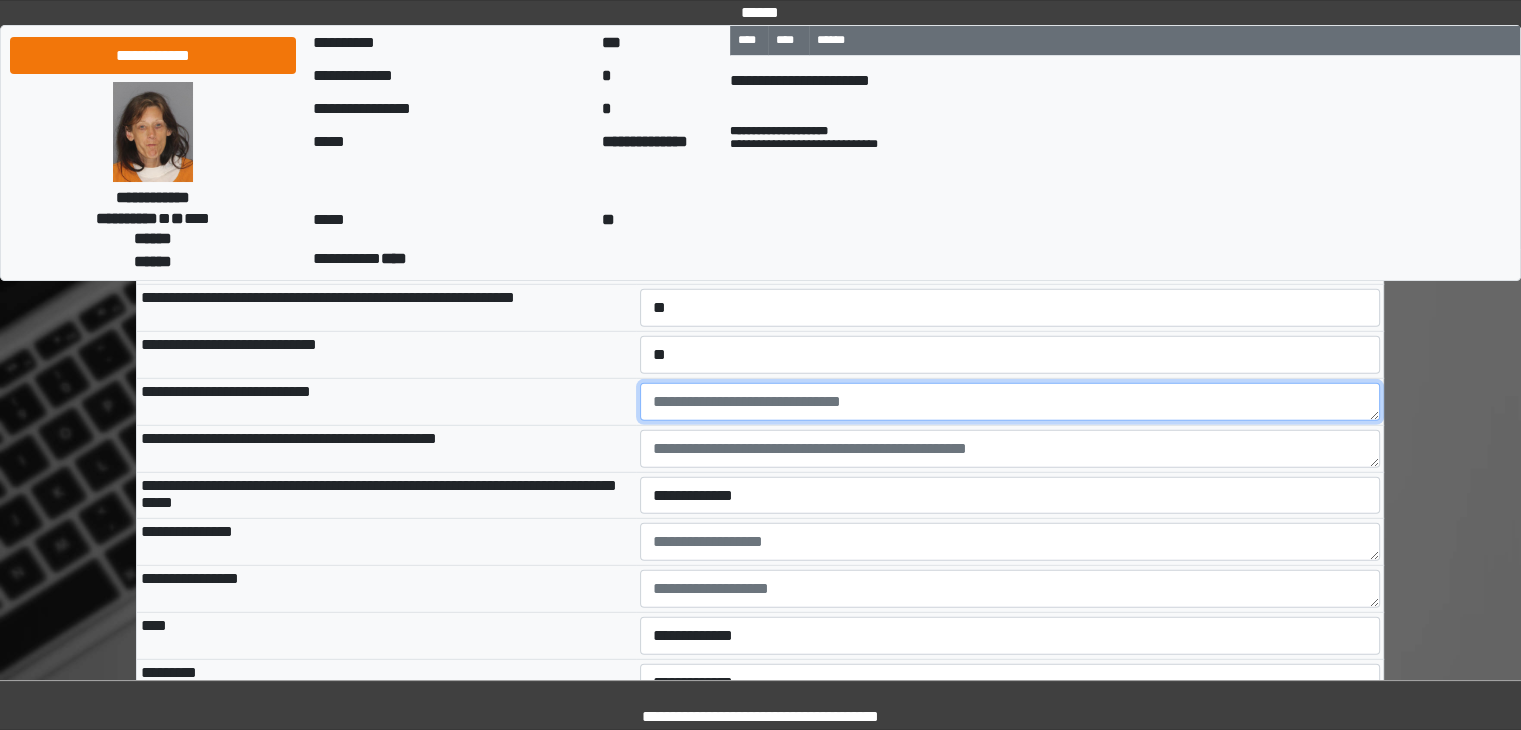 click at bounding box center [1010, 402] 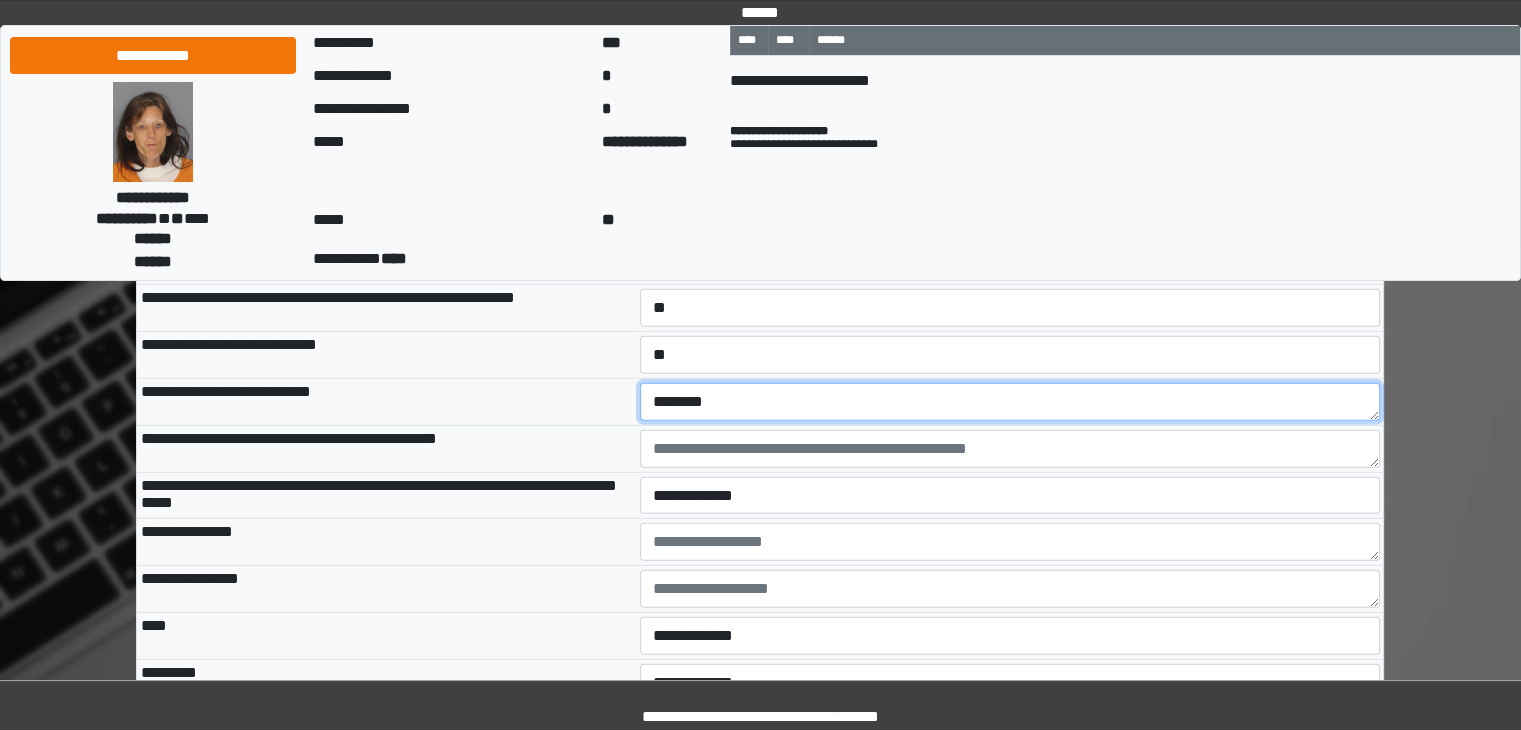 click on "*******" at bounding box center [1010, 402] 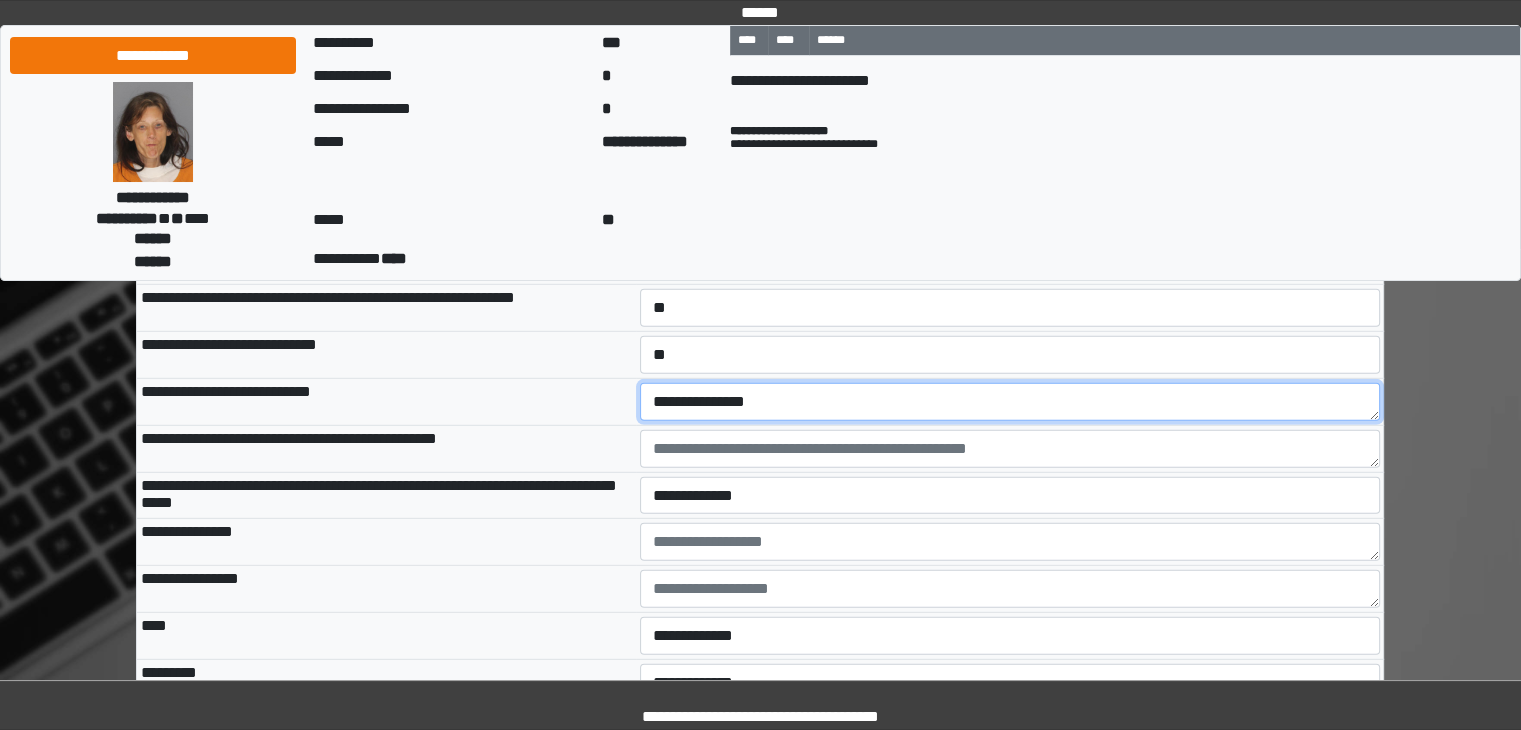 type on "**********" 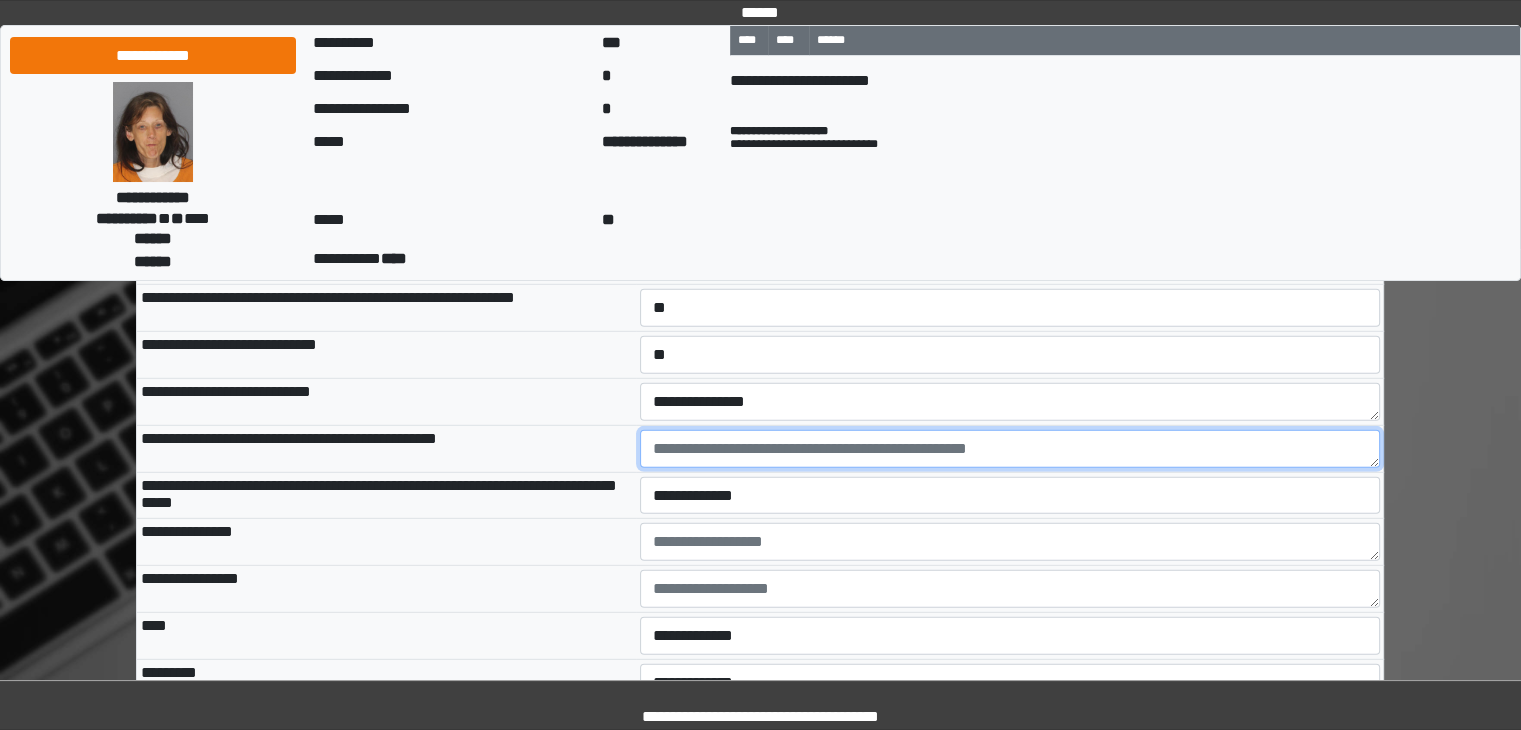 click at bounding box center [1010, 449] 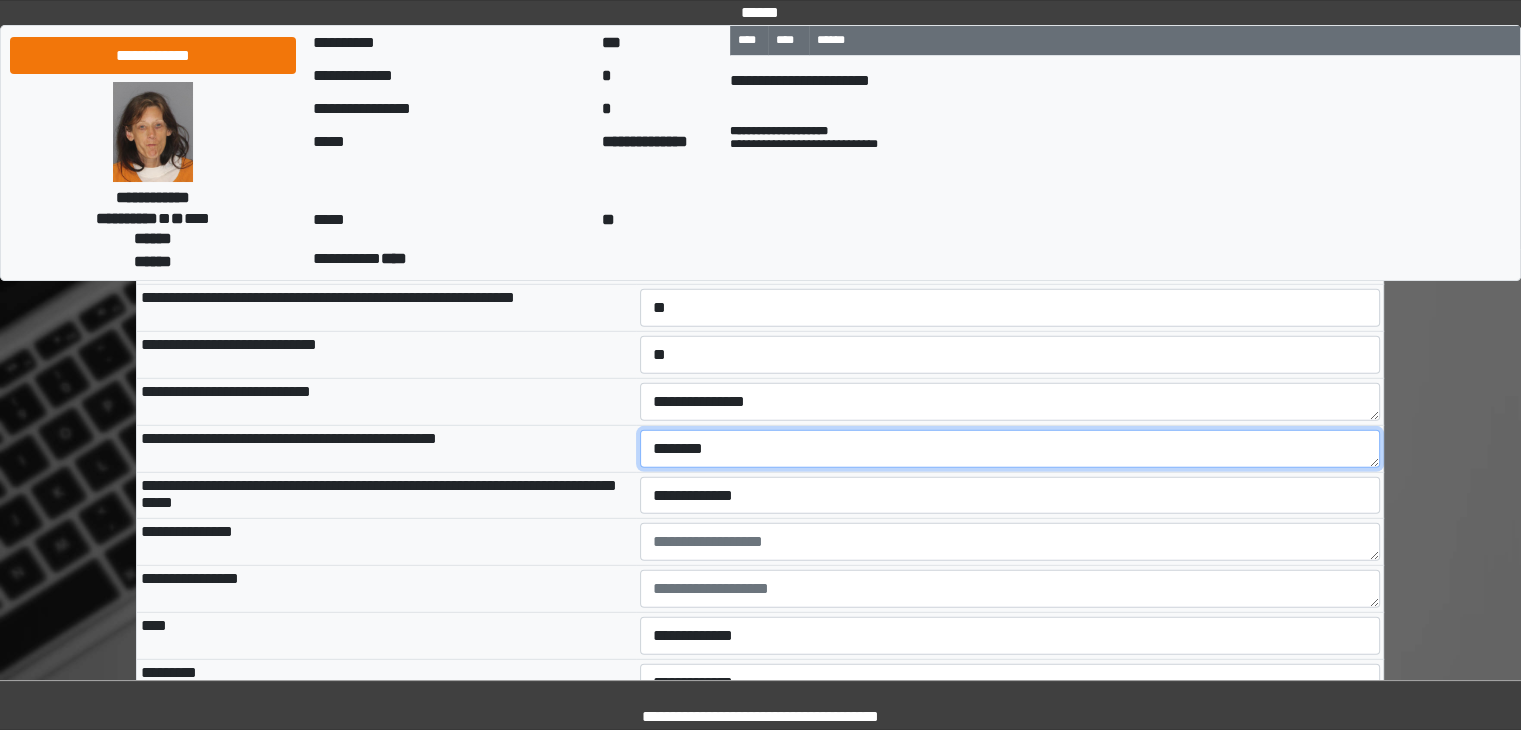 type on "********" 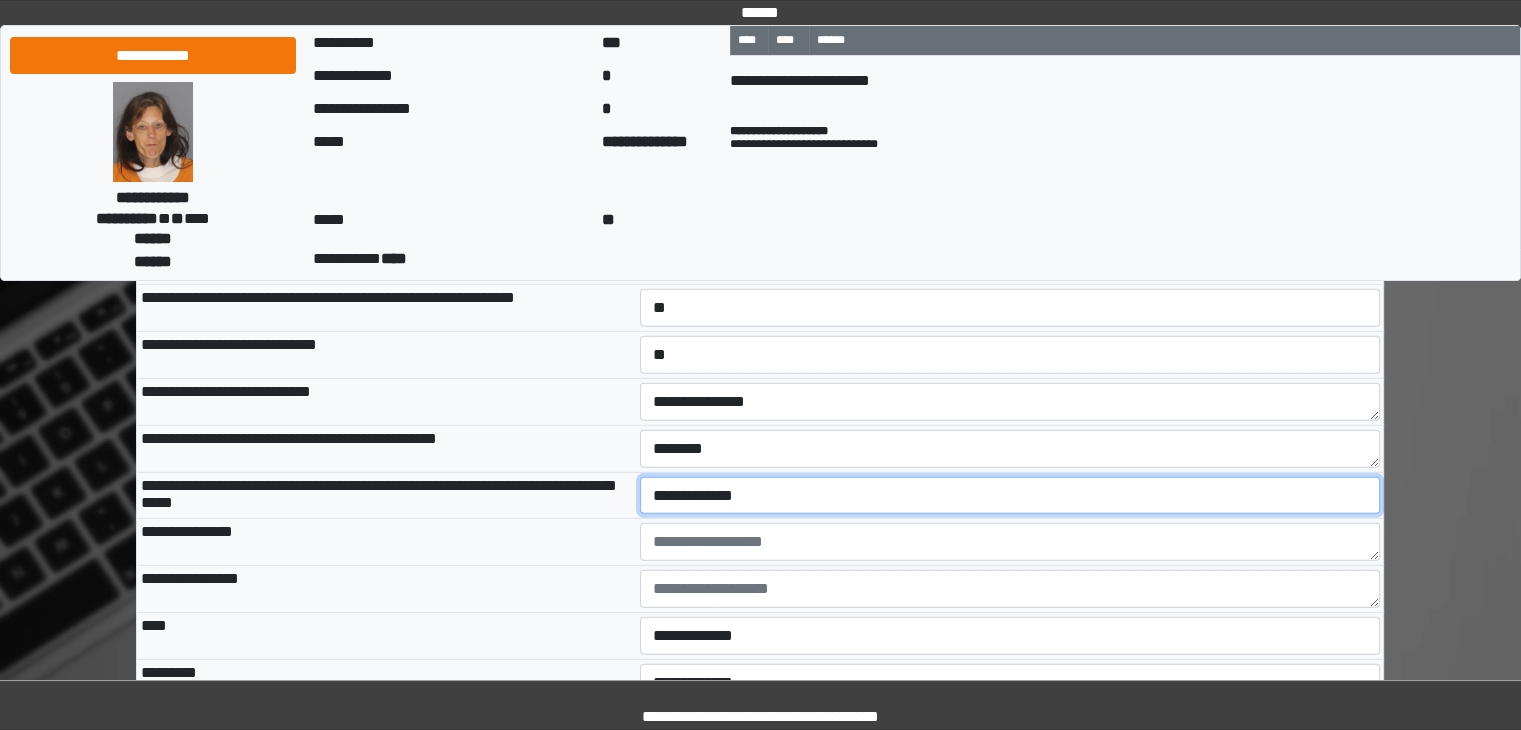 click on "**********" at bounding box center [1010, 496] 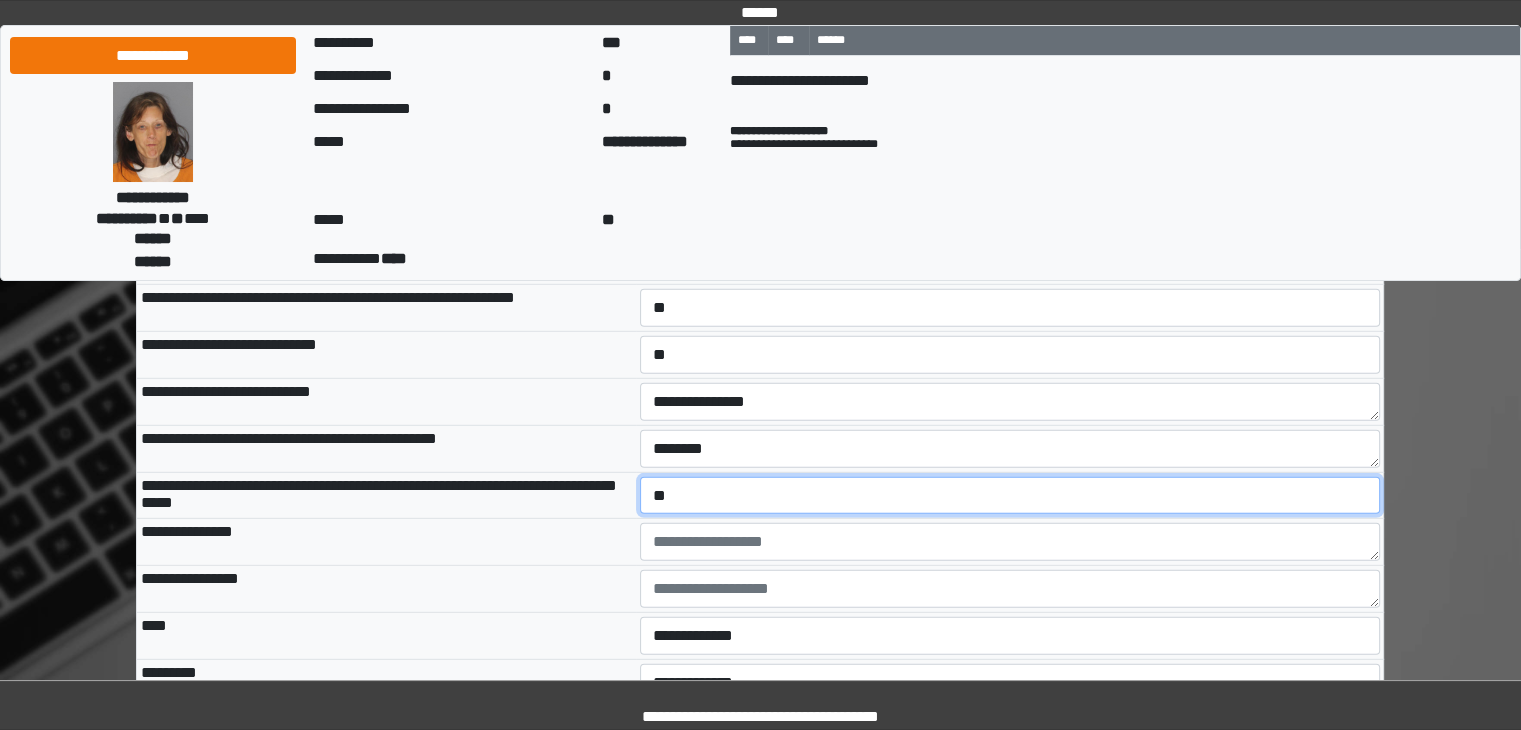 click on "**********" at bounding box center (1010, 496) 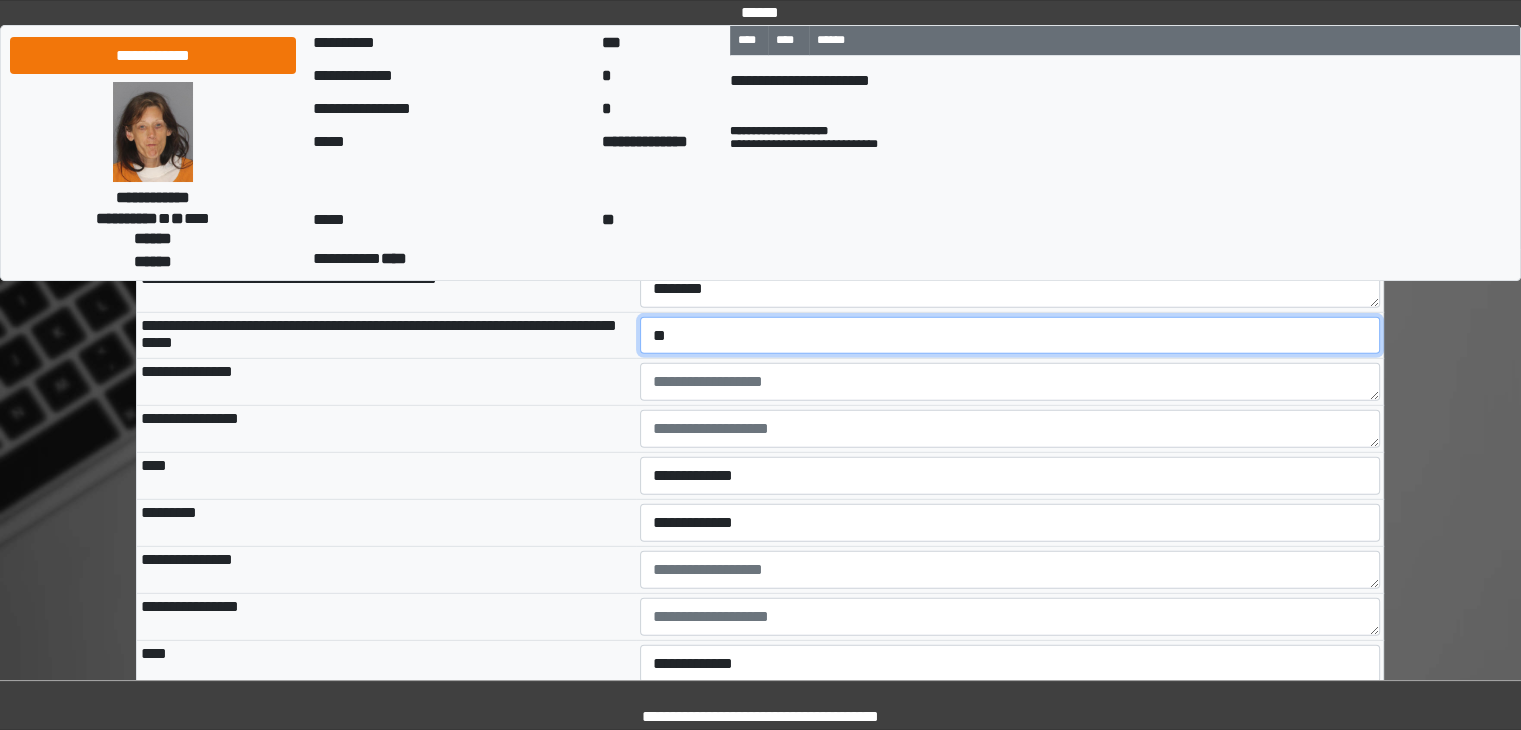 scroll, scrollTop: 5800, scrollLeft: 0, axis: vertical 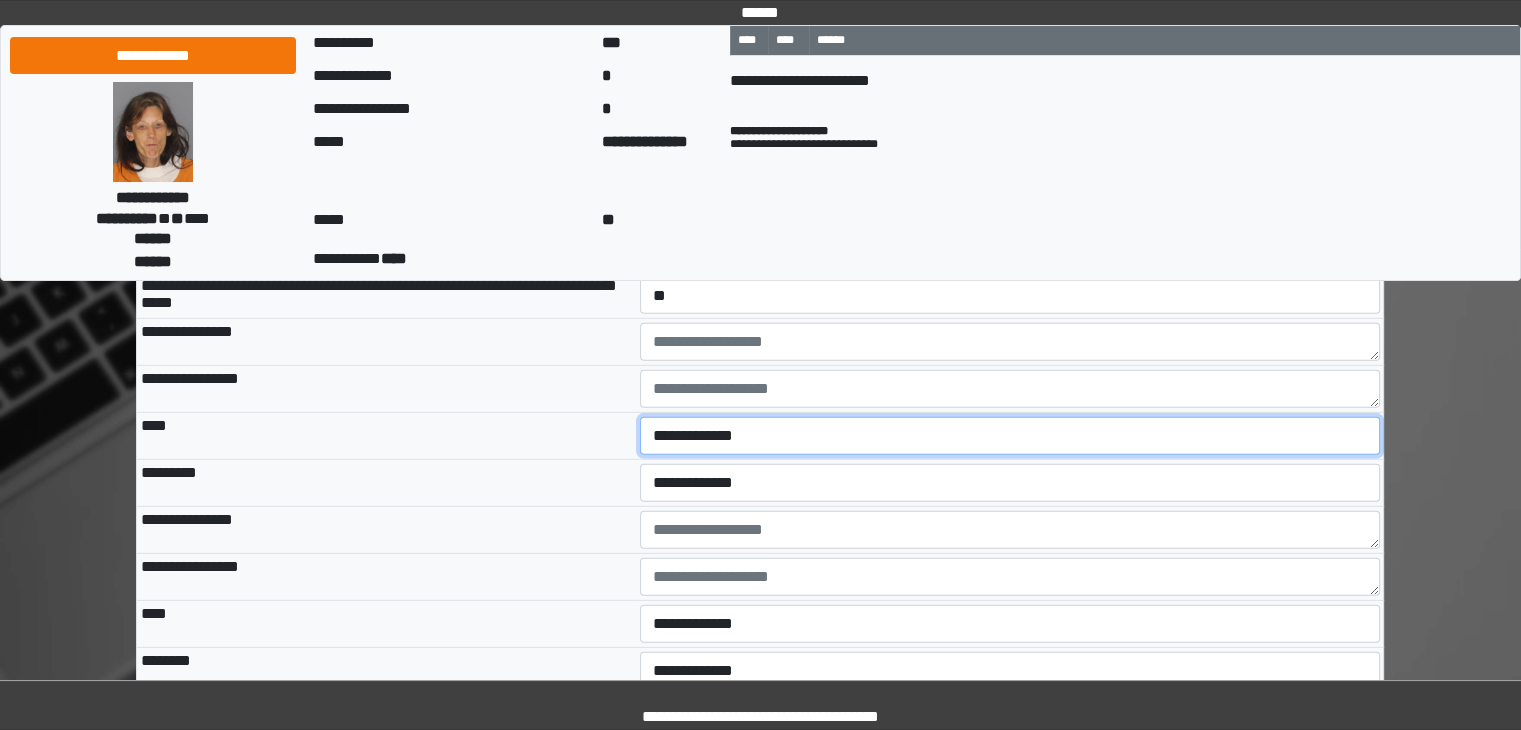 click on "**********" at bounding box center (1010, 436) 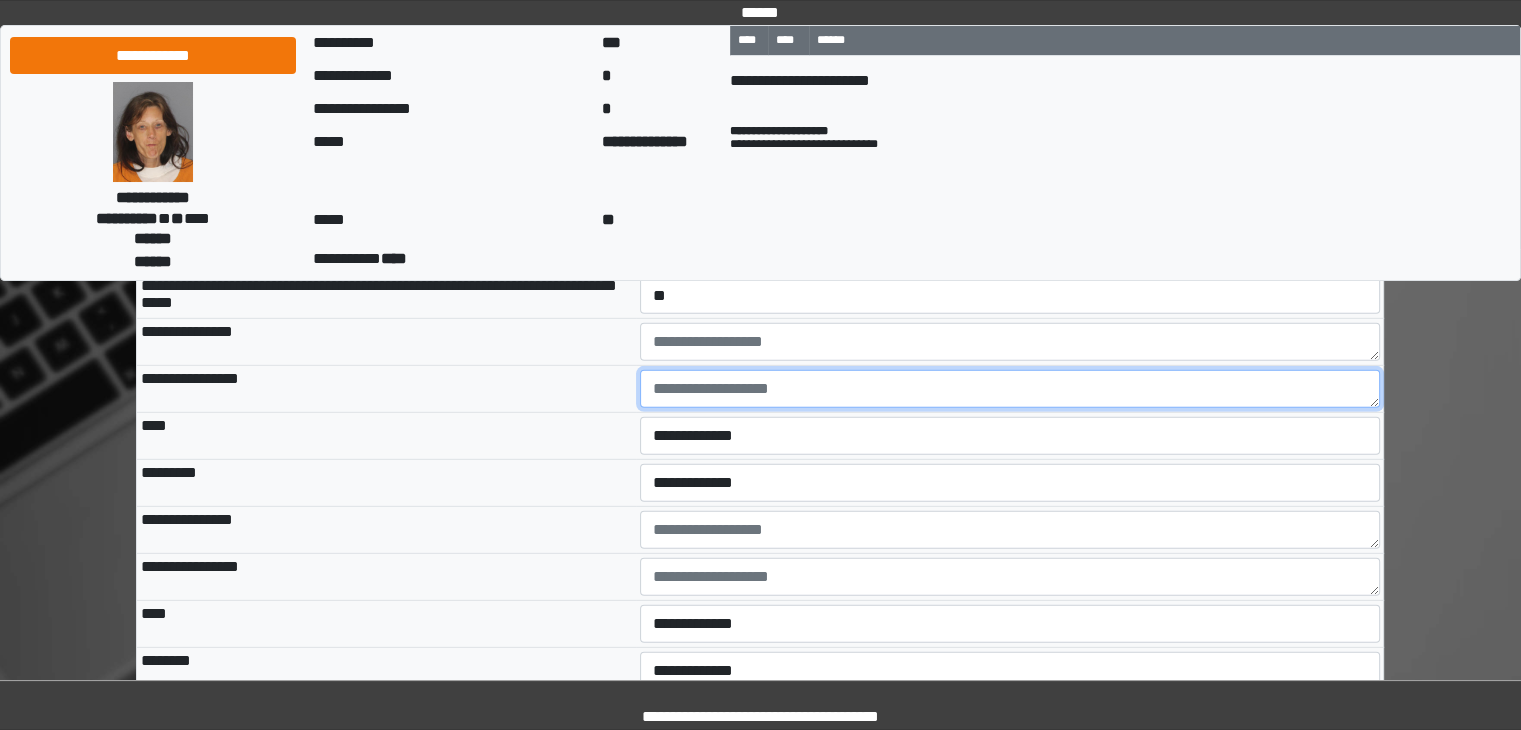 click at bounding box center [1010, 389] 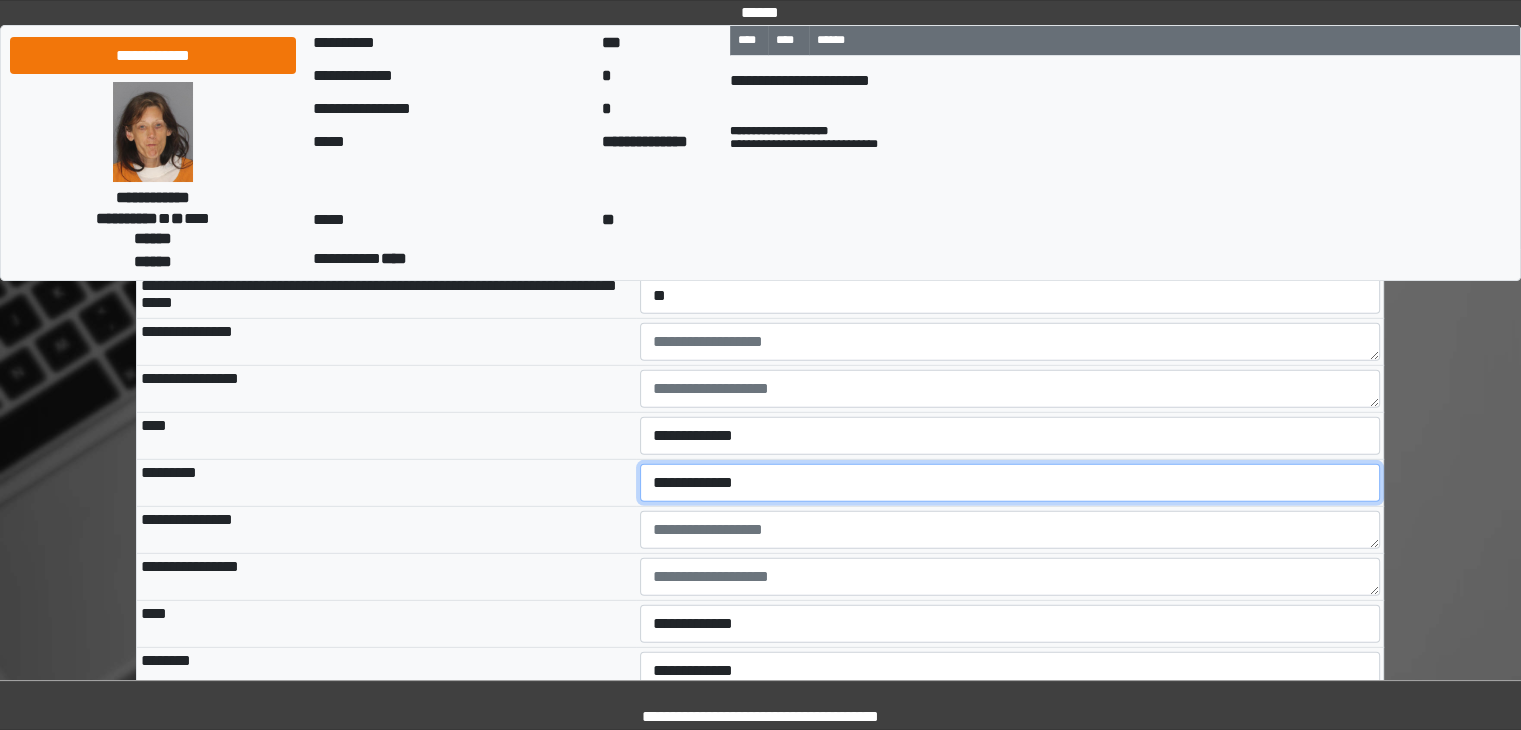click on "**********" at bounding box center (1010, 483) 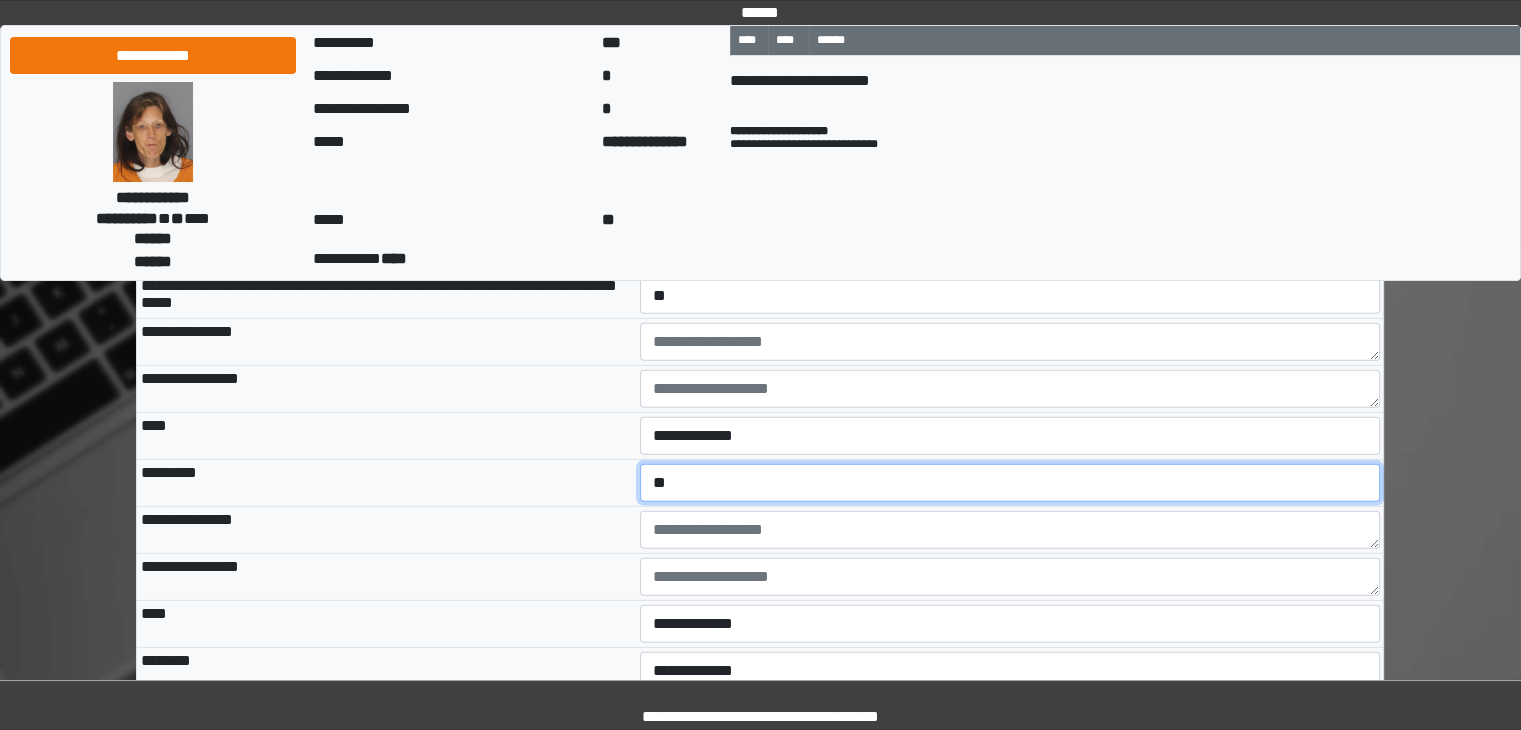 click on "**********" at bounding box center [1010, 483] 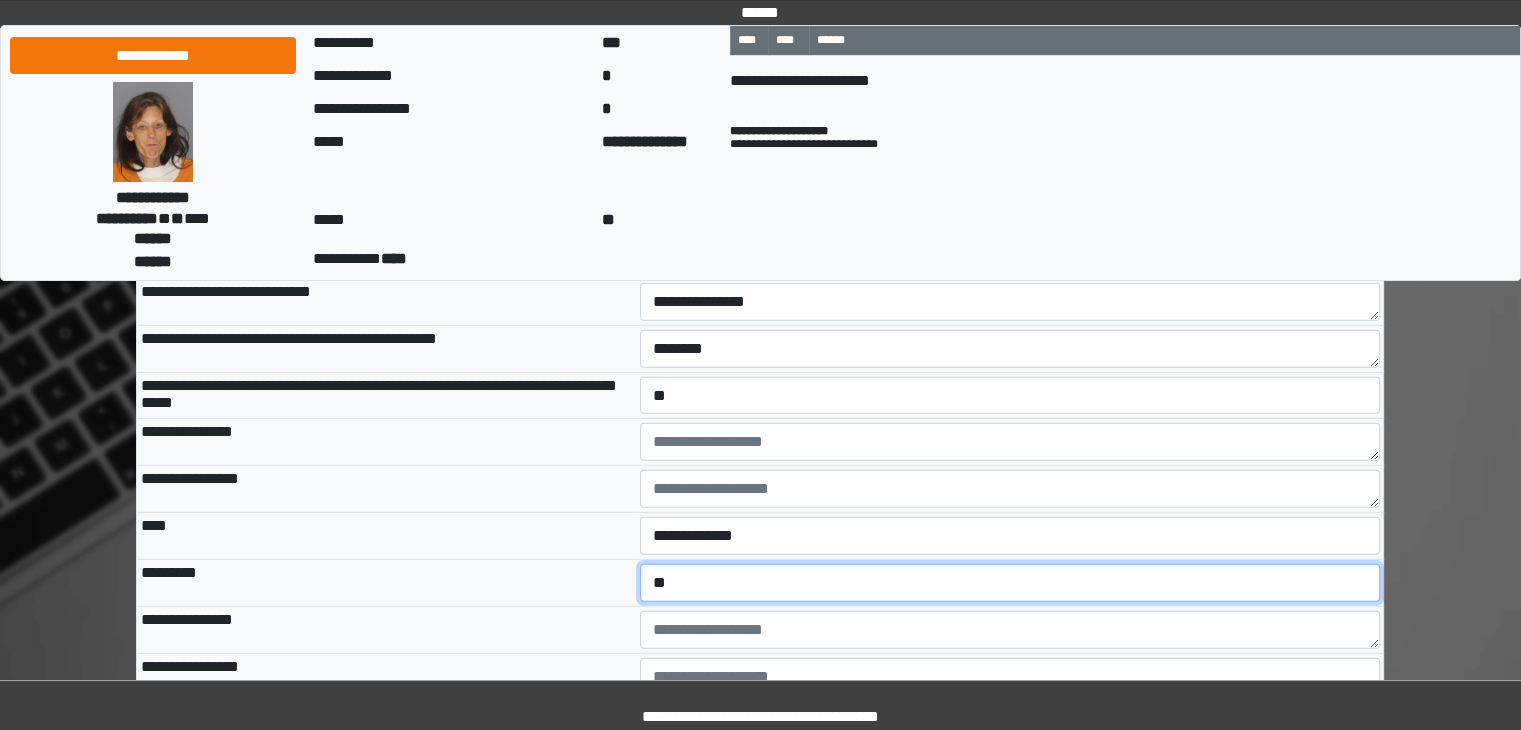 scroll, scrollTop: 5600, scrollLeft: 0, axis: vertical 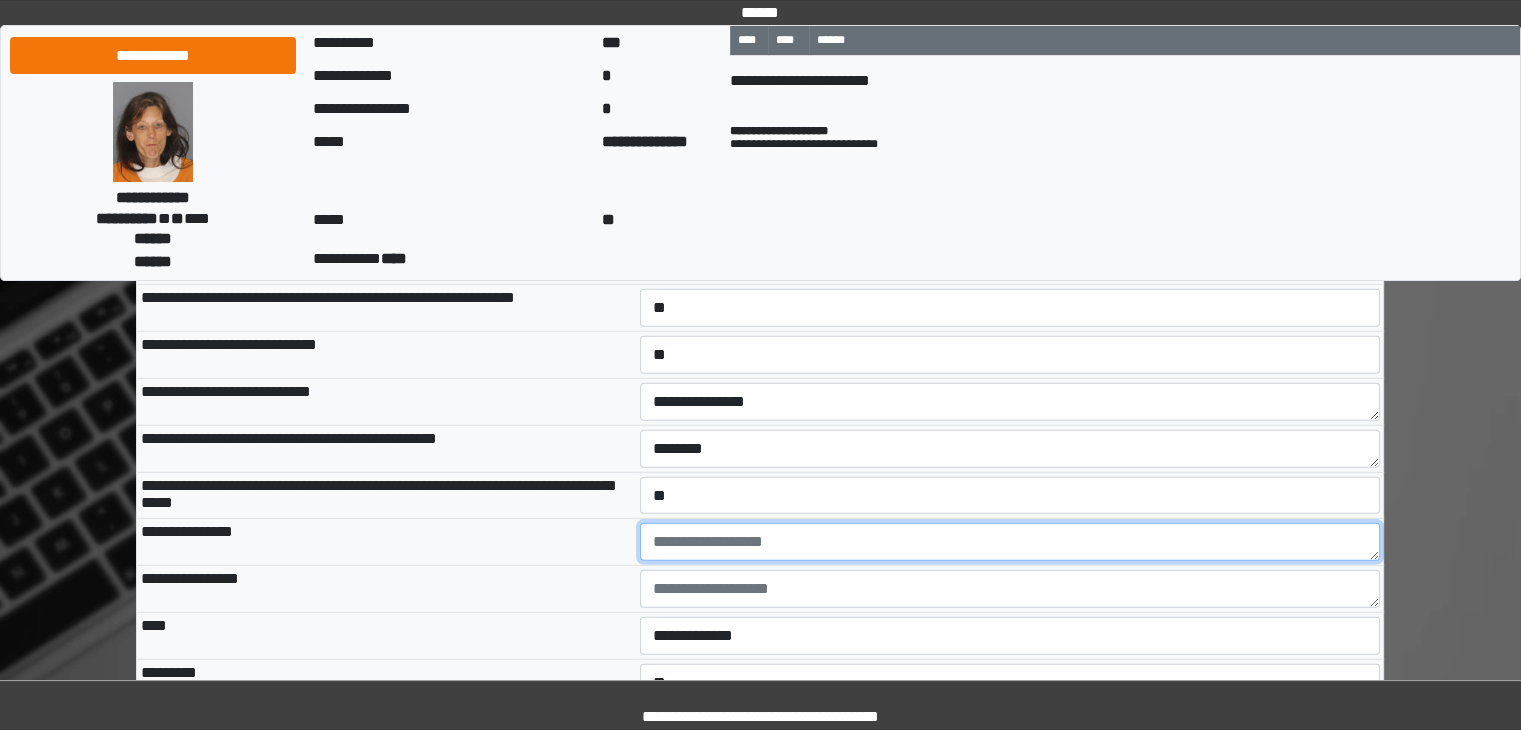 click at bounding box center (1010, 542) 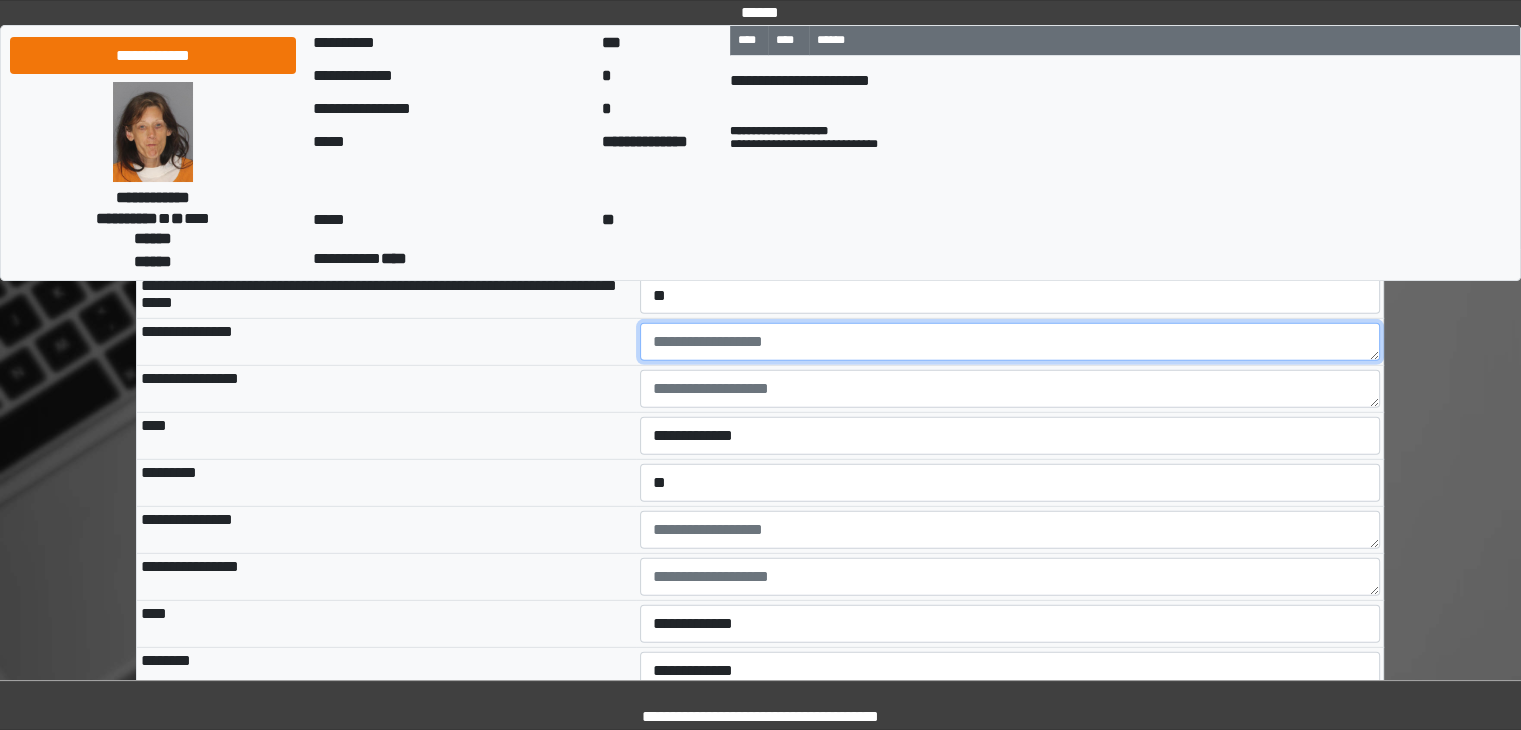 scroll, scrollTop: 5900, scrollLeft: 0, axis: vertical 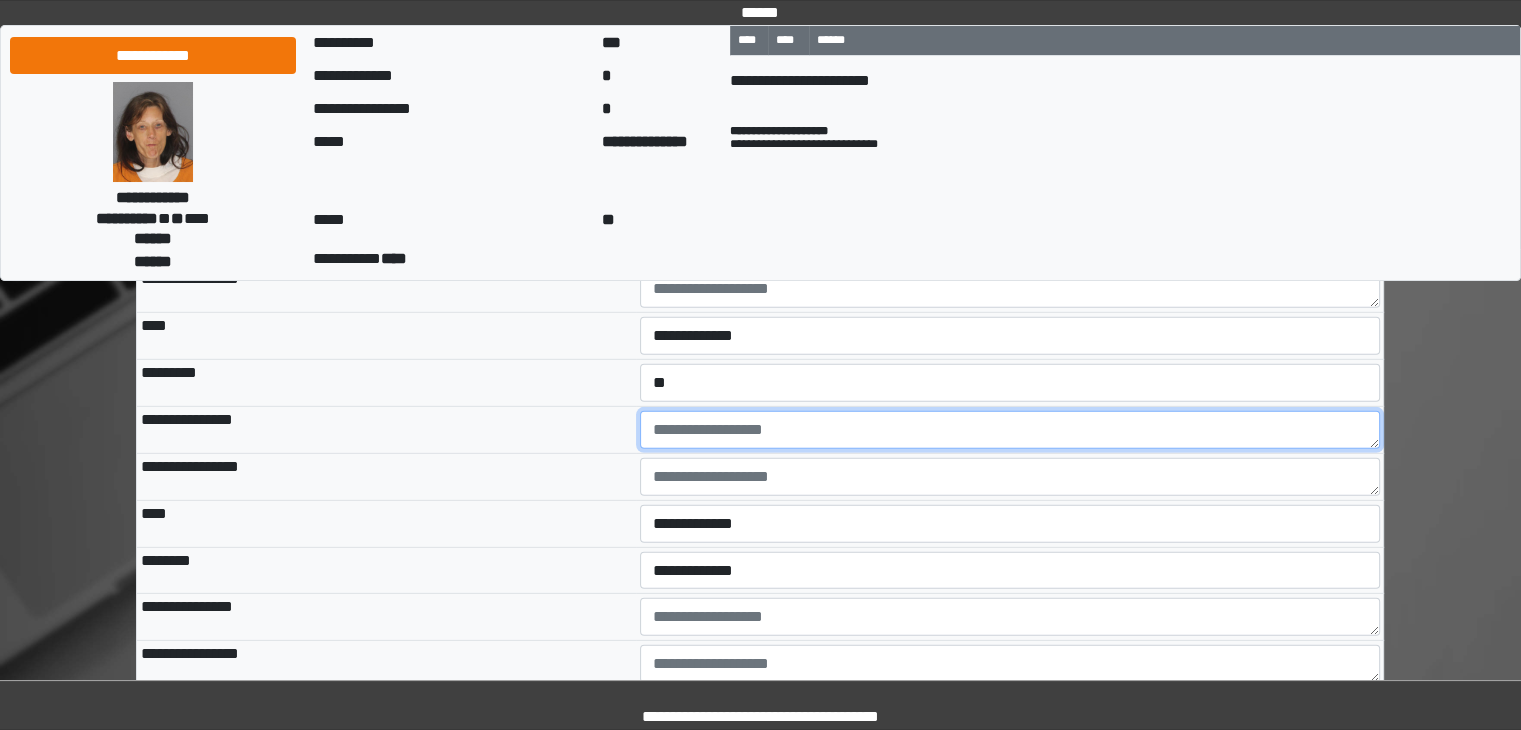 click at bounding box center (1010, 430) 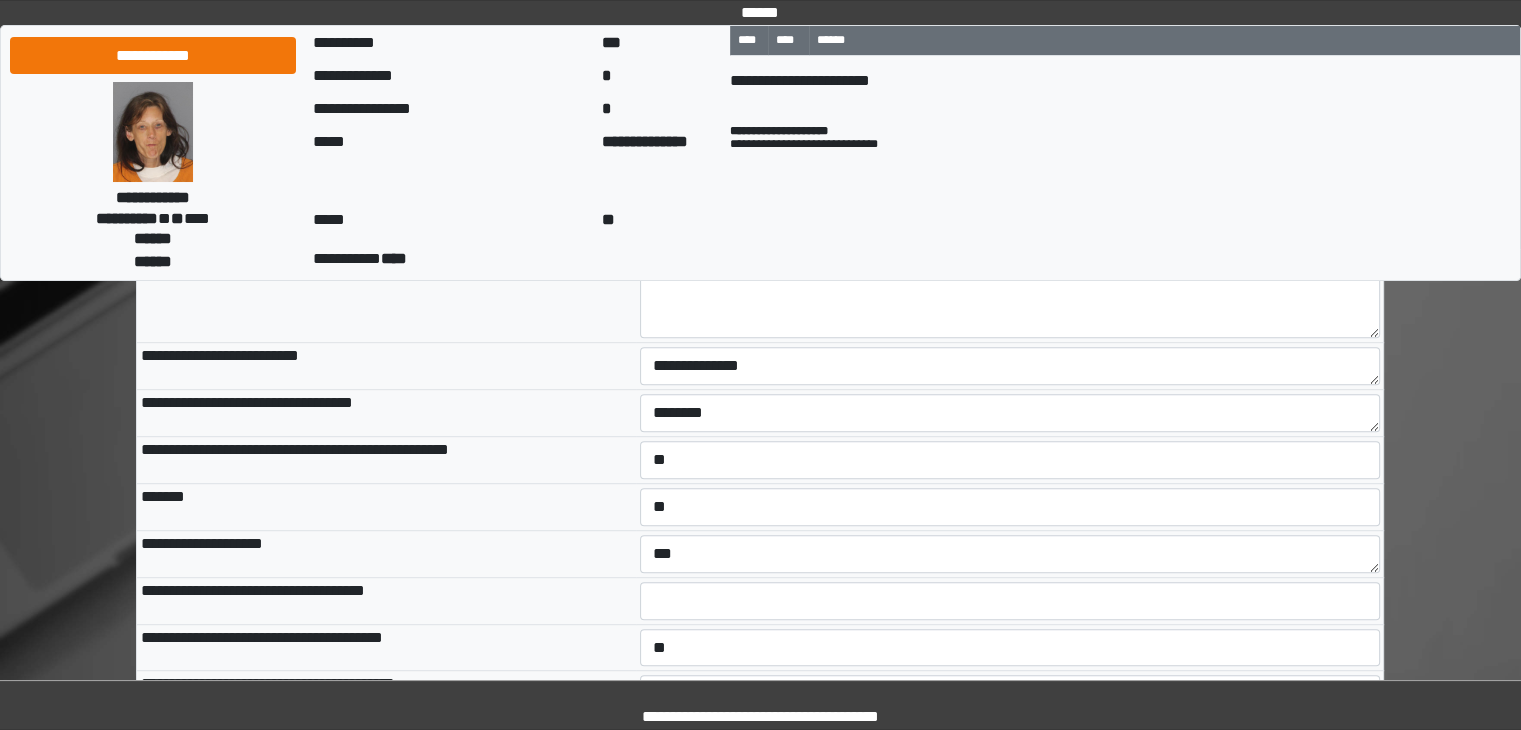 scroll, scrollTop: 800, scrollLeft: 0, axis: vertical 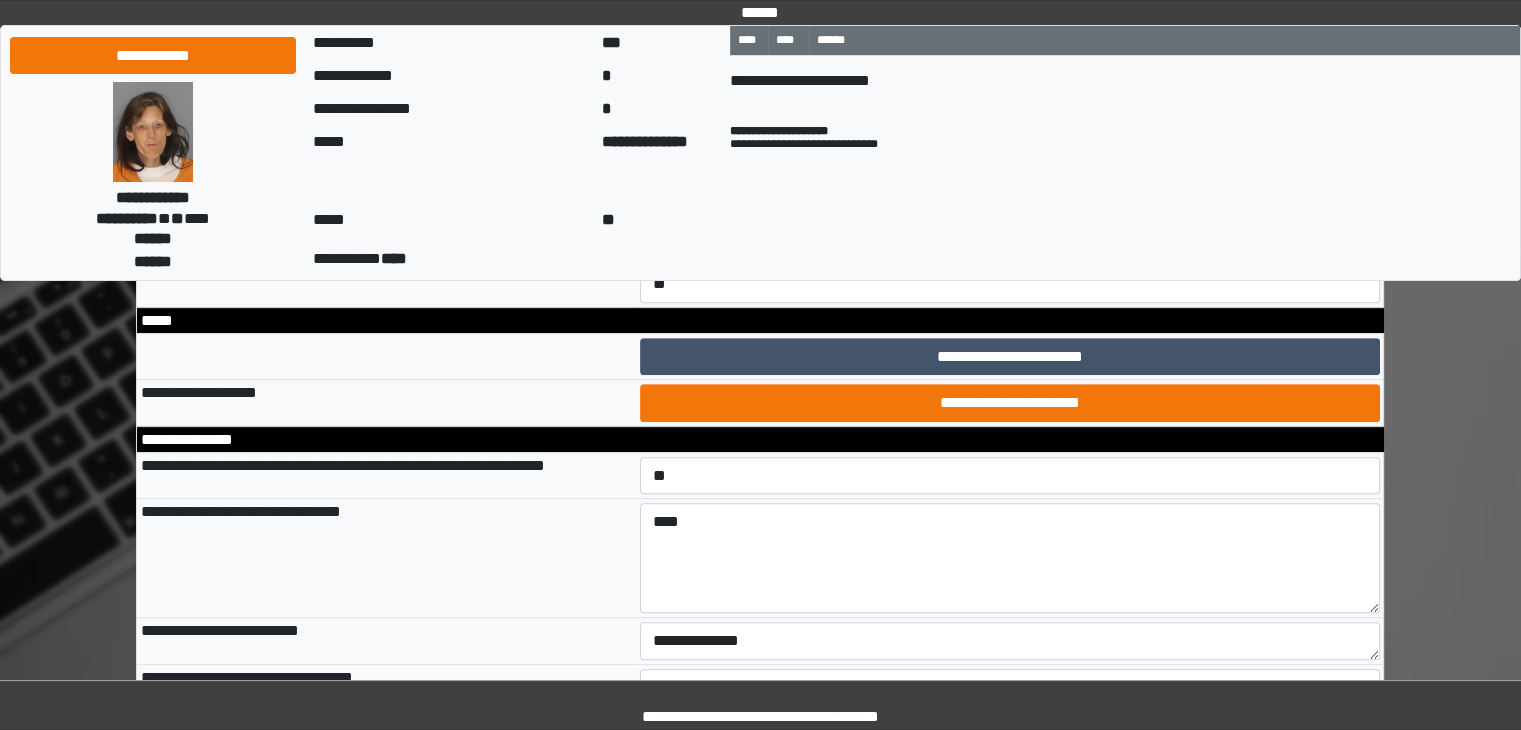 type on "**********" 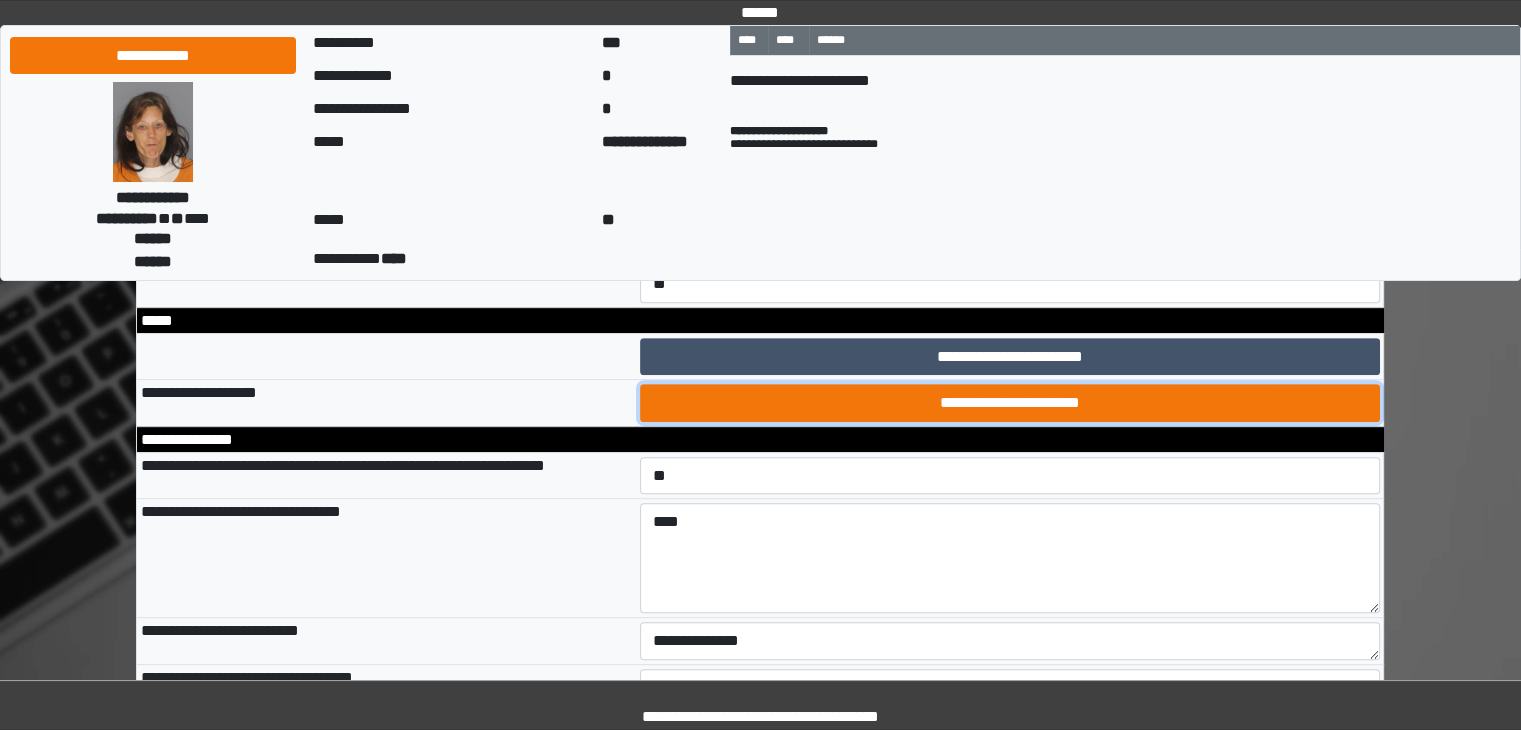 click on "**********" at bounding box center (1010, 403) 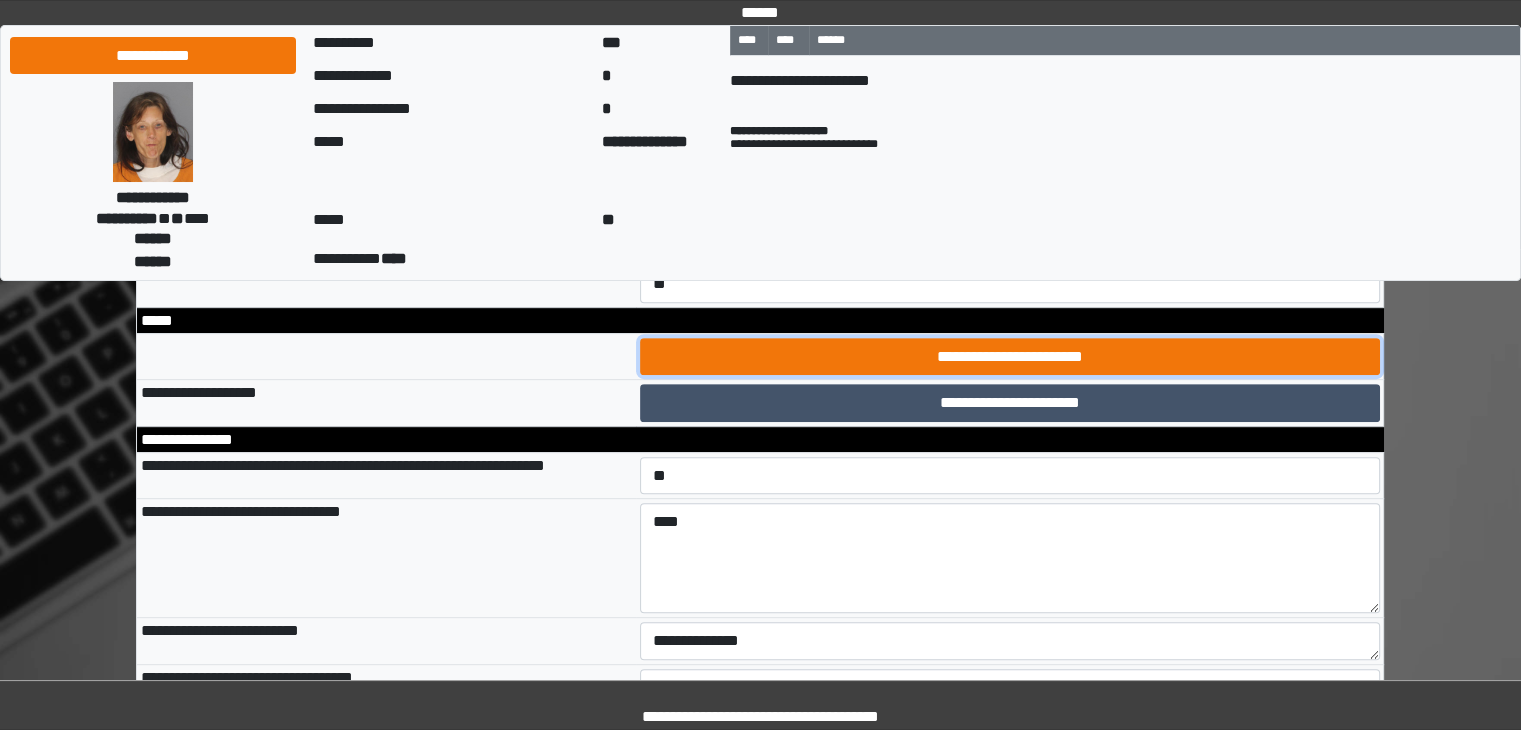 click on "**********" at bounding box center (1010, 357) 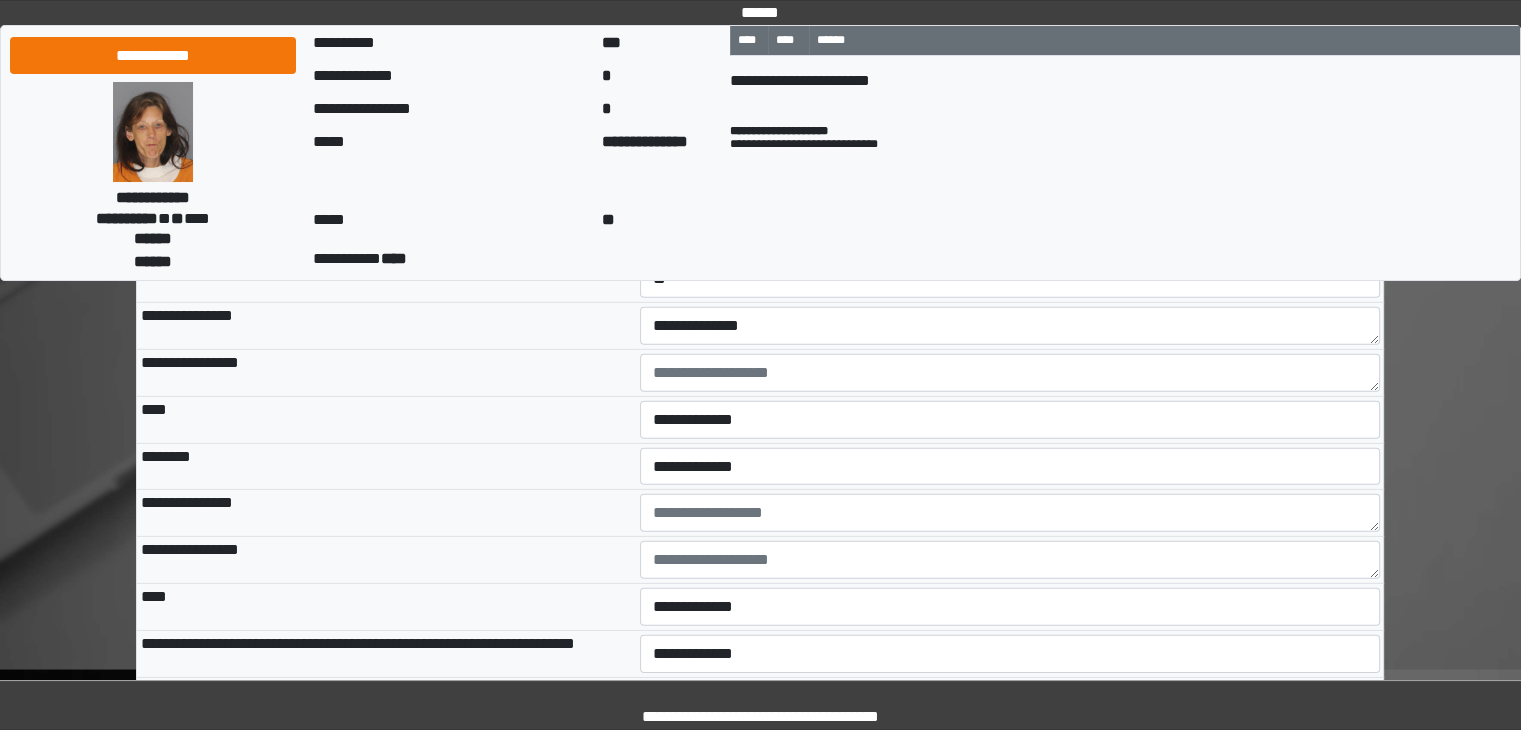 scroll, scrollTop: 6000, scrollLeft: 0, axis: vertical 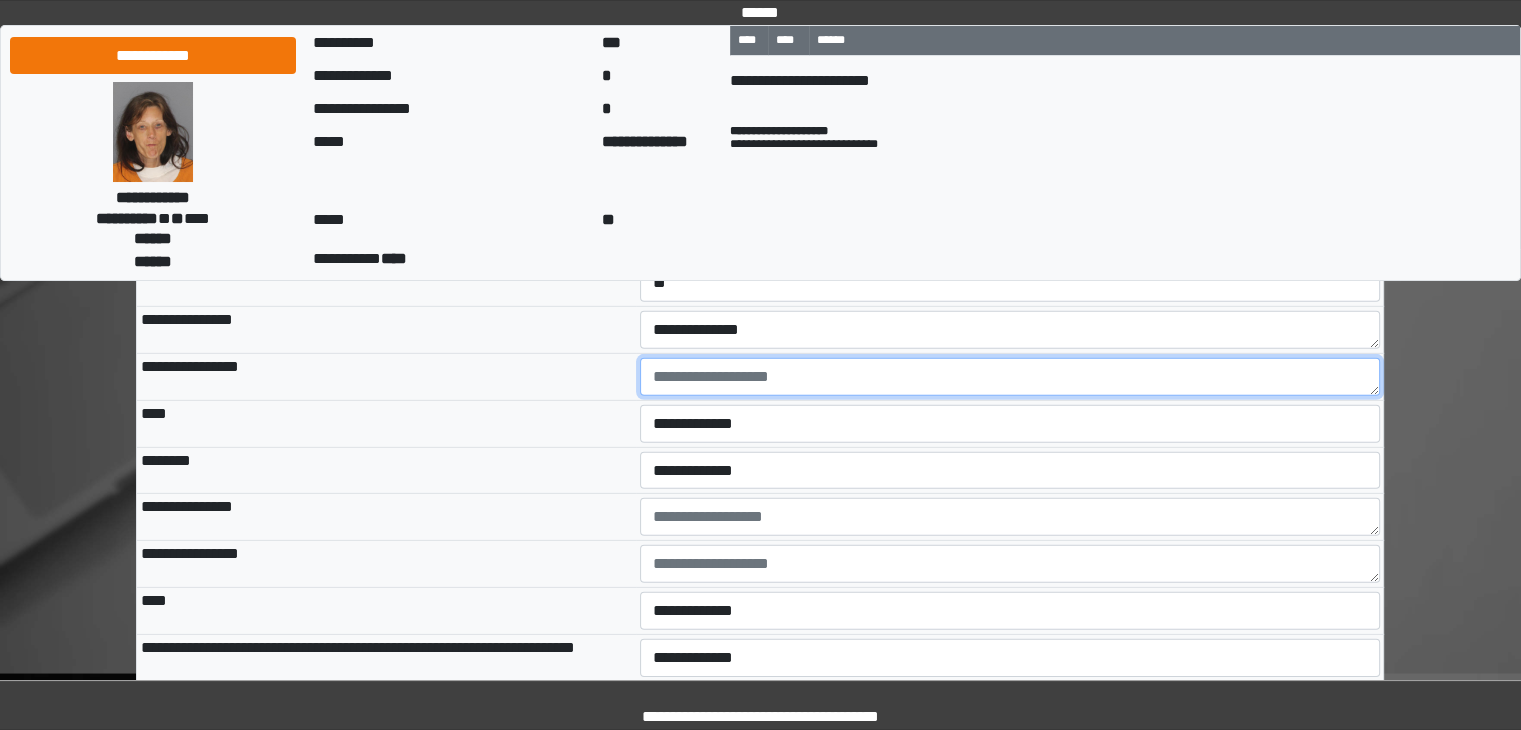click at bounding box center [1010, 377] 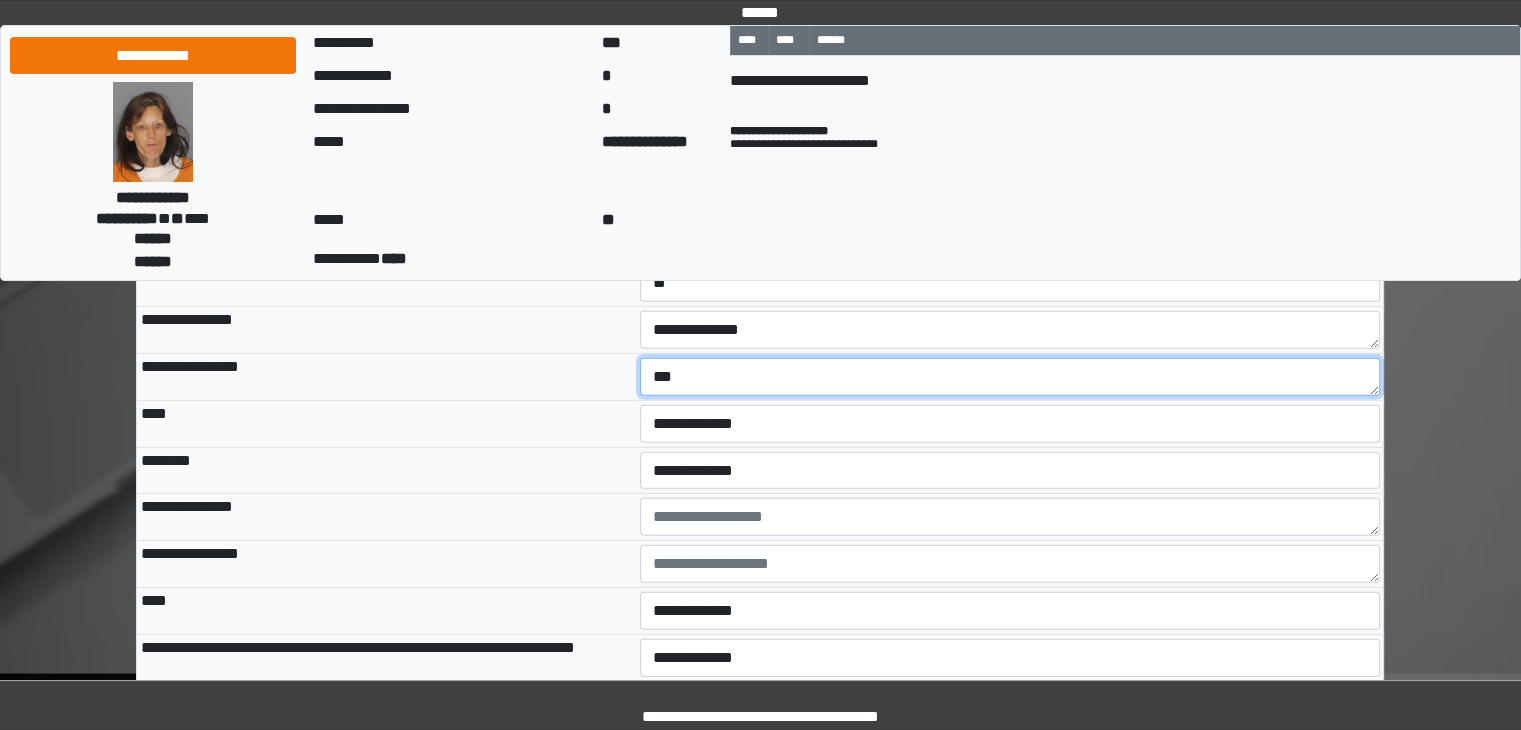 type on "***" 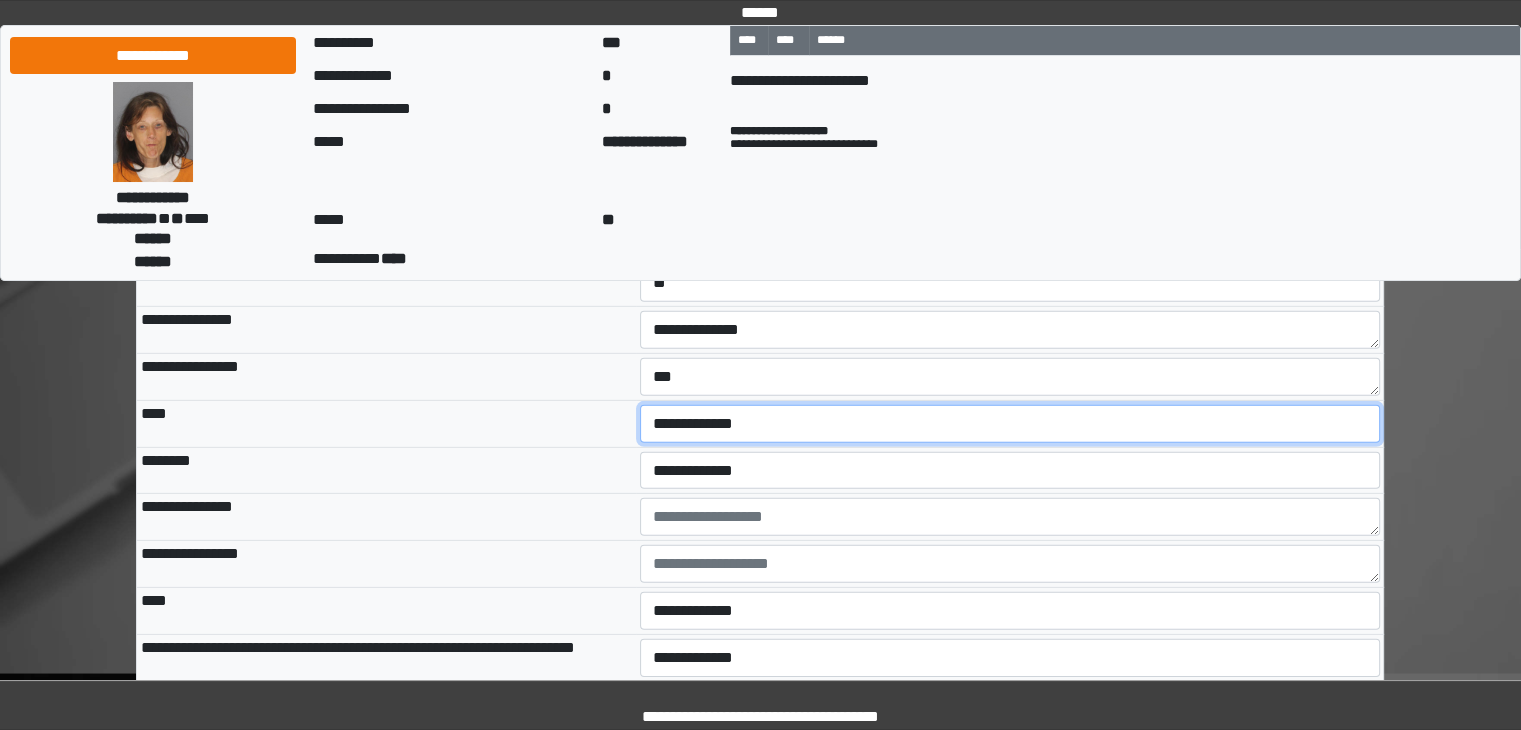 click on "**********" at bounding box center [1010, 424] 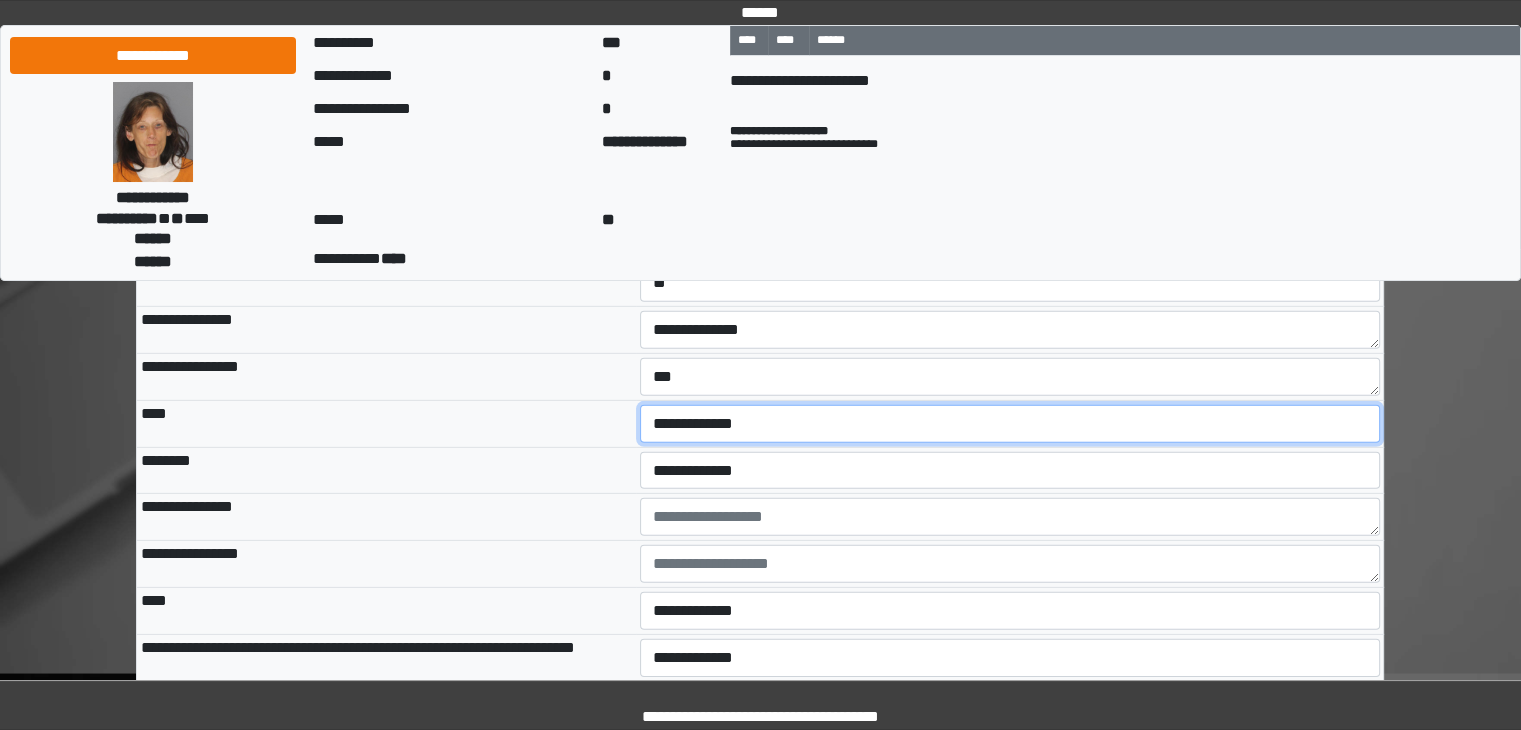 select on "**" 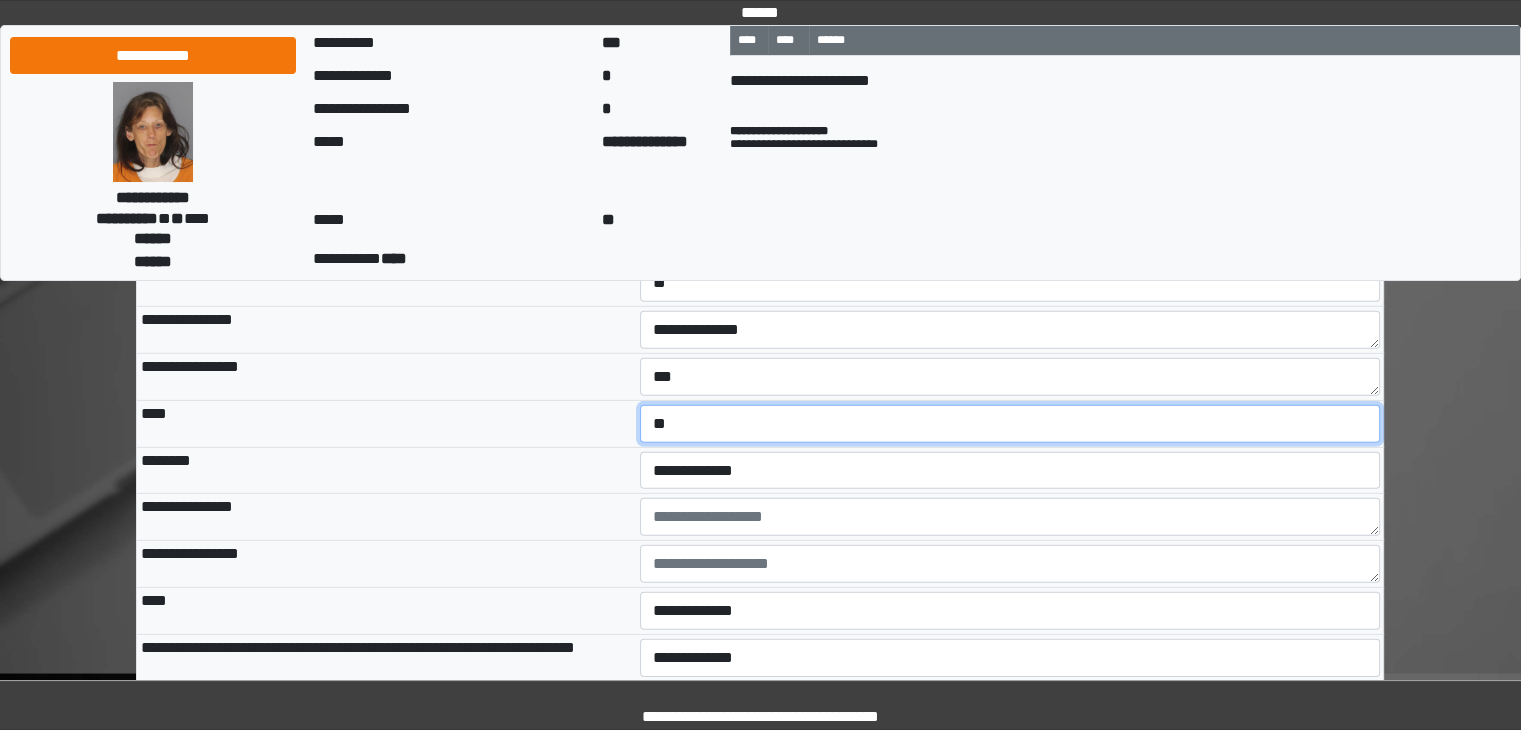 click on "**********" at bounding box center (1010, 424) 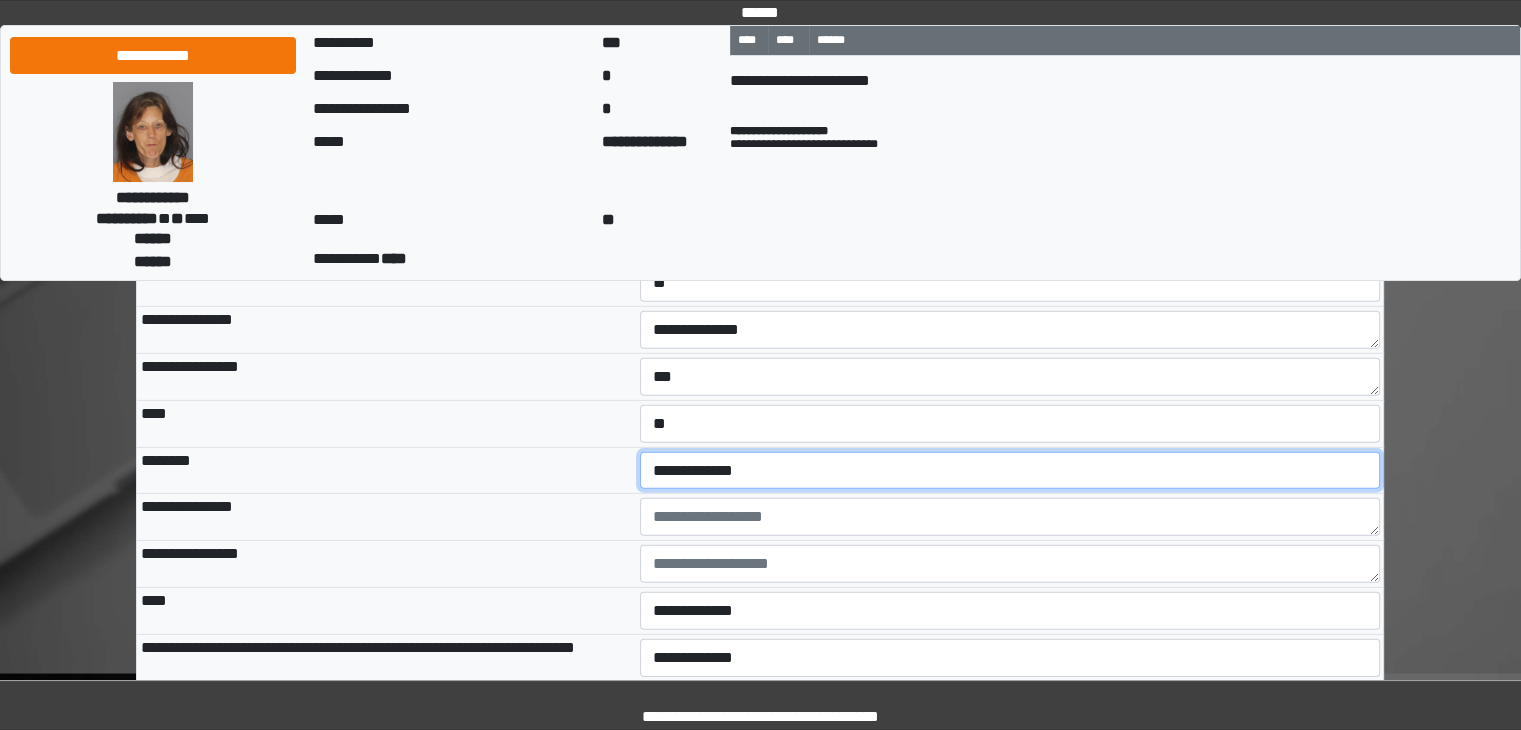 click on "**********" at bounding box center [1010, 471] 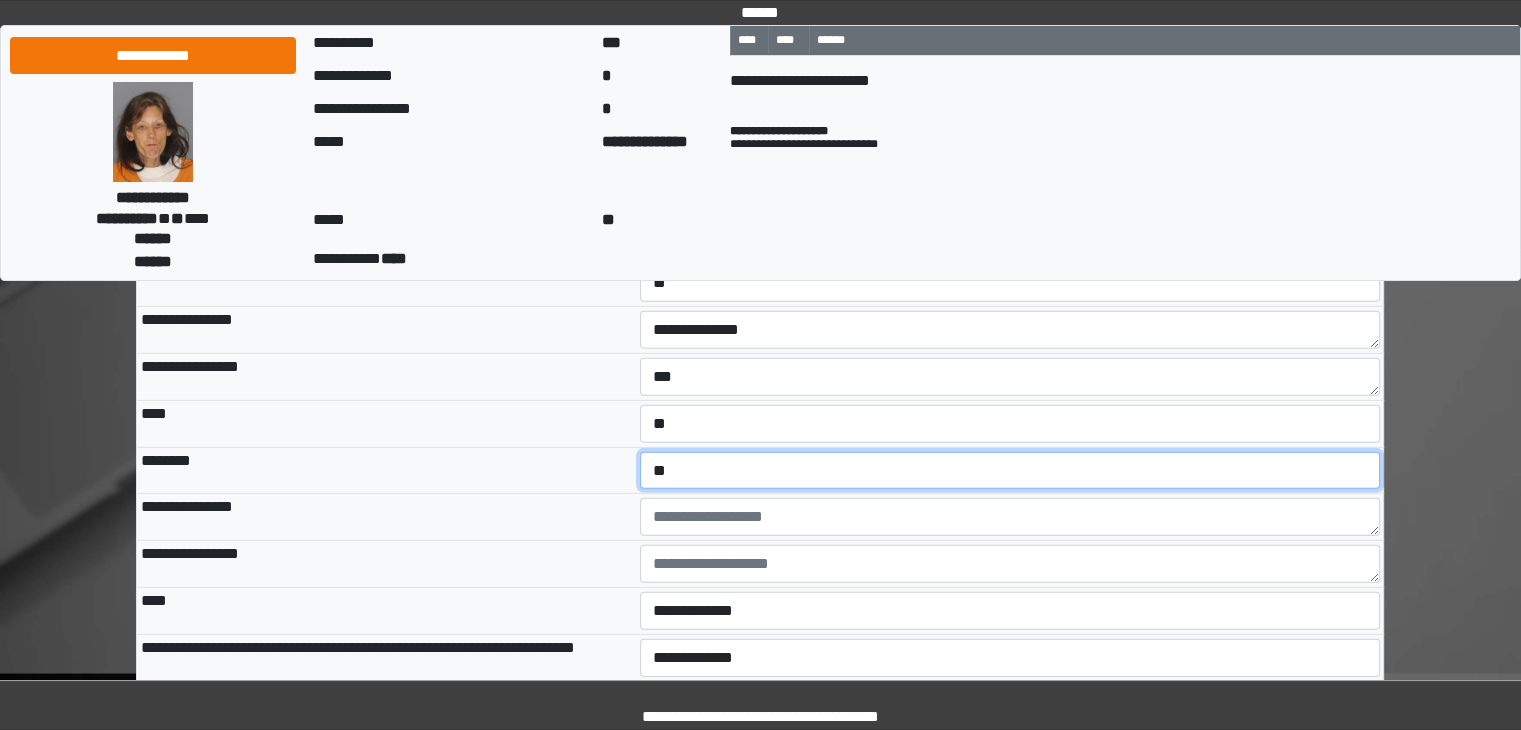 click on "**********" at bounding box center [1010, 471] 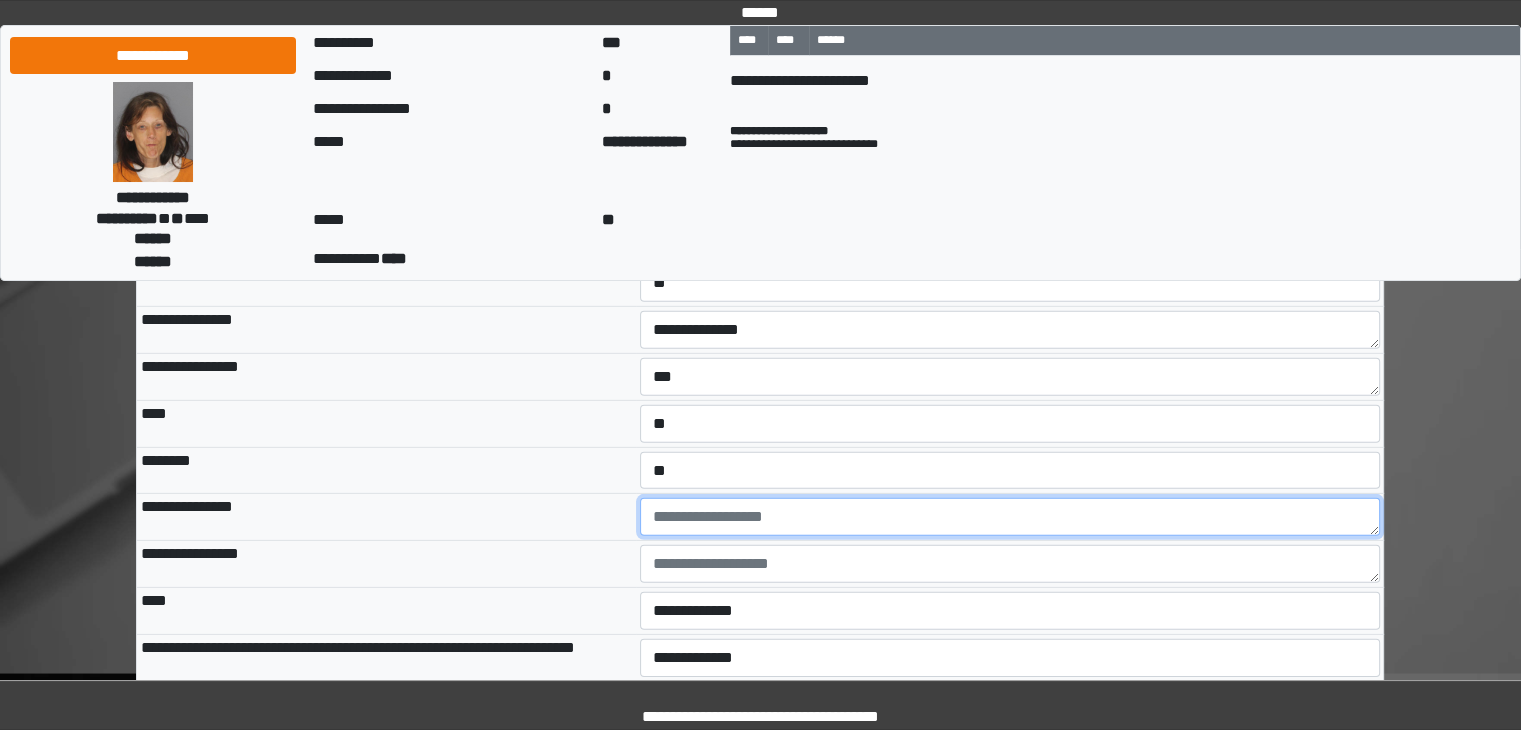 click at bounding box center [1010, 517] 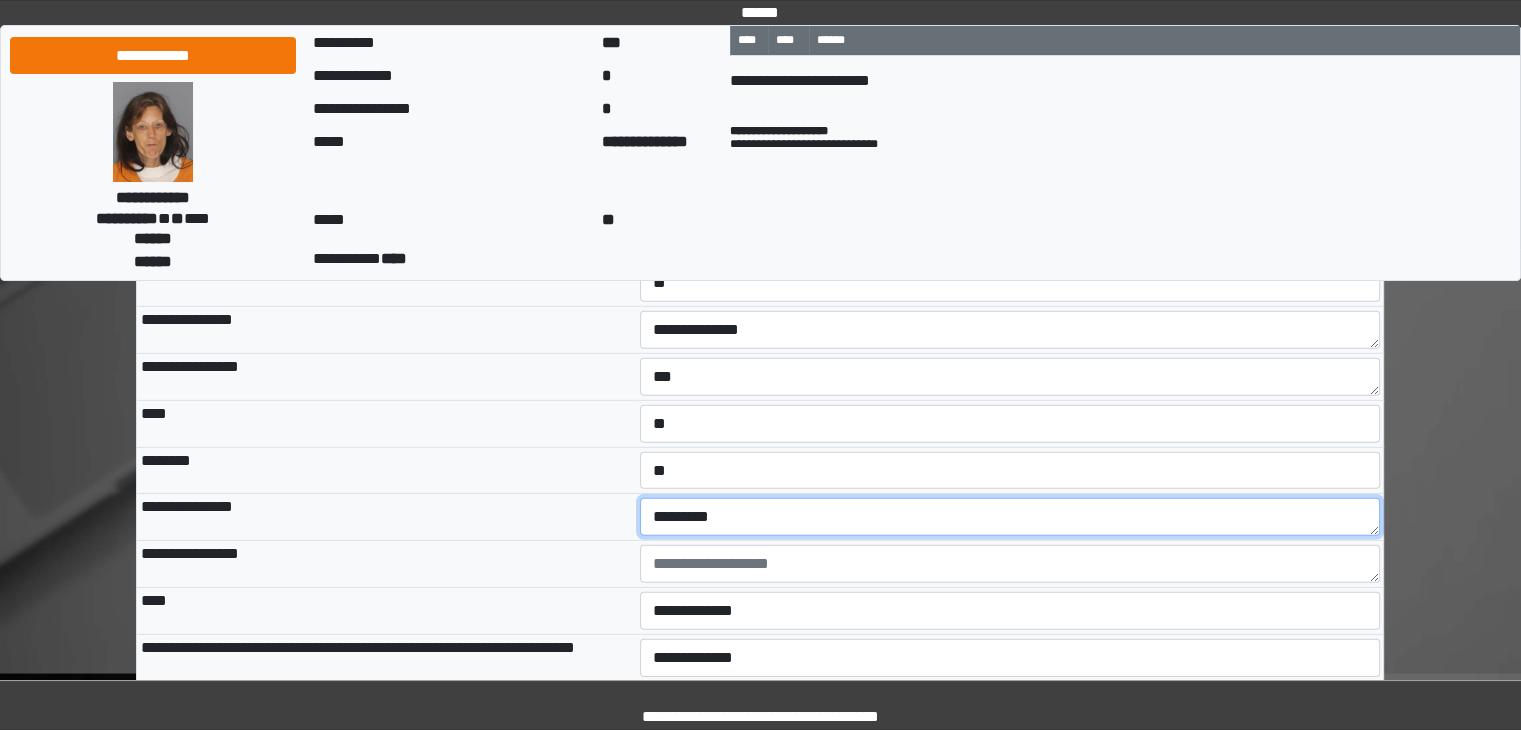 type on "*********" 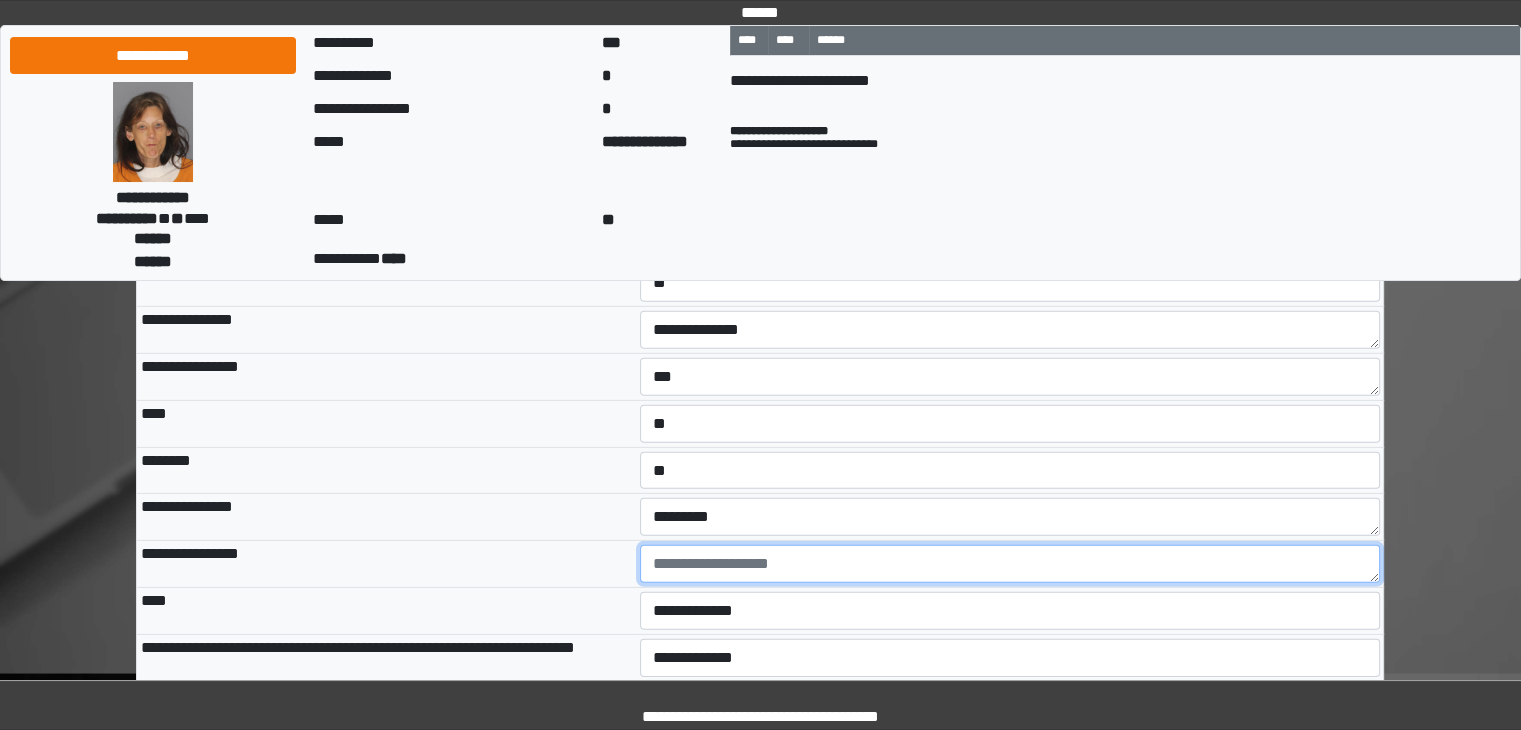 click at bounding box center [1010, 564] 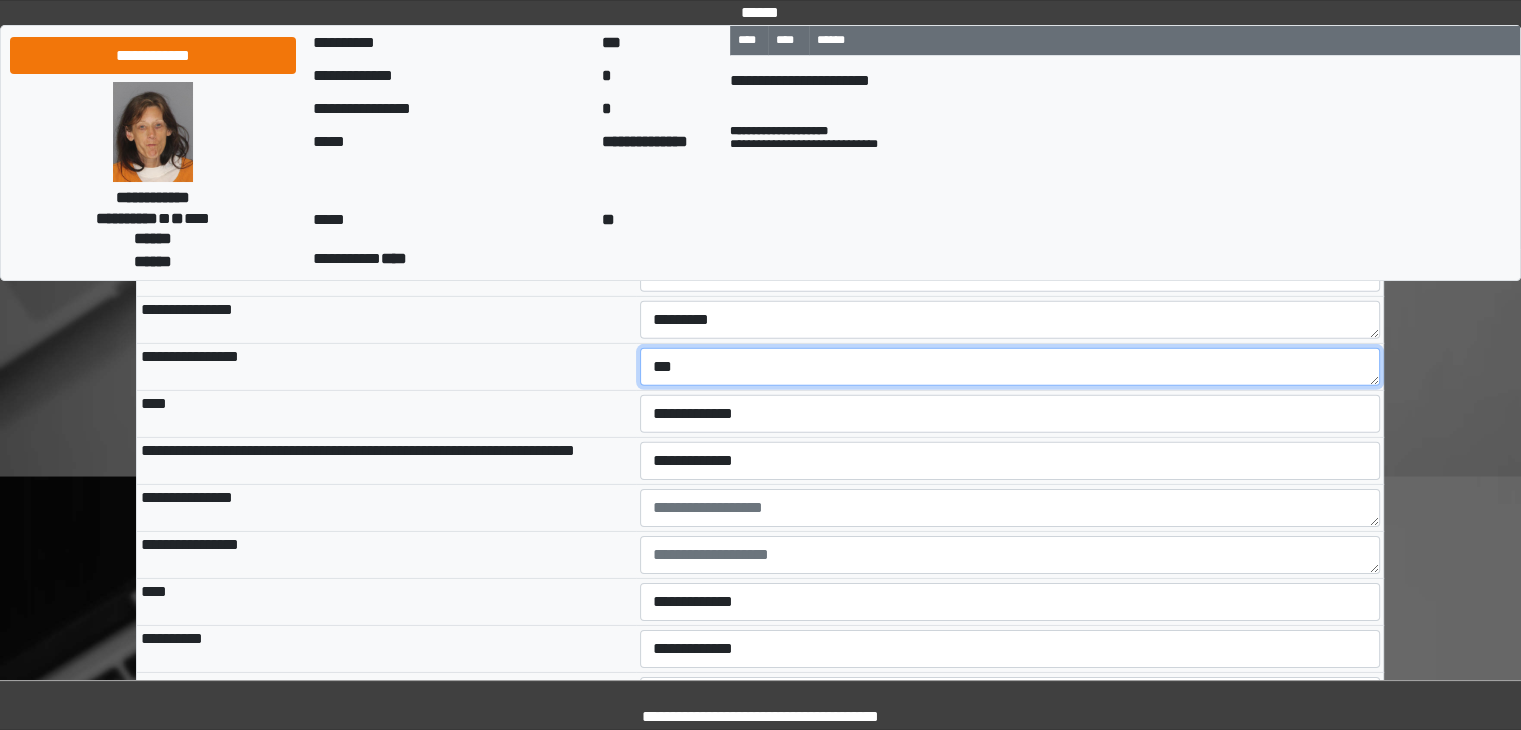 scroll, scrollTop: 6200, scrollLeft: 0, axis: vertical 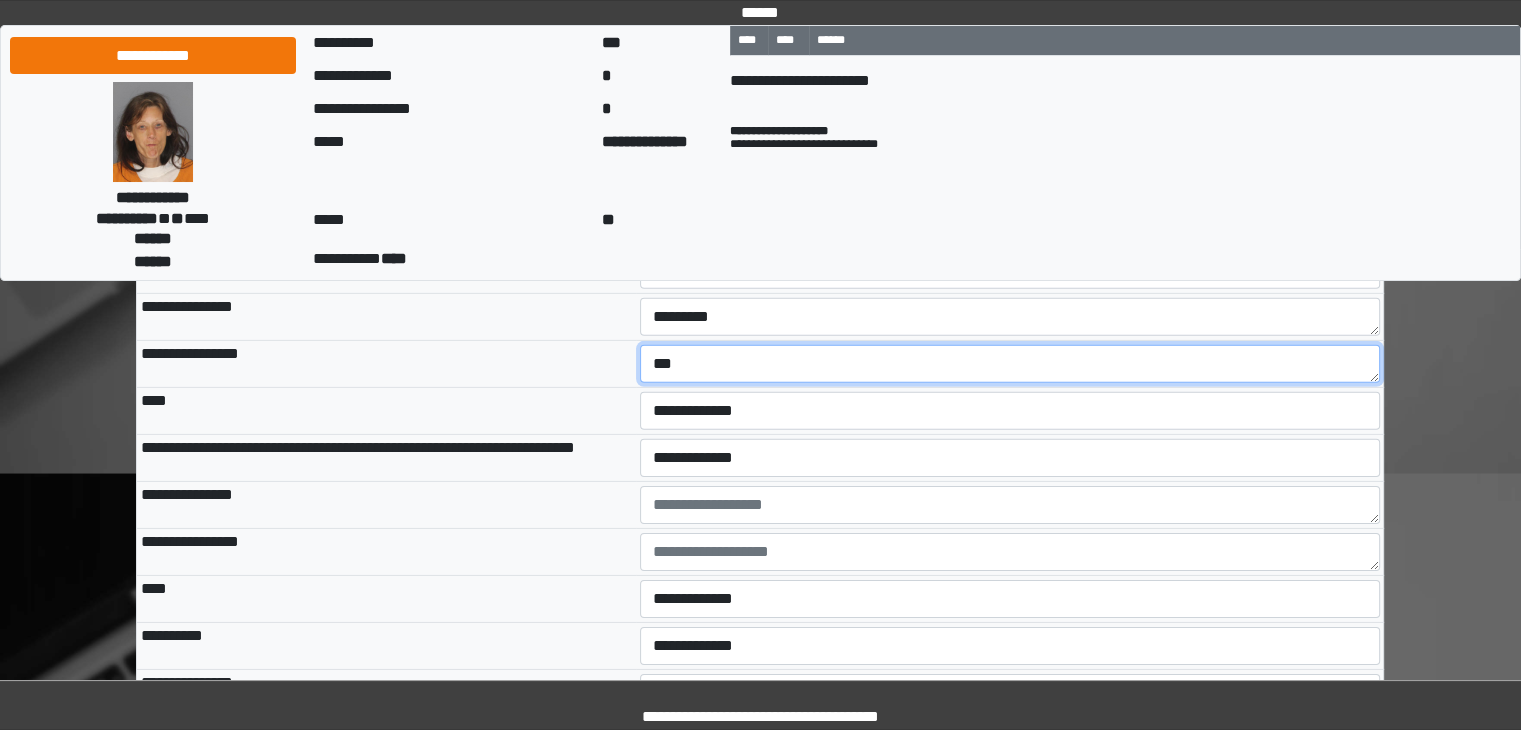type on "***" 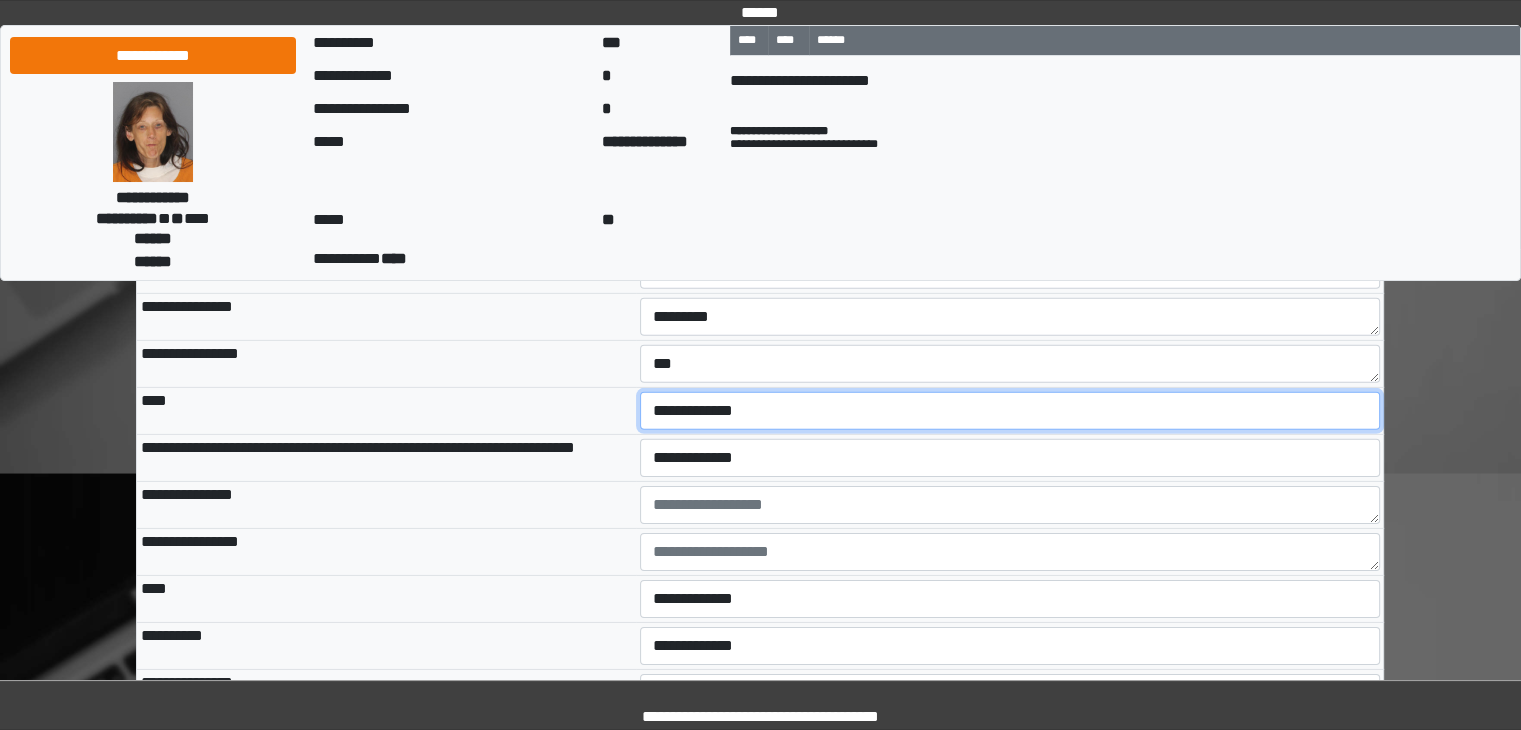 click on "**********" at bounding box center (1010, 411) 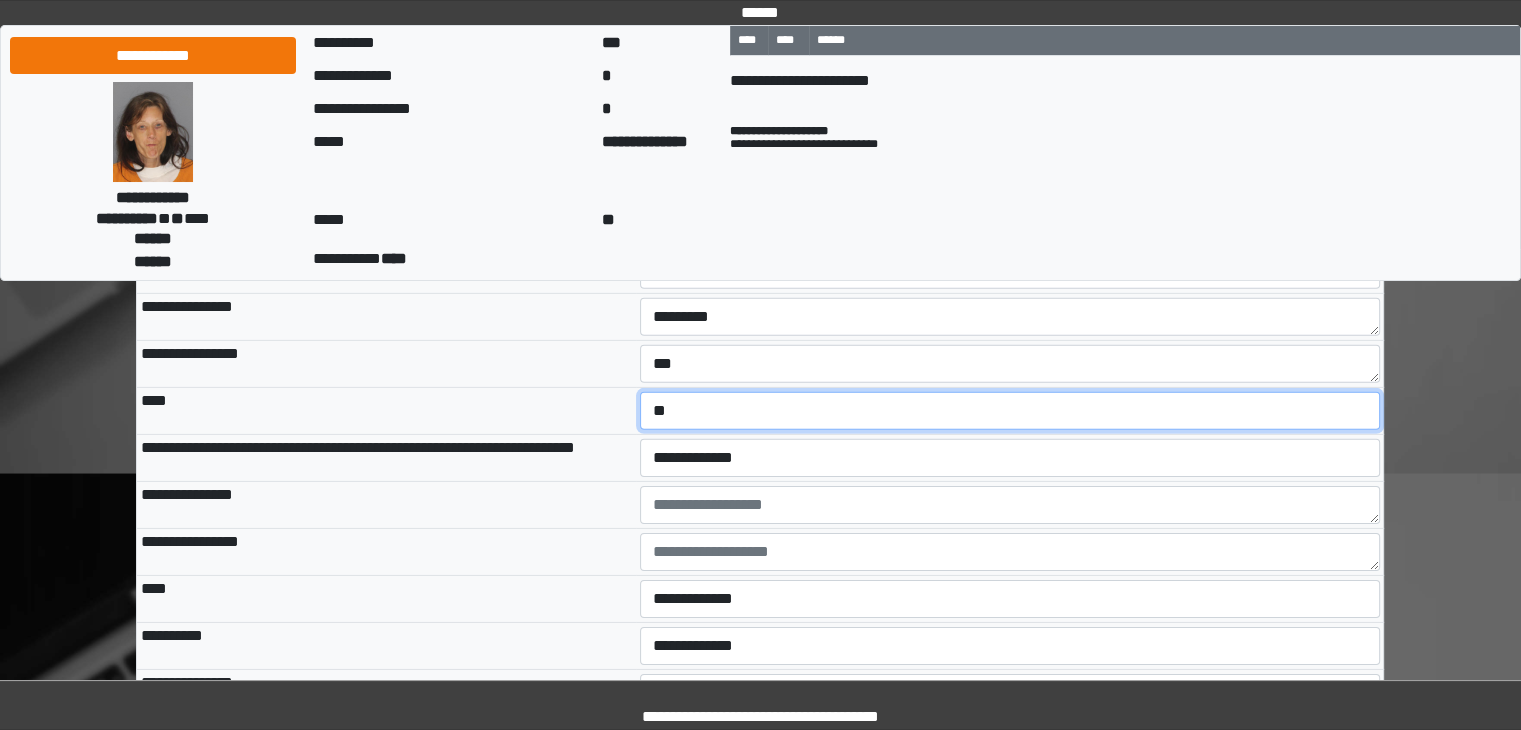 click on "**********" at bounding box center [1010, 411] 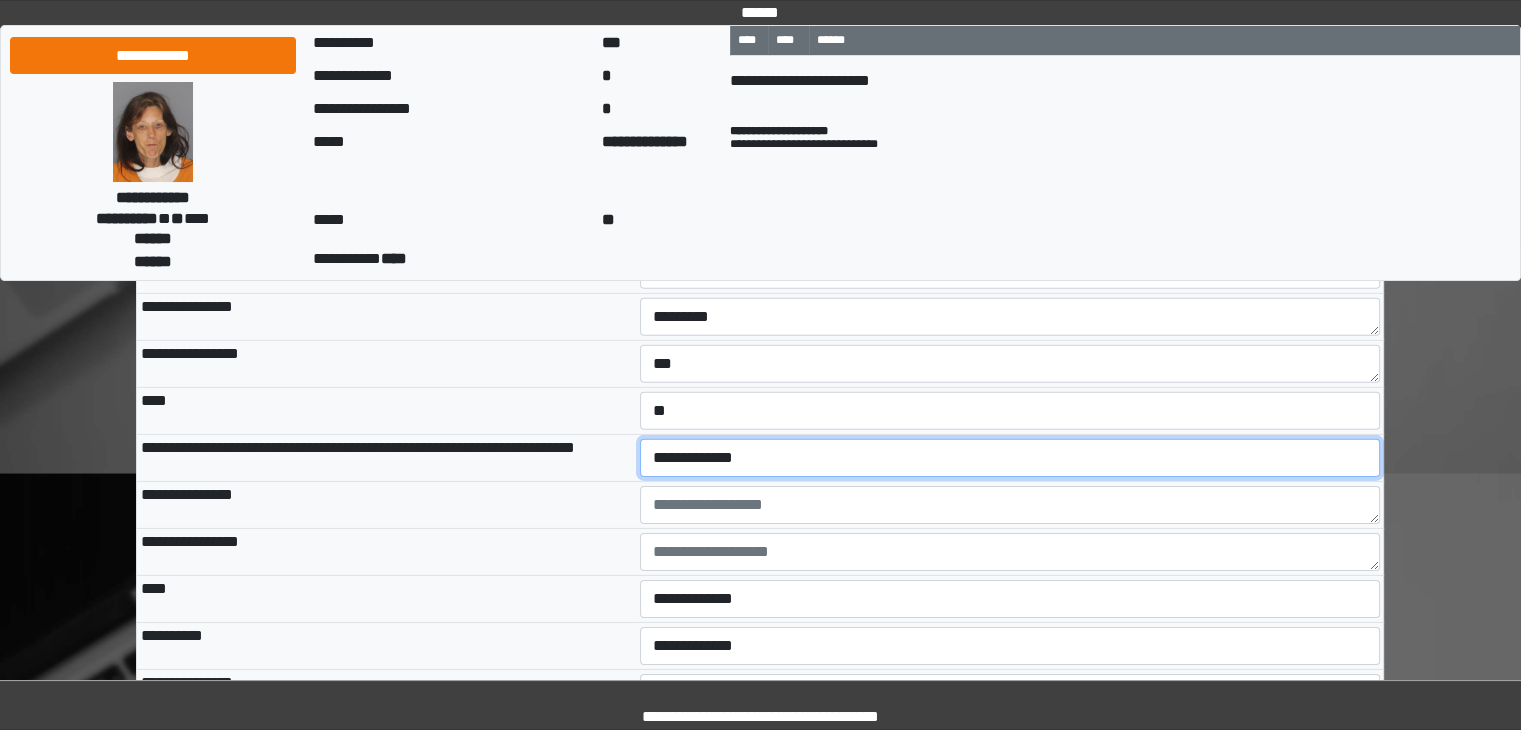 click on "**********" at bounding box center [1010, 458] 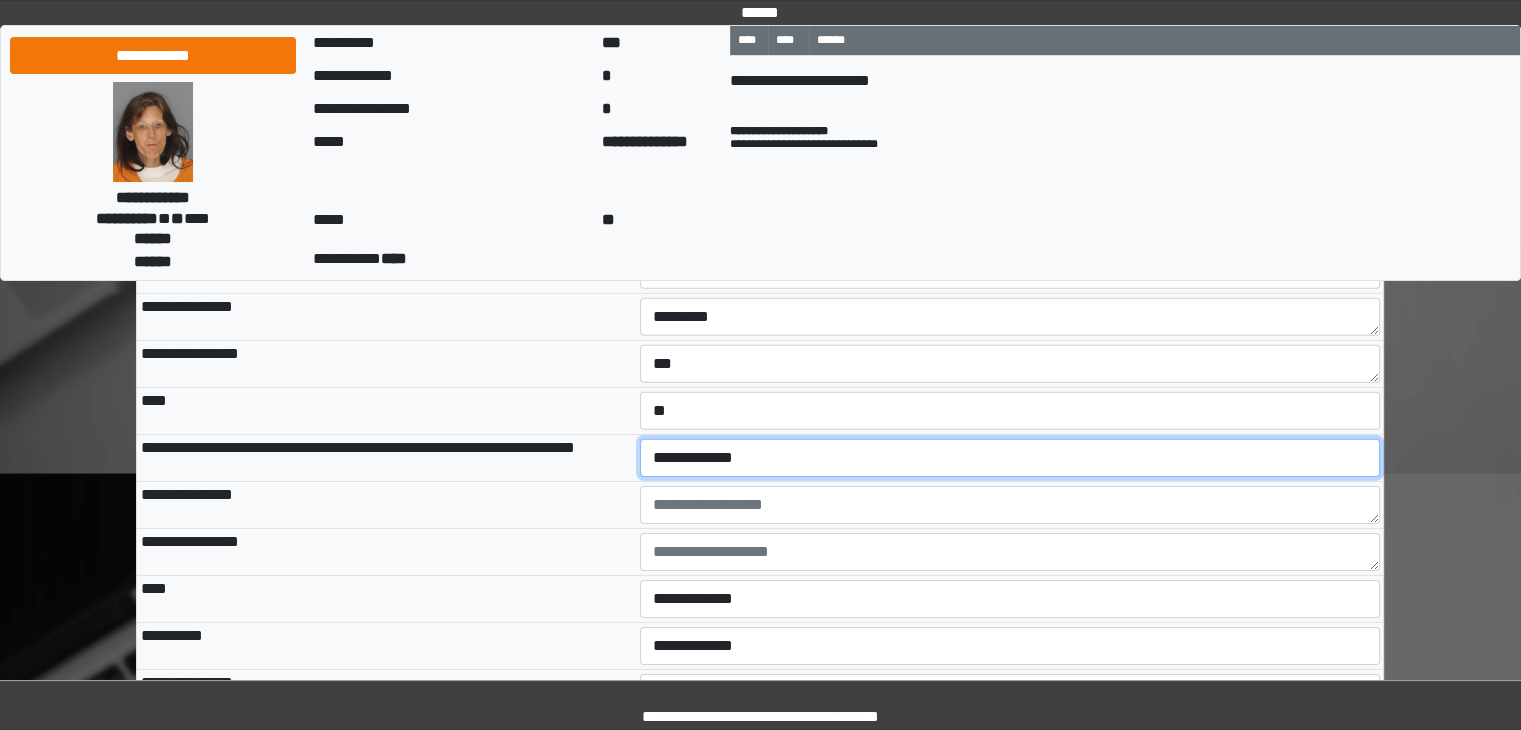 select on "*" 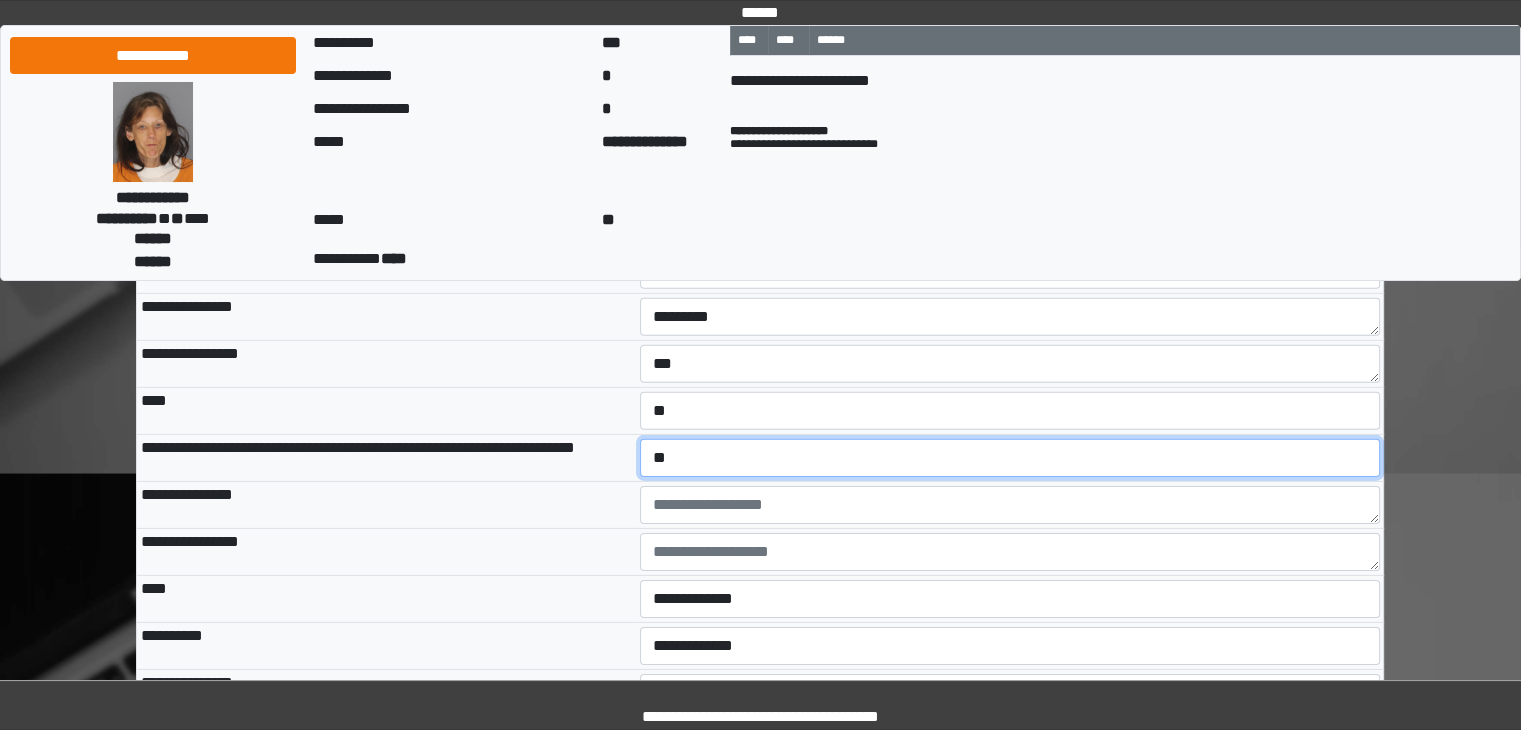 click on "**********" at bounding box center [1010, 458] 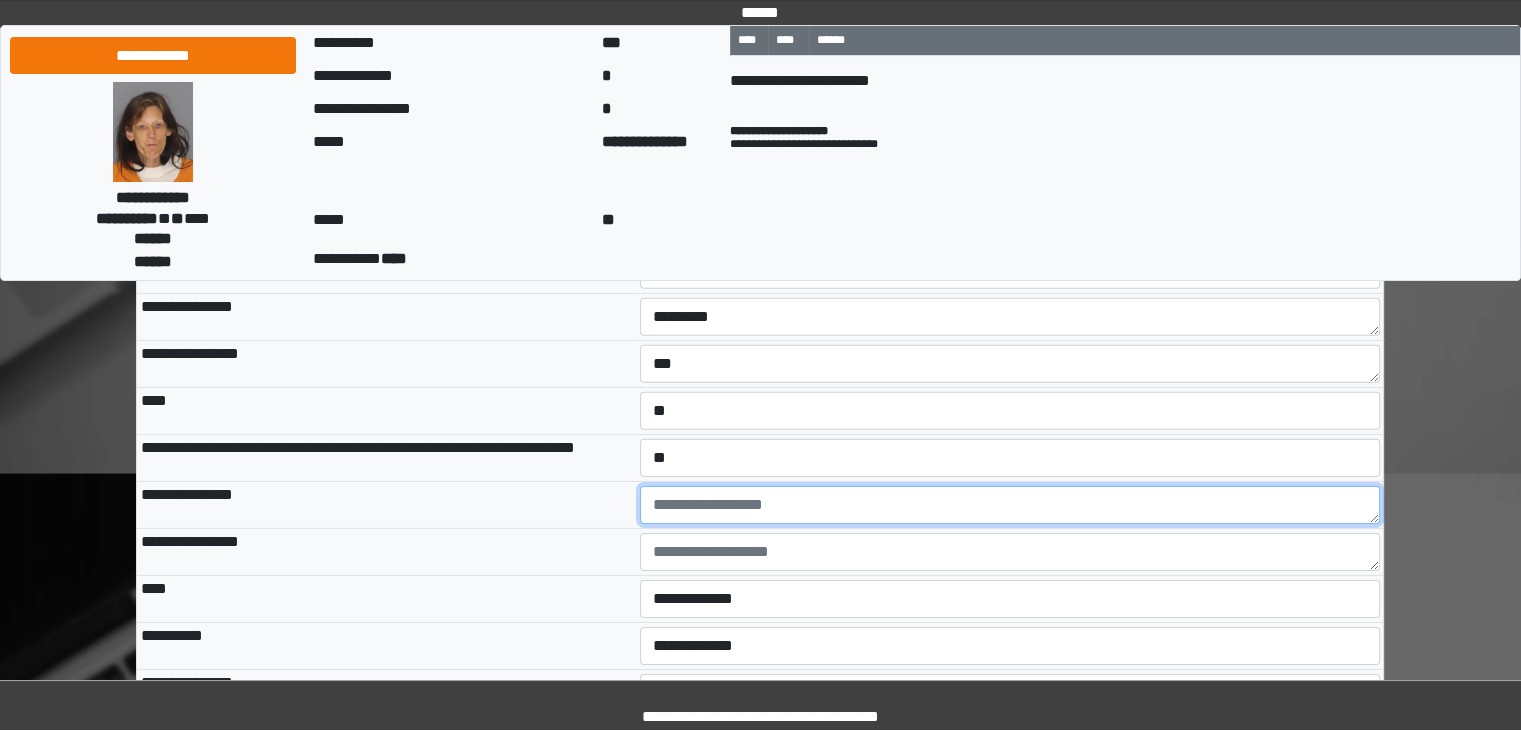 click at bounding box center (1010, 505) 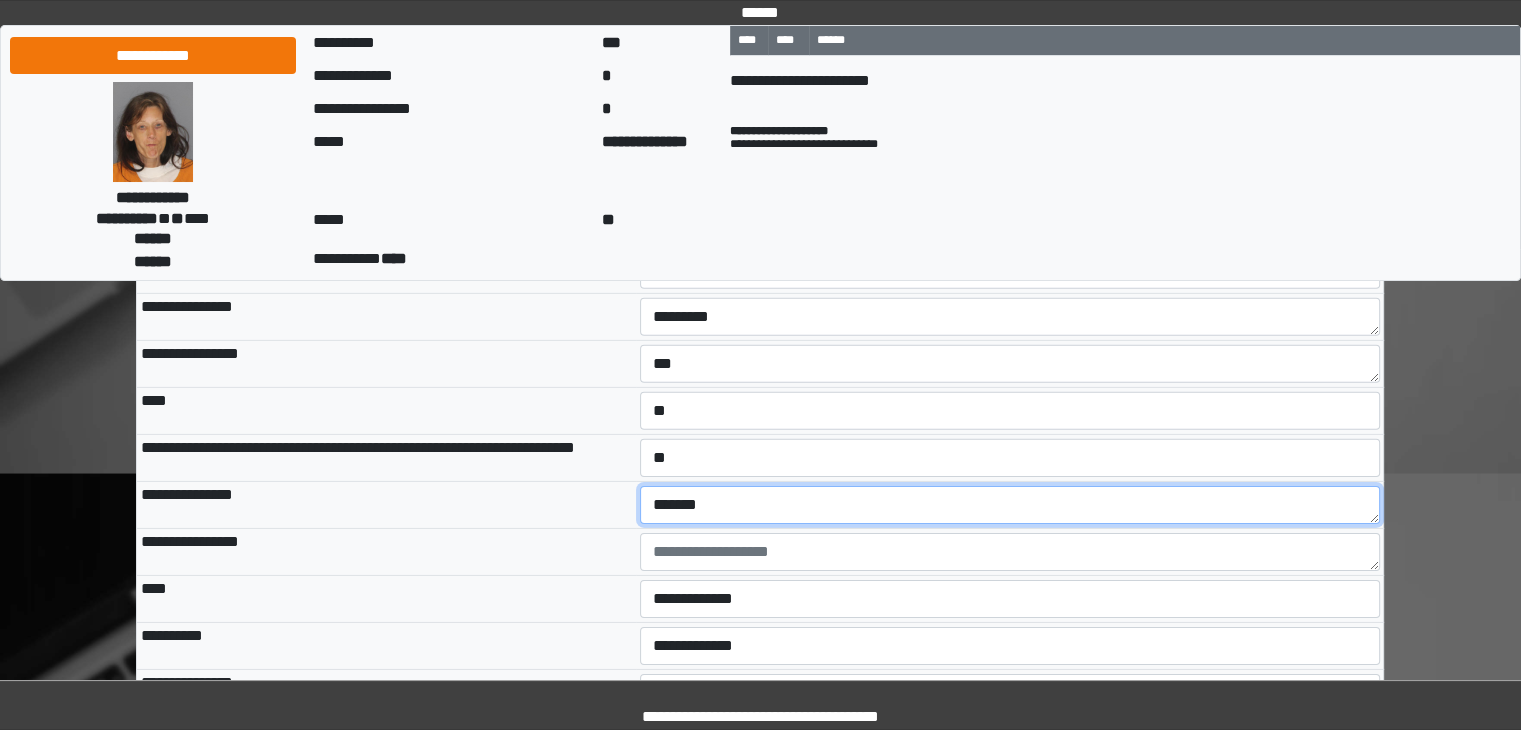 type on "*******" 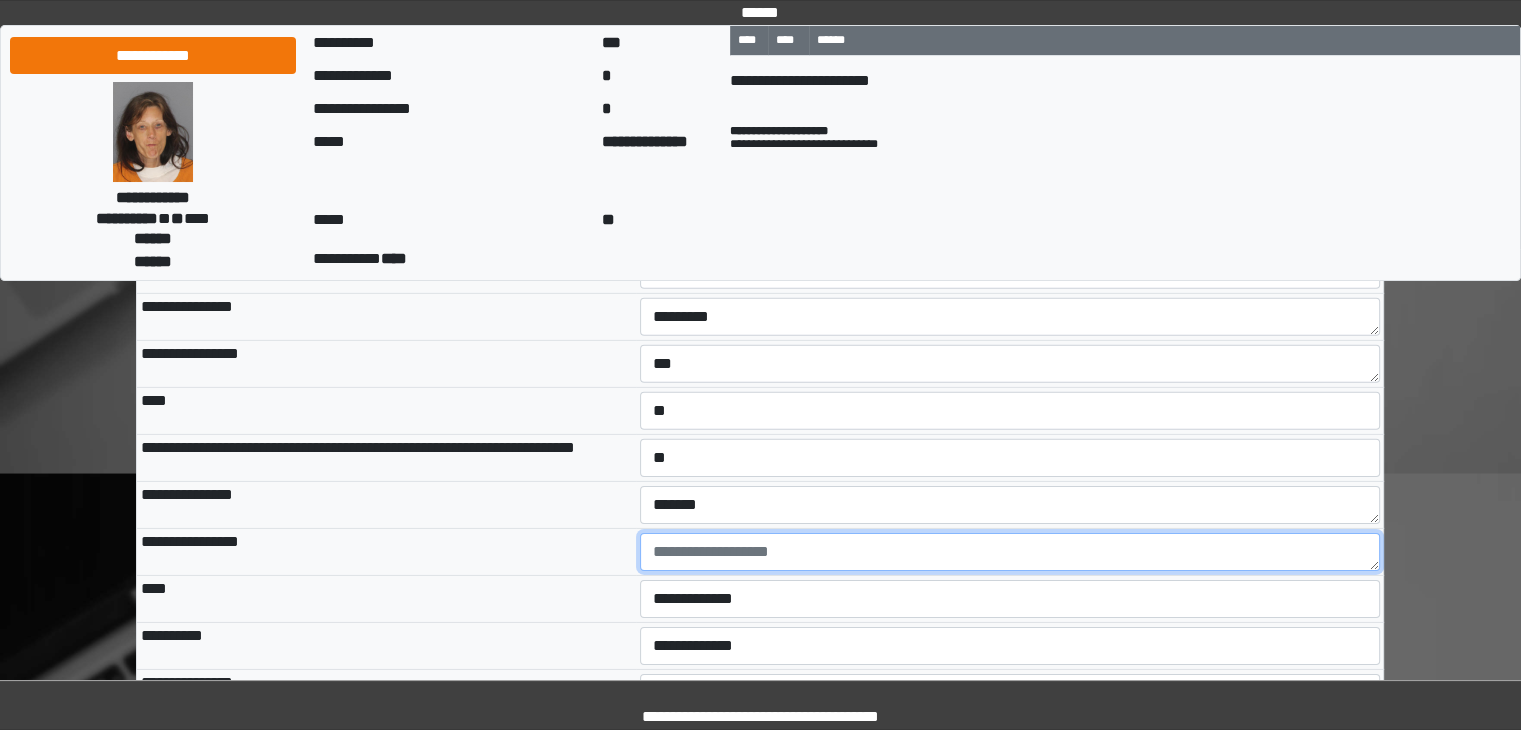 click at bounding box center (1010, 552) 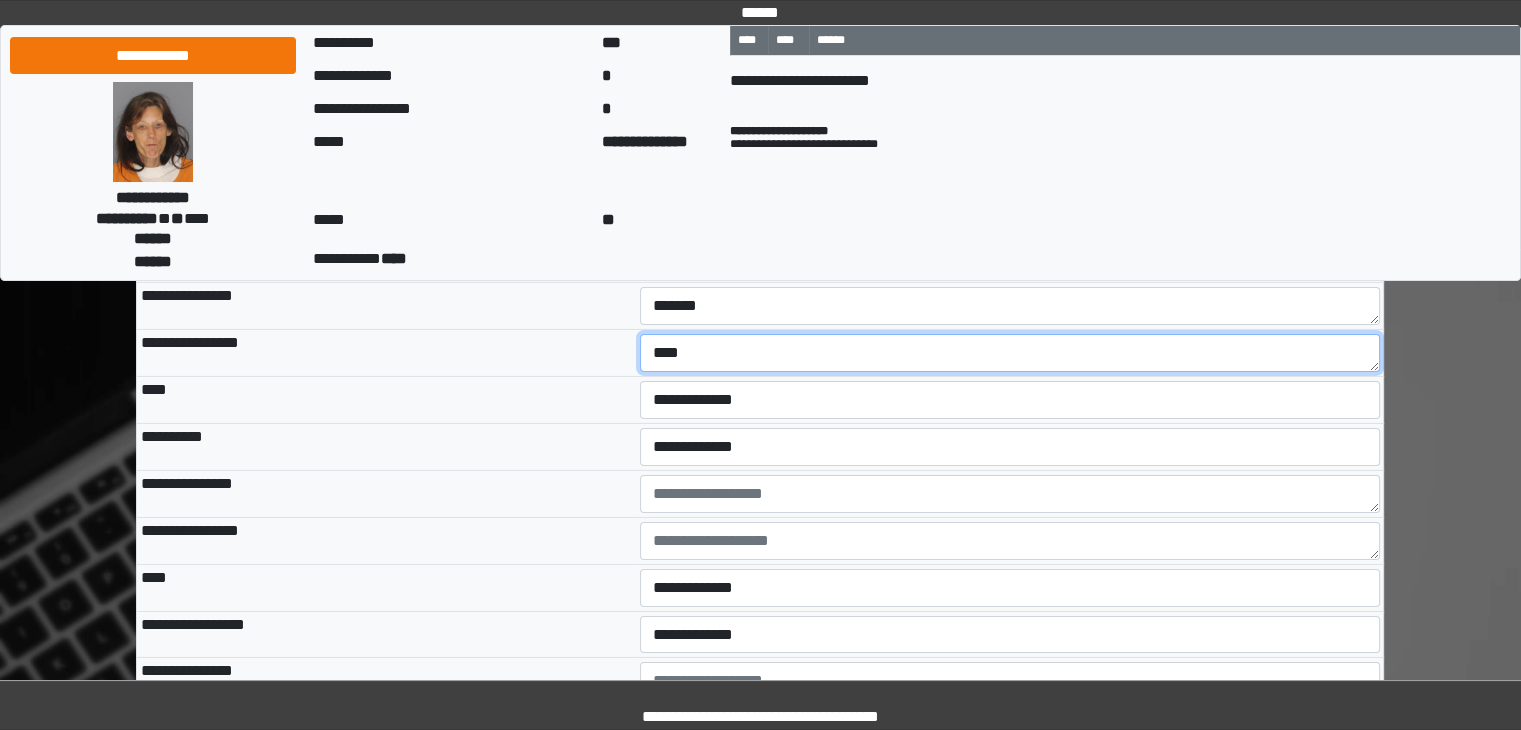 scroll, scrollTop: 6400, scrollLeft: 0, axis: vertical 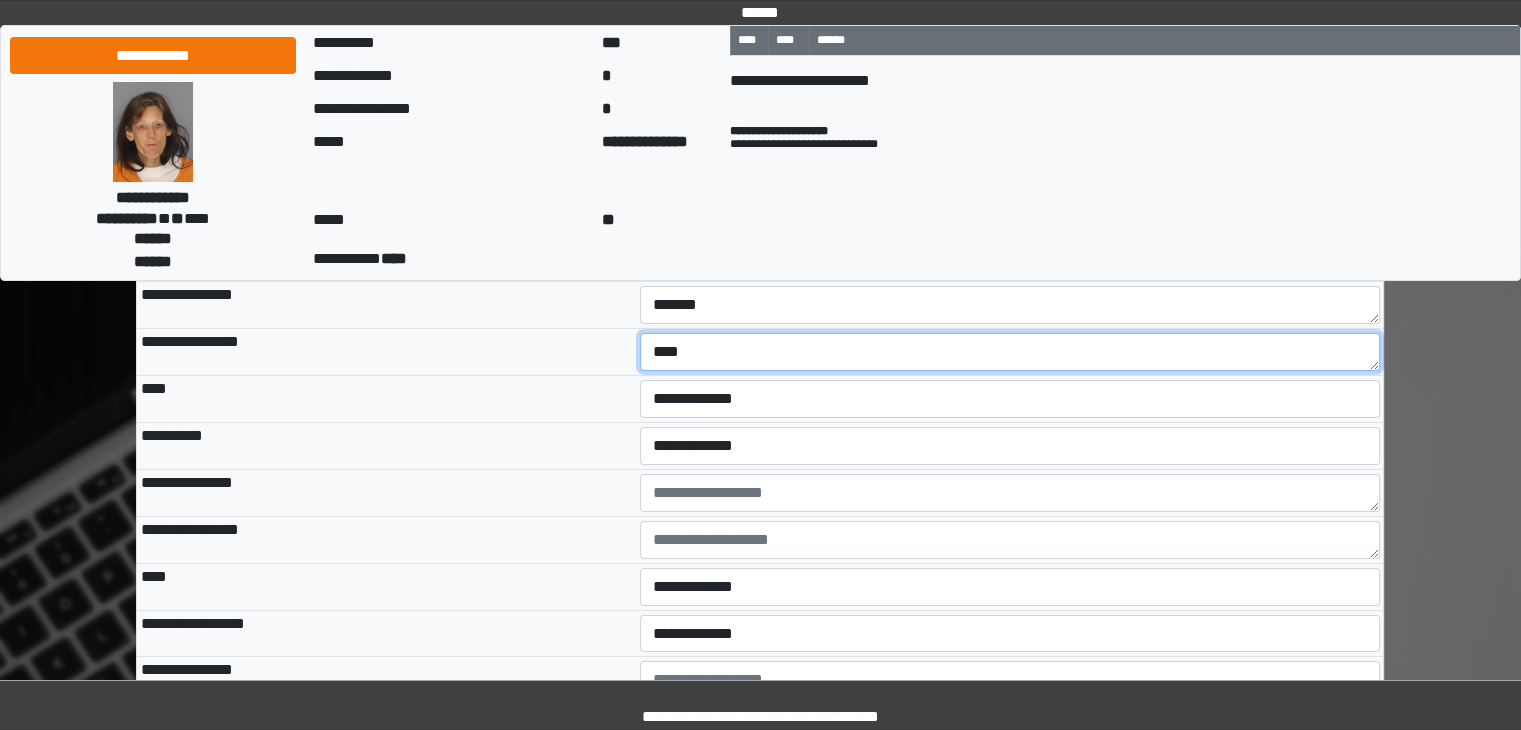 type on "****" 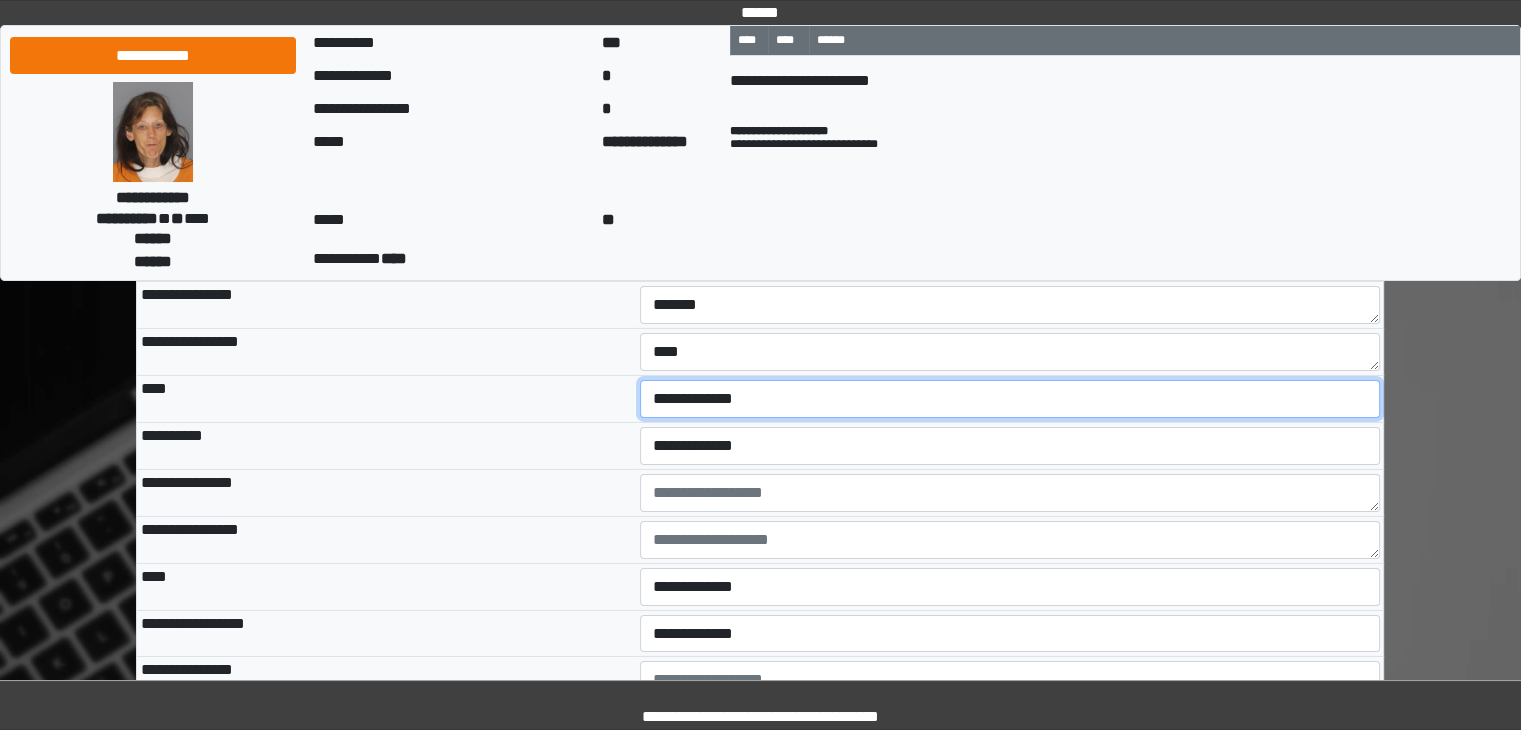 click on "**********" at bounding box center (1010, 399) 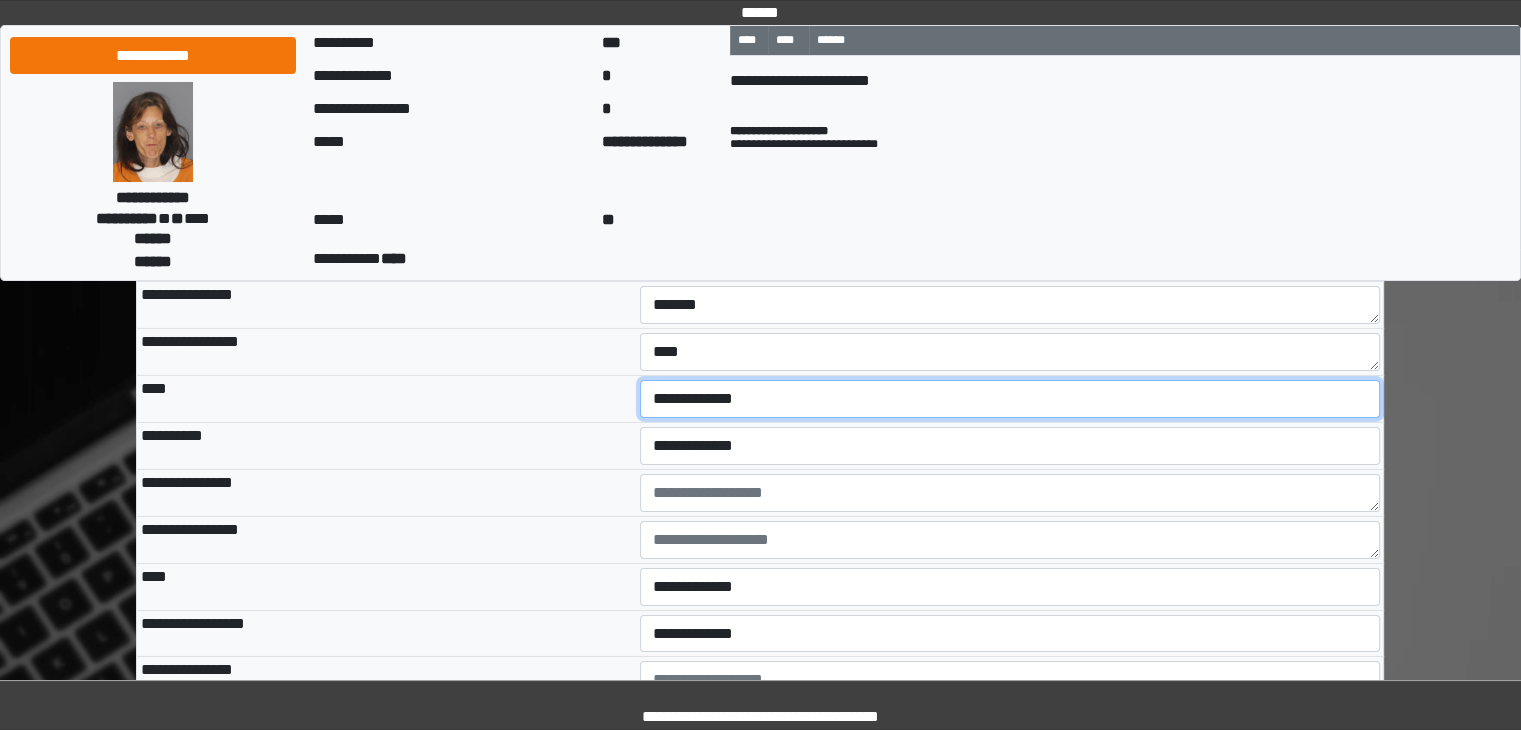 select on "**" 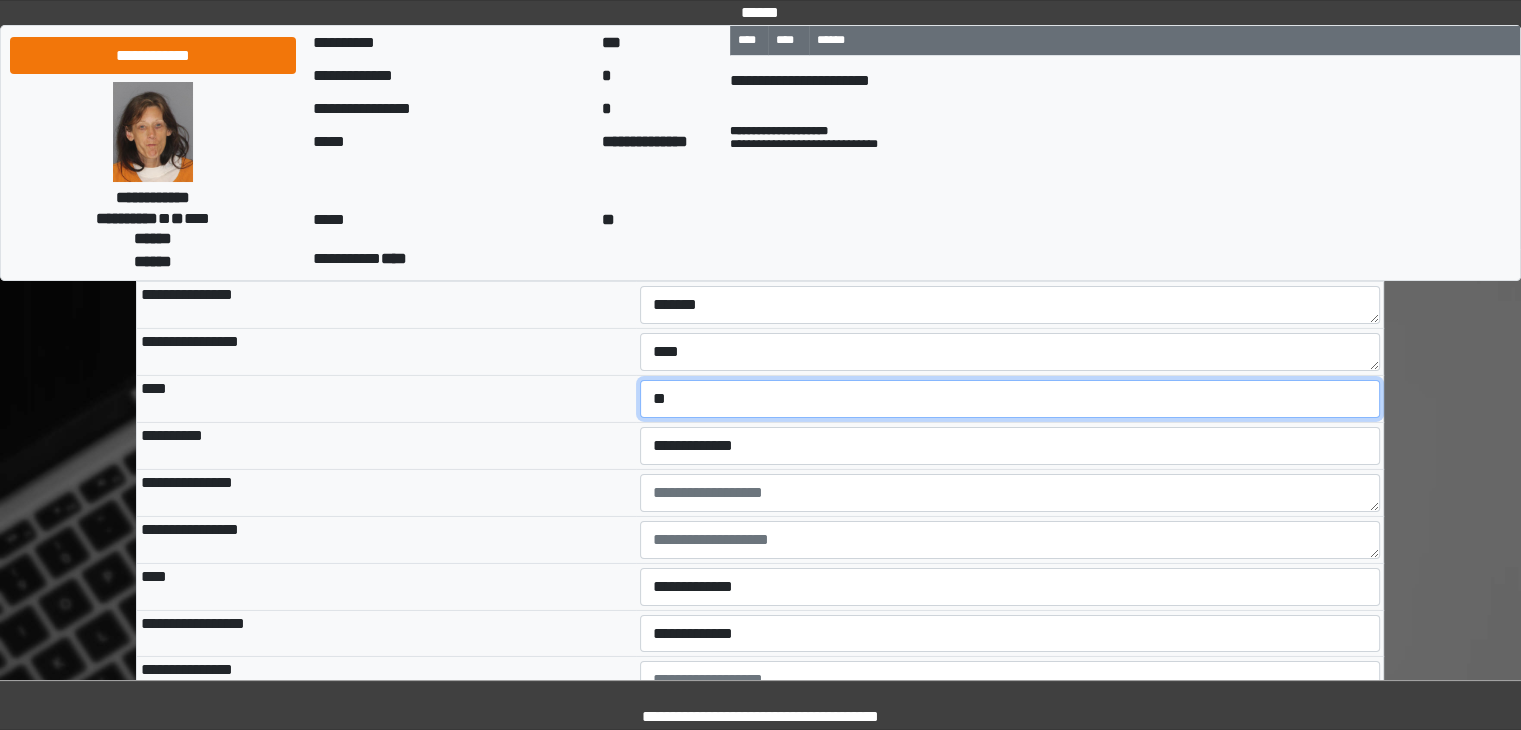 click on "**********" at bounding box center (1010, 399) 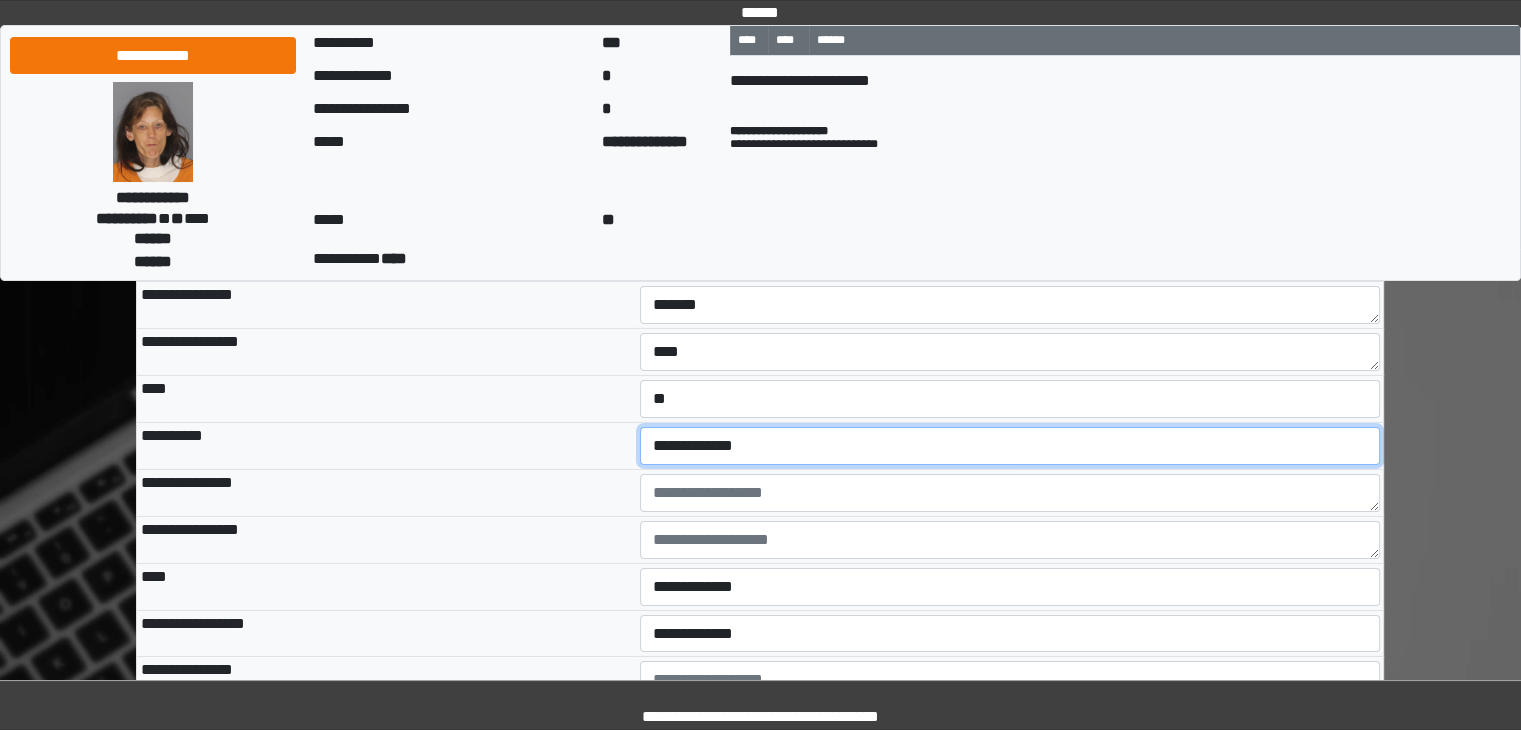 click on "**********" at bounding box center [1010, 446] 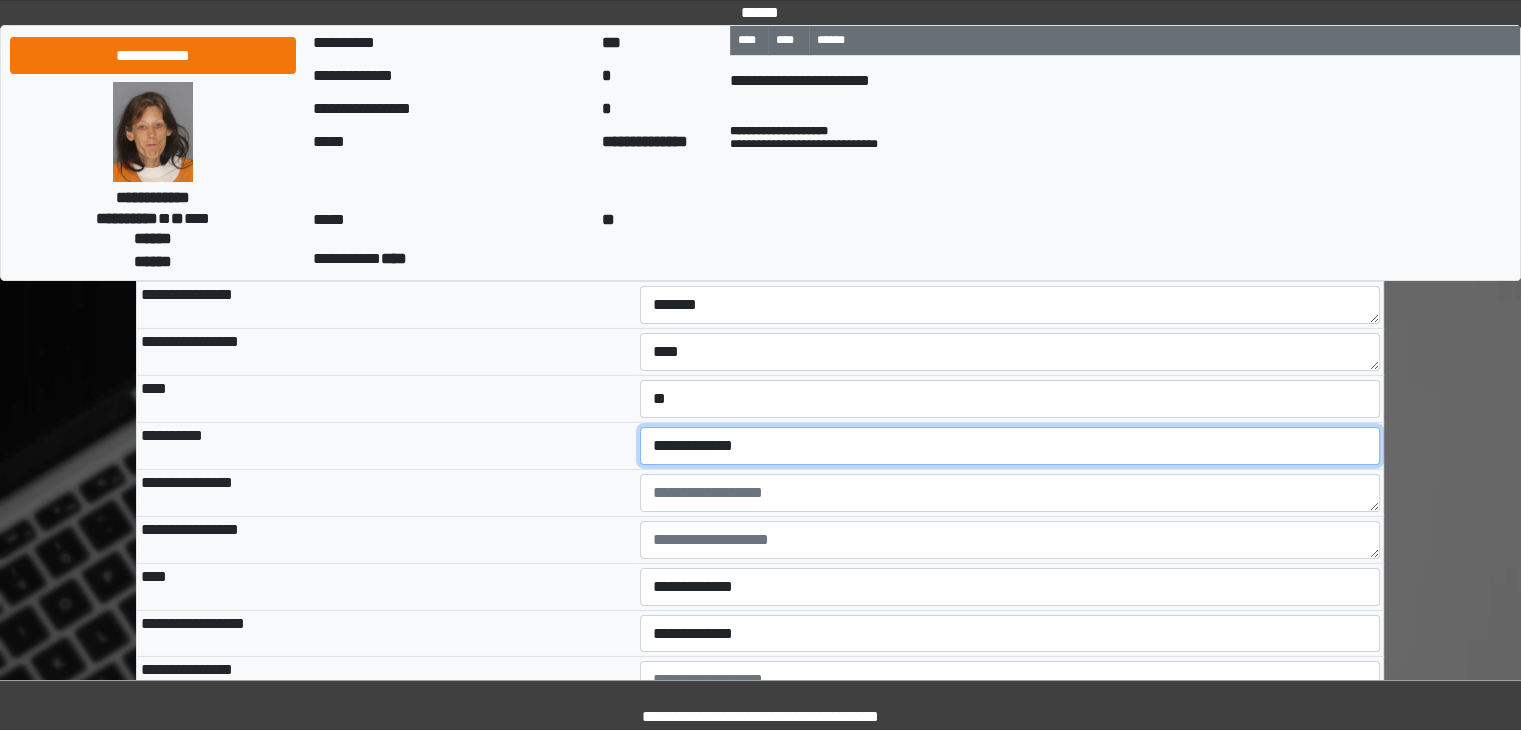 select on "*" 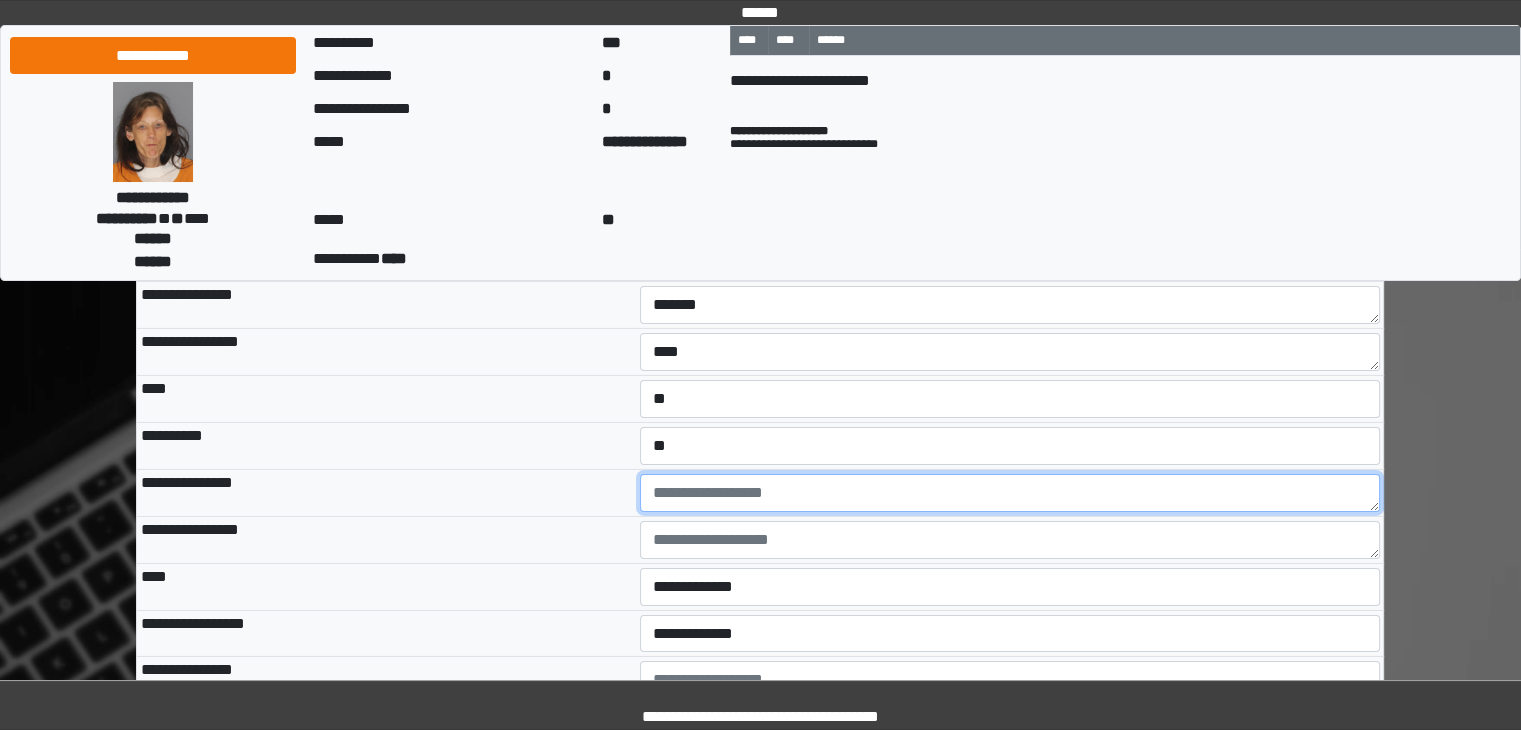 click at bounding box center (1010, 493) 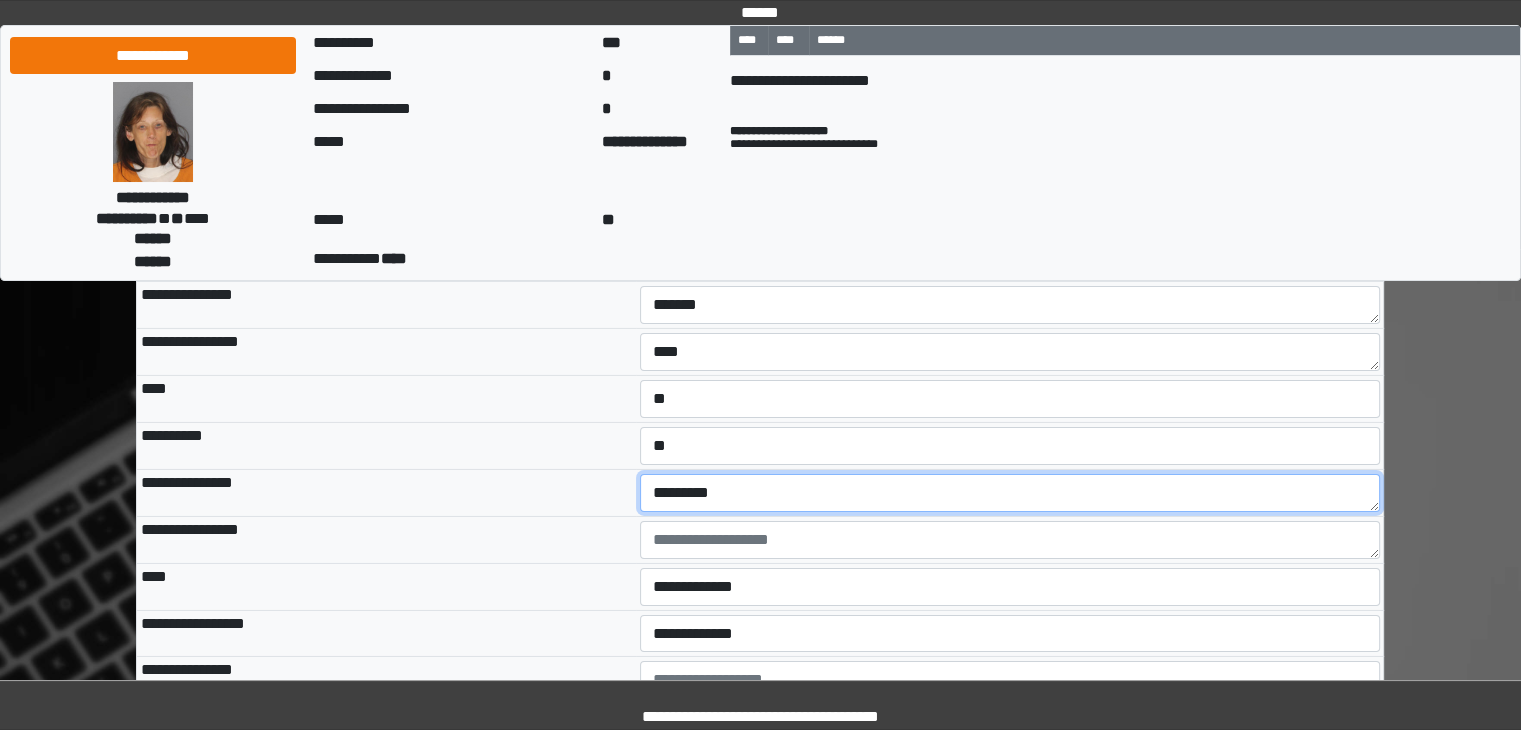 type on "*********" 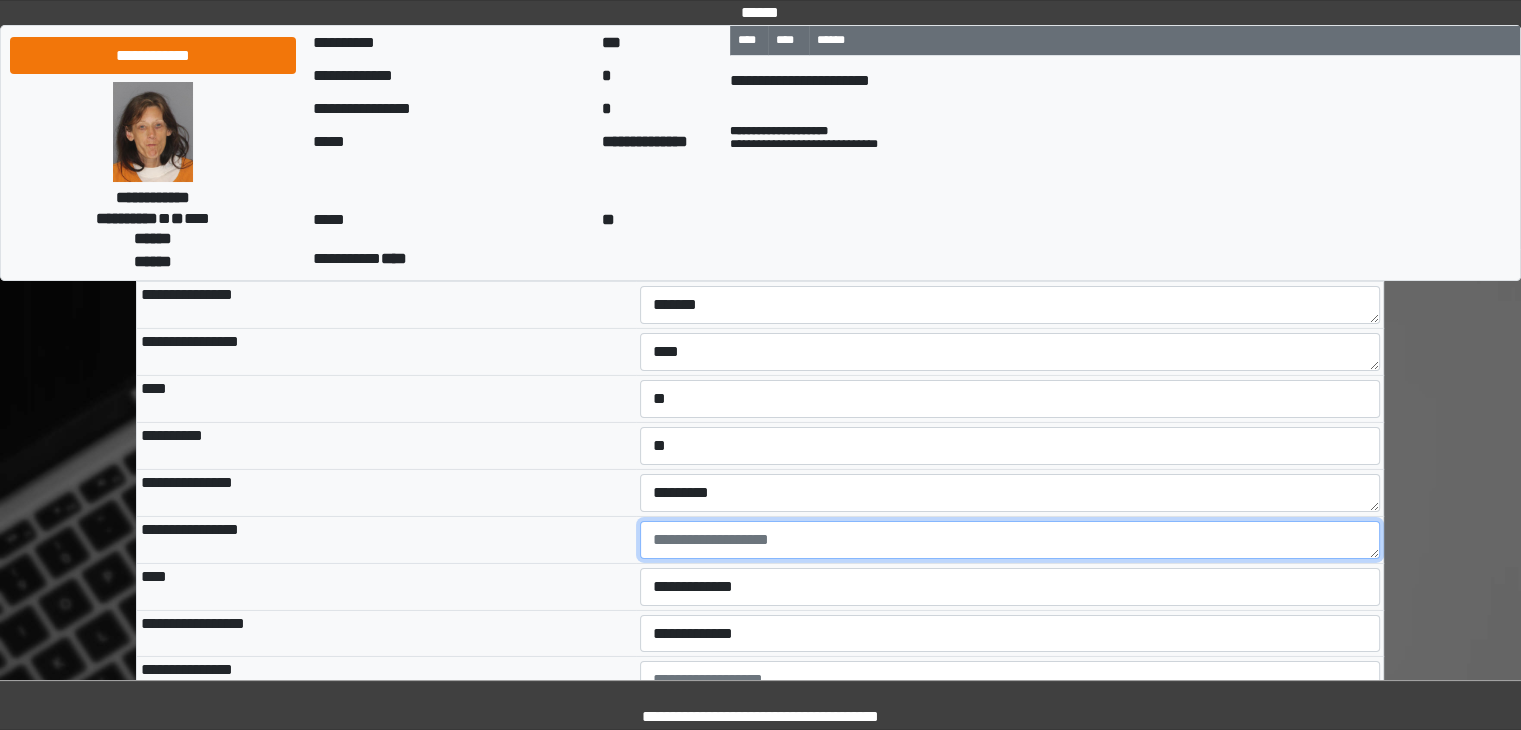 click at bounding box center (1010, 540) 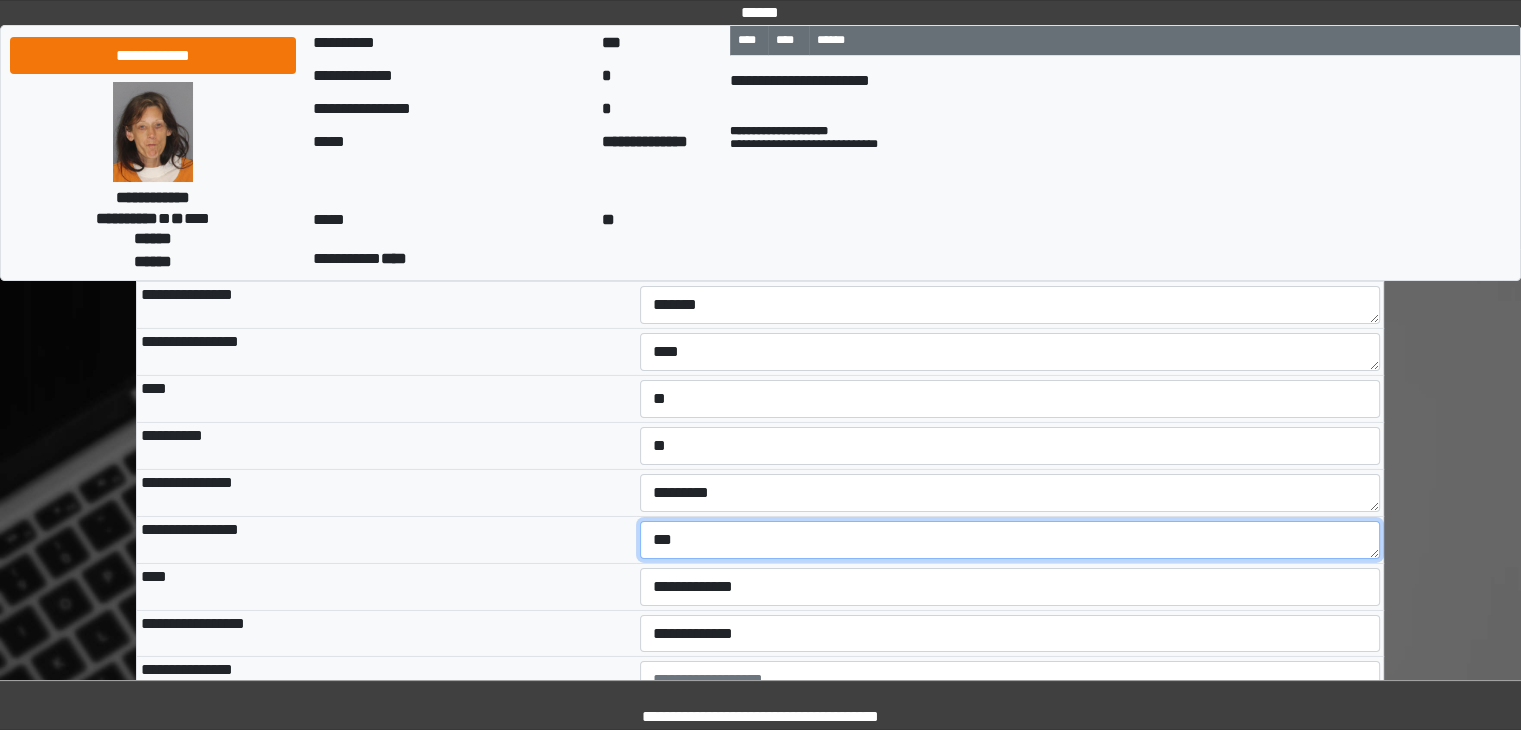 type on "***" 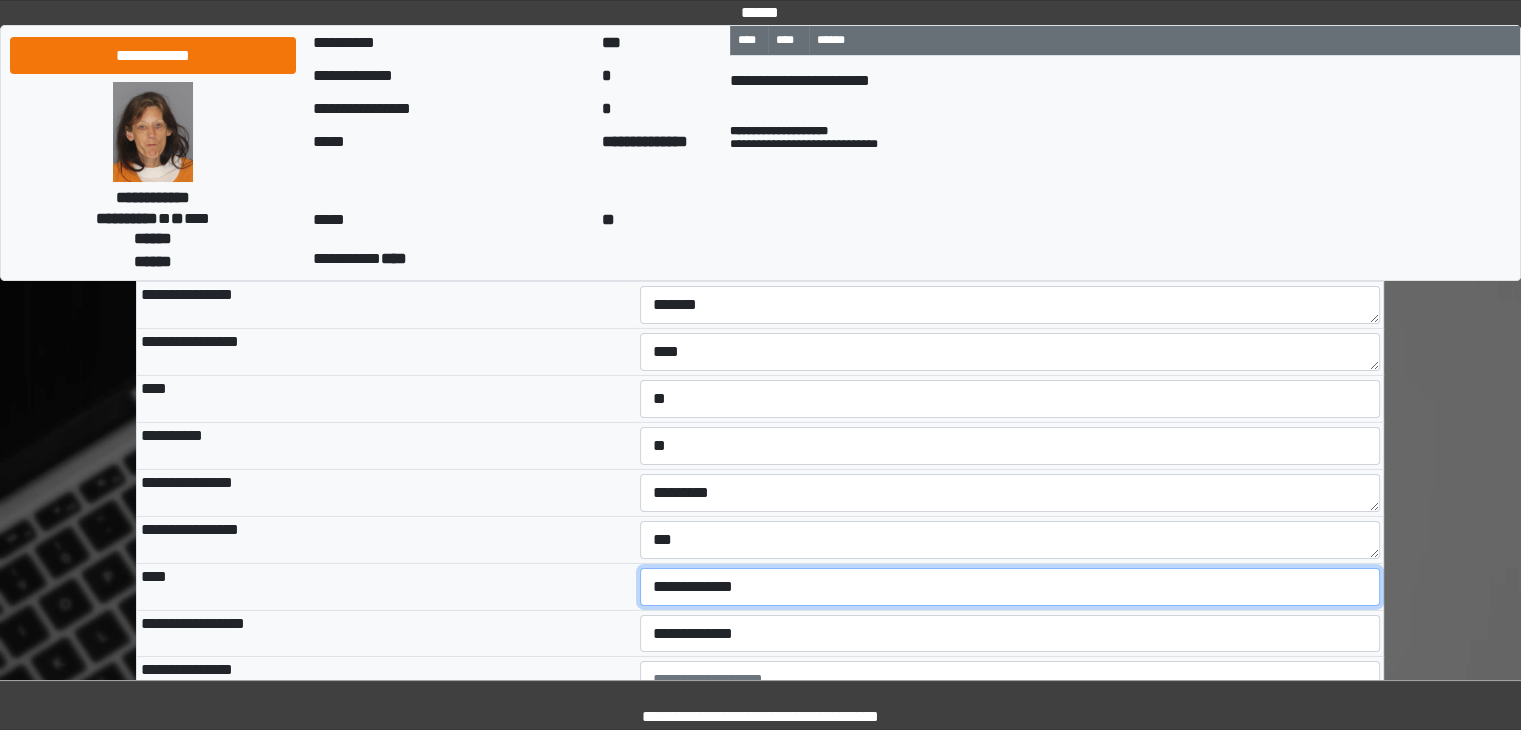 click on "**********" at bounding box center [1010, 587] 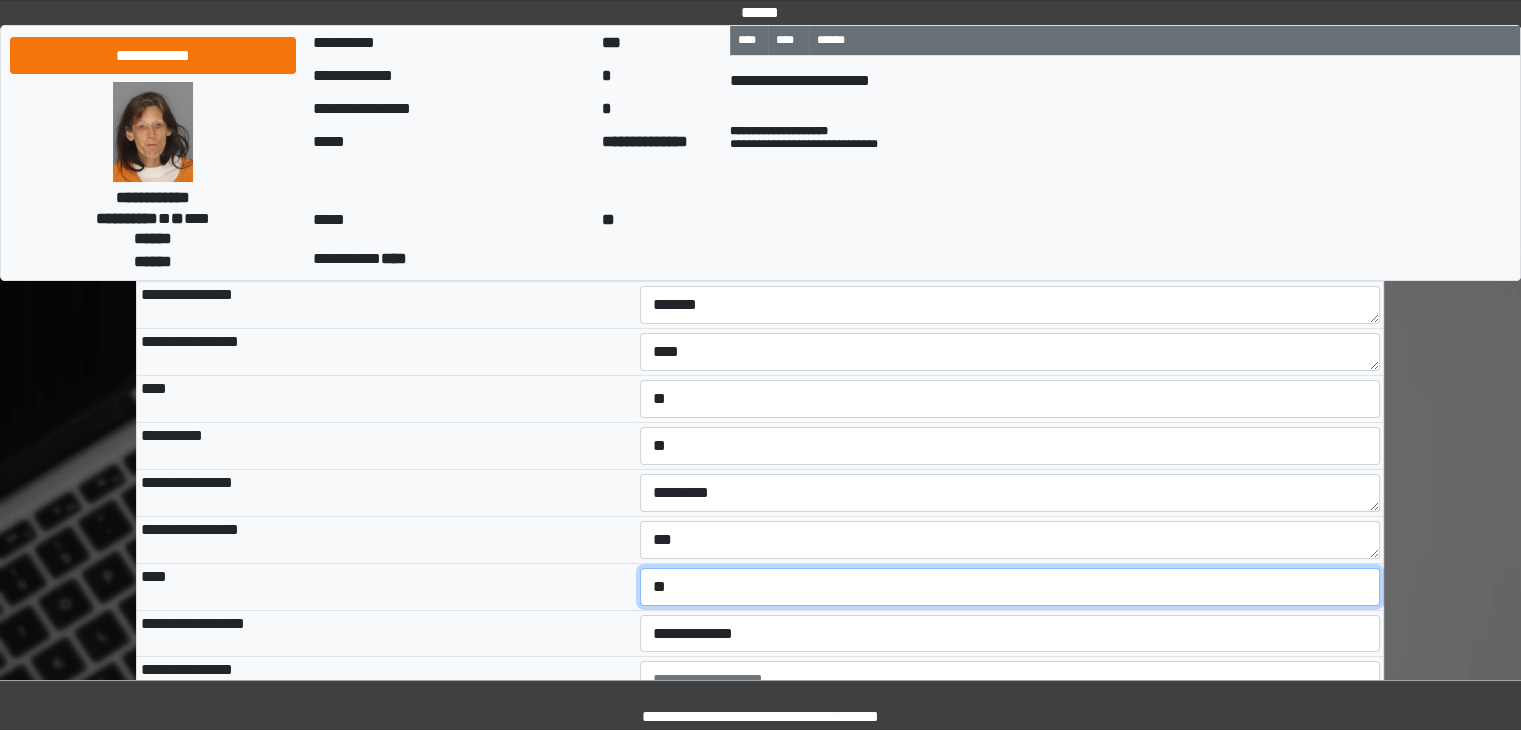 click on "**********" at bounding box center [1010, 587] 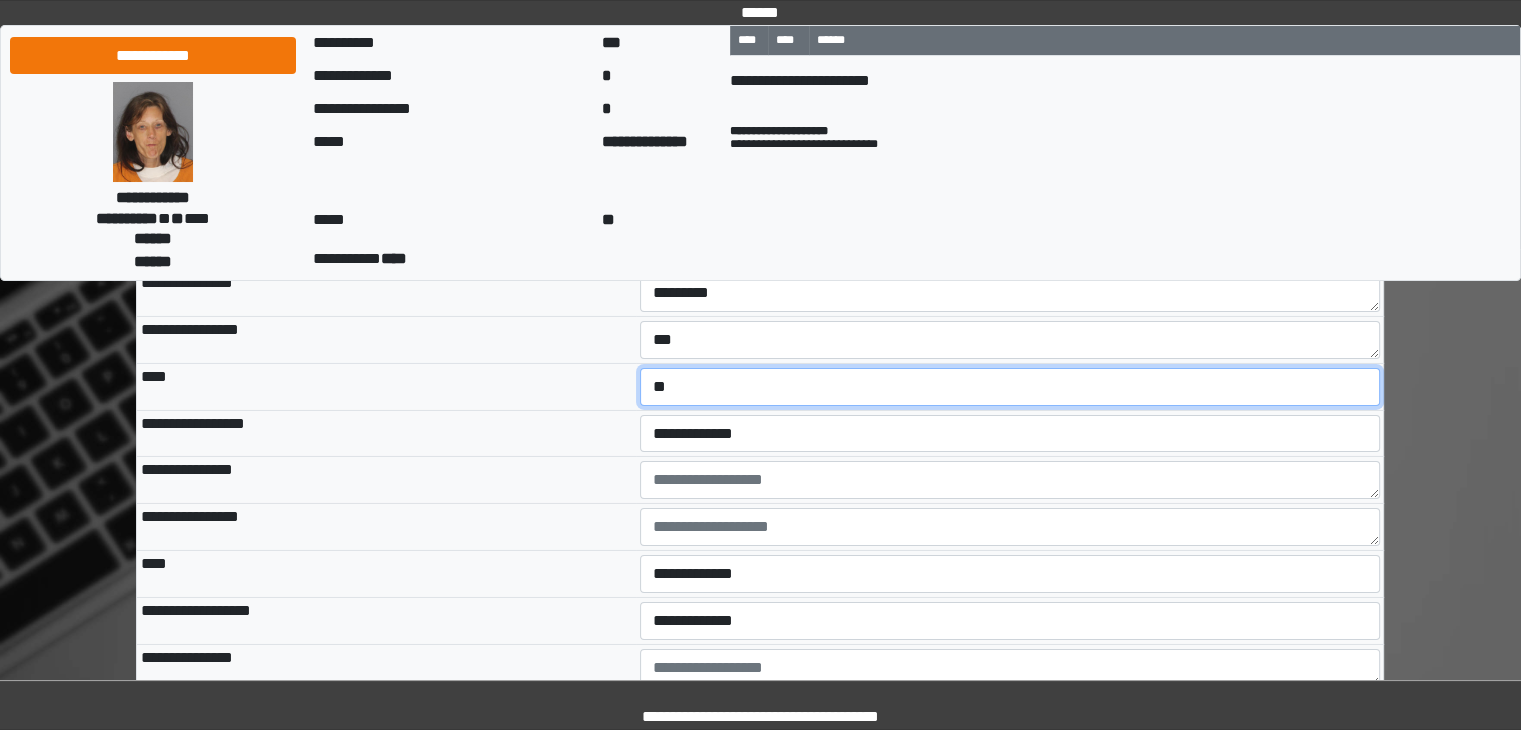 scroll, scrollTop: 6700, scrollLeft: 0, axis: vertical 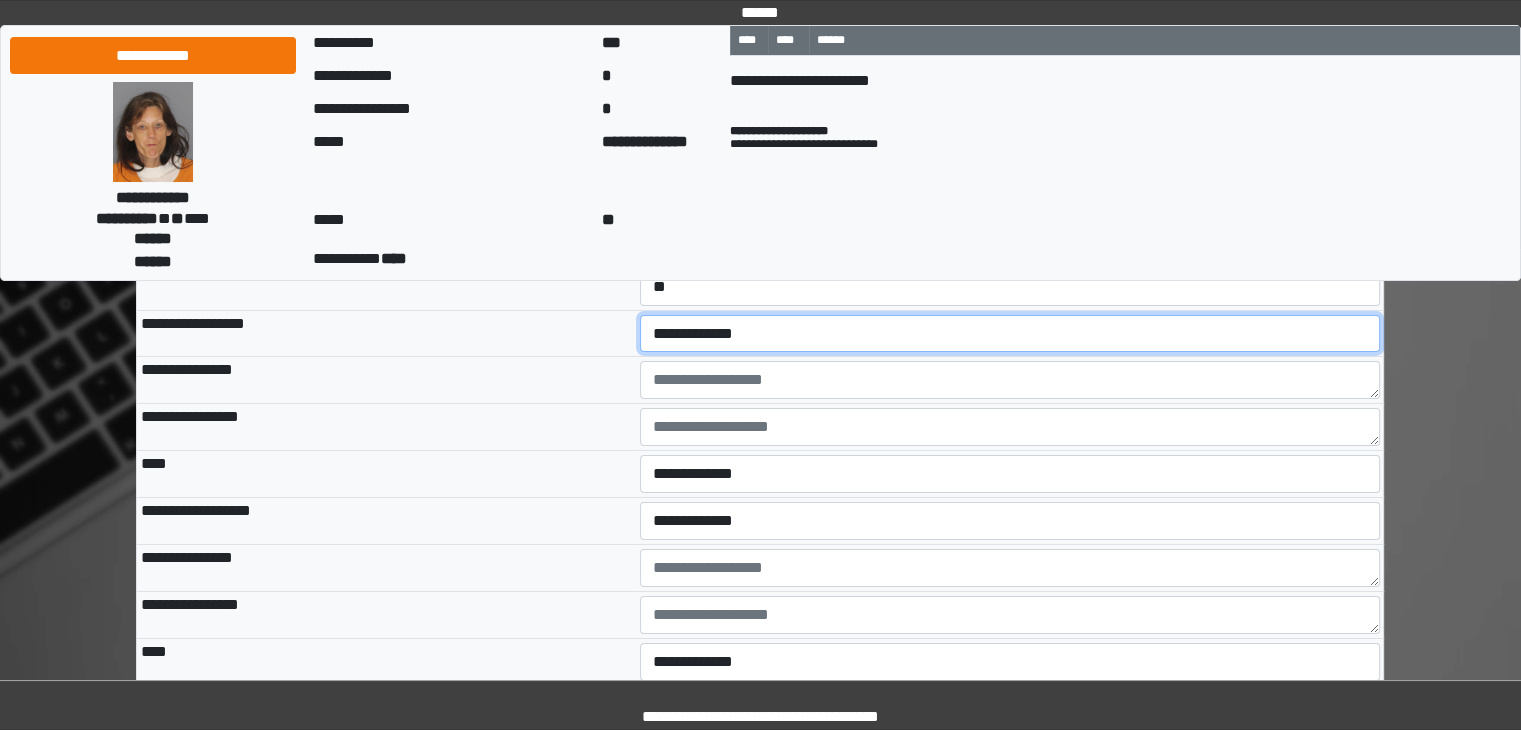 click on "**********" at bounding box center [1010, 334] 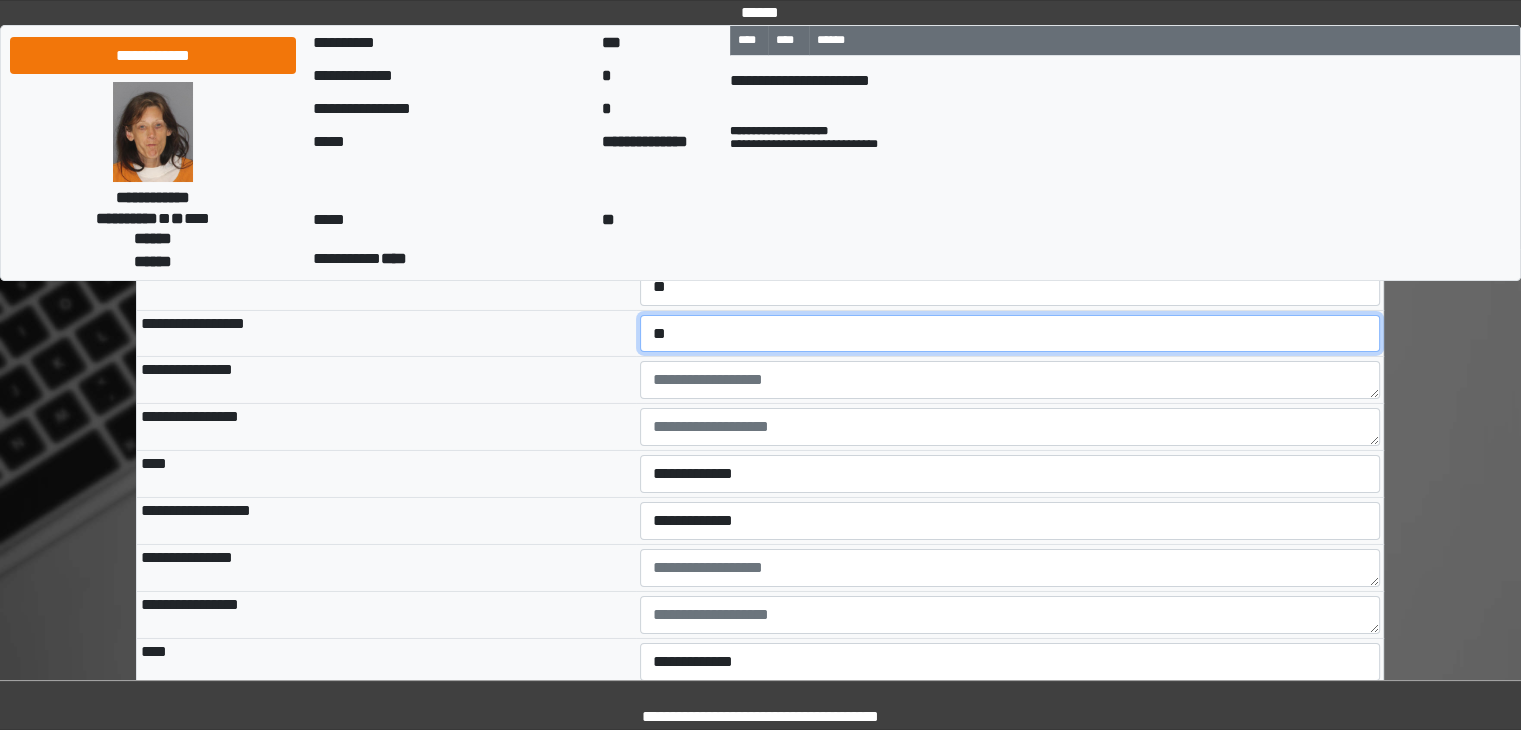 click on "**********" at bounding box center [1010, 334] 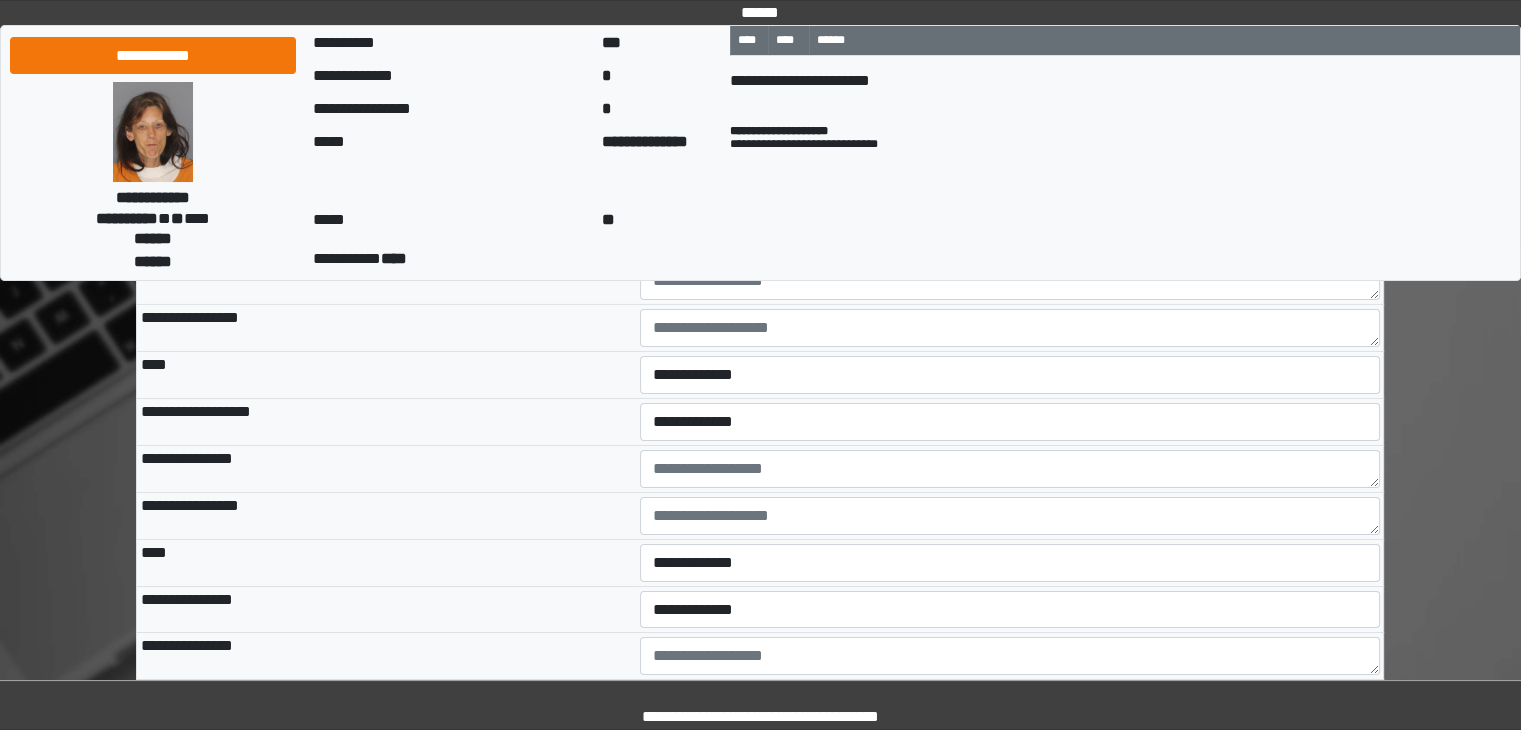 scroll, scrollTop: 6800, scrollLeft: 0, axis: vertical 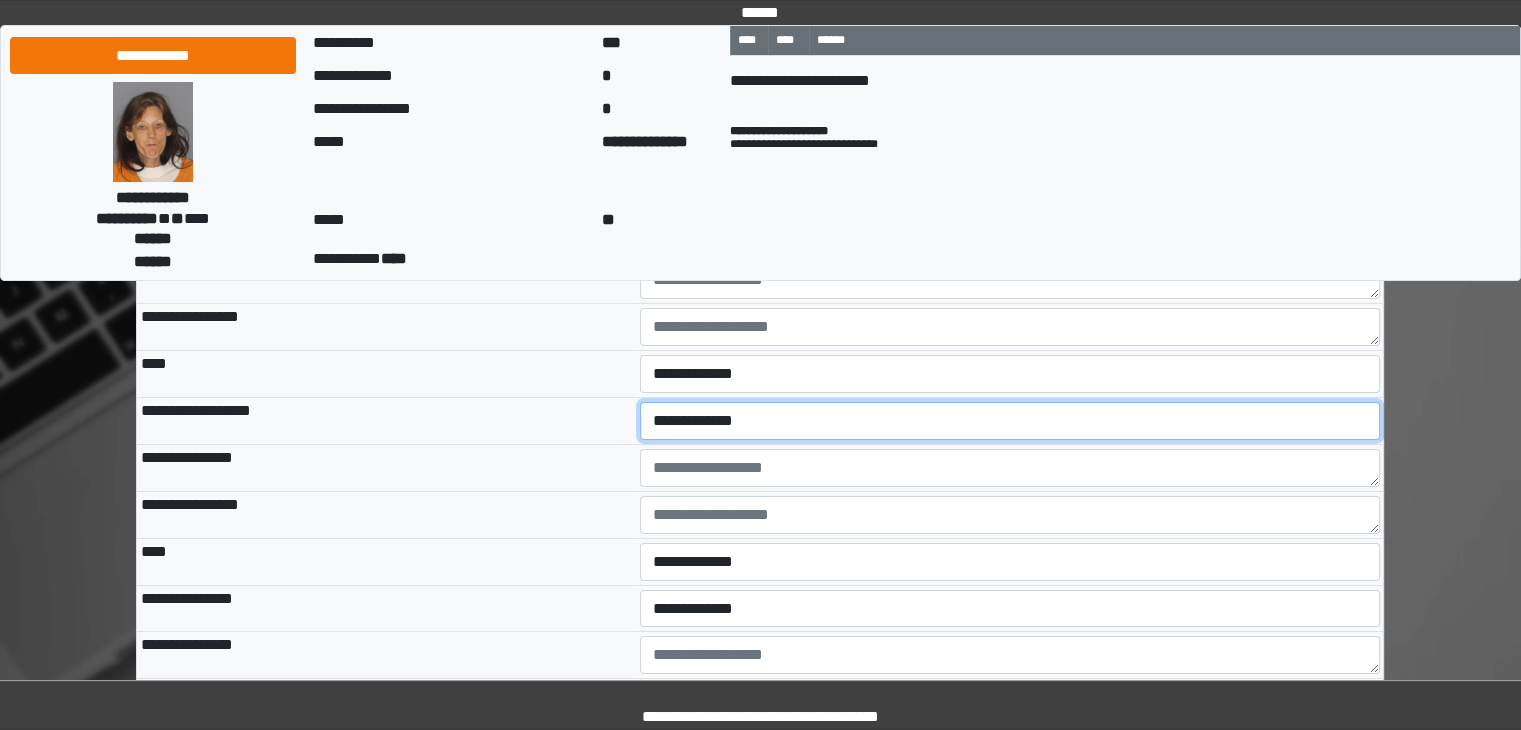 click on "**********" at bounding box center [1010, 421] 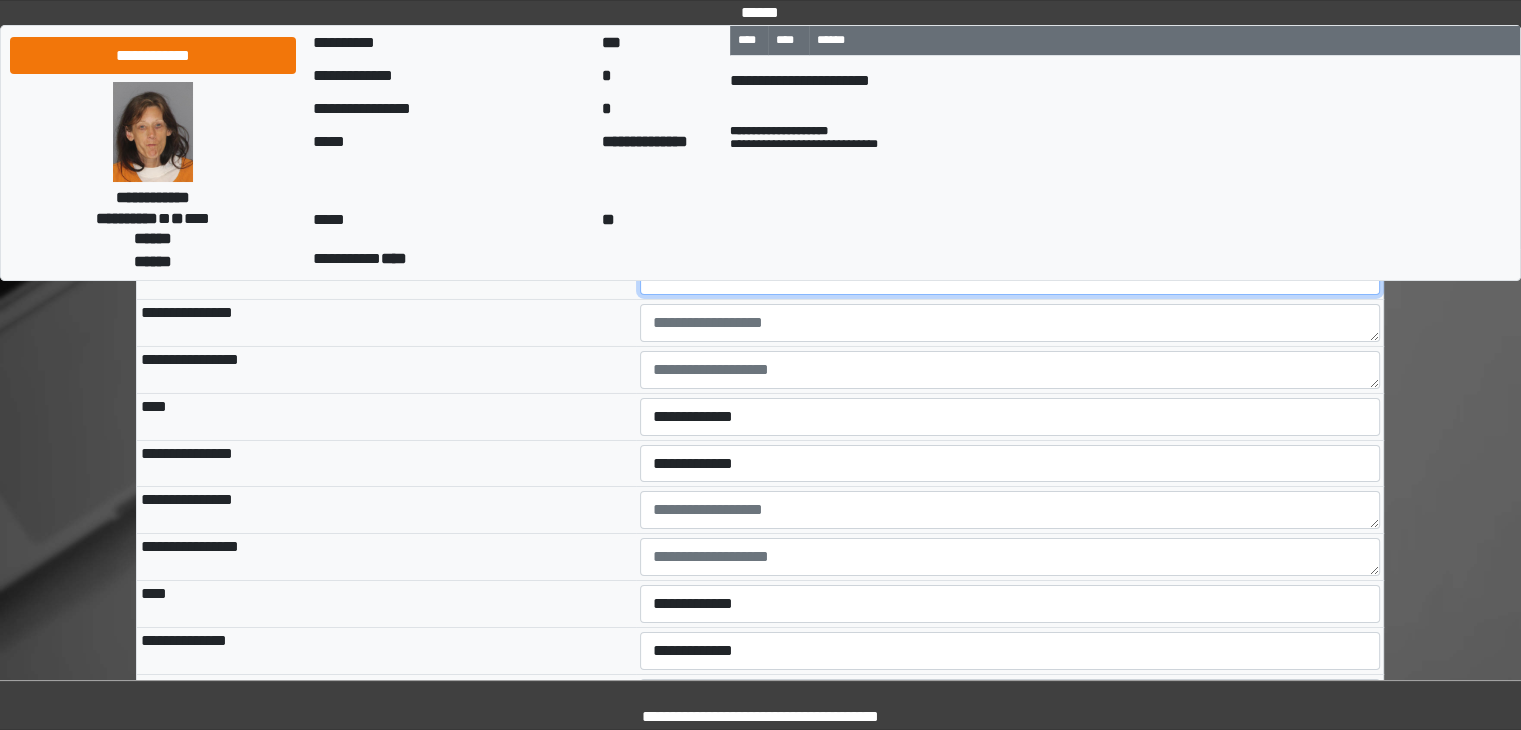scroll, scrollTop: 7000, scrollLeft: 0, axis: vertical 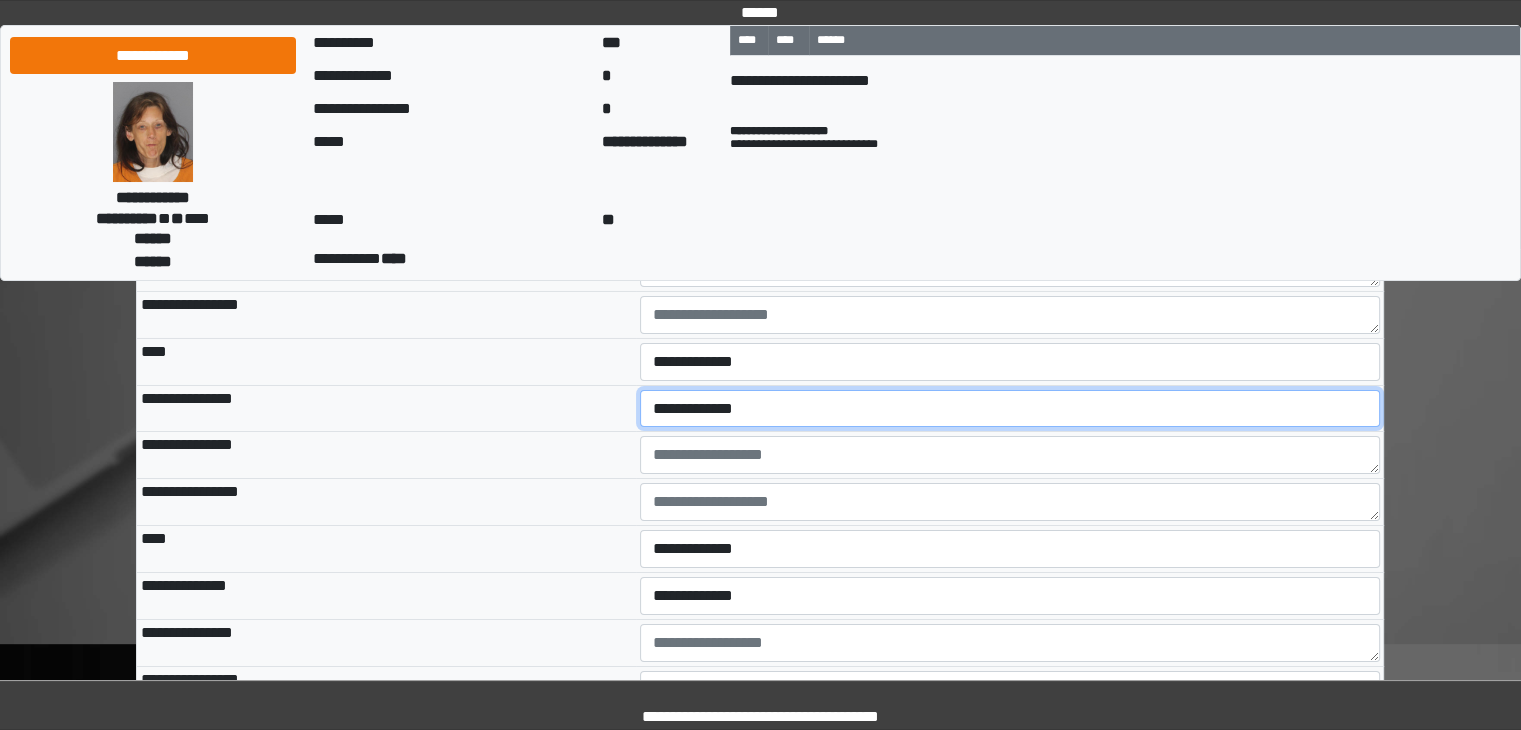 click on "**********" at bounding box center [1010, 409] 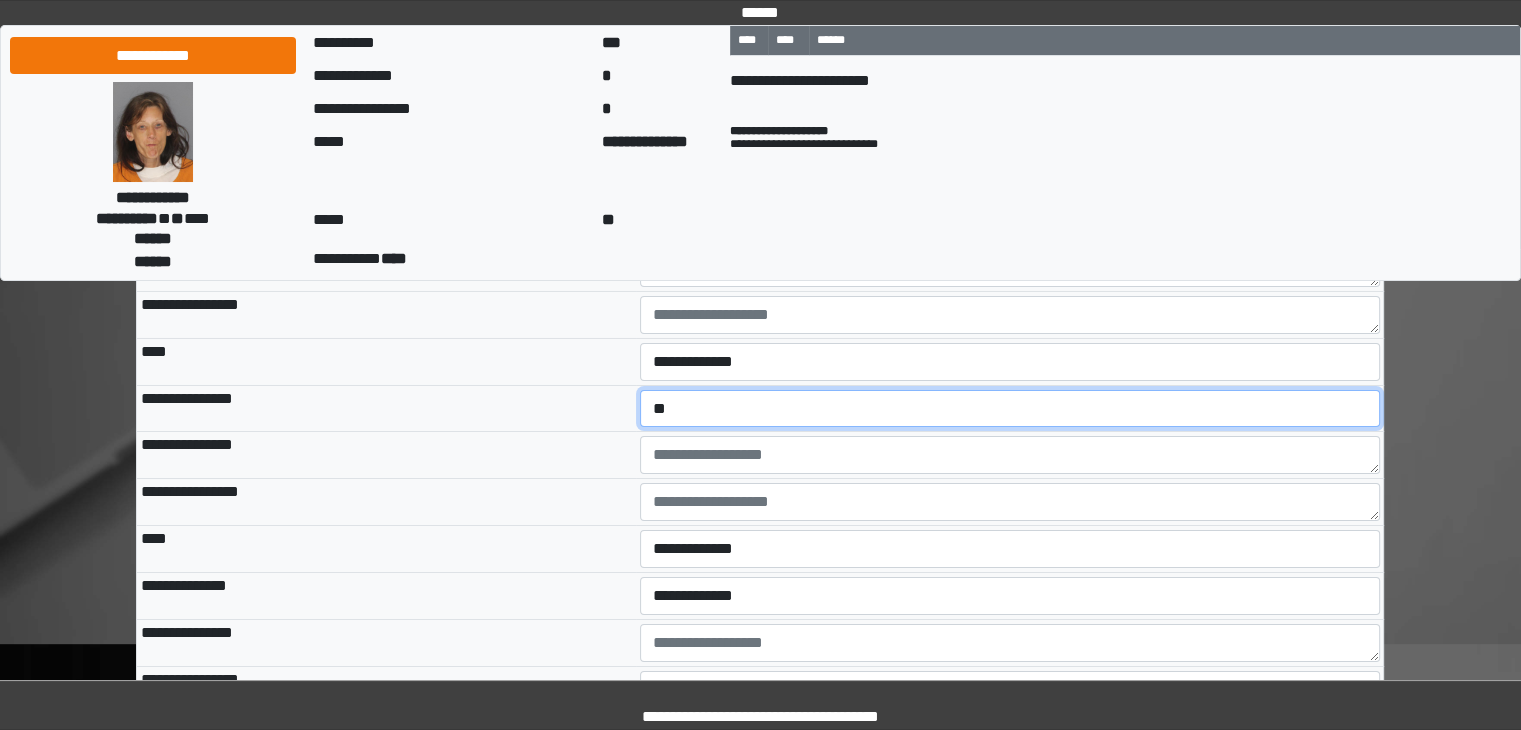 click on "**********" at bounding box center [1010, 409] 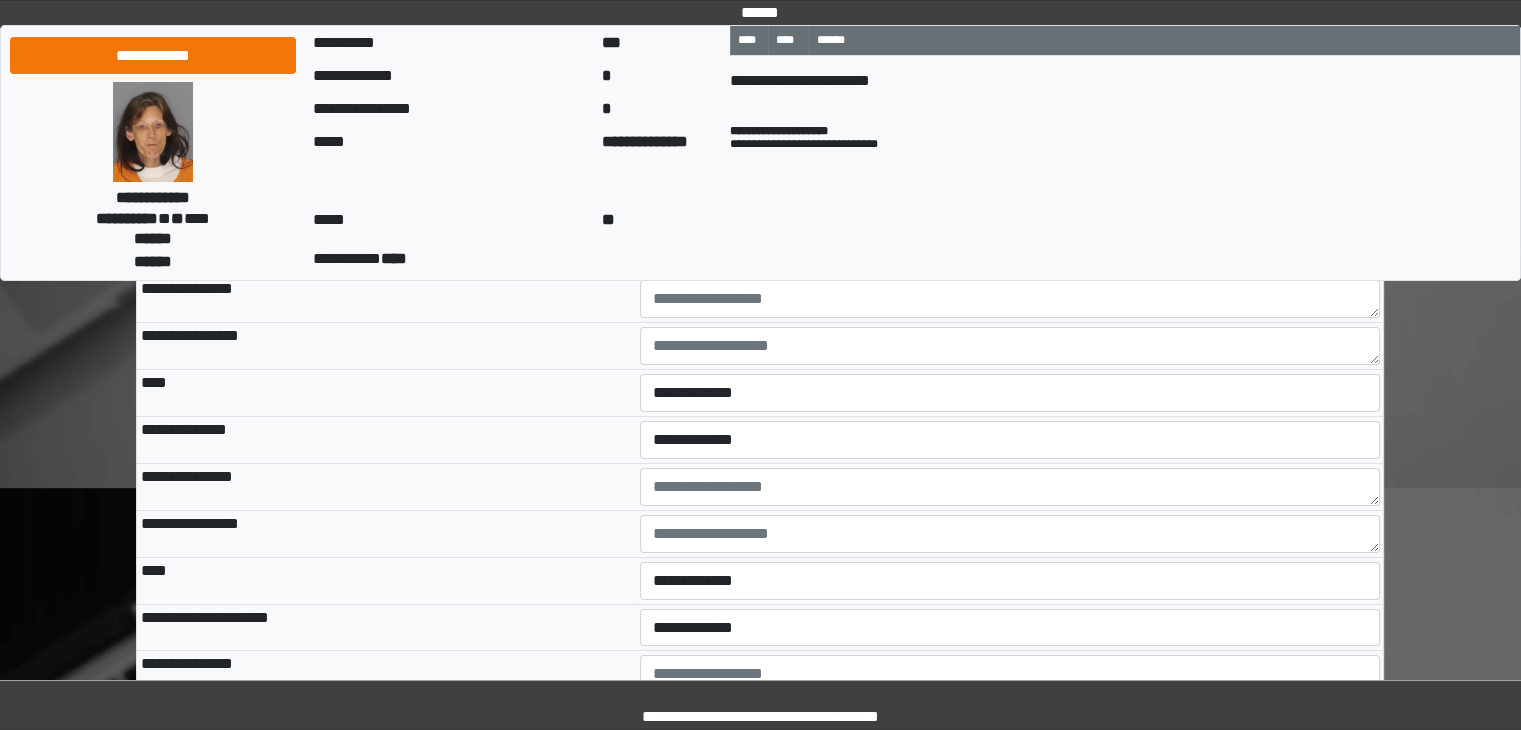 scroll, scrollTop: 7200, scrollLeft: 0, axis: vertical 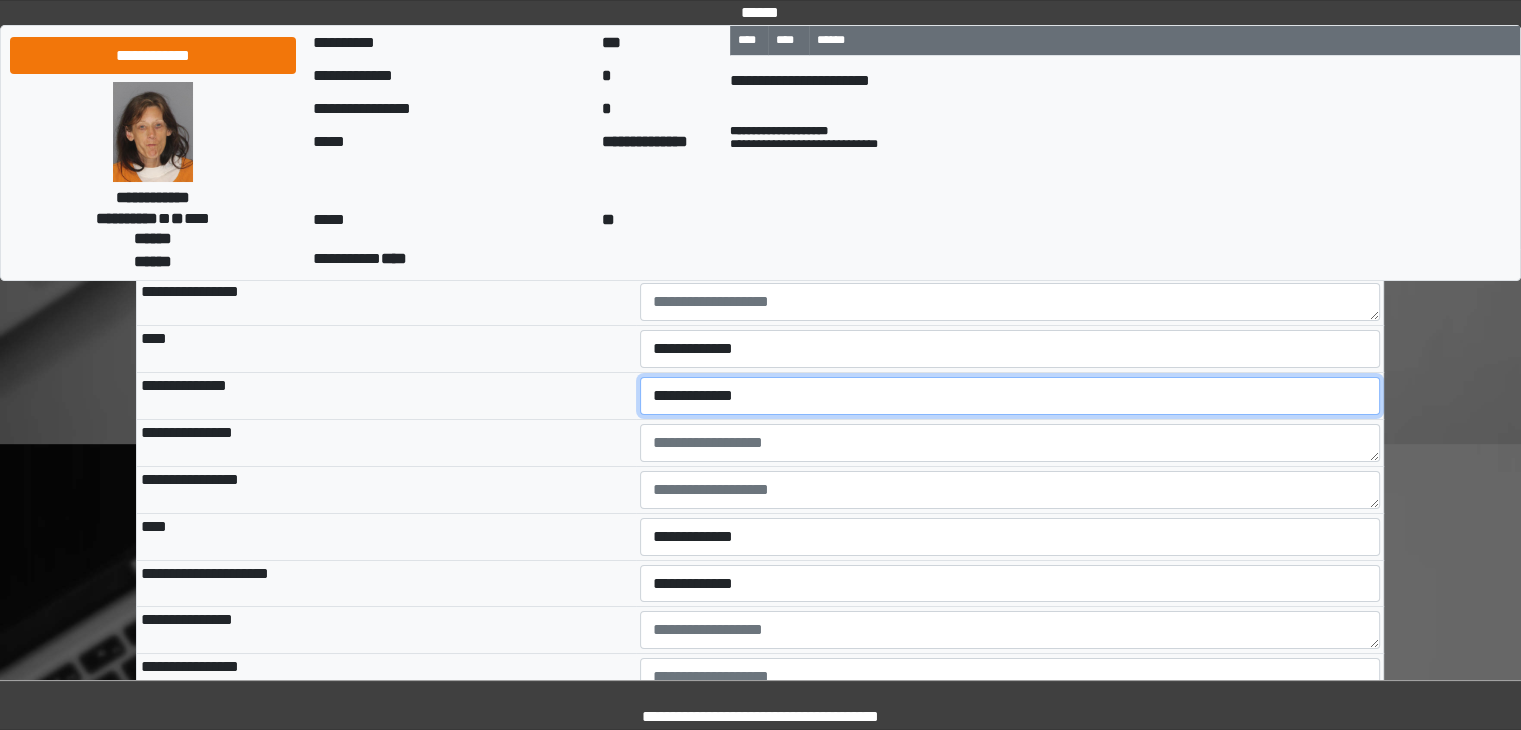 click on "**********" at bounding box center (1010, 396) 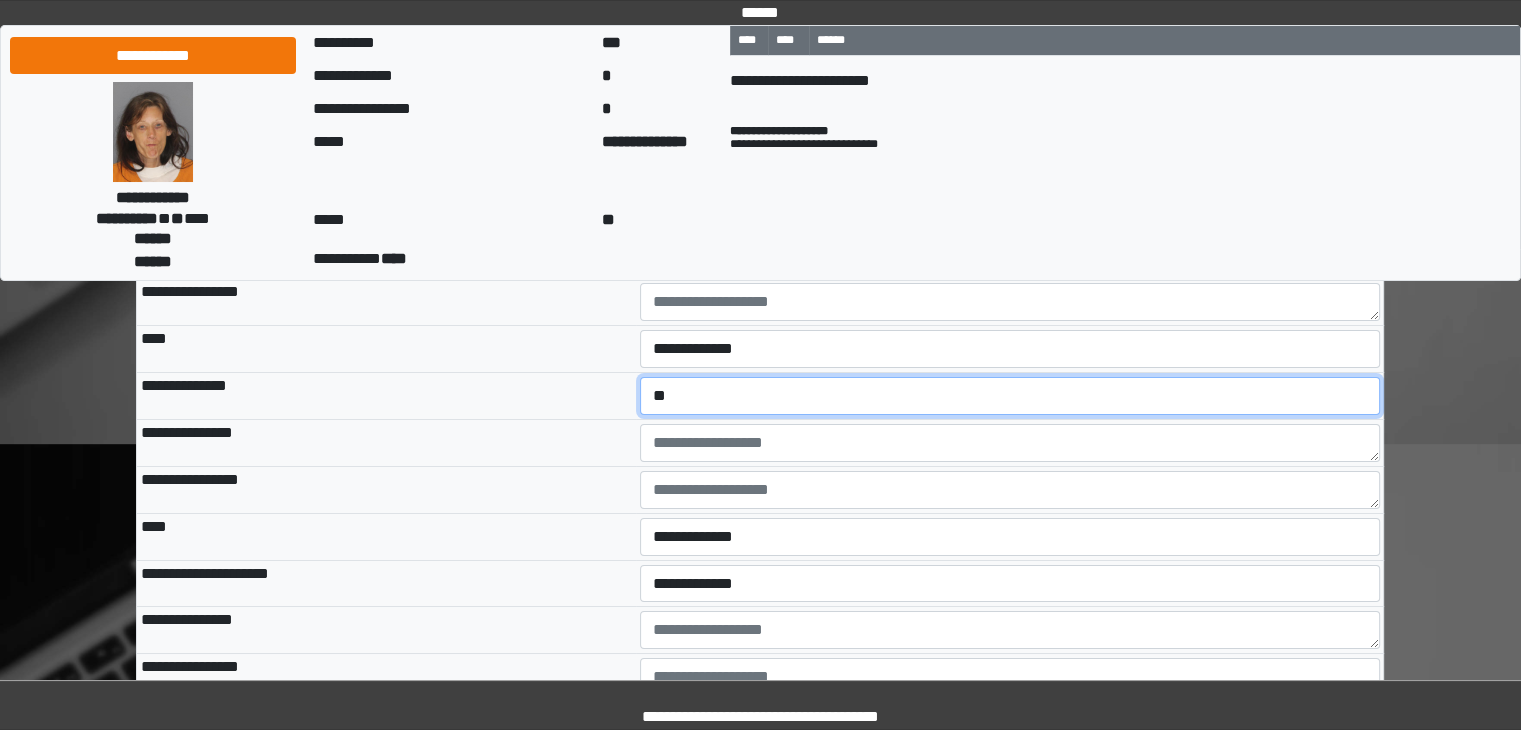 click on "**********" at bounding box center (1010, 396) 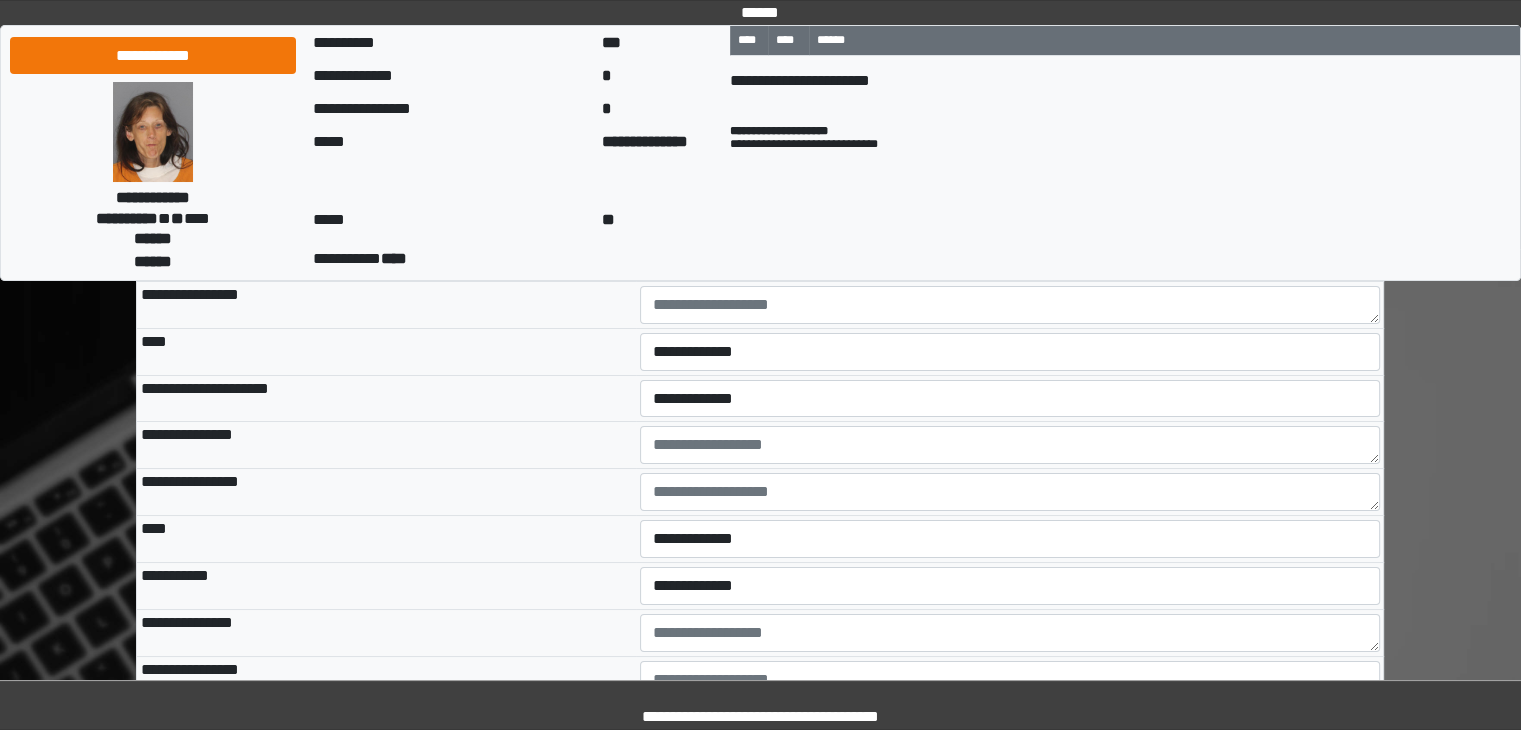 scroll, scrollTop: 7400, scrollLeft: 0, axis: vertical 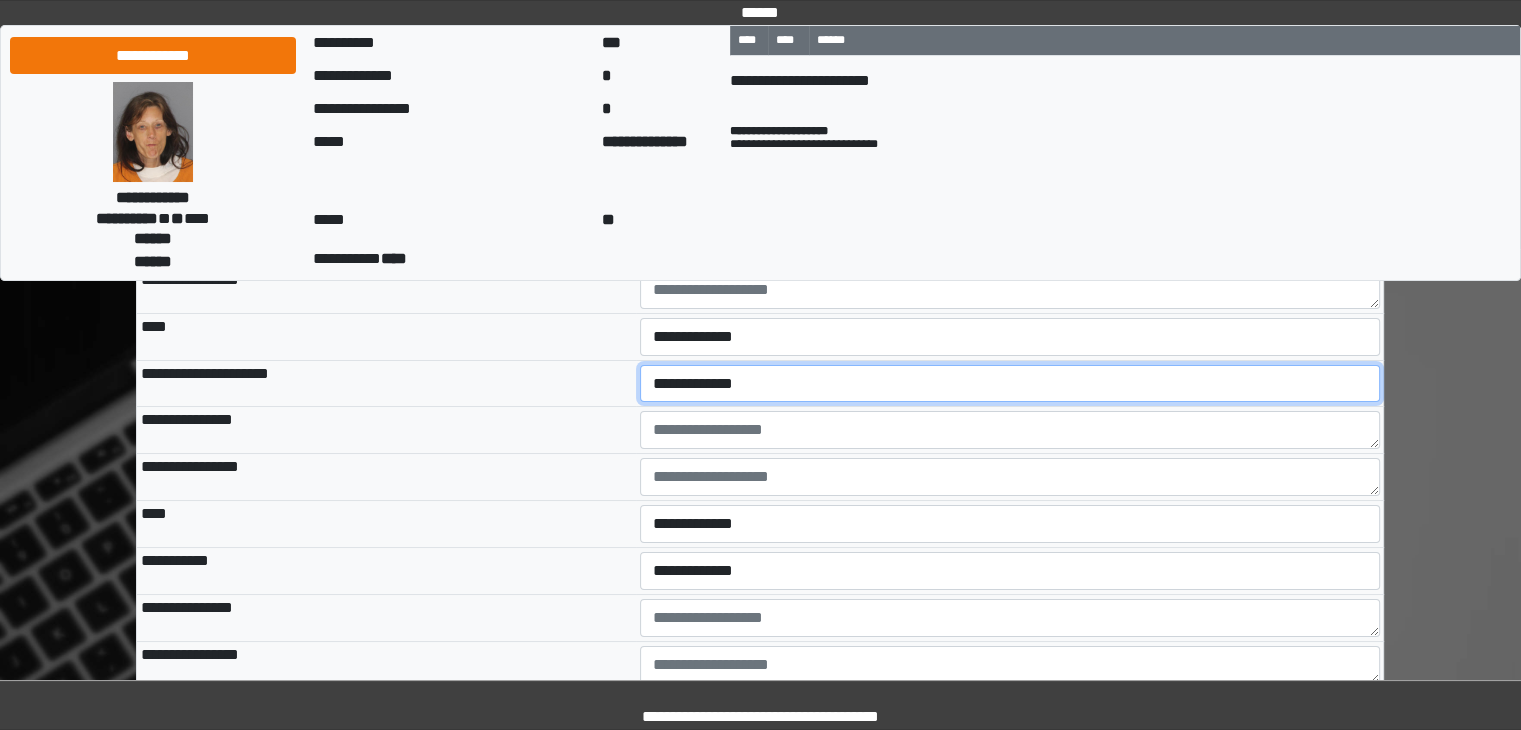 click on "**********" at bounding box center [1010, 384] 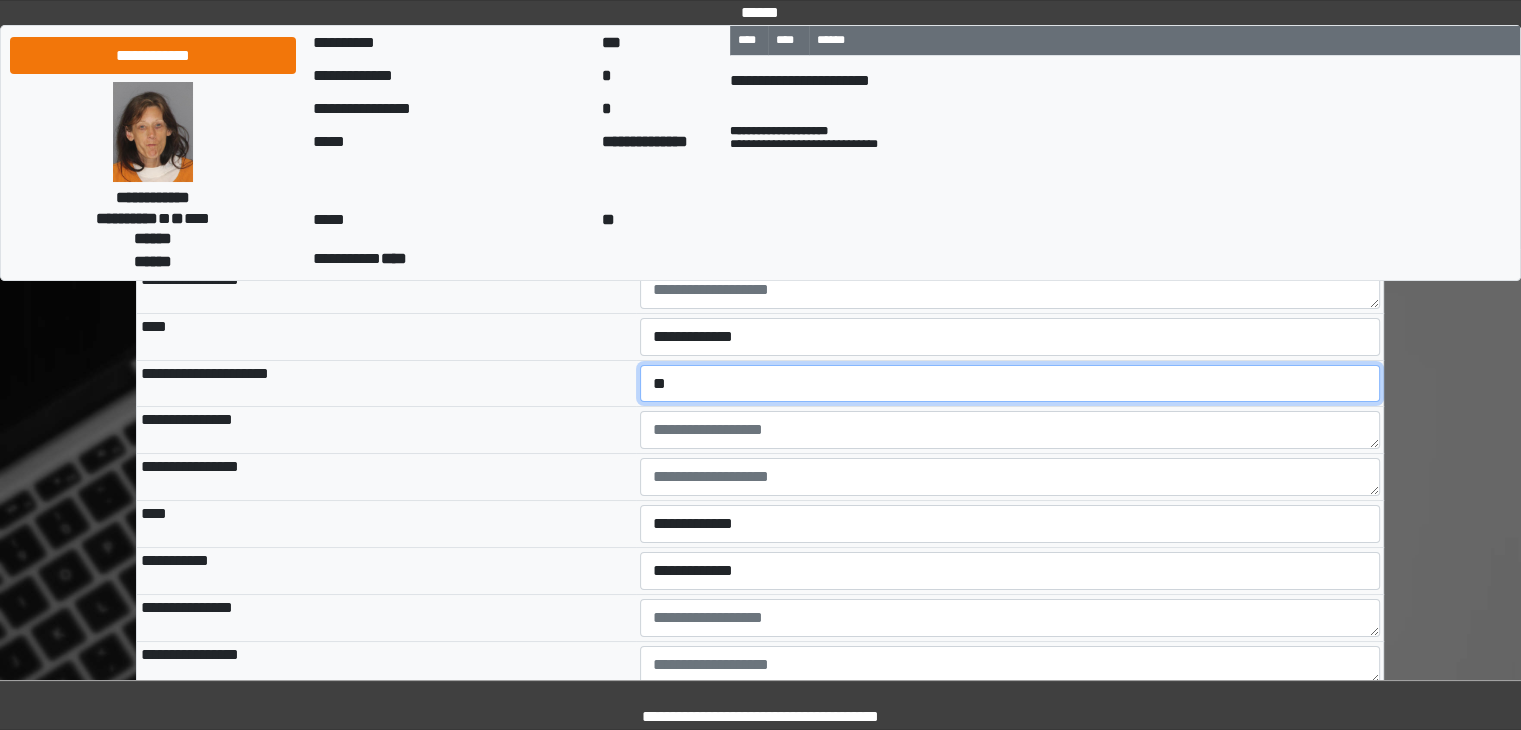 click on "**********" at bounding box center (1010, 384) 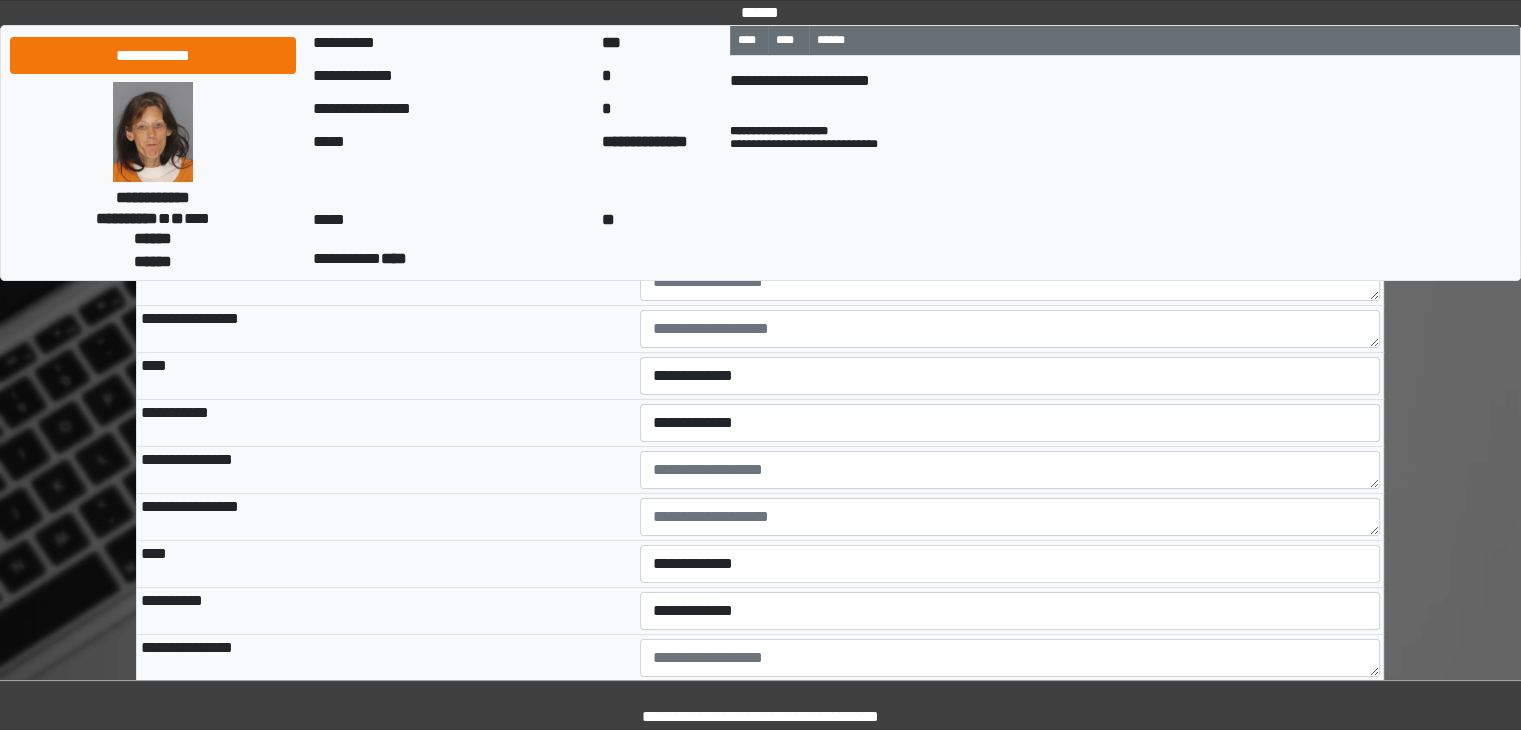 scroll, scrollTop: 7600, scrollLeft: 0, axis: vertical 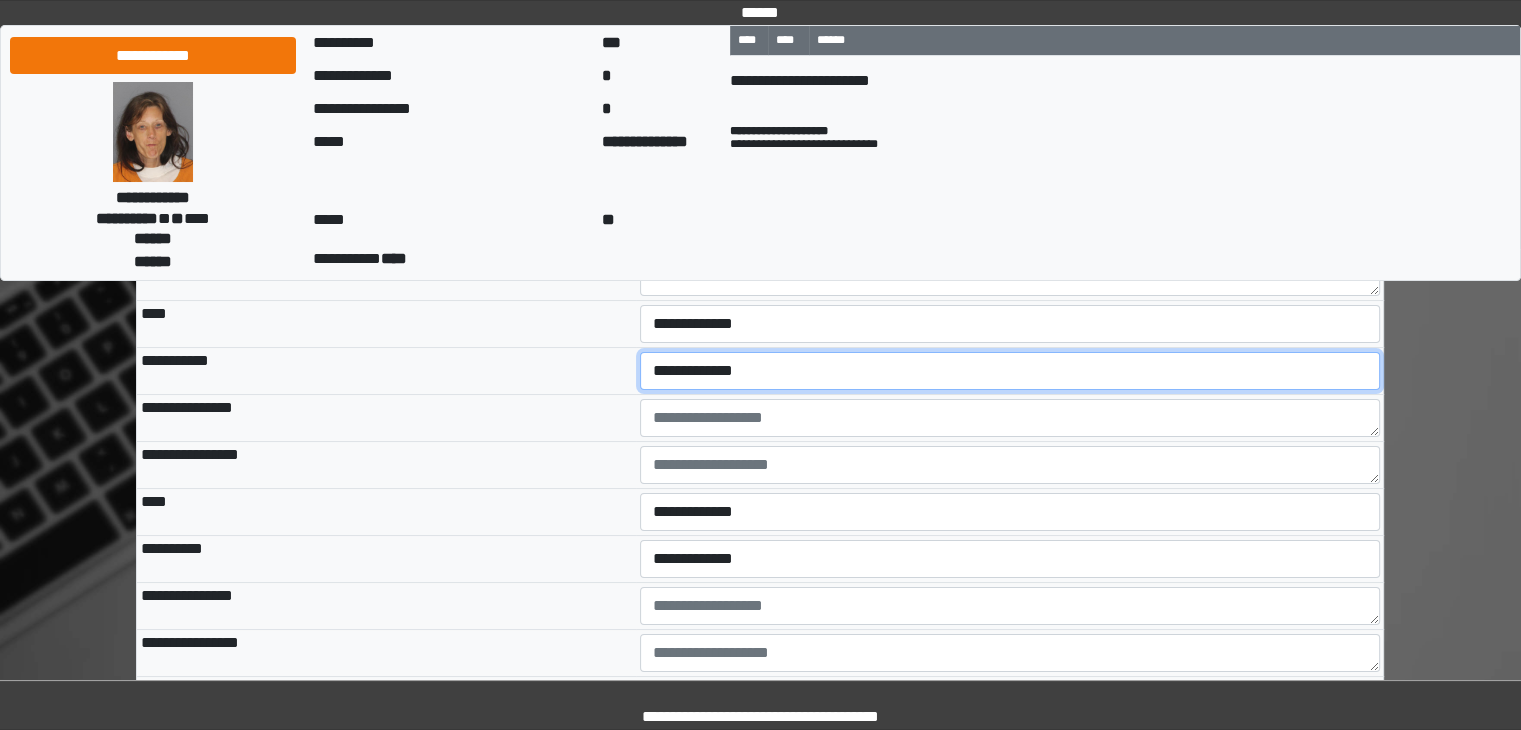 click on "**********" at bounding box center [1010, 371] 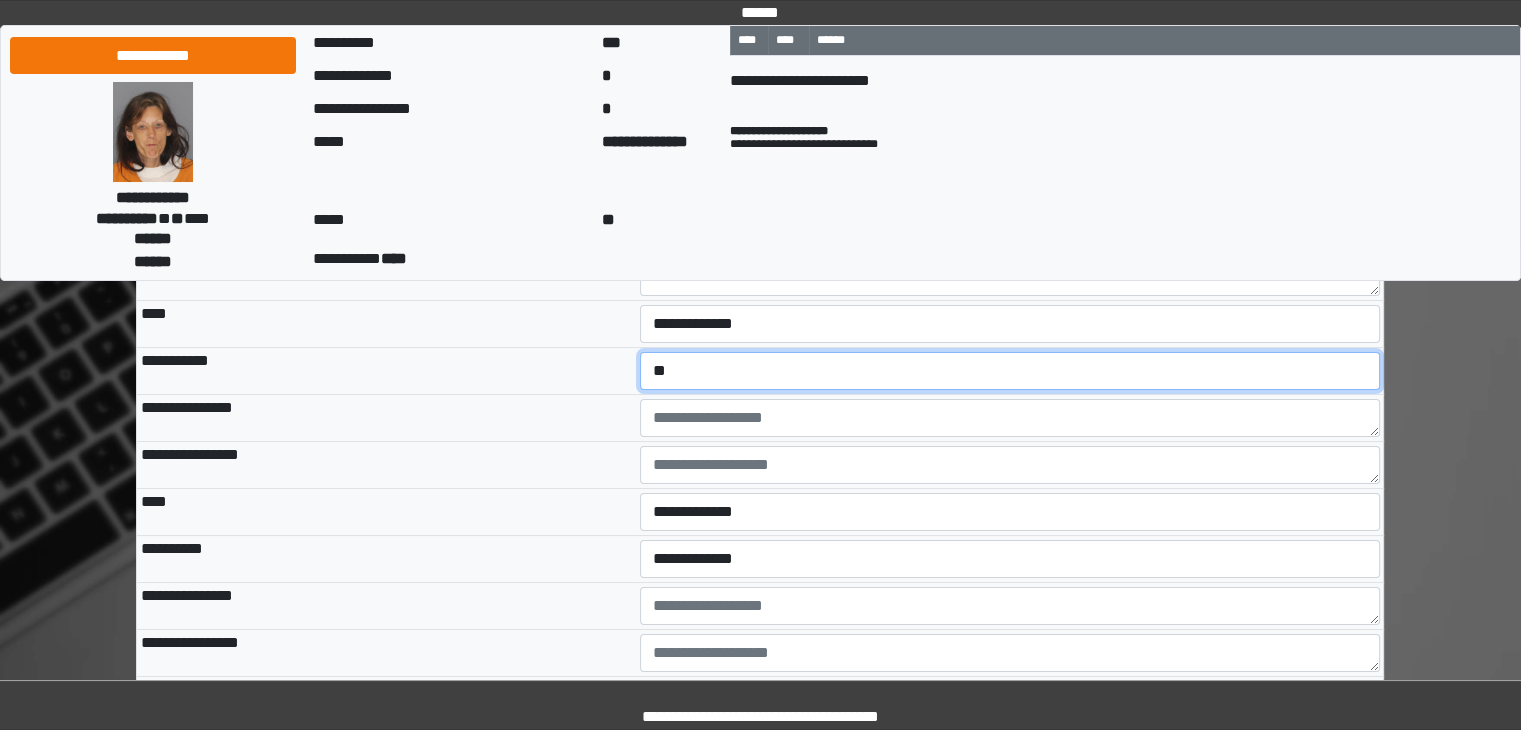click on "**********" at bounding box center [1010, 371] 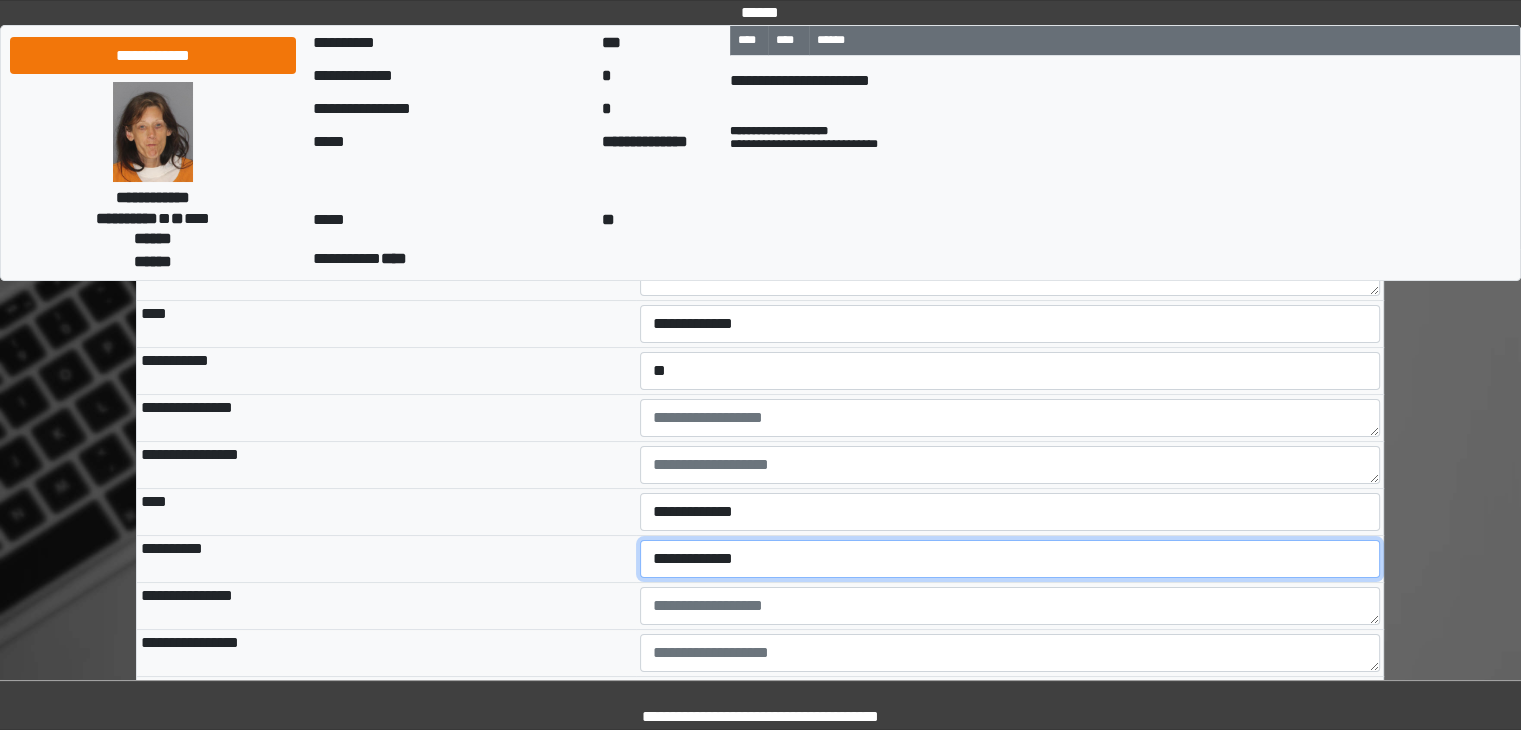 click on "**********" at bounding box center (1010, 559) 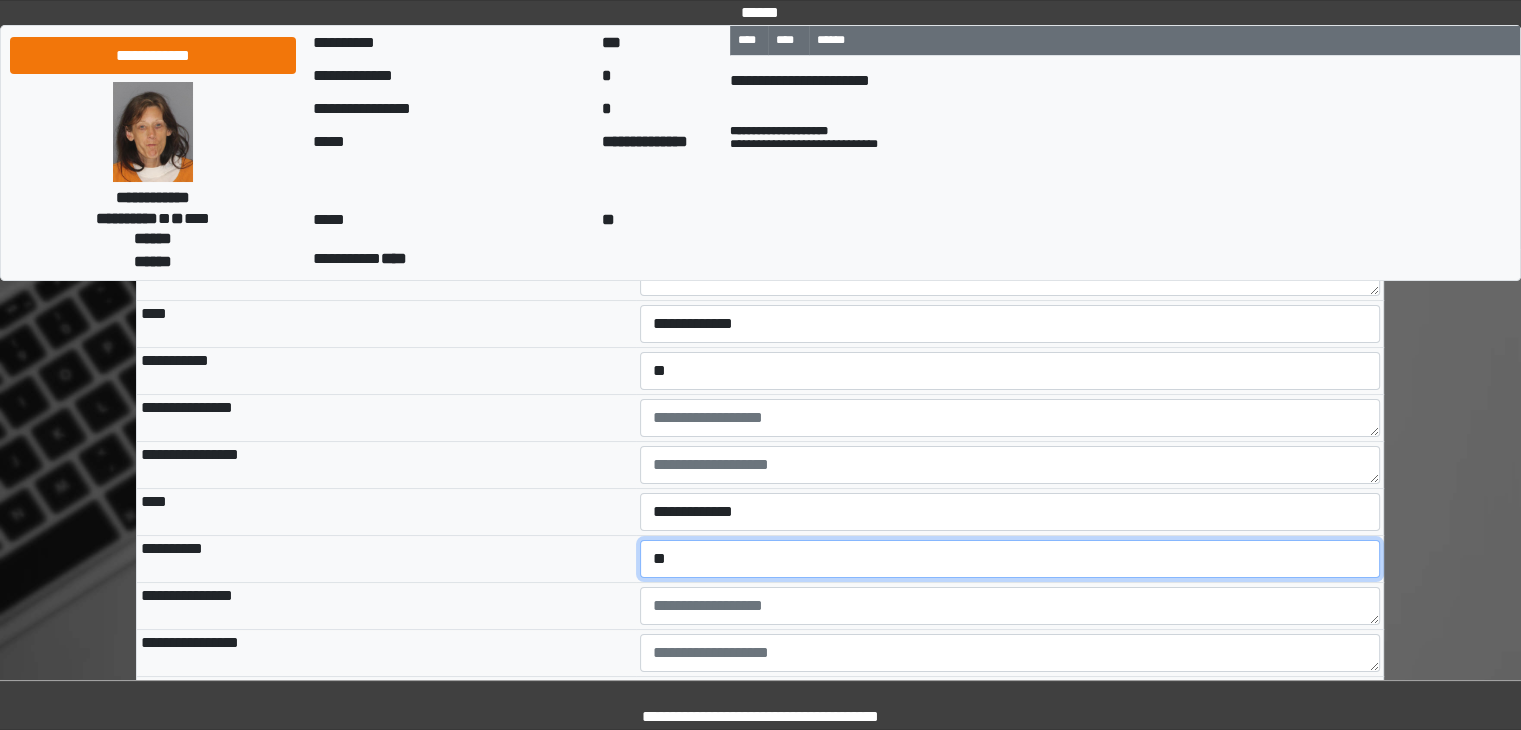 click on "**********" at bounding box center [1010, 559] 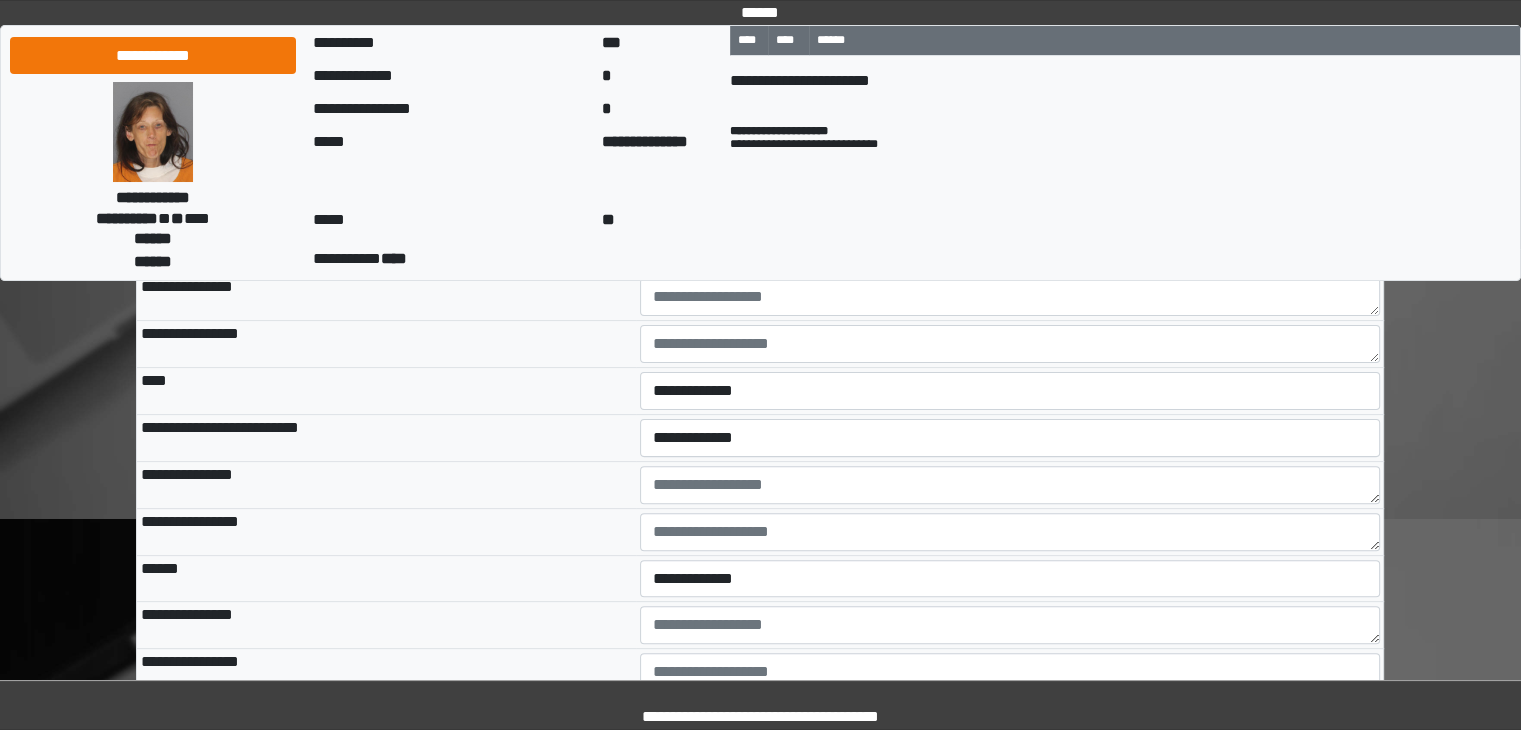 scroll, scrollTop: 8100, scrollLeft: 0, axis: vertical 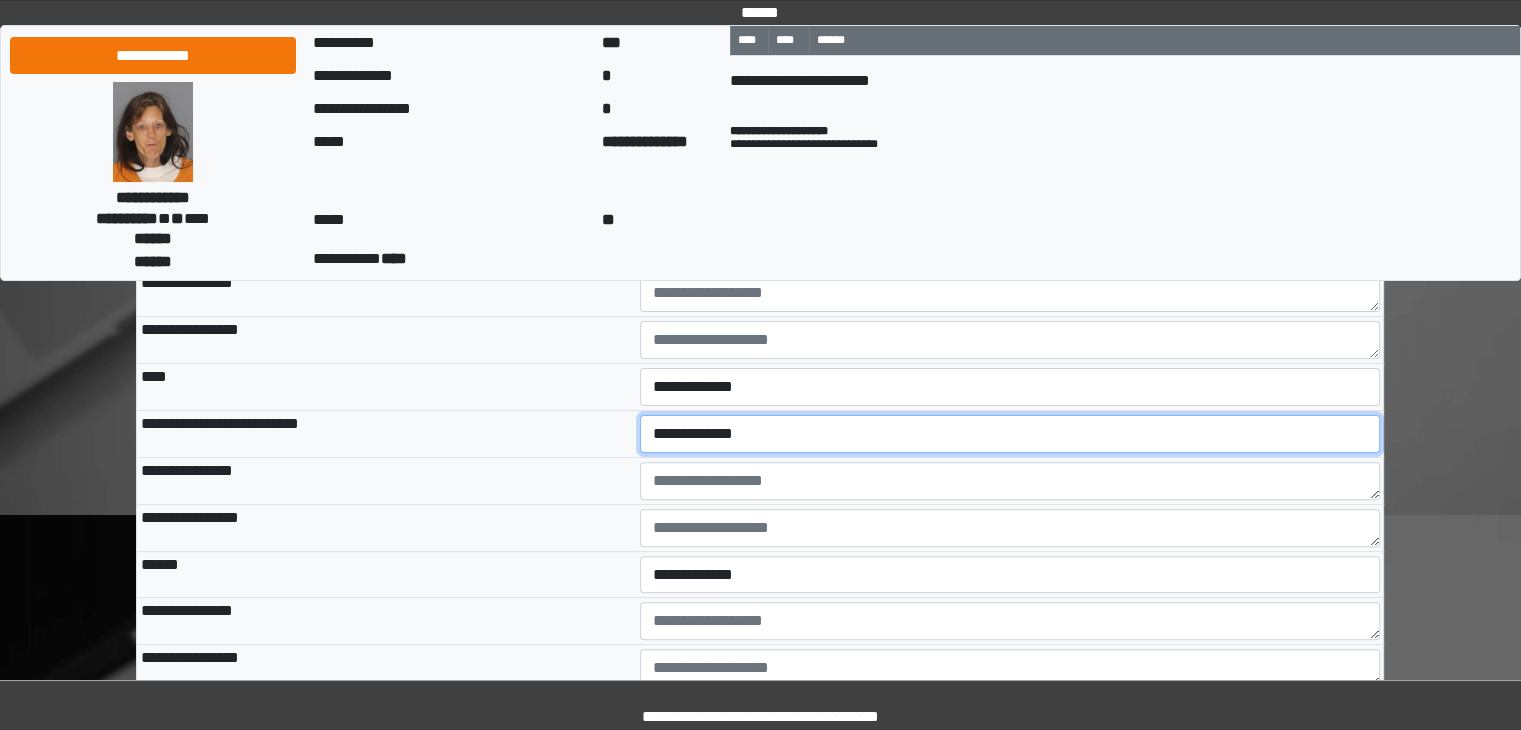 click on "**********" at bounding box center [1010, 434] 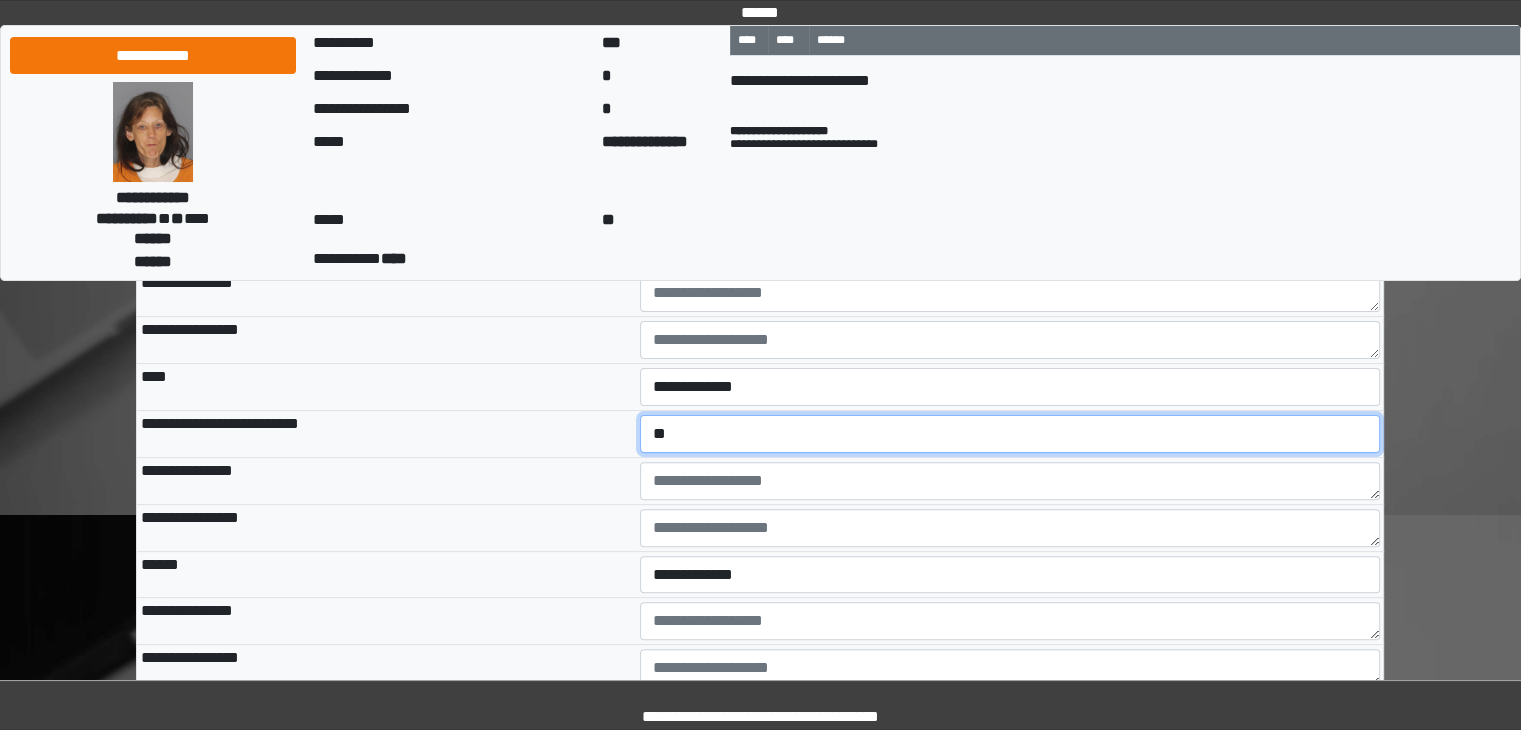 click on "**********" at bounding box center [1010, 434] 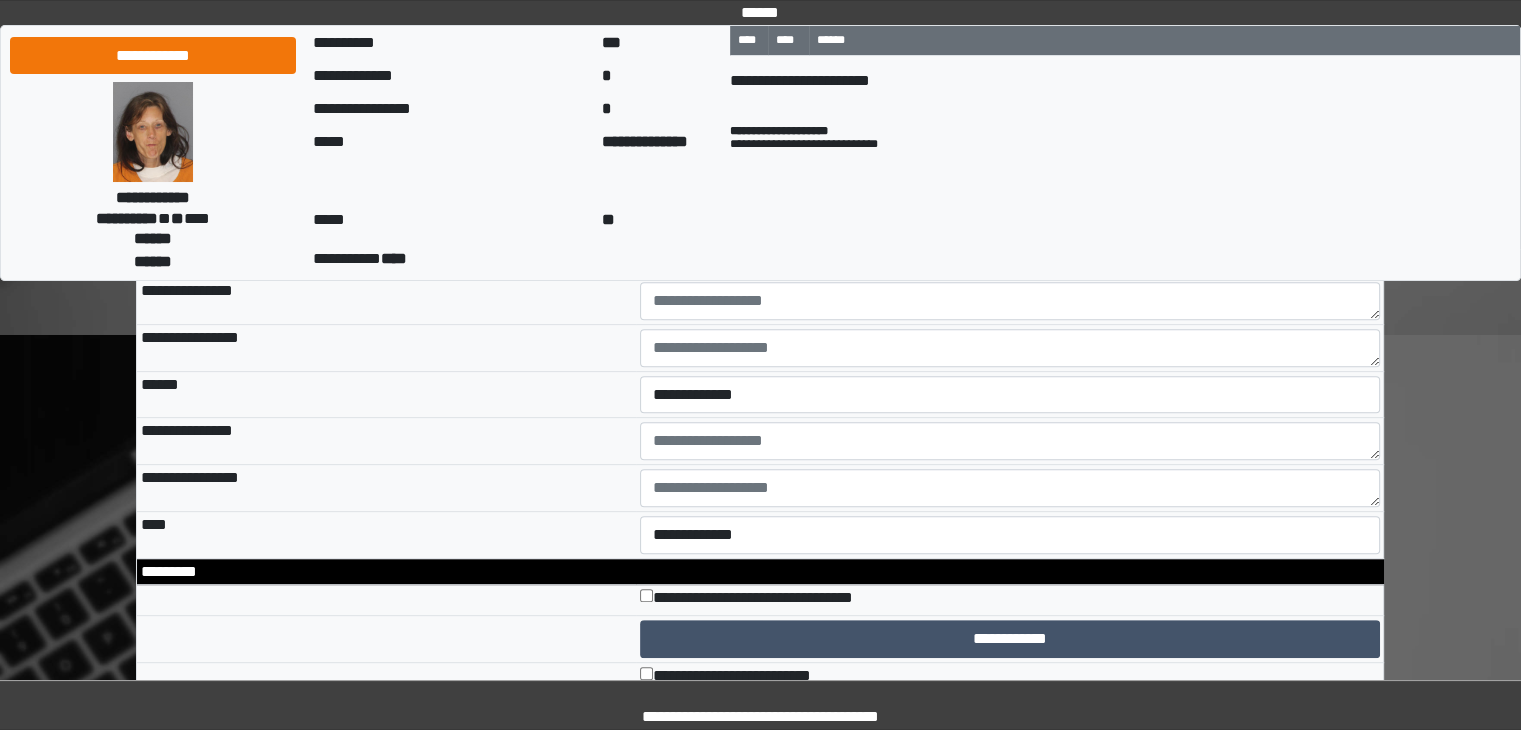 scroll, scrollTop: 8300, scrollLeft: 0, axis: vertical 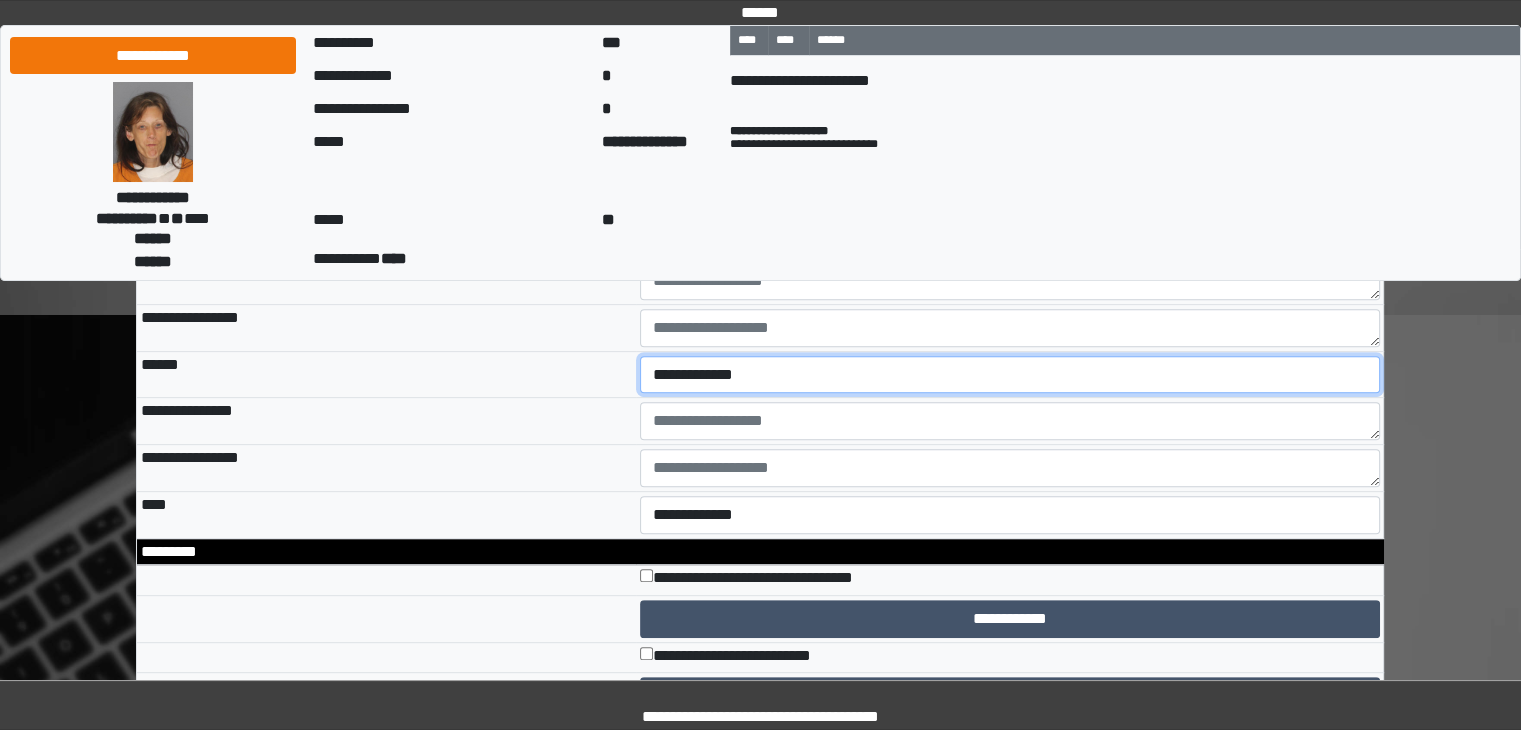 click on "**********" at bounding box center [1010, 375] 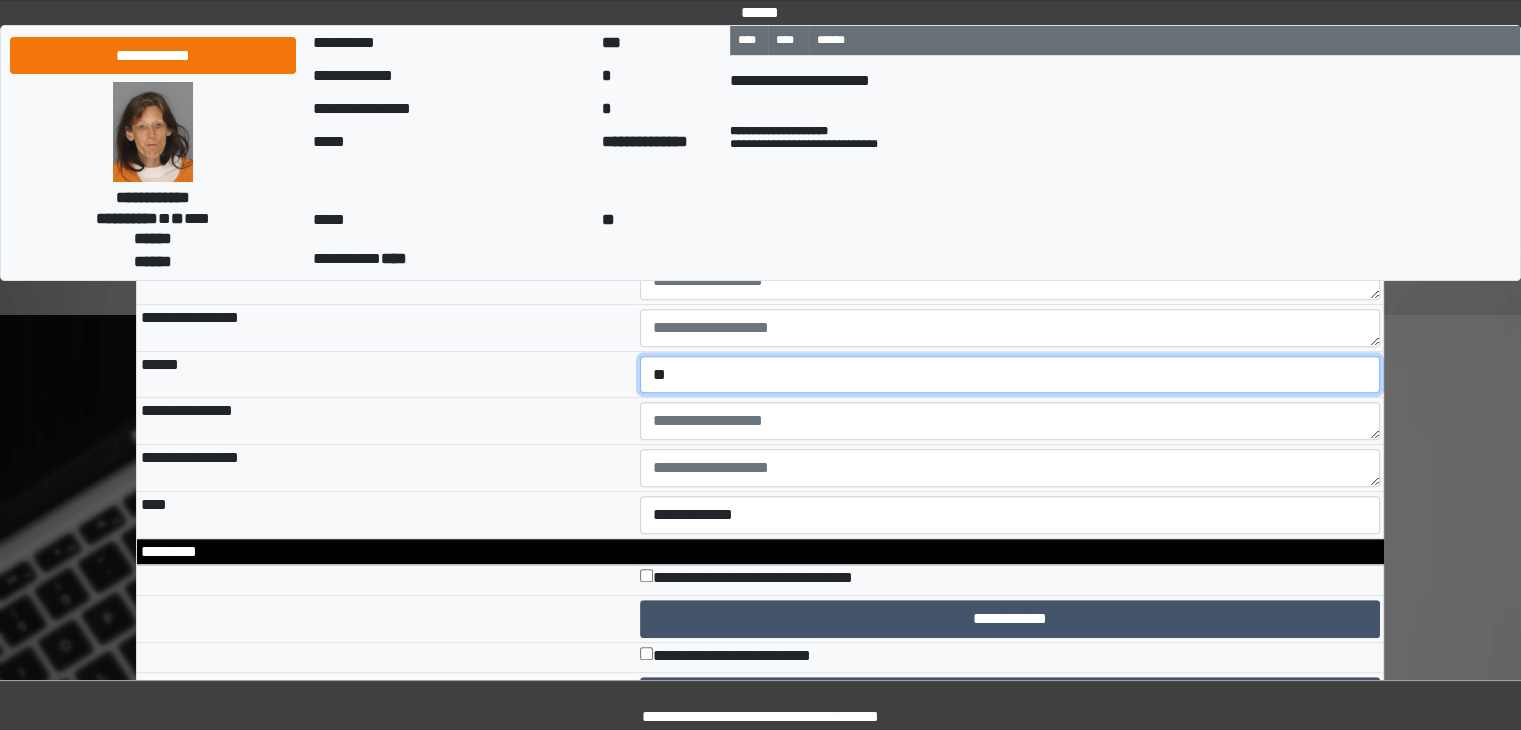 click on "**********" at bounding box center (1010, 375) 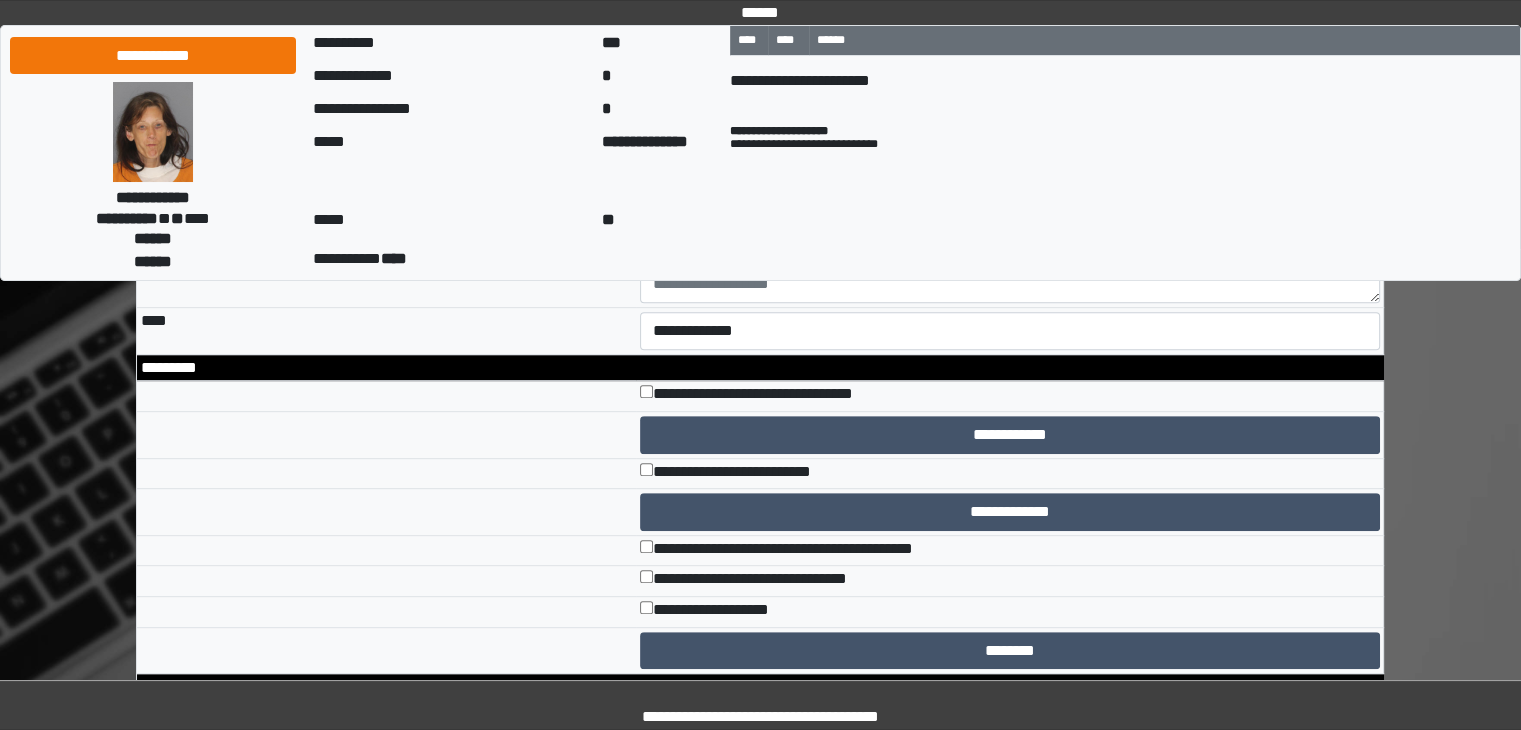 scroll, scrollTop: 8500, scrollLeft: 0, axis: vertical 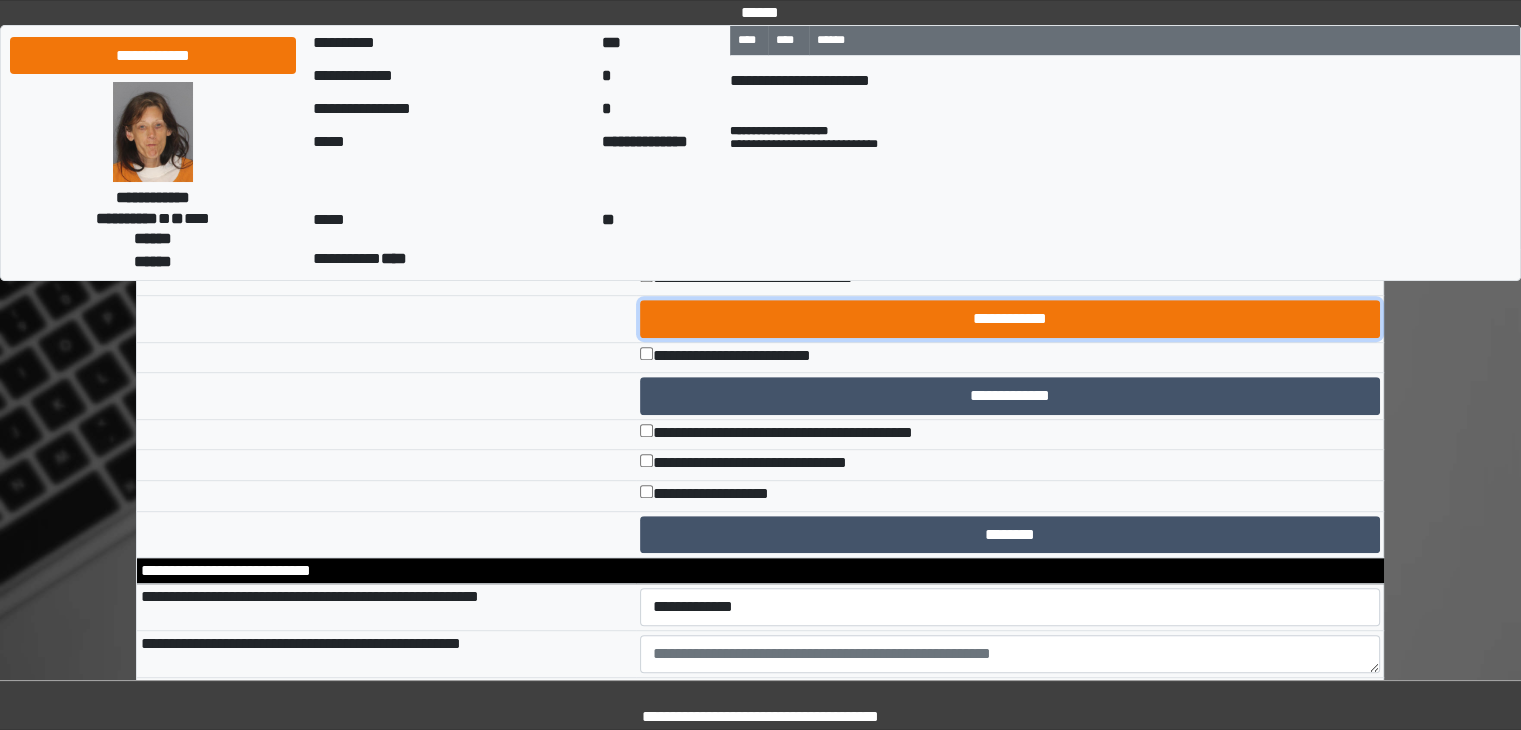 click on "**********" at bounding box center (1010, 319) 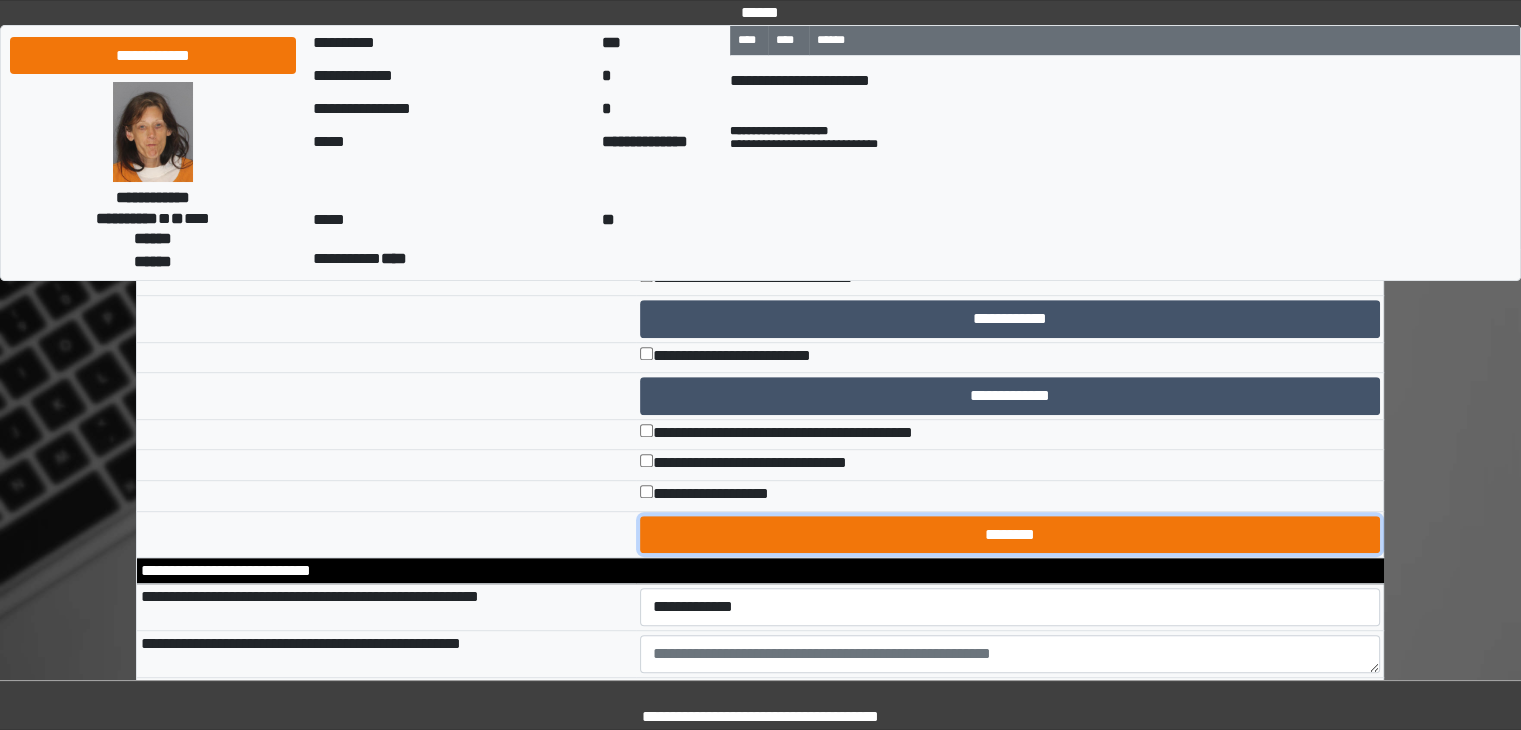 click on "********" at bounding box center [1010, 535] 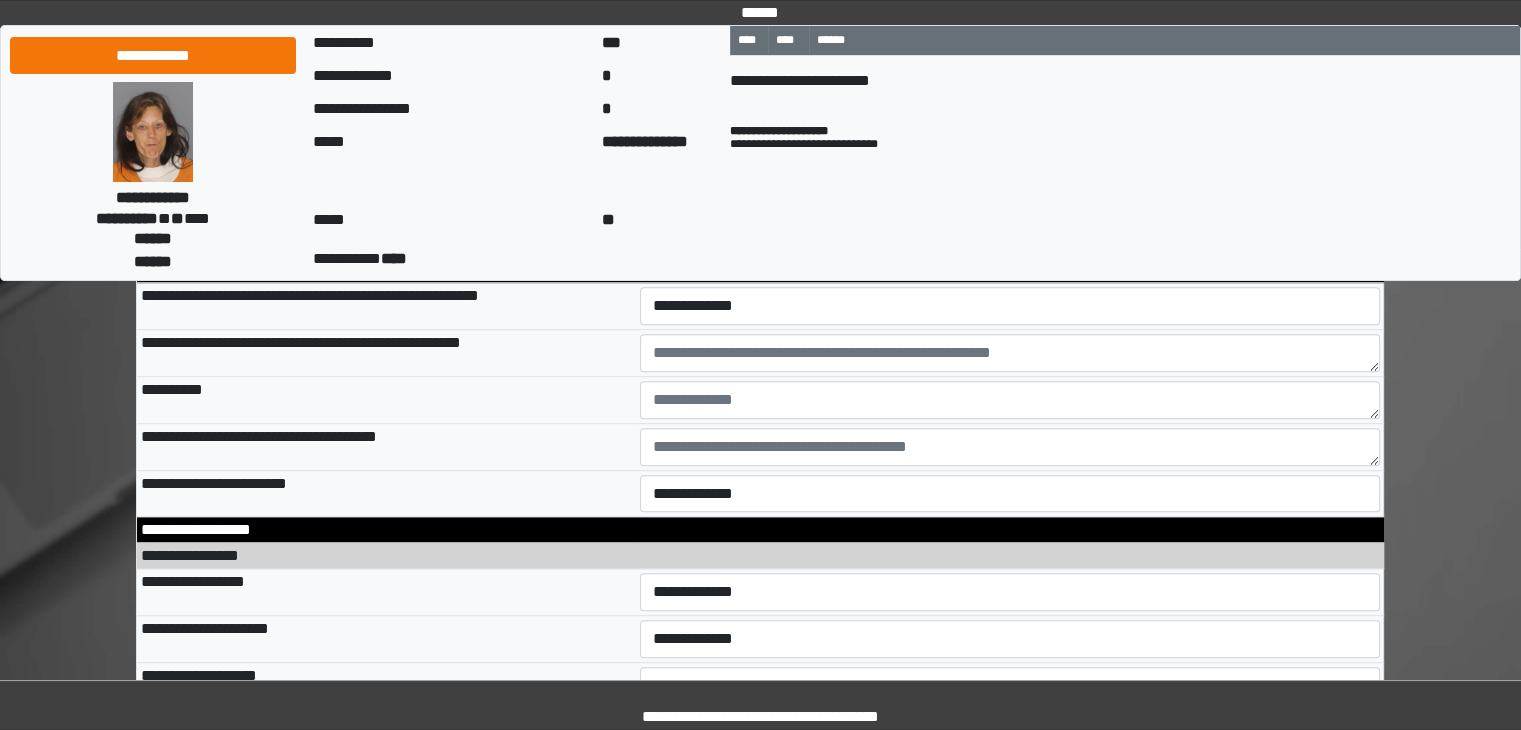 scroll, scrollTop: 8900, scrollLeft: 0, axis: vertical 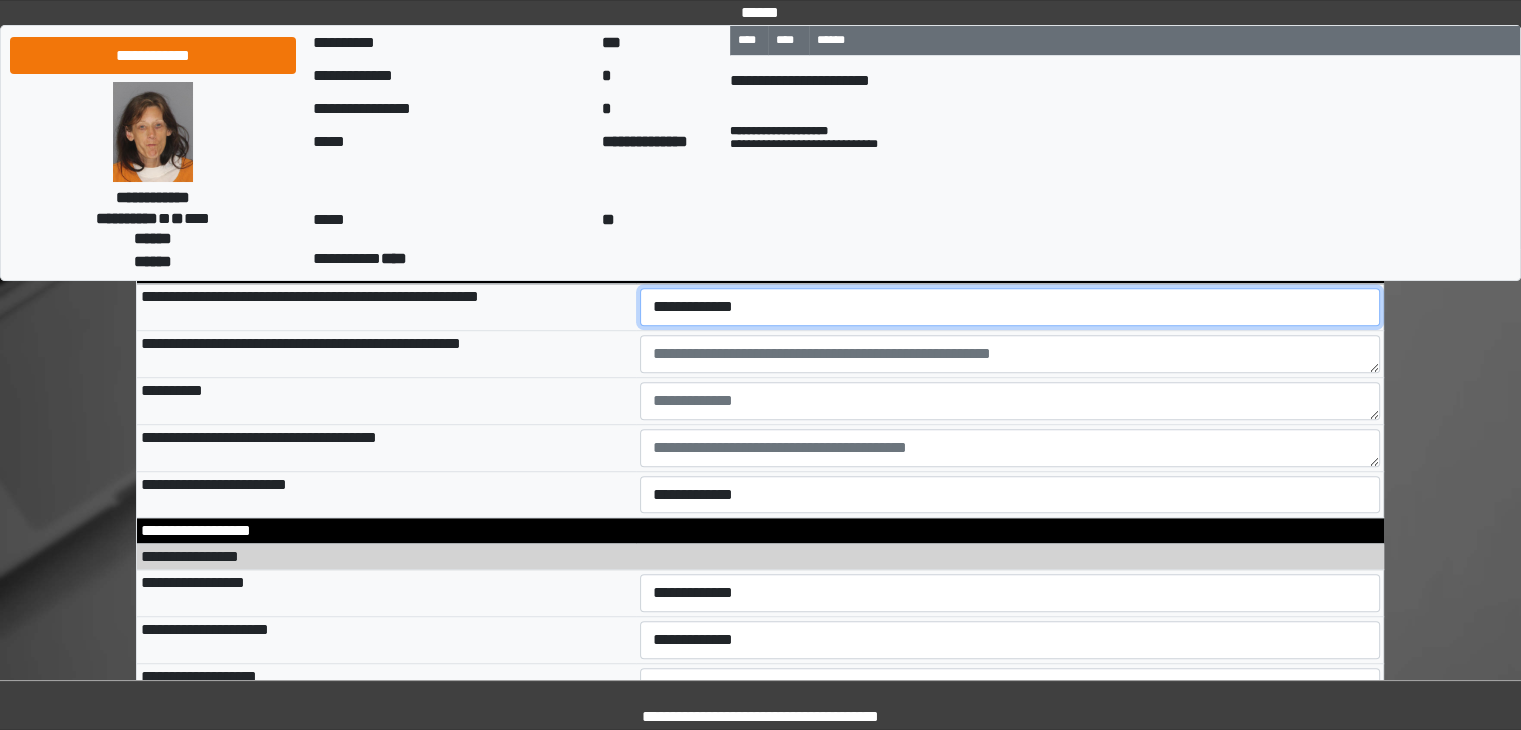 click on "**********" at bounding box center [1010, 307] 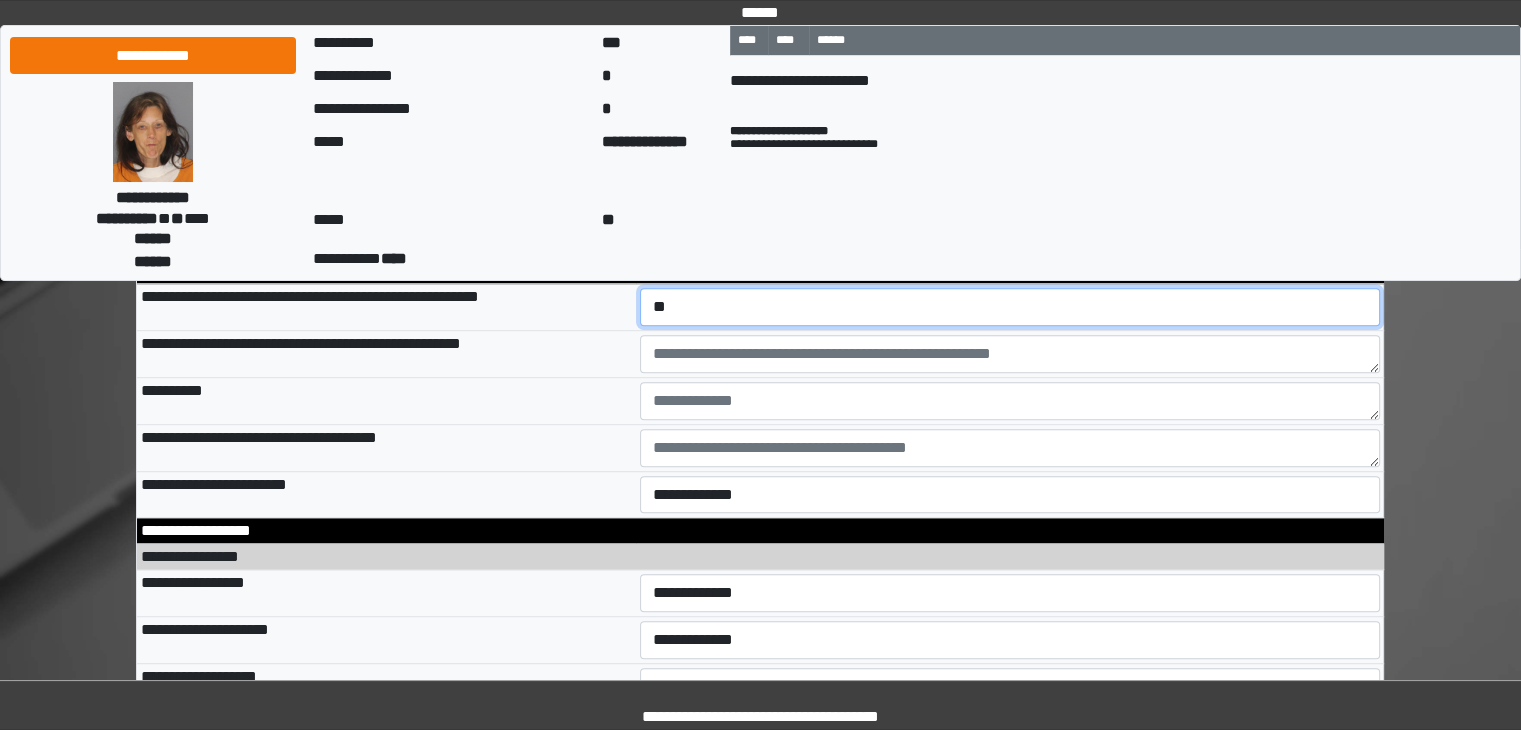 click on "**********" at bounding box center (1010, 307) 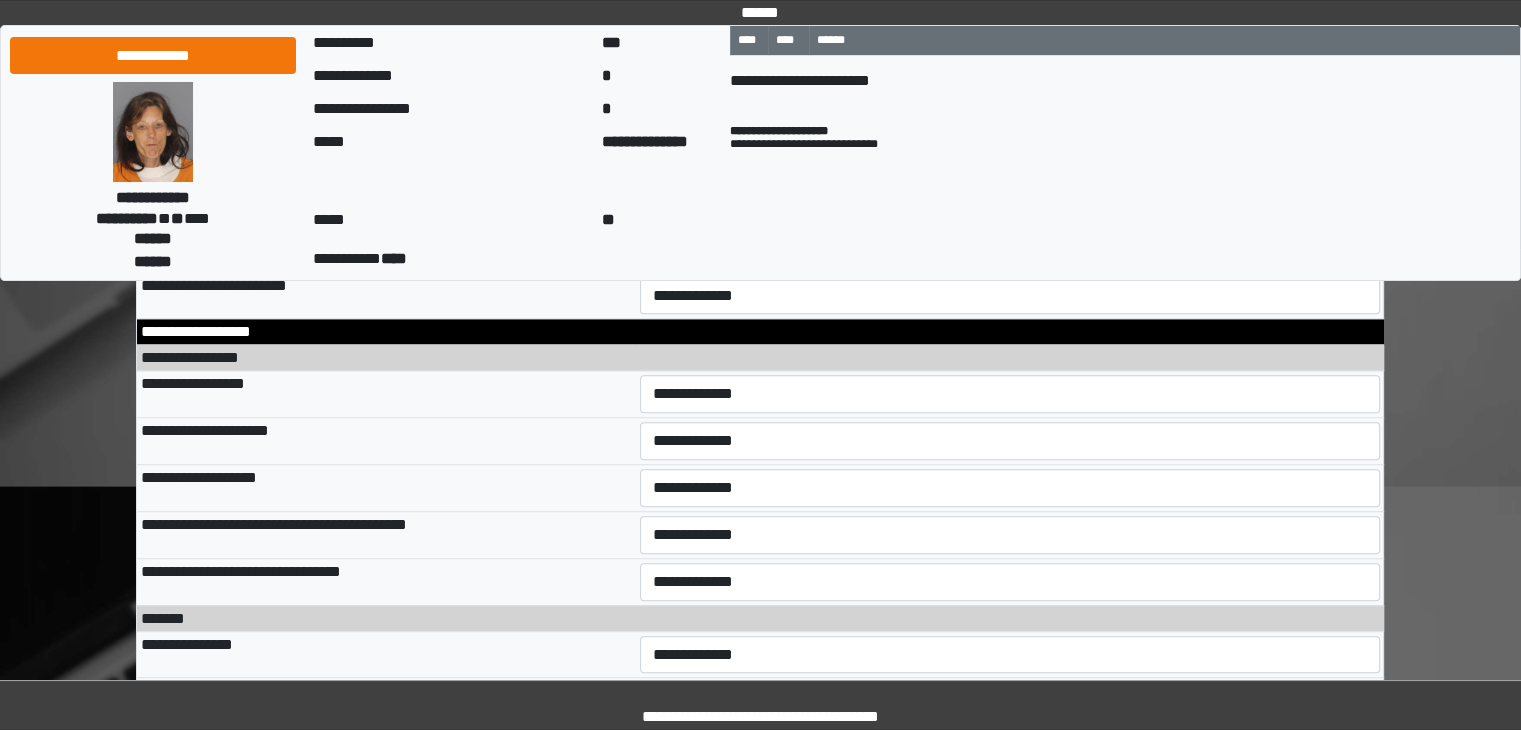 scroll, scrollTop: 9100, scrollLeft: 0, axis: vertical 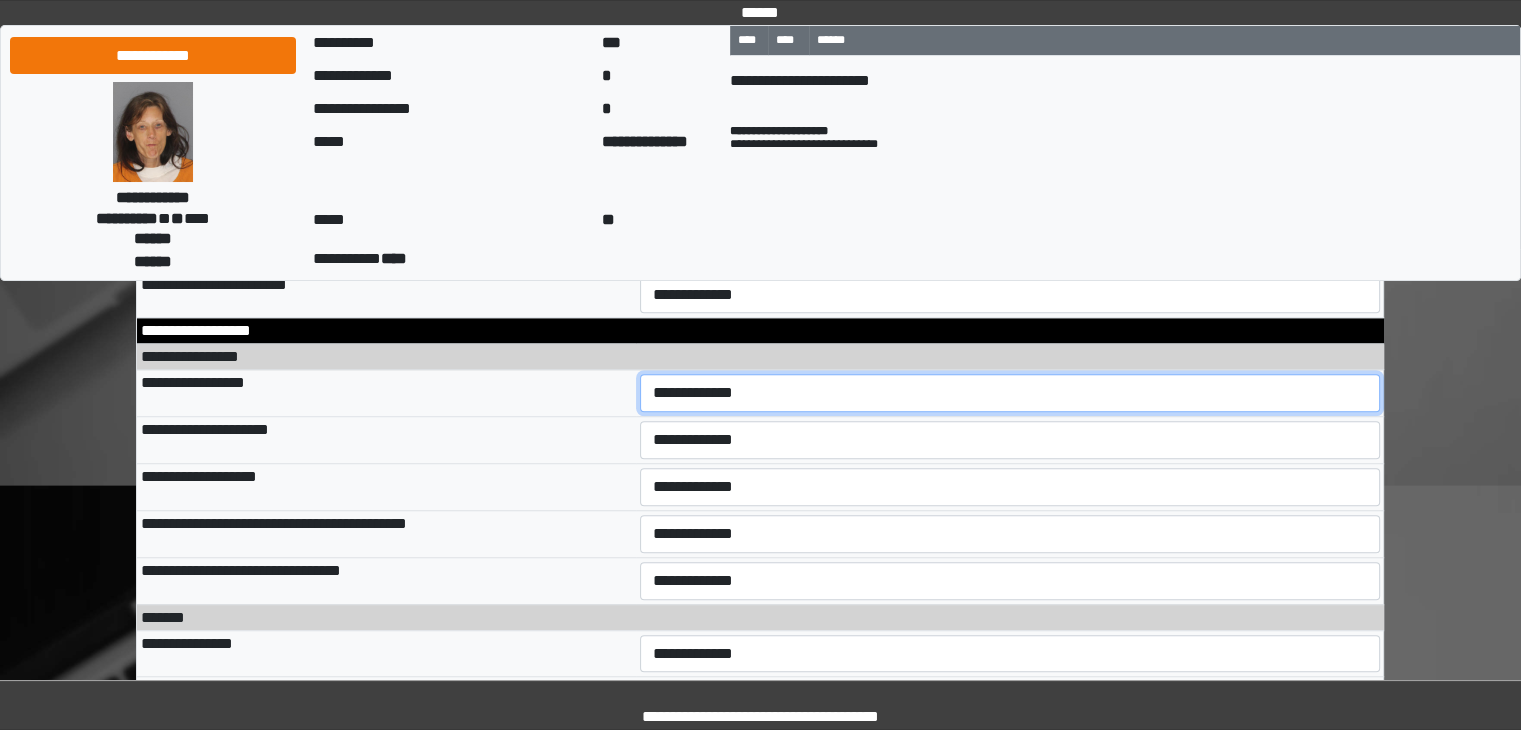 click on "**********" at bounding box center [1010, 393] 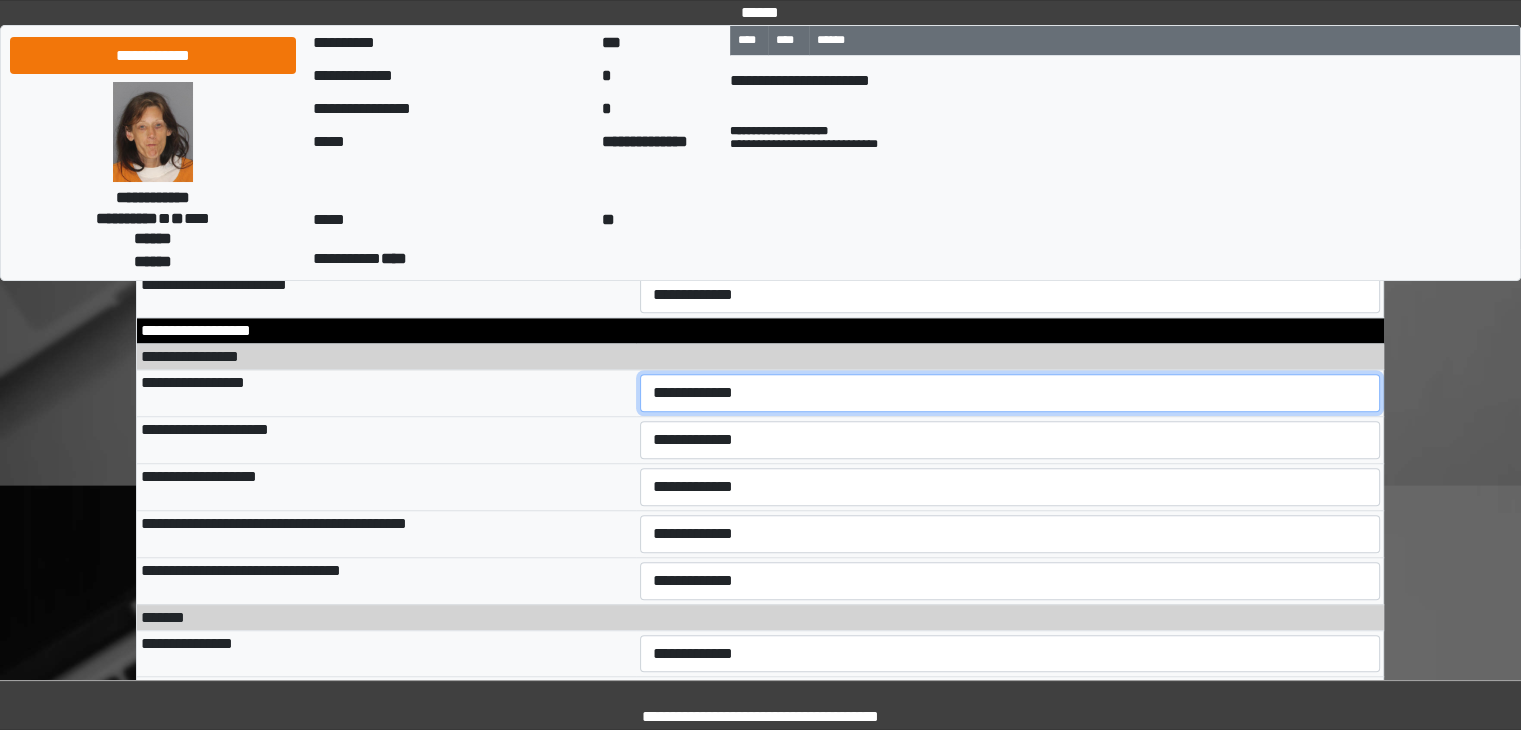 select on "*" 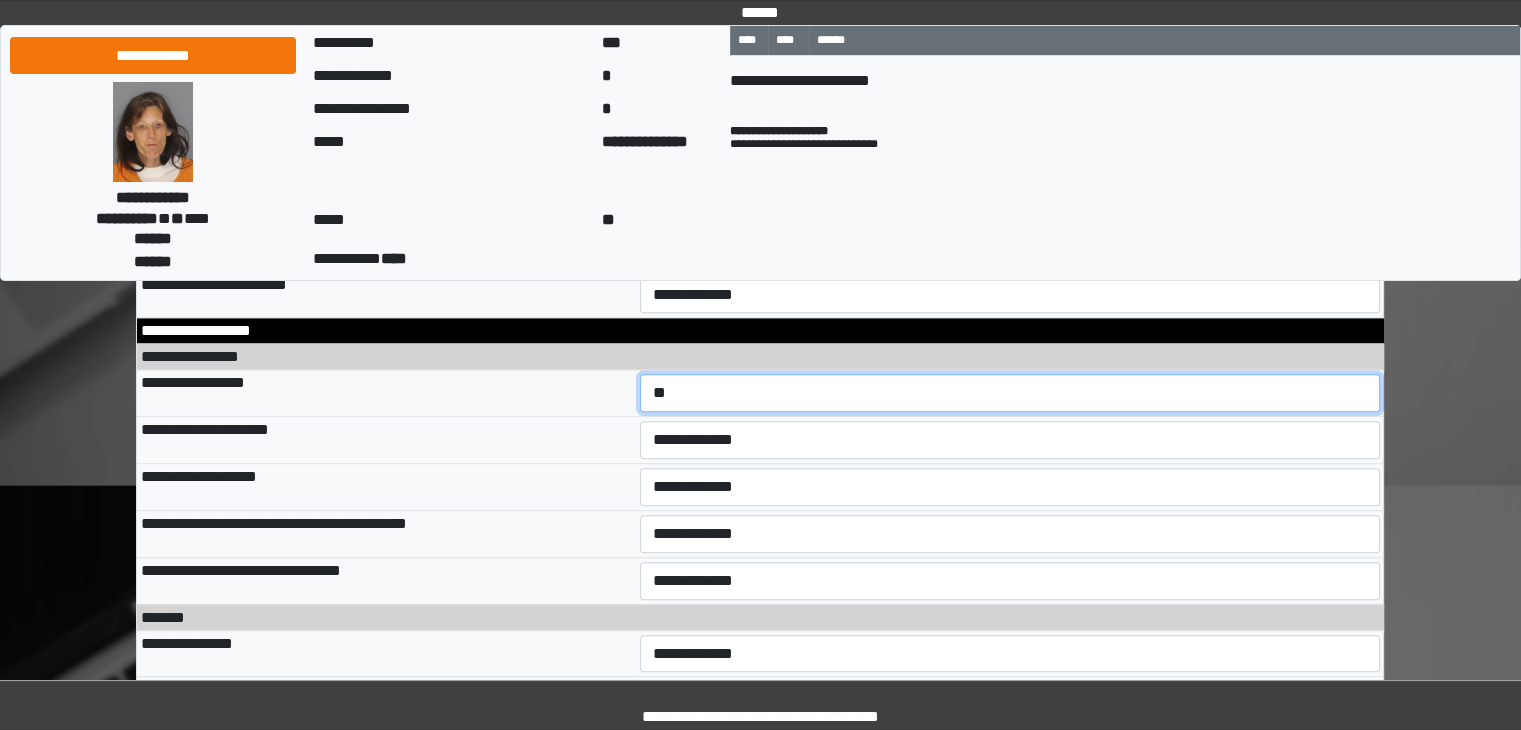 click on "**********" at bounding box center [1010, 393] 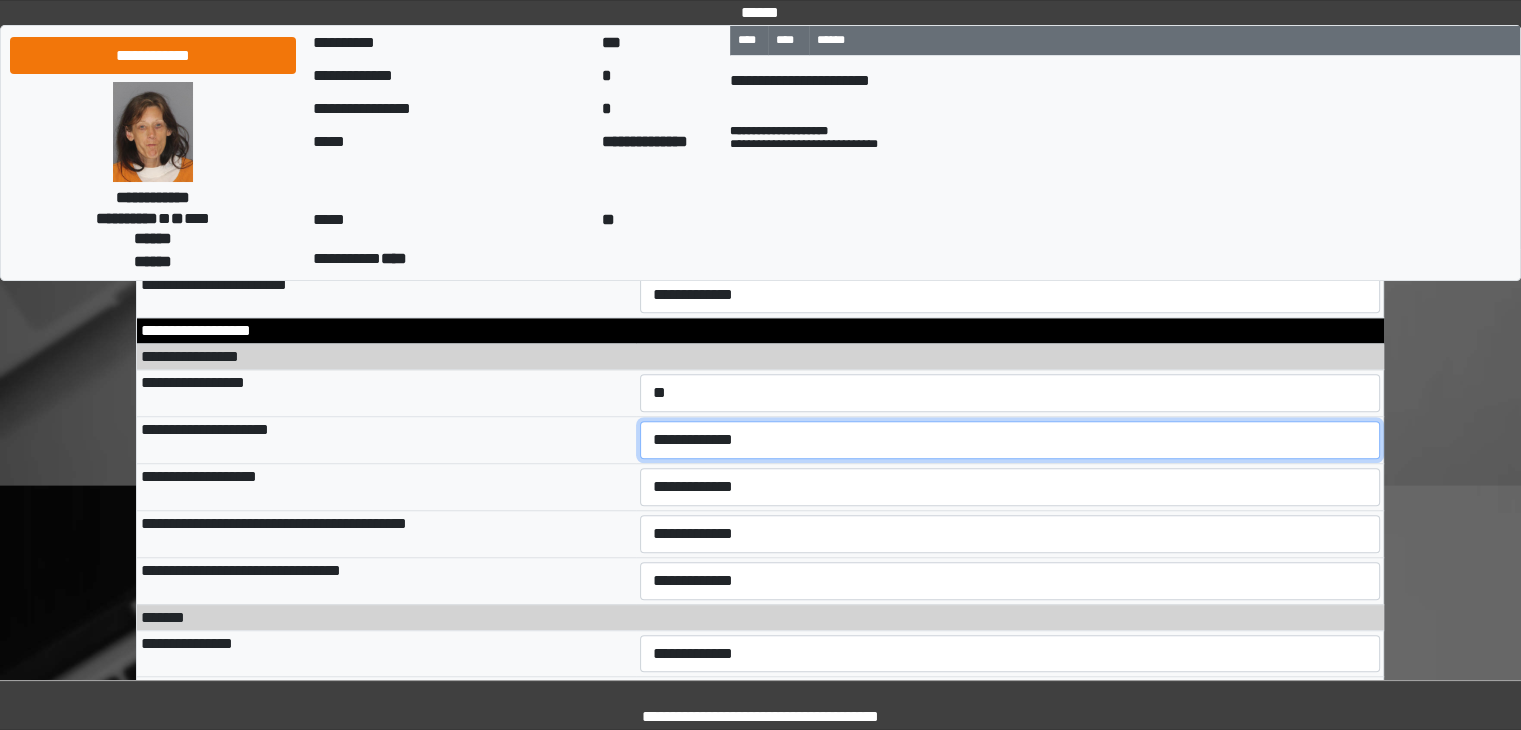 click on "**********" at bounding box center [1010, 440] 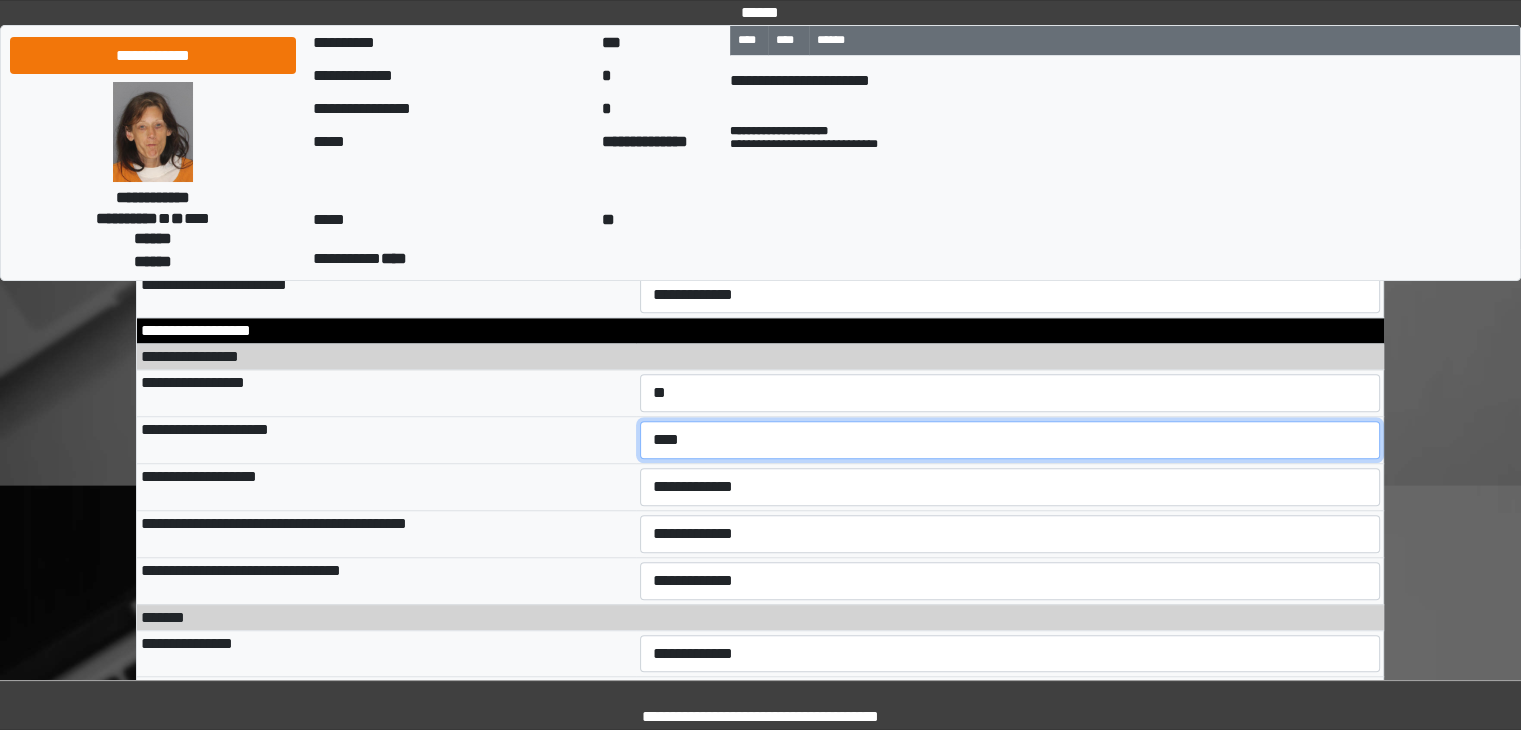 click on "**********" at bounding box center (1010, 440) 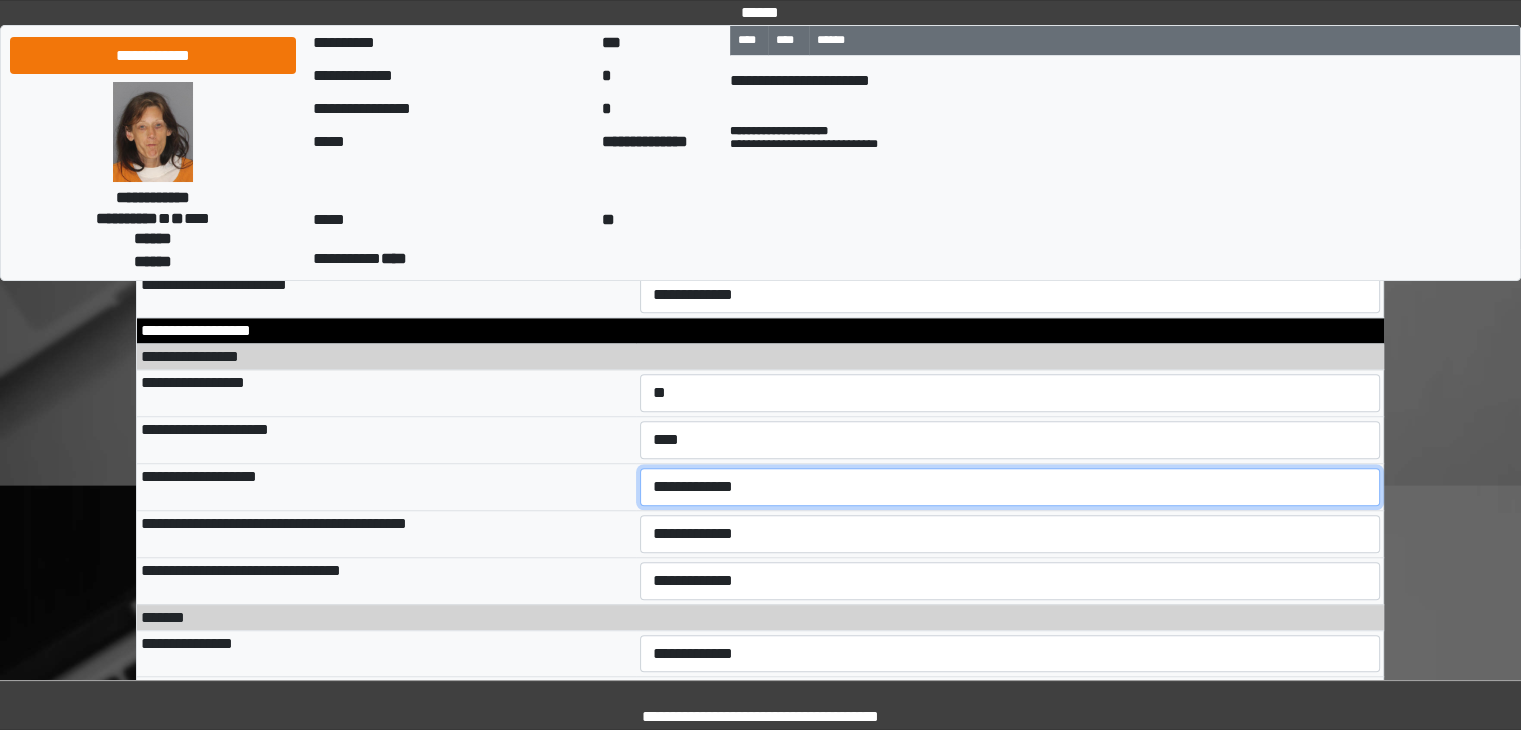 click on "**********" at bounding box center (1010, 487) 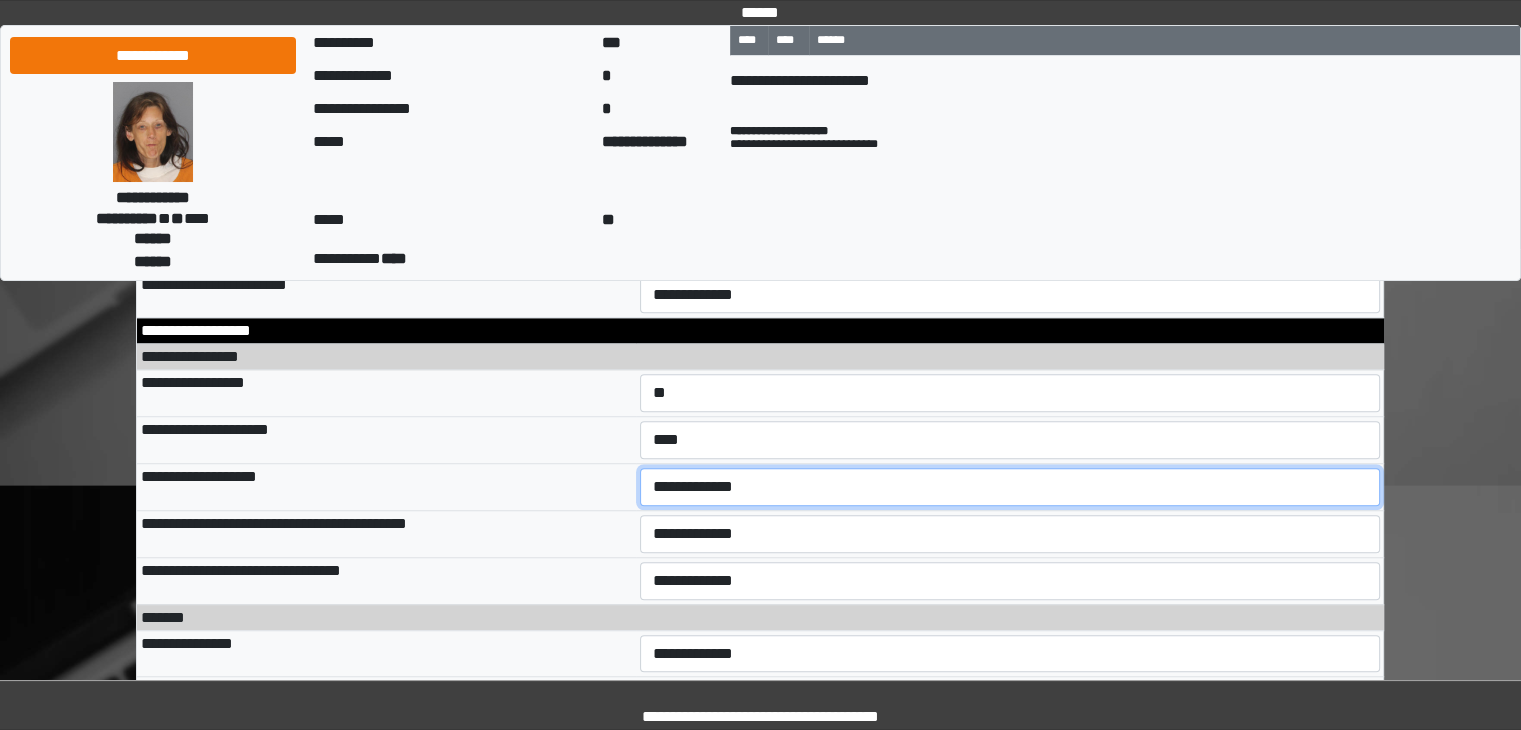 select on "**" 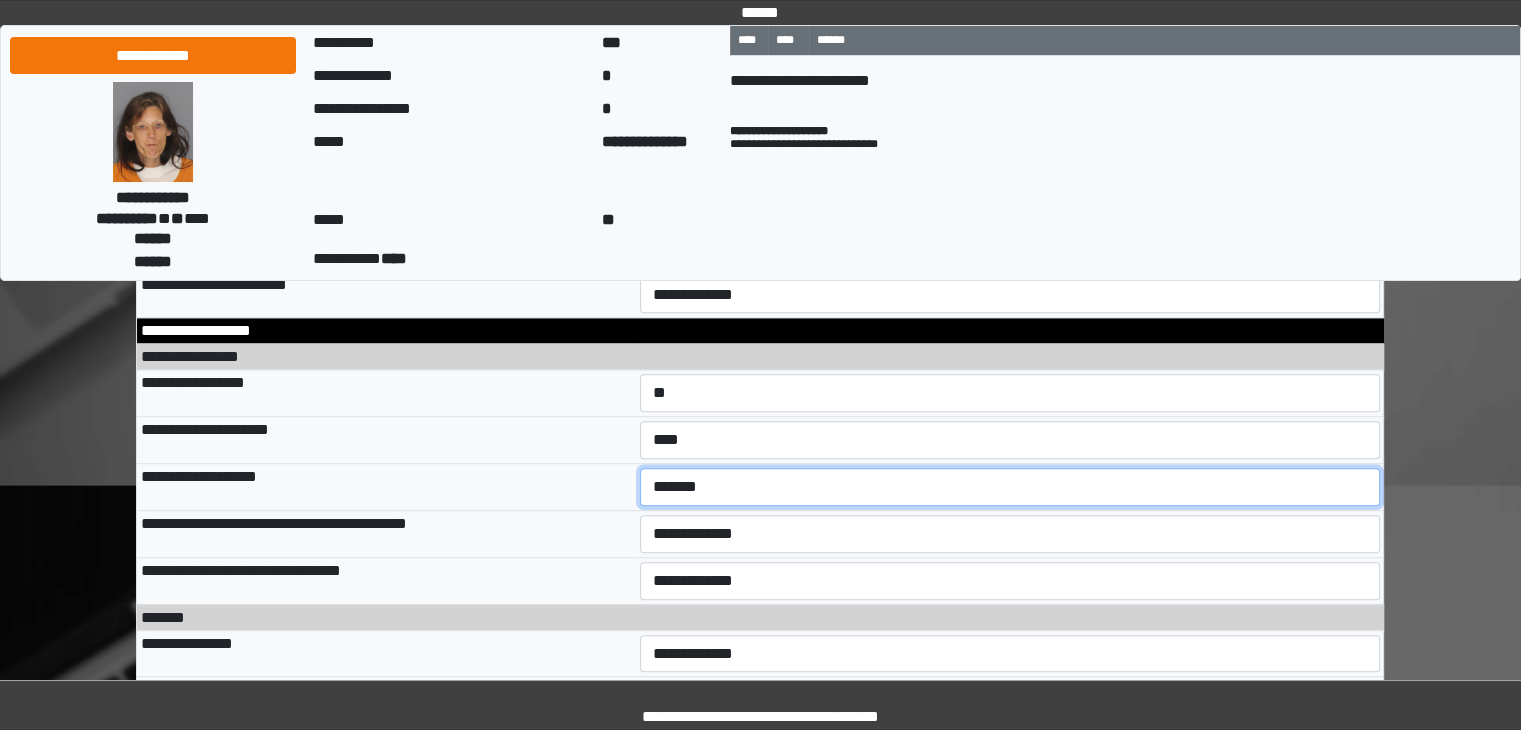 click on "**********" at bounding box center [1010, 487] 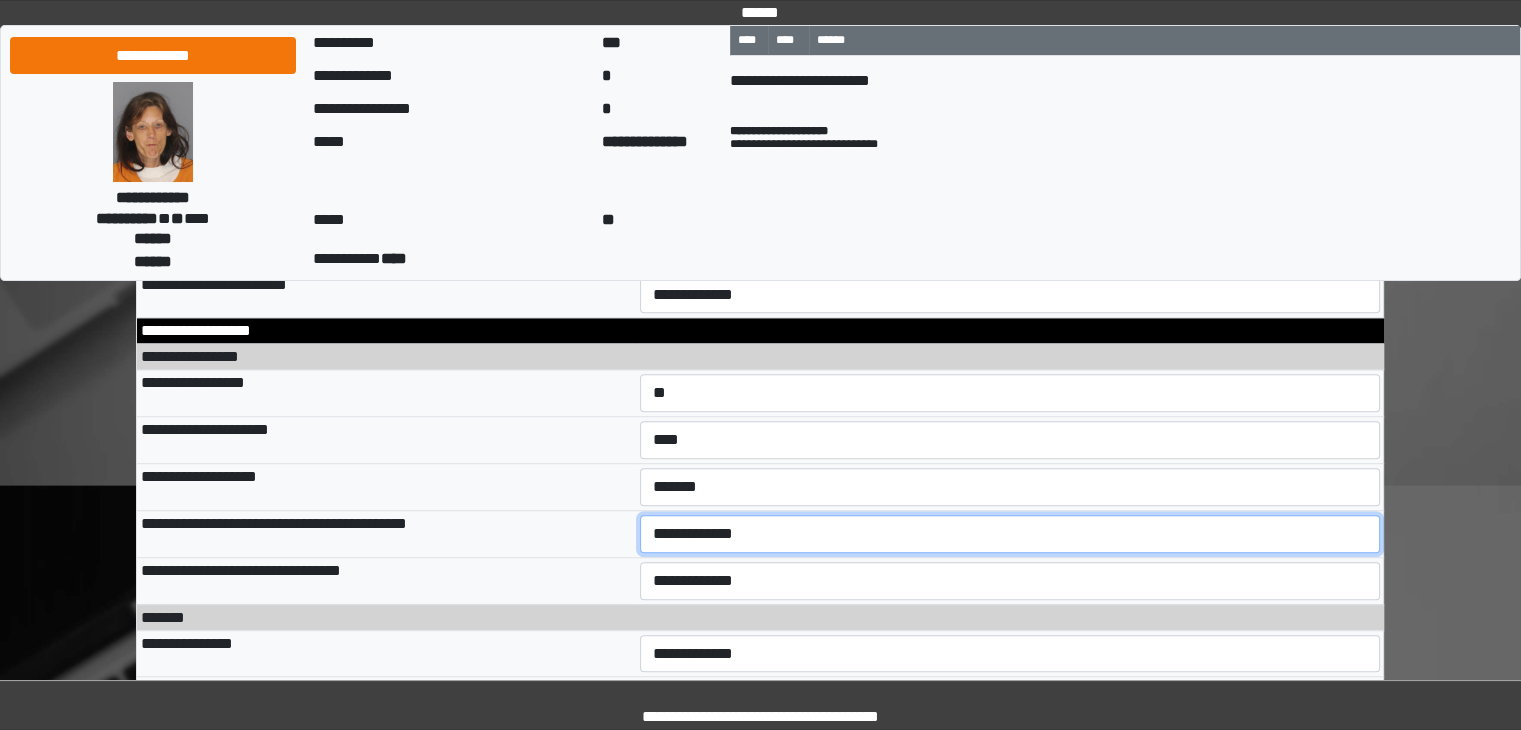 click on "**********" at bounding box center (1010, 534) 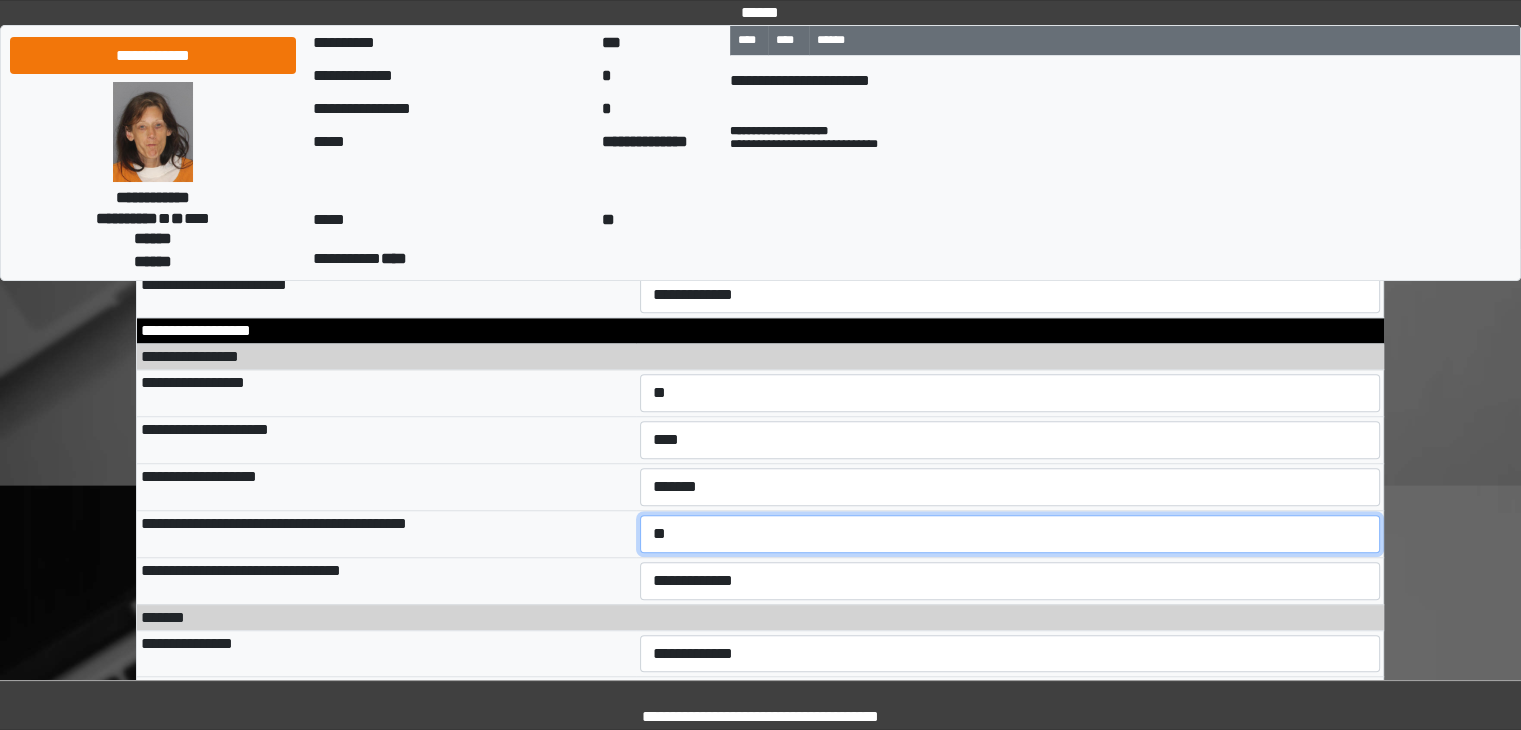click on "**********" at bounding box center (1010, 534) 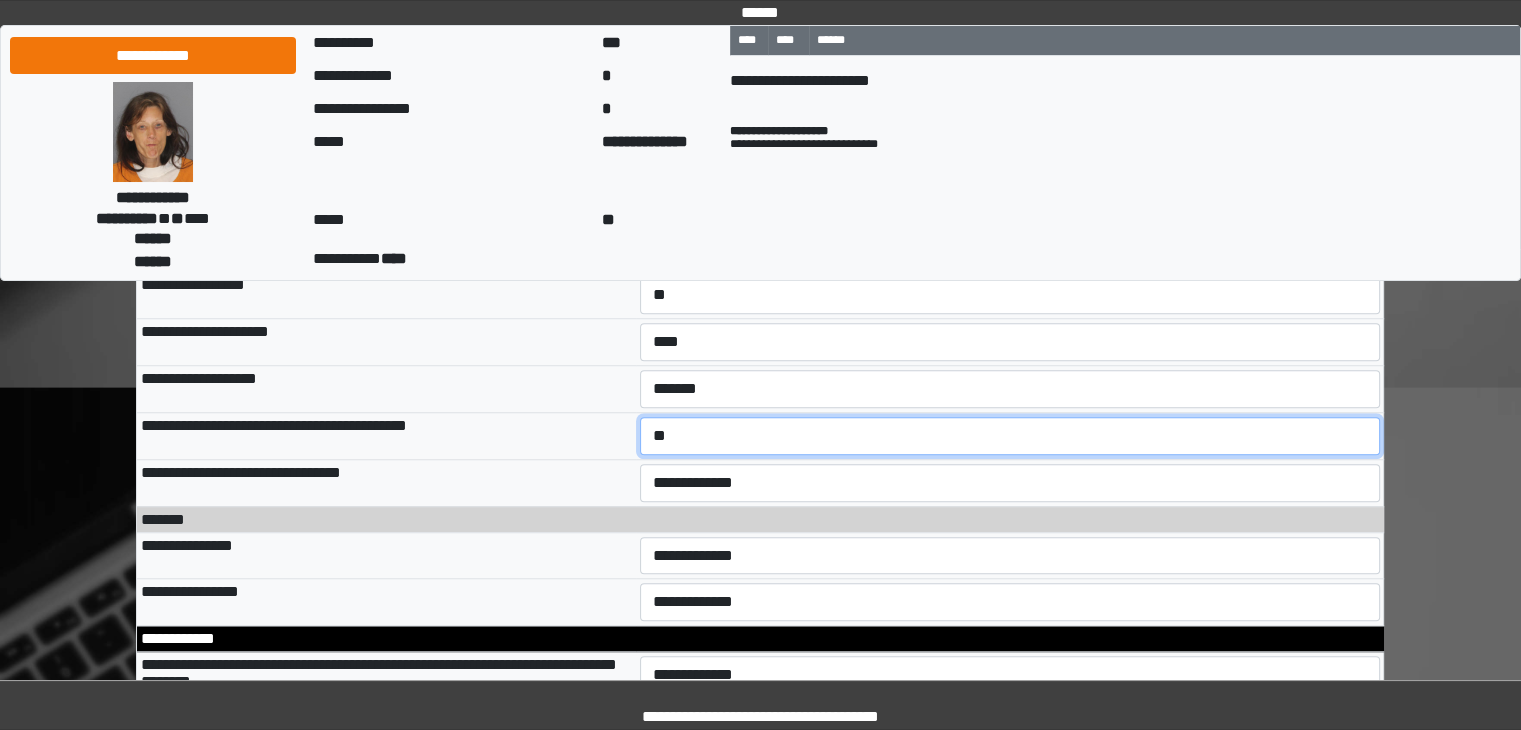 scroll, scrollTop: 9200, scrollLeft: 0, axis: vertical 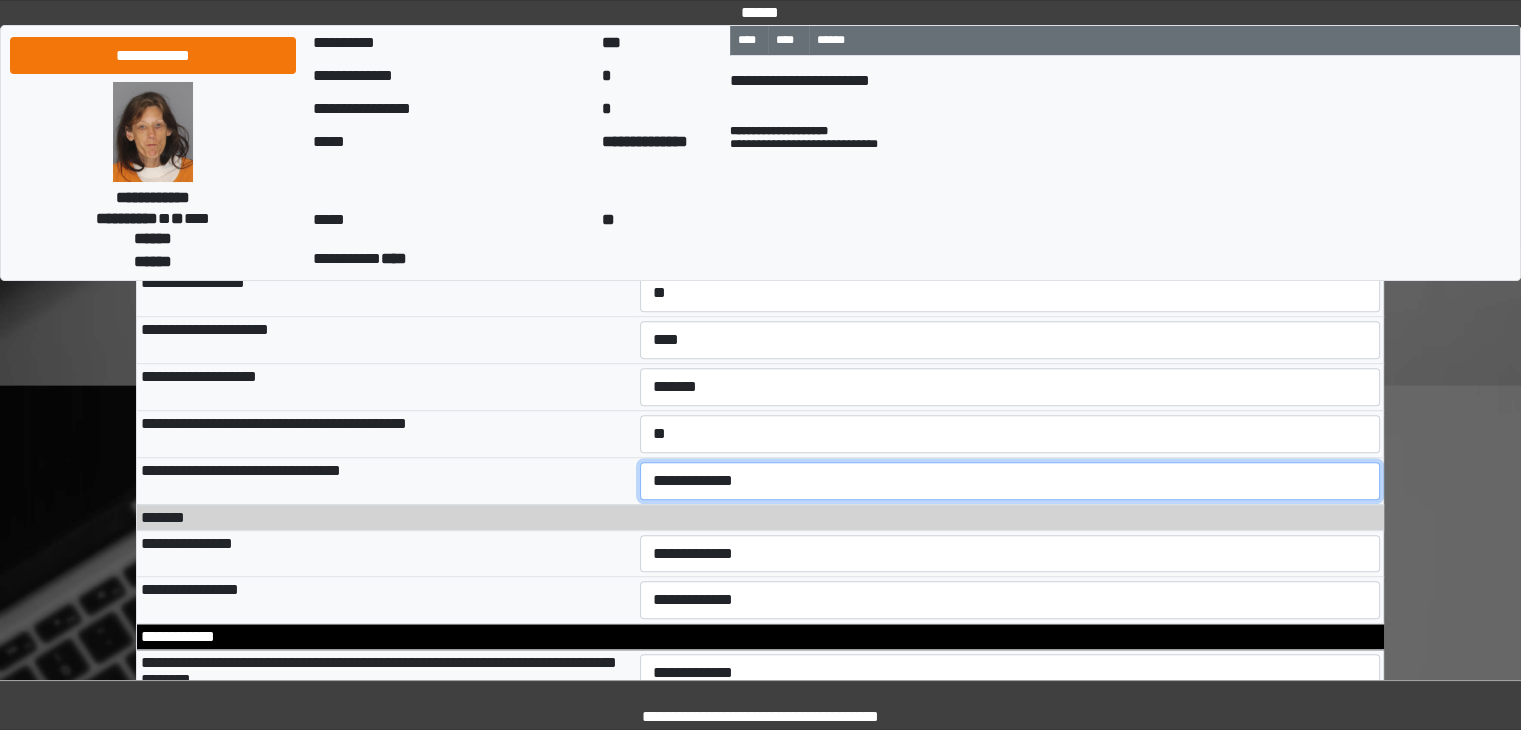 click on "**********" at bounding box center [1010, 481] 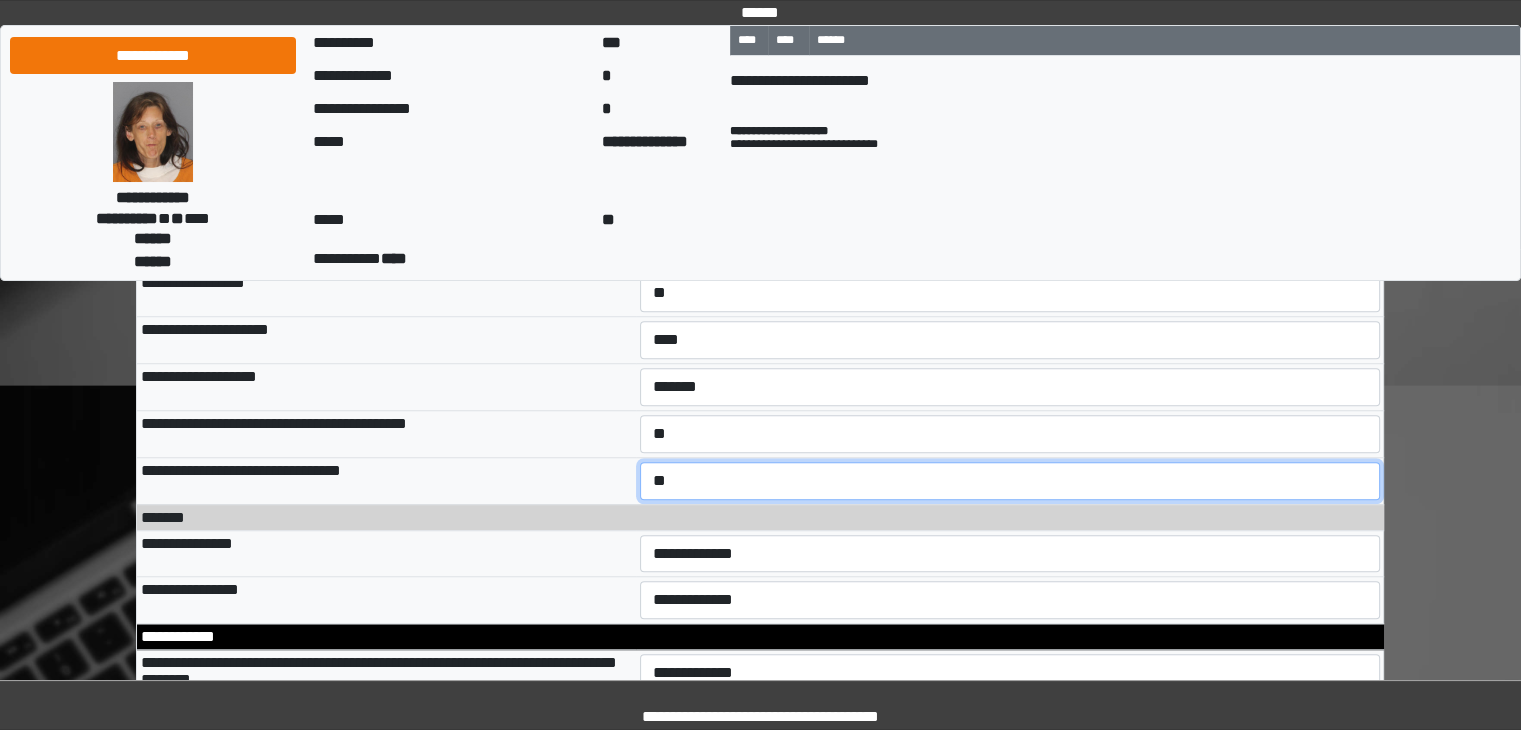 click on "**********" at bounding box center [1010, 481] 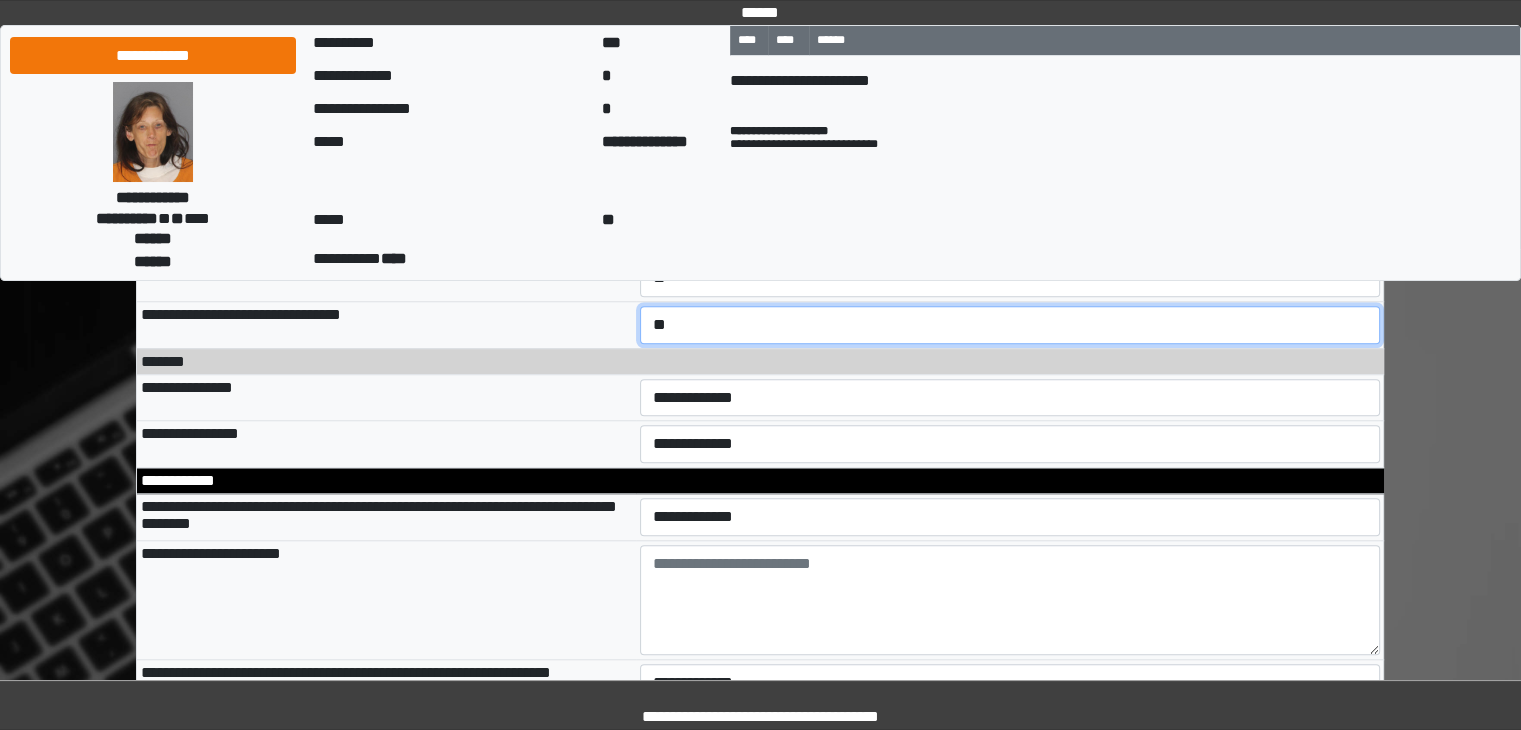 scroll, scrollTop: 9400, scrollLeft: 0, axis: vertical 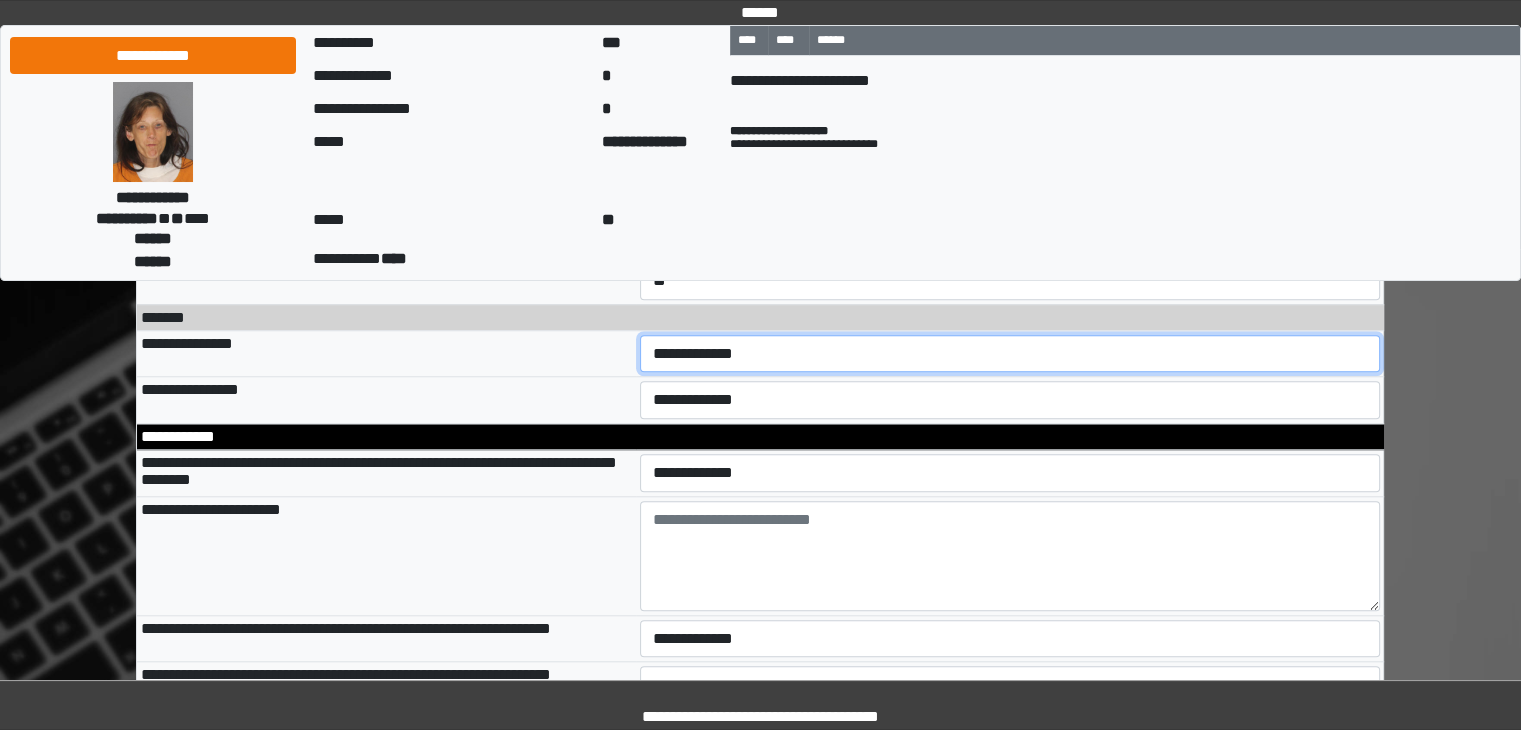 click on "**********" at bounding box center [1010, 354] 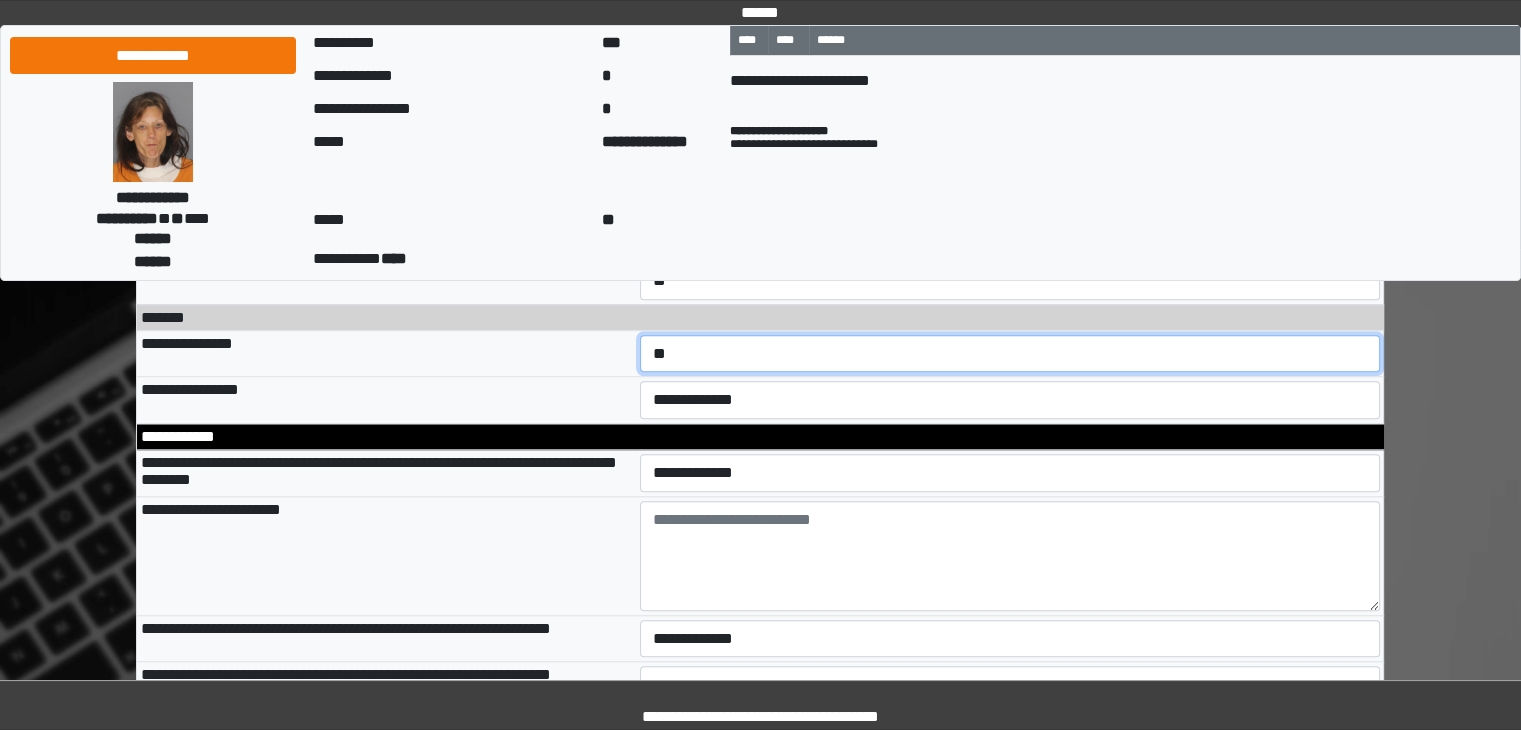 click on "**********" at bounding box center [1010, 354] 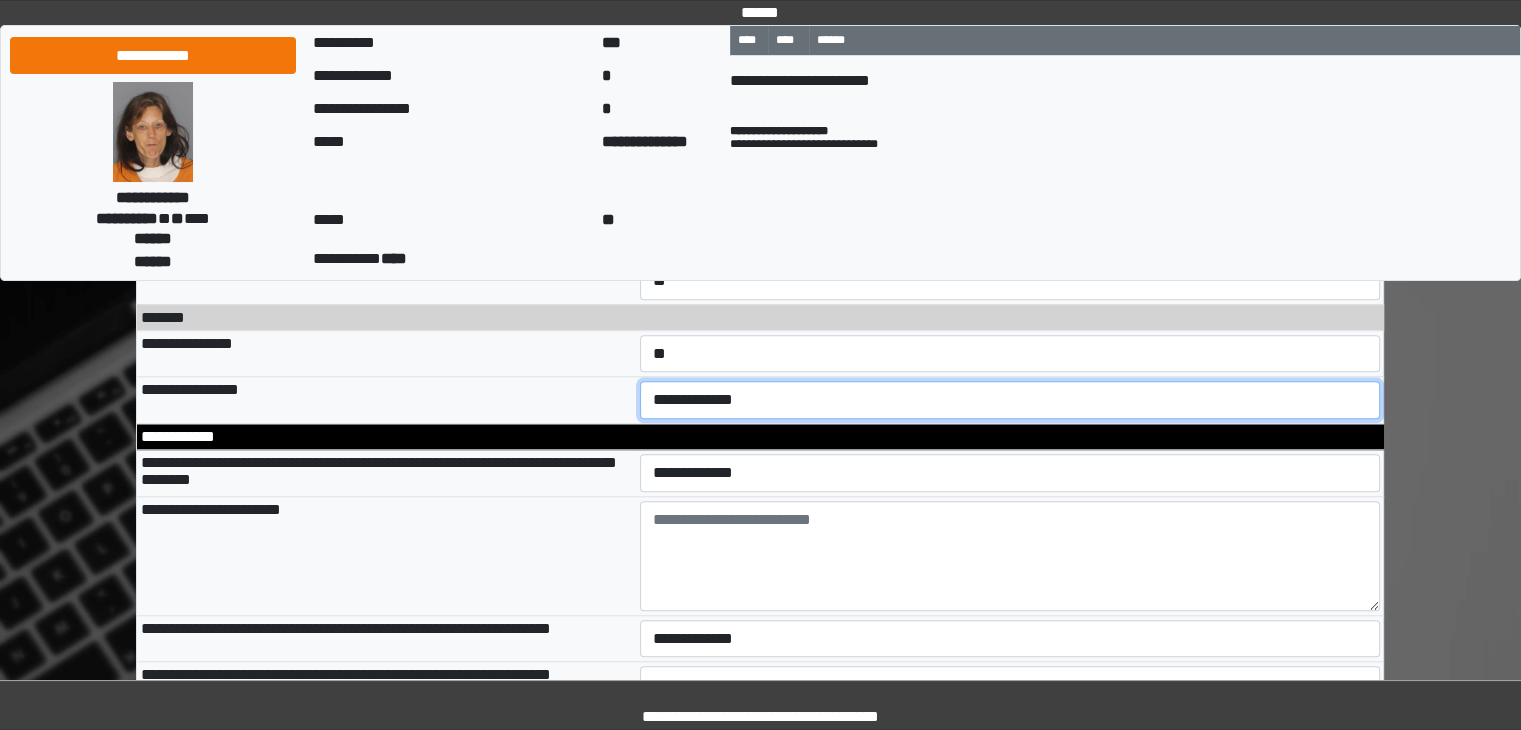 click on "**********" at bounding box center [1010, 400] 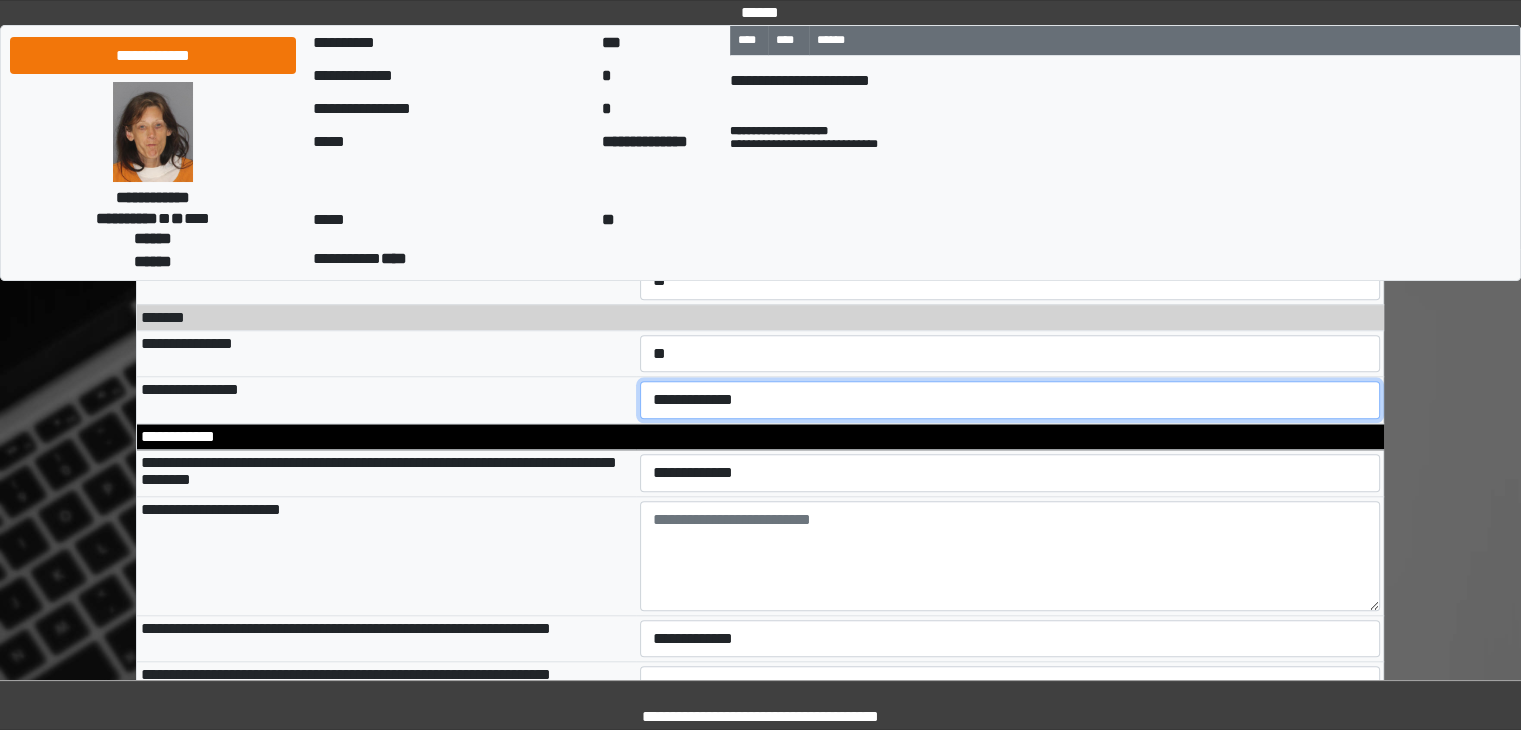 select on "**" 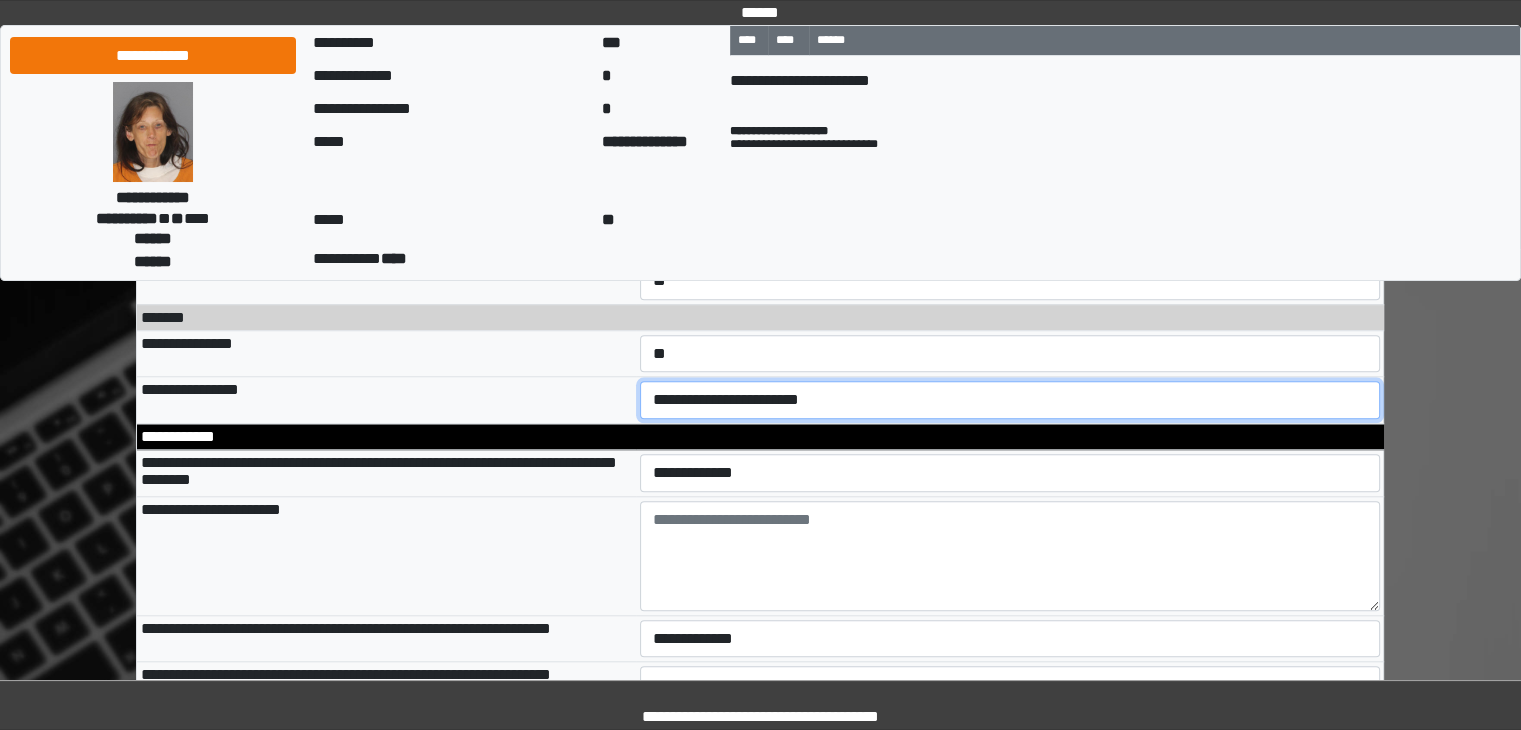 click on "**********" at bounding box center [1010, 400] 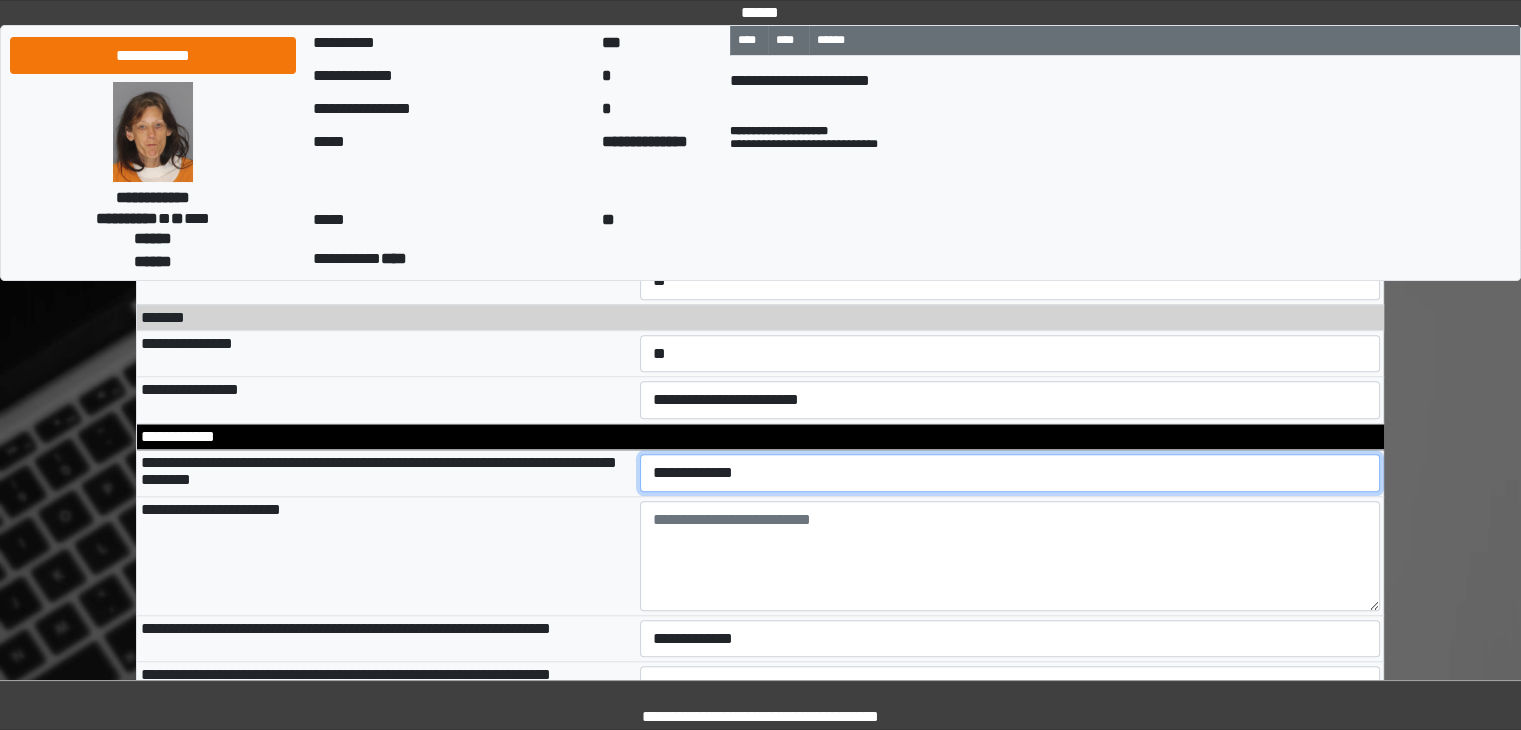 click on "**********" at bounding box center (1010, 473) 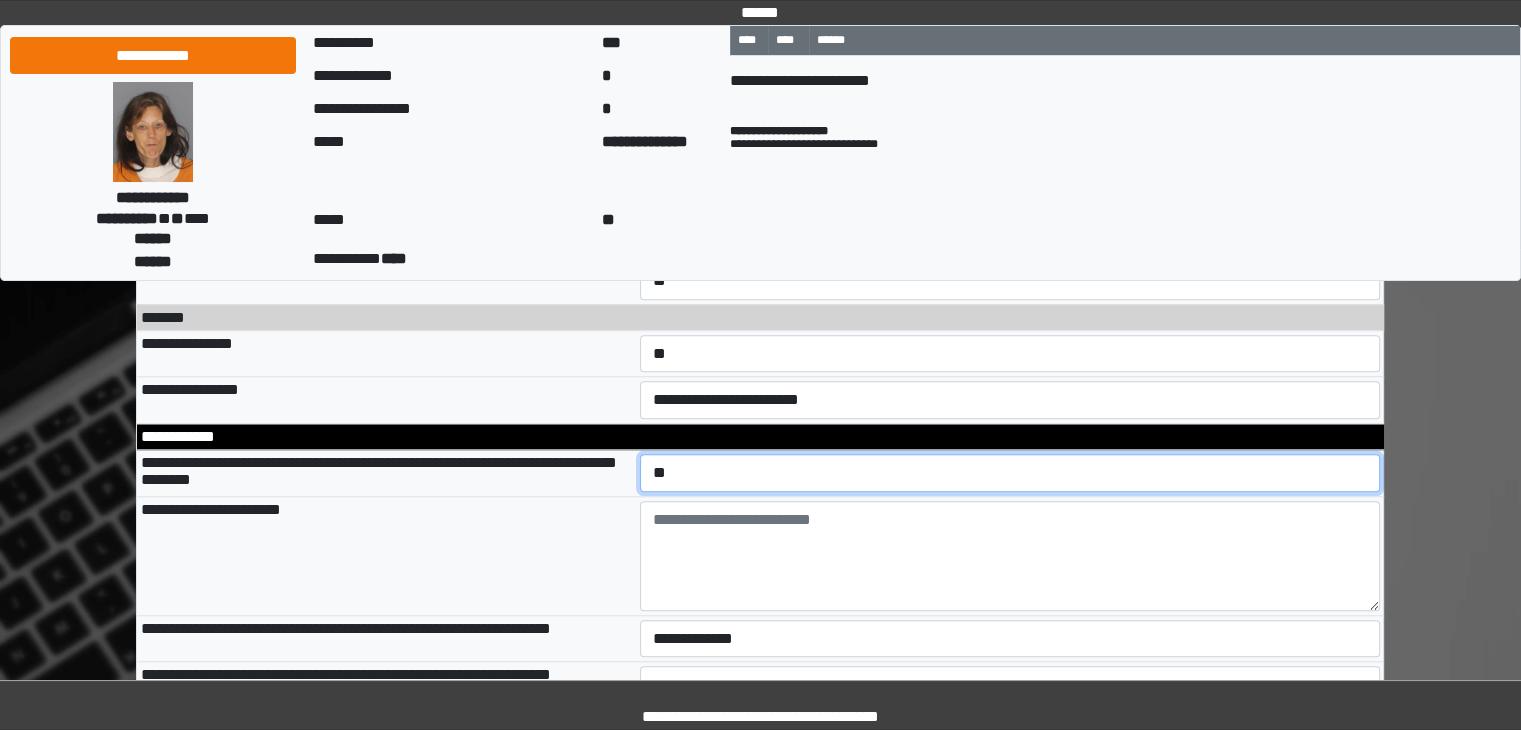 click on "**********" at bounding box center [1010, 473] 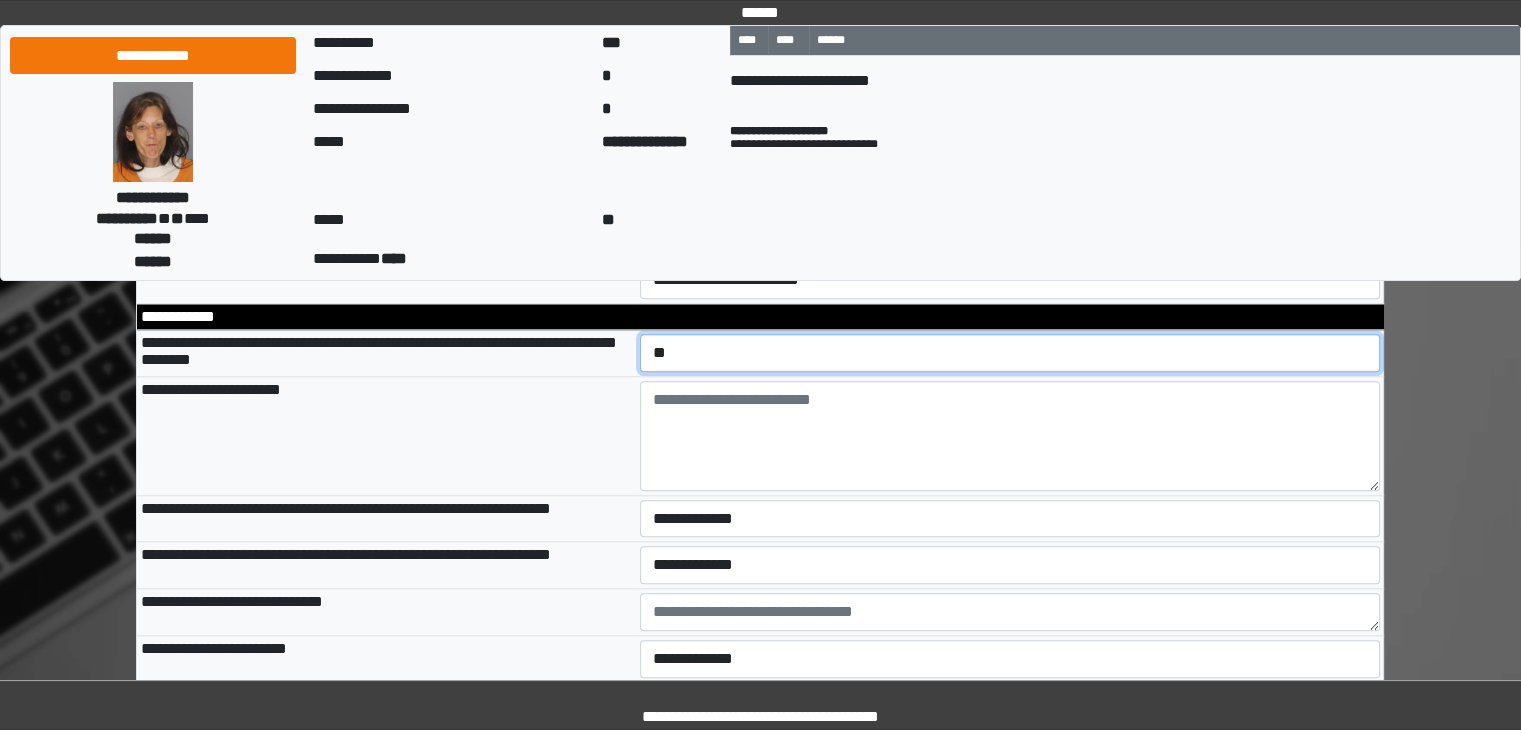 scroll, scrollTop: 9600, scrollLeft: 0, axis: vertical 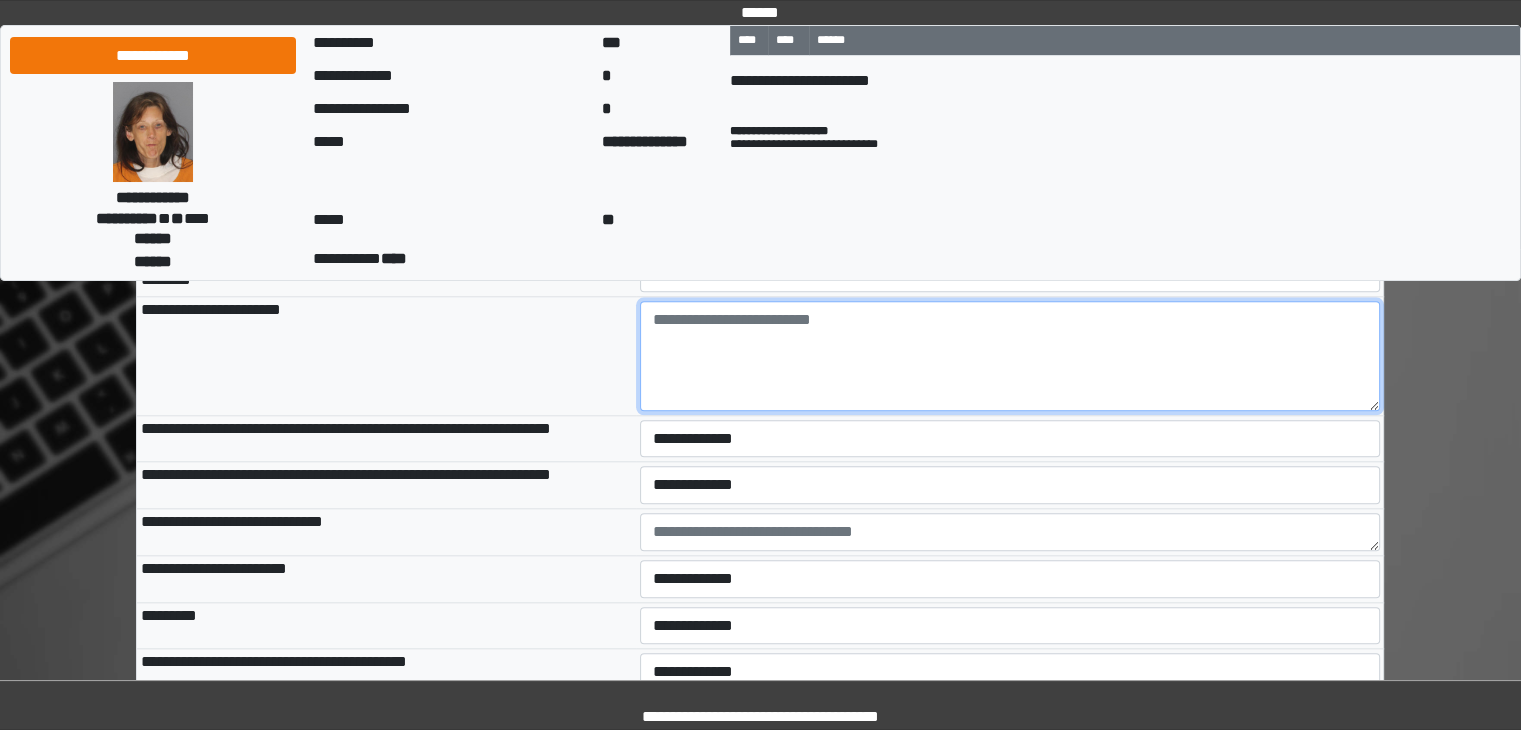 click at bounding box center (1010, 356) 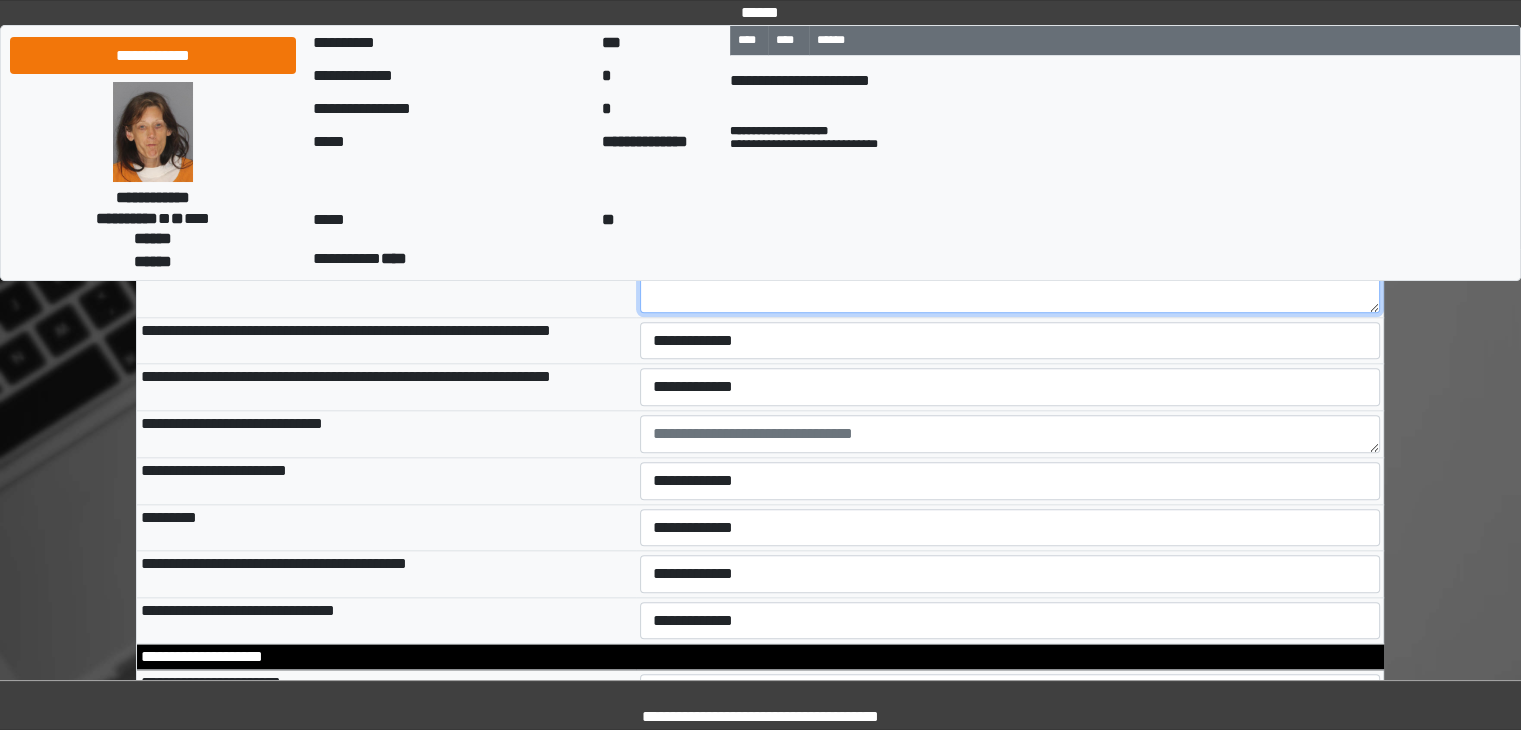 scroll, scrollTop: 9700, scrollLeft: 0, axis: vertical 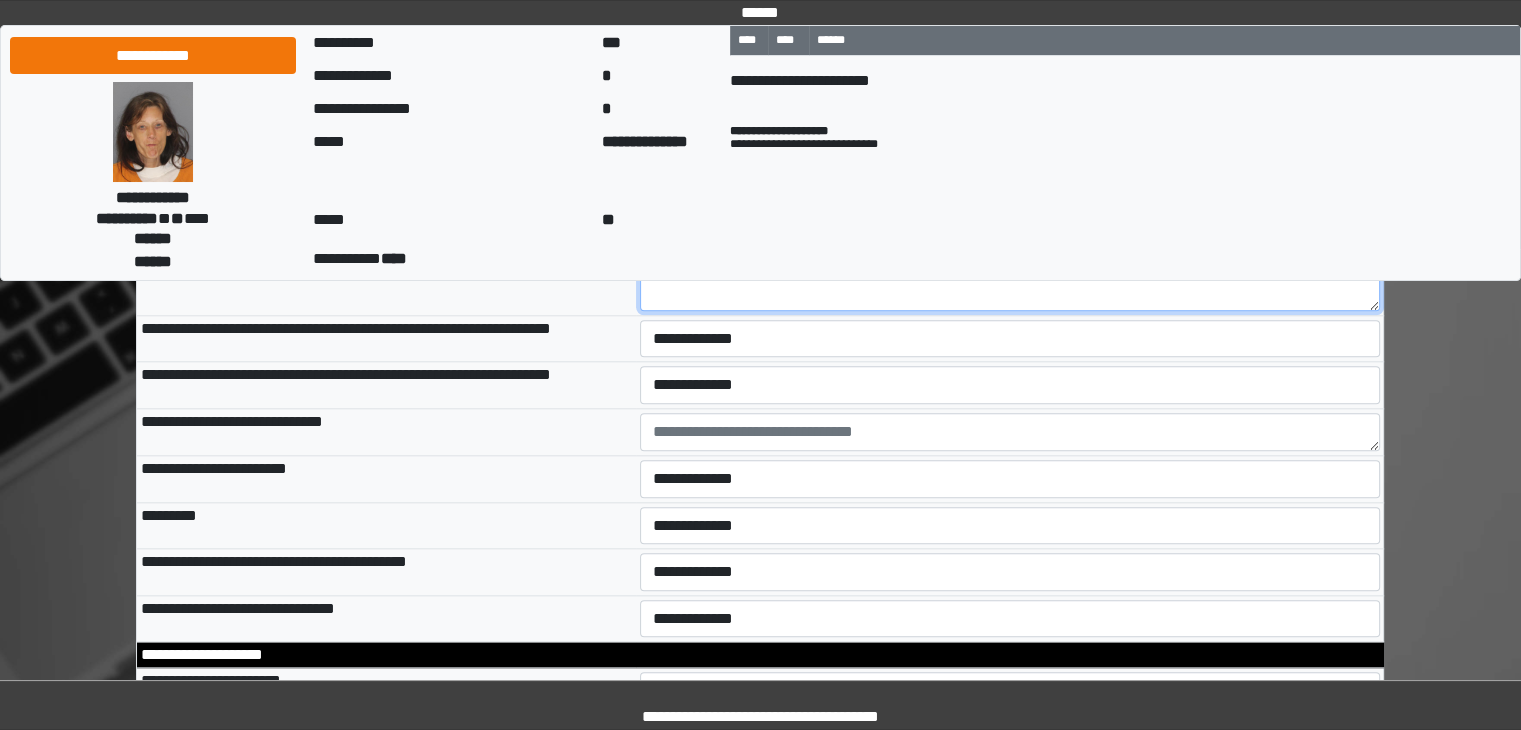 type on "**********" 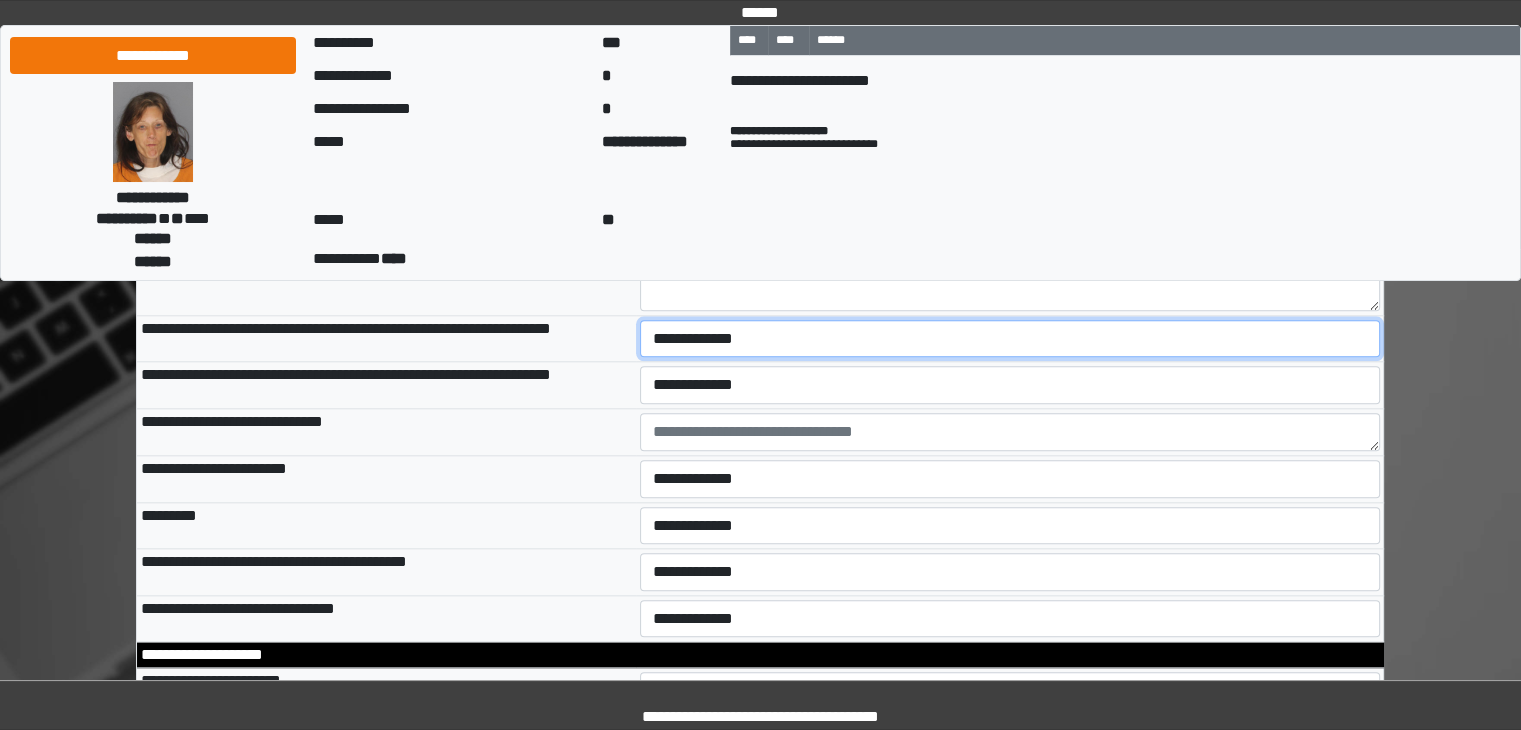 click on "**********" at bounding box center (1010, 339) 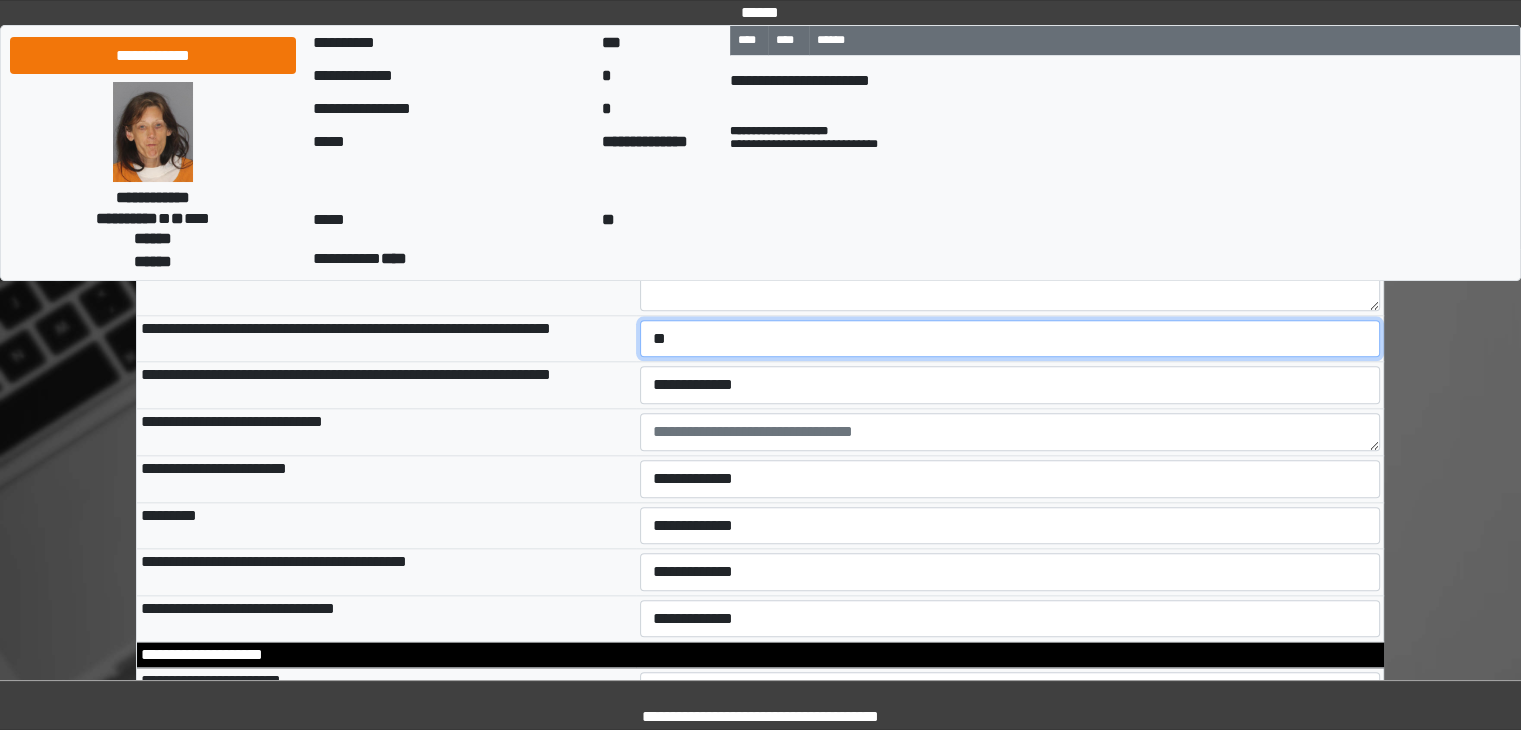 click on "**********" at bounding box center [1010, 339] 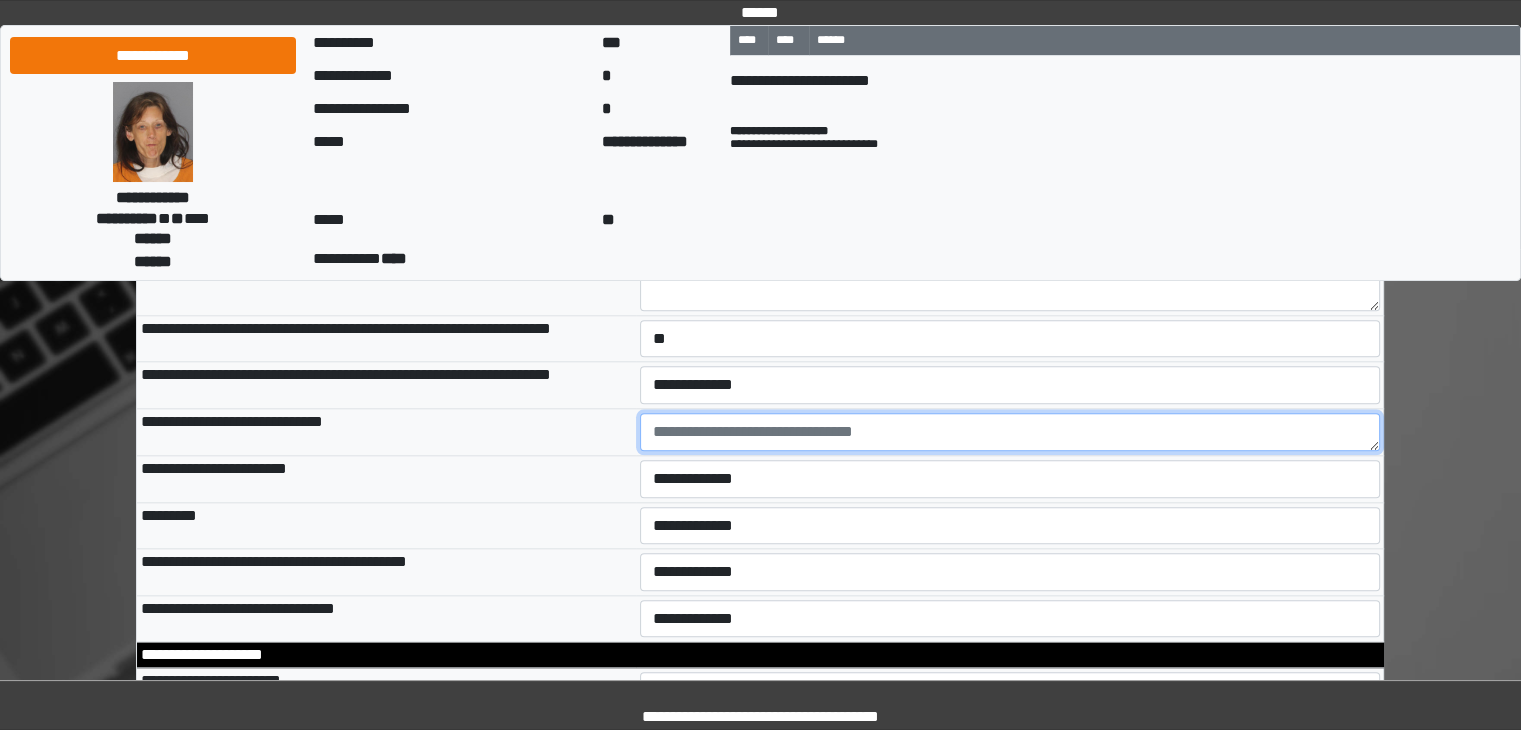click at bounding box center (1010, 432) 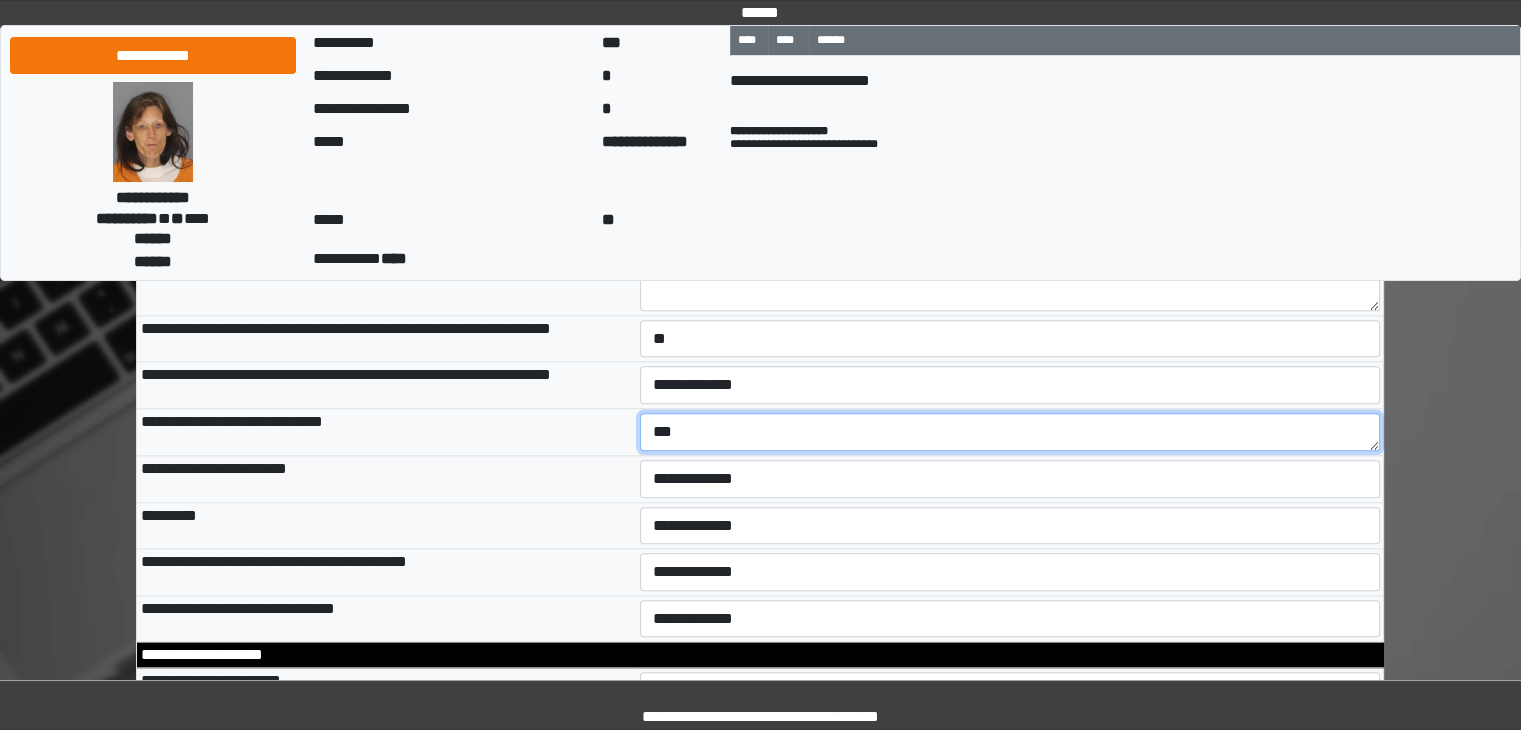 type on "***" 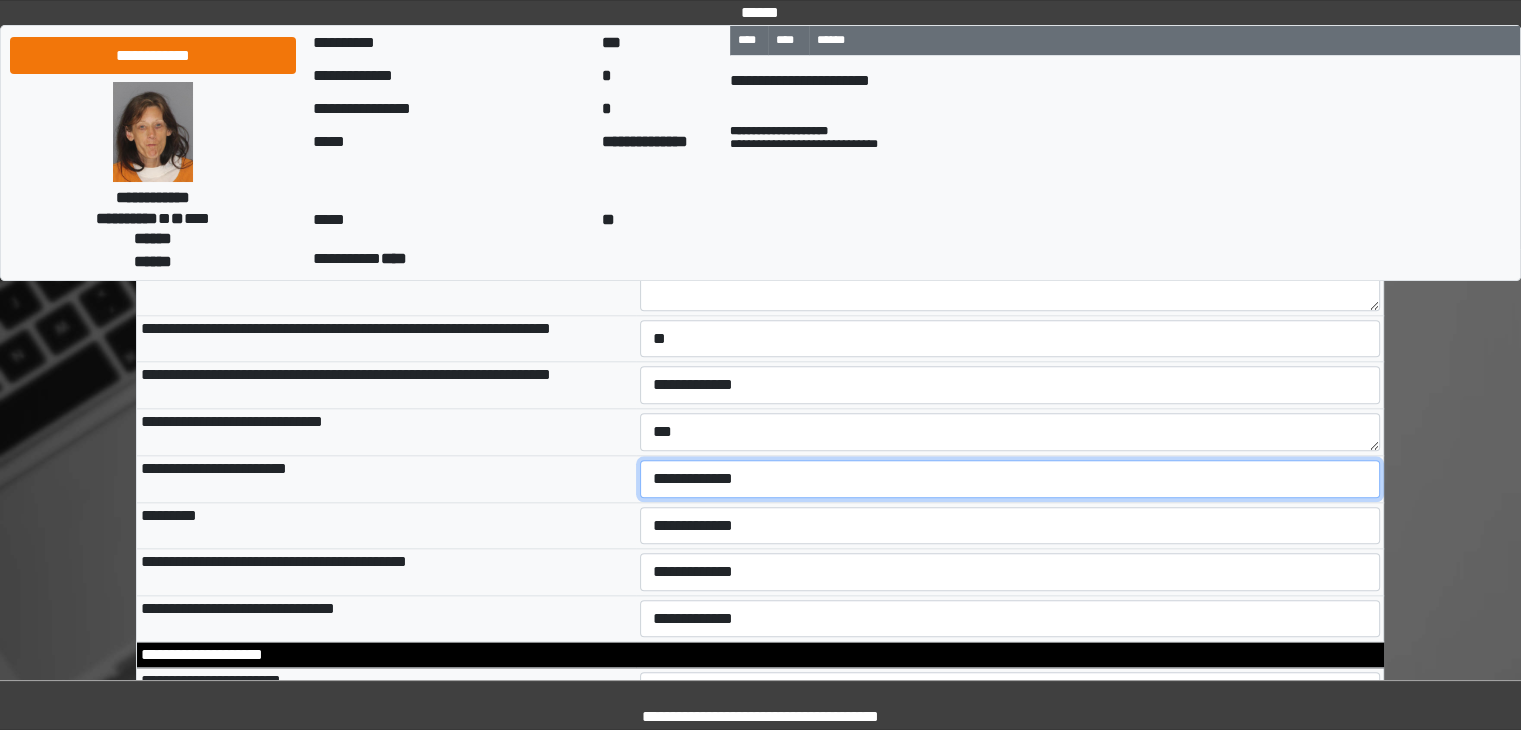 click on "**********" at bounding box center (1010, 479) 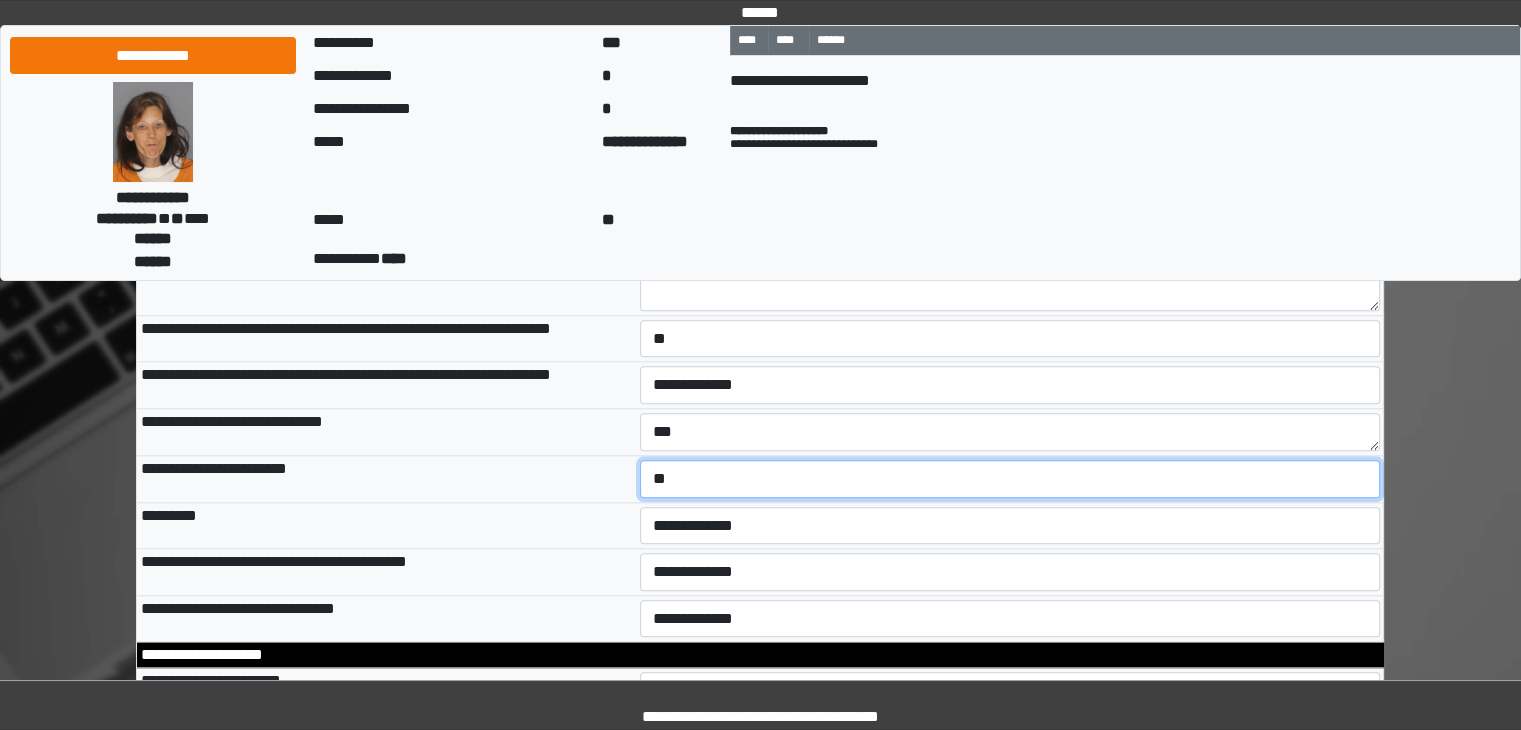 click on "**********" at bounding box center [1010, 479] 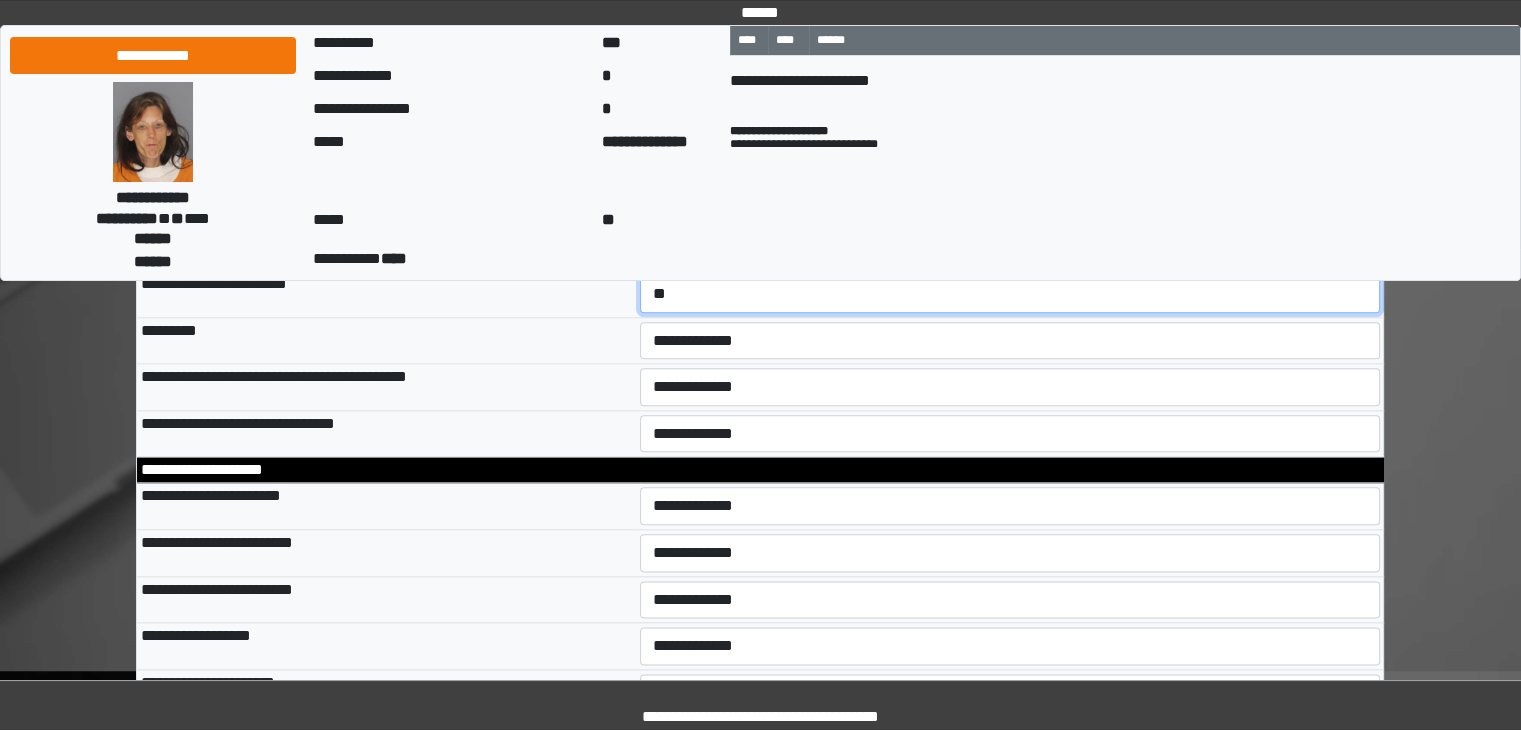scroll, scrollTop: 9900, scrollLeft: 0, axis: vertical 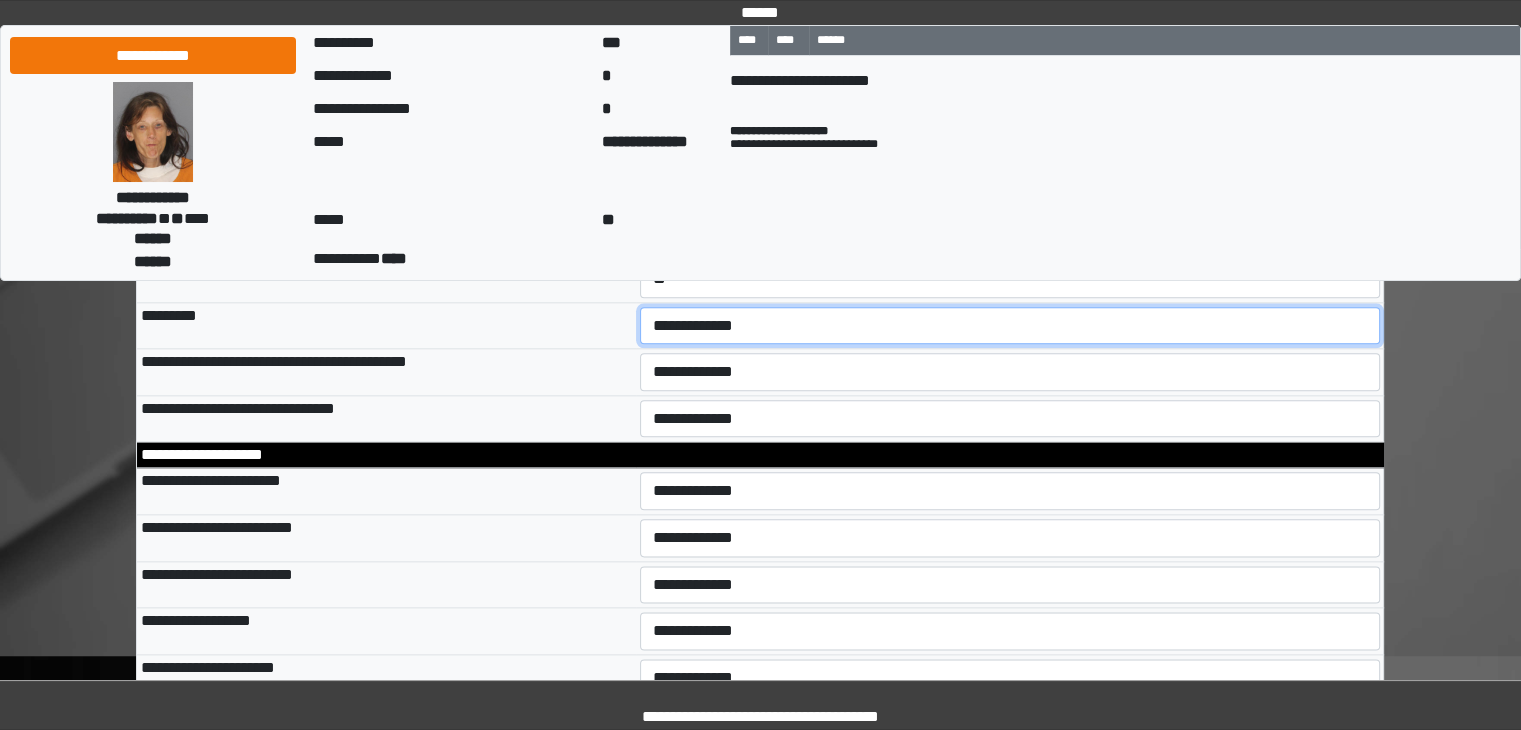 click on "**********" at bounding box center [1010, 326] 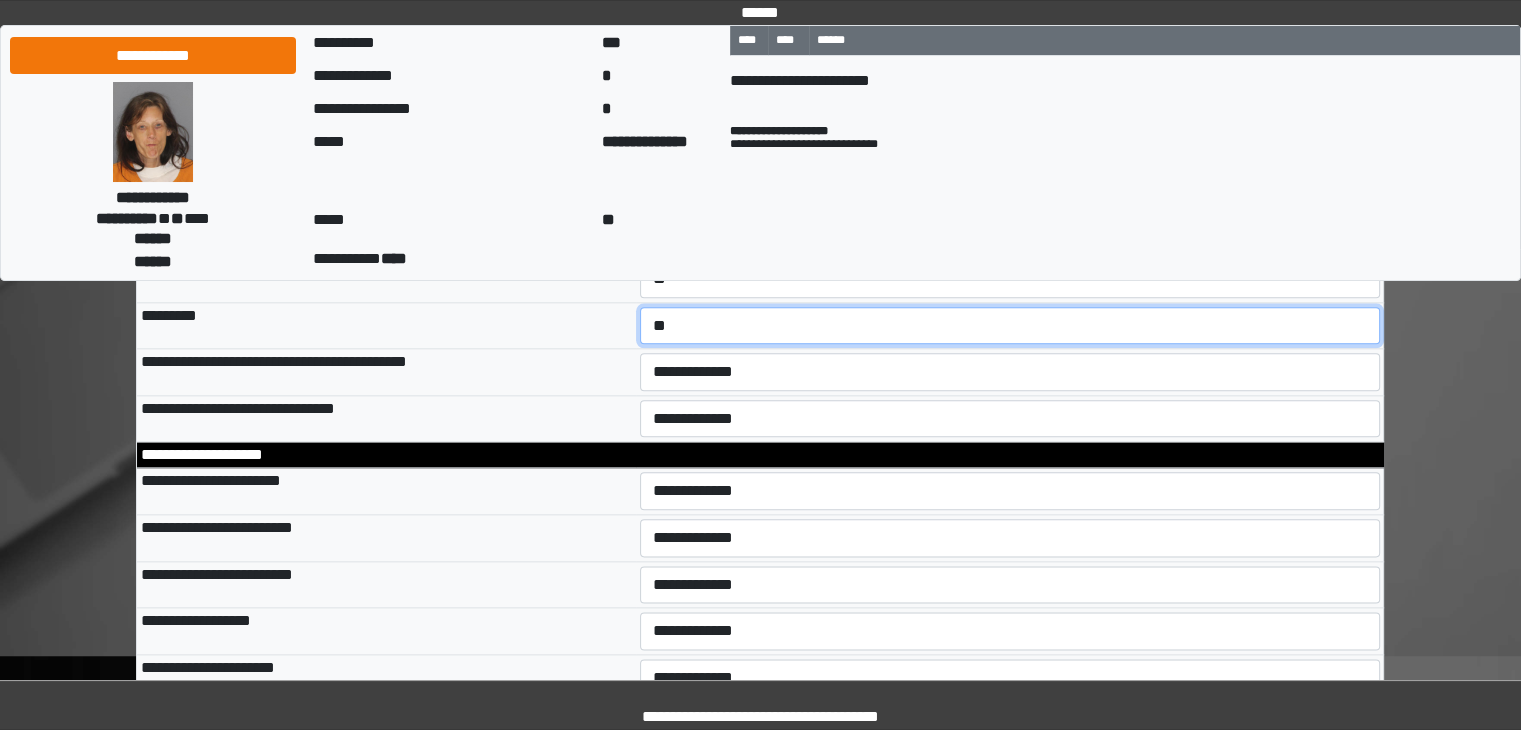 click on "**********" at bounding box center [1010, 326] 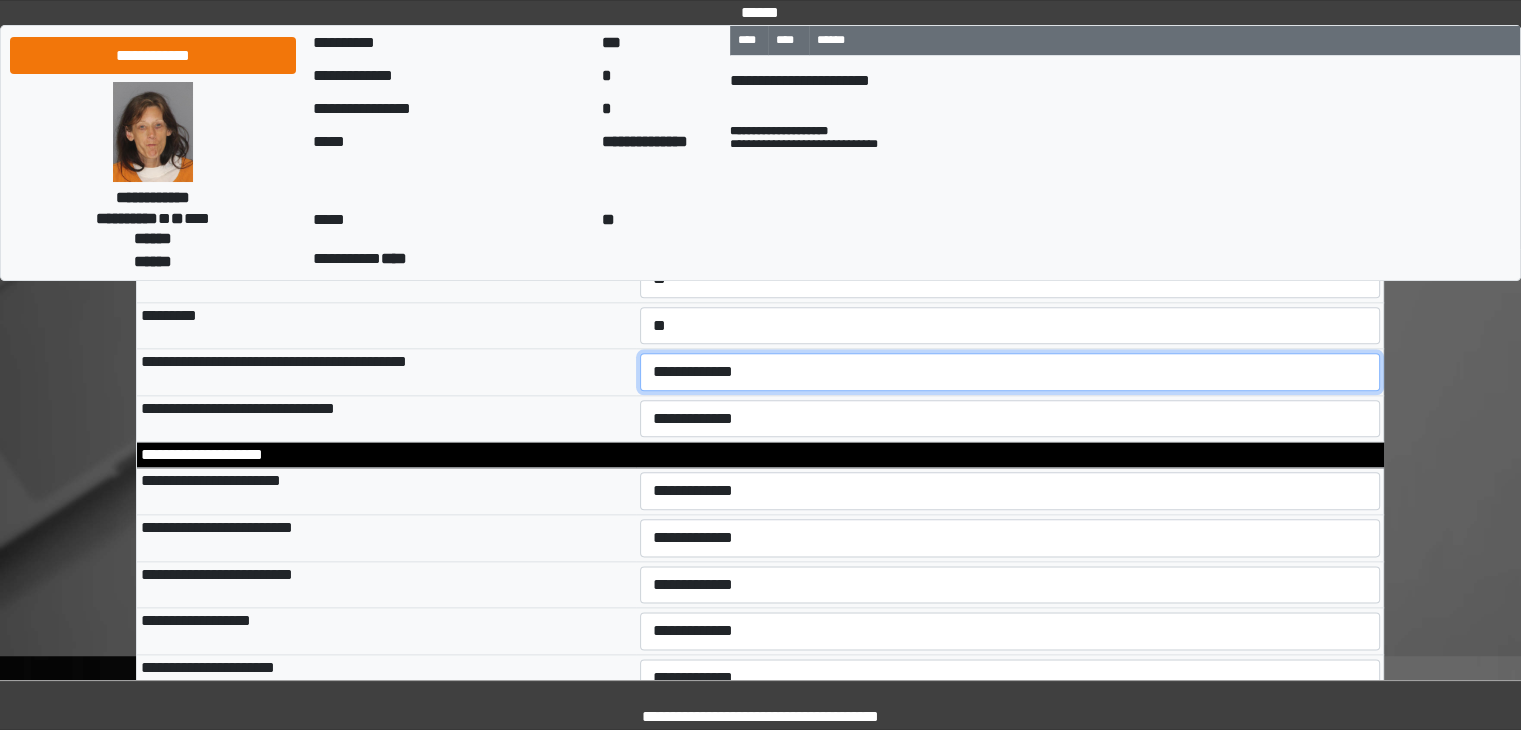 click on "**********" at bounding box center (1010, 372) 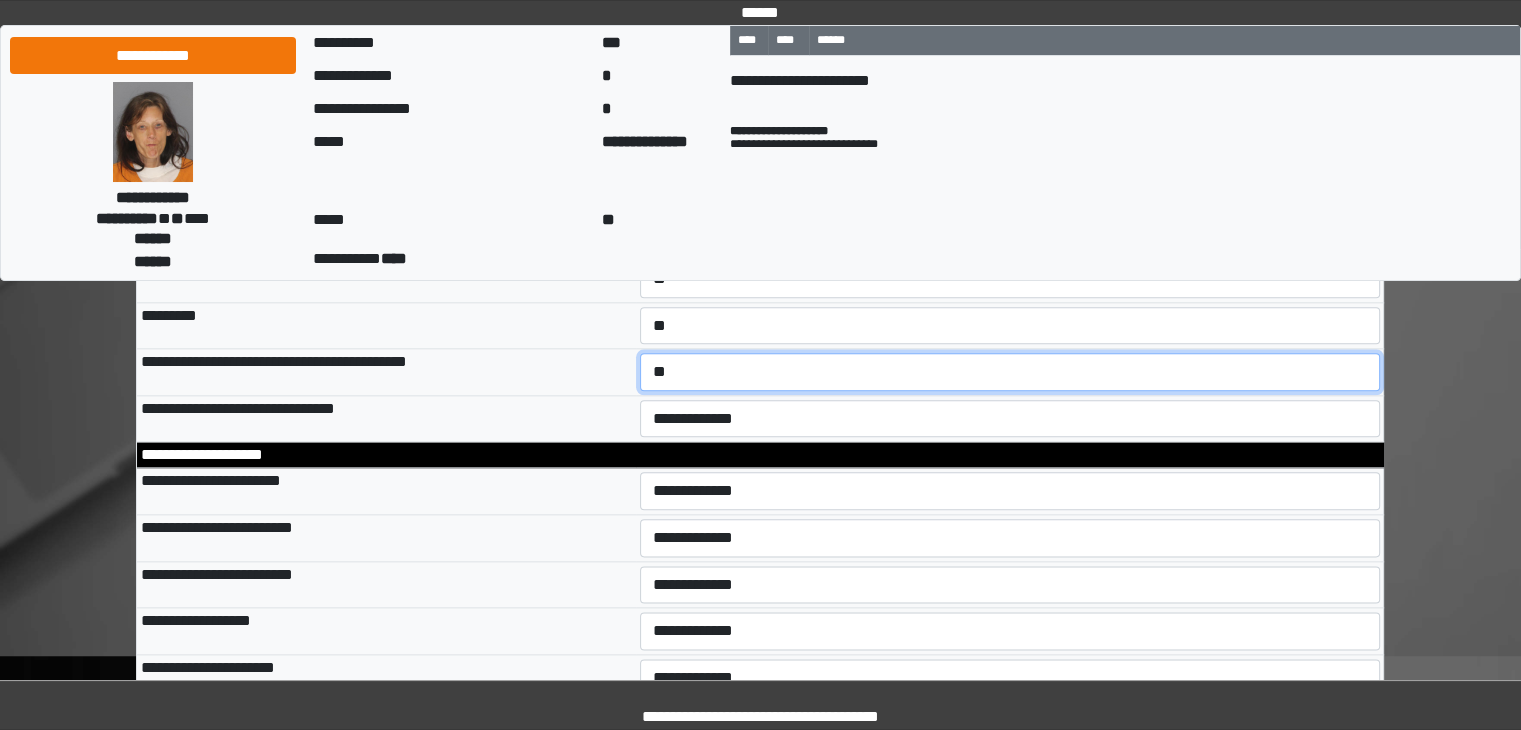 click on "**********" at bounding box center (1010, 372) 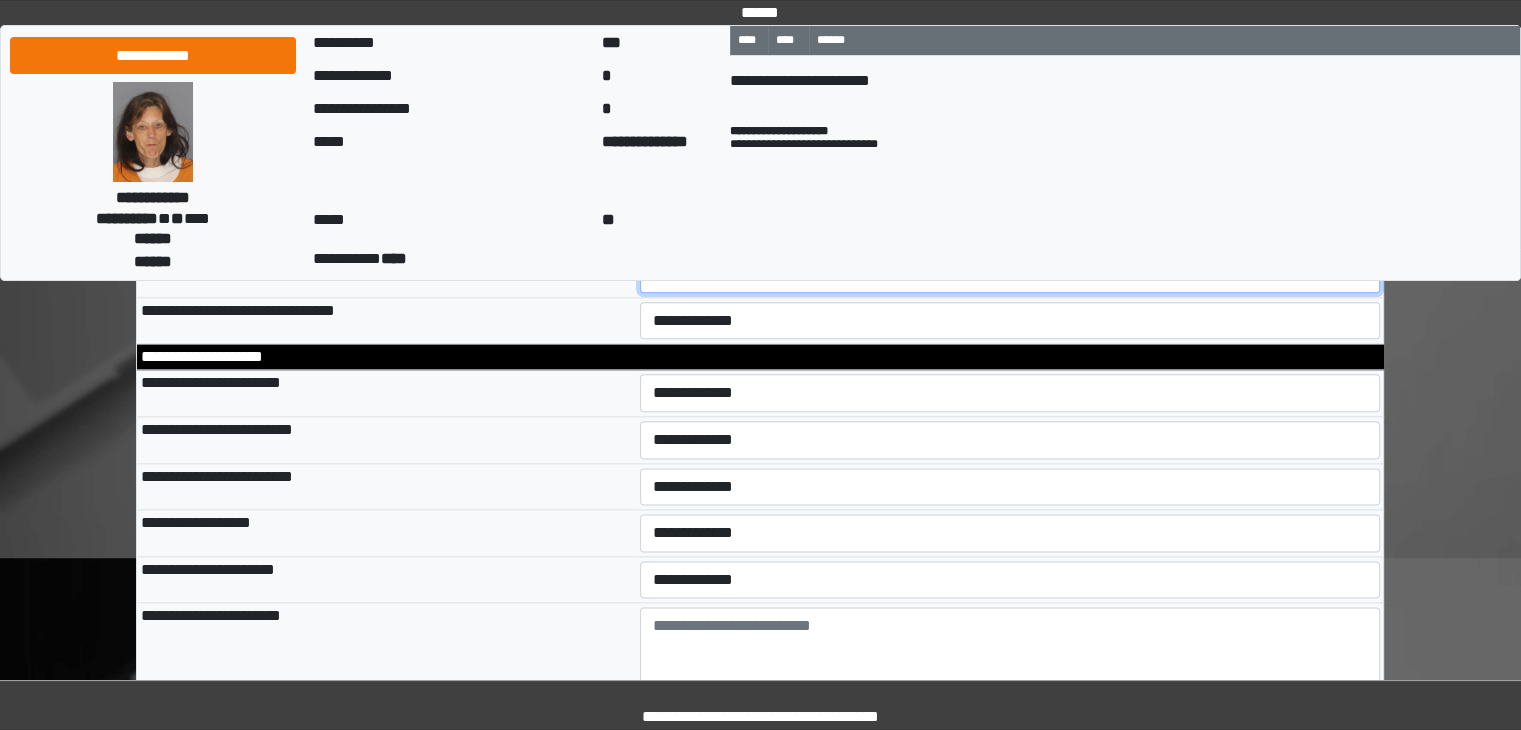 scroll, scrollTop: 10000, scrollLeft: 0, axis: vertical 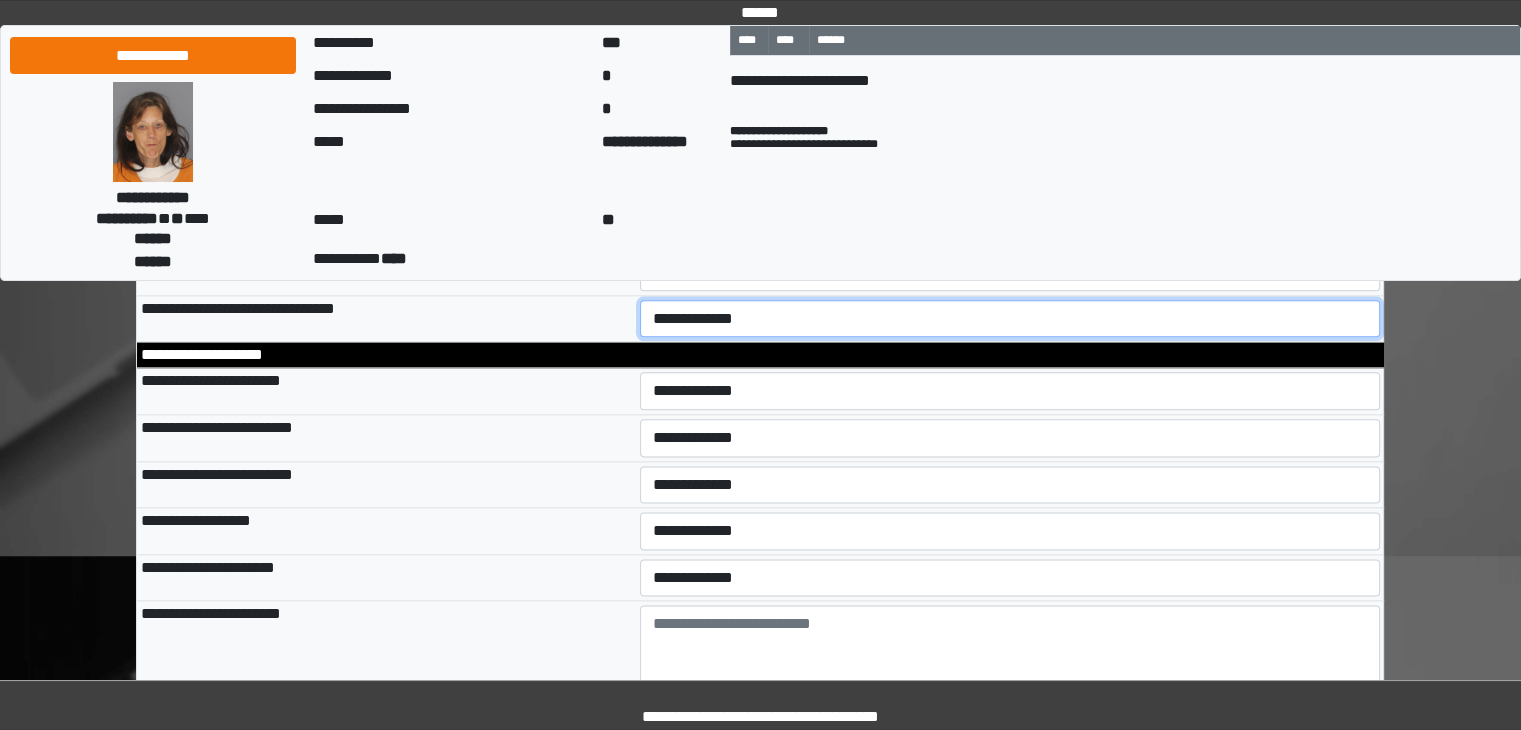 click on "**********" at bounding box center [1010, 319] 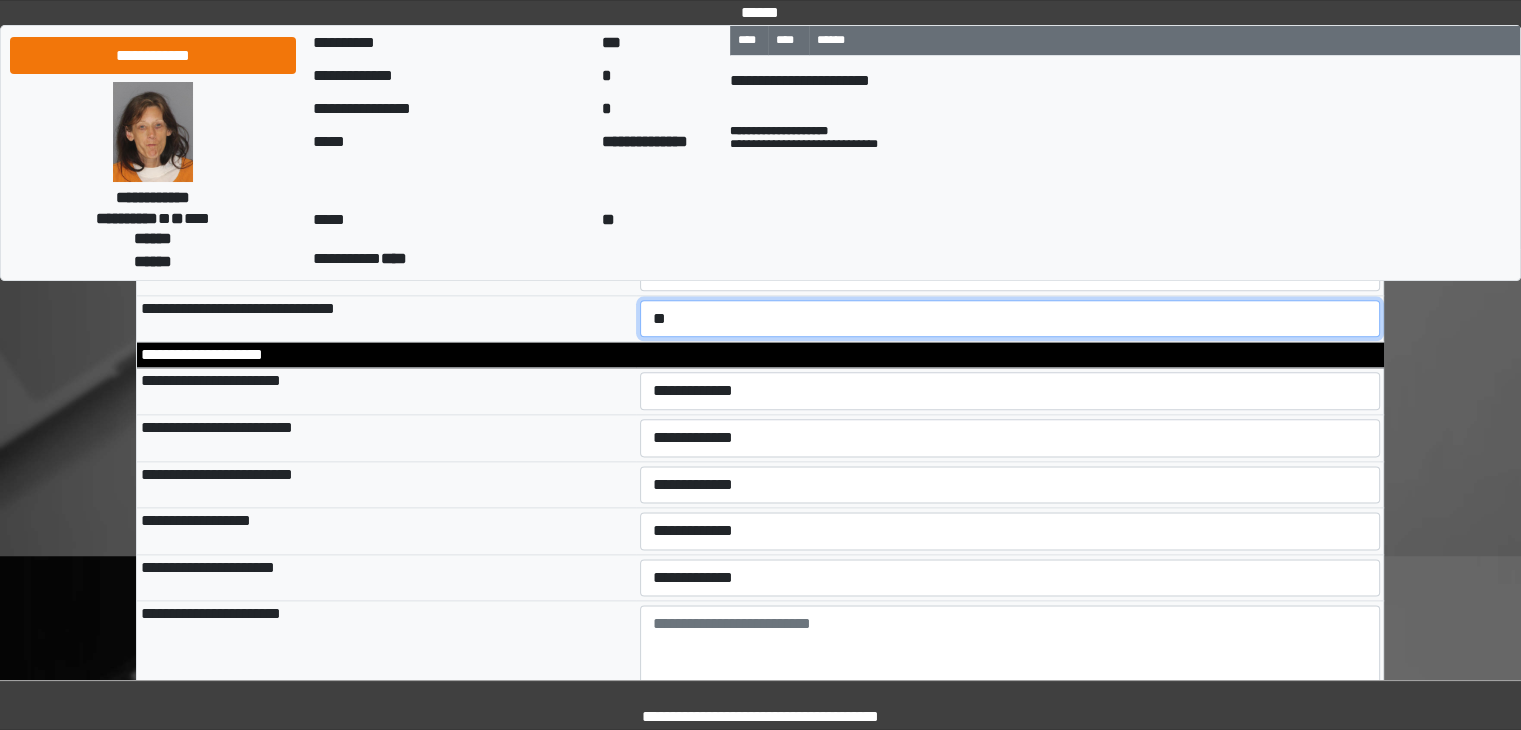 click on "**********" at bounding box center (1010, 319) 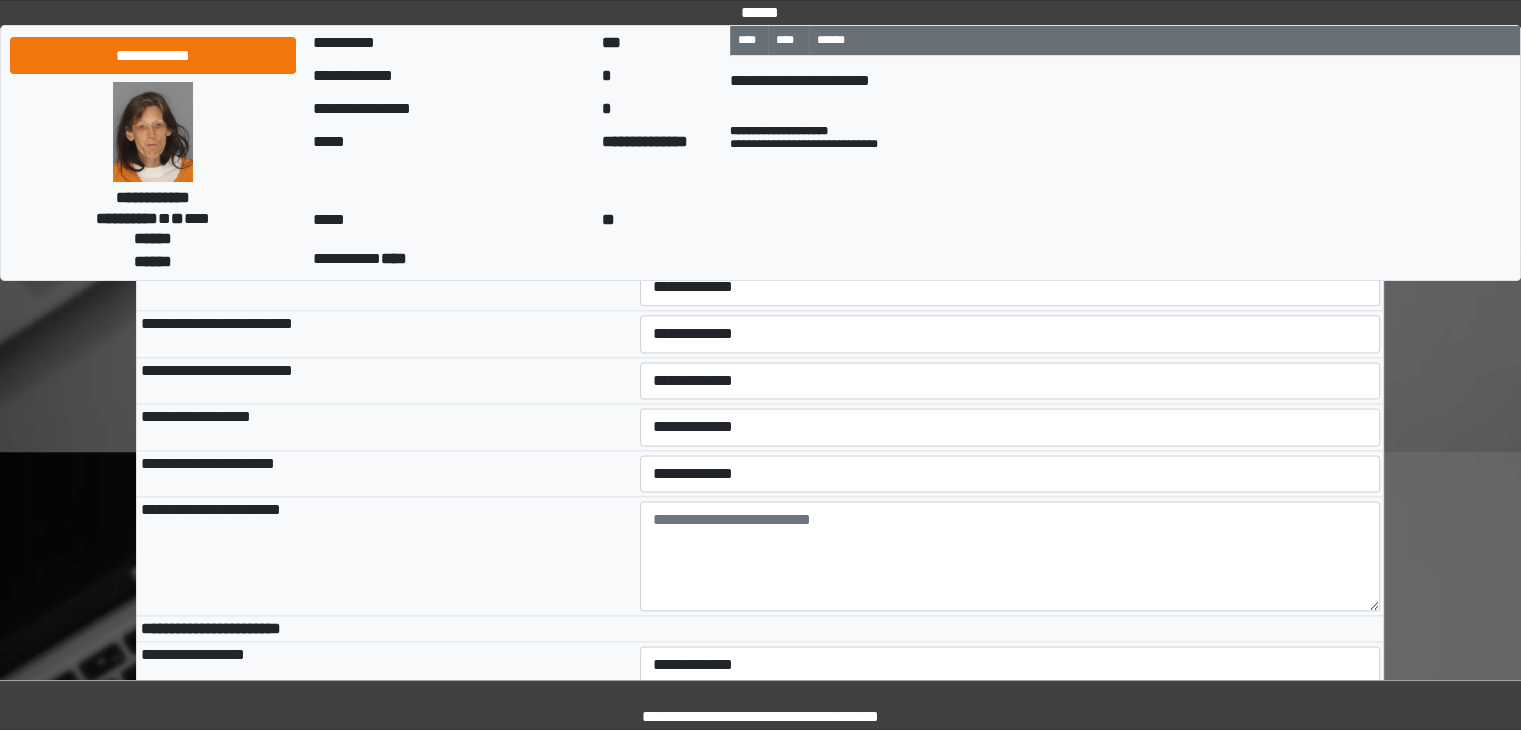 scroll, scrollTop: 10100, scrollLeft: 0, axis: vertical 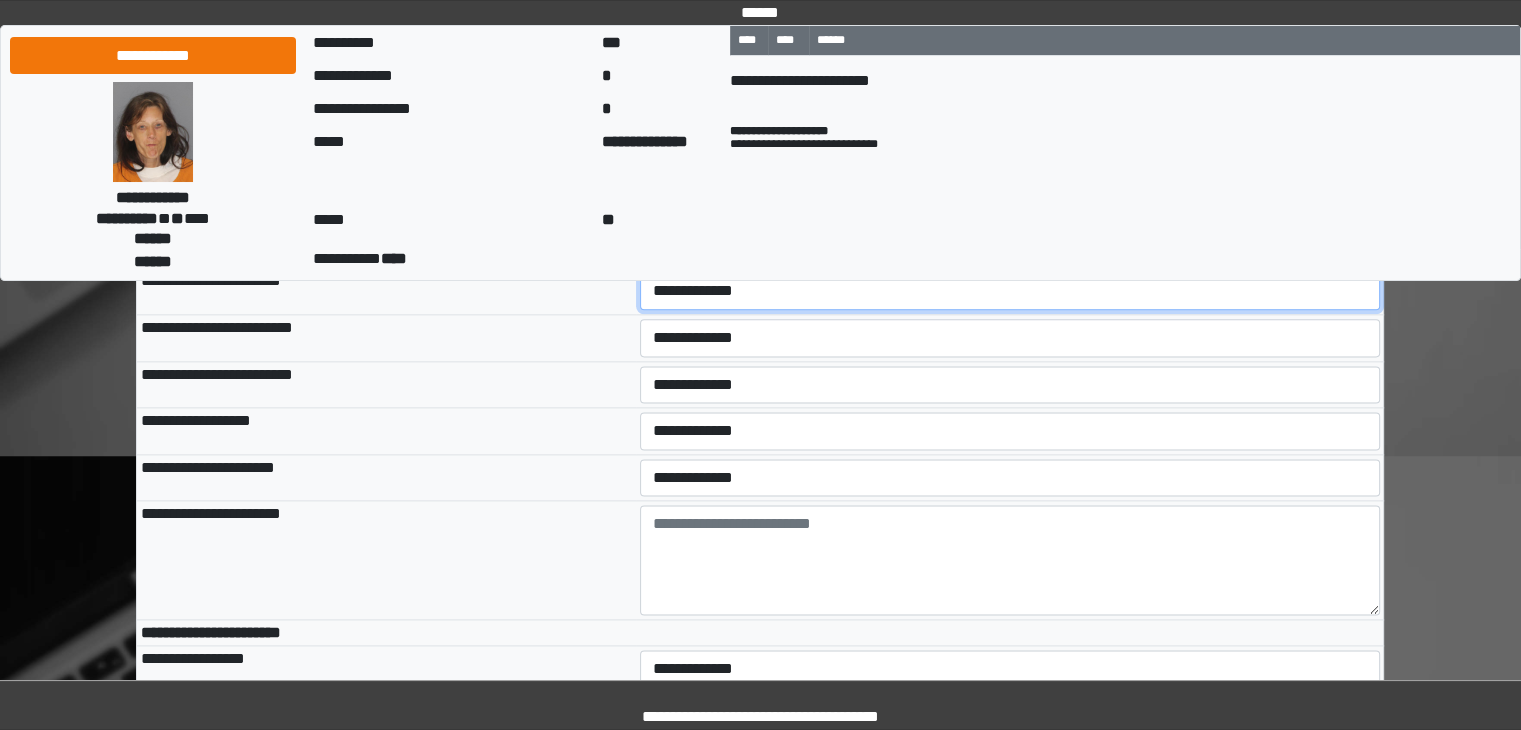 click on "**********" at bounding box center (1010, 291) 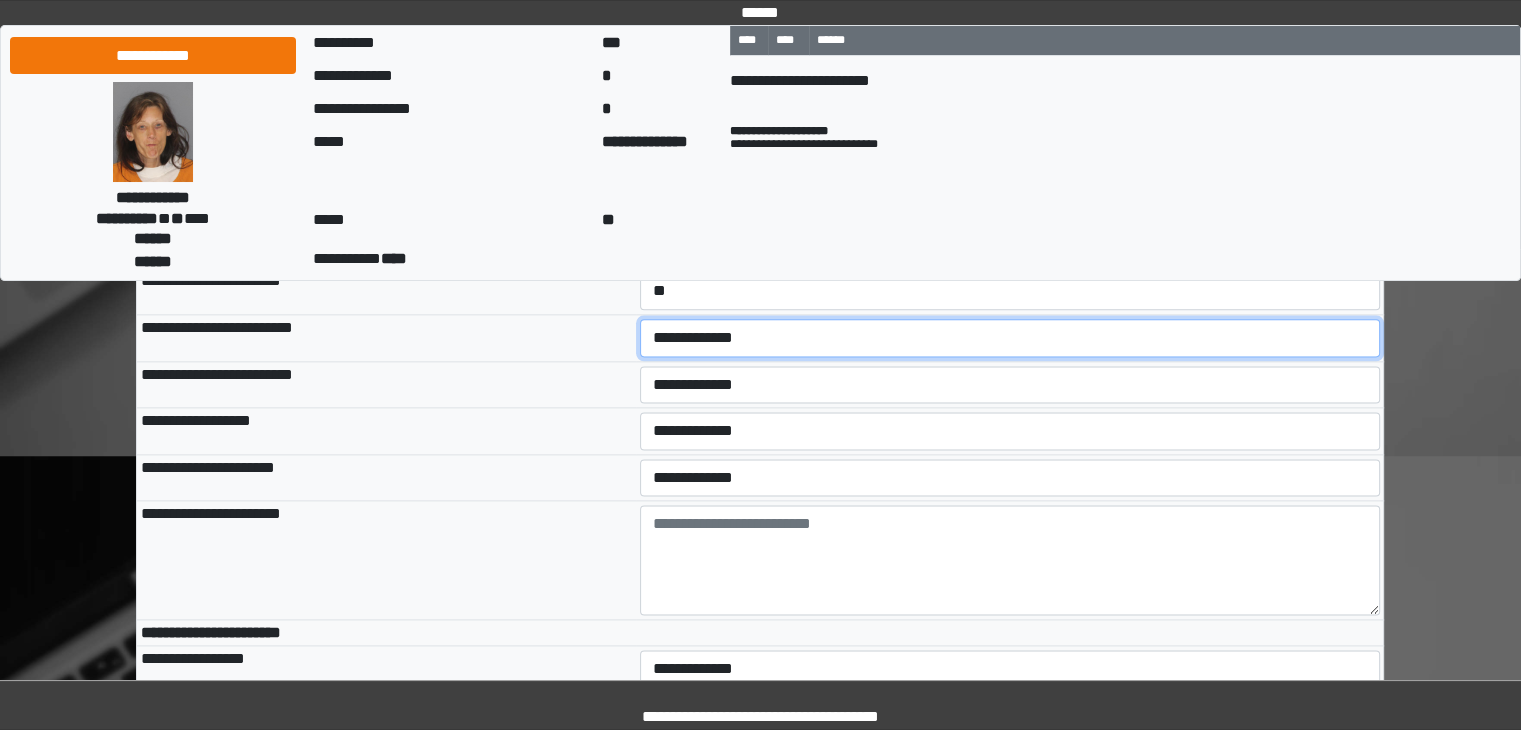 click on "**********" at bounding box center [1010, 338] 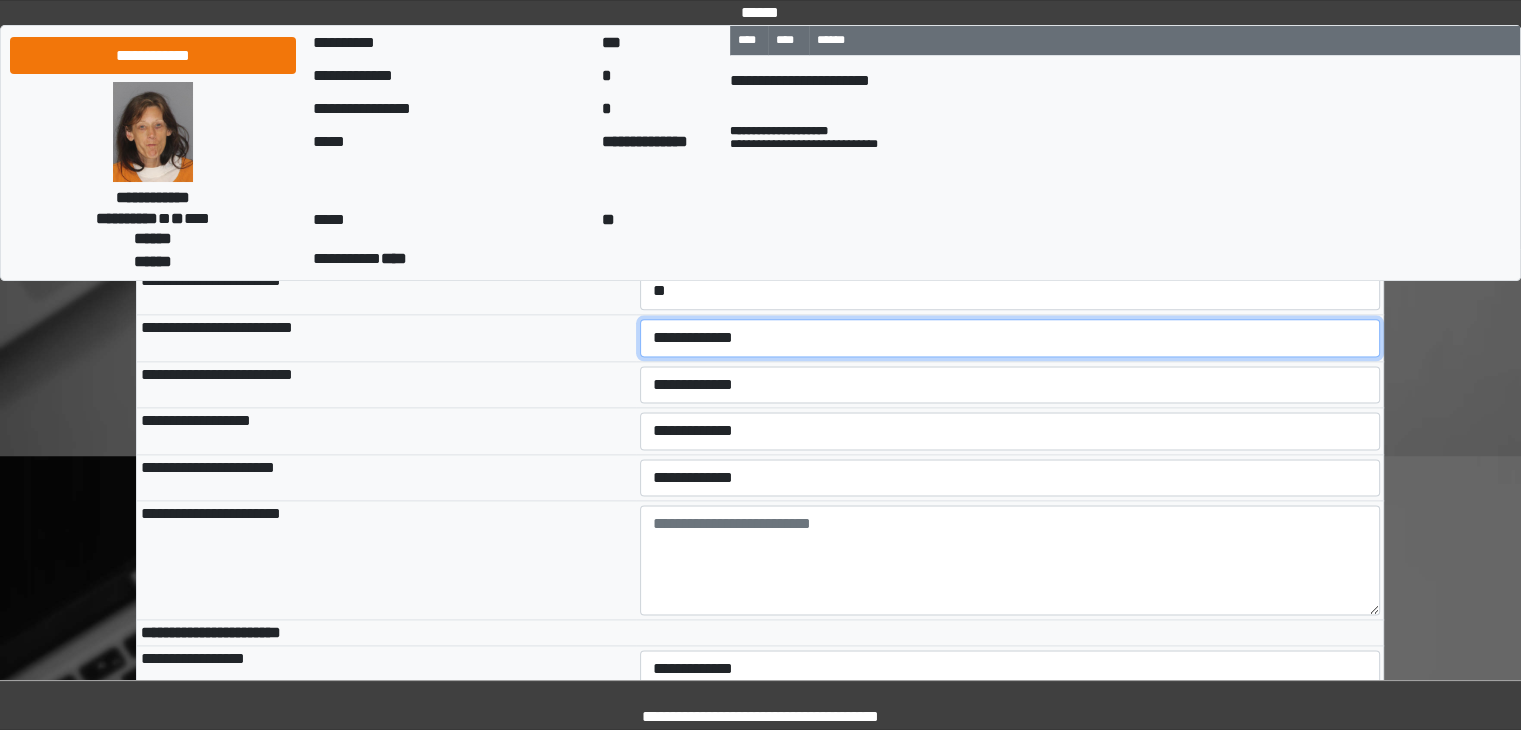 select on "*" 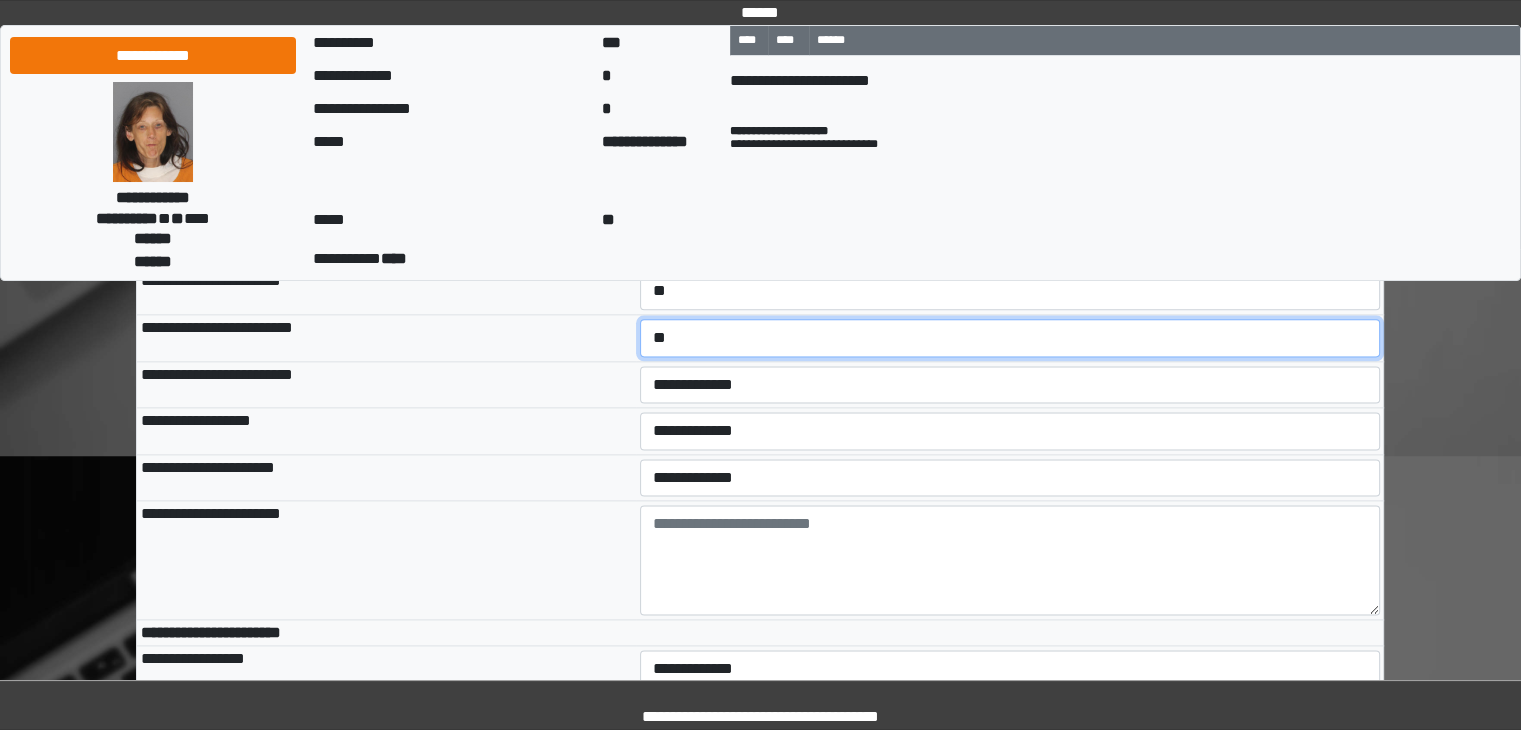 click on "**********" at bounding box center (1010, 338) 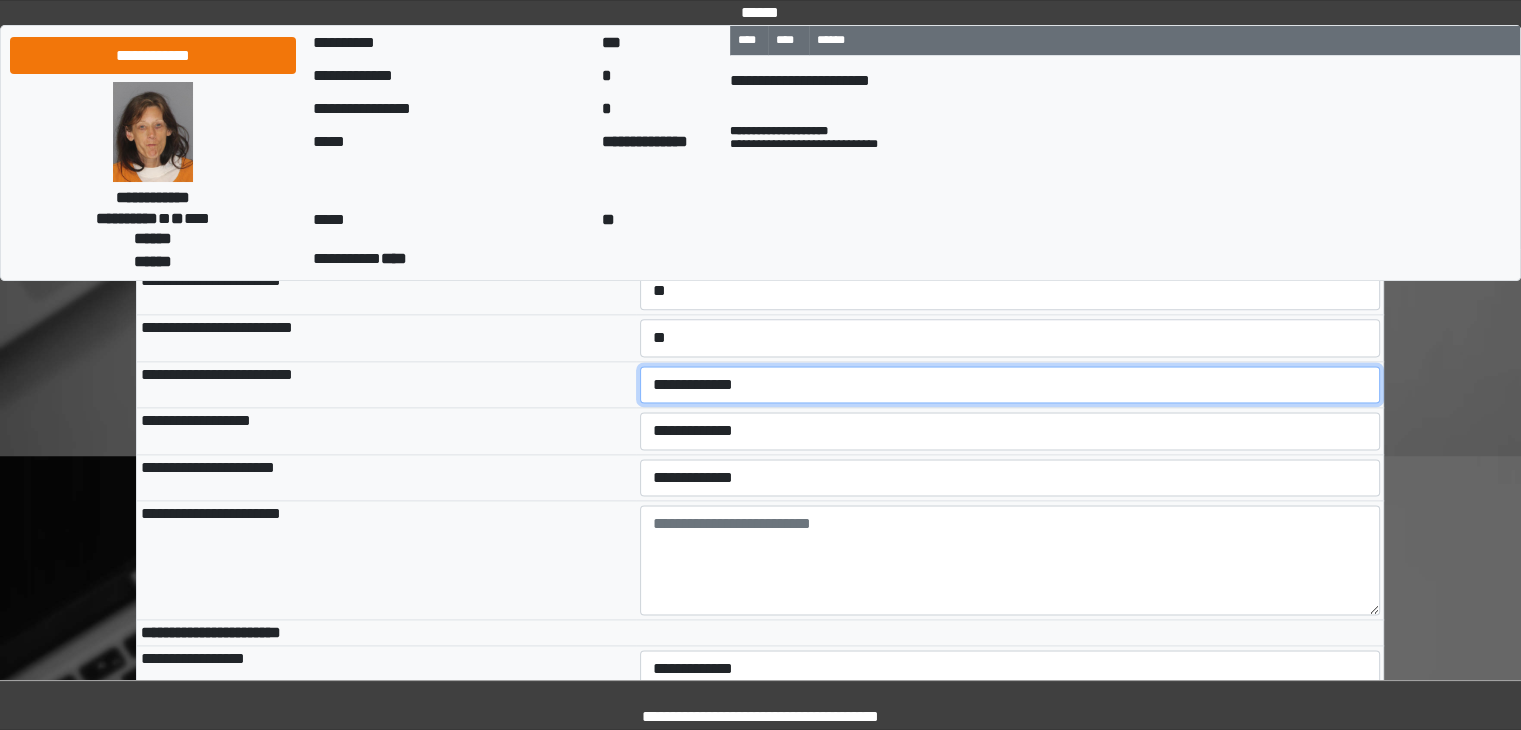 click on "**********" at bounding box center (1010, 385) 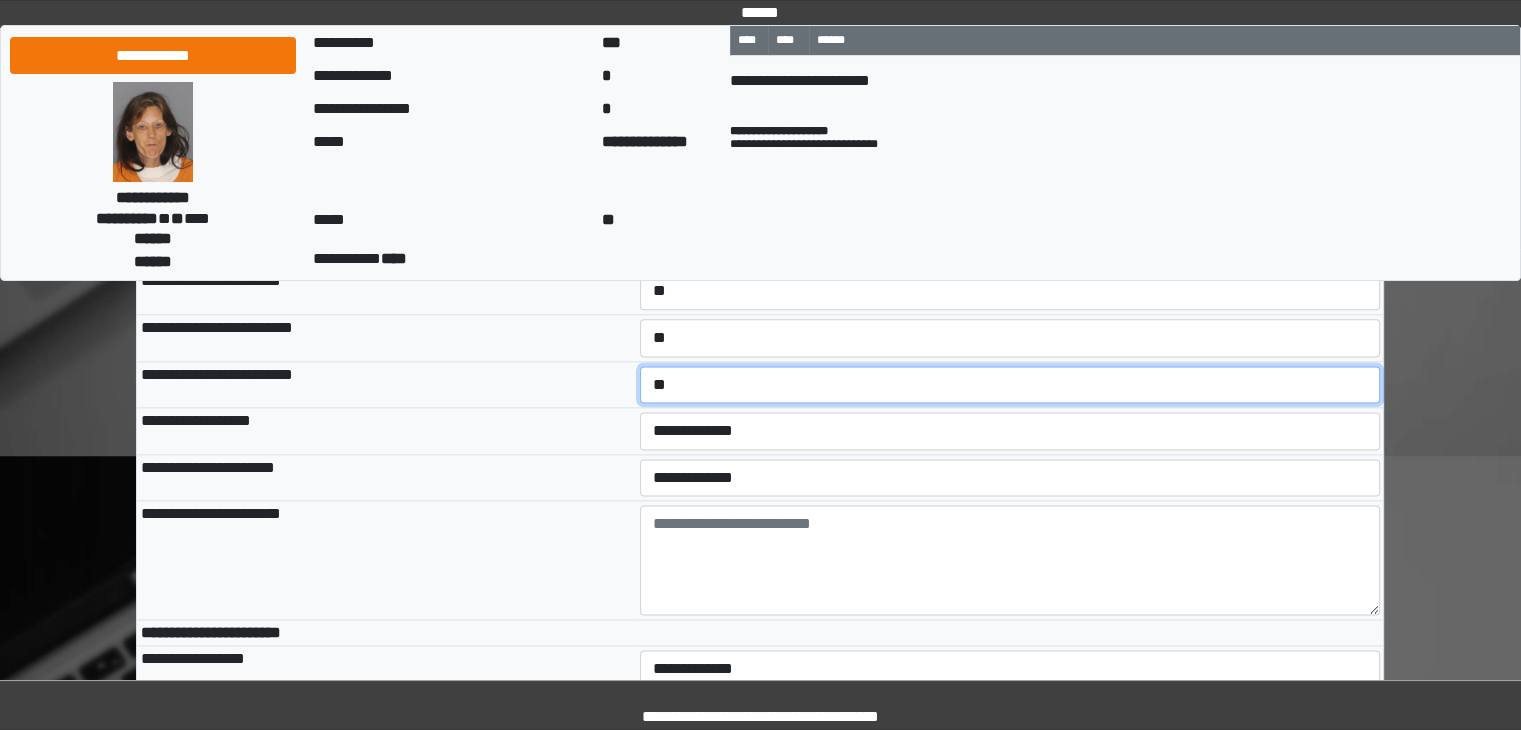 click on "**********" at bounding box center [1010, 385] 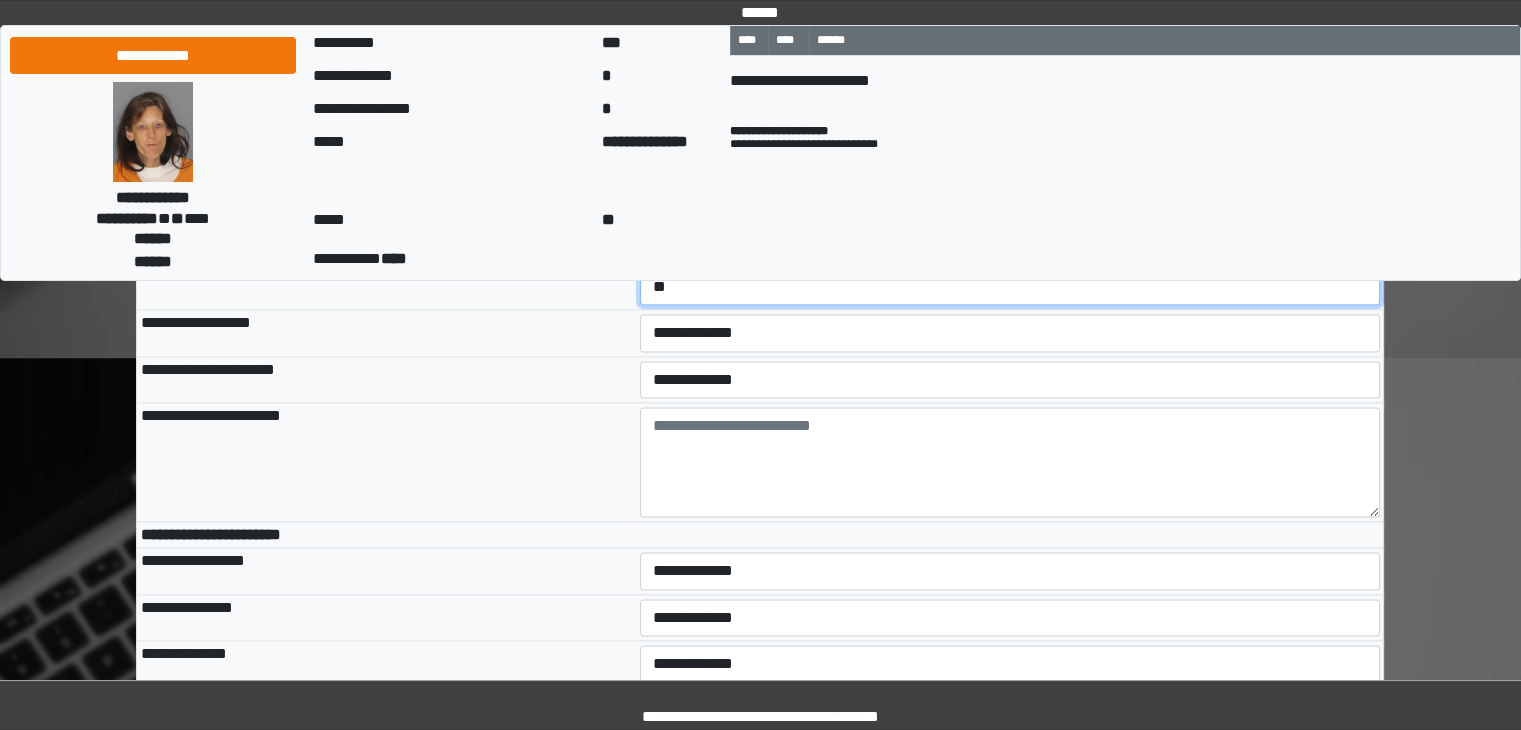 scroll, scrollTop: 10200, scrollLeft: 0, axis: vertical 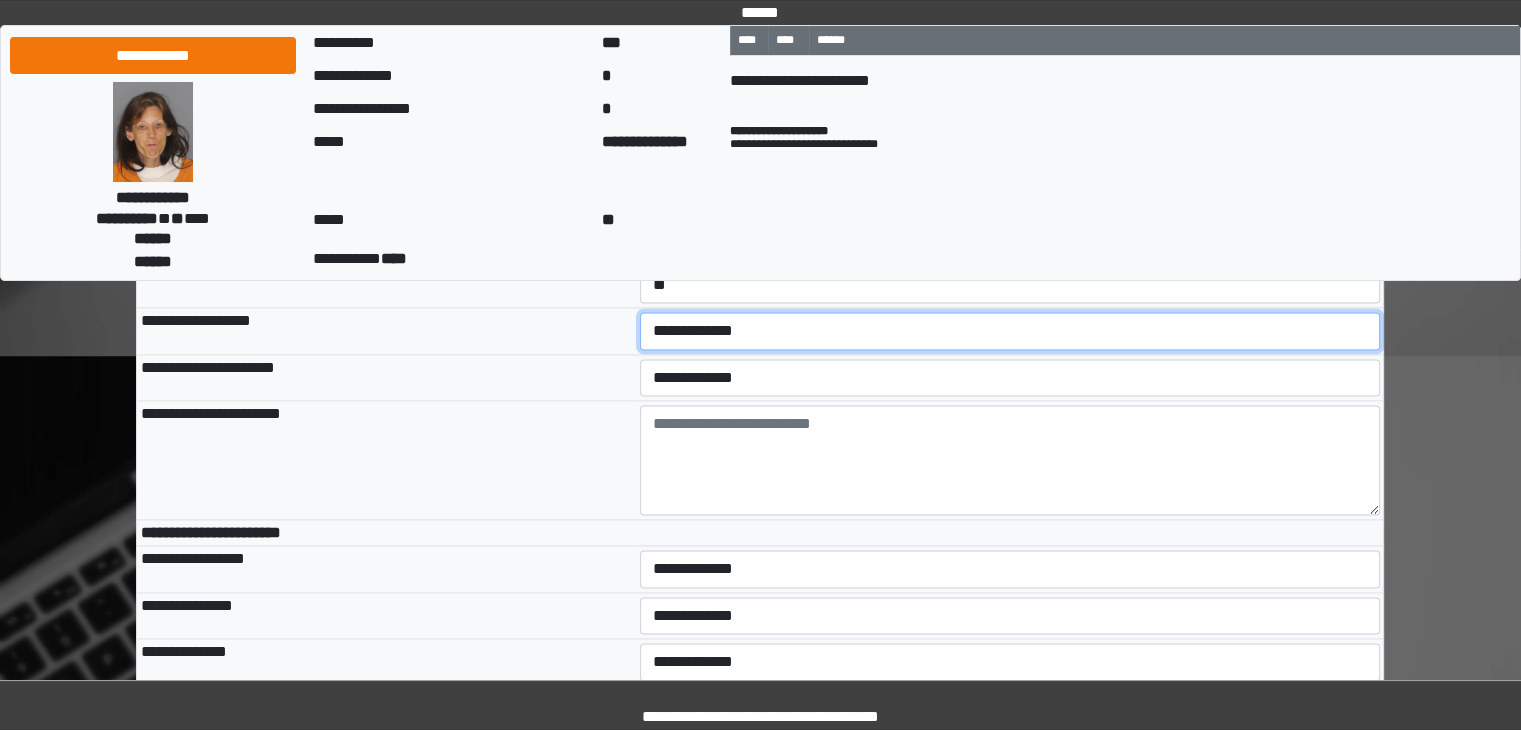 click on "**********" at bounding box center (1010, 331) 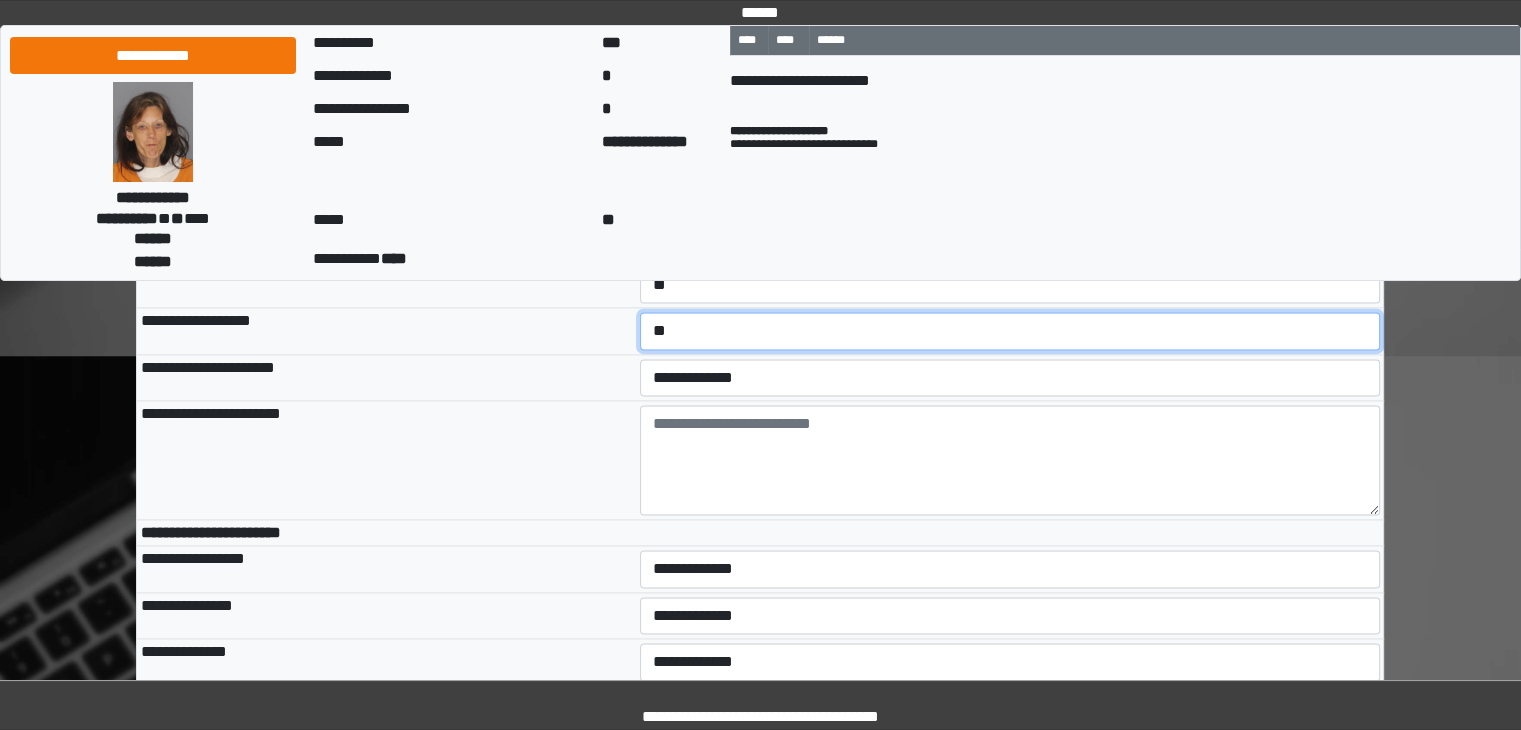 click on "**********" at bounding box center (1010, 331) 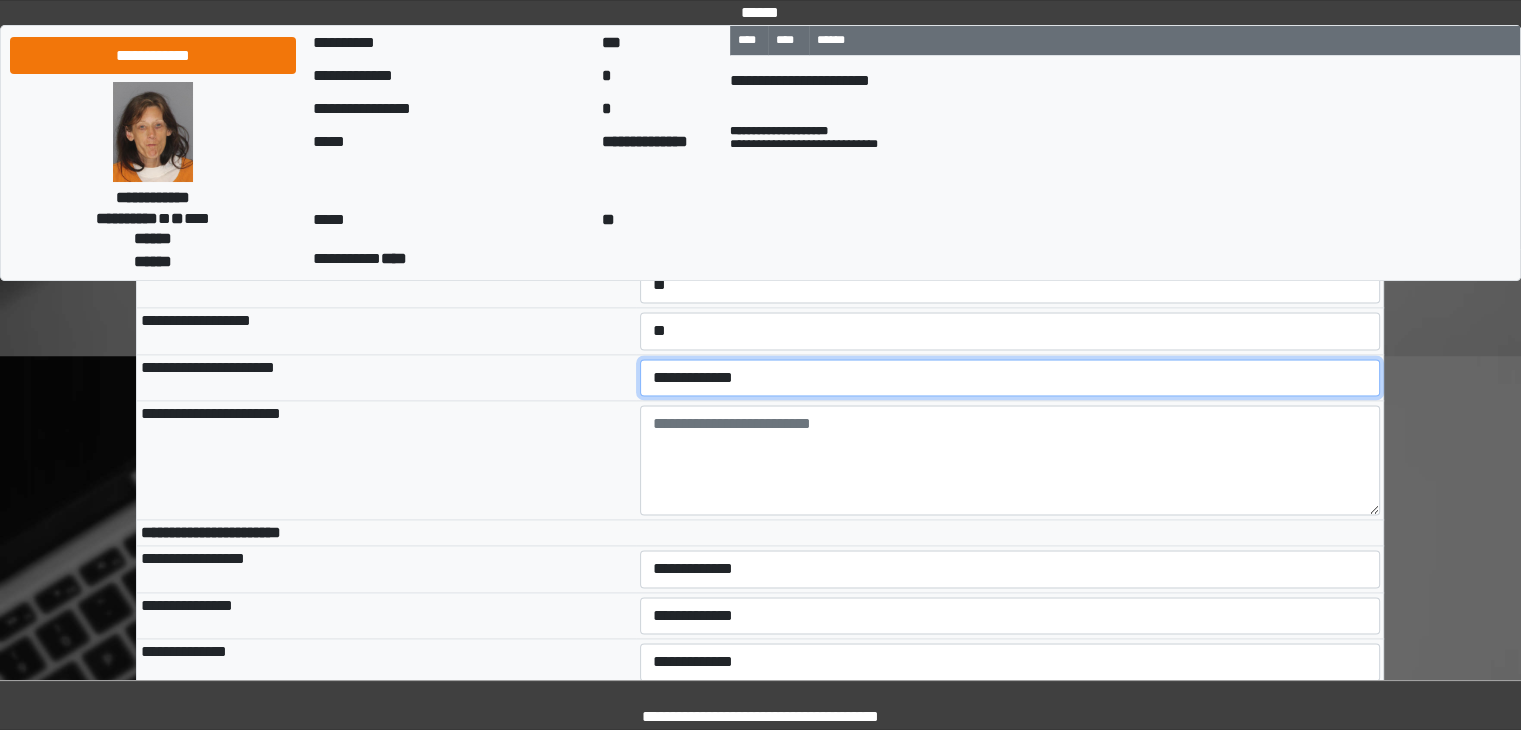 click on "**********" at bounding box center [1010, 378] 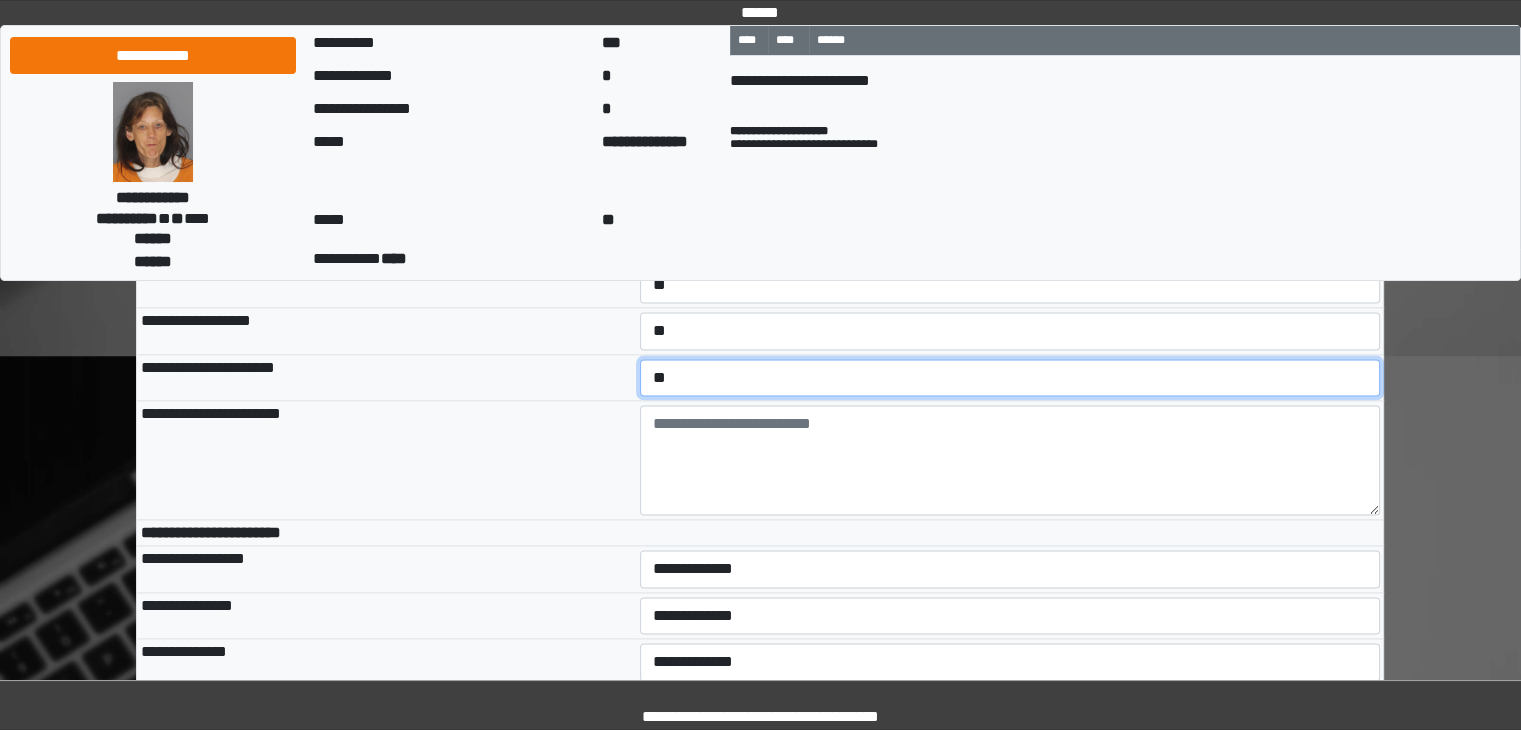 click on "**********" at bounding box center (1010, 378) 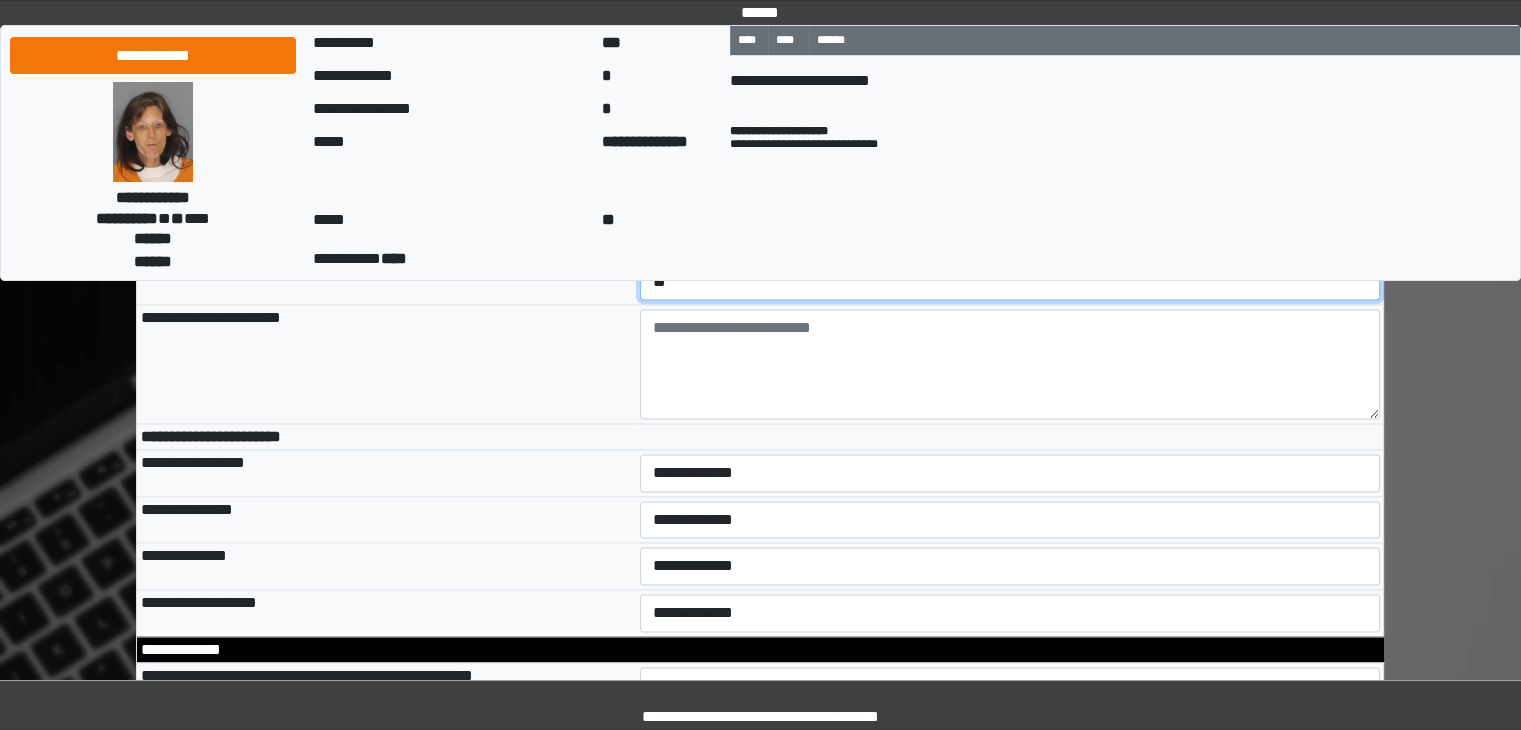 scroll, scrollTop: 10300, scrollLeft: 0, axis: vertical 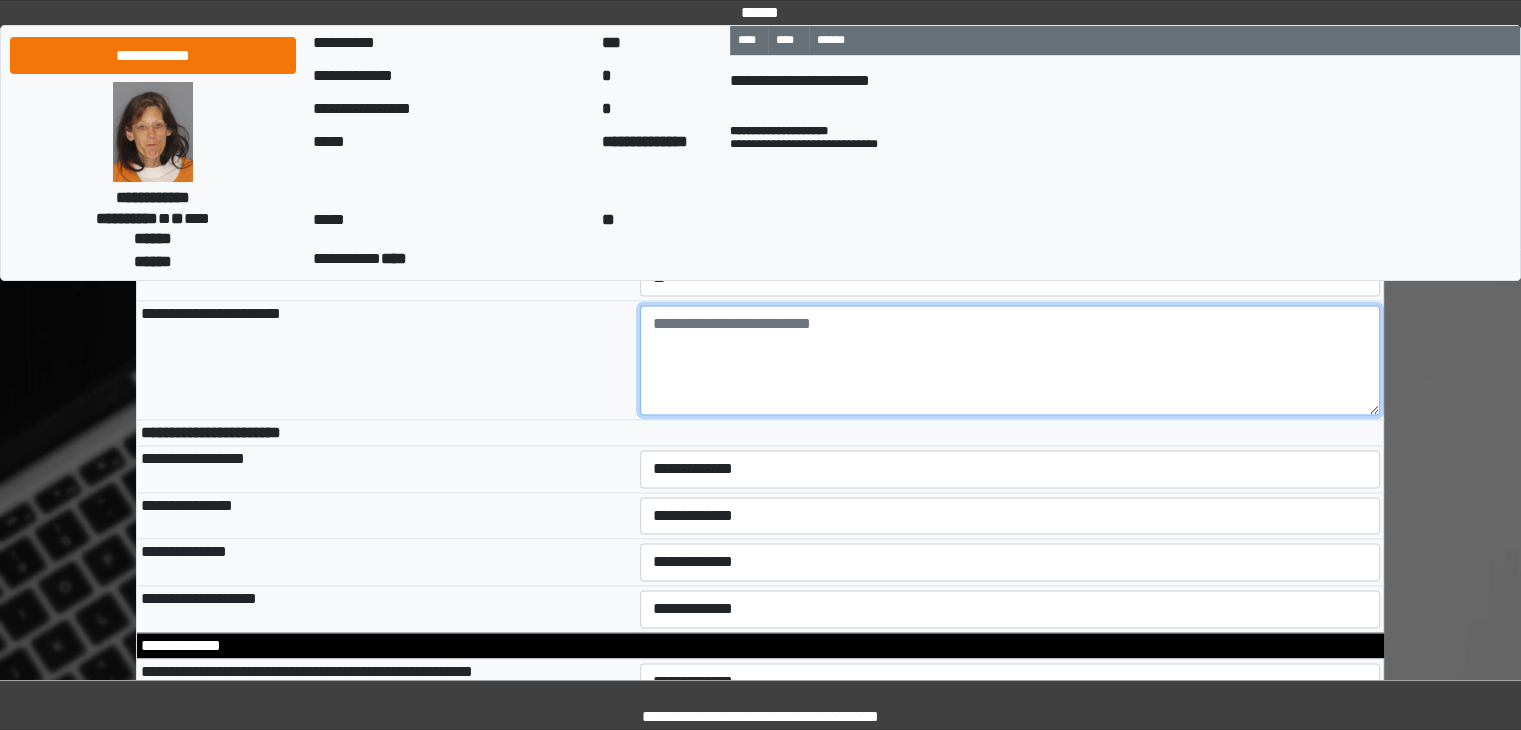 click at bounding box center (1010, 360) 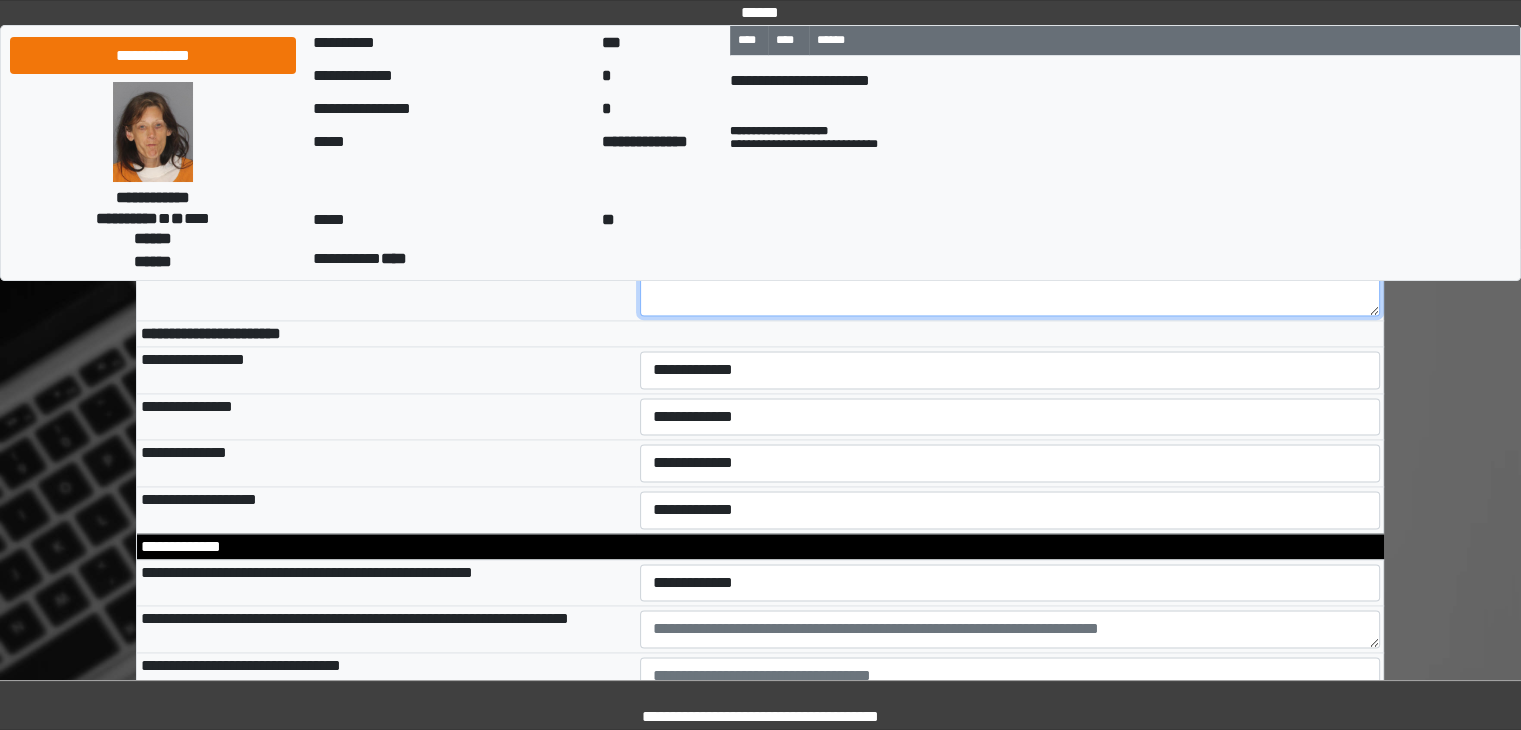 scroll, scrollTop: 10400, scrollLeft: 0, axis: vertical 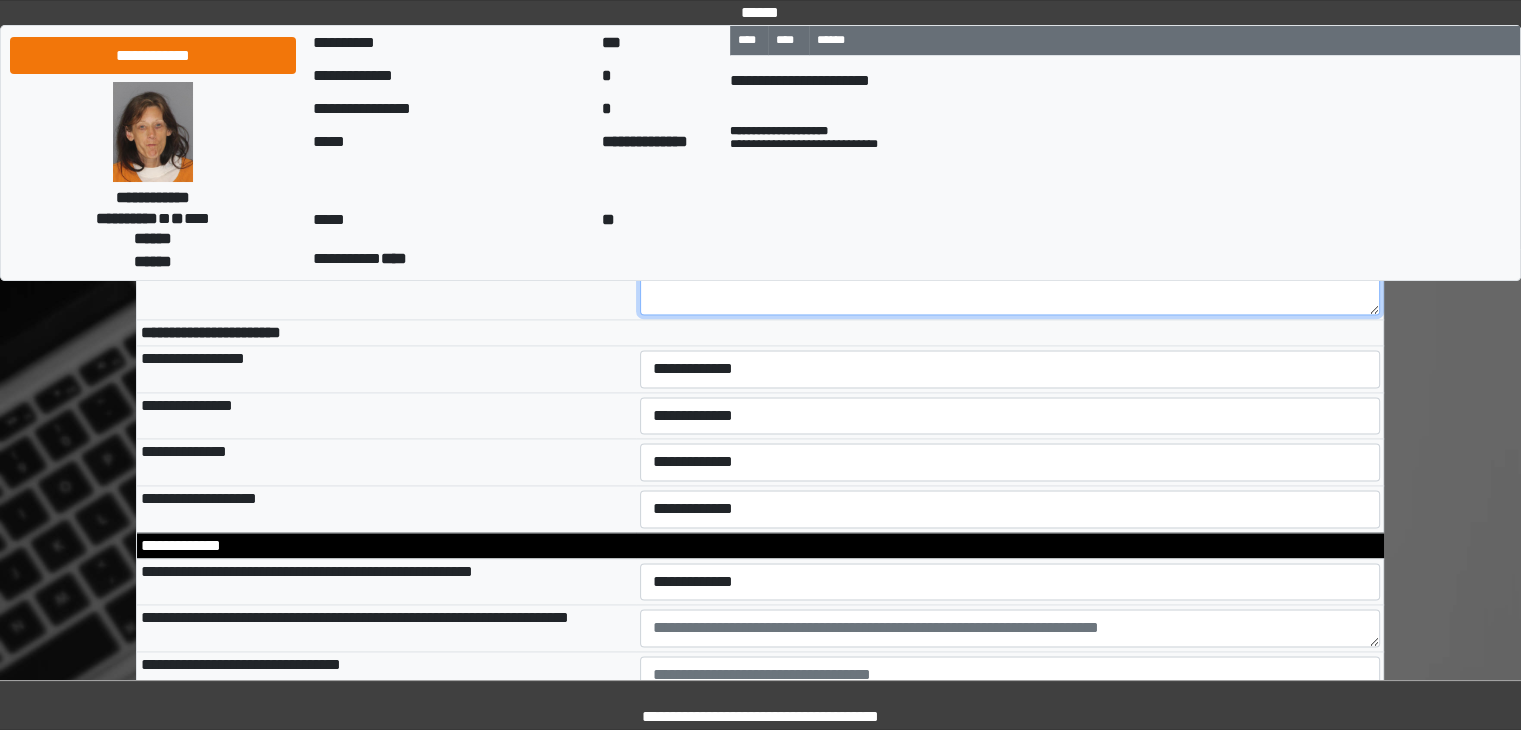 type on "**********" 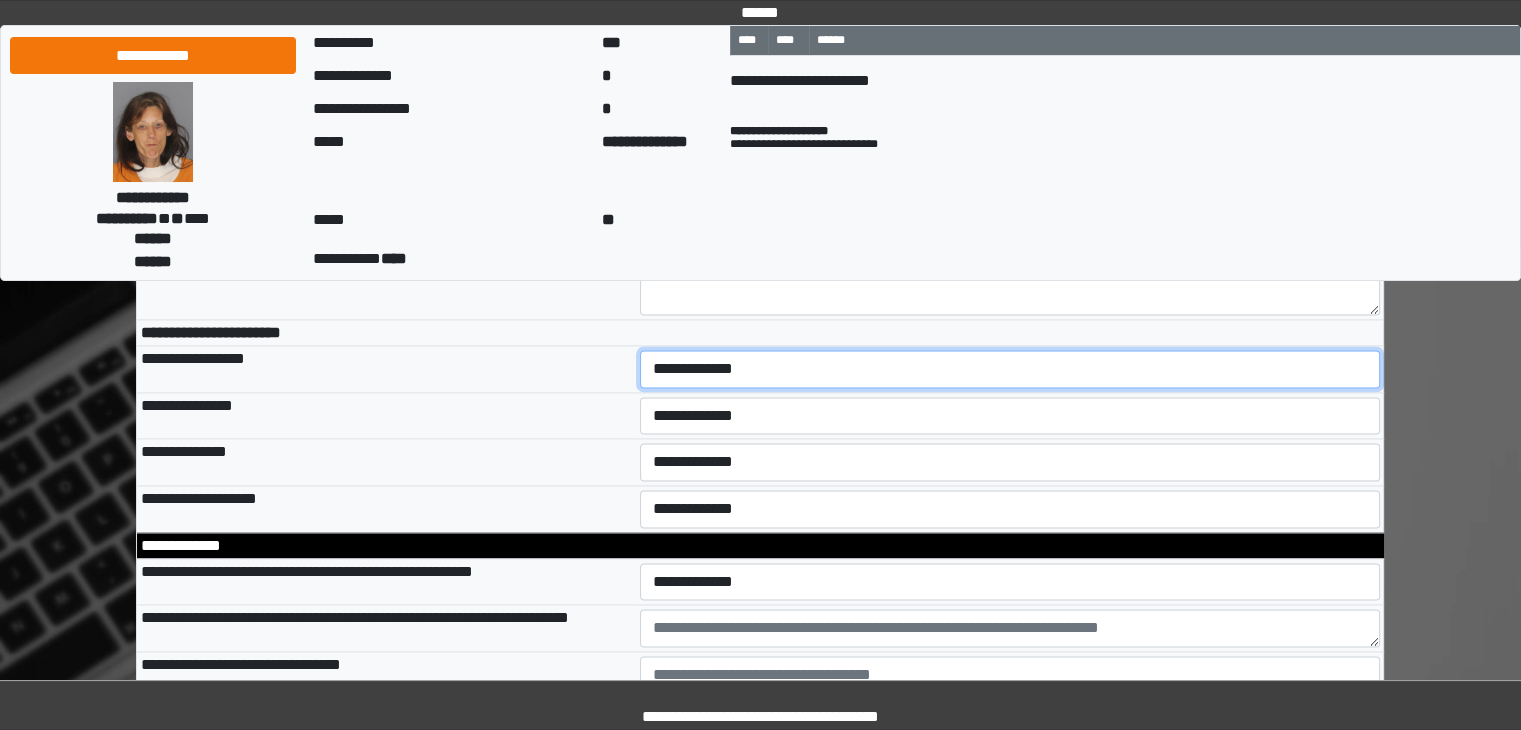 click on "**********" at bounding box center (1010, 369) 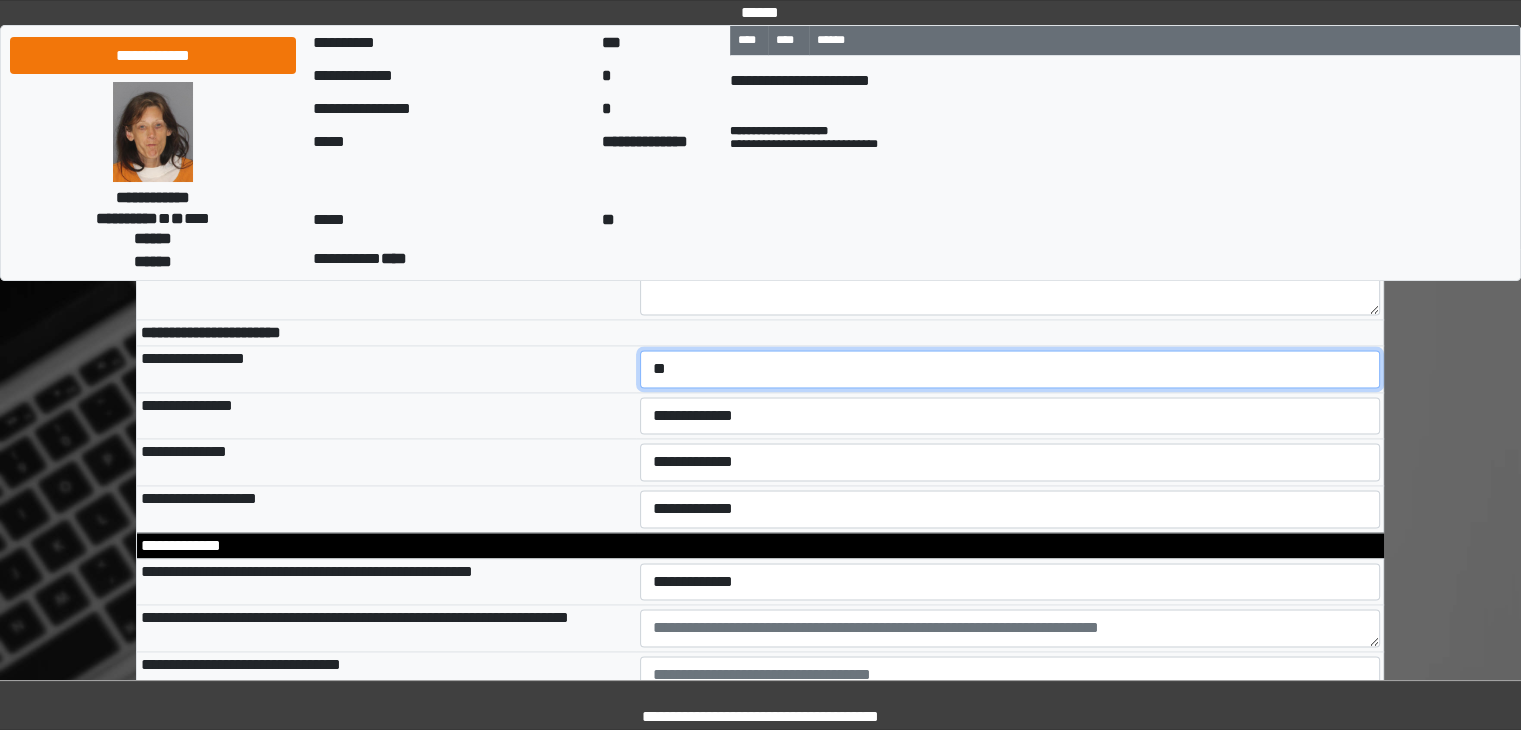 click on "**********" at bounding box center [1010, 369] 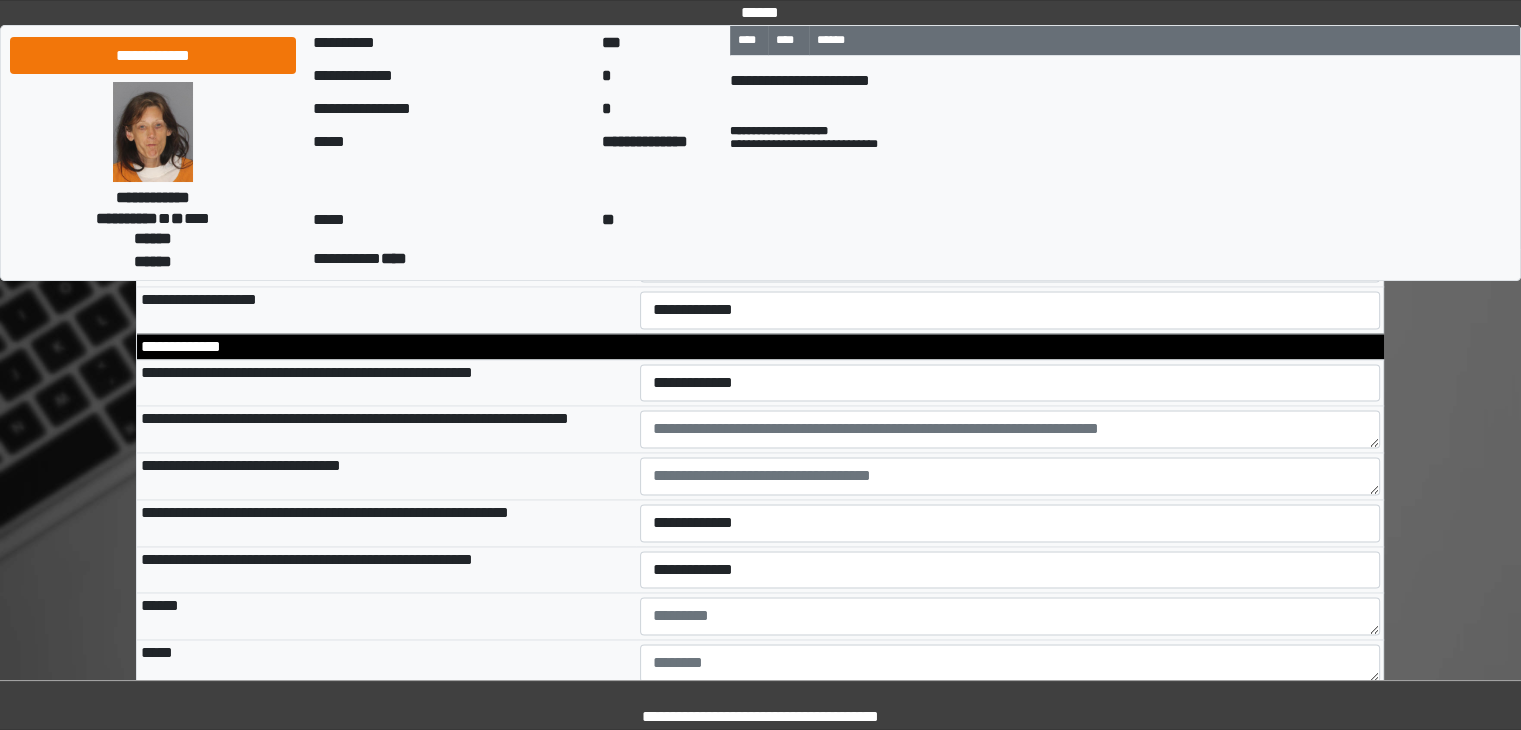 scroll, scrollTop: 10600, scrollLeft: 0, axis: vertical 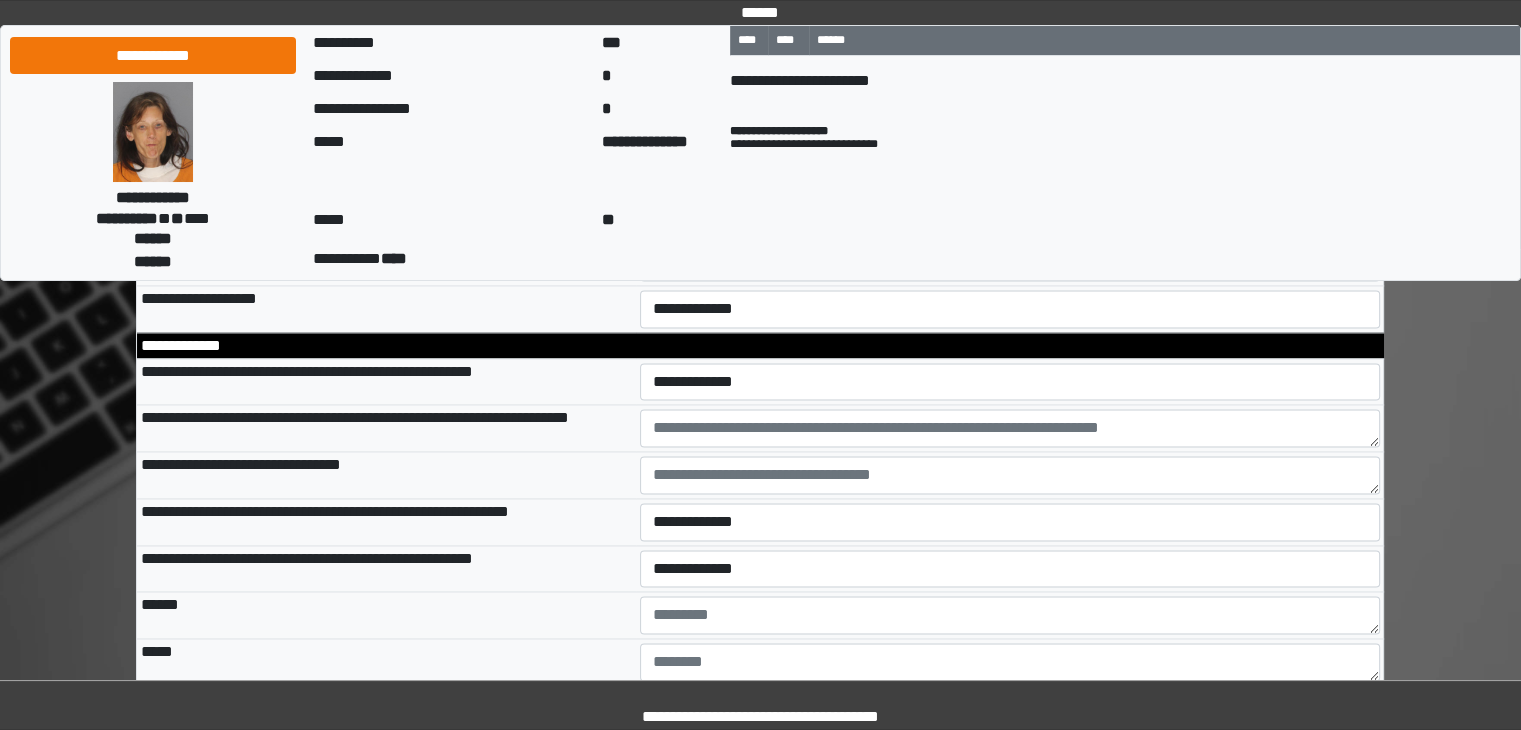 click on "**********" at bounding box center (1010, 216) 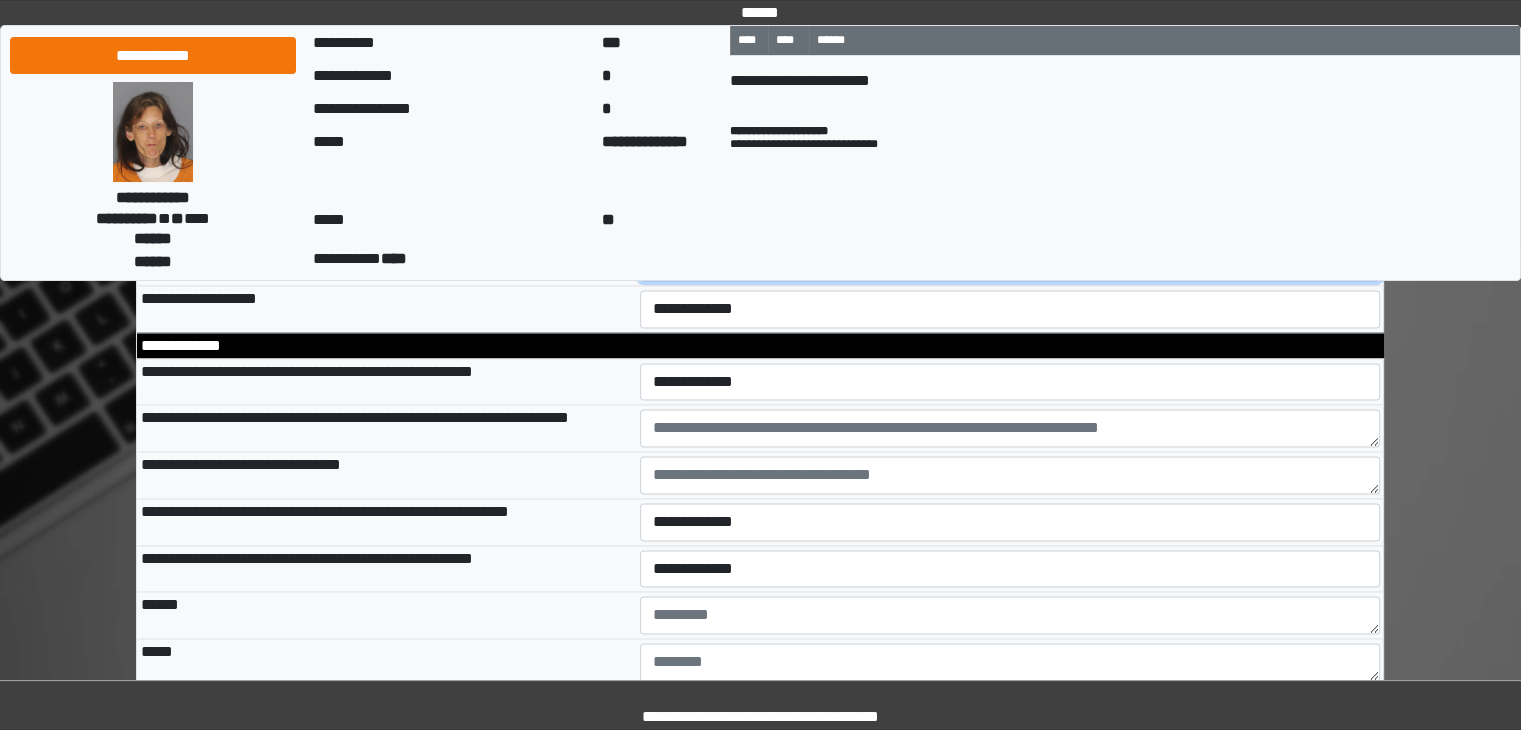 click on "**********" at bounding box center (1010, 262) 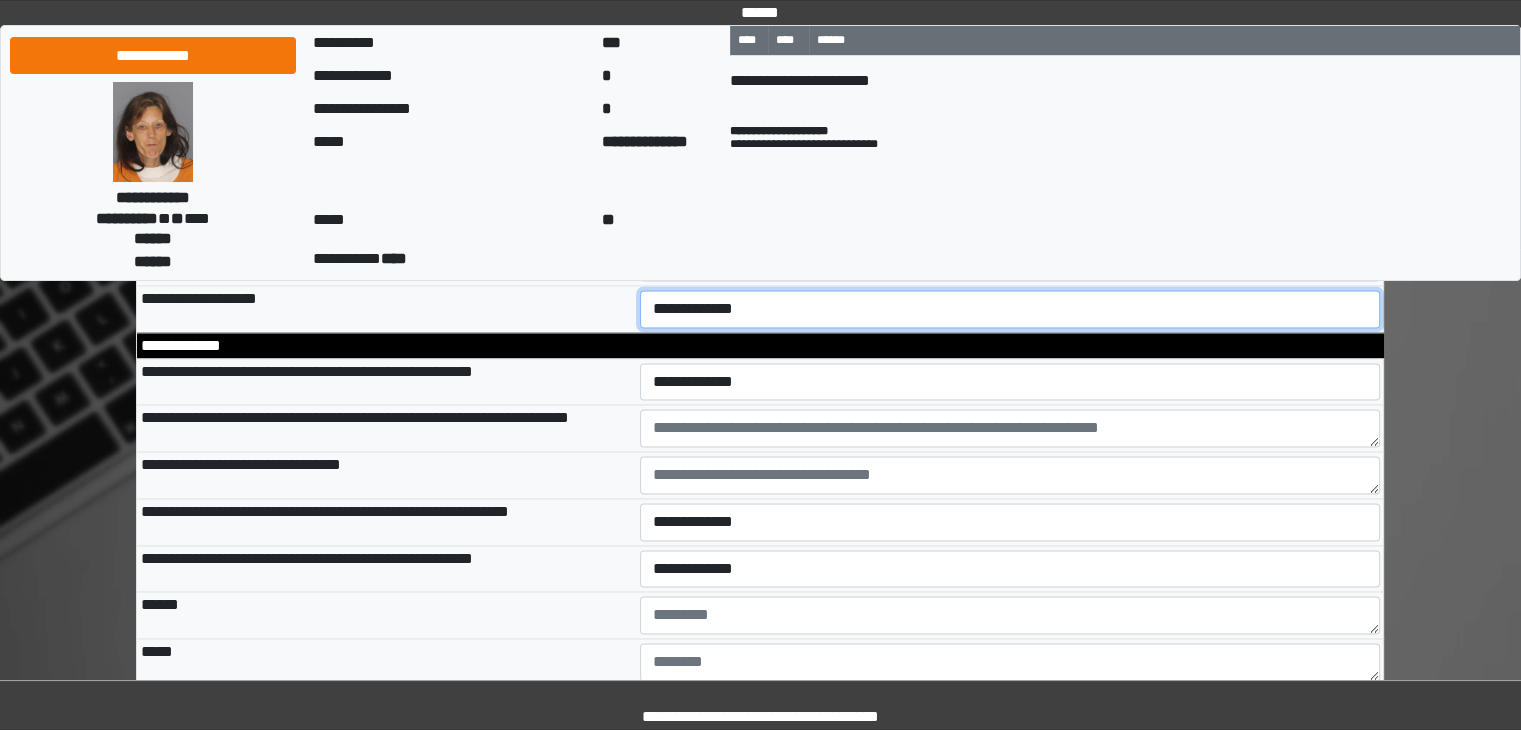 click on "**********" at bounding box center (1010, 309) 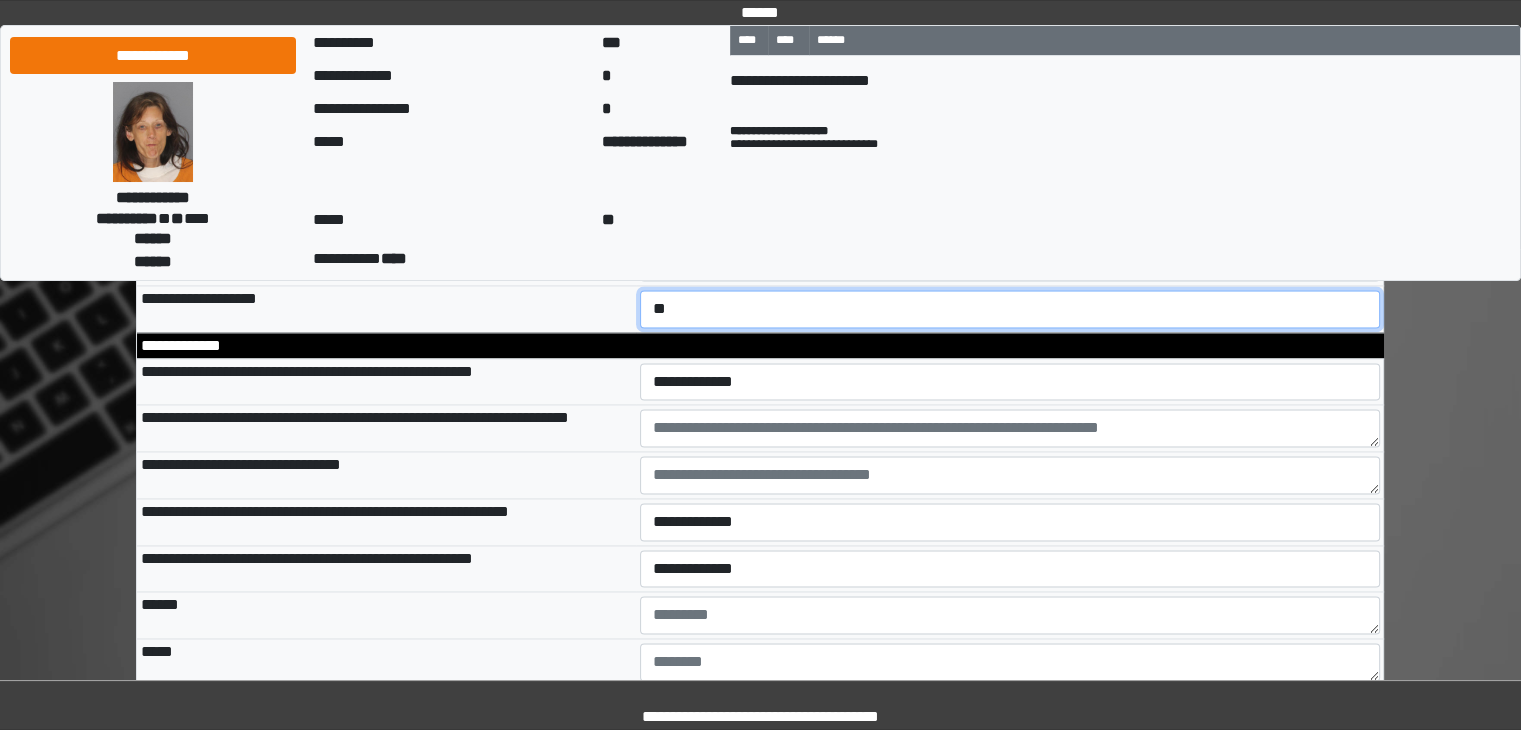 click on "**********" at bounding box center (1010, 309) 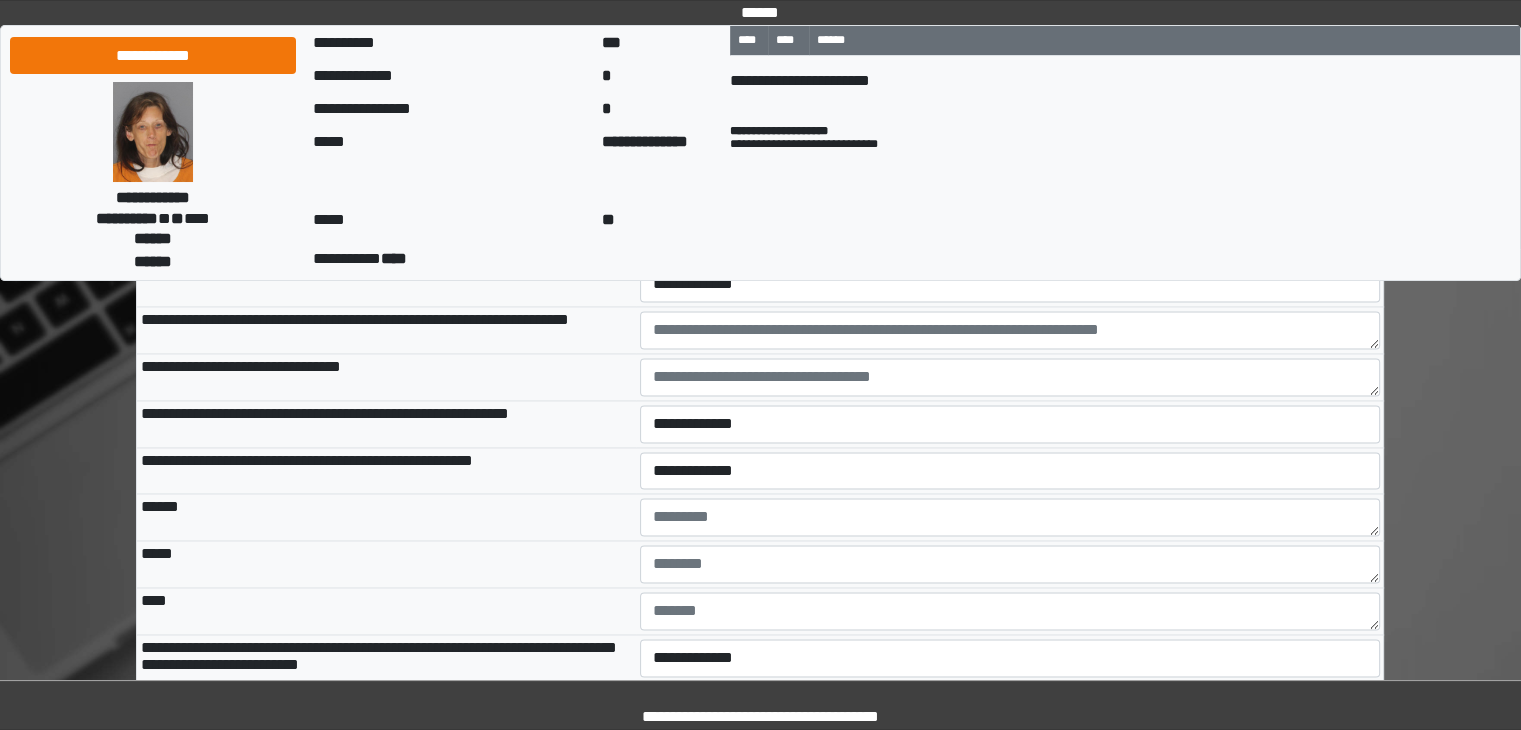 scroll, scrollTop: 10700, scrollLeft: 0, axis: vertical 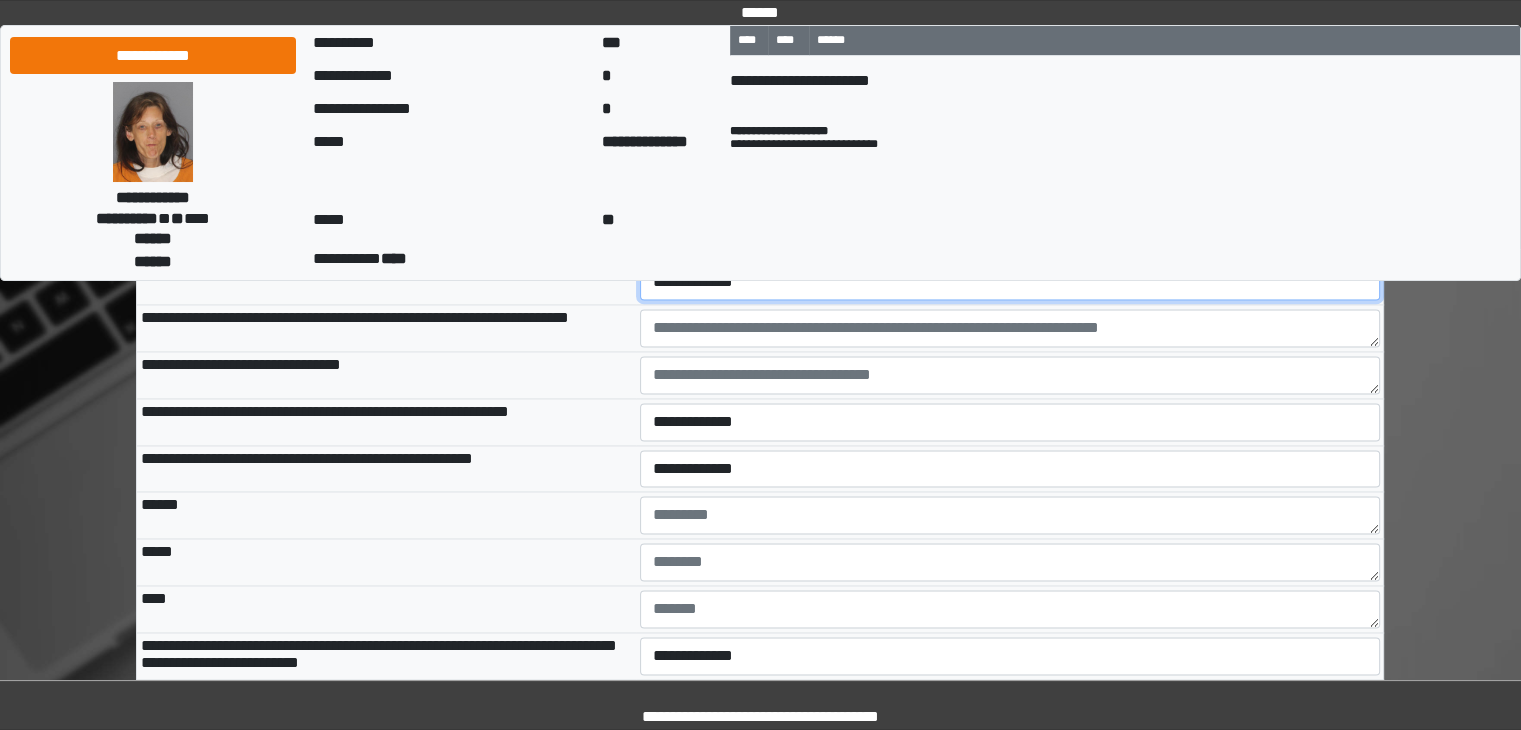 click on "**********" at bounding box center (1010, 282) 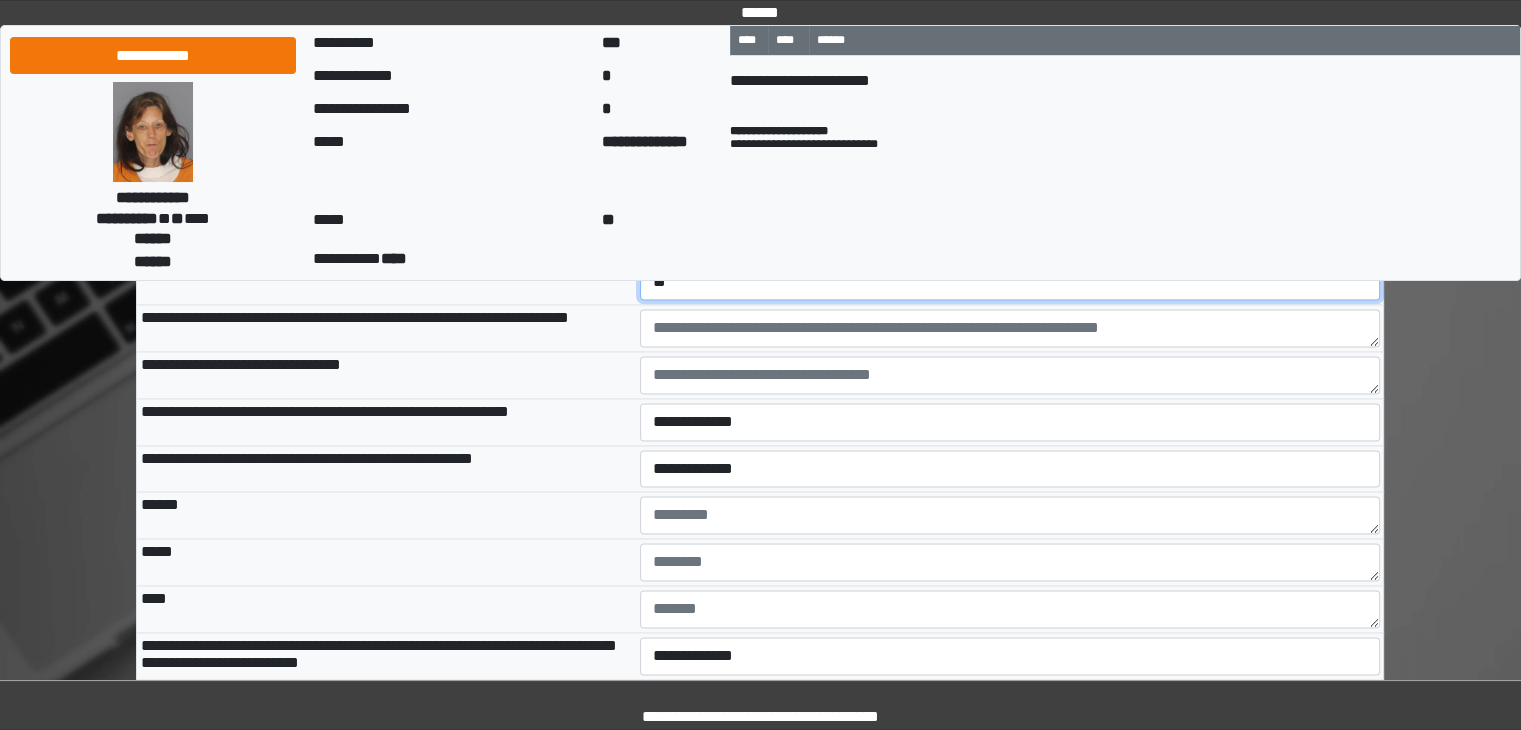 click on "**********" at bounding box center (1010, 282) 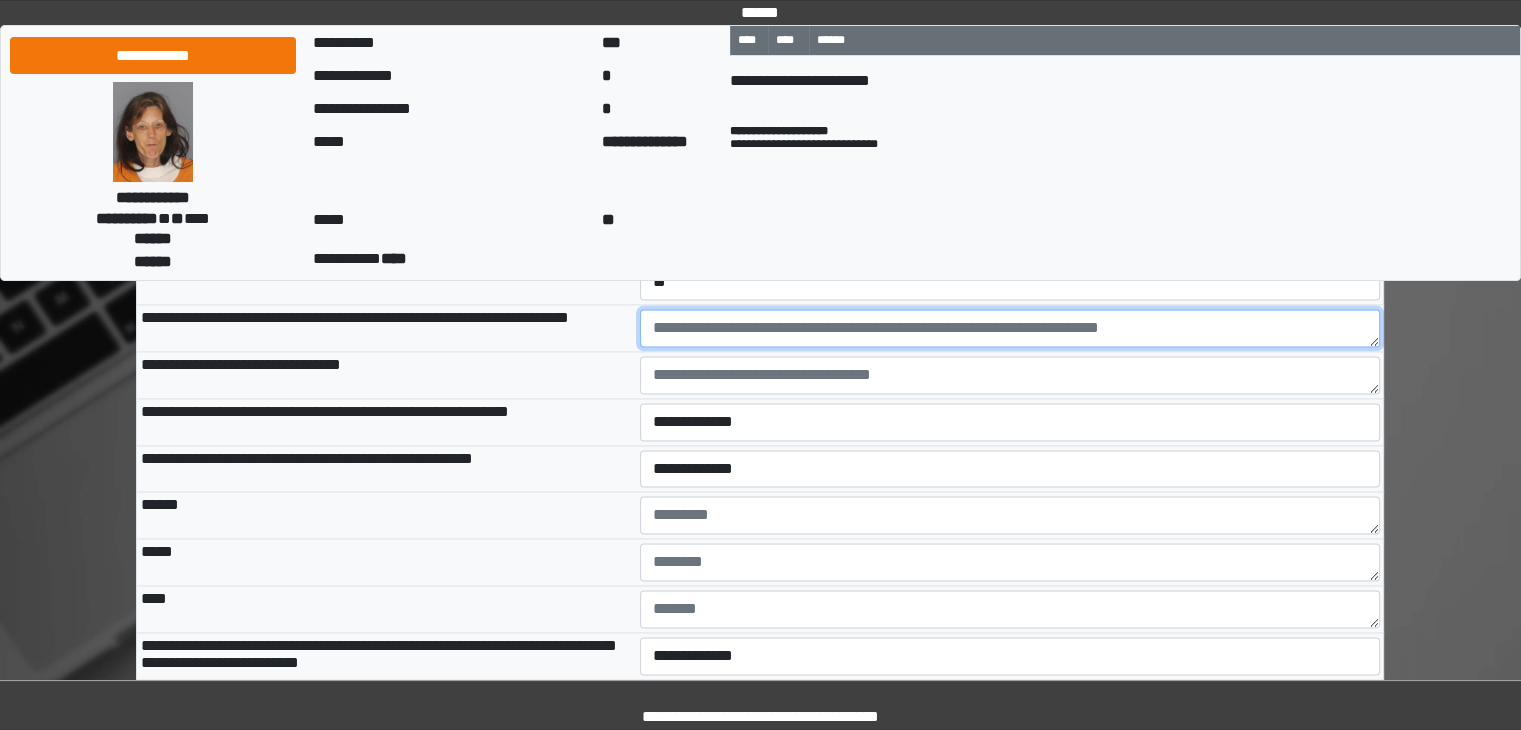click at bounding box center (1010, 328) 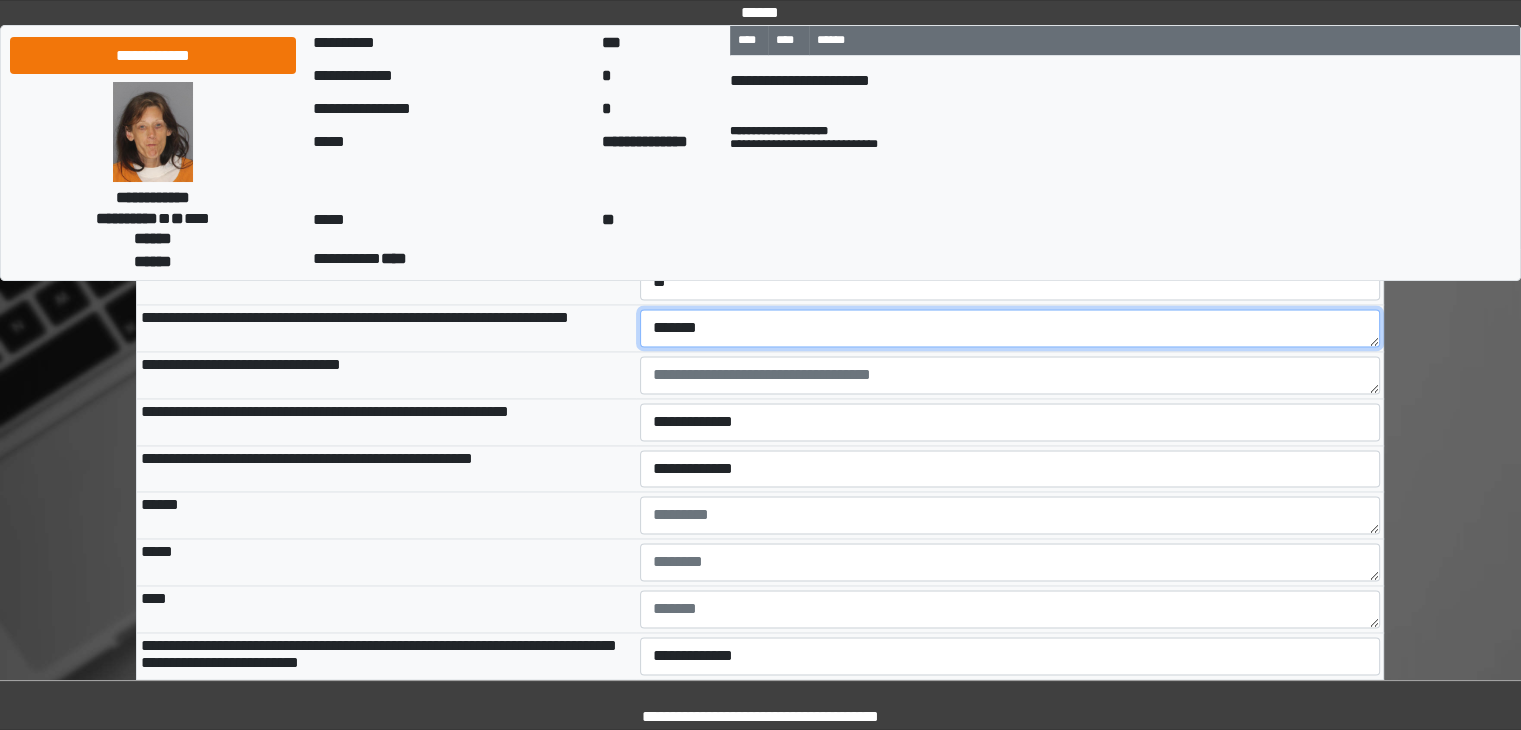 type on "*******" 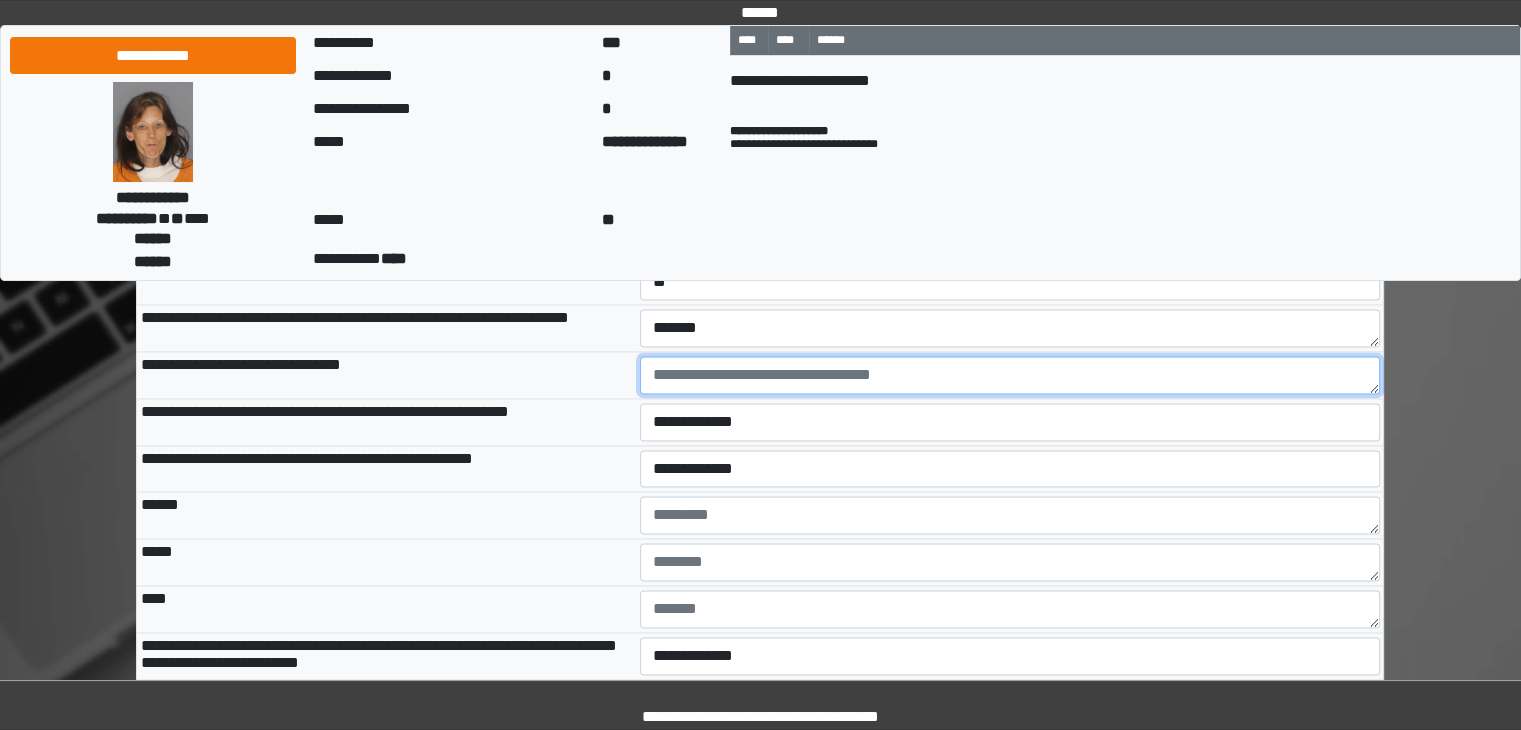 click at bounding box center [1010, 375] 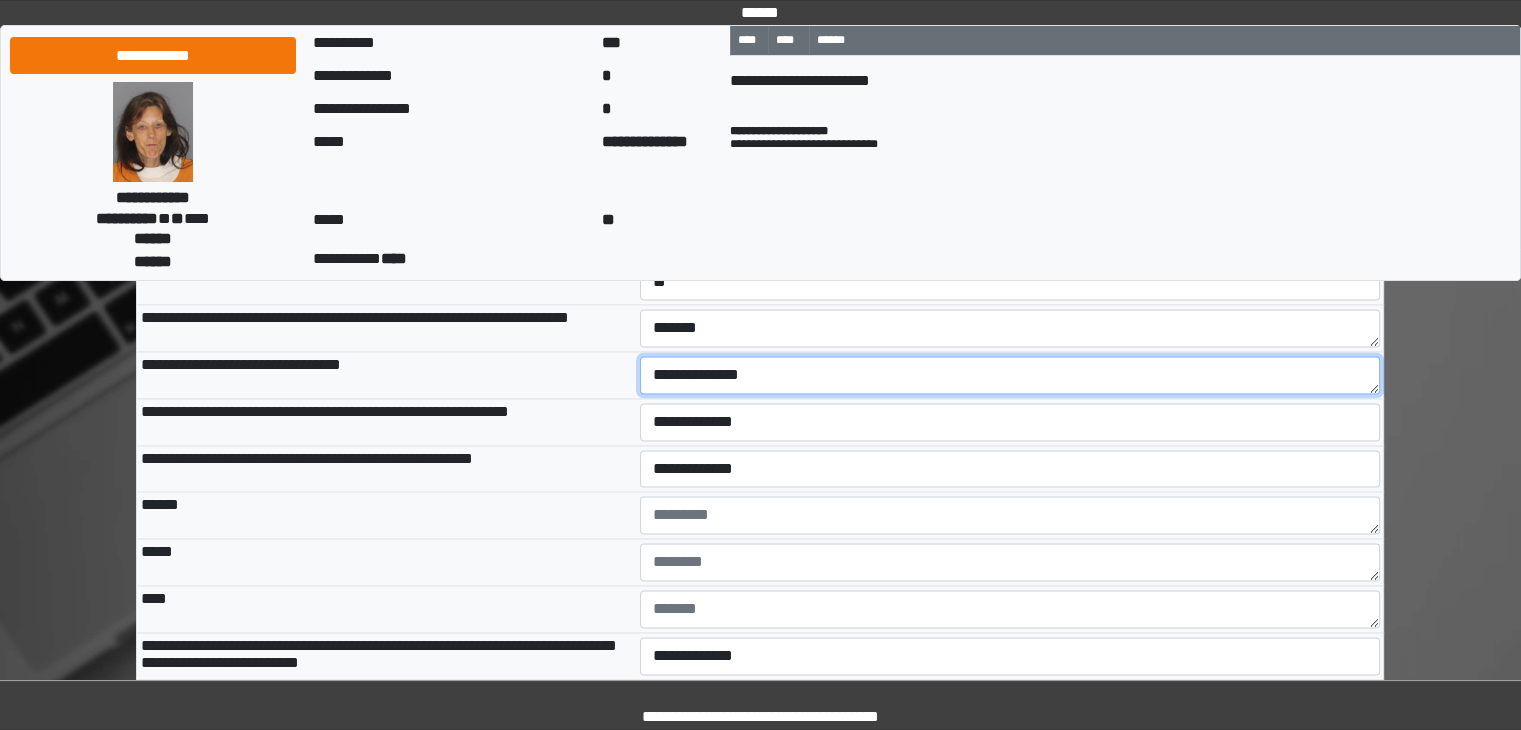 type on "**********" 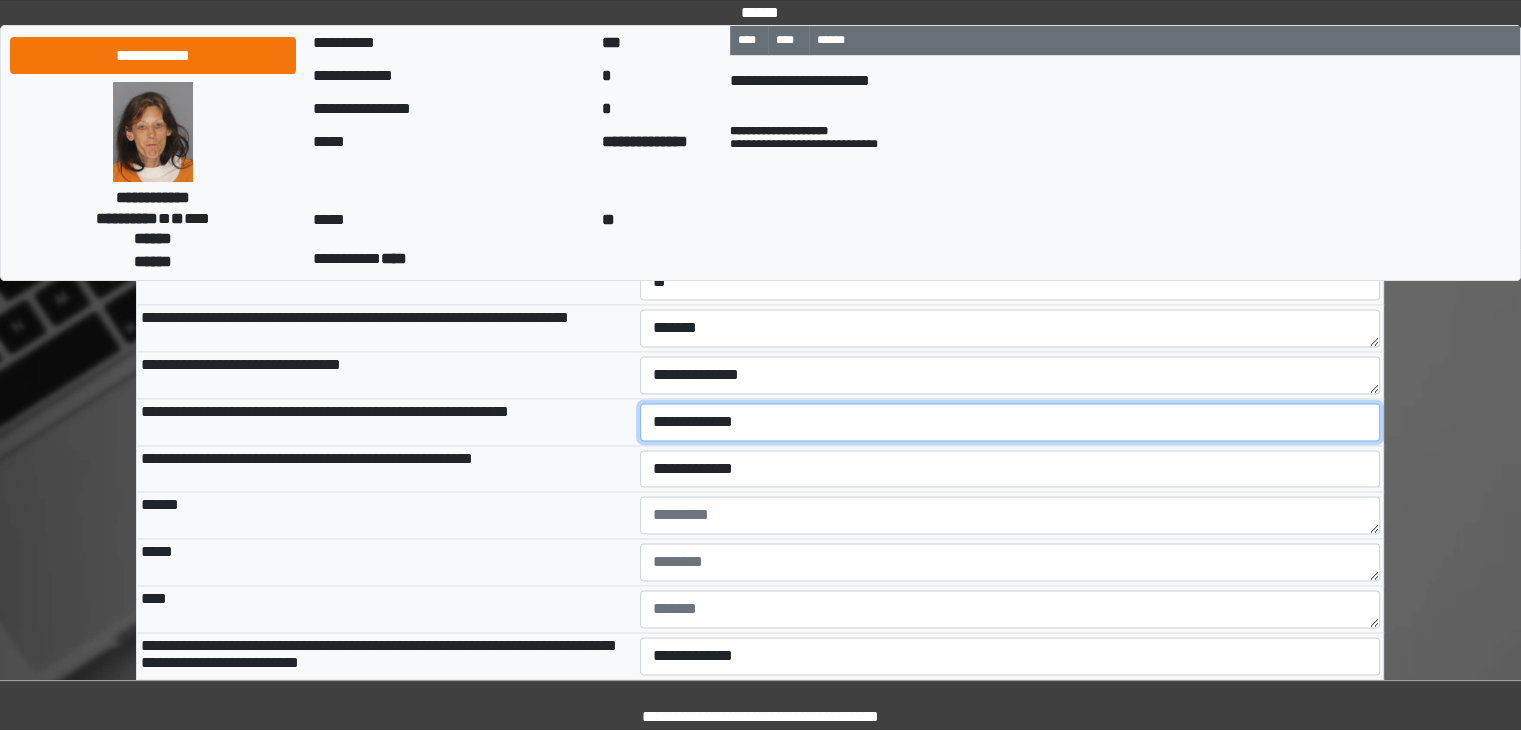 click on "**********" at bounding box center [1010, 422] 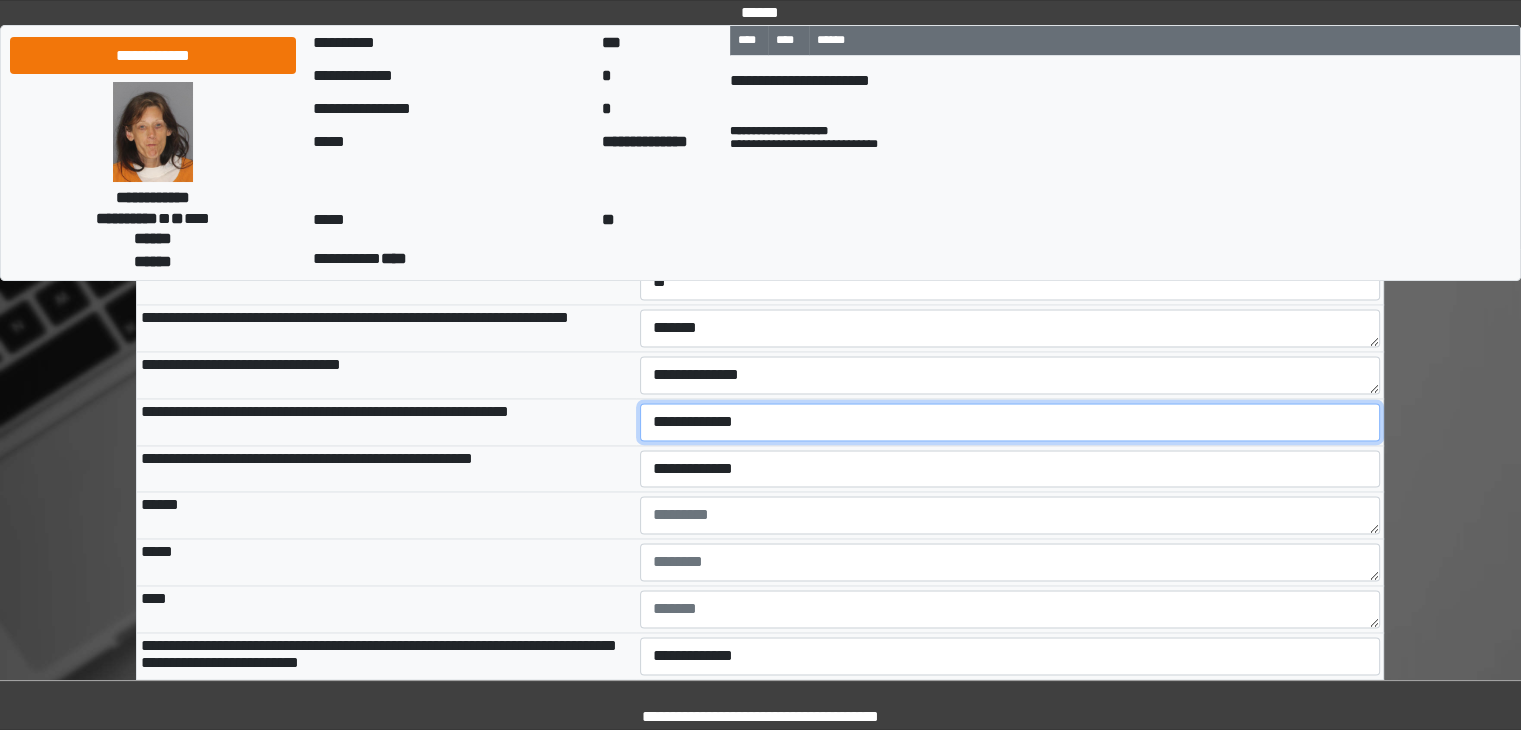select on "*" 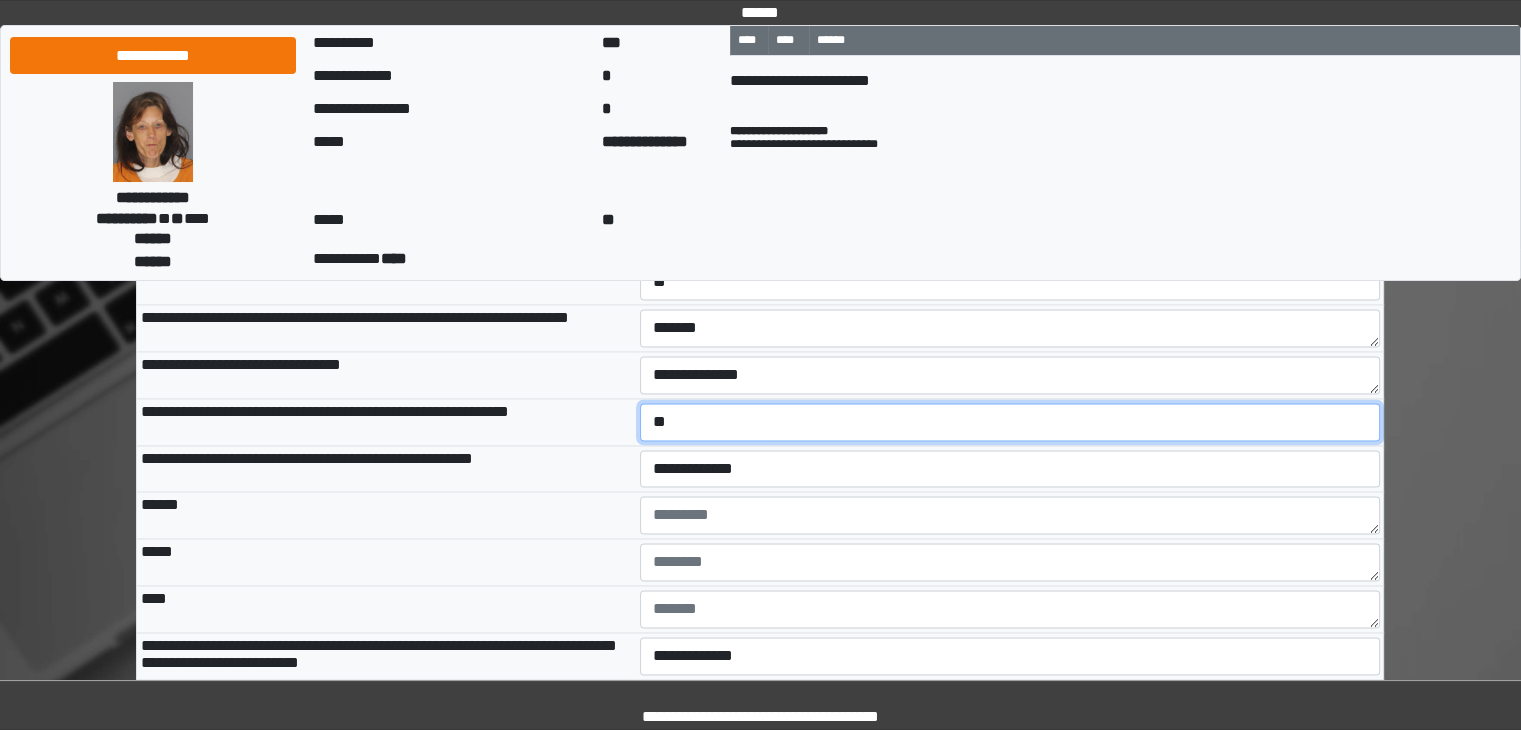 click on "**********" at bounding box center (1010, 422) 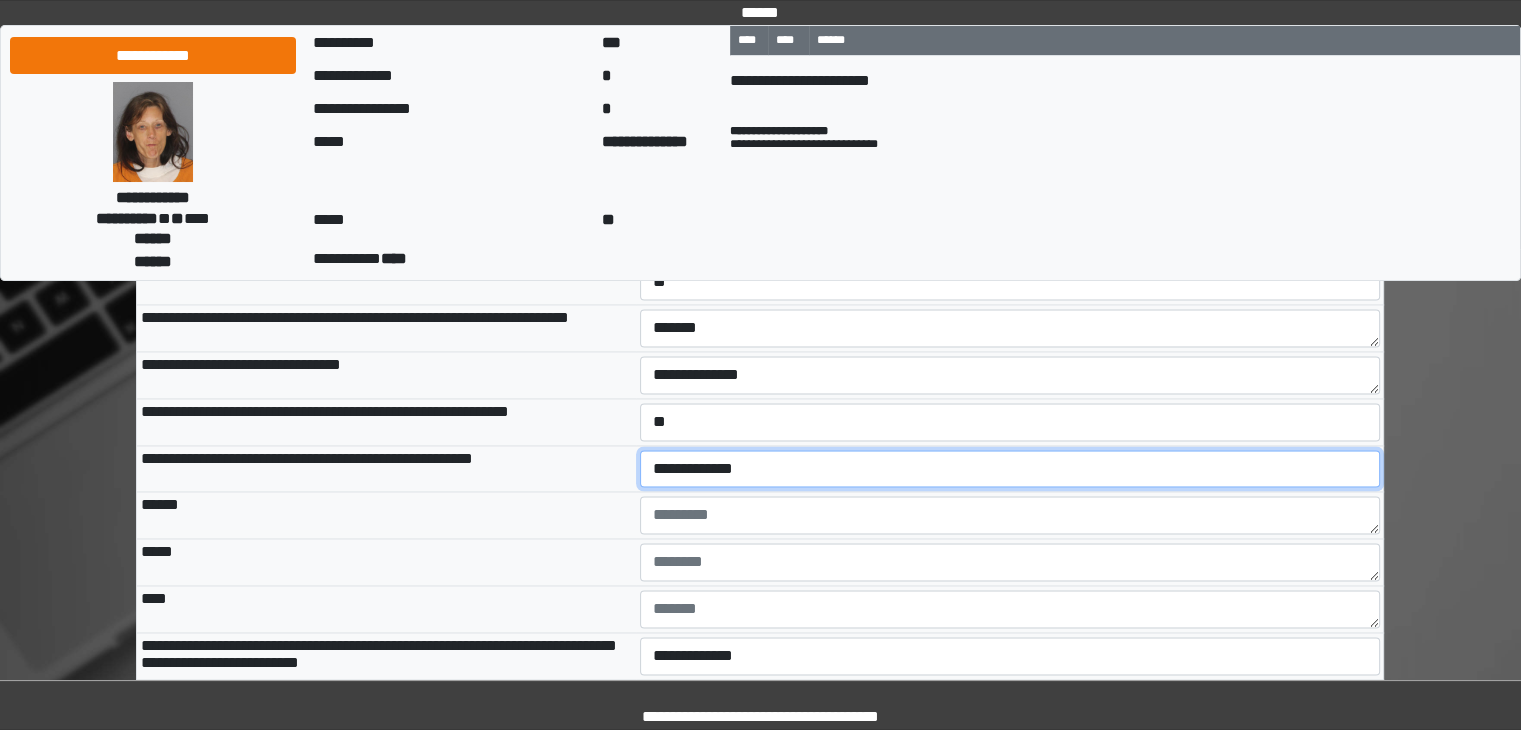 click on "**********" at bounding box center (1010, 469) 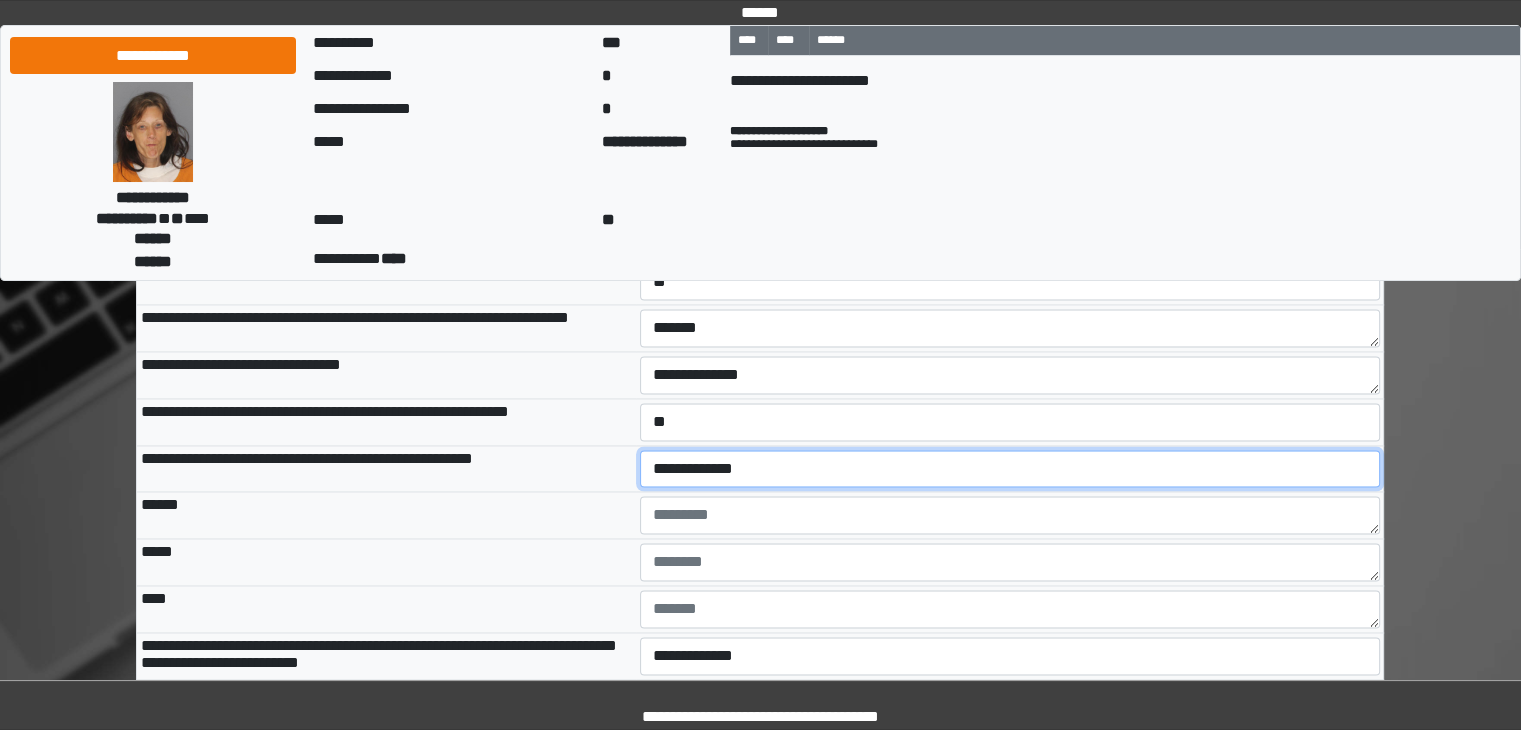 select on "*" 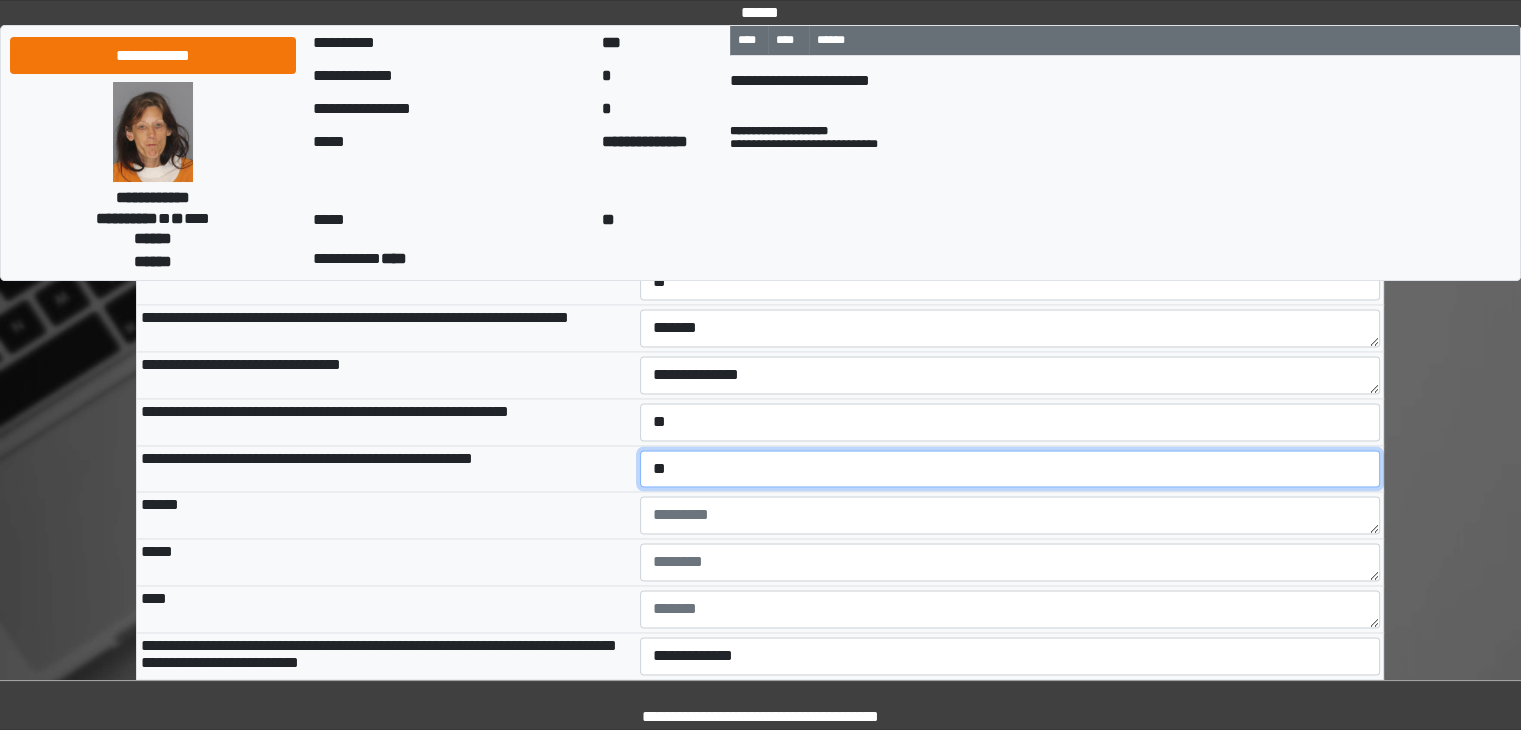 click on "**********" at bounding box center [1010, 469] 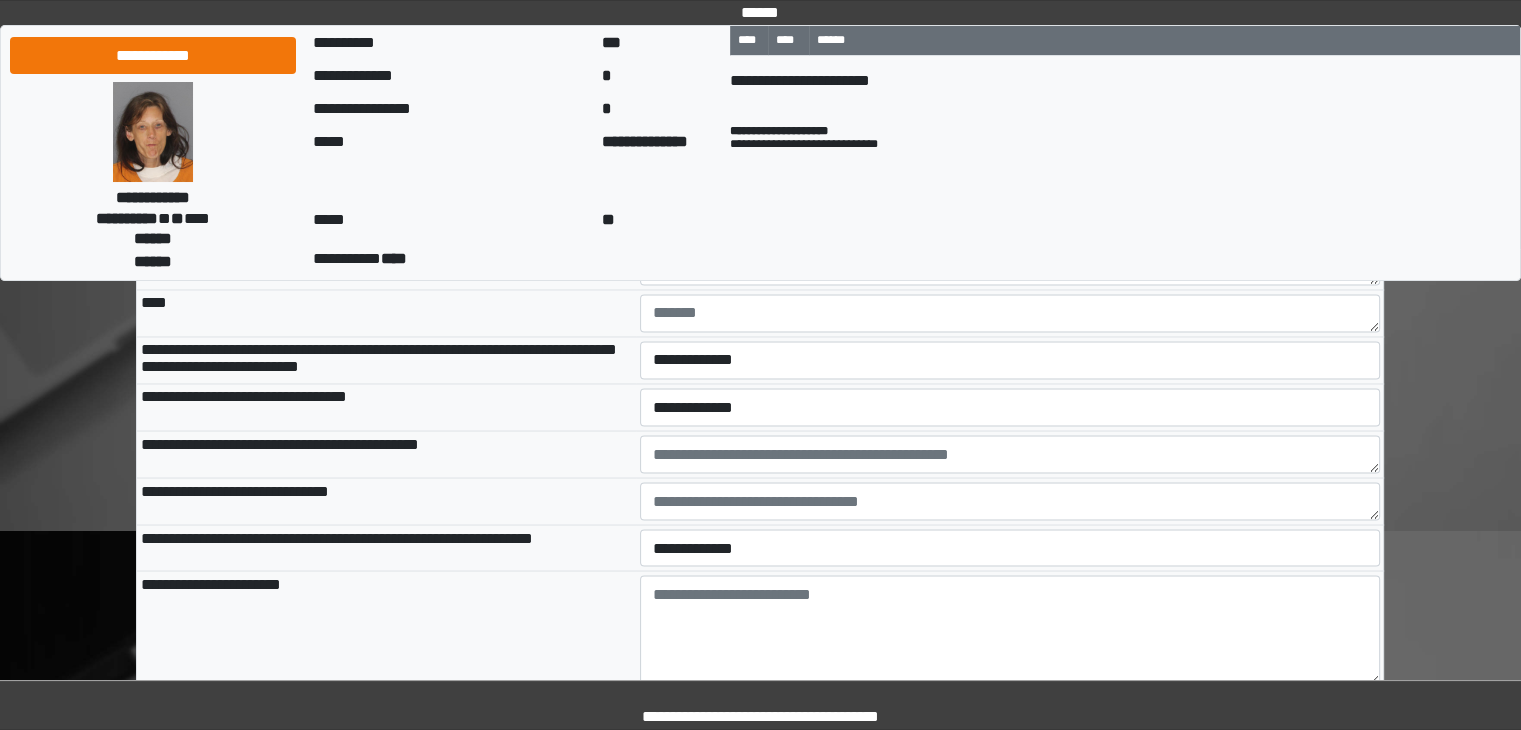 scroll, scrollTop: 11000, scrollLeft: 0, axis: vertical 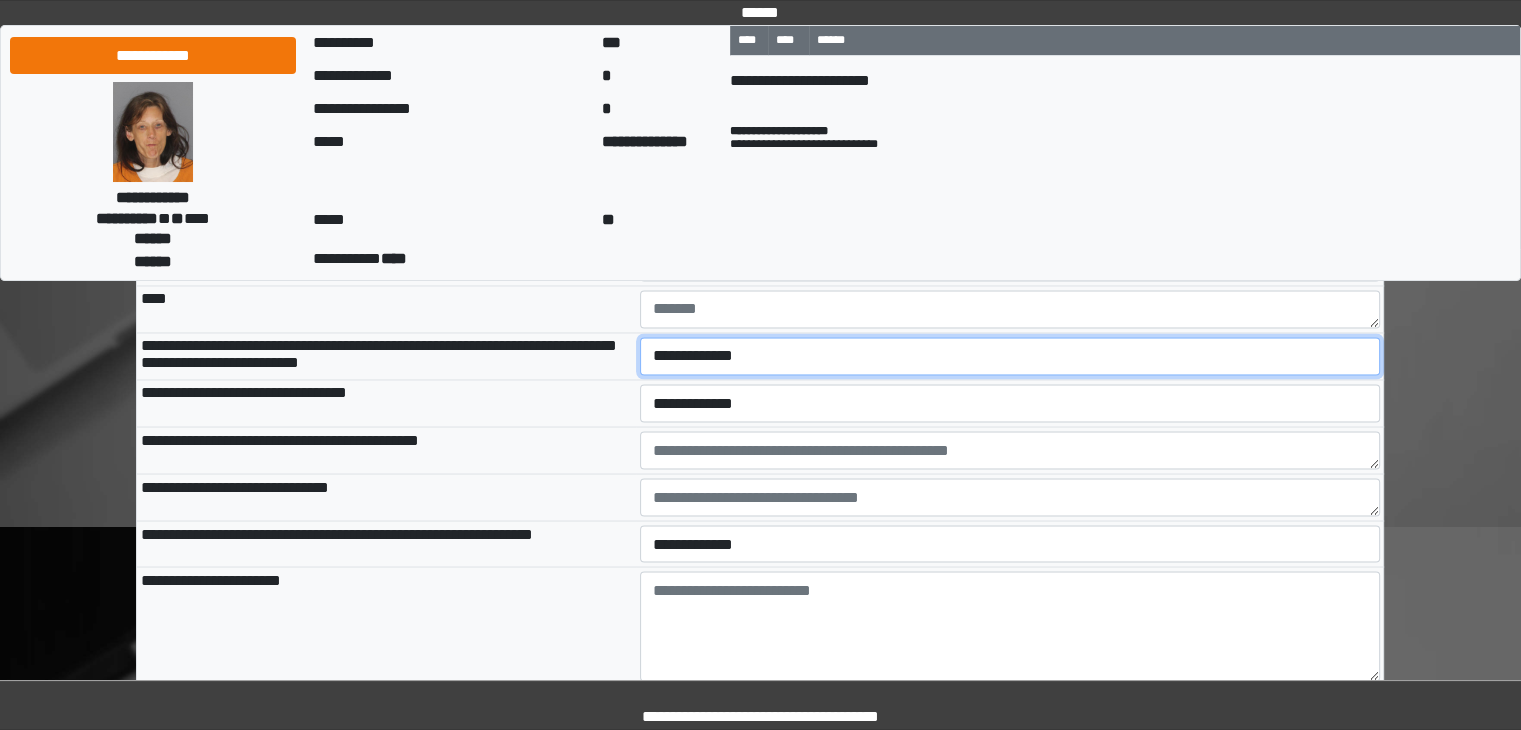click on "**********" at bounding box center [1010, 356] 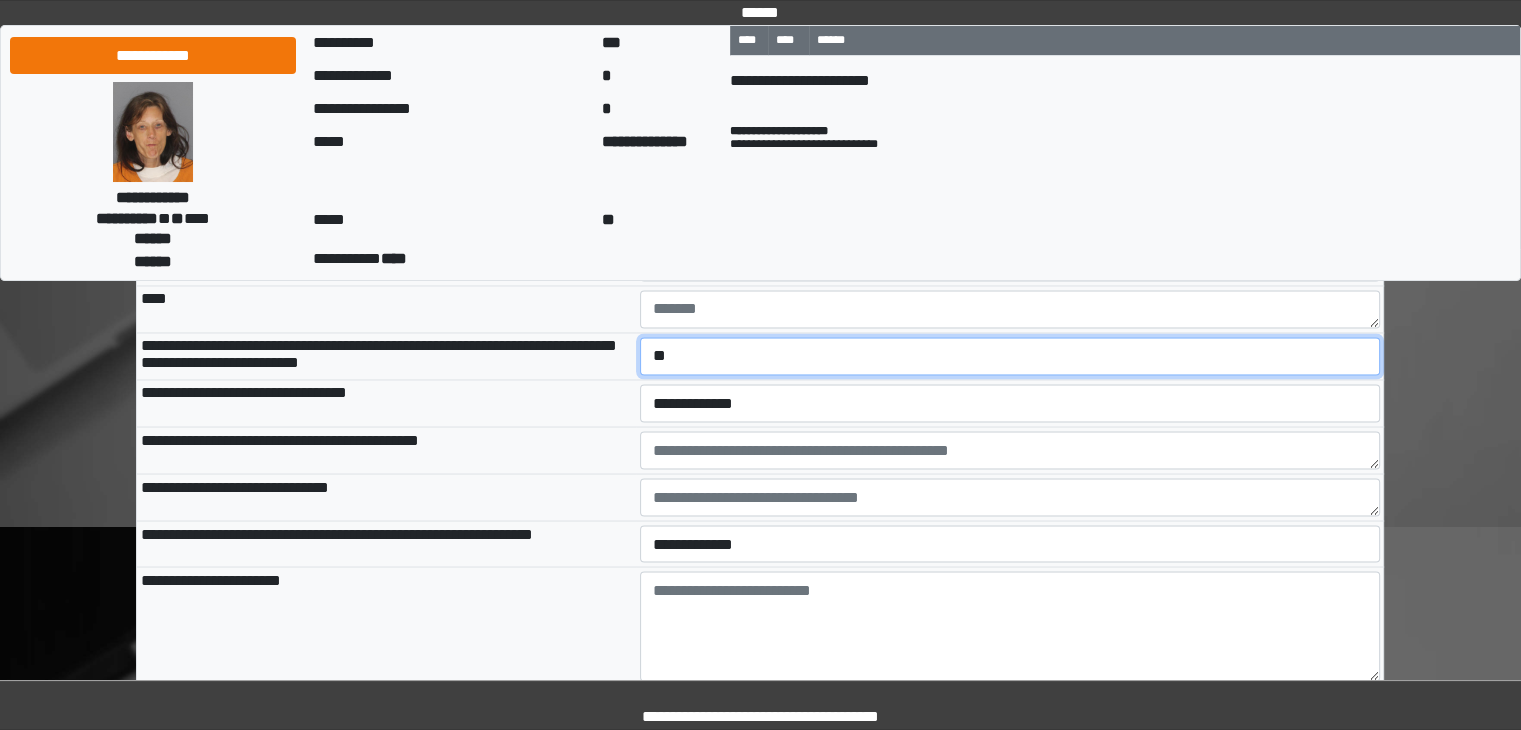 click on "**********" at bounding box center (1010, 356) 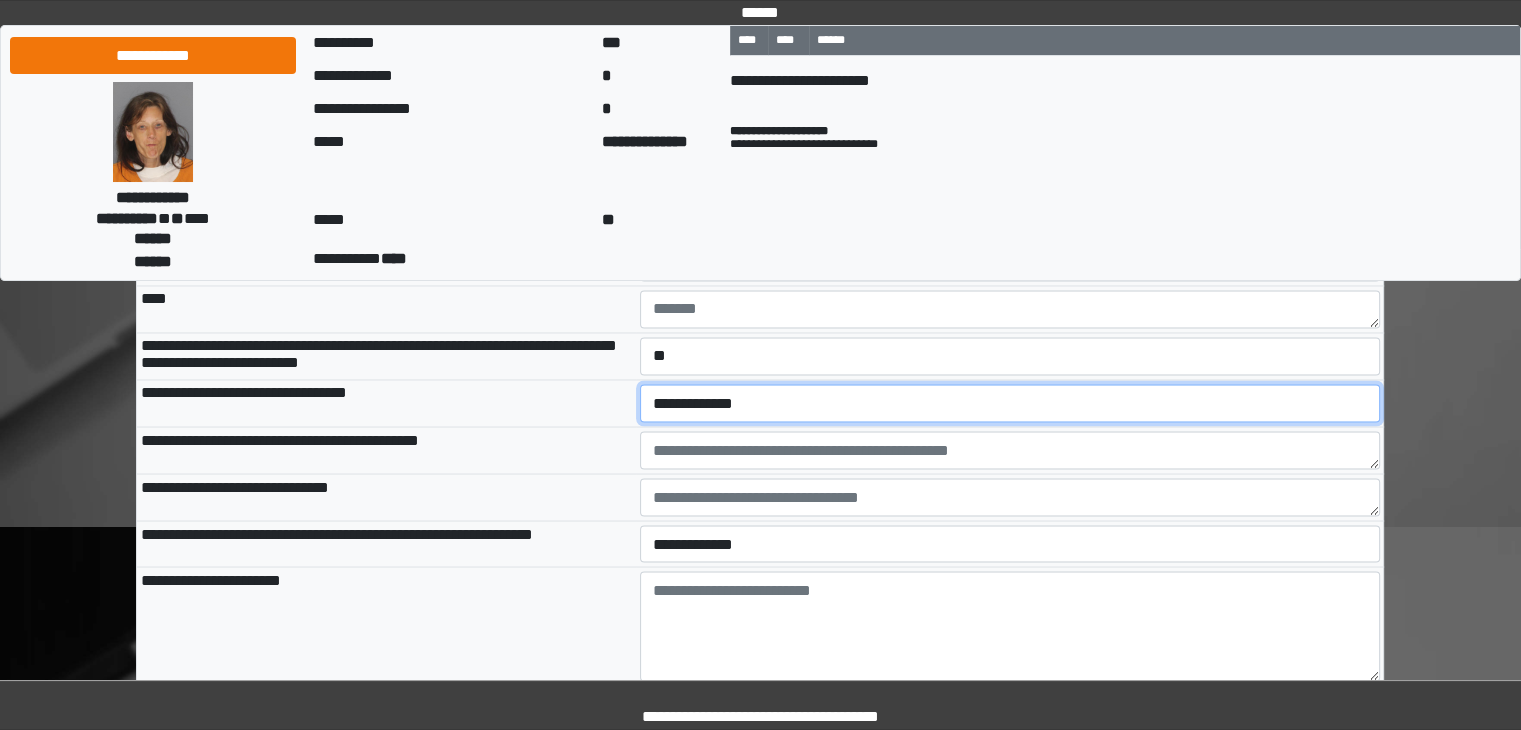 click on "**********" at bounding box center [1010, 403] 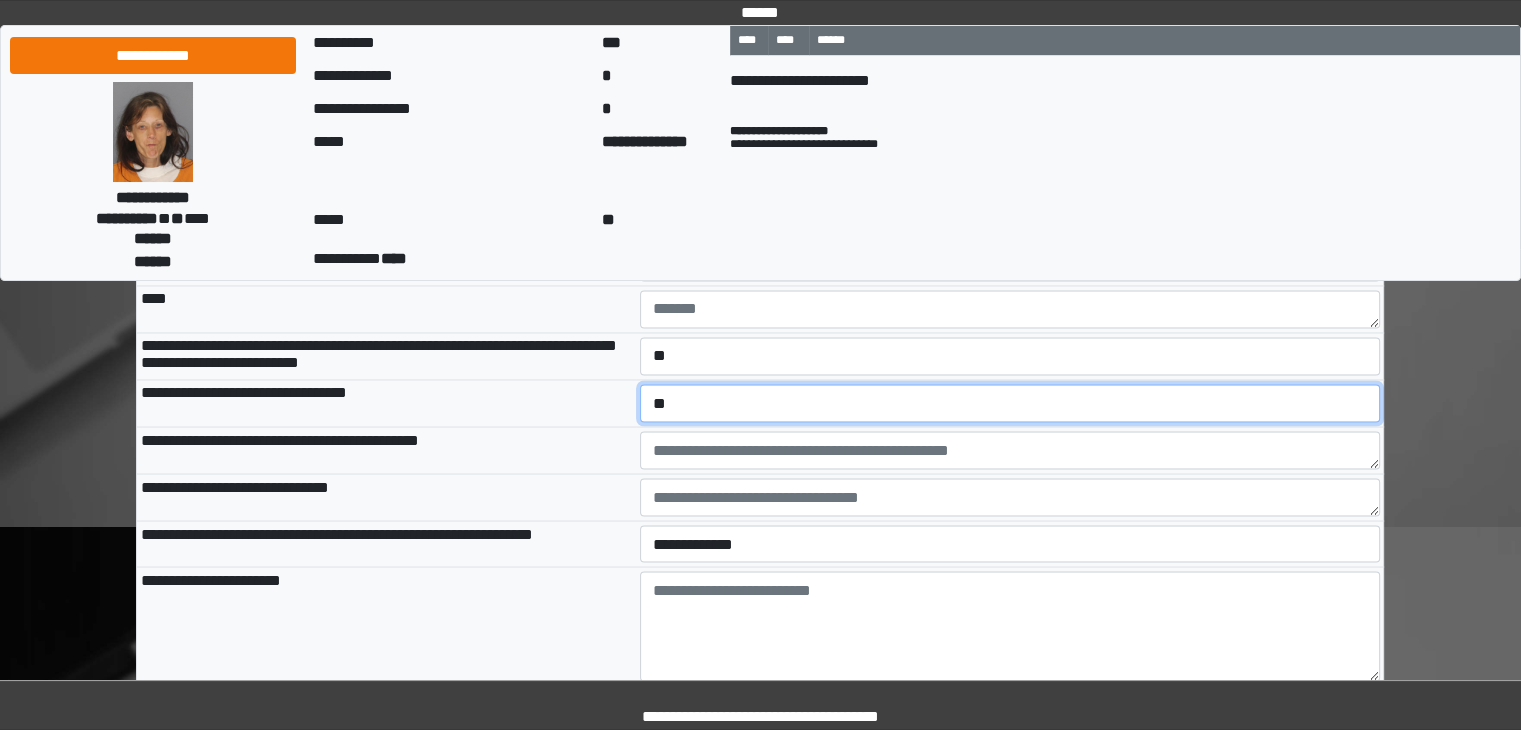 click on "**********" at bounding box center [1010, 403] 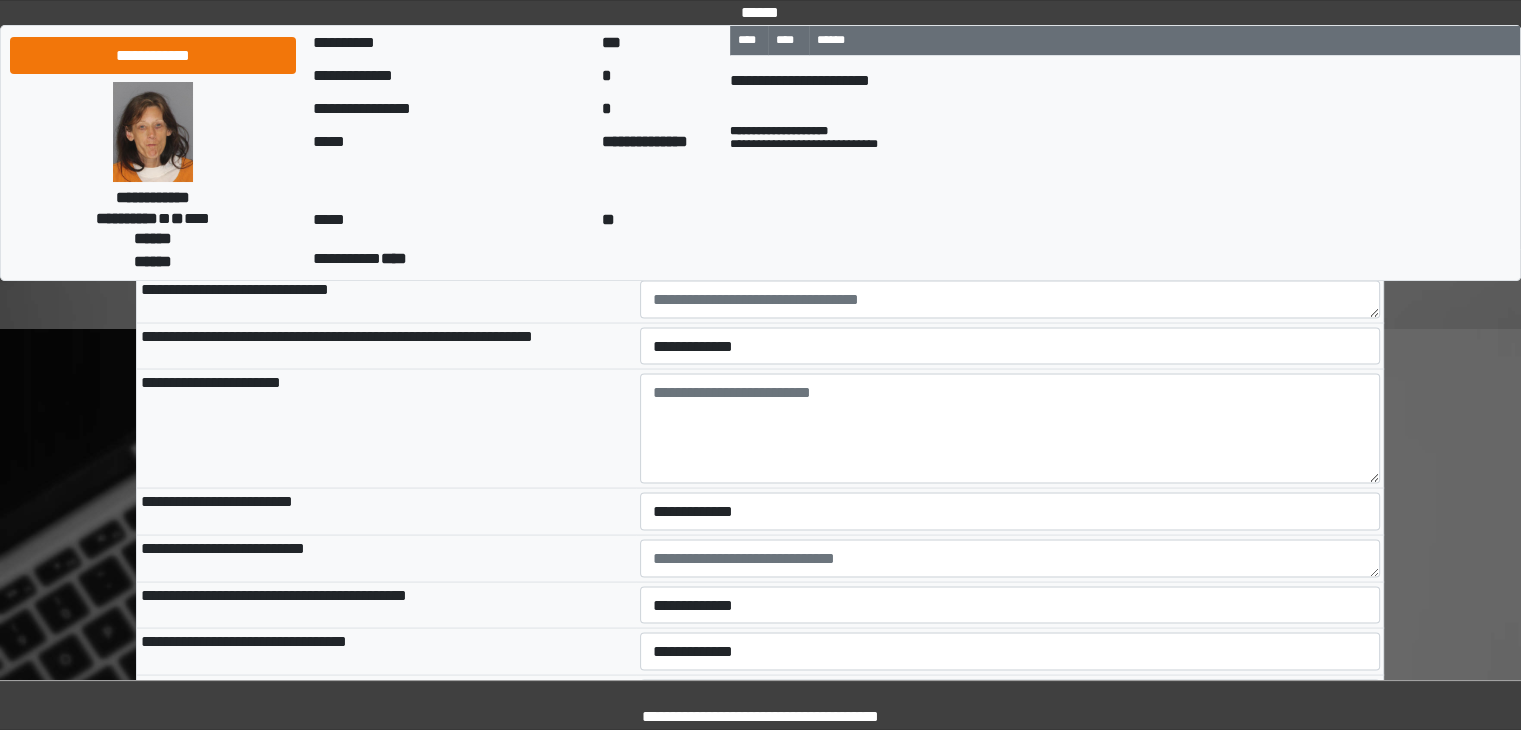 scroll, scrollTop: 11200, scrollLeft: 0, axis: vertical 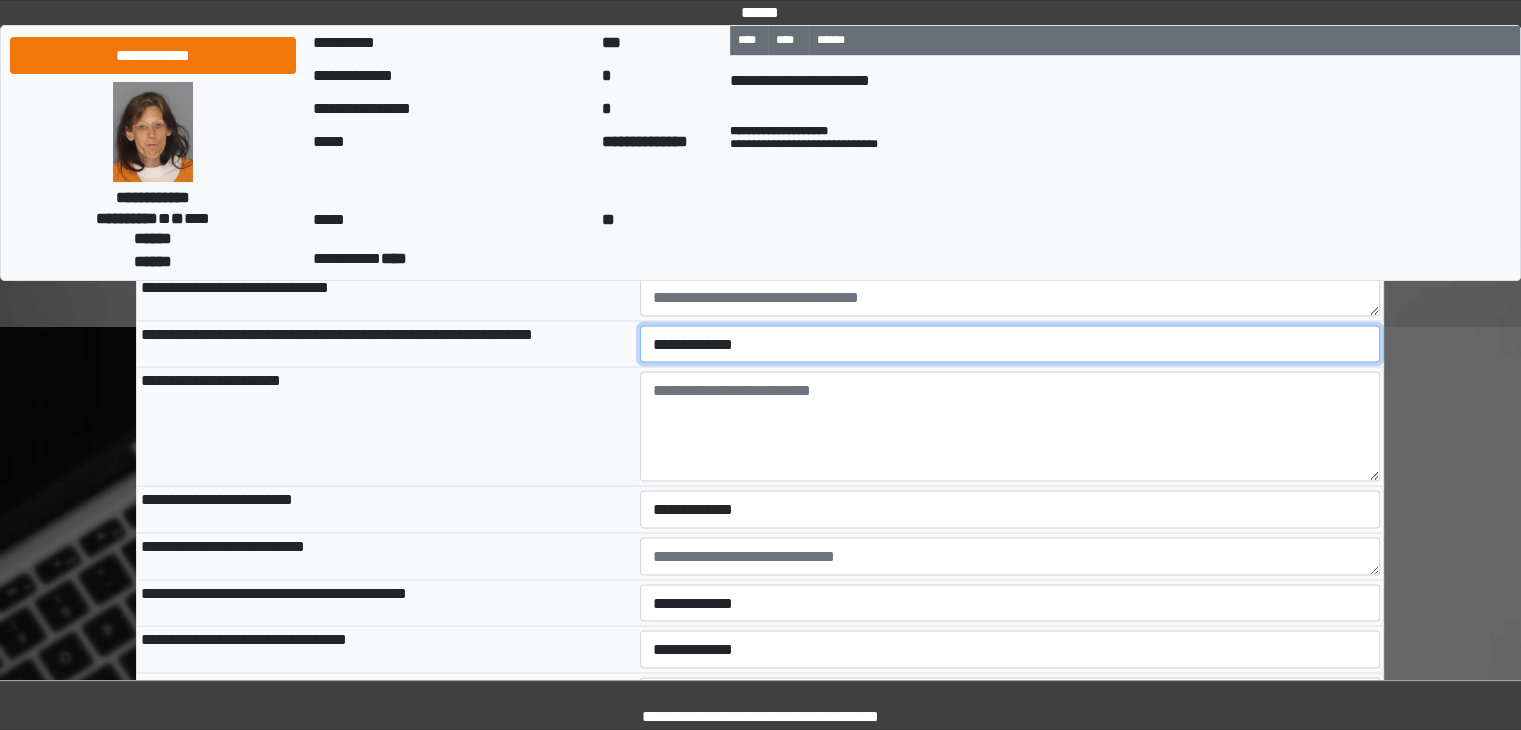 click on "**********" at bounding box center (1010, 344) 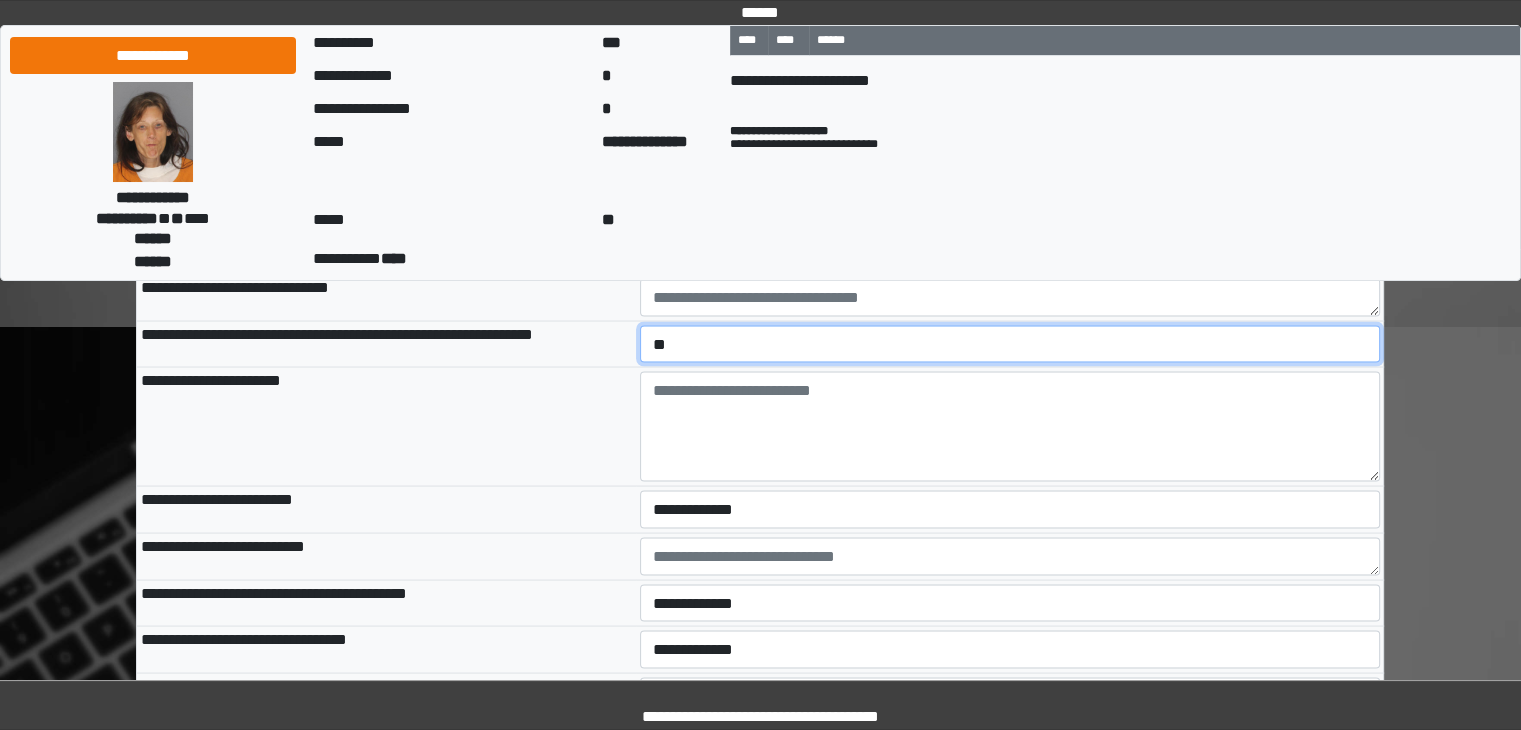 click on "**********" at bounding box center [1010, 344] 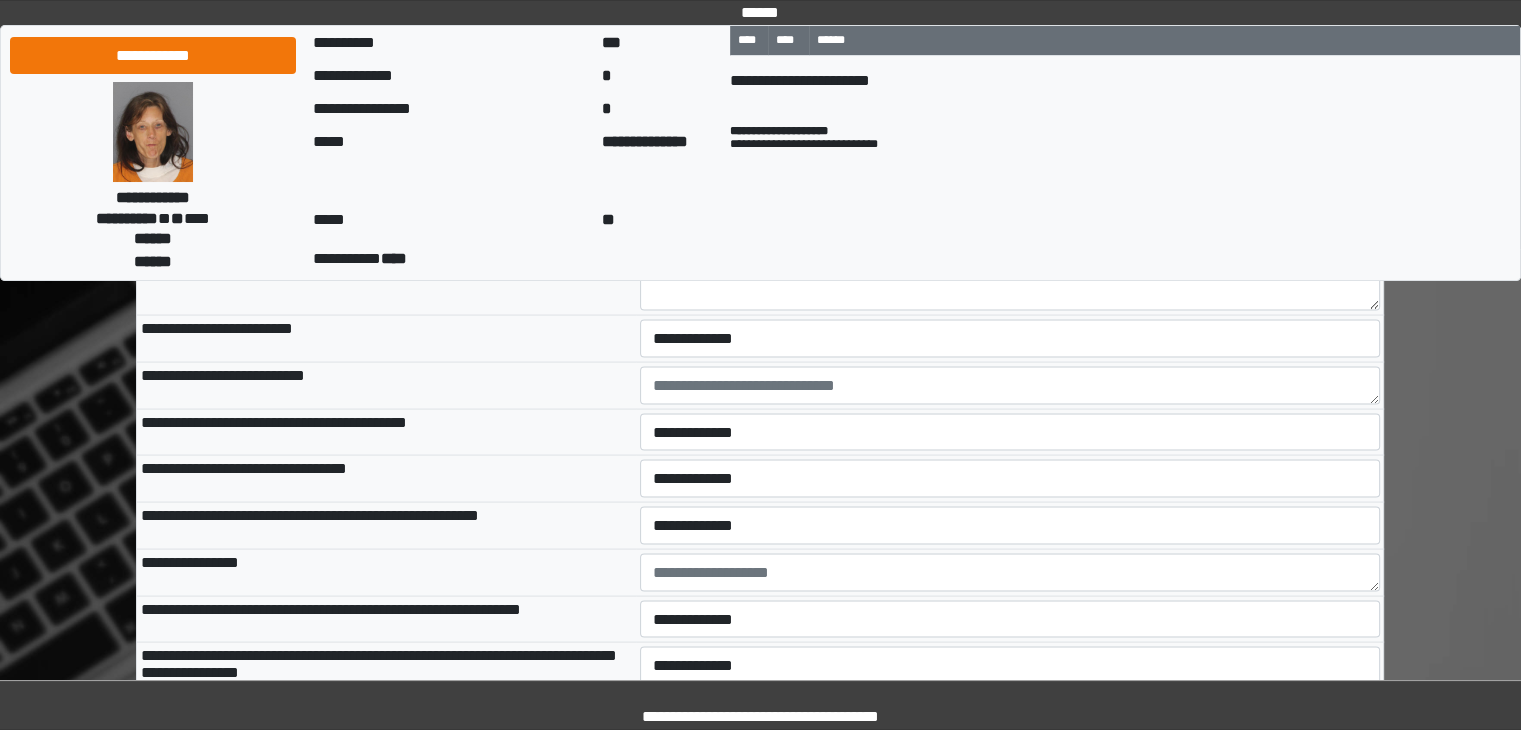 scroll, scrollTop: 11400, scrollLeft: 0, axis: vertical 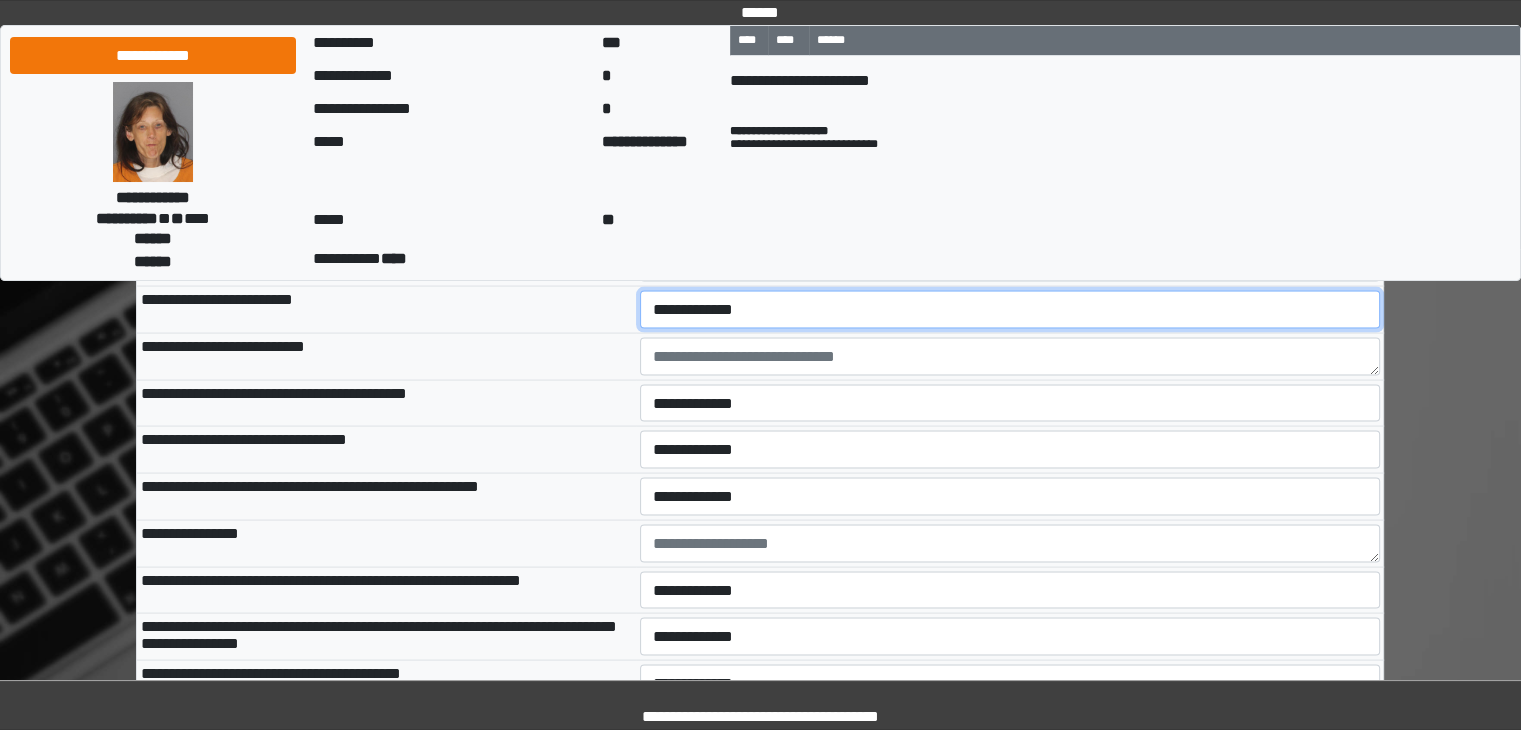 click on "**********" at bounding box center [1010, 309] 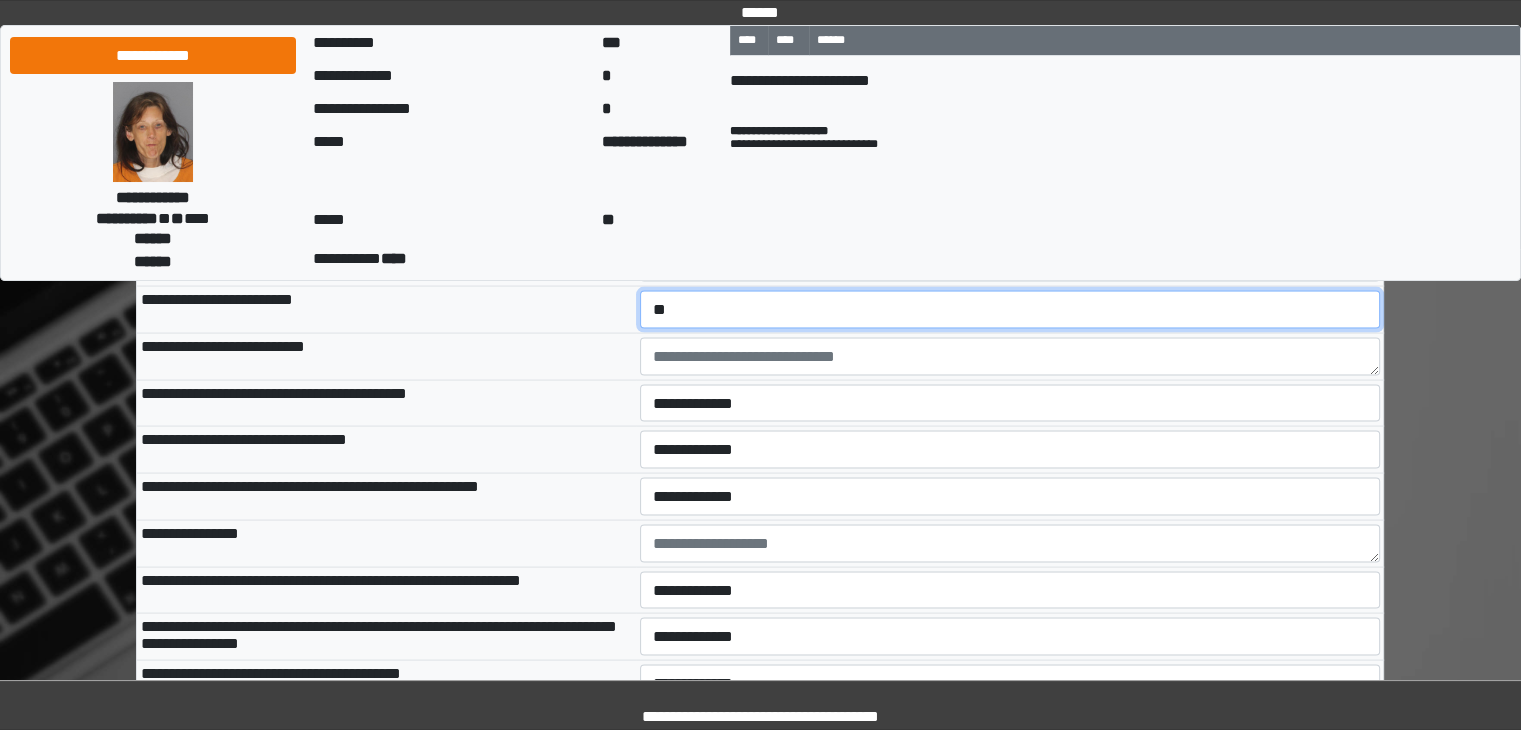 click on "**********" at bounding box center [1010, 309] 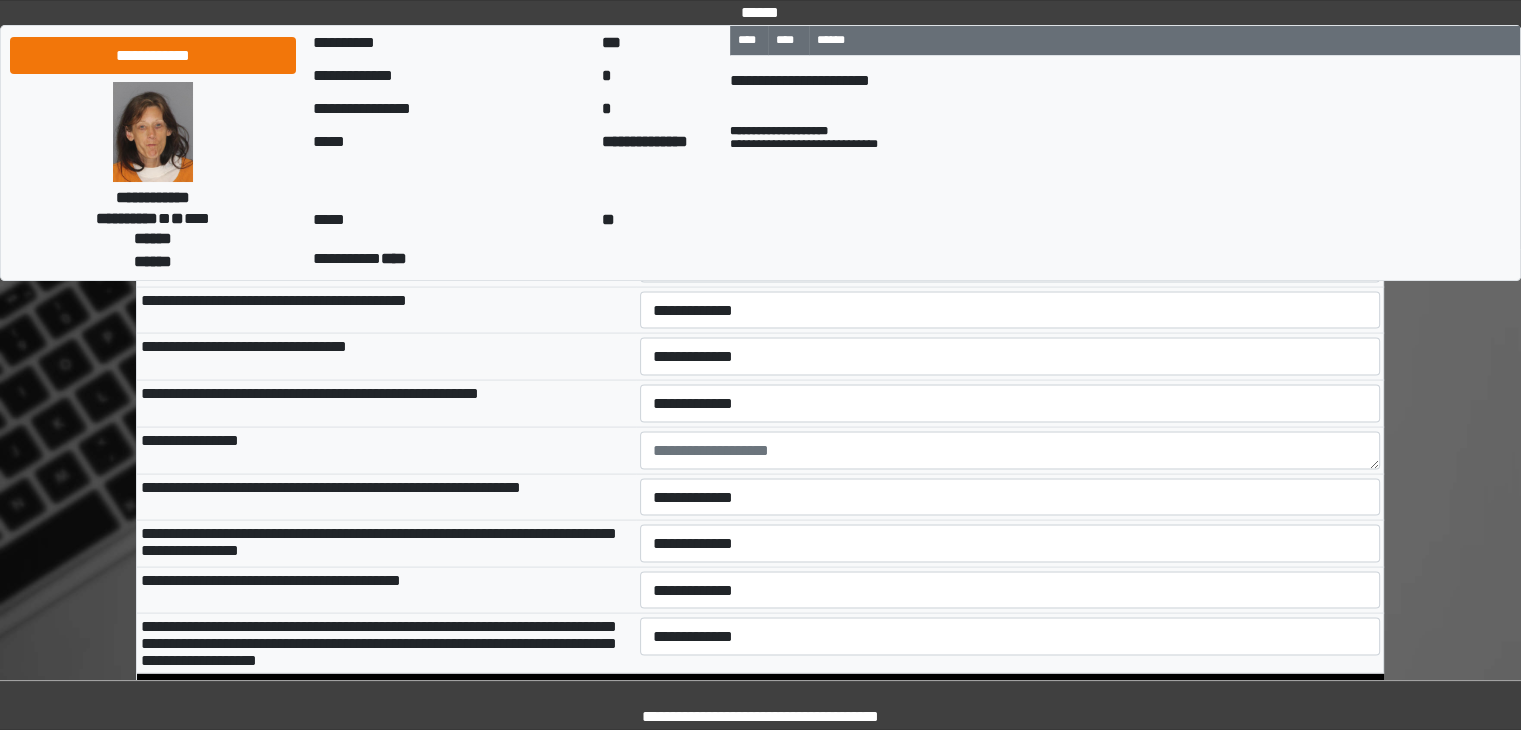 scroll, scrollTop: 11500, scrollLeft: 0, axis: vertical 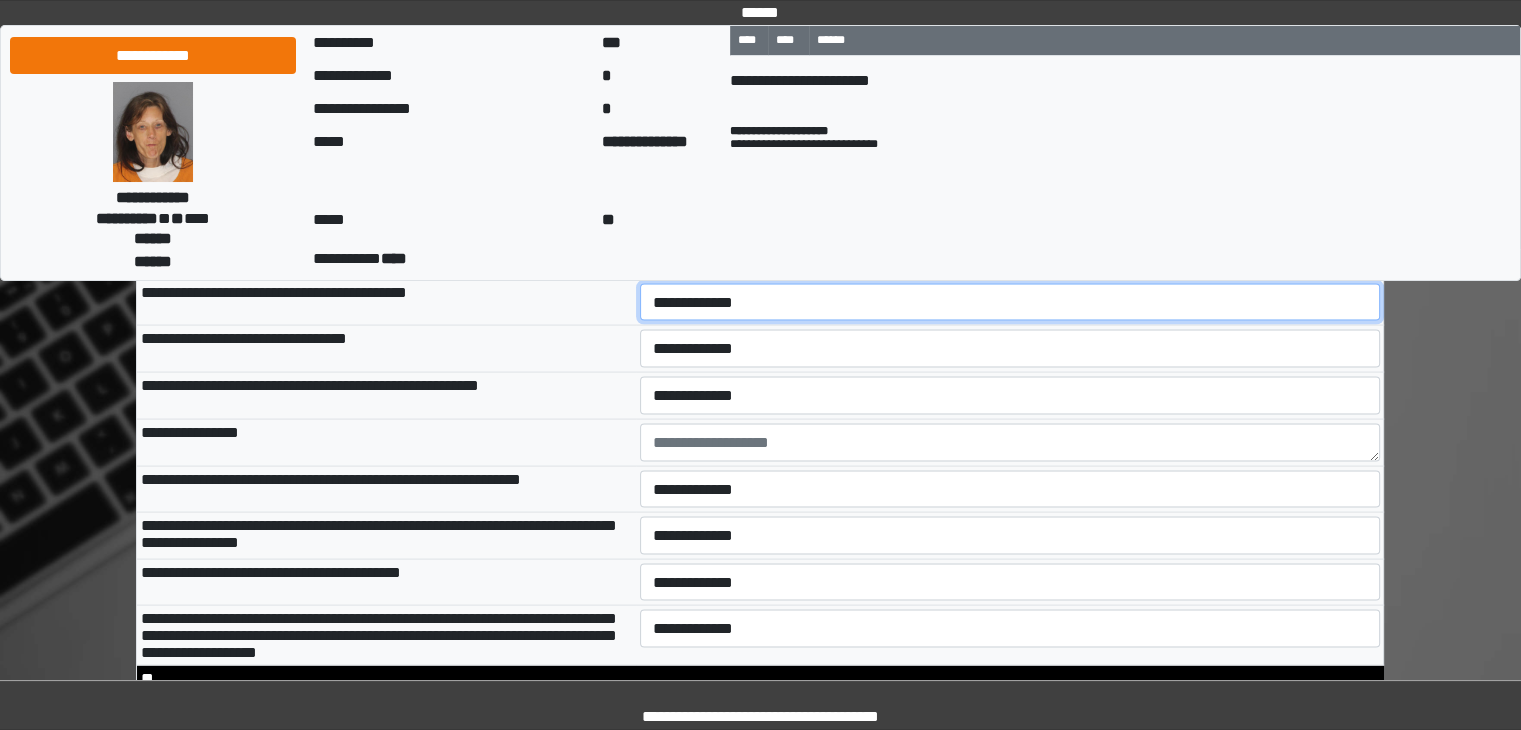 click on "**********" at bounding box center [1010, 303] 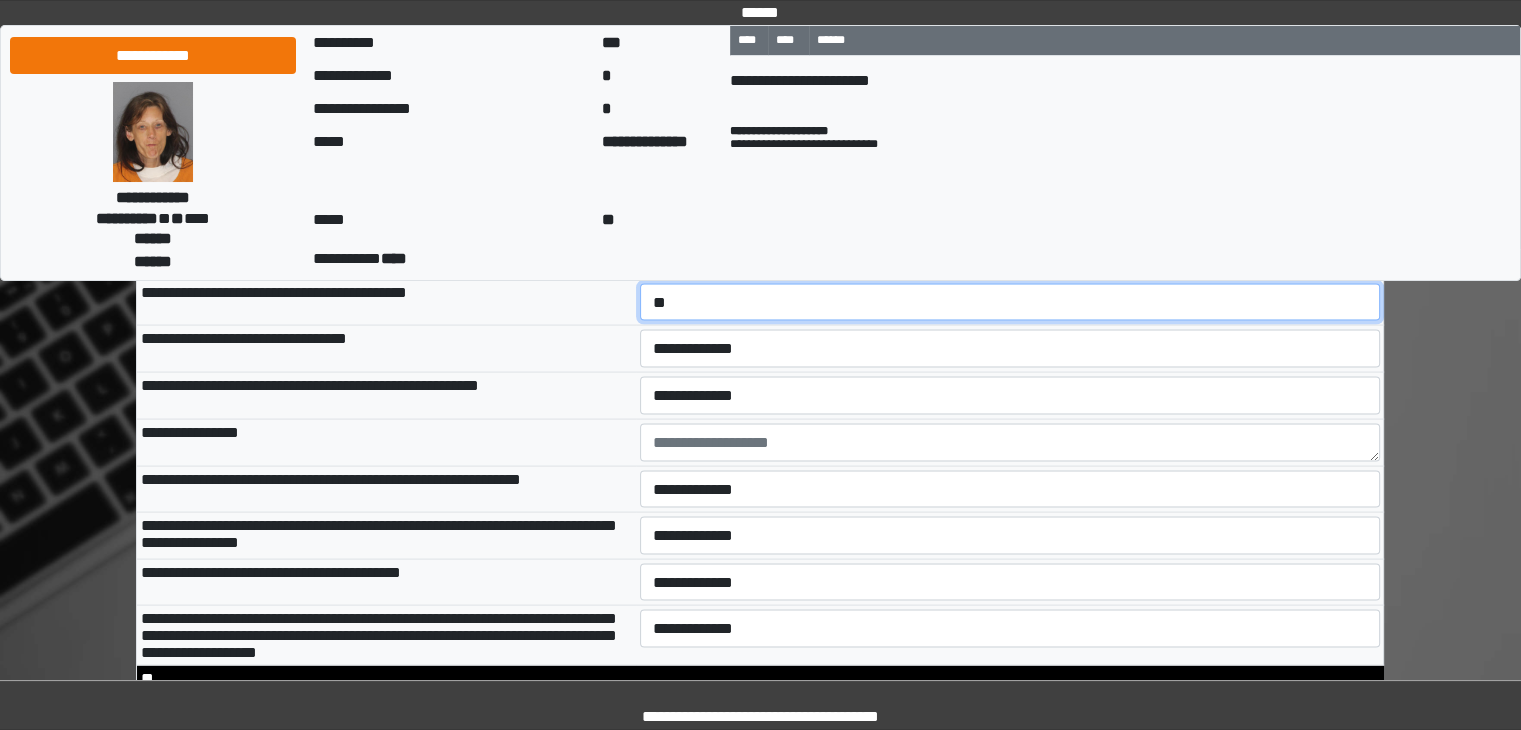 click on "**********" at bounding box center [1010, 303] 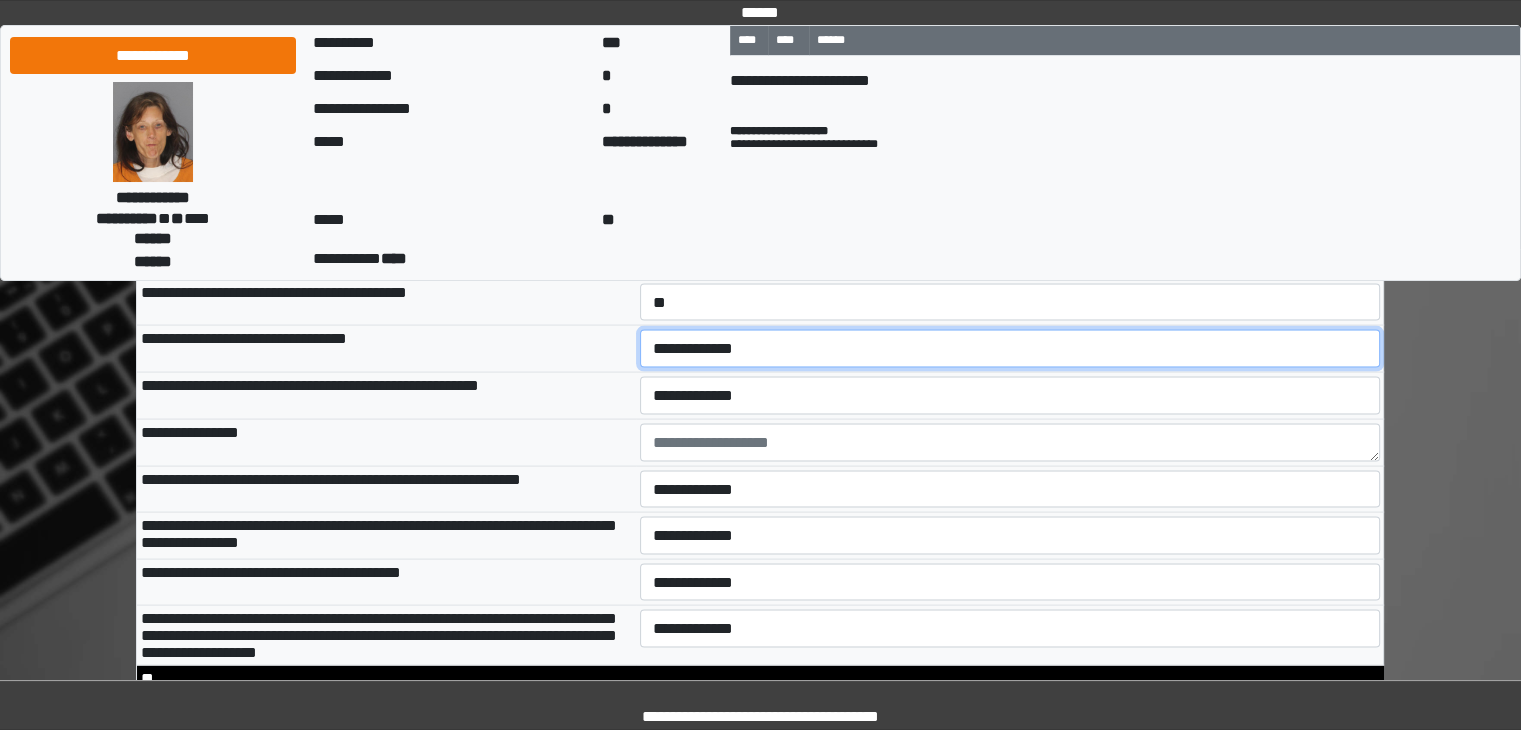 click on "**********" at bounding box center (1010, 349) 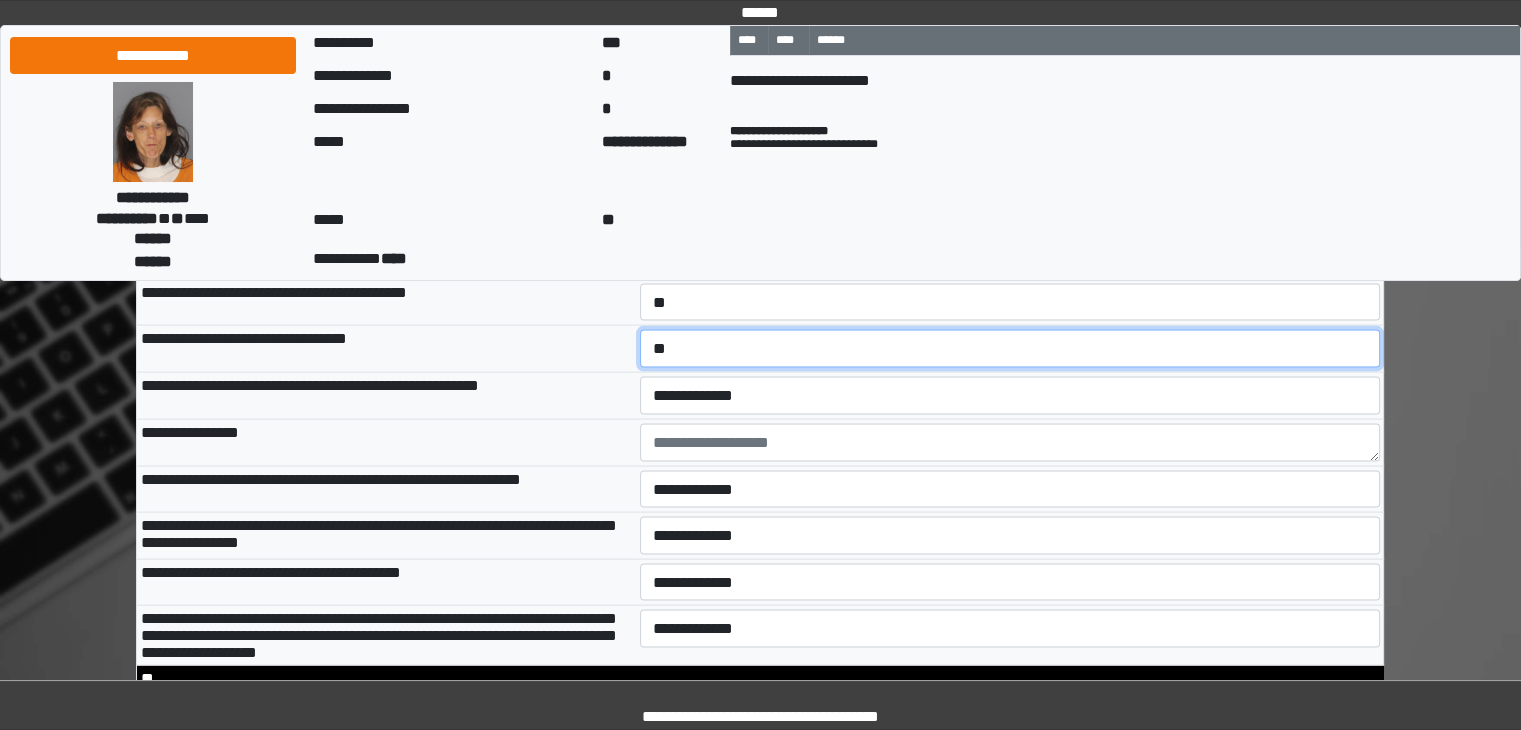 click on "**********" at bounding box center (1010, 349) 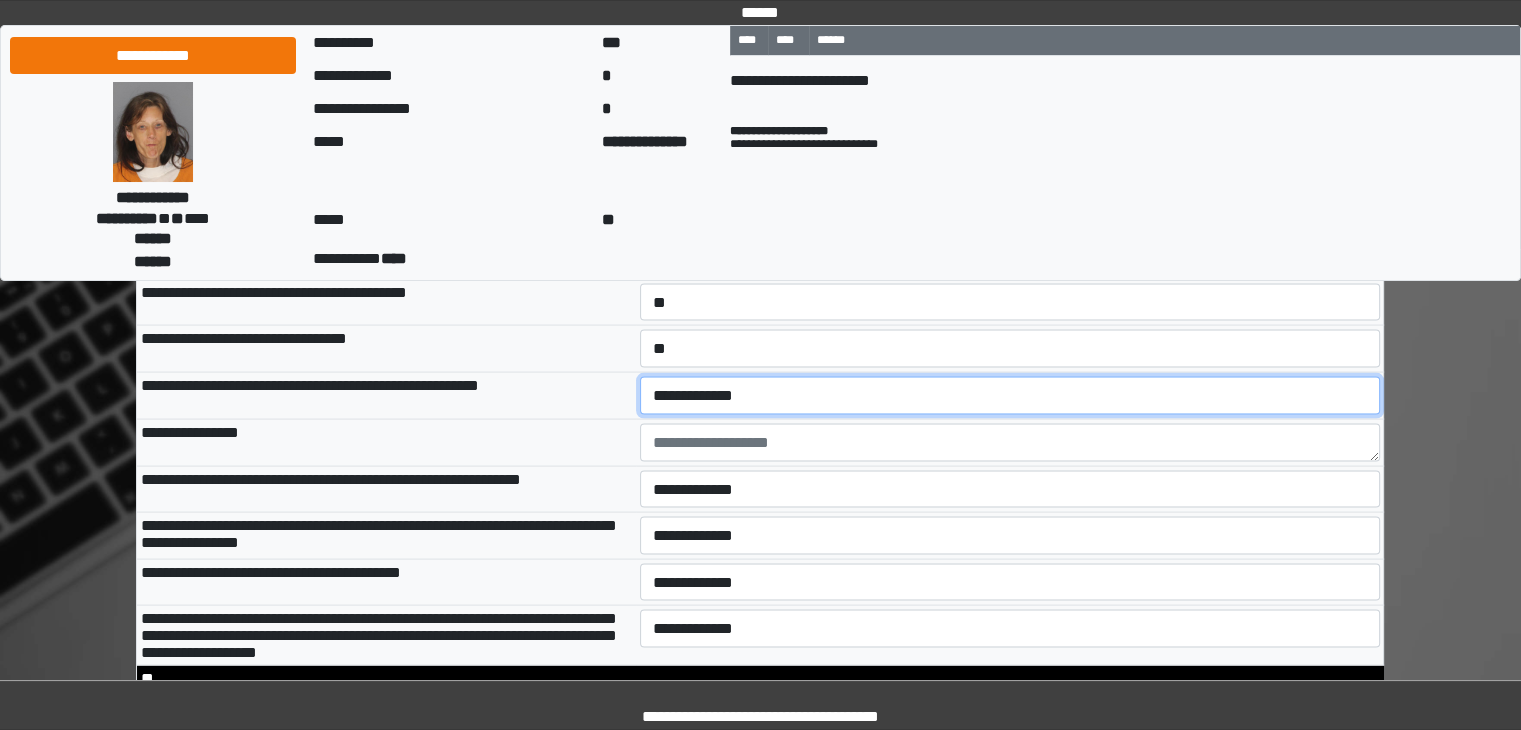 click on "**********" at bounding box center [1010, 396] 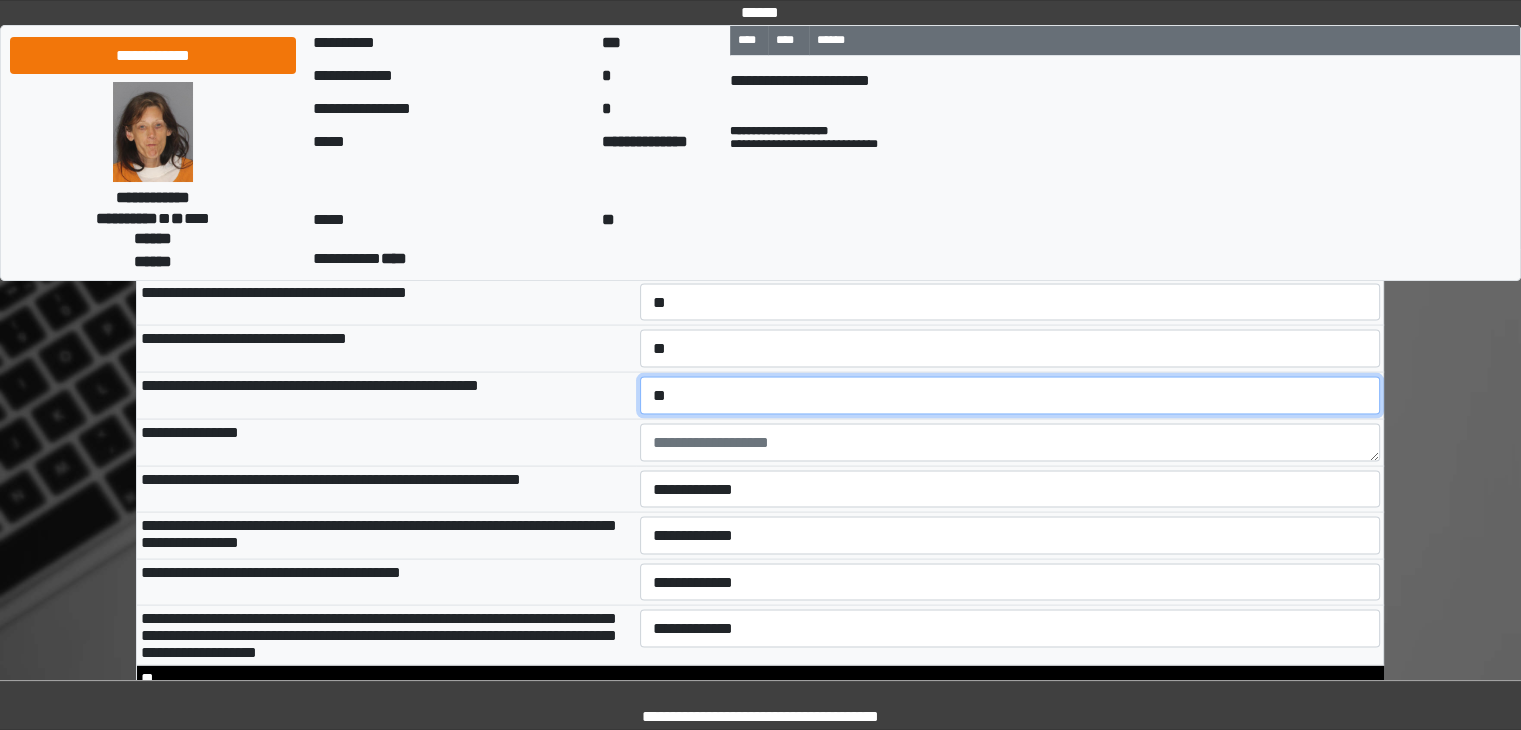 click on "**********" at bounding box center [1010, 396] 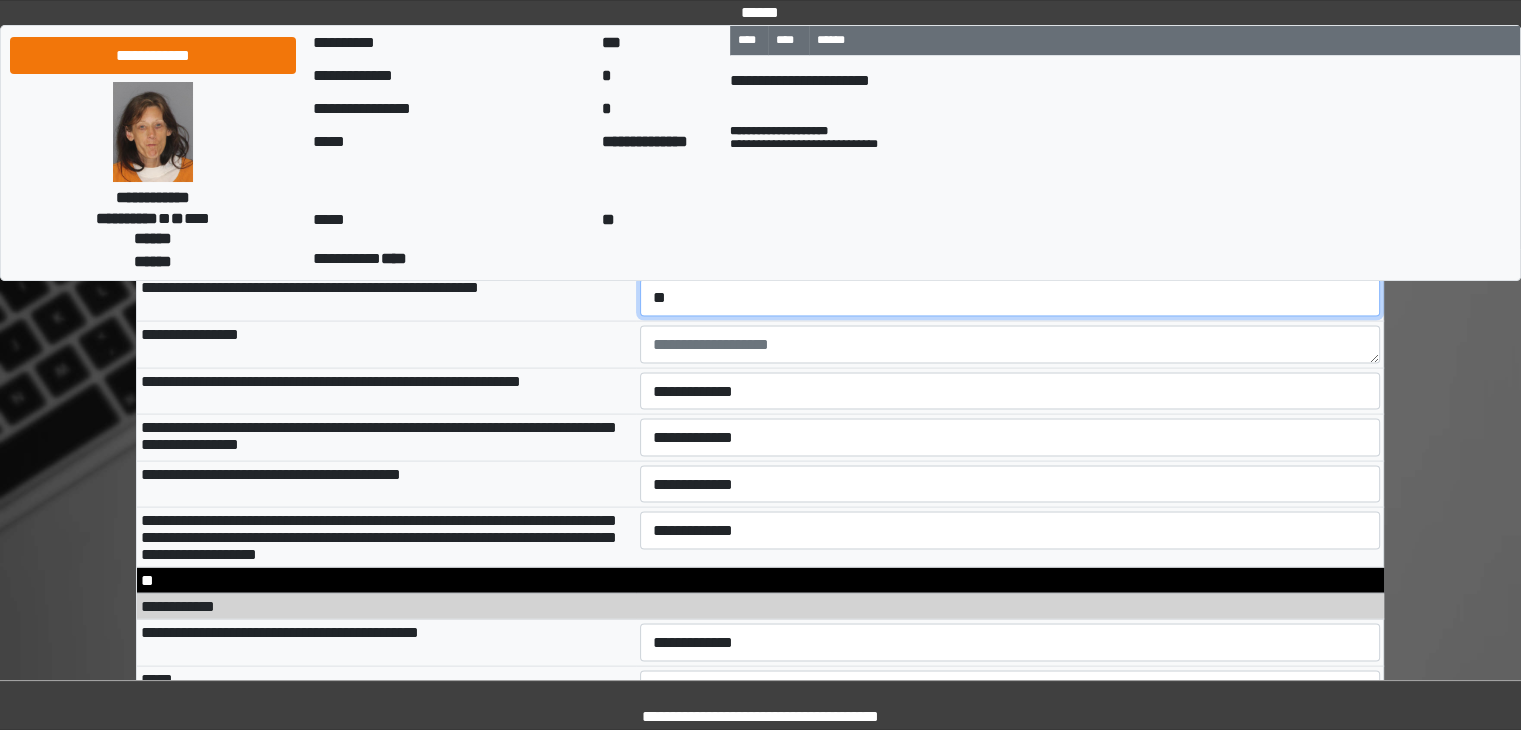 scroll, scrollTop: 11600, scrollLeft: 0, axis: vertical 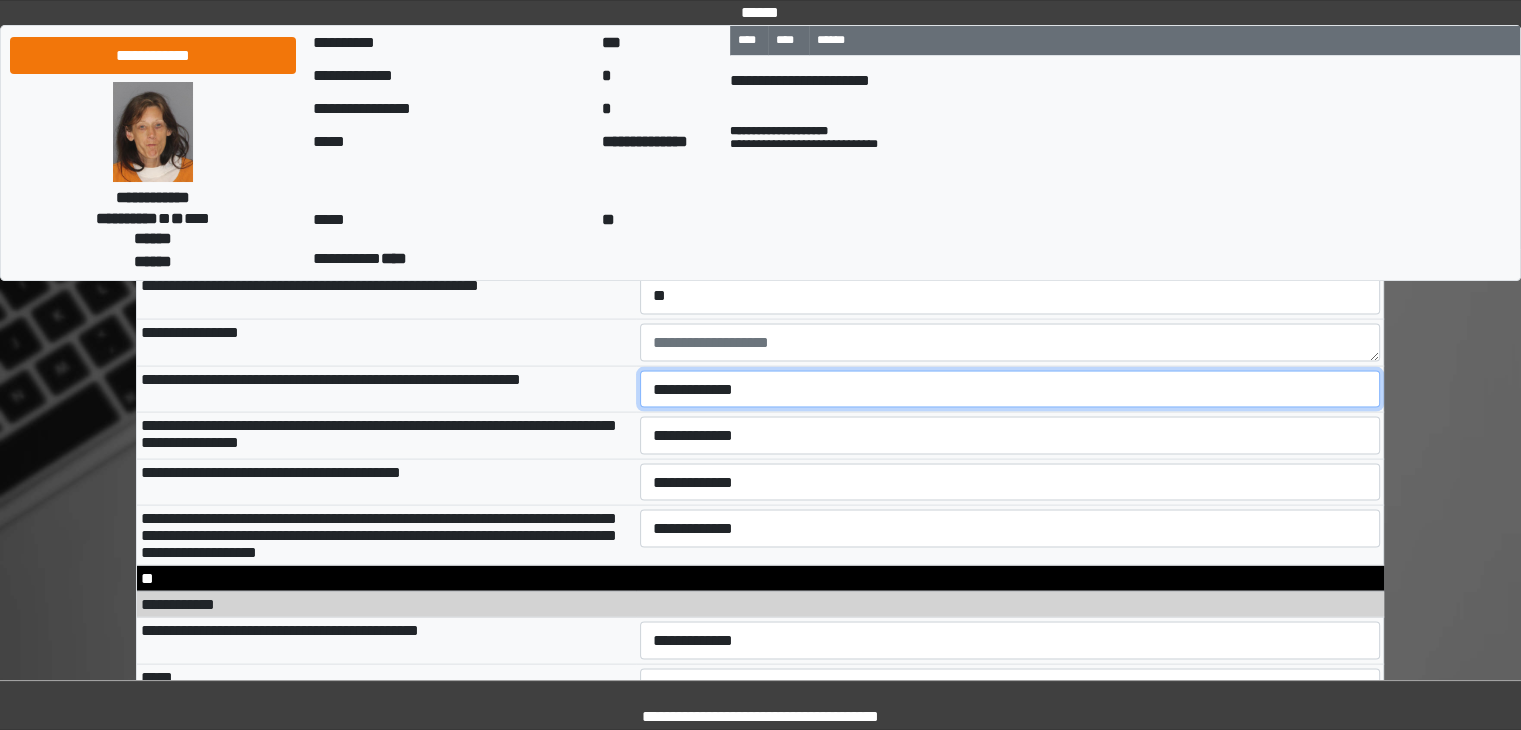 click on "**********" at bounding box center (1010, 390) 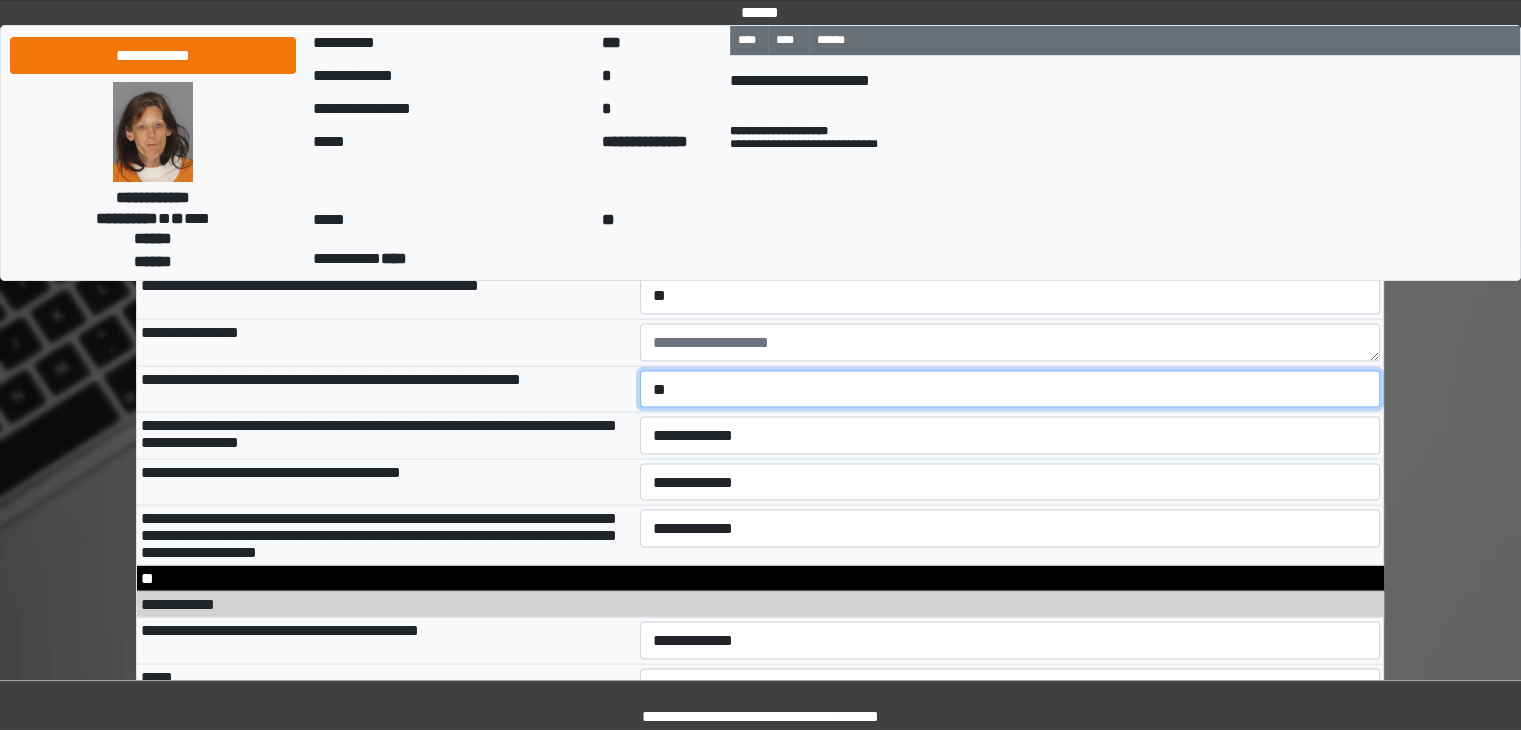 click on "**********" at bounding box center [1010, 390] 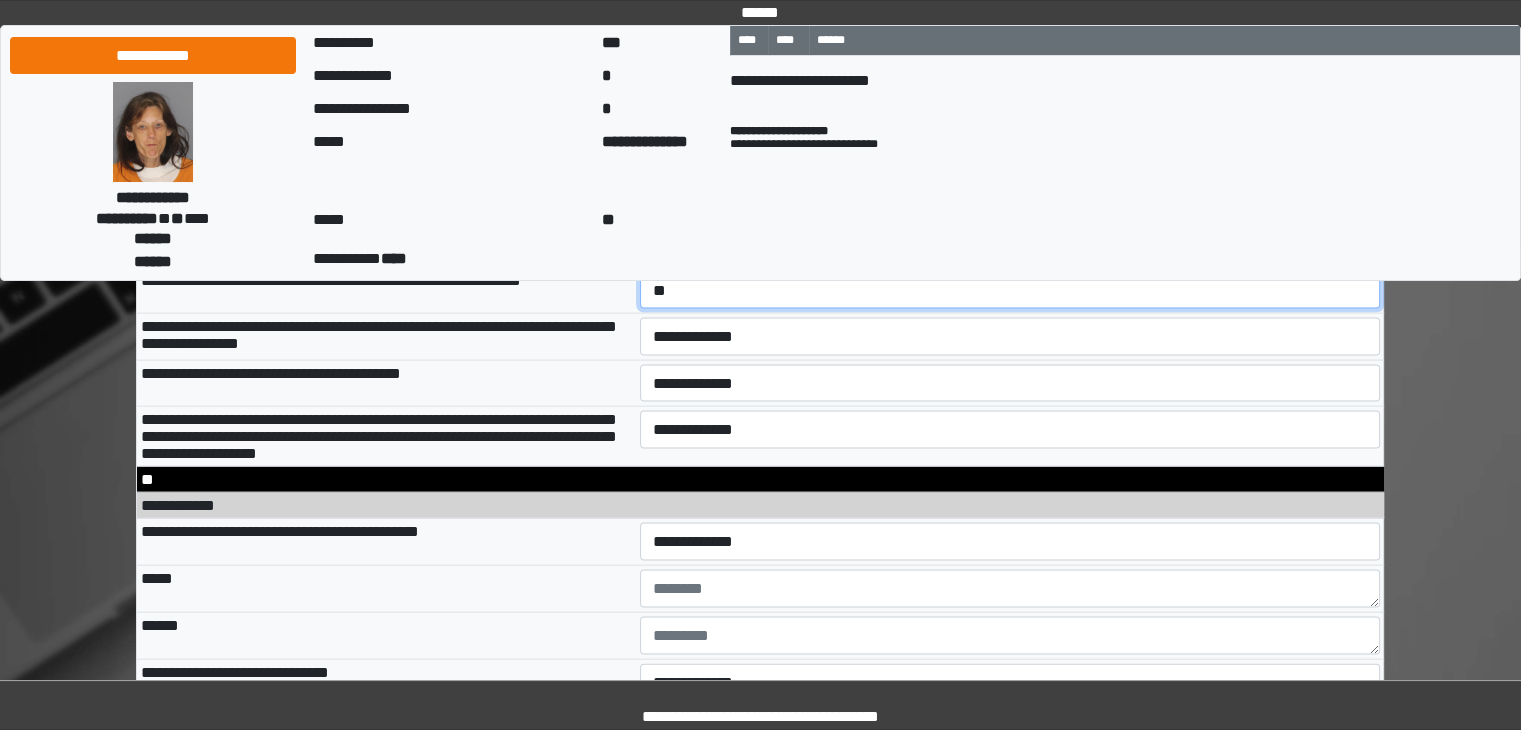 scroll, scrollTop: 11700, scrollLeft: 0, axis: vertical 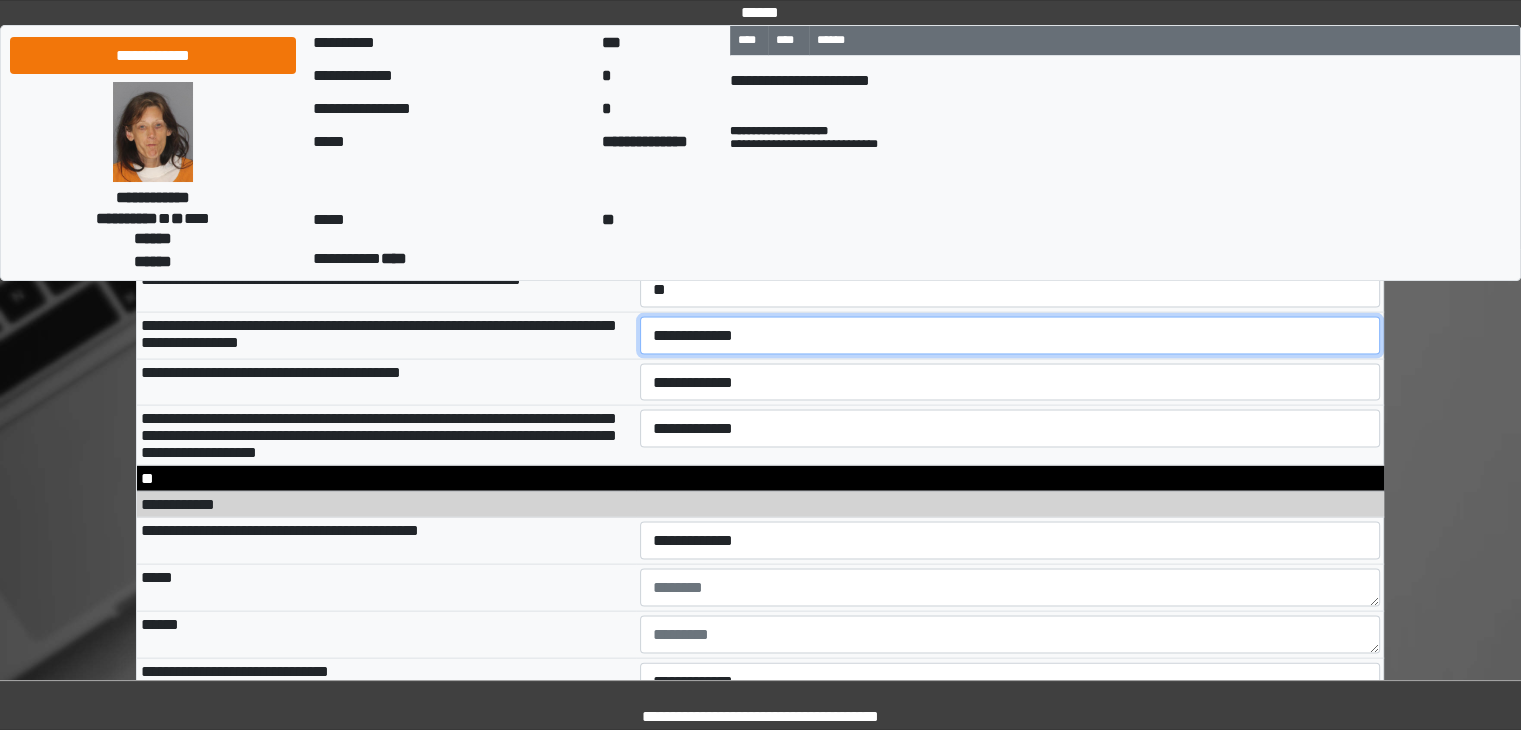 click on "**********" at bounding box center (1010, 336) 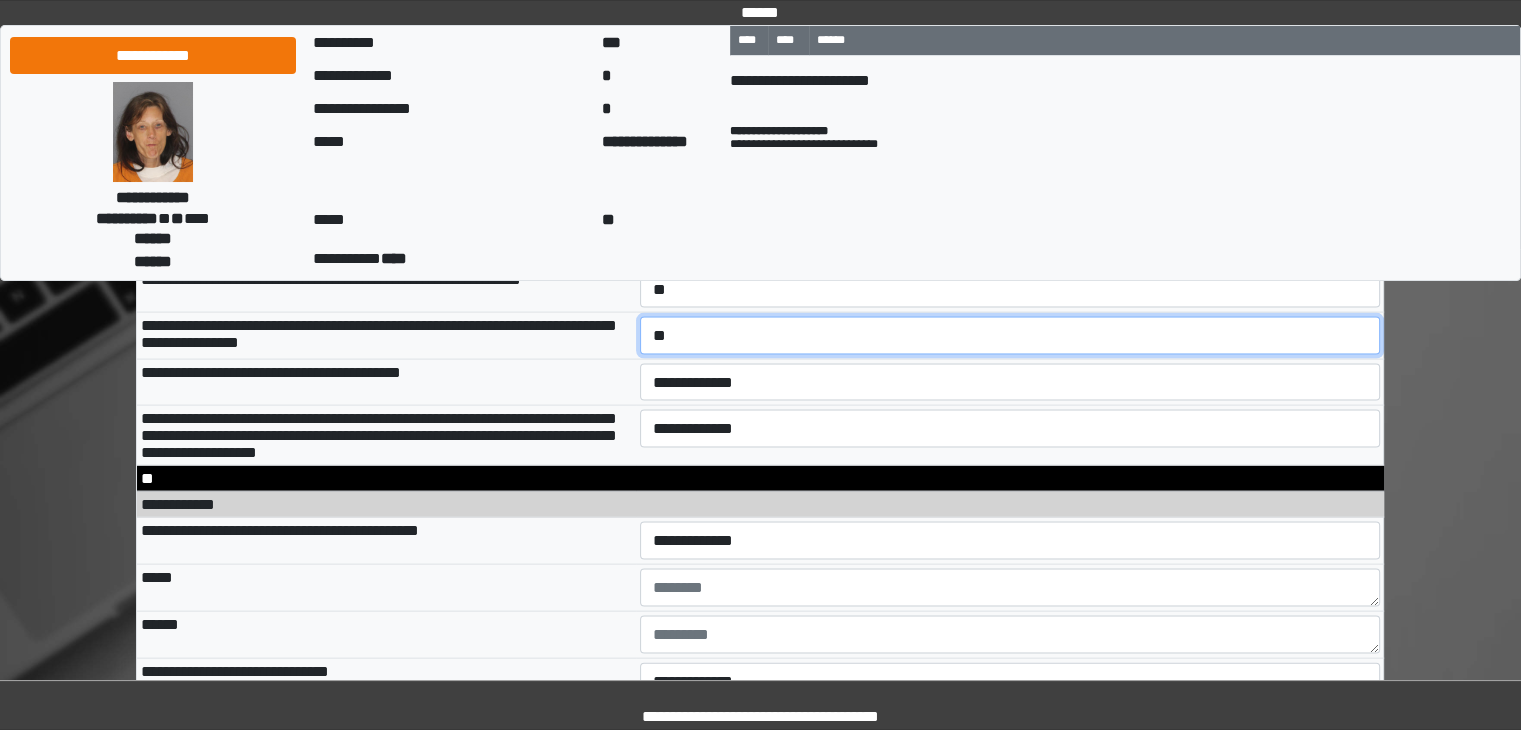 click on "**********" at bounding box center (1010, 336) 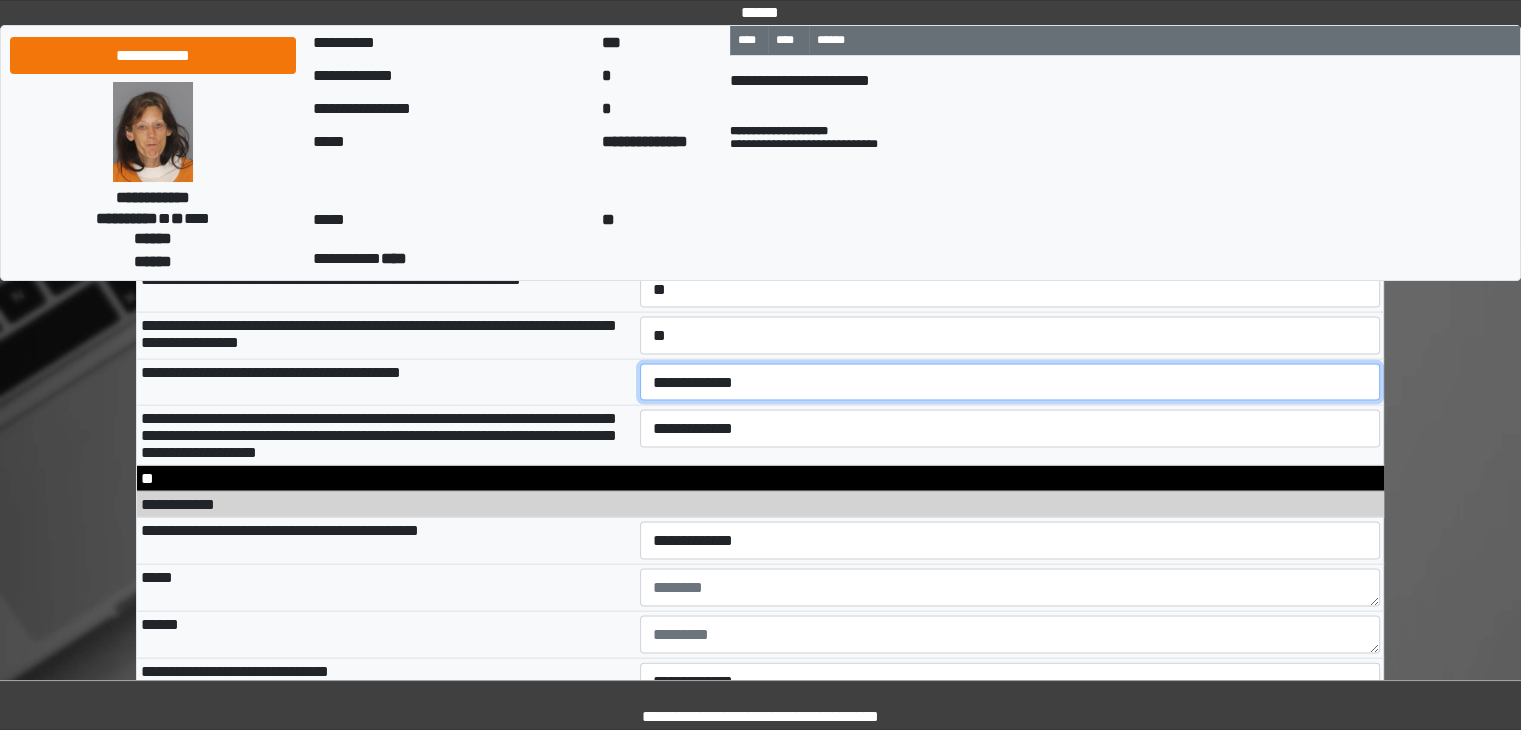 click on "**********" at bounding box center [1010, 383] 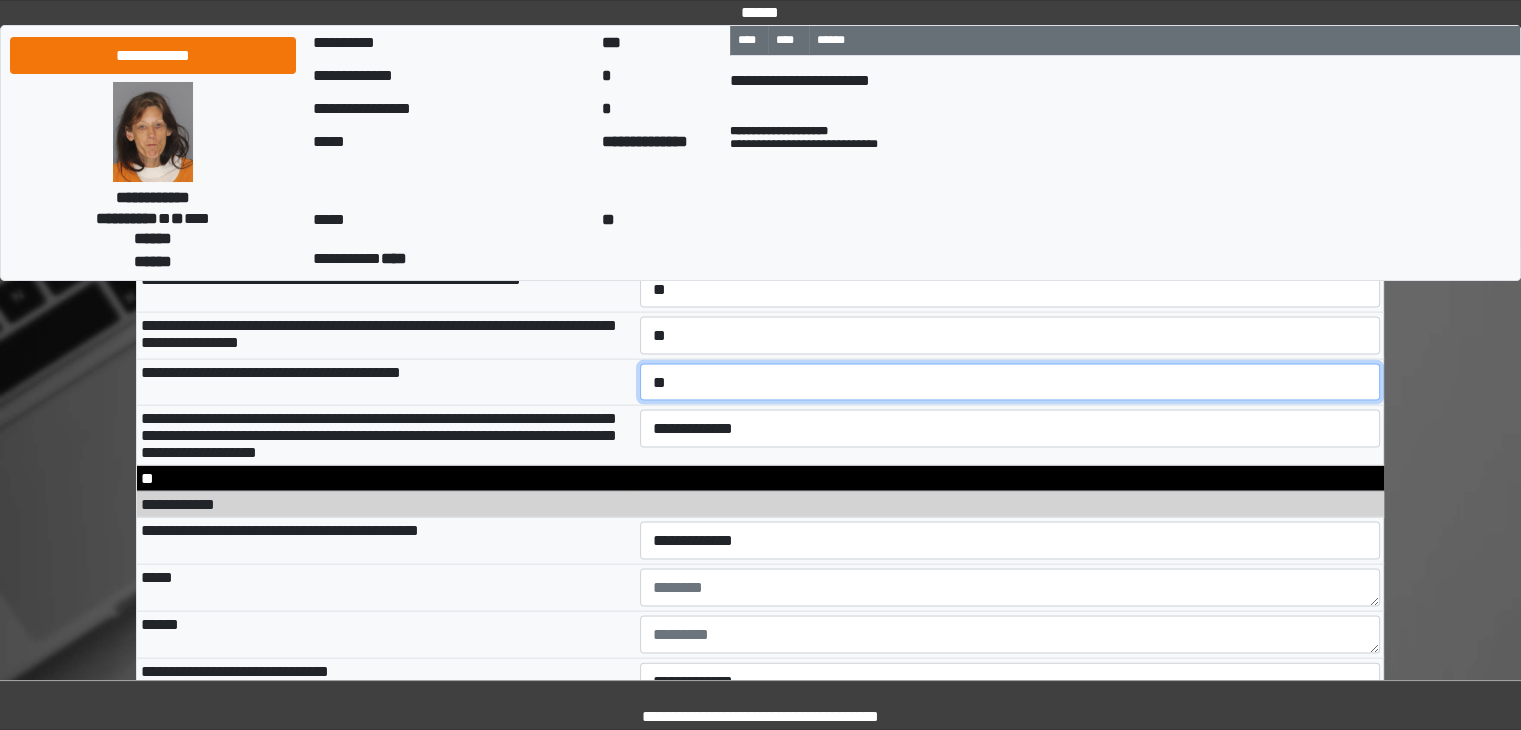 click on "**********" at bounding box center (1010, 383) 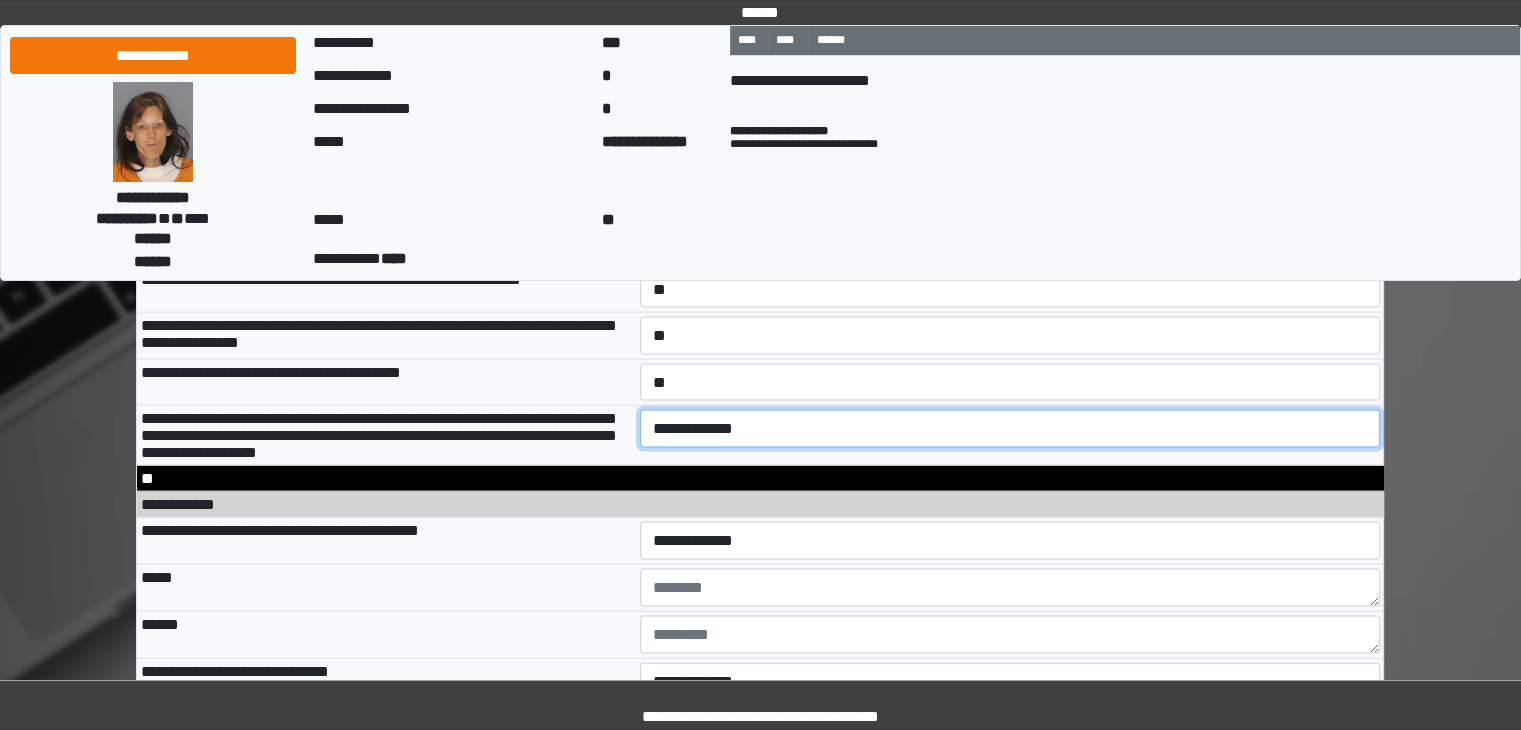 click on "**********" at bounding box center (1010, 429) 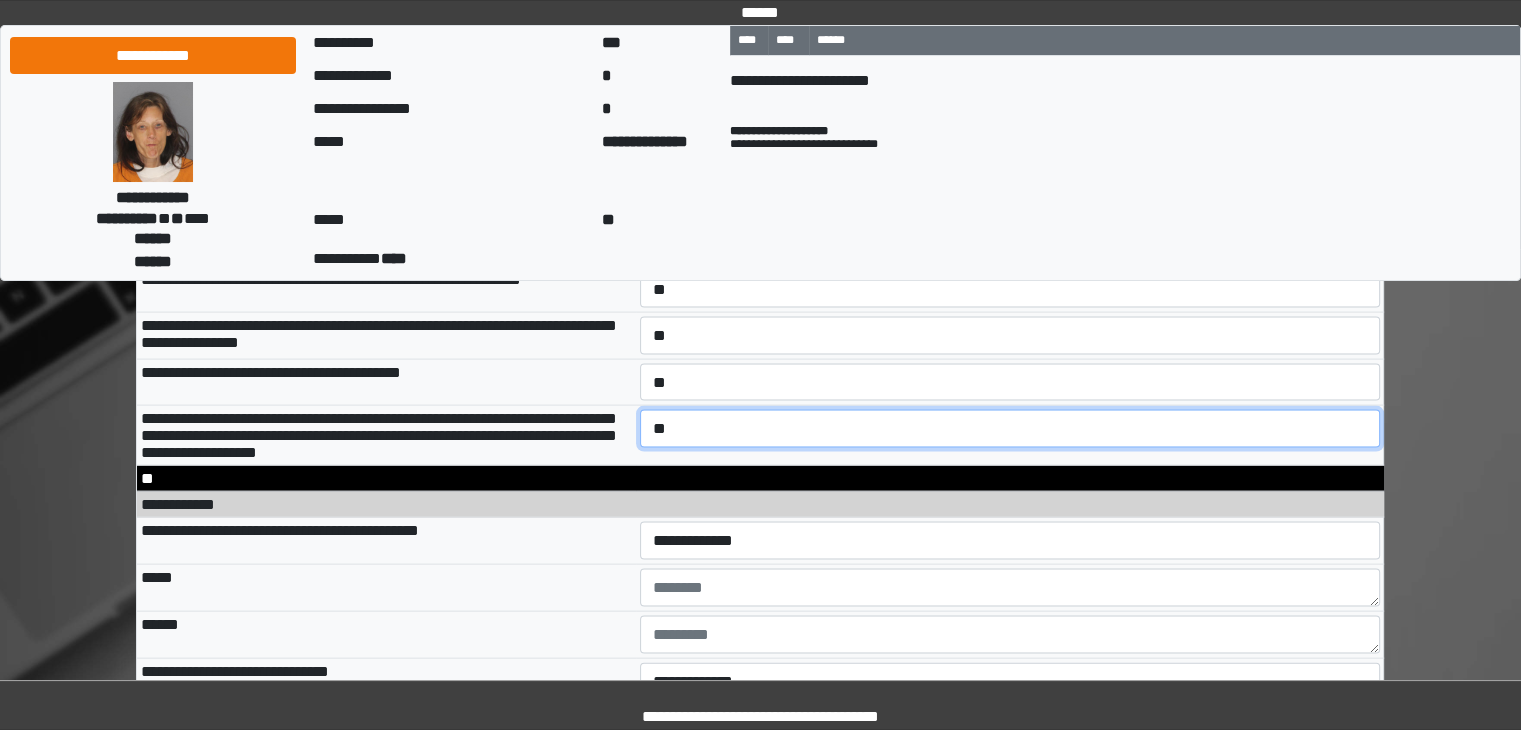 click on "**********" at bounding box center [1010, 429] 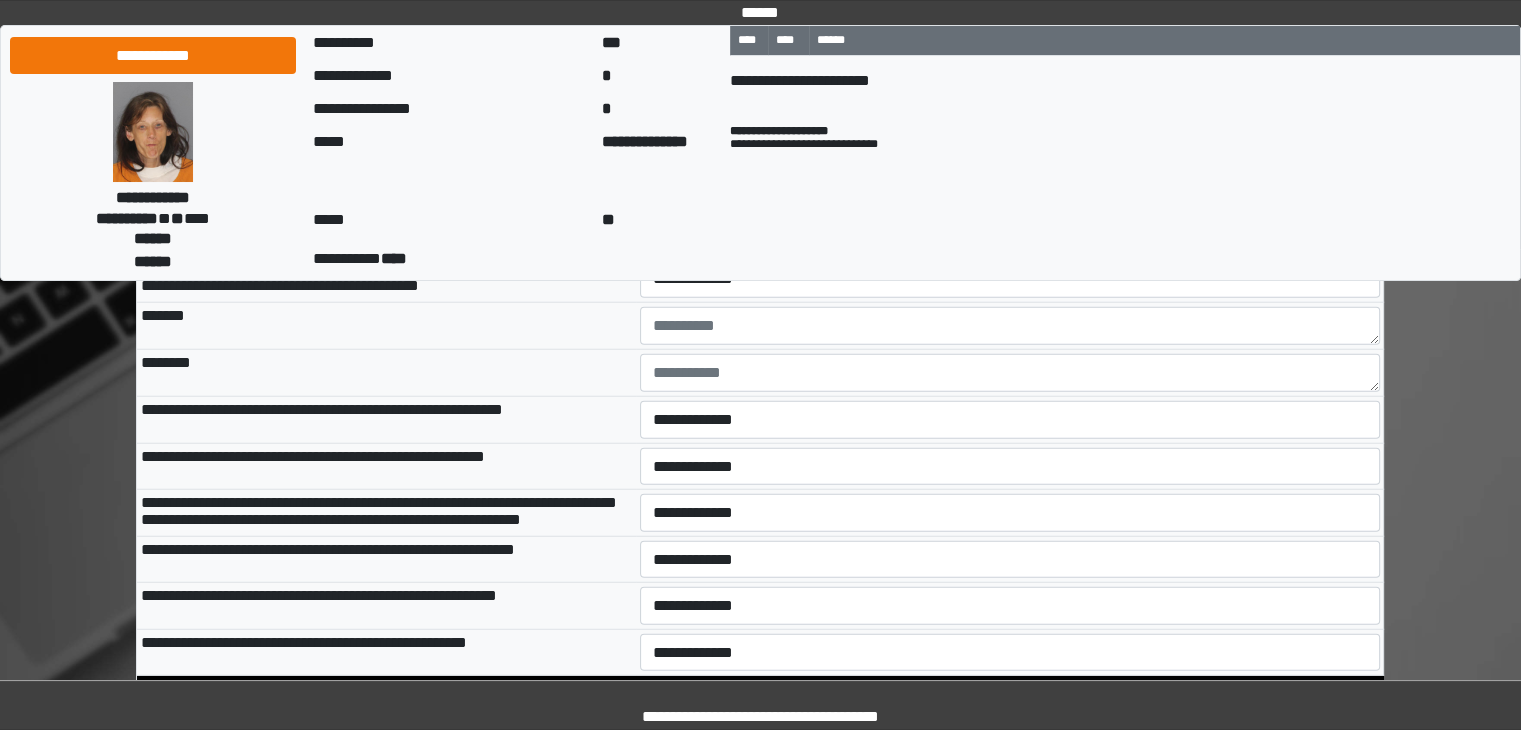 scroll, scrollTop: 12700, scrollLeft: 0, axis: vertical 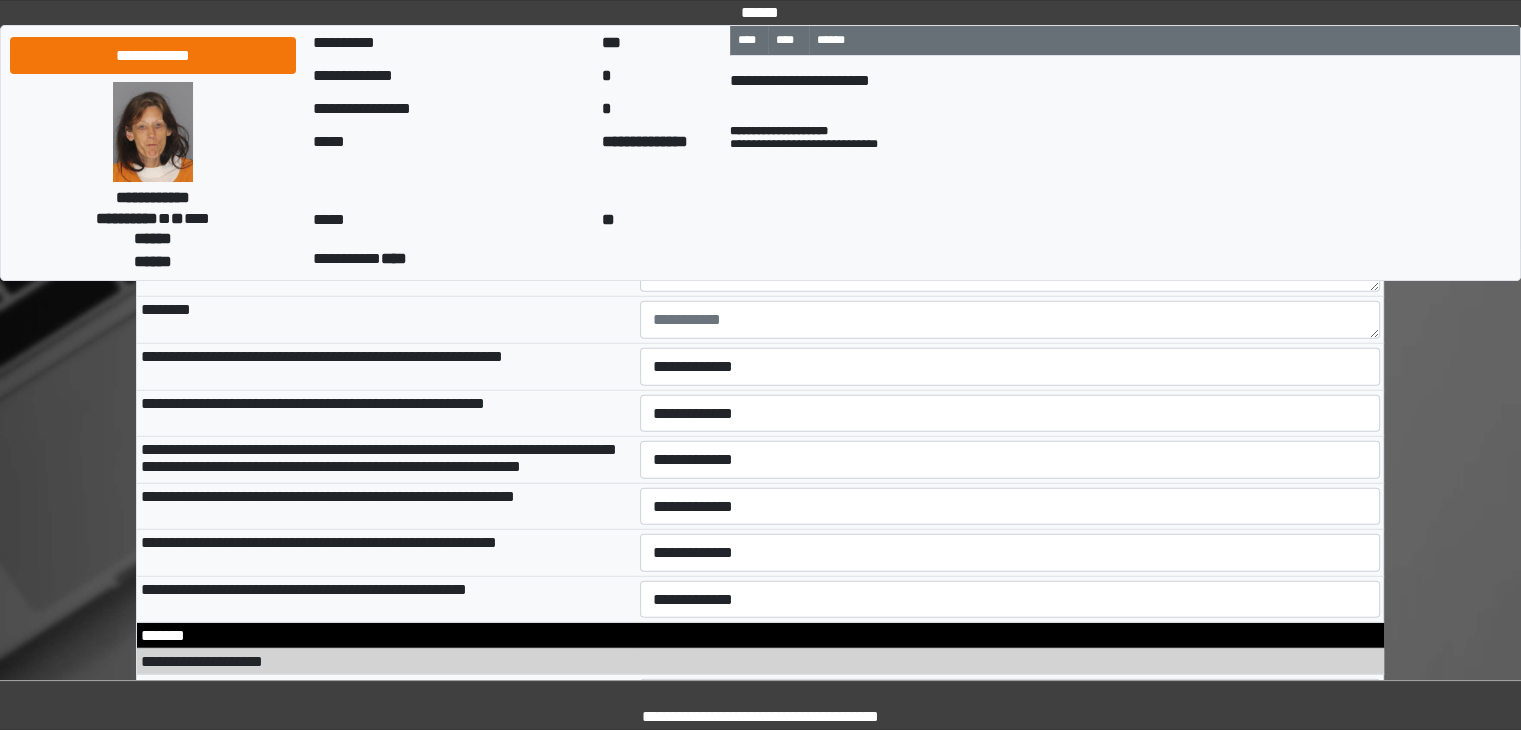 click on "**********" at bounding box center [1010, 226] 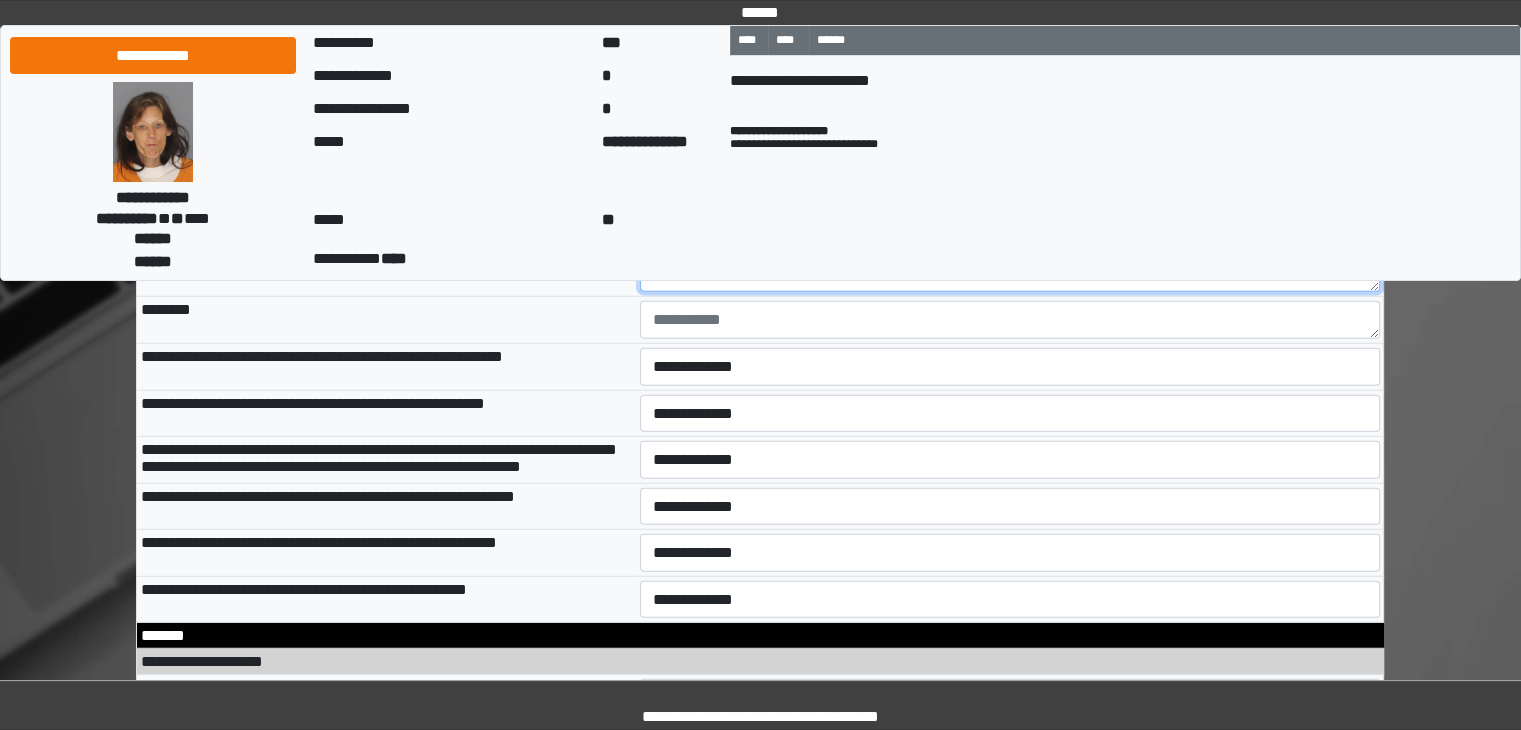 click at bounding box center [1010, 273] 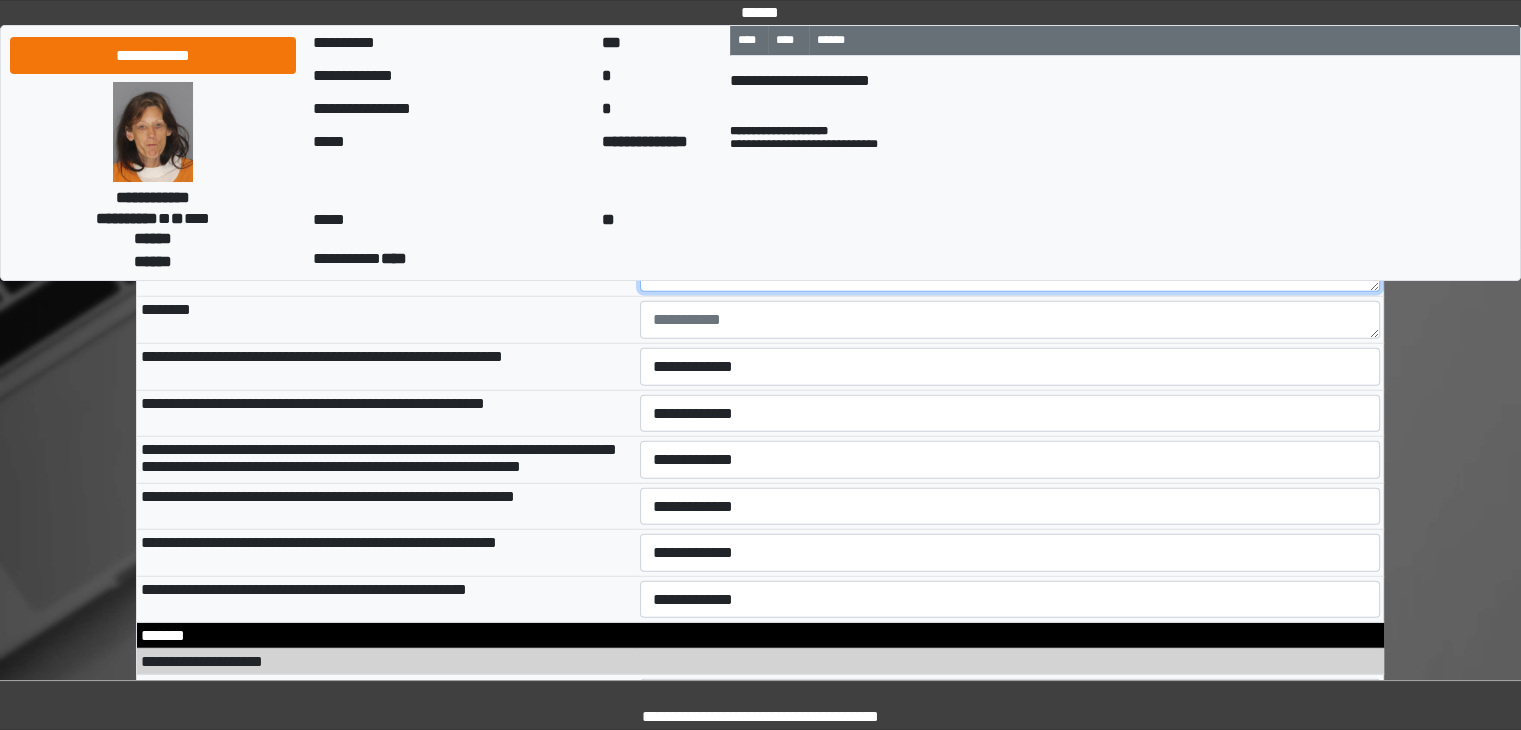 click on "**********" at bounding box center [1010, 273] 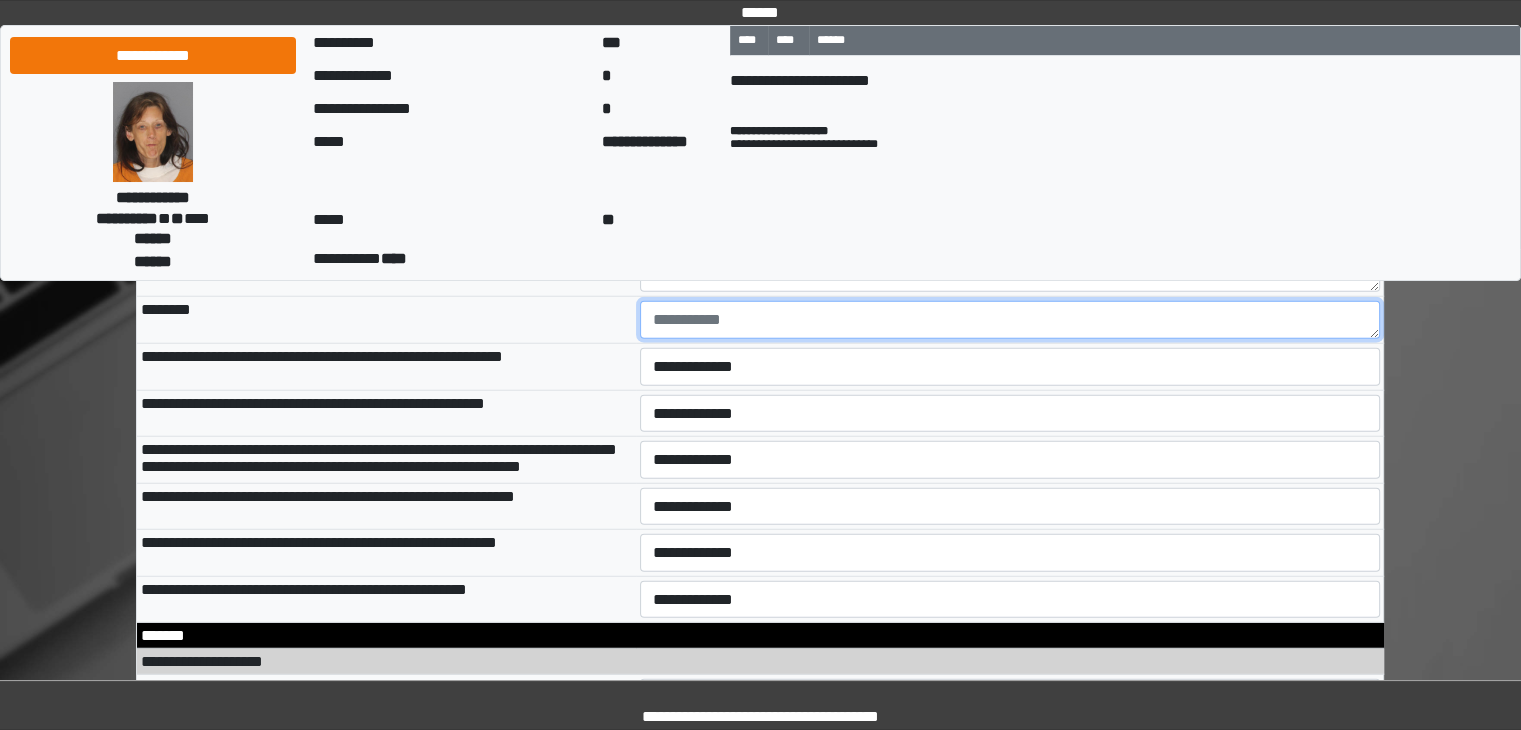 click at bounding box center [1010, 320] 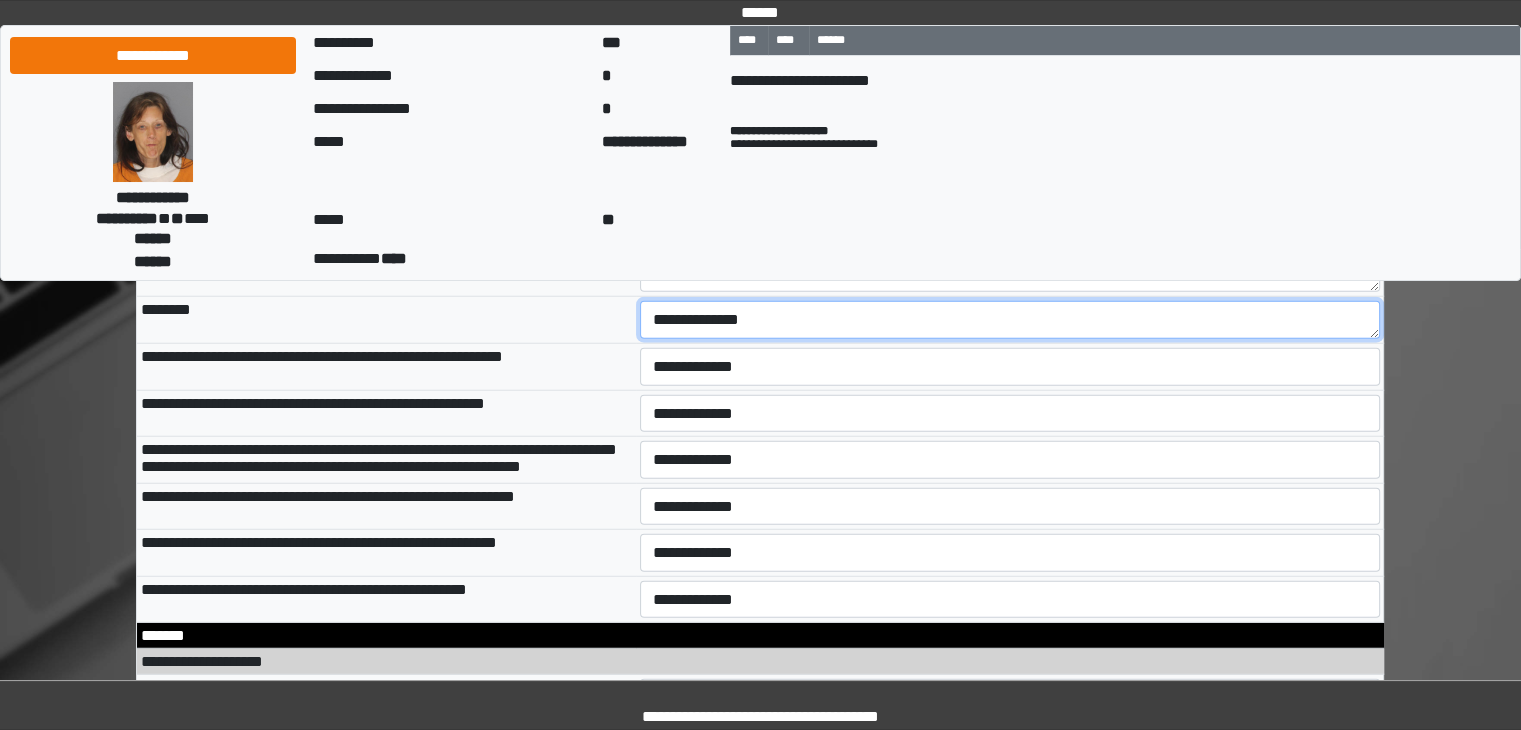 type on "**********" 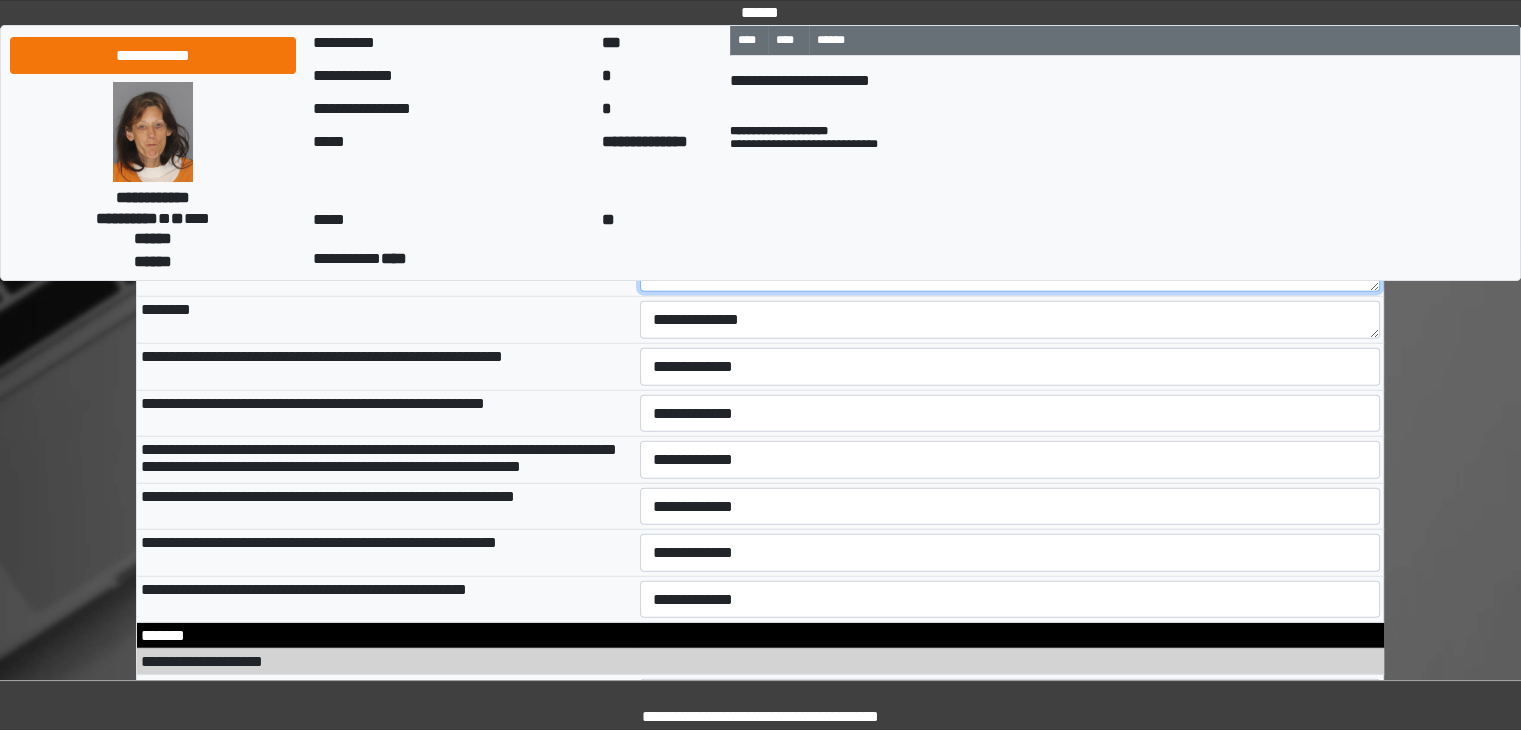 click on "**********" at bounding box center (1010, 273) 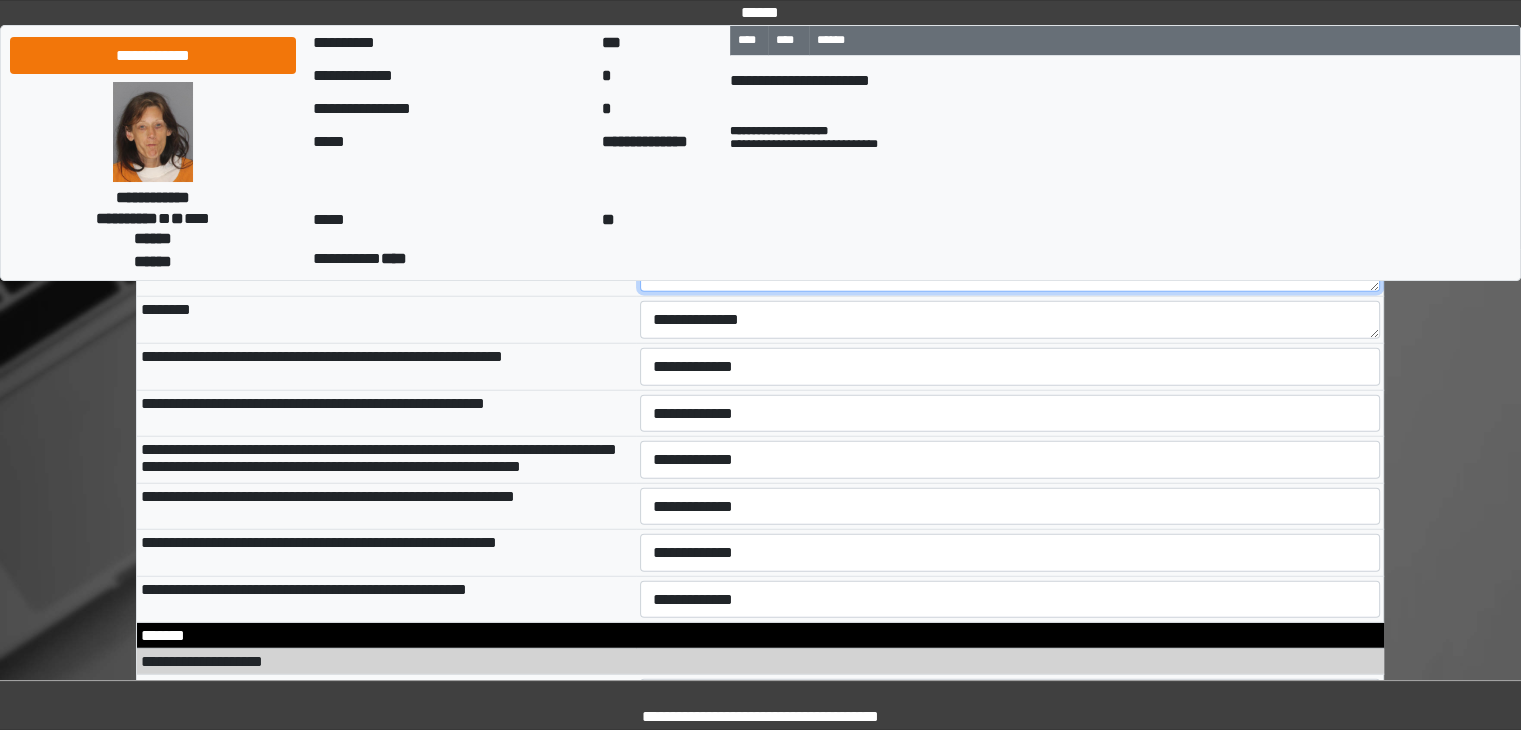 type on "****" 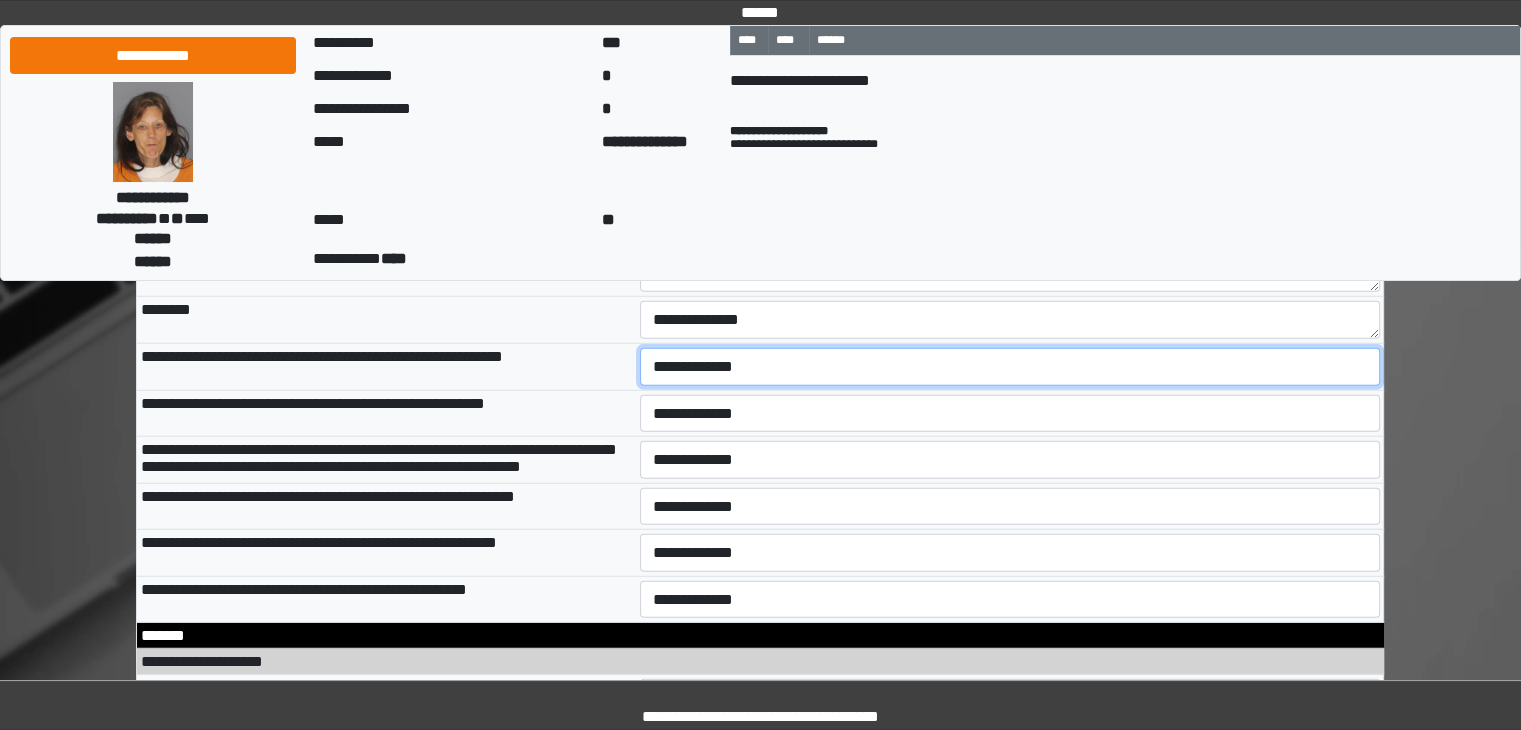 click on "**********" at bounding box center (1010, 367) 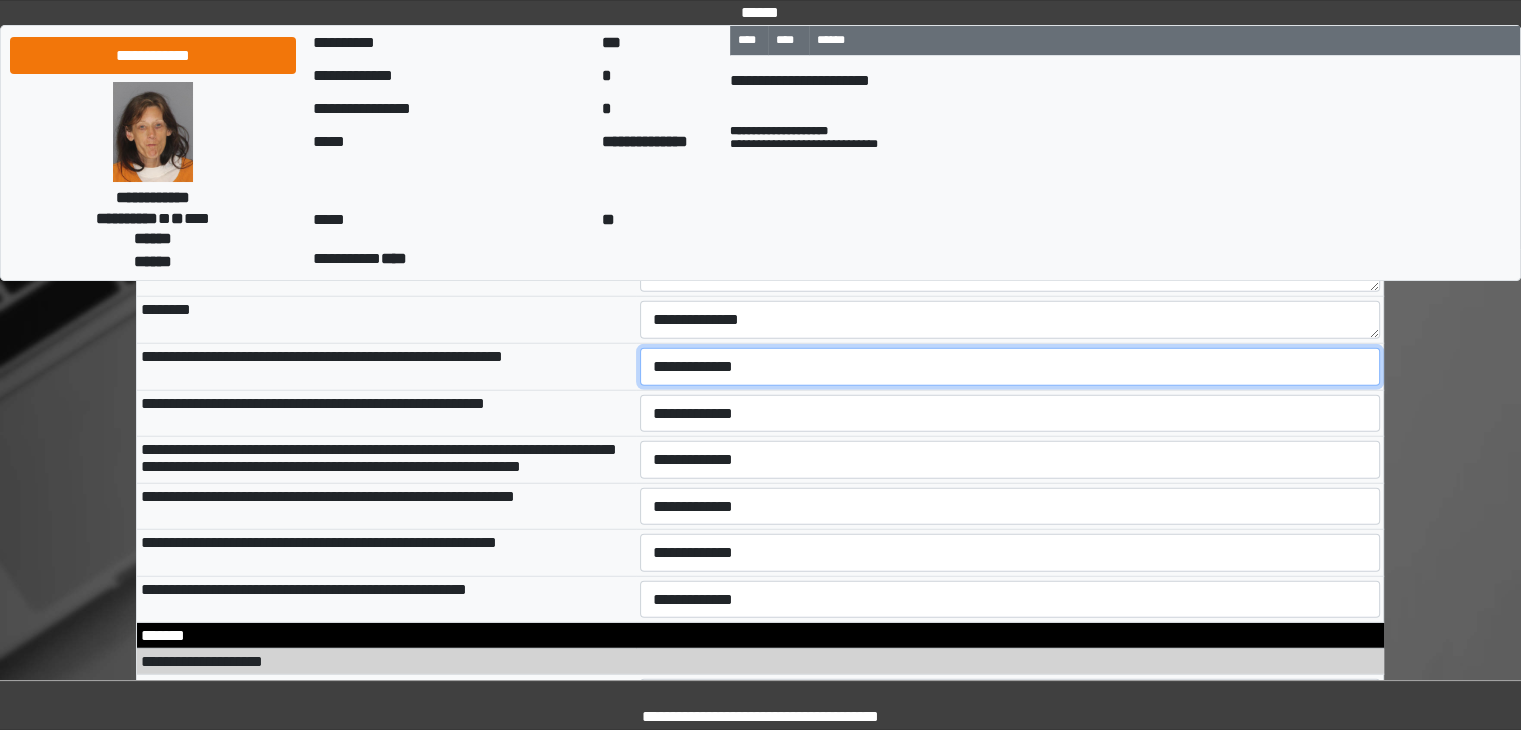 select on "*" 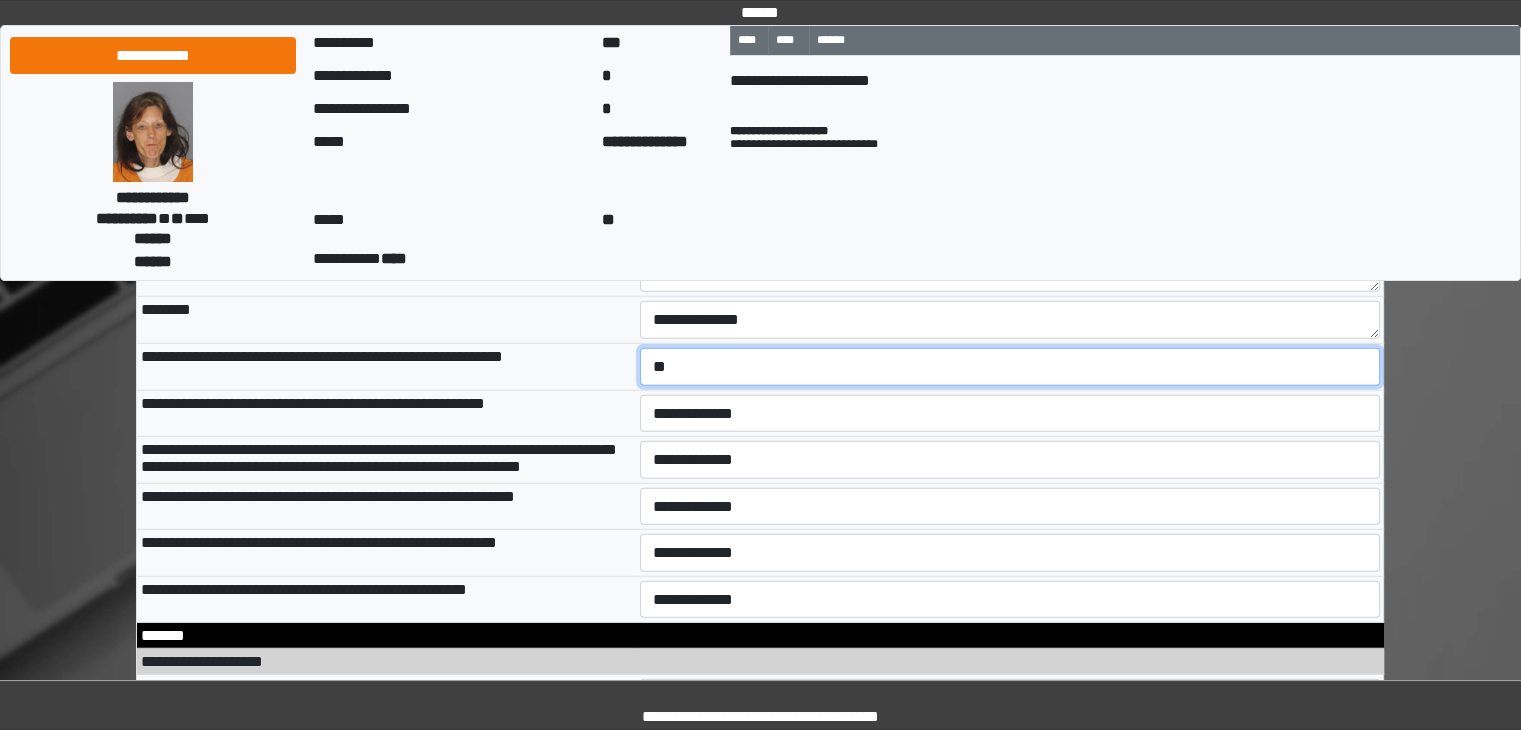click on "**********" at bounding box center [1010, 367] 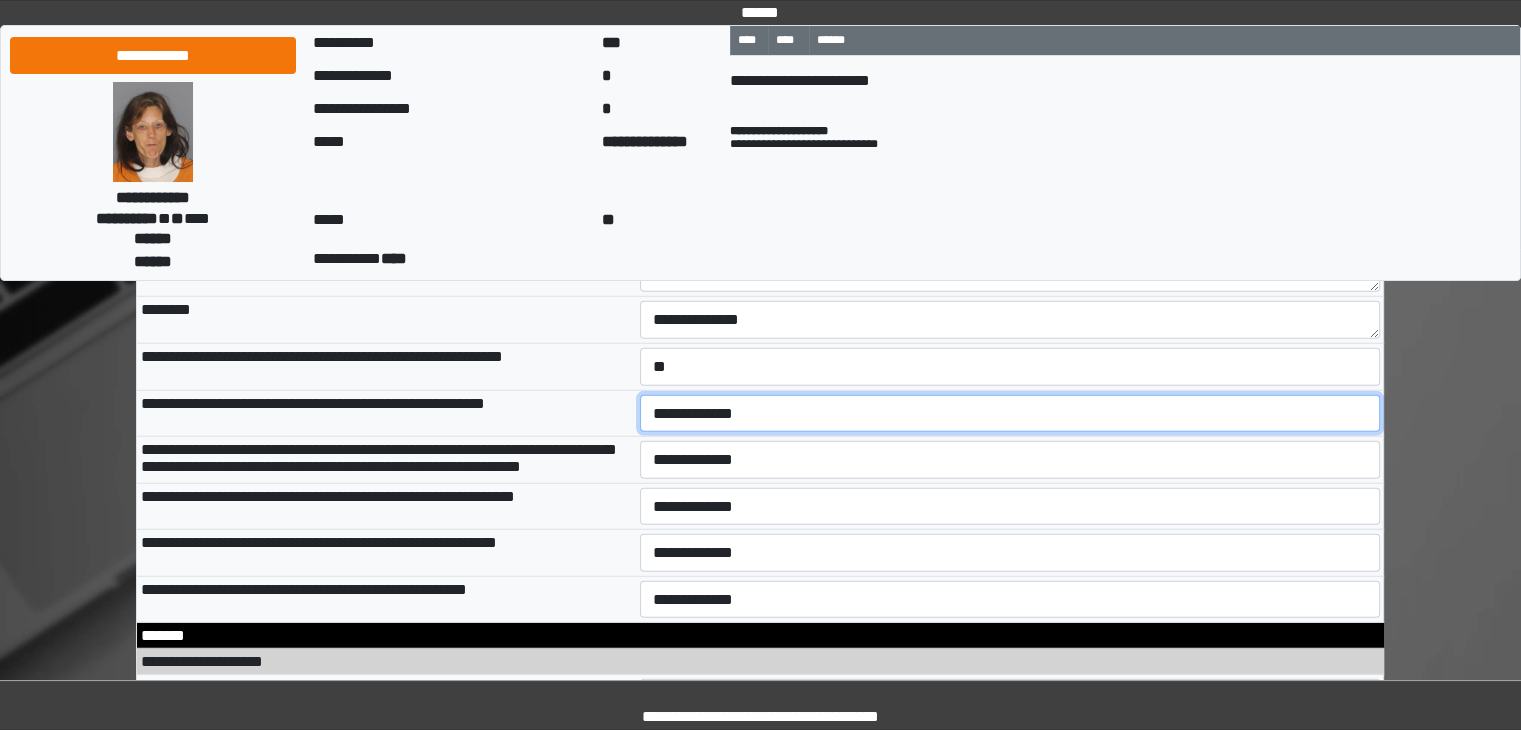 click on "**********" at bounding box center [1010, 414] 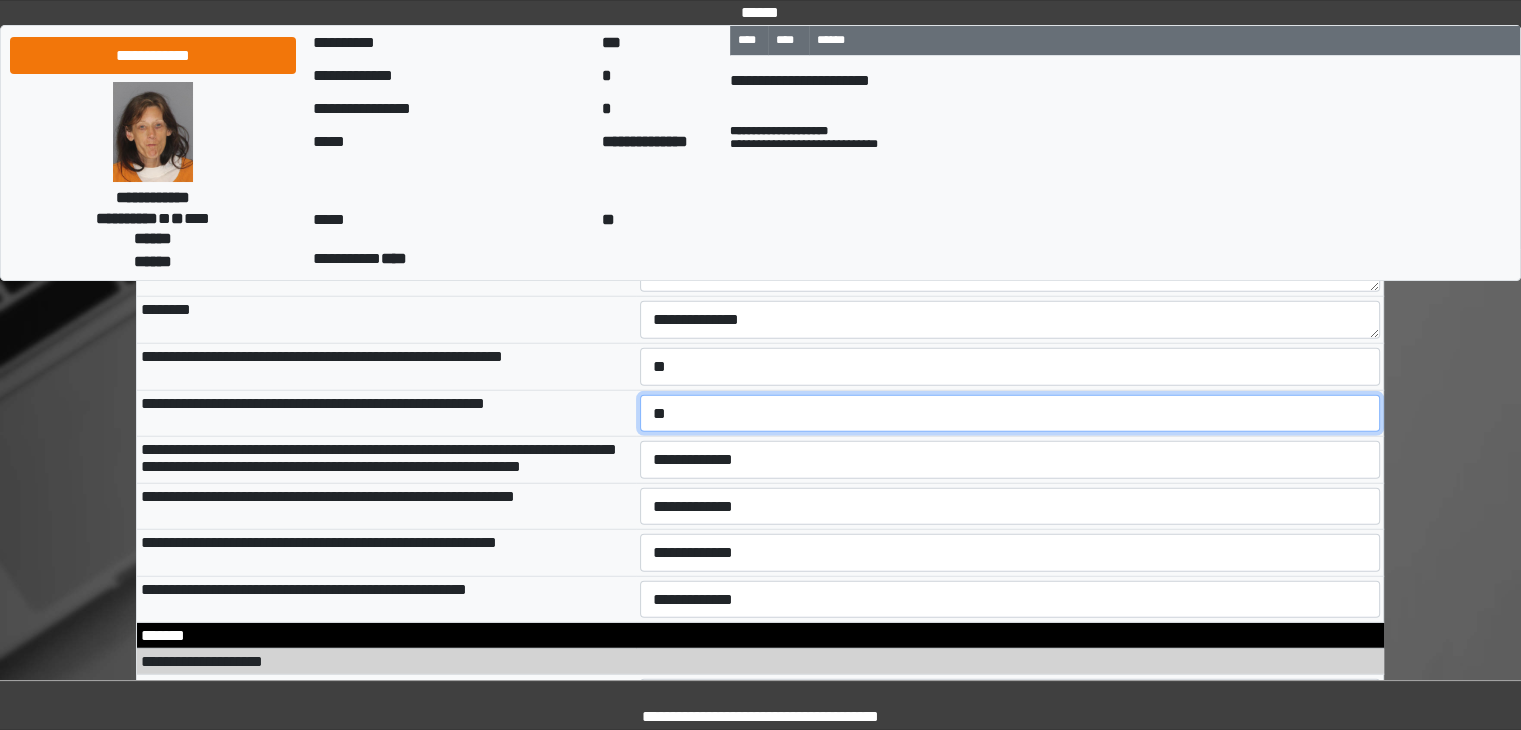 click on "**********" at bounding box center [1010, 414] 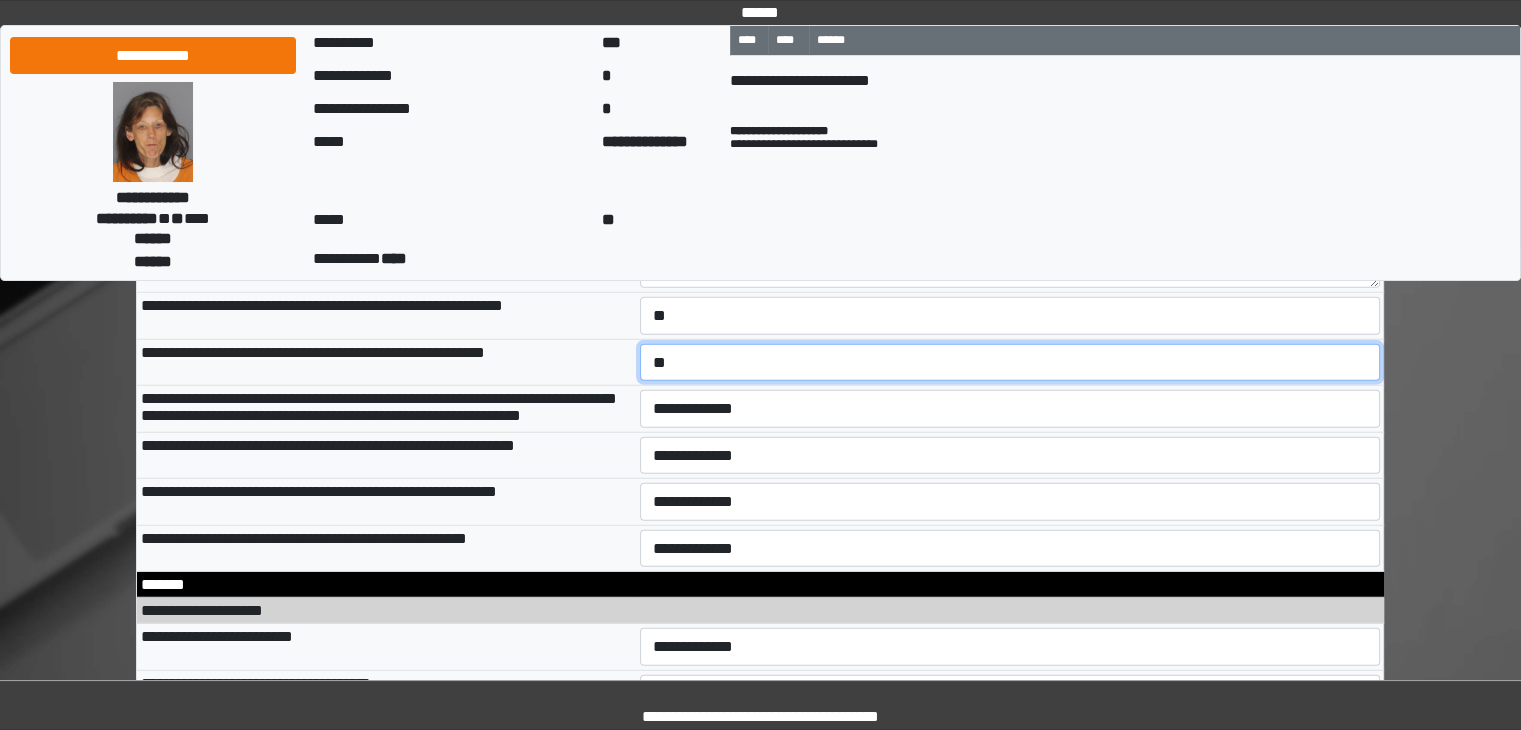 scroll, scrollTop: 12800, scrollLeft: 0, axis: vertical 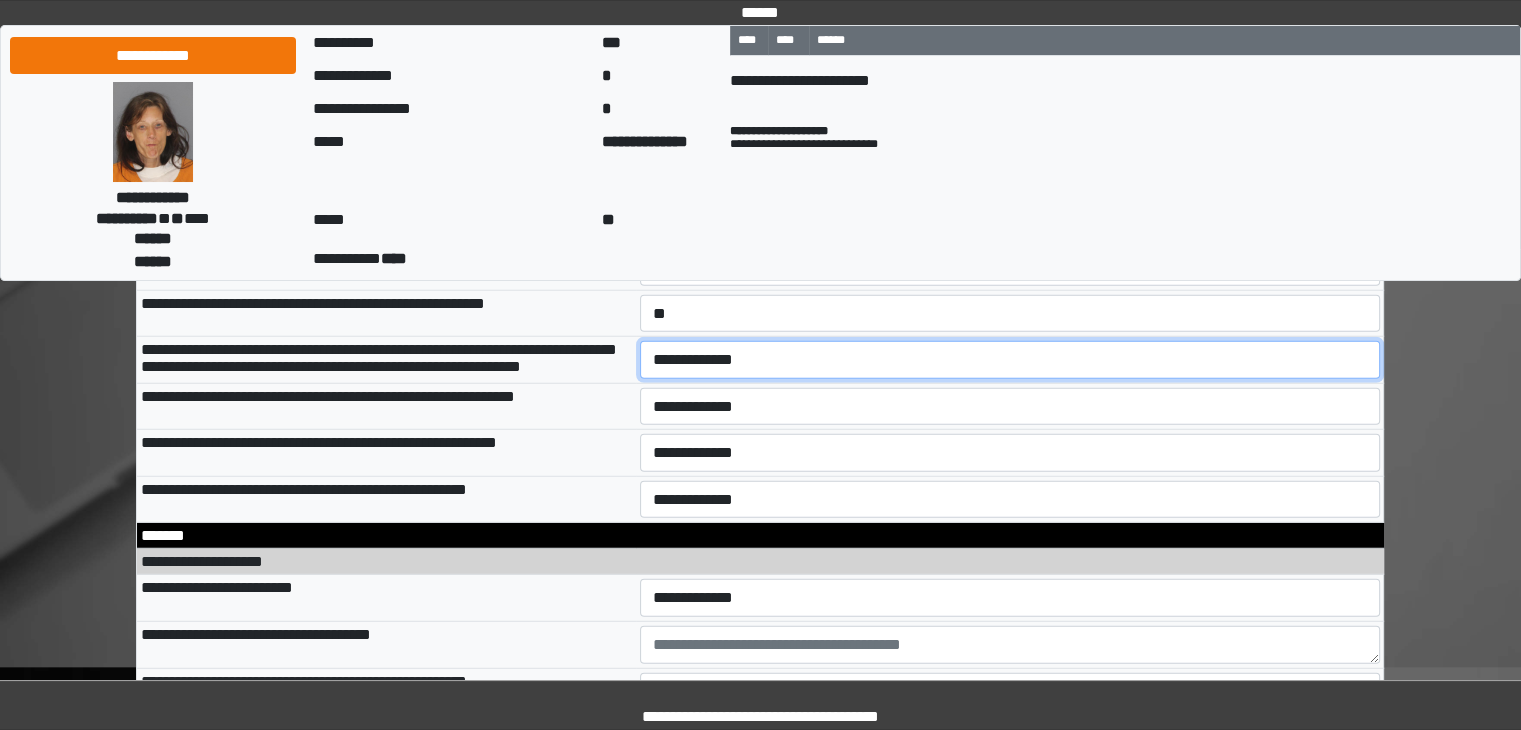 click on "**********" at bounding box center (1010, 360) 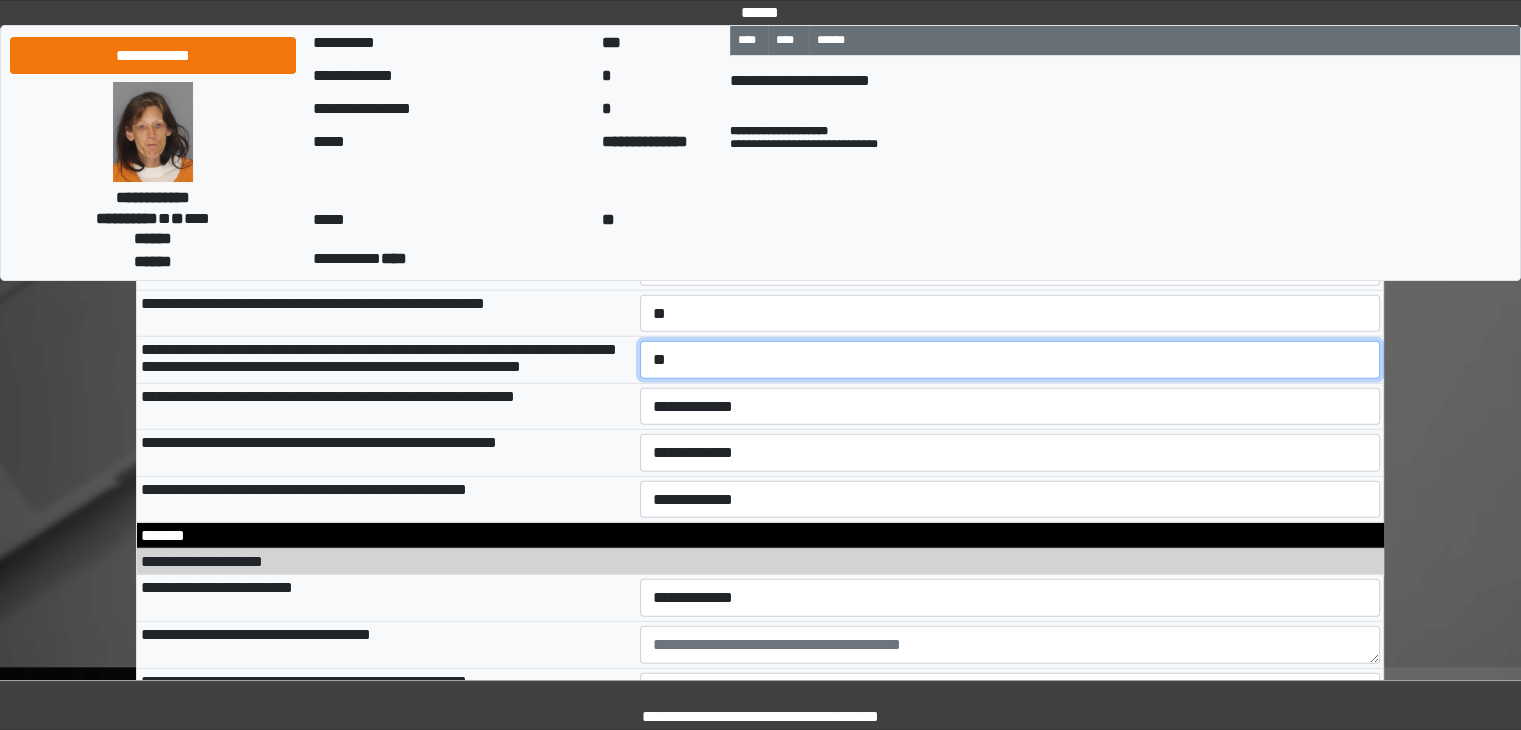 click on "**********" at bounding box center [1010, 360] 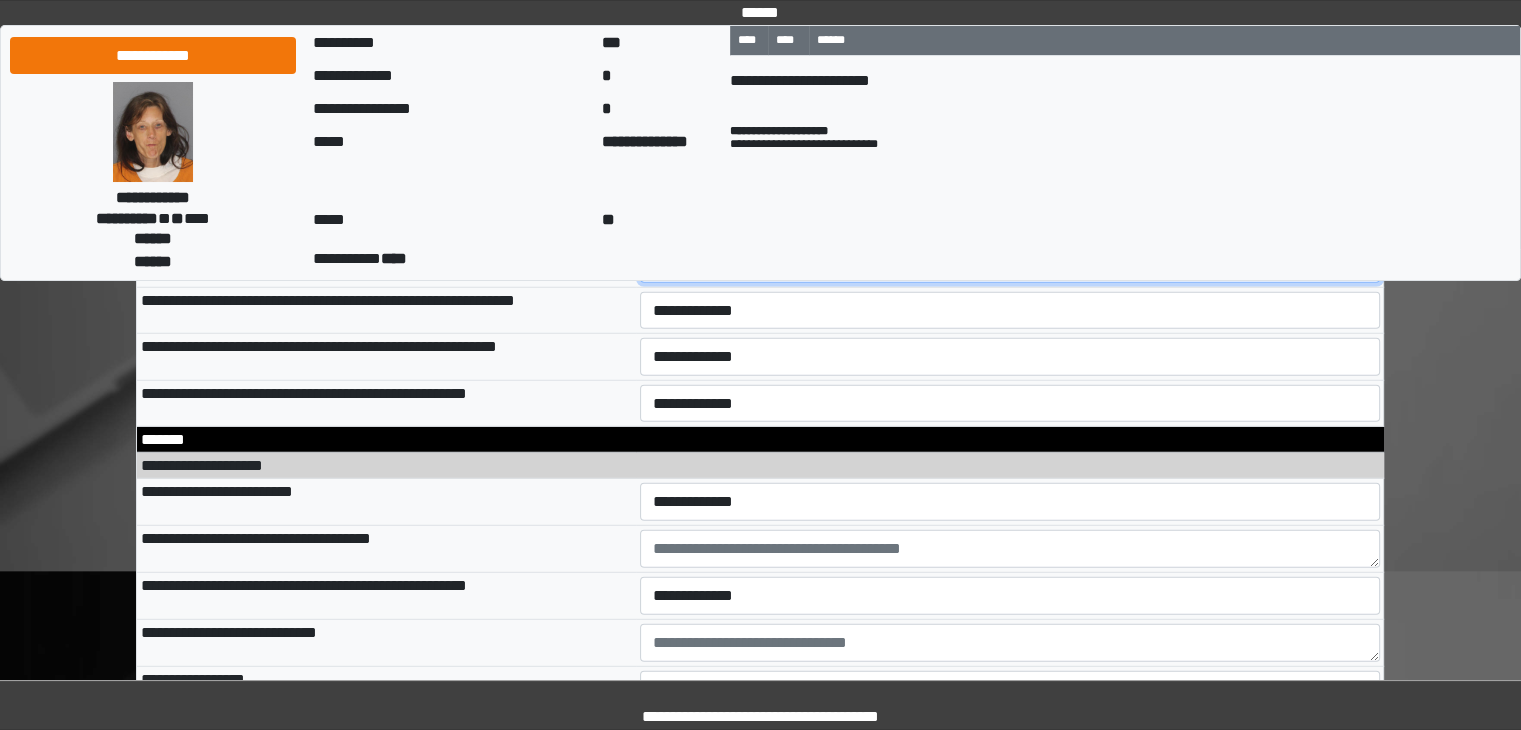 scroll, scrollTop: 12900, scrollLeft: 0, axis: vertical 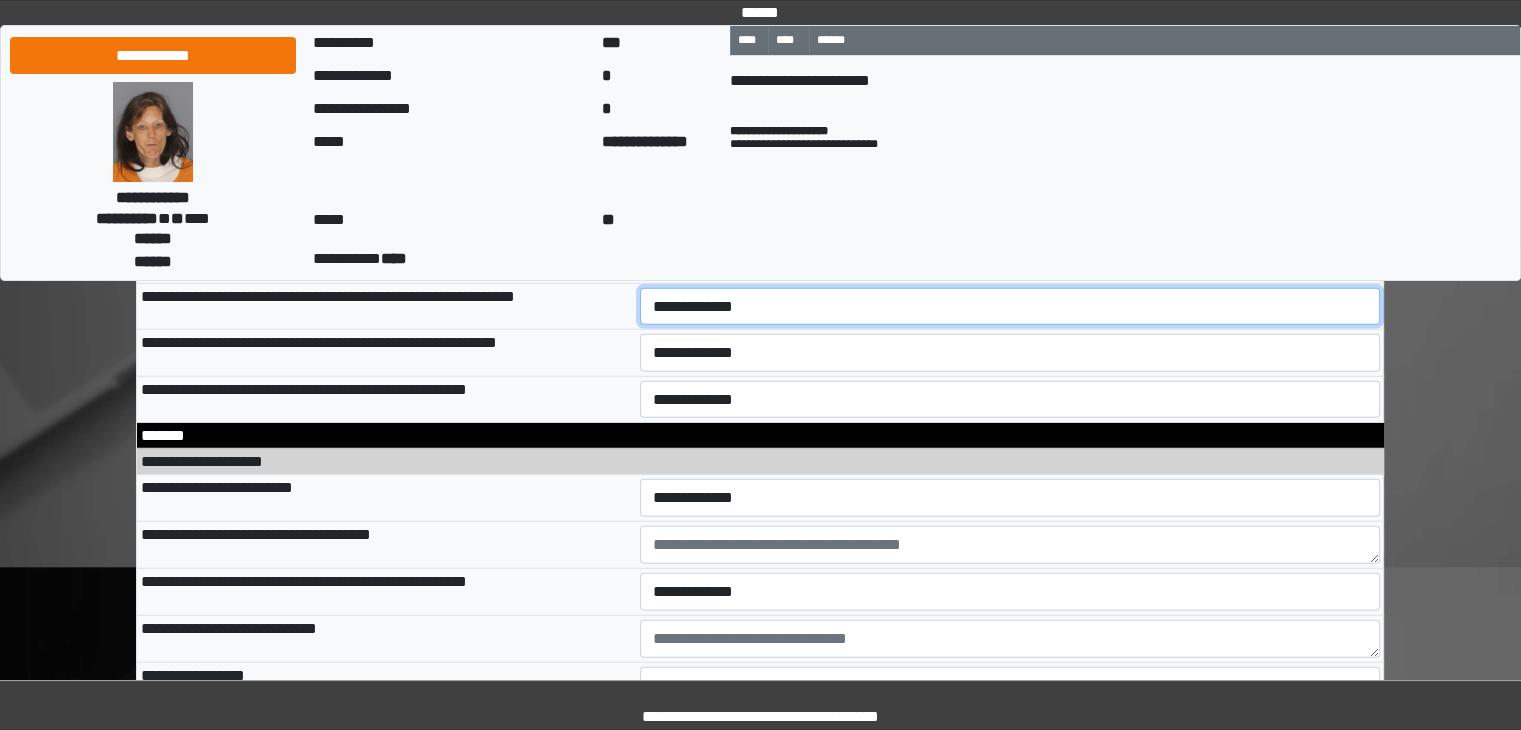 click on "**********" at bounding box center (1010, 307) 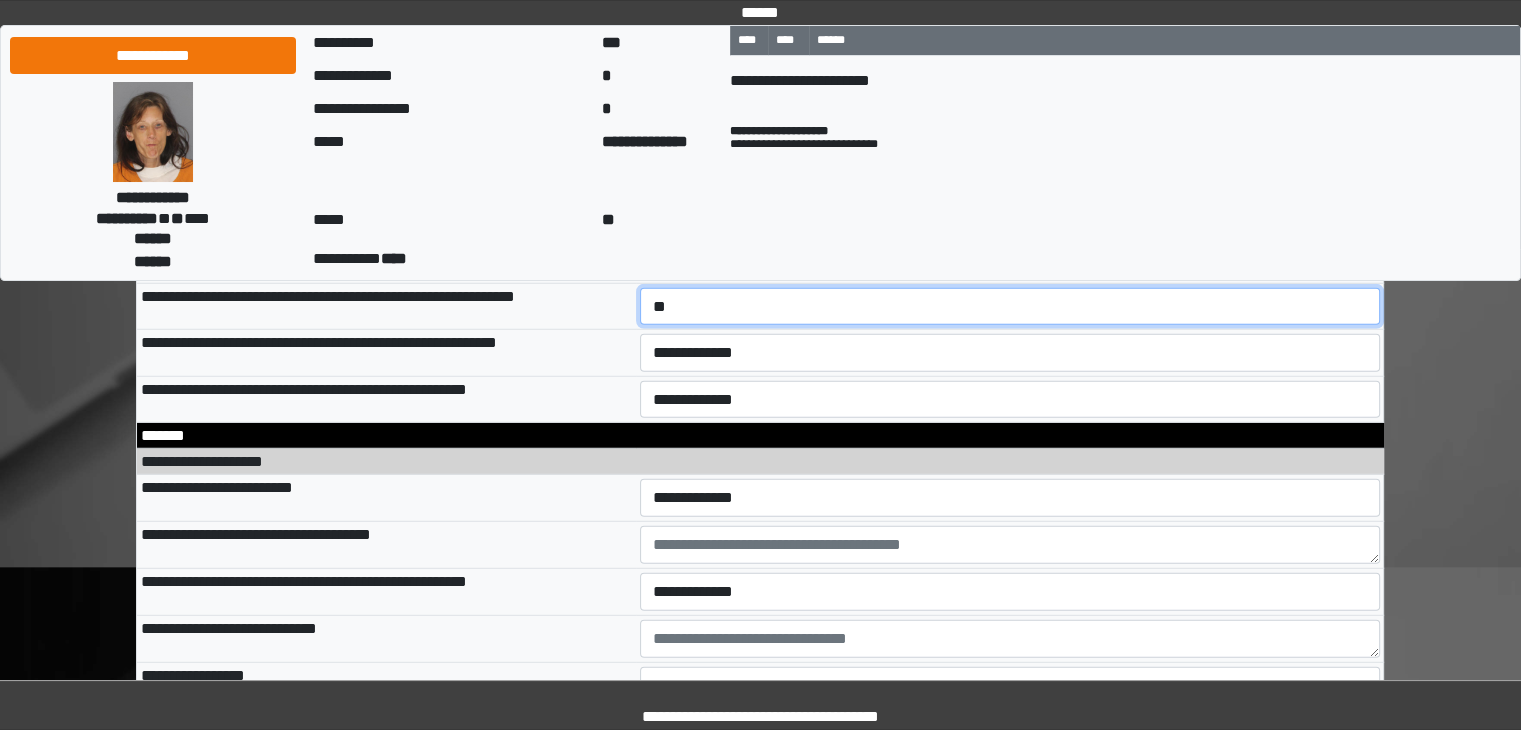 click on "**********" at bounding box center [1010, 307] 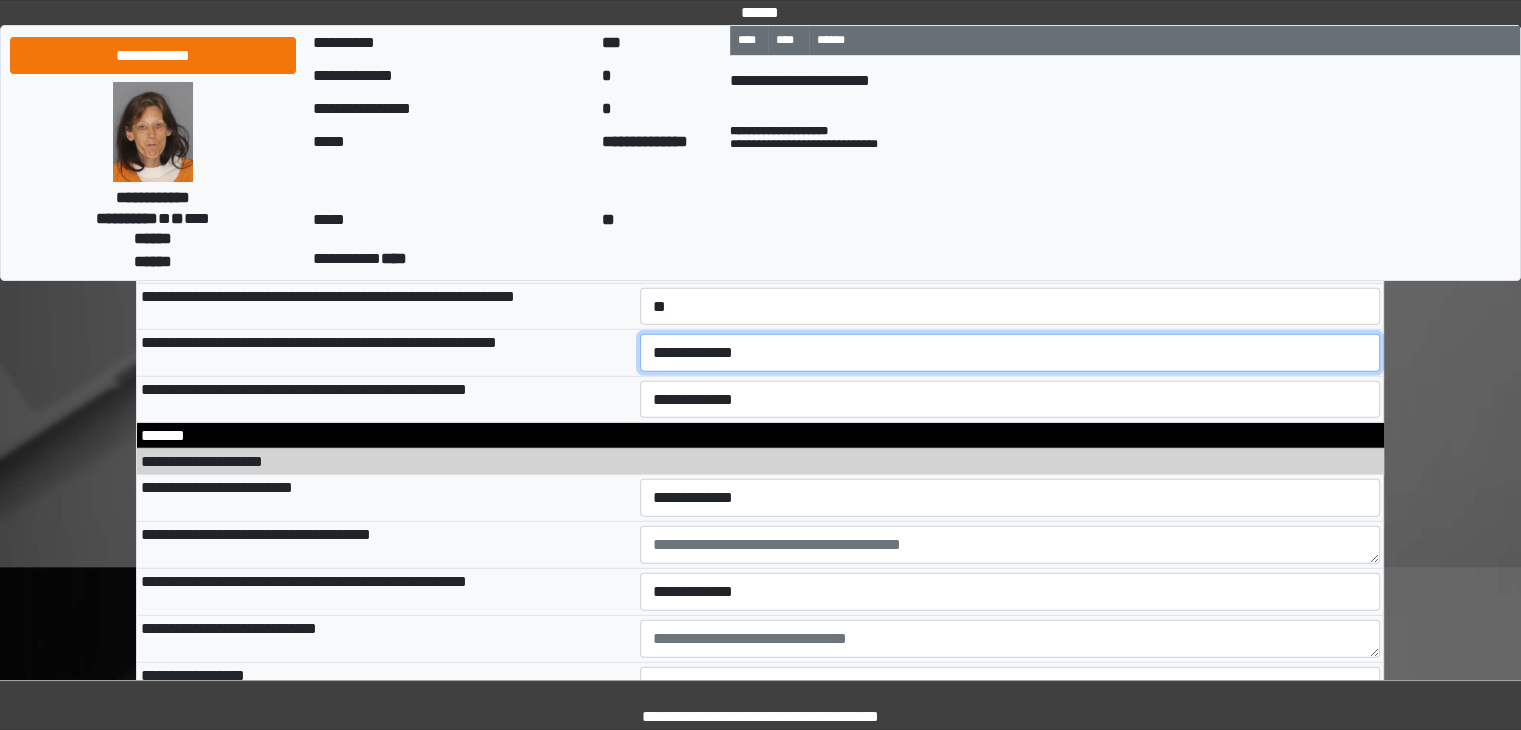 click on "**********" at bounding box center (1010, 353) 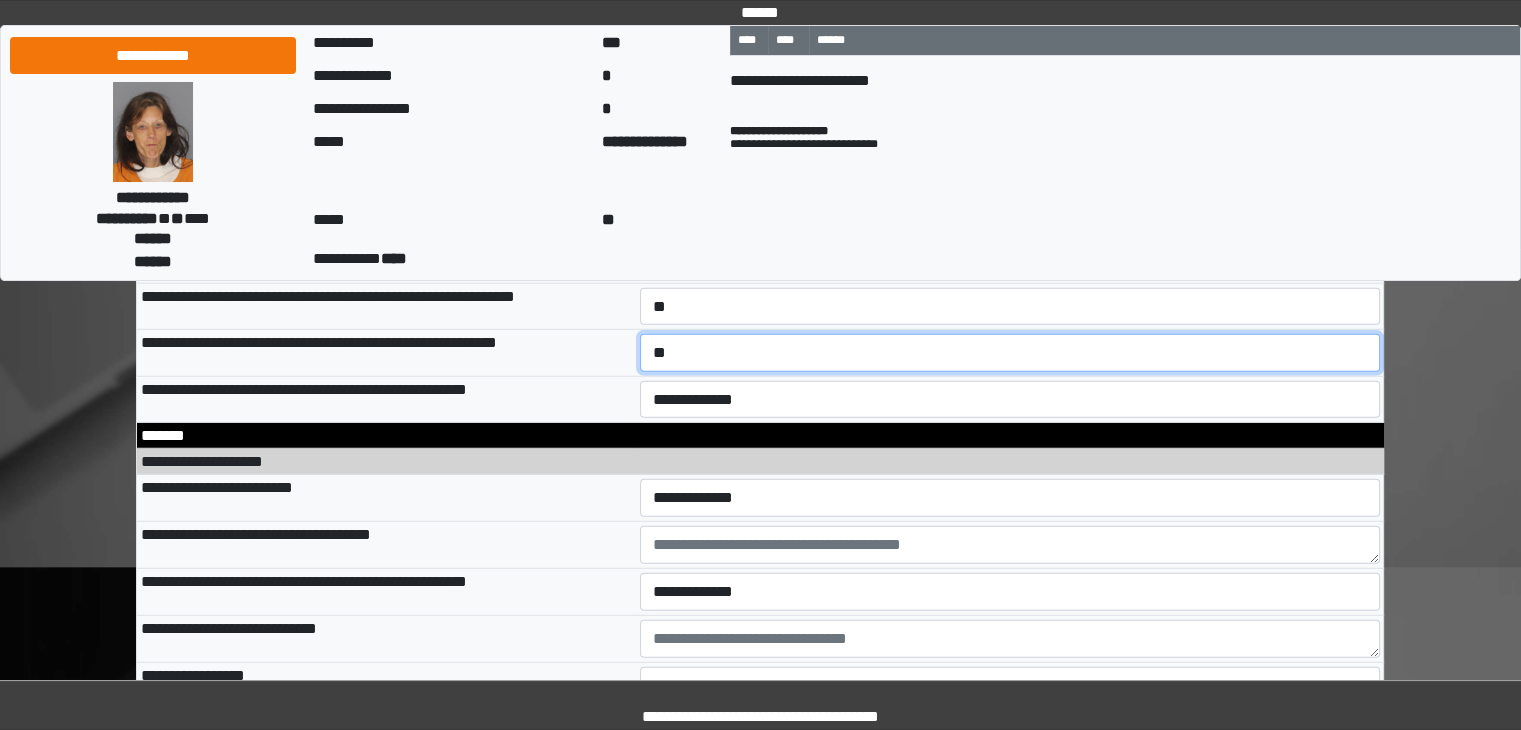 click on "**********" at bounding box center [1010, 353] 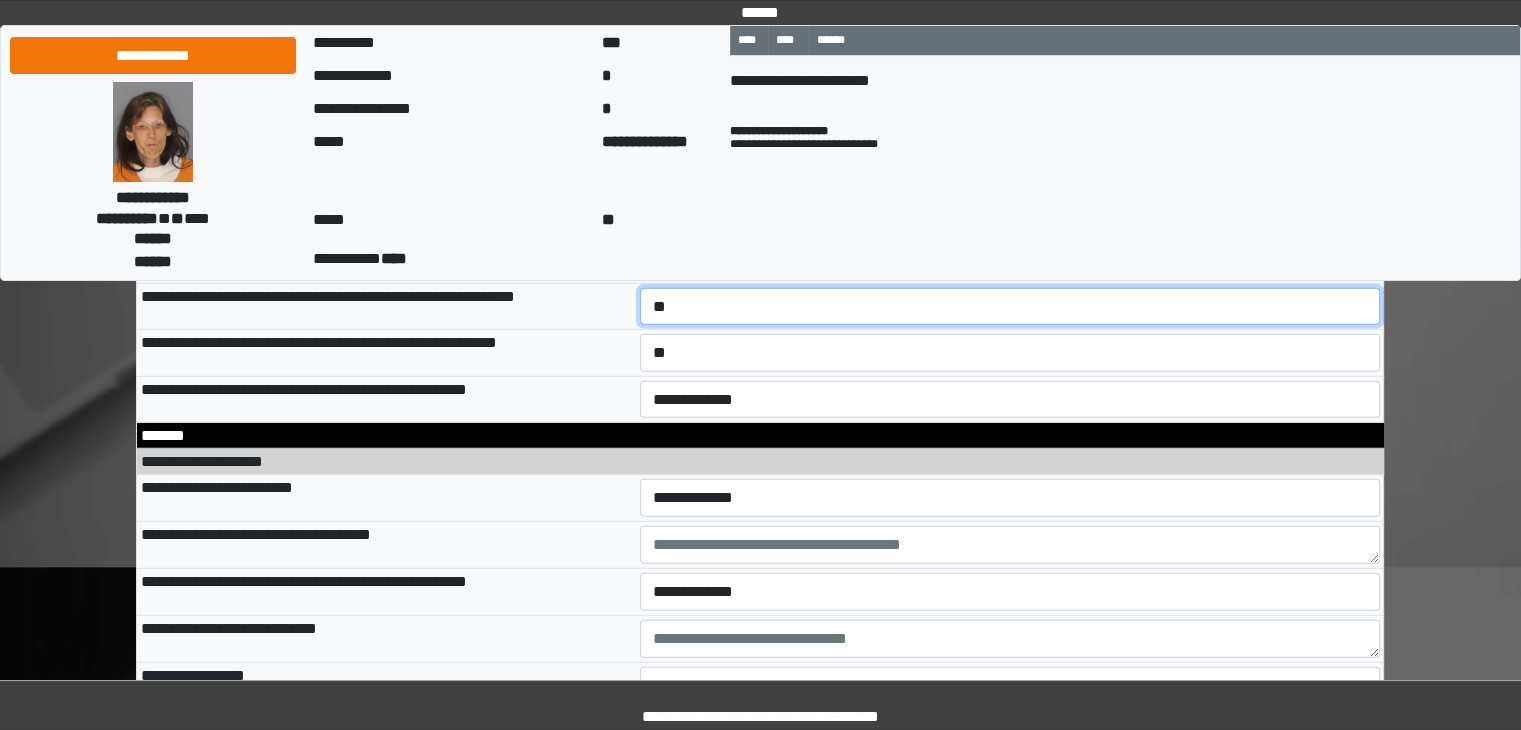 click on "**********" at bounding box center (1010, 307) 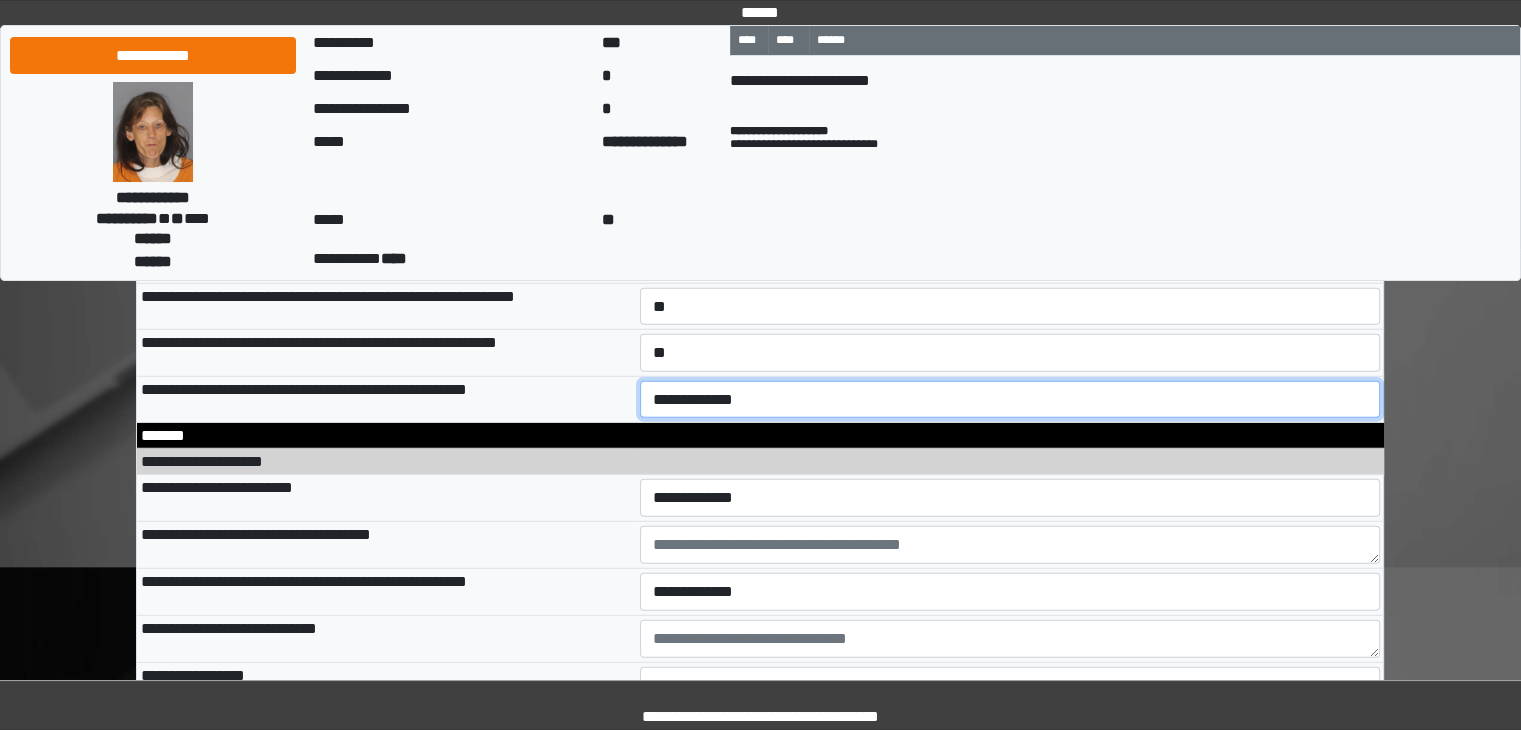 click on "**********" at bounding box center (1010, 400) 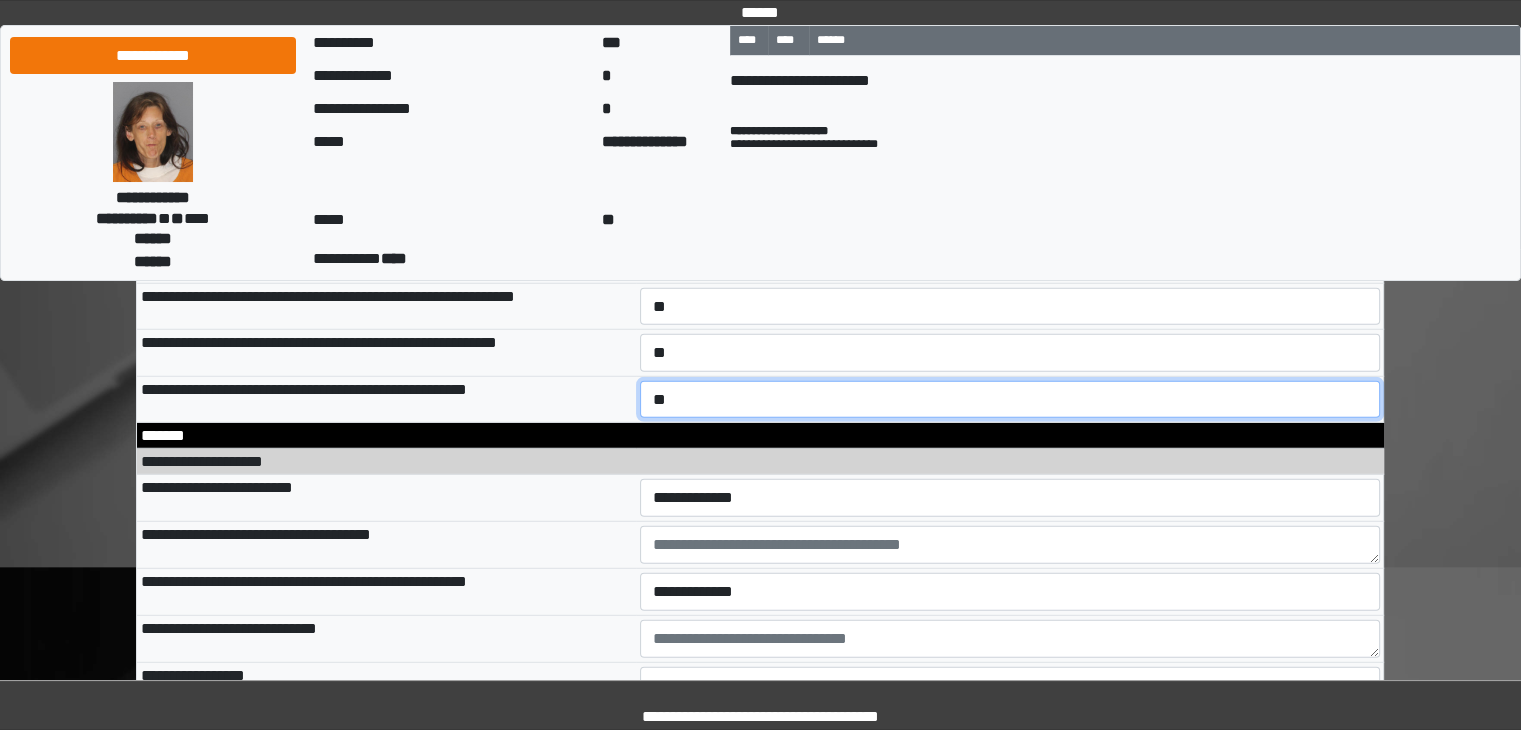 click on "**********" at bounding box center (1010, 400) 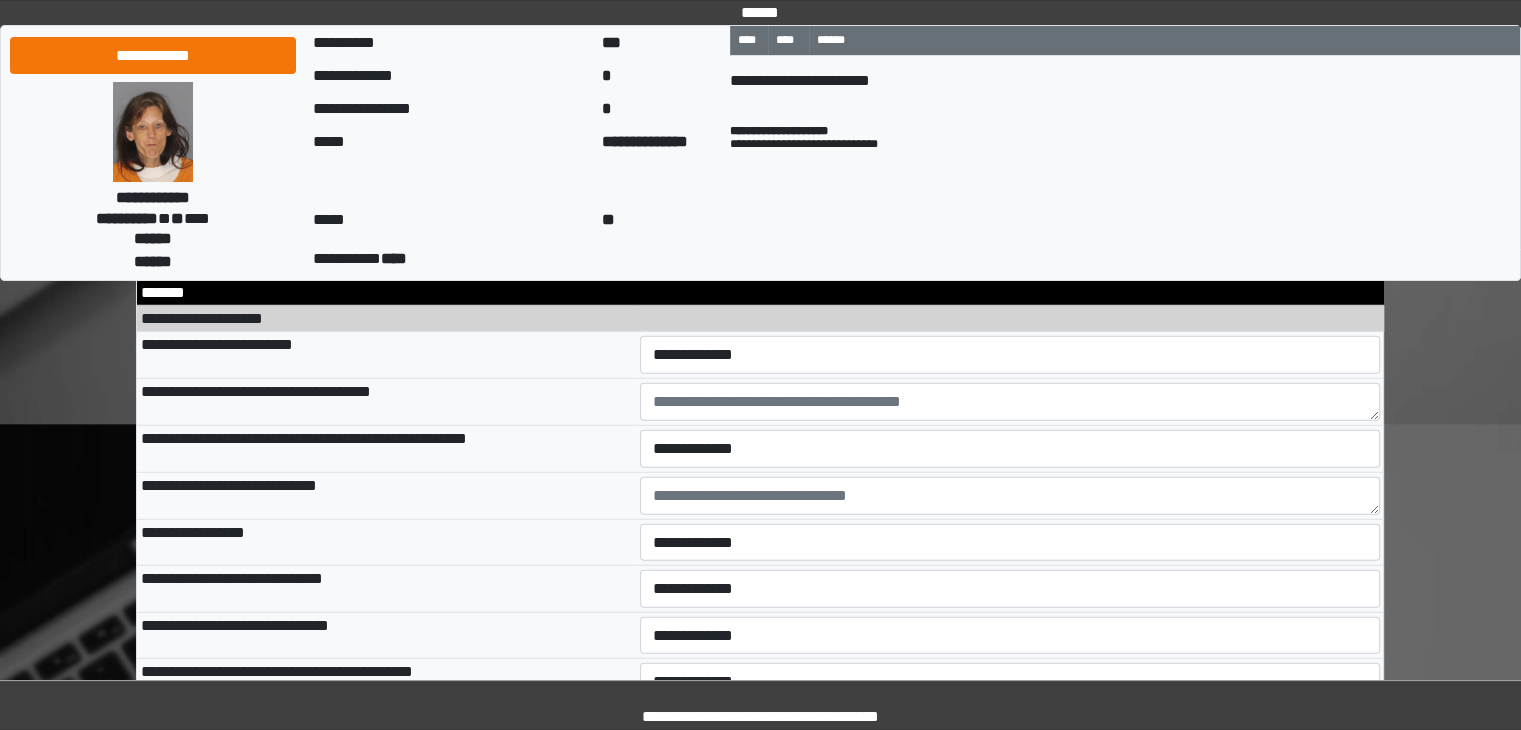 scroll, scrollTop: 13100, scrollLeft: 0, axis: vertical 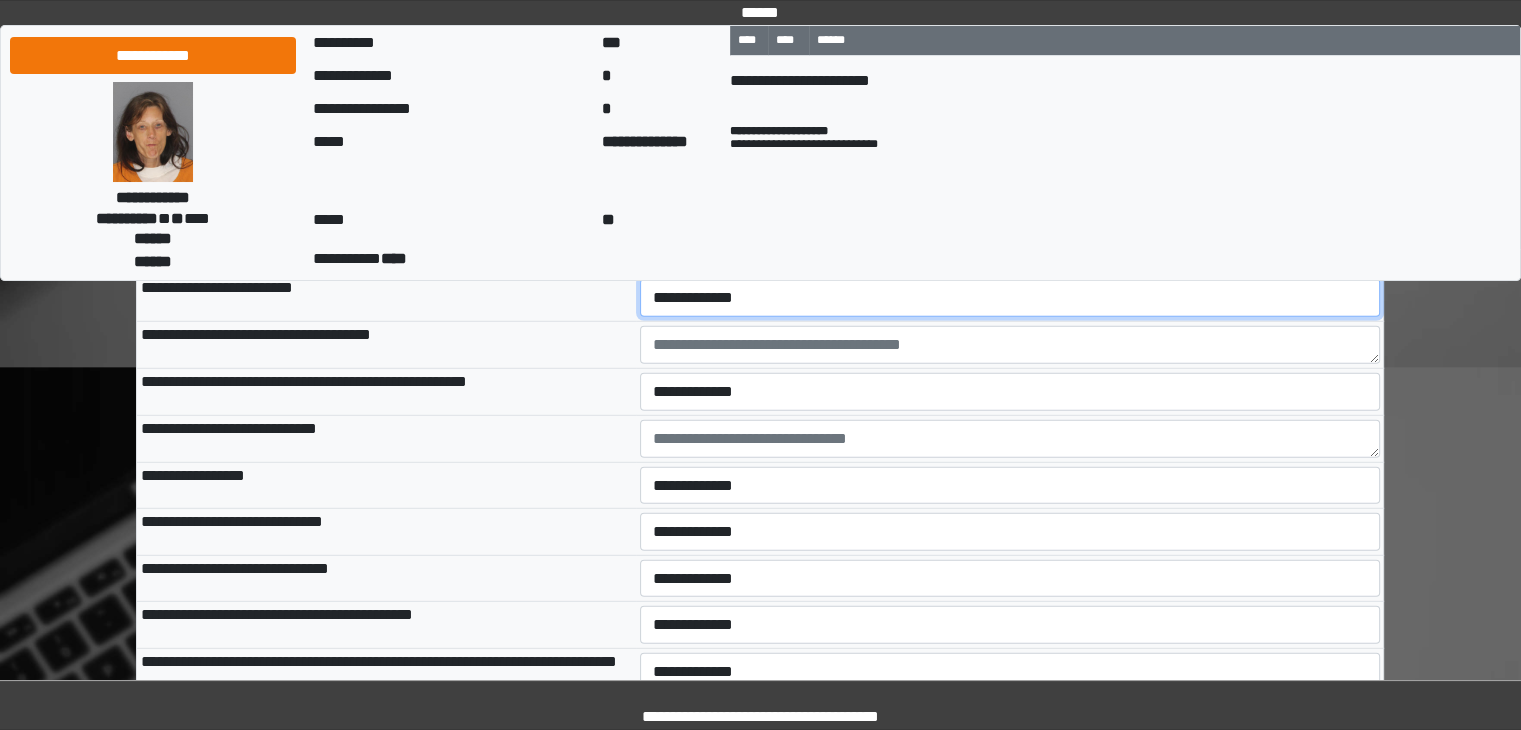 click on "**********" at bounding box center (1010, 298) 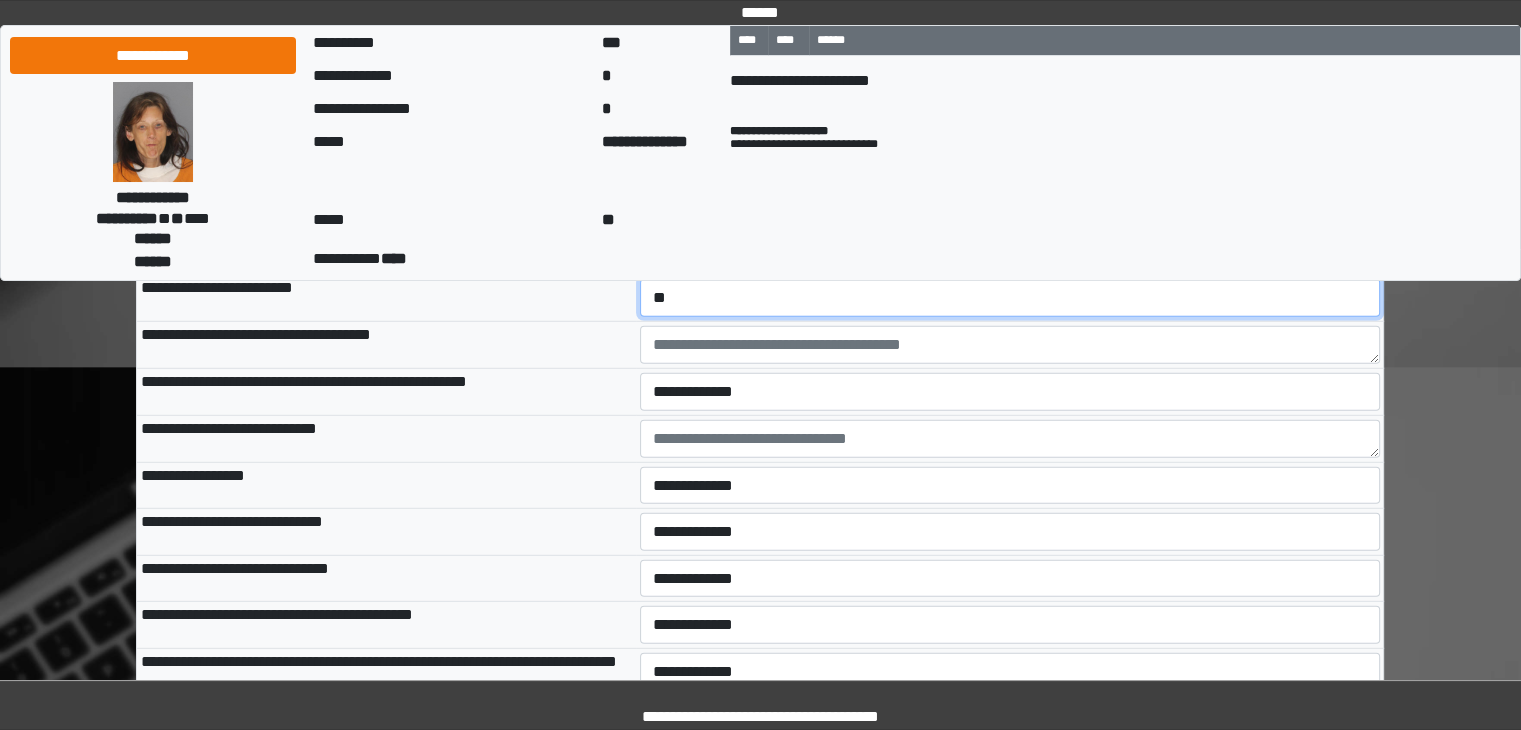click on "**********" at bounding box center [1010, 298] 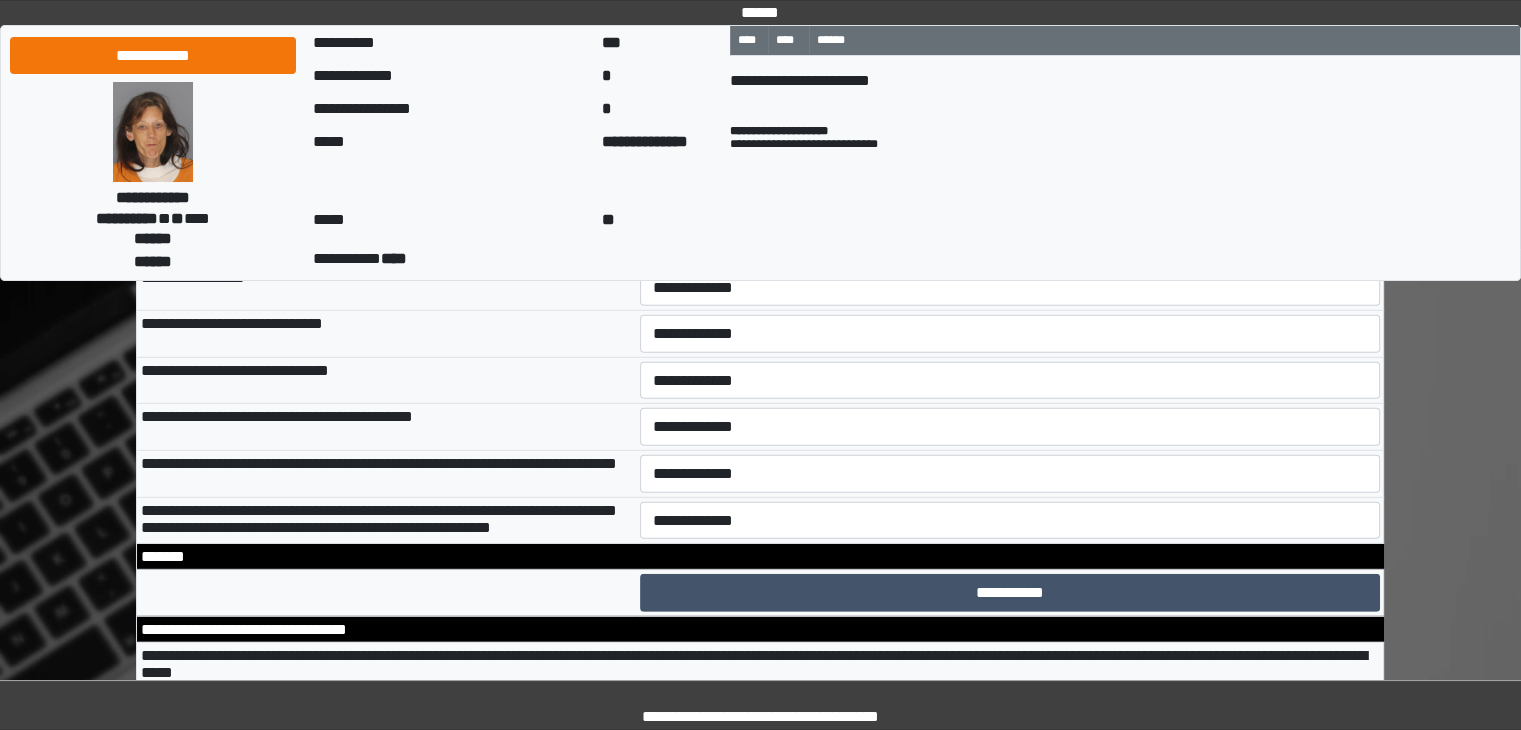 scroll, scrollTop: 13300, scrollLeft: 0, axis: vertical 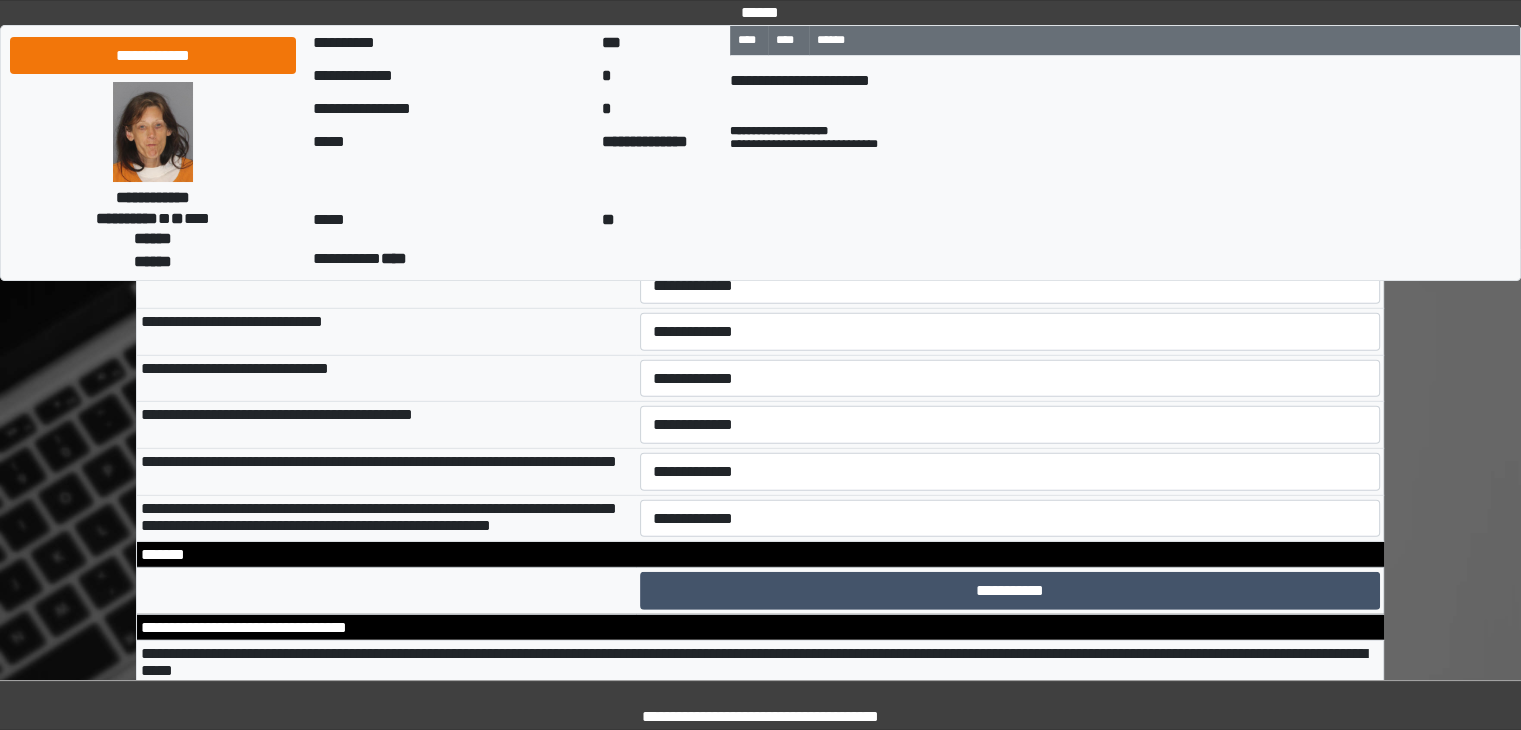 click on "**********" at bounding box center (1010, 192) 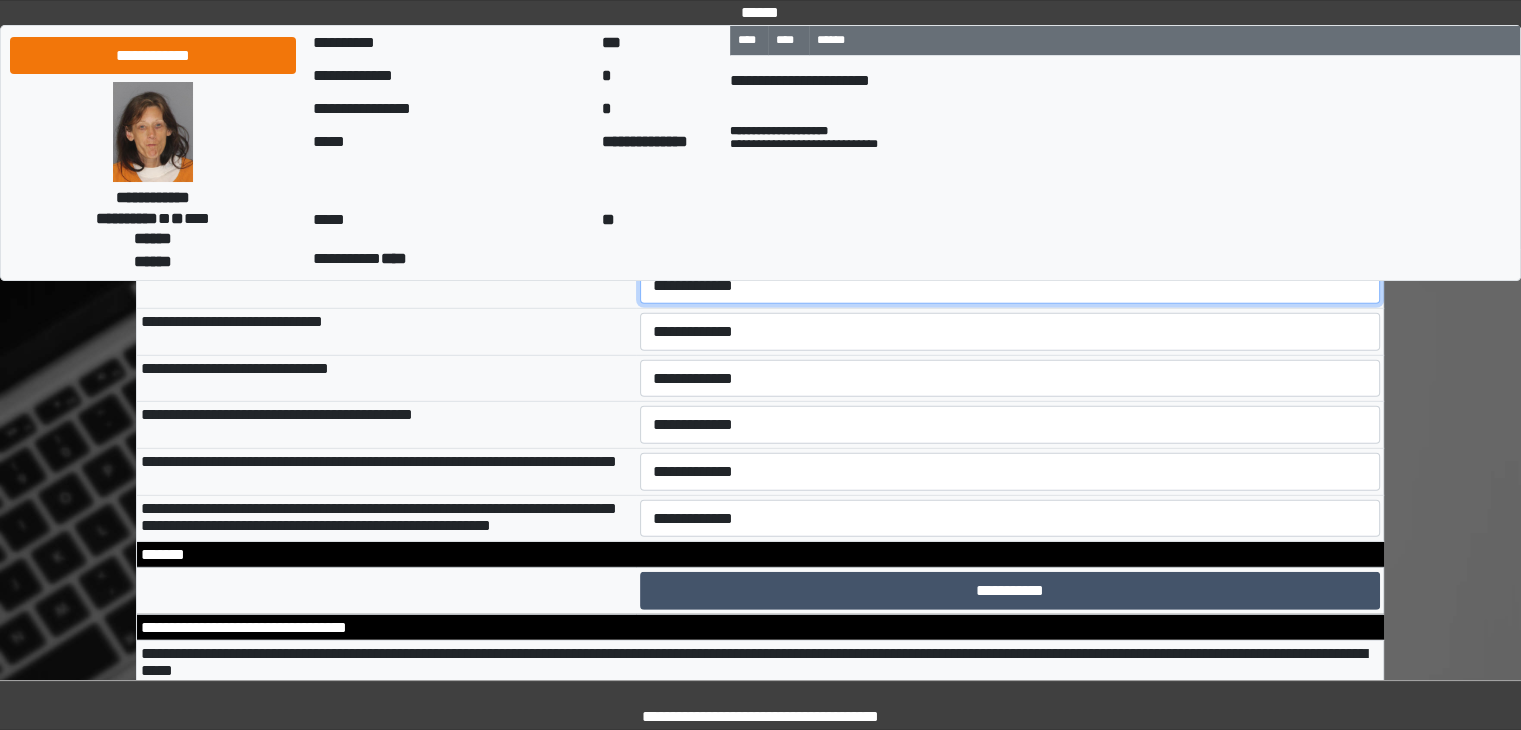click on "**********" at bounding box center (1010, 286) 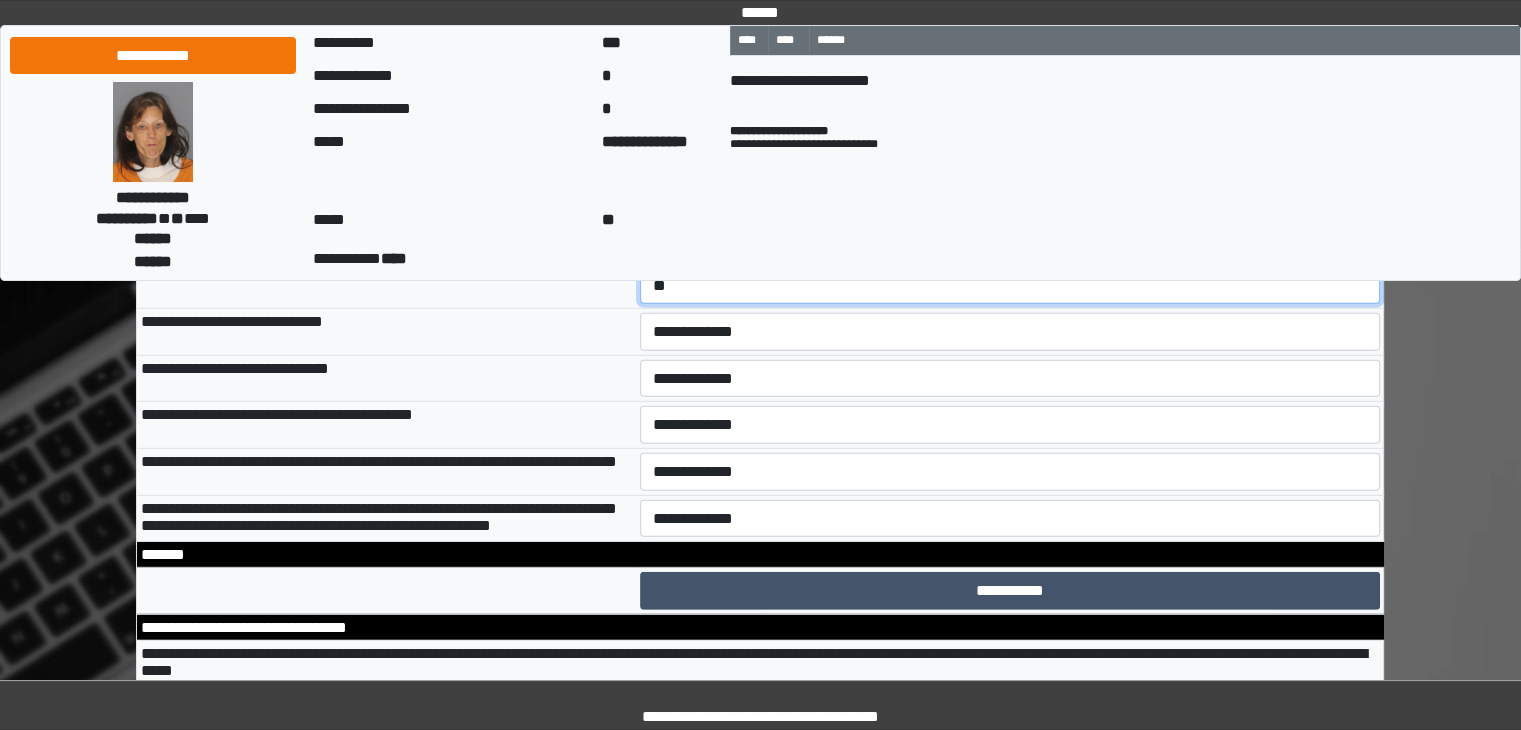 click on "**********" at bounding box center [1010, 286] 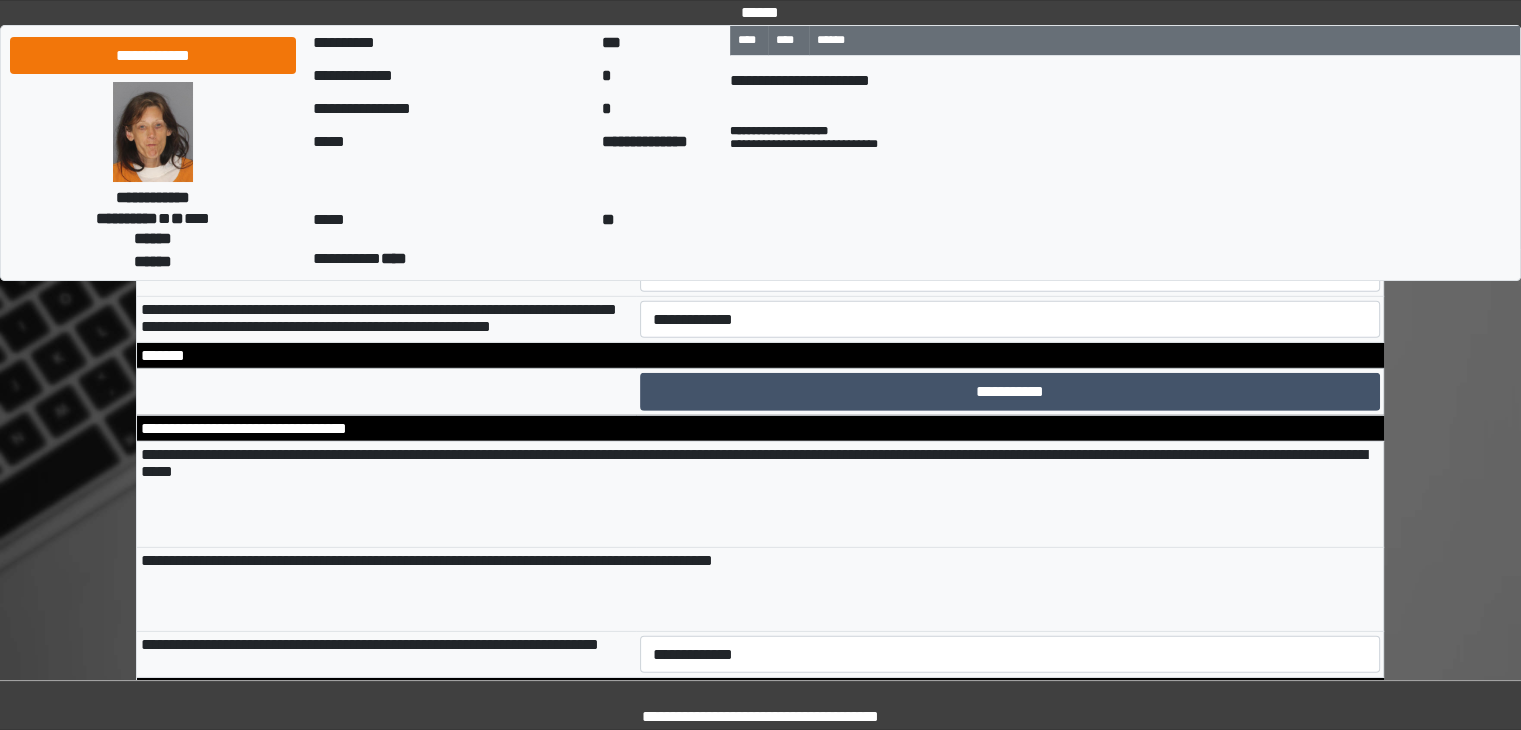 scroll, scrollTop: 13500, scrollLeft: 0, axis: vertical 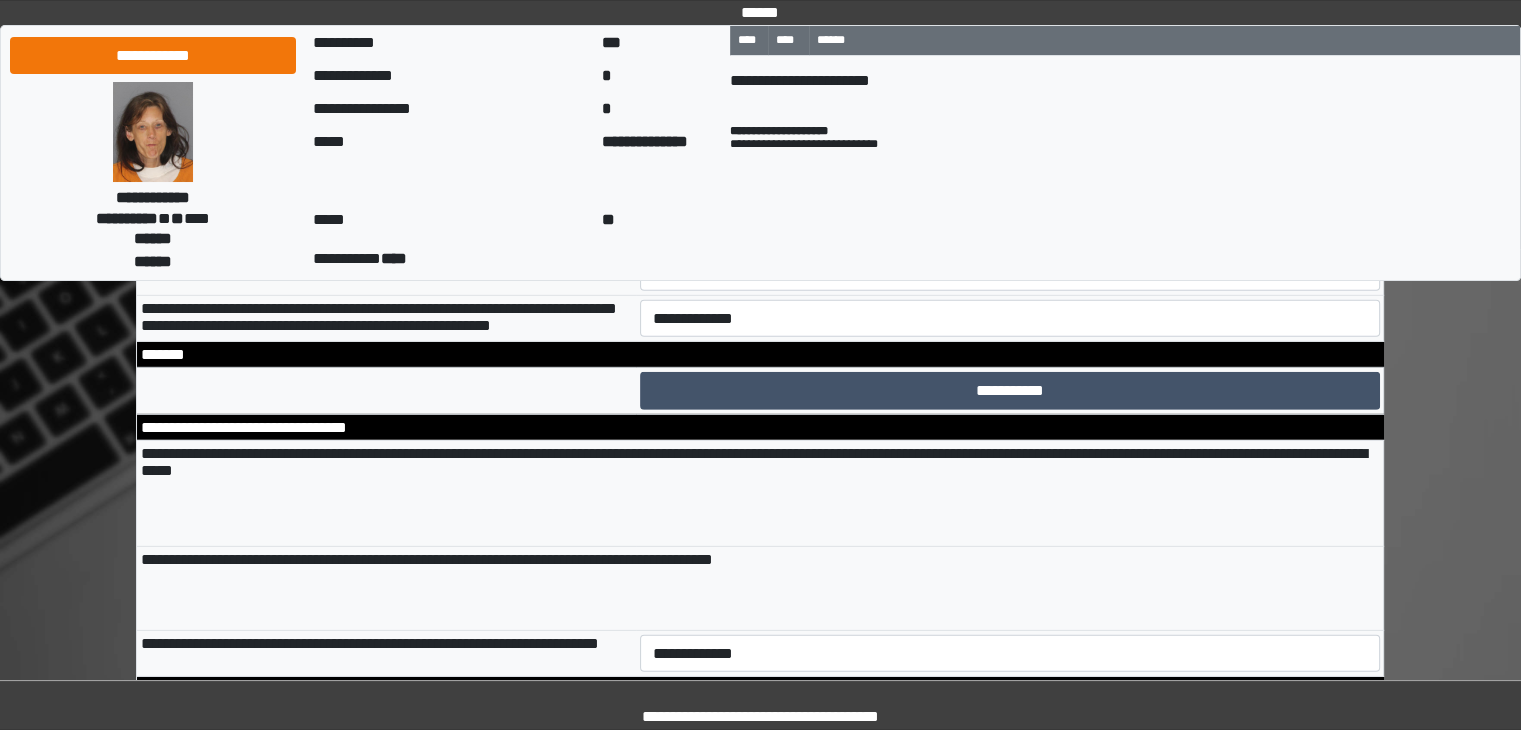 click on "**********" at bounding box center (1010, 225) 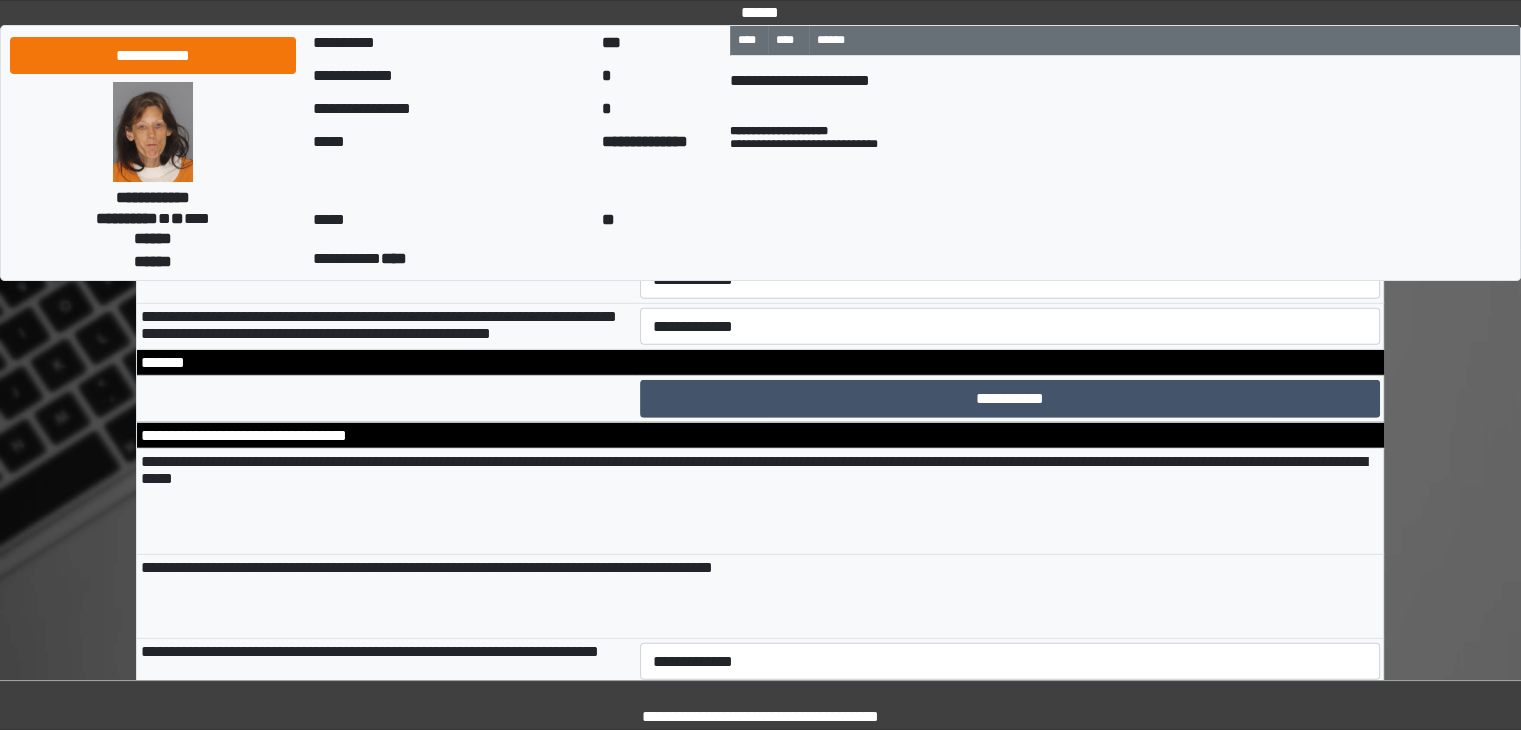 scroll, scrollTop: 13500, scrollLeft: 0, axis: vertical 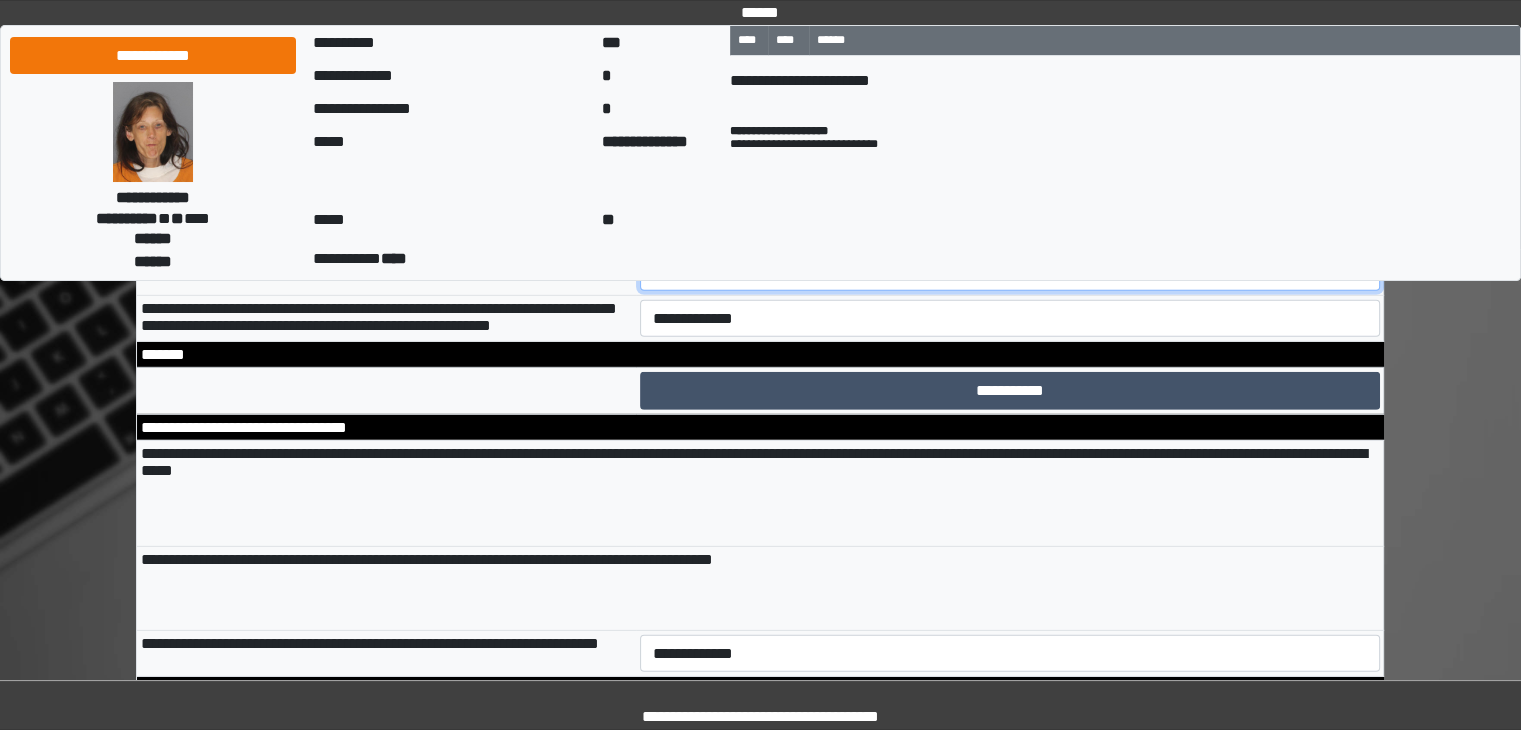 click on "**********" at bounding box center (1010, 272) 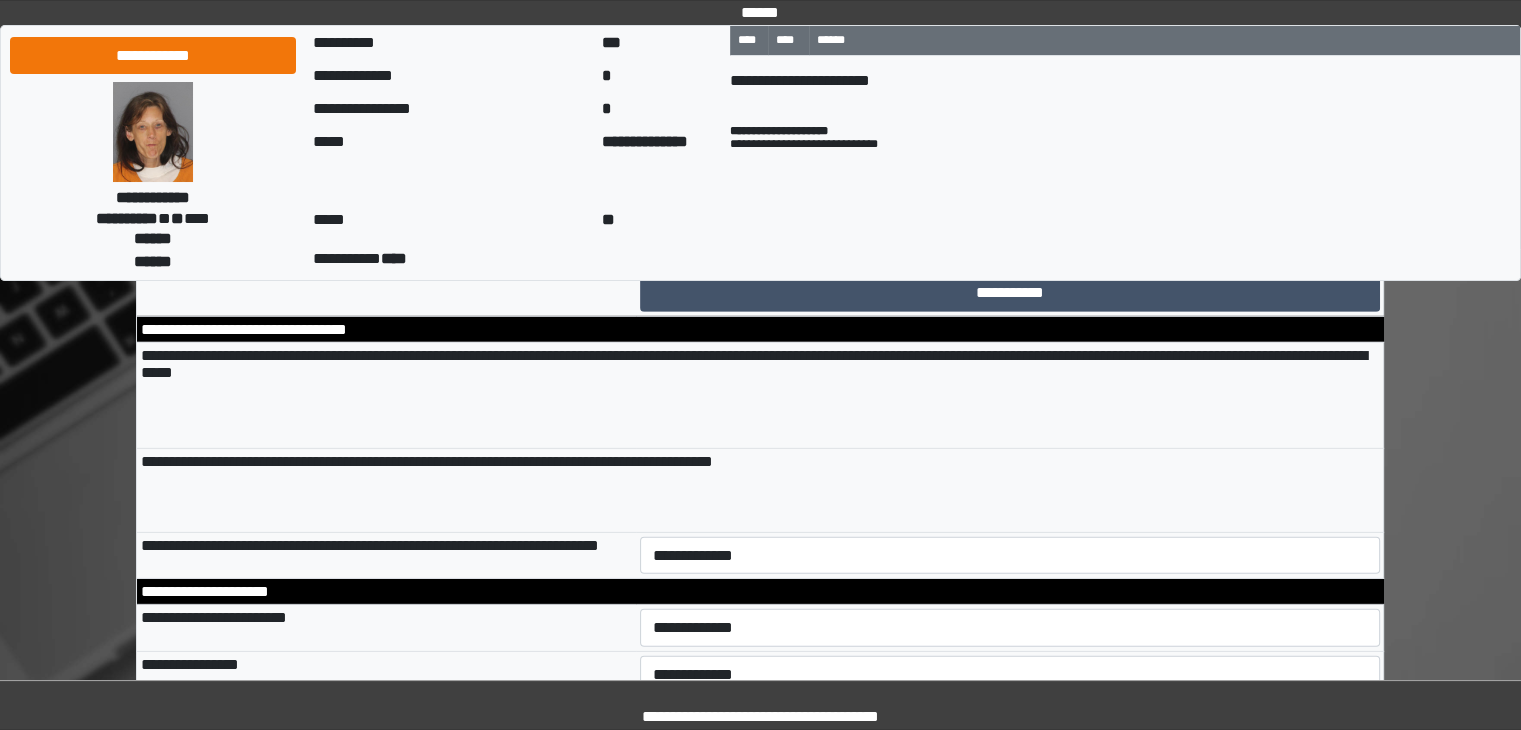 scroll, scrollTop: 13600, scrollLeft: 0, axis: vertical 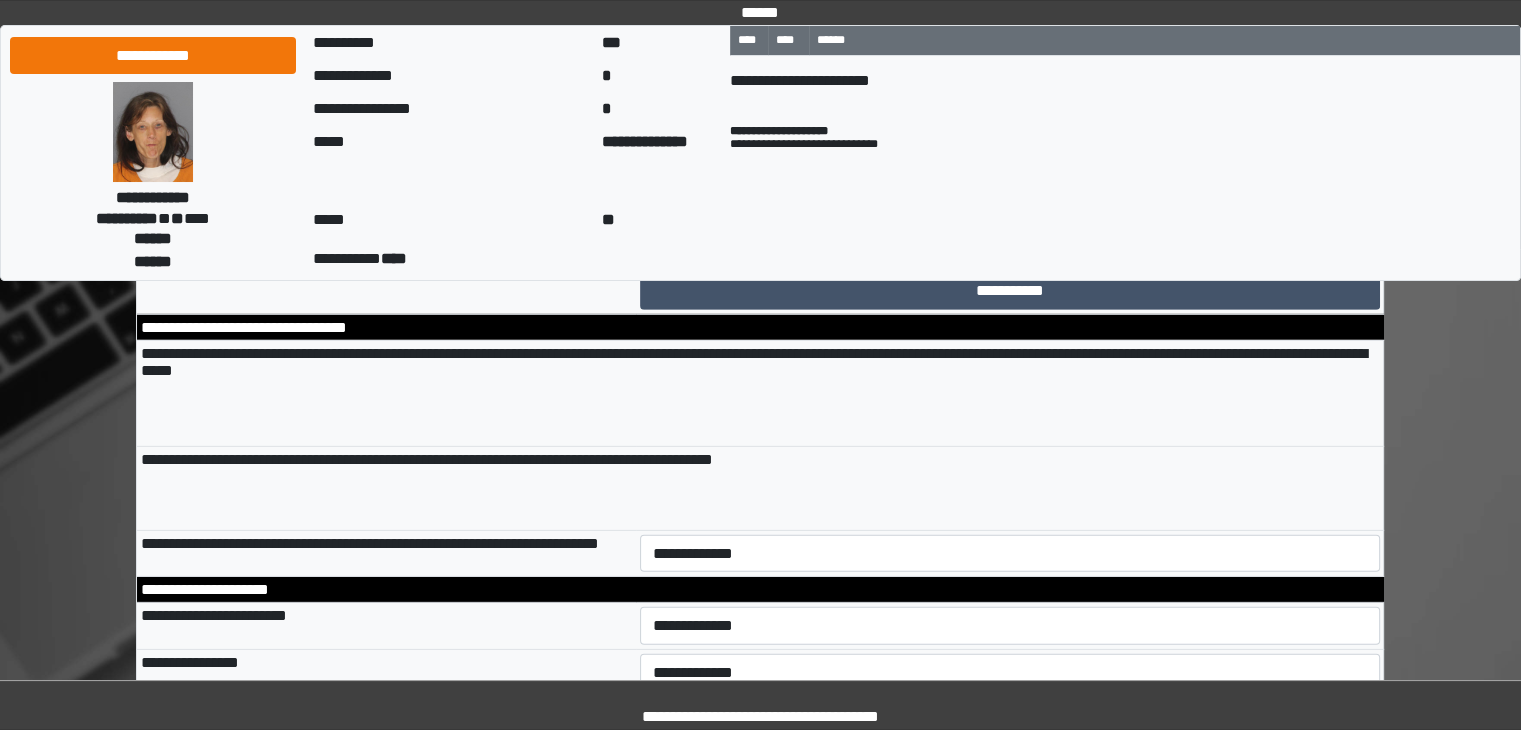 click on "**********" at bounding box center [1010, 219] 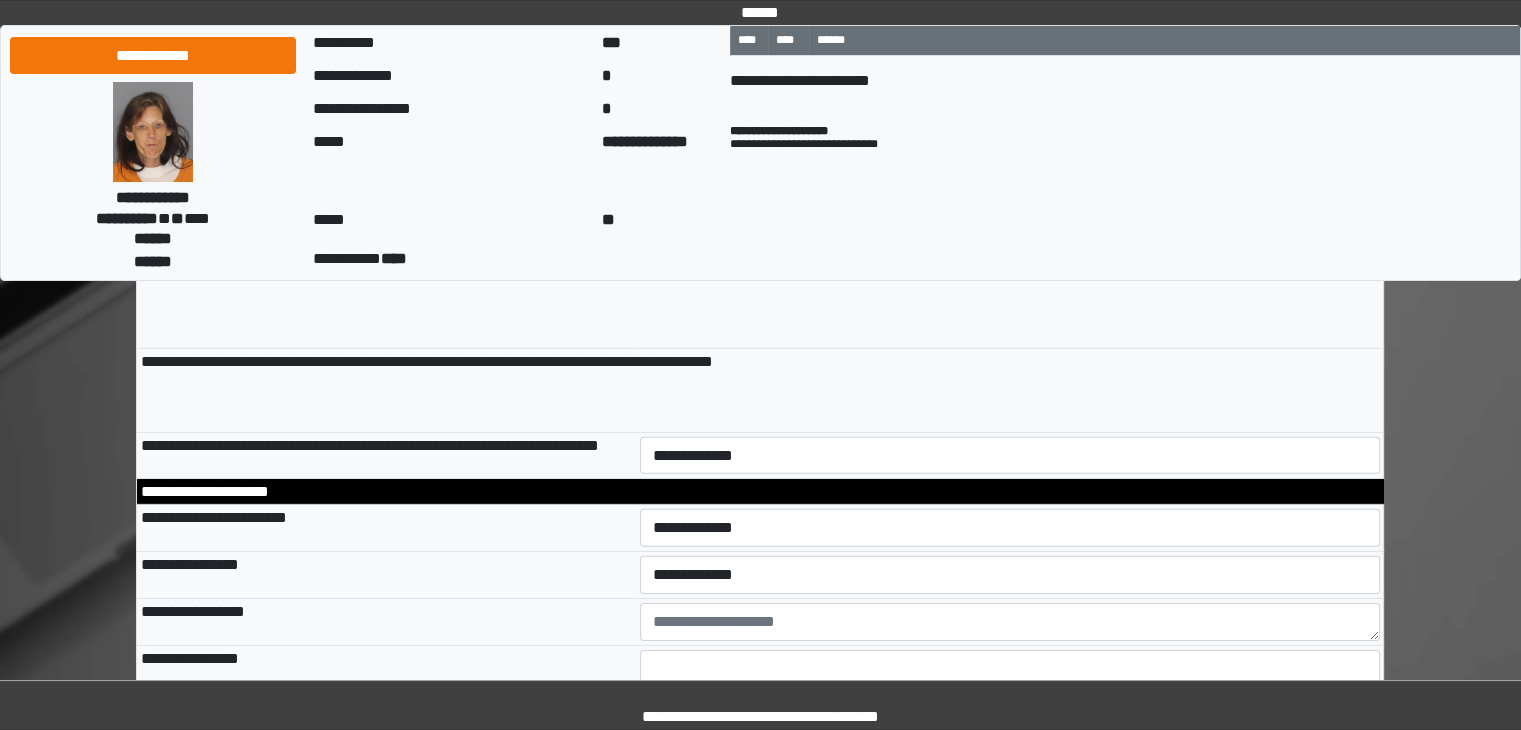 scroll, scrollTop: 13700, scrollLeft: 0, axis: vertical 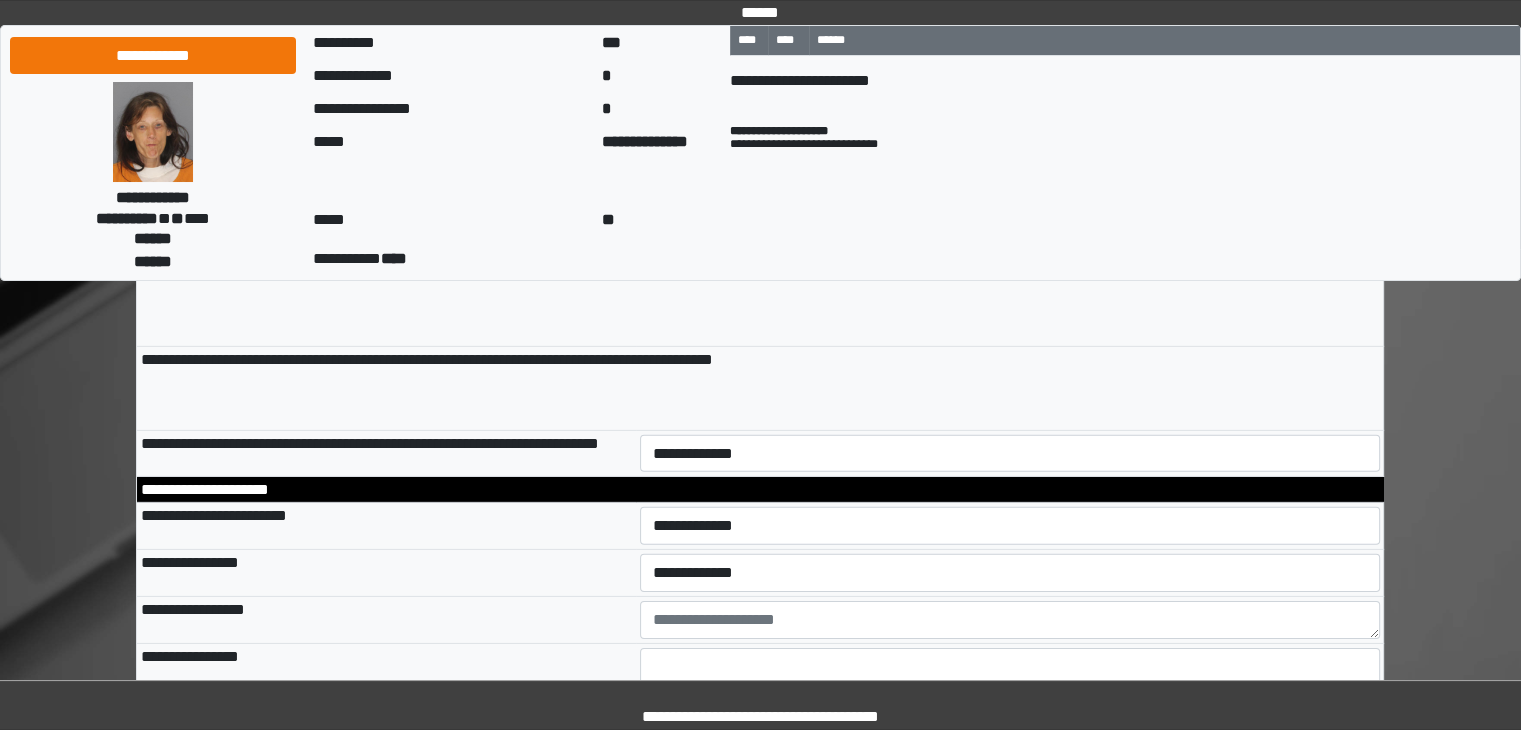 click on "**********" at bounding box center (1010, 191) 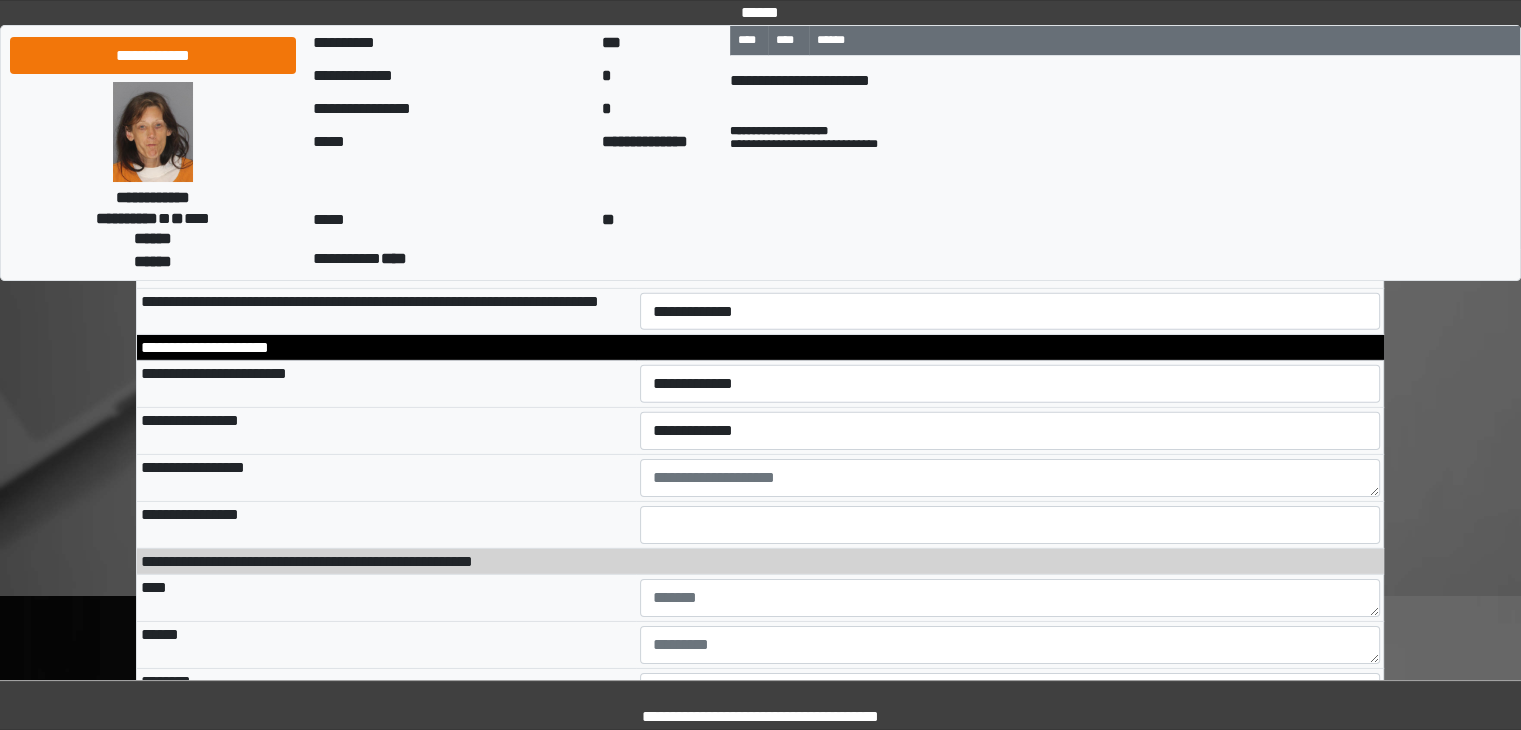 scroll, scrollTop: 13900, scrollLeft: 0, axis: vertical 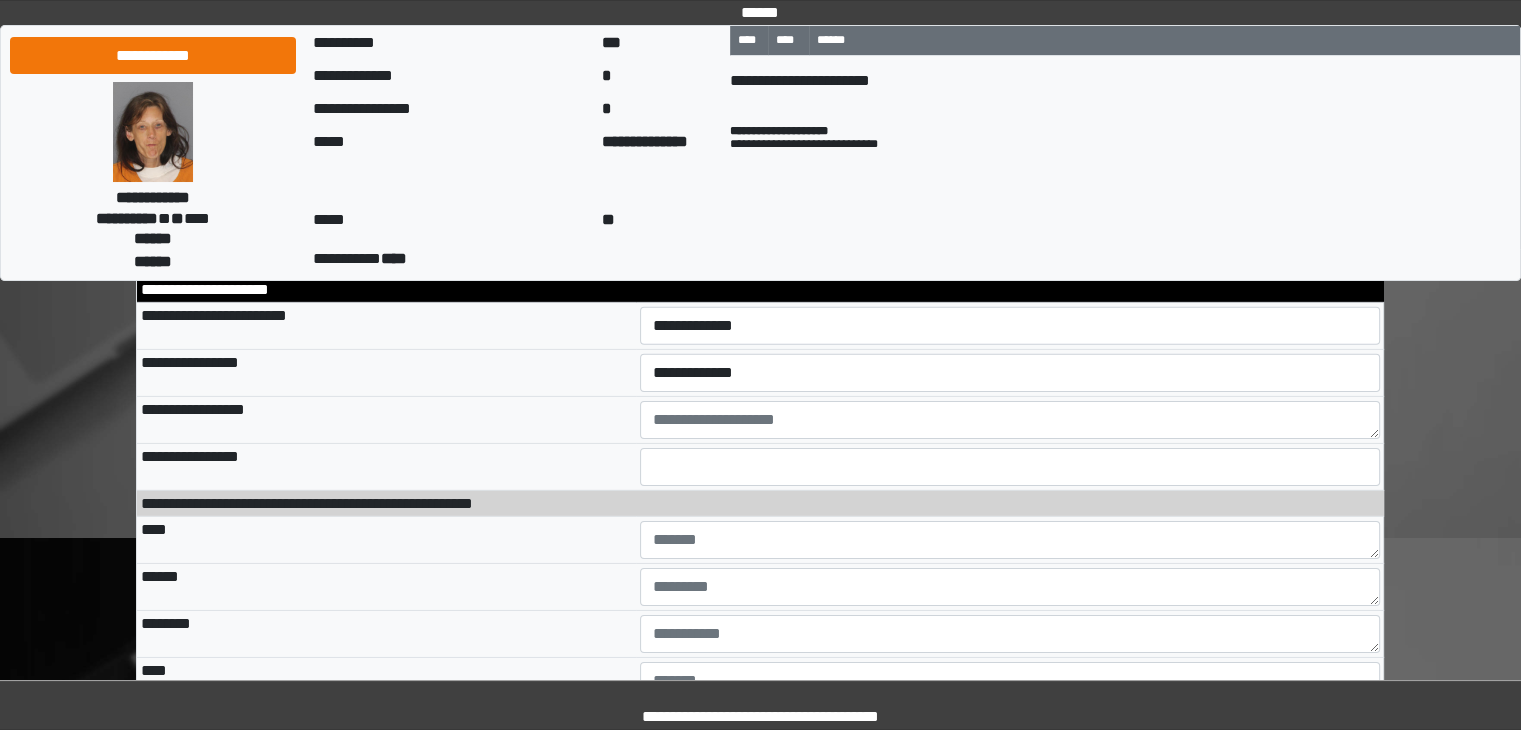 click on "**********" at bounding box center [1010, 254] 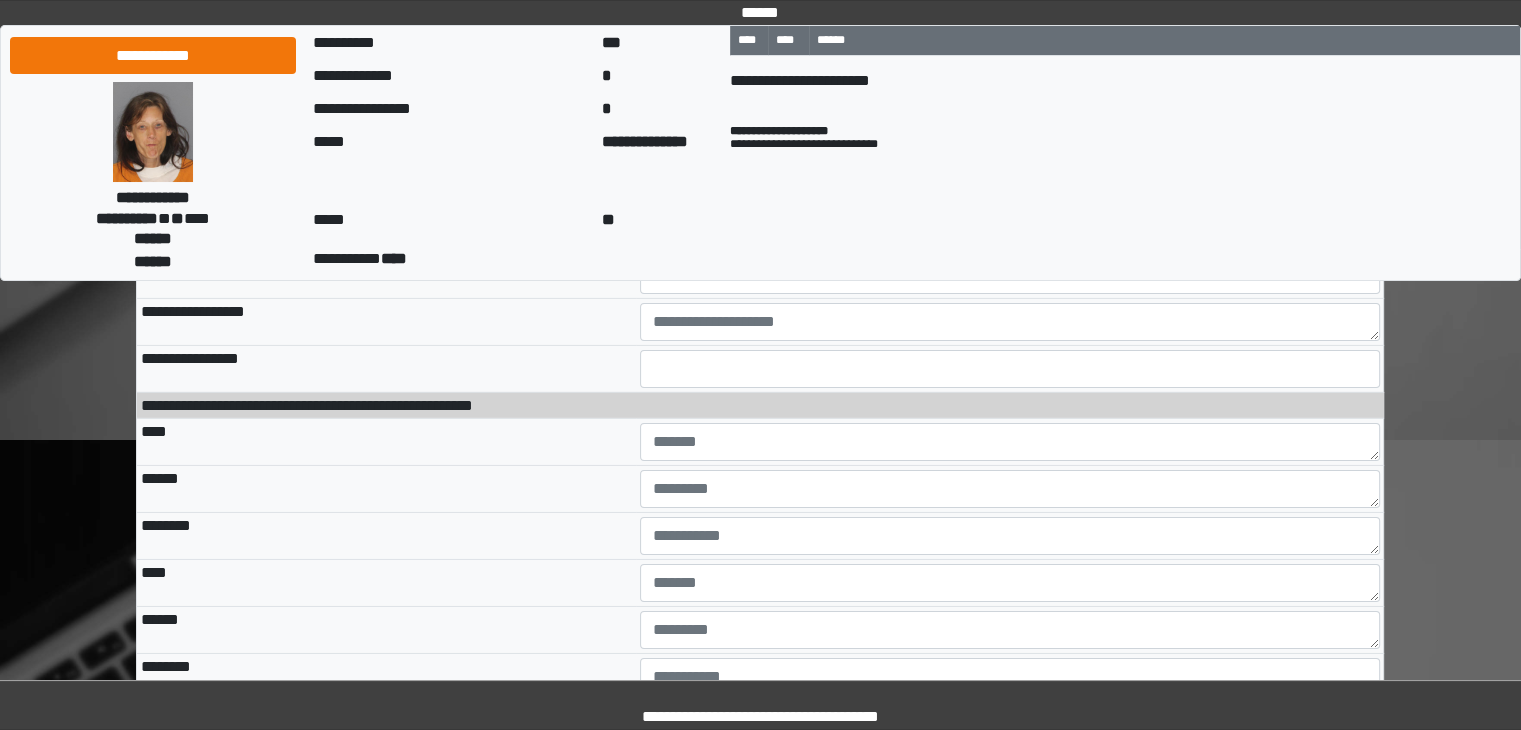 scroll, scrollTop: 14000, scrollLeft: 0, axis: vertical 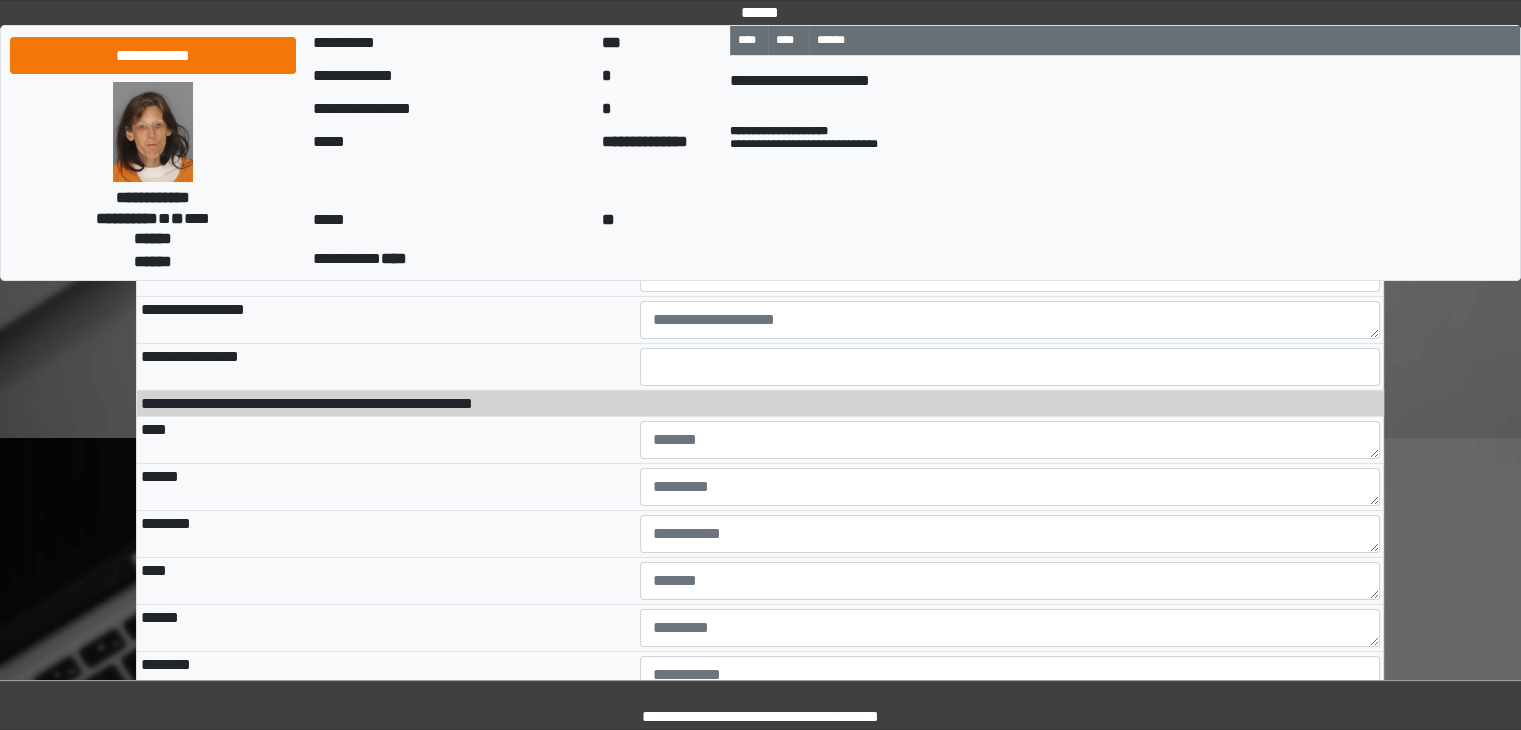 click on "**********" at bounding box center [1010, 226] 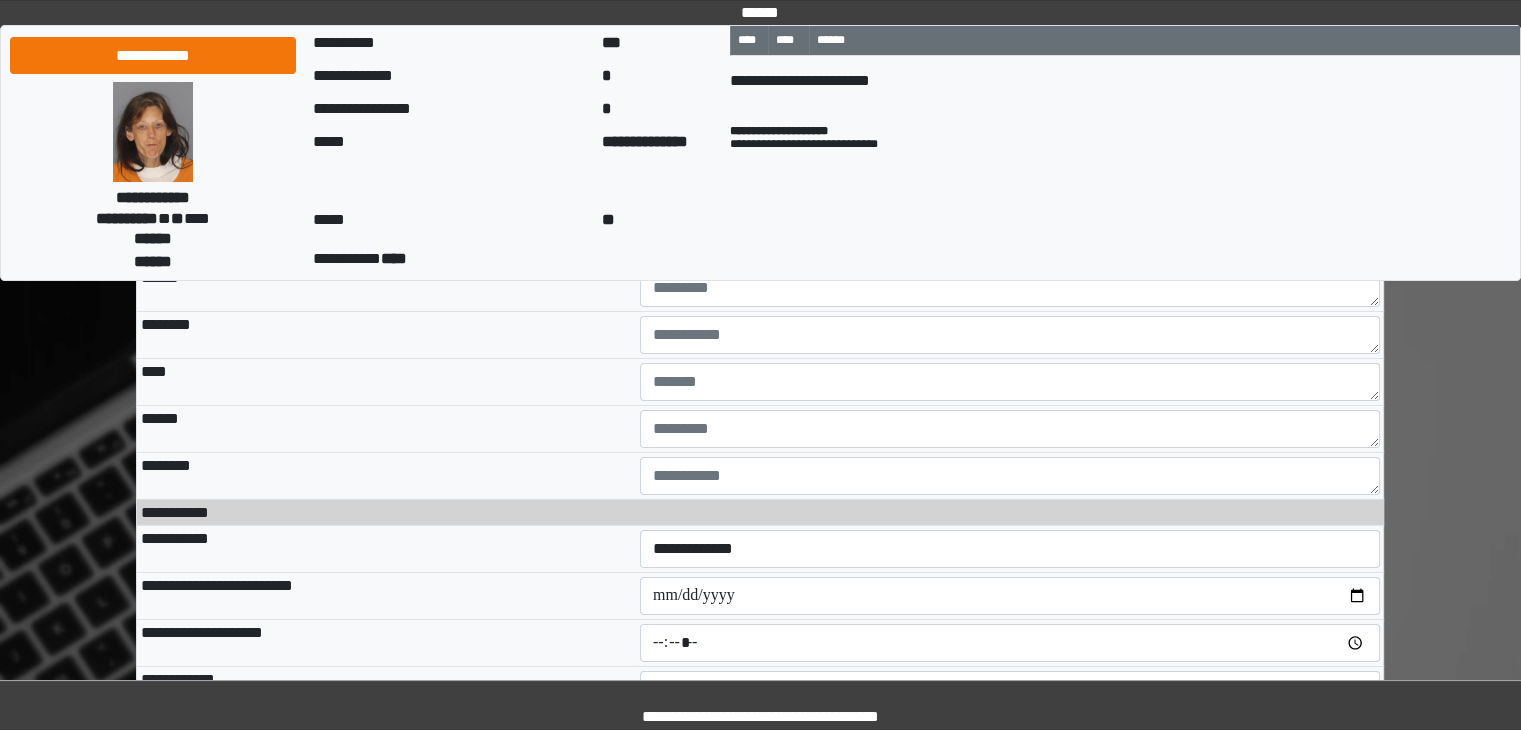 scroll, scrollTop: 14200, scrollLeft: 0, axis: vertical 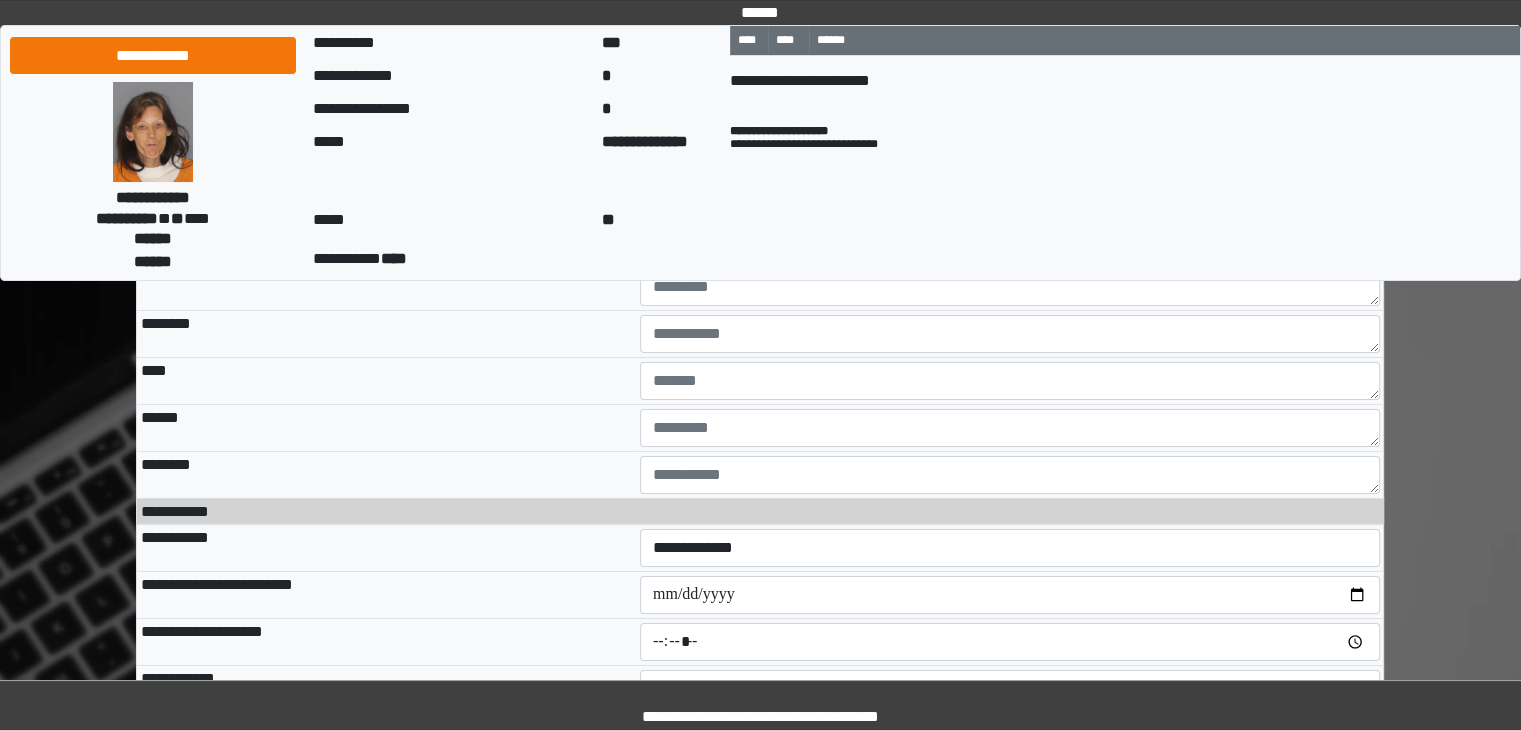 click at bounding box center (1010, 240) 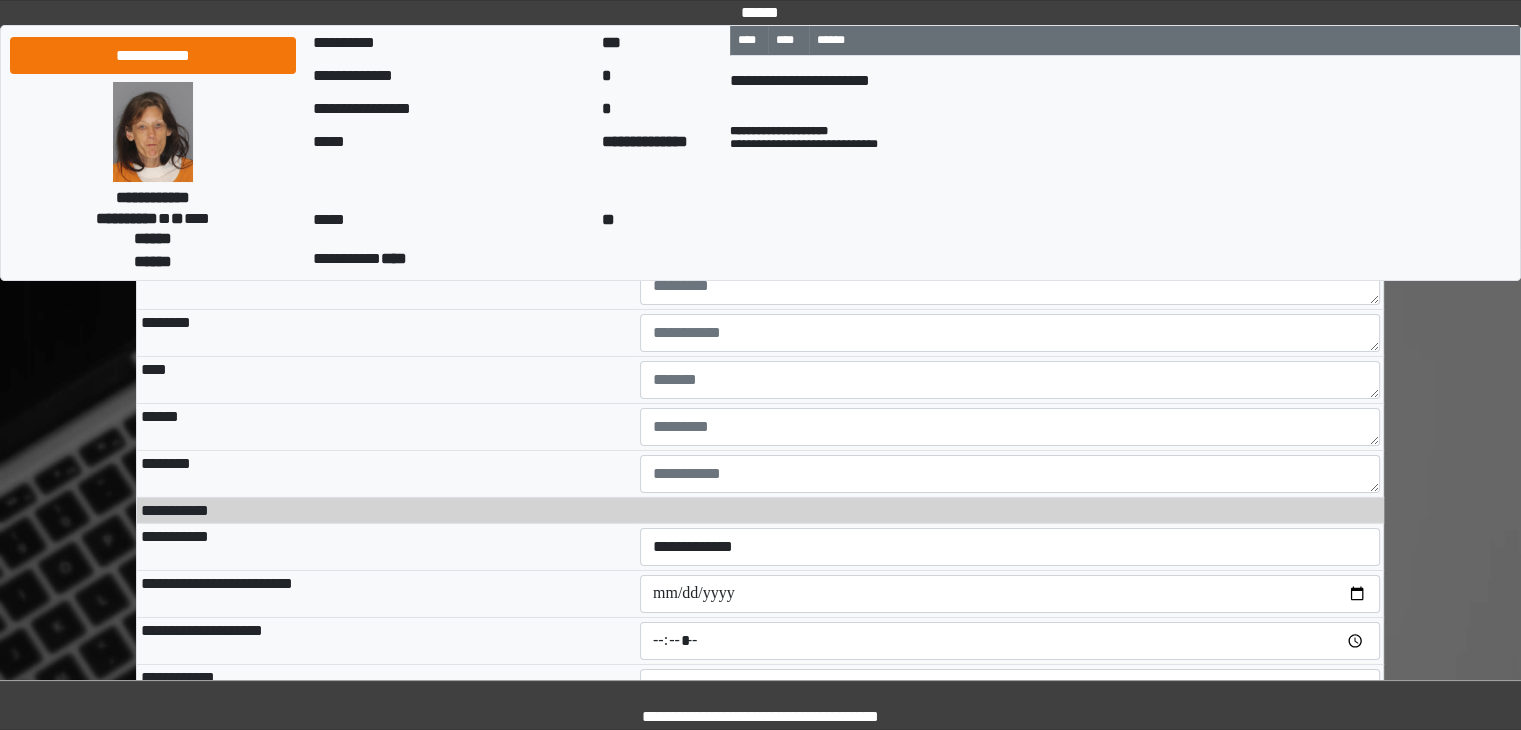 scroll, scrollTop: 14200, scrollLeft: 0, axis: vertical 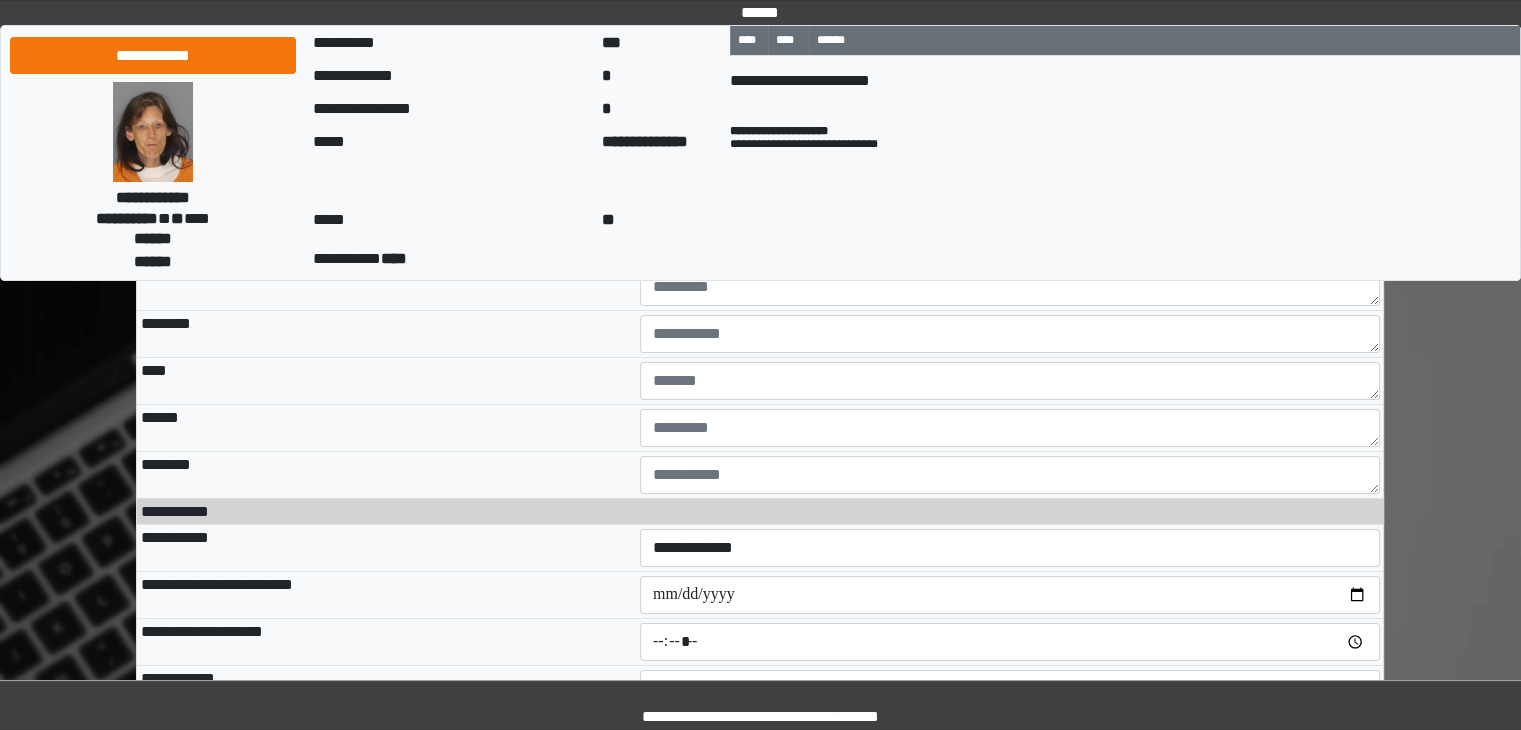 type on "**********" 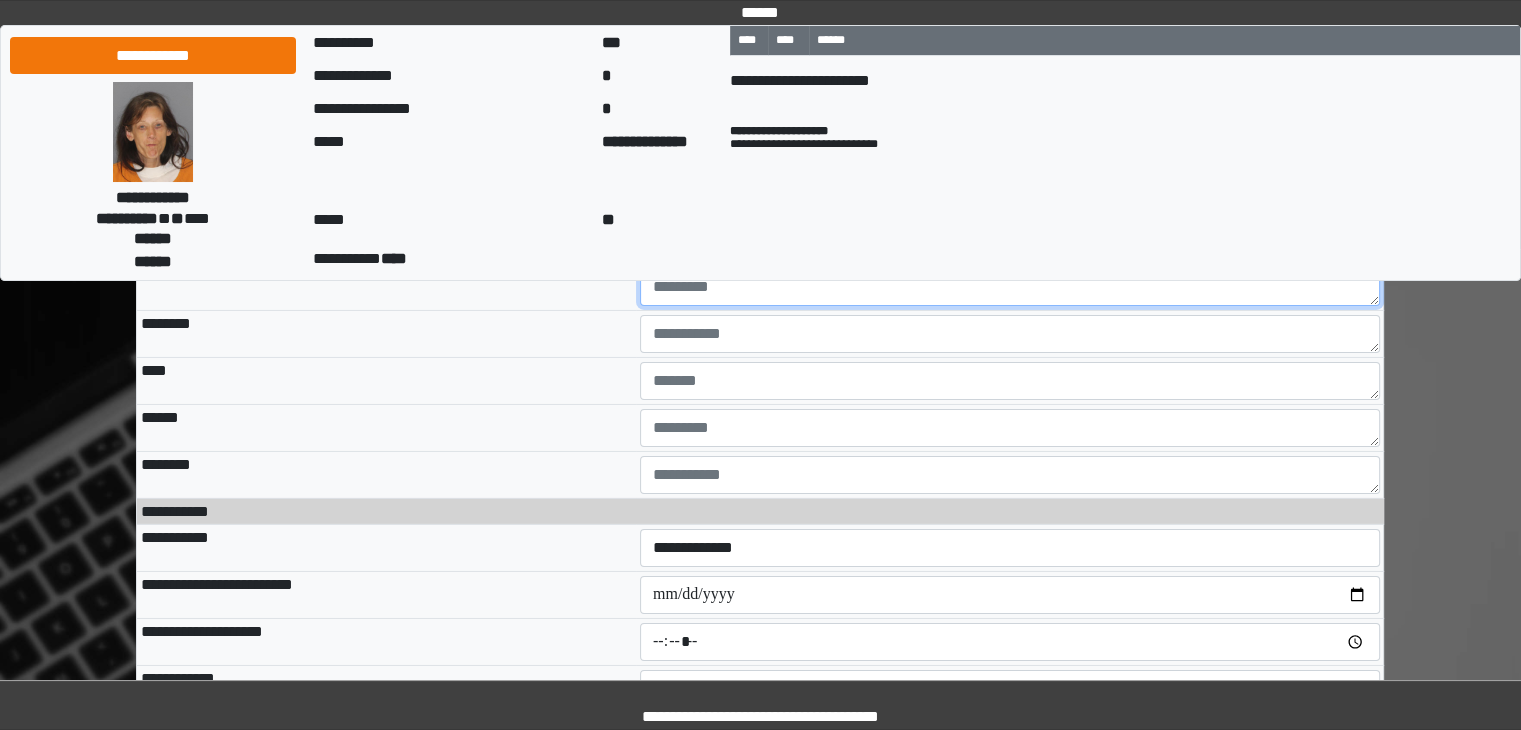 click at bounding box center (1010, 287) 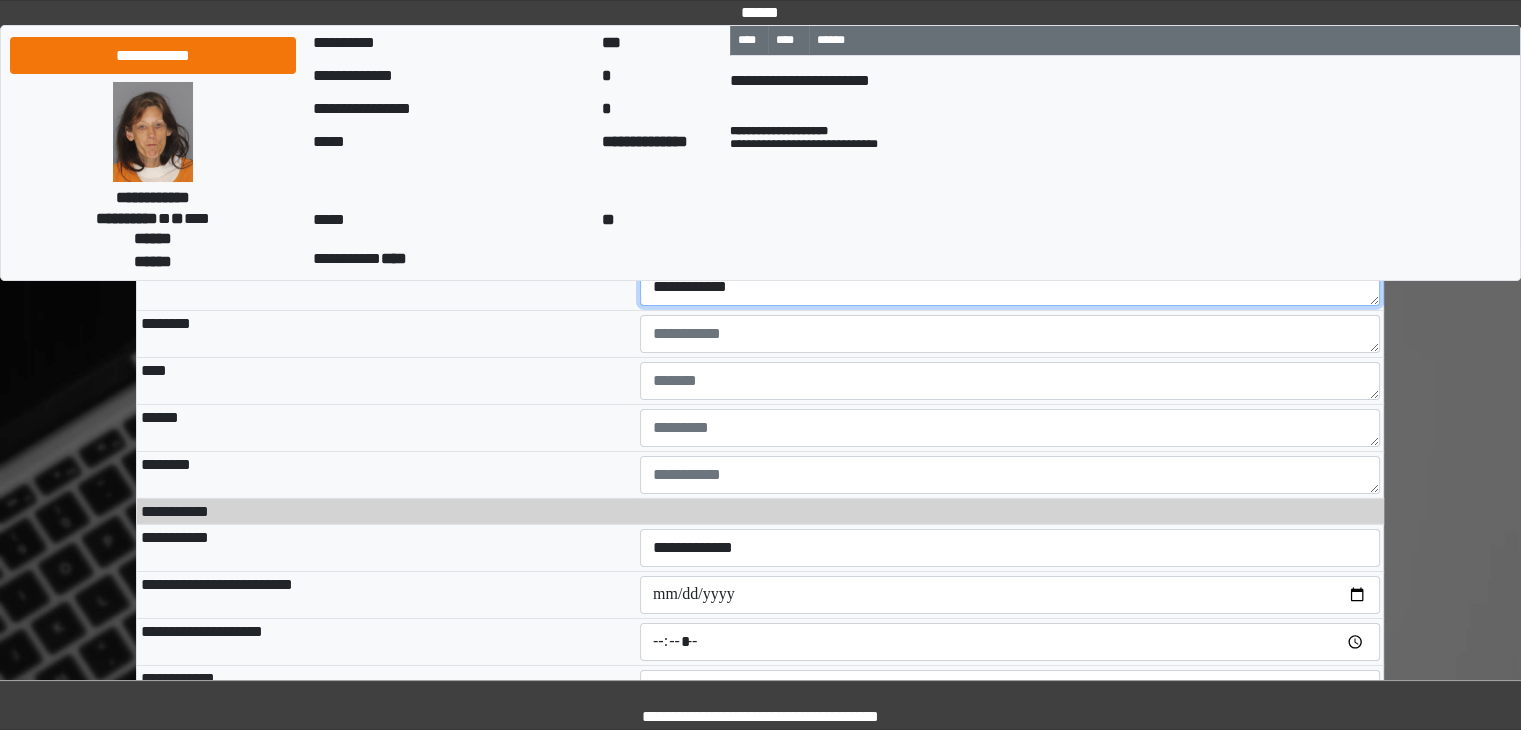 type on "**********" 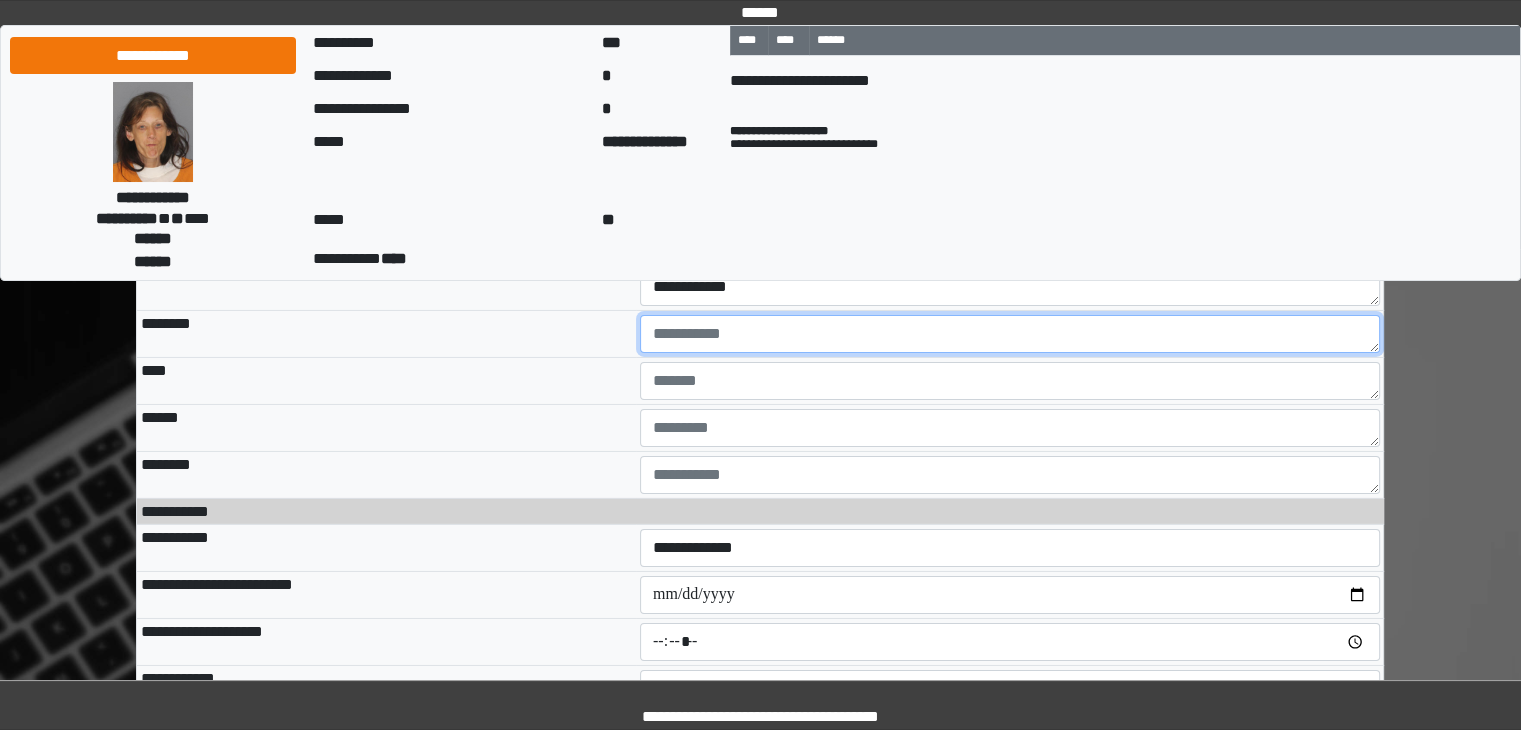 click at bounding box center (1010, 334) 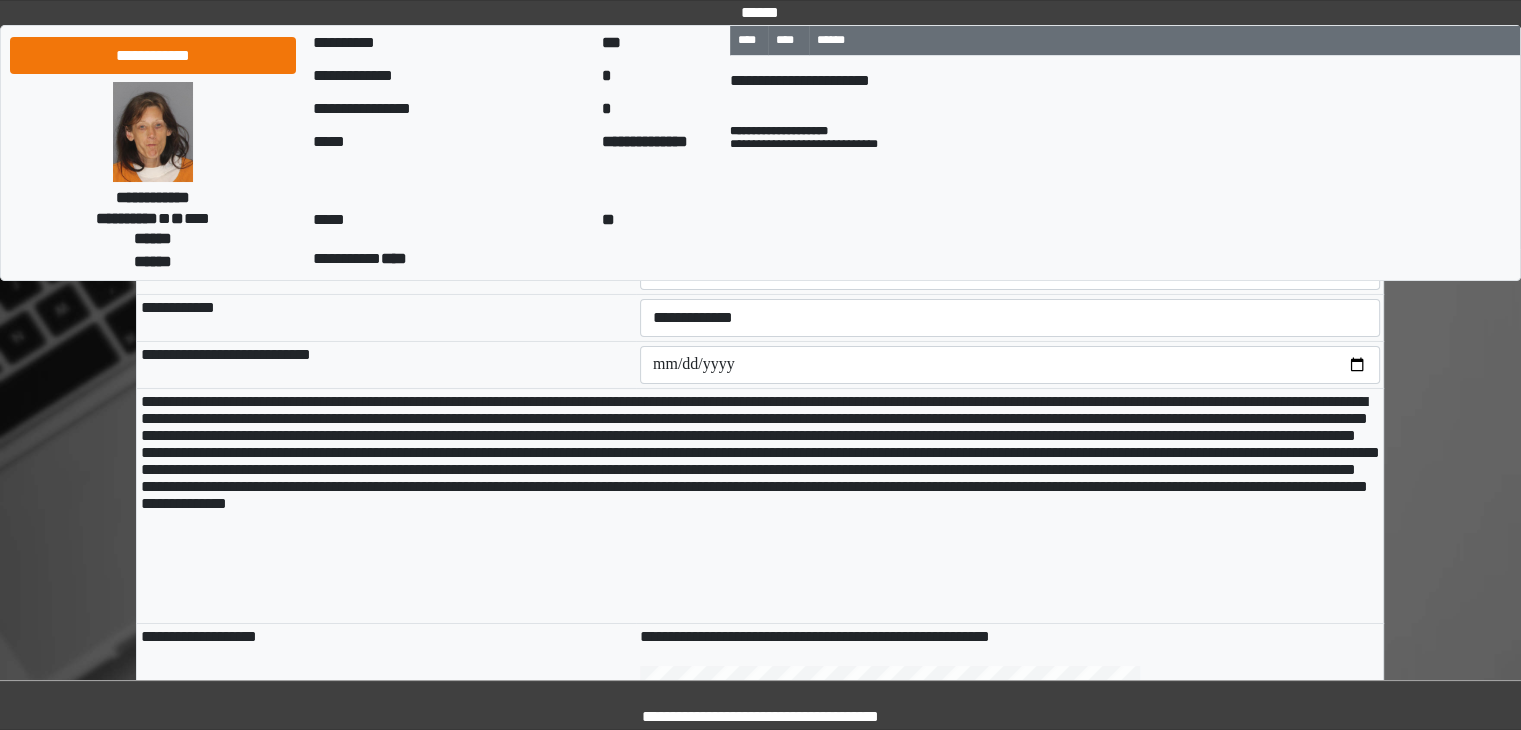 scroll, scrollTop: 14600, scrollLeft: 0, axis: vertical 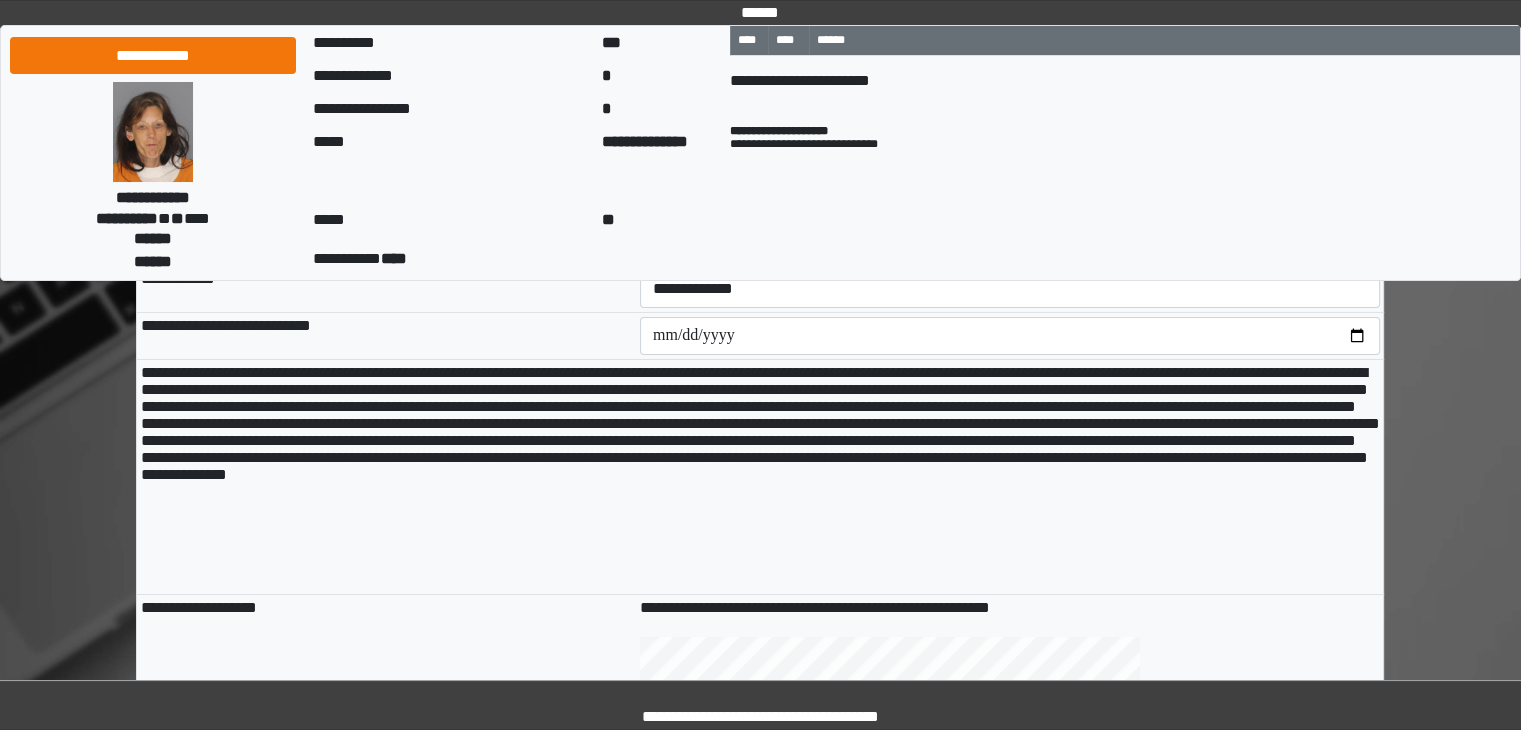 type on "*********" 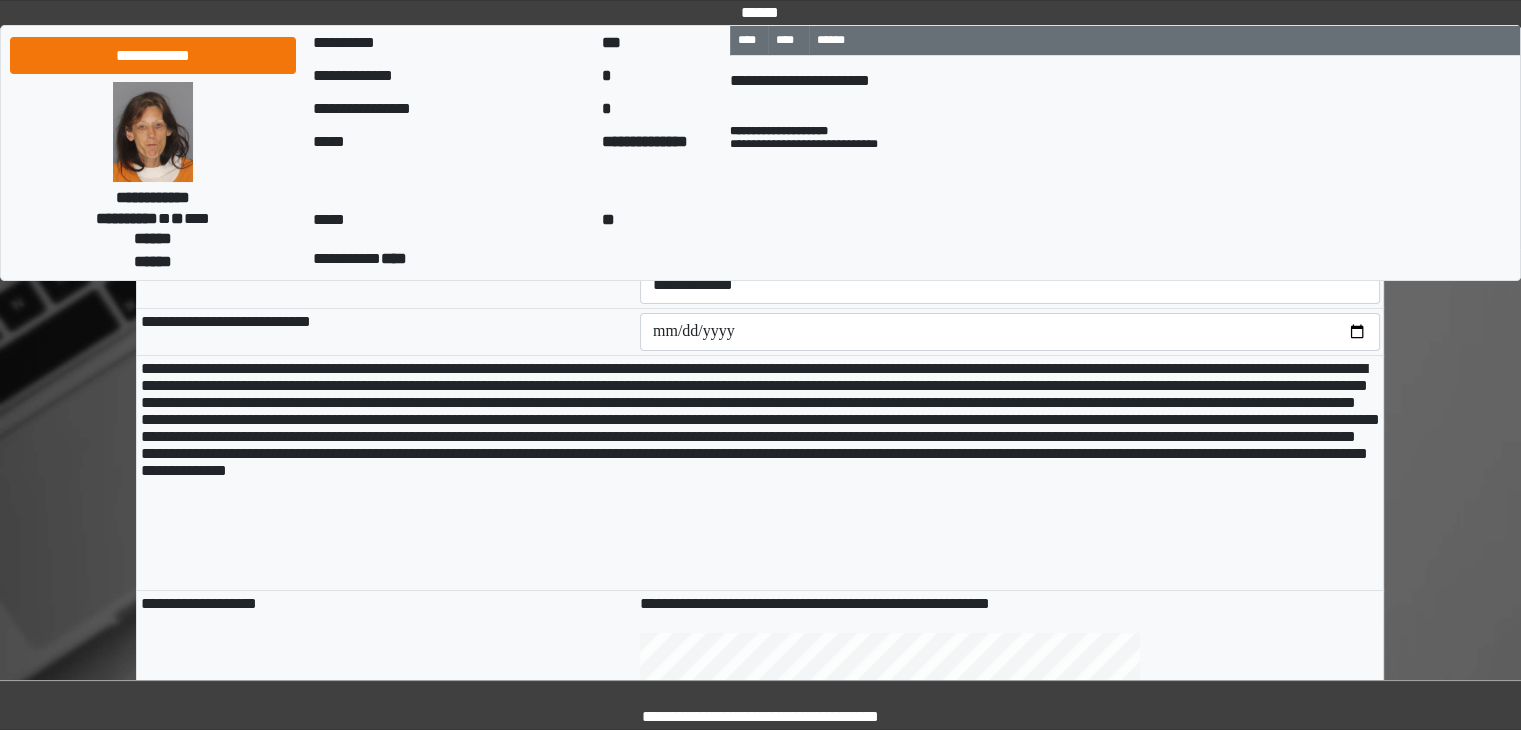 scroll, scrollTop: 14600, scrollLeft: 0, axis: vertical 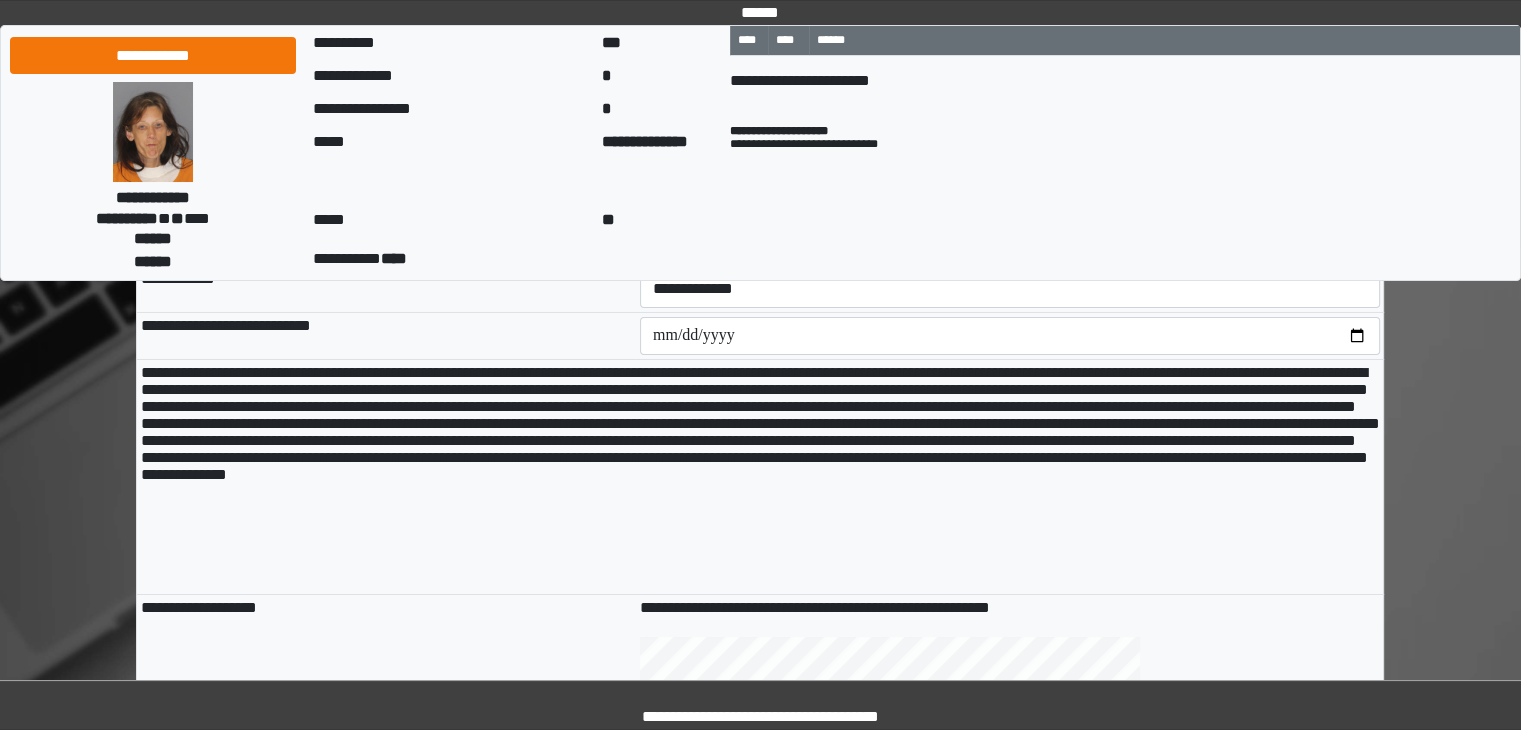 click at bounding box center [1010, 195] 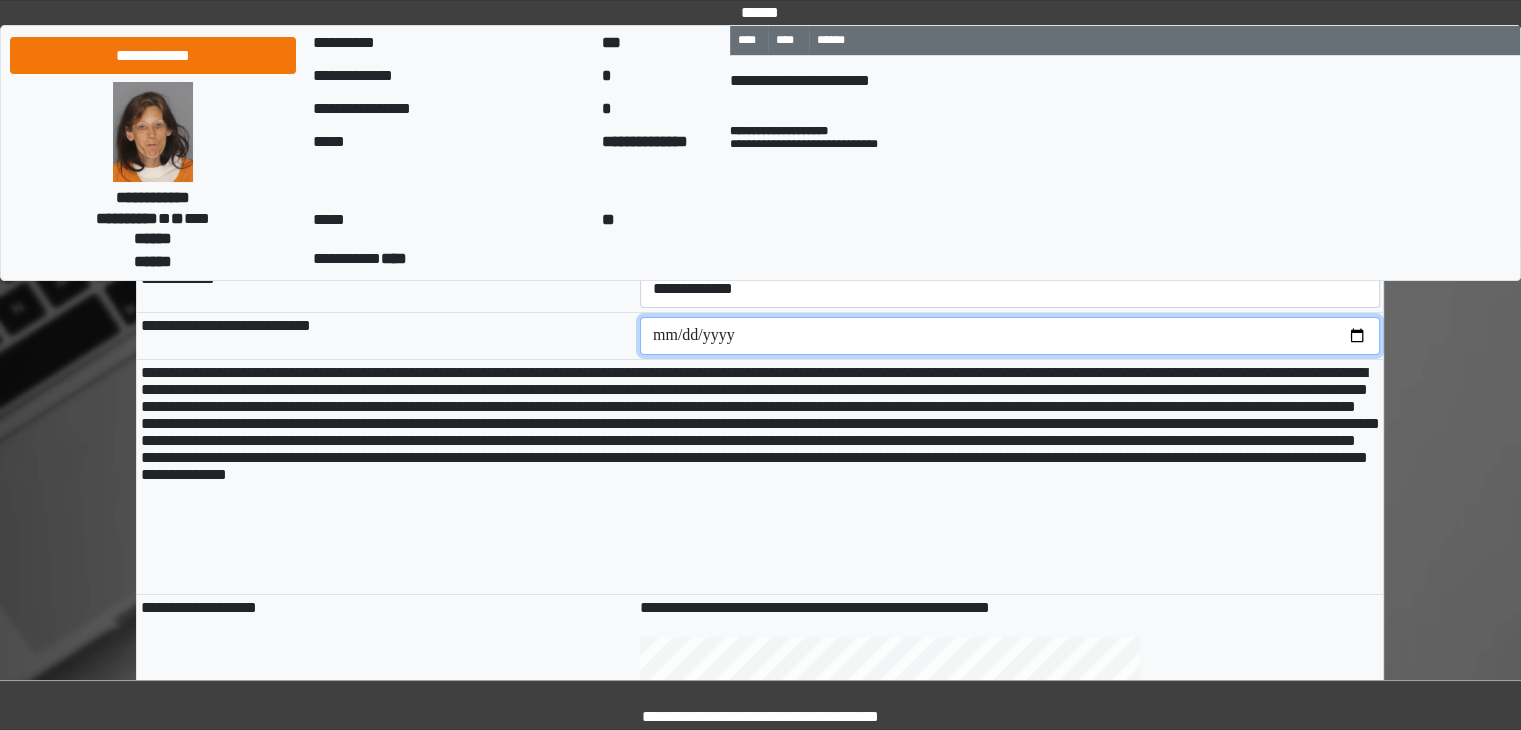type on "*****" 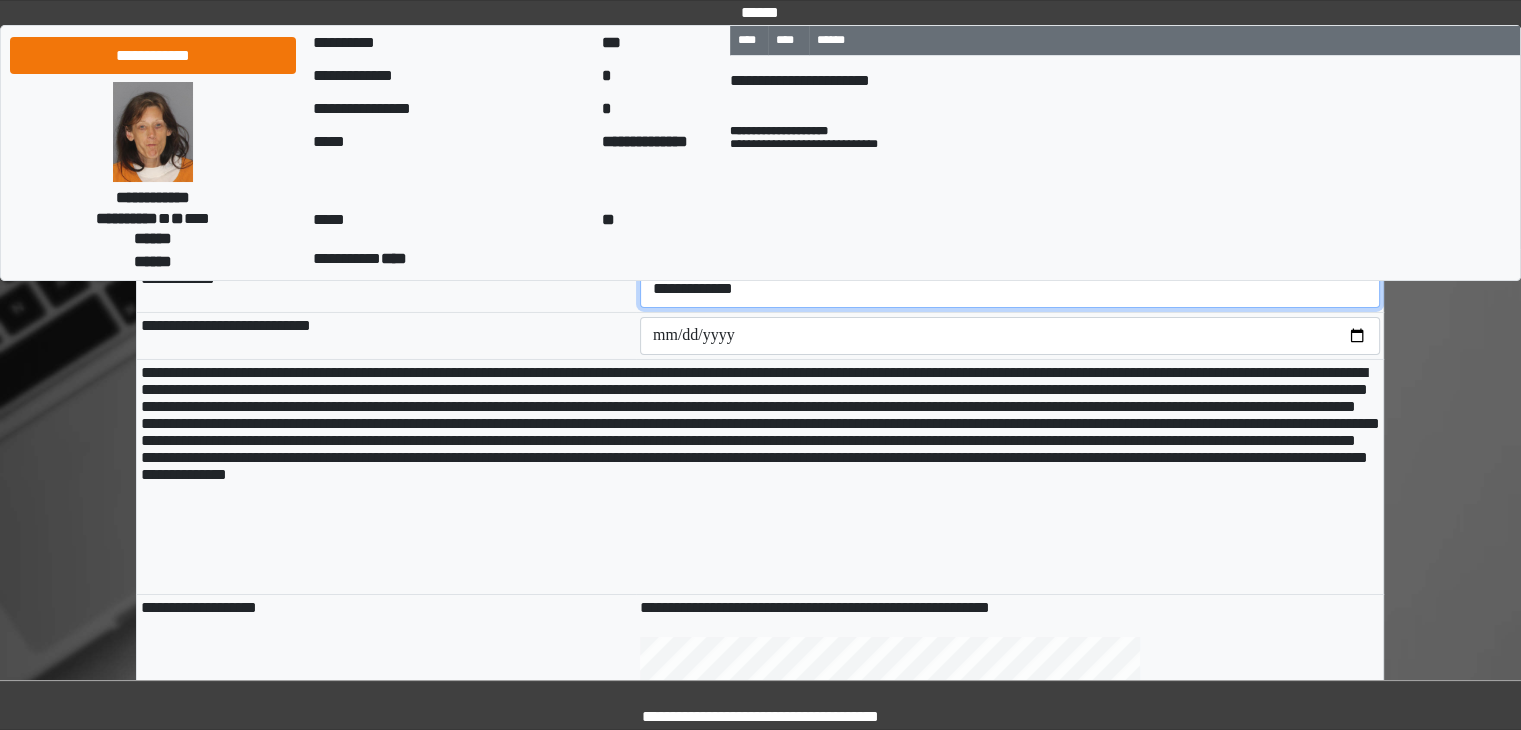 click on "**********" at bounding box center [1010, 289] 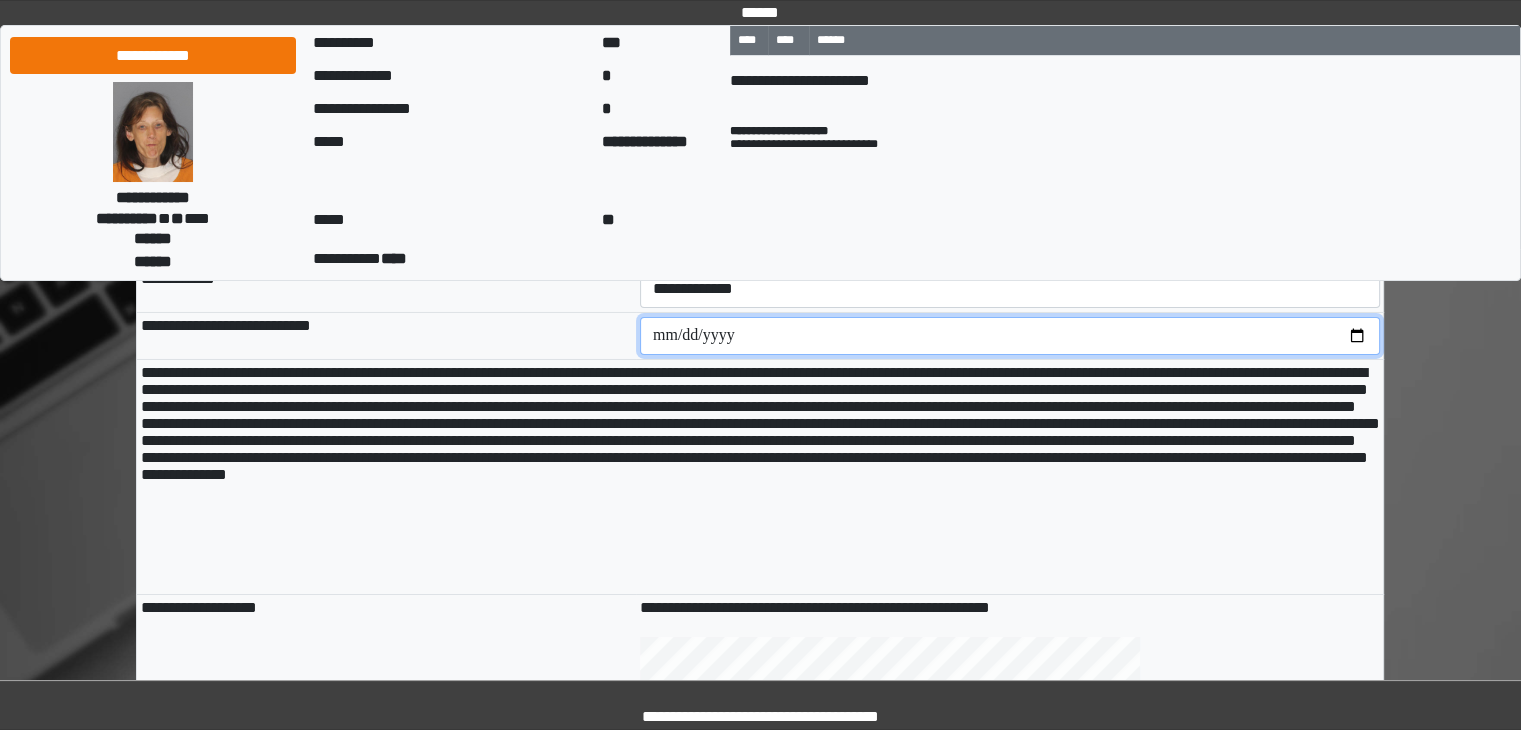 click at bounding box center (1010, 336) 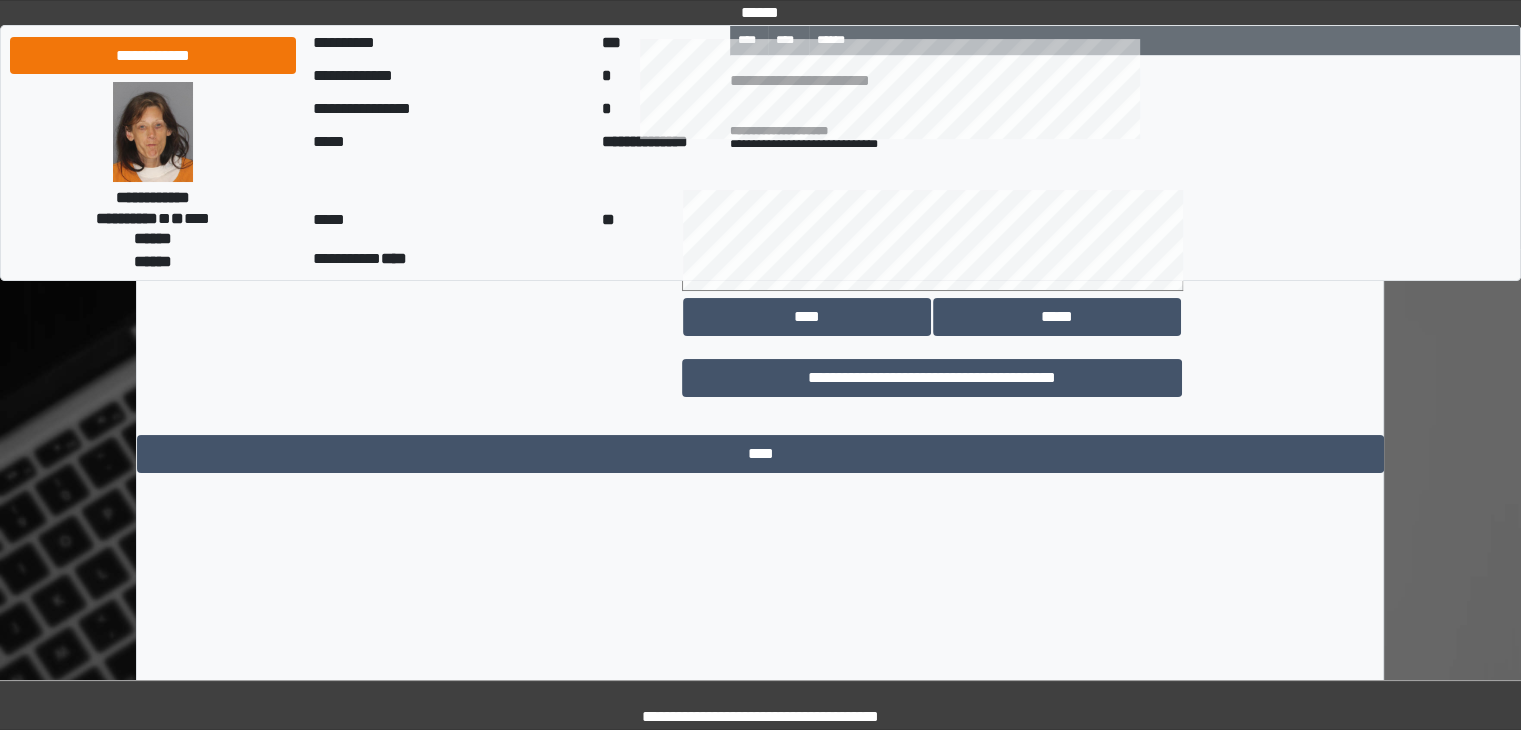 scroll, scrollTop: 15200, scrollLeft: 0, axis: vertical 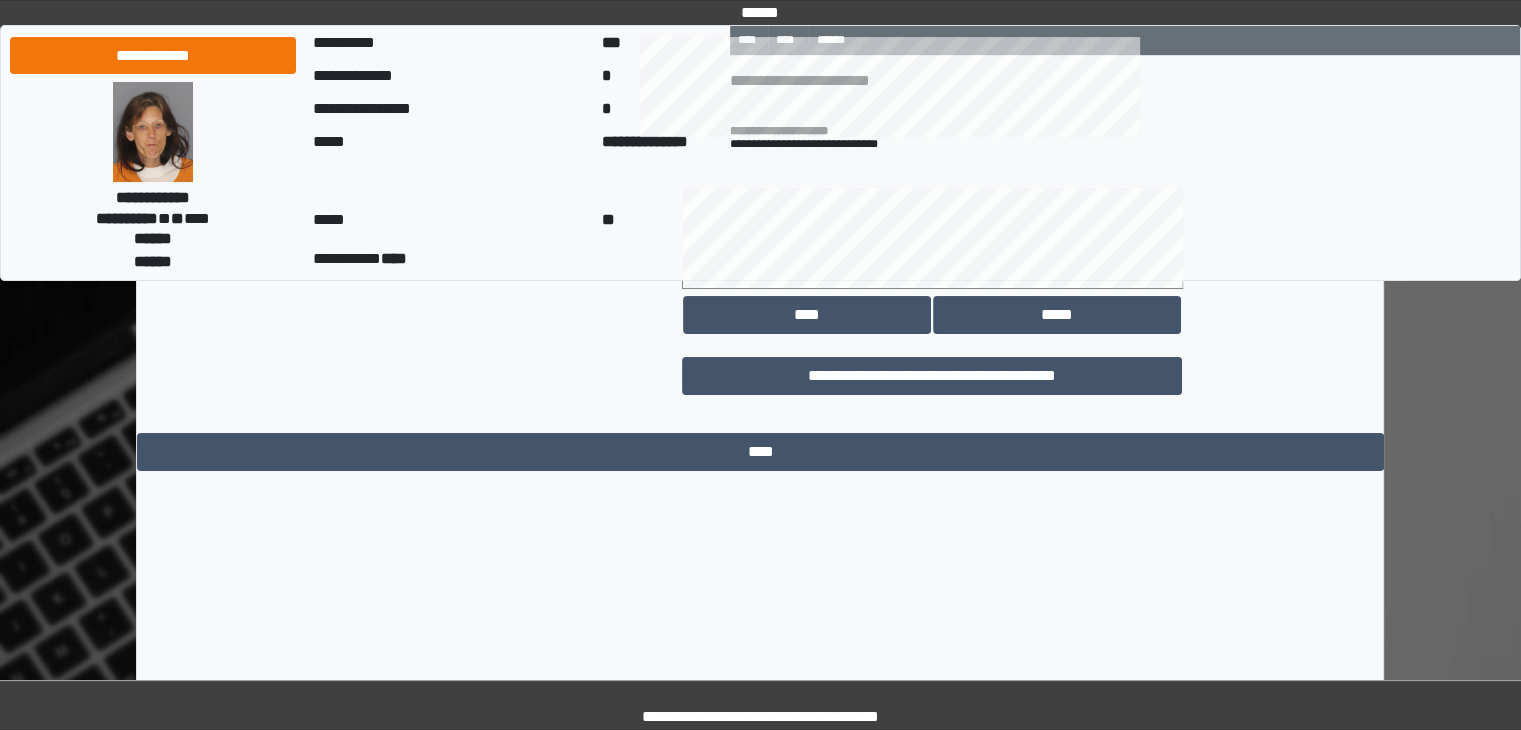 type on "**********" 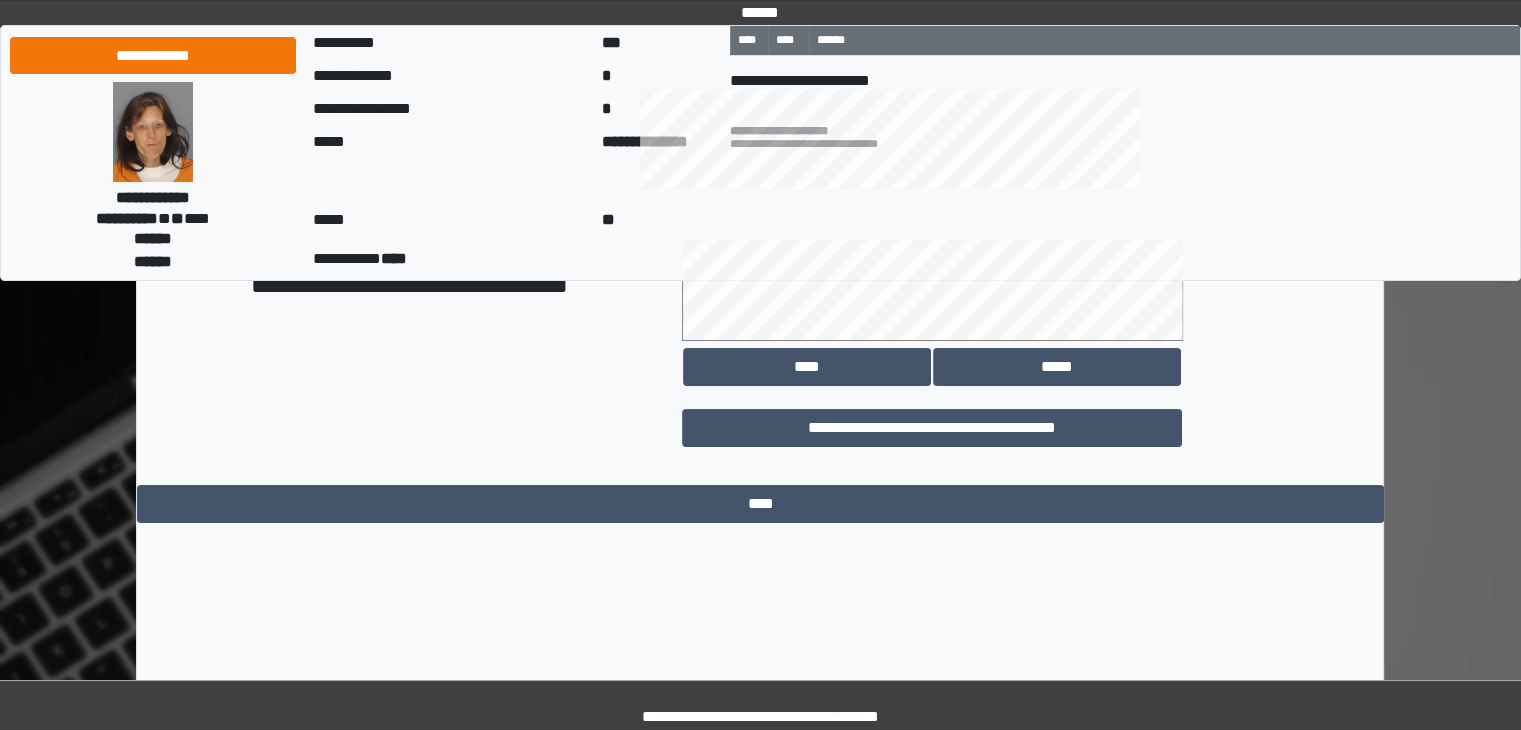 scroll, scrollTop: 15130, scrollLeft: 0, axis: vertical 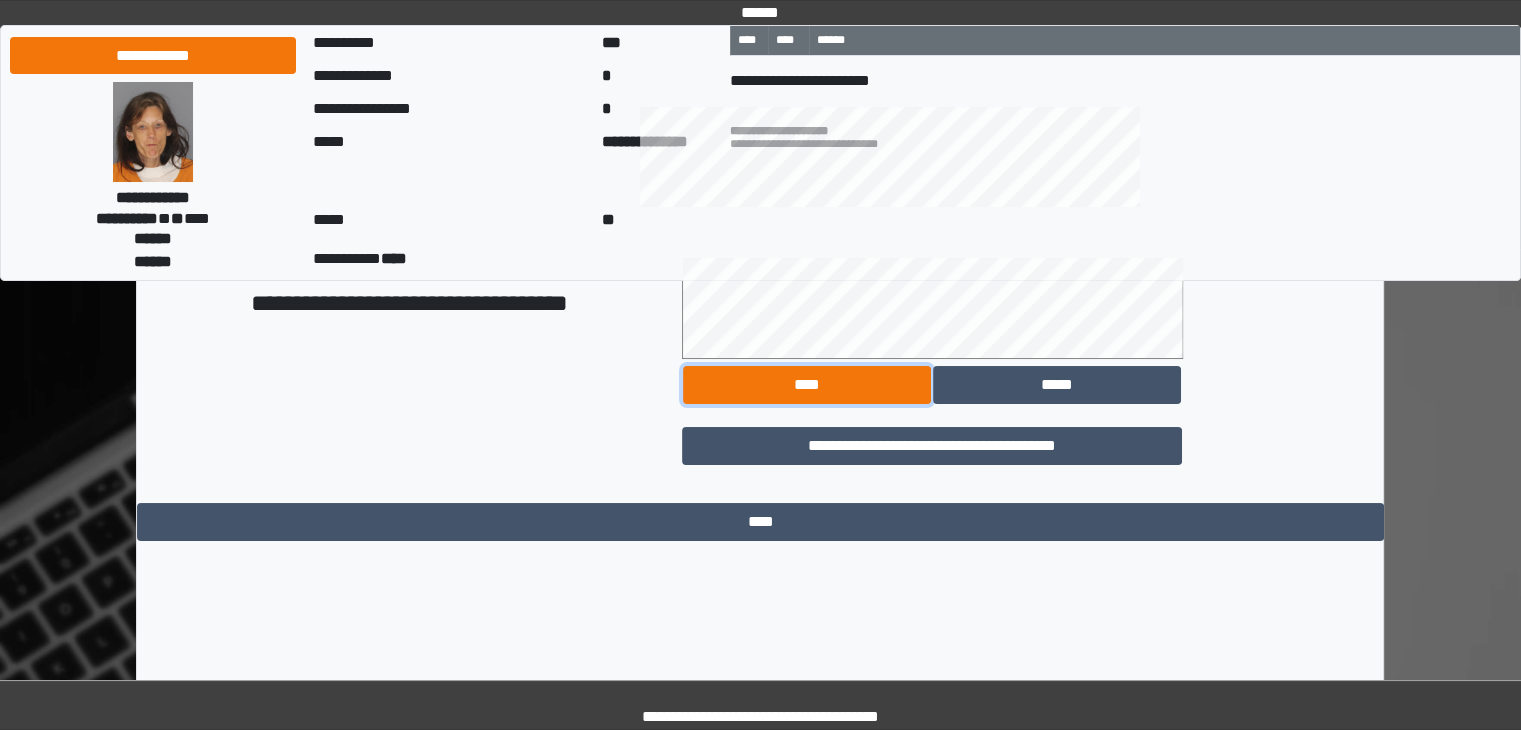 click on "****" at bounding box center [807, 385] 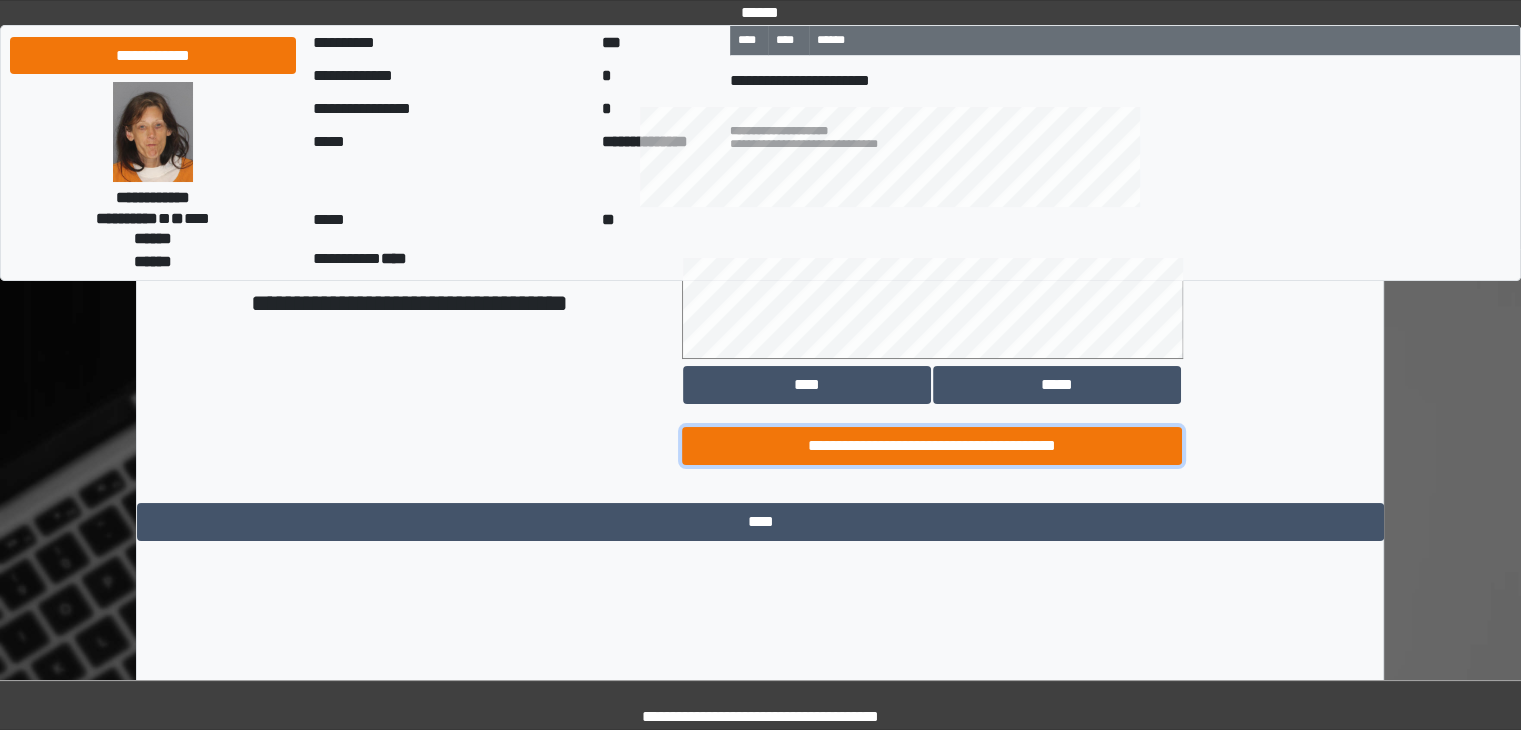 click on "**********" at bounding box center [932, 446] 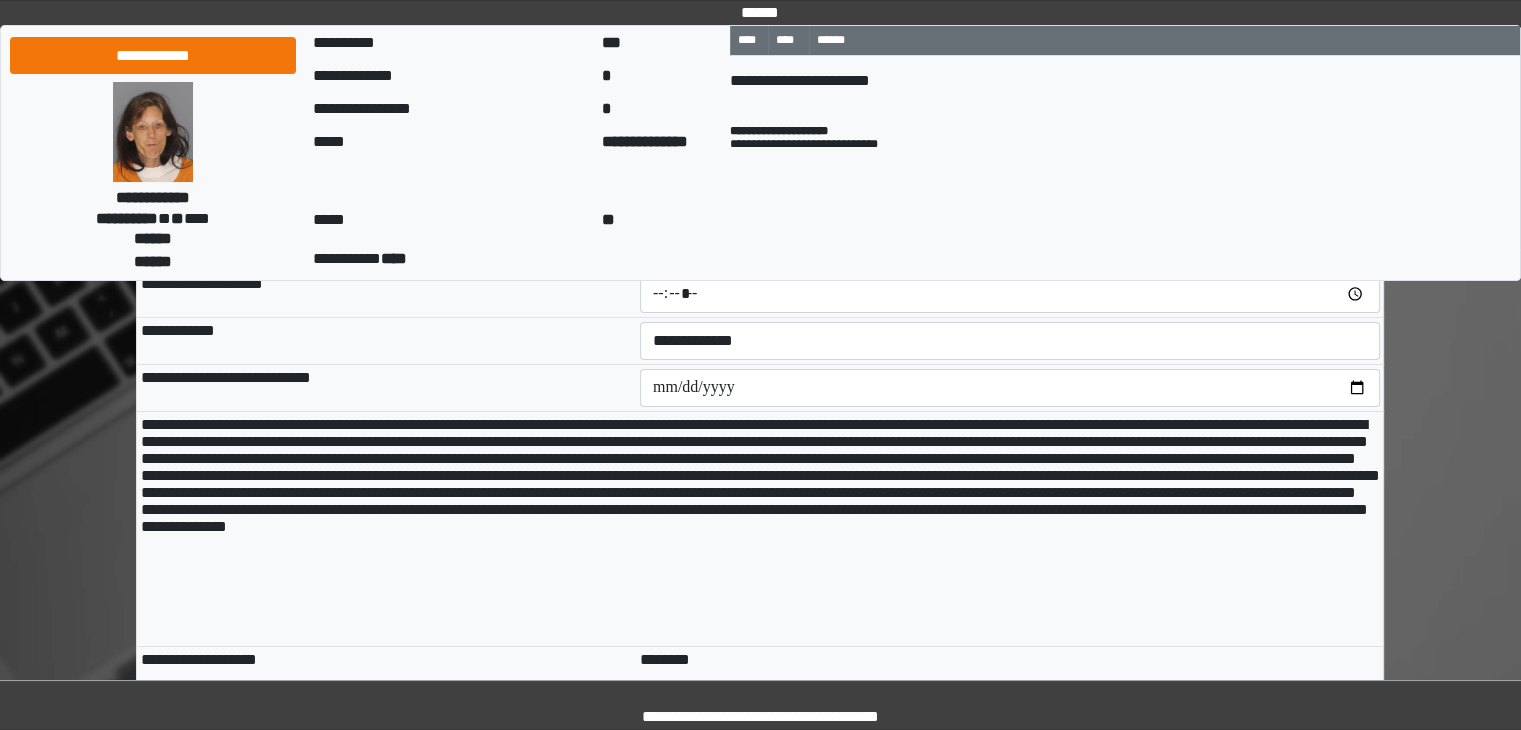 scroll, scrollTop: 14550, scrollLeft: 0, axis: vertical 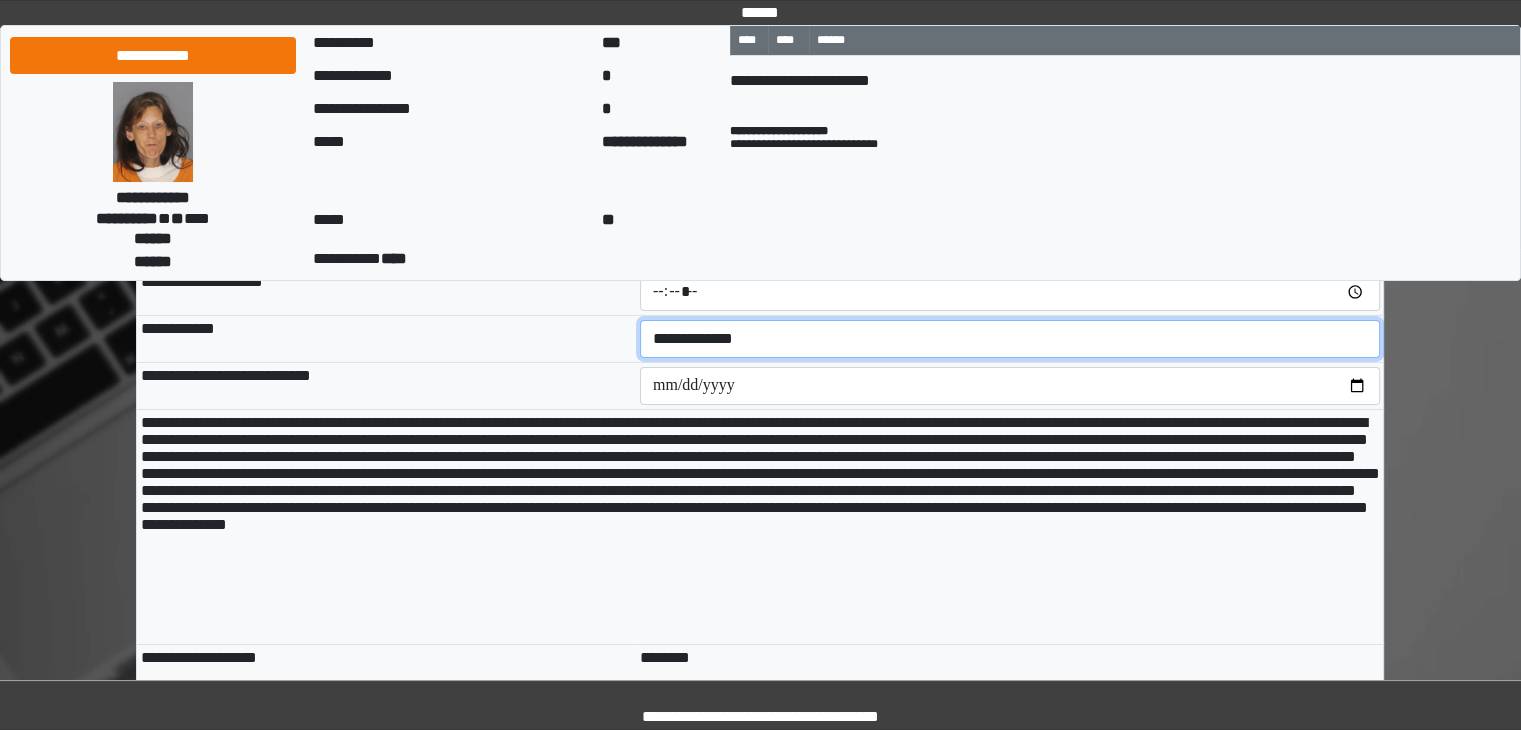 click on "**********" at bounding box center (1010, 339) 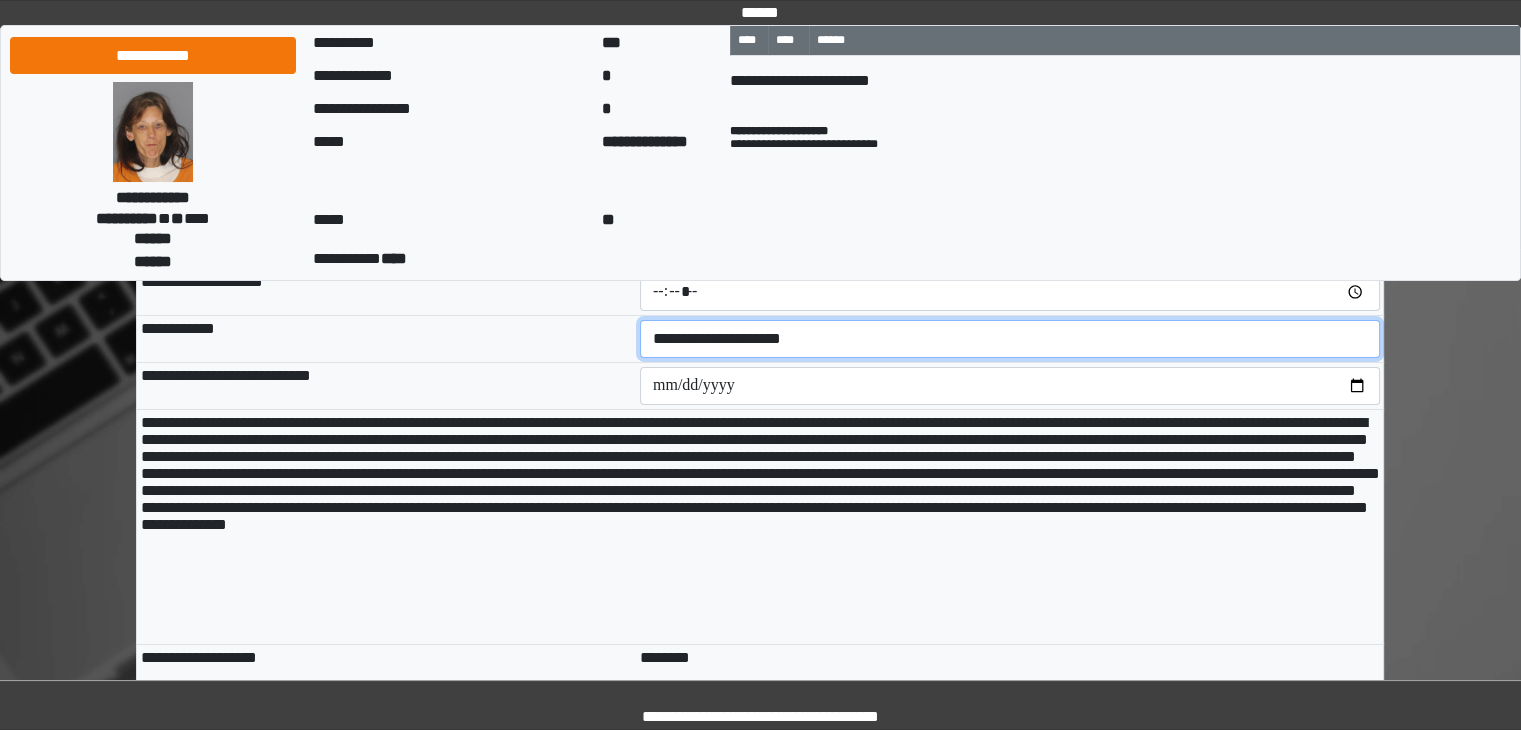 click on "**********" at bounding box center [1010, 339] 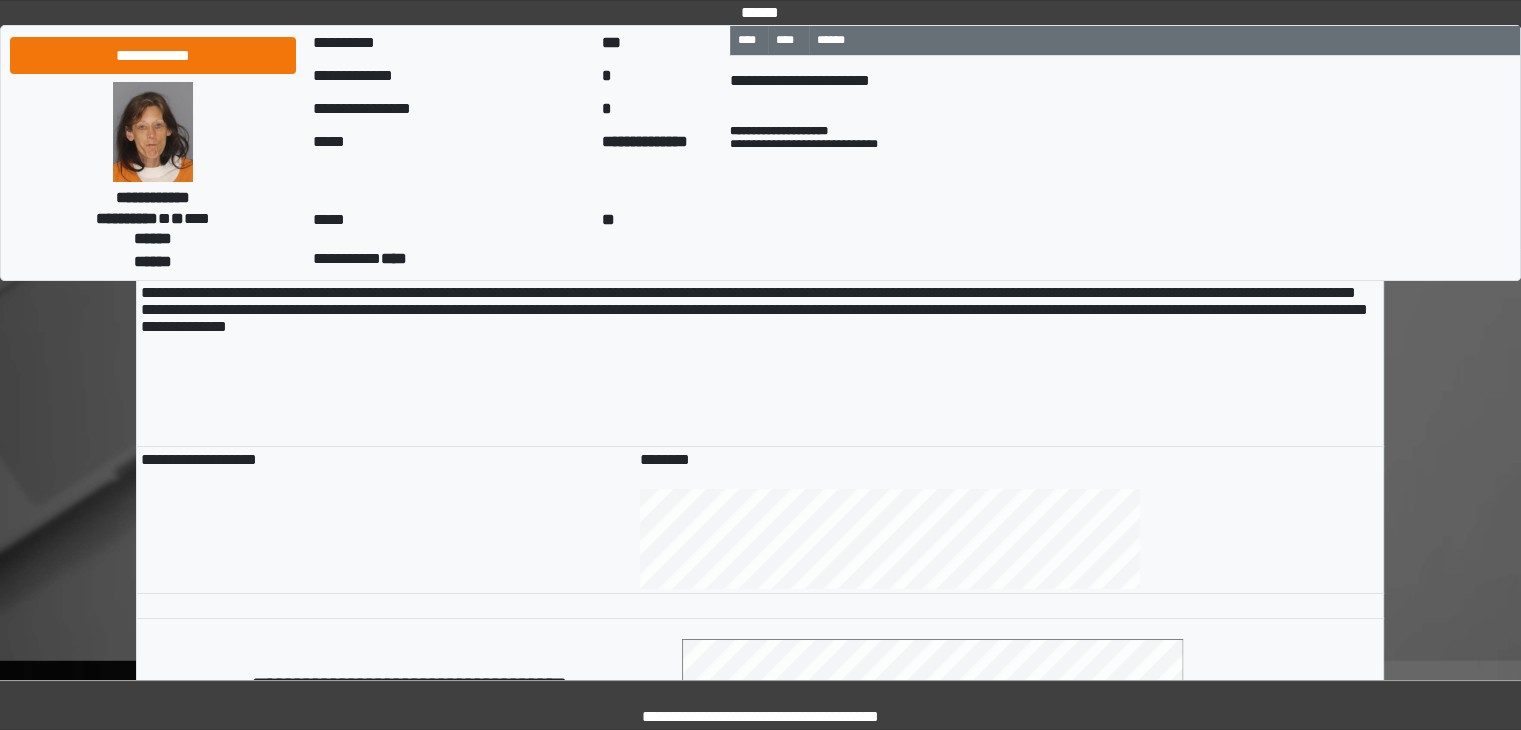 scroll, scrollTop: 15250, scrollLeft: 0, axis: vertical 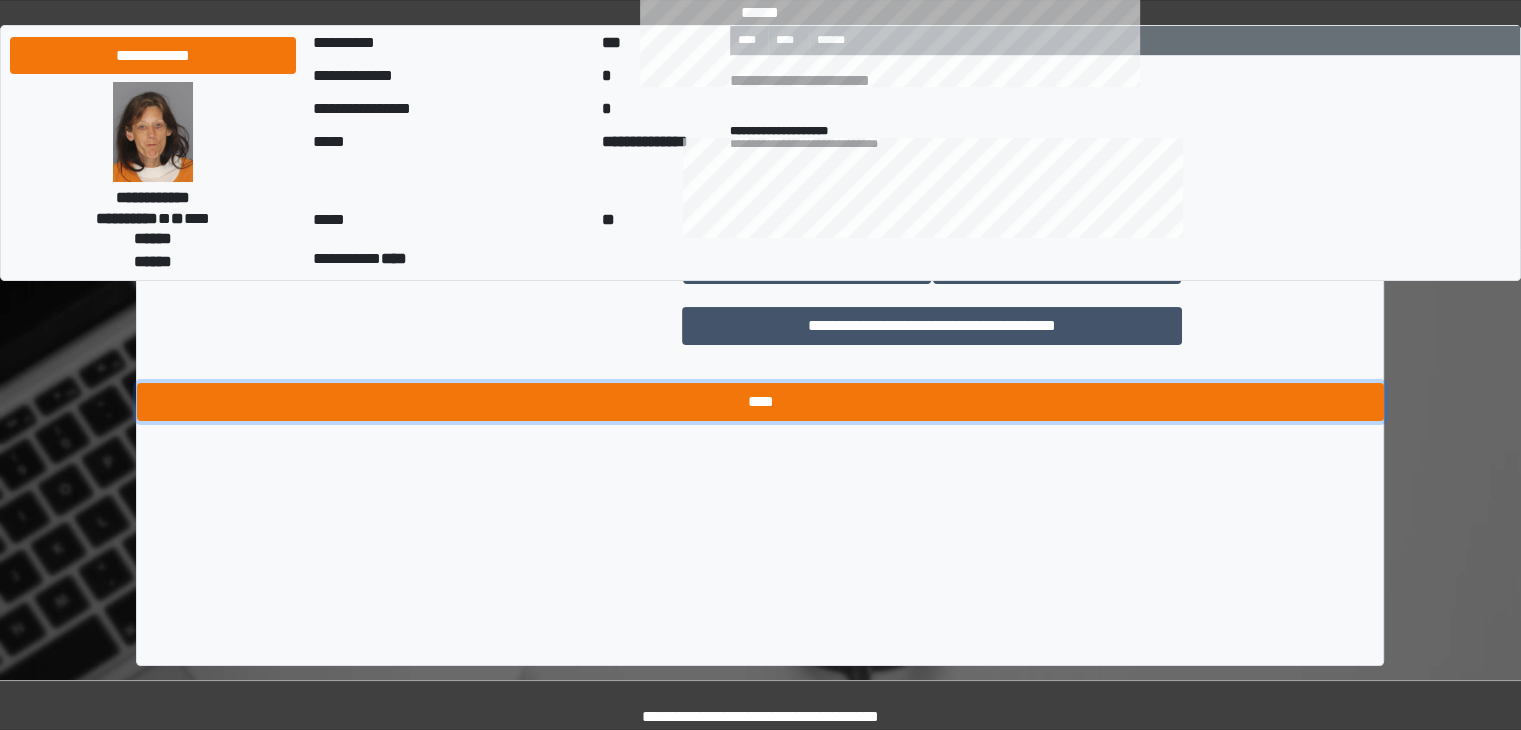 click on "****" at bounding box center [760, 402] 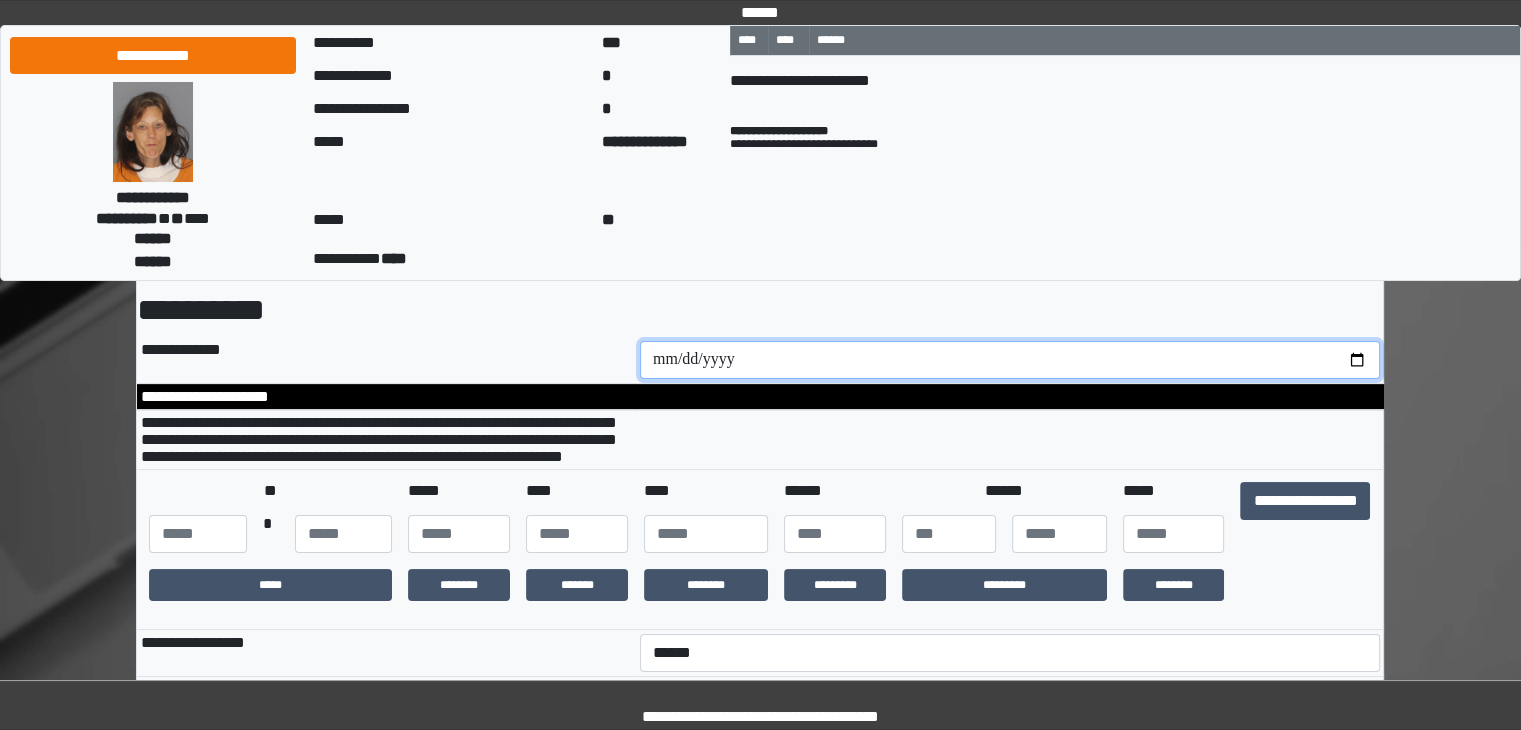 scroll, scrollTop: 96, scrollLeft: 0, axis: vertical 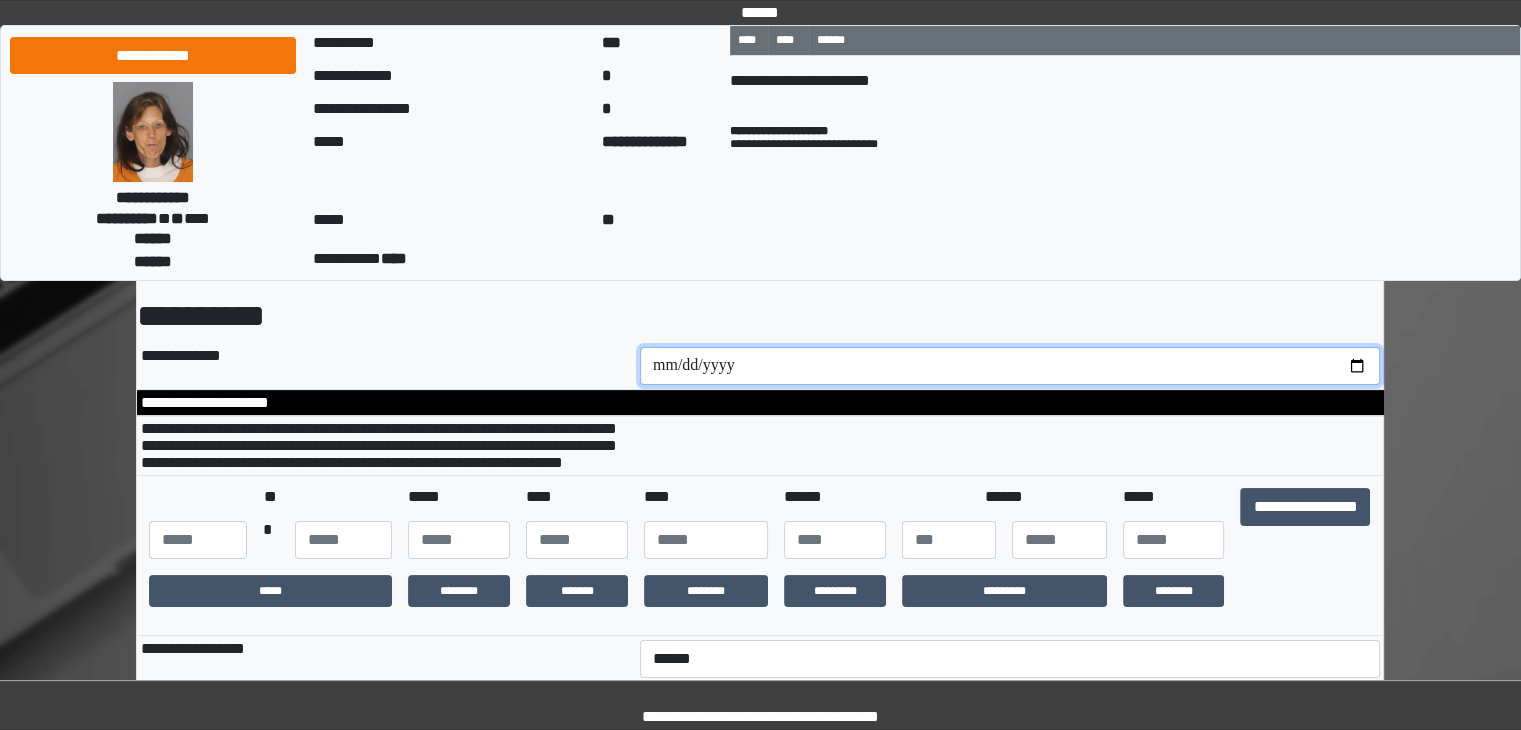 click at bounding box center [1010, 366] 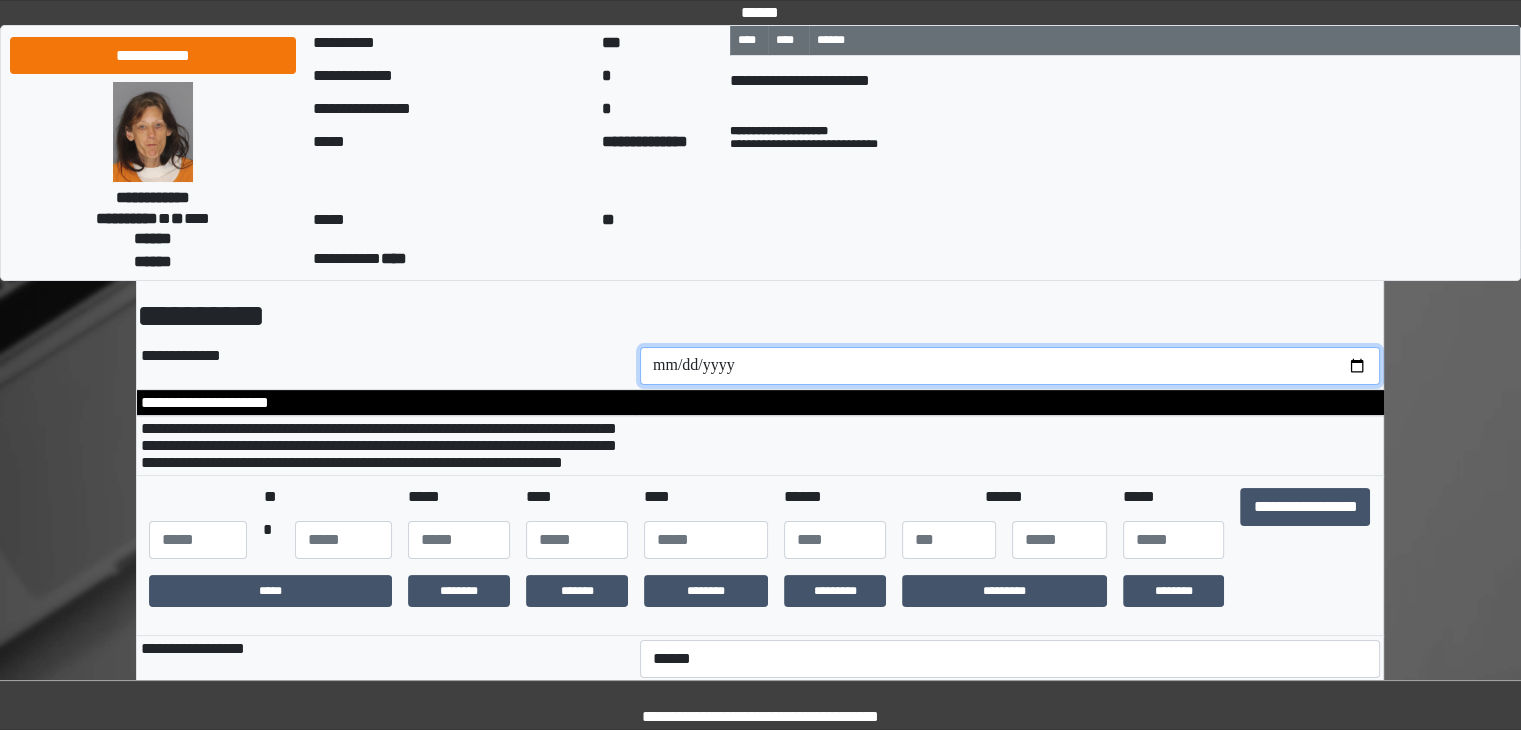 type on "**********" 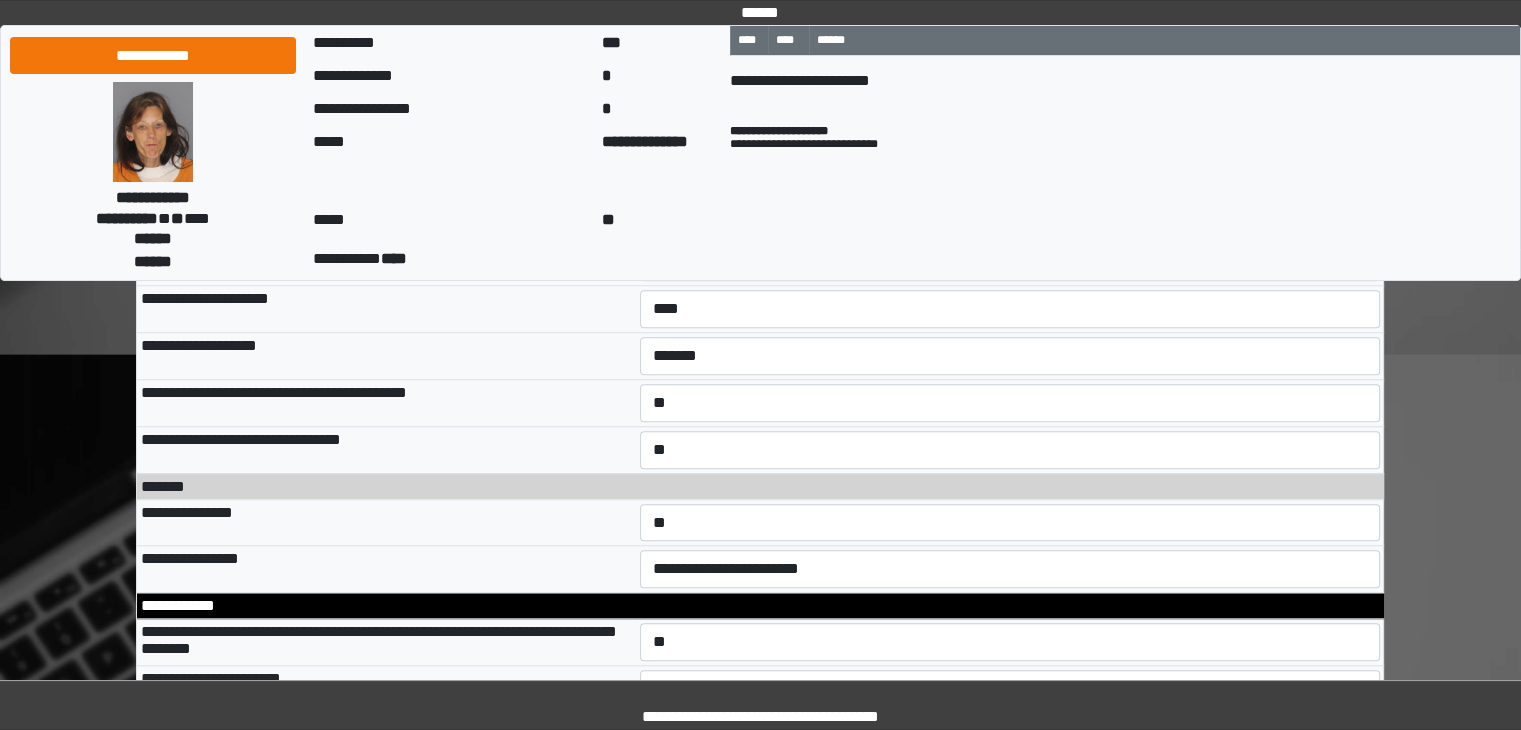 scroll, scrollTop: 15250, scrollLeft: 0, axis: vertical 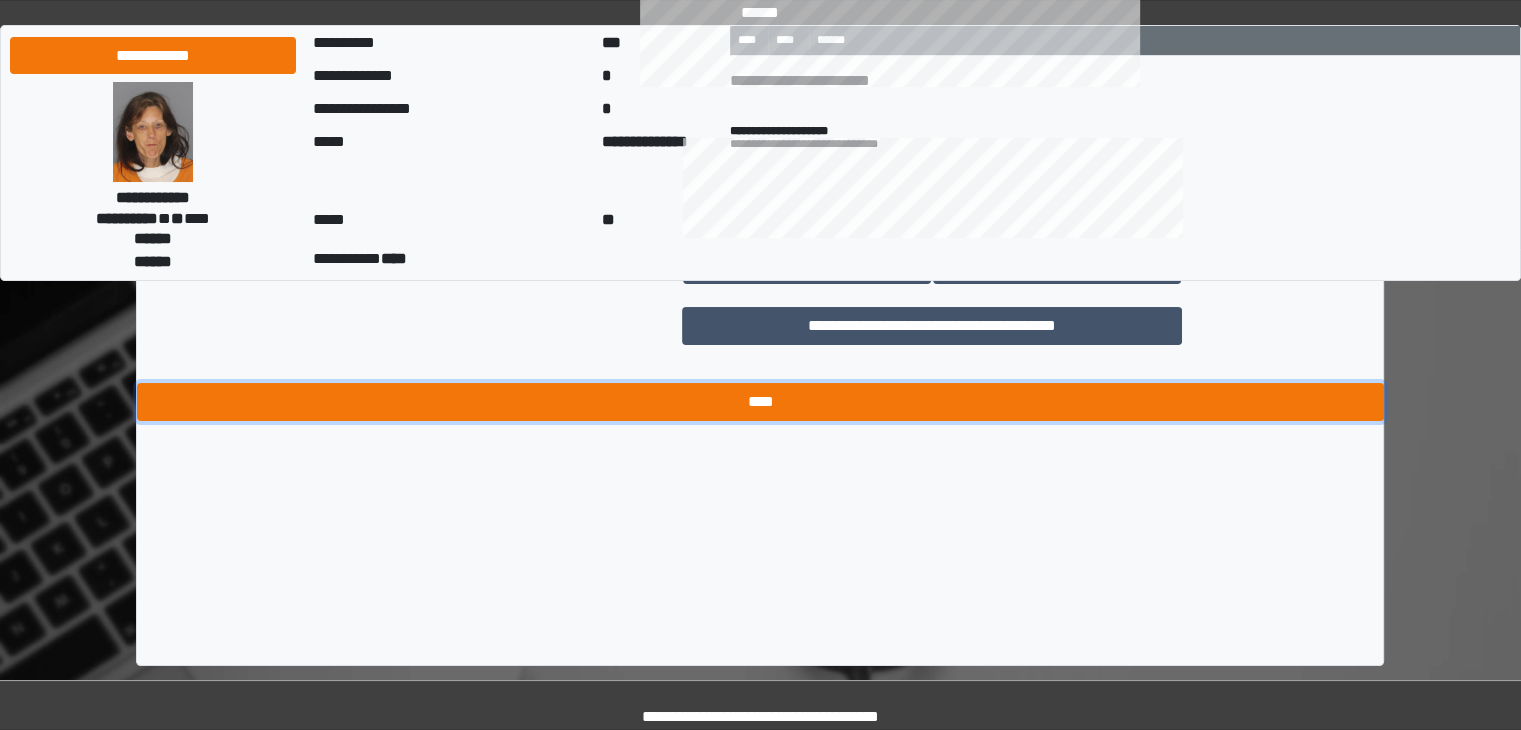 click on "****" at bounding box center (760, 402) 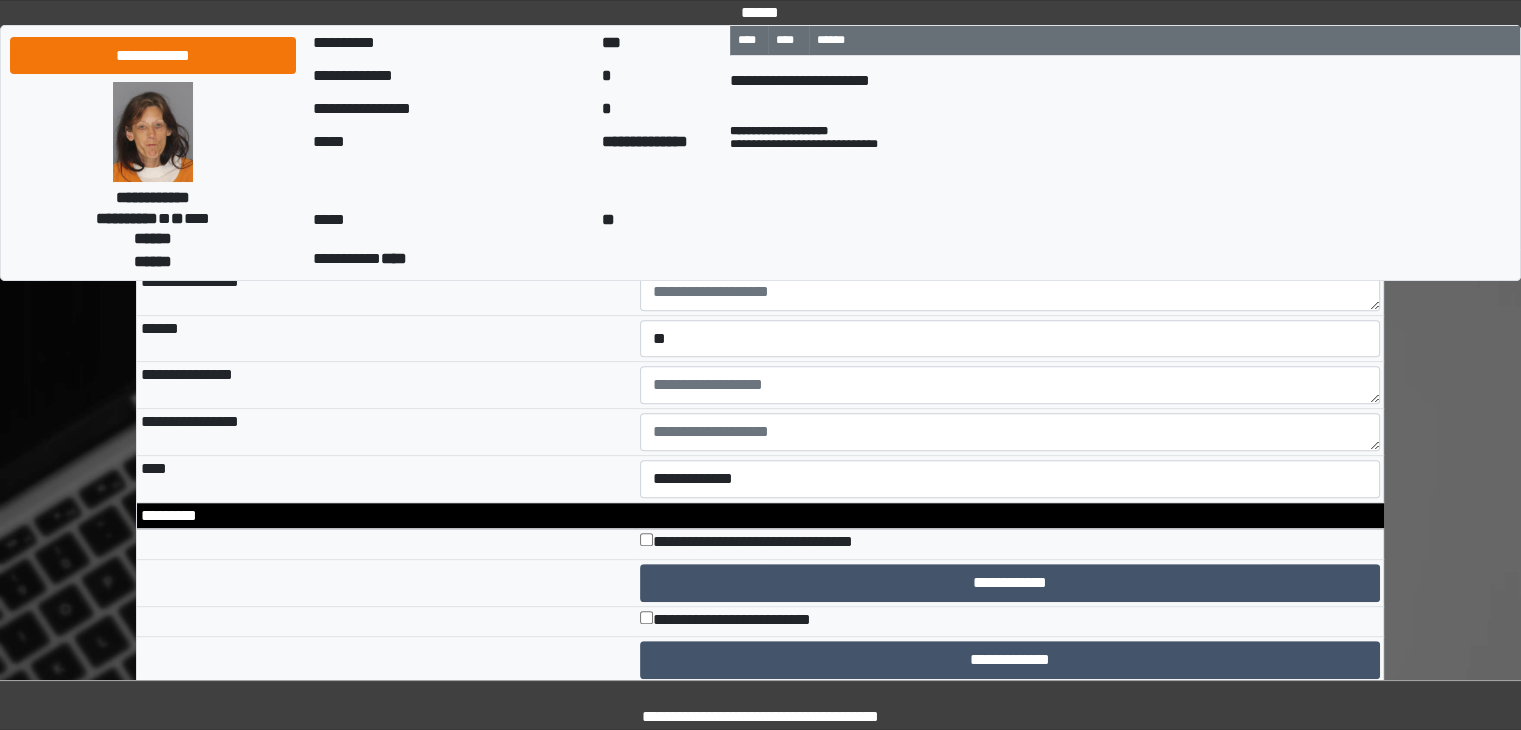 scroll, scrollTop: 8040, scrollLeft: 0, axis: vertical 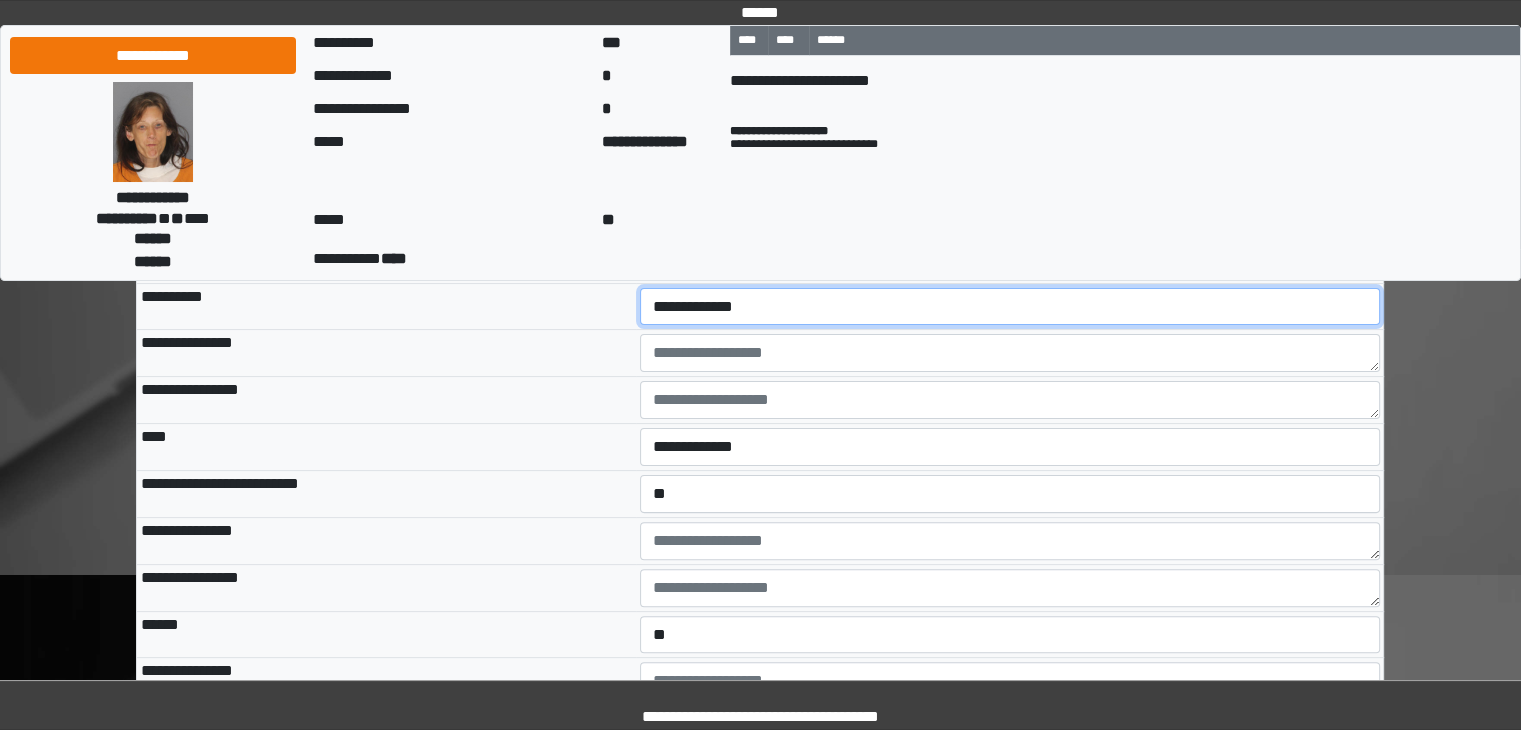 click on "**********" at bounding box center [1010, 307] 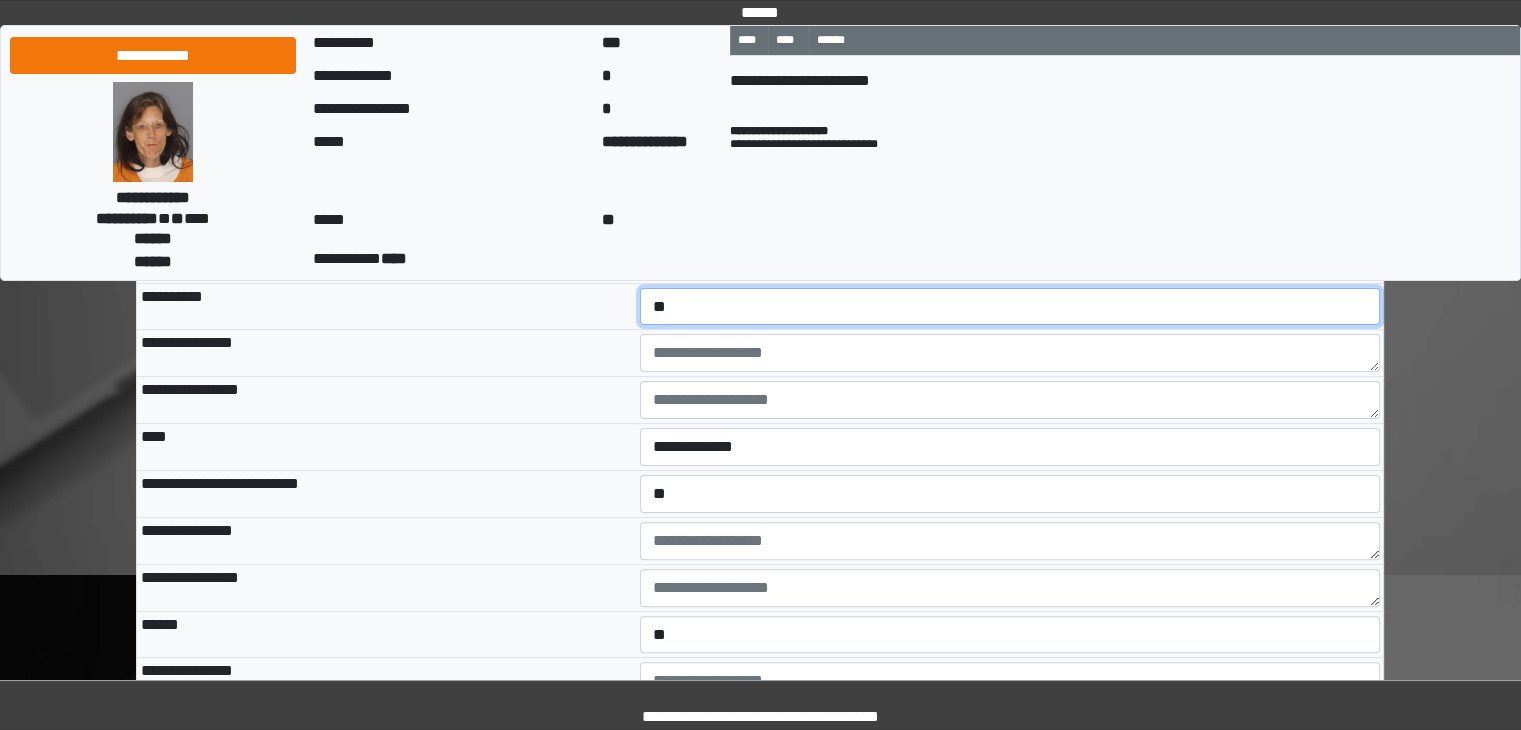 click on "**********" at bounding box center [1010, 307] 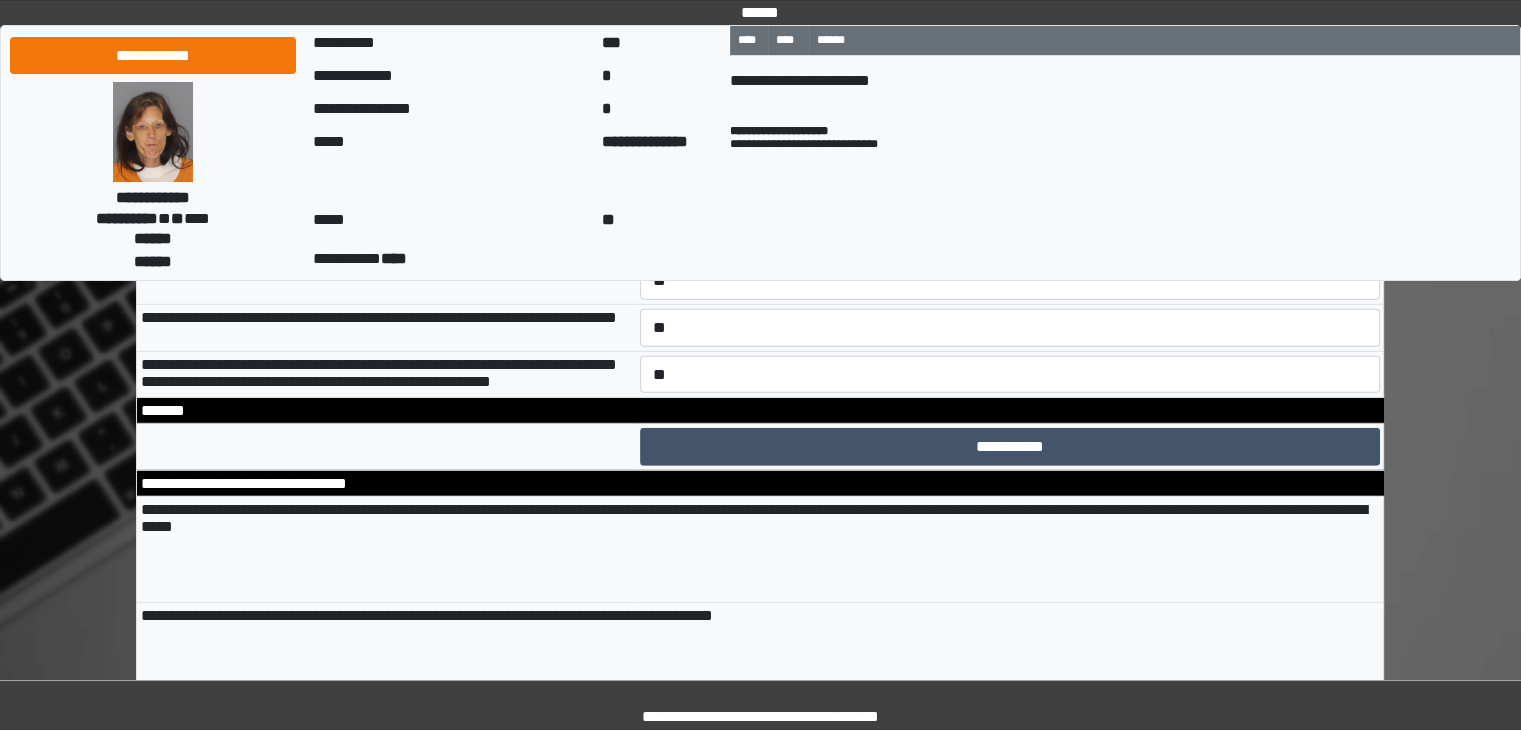 scroll, scrollTop: 15250, scrollLeft: 0, axis: vertical 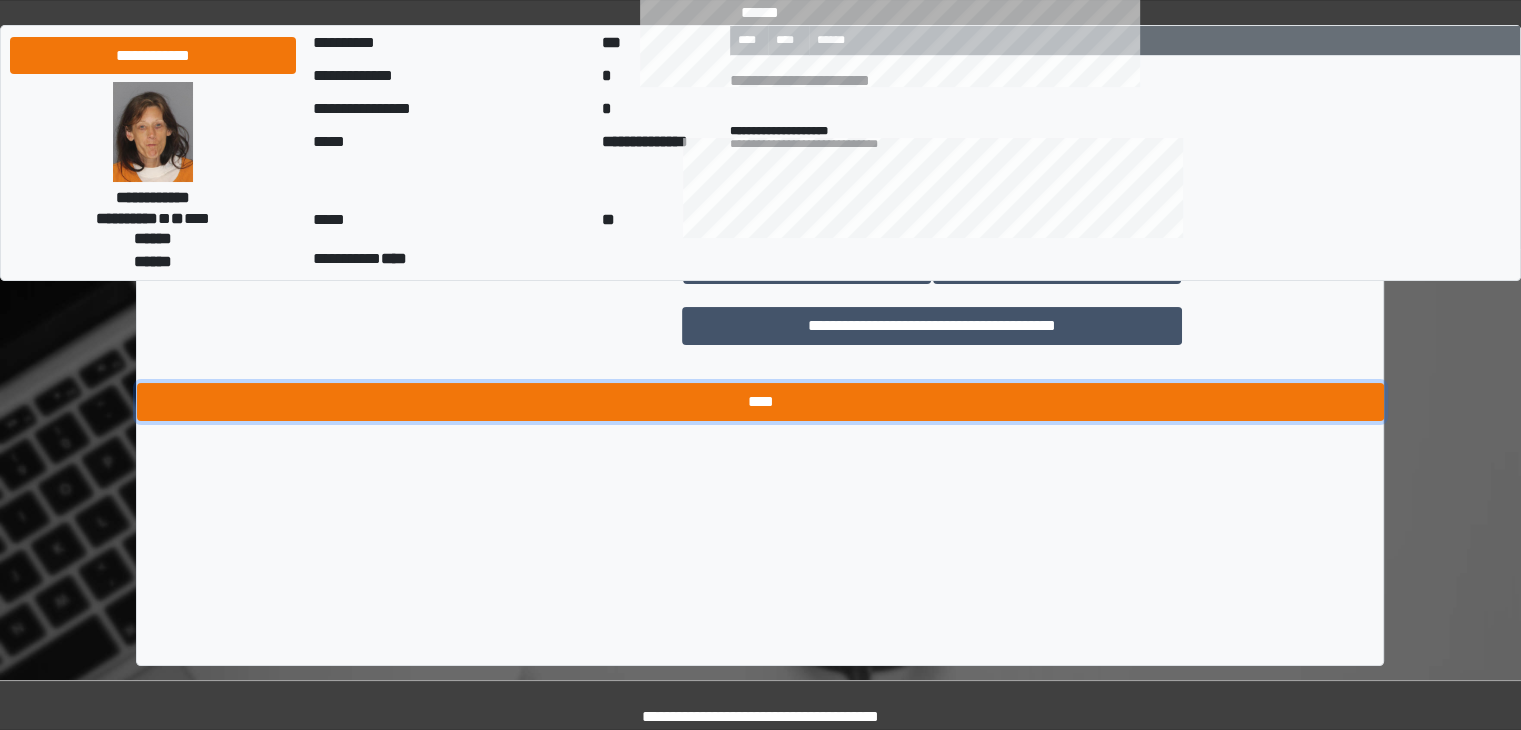 click on "****" at bounding box center [760, 402] 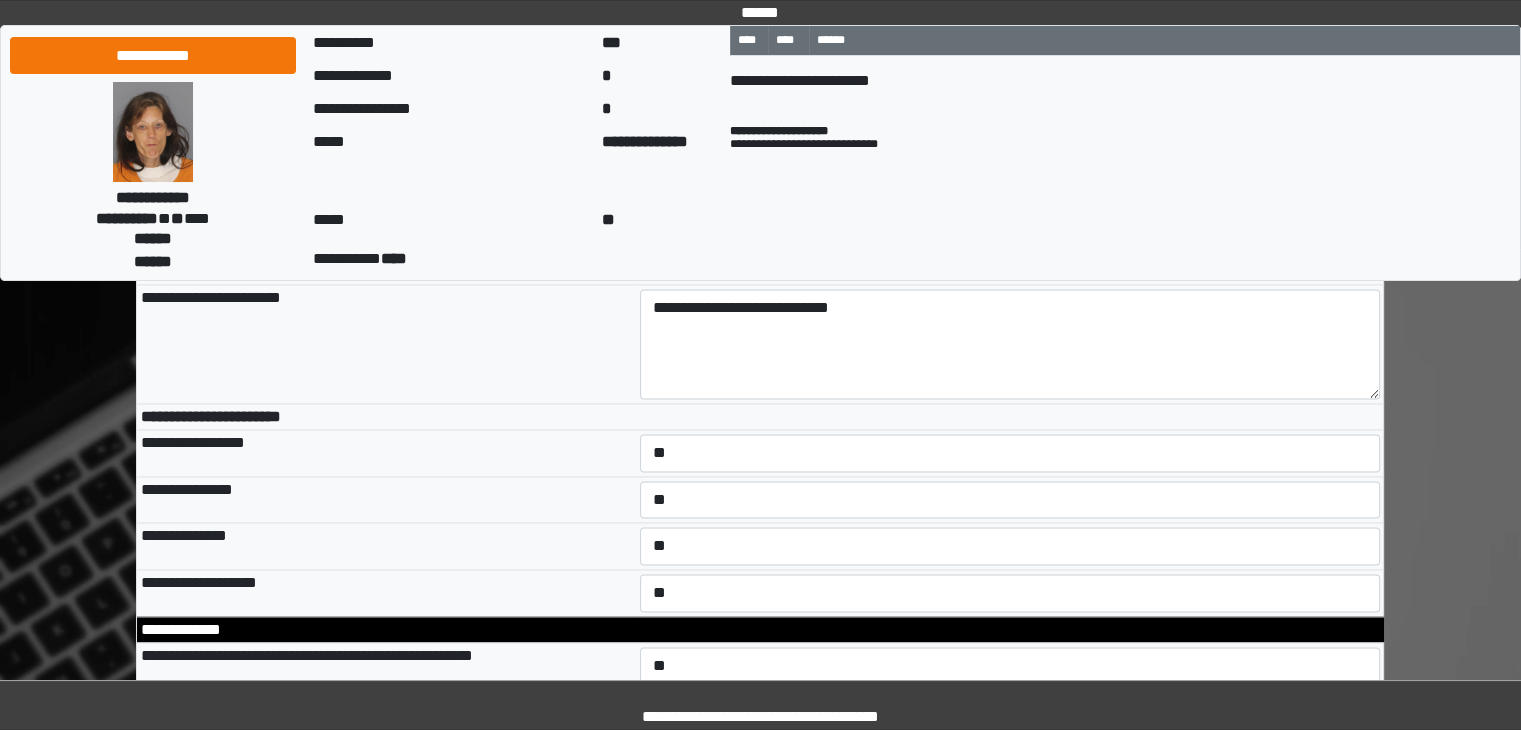 scroll, scrollTop: 9807, scrollLeft: 0, axis: vertical 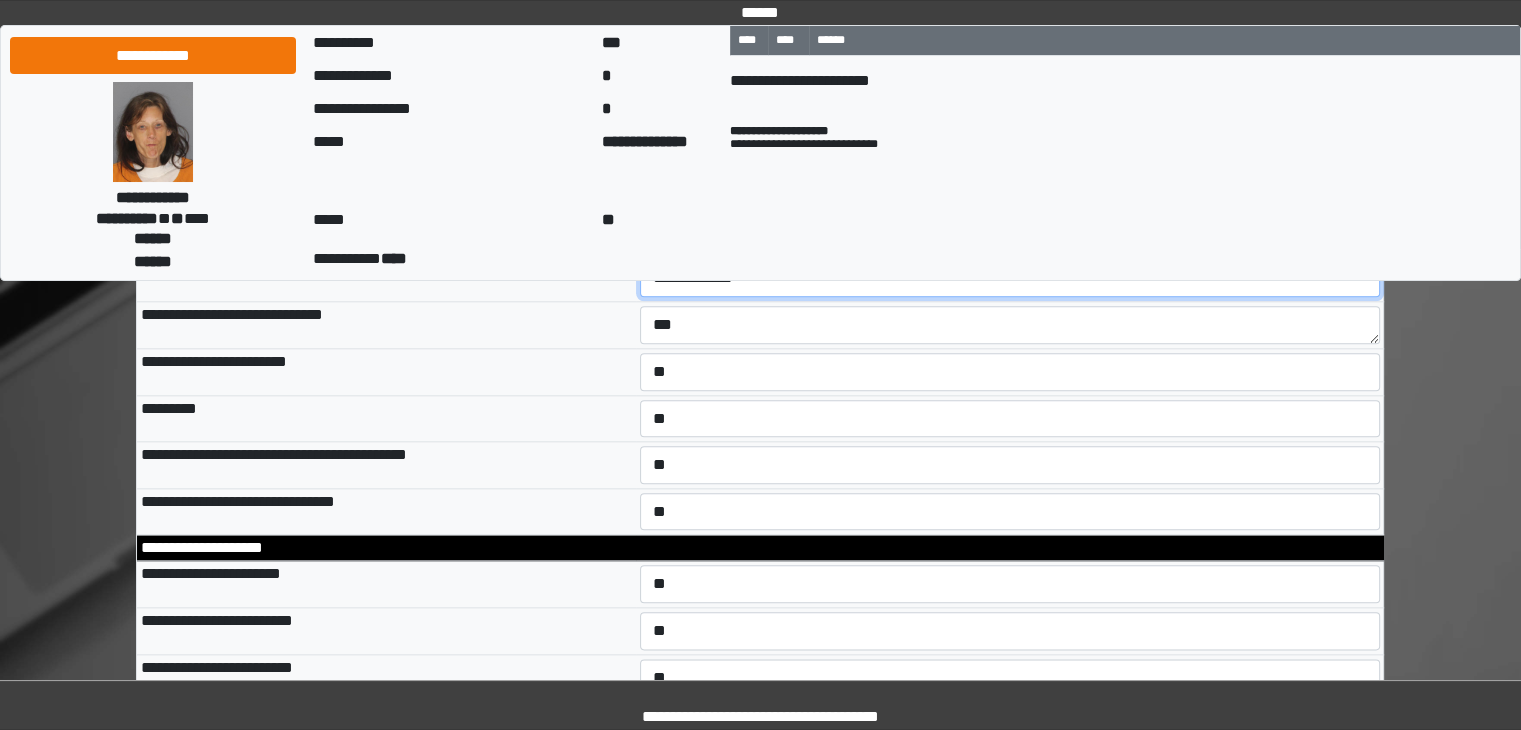 click on "**********" at bounding box center [1010, 278] 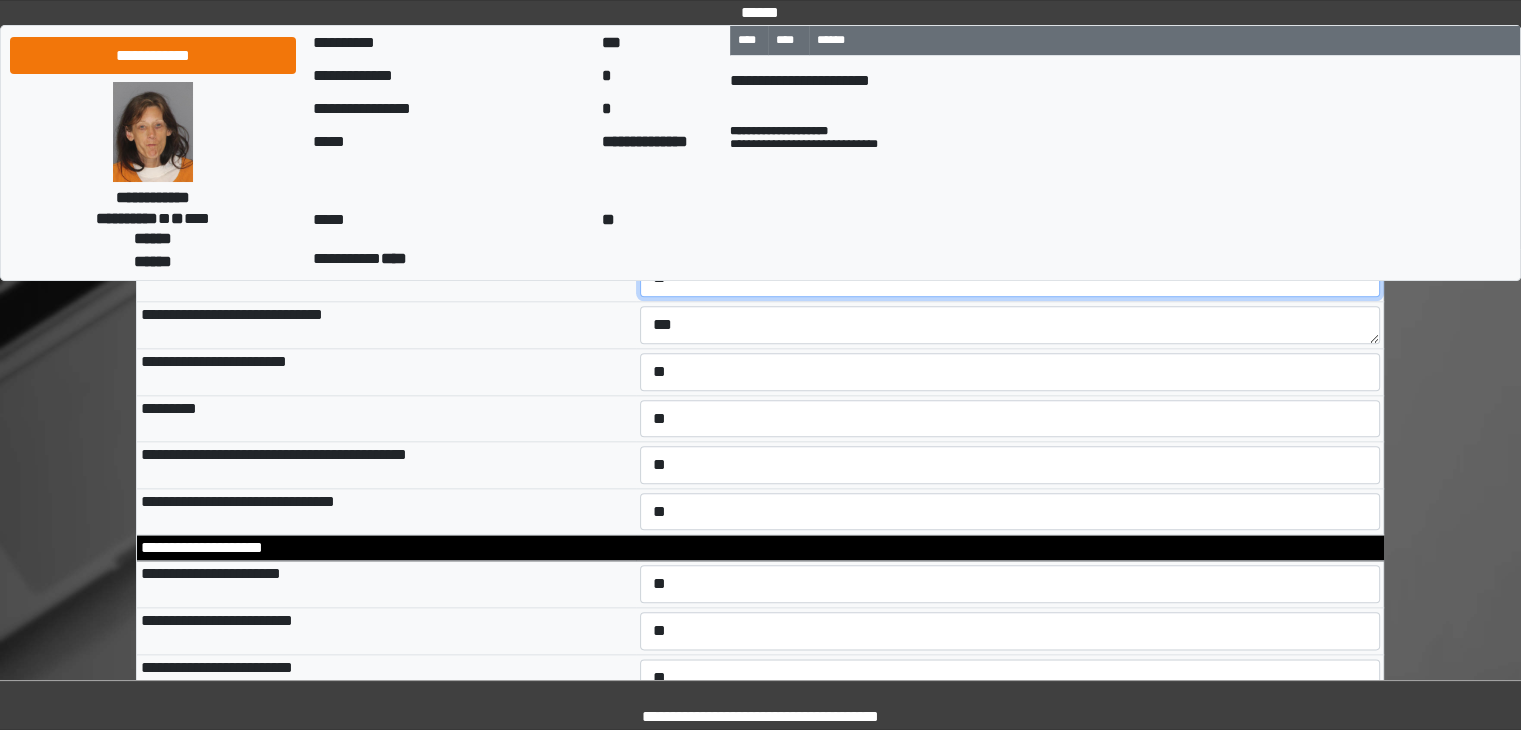 click on "**********" at bounding box center (1010, 278) 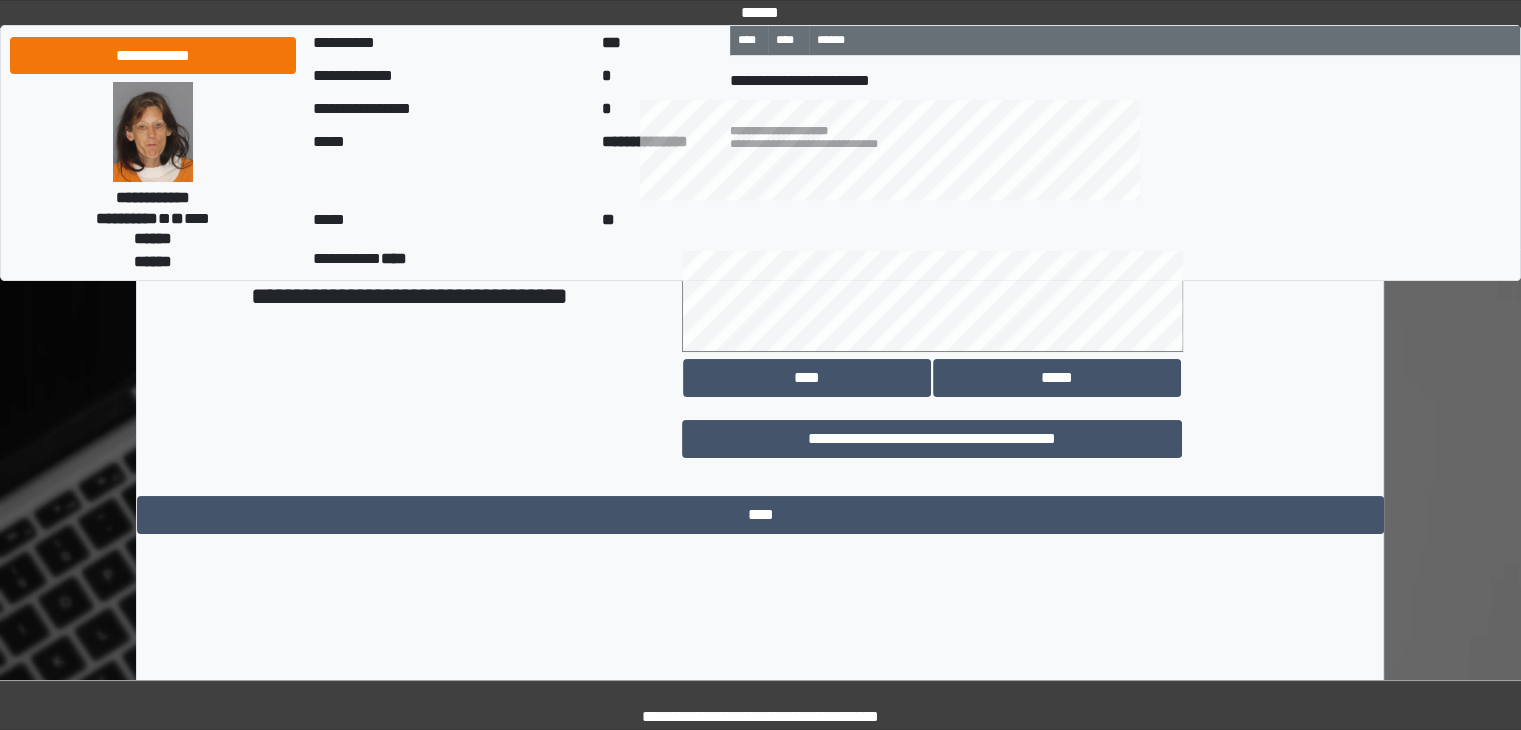 scroll, scrollTop: 15250, scrollLeft: 0, axis: vertical 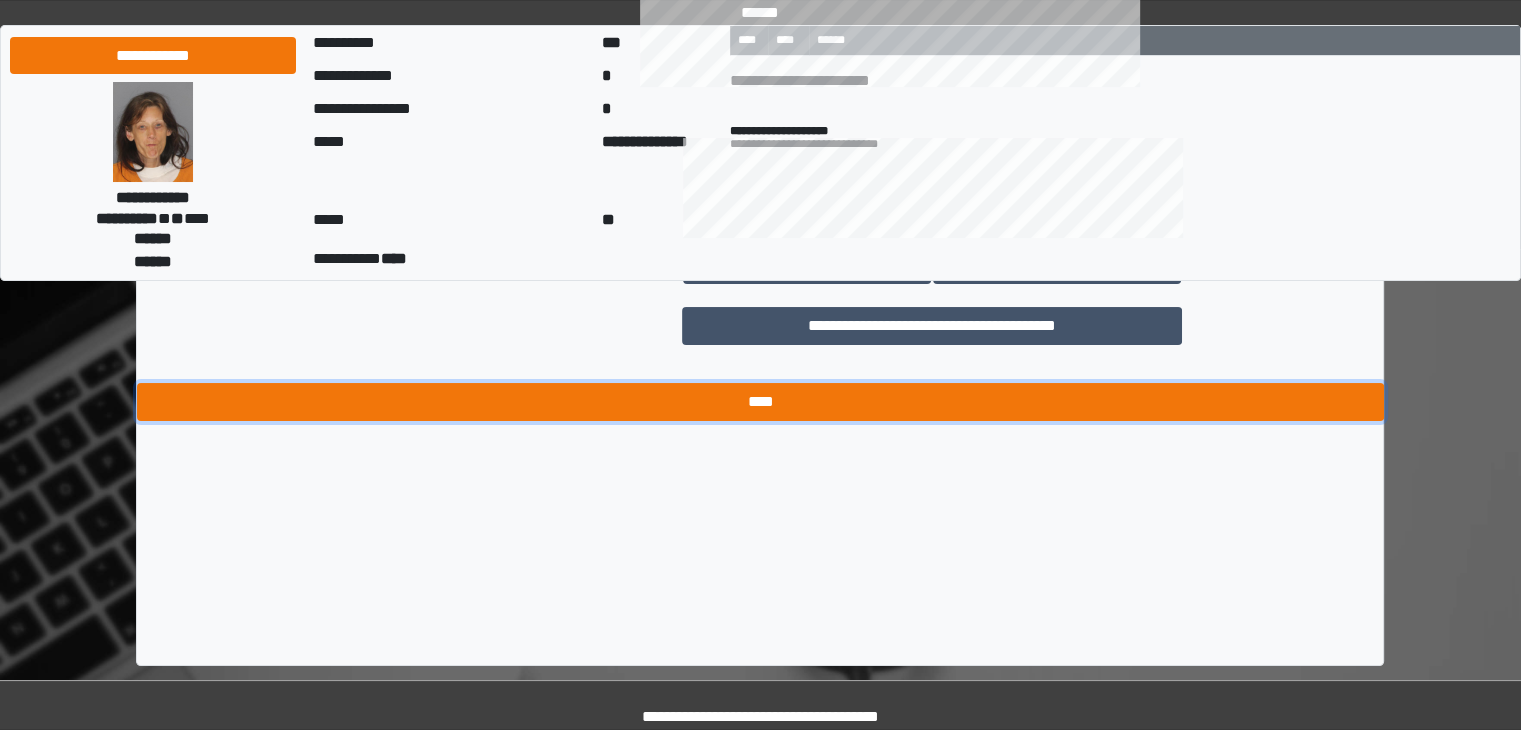 click on "****" at bounding box center [760, 402] 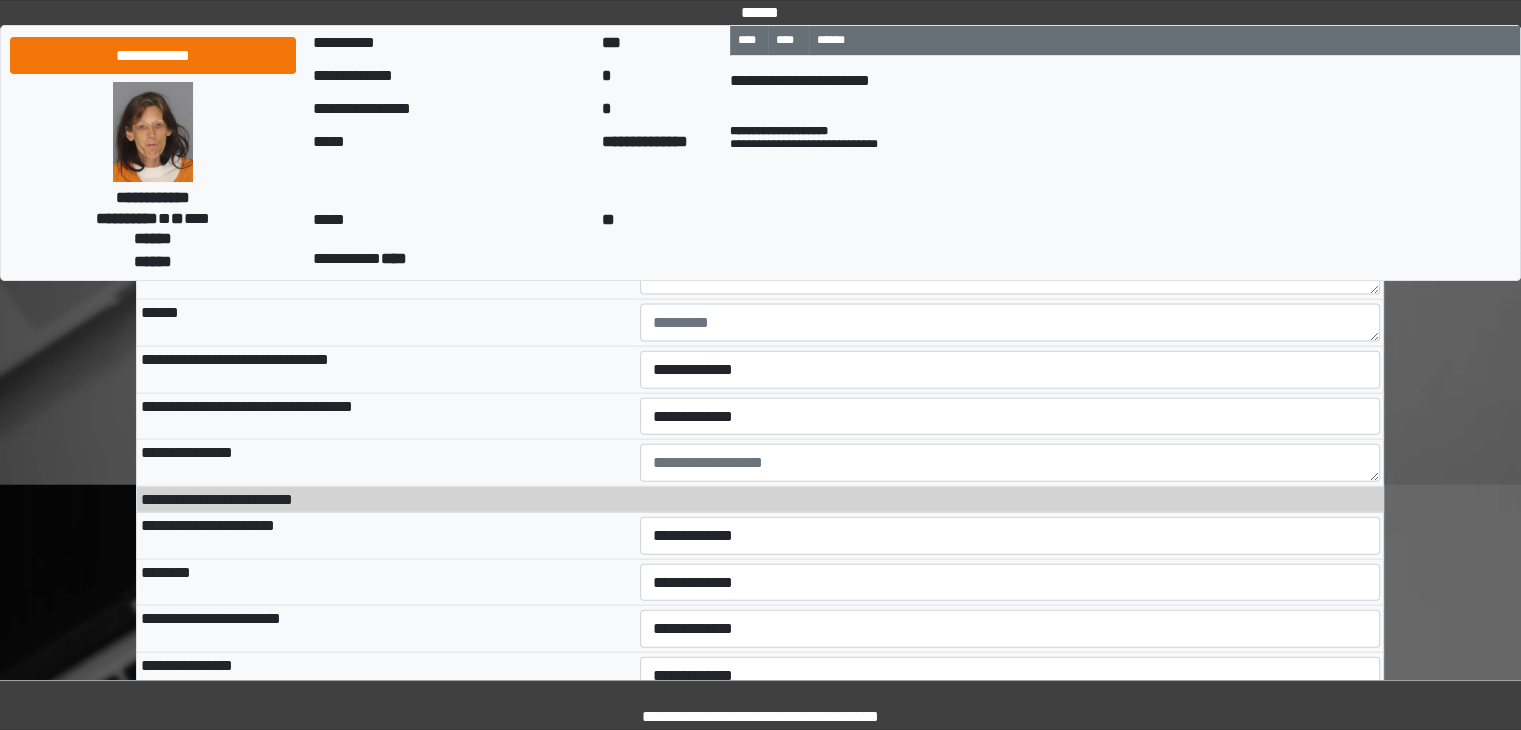 scroll, scrollTop: 12001, scrollLeft: 0, axis: vertical 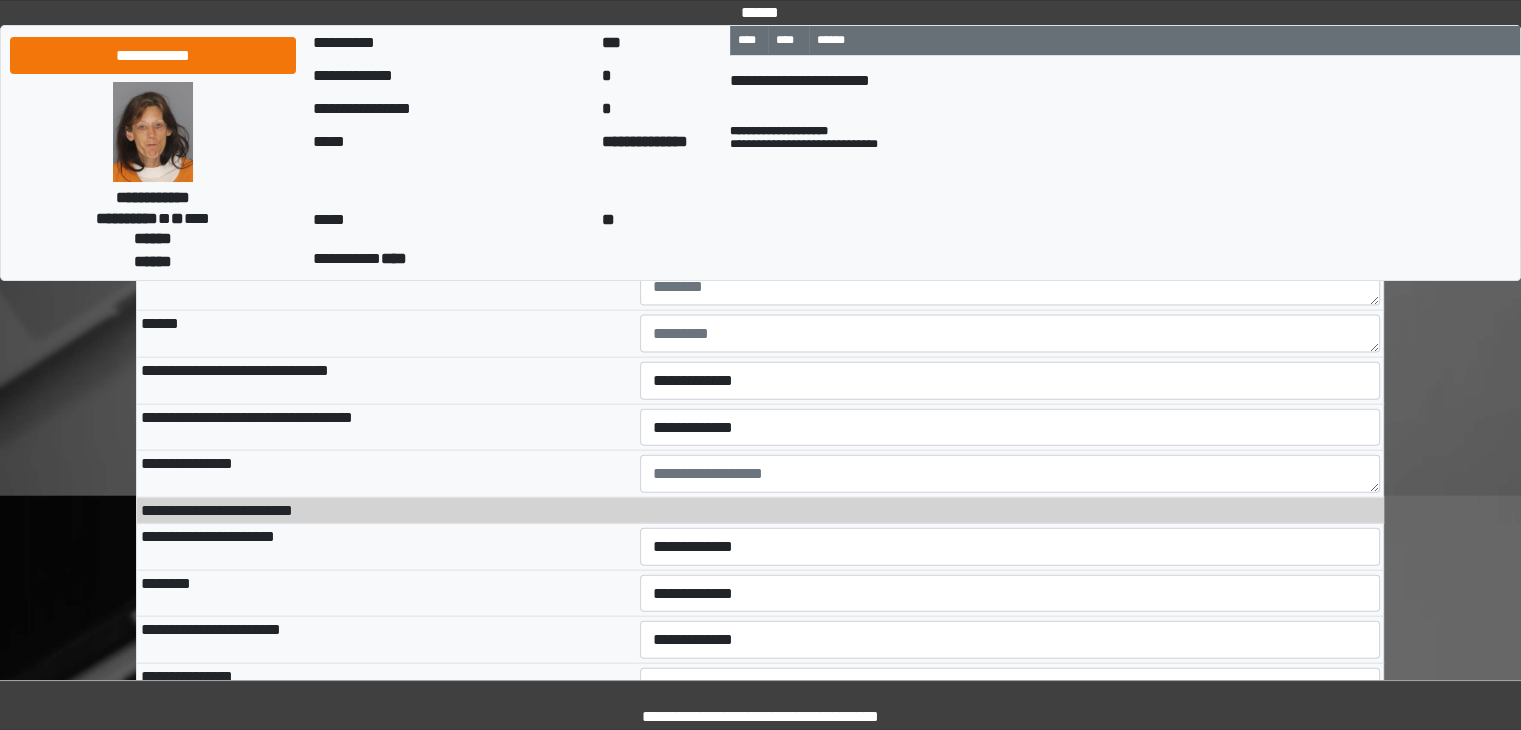 click on "**********" at bounding box center [1010, 240] 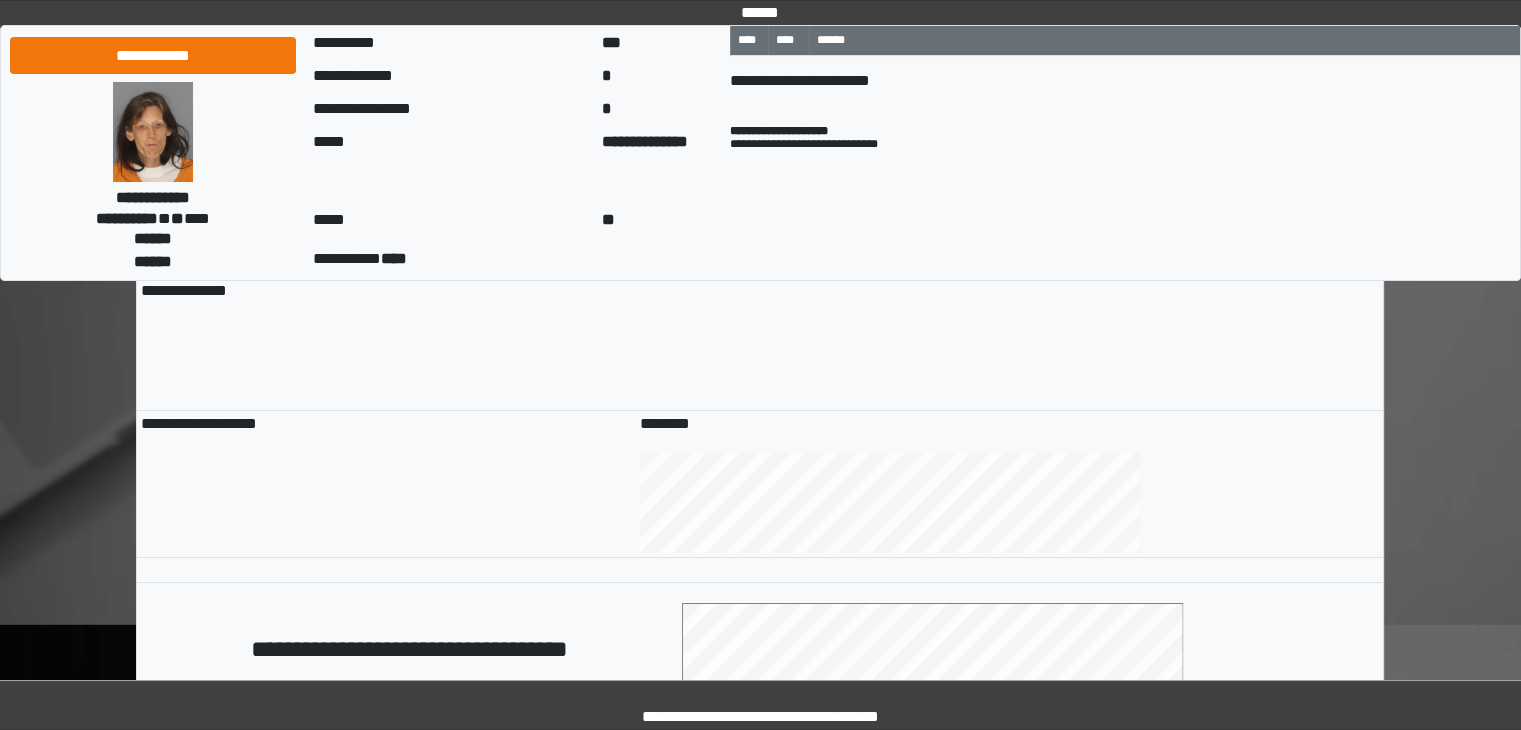 scroll, scrollTop: 15250, scrollLeft: 0, axis: vertical 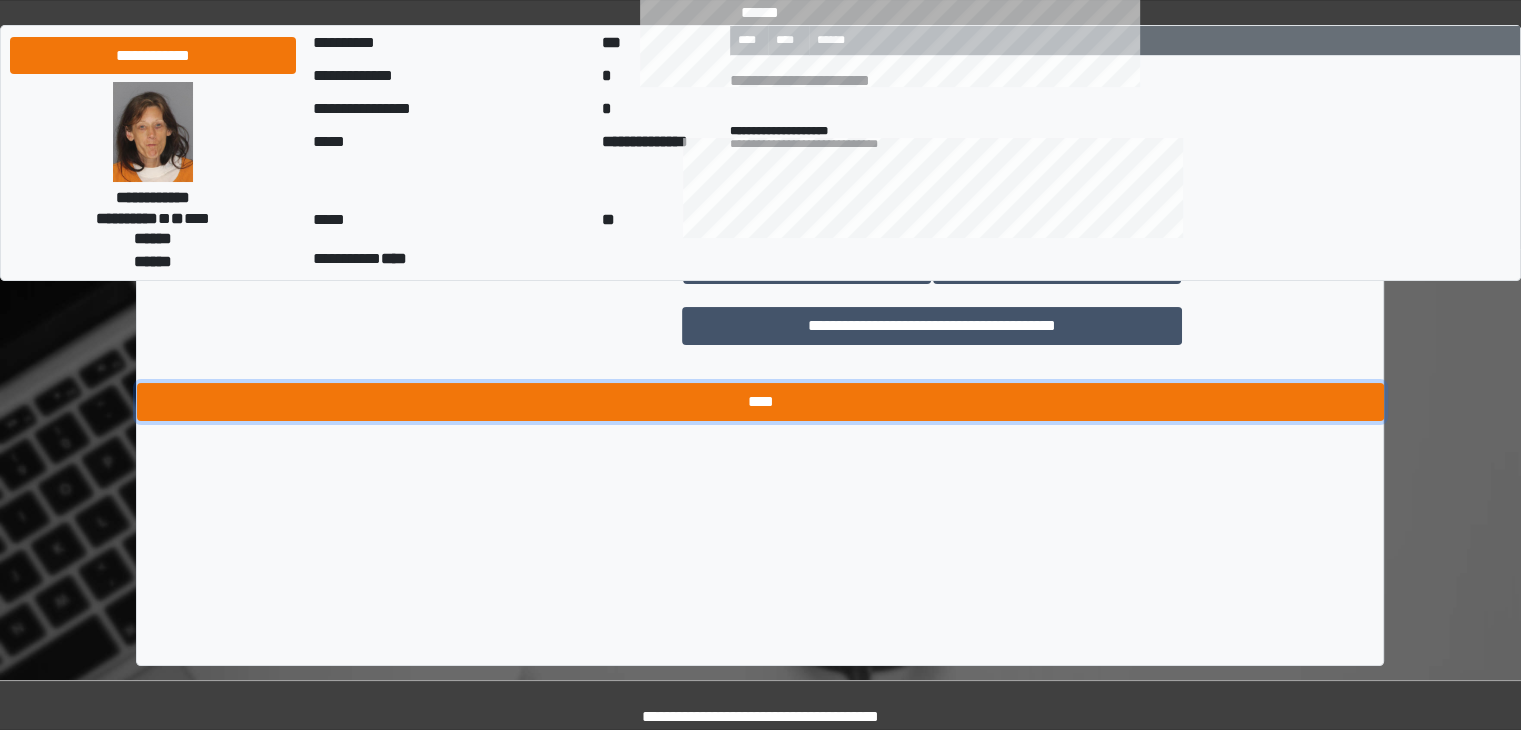 click on "****" at bounding box center [760, 402] 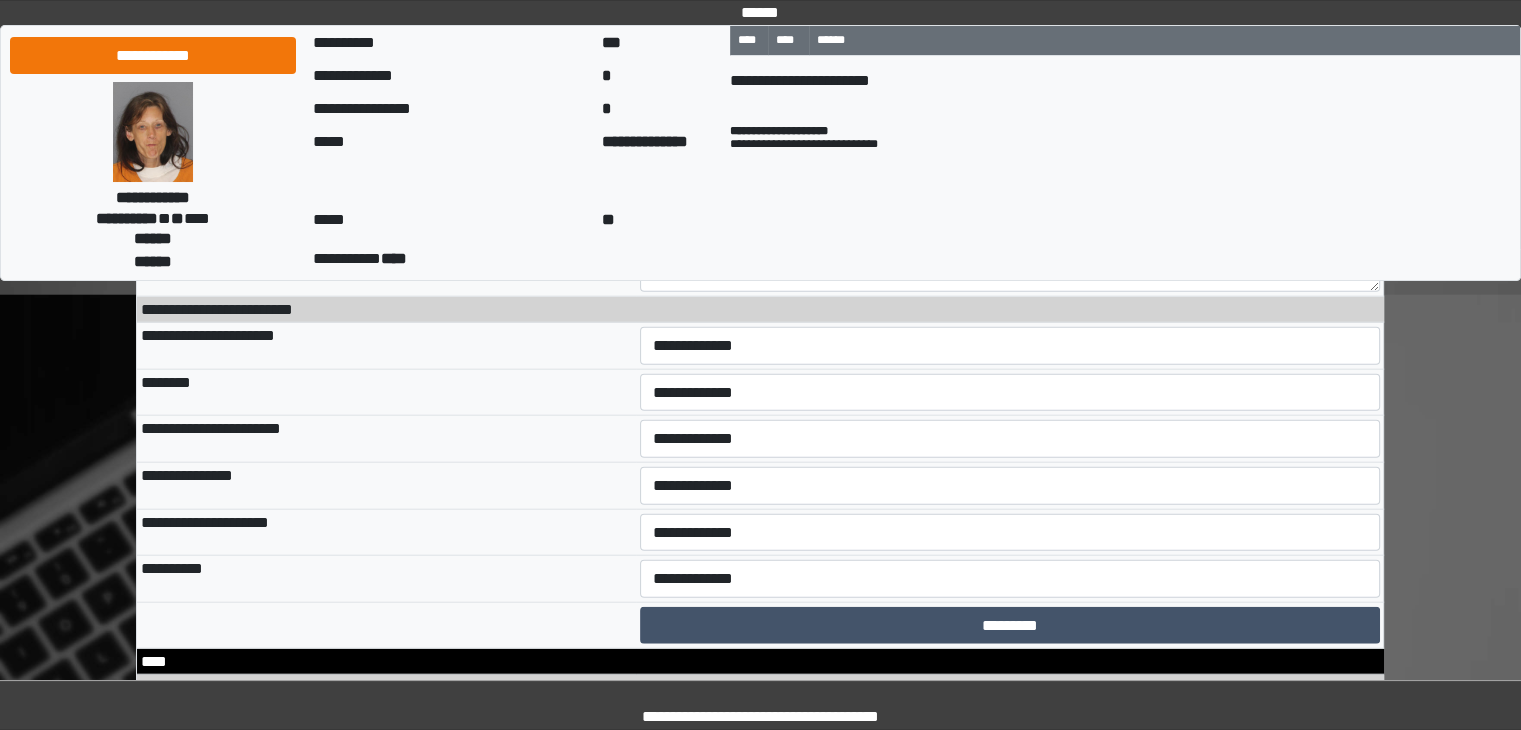 scroll, scrollTop: 12141, scrollLeft: 0, axis: vertical 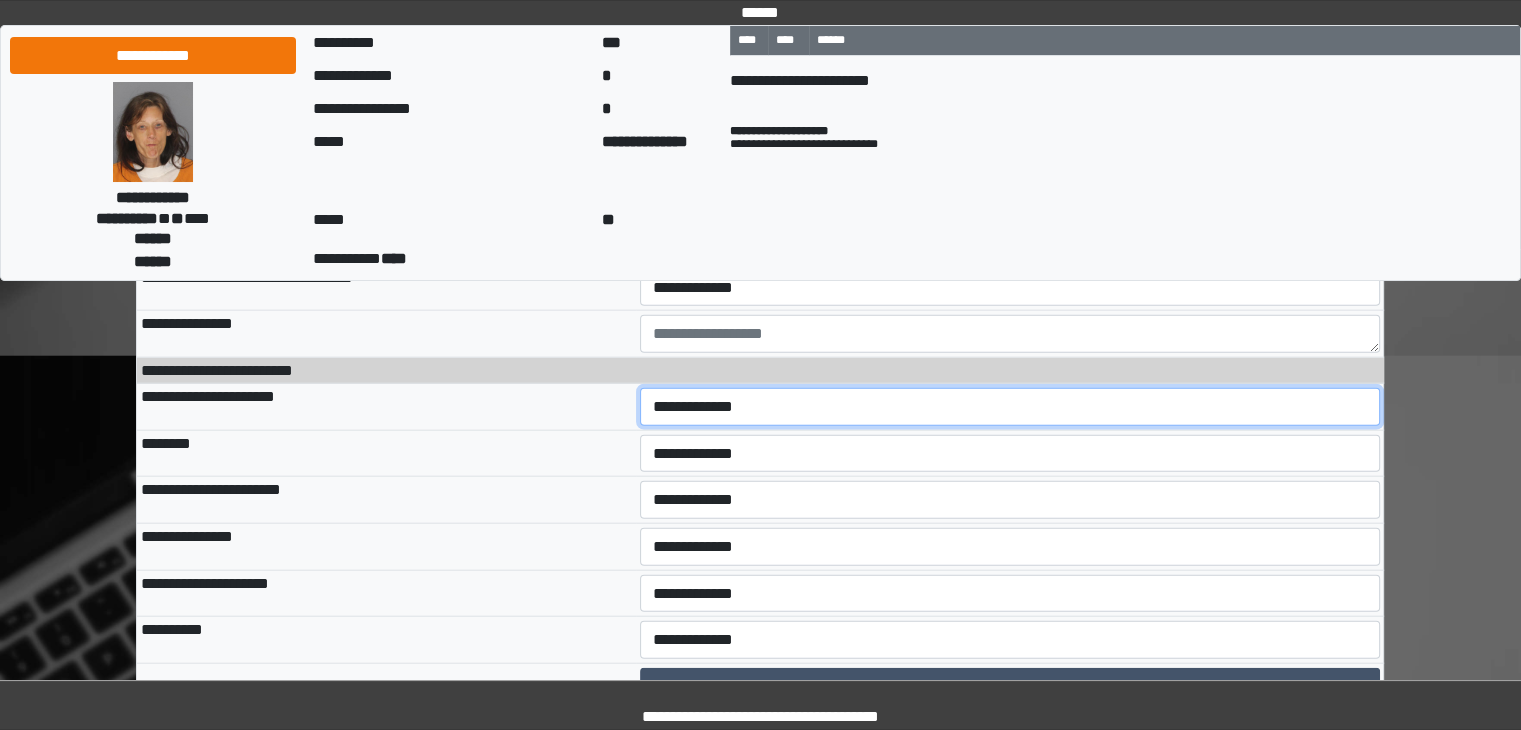 click on "**********" at bounding box center (1010, 407) 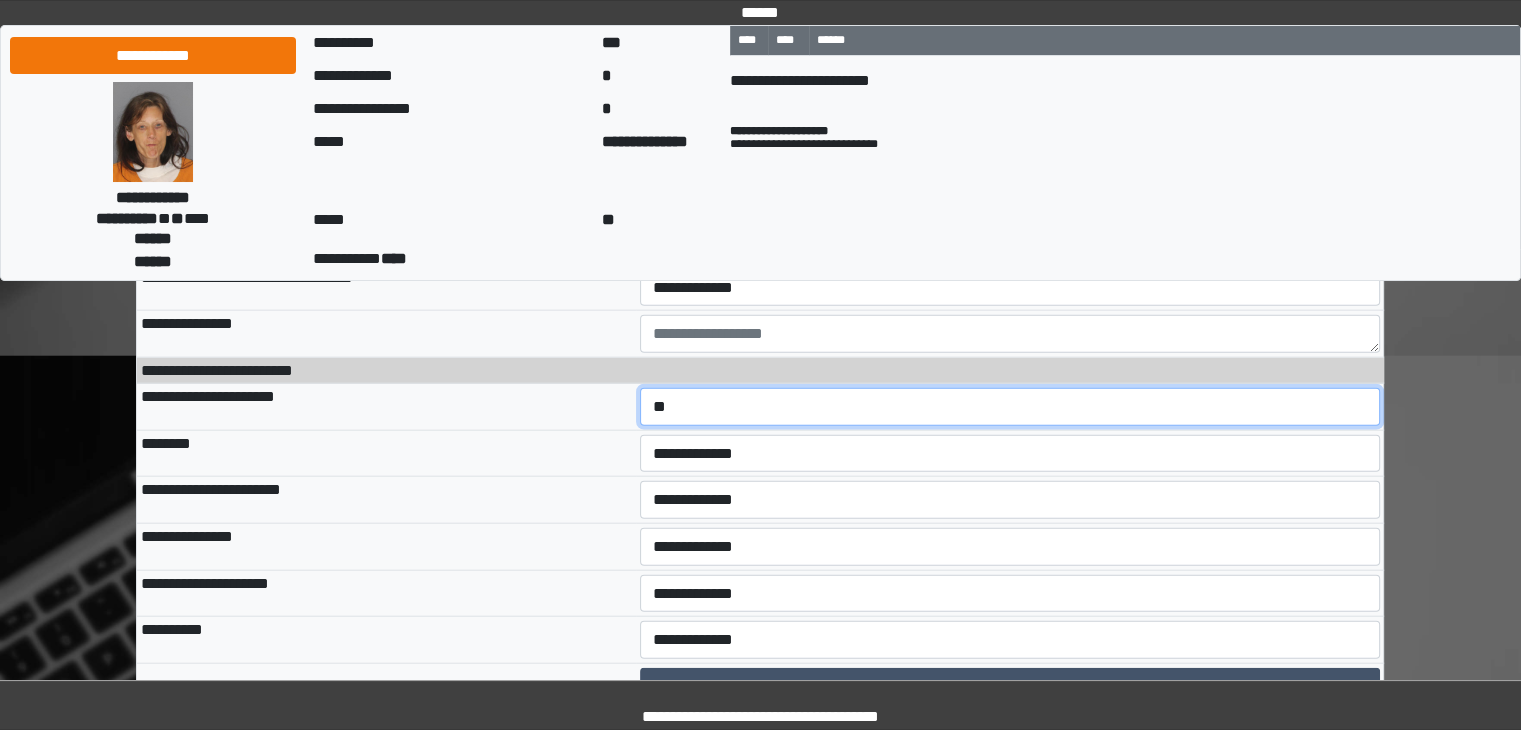 click on "**********" at bounding box center (1010, 407) 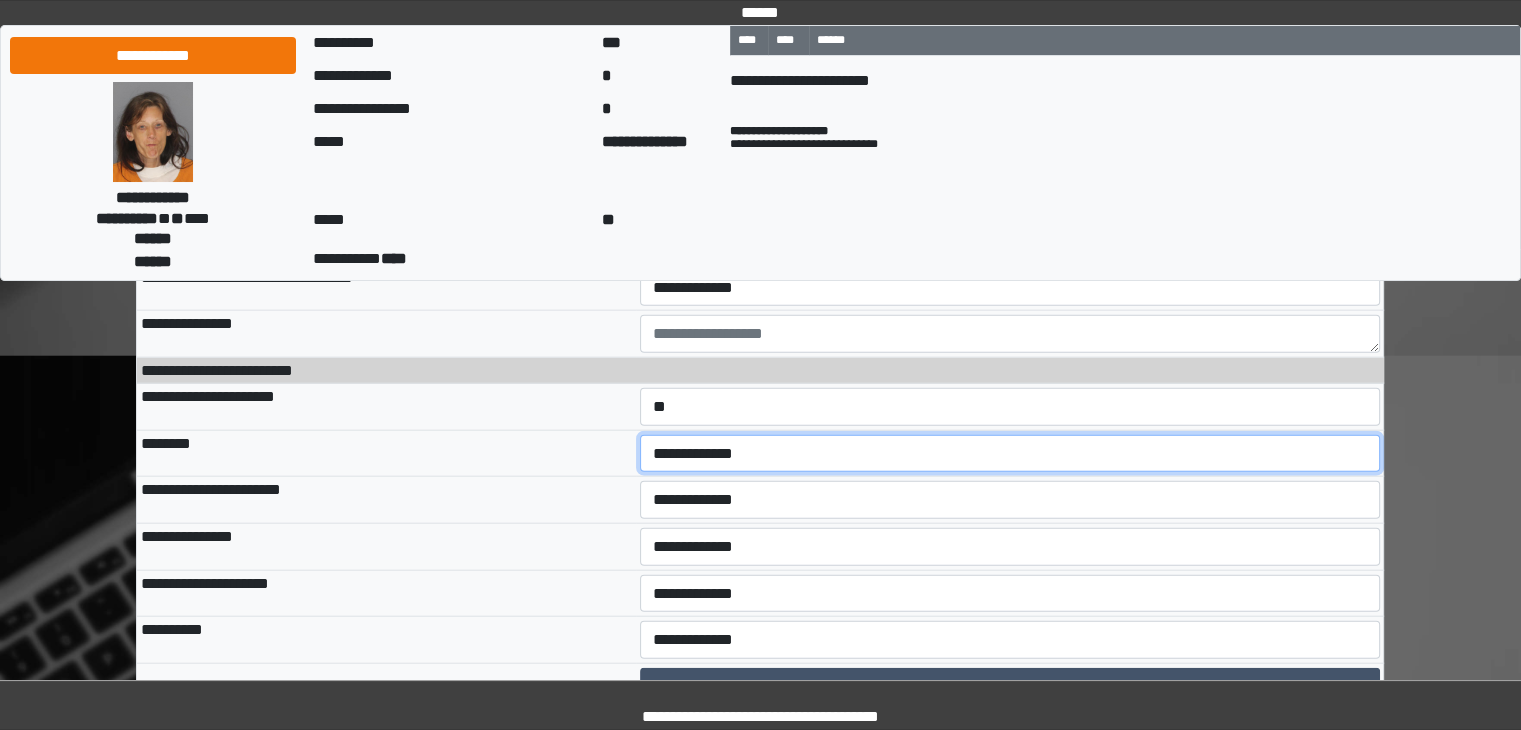click on "**********" at bounding box center [1010, 454] 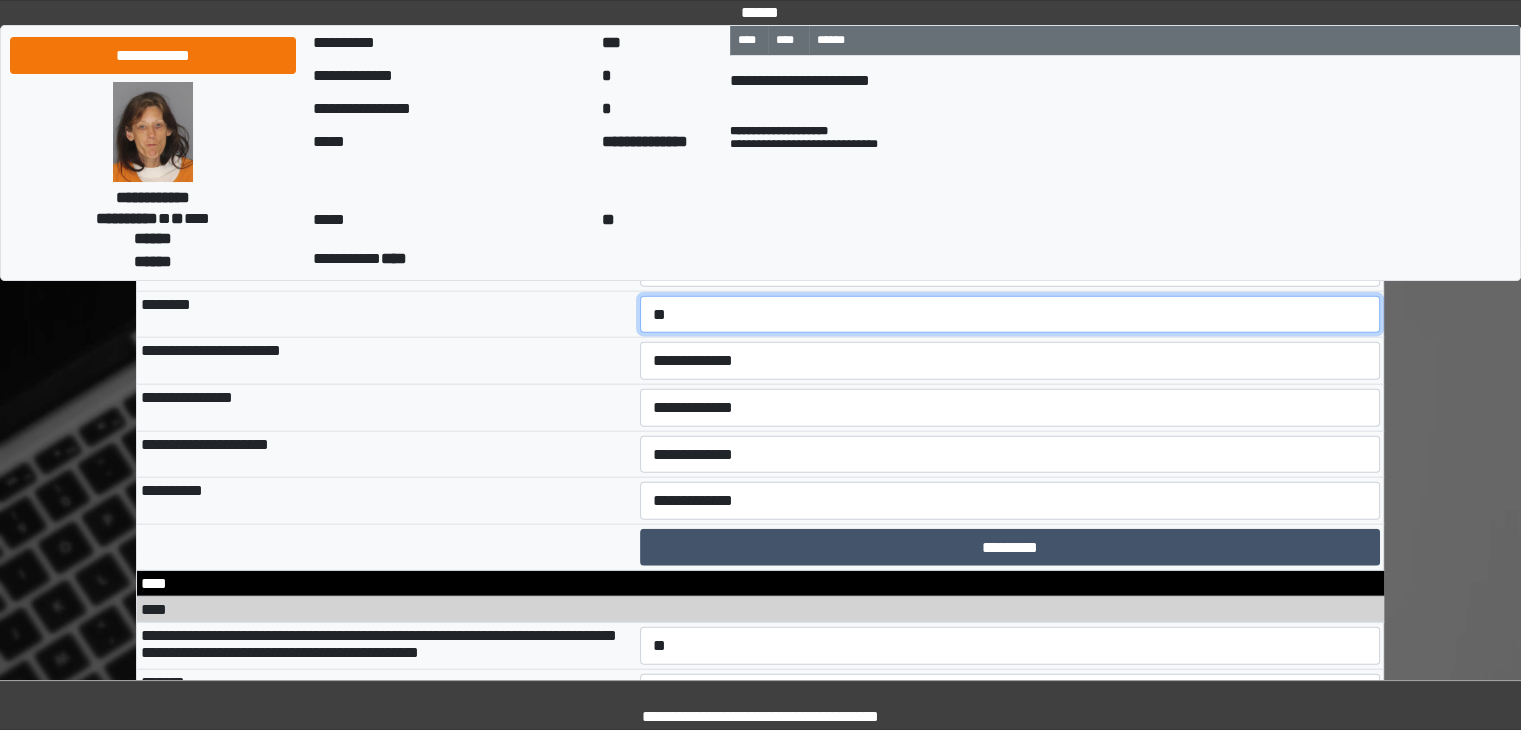 scroll, scrollTop: 12341, scrollLeft: 0, axis: vertical 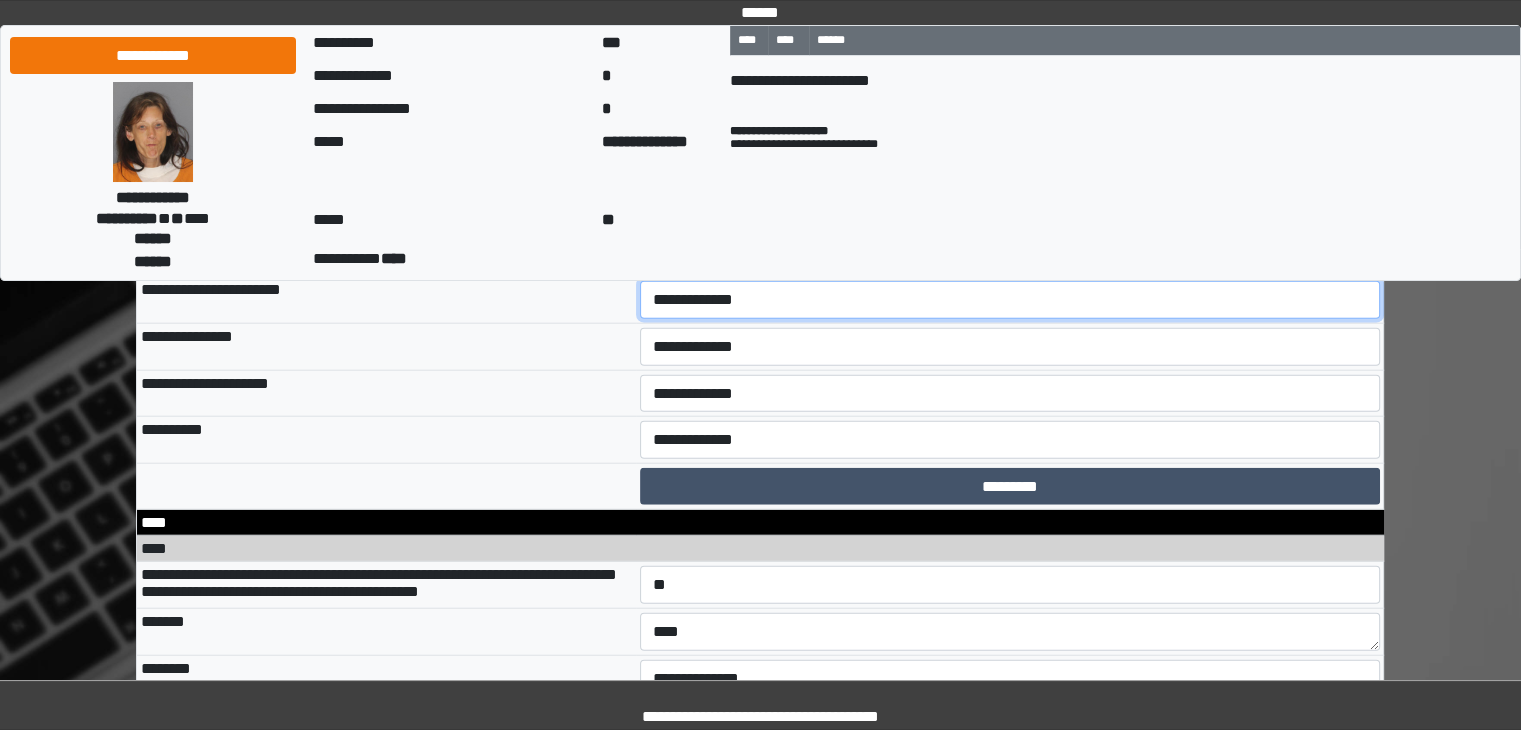 click on "**********" at bounding box center (1010, 300) 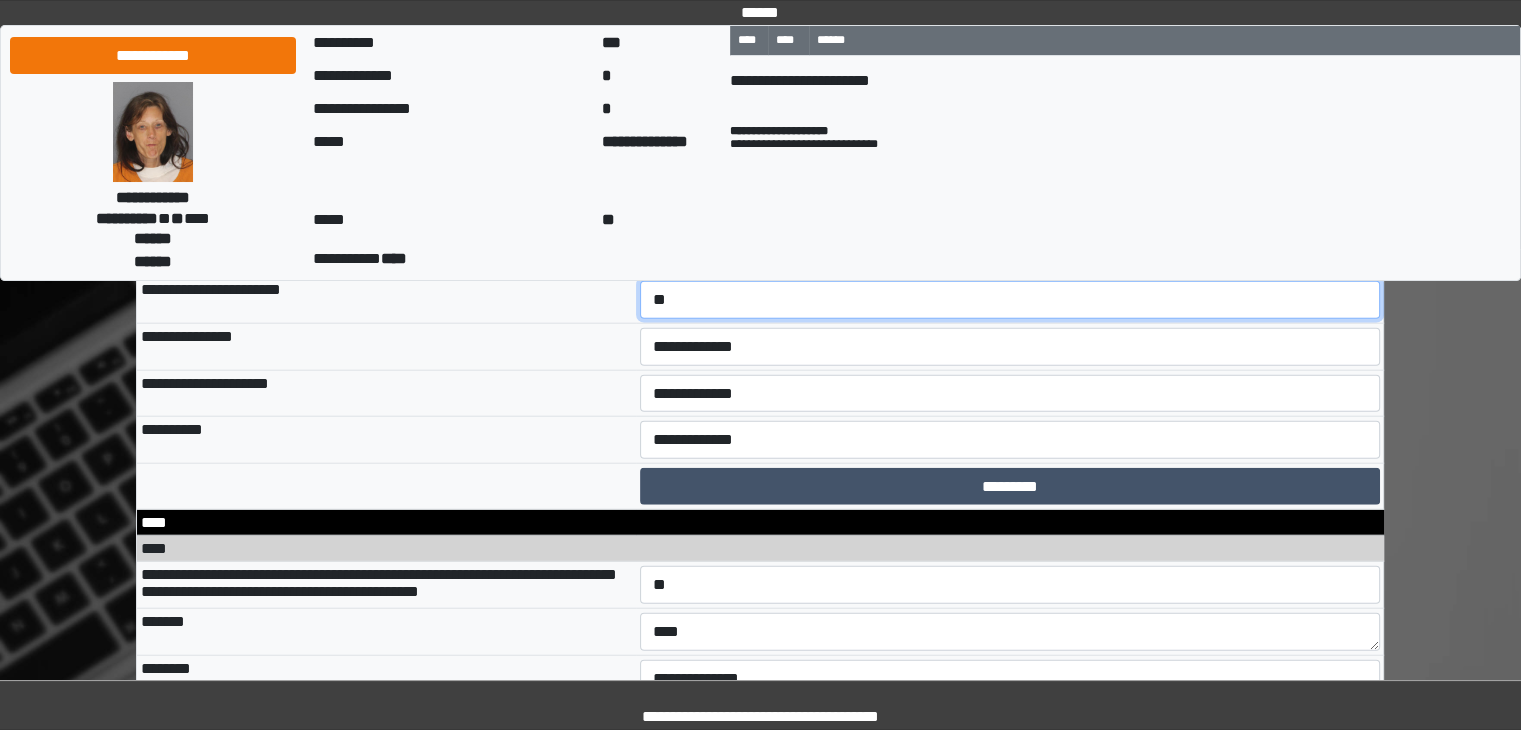 click on "**********" at bounding box center (1010, 300) 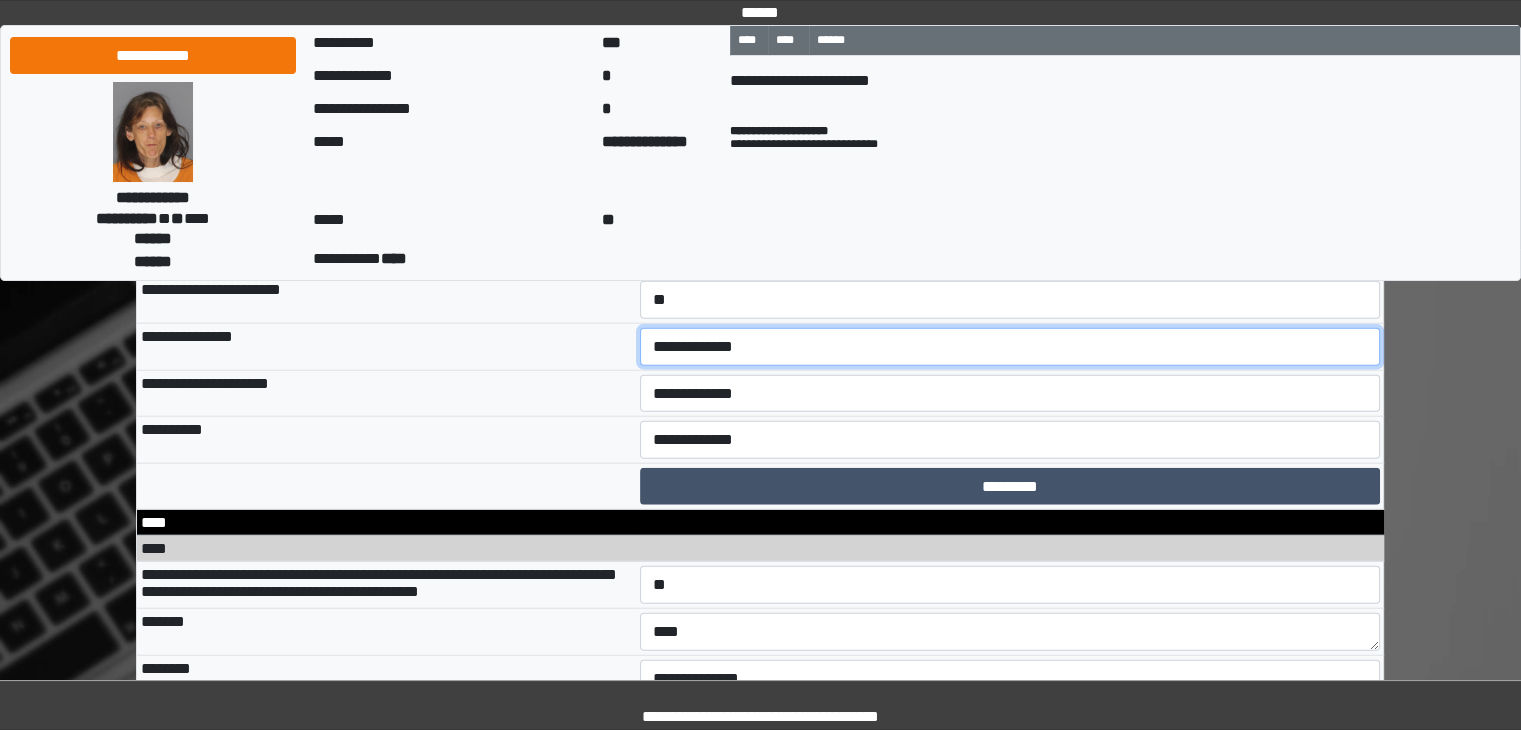 click on "**********" at bounding box center [1010, 347] 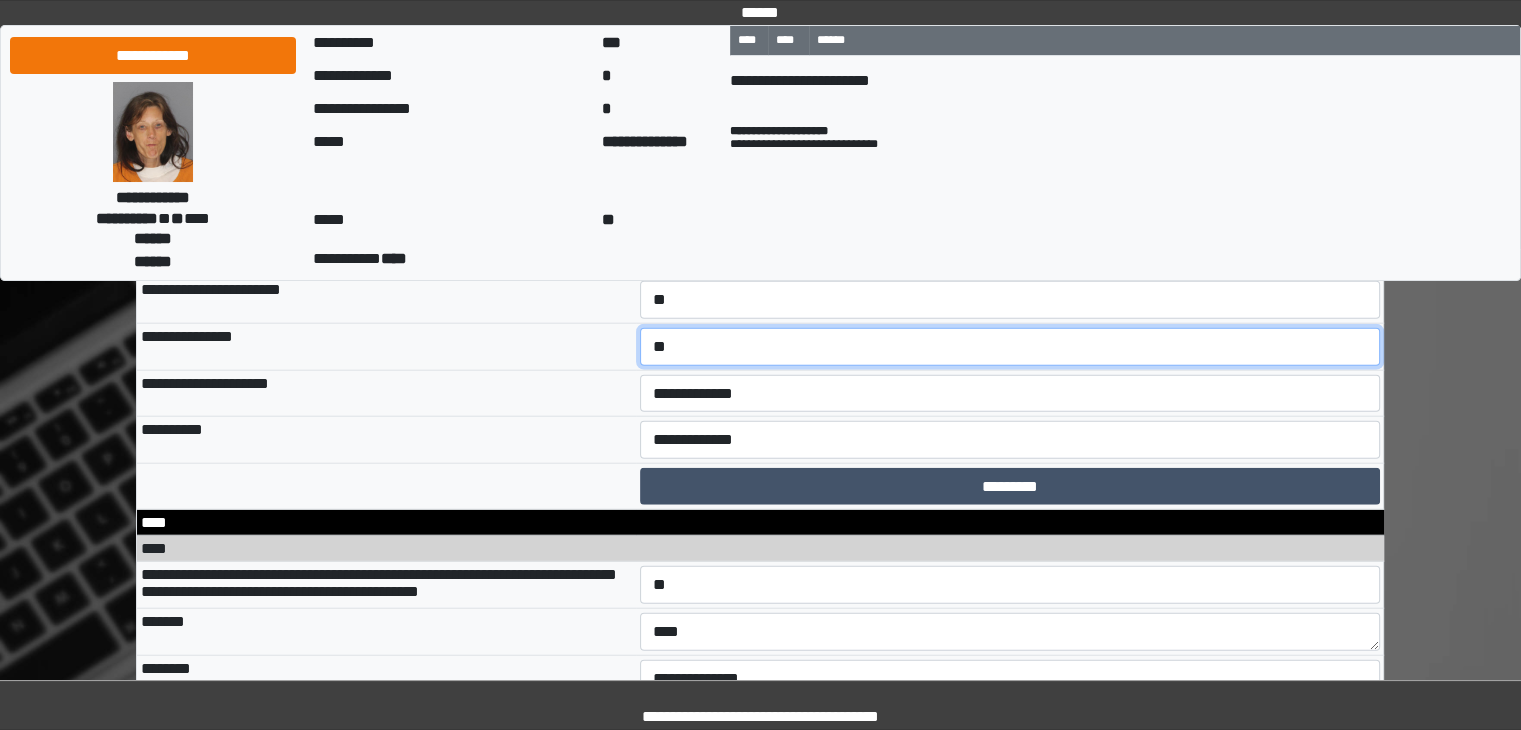 click on "**********" at bounding box center [1010, 347] 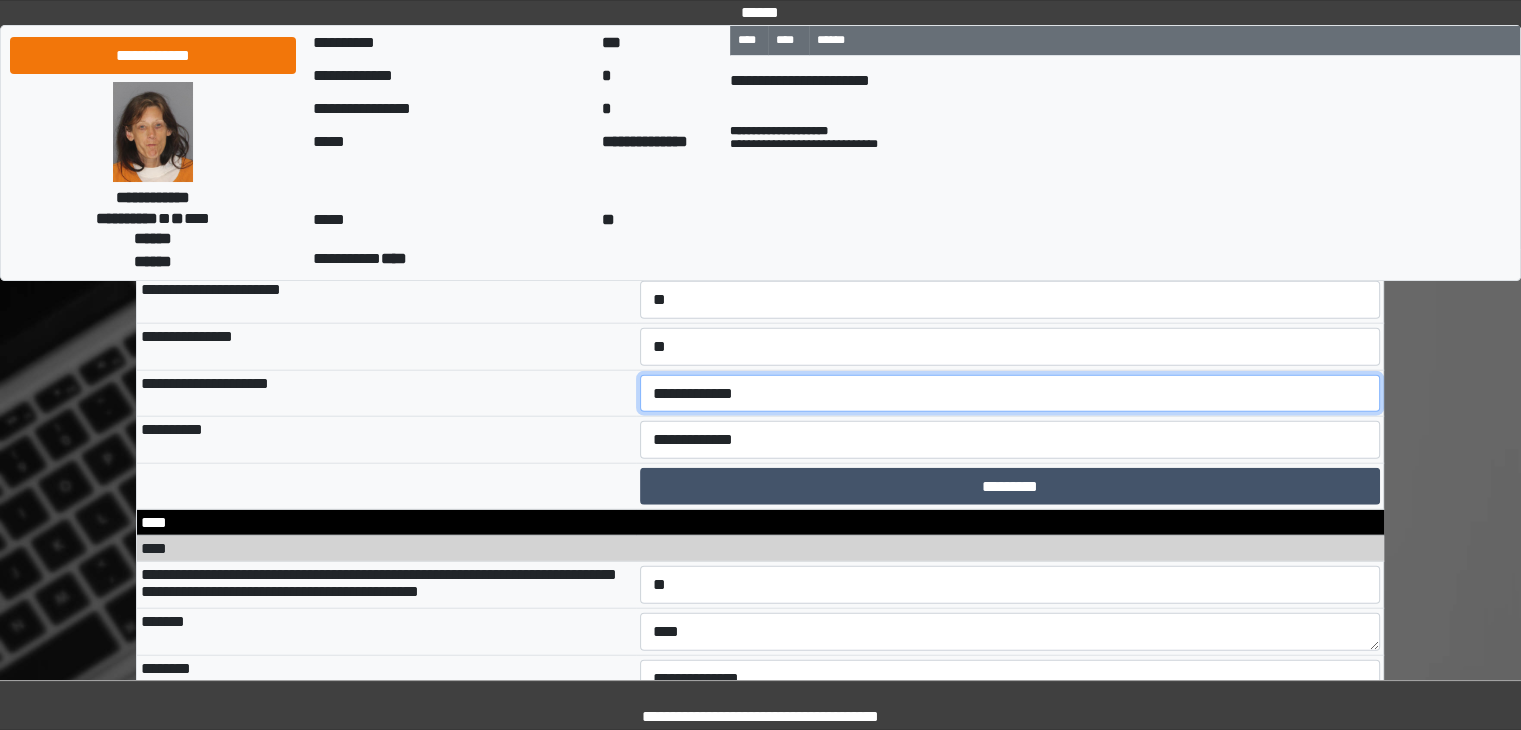 click on "**********" at bounding box center [1010, 394] 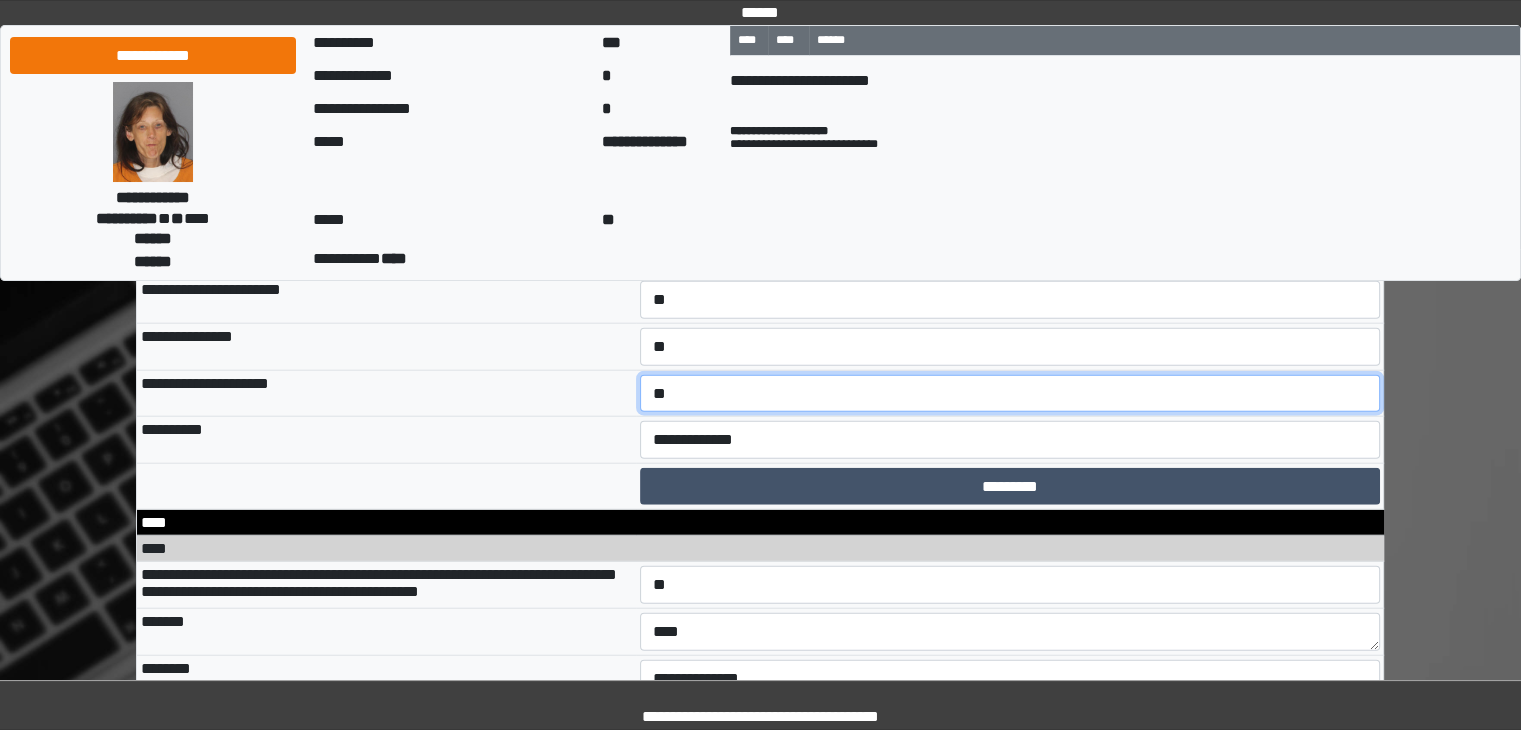 click on "**********" at bounding box center [1010, 394] 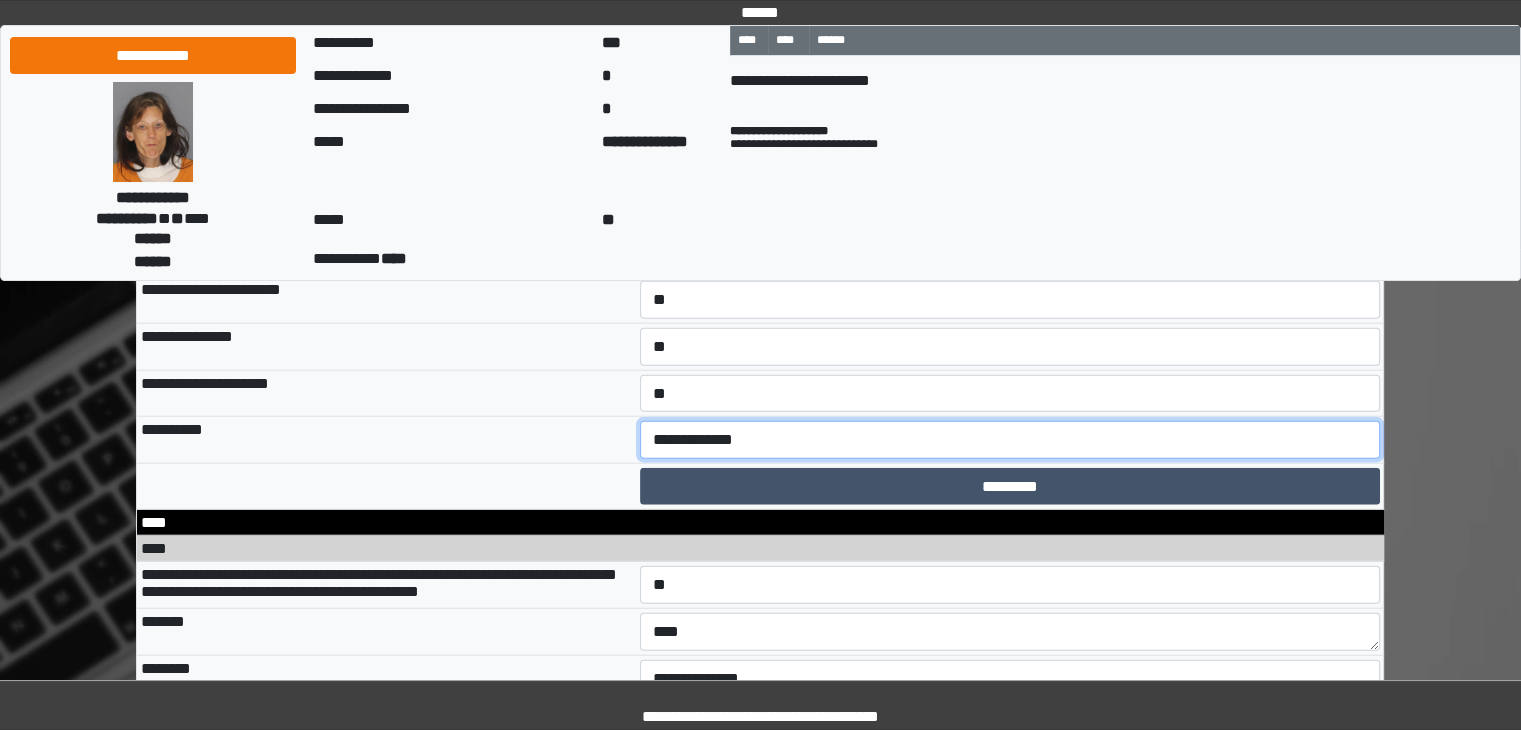 click on "**********" at bounding box center (1010, 440) 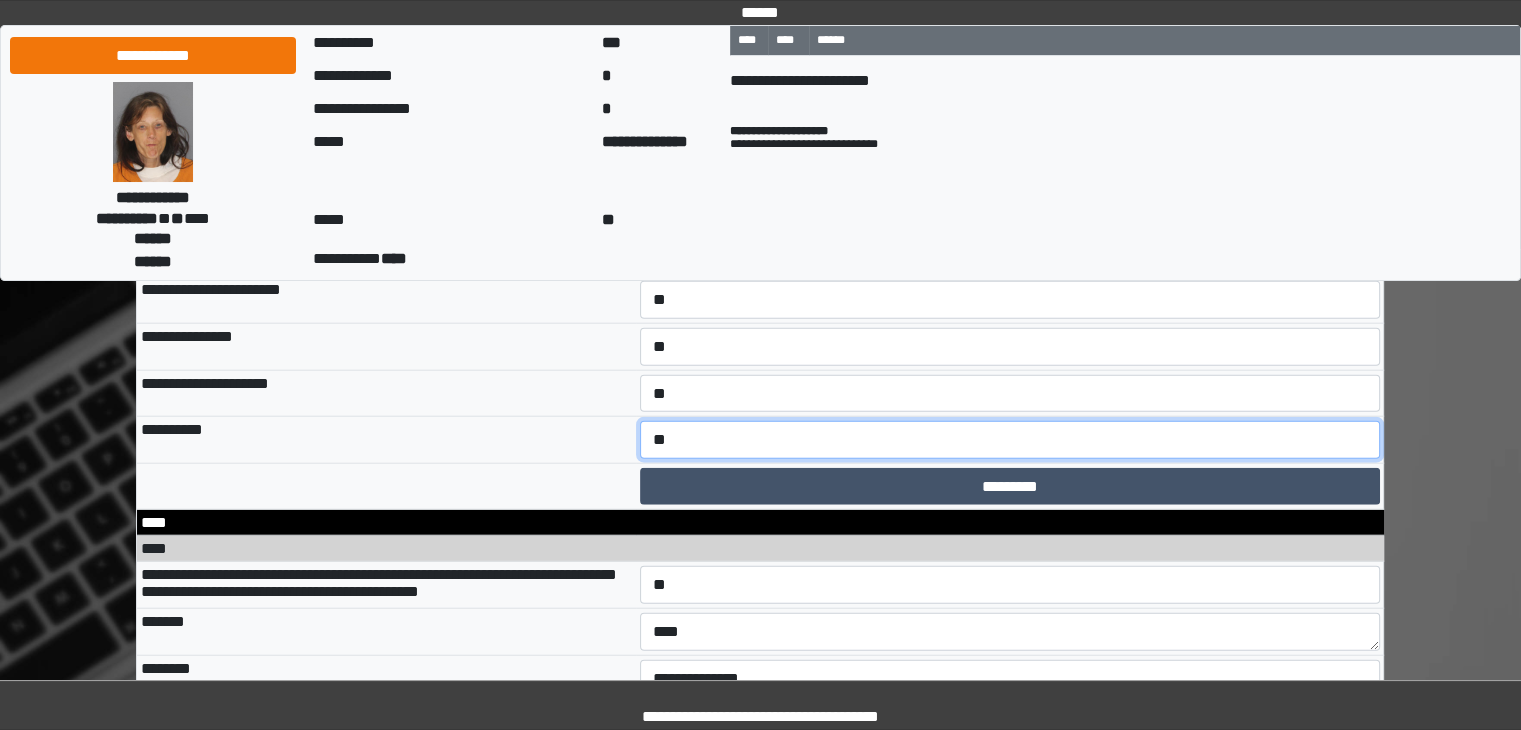 click on "**********" at bounding box center [1010, 440] 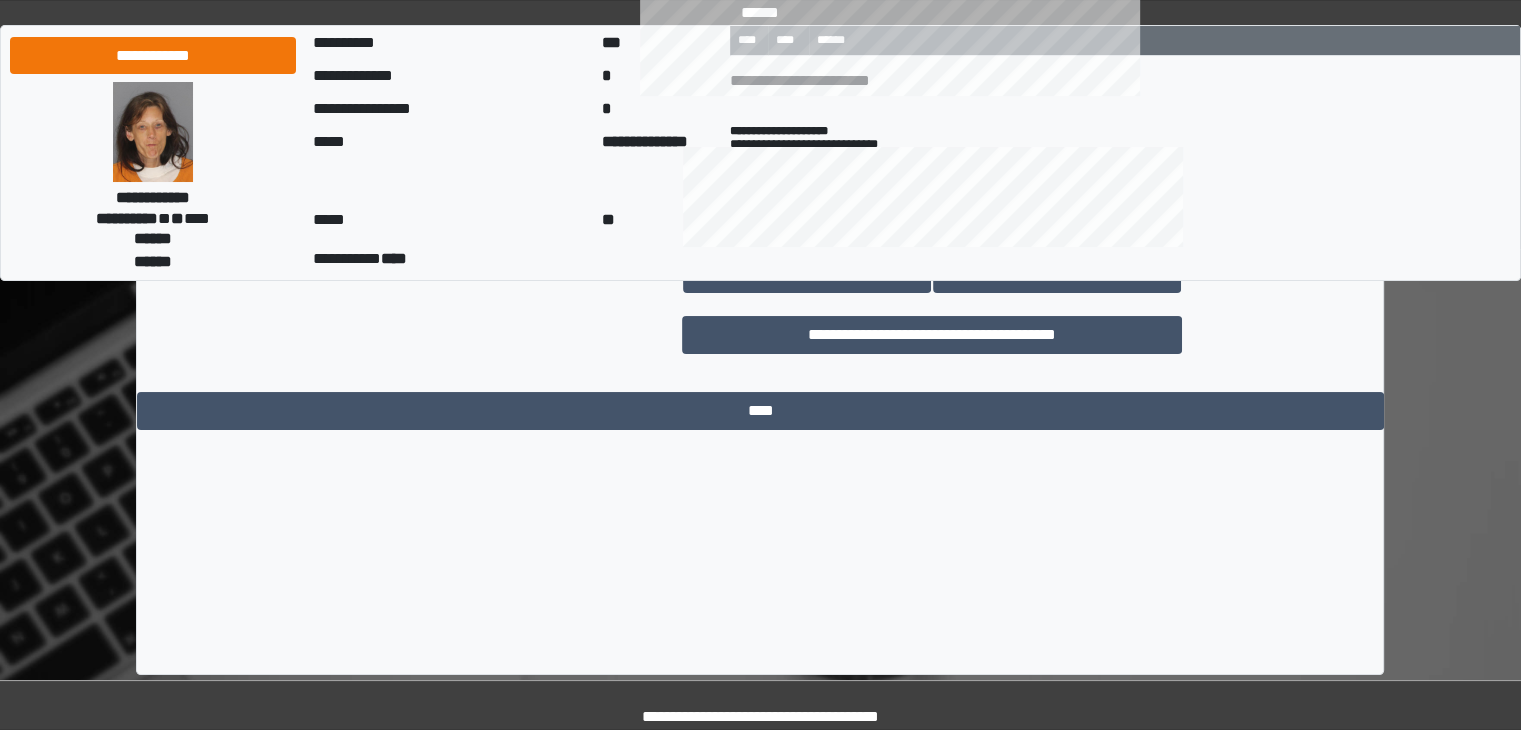 scroll, scrollTop: 15250, scrollLeft: 0, axis: vertical 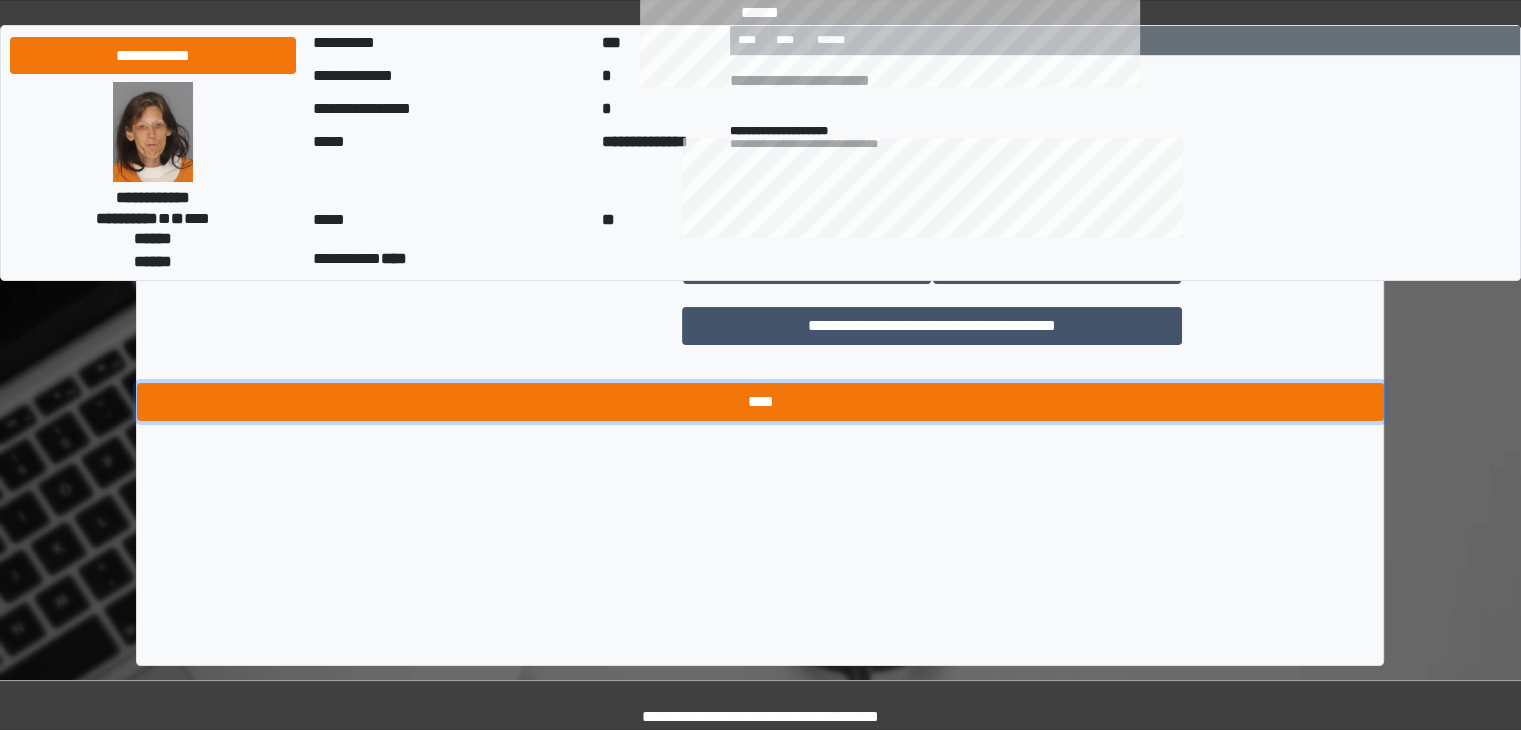 click on "****" at bounding box center [760, 402] 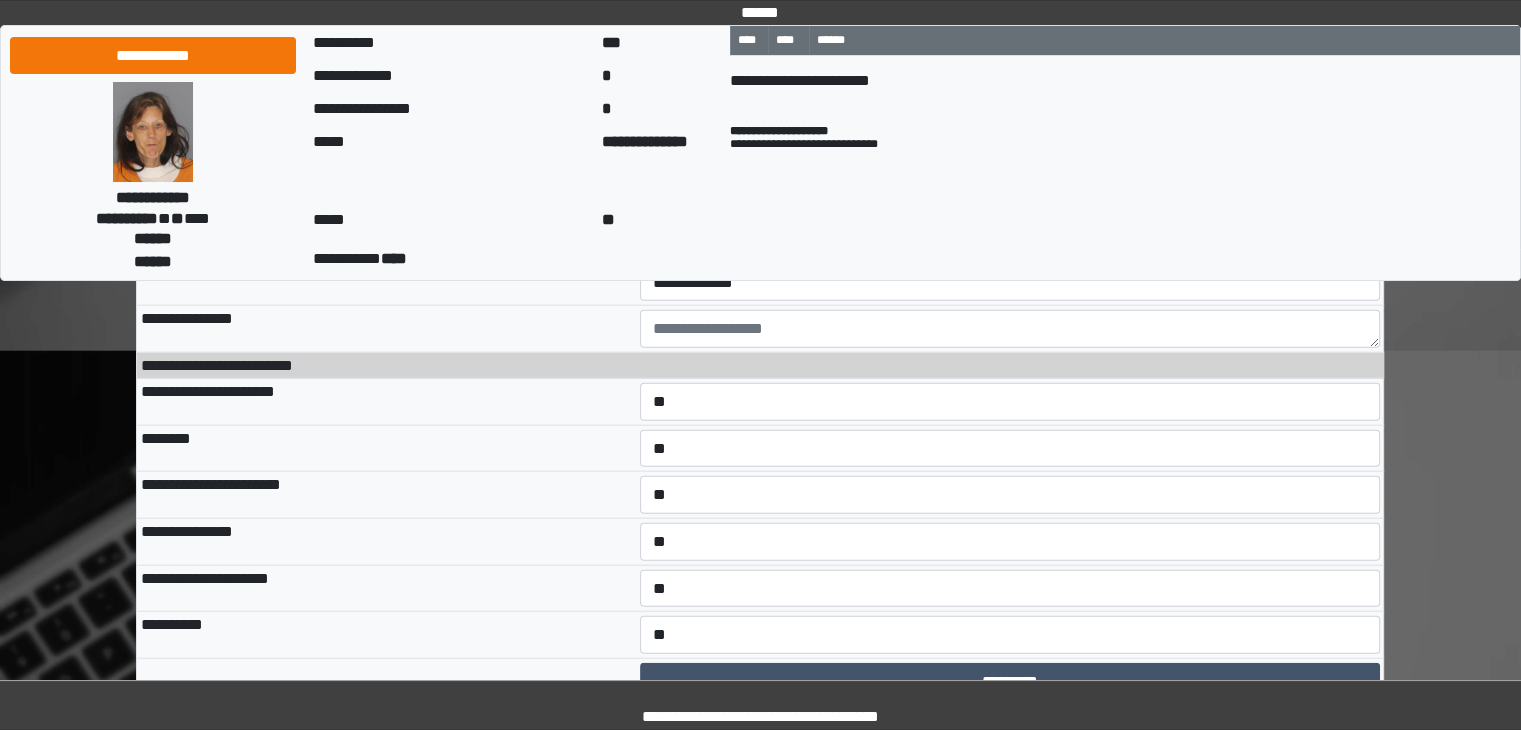 scroll, scrollTop: 12141, scrollLeft: 0, axis: vertical 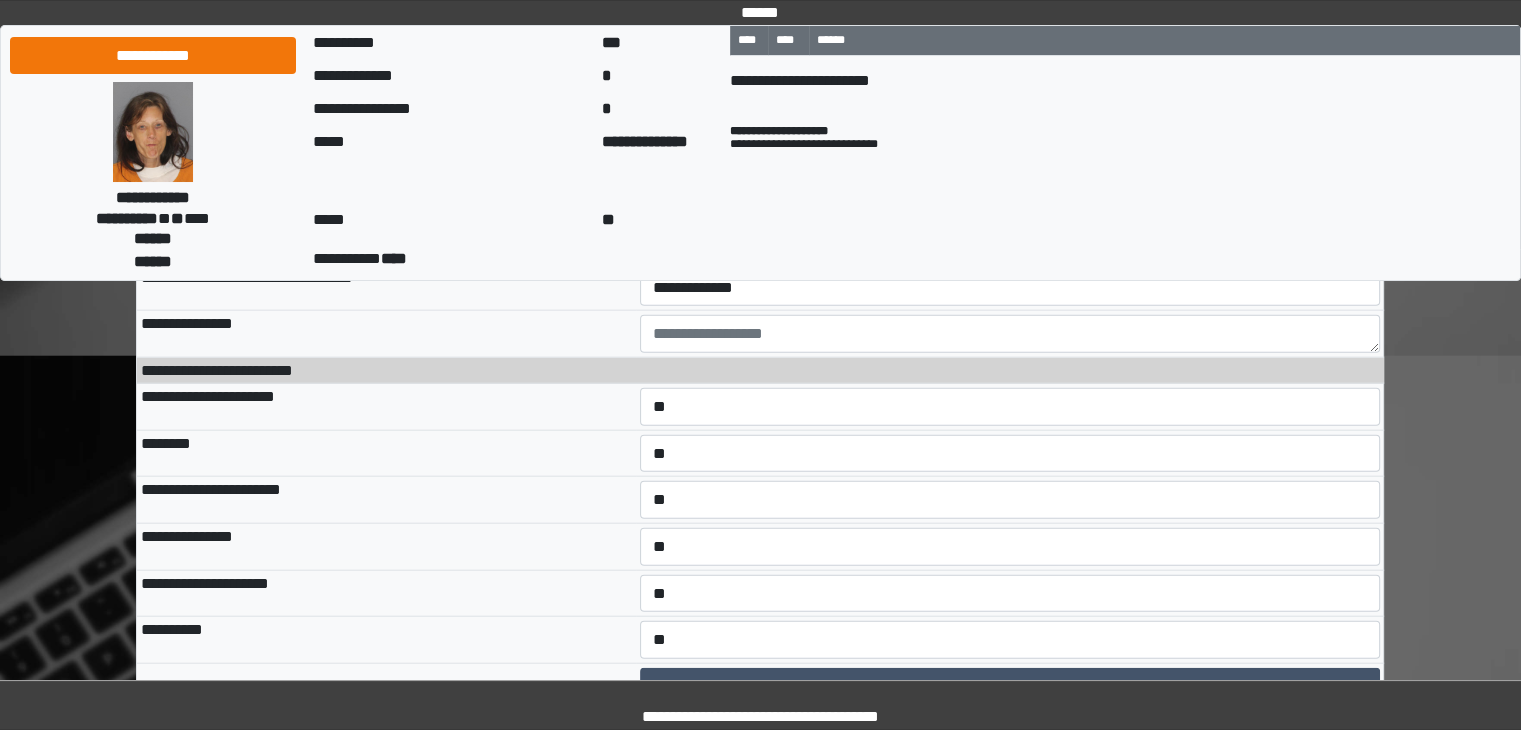 click on "**********" at bounding box center (1010, 241) 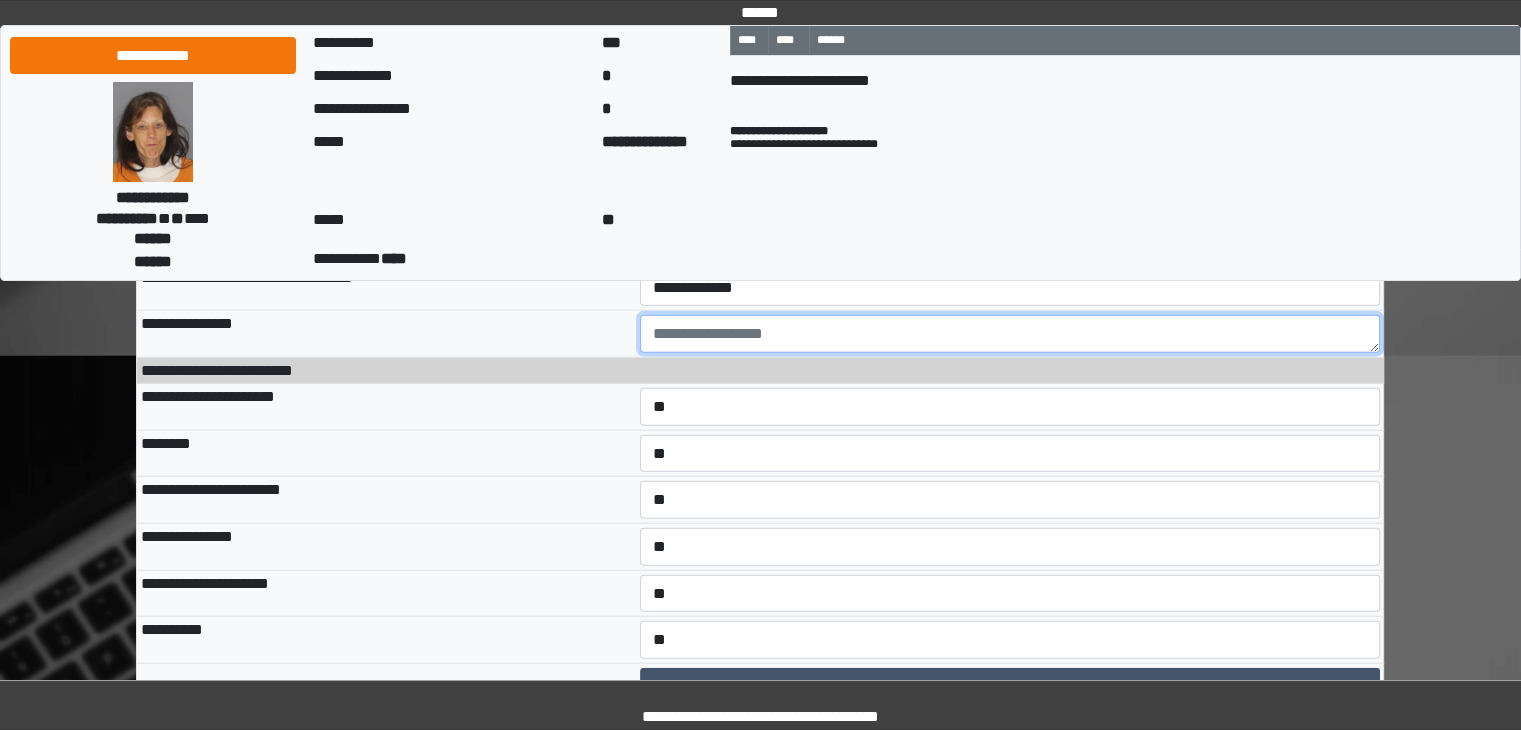 click at bounding box center (1010, 334) 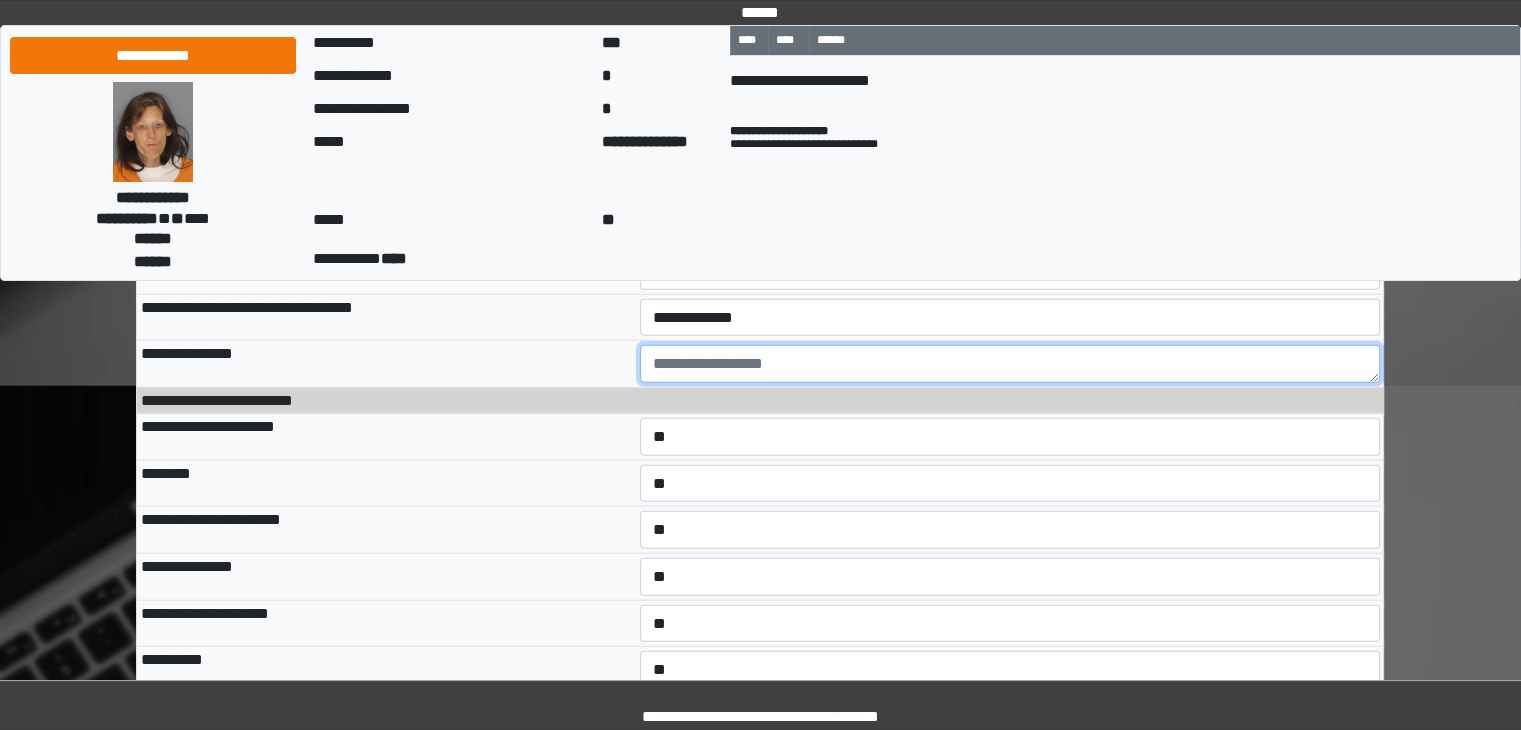 scroll, scrollTop: 12041, scrollLeft: 0, axis: vertical 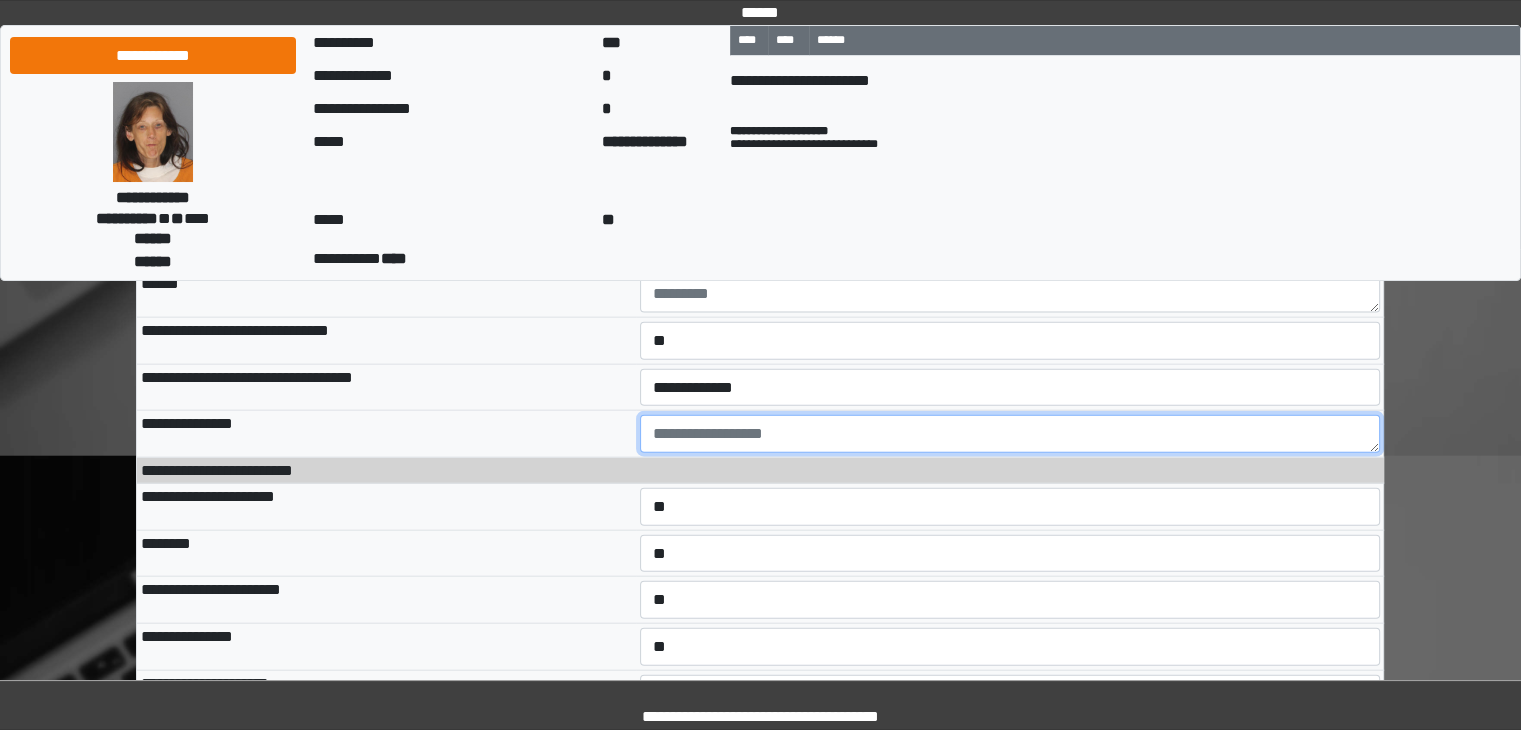 click at bounding box center (1010, 434) 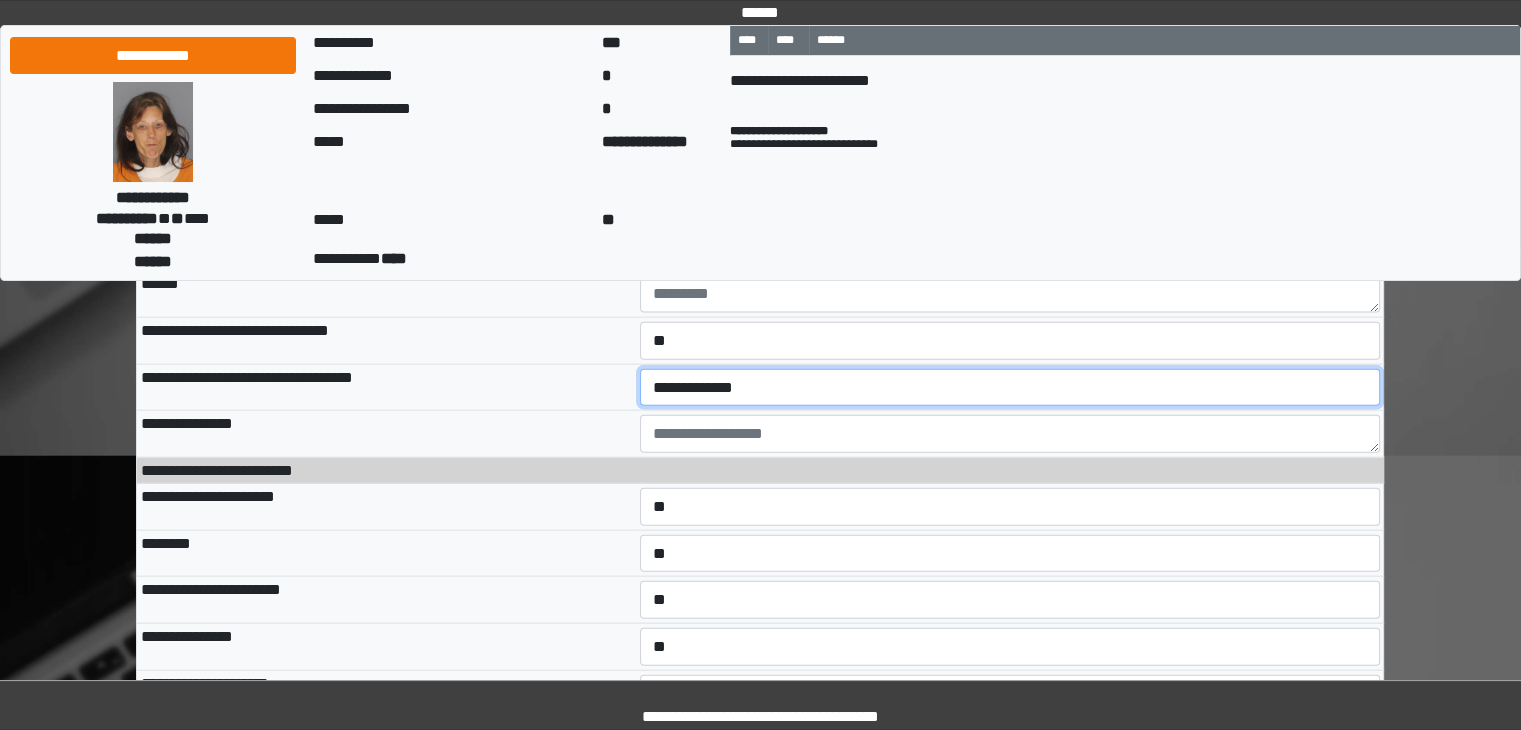 click on "**********" at bounding box center (1010, 388) 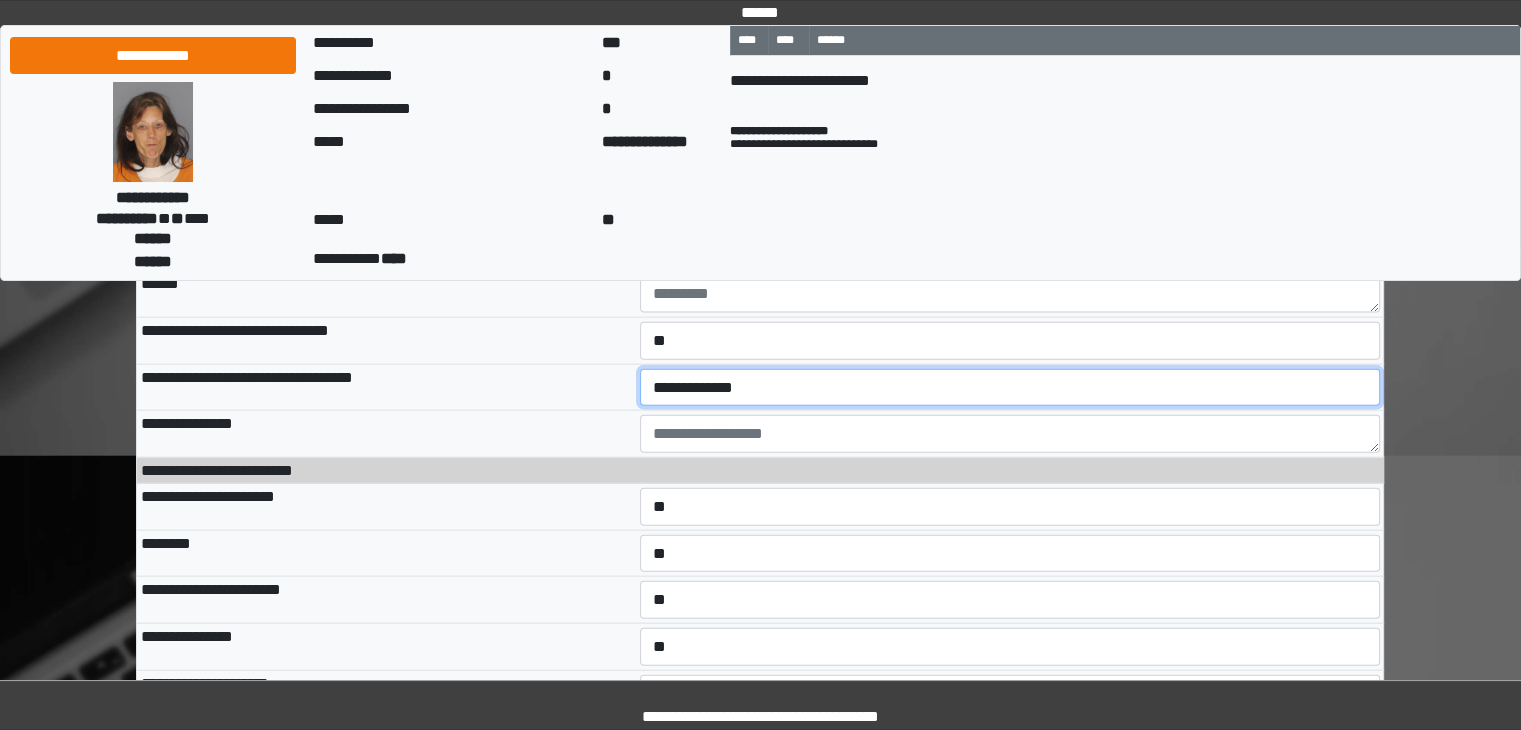 select on "*" 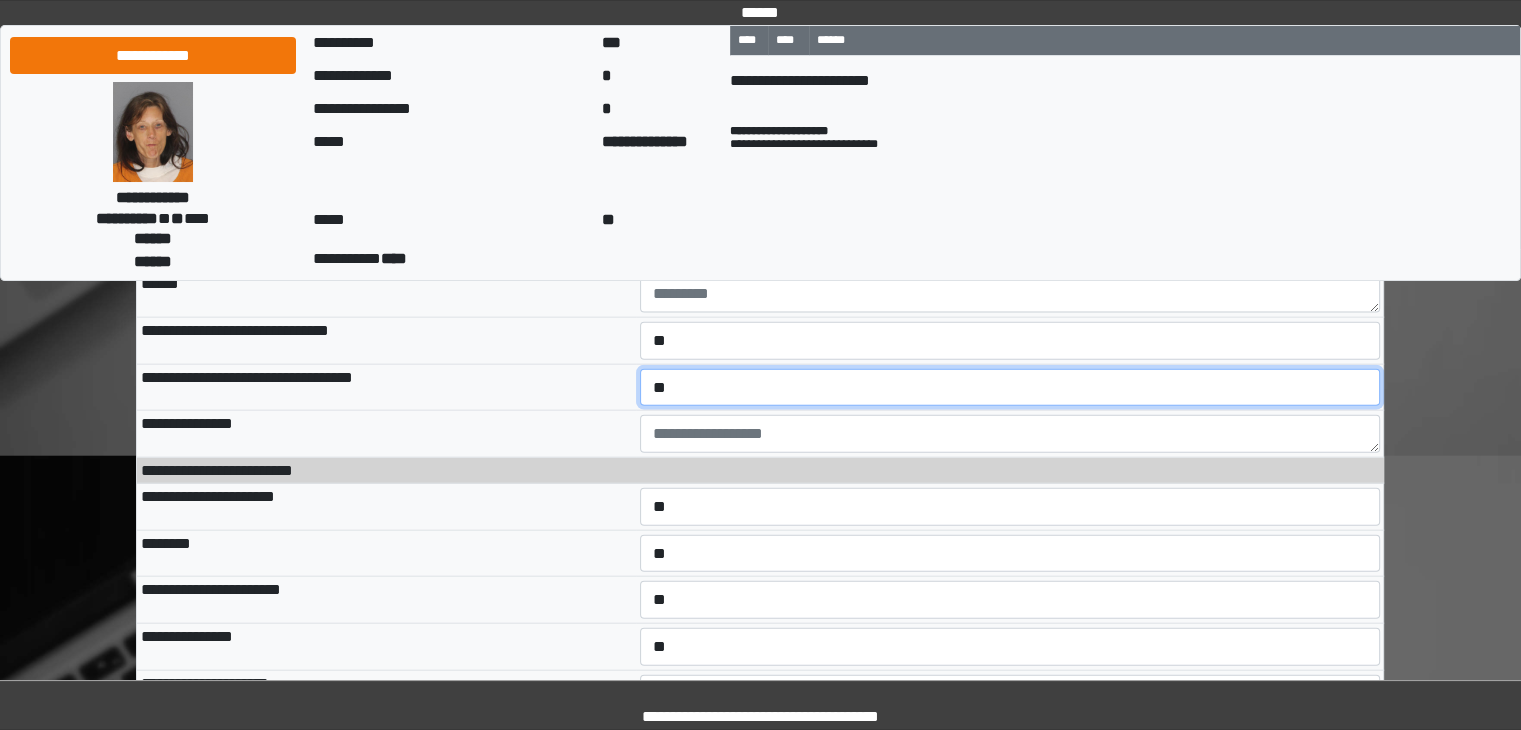 click on "**********" at bounding box center (1010, 388) 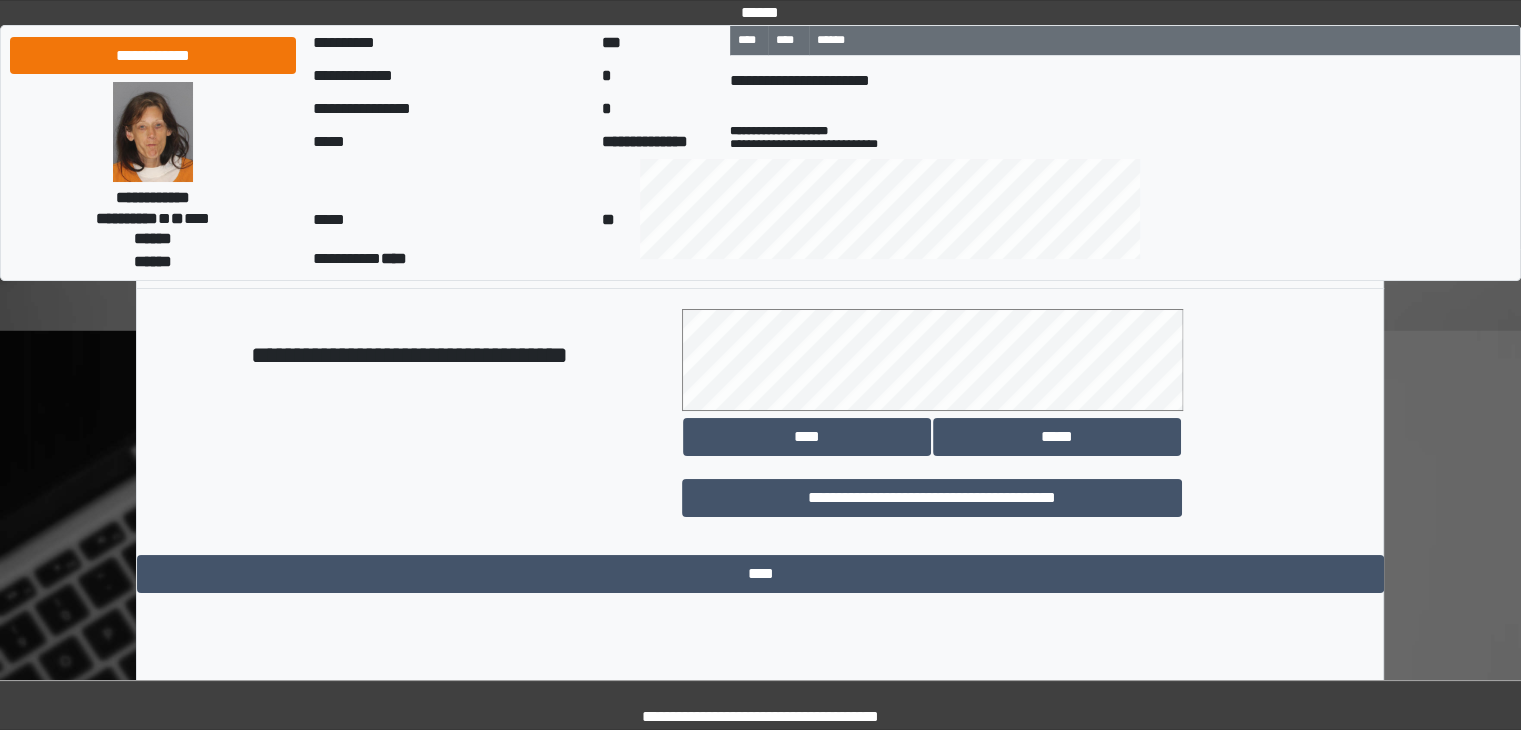 scroll, scrollTop: 15250, scrollLeft: 0, axis: vertical 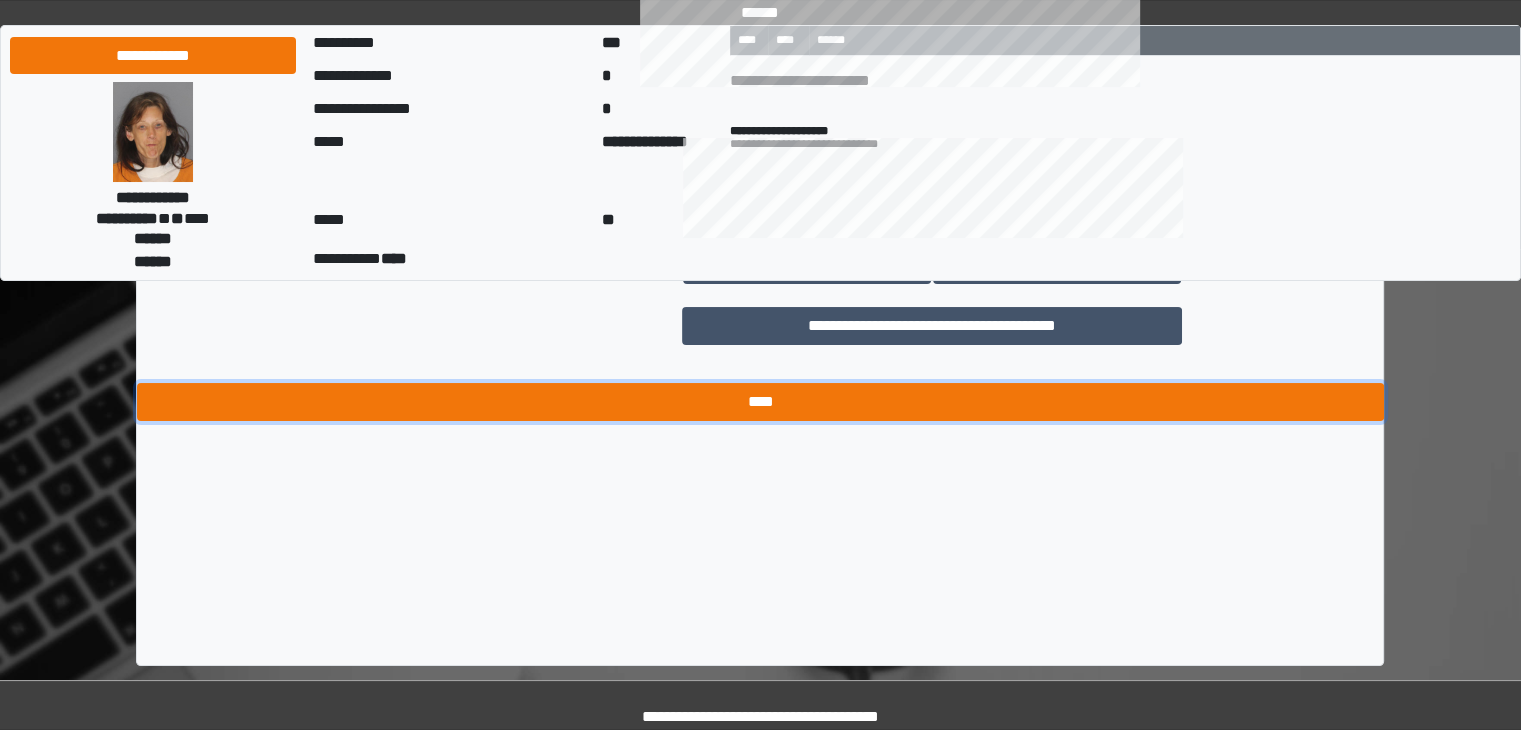 click on "****" at bounding box center (760, 402) 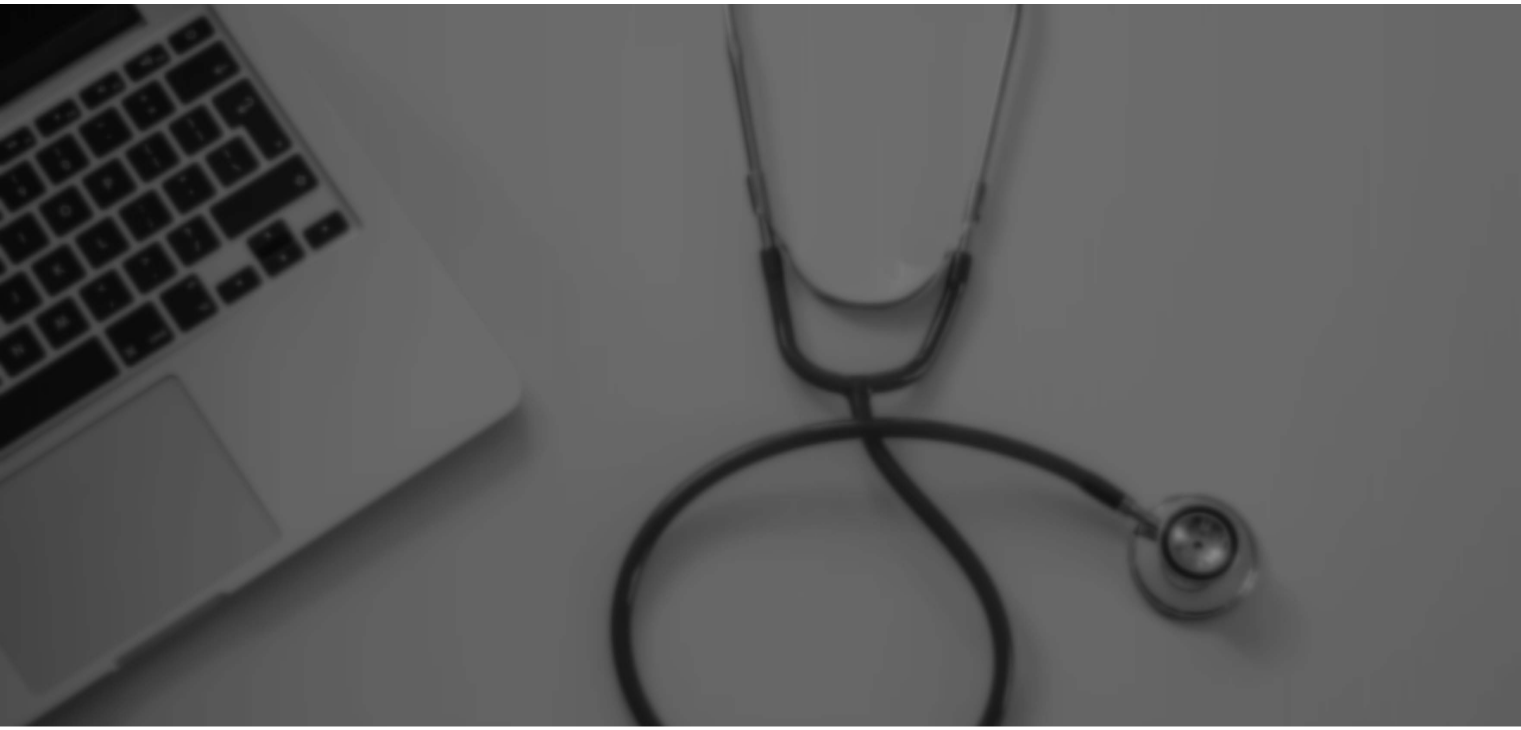 scroll, scrollTop: 0, scrollLeft: 0, axis: both 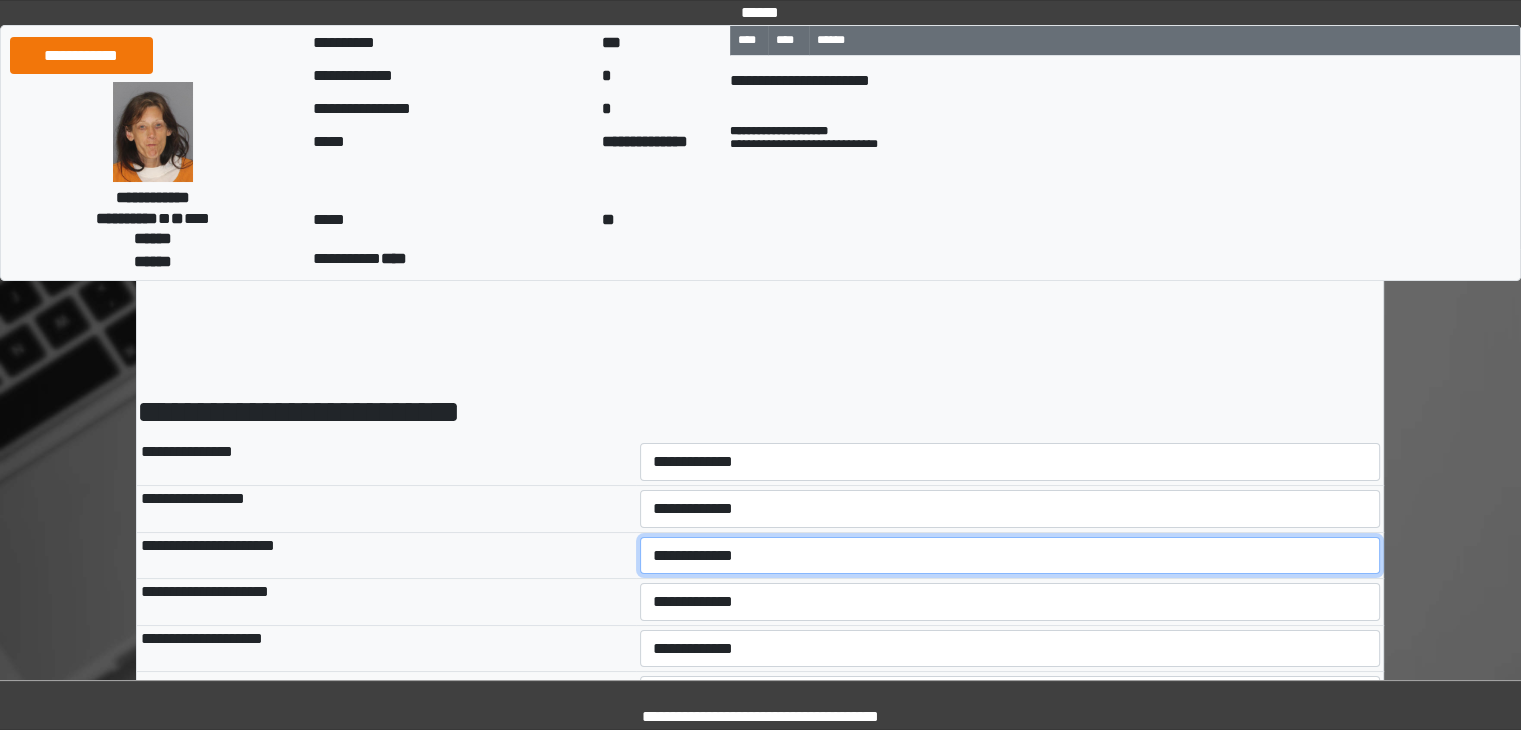 click on "**********" at bounding box center (1010, 556) 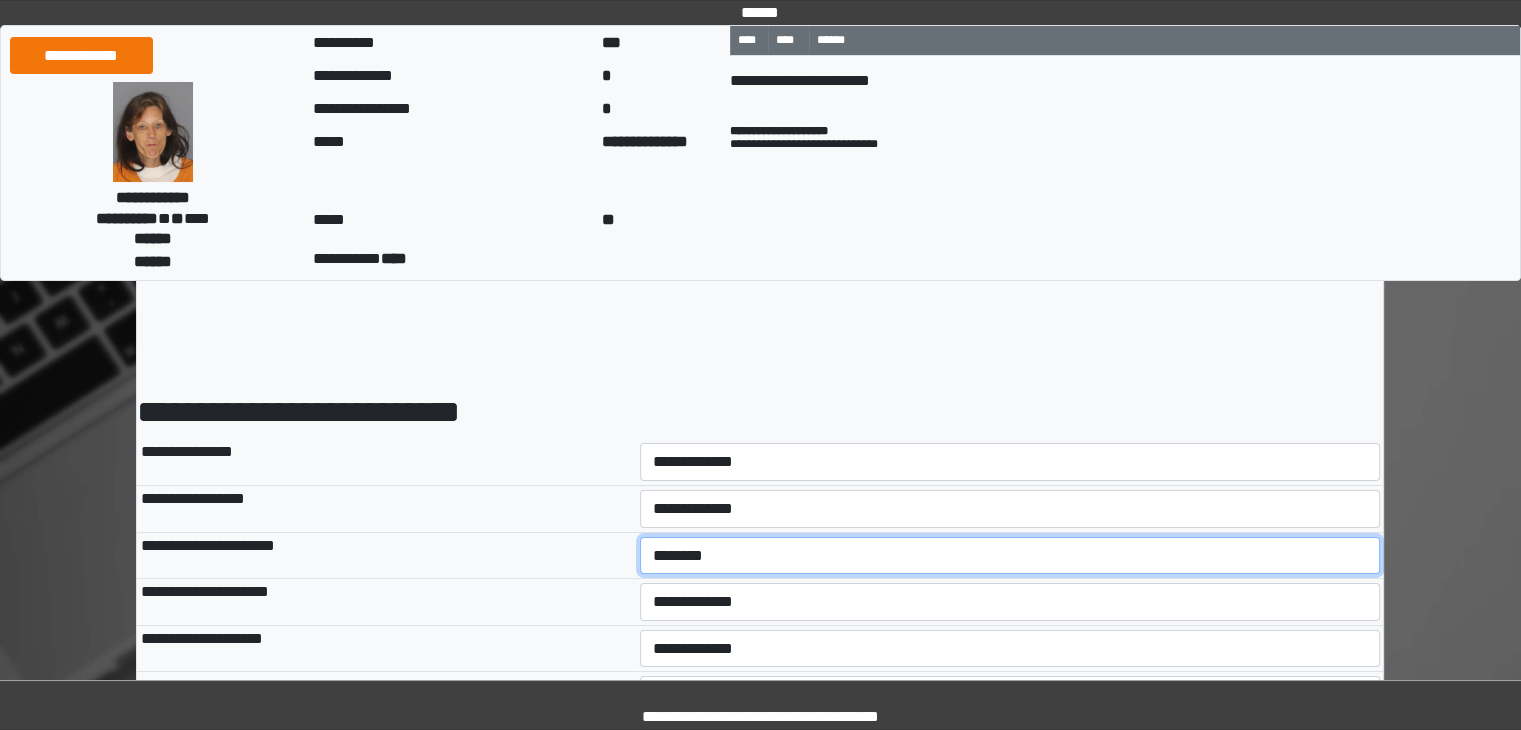 click on "**********" at bounding box center [1010, 556] 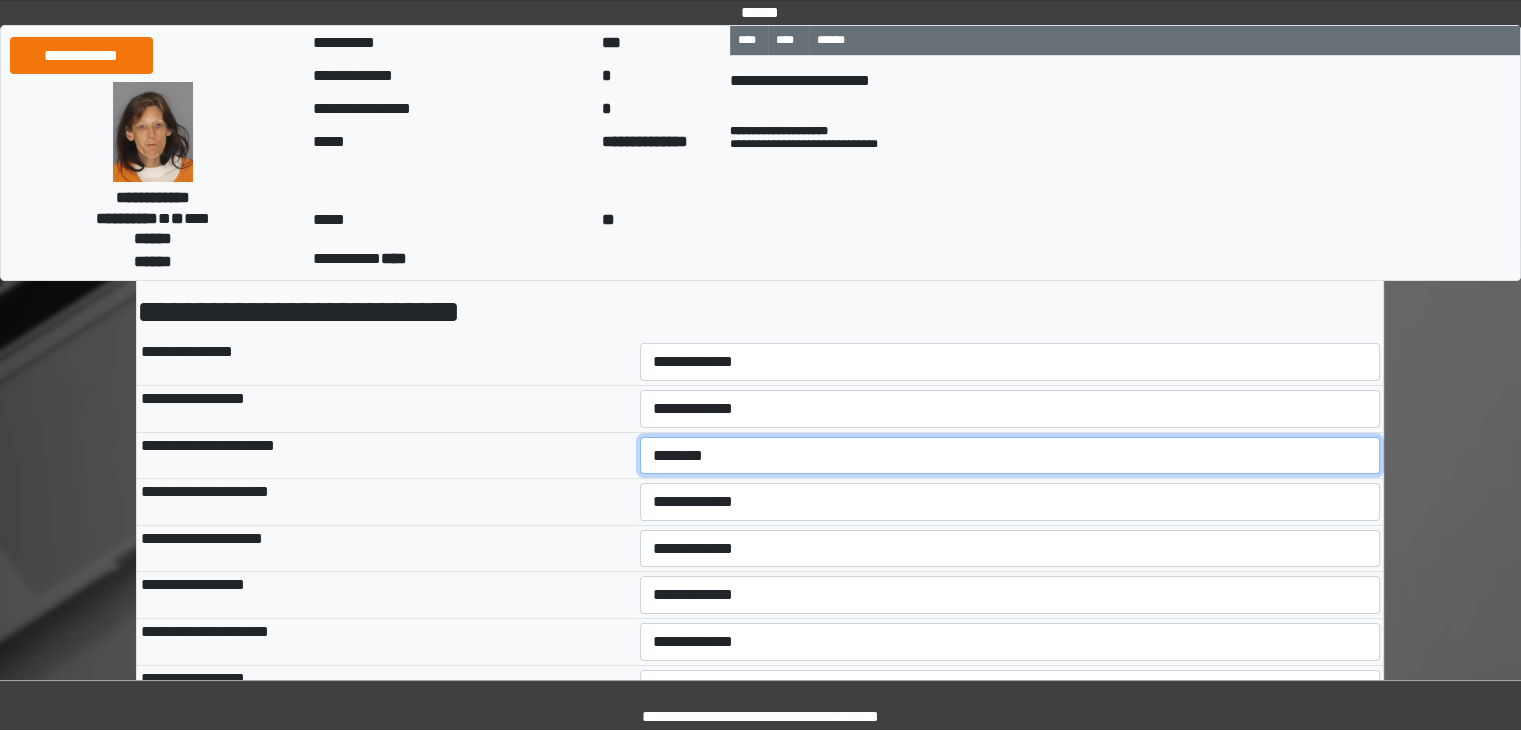 scroll, scrollTop: 200, scrollLeft: 0, axis: vertical 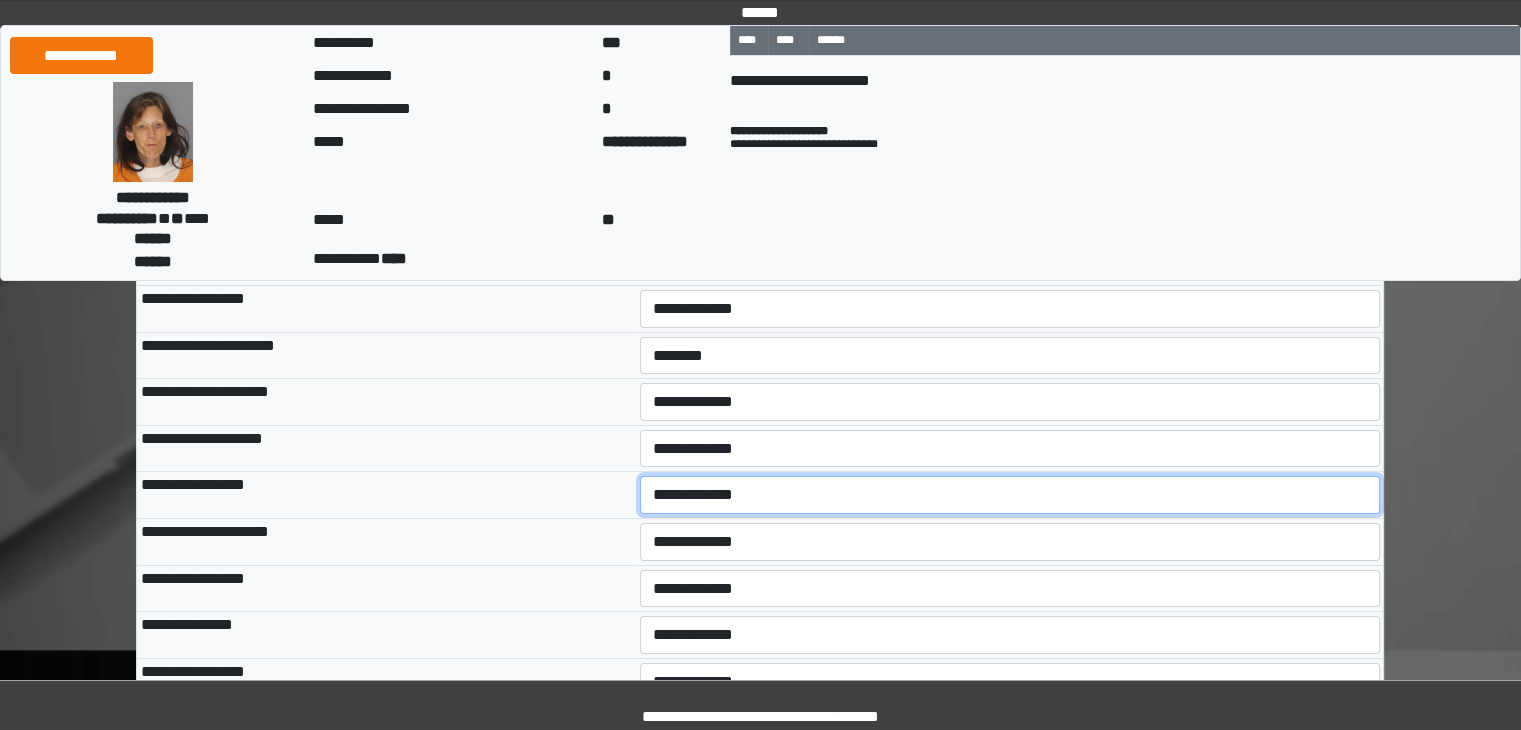 click on "**********" at bounding box center [1010, 495] 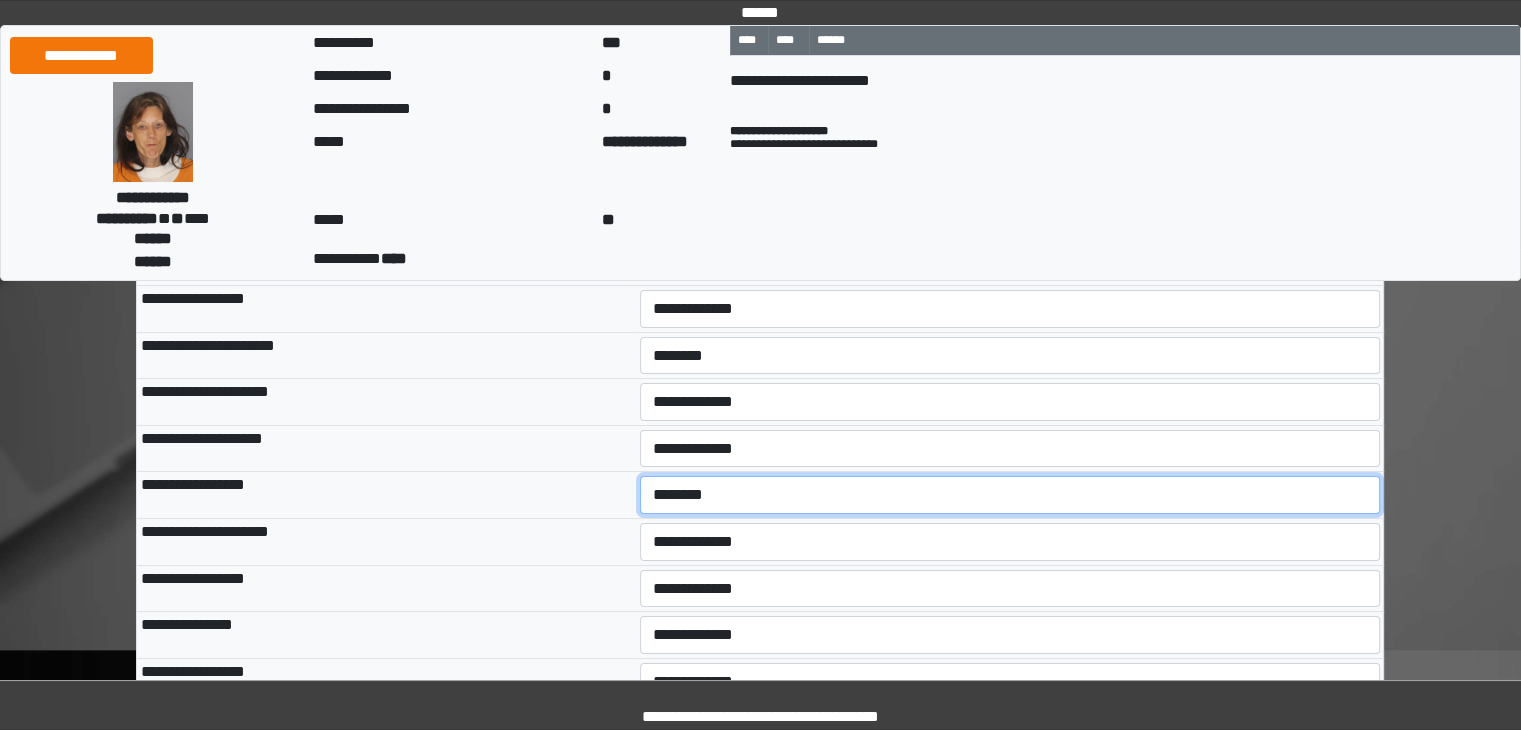 click on "**********" at bounding box center [1010, 495] 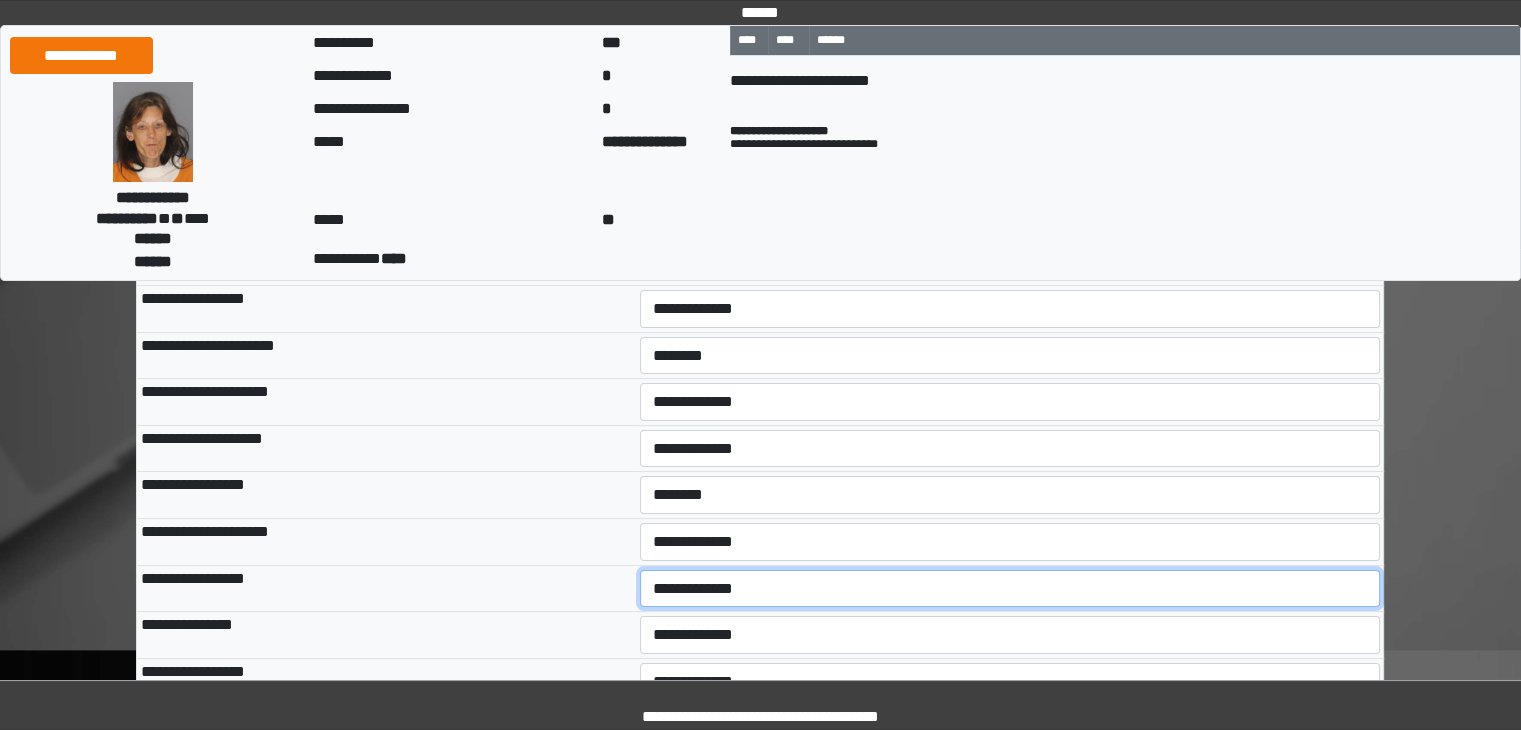 click on "**********" at bounding box center [1010, 589] 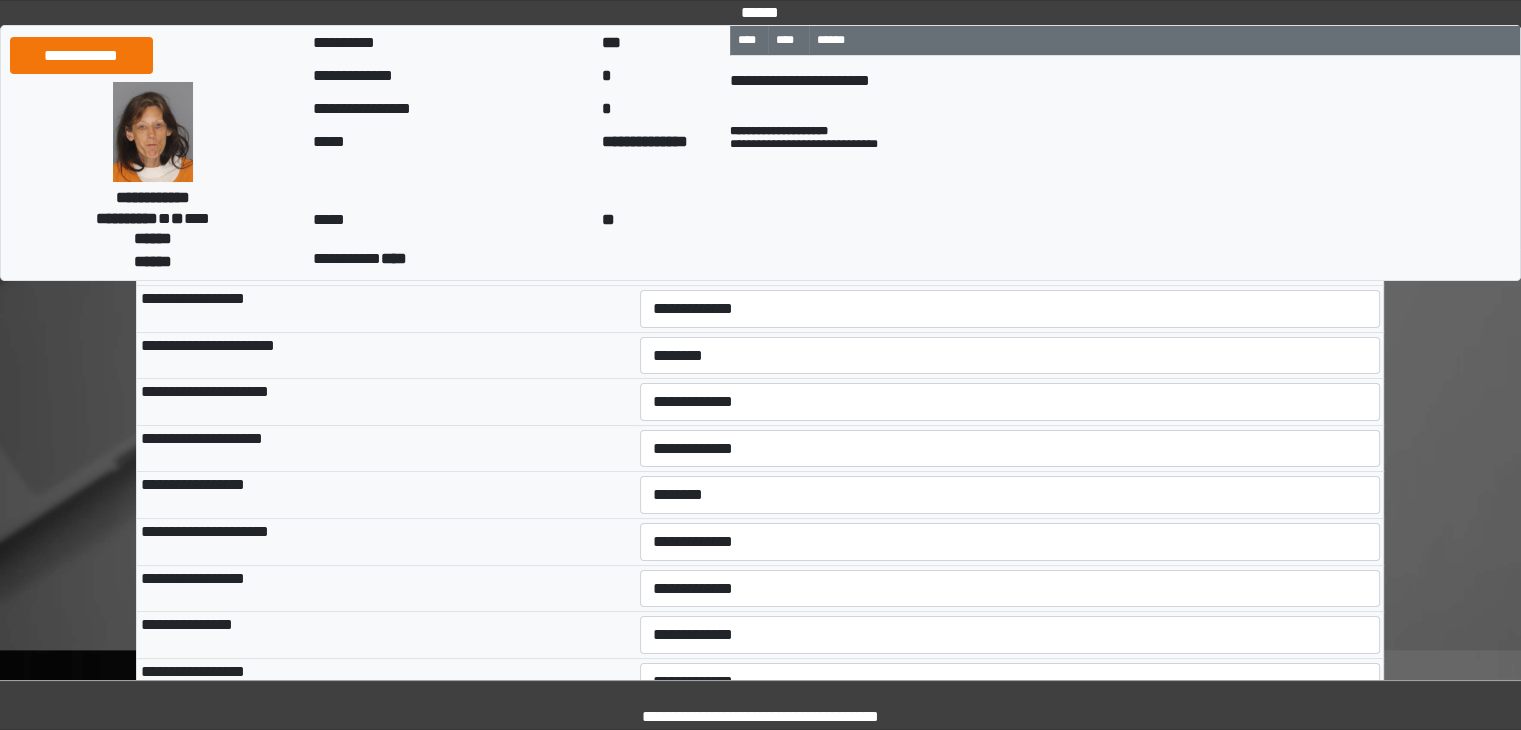 click on "**********" at bounding box center (386, 262) 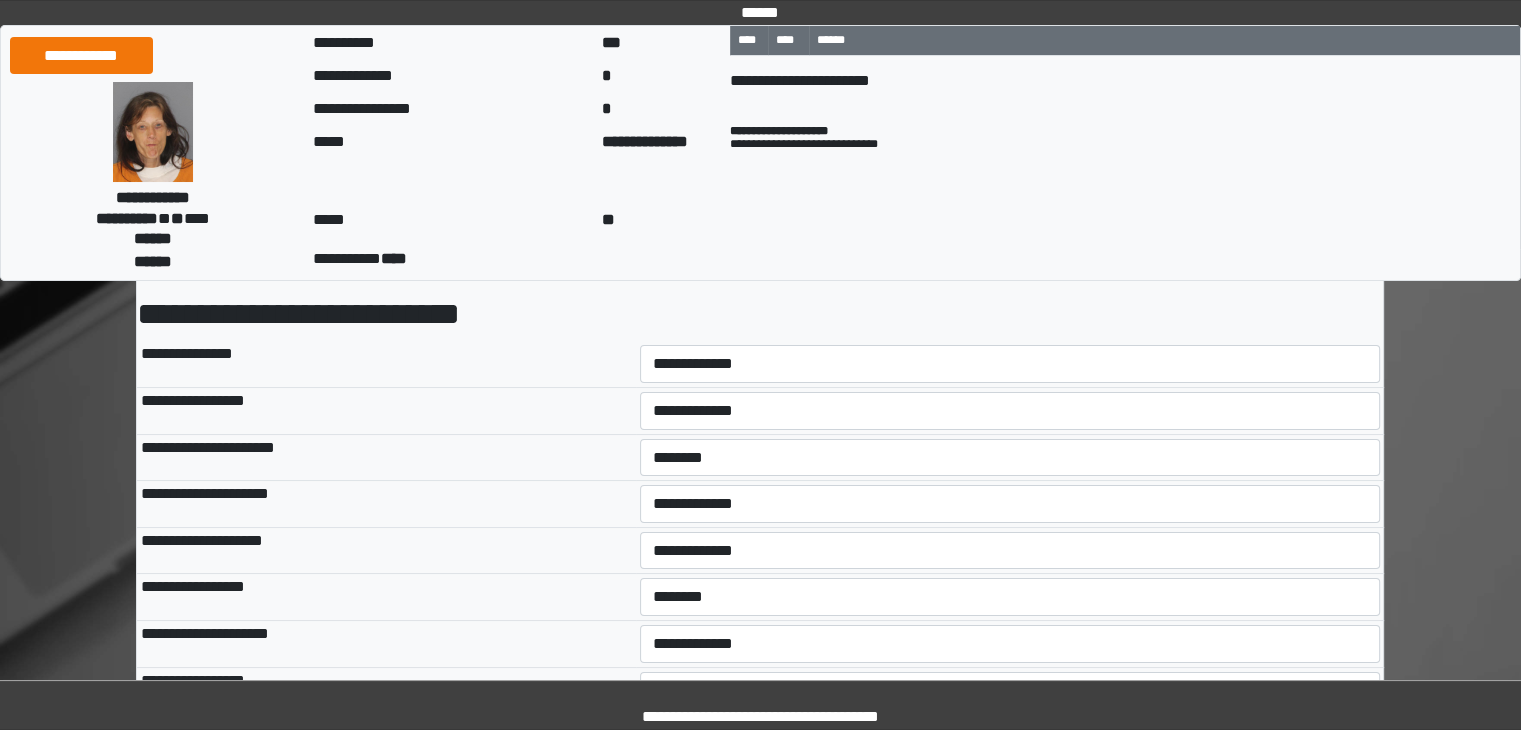 scroll, scrollTop: 100, scrollLeft: 0, axis: vertical 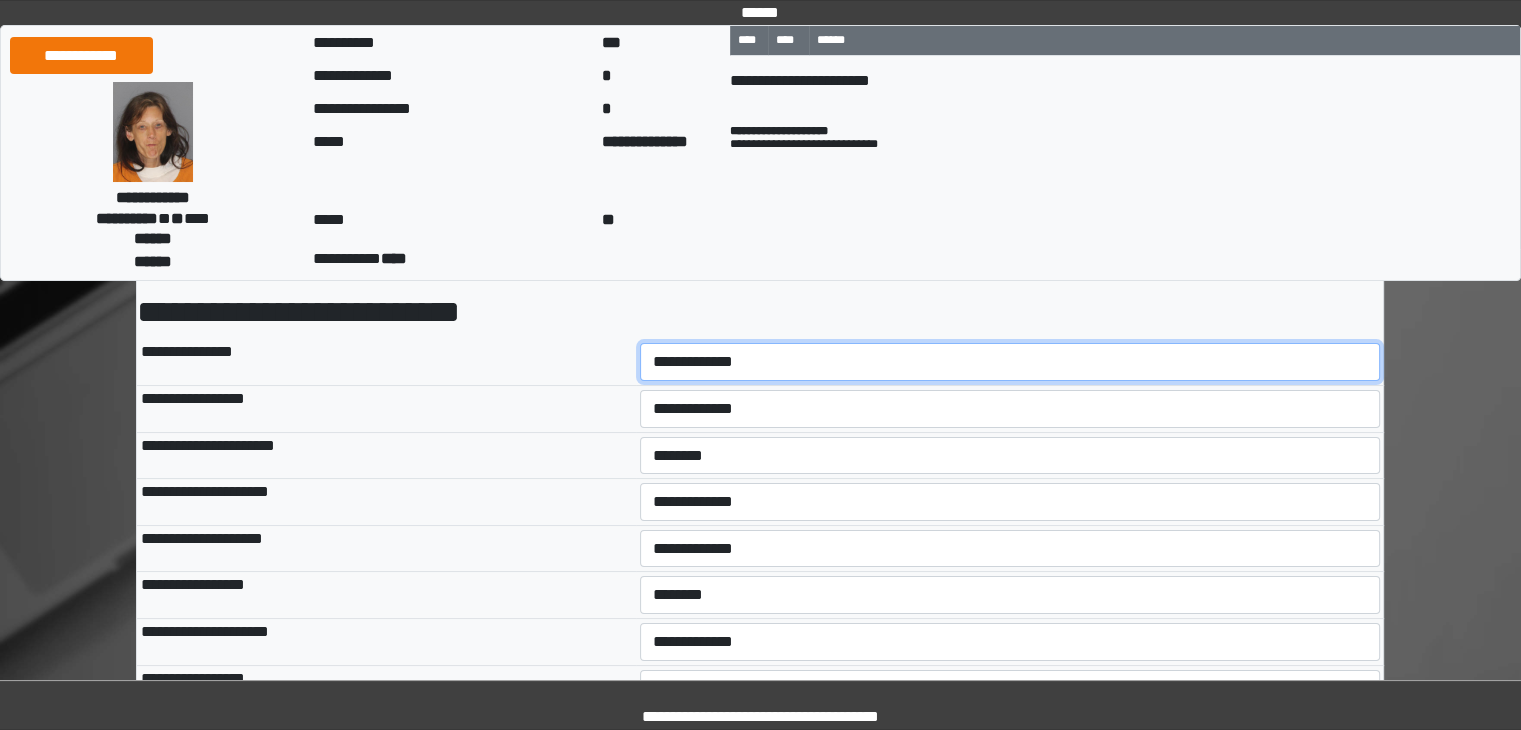 click on "**********" at bounding box center [1010, 362] 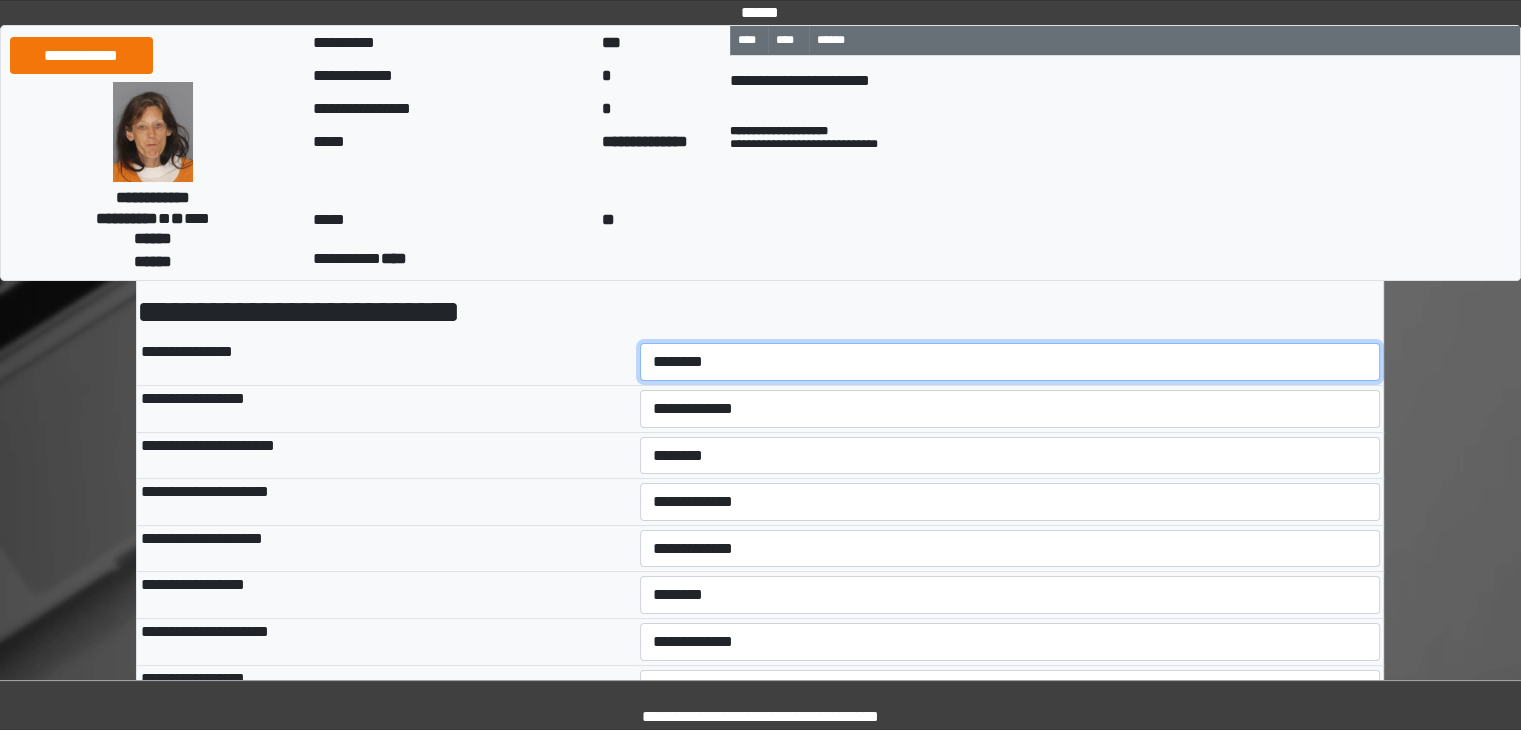 click on "**********" at bounding box center (1010, 362) 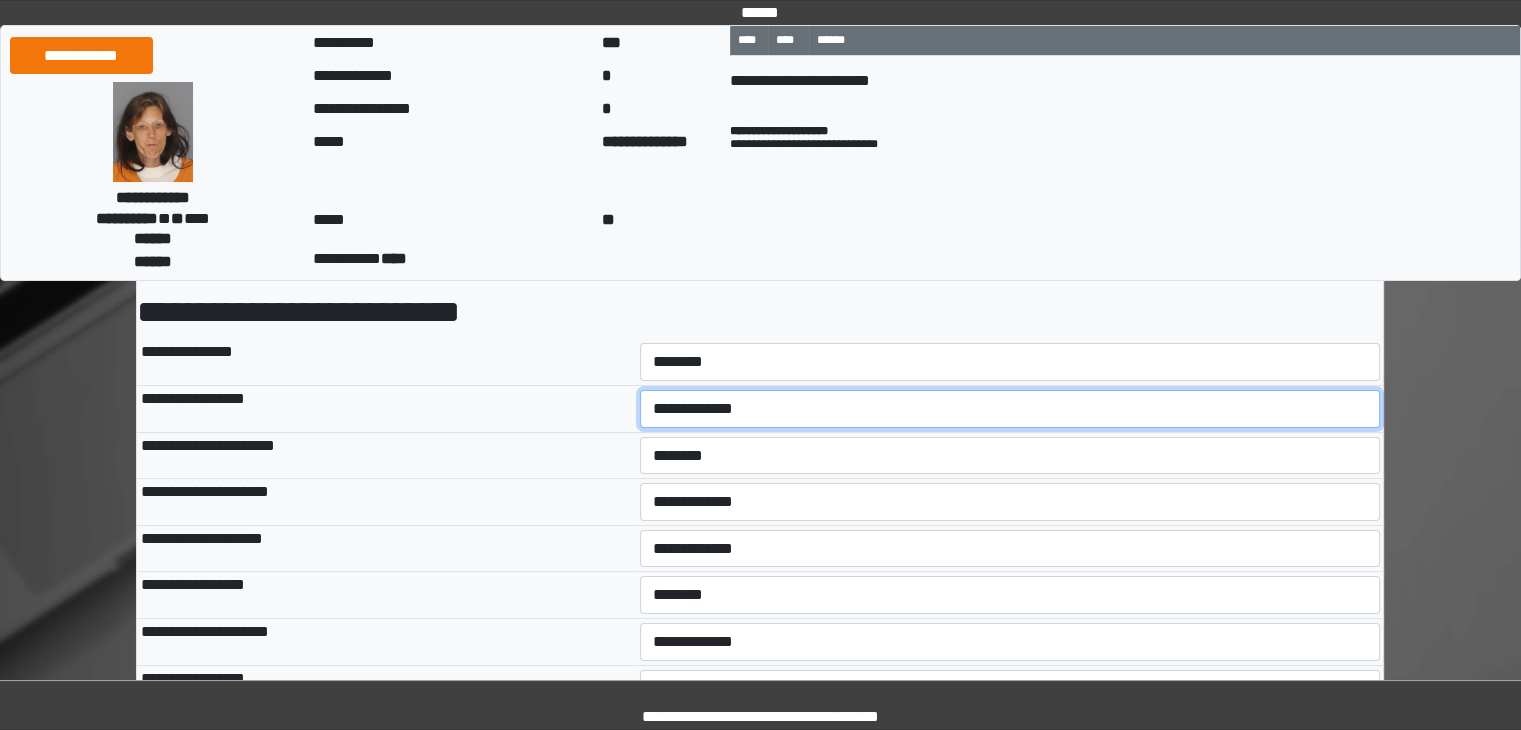 click on "**********" at bounding box center [1010, 409] 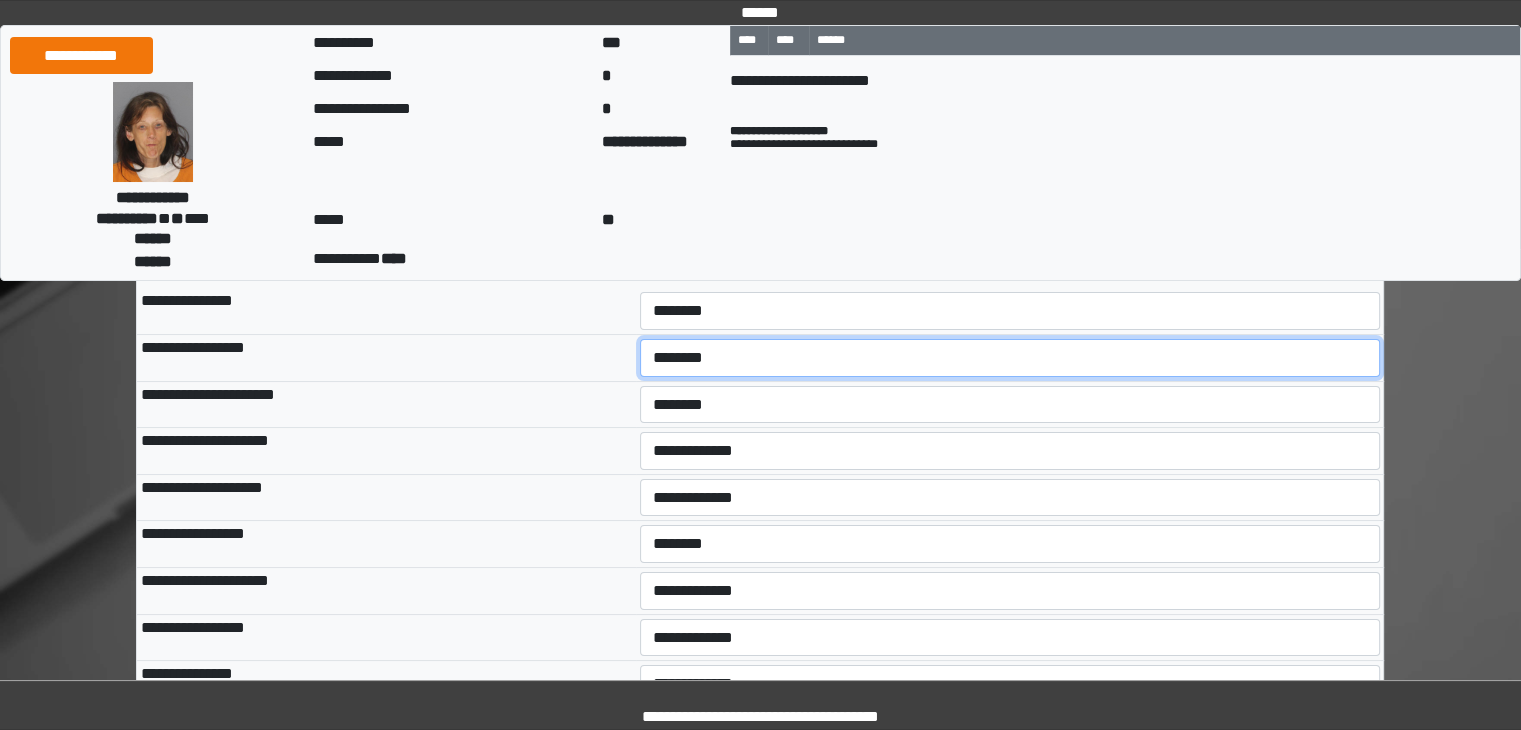 scroll, scrollTop: 200, scrollLeft: 0, axis: vertical 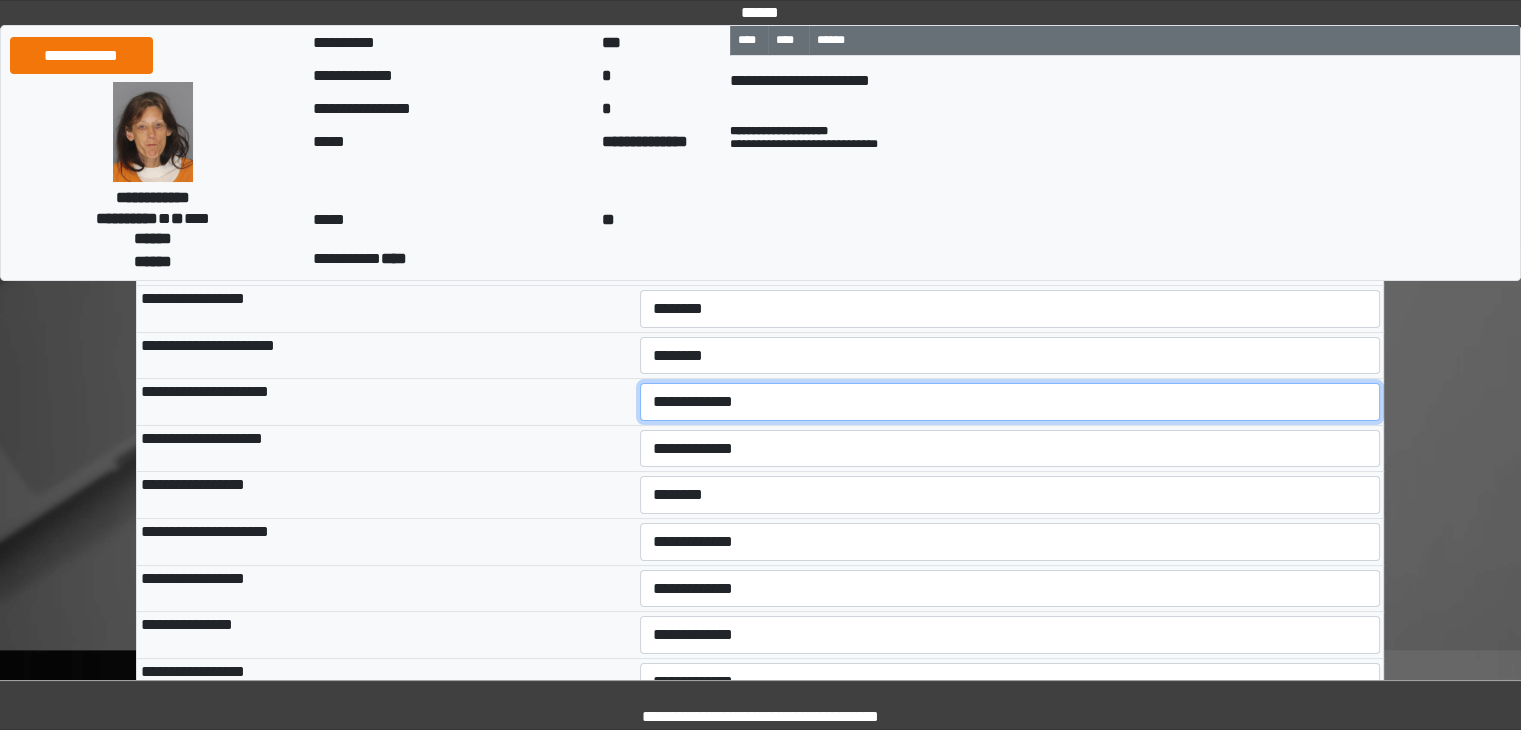 click on "**********" at bounding box center [1010, 402] 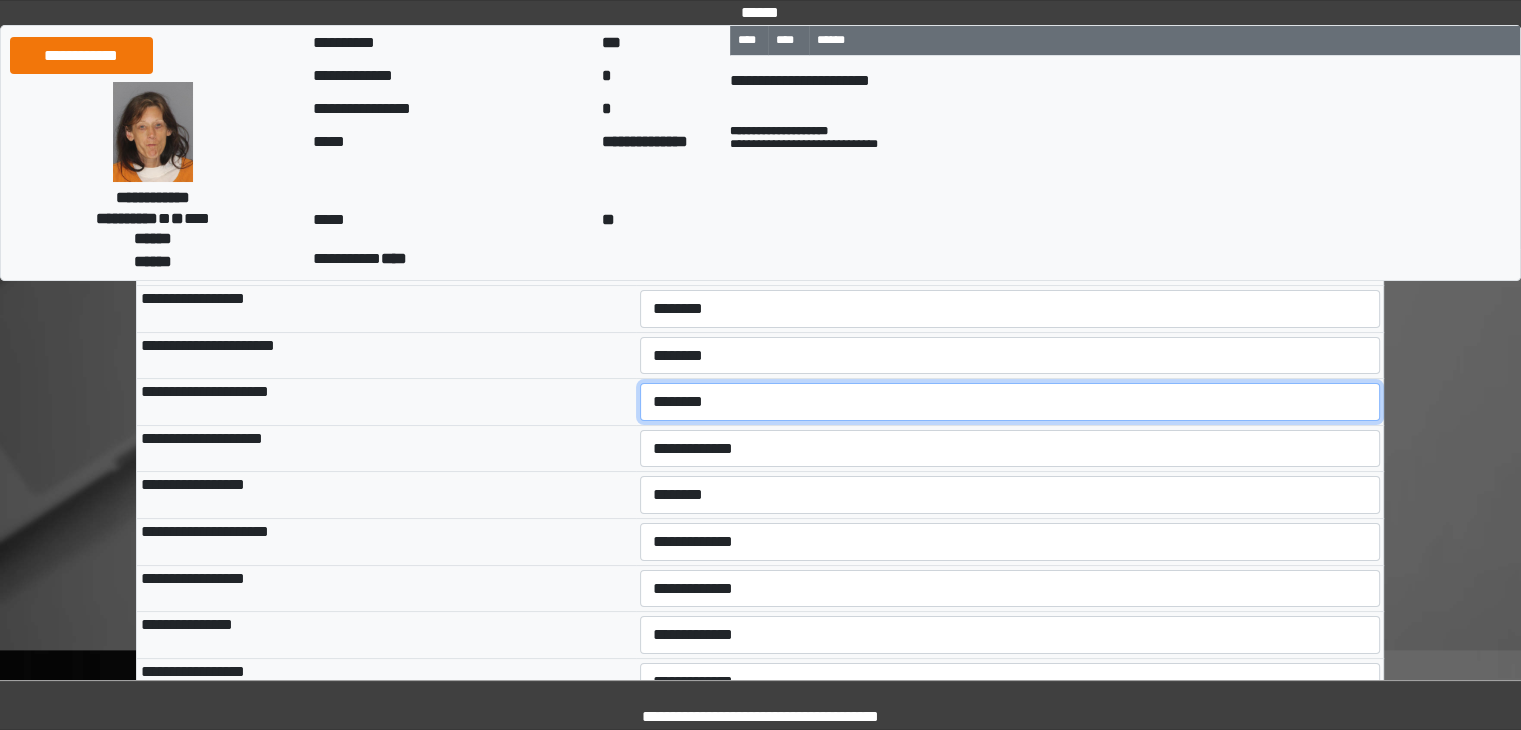 click on "**********" at bounding box center (1010, 402) 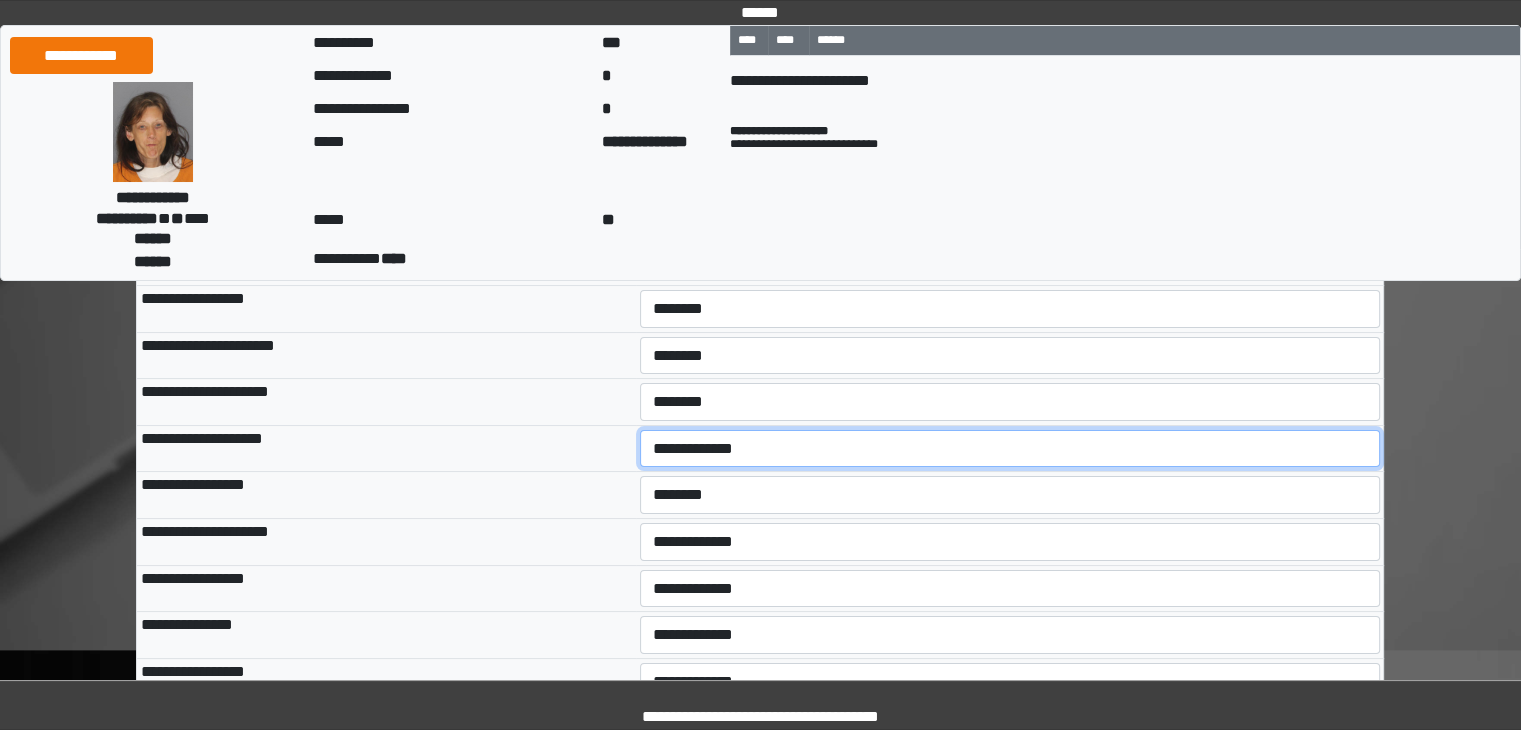 click on "**********" at bounding box center [1010, 449] 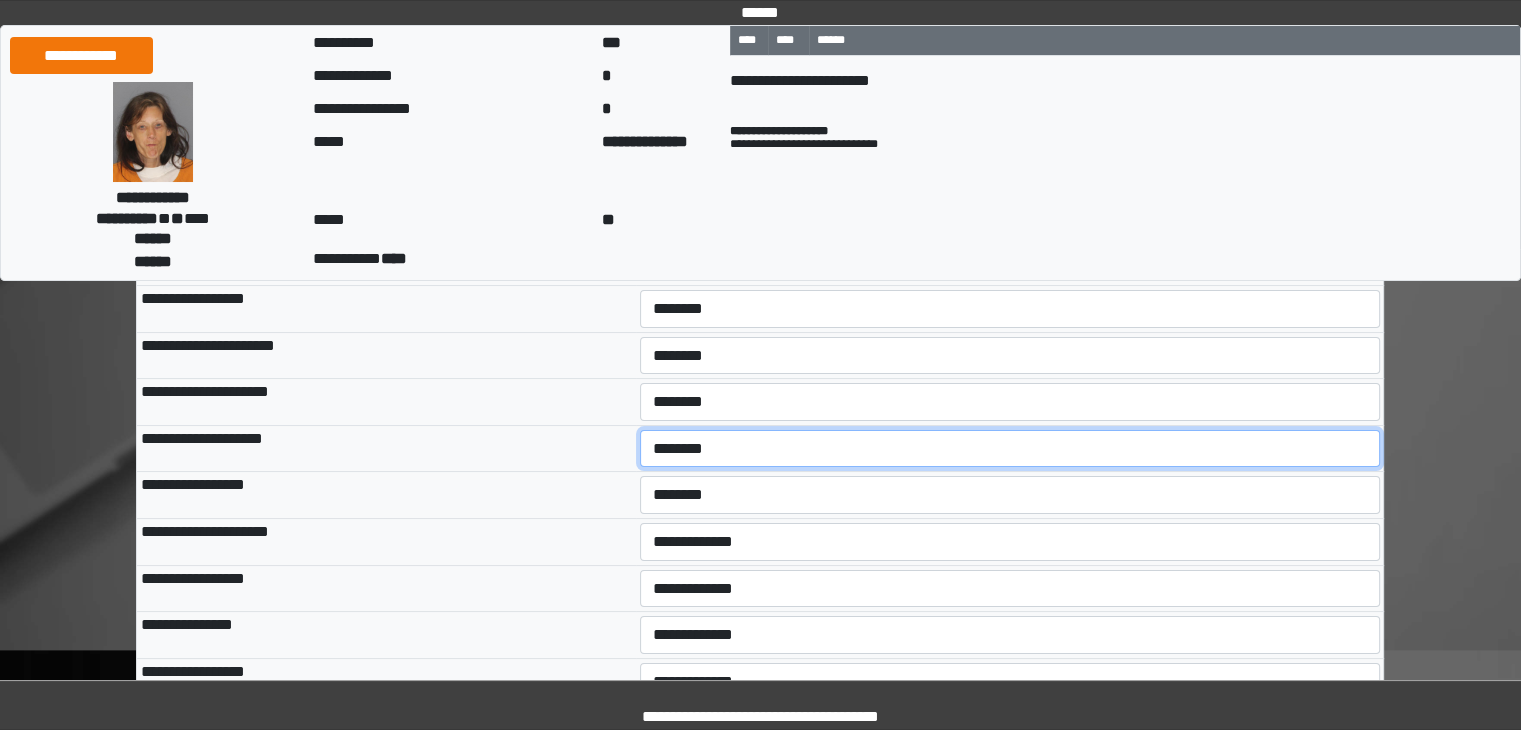 click on "**********" at bounding box center (1010, 449) 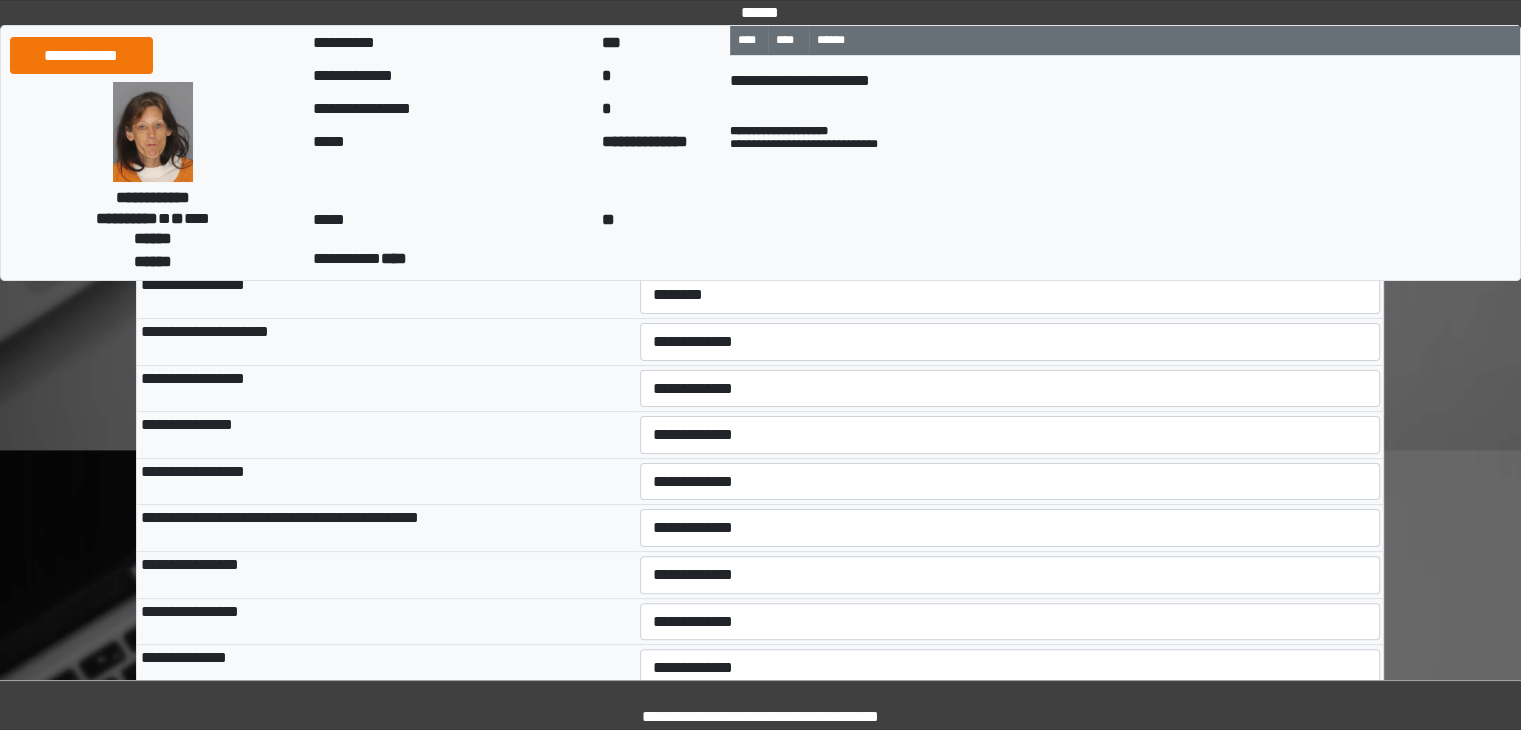 scroll, scrollTop: 300, scrollLeft: 0, axis: vertical 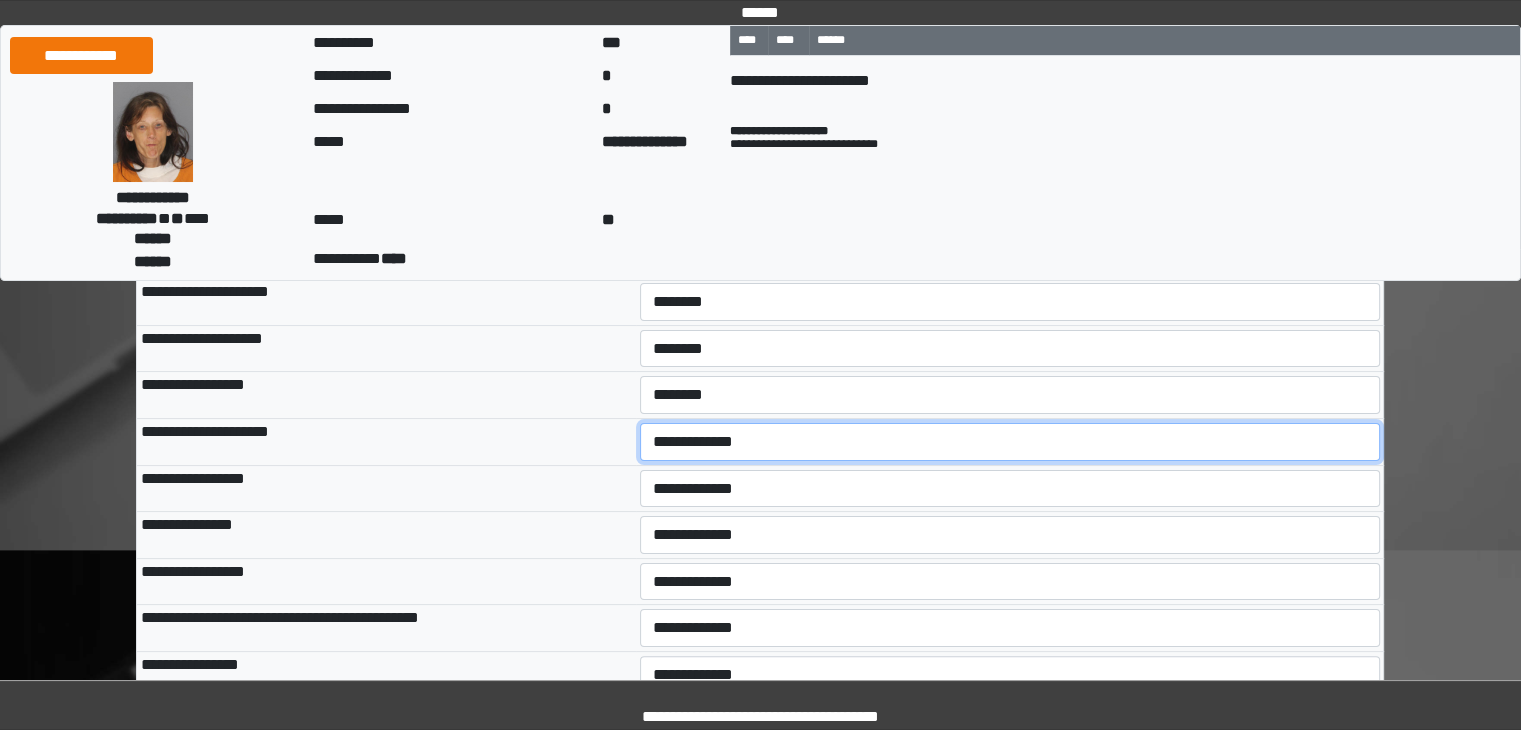 click on "**********" at bounding box center (1010, 442) 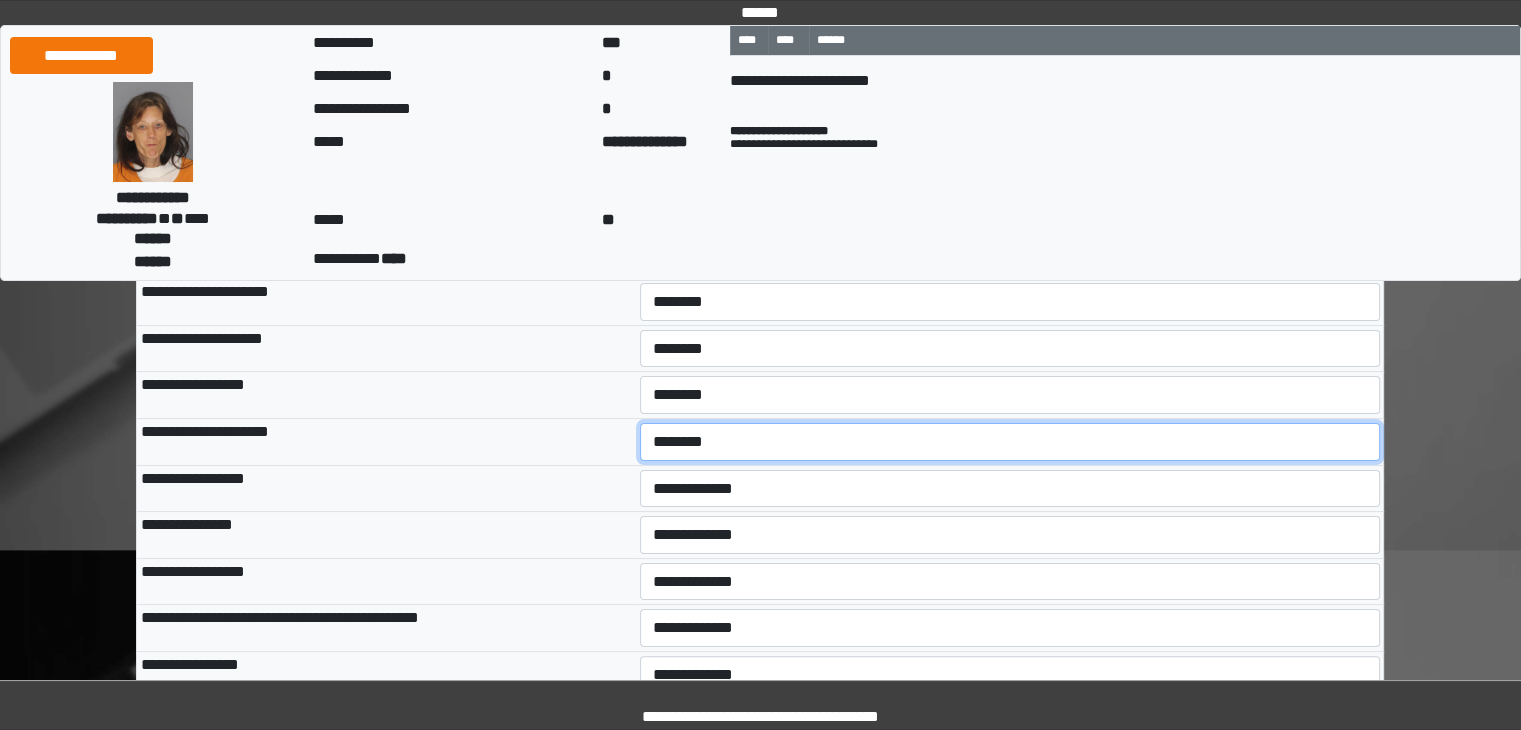 click on "**********" at bounding box center [1010, 442] 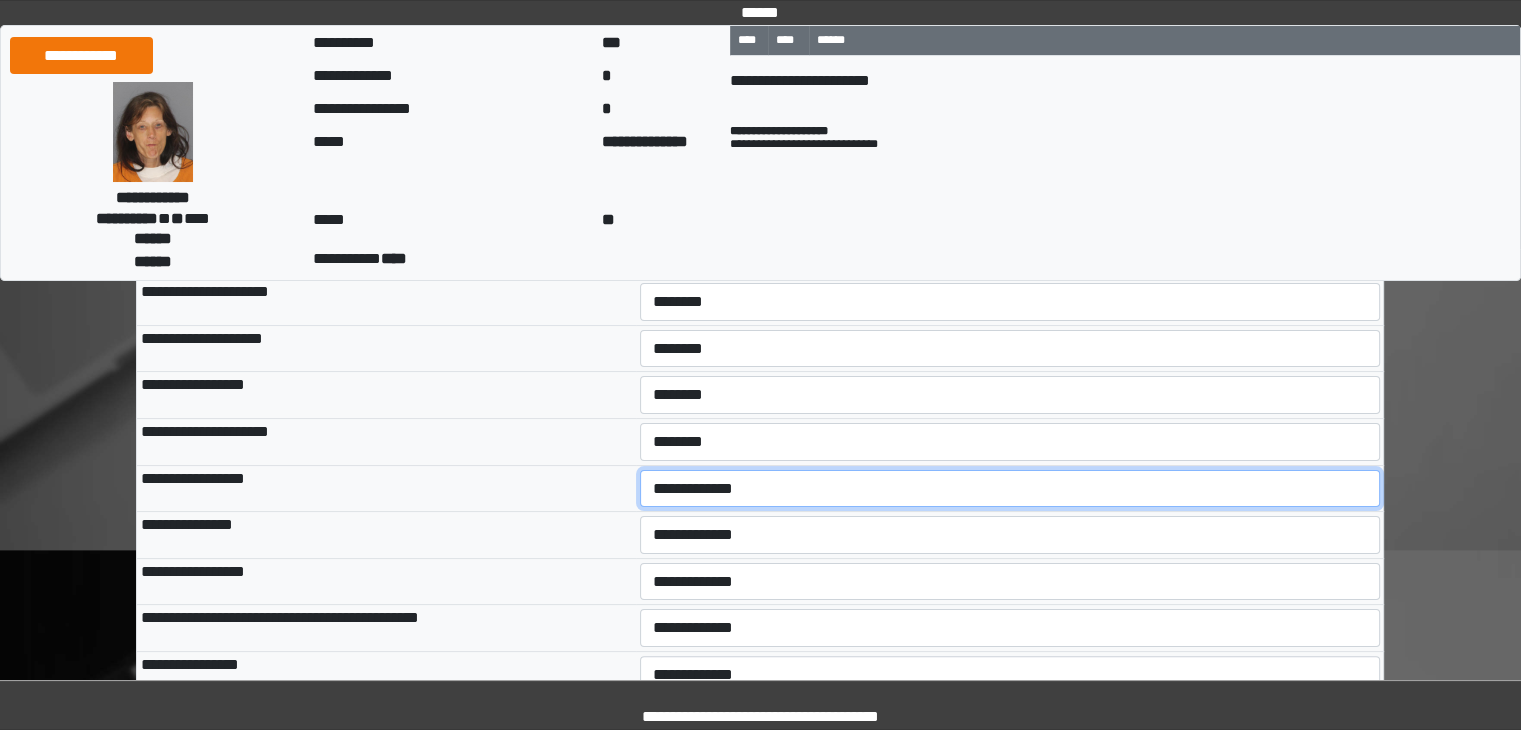 click on "**********" at bounding box center [1010, 489] 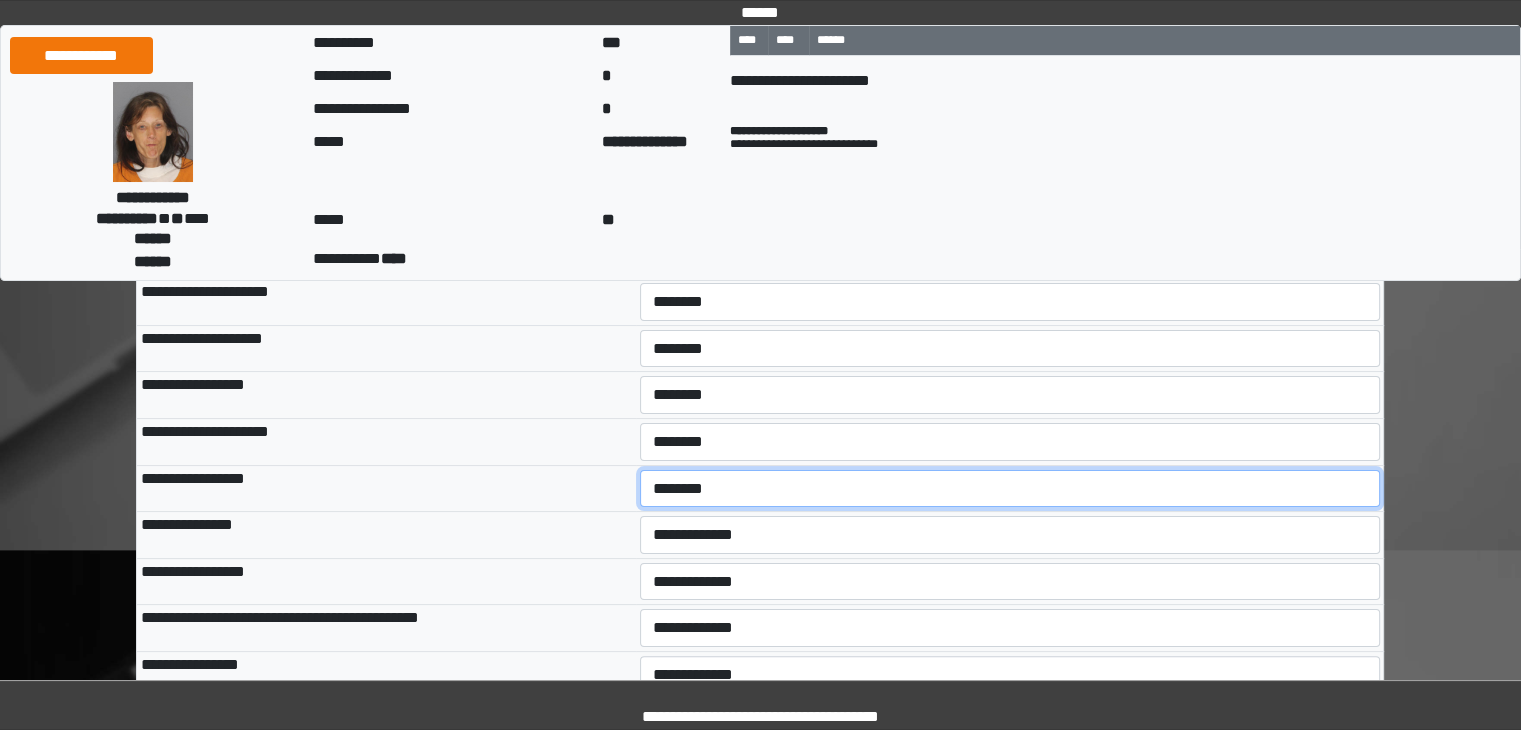 click on "**********" at bounding box center [1010, 489] 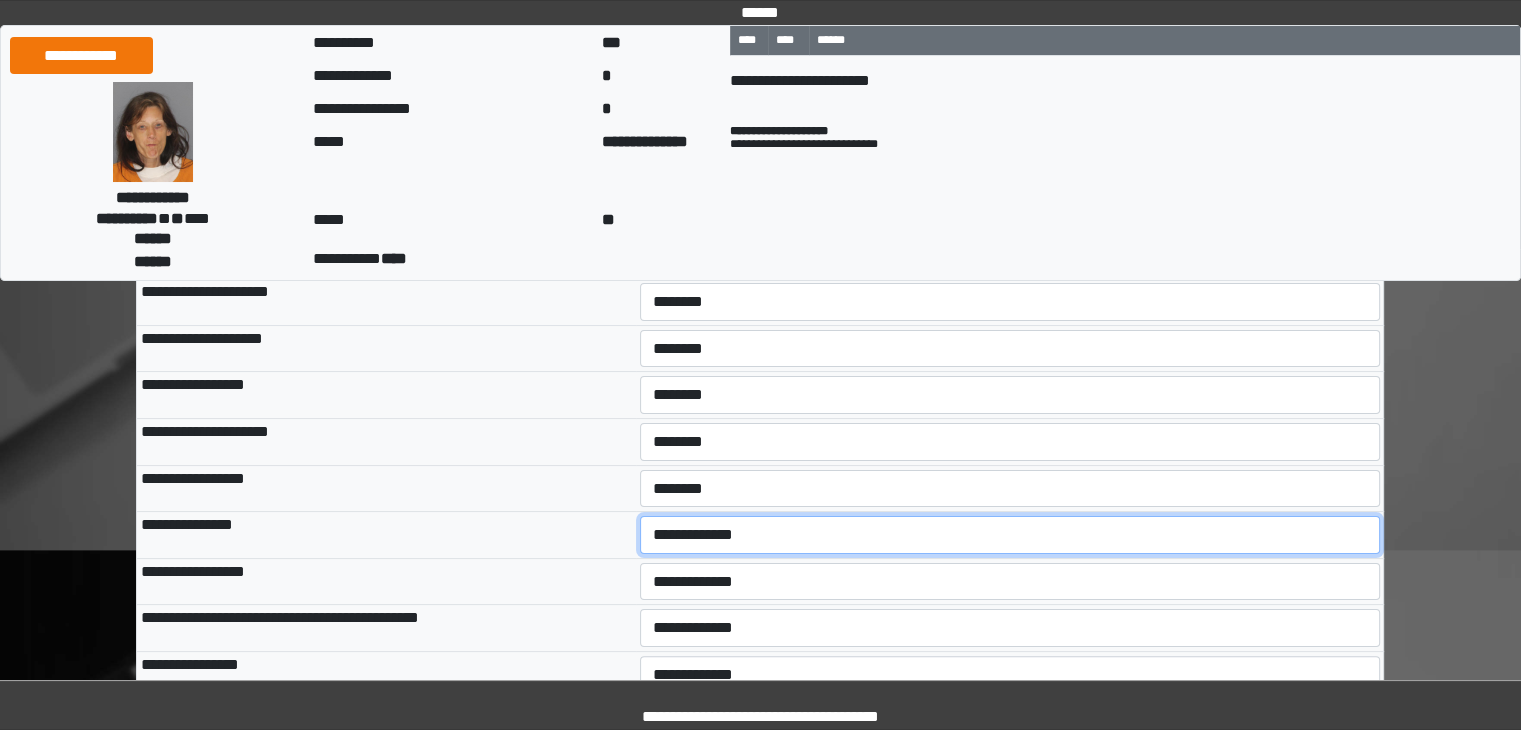 click on "**********" at bounding box center [1010, 535] 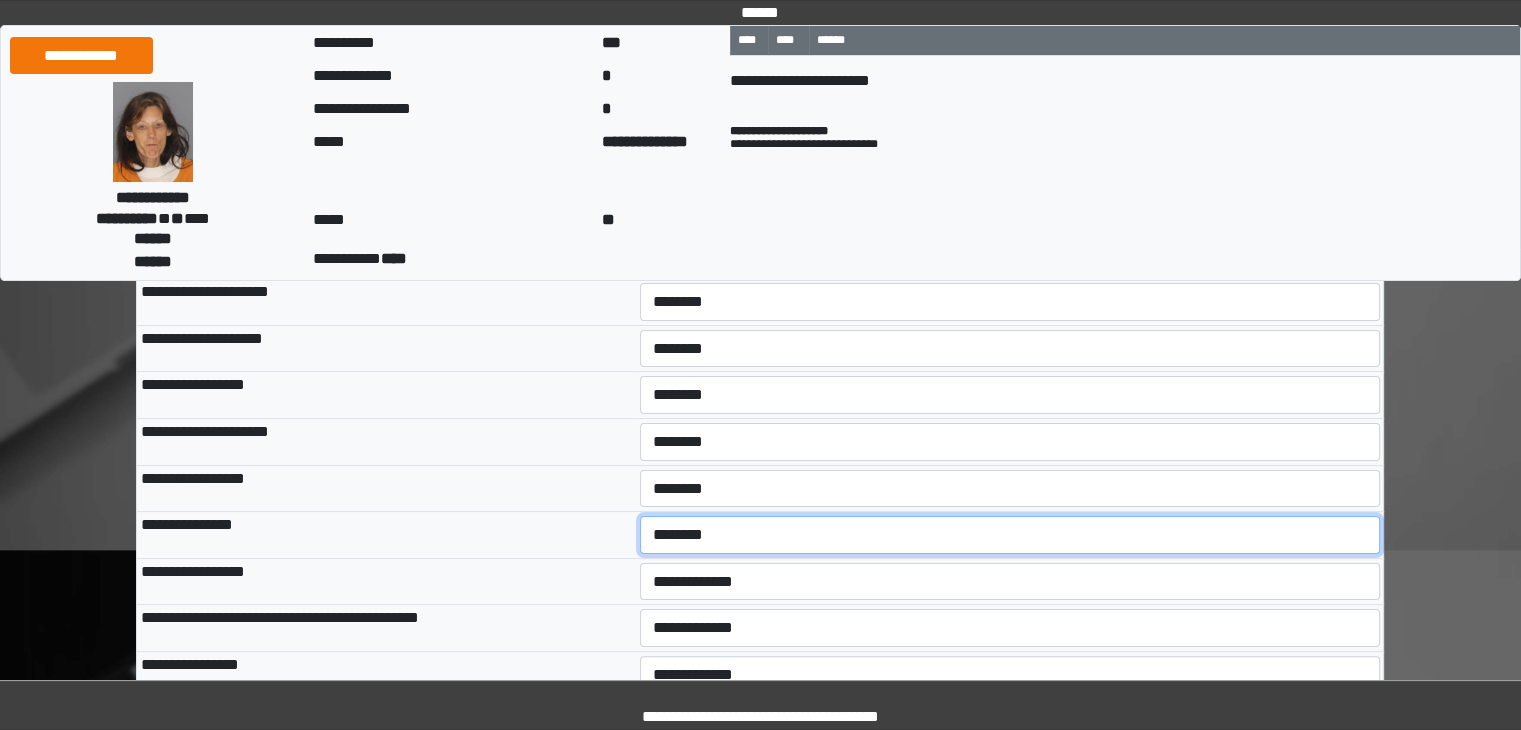 click on "**********" at bounding box center [1010, 535] 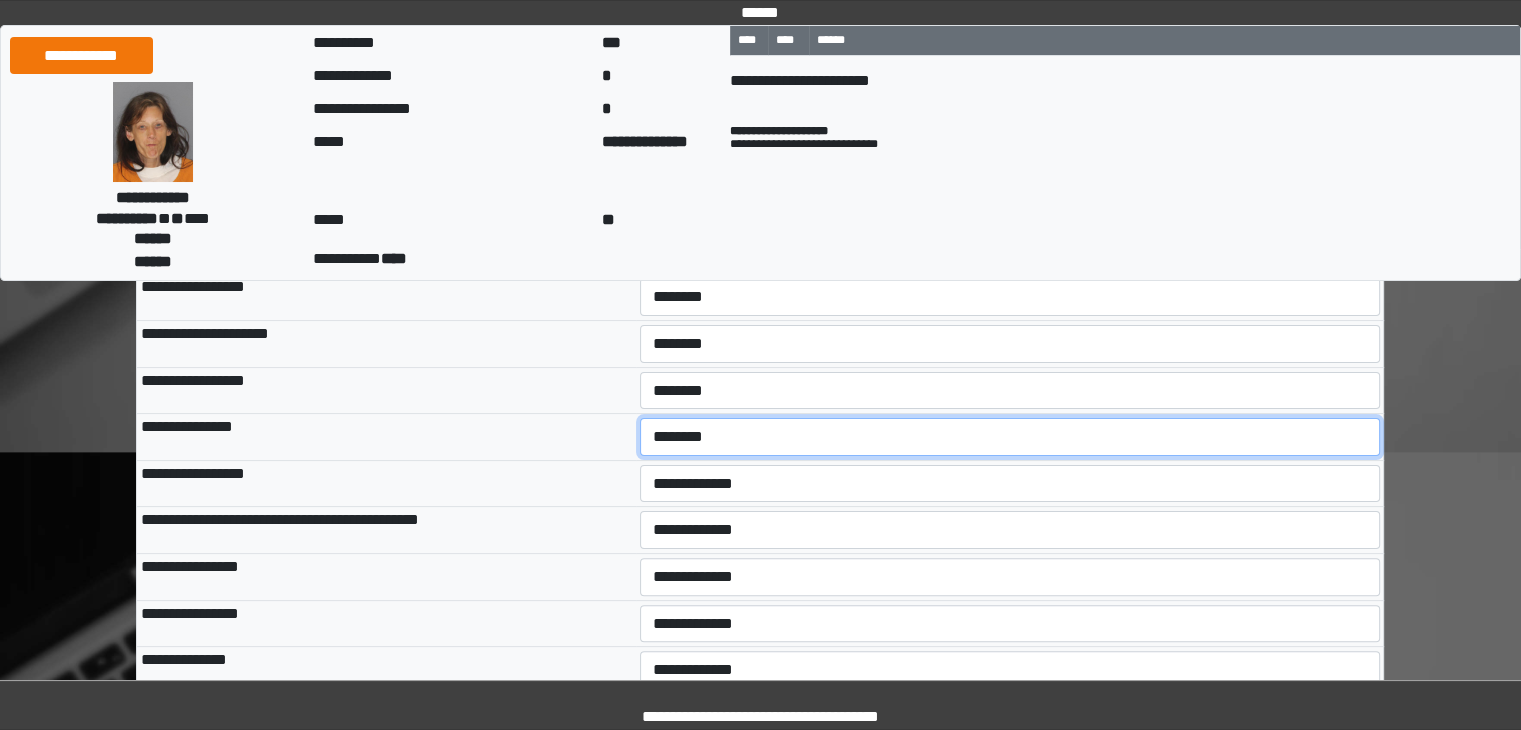 scroll, scrollTop: 500, scrollLeft: 0, axis: vertical 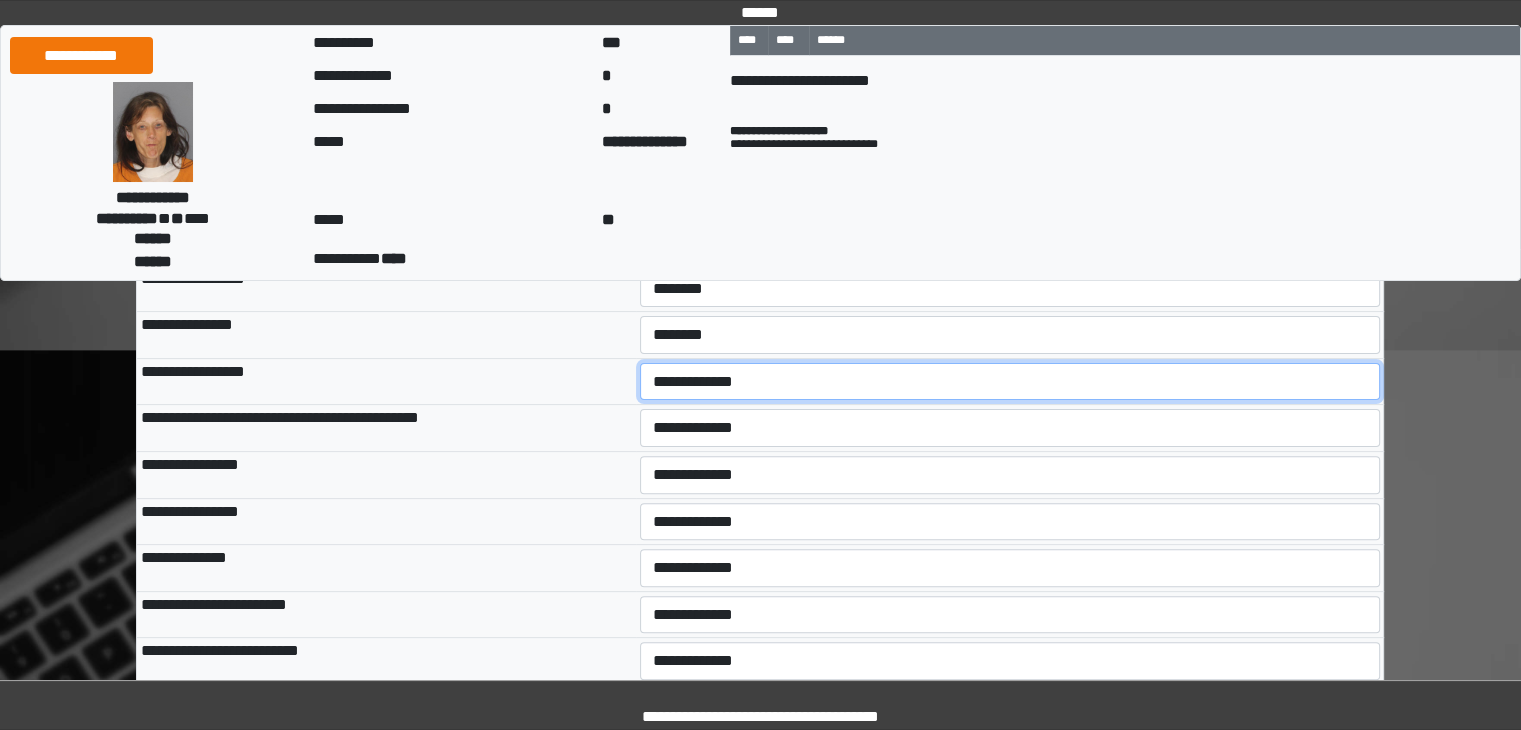click on "**********" at bounding box center [1010, 382] 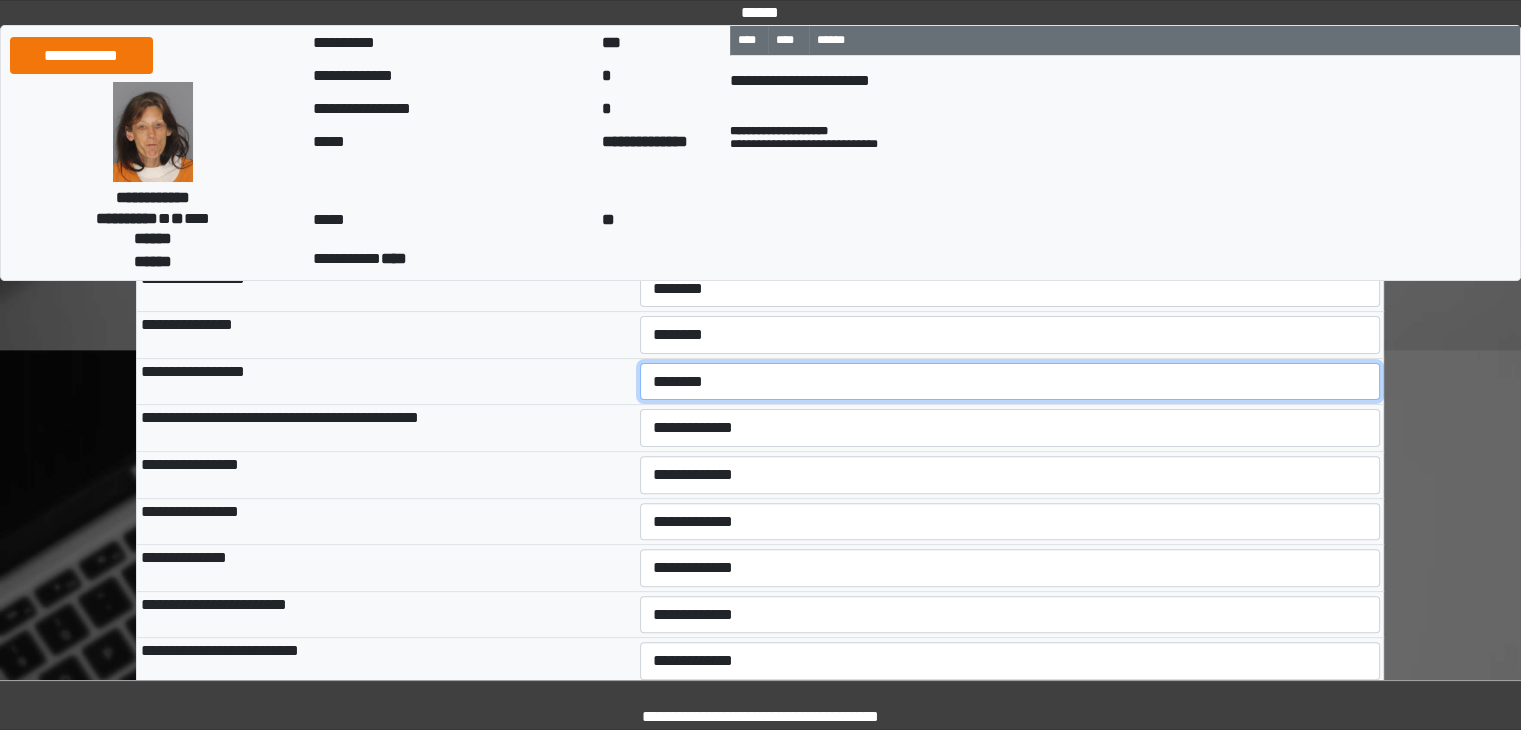 click on "**********" at bounding box center (1010, 382) 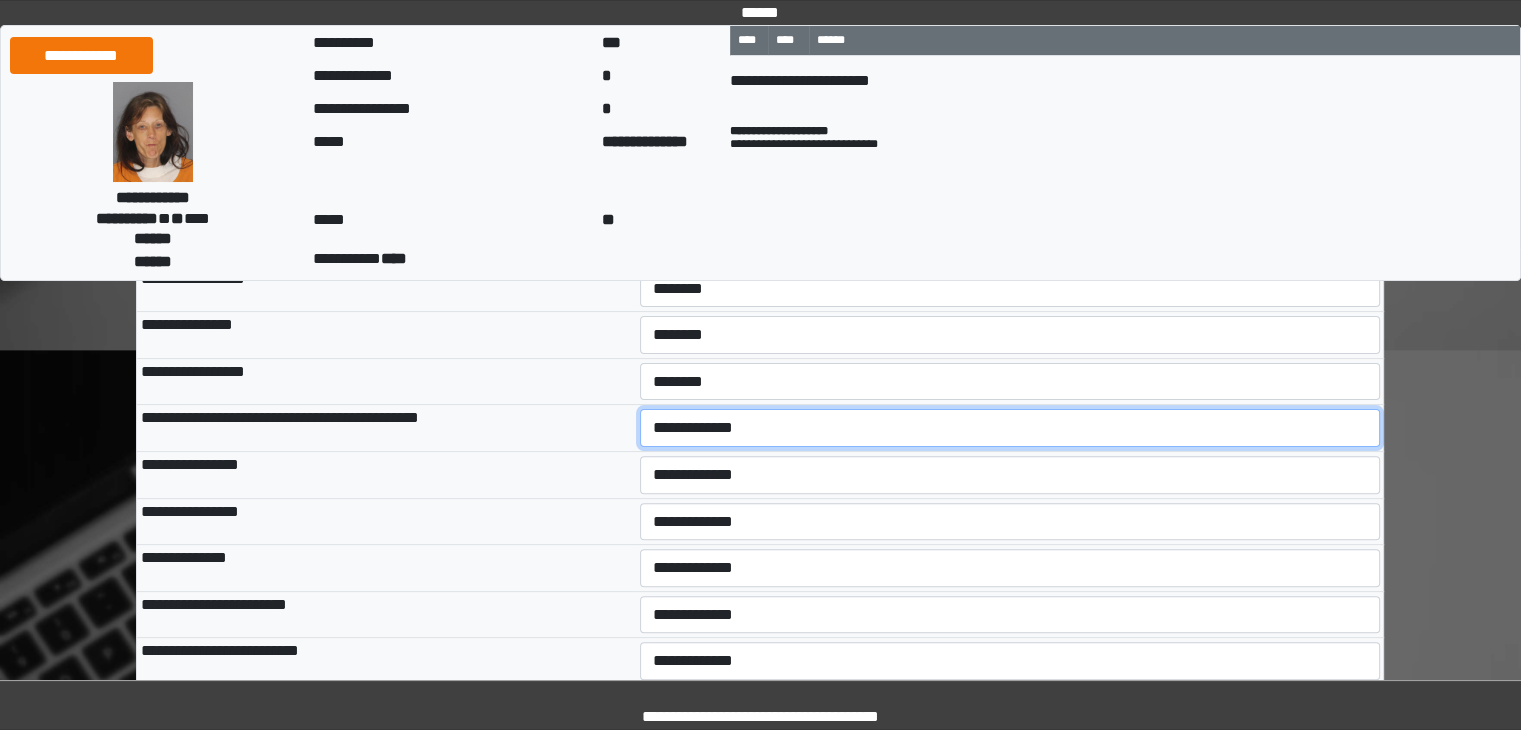 click on "**********" at bounding box center [1010, 428] 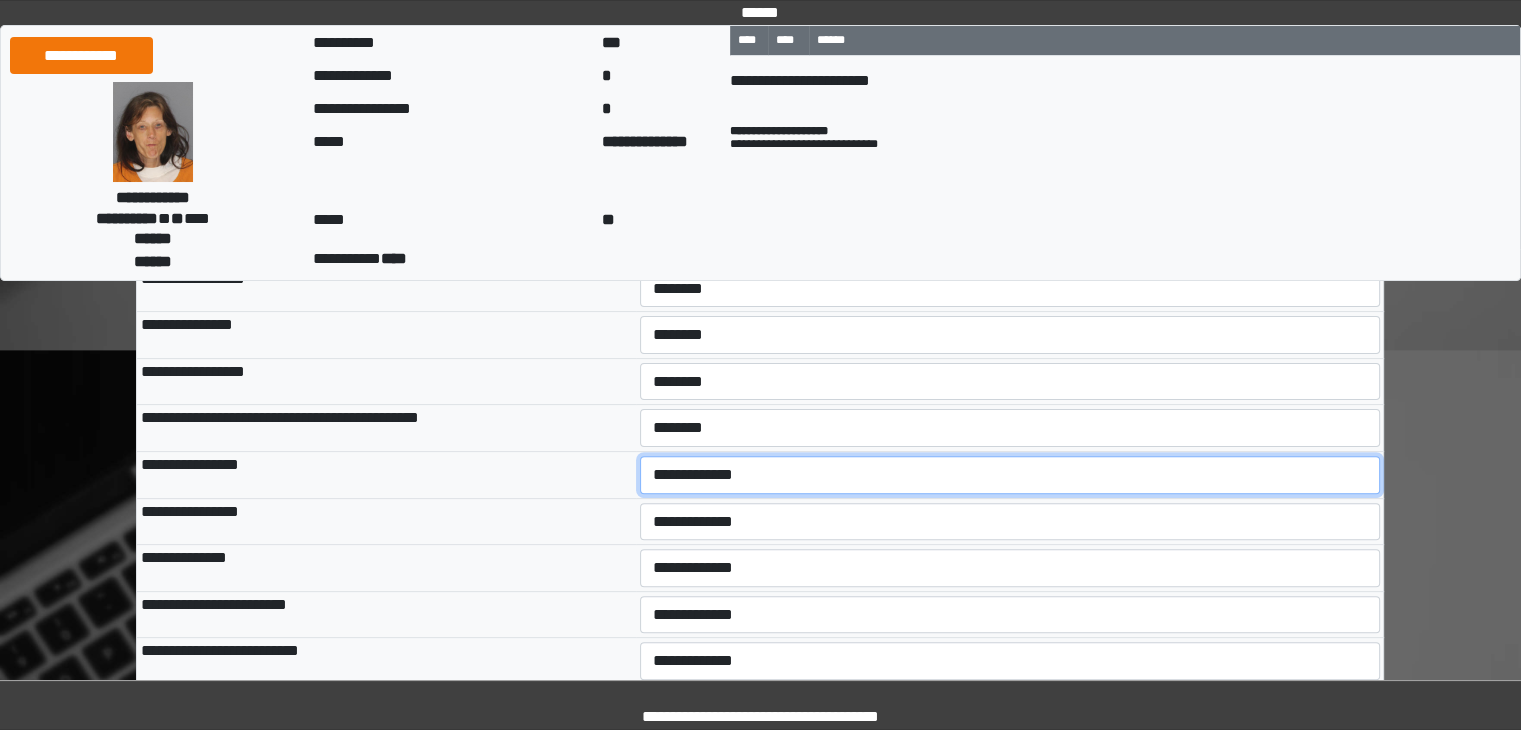 click on "**********" at bounding box center [1010, 475] 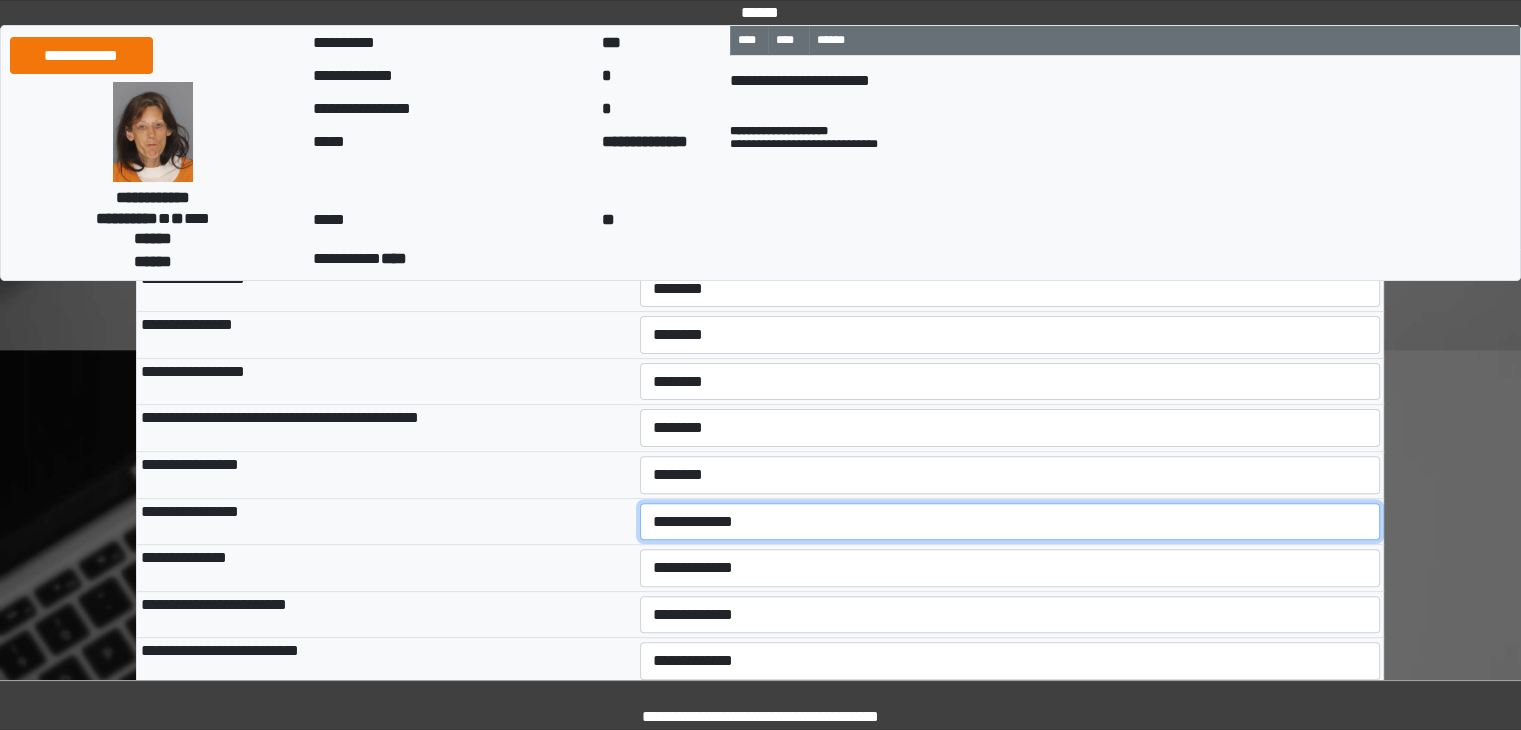 click on "**********" at bounding box center [1010, 522] 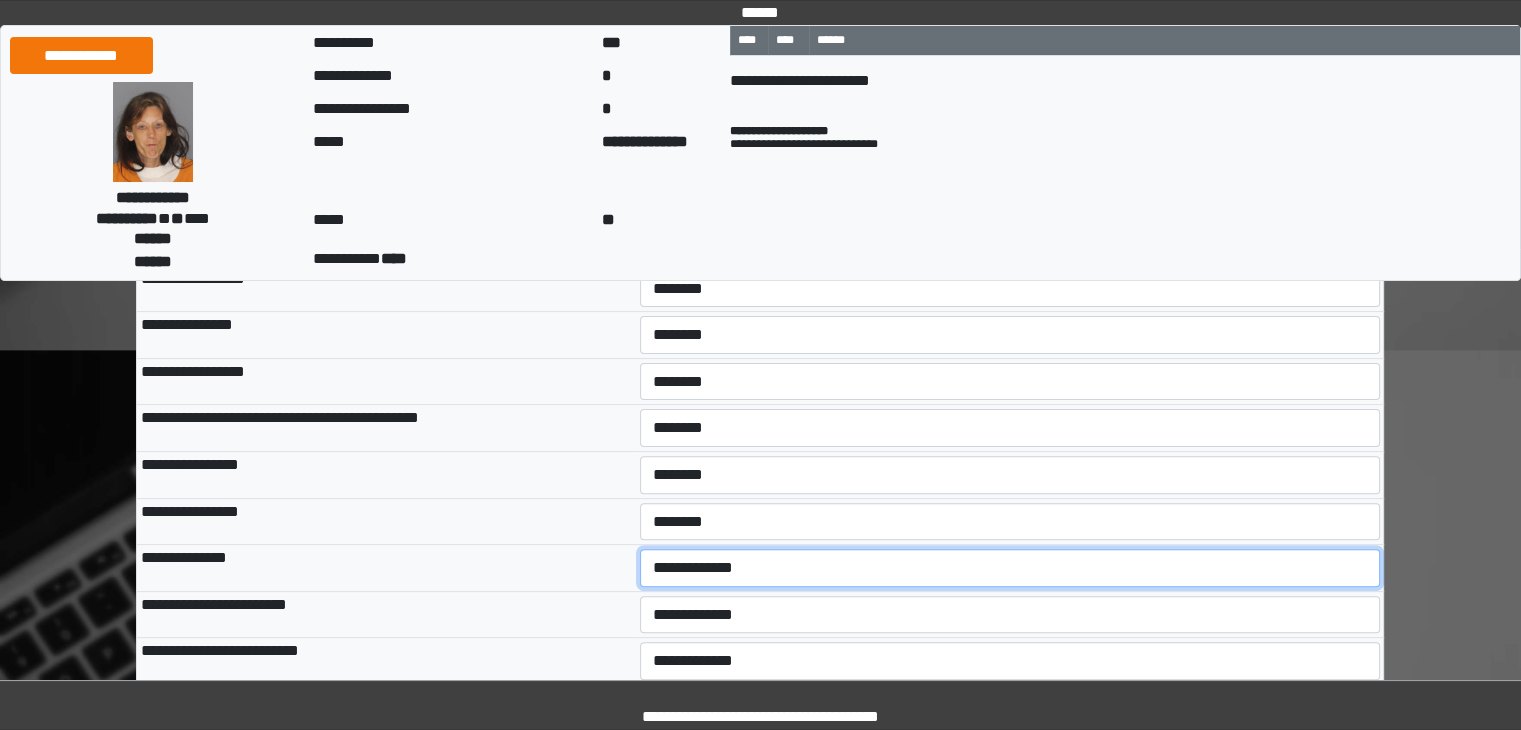 click on "**********" at bounding box center (1010, 568) 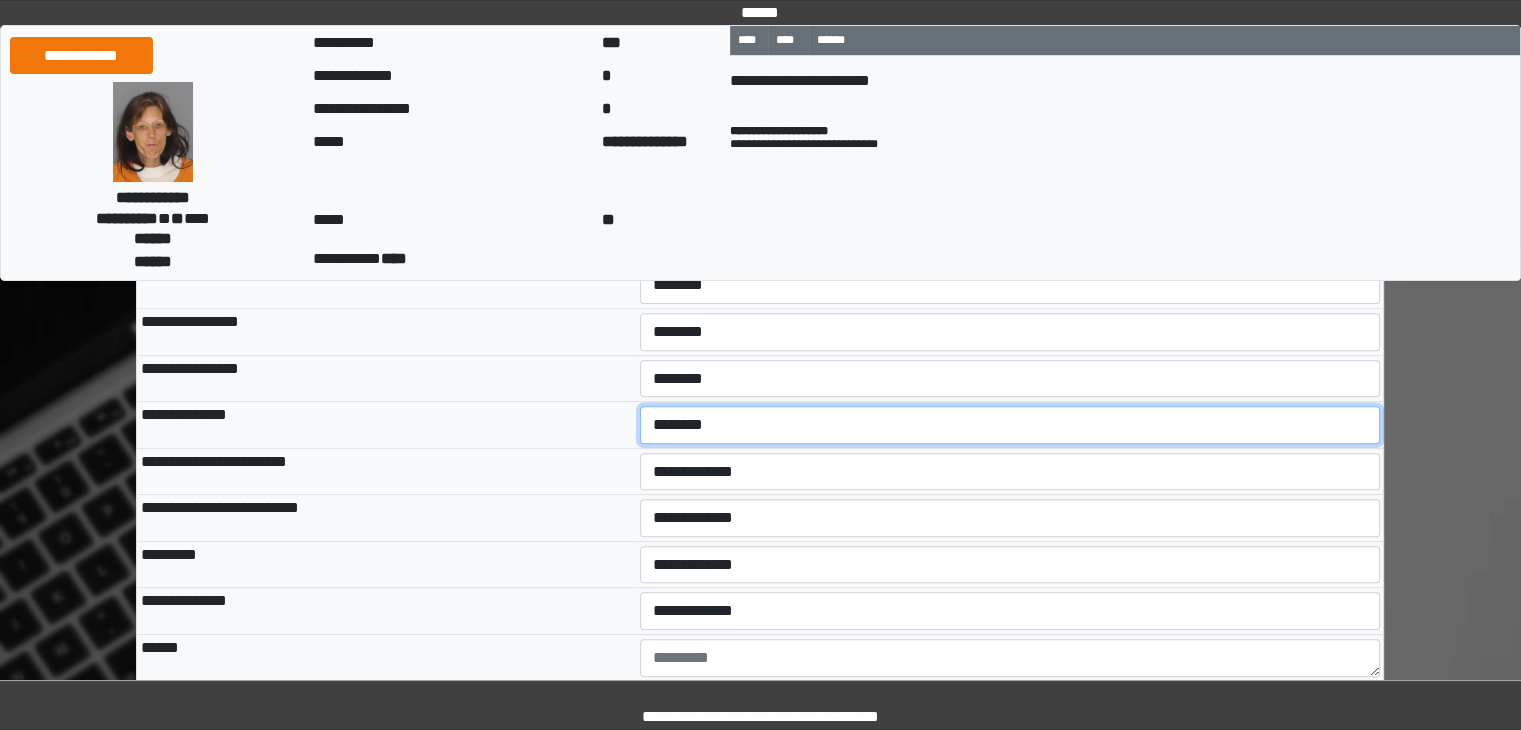 scroll, scrollTop: 700, scrollLeft: 0, axis: vertical 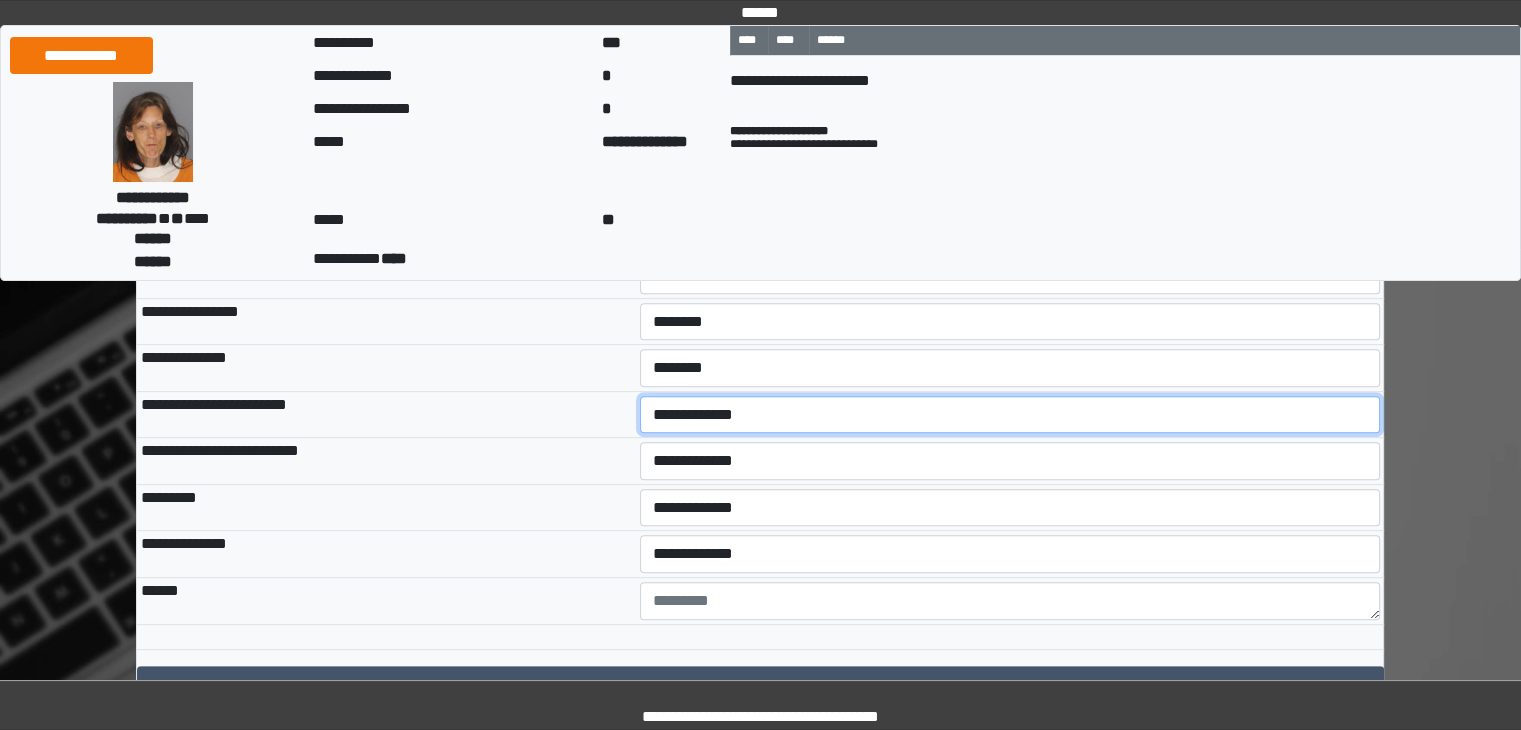 click on "**********" at bounding box center (1010, 415) 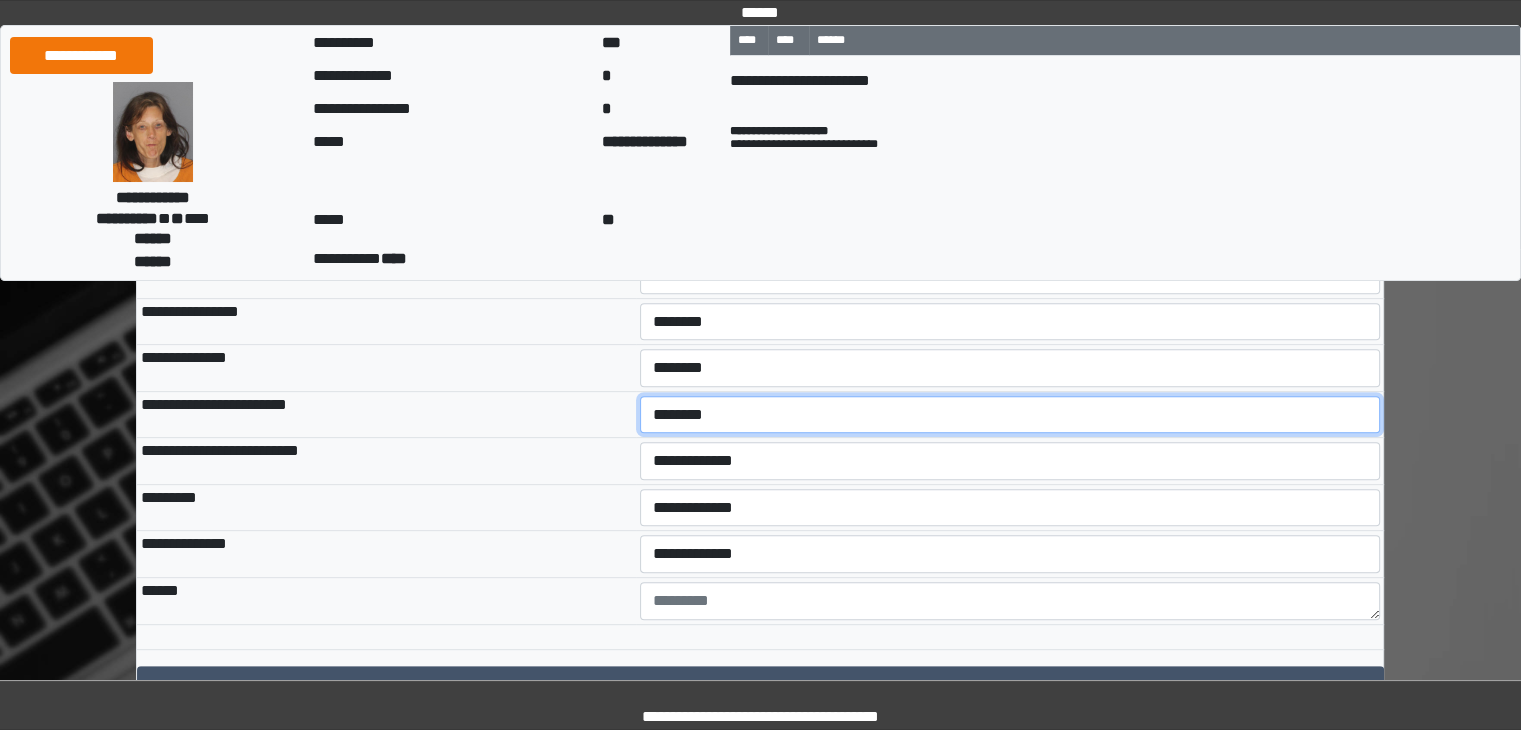 click on "**********" at bounding box center (1010, 415) 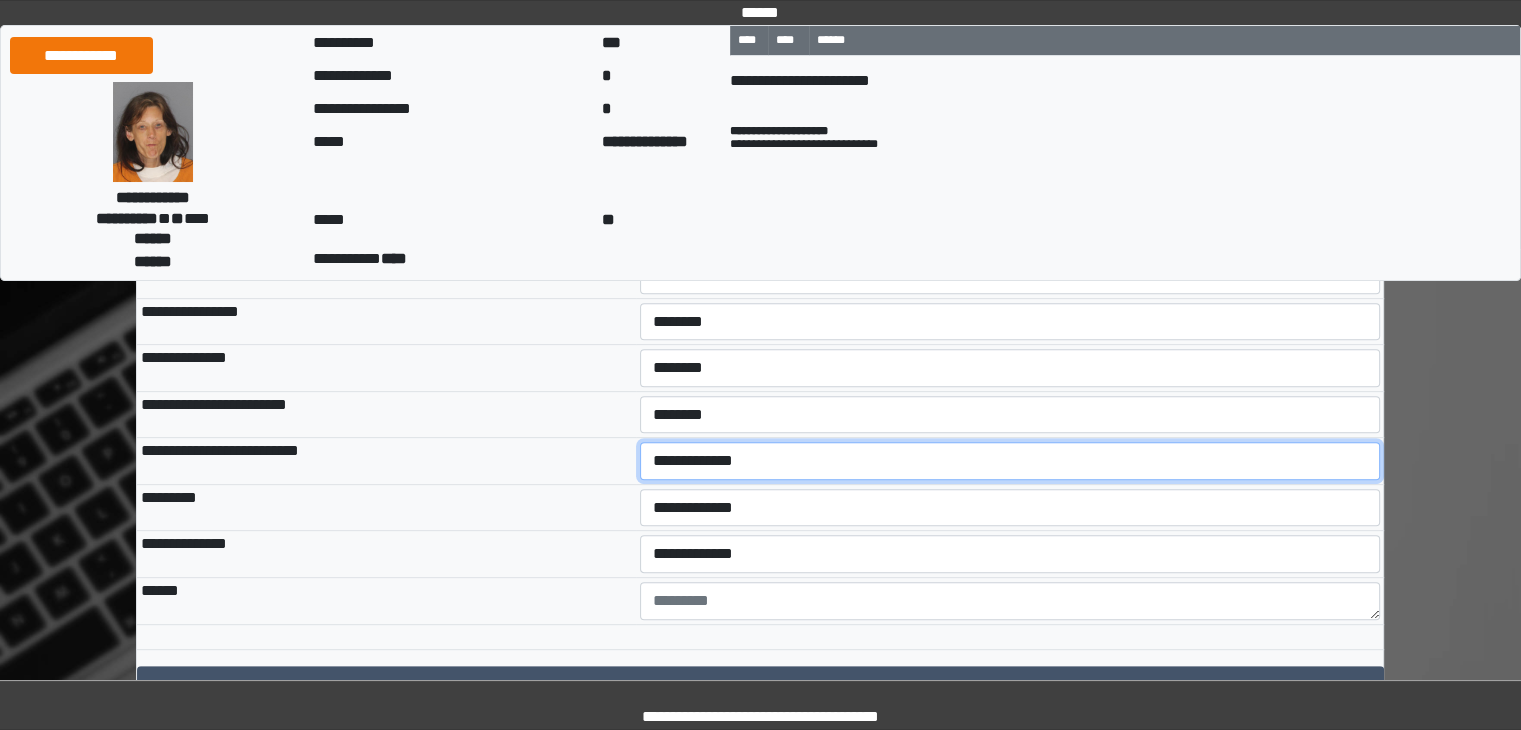 click on "**********" at bounding box center [1010, 461] 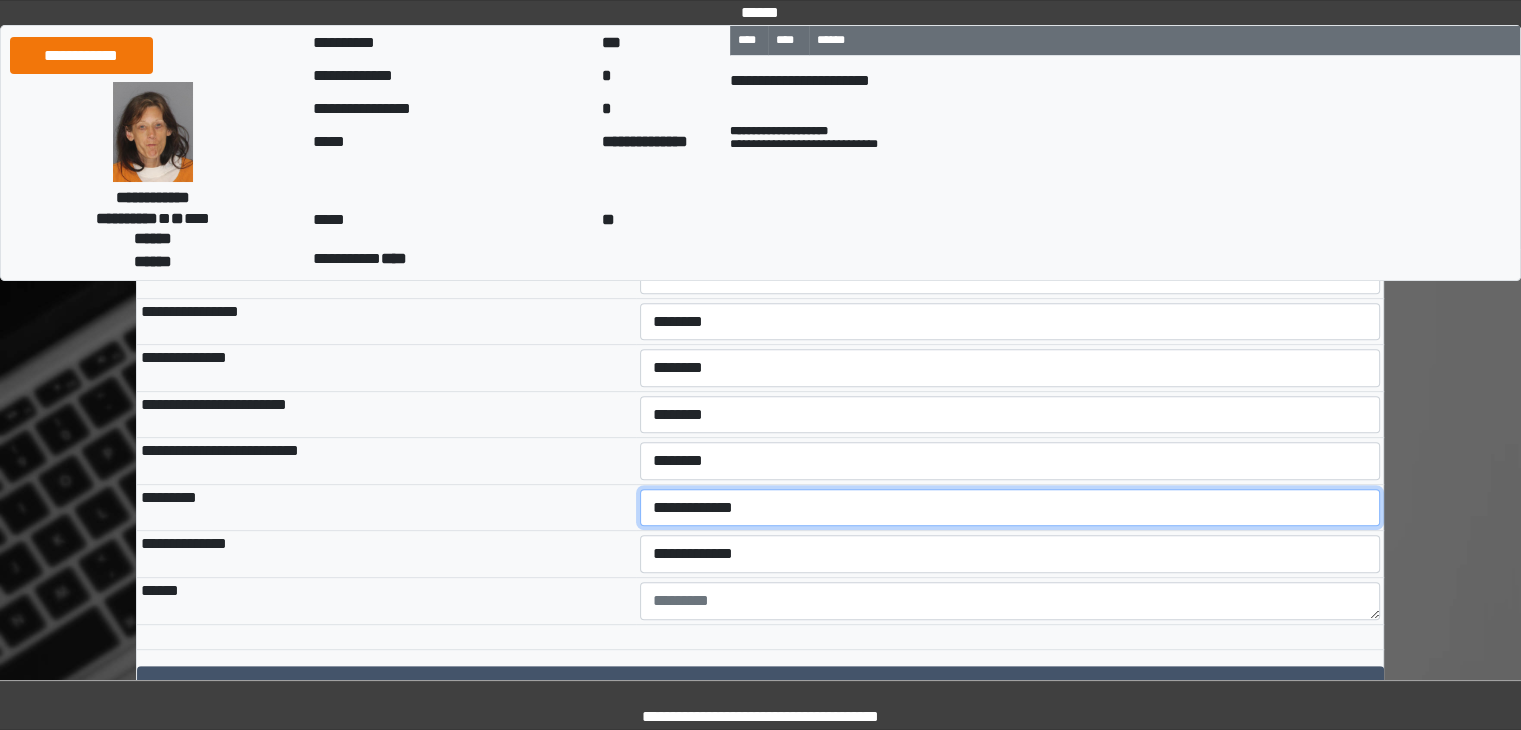 click on "**********" at bounding box center (1010, 508) 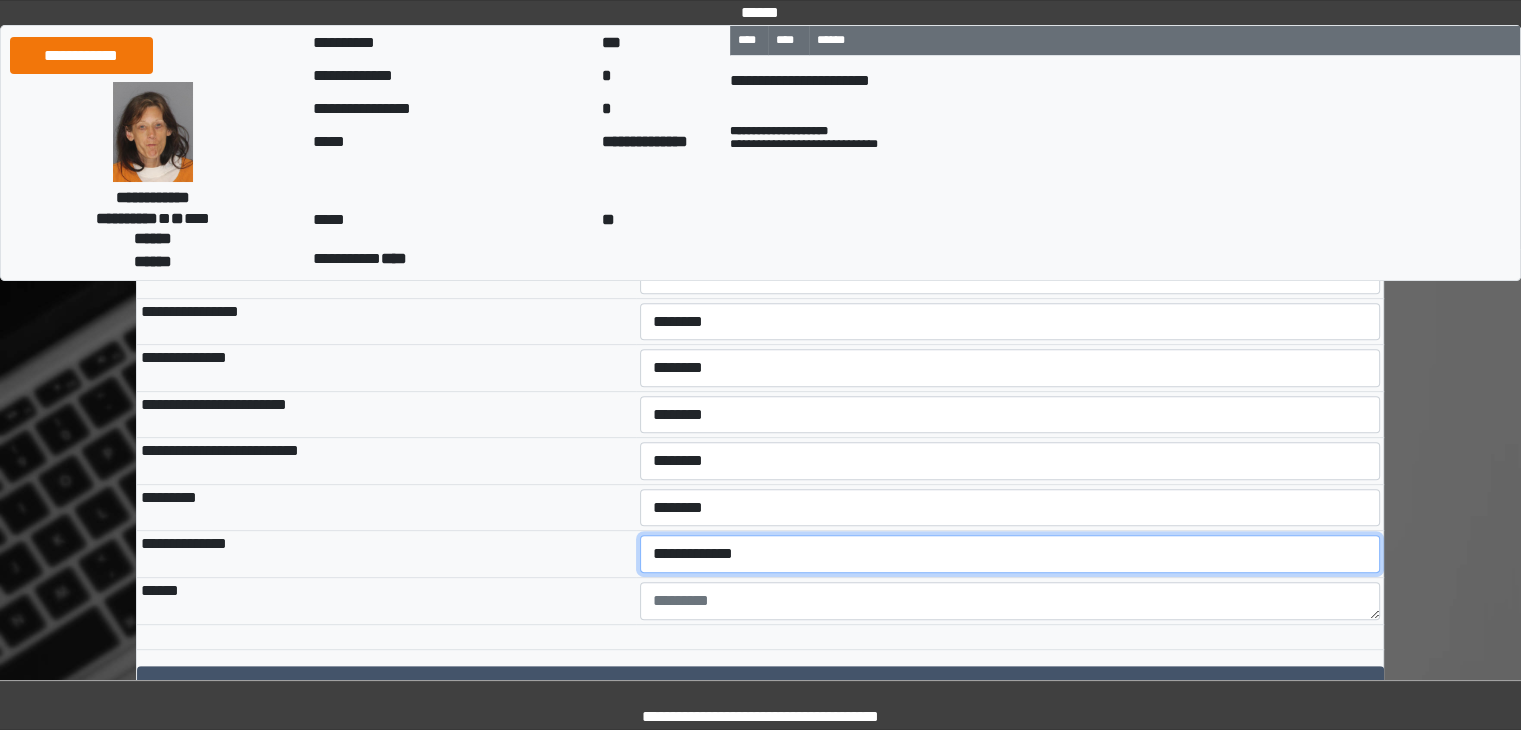 click on "**********" at bounding box center [1010, 554] 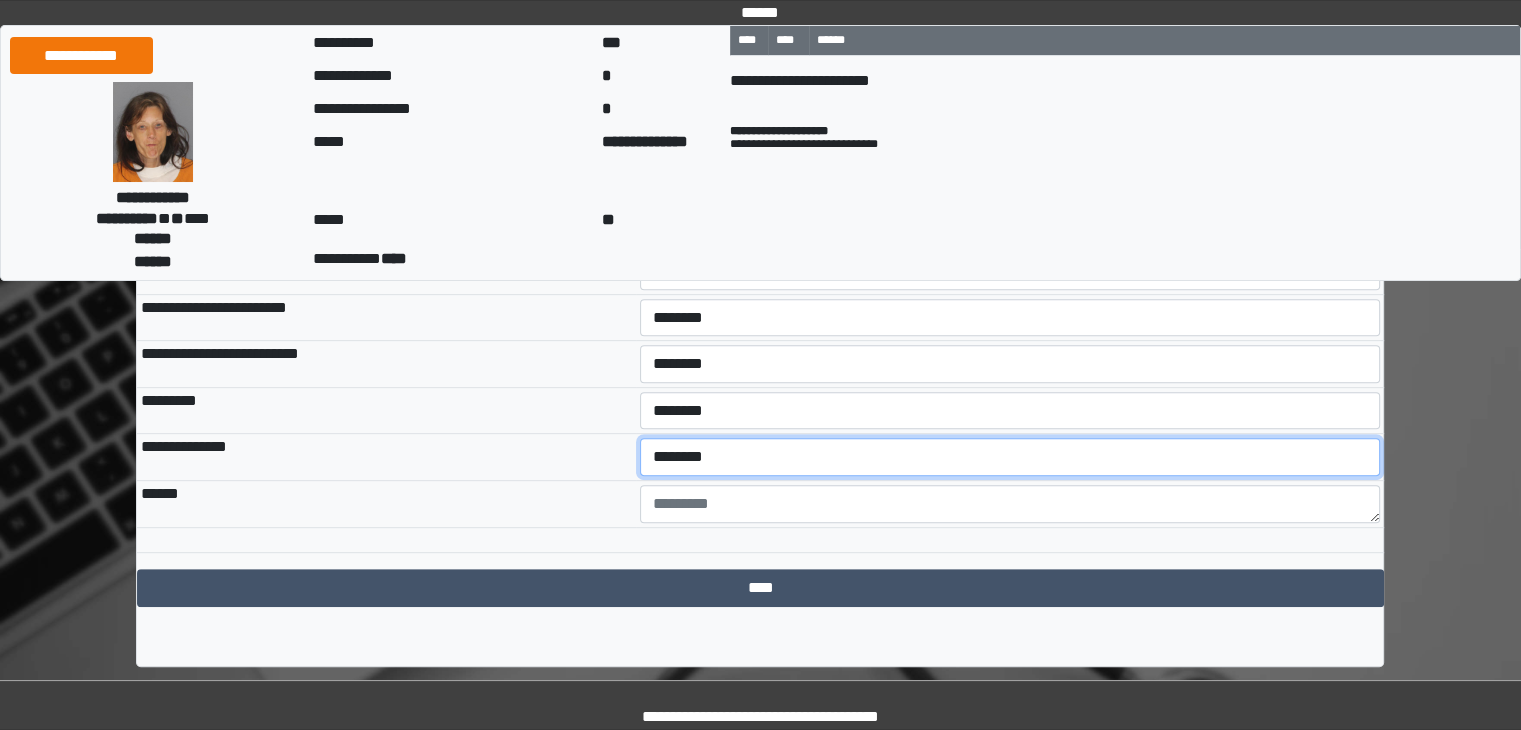 scroll, scrollTop: 799, scrollLeft: 0, axis: vertical 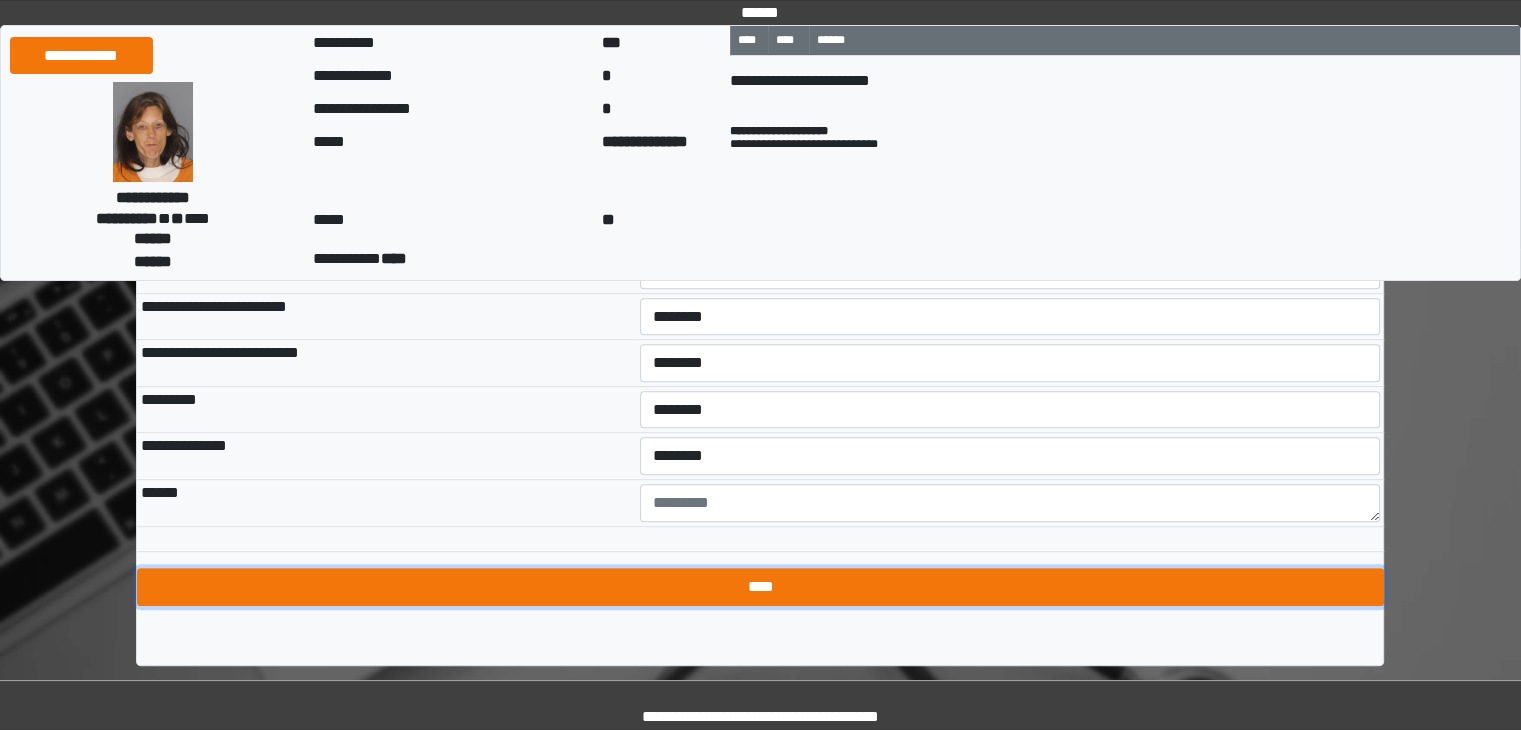 click on "****" at bounding box center (760, 587) 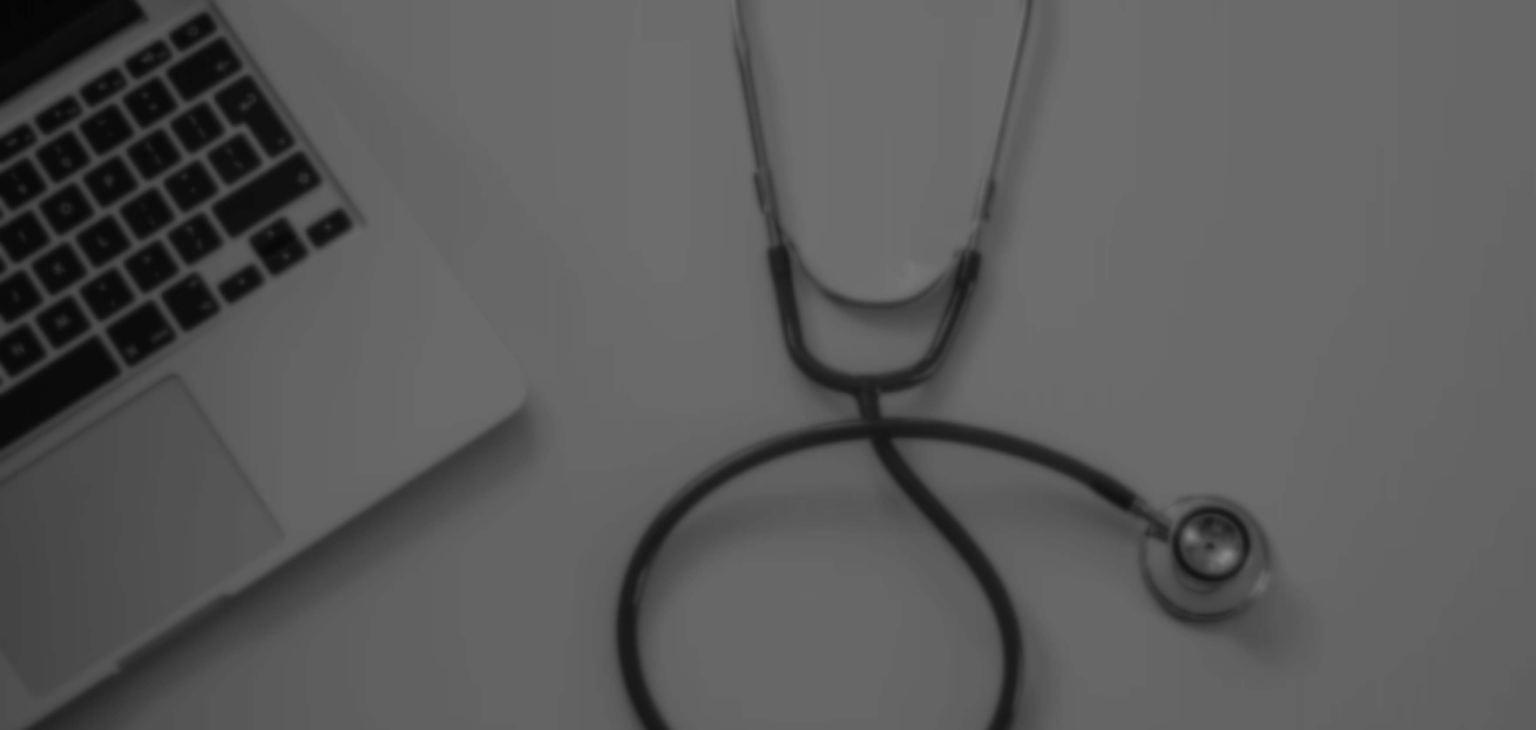 scroll, scrollTop: 0, scrollLeft: 0, axis: both 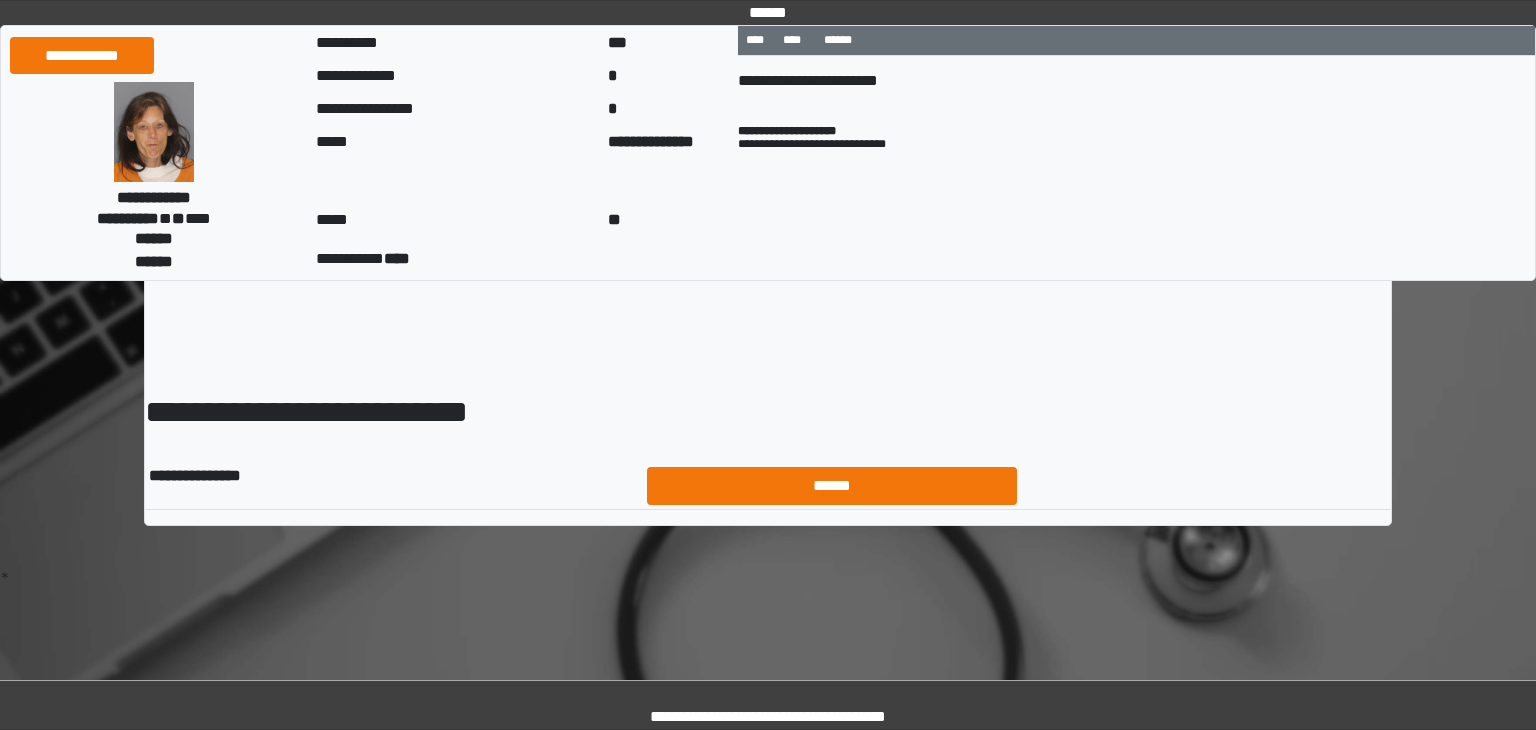 click on "******" at bounding box center (832, 486) 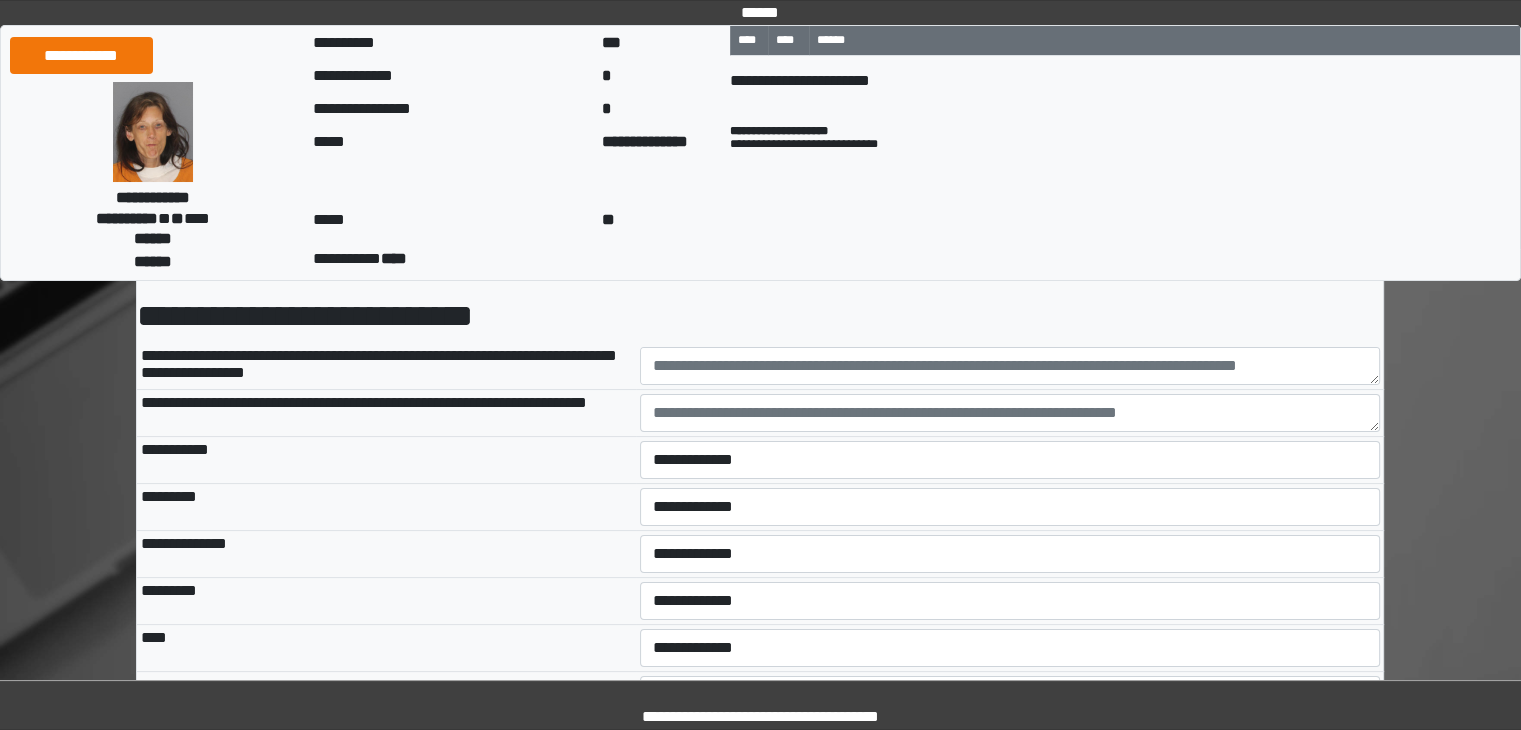 scroll, scrollTop: 200, scrollLeft: 0, axis: vertical 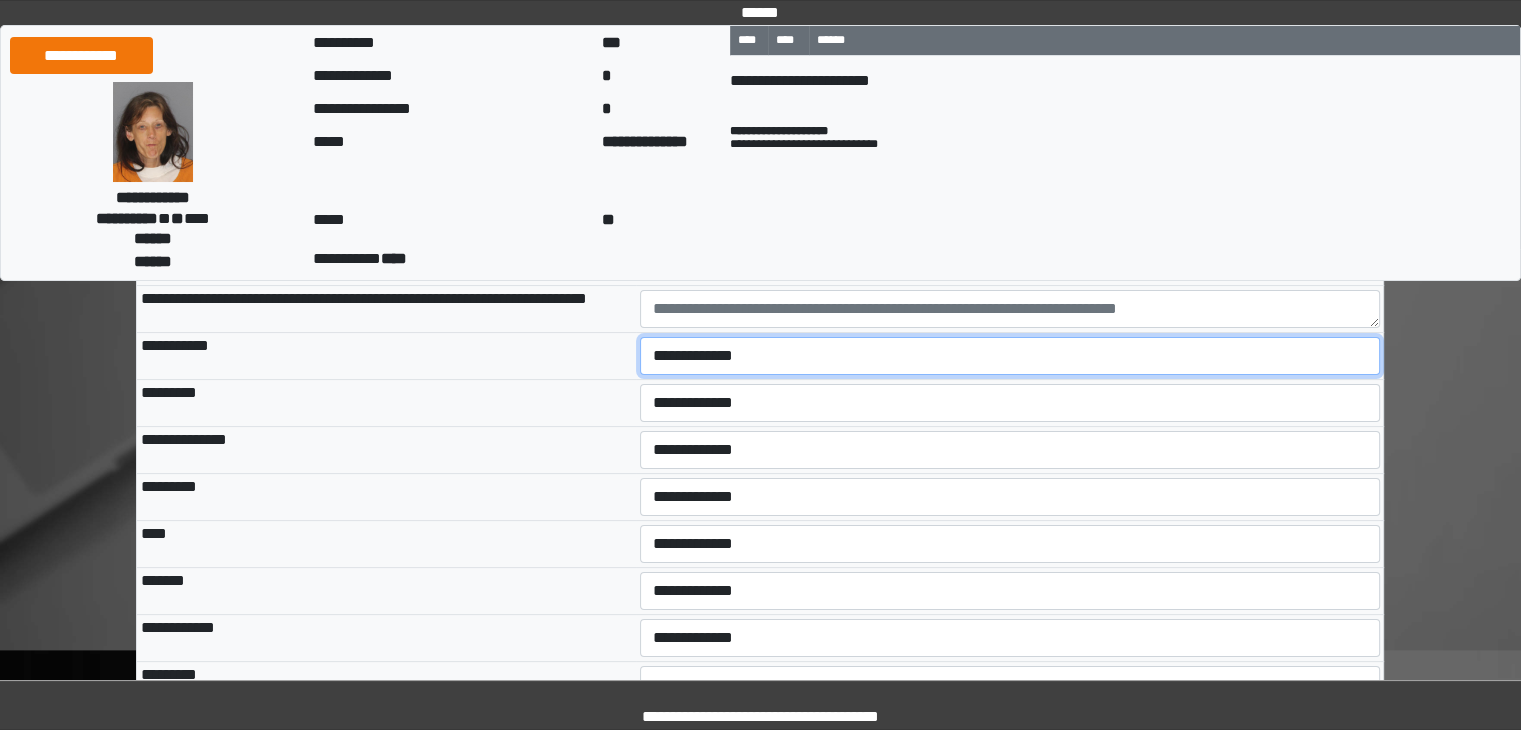 click on "**********" at bounding box center [1010, 356] 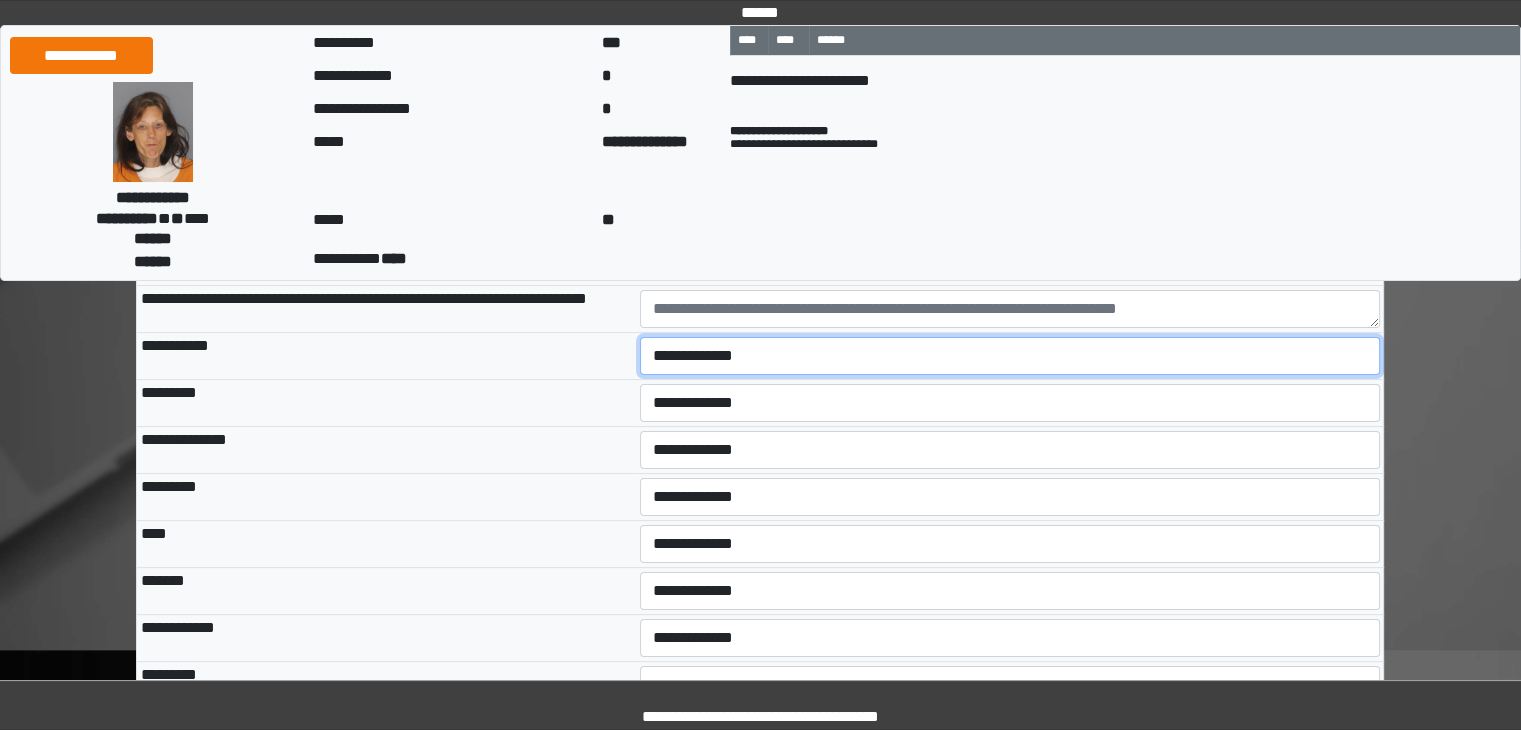select on "***" 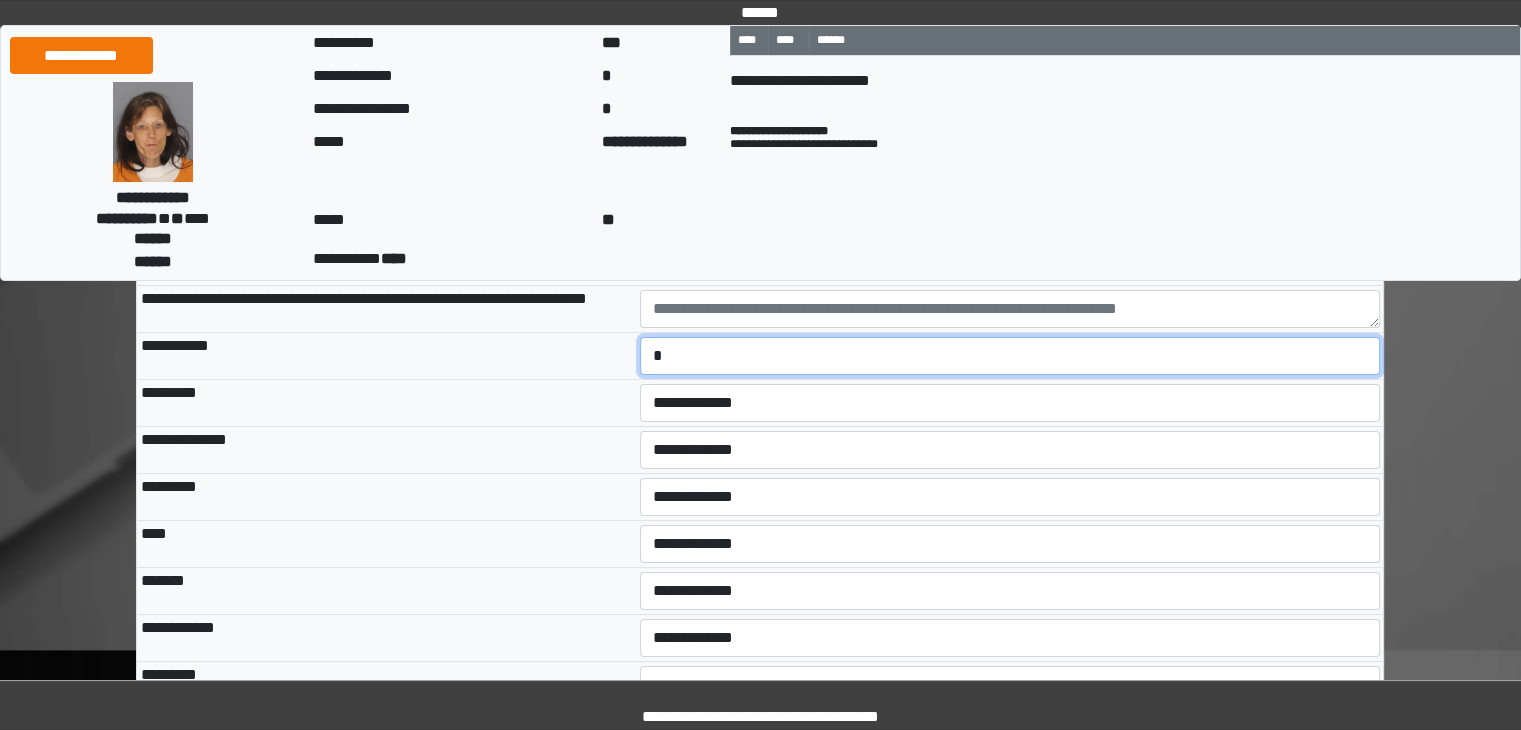 click on "**********" at bounding box center [1010, 356] 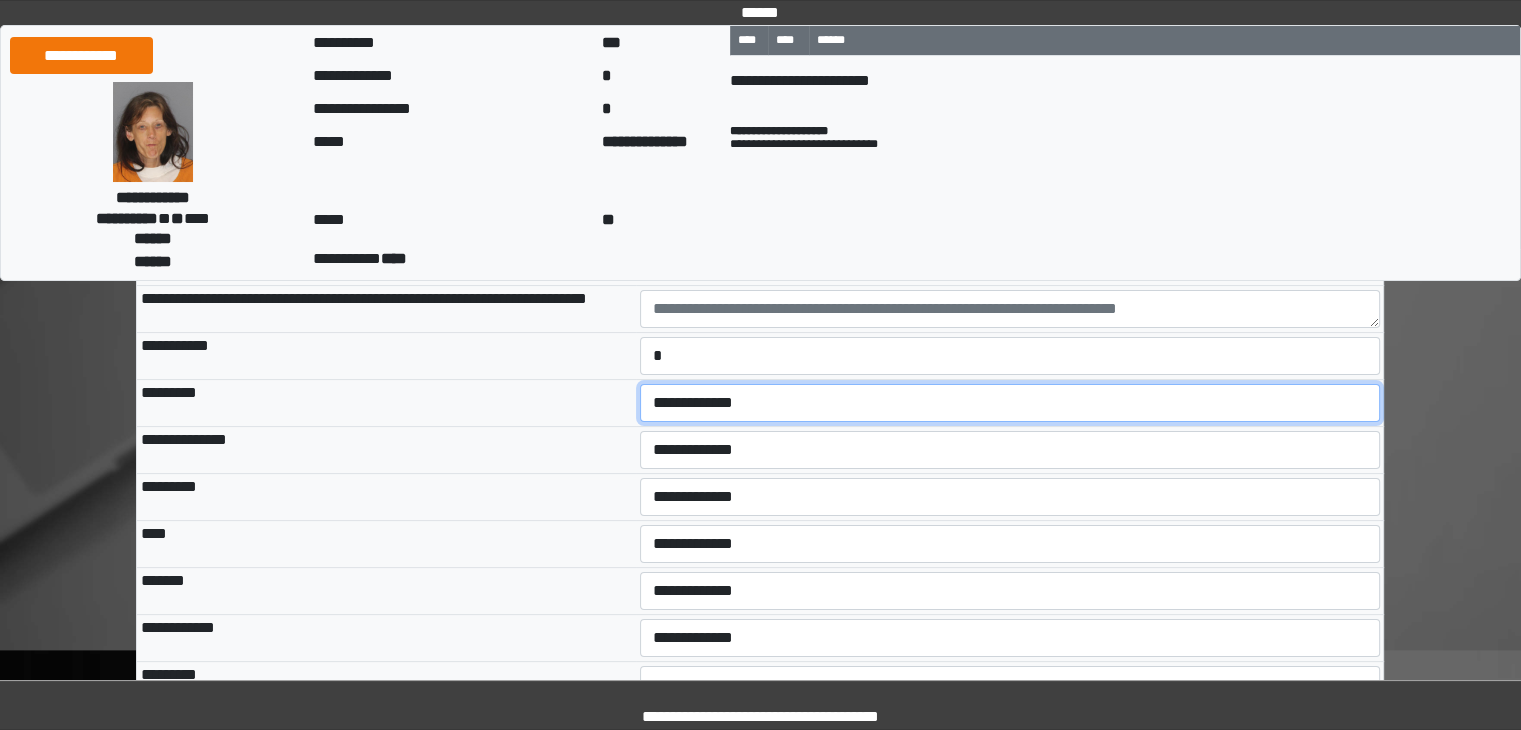 click on "**********" at bounding box center [1010, 403] 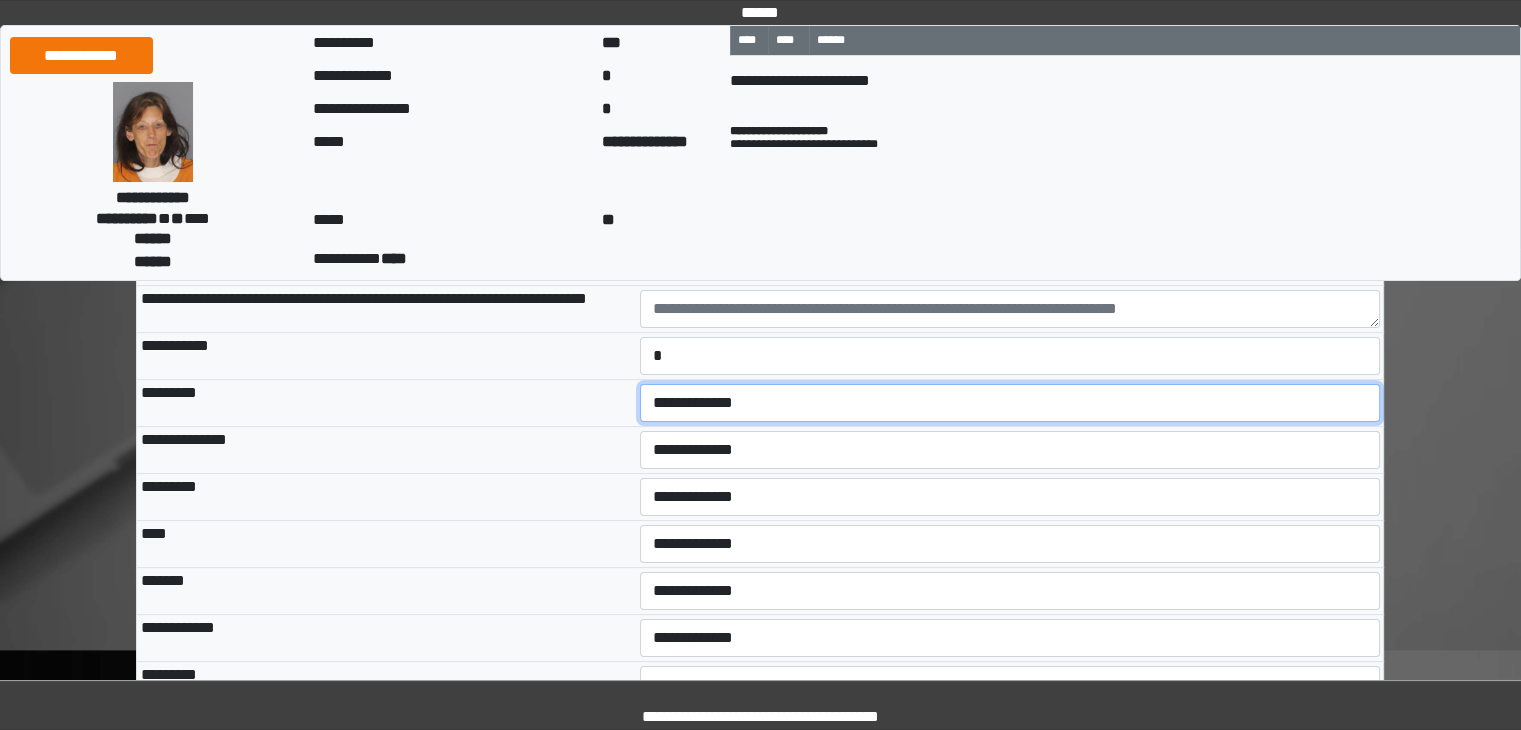 select on "*" 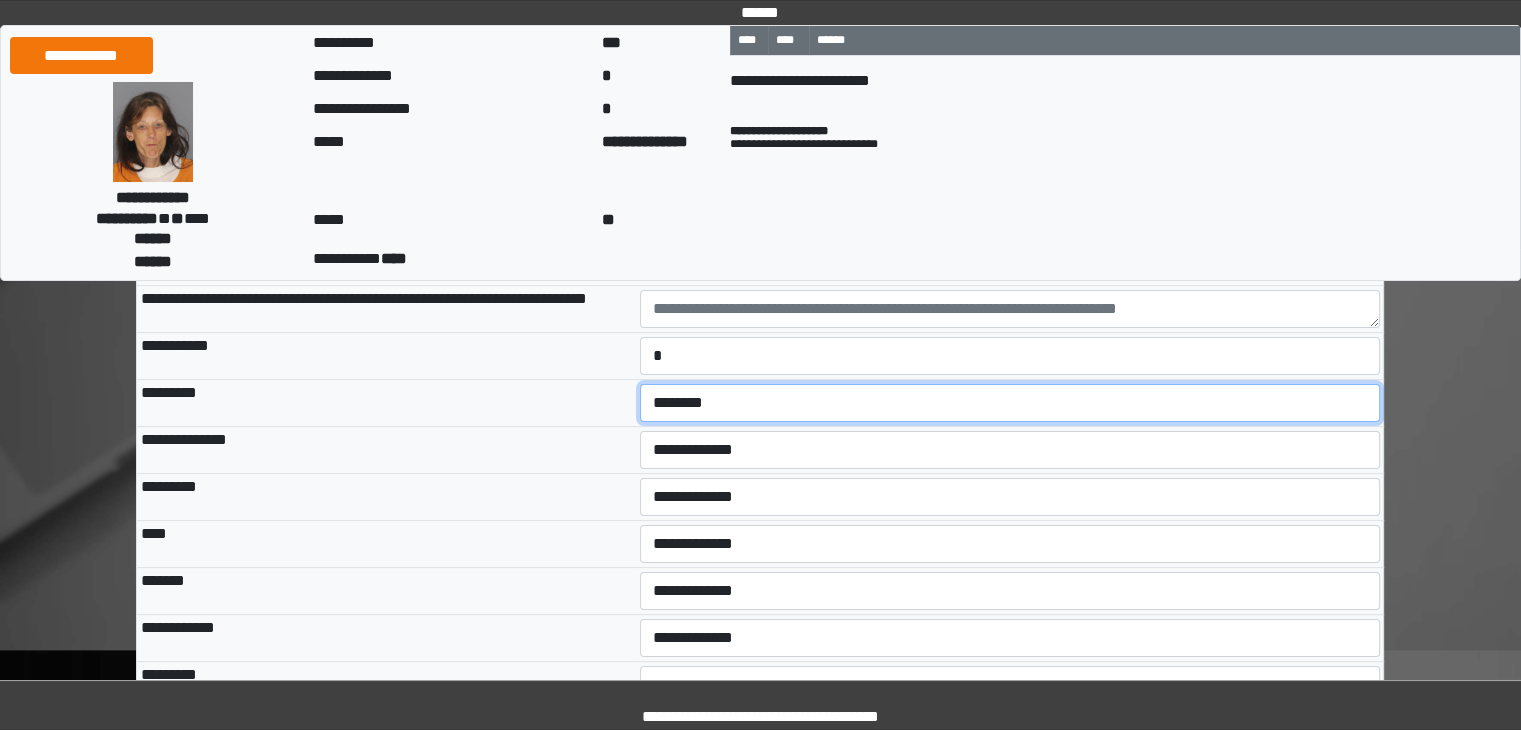 click on "**********" at bounding box center (1010, 403) 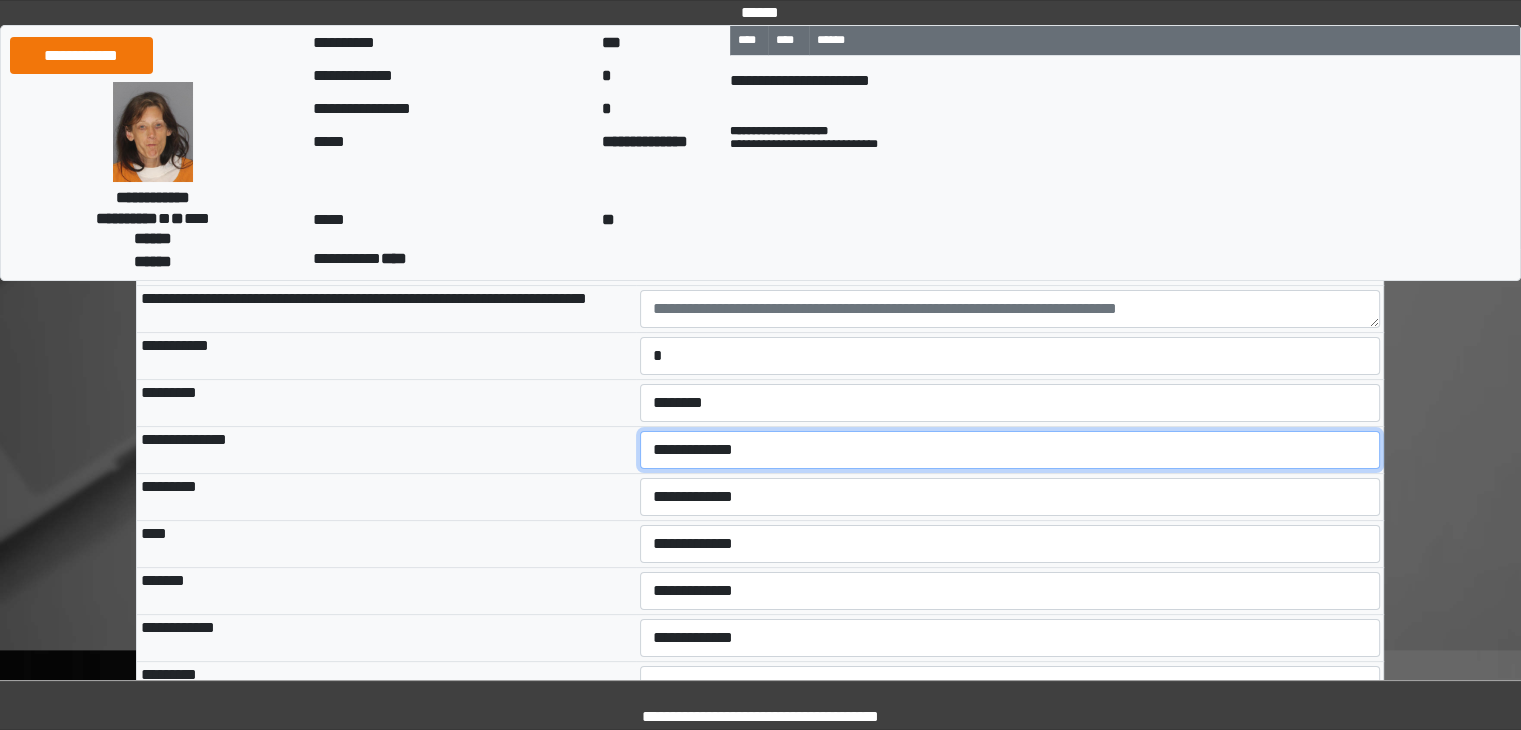 click on "**********" at bounding box center [1010, 450] 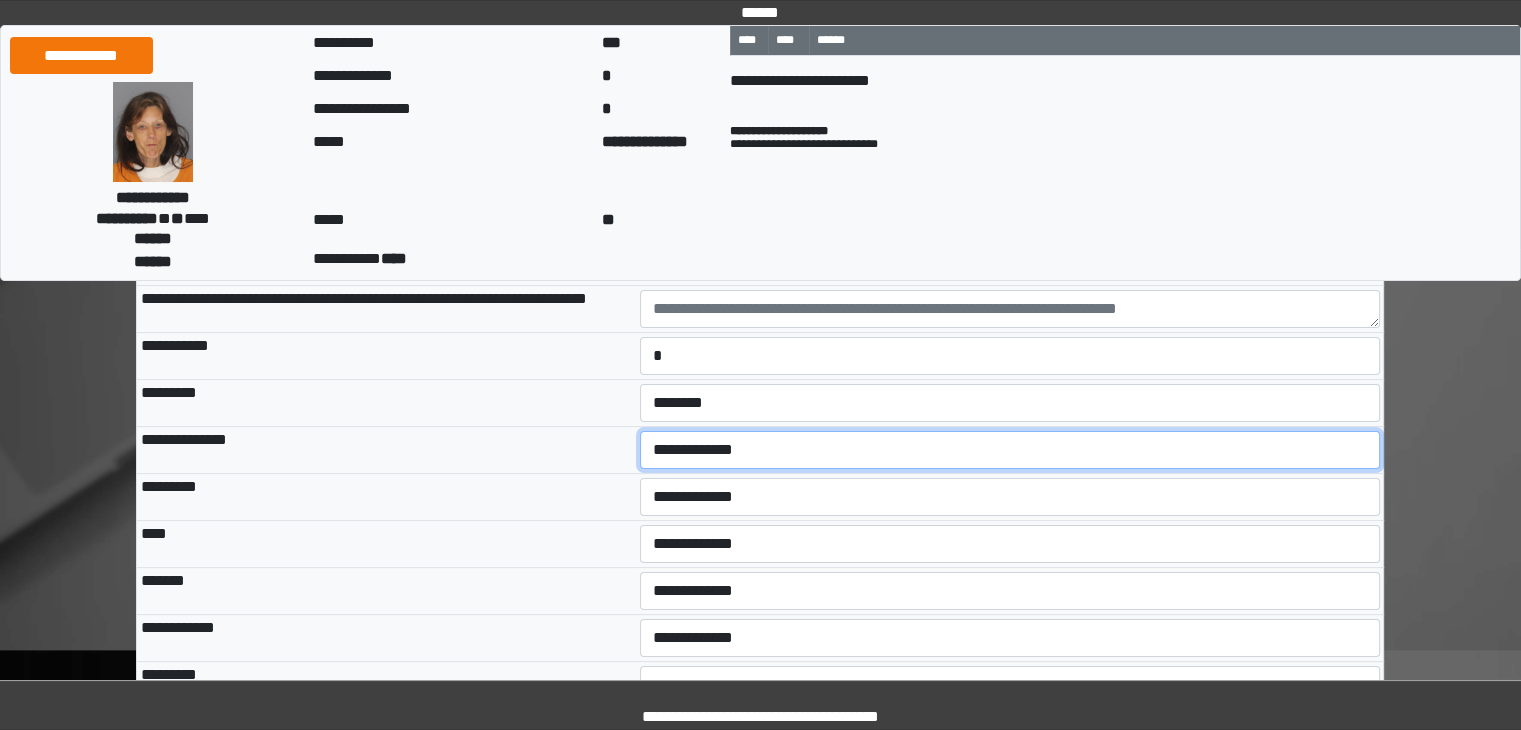 select on "***" 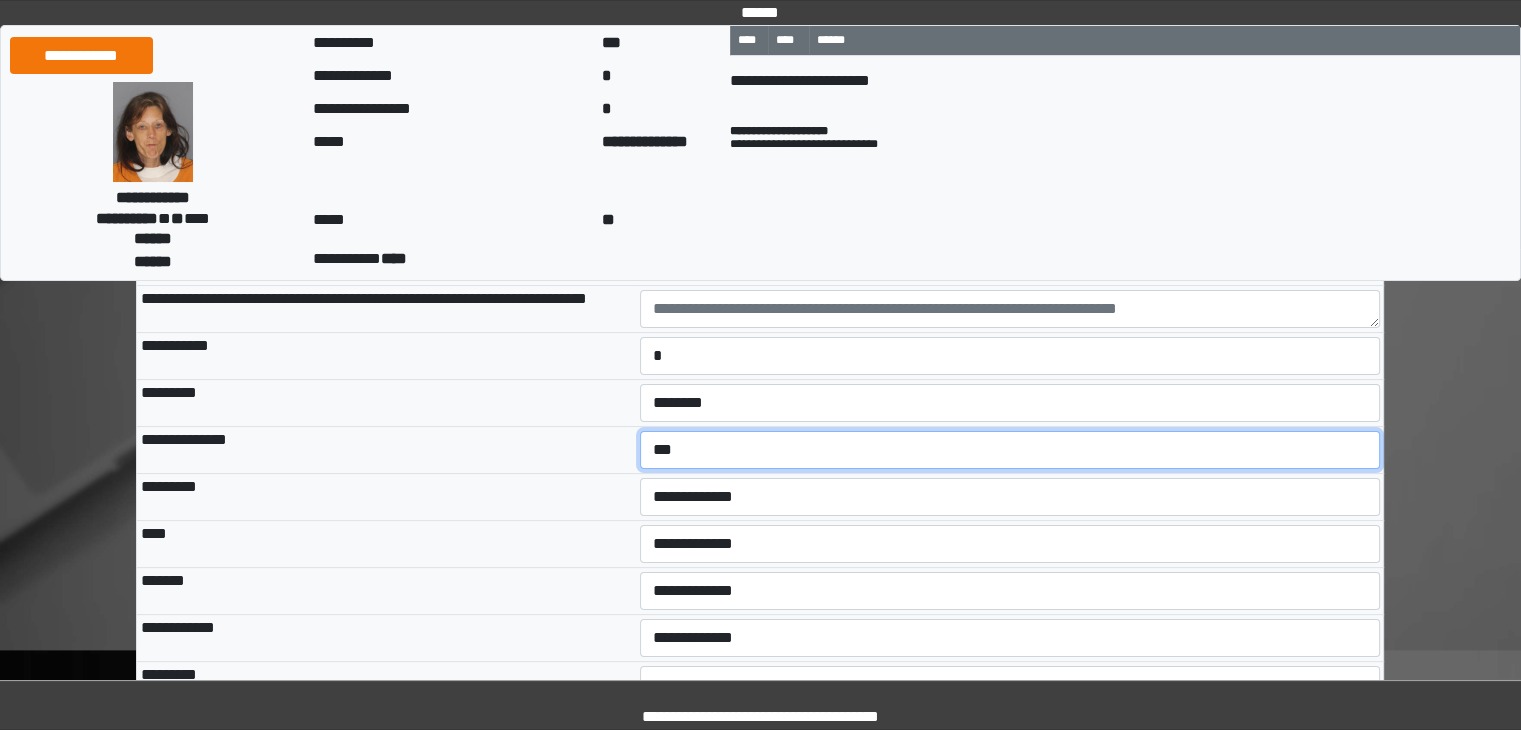 click on "**********" at bounding box center (1010, 450) 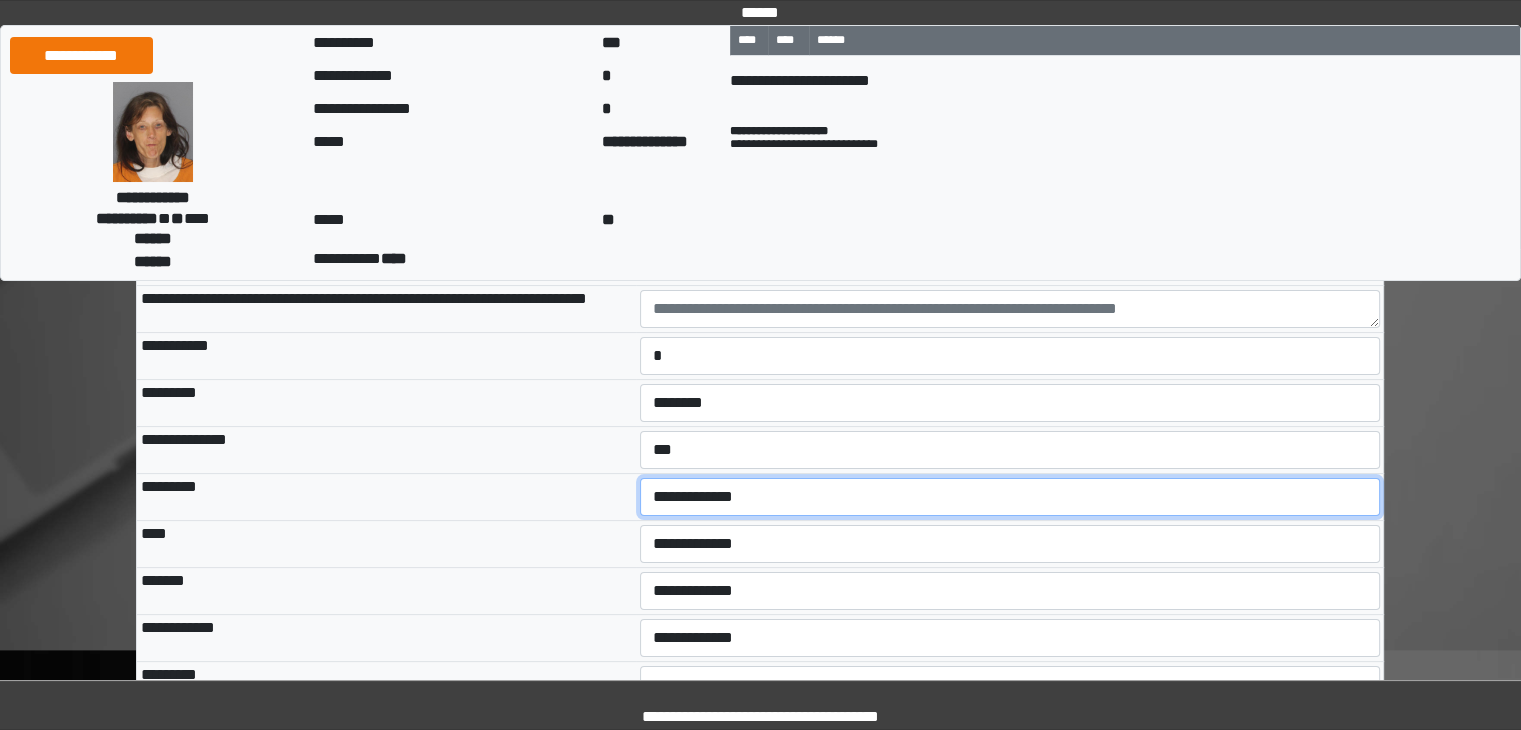click on "**********" at bounding box center (1010, 497) 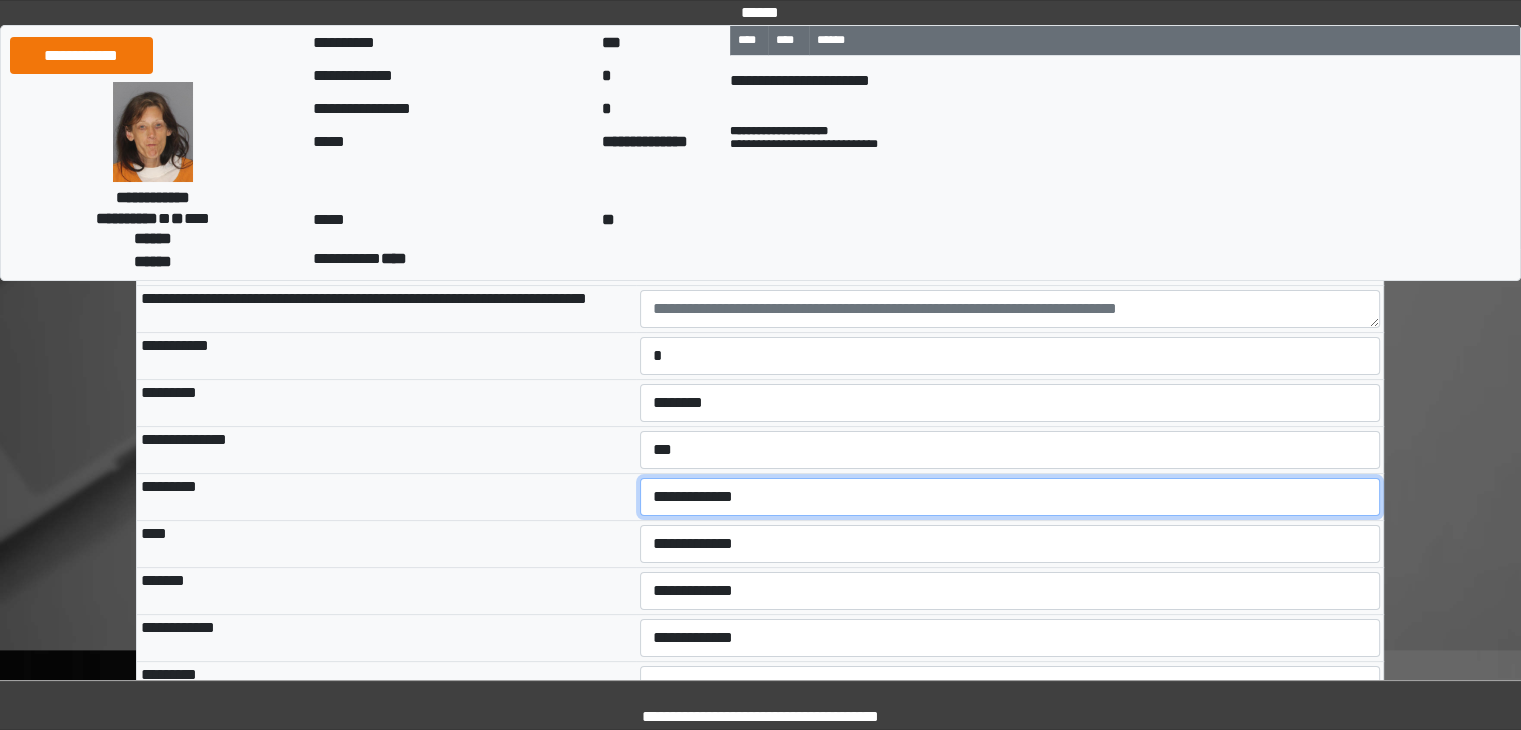 select on "***" 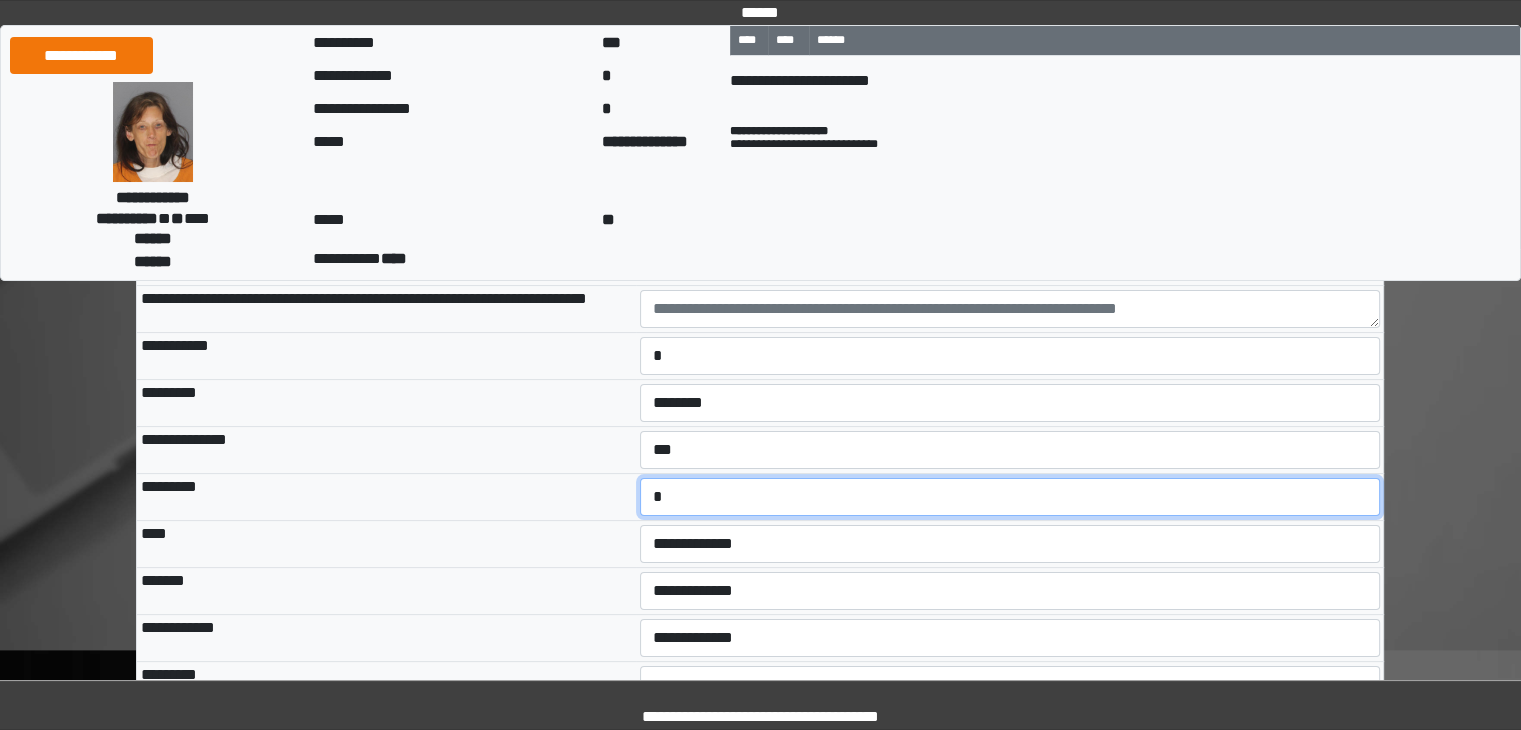 click on "**********" at bounding box center [1010, 497] 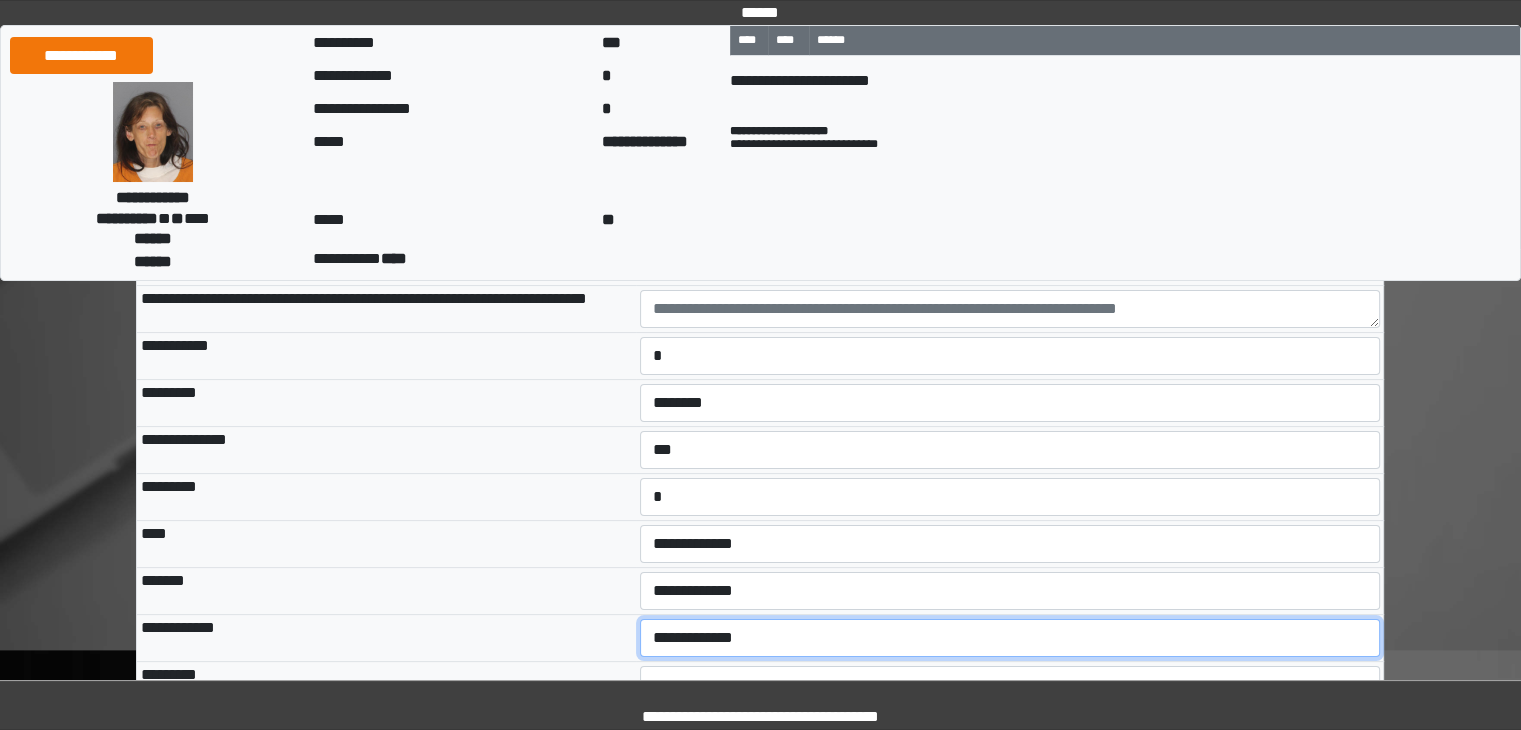 click on "**********" at bounding box center [1010, 638] 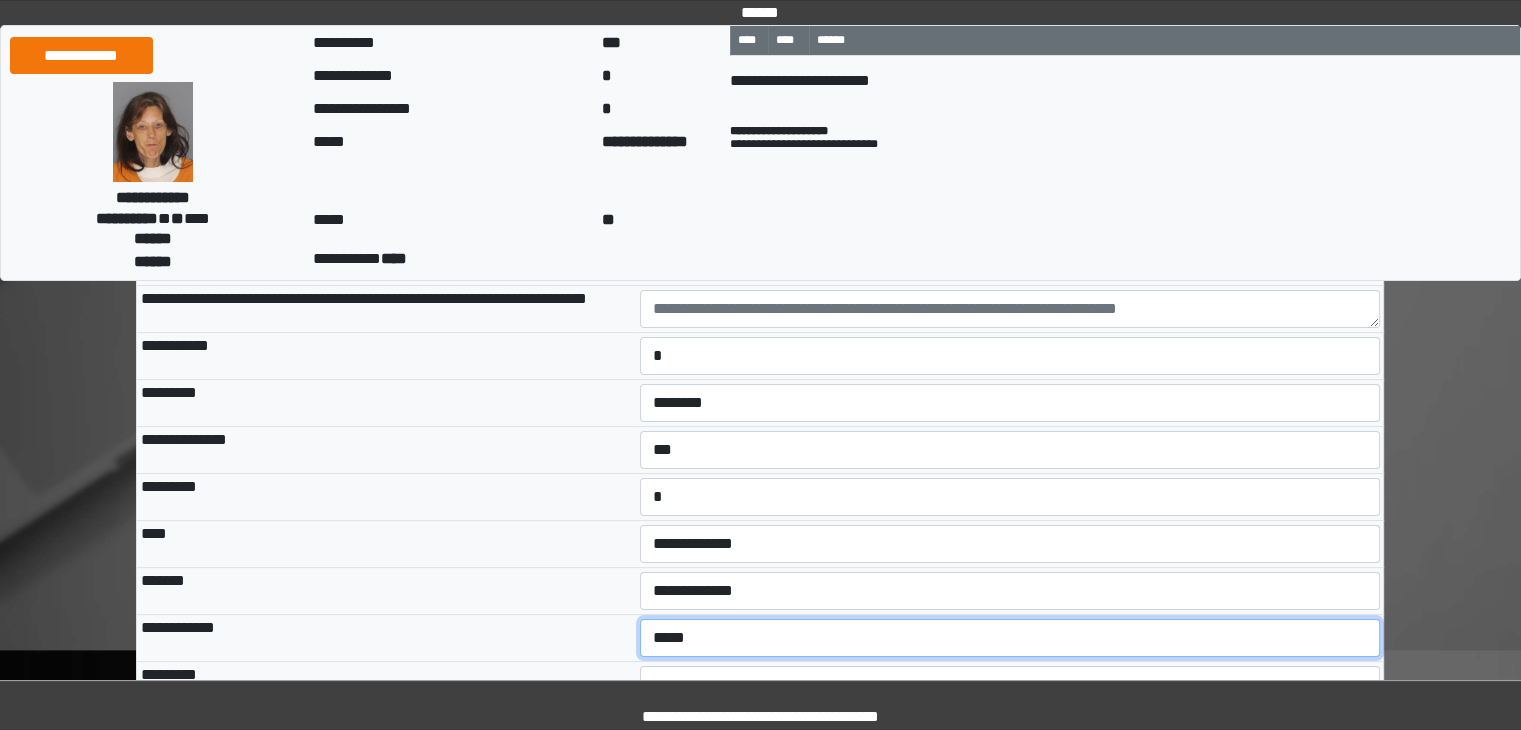 click on "**********" at bounding box center [1010, 638] 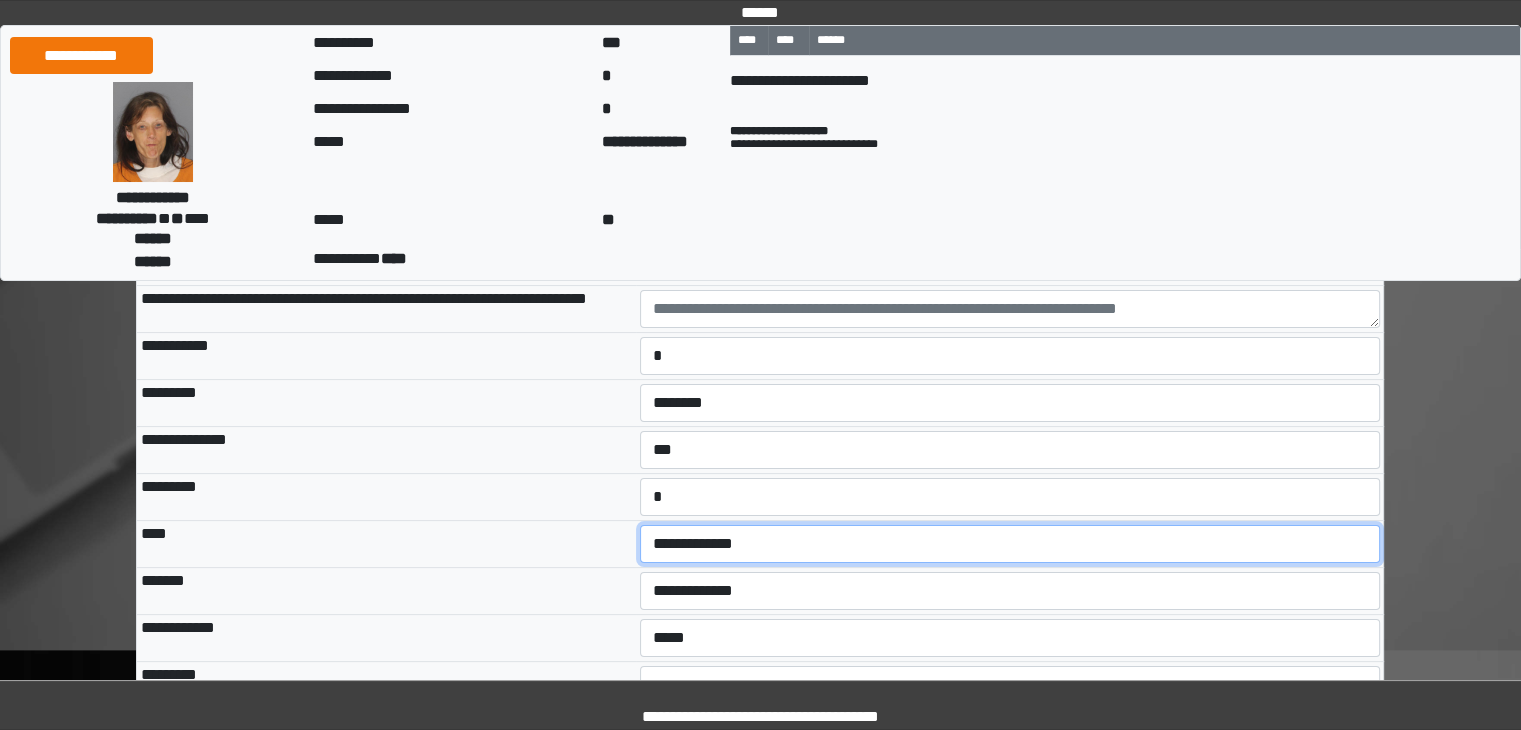 click on "**********" at bounding box center [1010, 544] 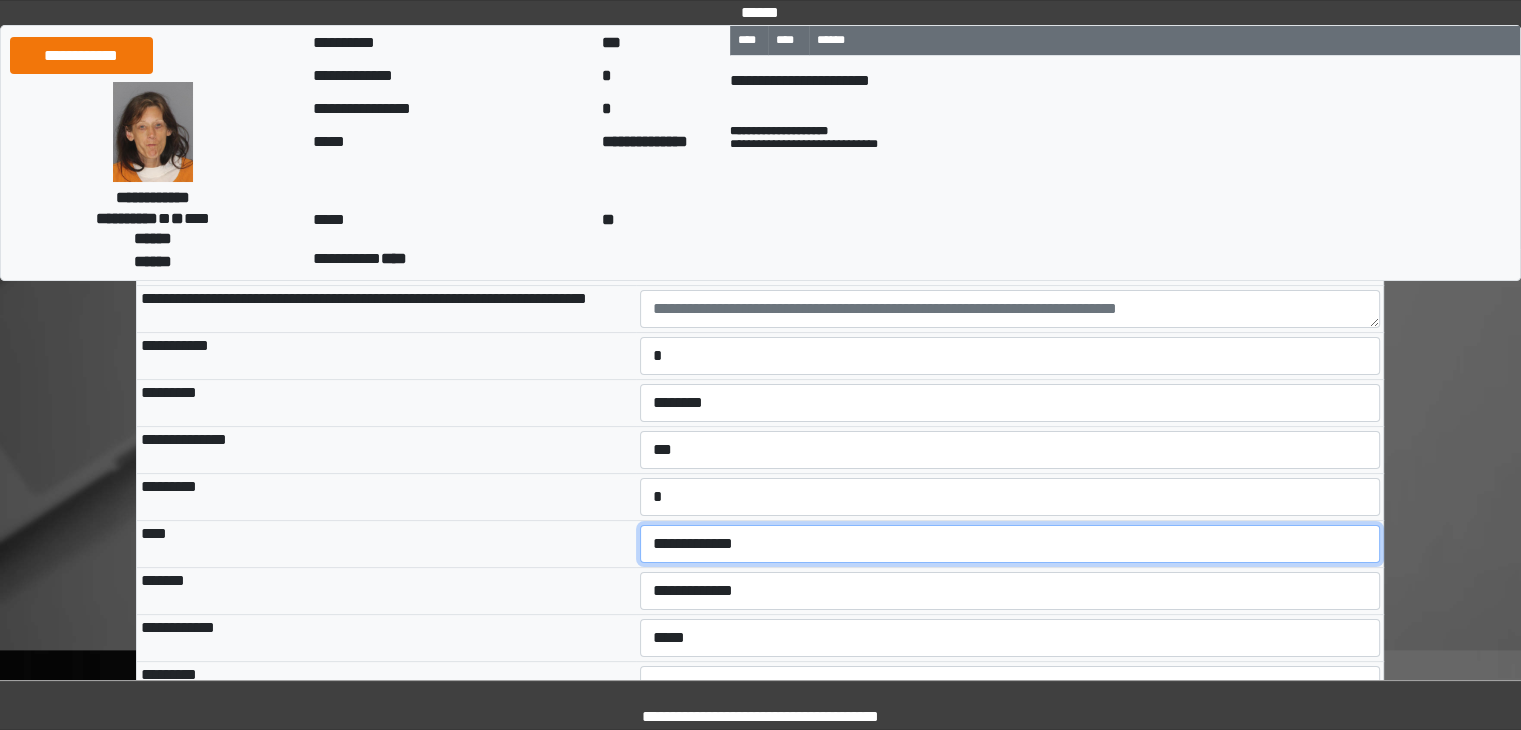 select on "***" 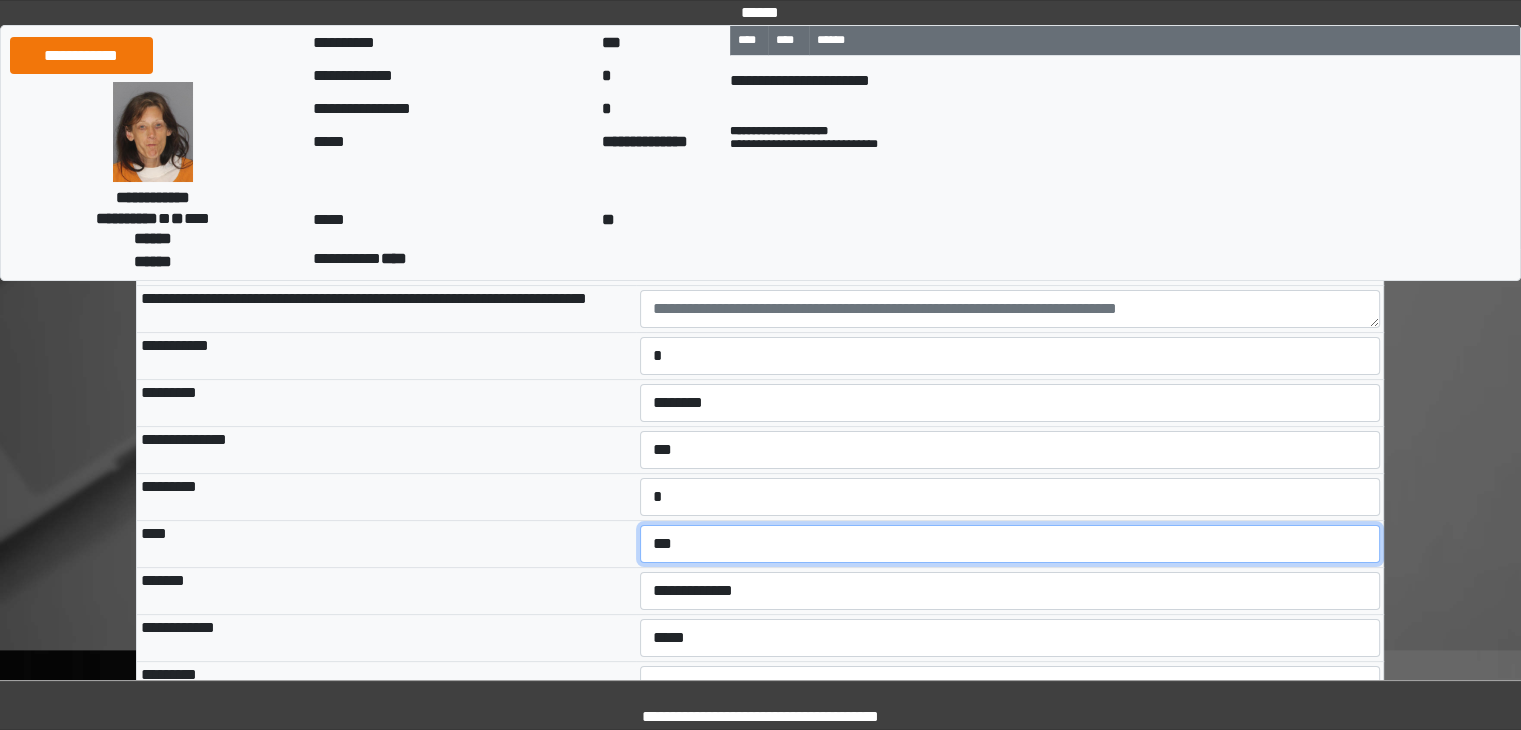click on "**********" at bounding box center [1010, 544] 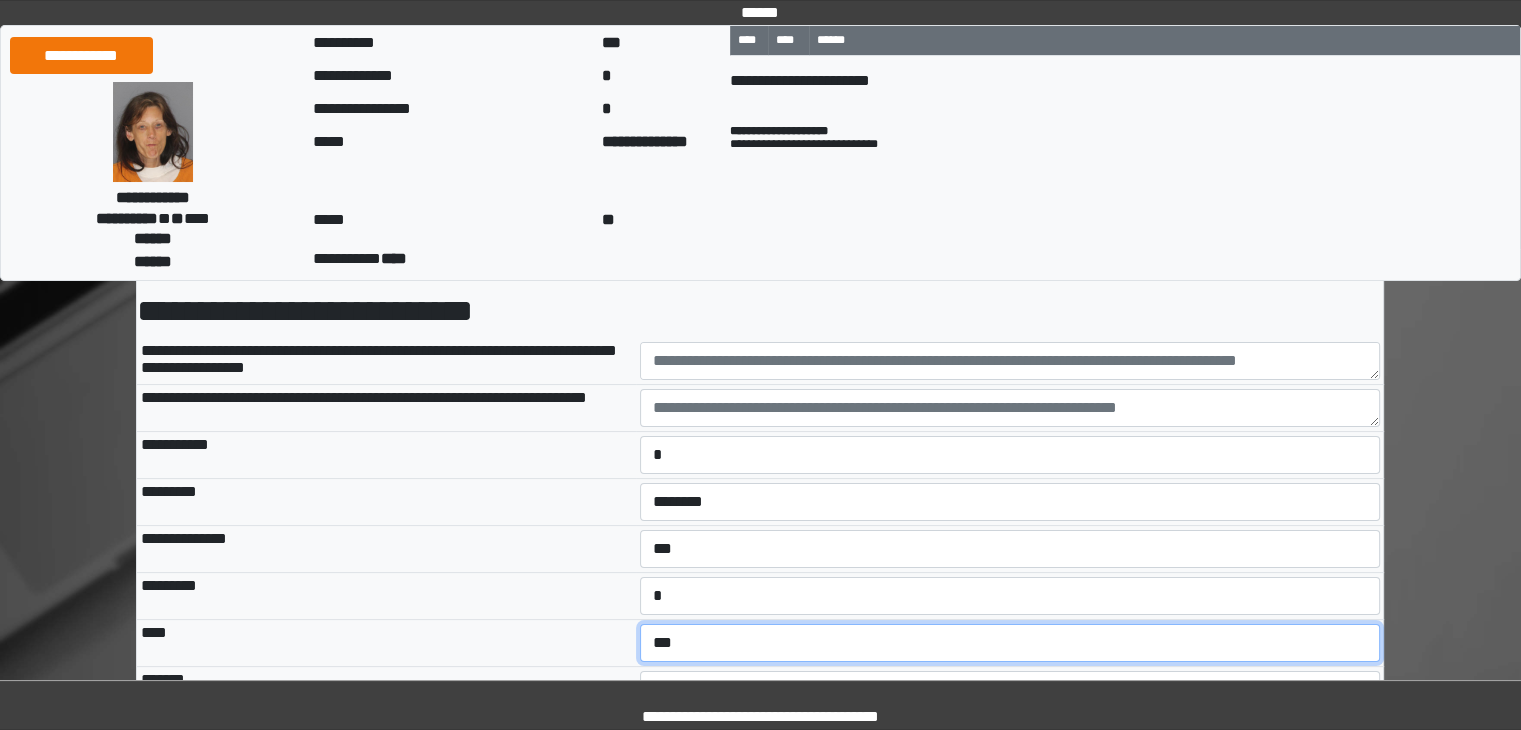 scroll, scrollTop: 100, scrollLeft: 0, axis: vertical 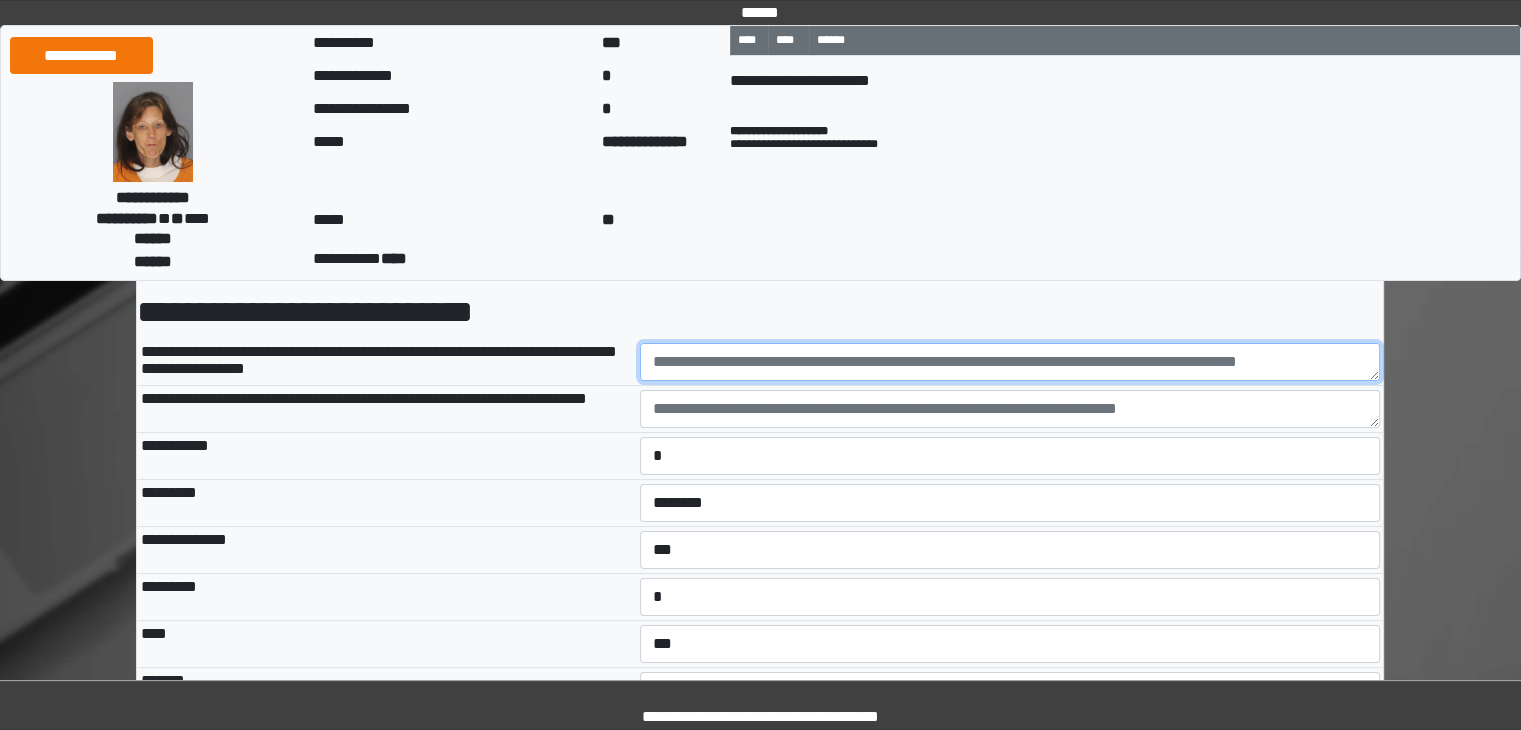 click at bounding box center (1010, 362) 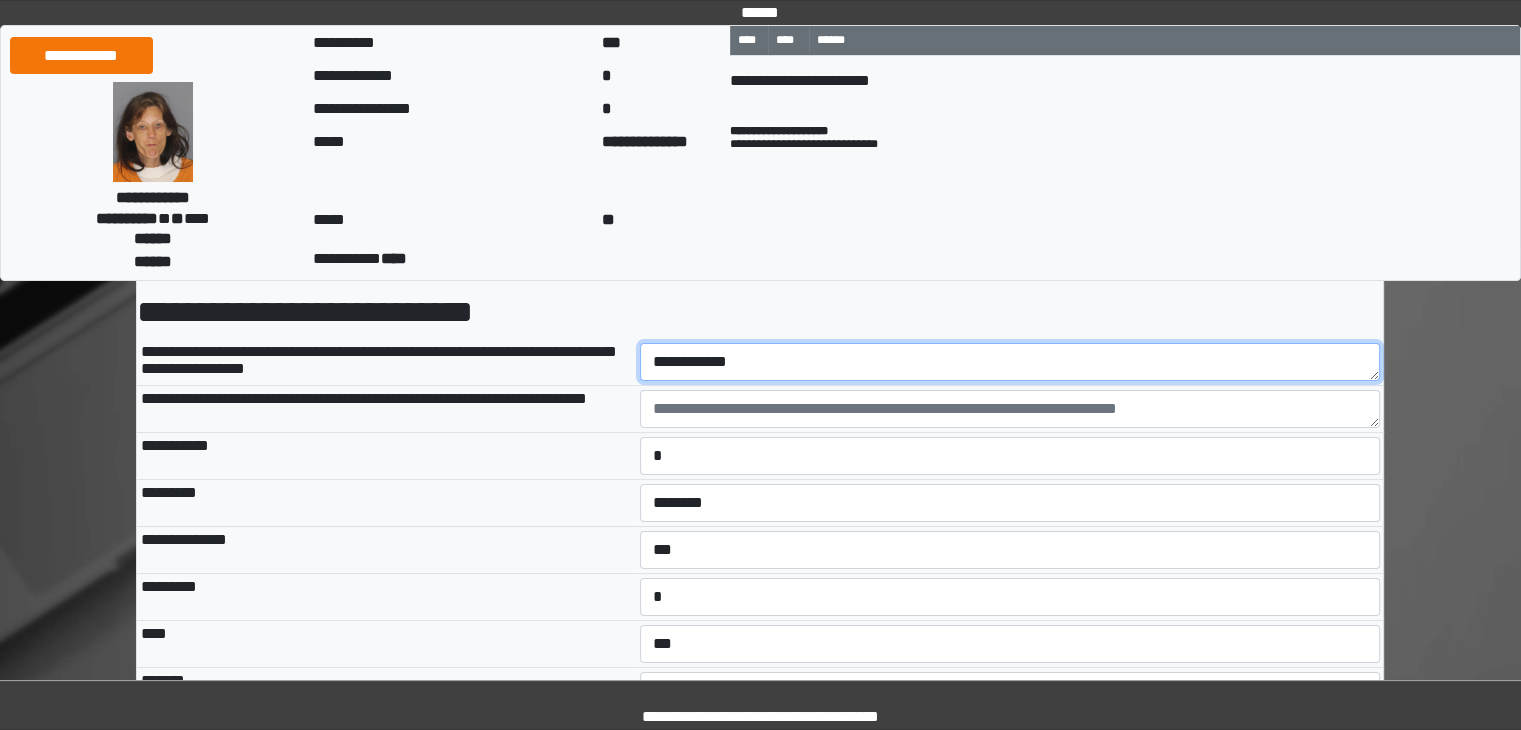 type on "**********" 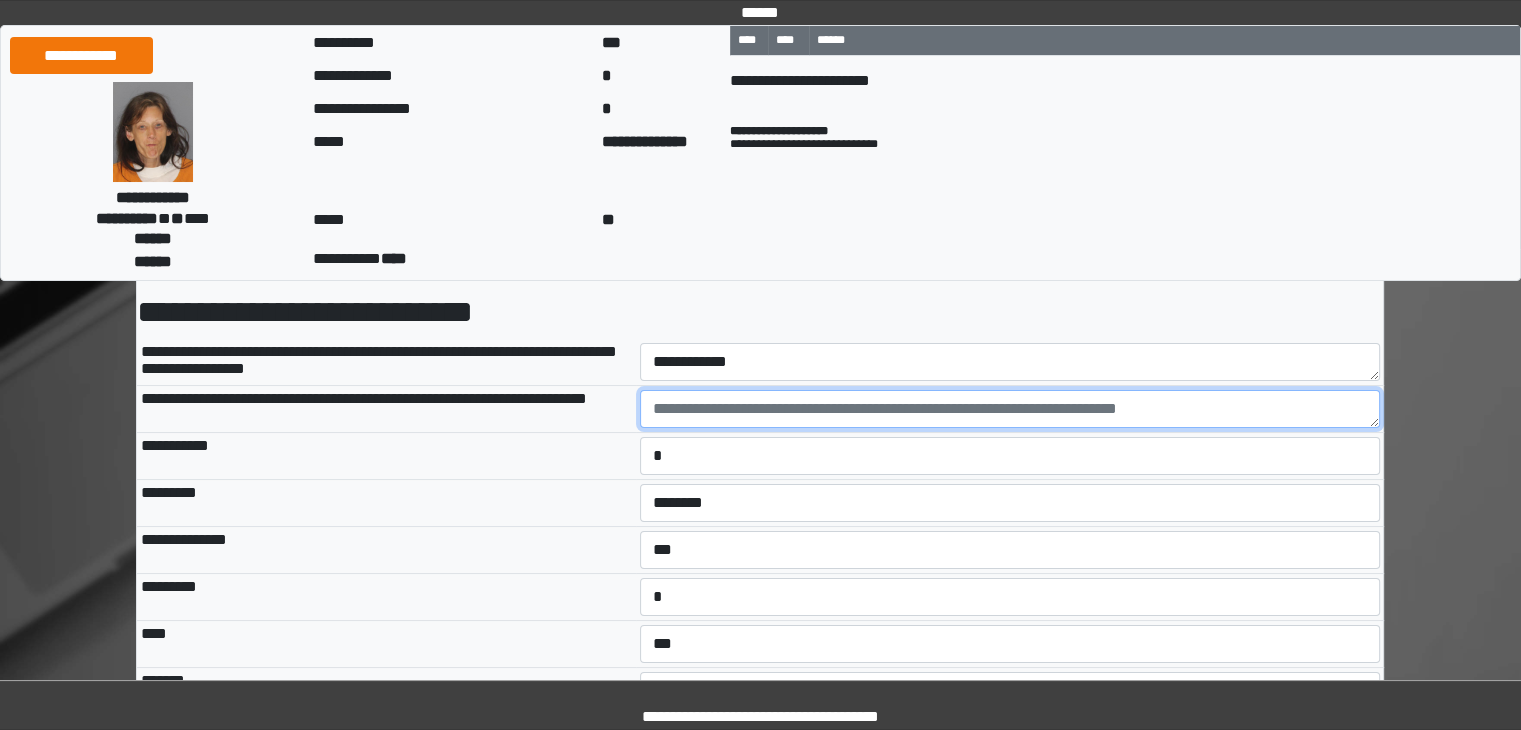 click at bounding box center (1010, 409) 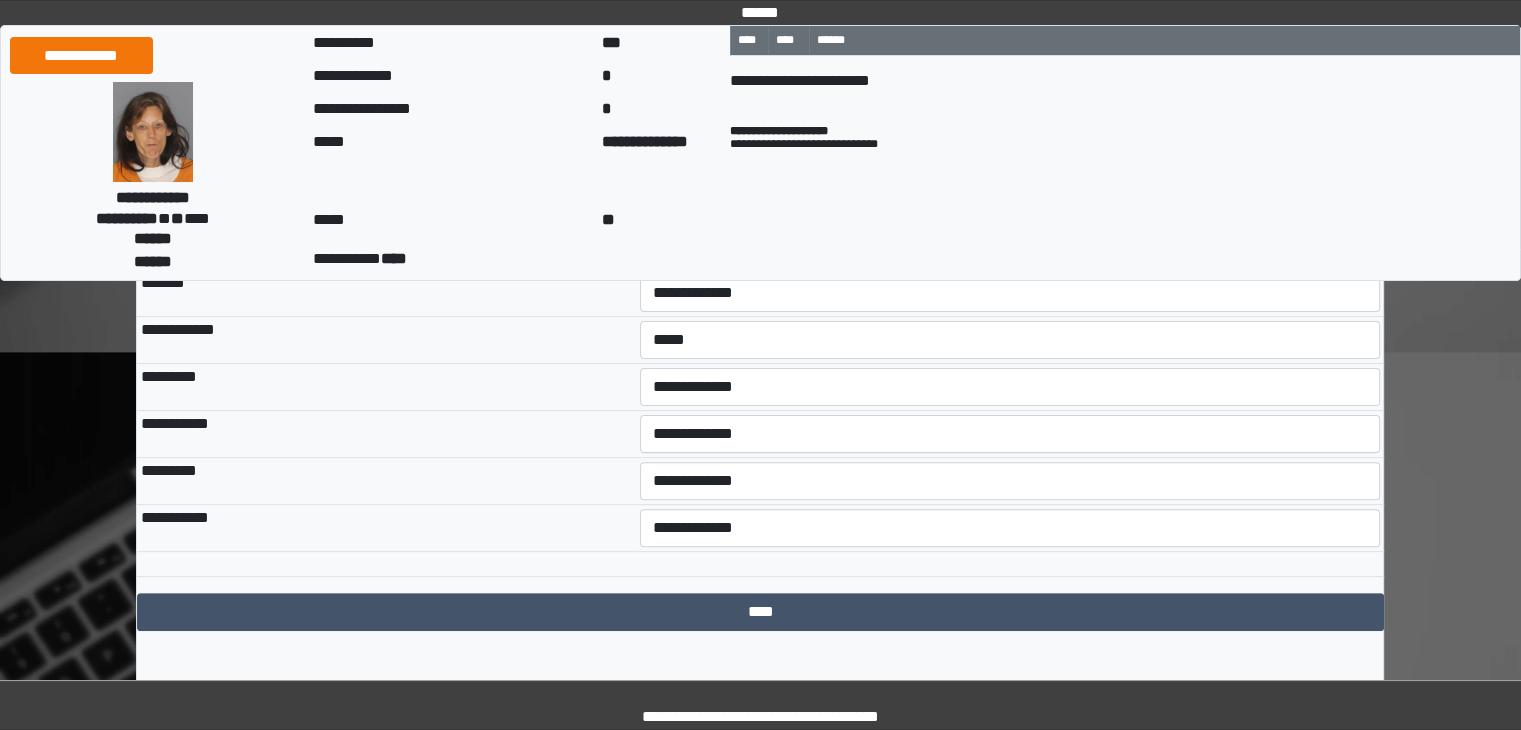scroll, scrollTop: 500, scrollLeft: 0, axis: vertical 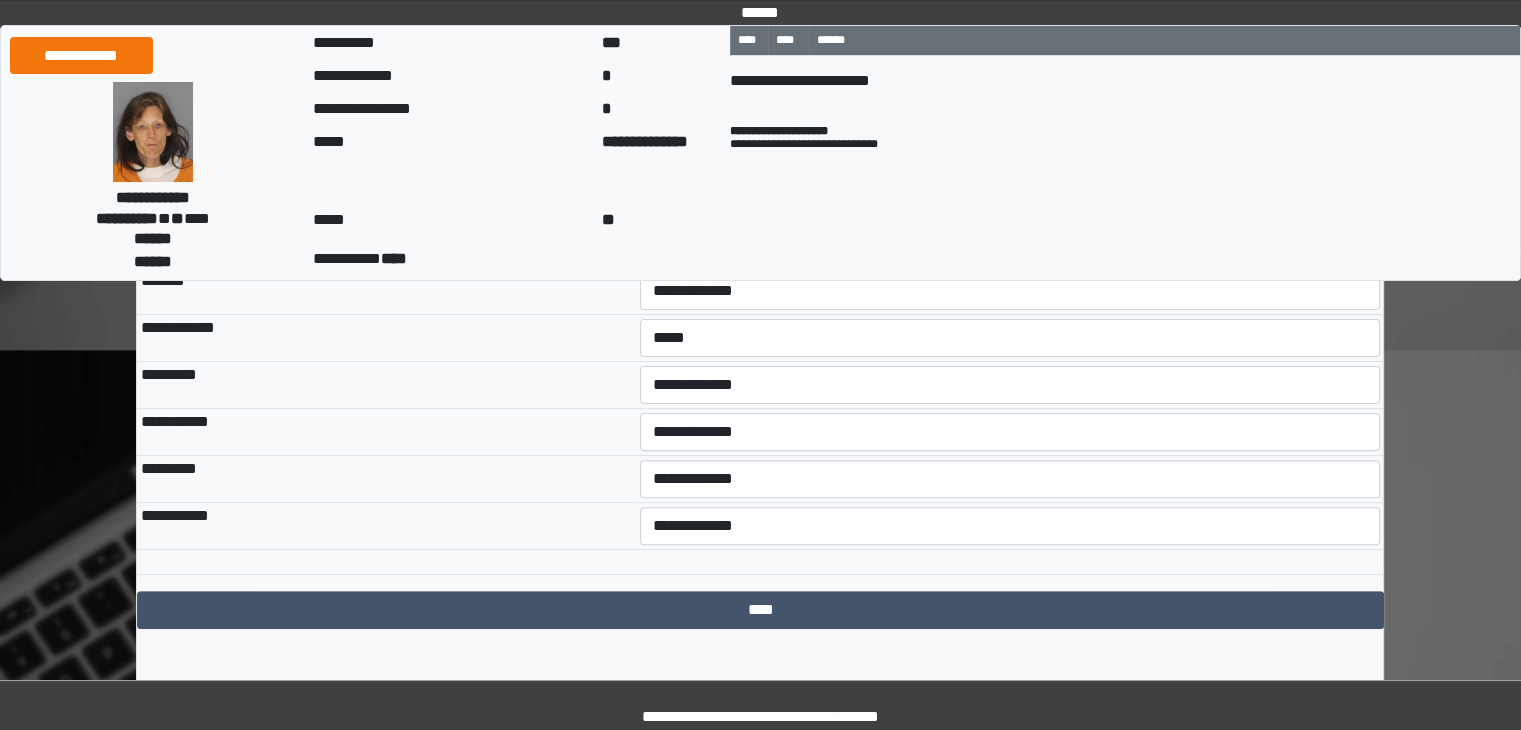 type on "**********" 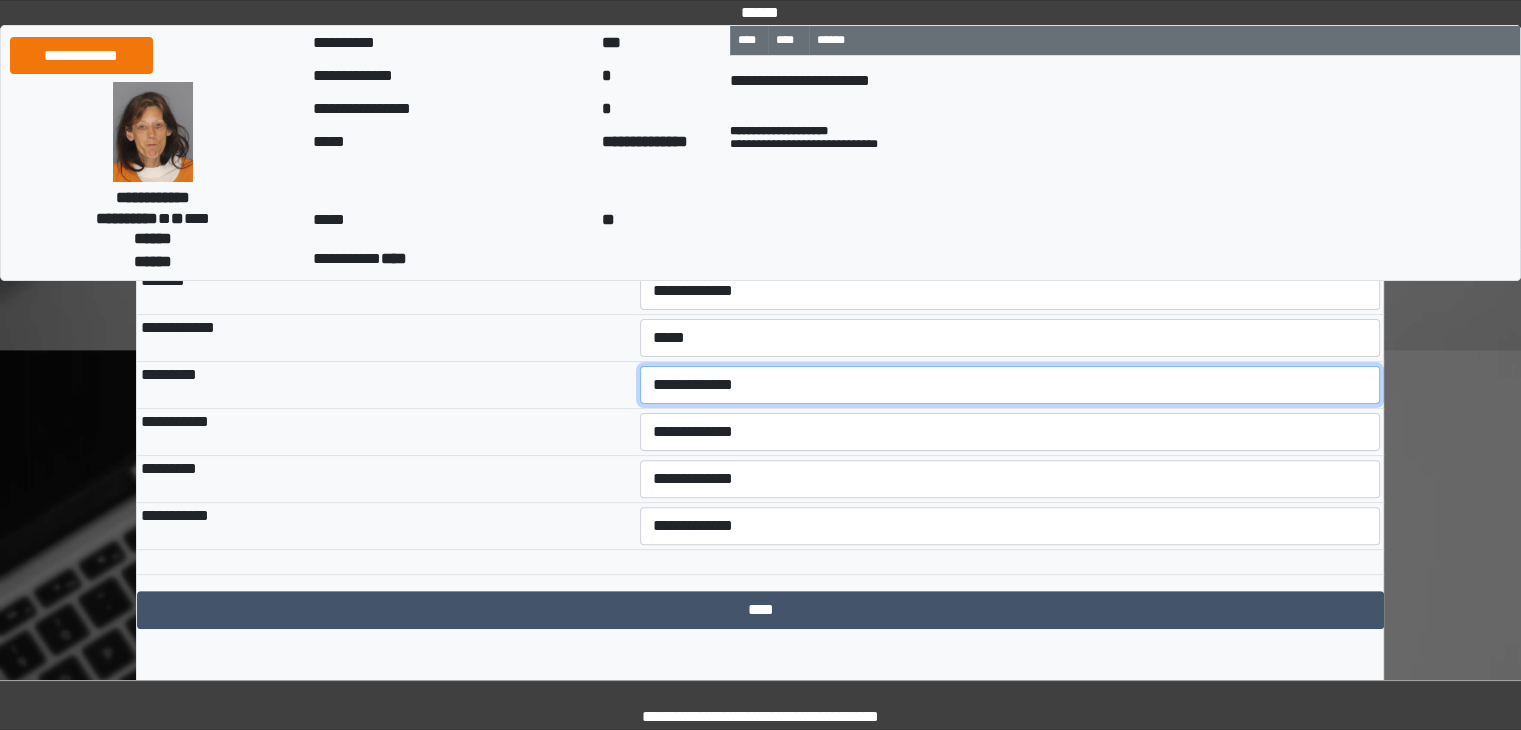 click on "**********" at bounding box center (1010, 385) 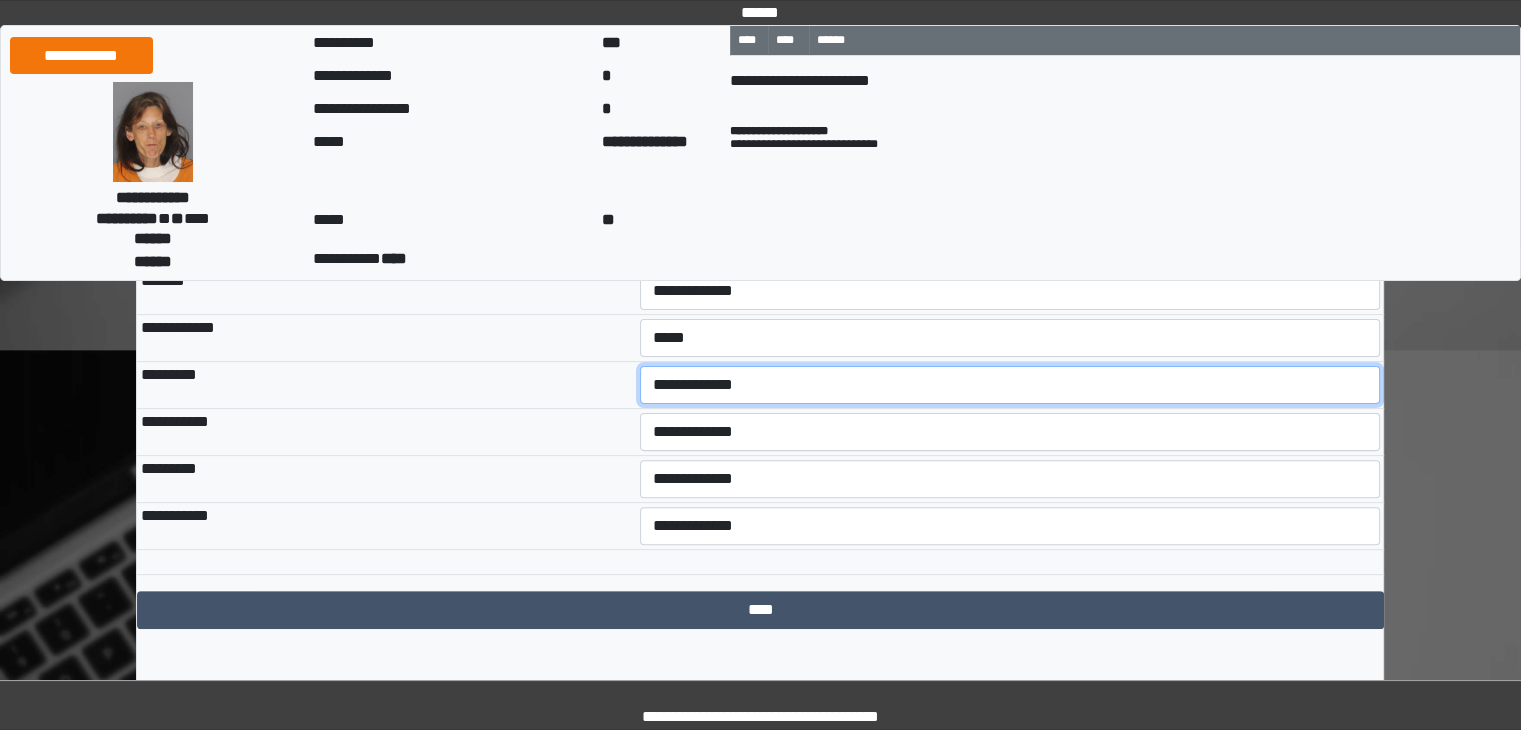 select on "***" 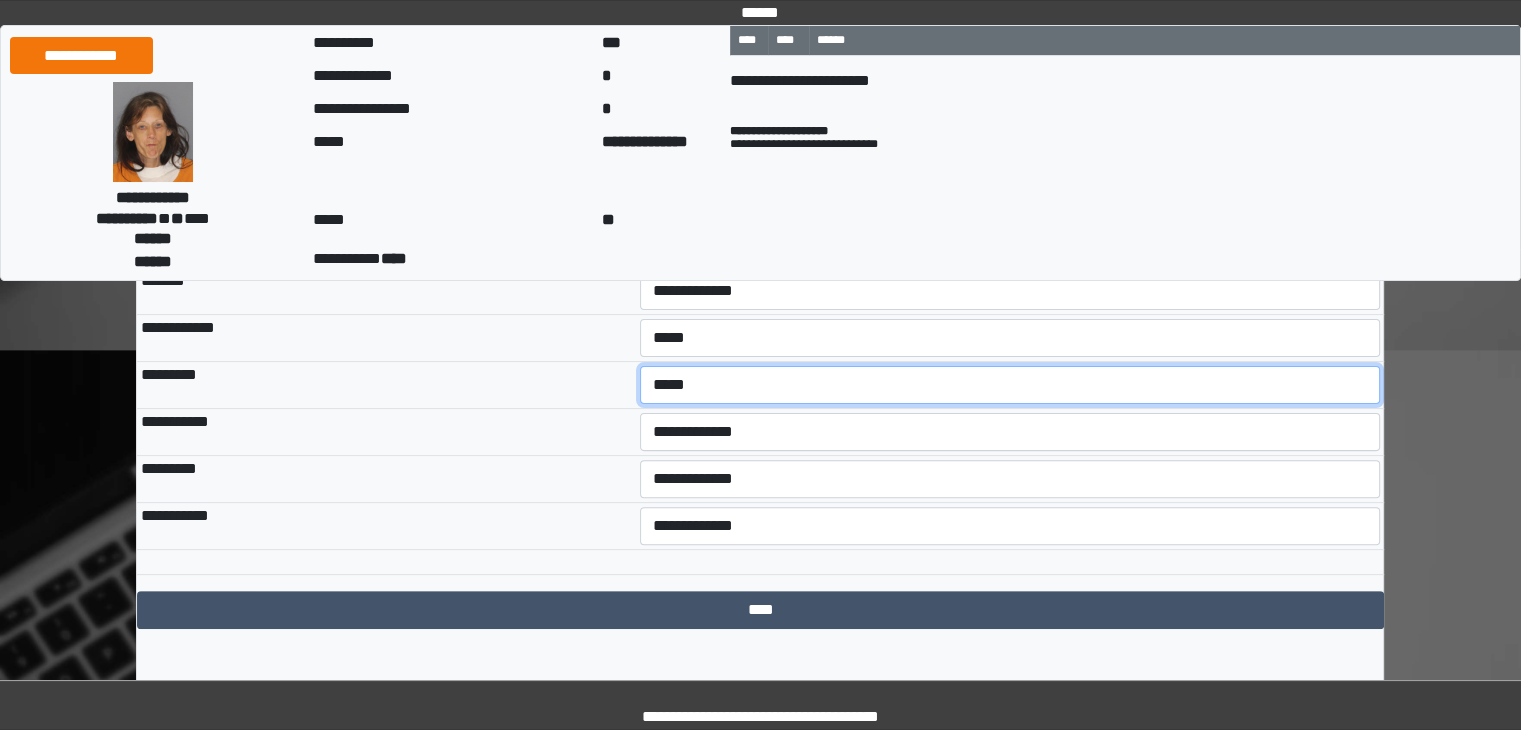 click on "**********" at bounding box center [1010, 385] 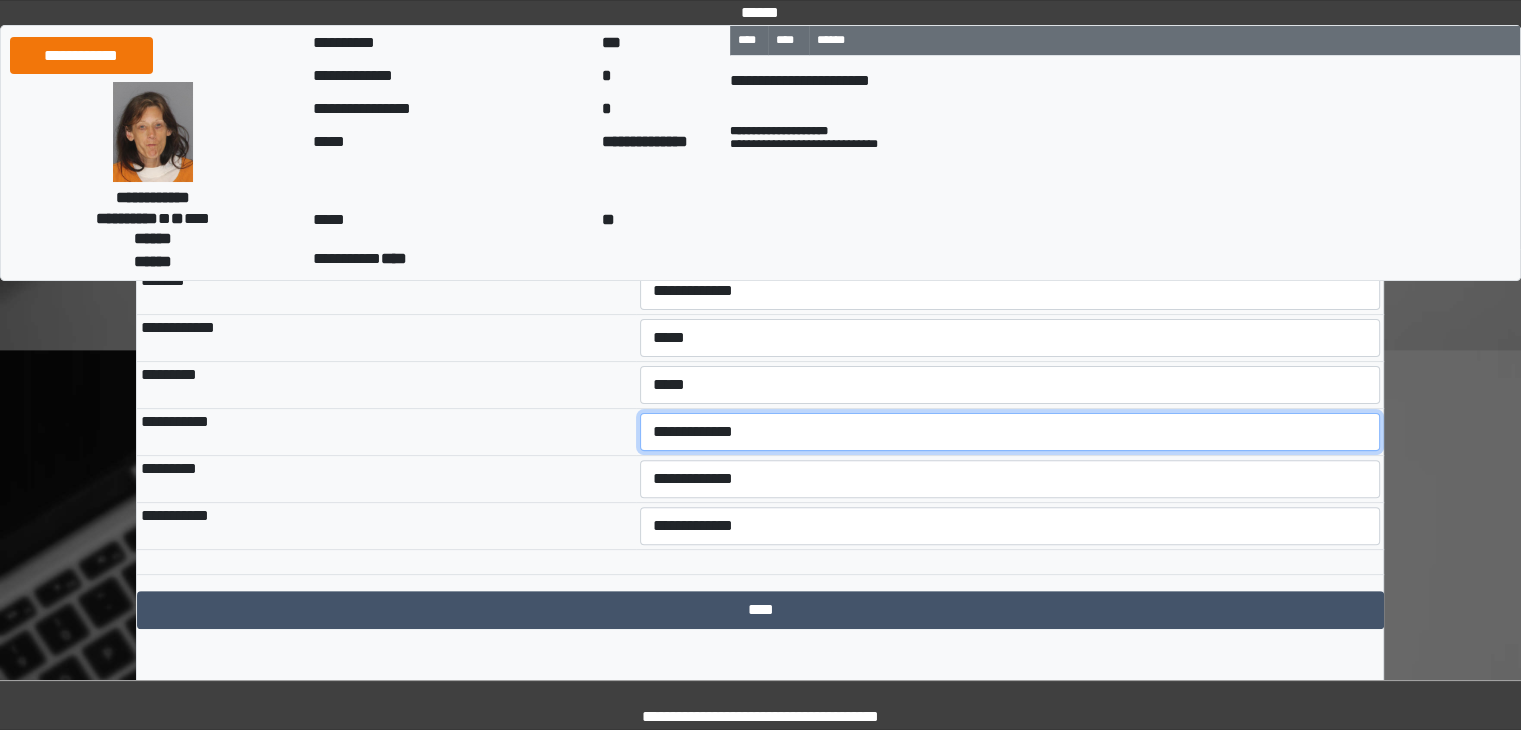 click on "**********" at bounding box center [1010, 432] 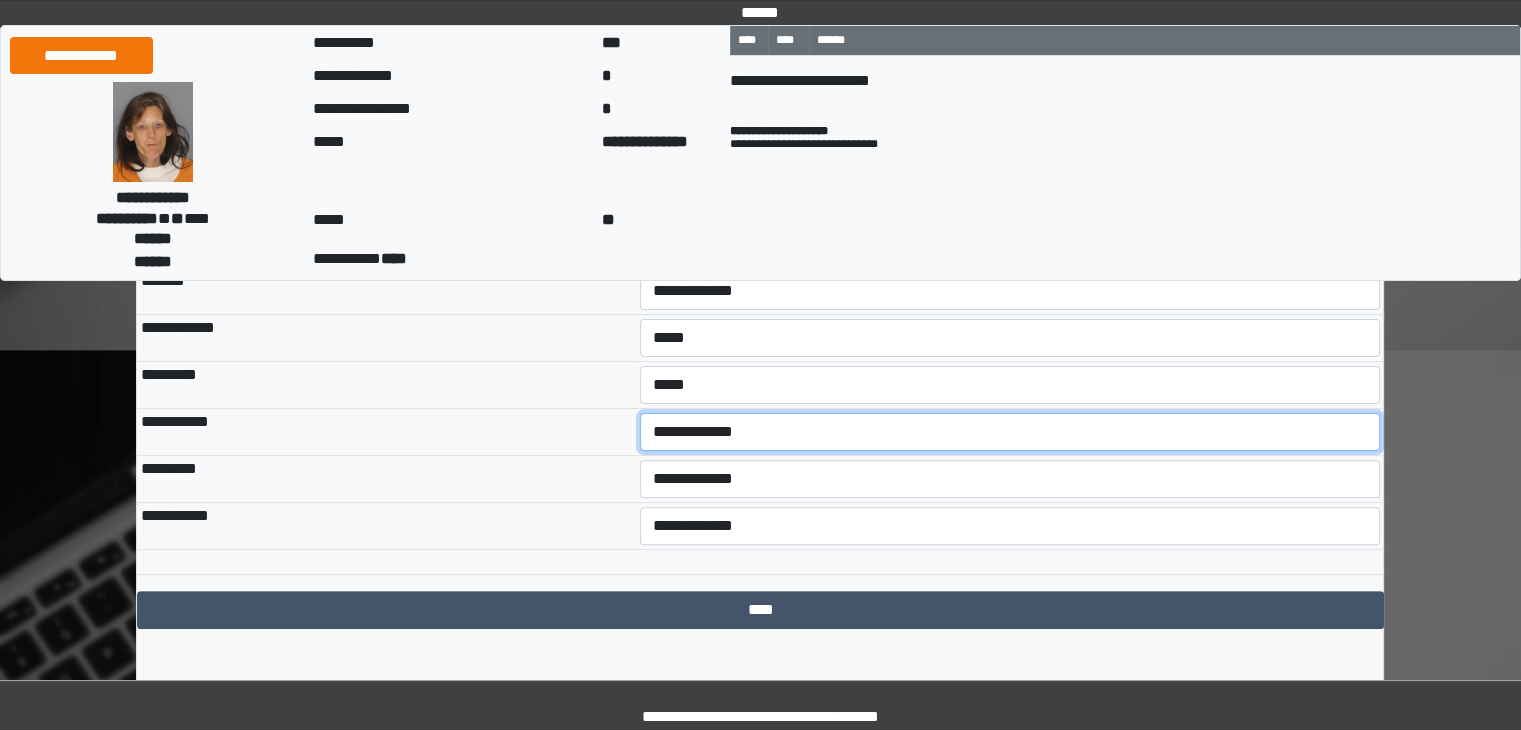 select on "***" 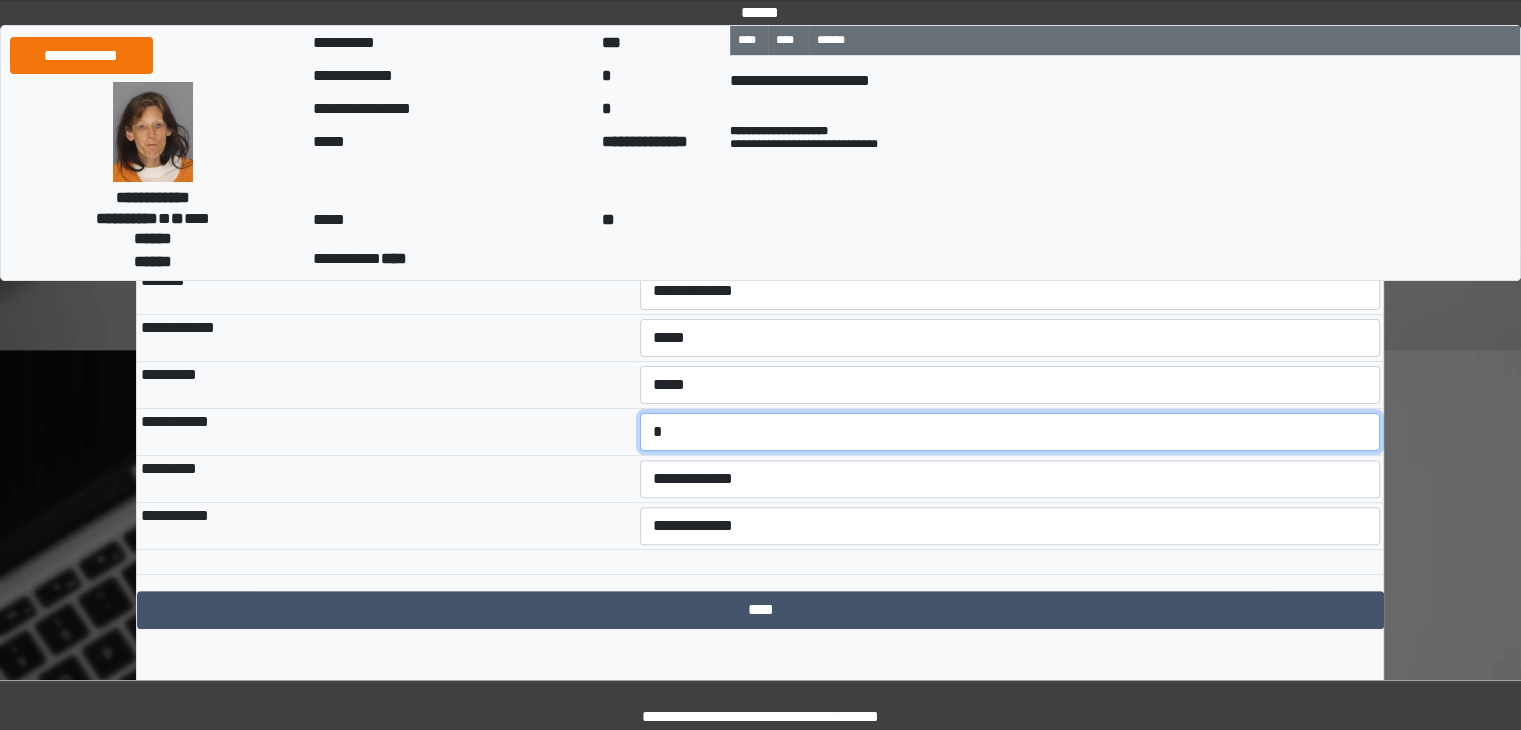 click on "**********" at bounding box center (1010, 432) 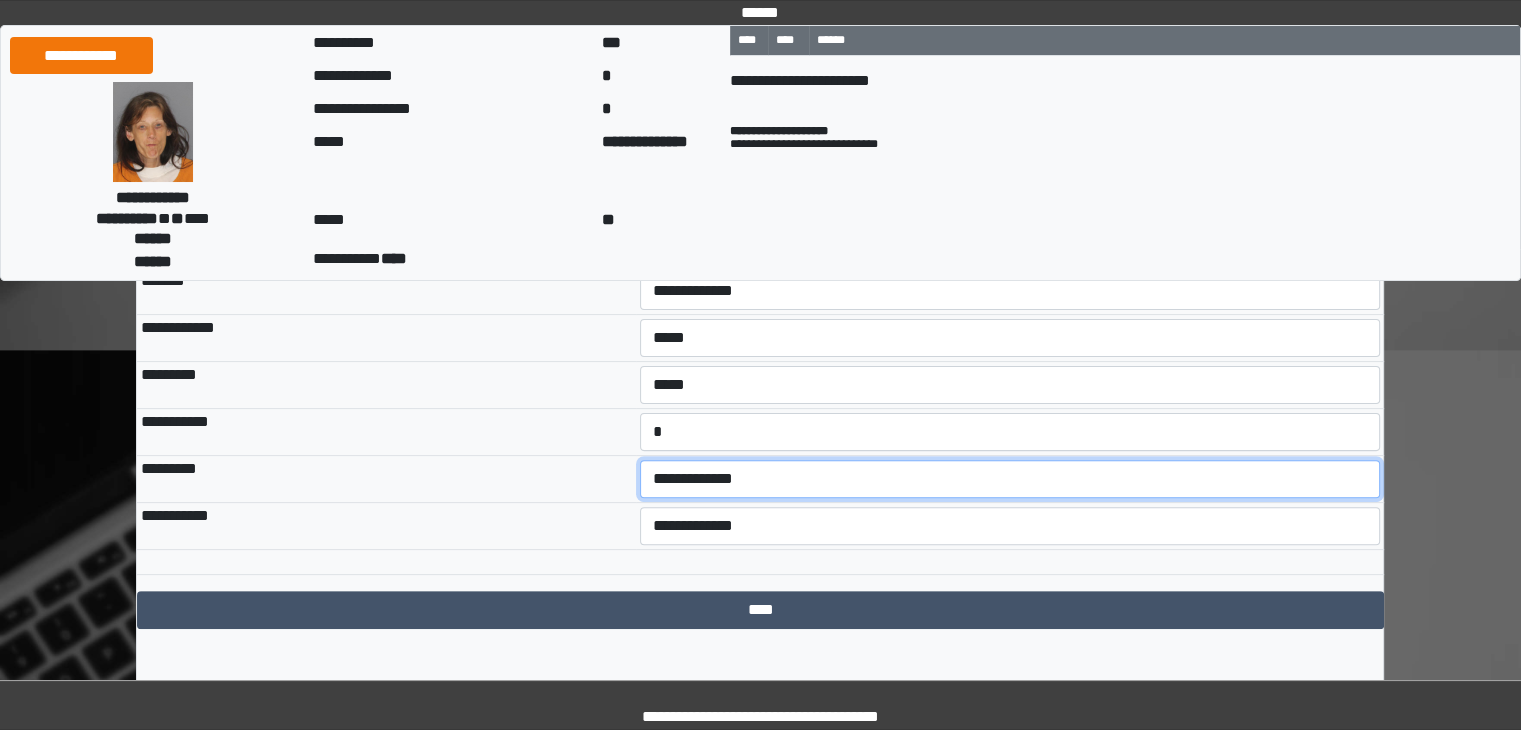 click on "**********" at bounding box center [1010, 479] 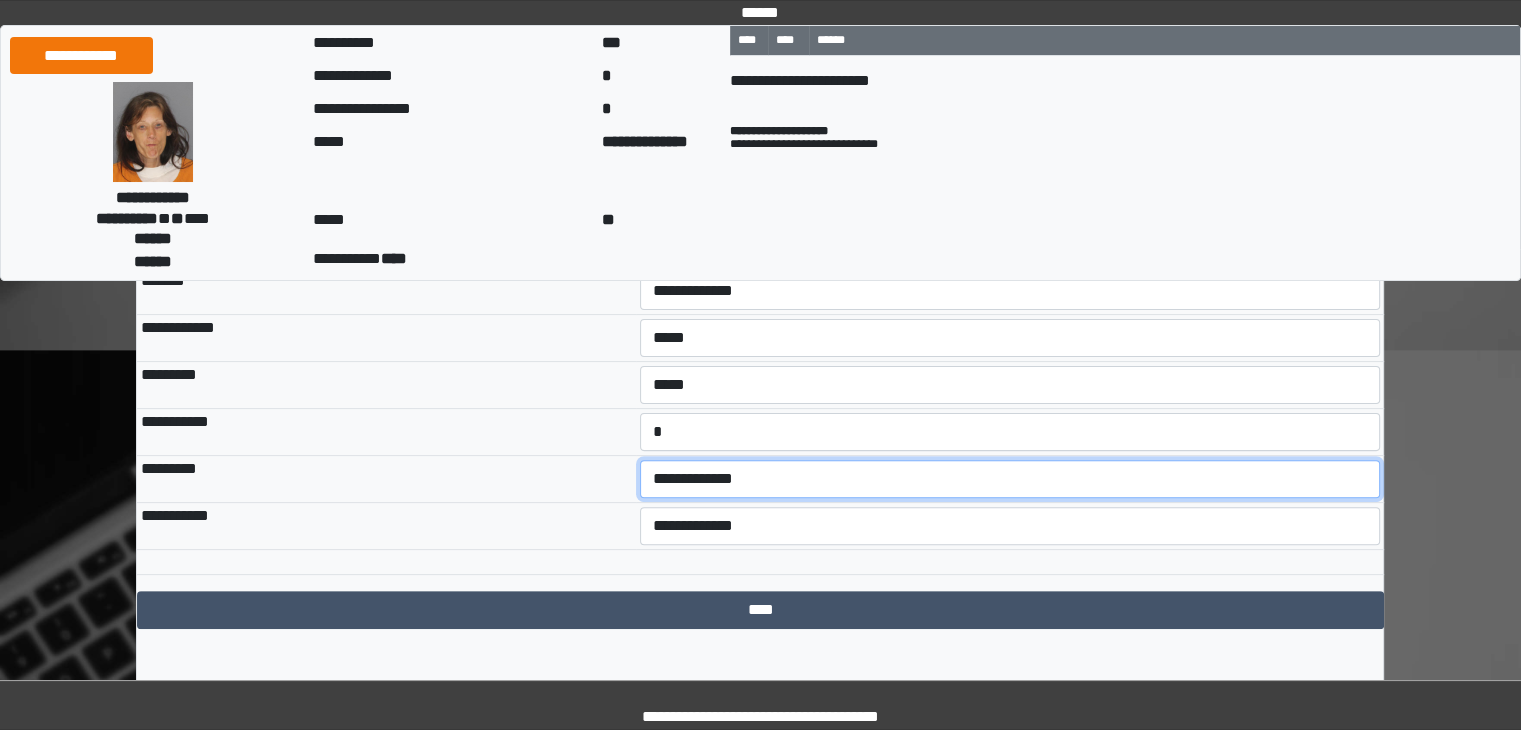 select on "***" 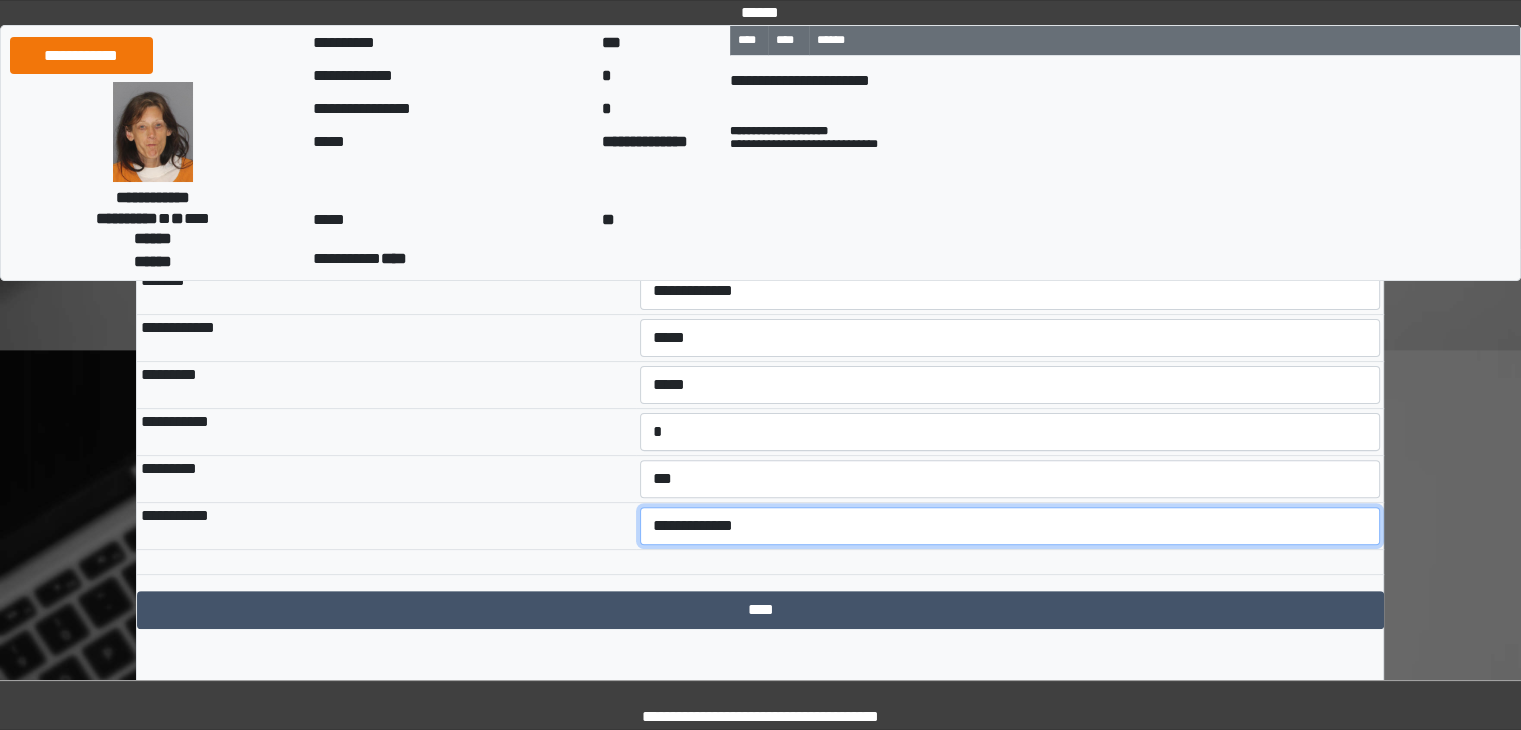 click on "**********" at bounding box center [1010, 526] 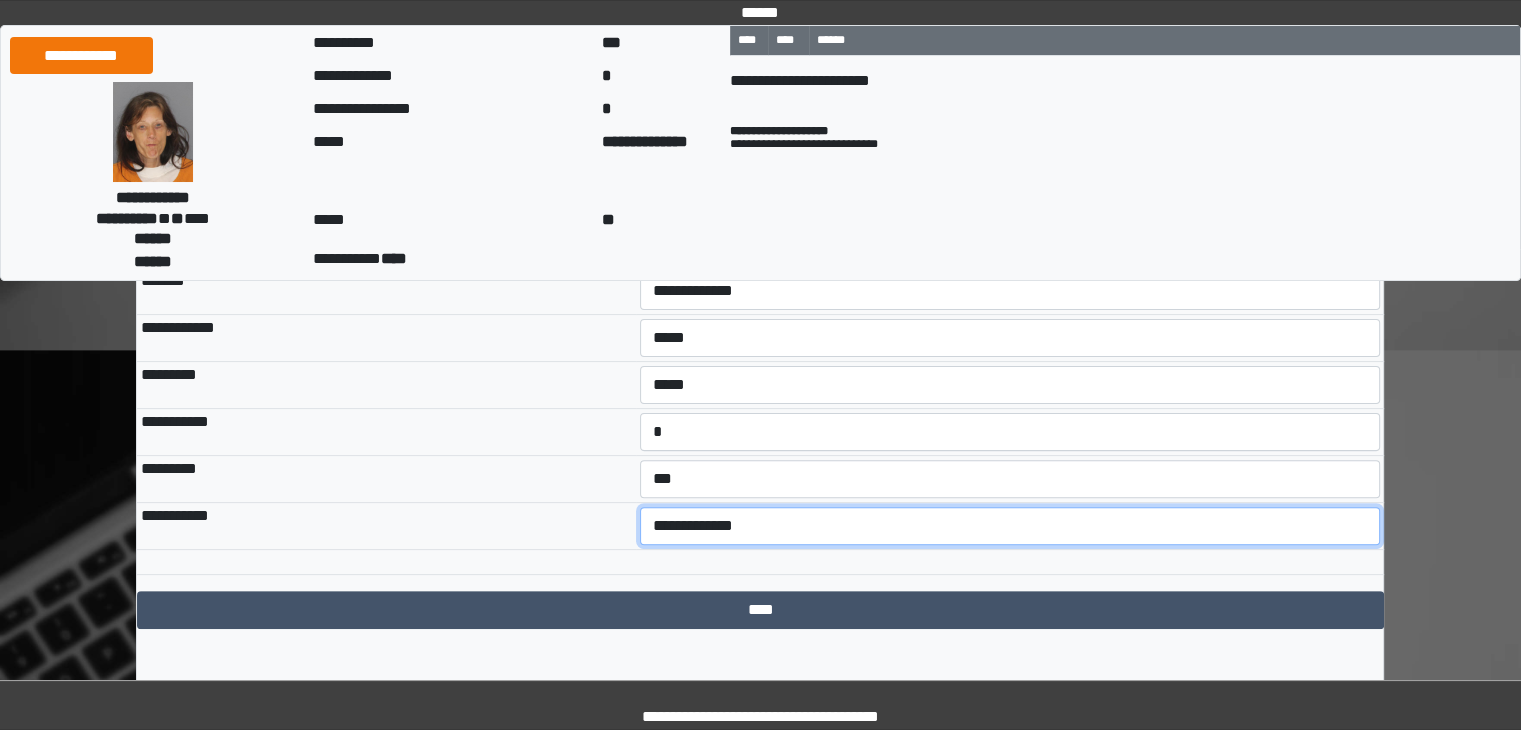 select on "*" 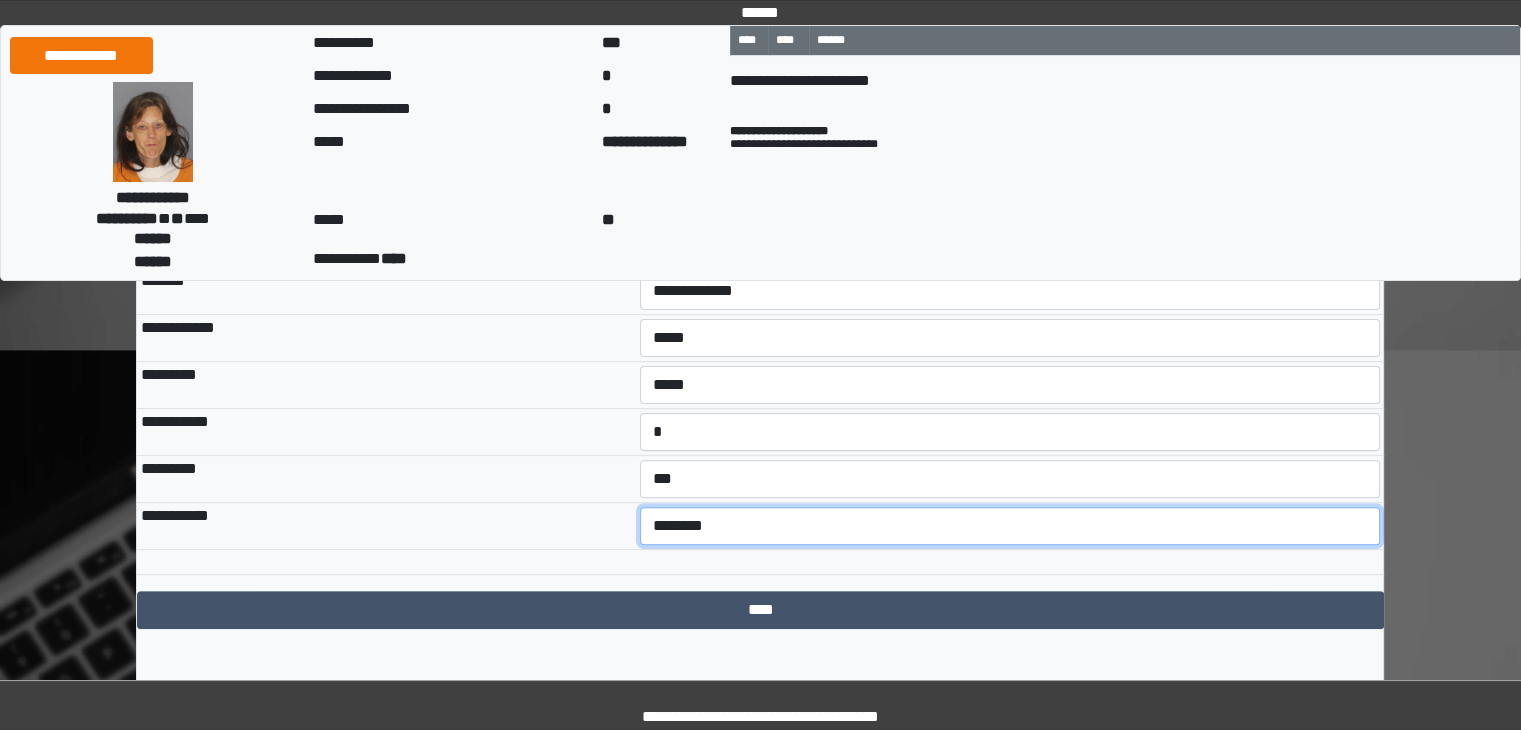 click on "**********" at bounding box center (1010, 526) 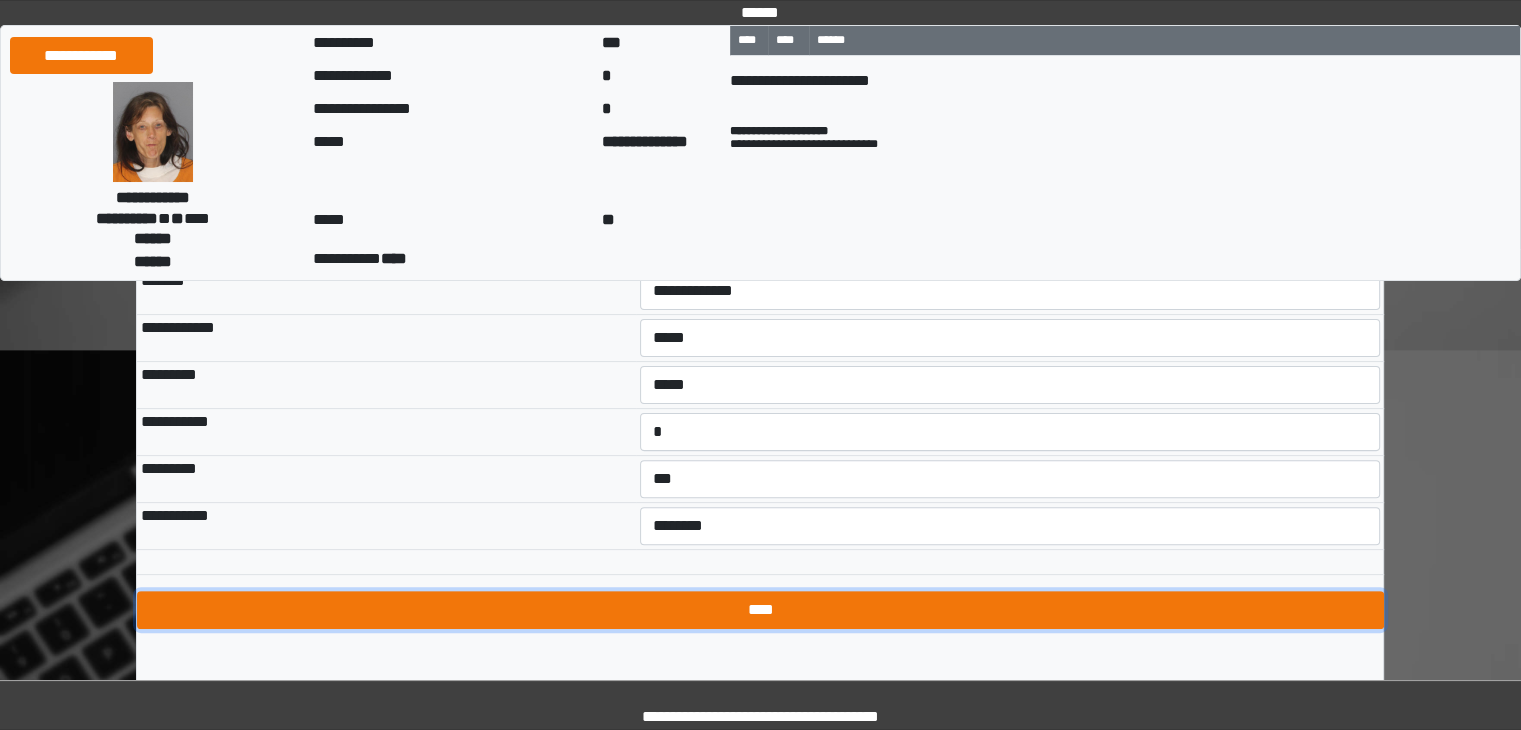 click on "****" at bounding box center (760, 610) 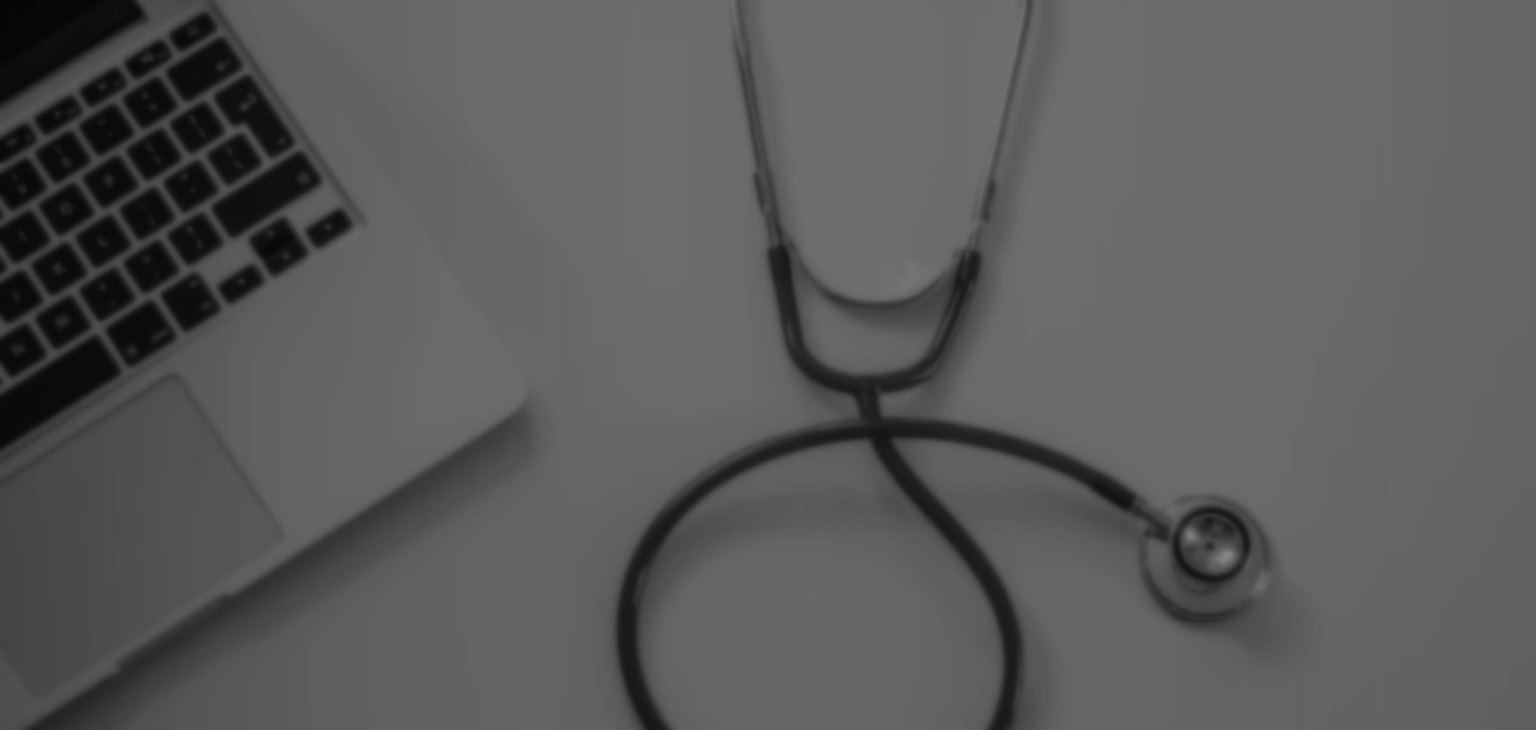 scroll, scrollTop: 0, scrollLeft: 0, axis: both 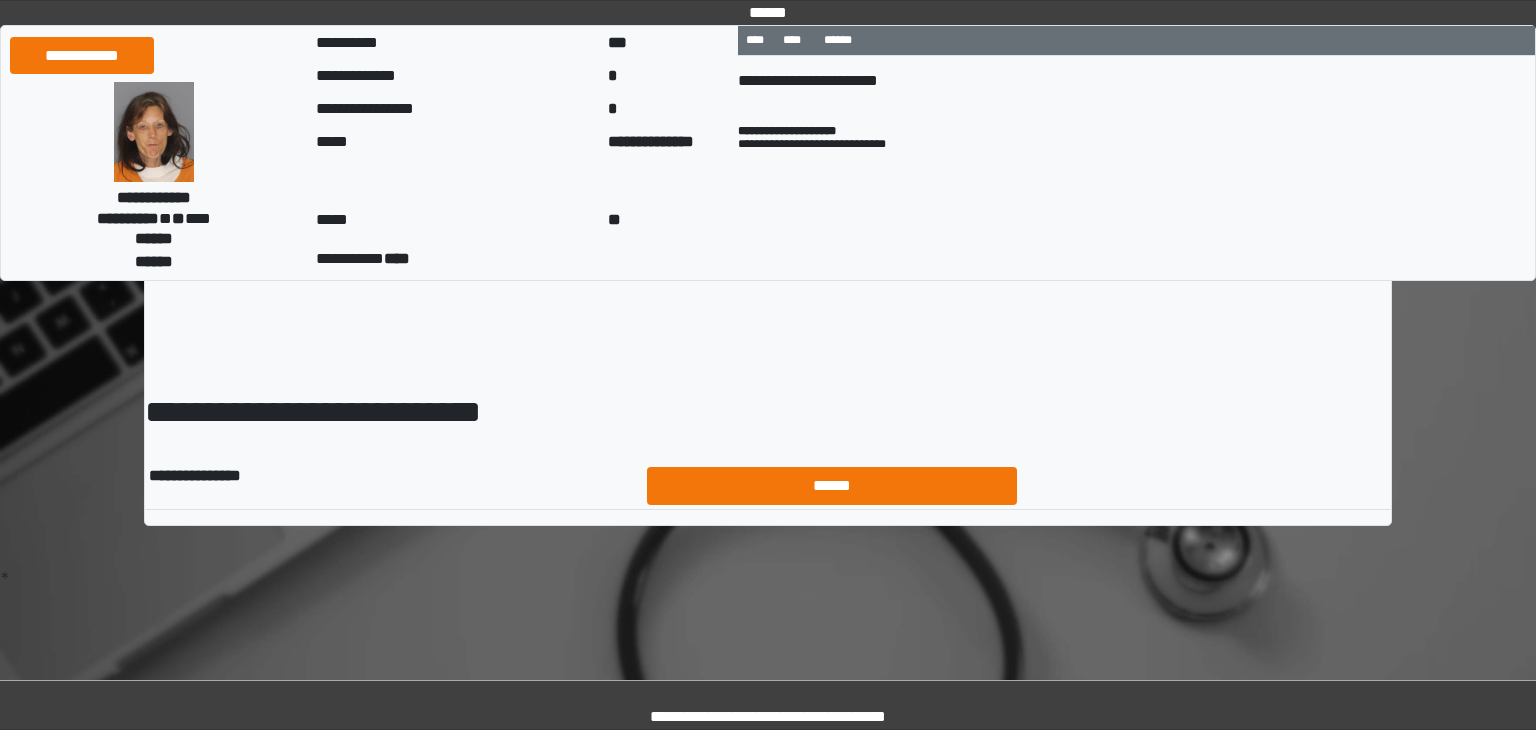 click on "******" at bounding box center (832, 486) 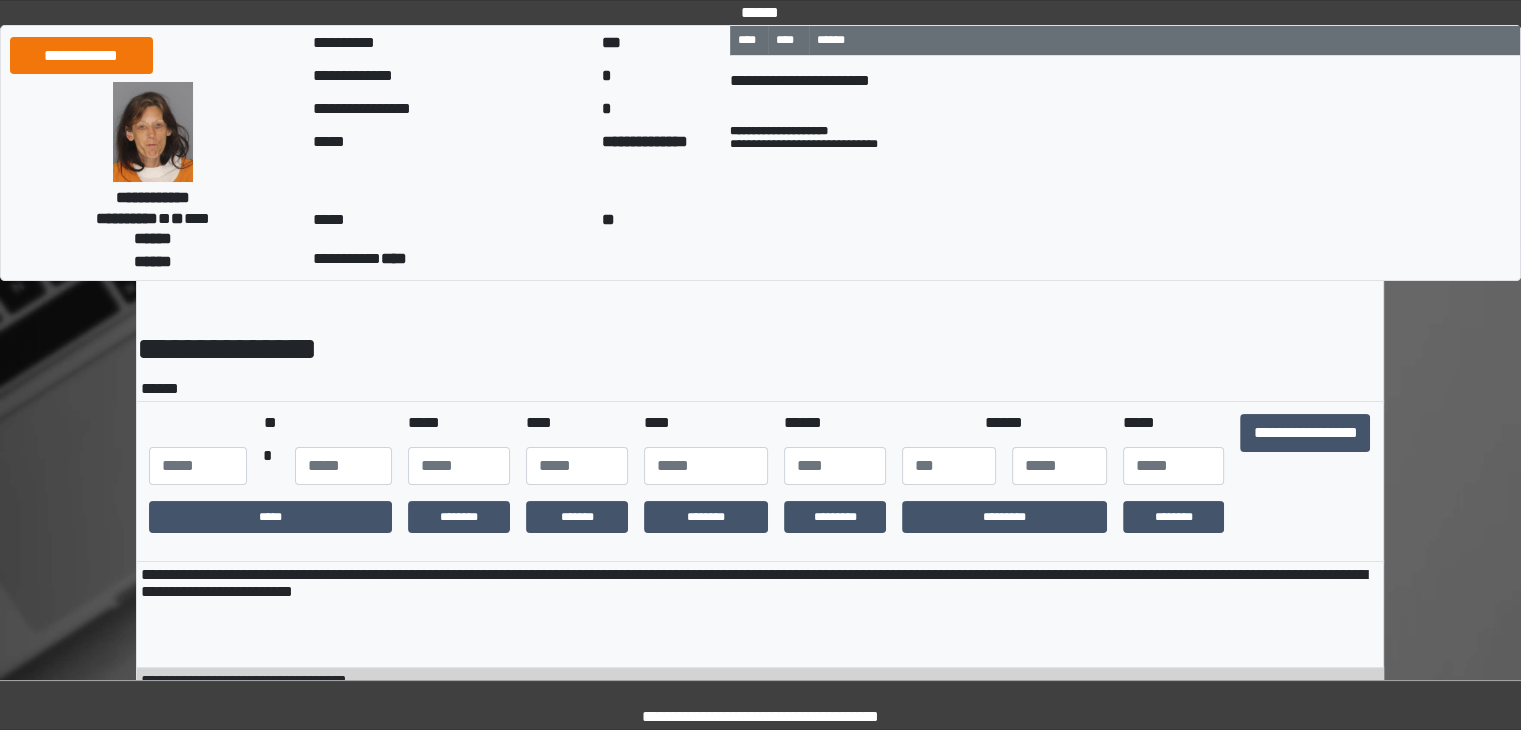 scroll, scrollTop: 0, scrollLeft: 0, axis: both 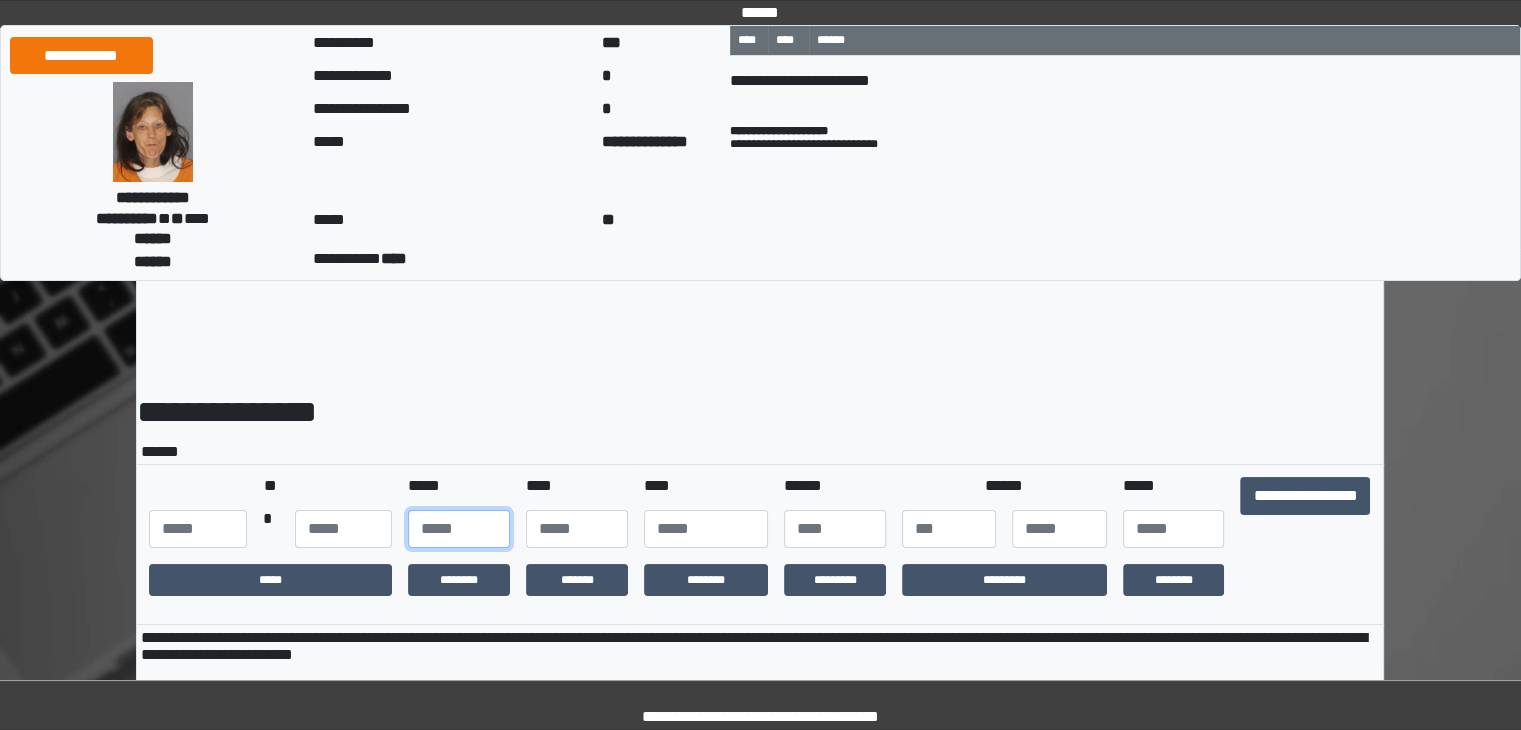 click at bounding box center [459, 529] 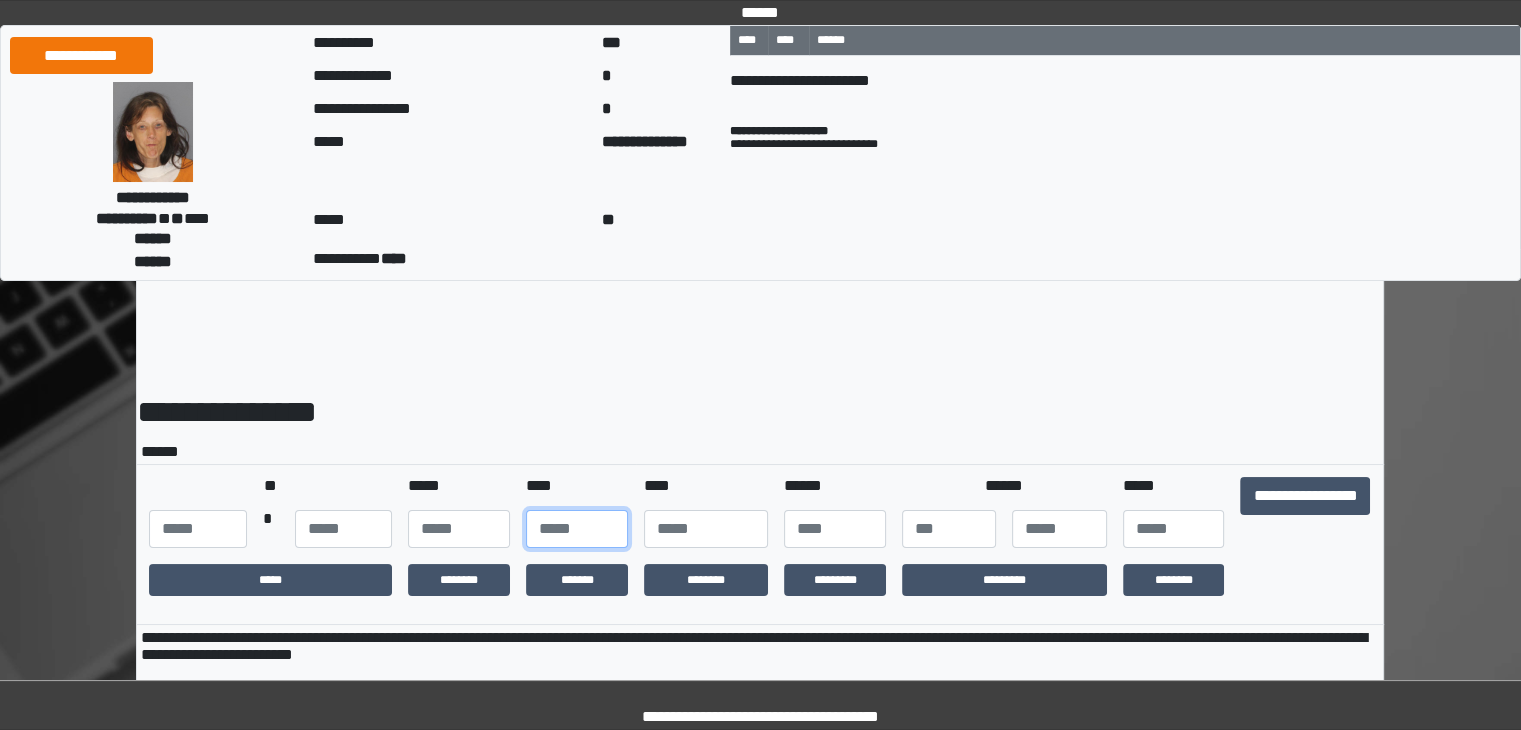 click at bounding box center (577, 529) 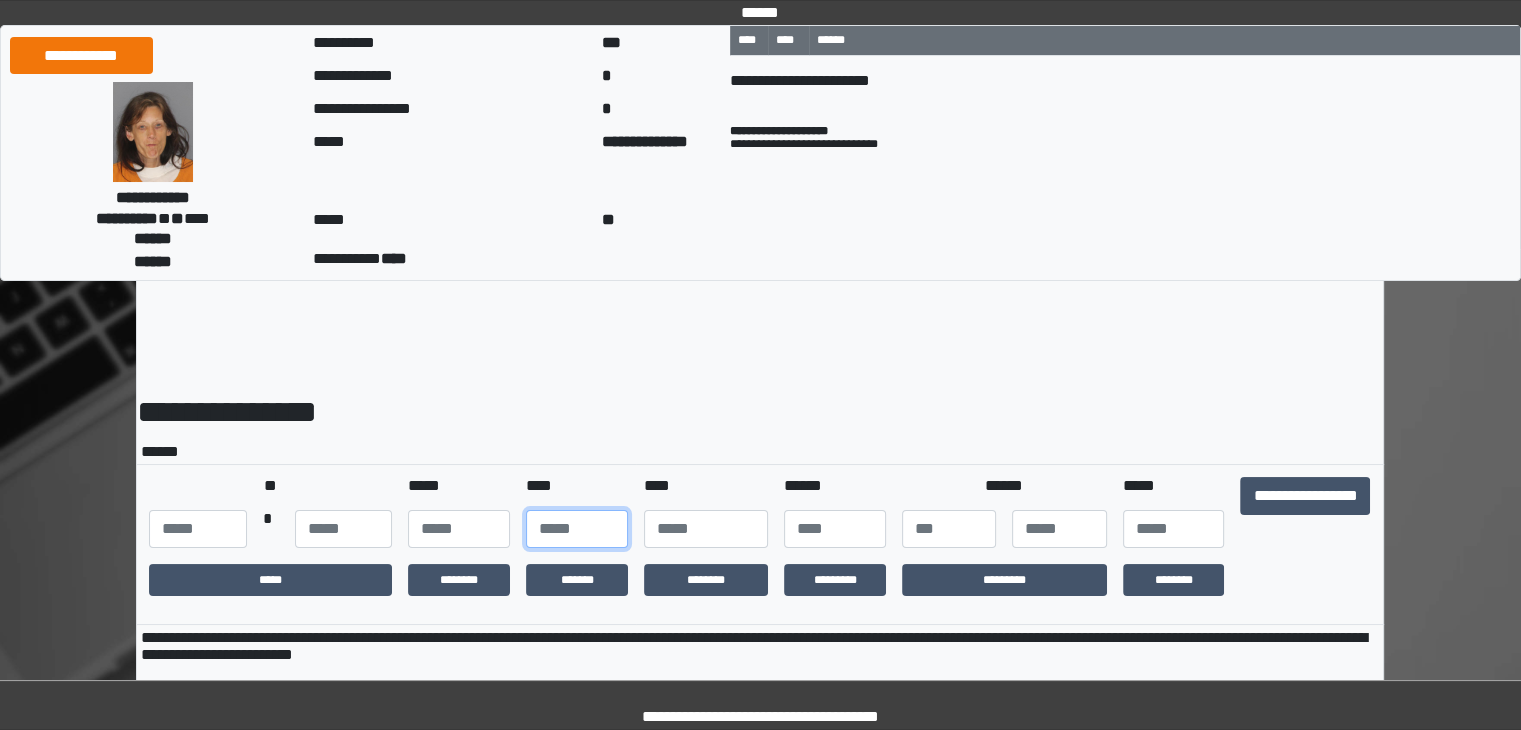 type on "**" 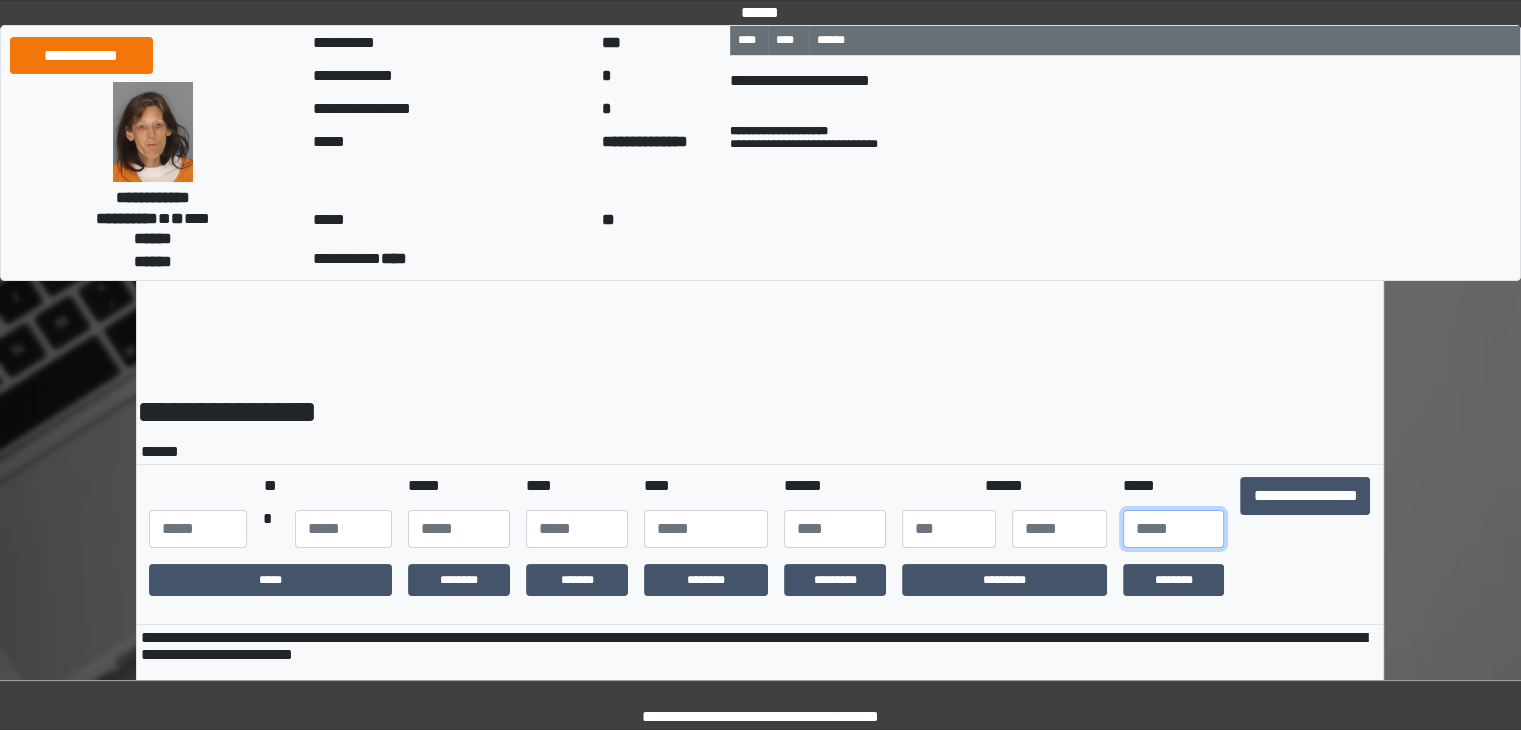 click at bounding box center (1174, 529) 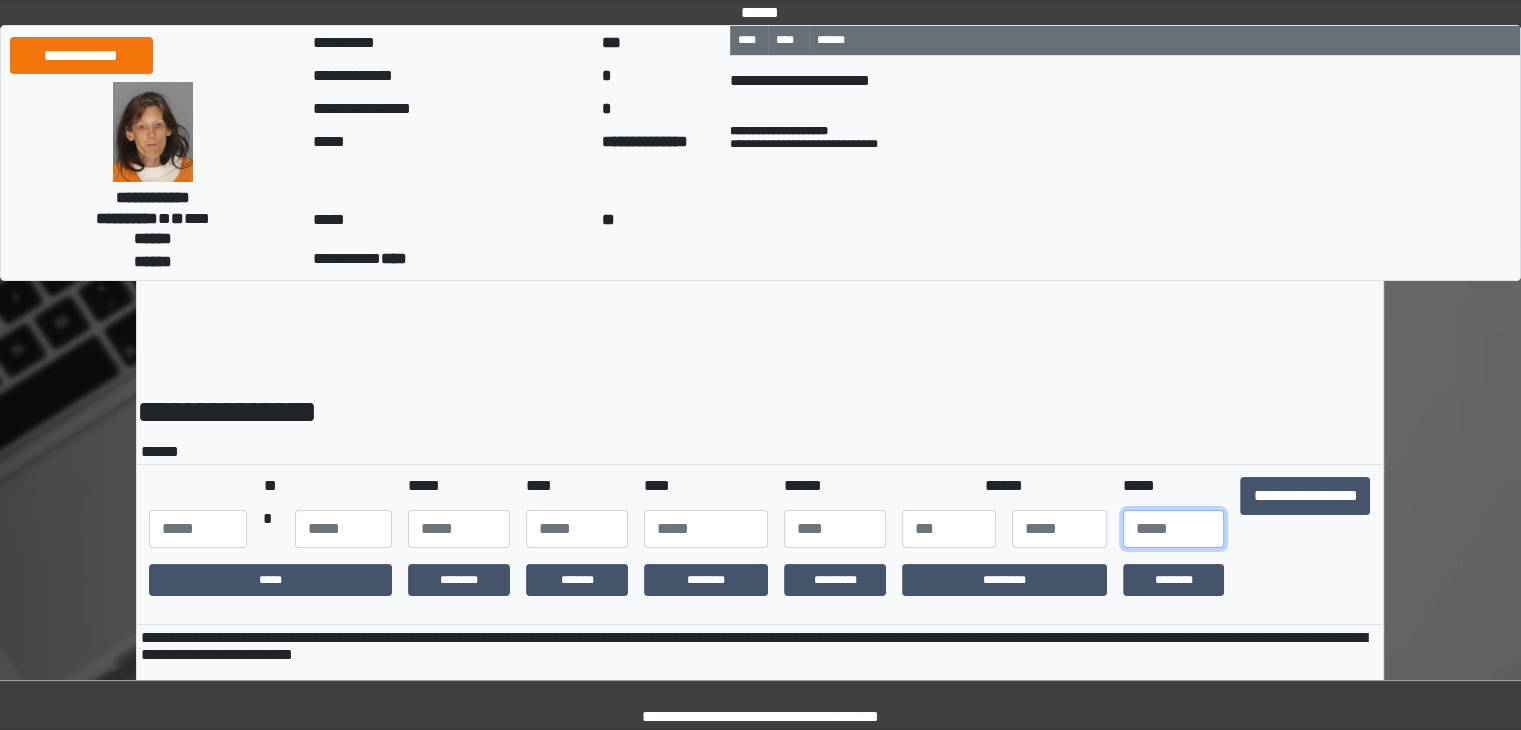 type on "**" 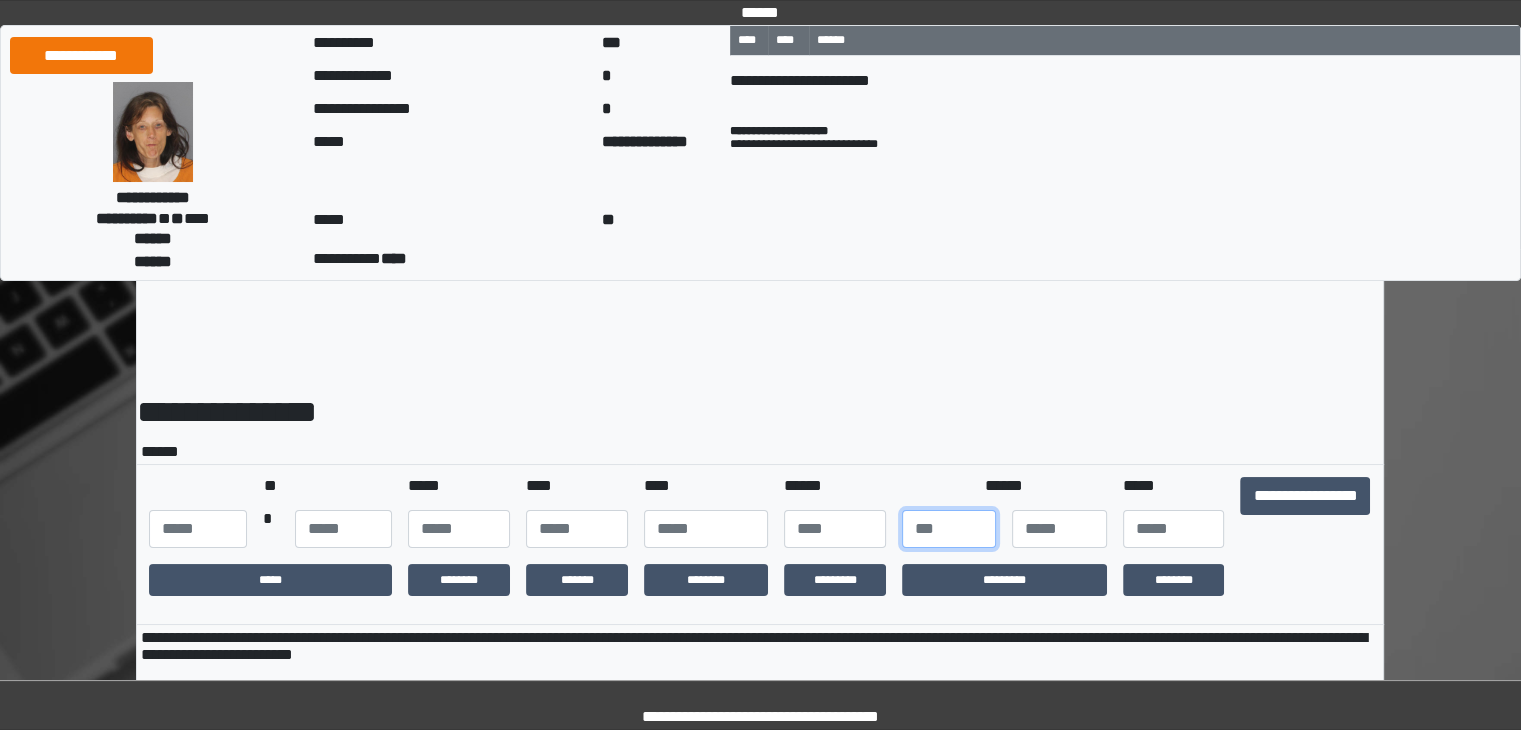click at bounding box center [949, 529] 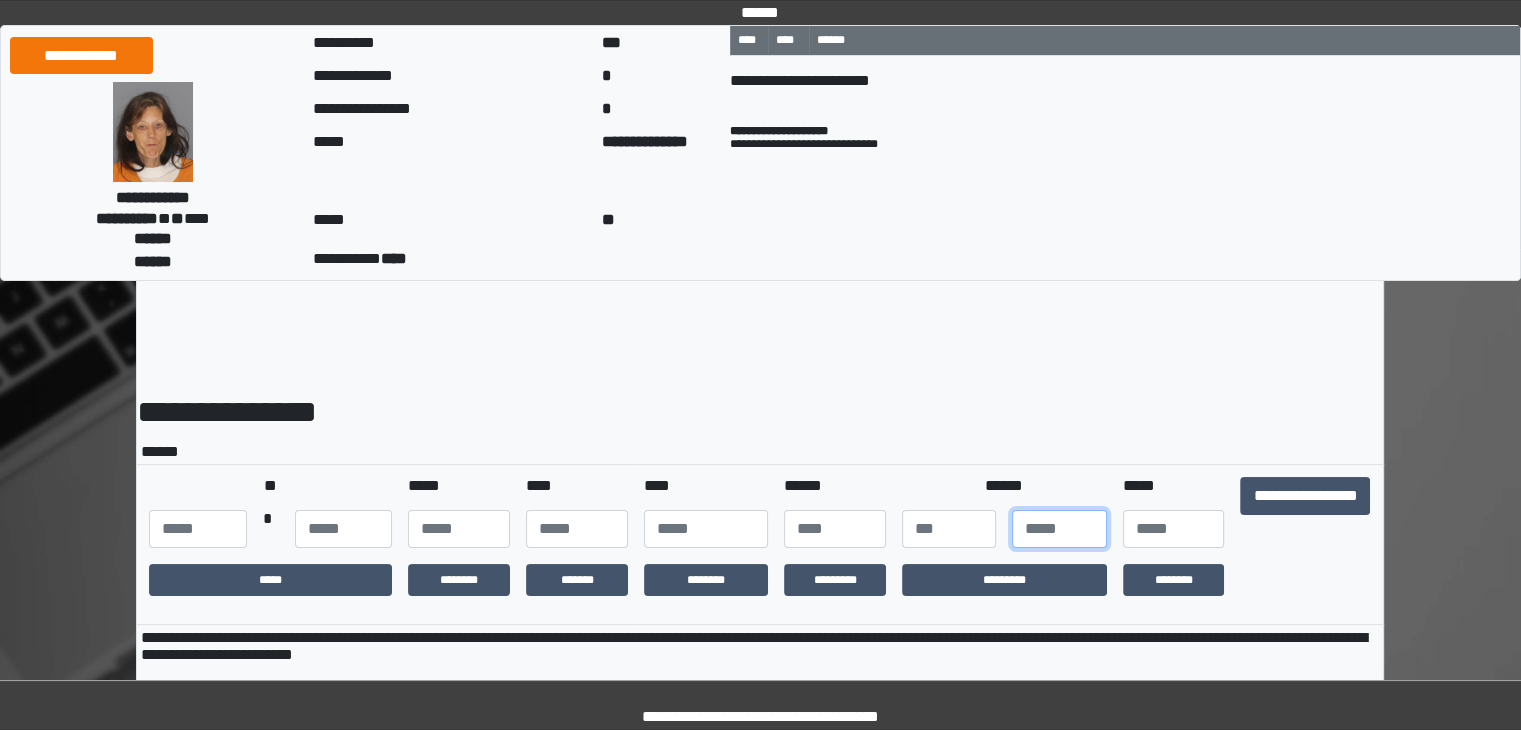 click at bounding box center (1059, 529) 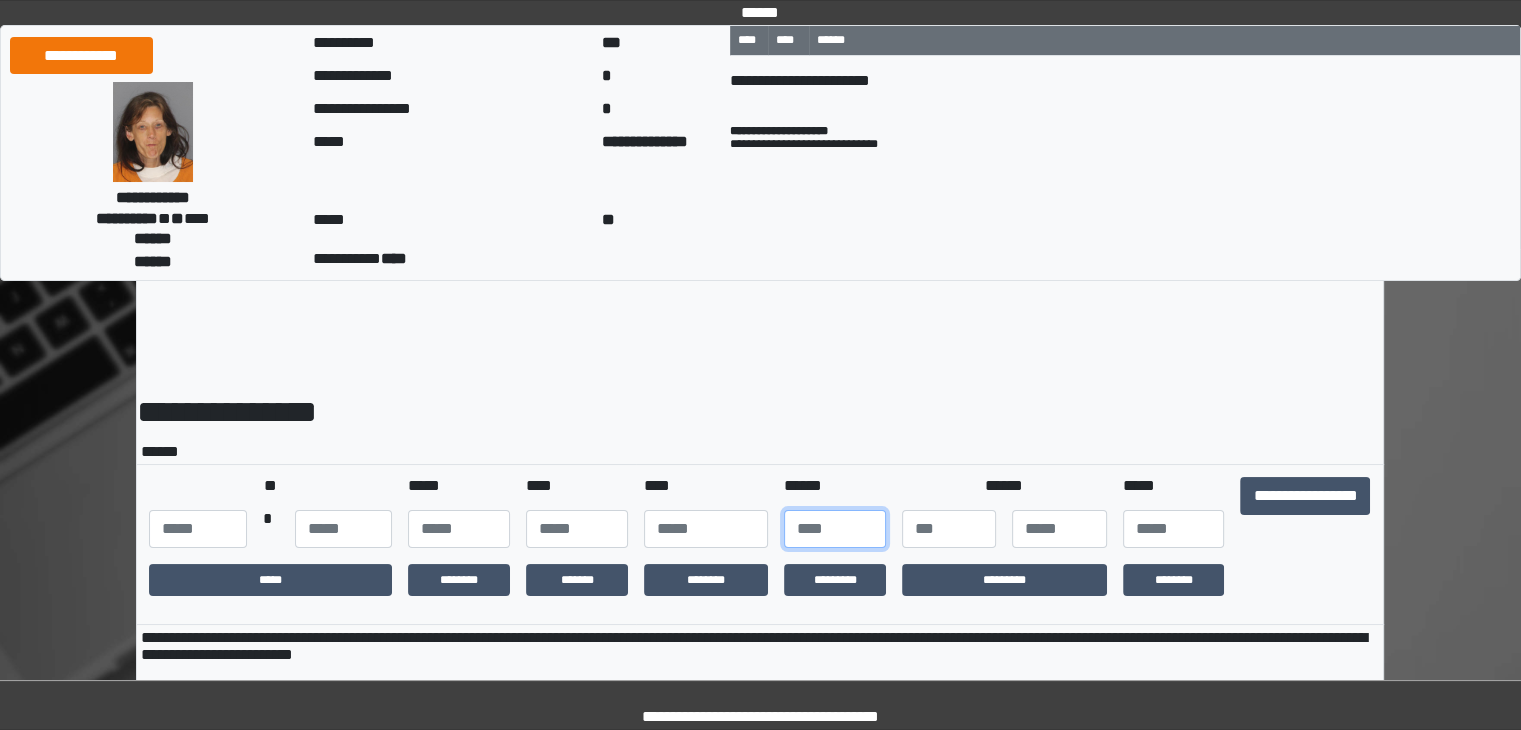 click at bounding box center (835, 529) 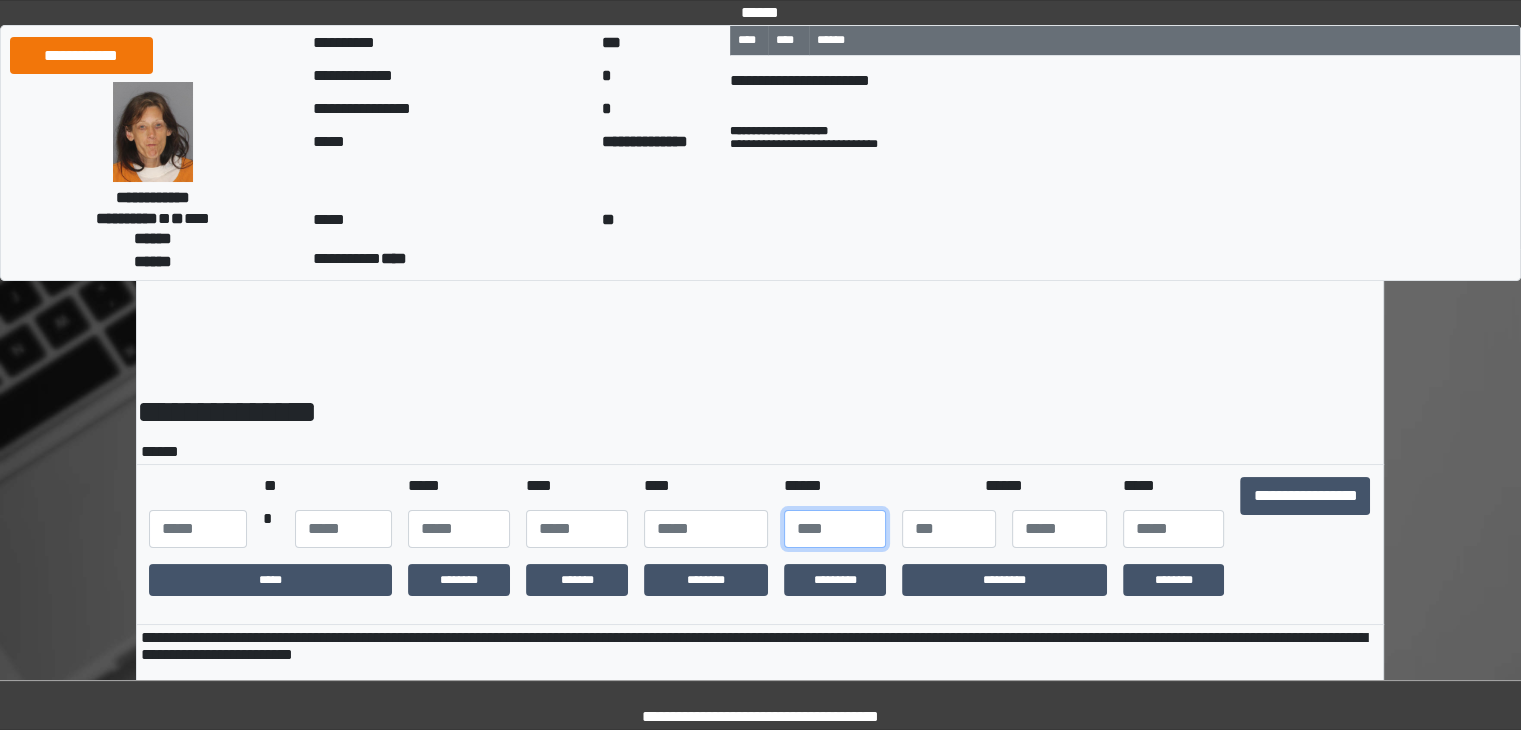 type on "***" 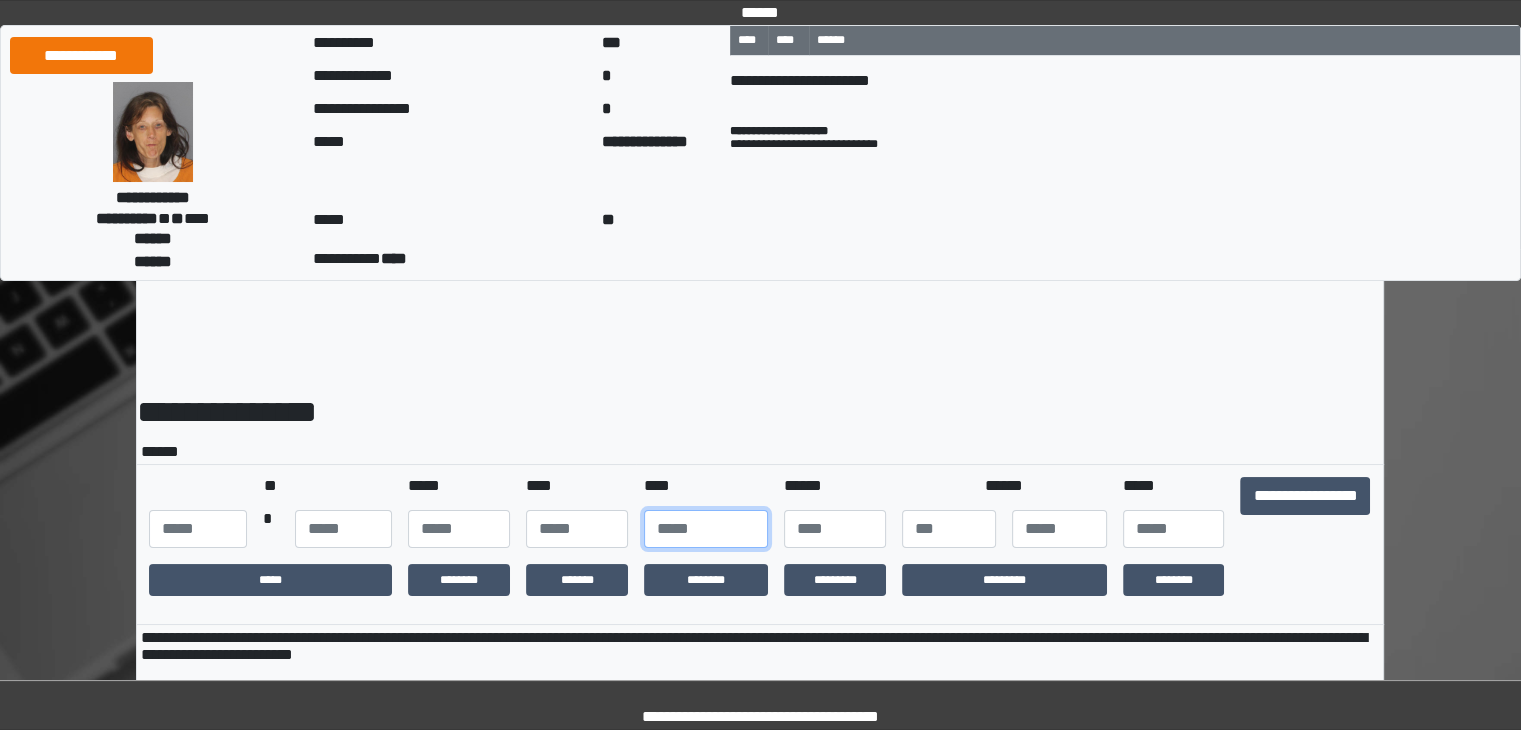 click at bounding box center [706, 529] 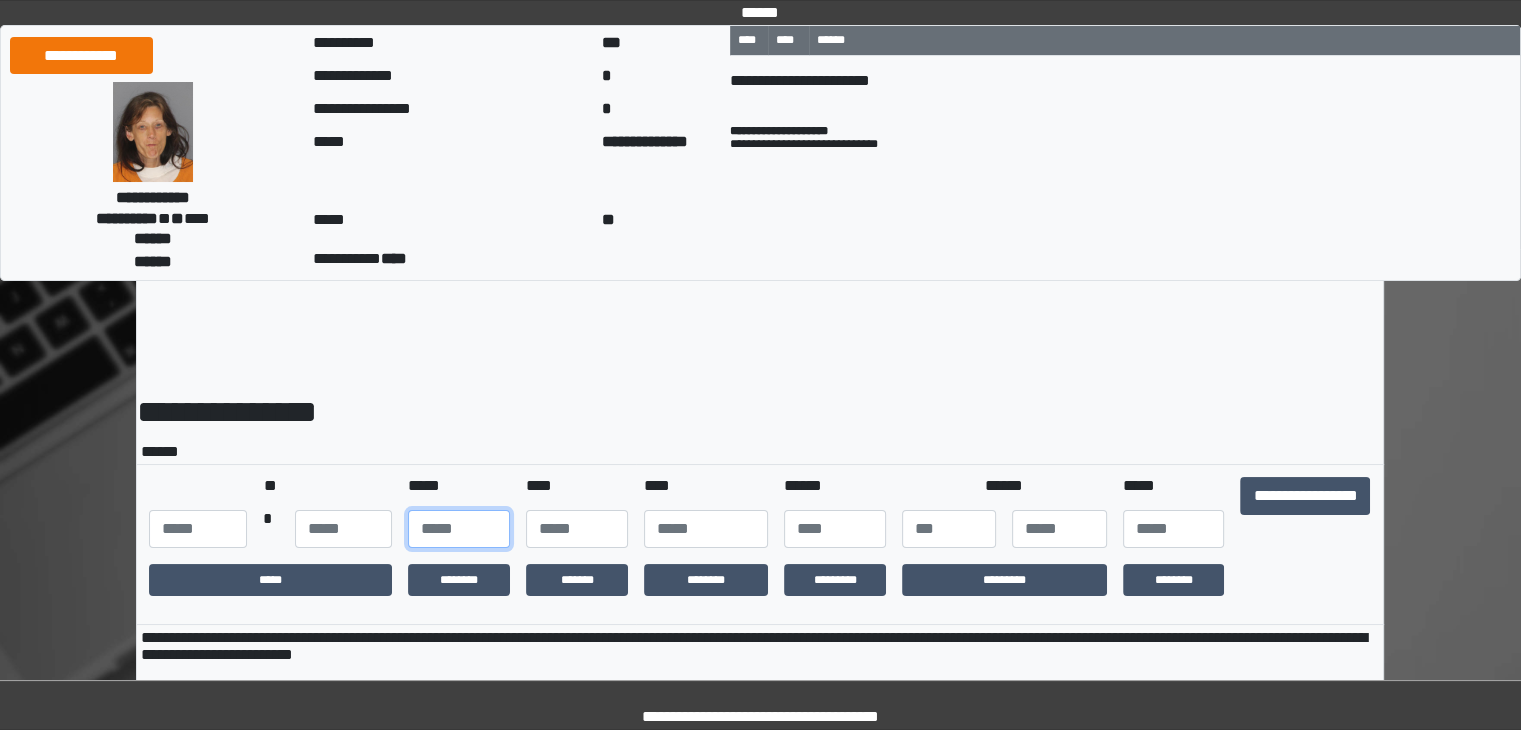 click at bounding box center (459, 529) 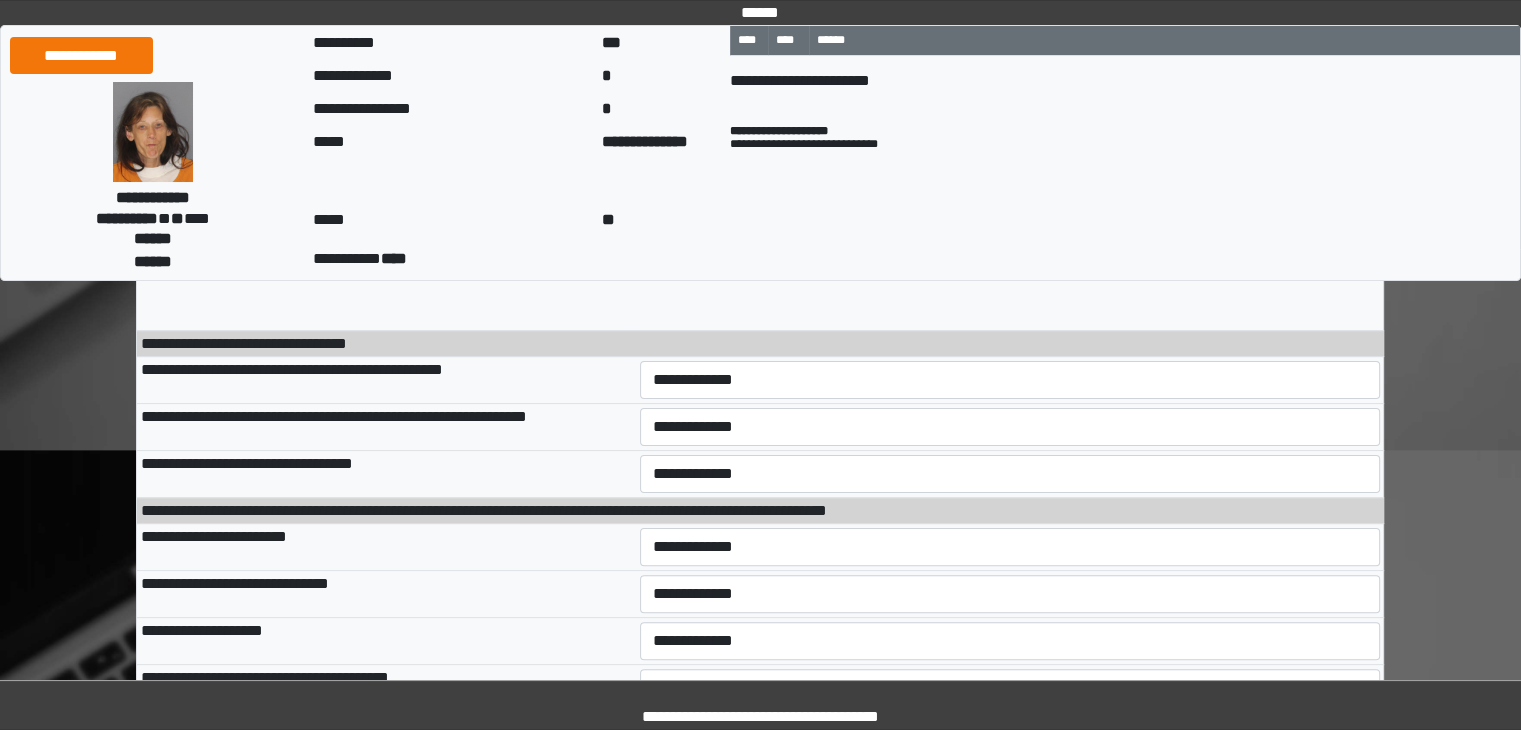 scroll, scrollTop: 0, scrollLeft: 0, axis: both 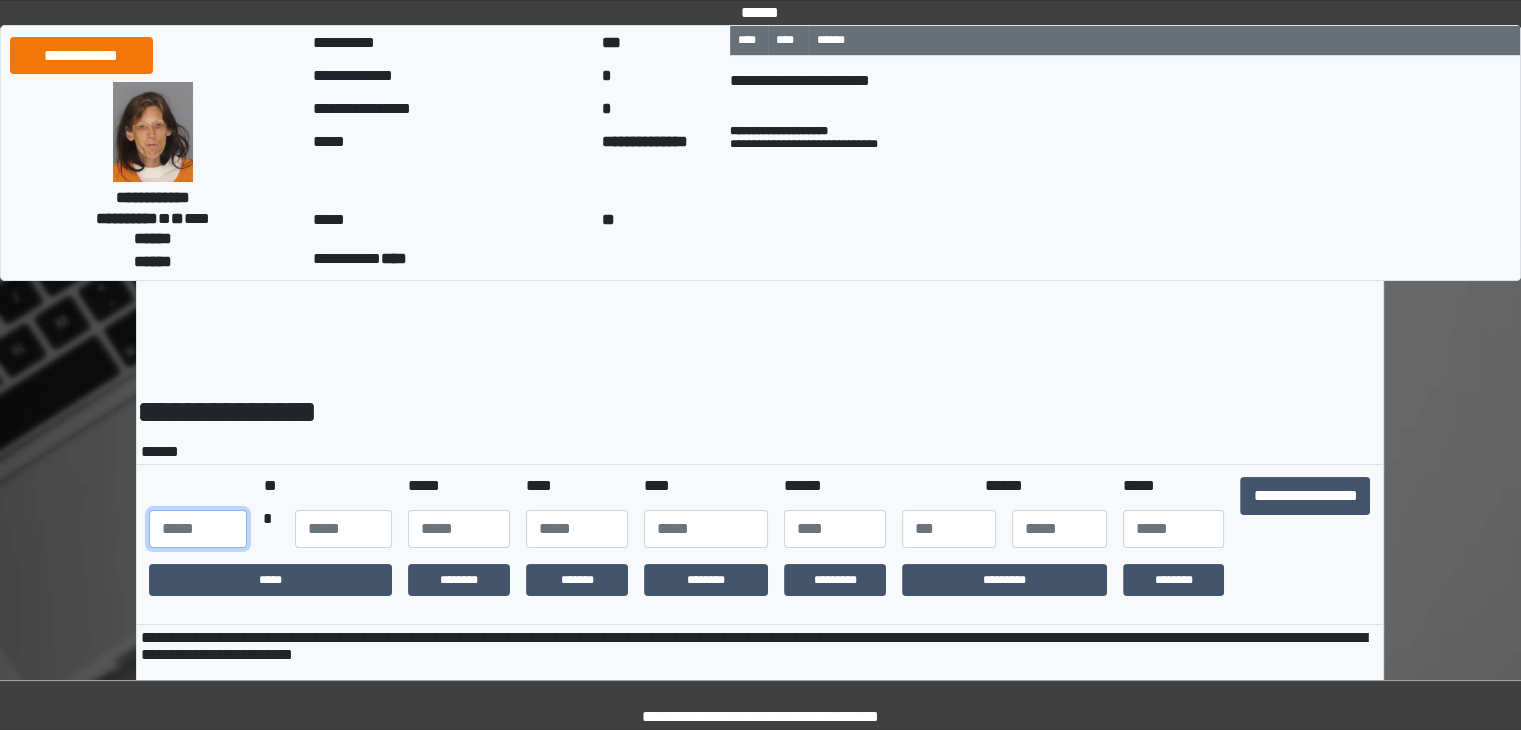 click at bounding box center (197, 529) 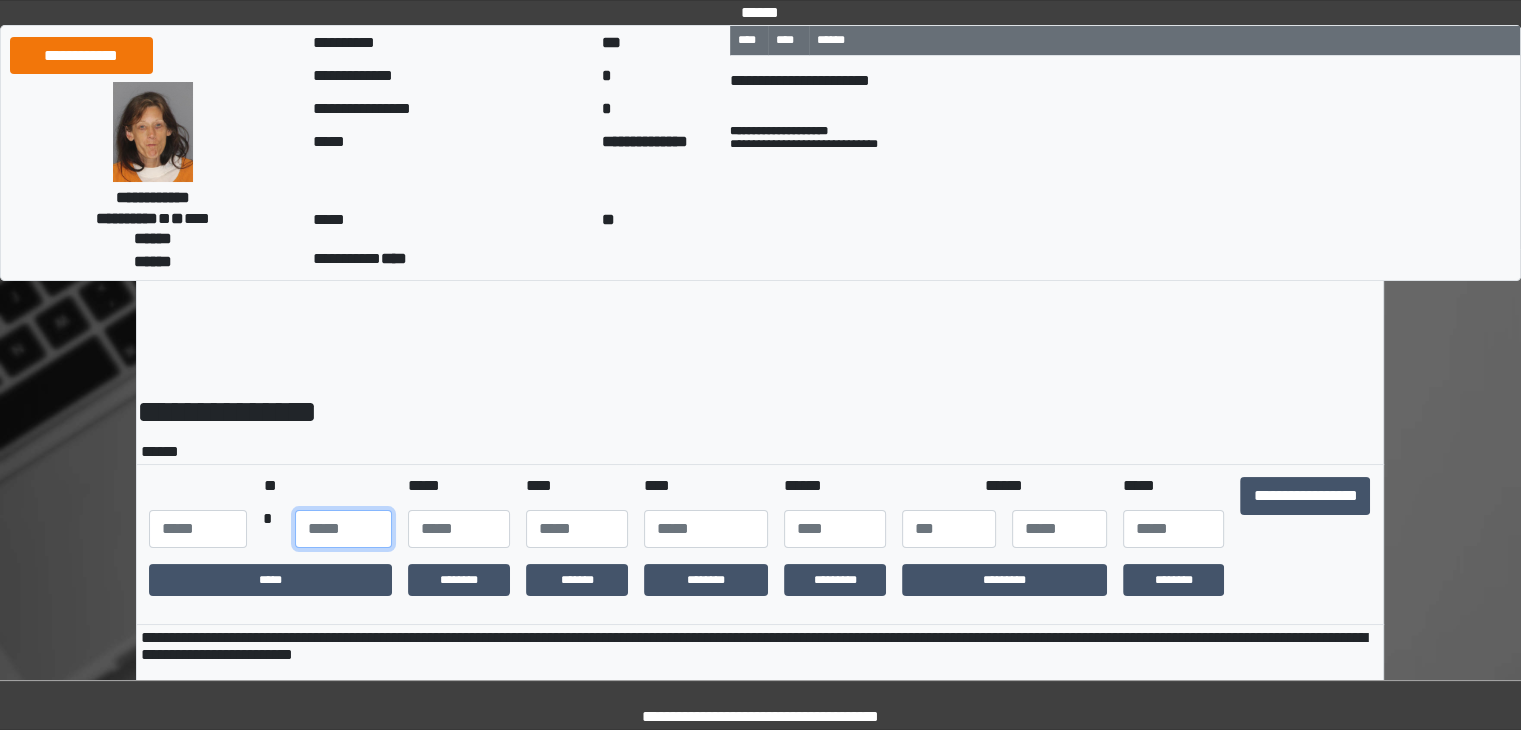 click at bounding box center [343, 529] 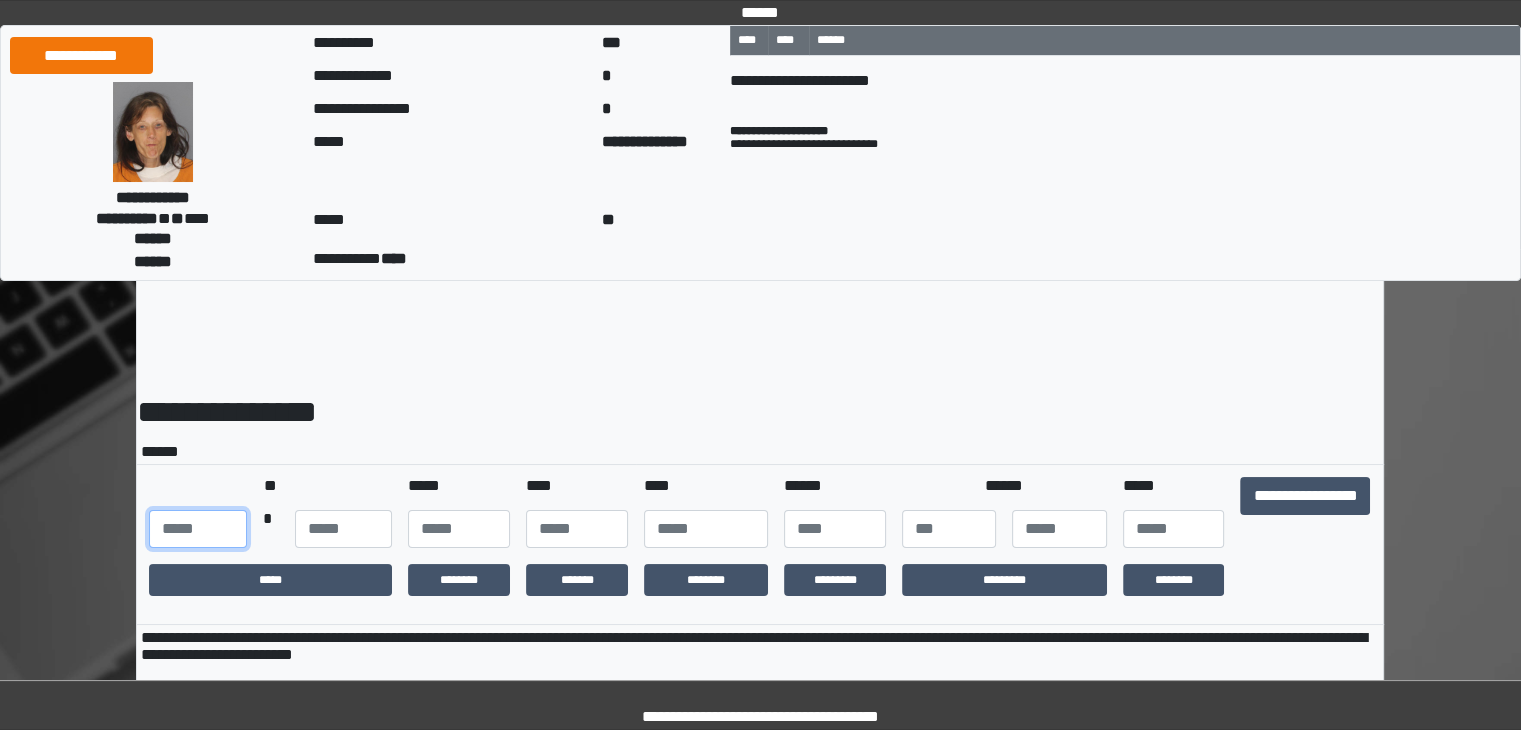 click on "***" at bounding box center (197, 529) 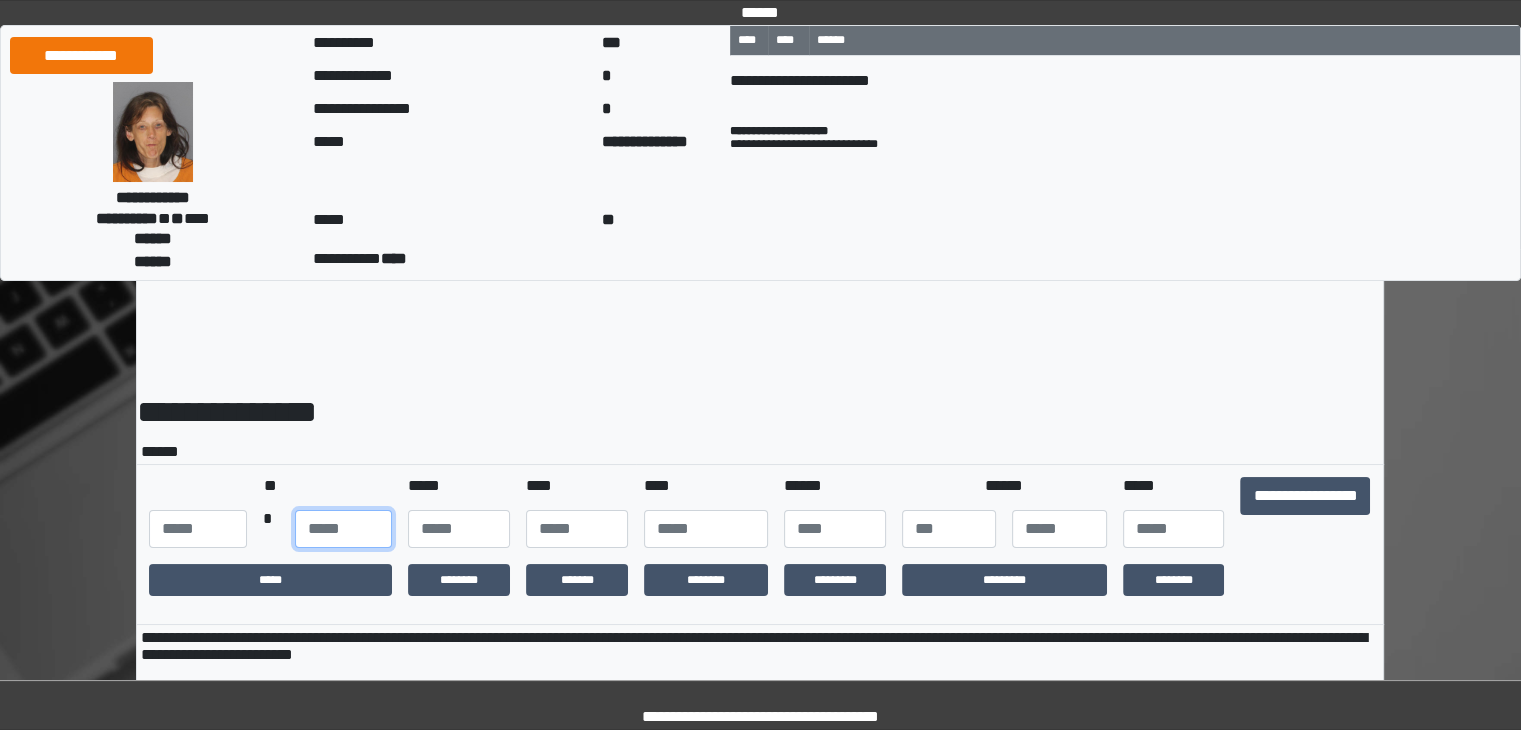 click at bounding box center (343, 529) 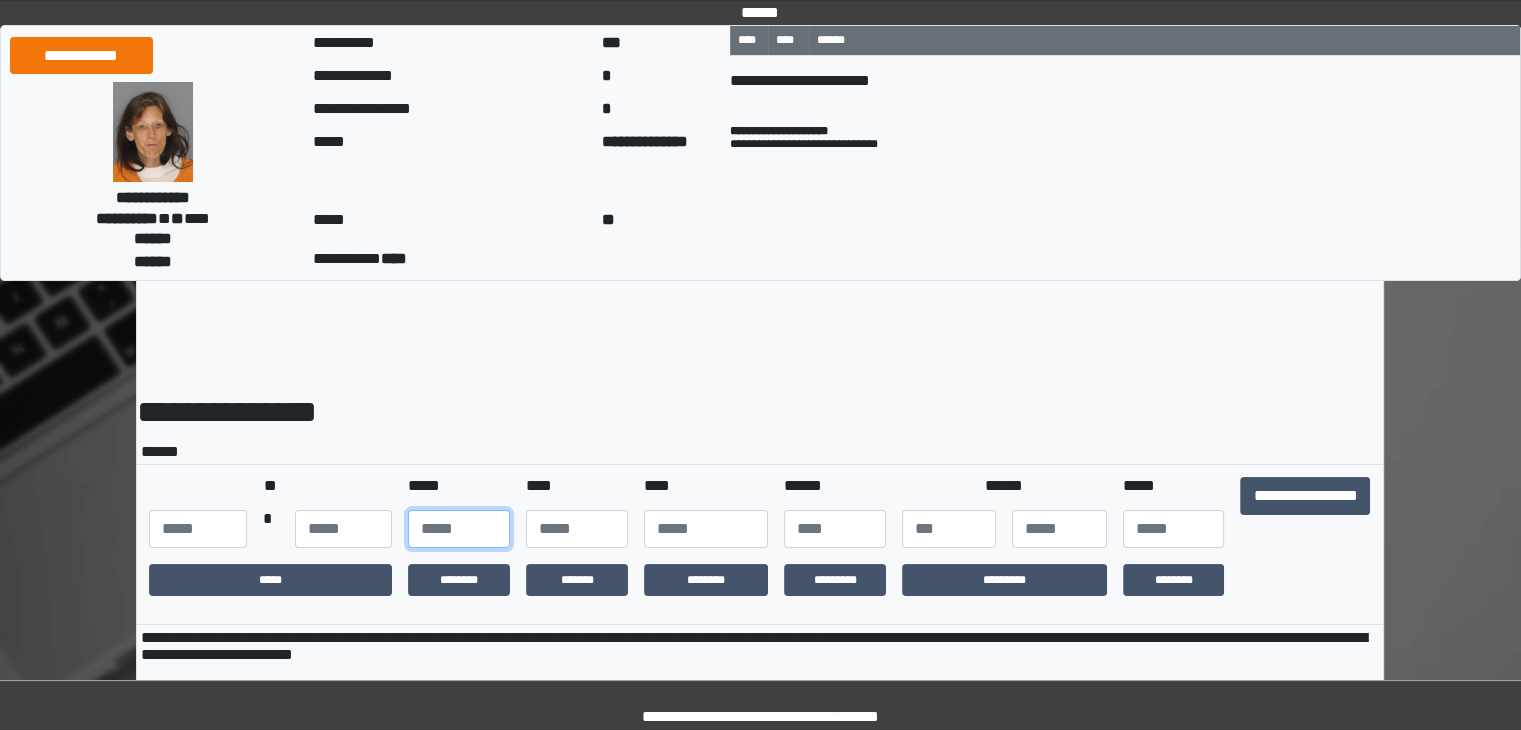 click at bounding box center (459, 529) 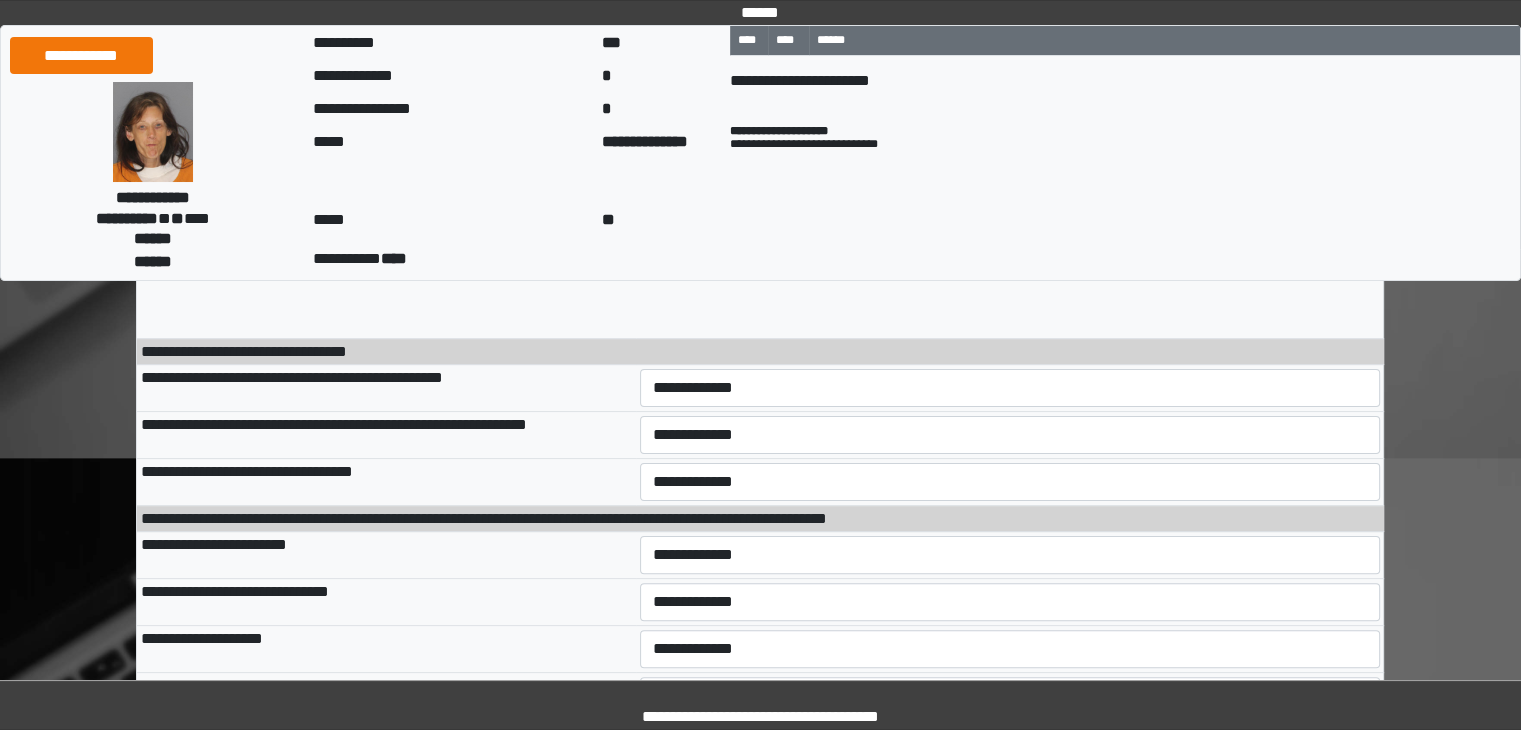 scroll, scrollTop: 400, scrollLeft: 0, axis: vertical 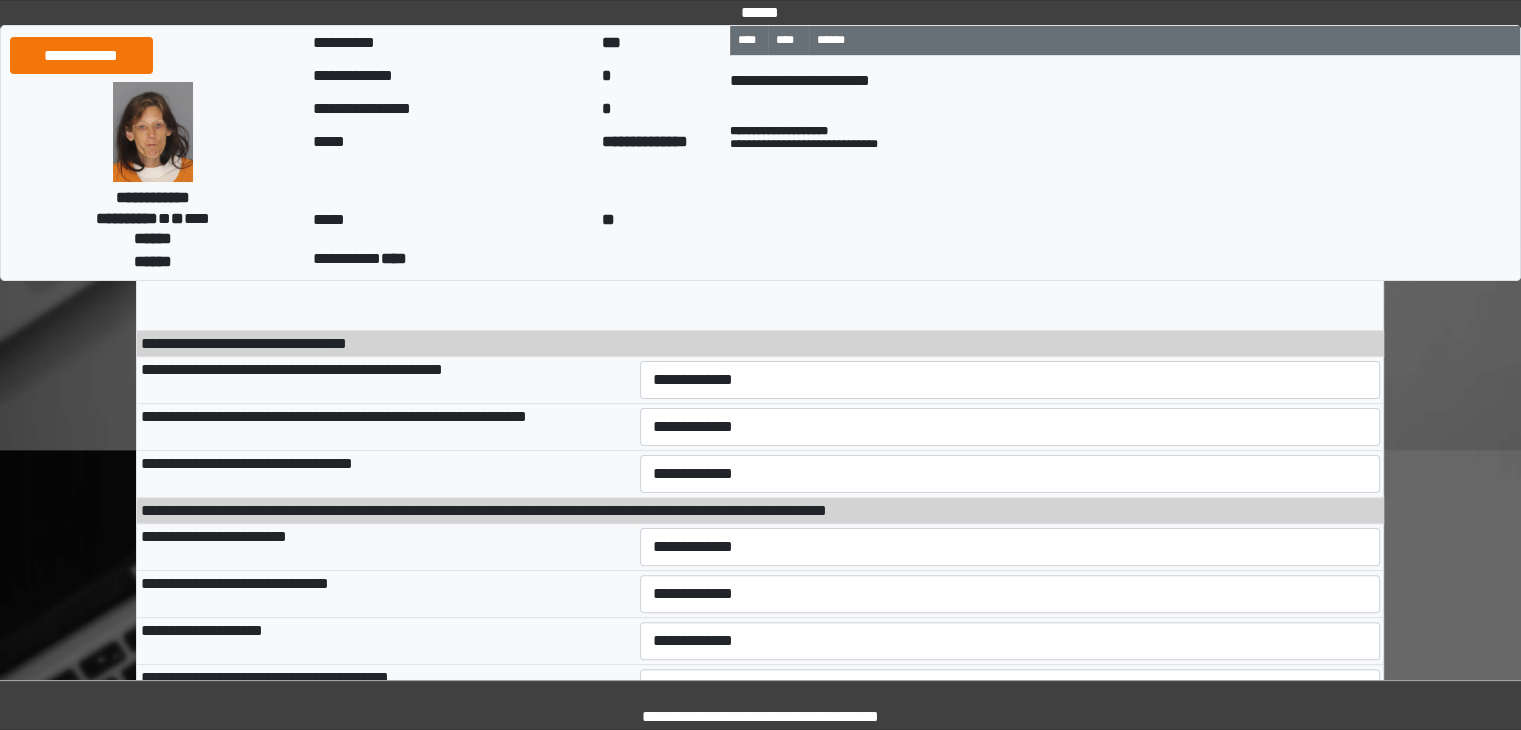 type on "**" 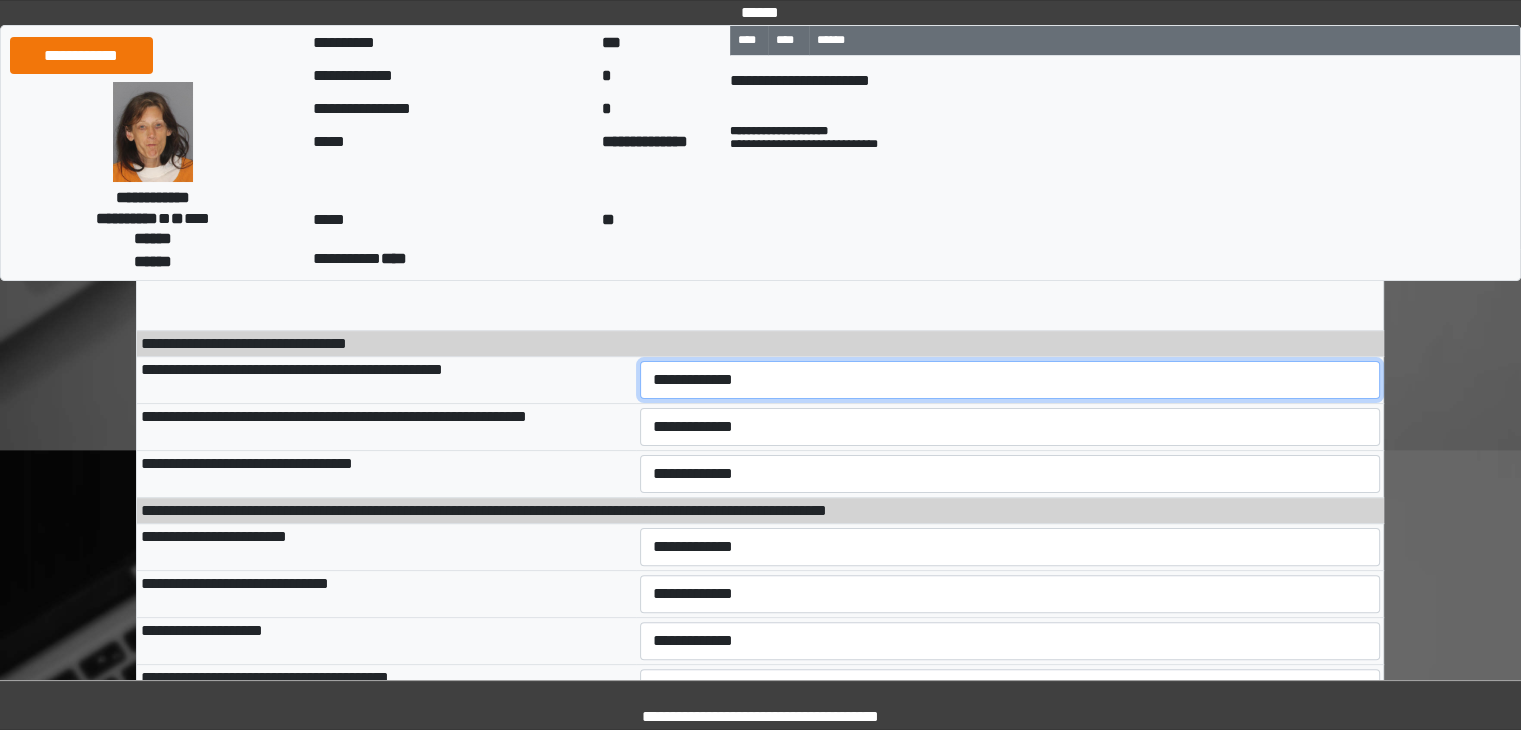 click on "**********" at bounding box center [1010, 380] 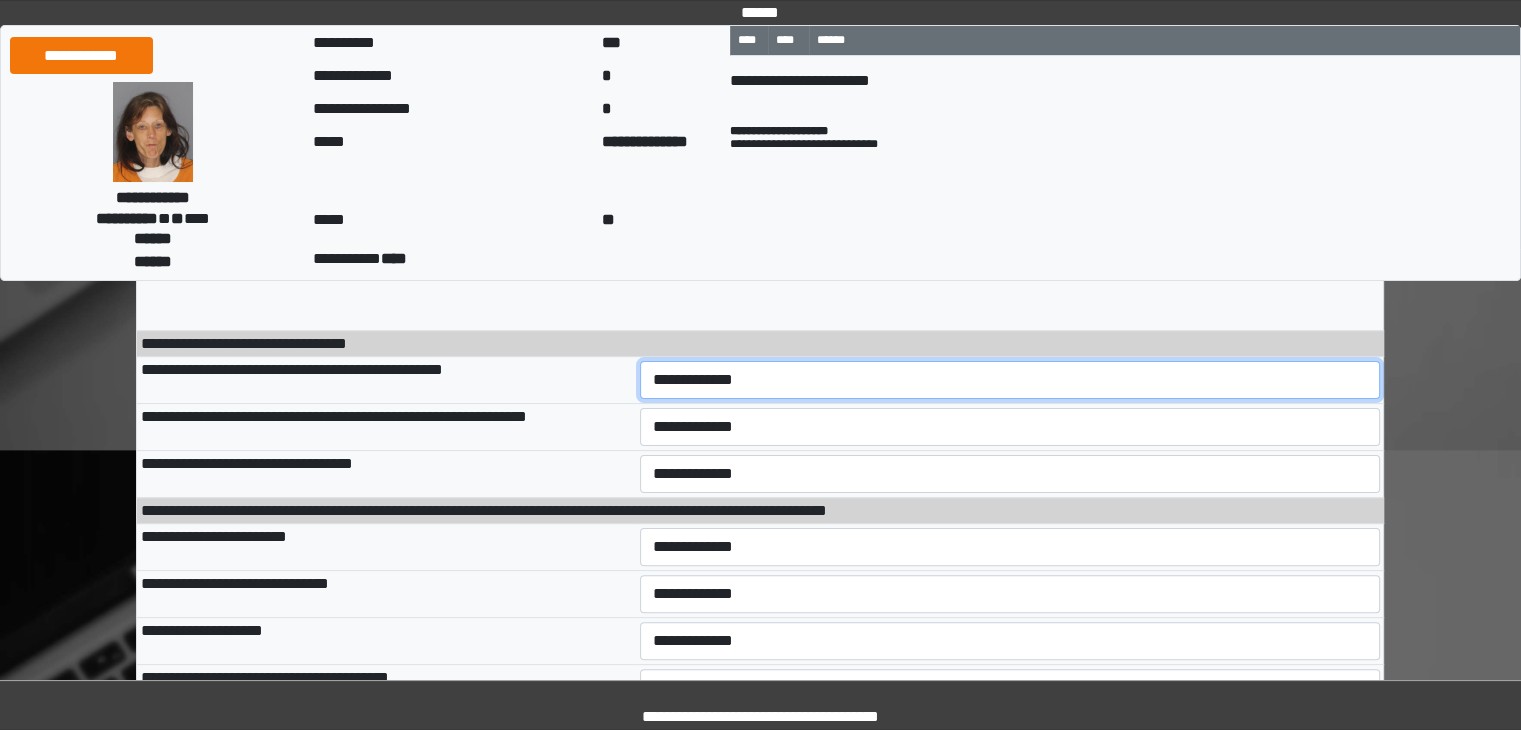 select on "***" 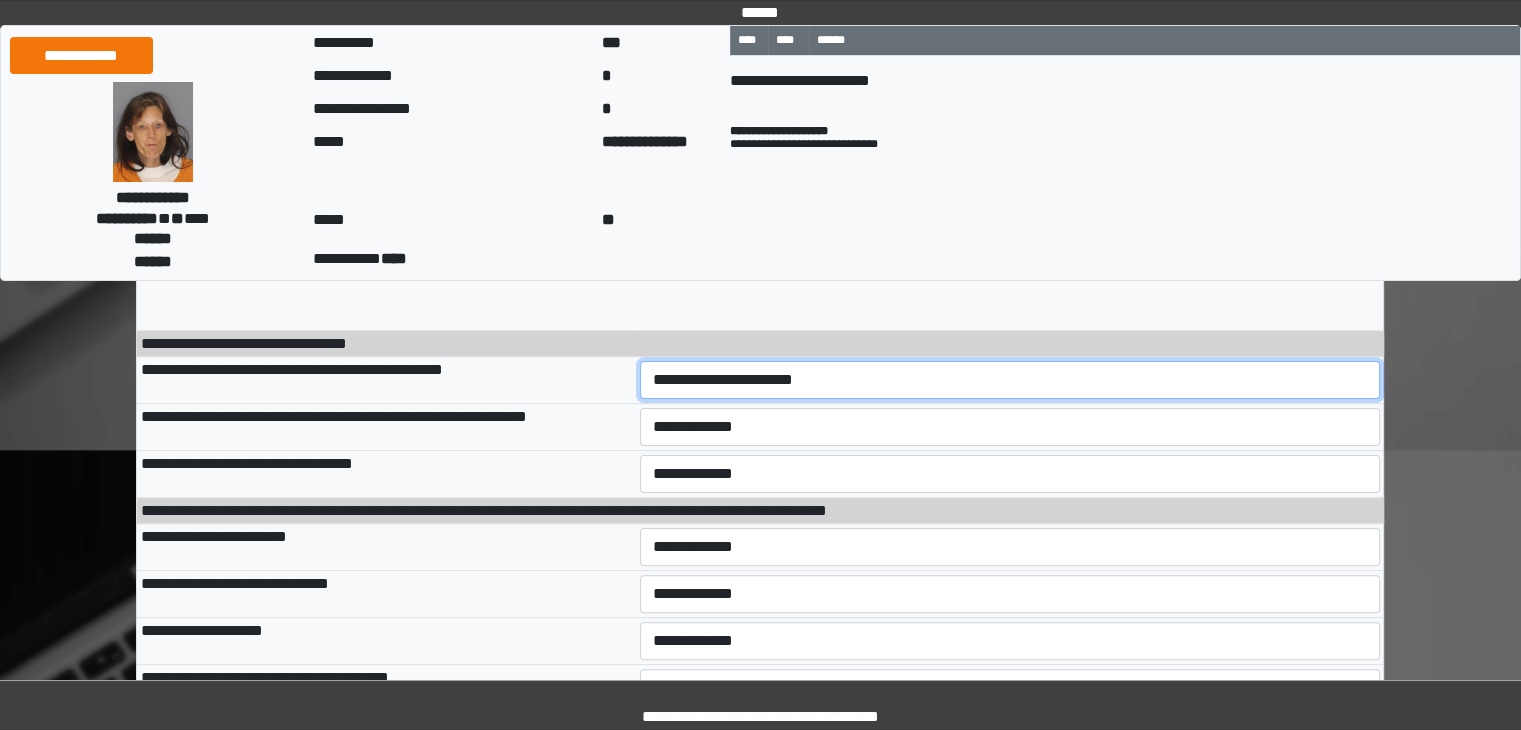 click on "**********" at bounding box center [1010, 380] 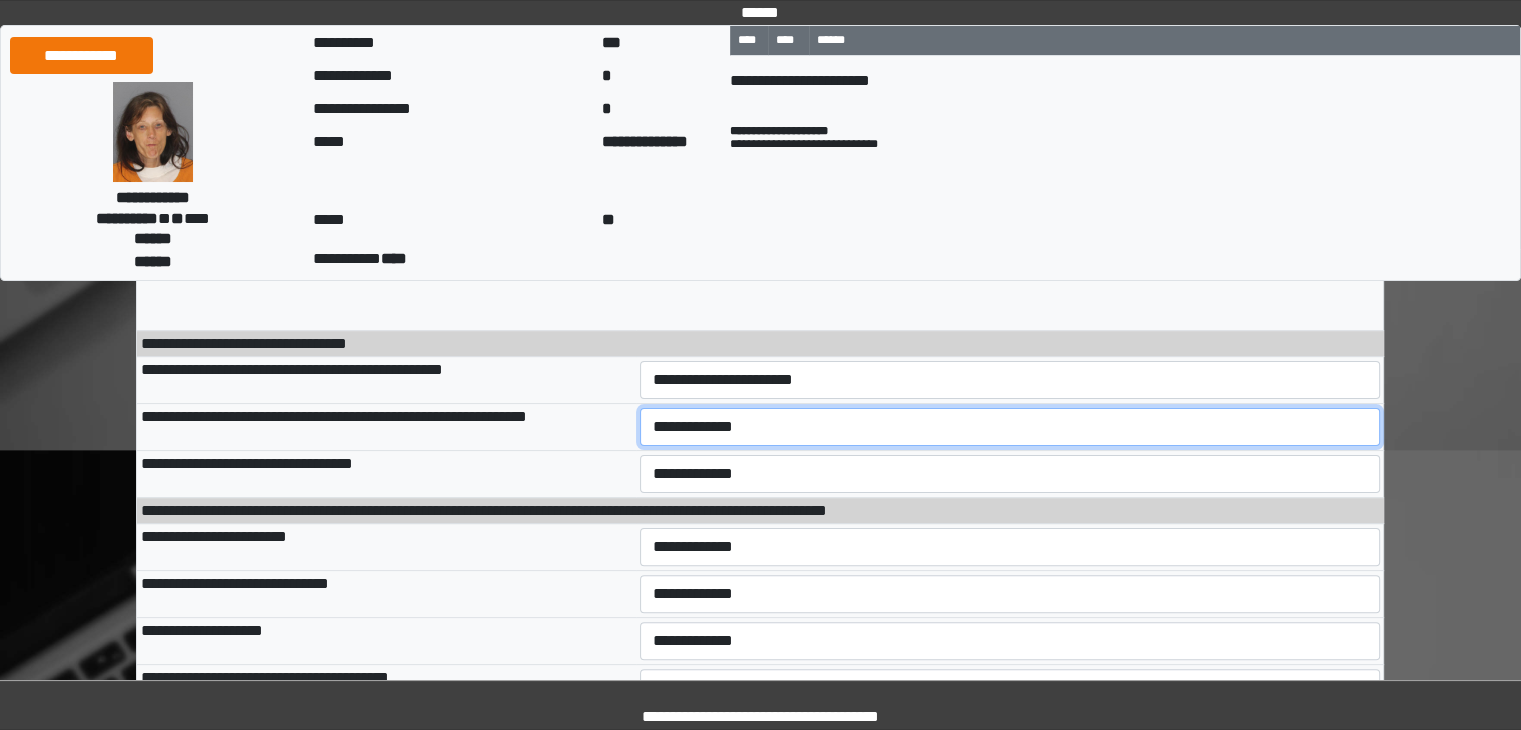 click on "**********" at bounding box center (1010, 427) 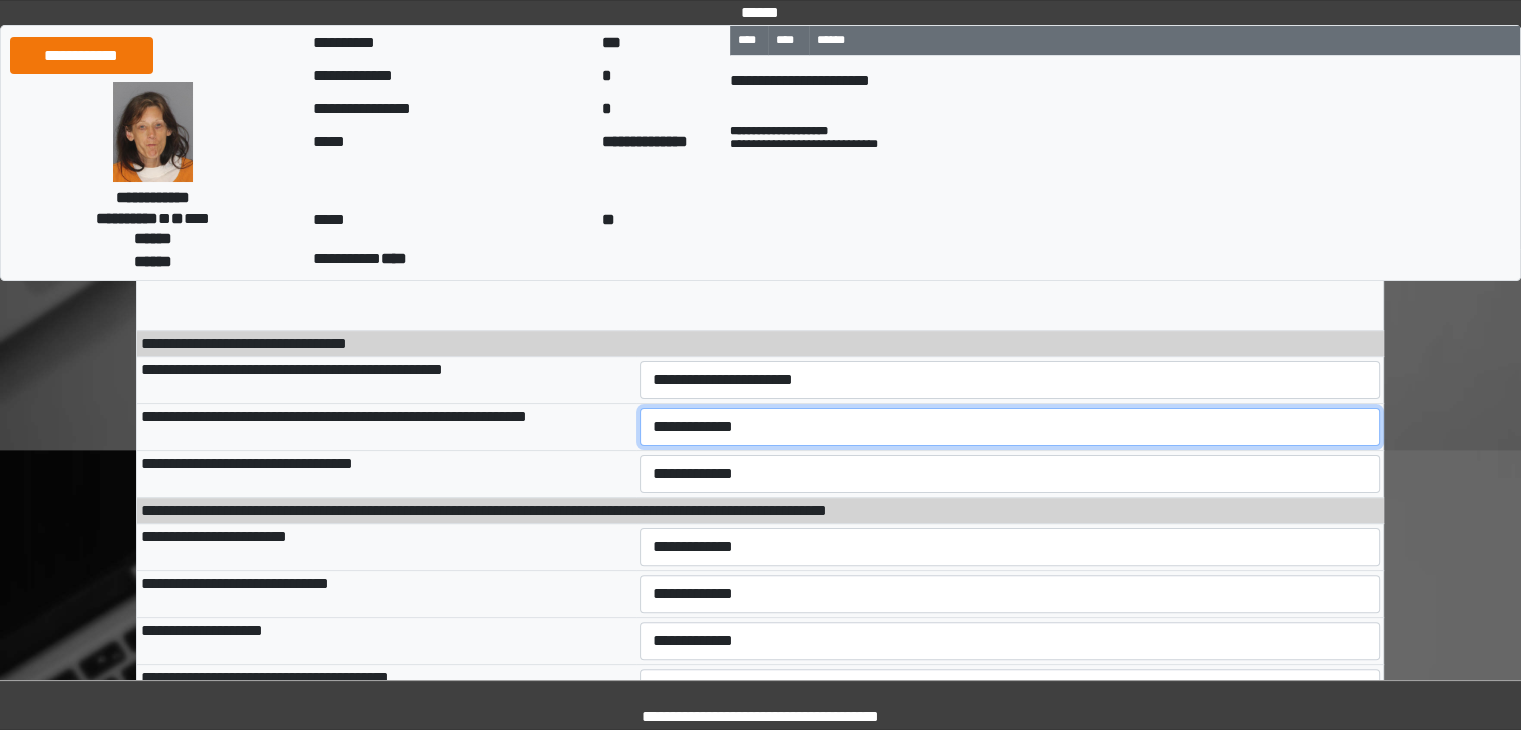 select on "***" 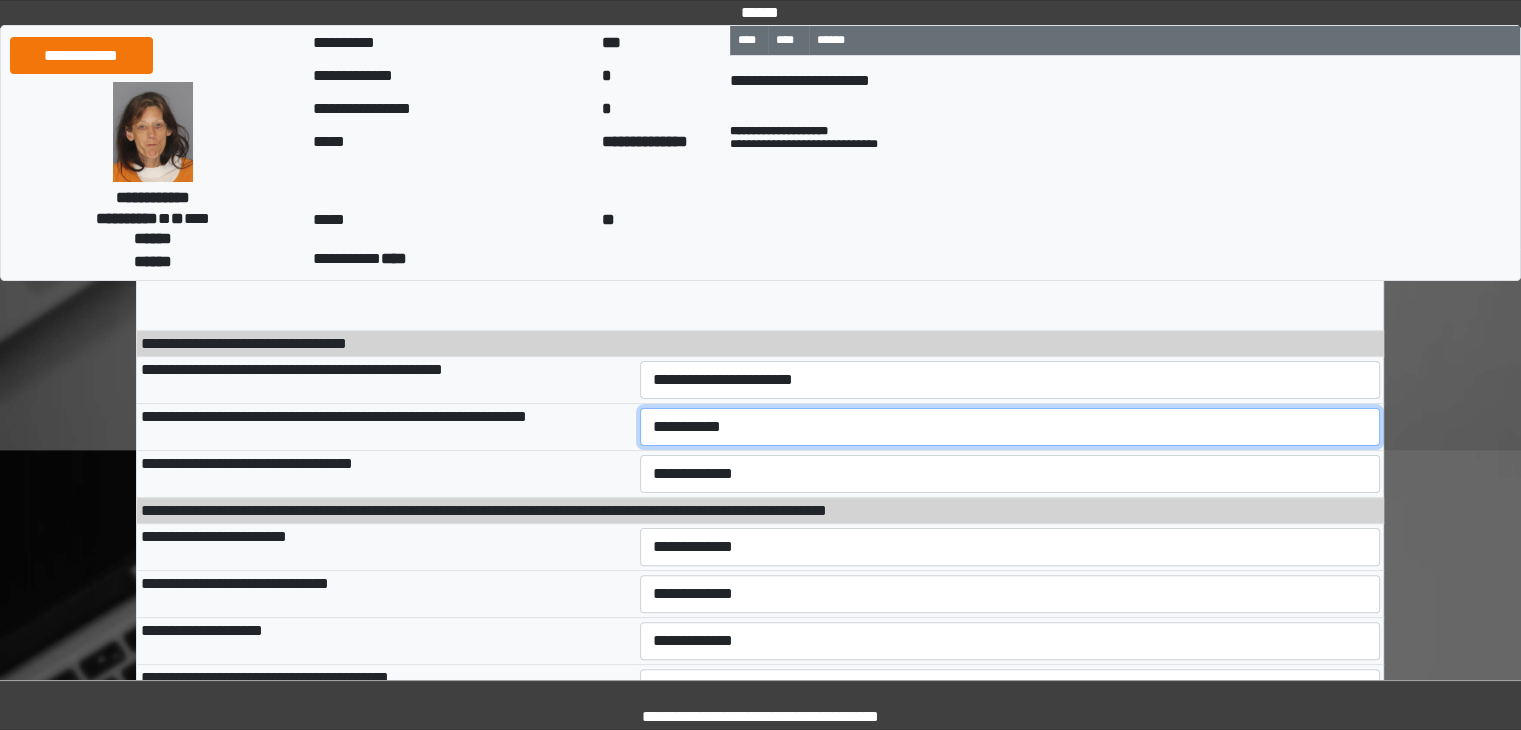 click on "**********" at bounding box center (1010, 427) 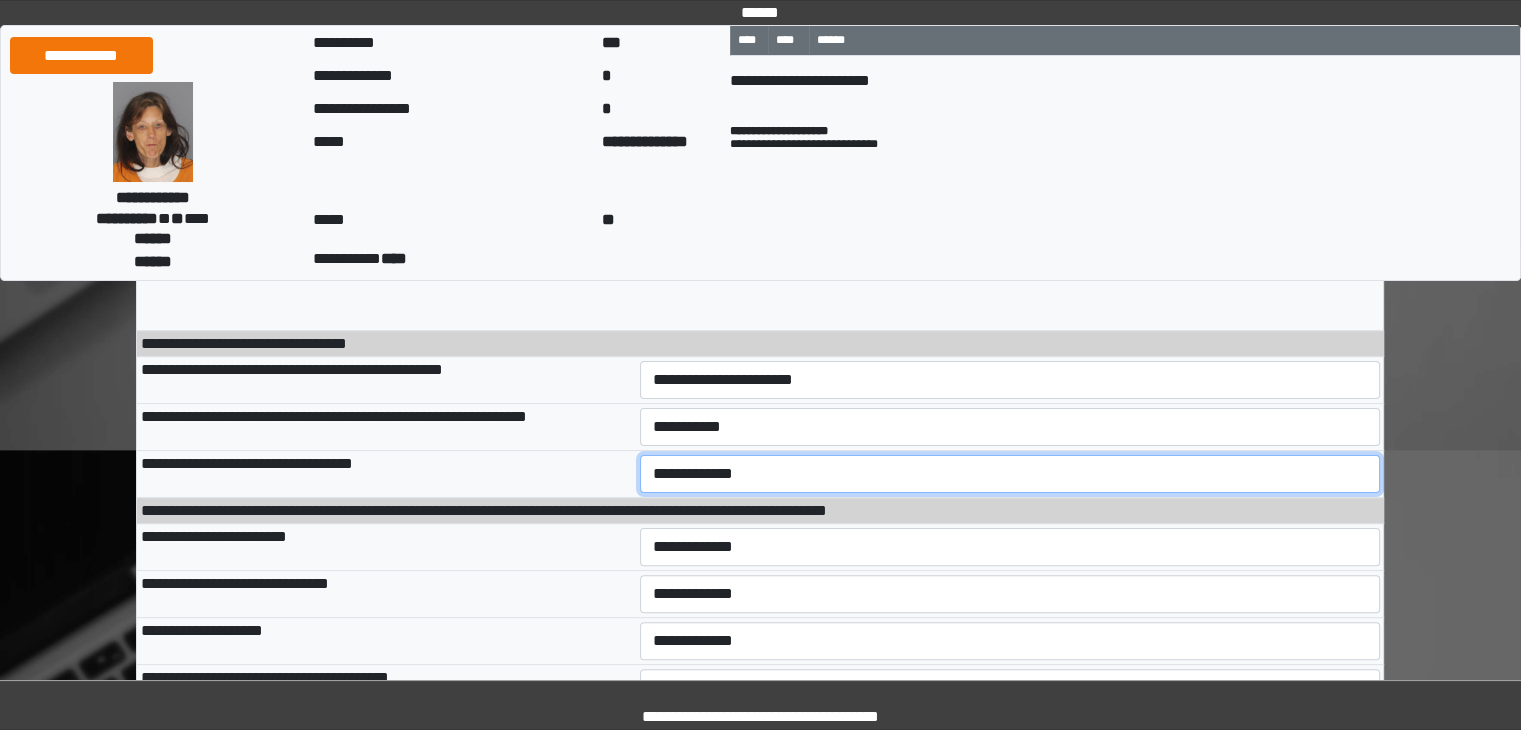 click on "**********" at bounding box center [1010, 474] 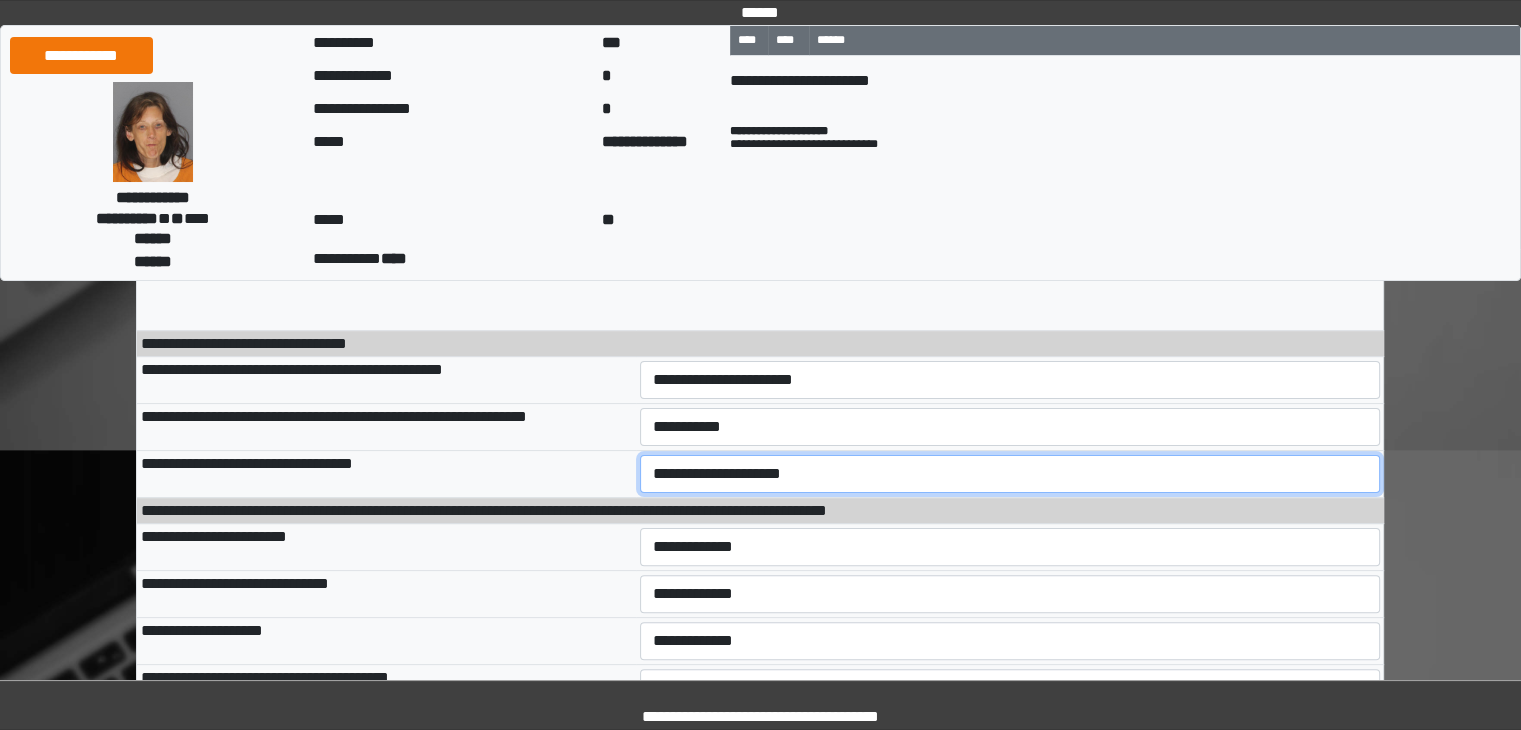 click on "**********" at bounding box center [1010, 474] 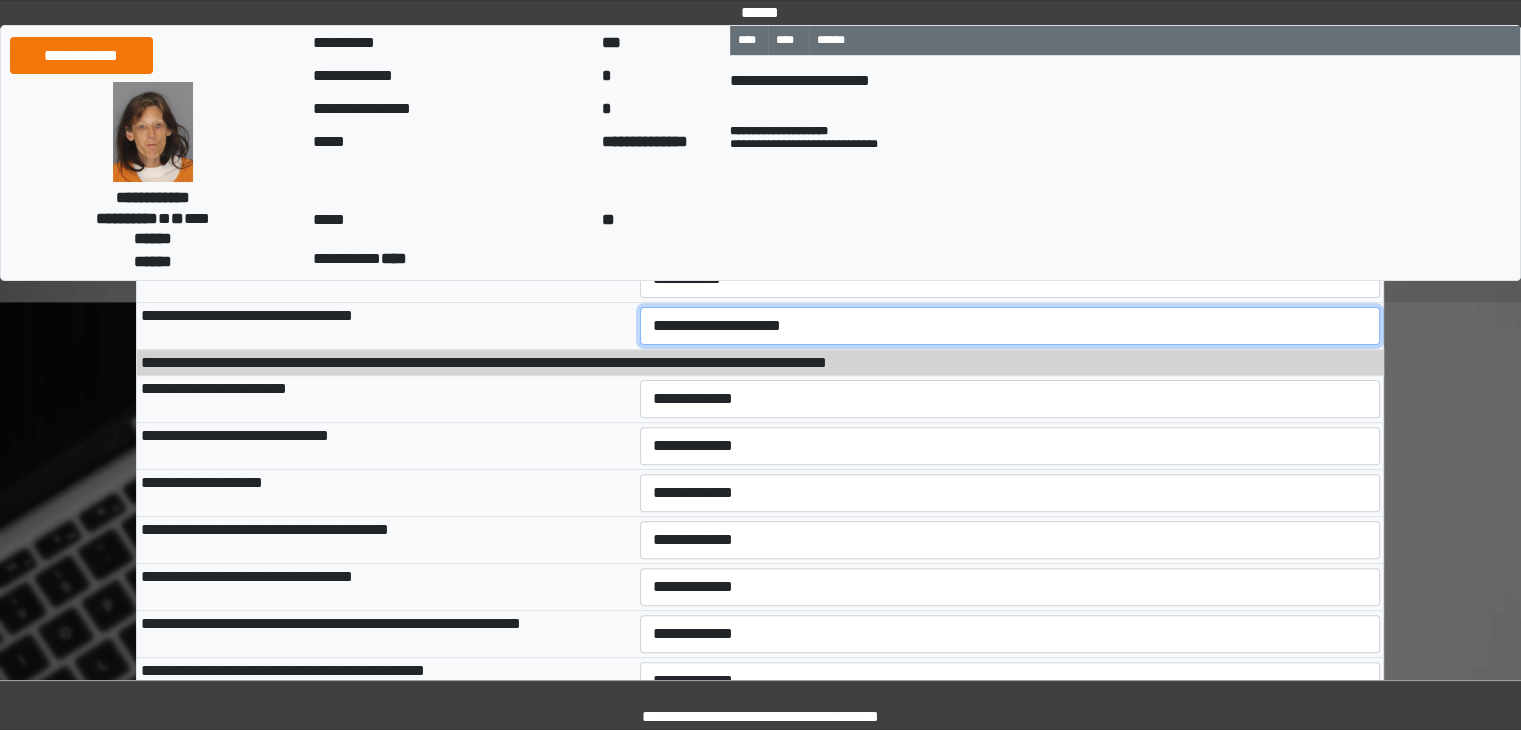 scroll, scrollTop: 600, scrollLeft: 0, axis: vertical 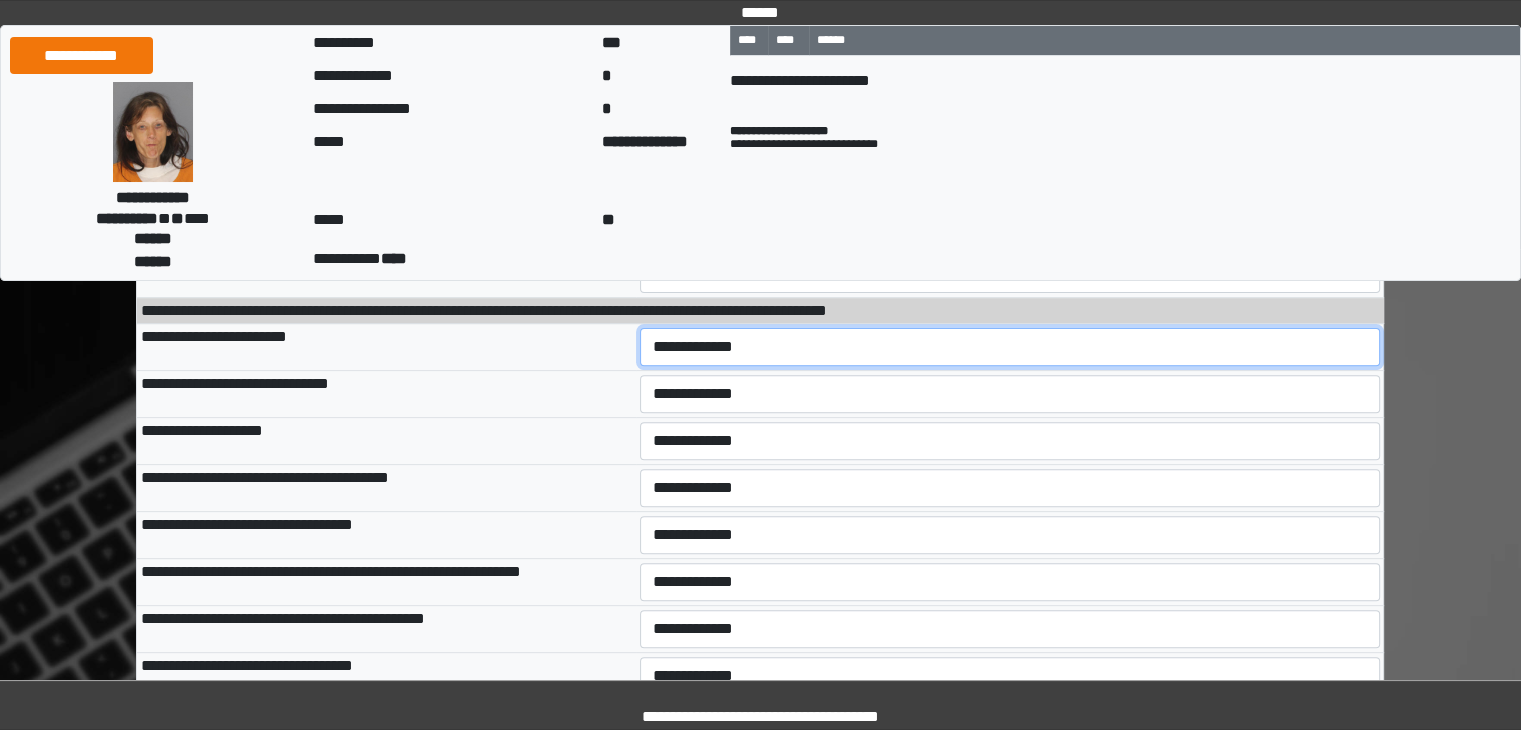 click on "**********" at bounding box center (1010, 347) 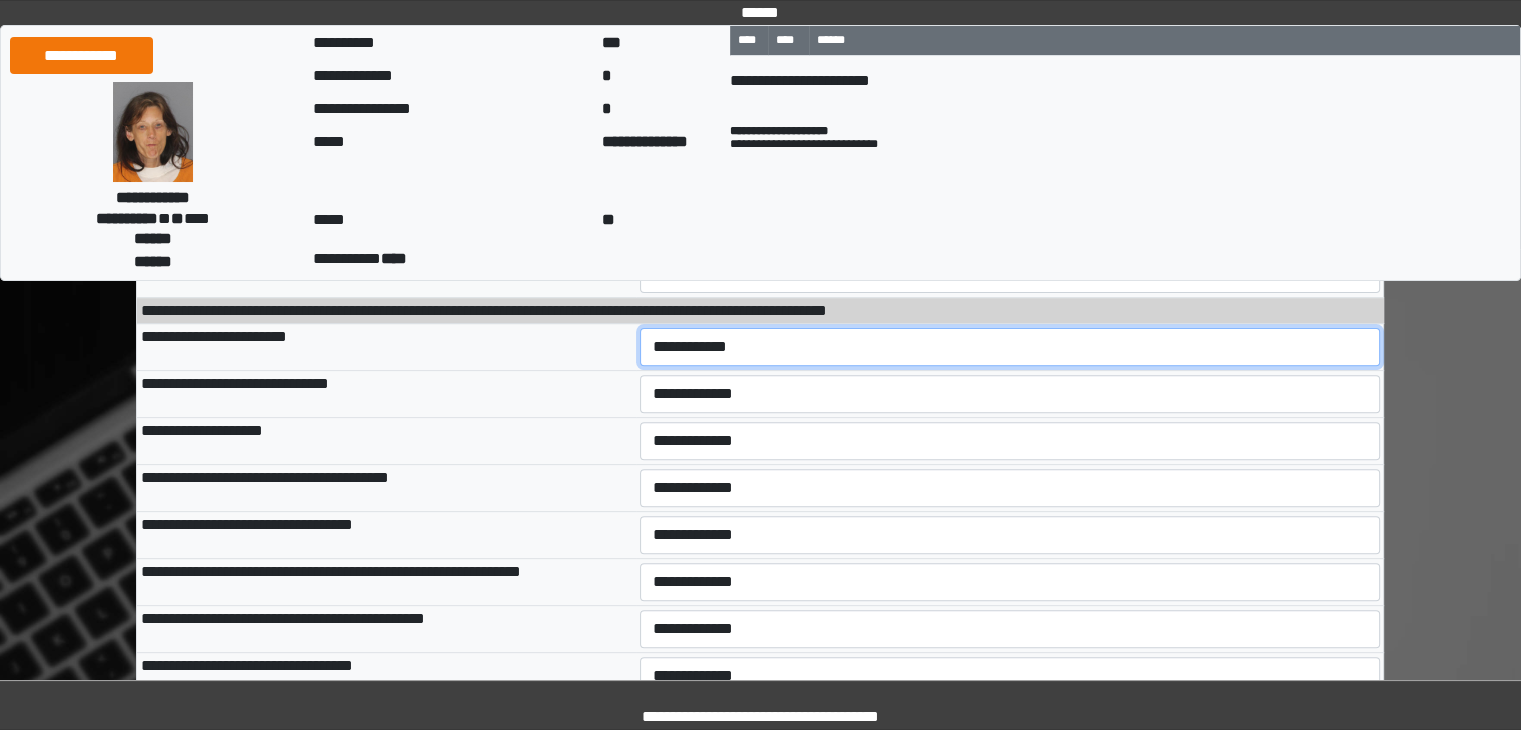 click on "**********" at bounding box center (1010, 347) 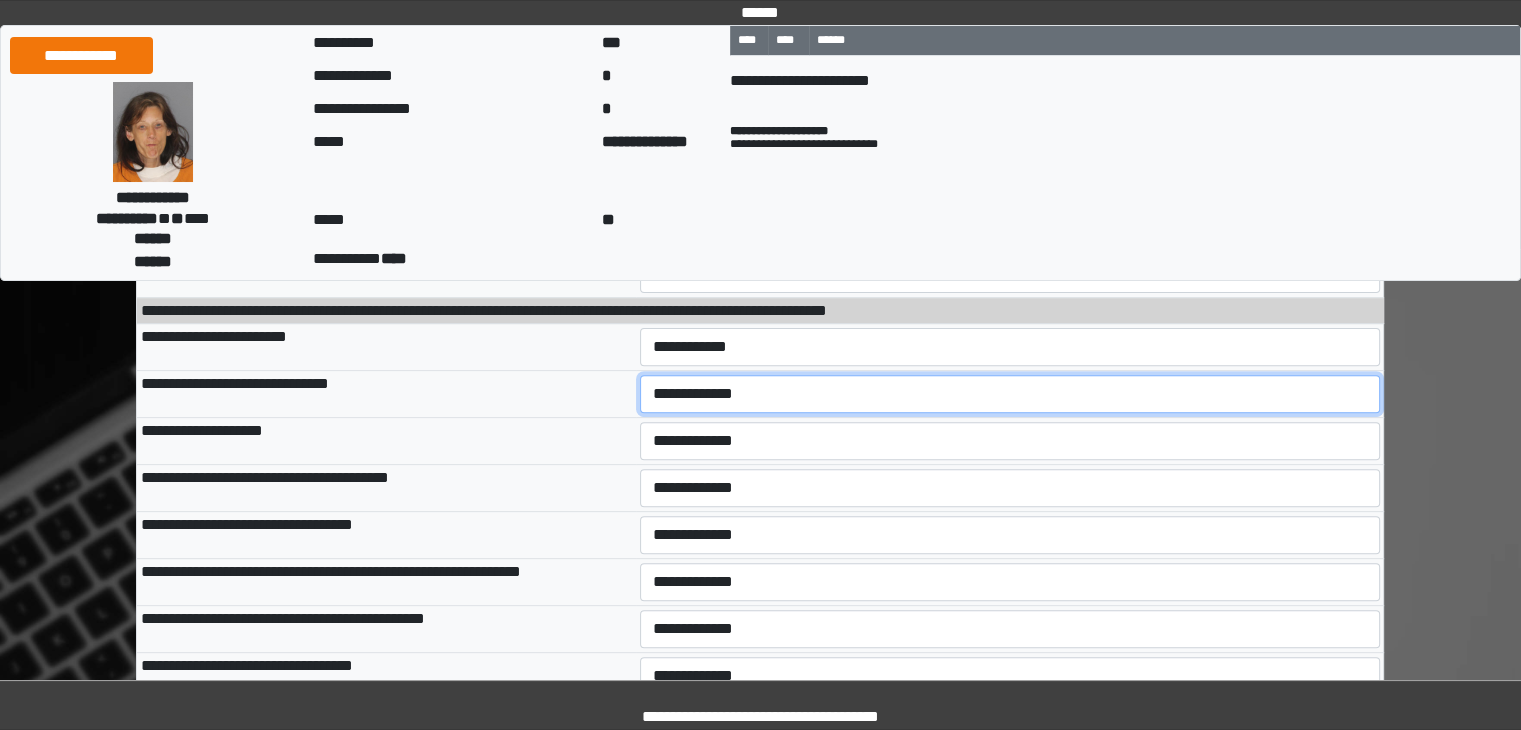 click on "**********" at bounding box center (1010, 394) 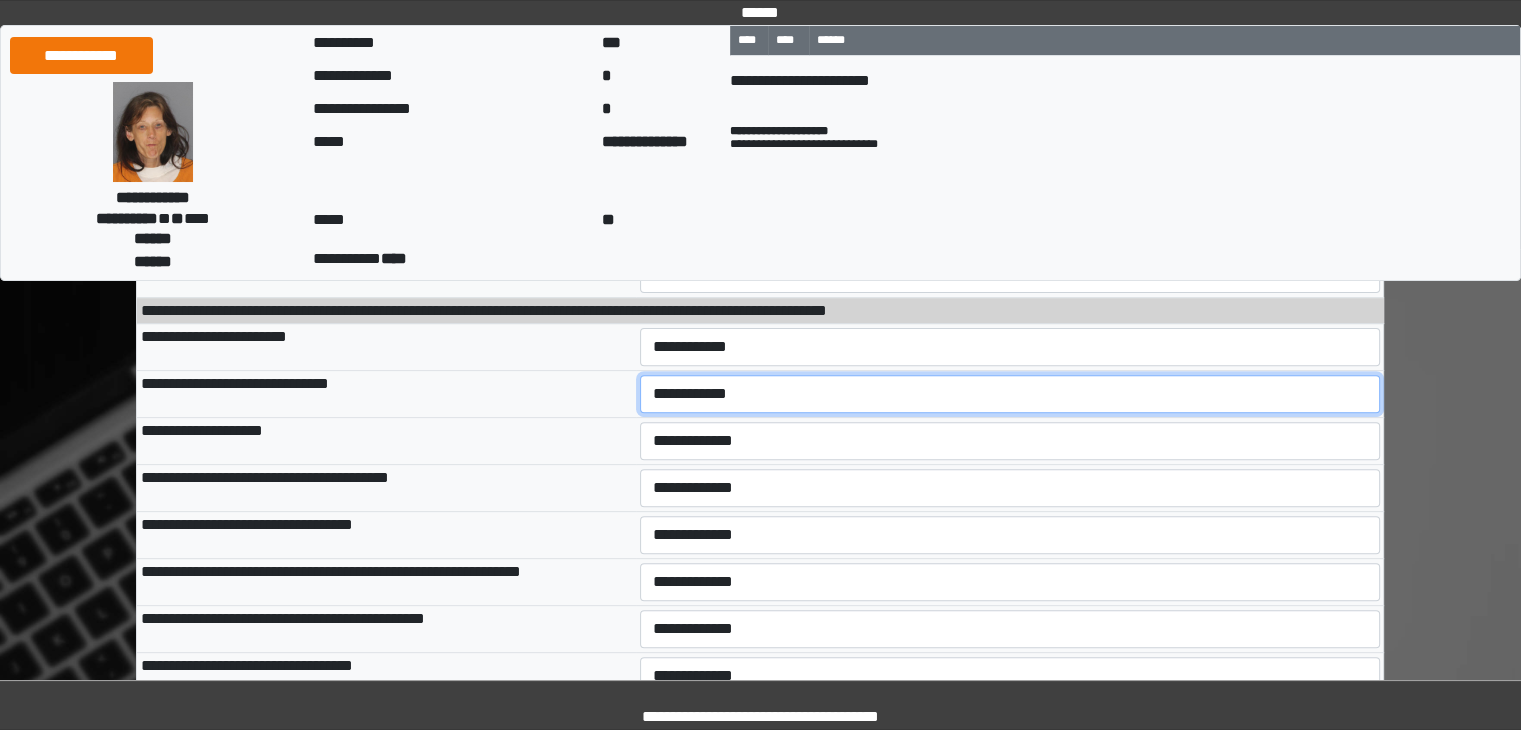 click on "**********" at bounding box center (1010, 394) 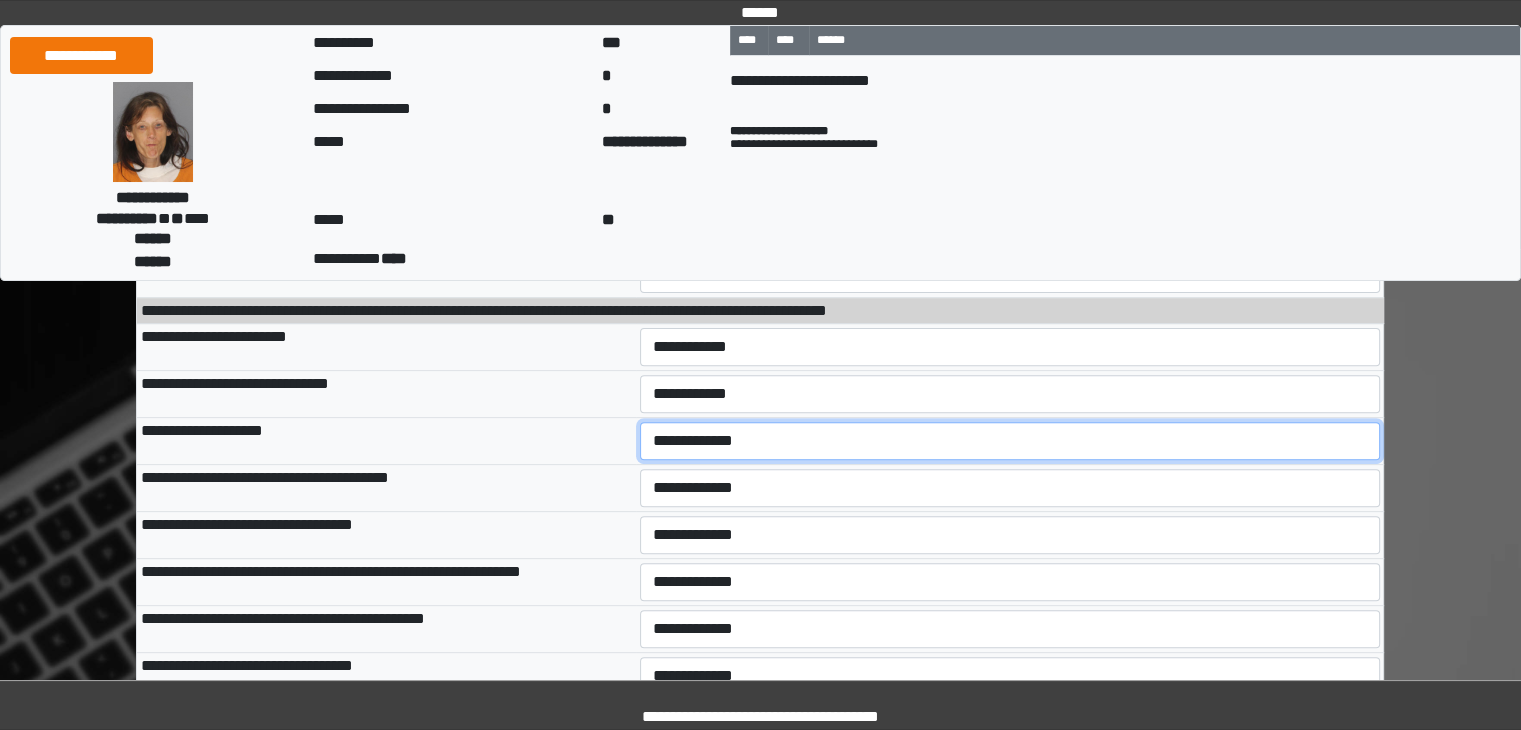 click on "**********" at bounding box center (1010, 441) 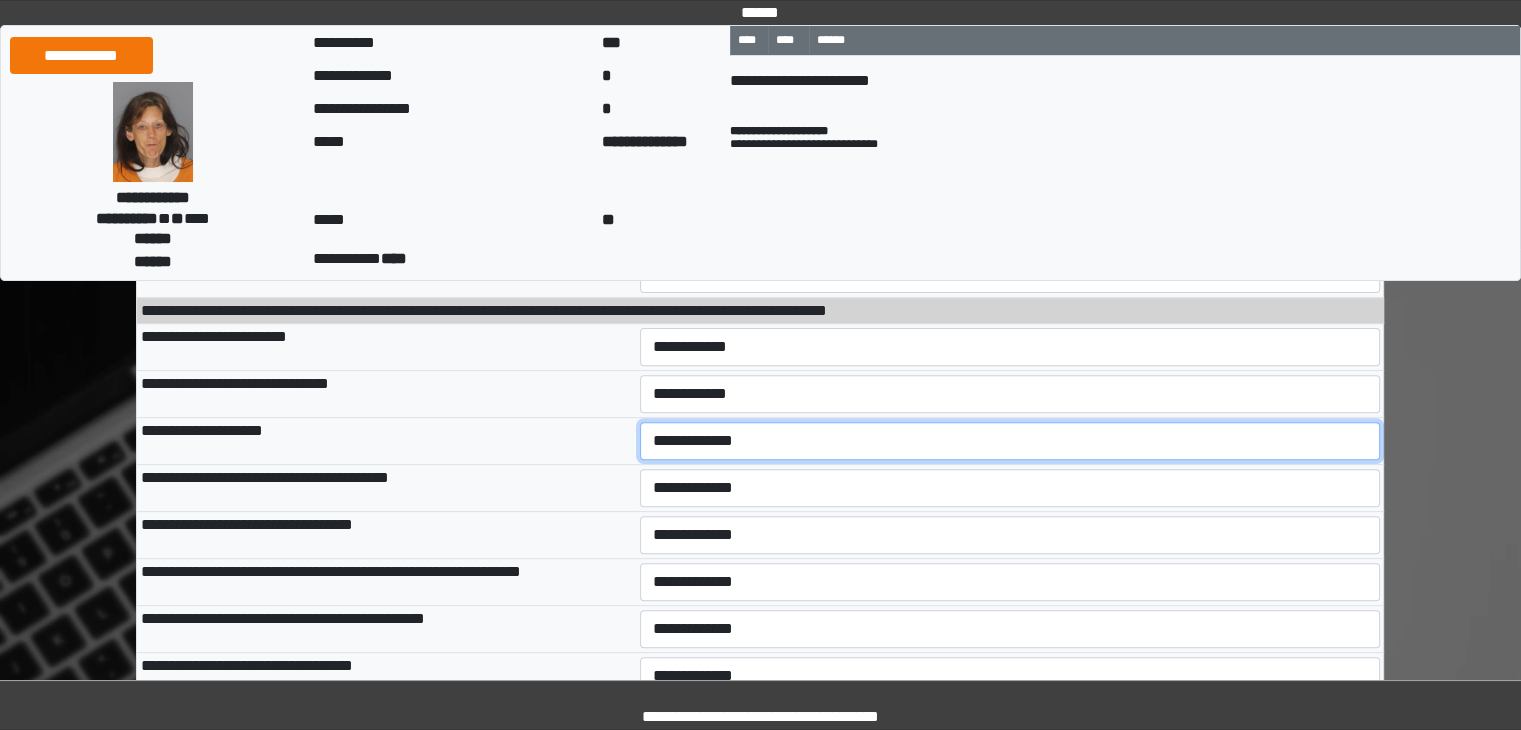 select on "***" 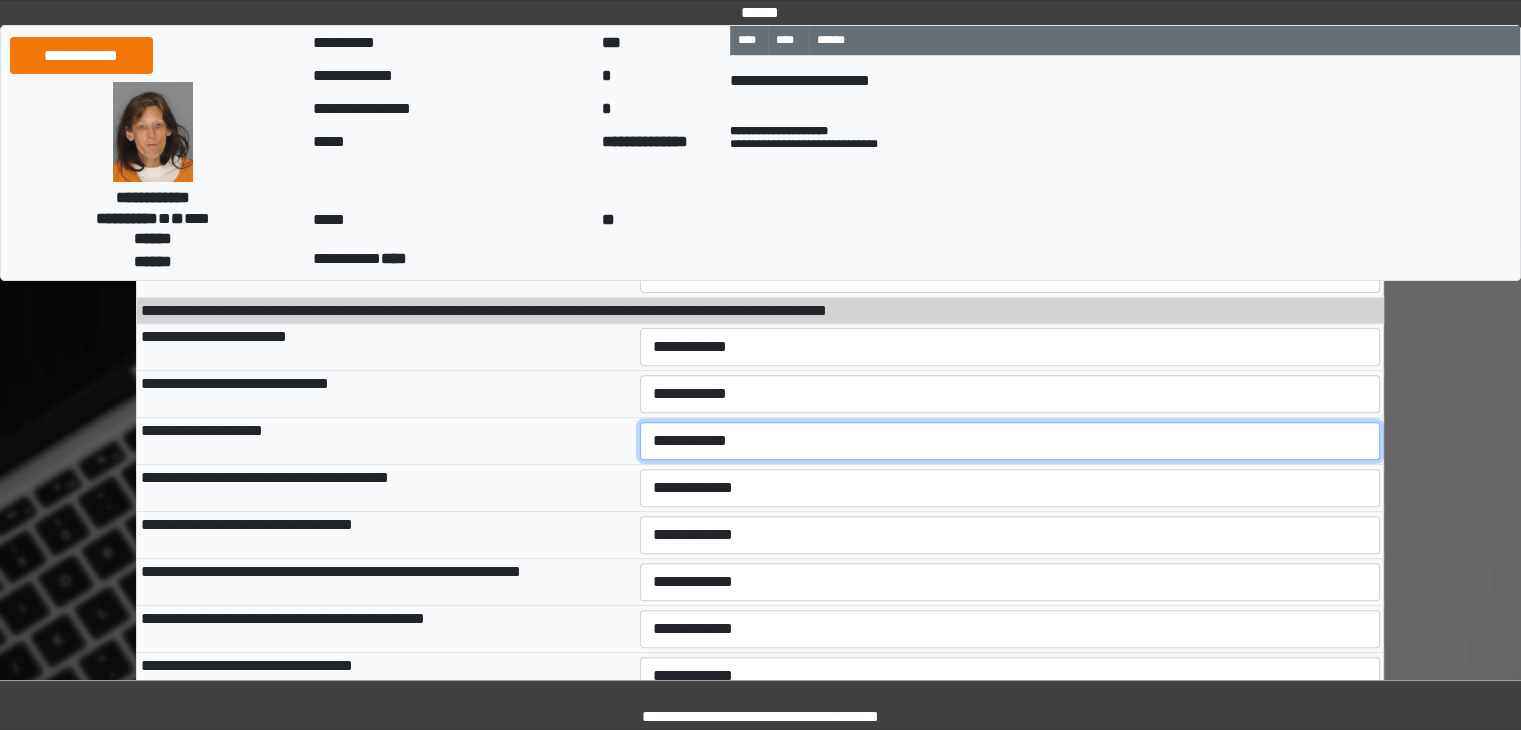 click on "**********" at bounding box center [1010, 441] 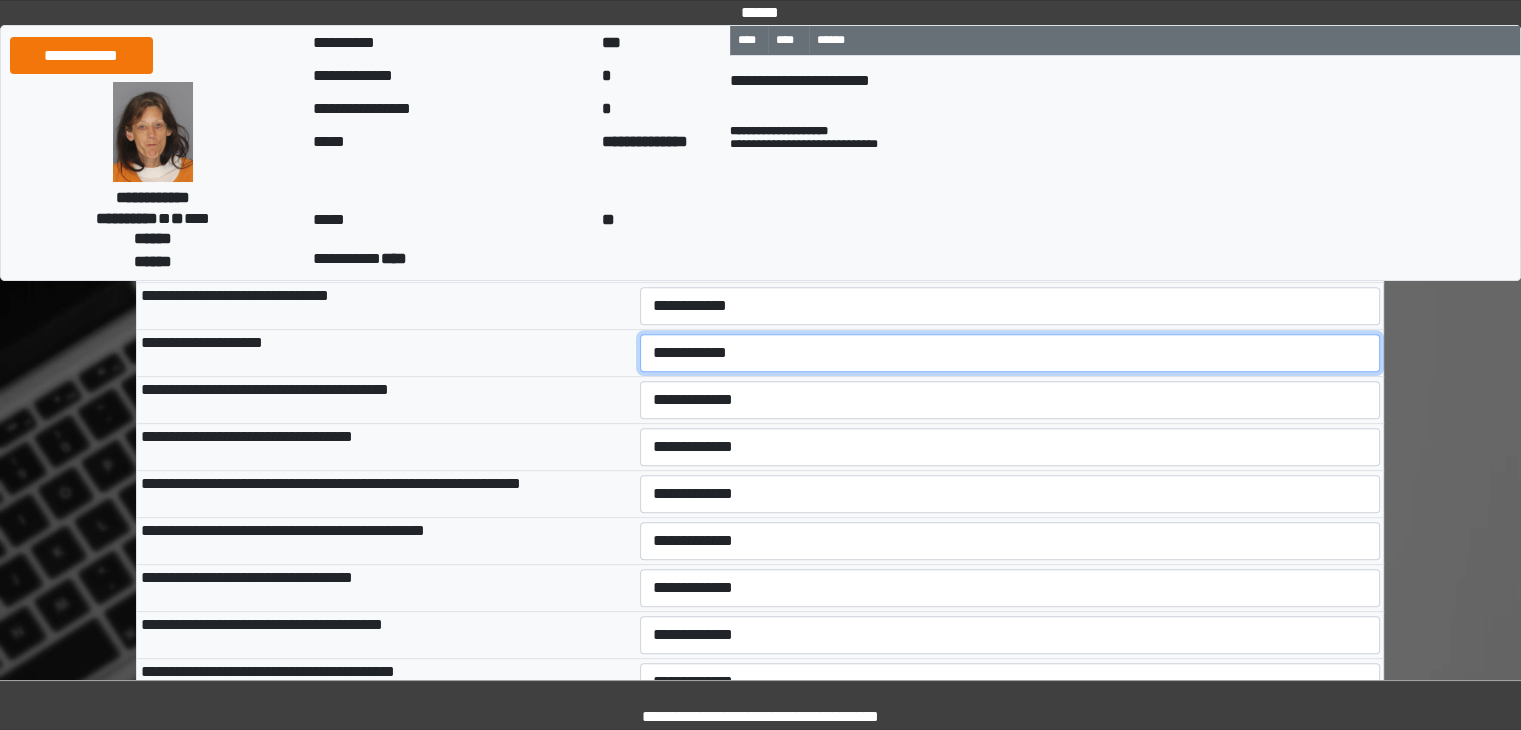 scroll, scrollTop: 700, scrollLeft: 0, axis: vertical 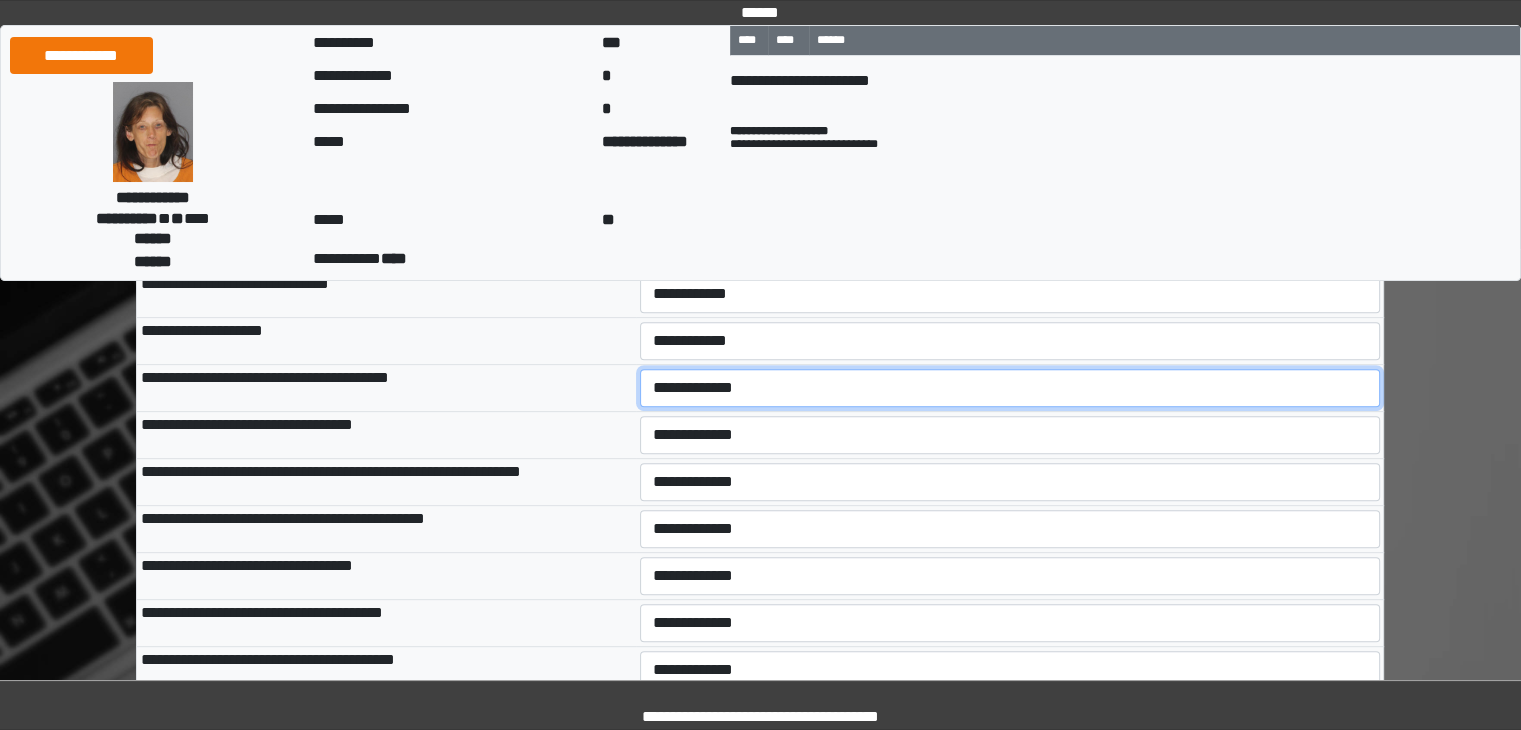 click on "**********" at bounding box center [1010, 388] 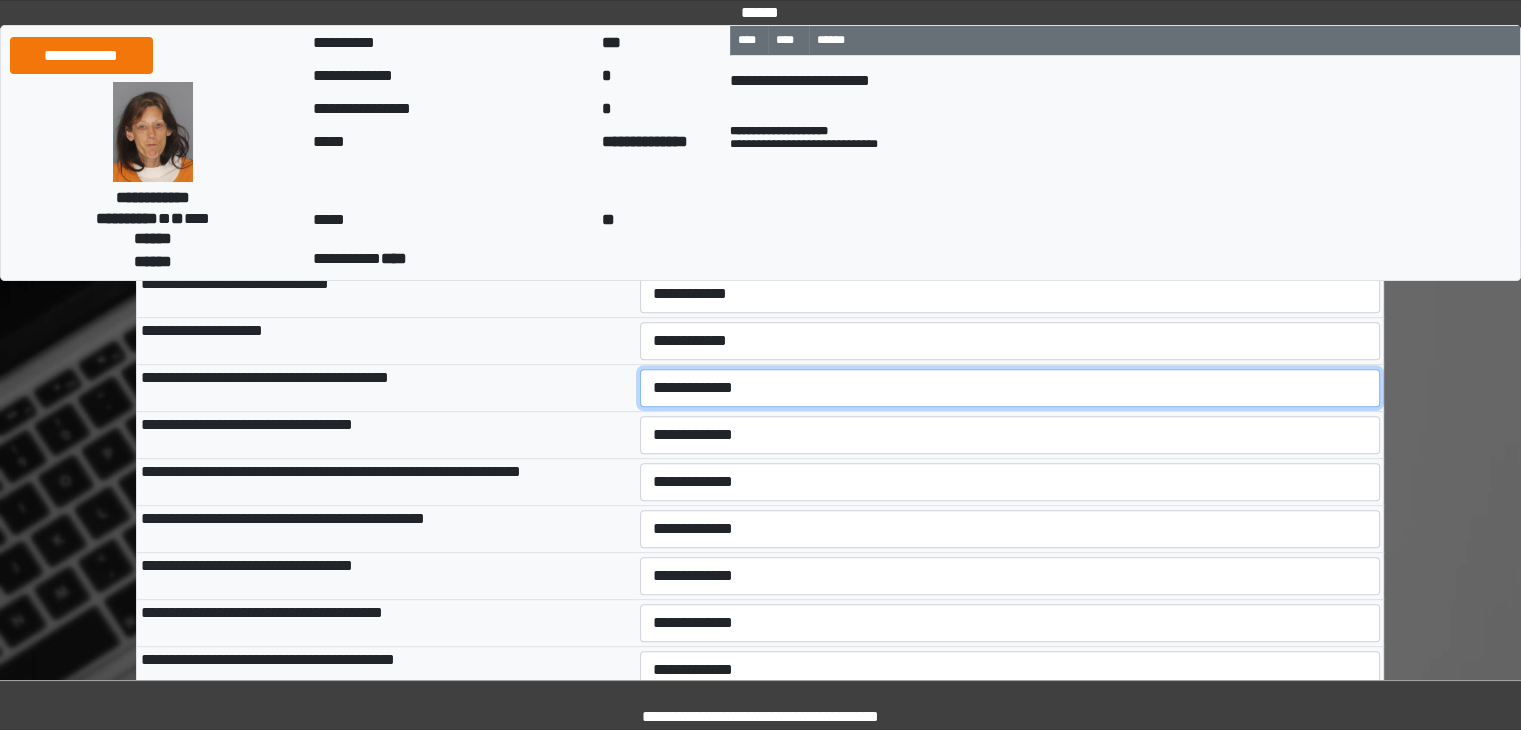 select on "***" 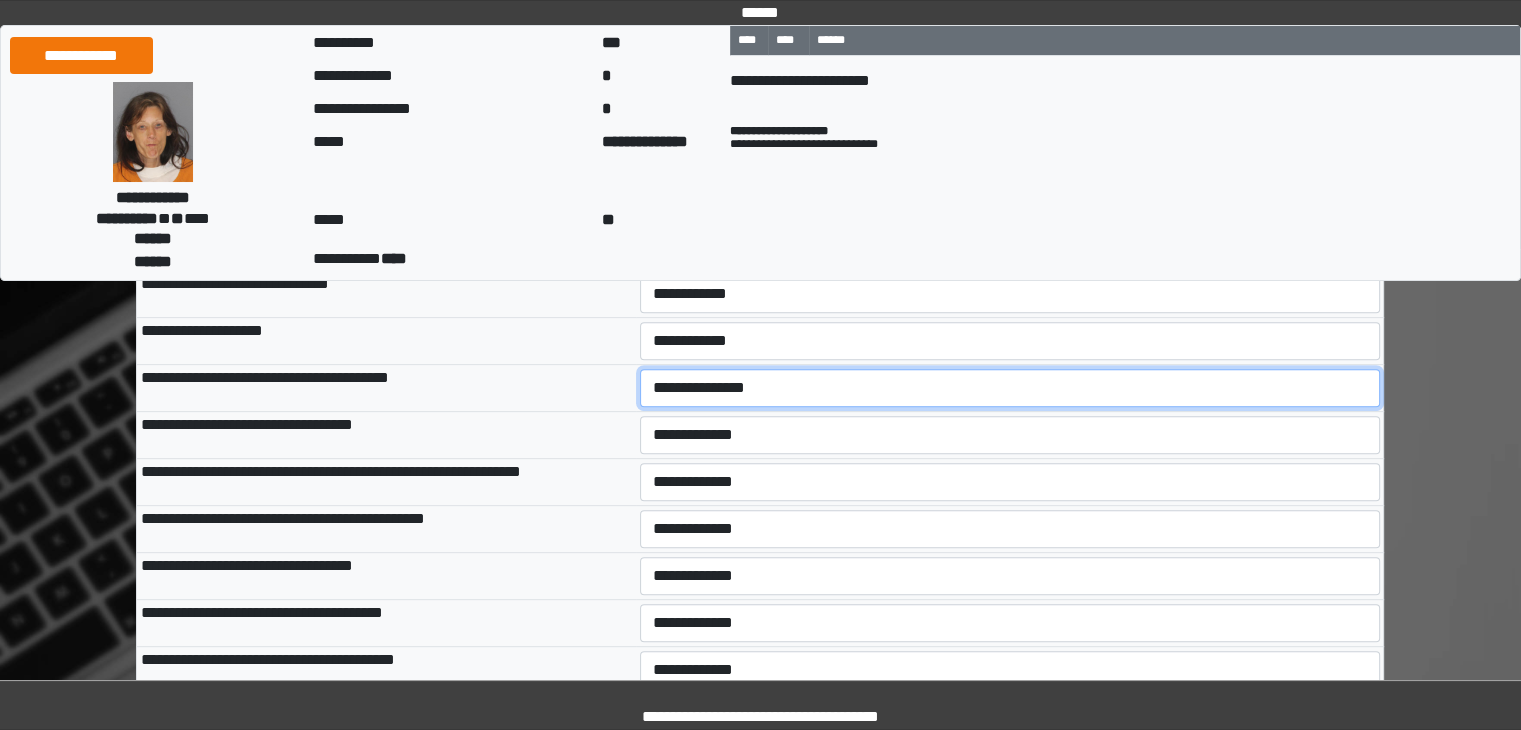 click on "**********" at bounding box center (1010, 388) 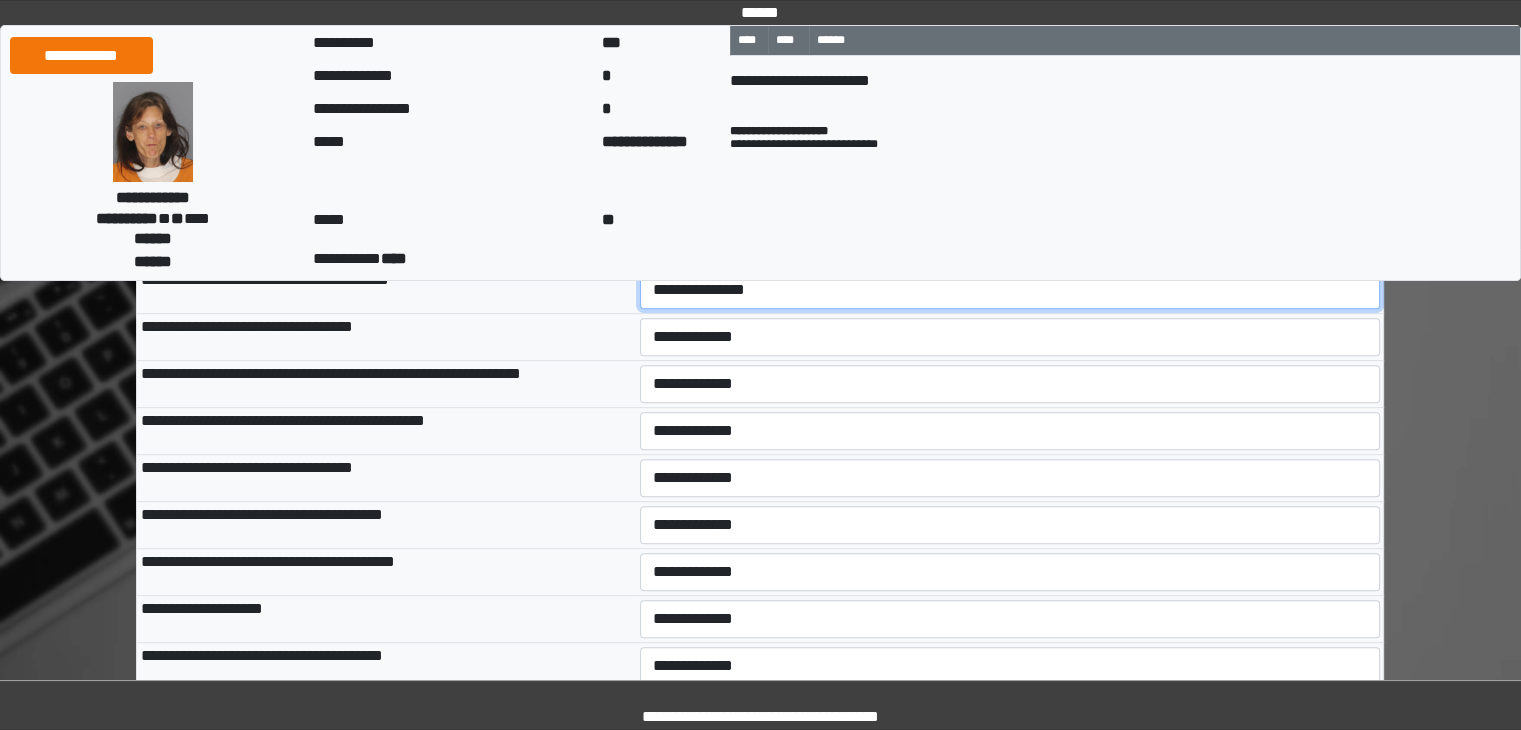 scroll, scrollTop: 800, scrollLeft: 0, axis: vertical 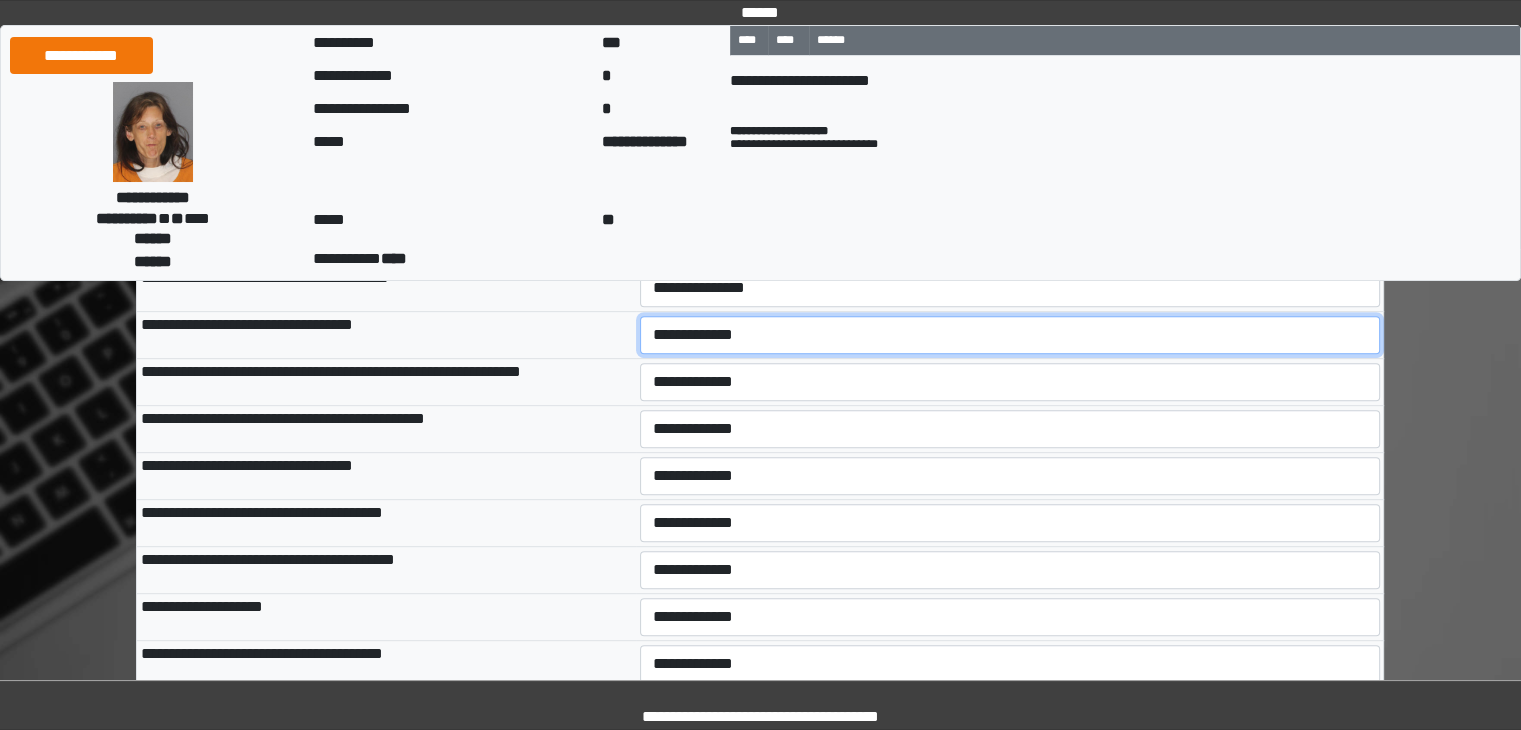 click on "**********" at bounding box center (1010, 335) 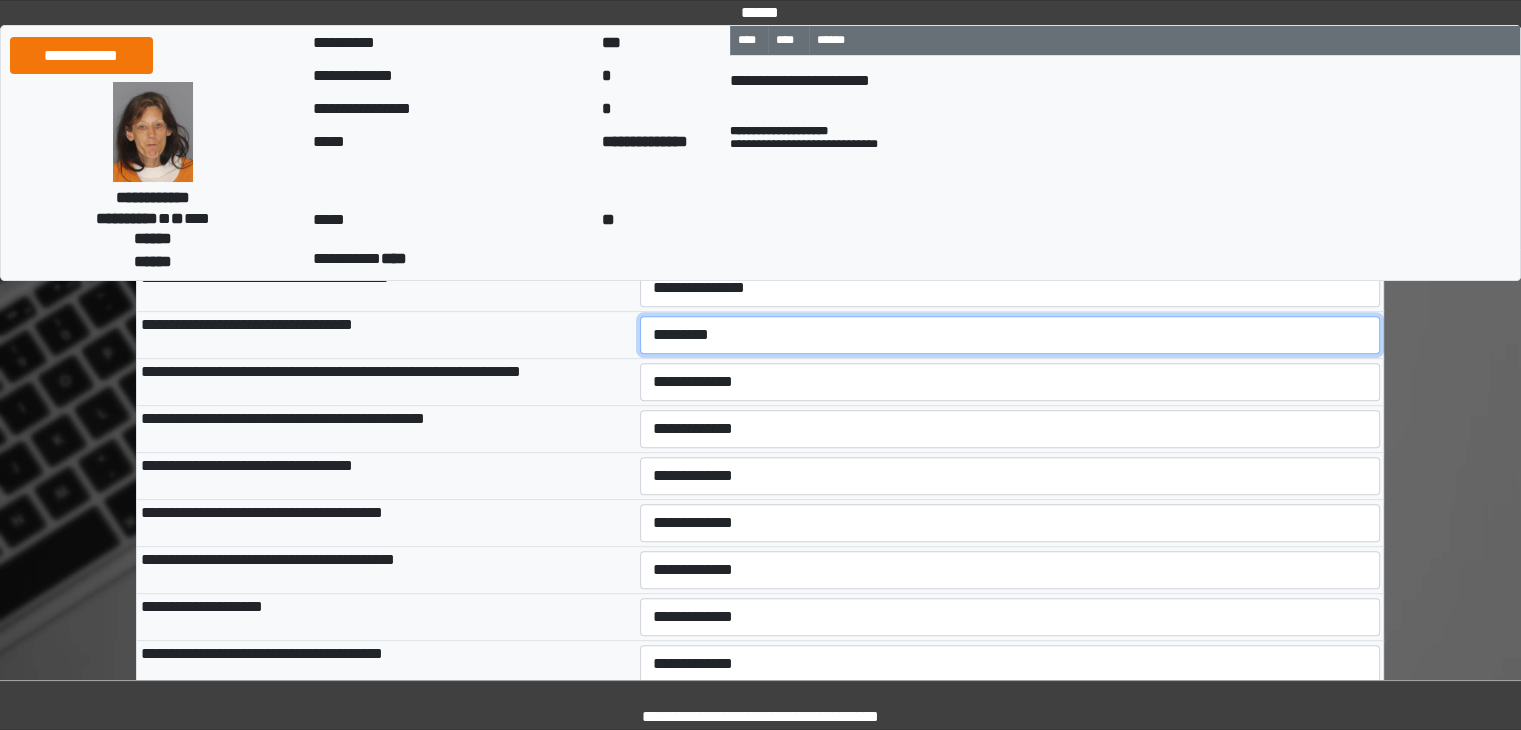 click on "**********" at bounding box center [1010, 335] 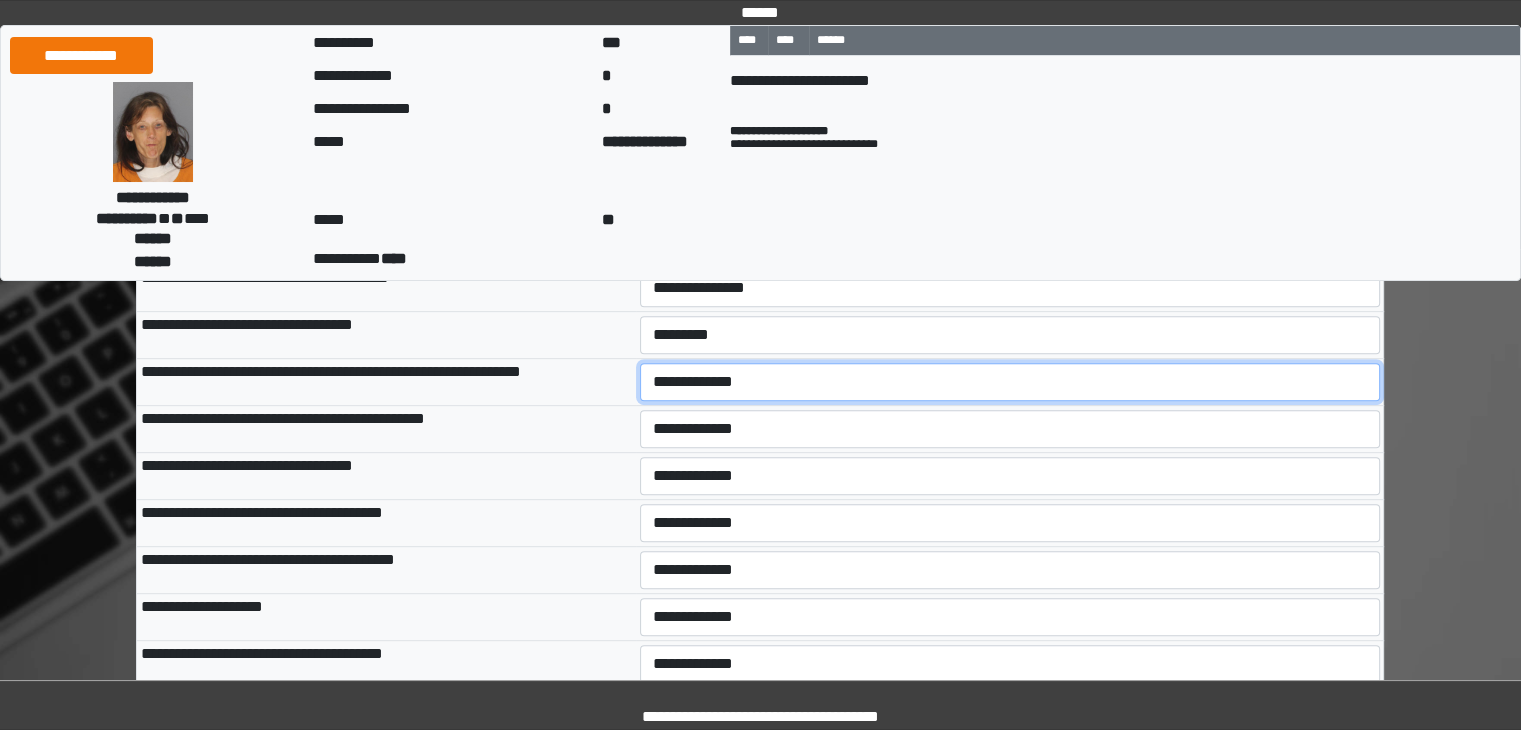 click on "**********" at bounding box center (1010, 382) 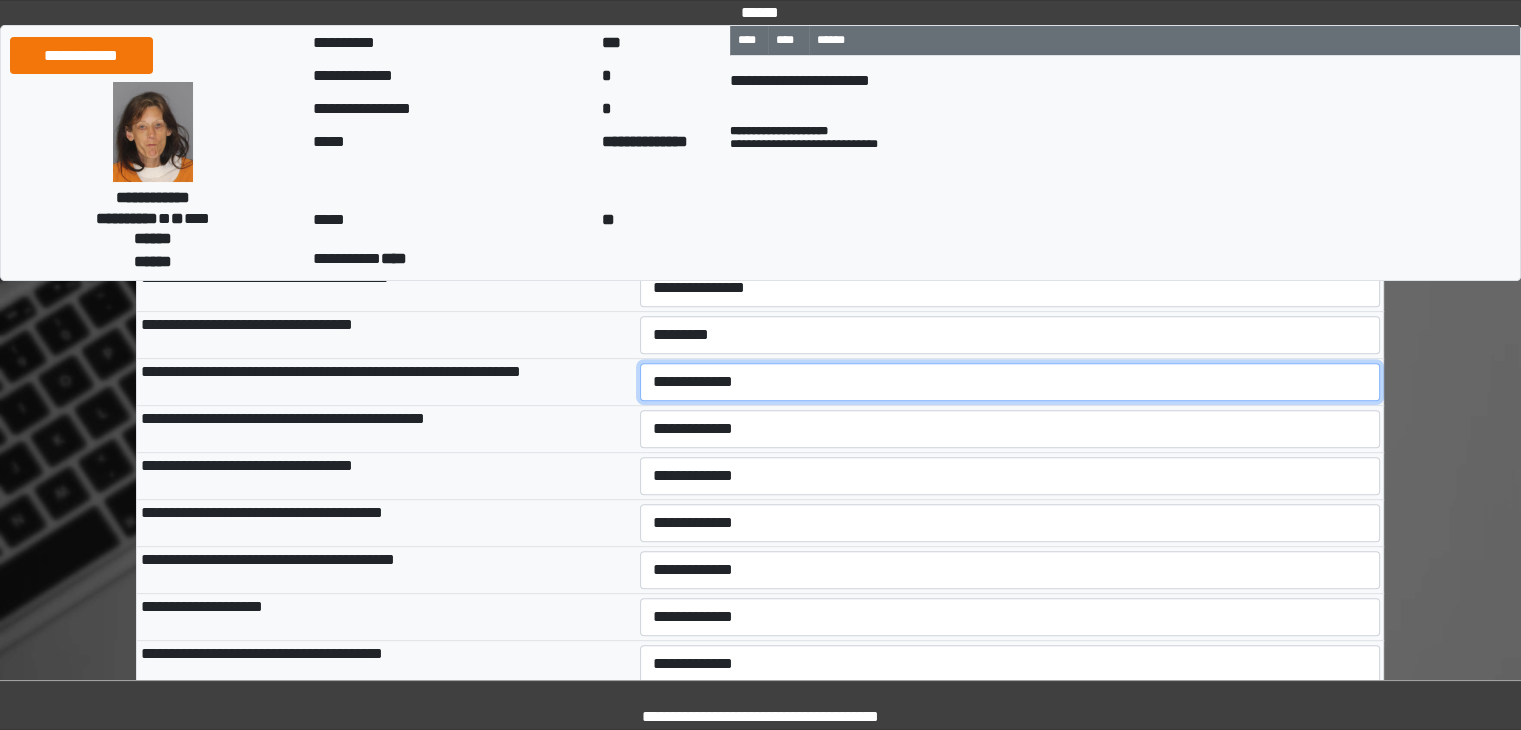 select on "***" 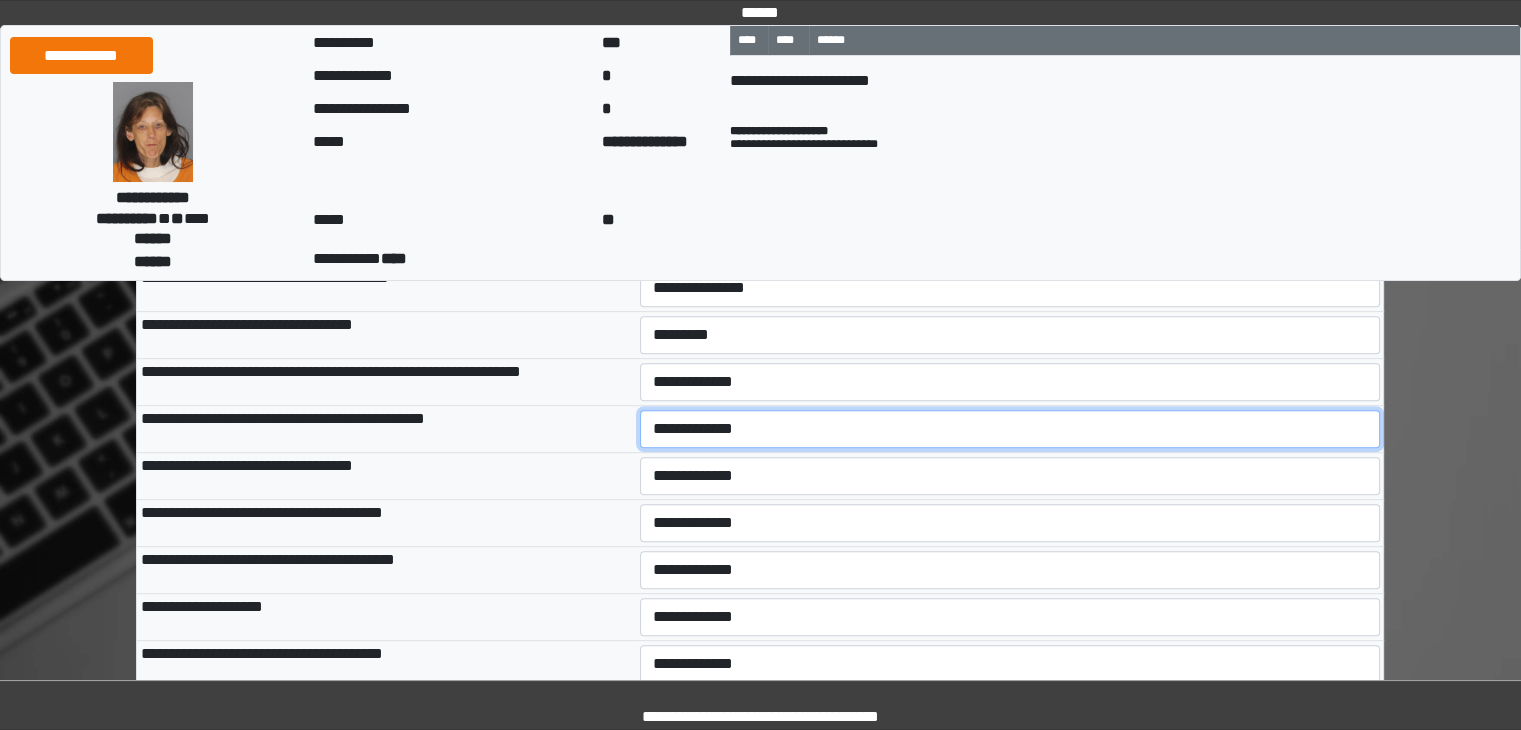 click on "**********" at bounding box center (1010, 429) 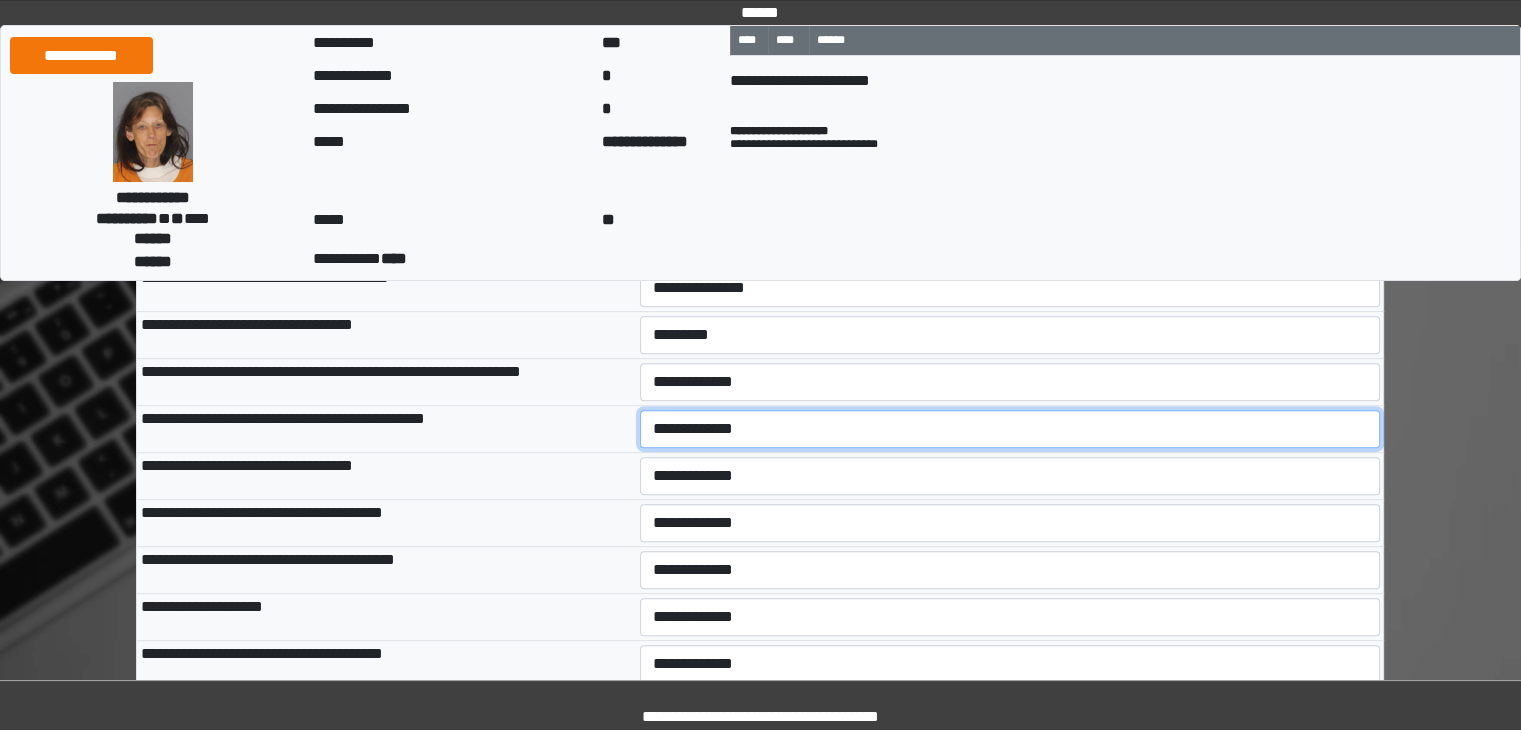 select on "***" 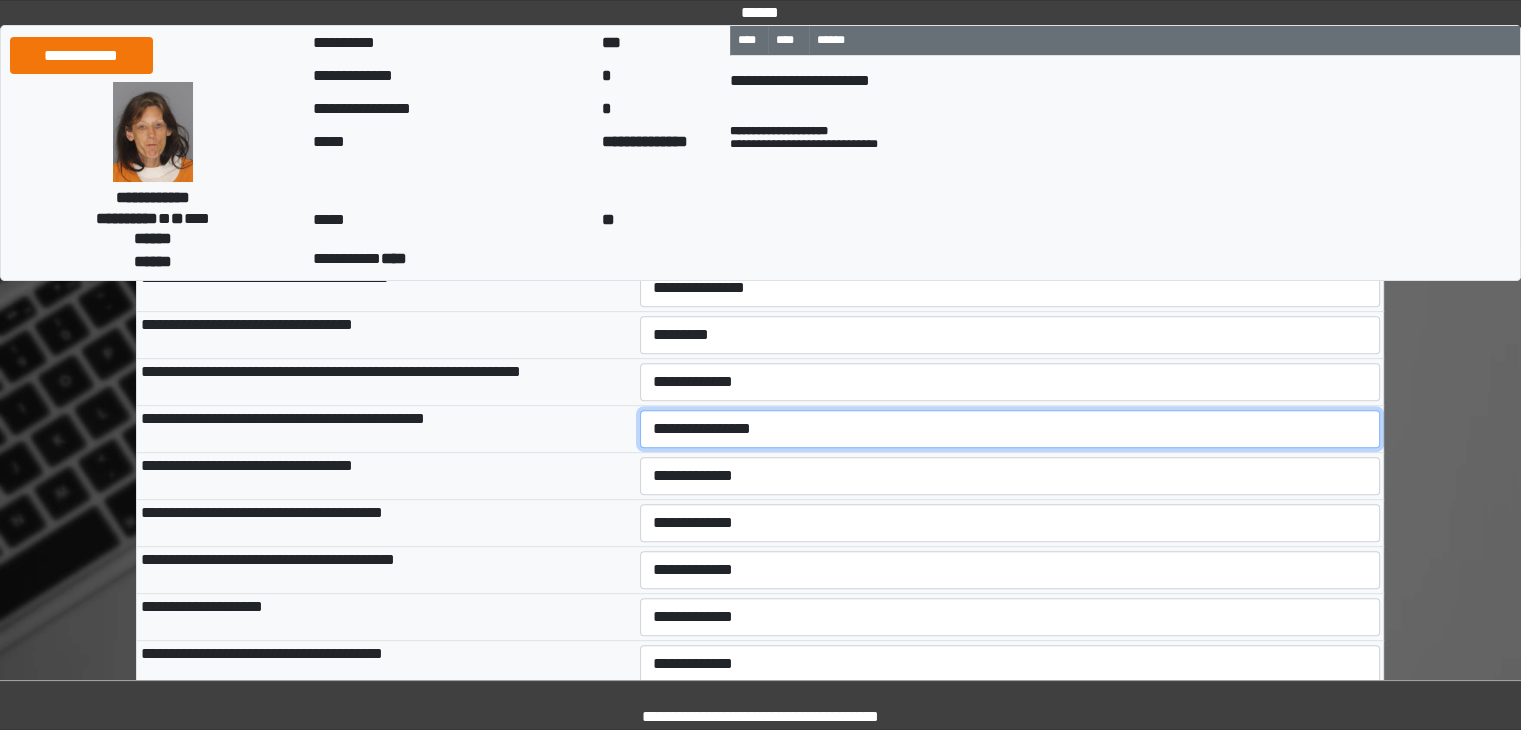 click on "**********" at bounding box center [1010, 429] 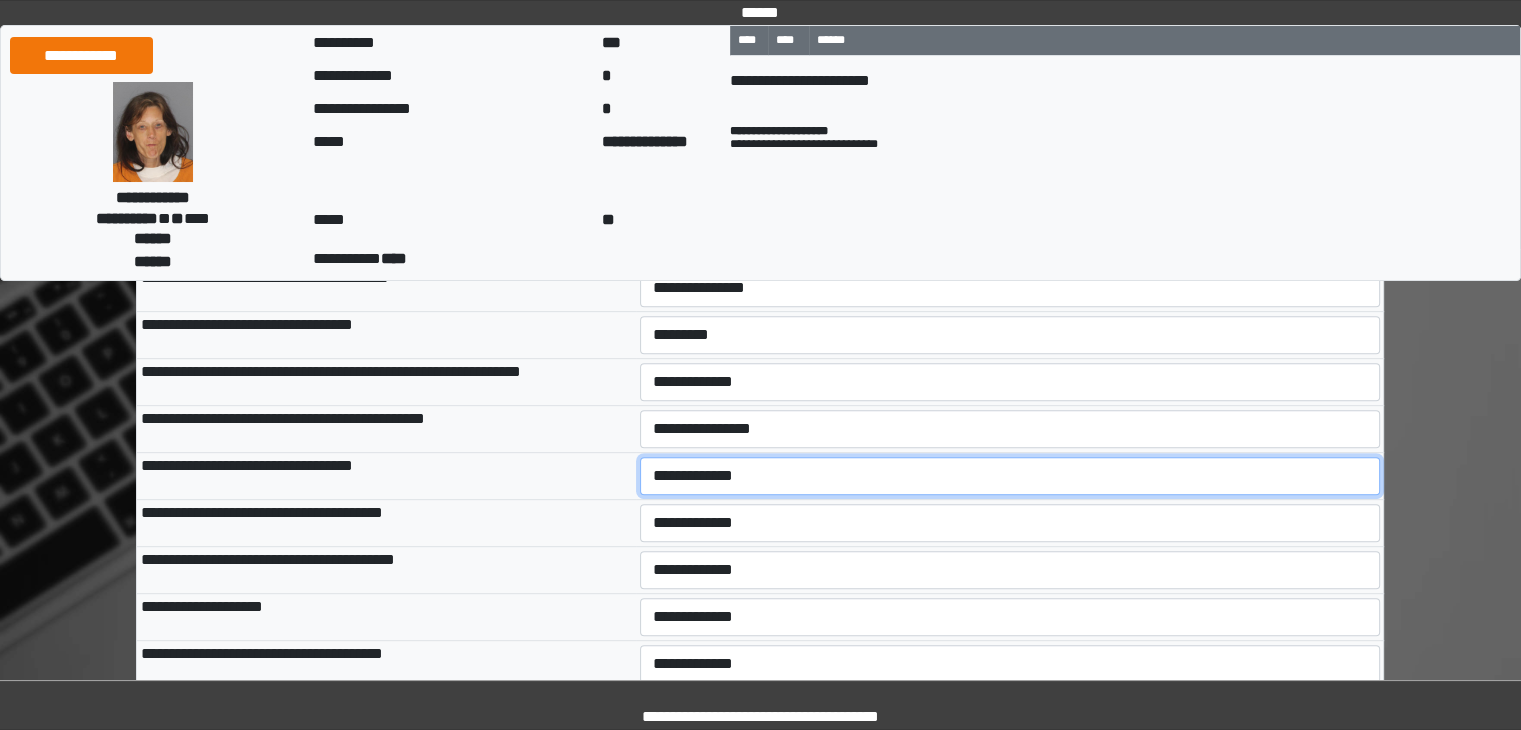 click on "**********" at bounding box center (1010, 476) 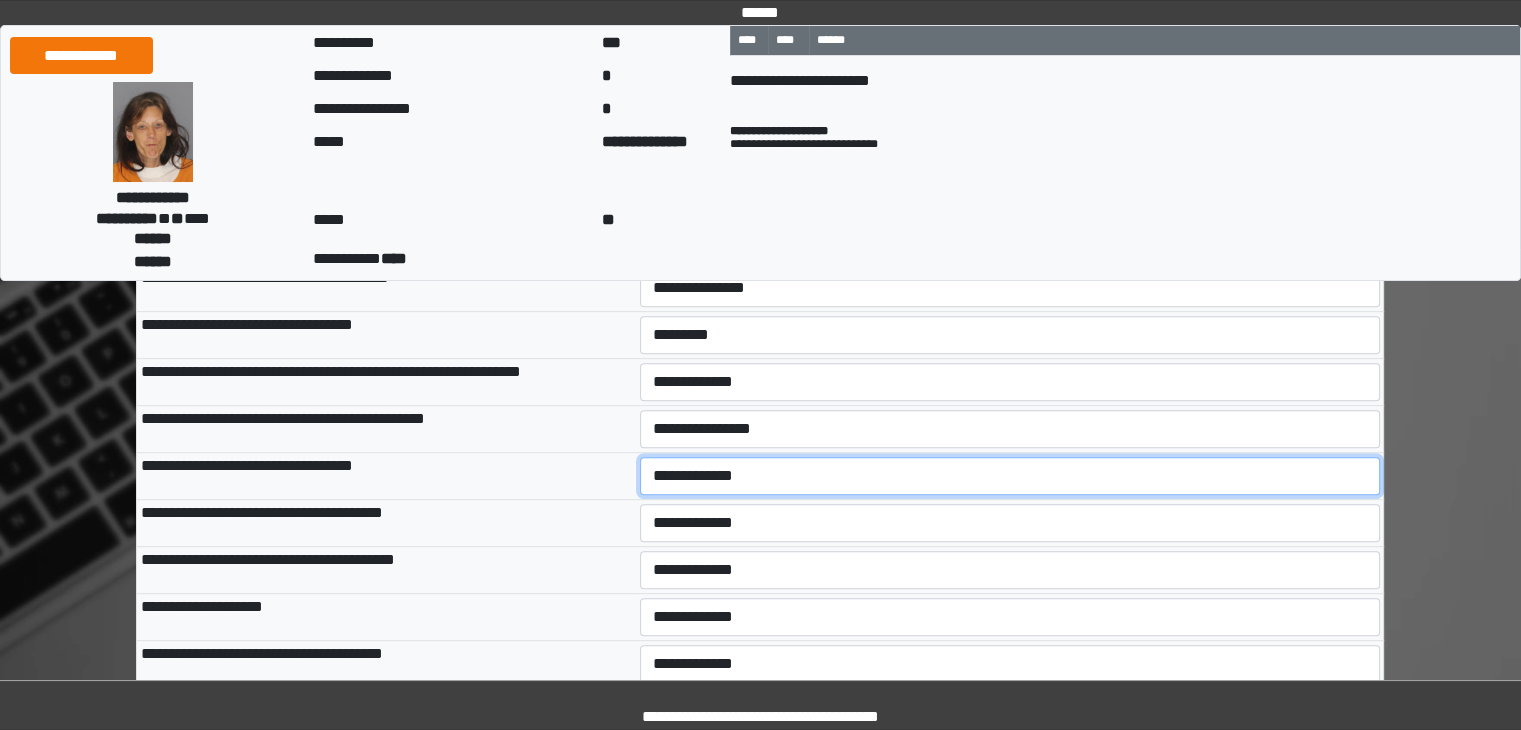 select on "***" 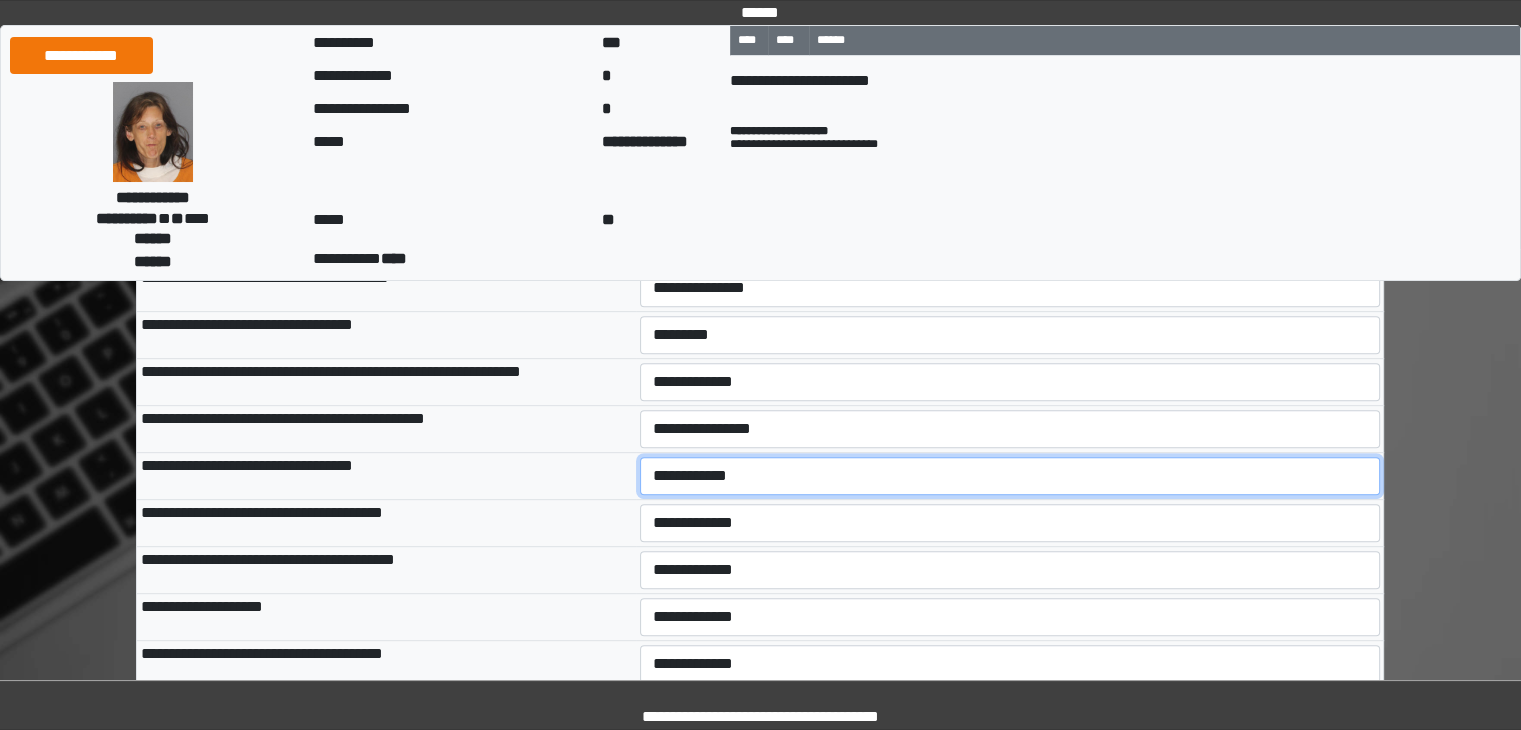 click on "**********" at bounding box center [1010, 476] 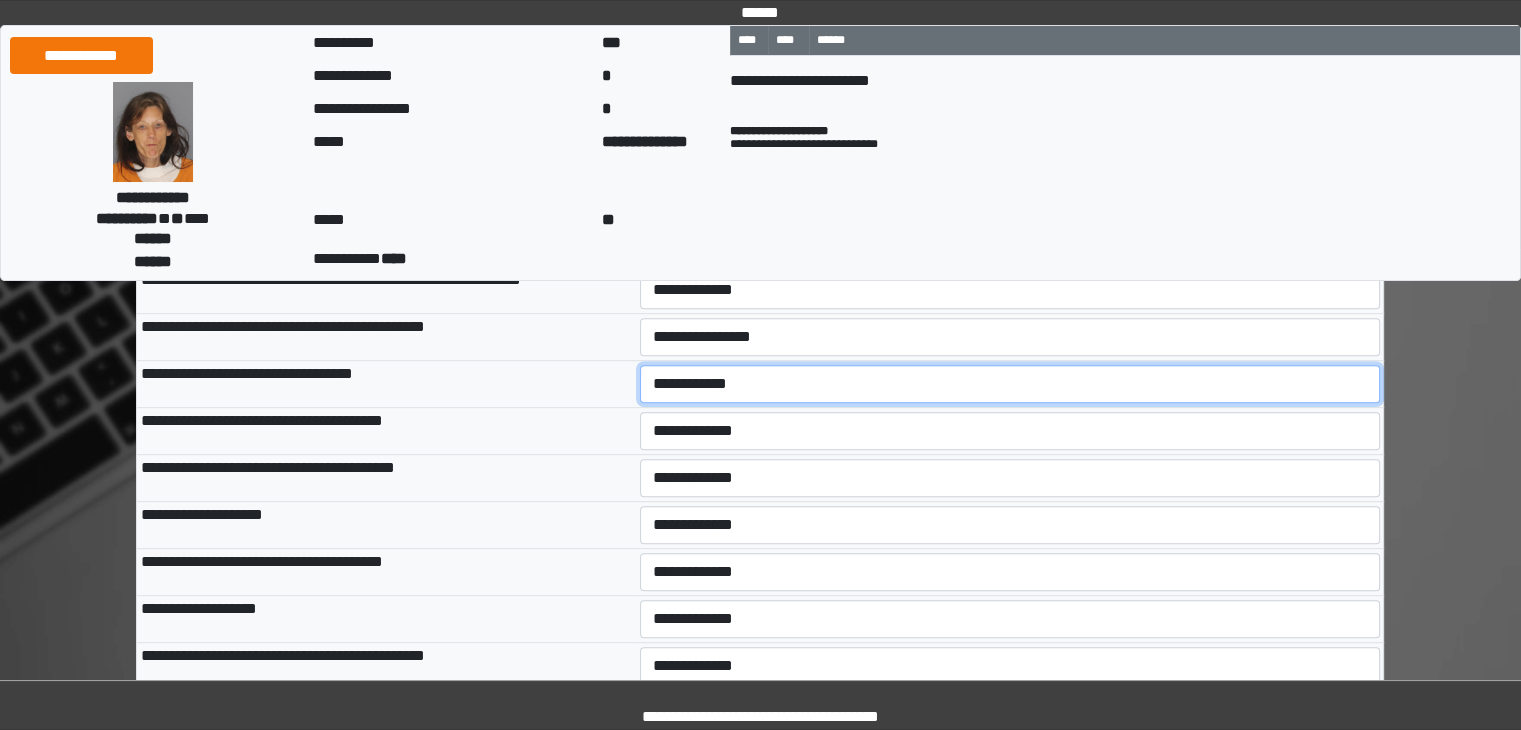 scroll, scrollTop: 900, scrollLeft: 0, axis: vertical 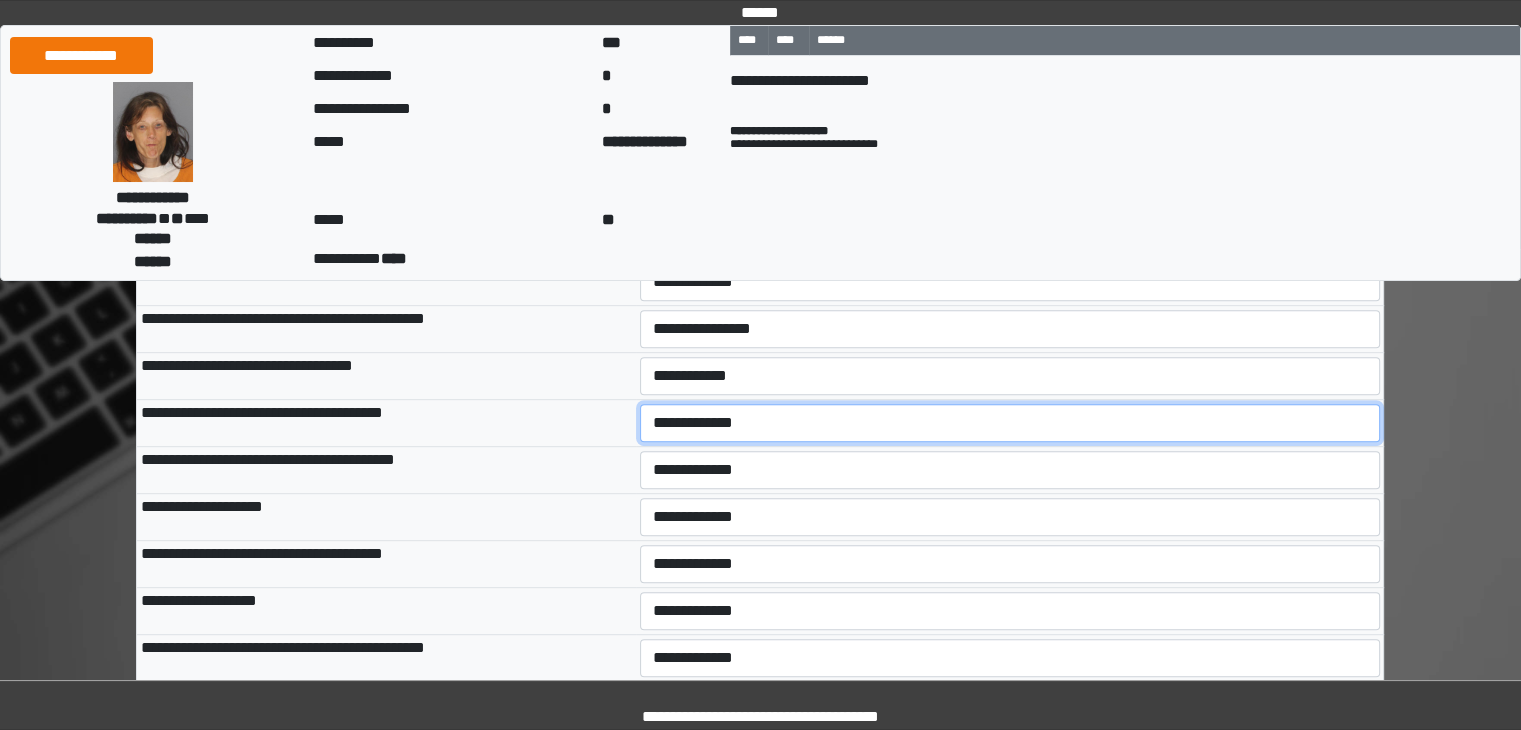 click on "**********" at bounding box center [1010, 423] 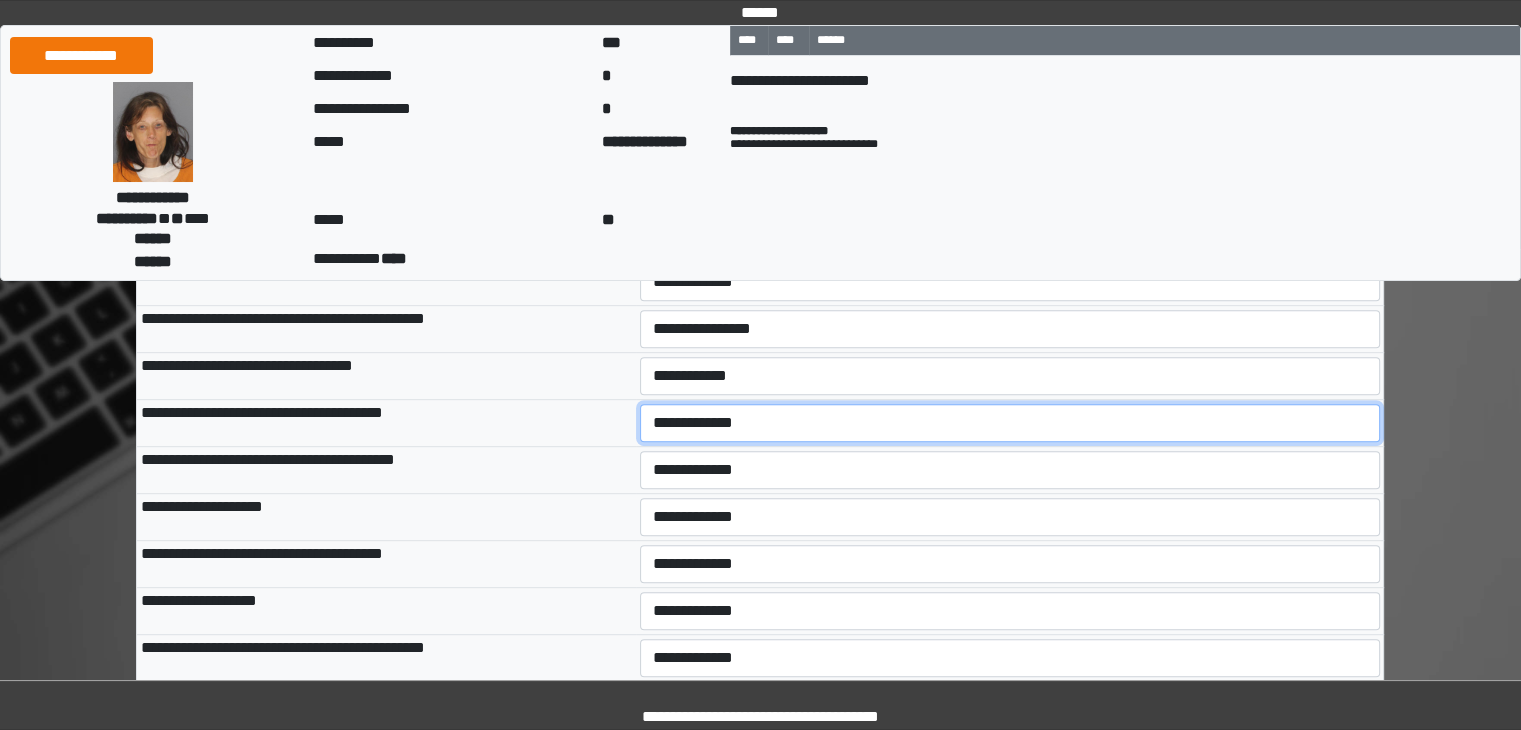 select on "***" 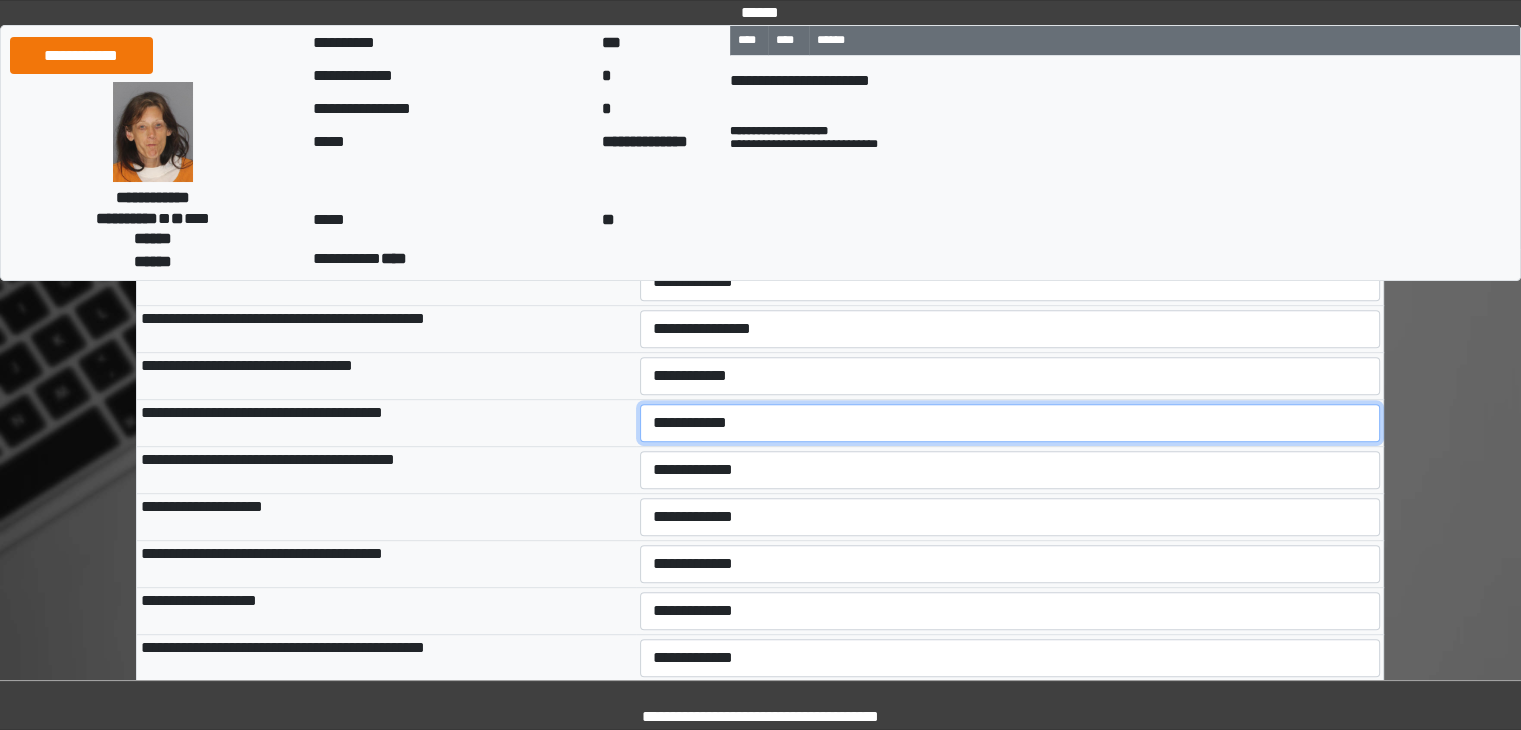 click on "**********" at bounding box center [1010, 423] 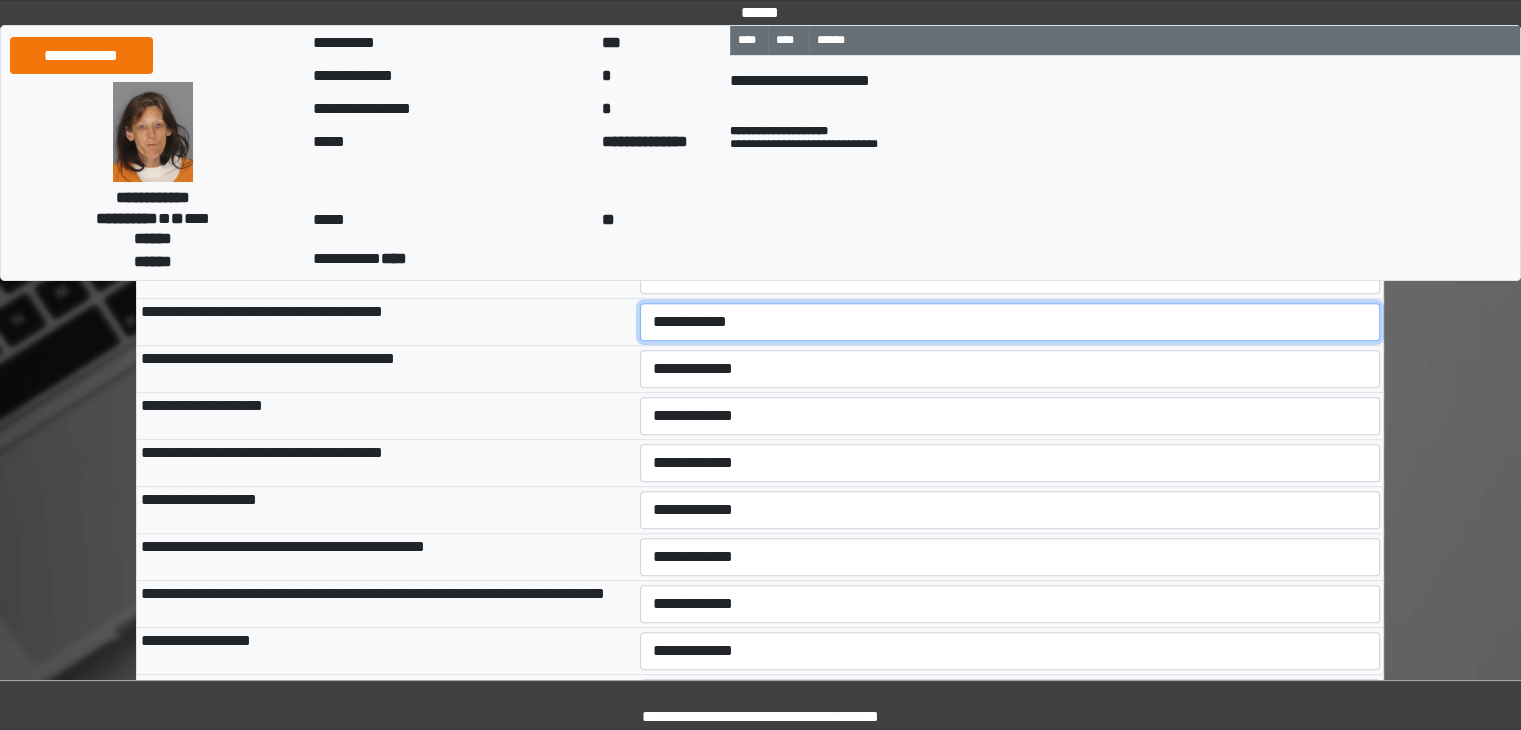 scroll, scrollTop: 1000, scrollLeft: 0, axis: vertical 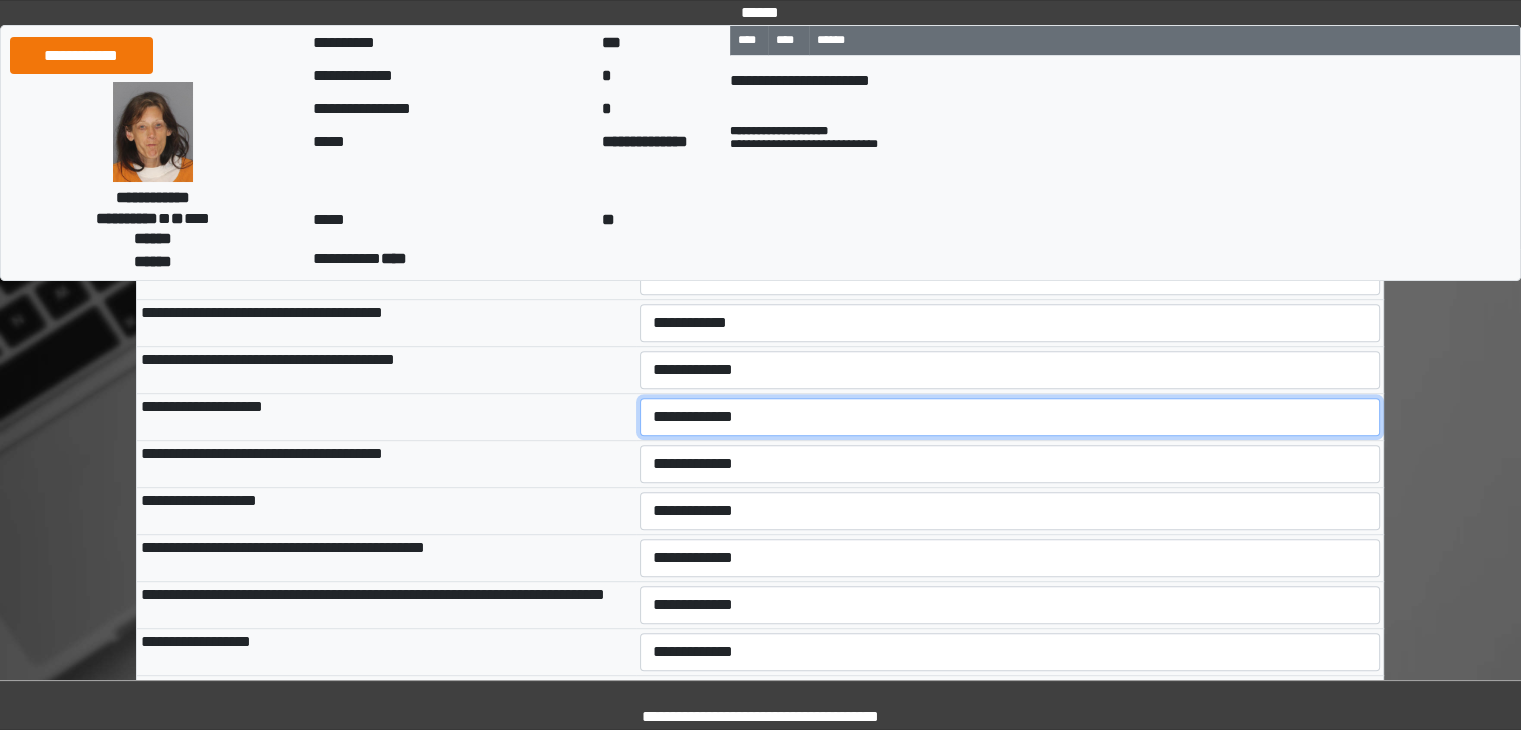 click on "**********" at bounding box center [1010, 417] 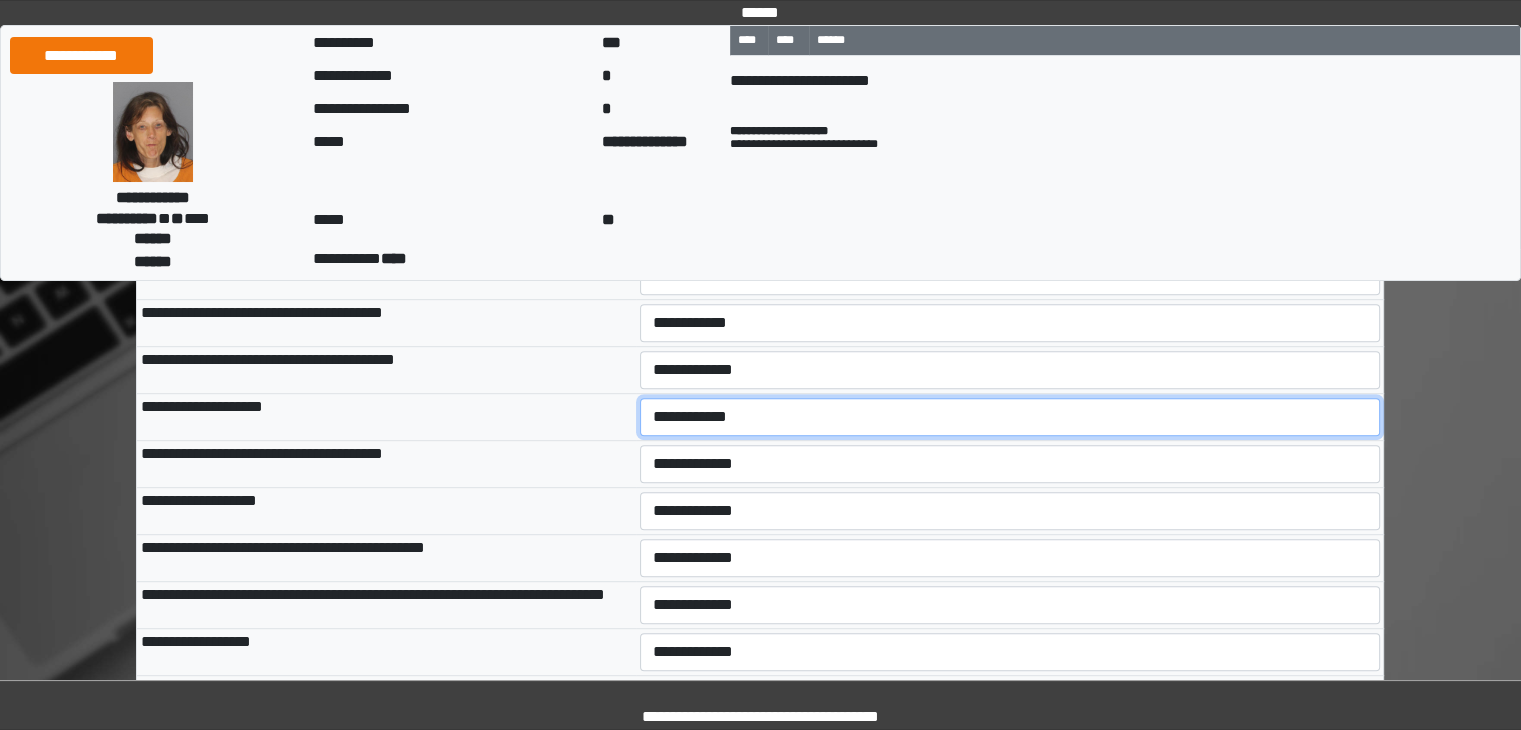 click on "**********" at bounding box center (1010, 417) 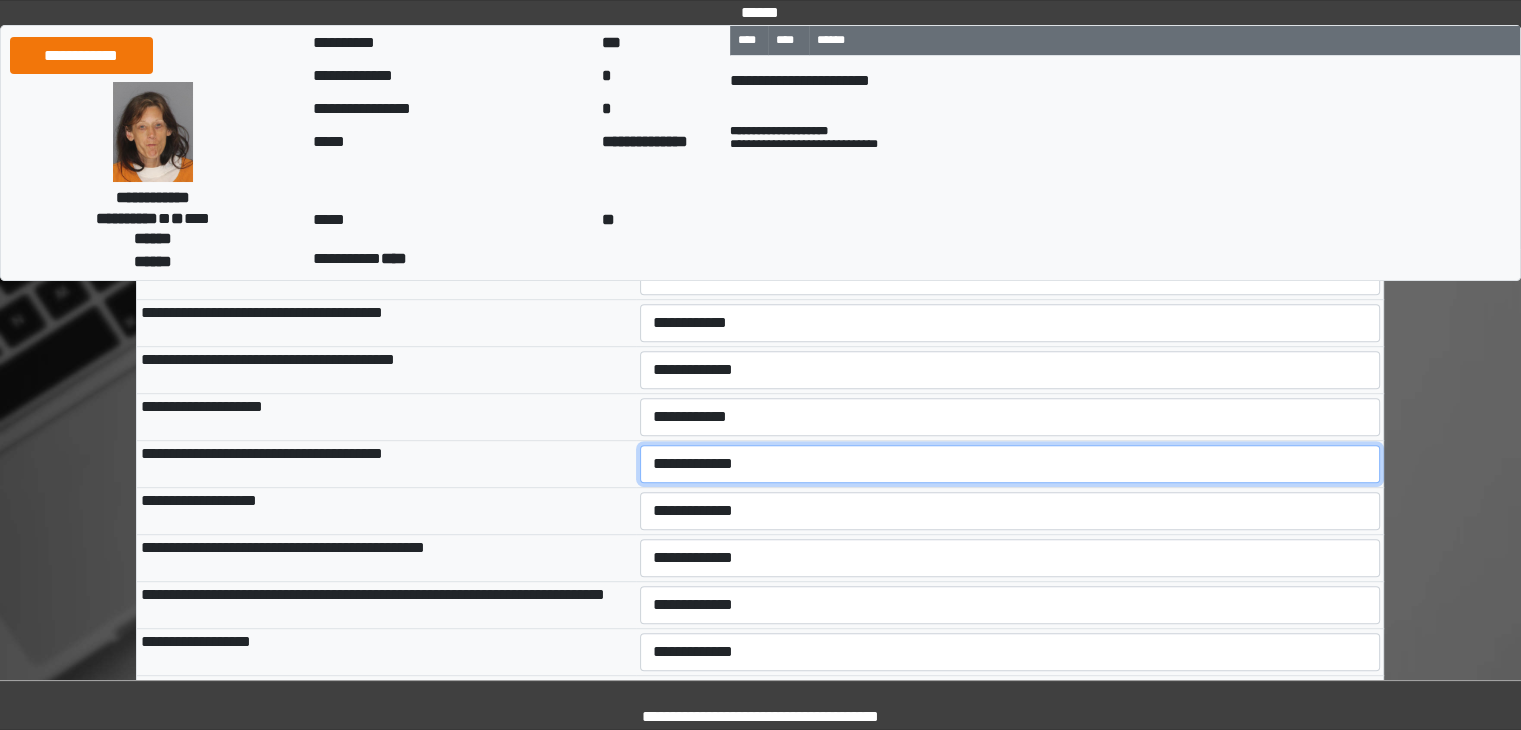 click on "**********" at bounding box center [1010, 464] 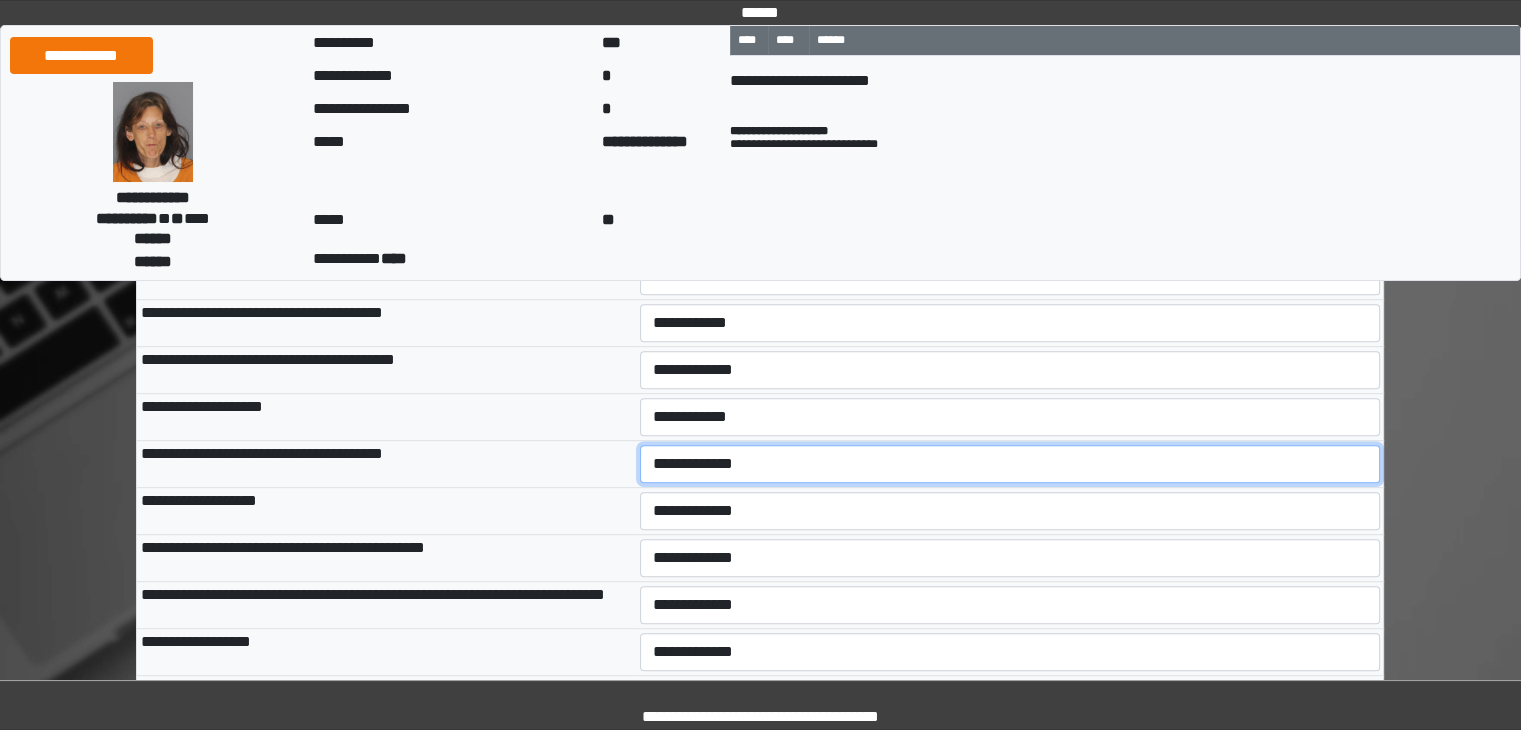 select on "***" 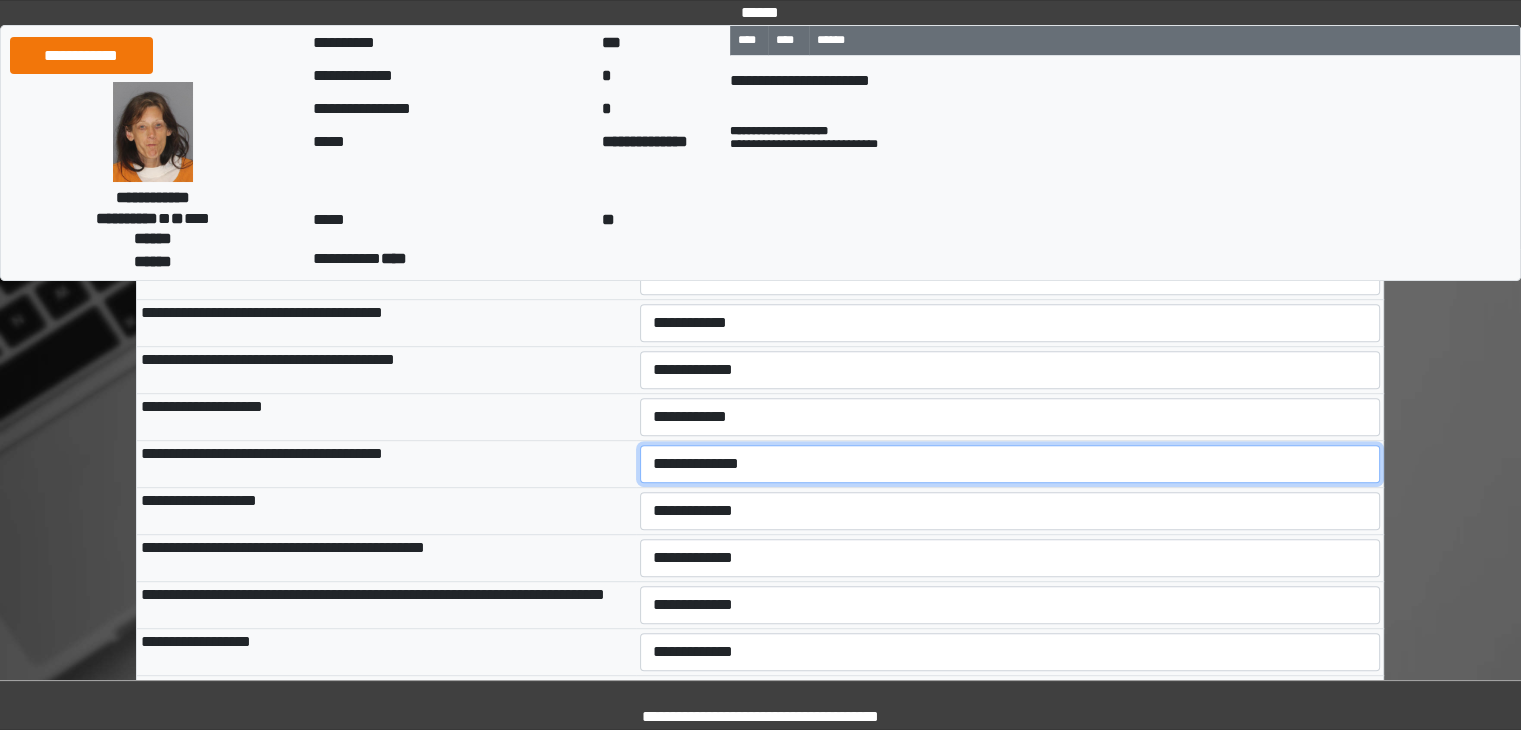 click on "**********" at bounding box center (1010, 464) 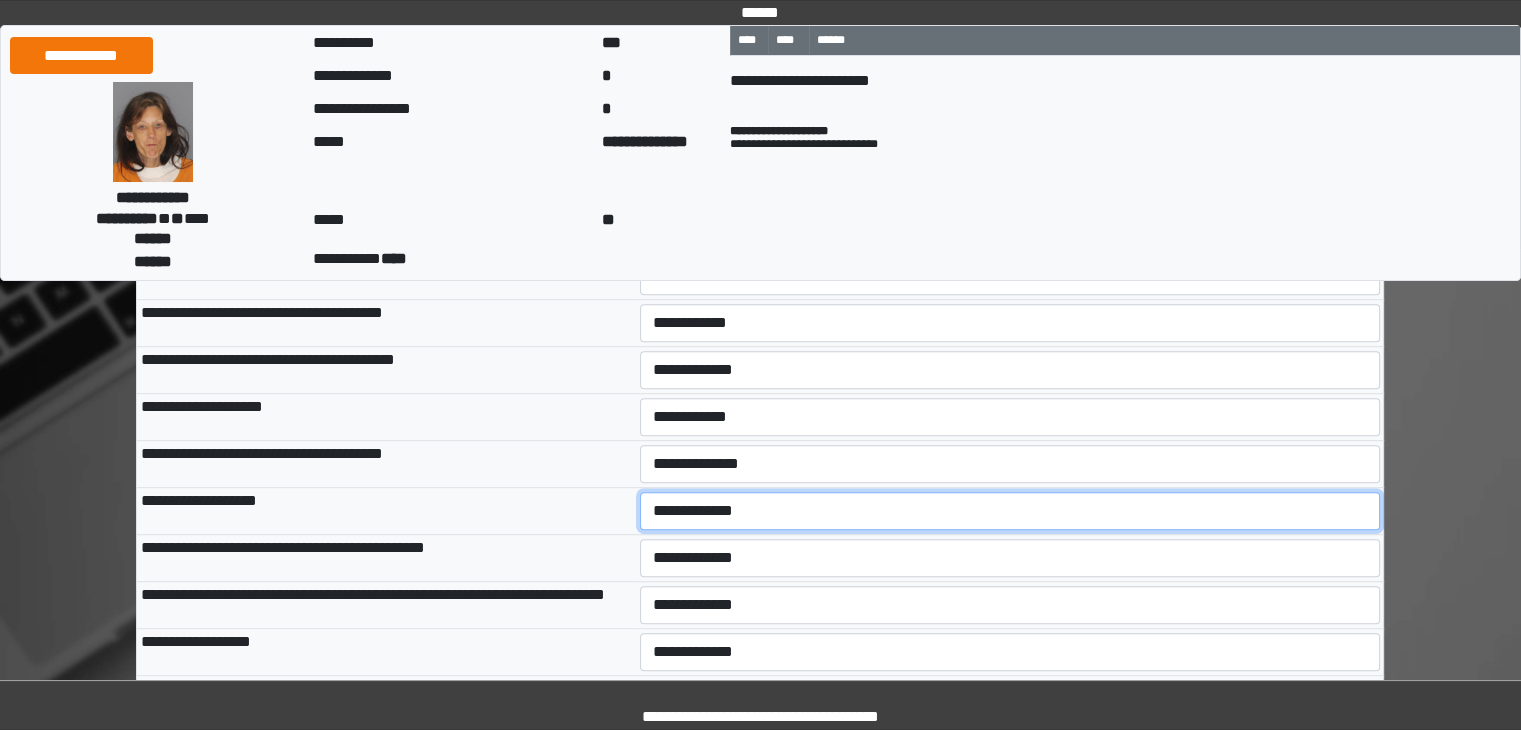 click on "**********" at bounding box center [1010, 511] 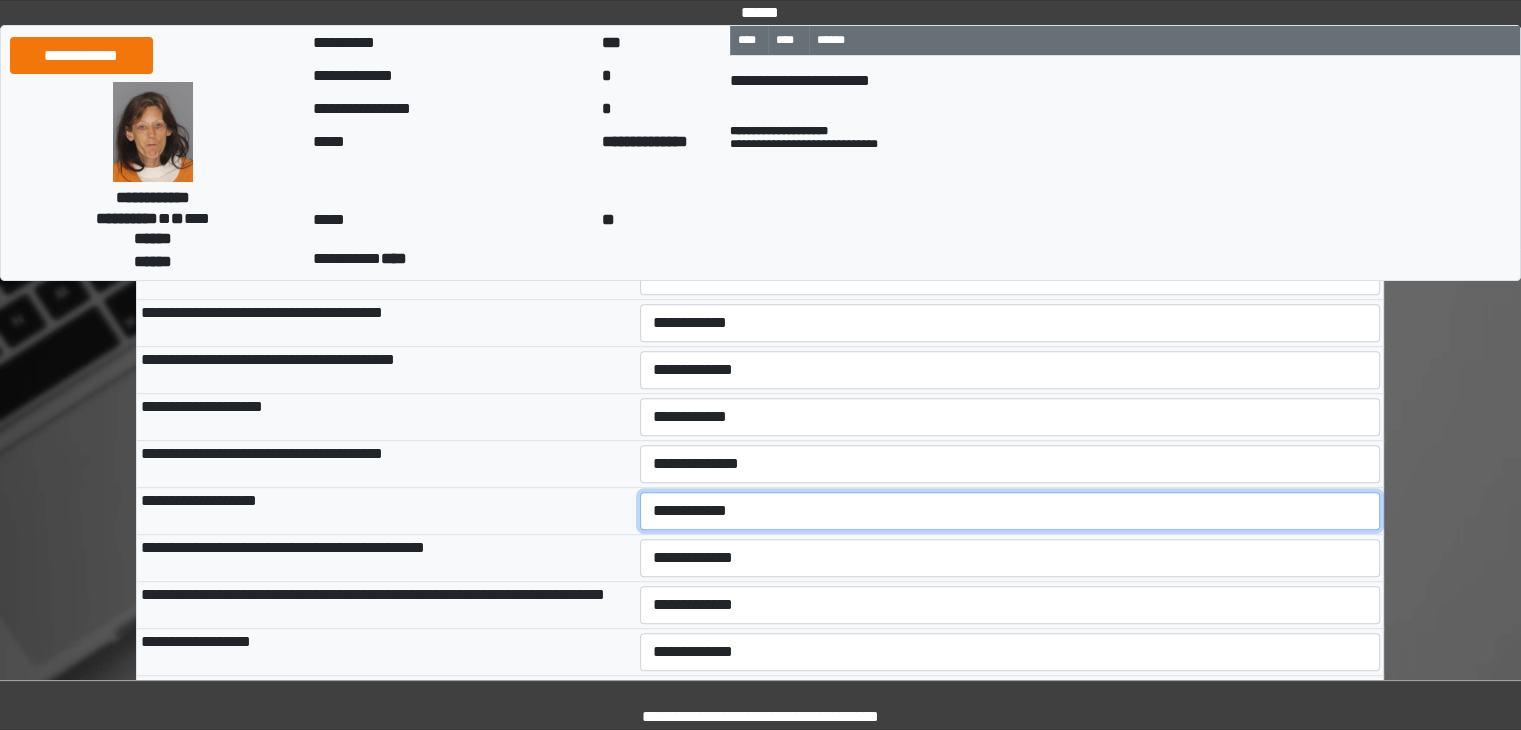 click on "**********" at bounding box center [1010, 511] 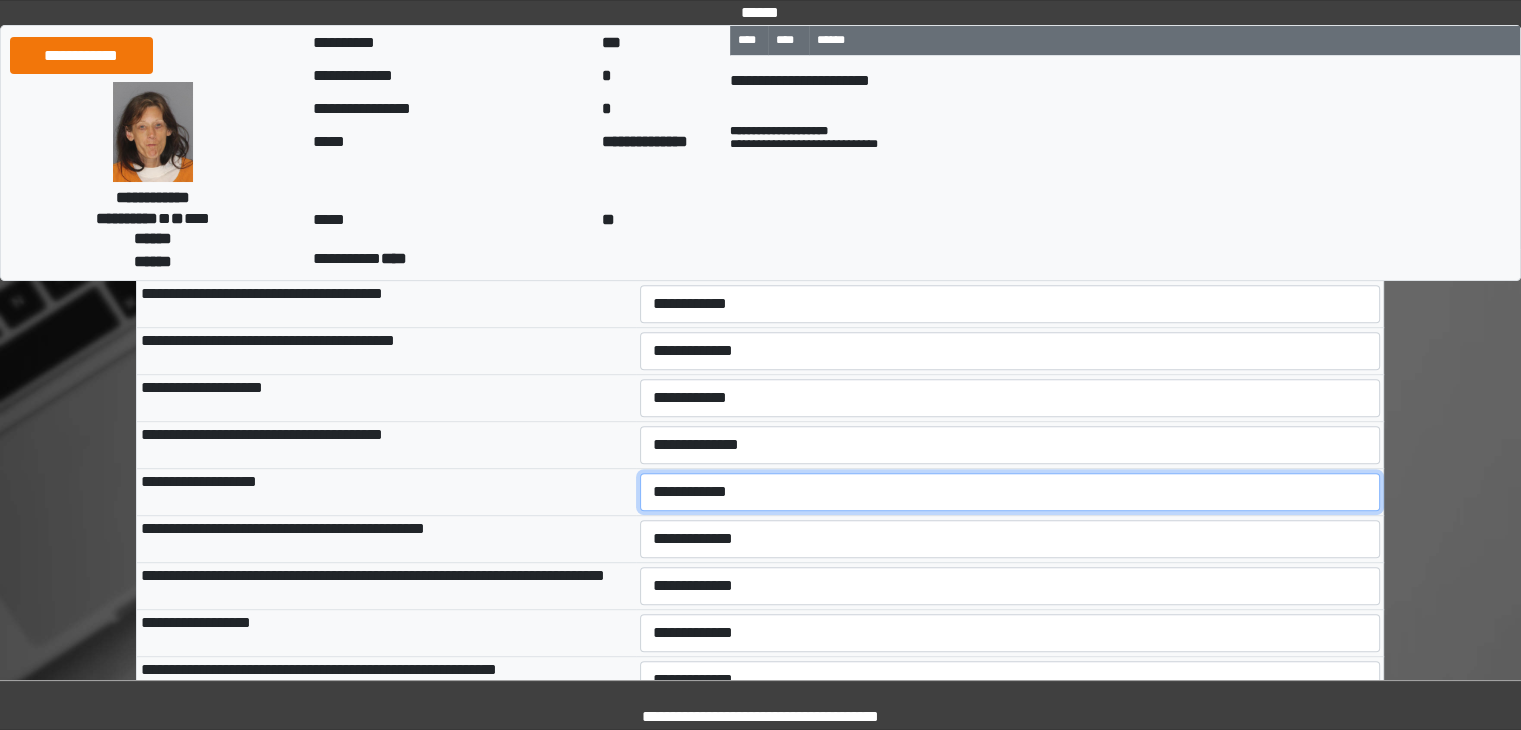 scroll, scrollTop: 1000, scrollLeft: 0, axis: vertical 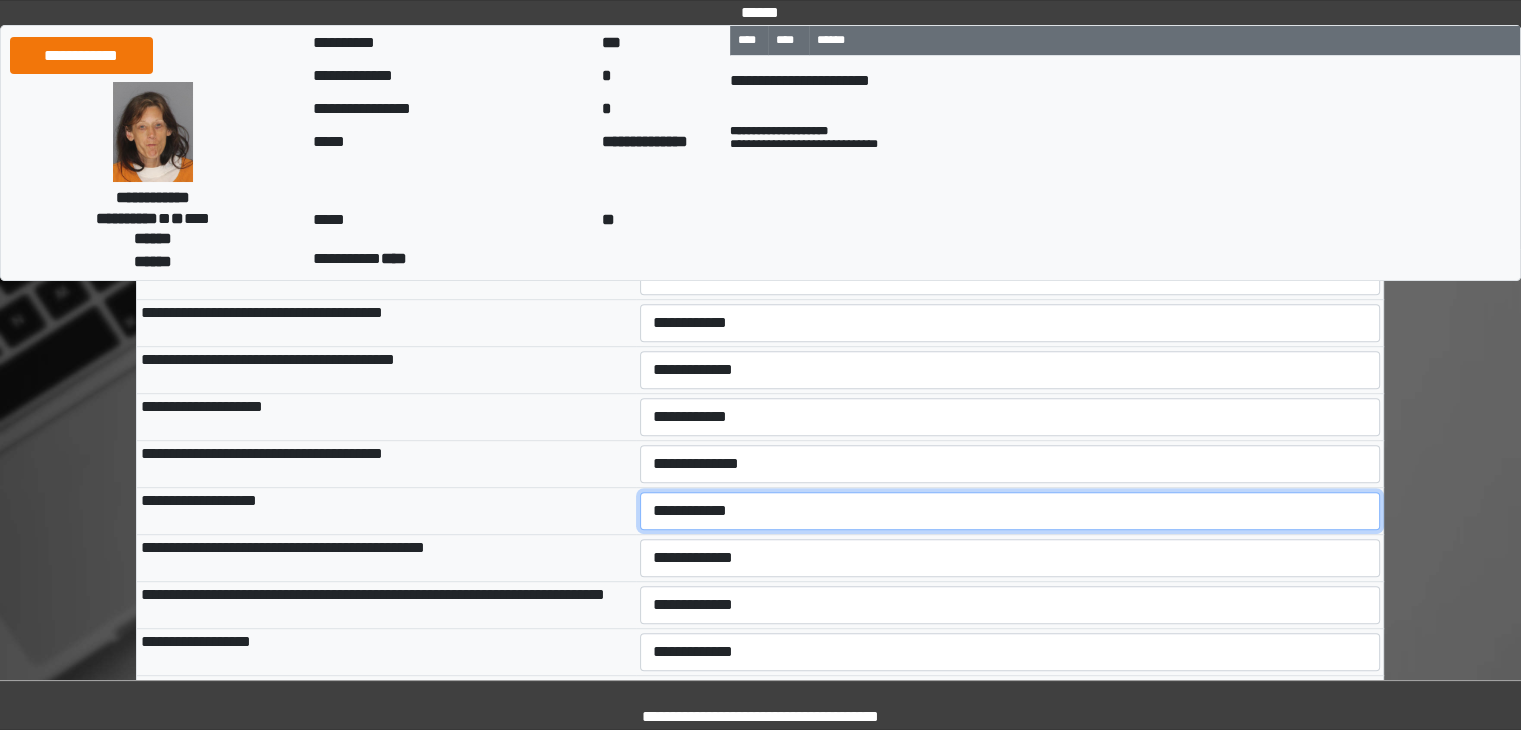 click on "**********" at bounding box center (1010, 511) 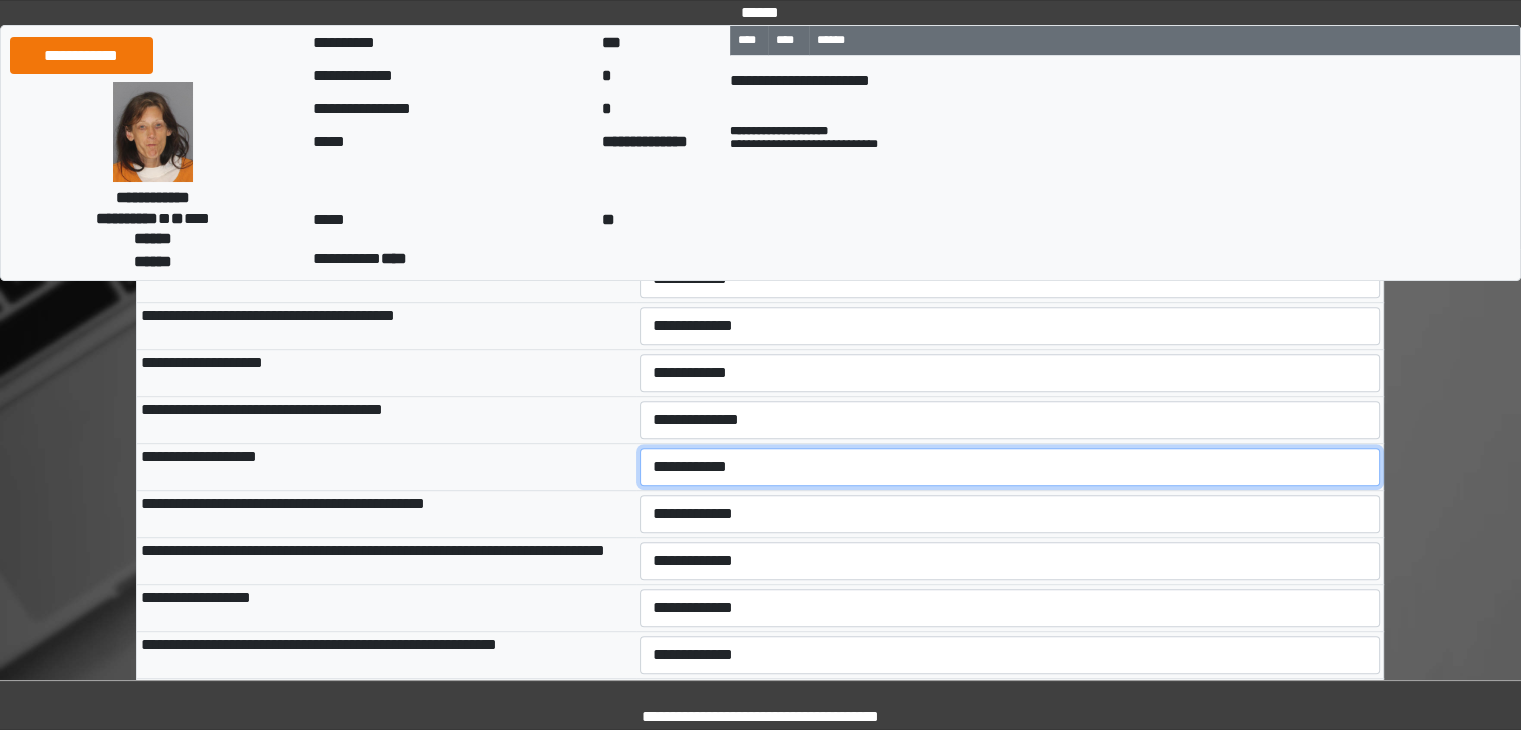 scroll, scrollTop: 1100, scrollLeft: 0, axis: vertical 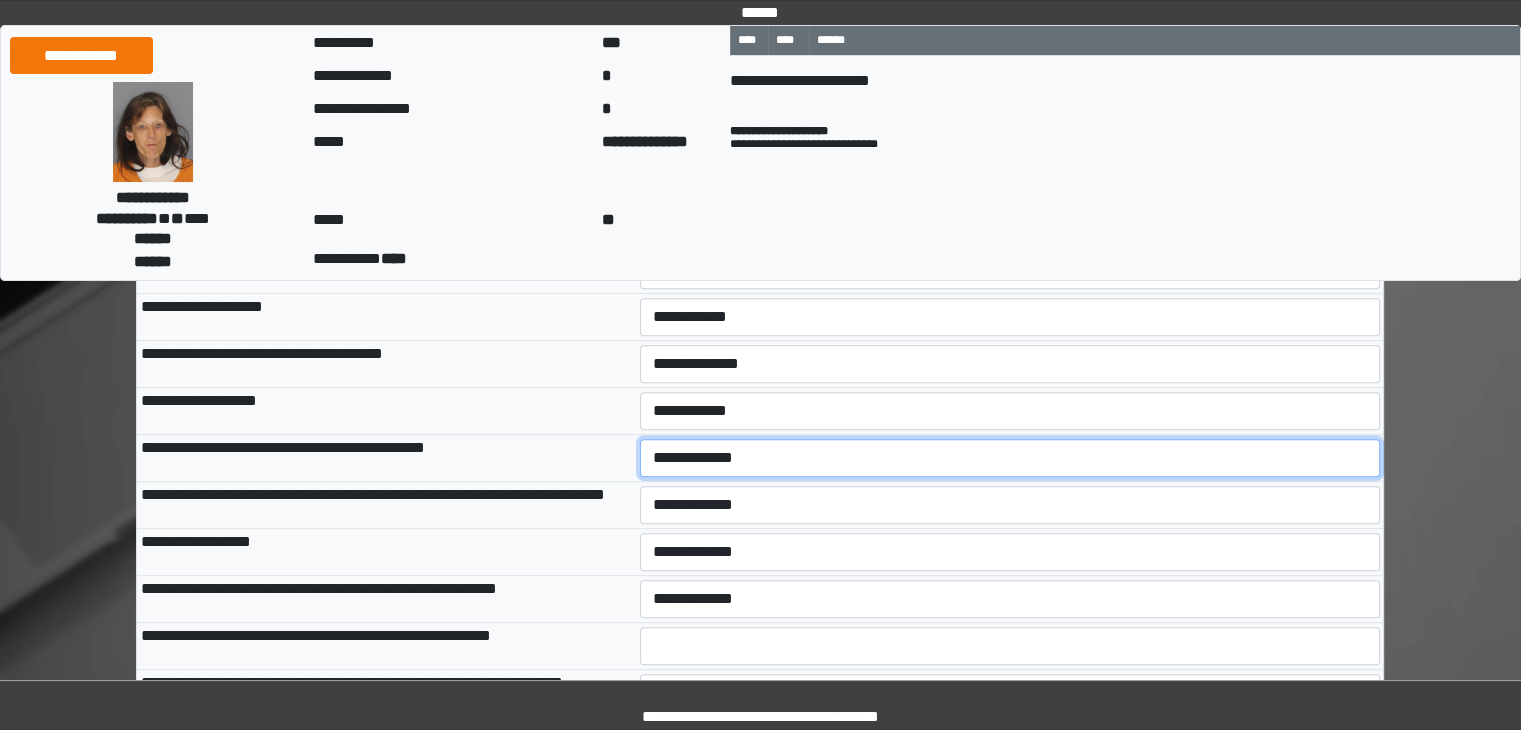 click on "**********" at bounding box center [1010, 458] 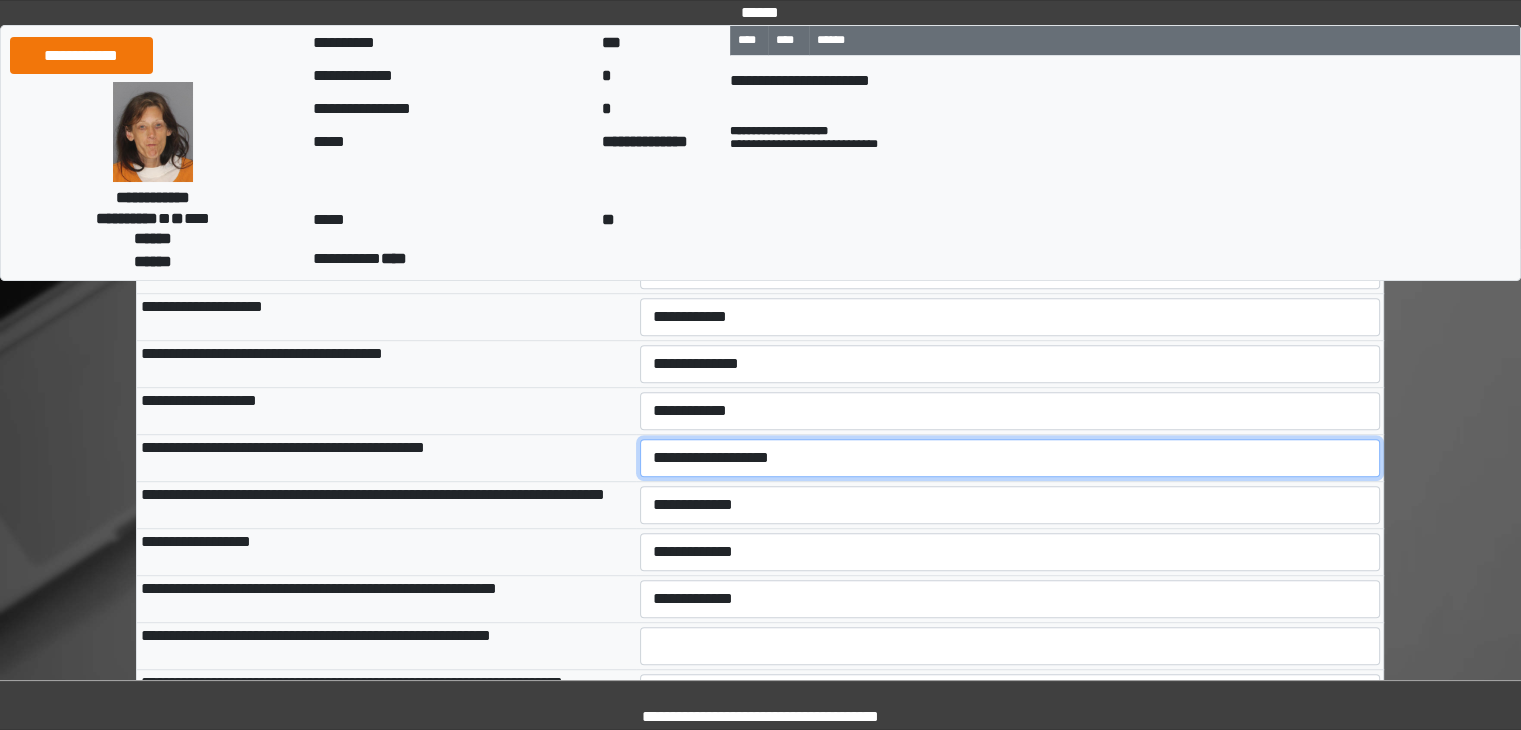 click on "**********" at bounding box center [1010, 458] 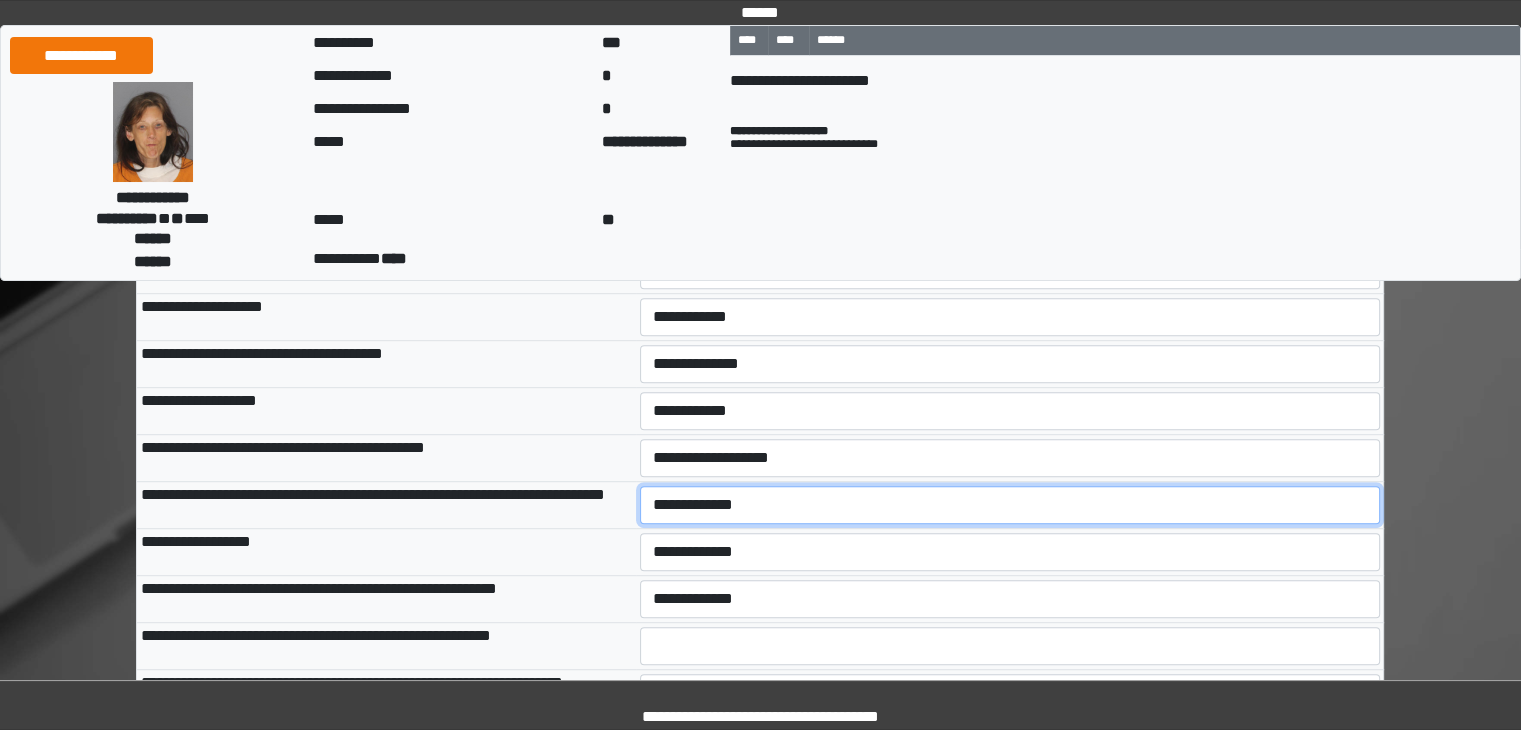 click on "**********" at bounding box center [1010, 505] 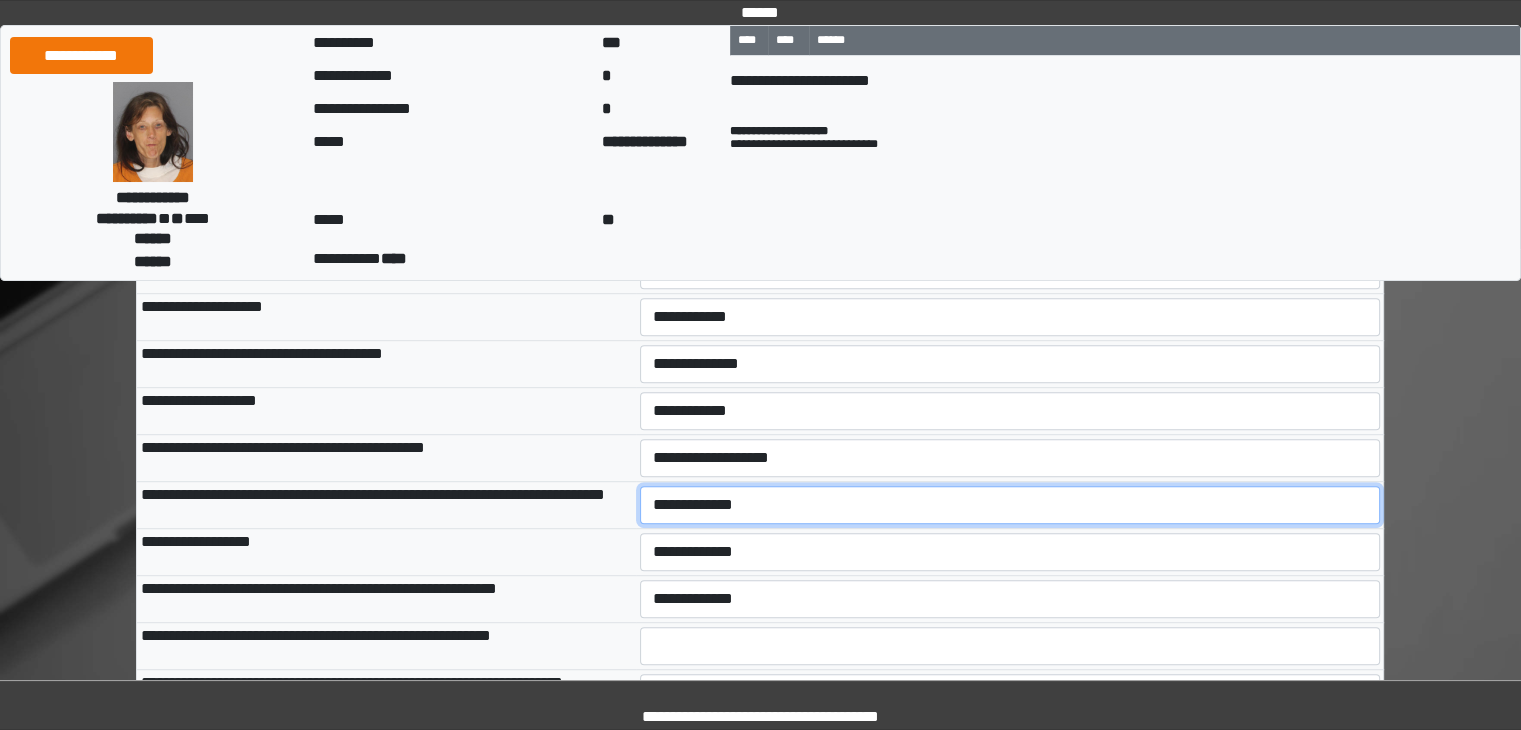 select on "***" 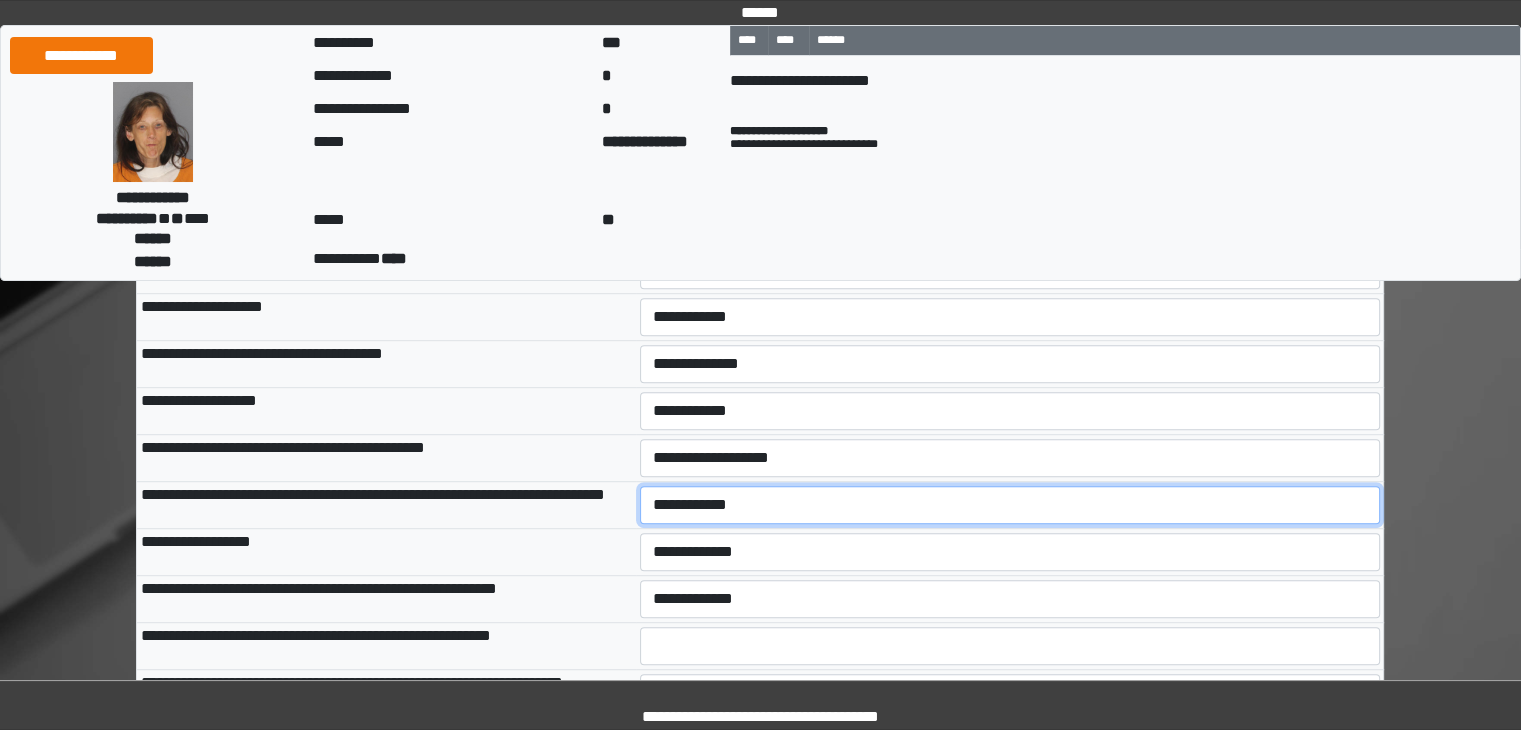 click on "**********" at bounding box center (1010, 505) 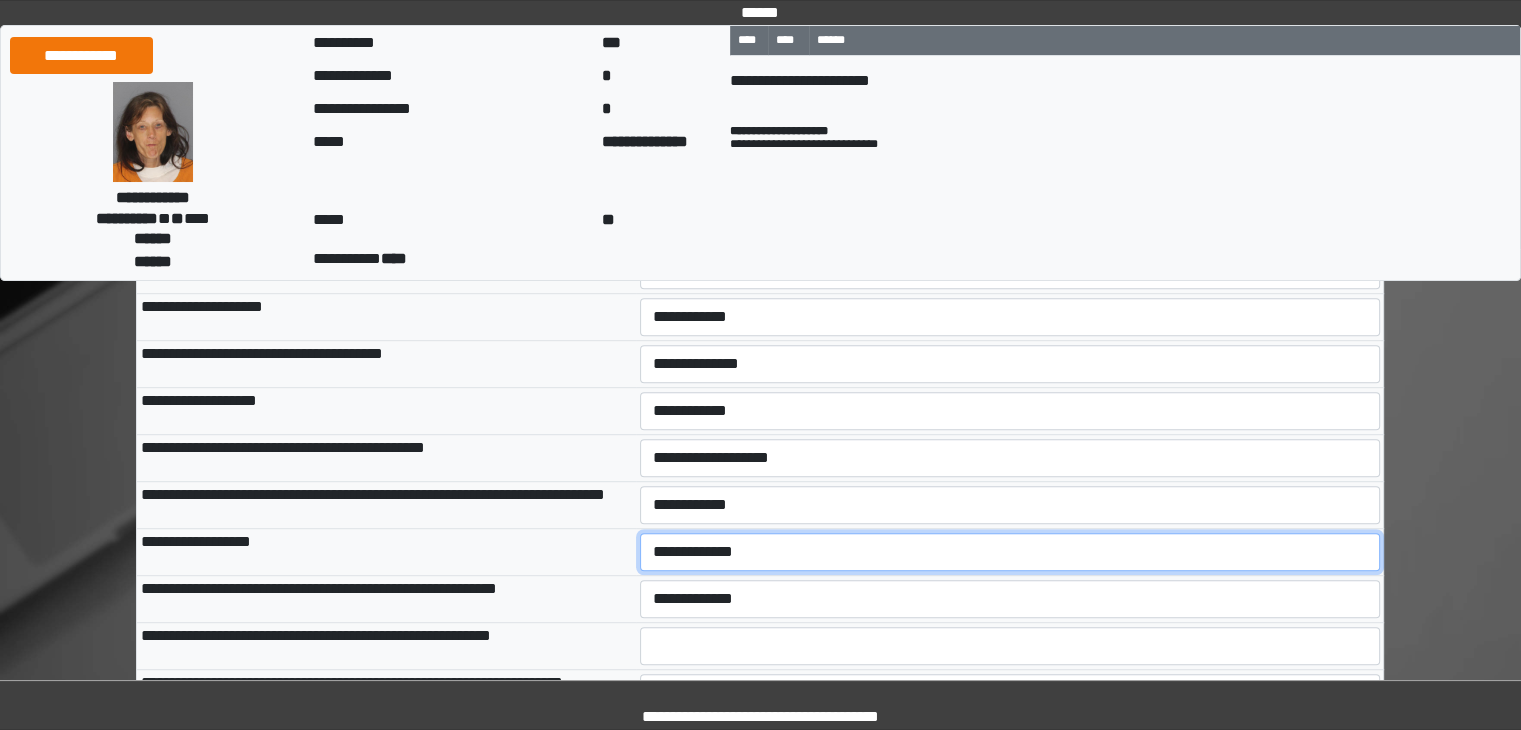 click on "**********" at bounding box center [1010, 552] 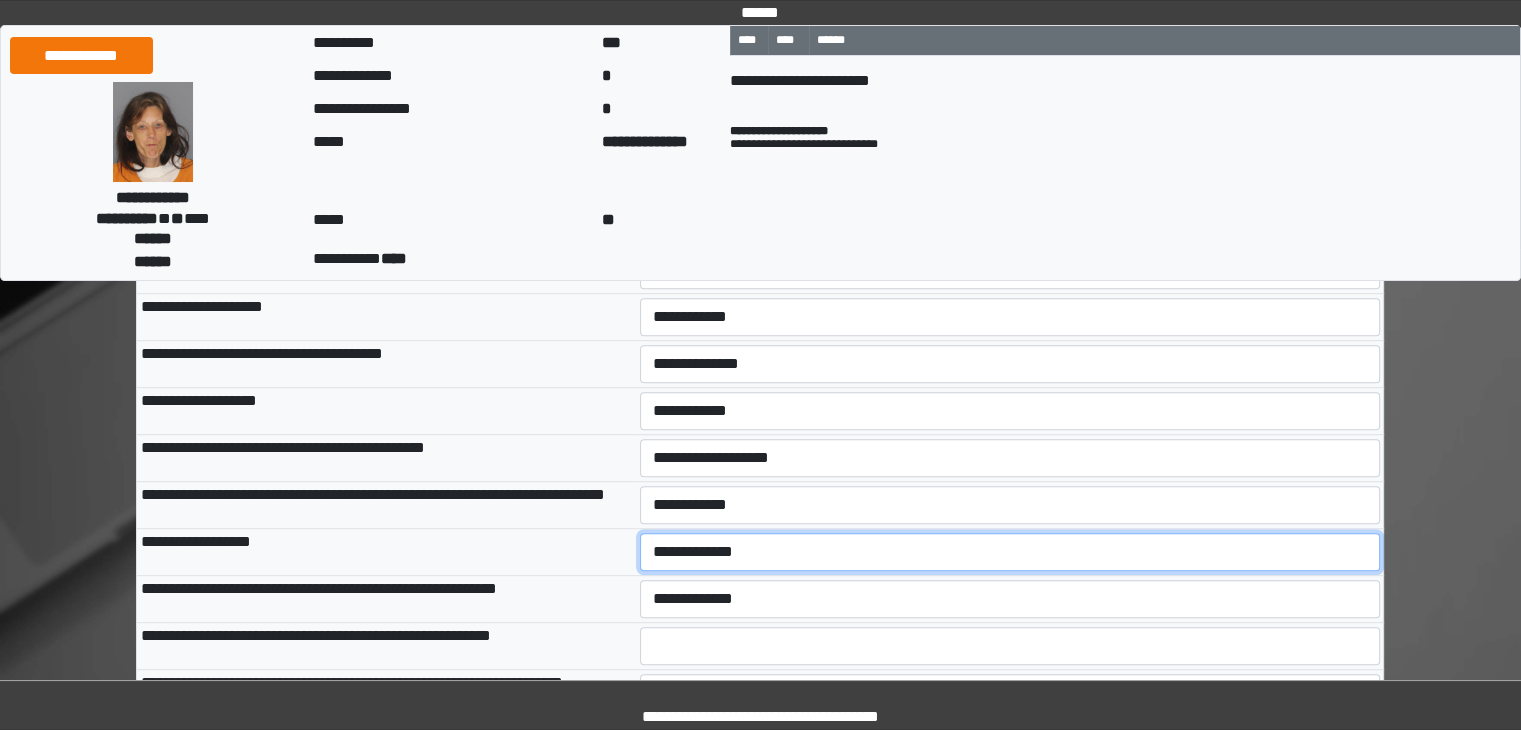 select on "***" 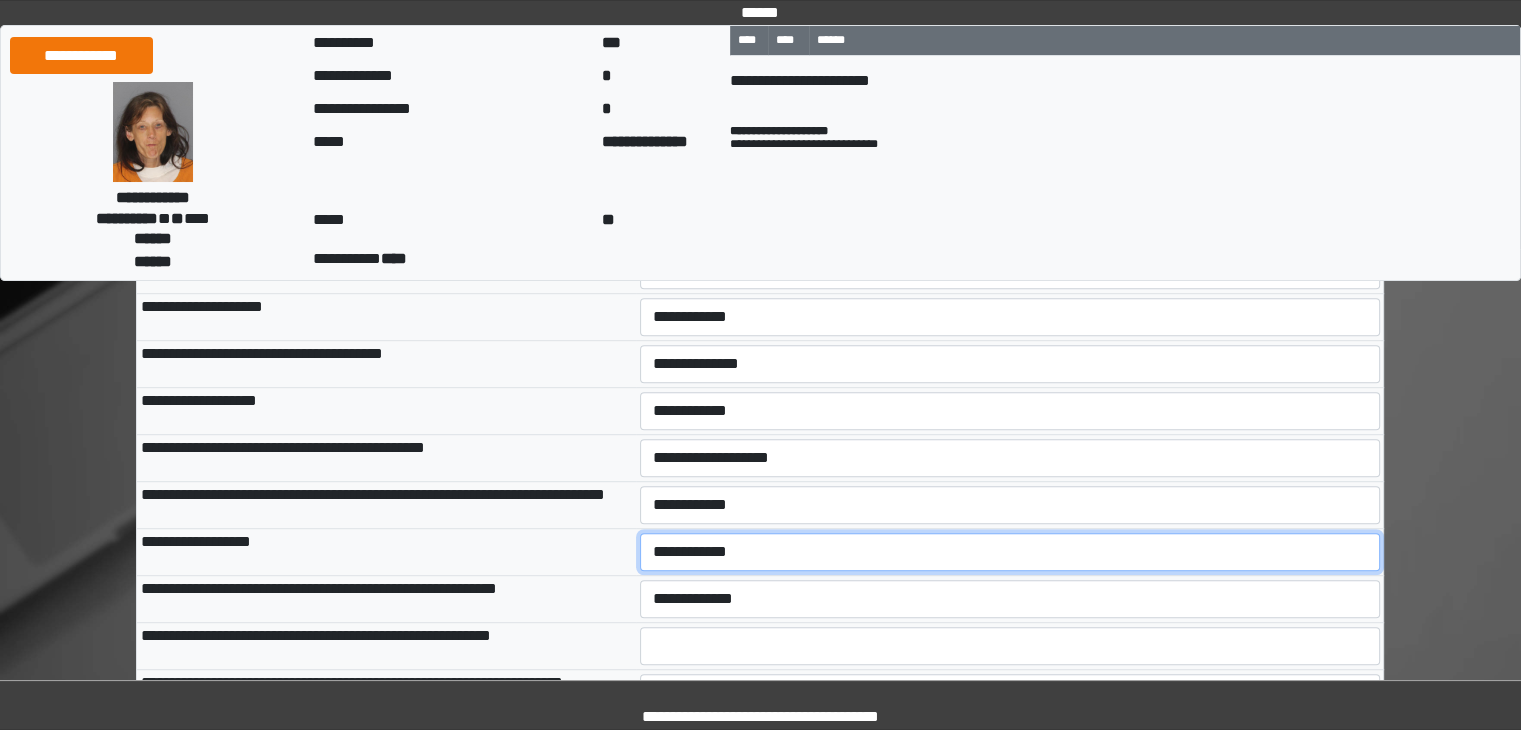 click on "**********" at bounding box center (1010, 552) 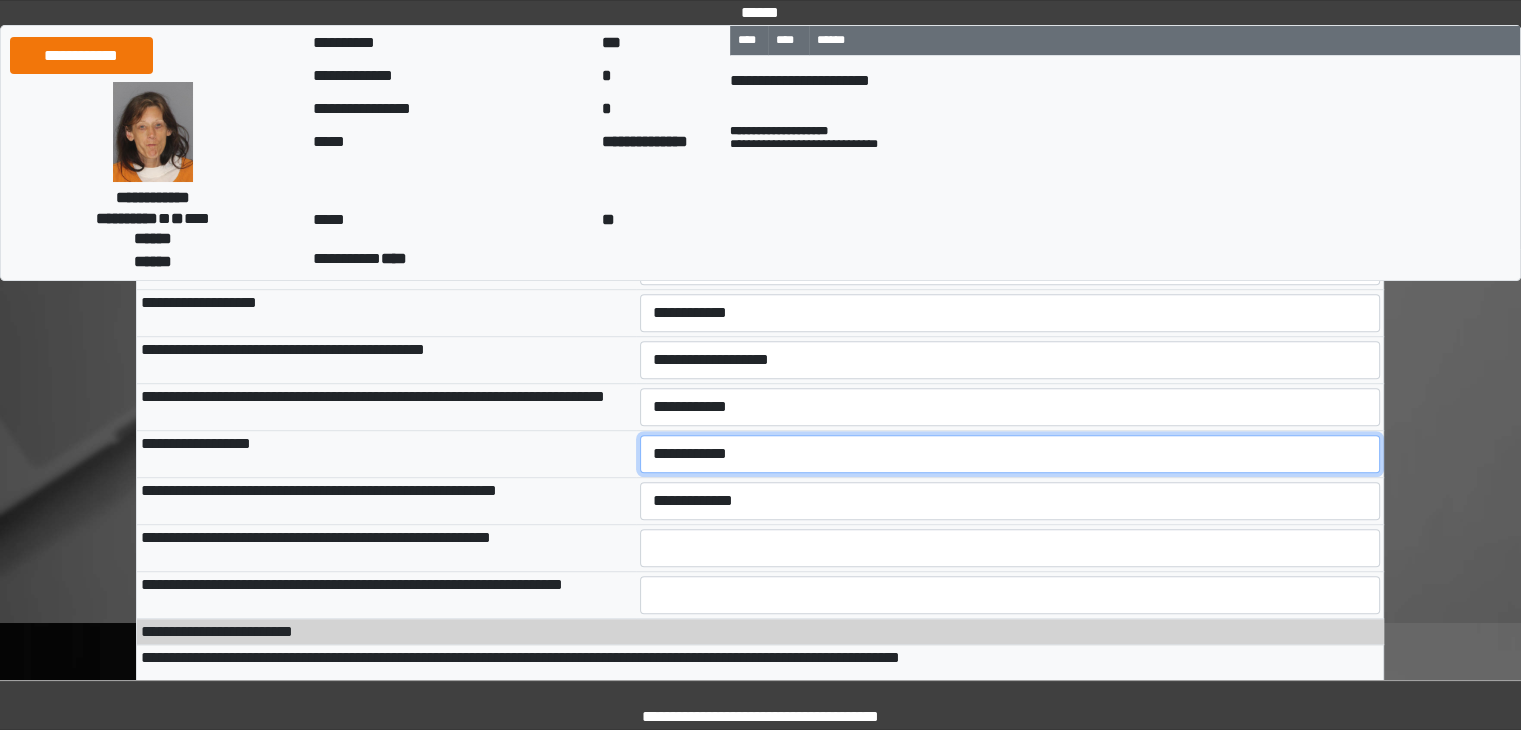 scroll, scrollTop: 1200, scrollLeft: 0, axis: vertical 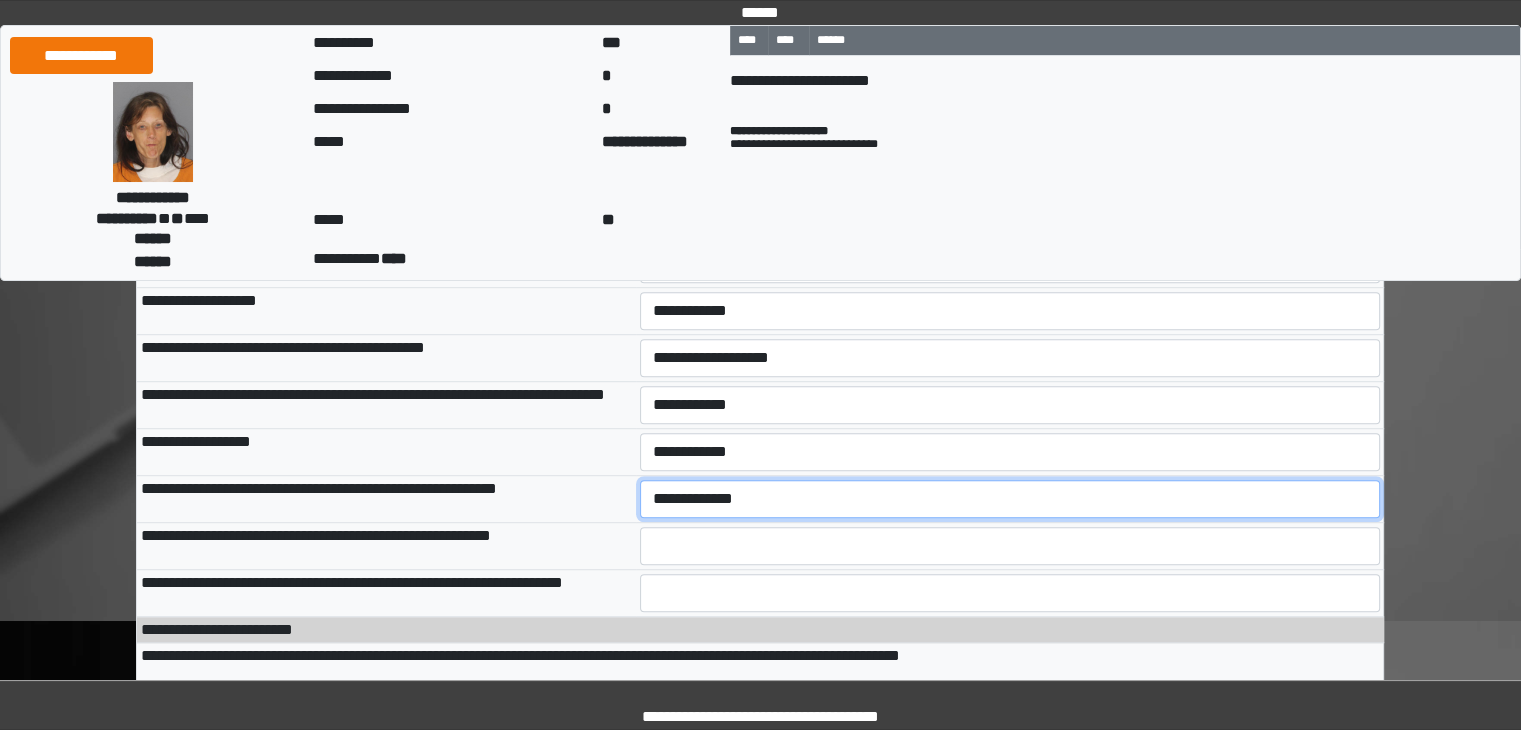 click on "**********" at bounding box center [1010, 499] 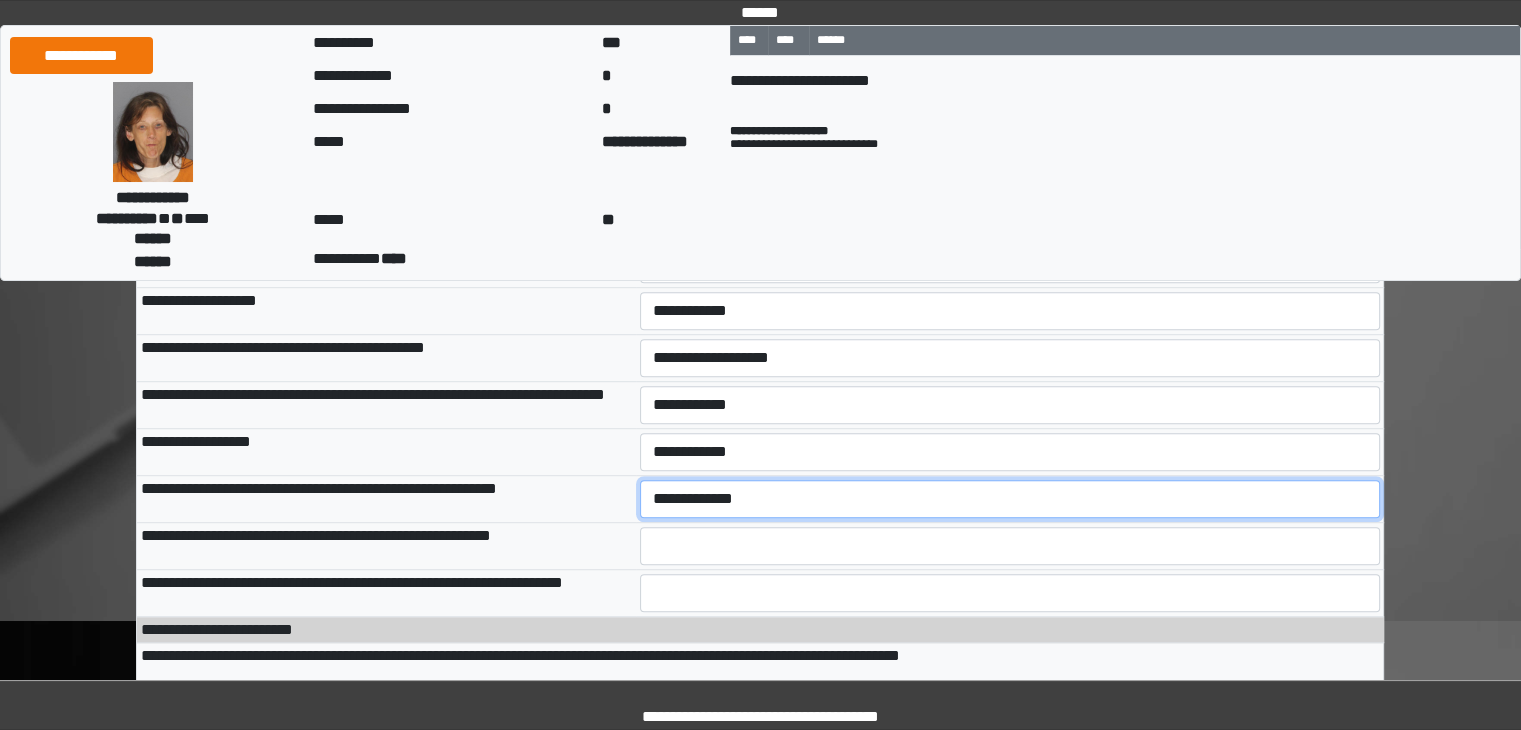 select on "***" 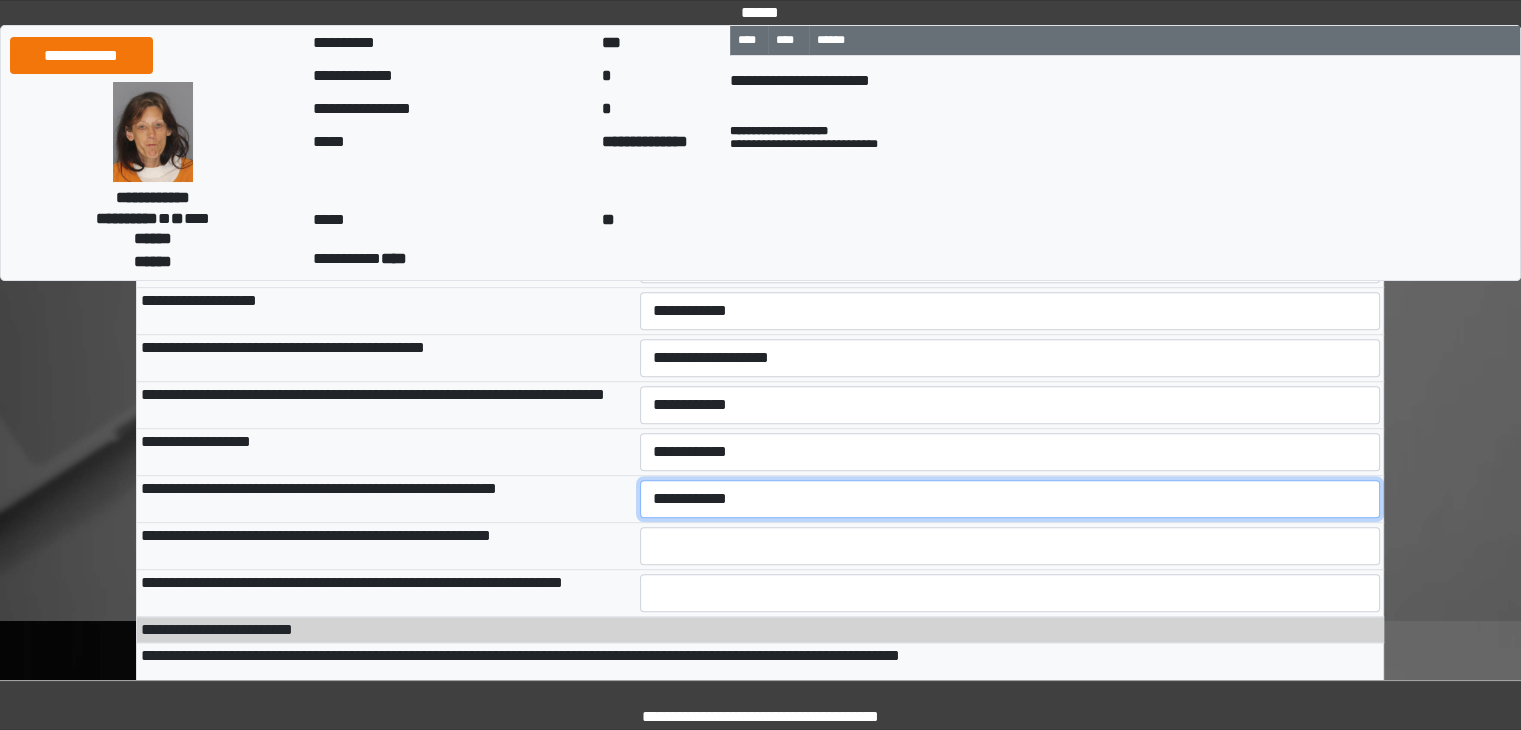 click on "**********" at bounding box center [1010, 499] 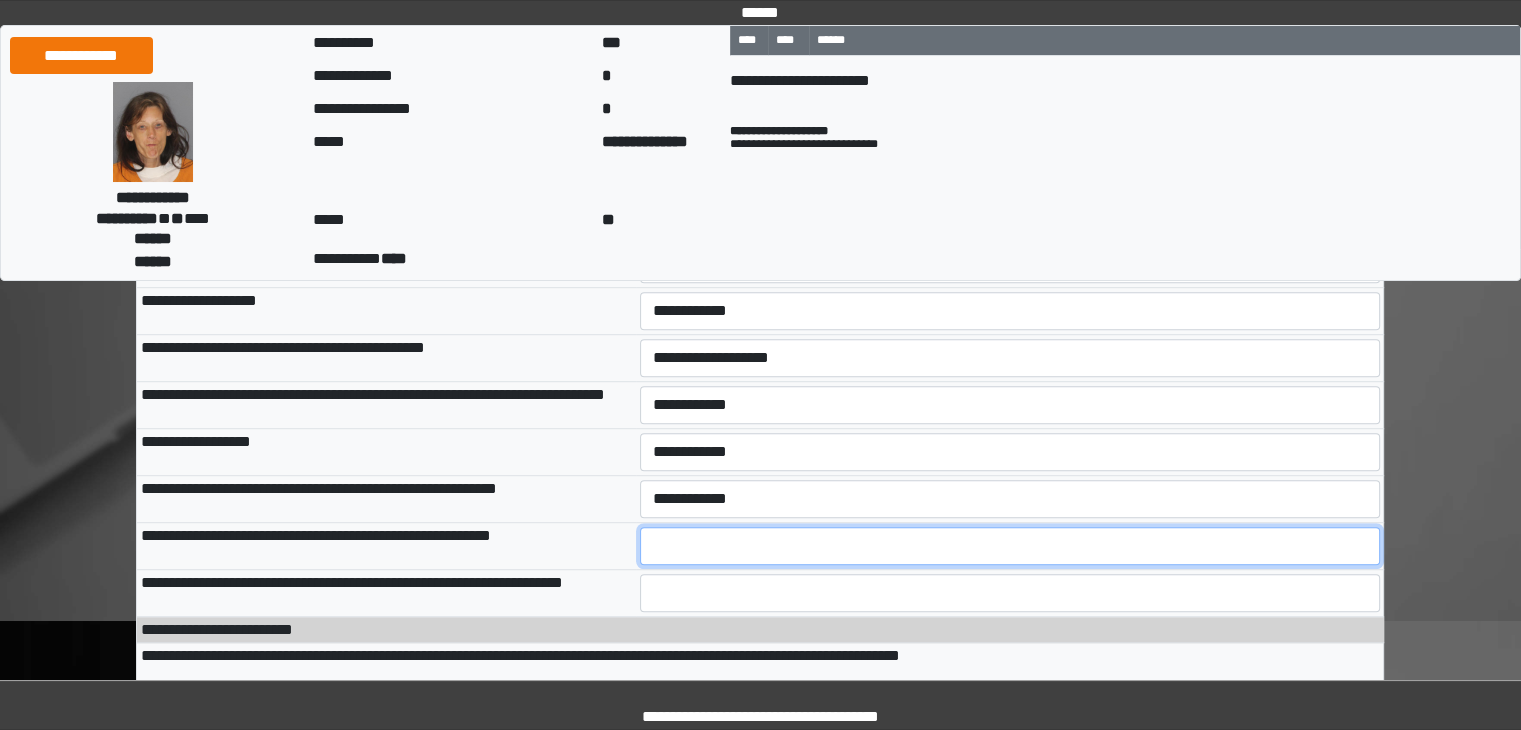 click at bounding box center (1010, 546) 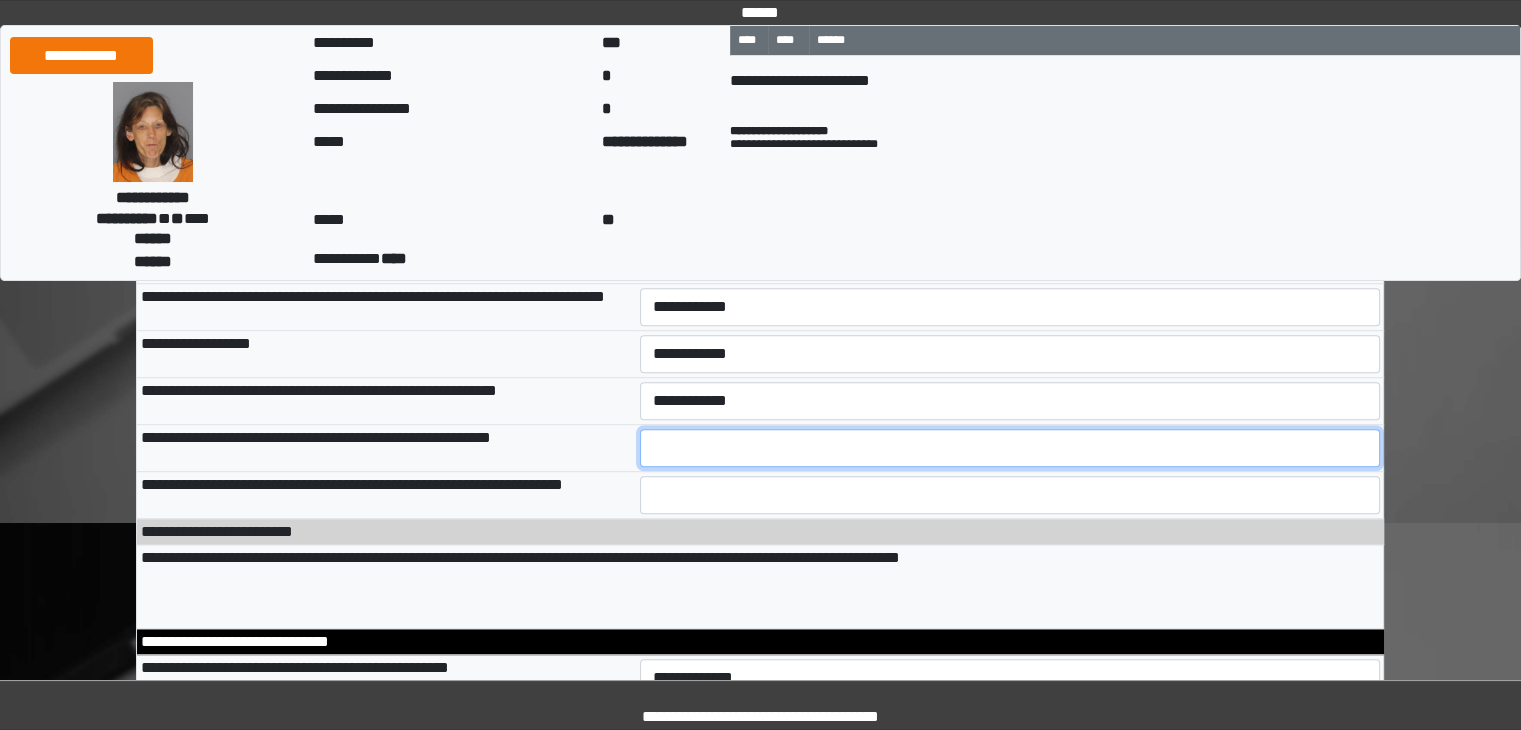 scroll, scrollTop: 1300, scrollLeft: 0, axis: vertical 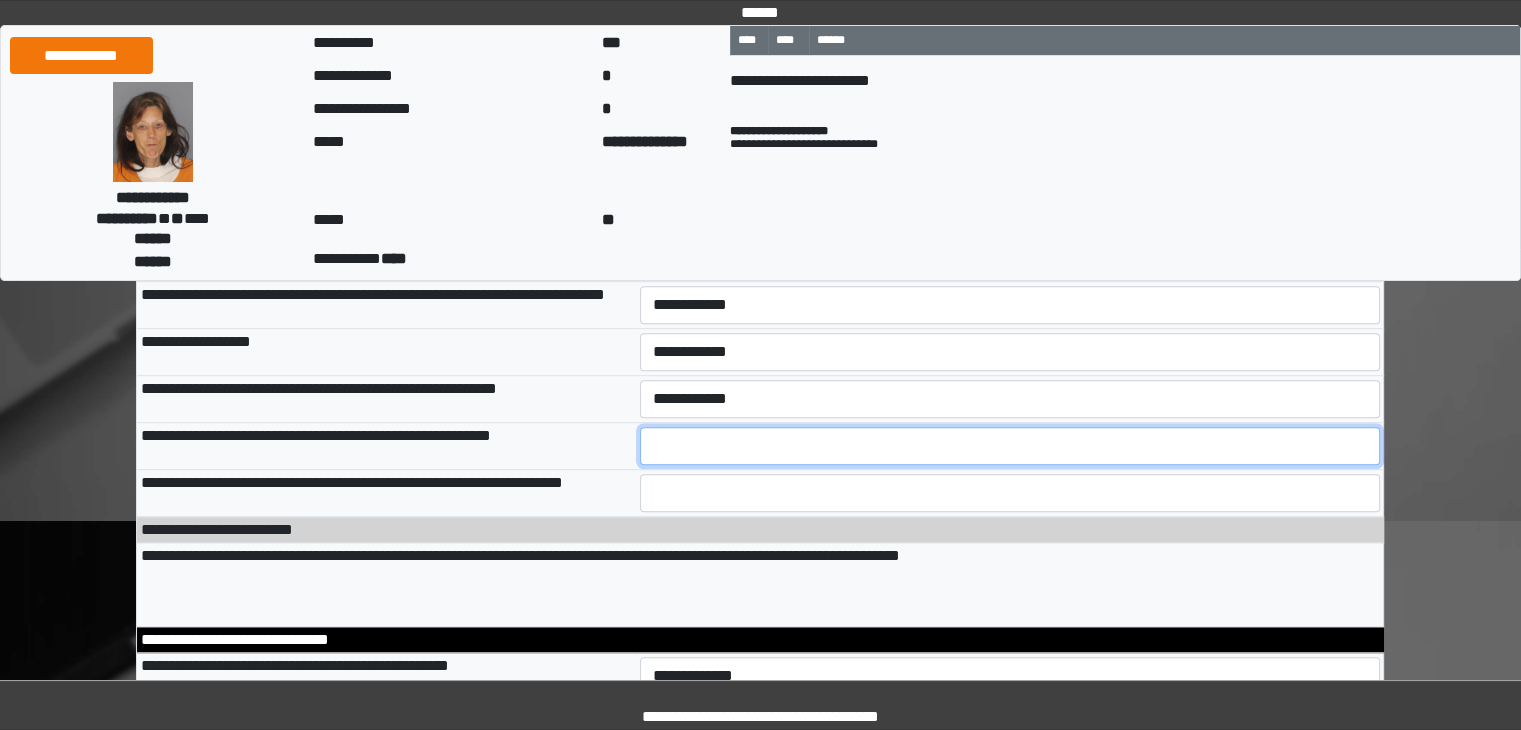 type on "*" 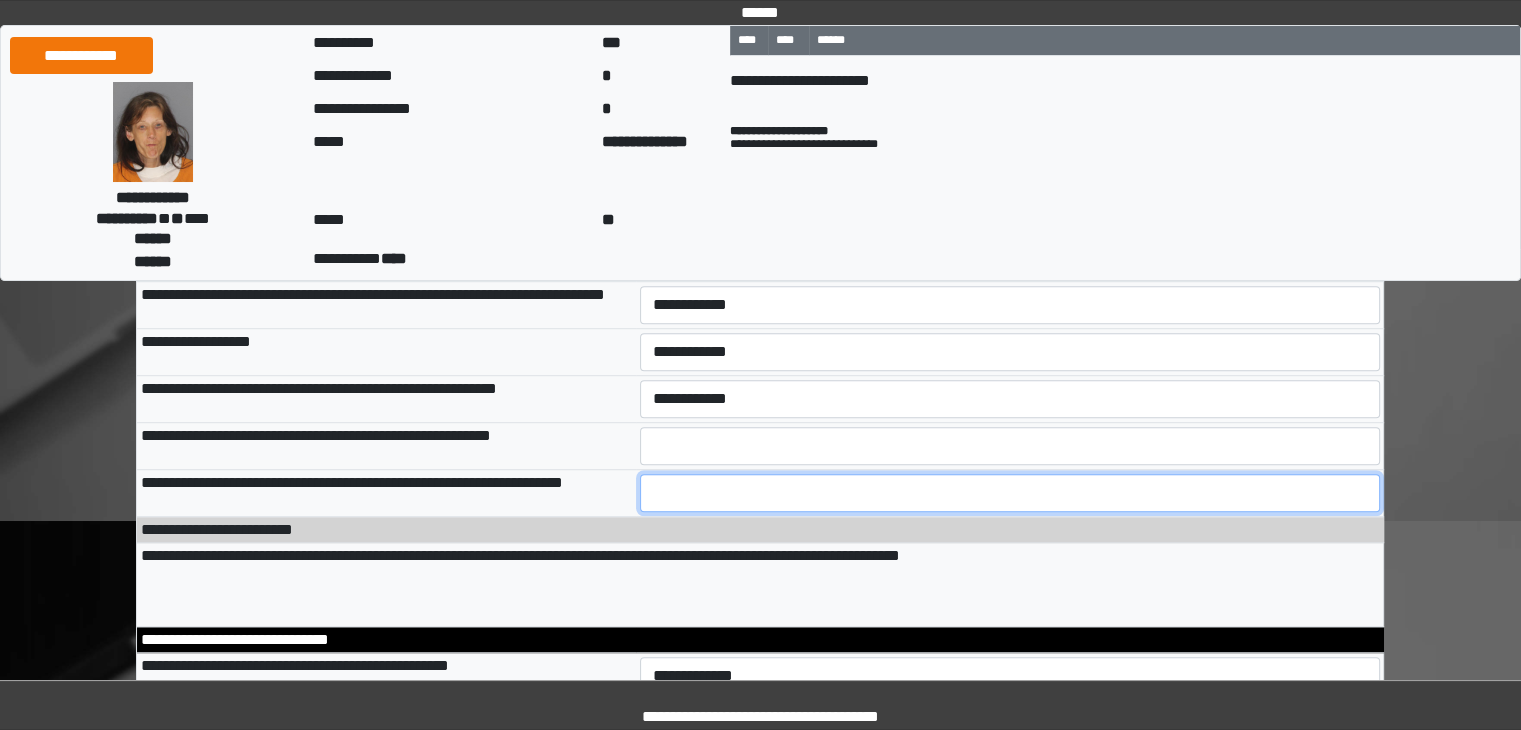click at bounding box center (1010, 493) 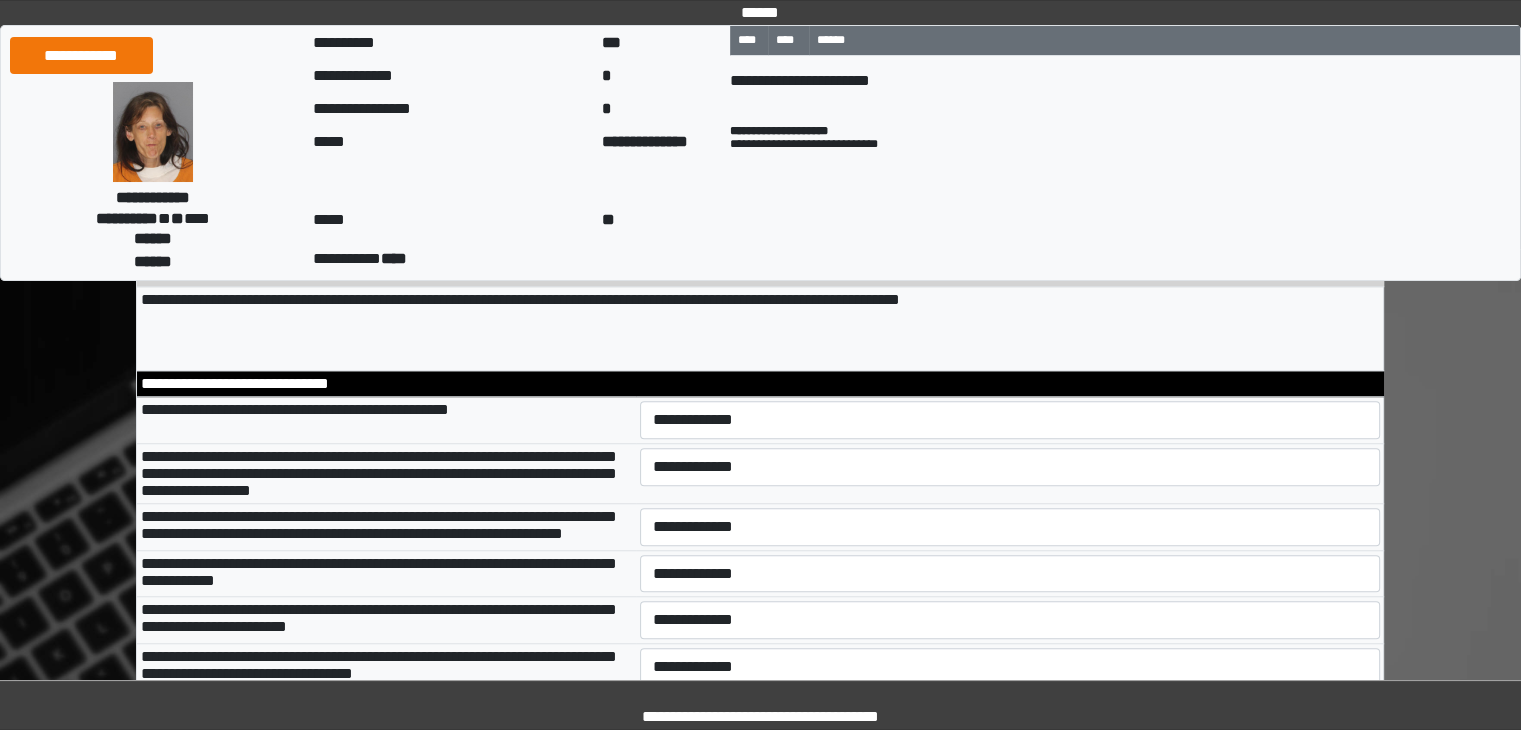 scroll, scrollTop: 1600, scrollLeft: 0, axis: vertical 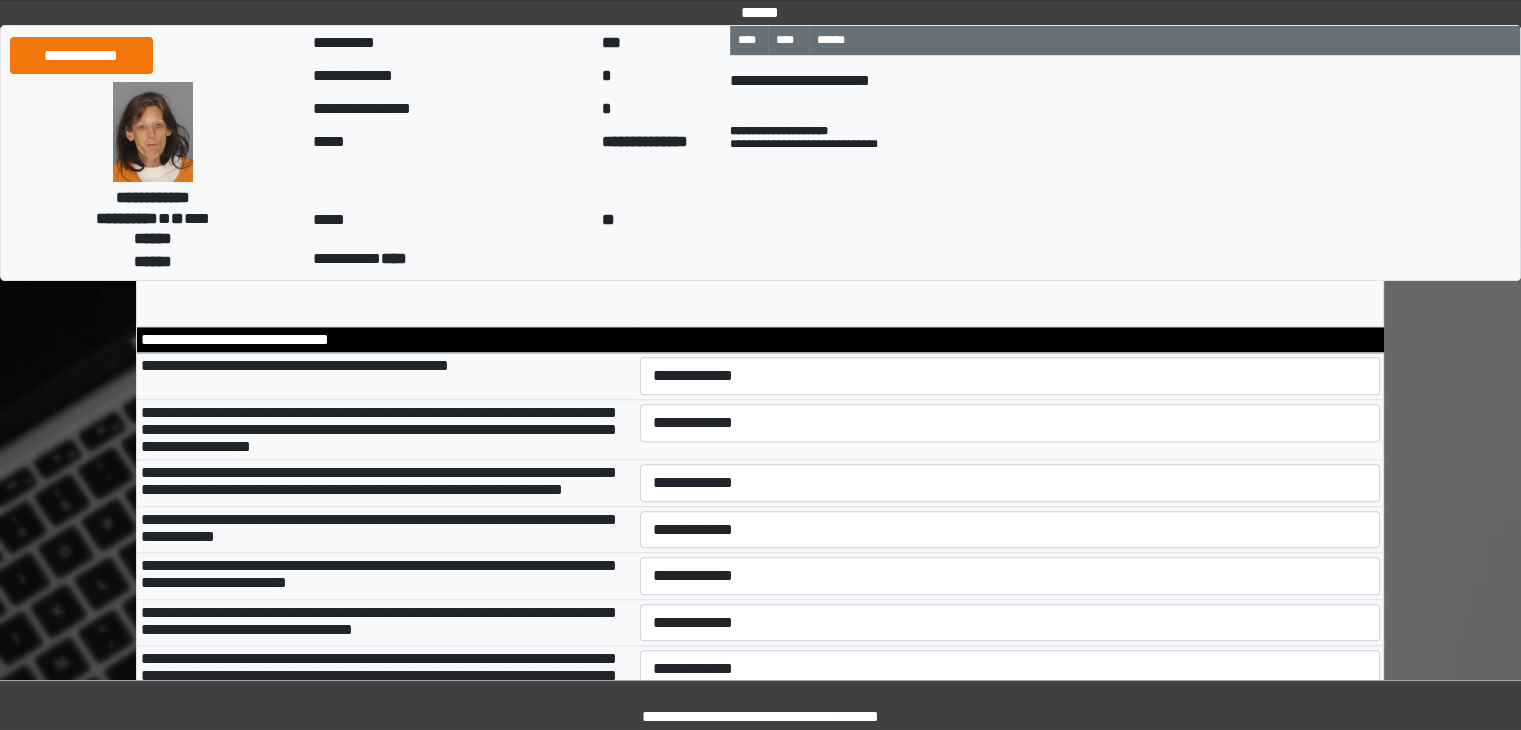 type on "*" 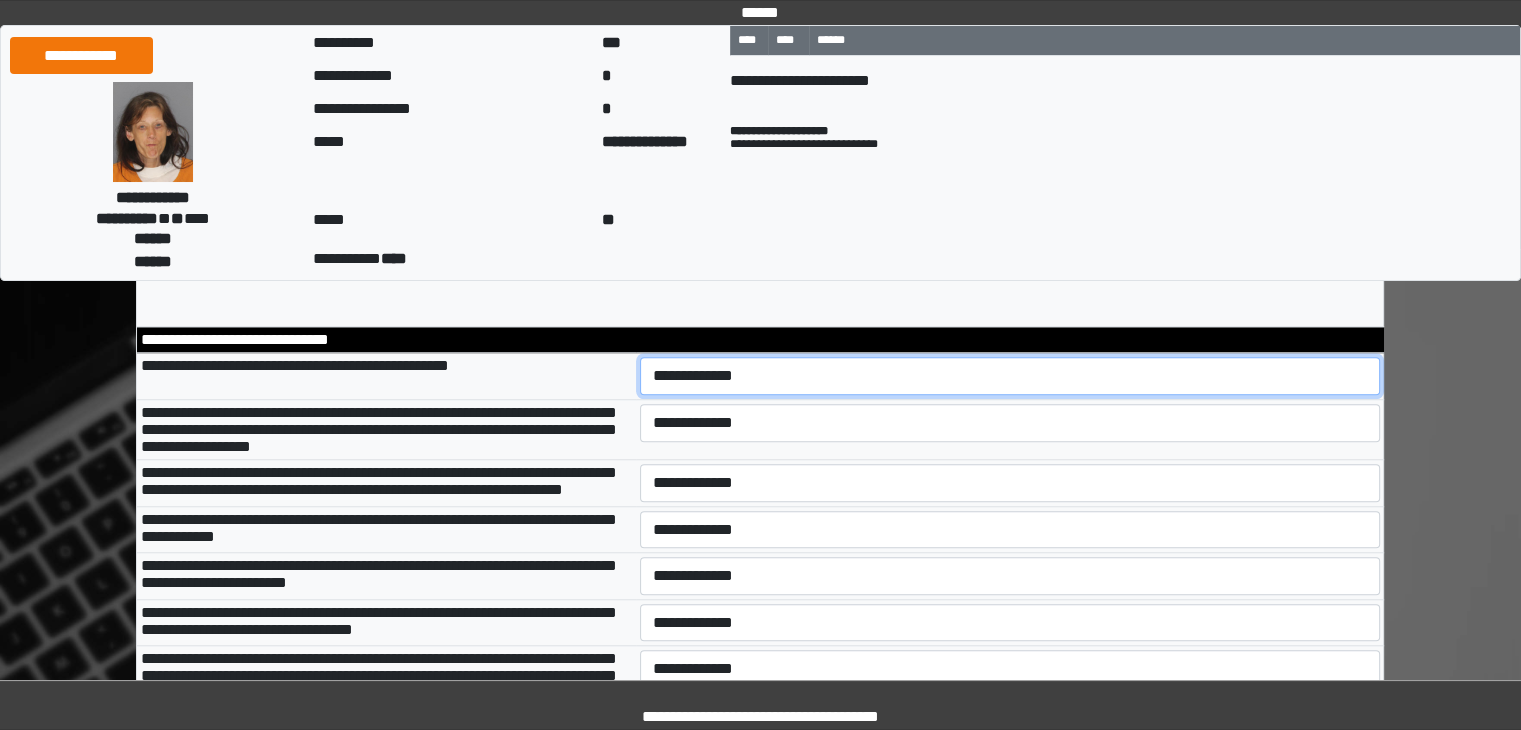 click on "**********" at bounding box center [1010, 376] 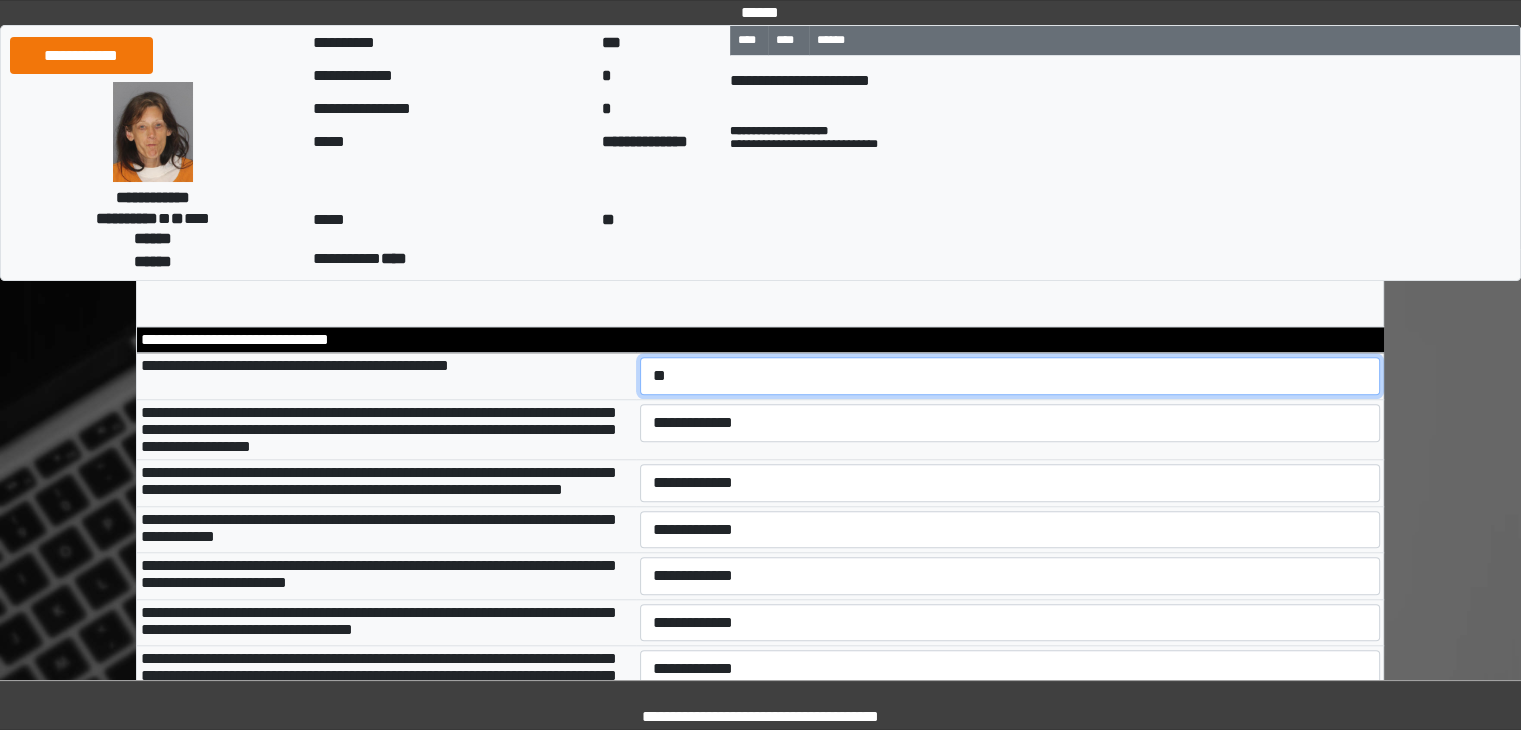 click on "**********" at bounding box center [1010, 376] 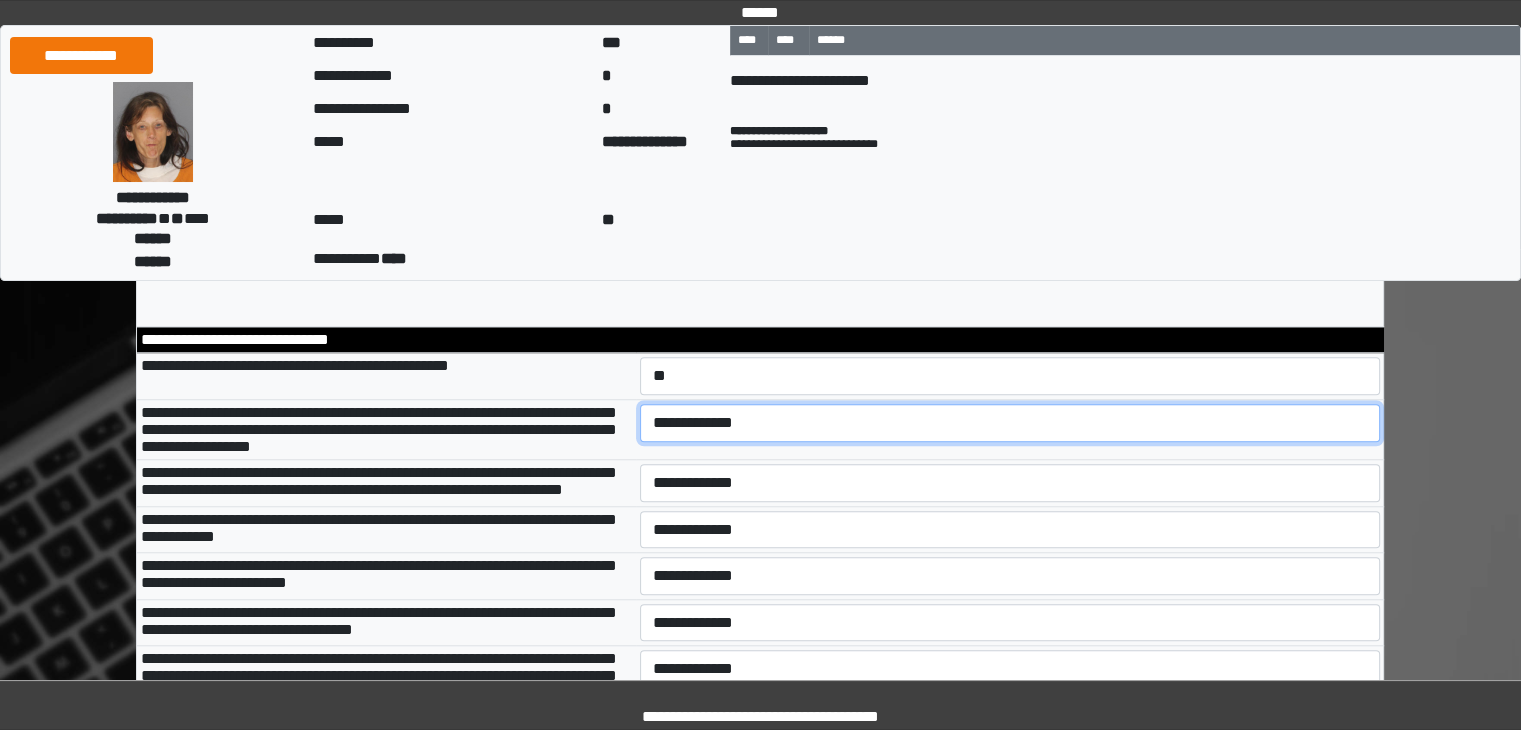 click on "**********" at bounding box center [1010, 423] 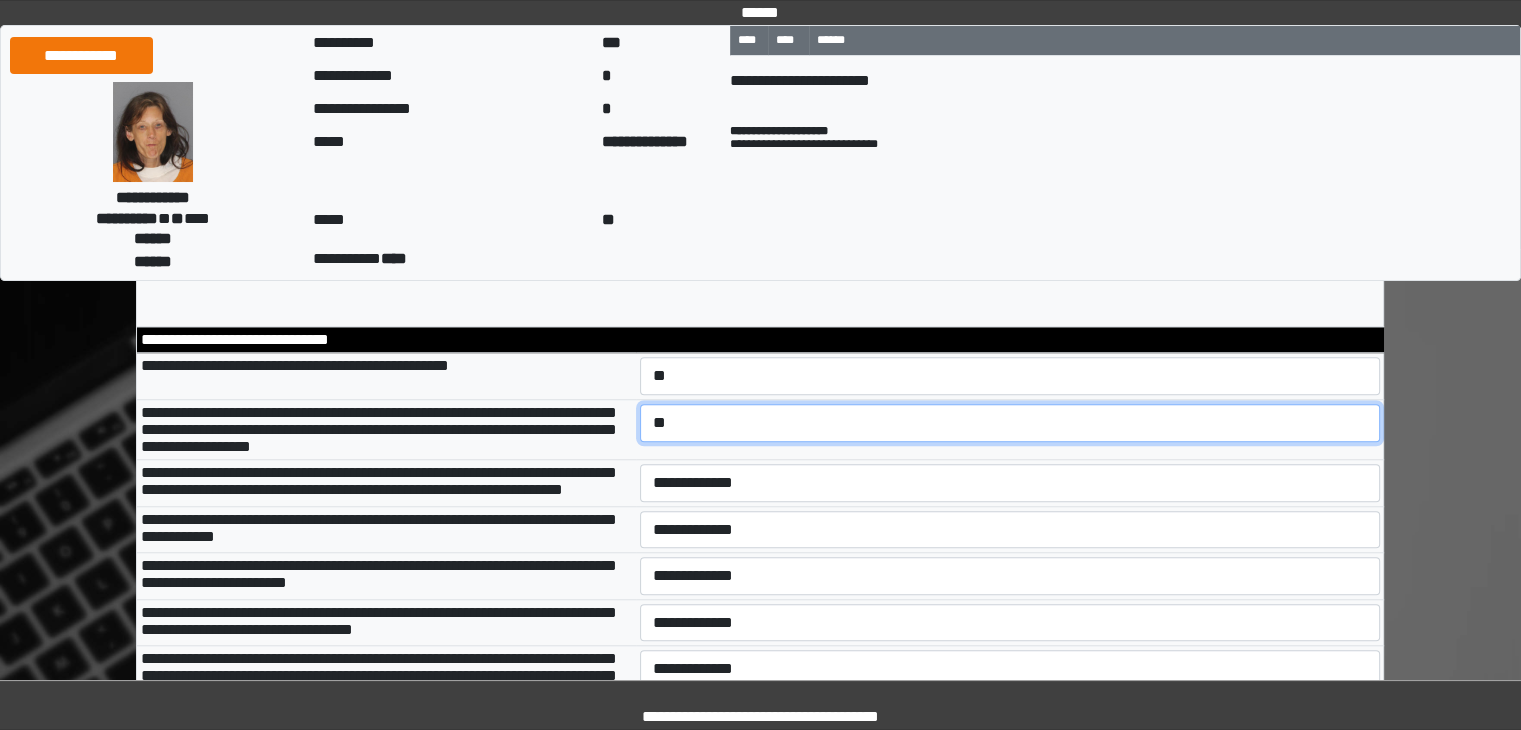 click on "**********" at bounding box center (1010, 423) 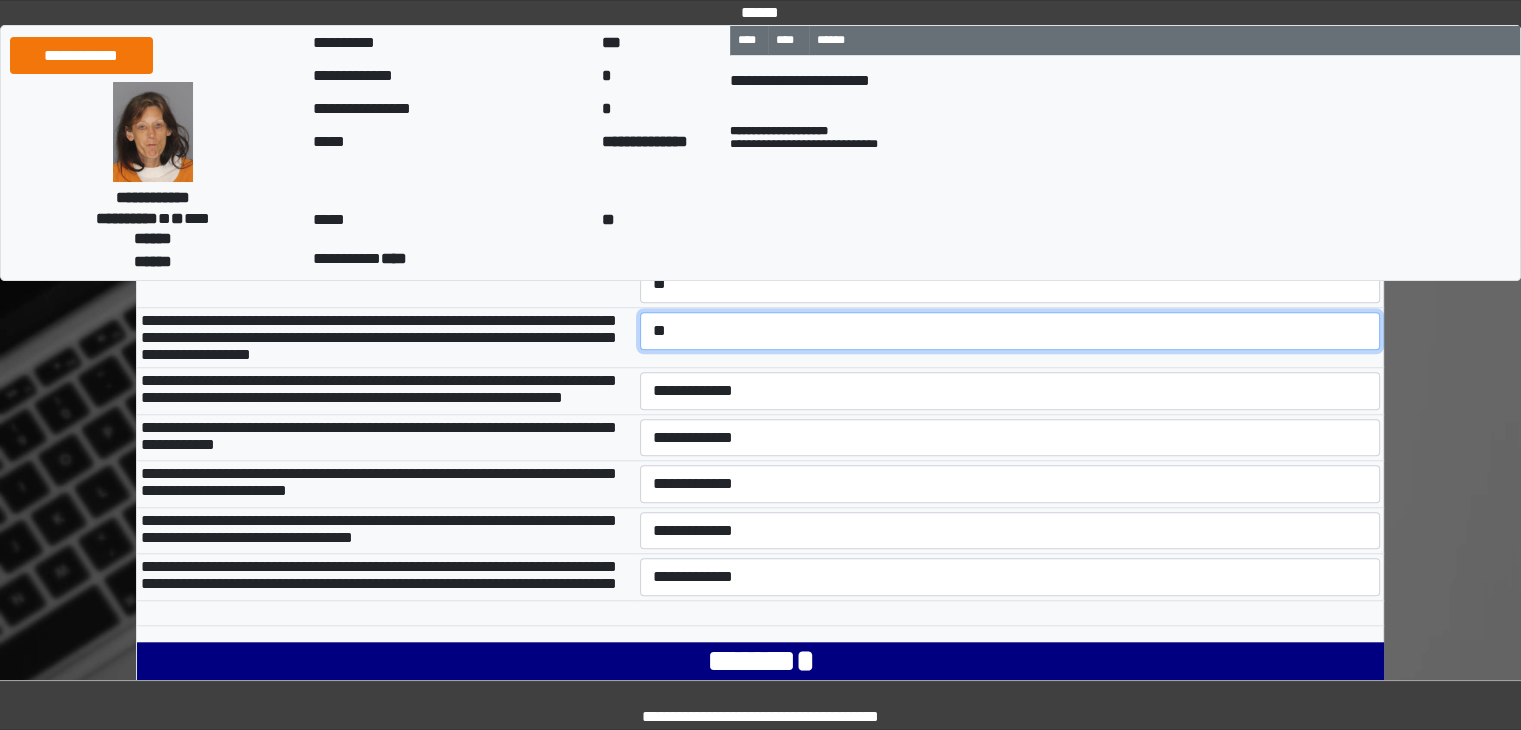 scroll, scrollTop: 1700, scrollLeft: 0, axis: vertical 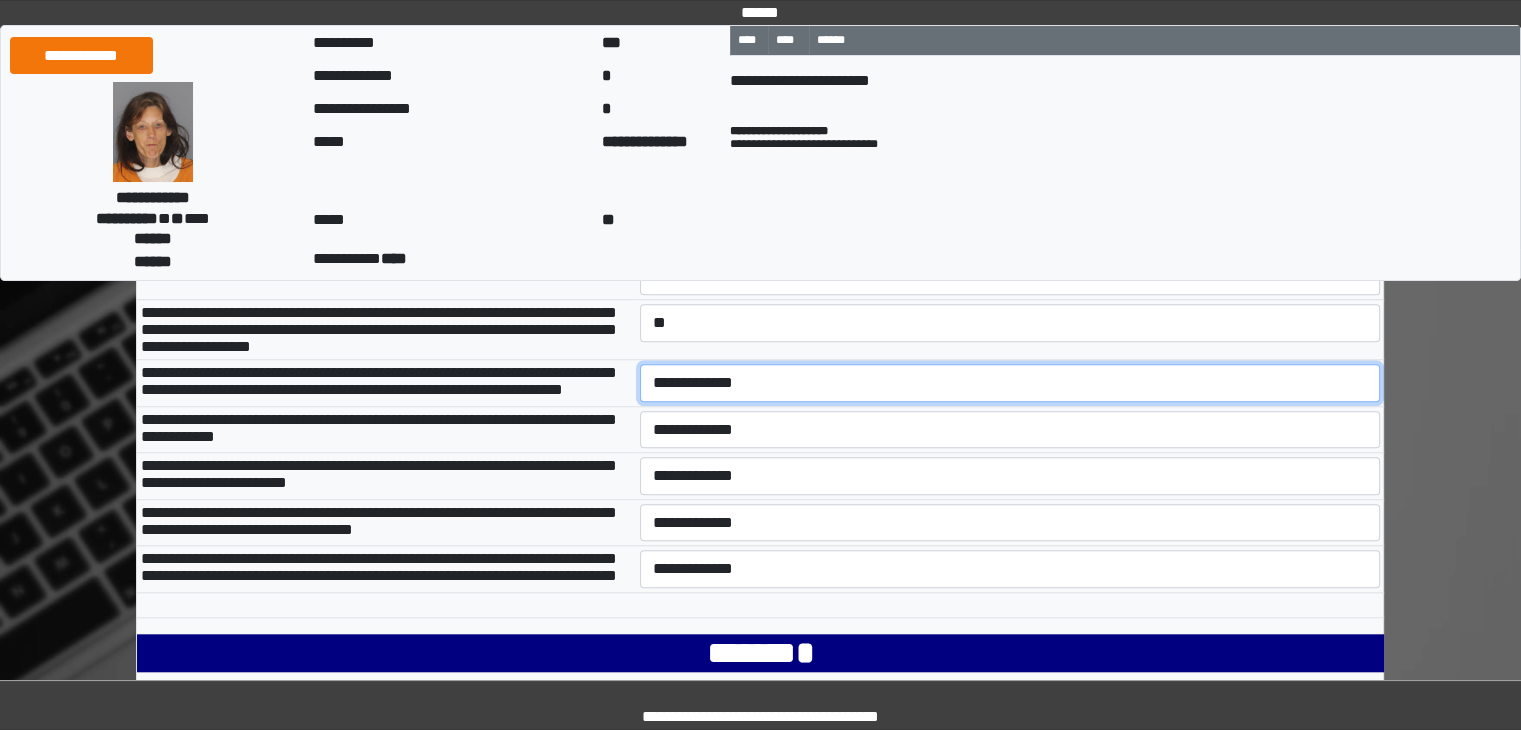 click on "**********" at bounding box center (1010, 383) 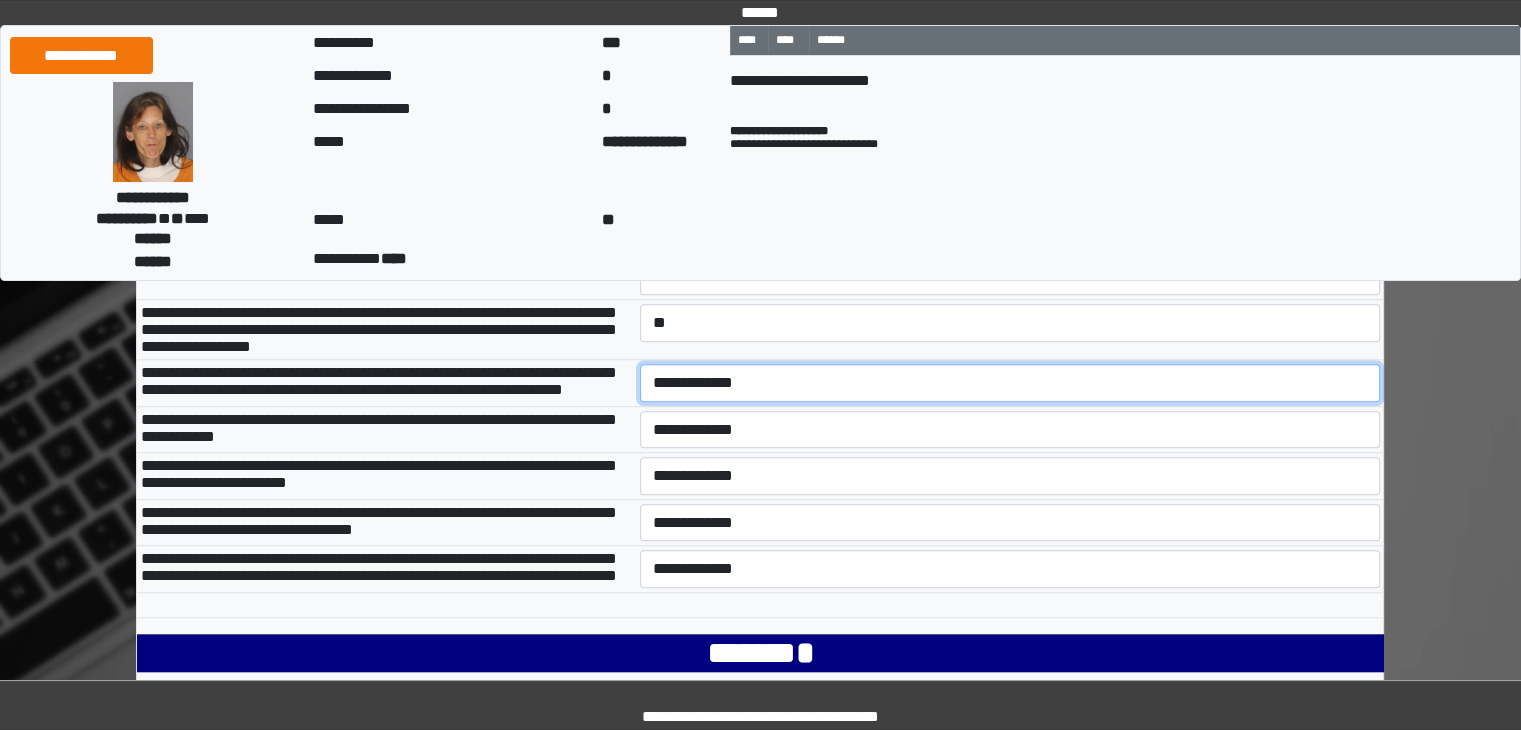 select on "*" 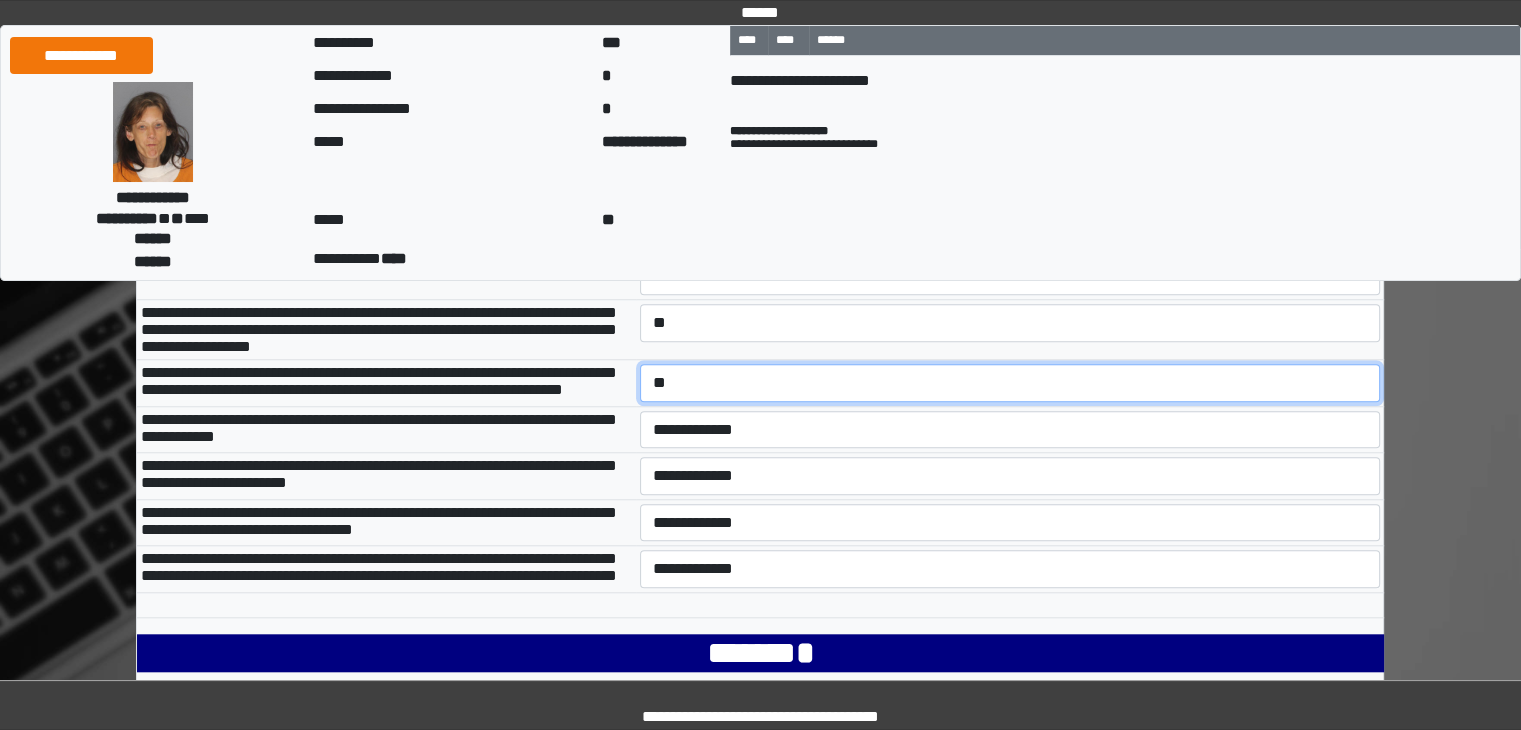 click on "**********" at bounding box center (1010, 383) 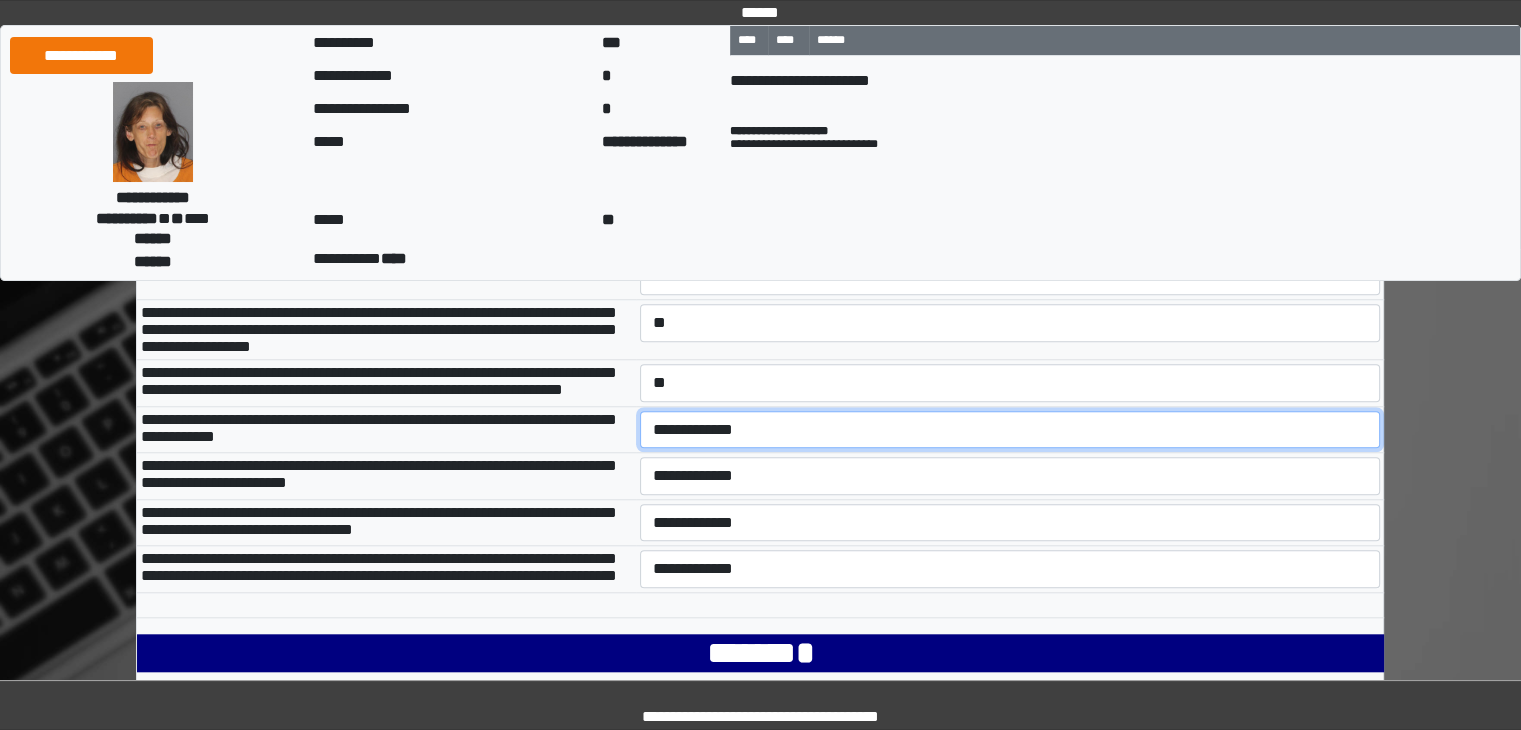click on "**********" at bounding box center [1010, 430] 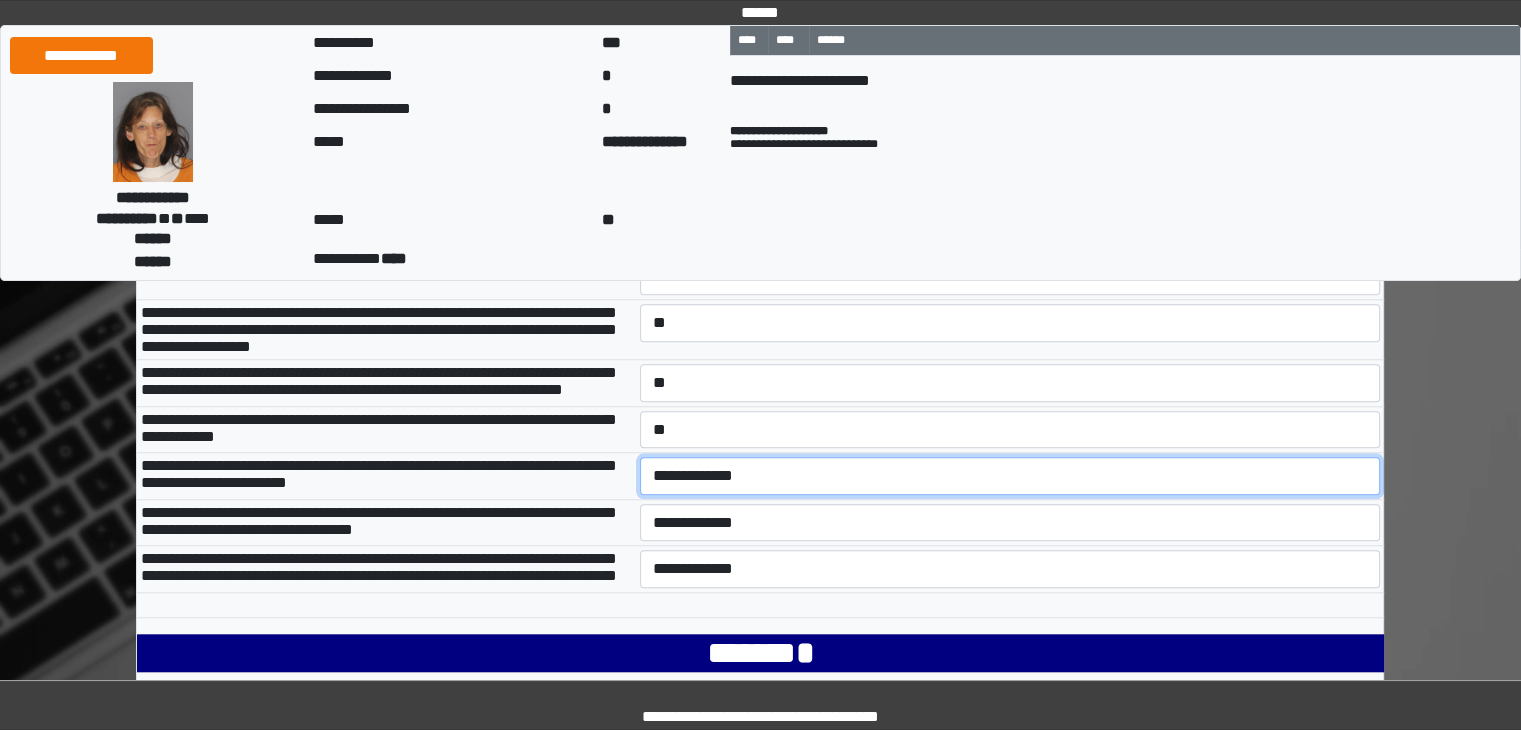 click on "**********" at bounding box center [1010, 476] 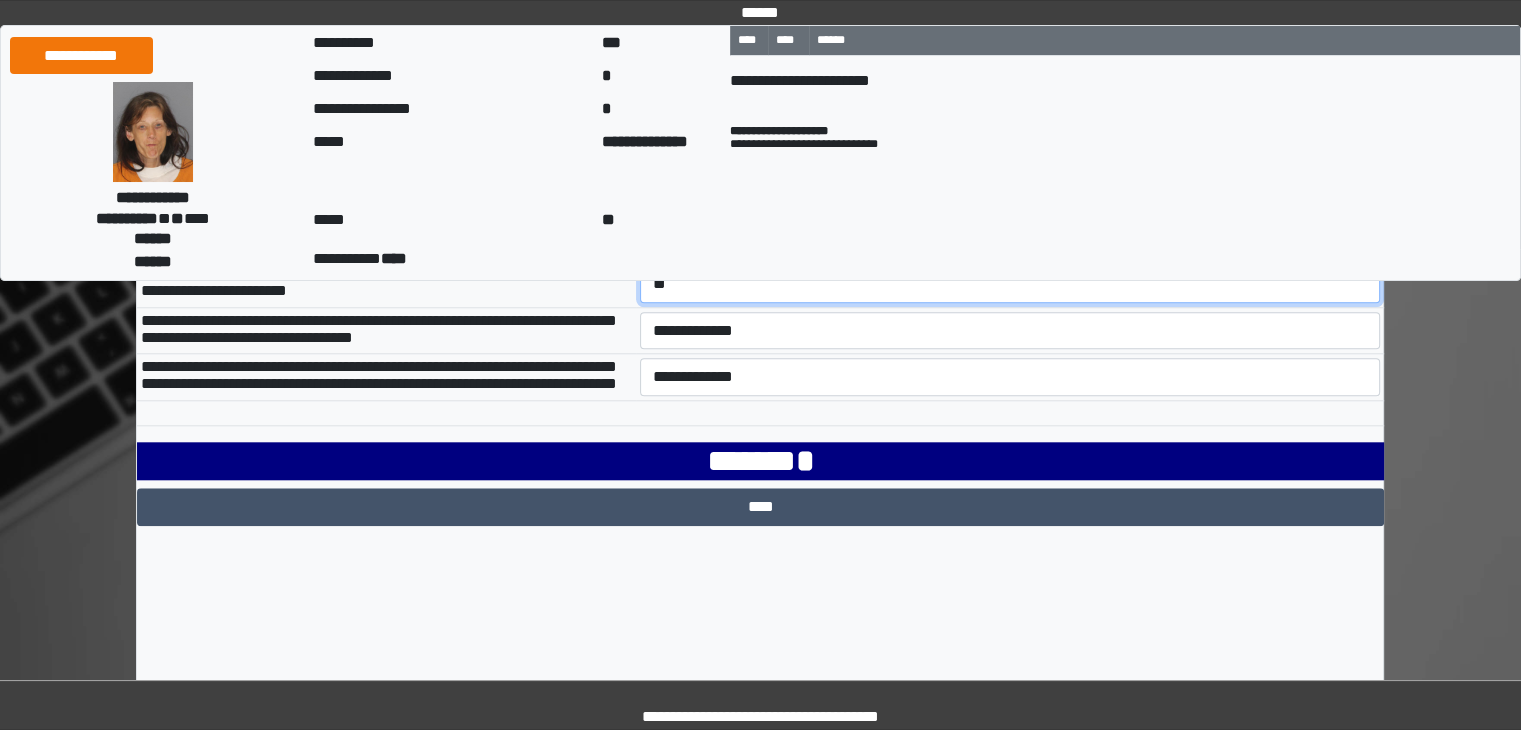 scroll, scrollTop: 1900, scrollLeft: 0, axis: vertical 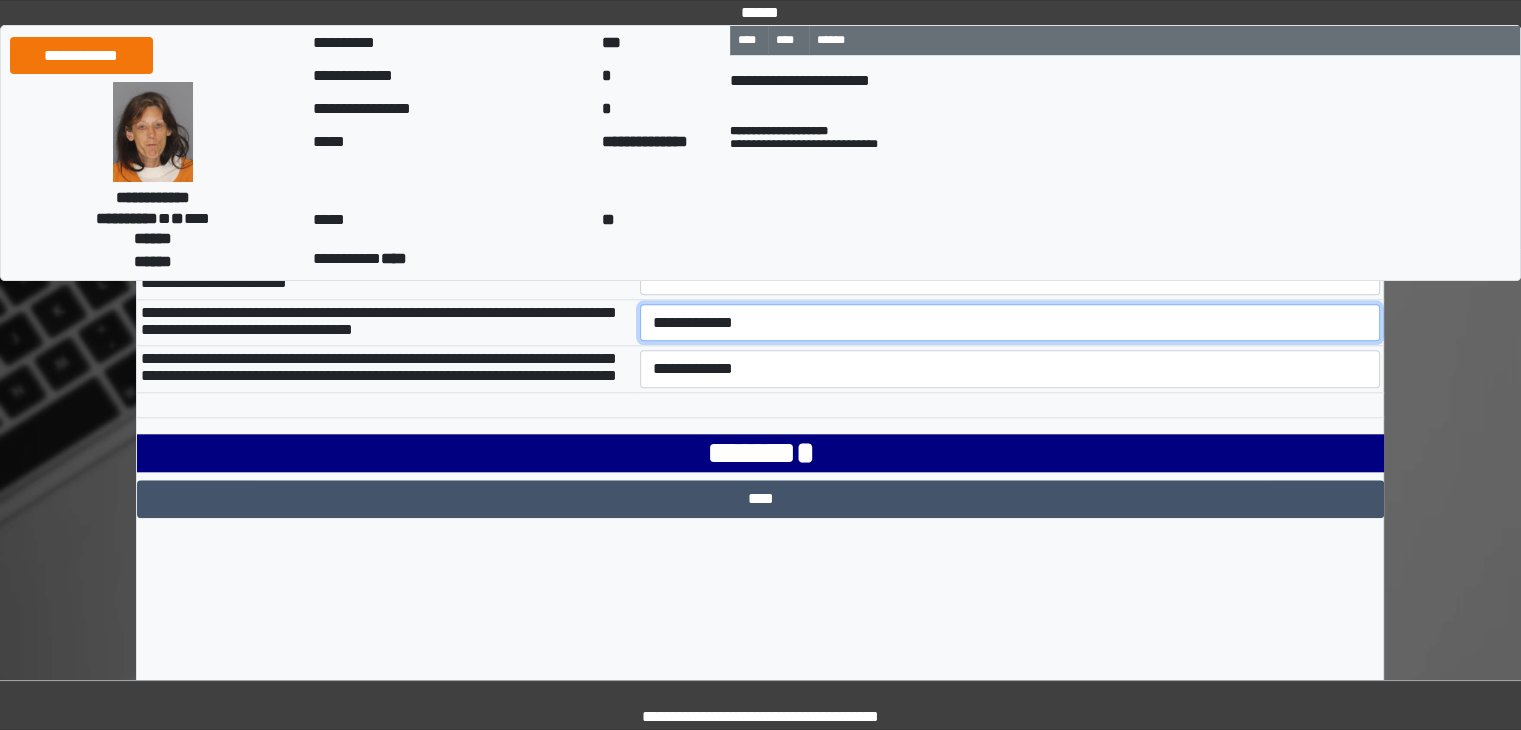click on "**********" at bounding box center (1010, 323) 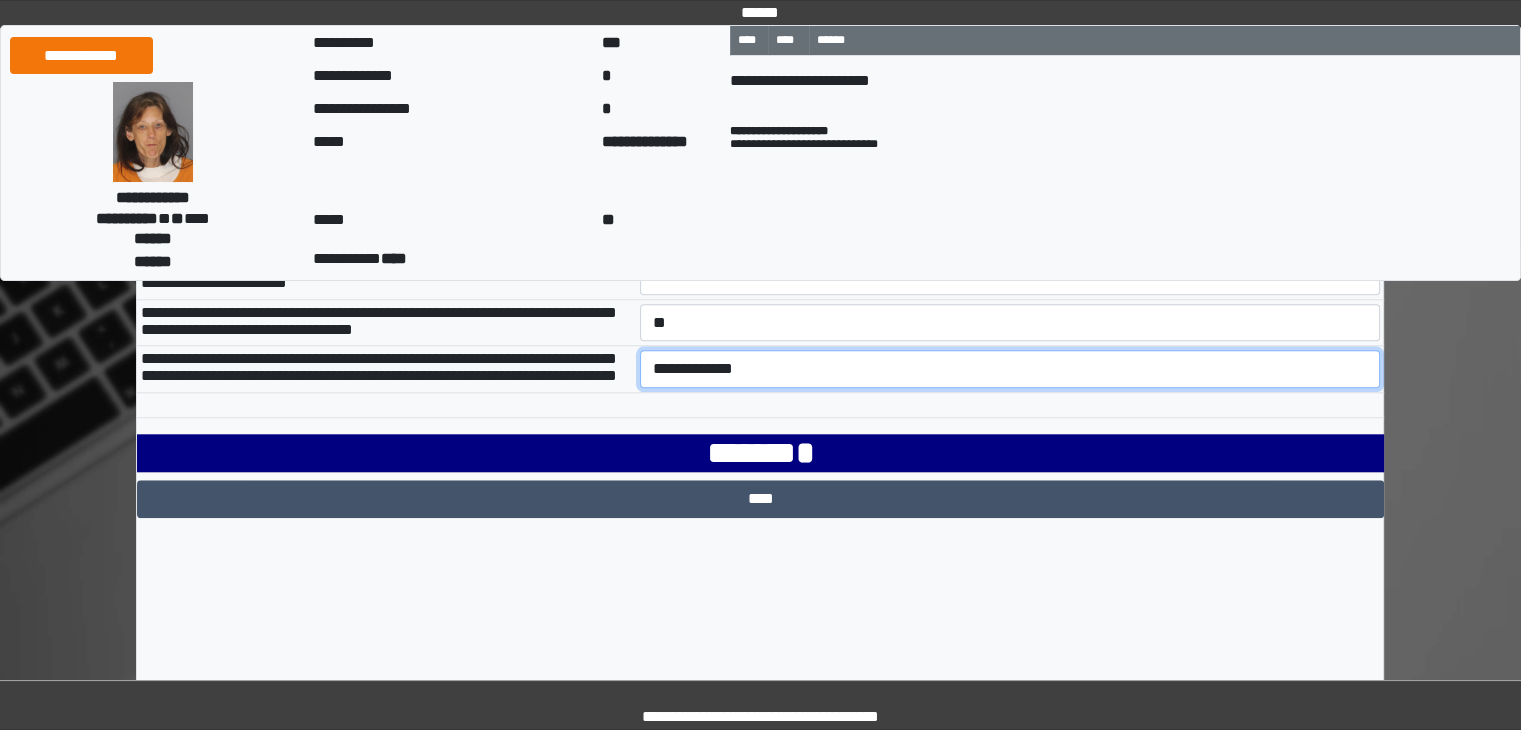 click on "**********" at bounding box center (1010, 369) 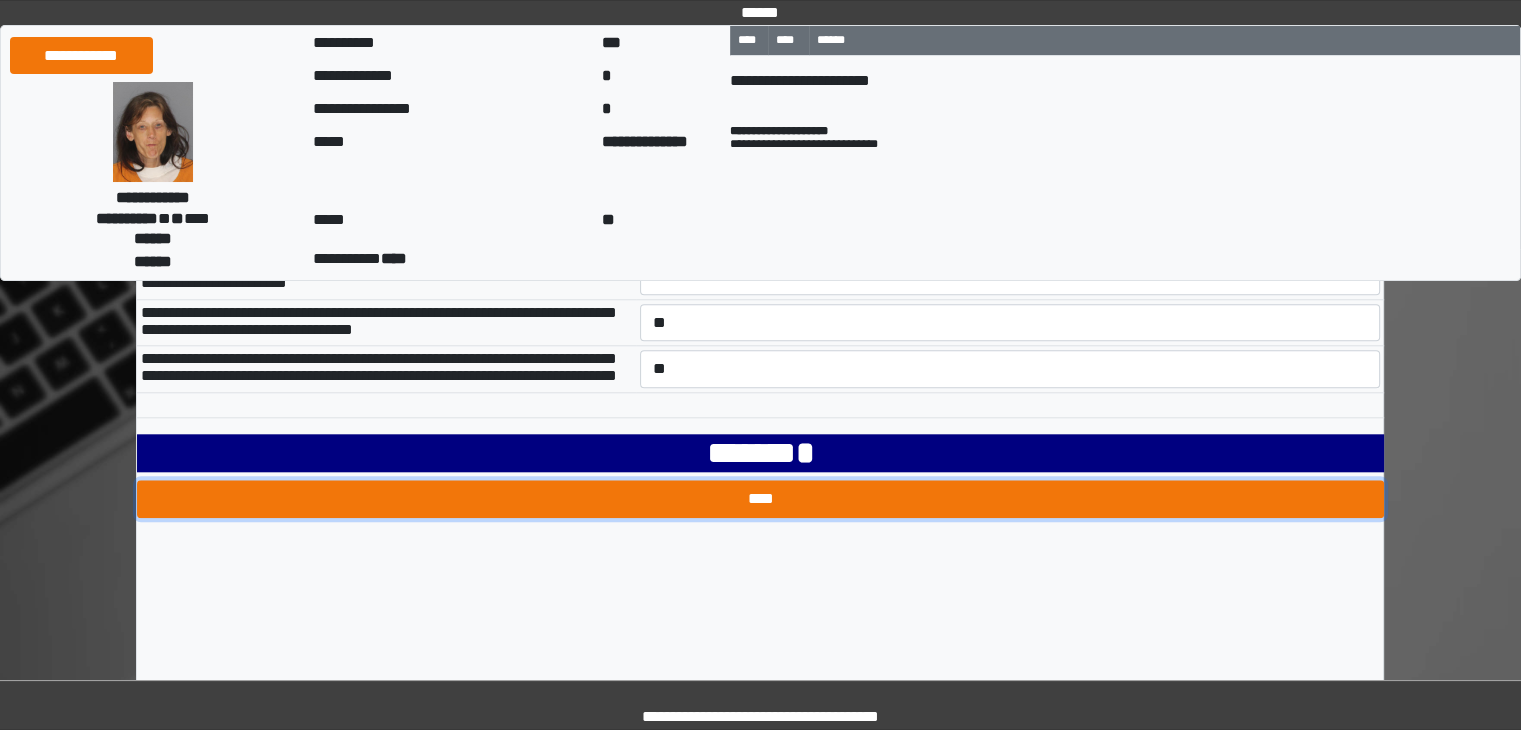 click on "****" at bounding box center [760, 499] 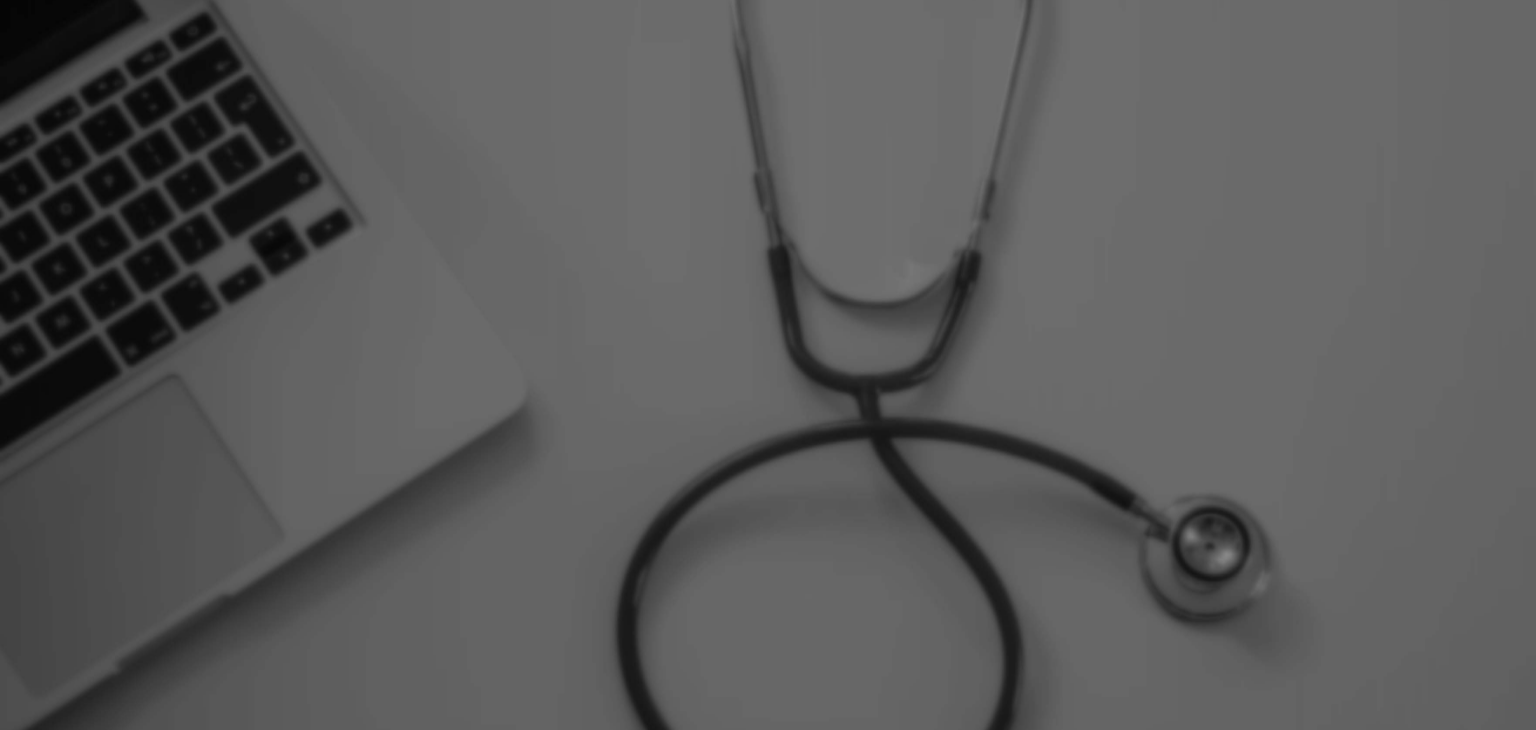 scroll, scrollTop: 0, scrollLeft: 0, axis: both 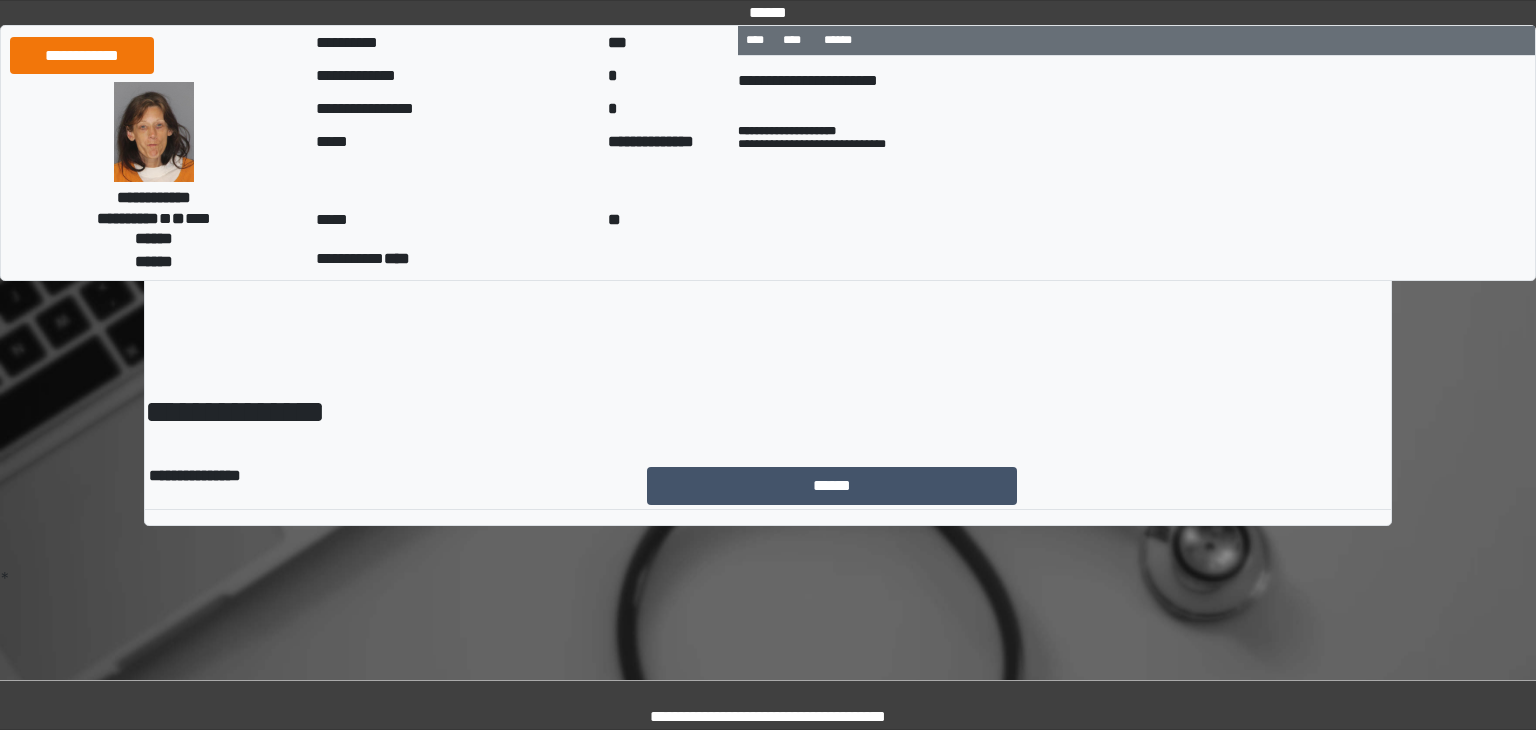 click on "******" at bounding box center [1017, 486] 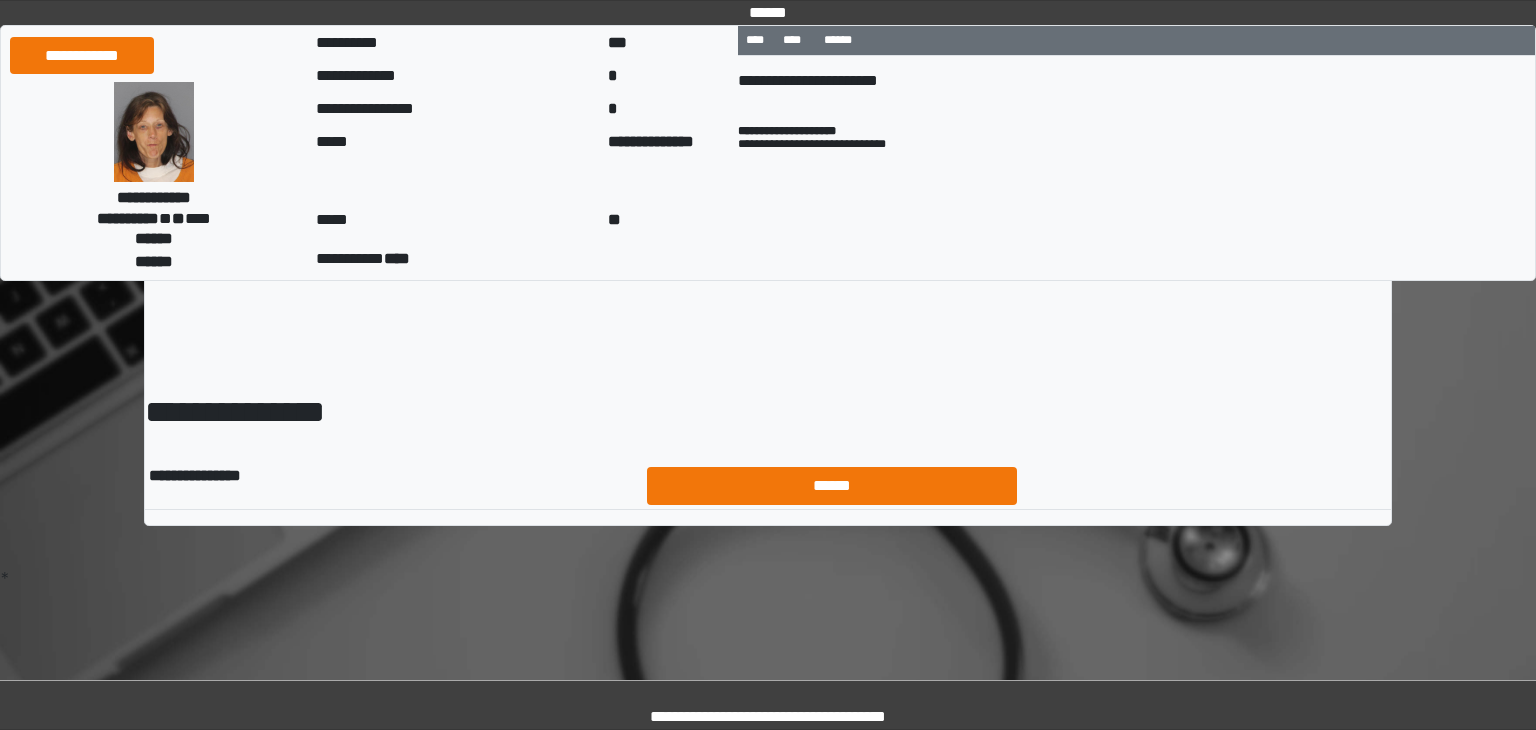 click on "******" at bounding box center (832, 486) 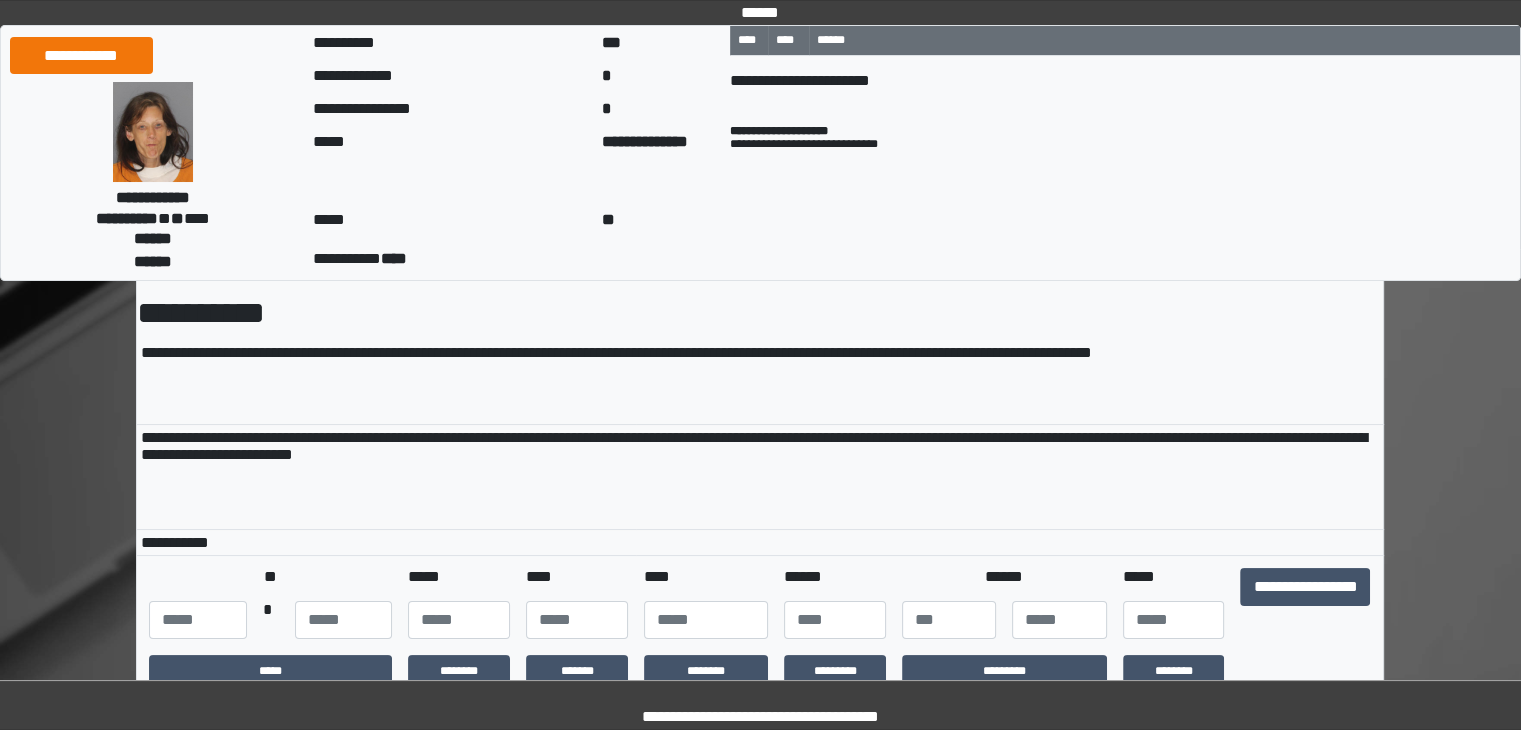 scroll, scrollTop: 200, scrollLeft: 0, axis: vertical 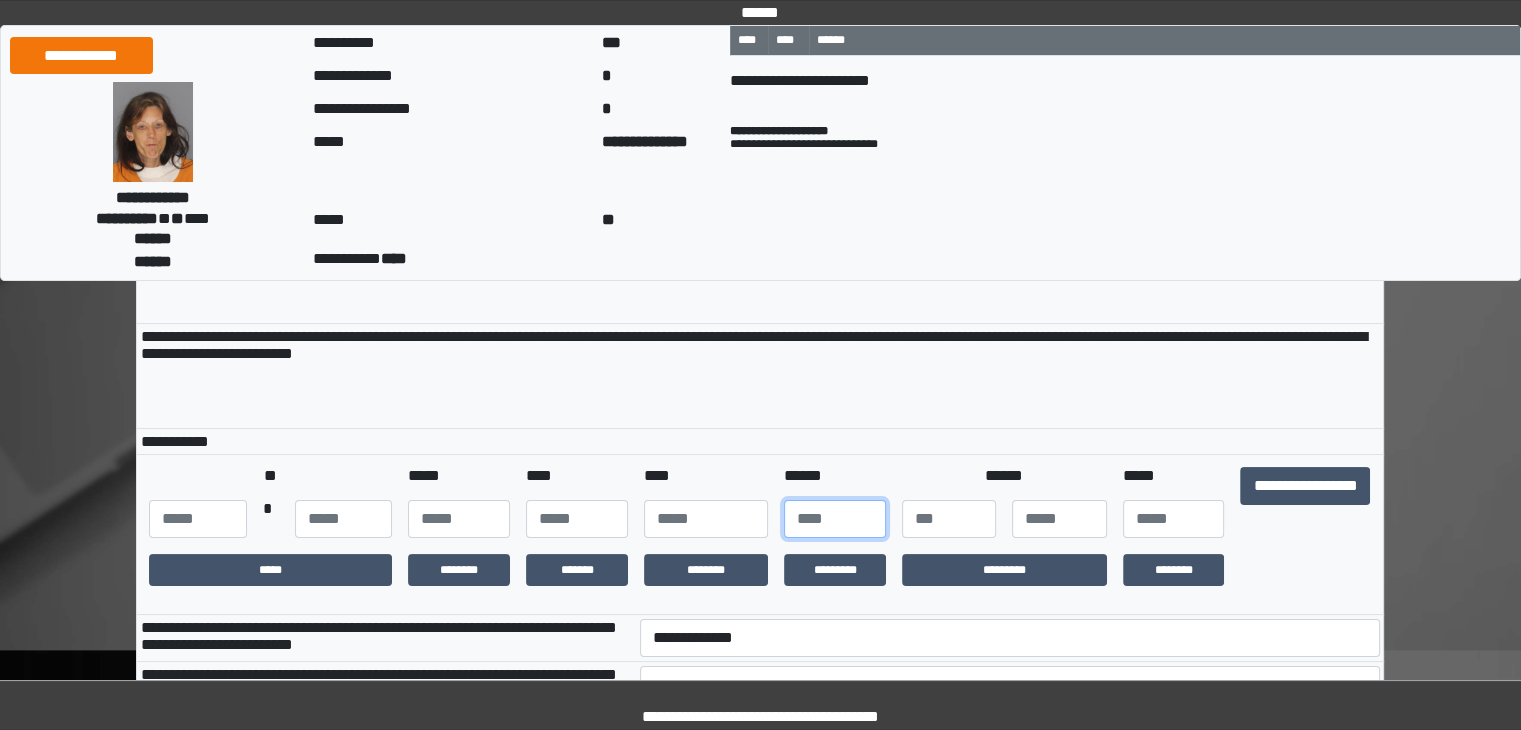 click at bounding box center [835, 519] 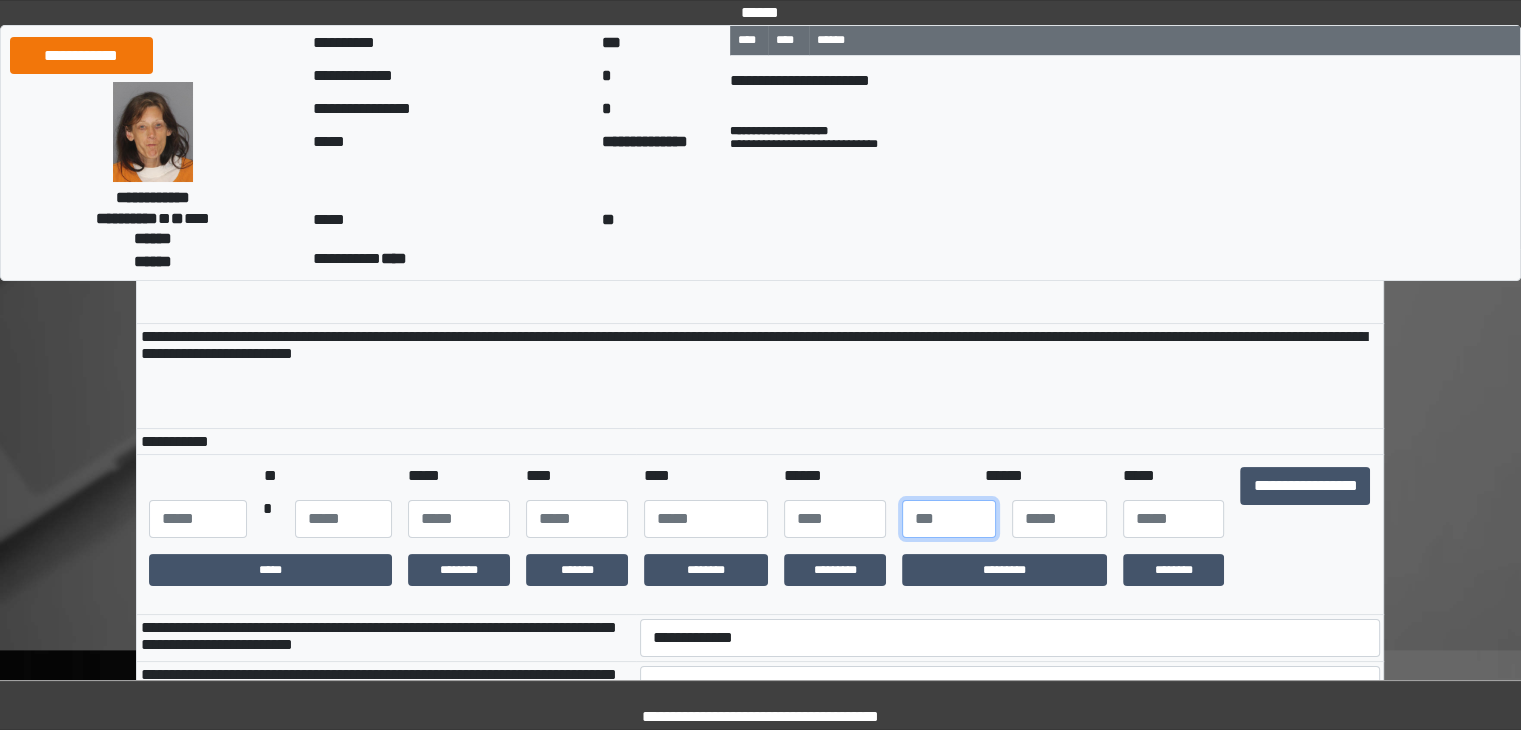 click at bounding box center (949, 519) 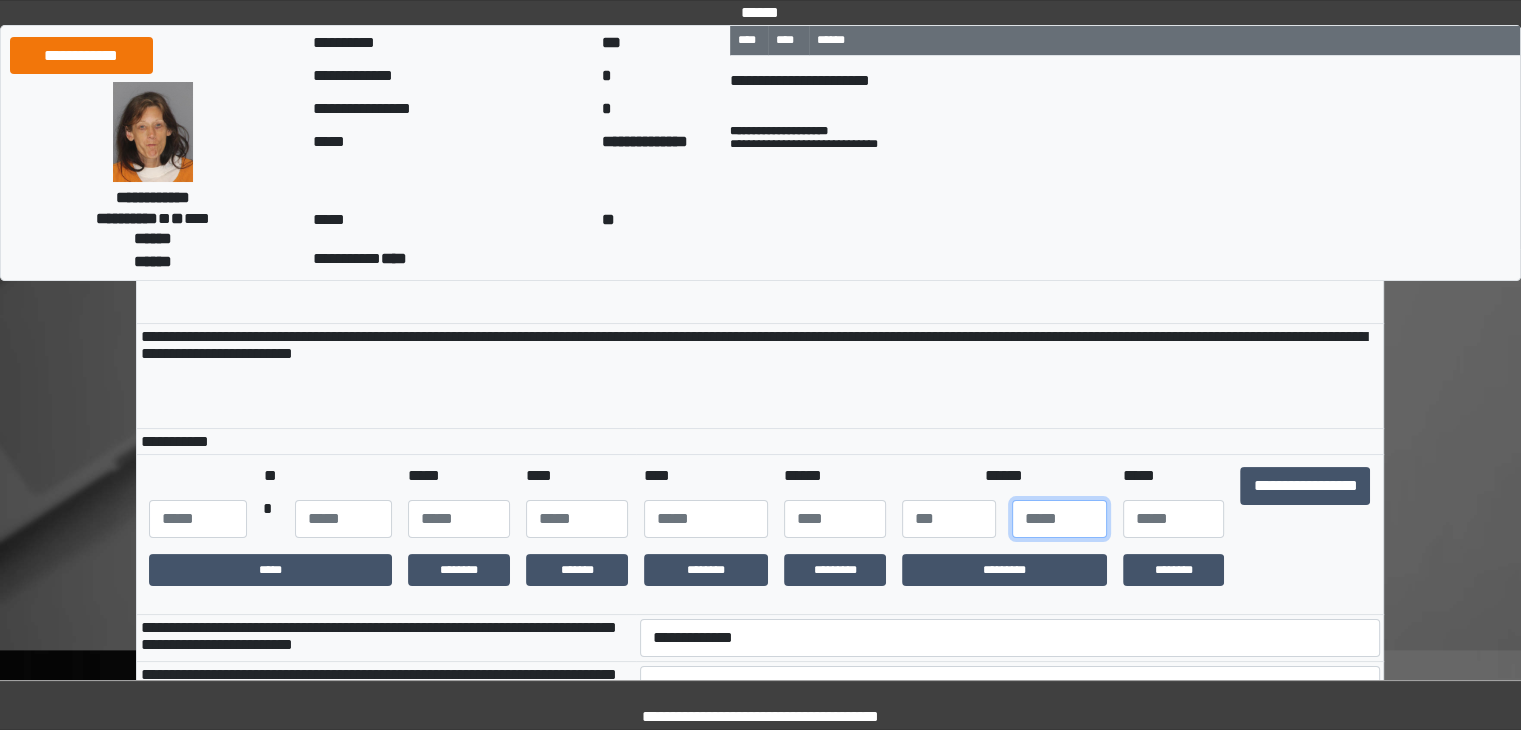 click at bounding box center [1059, 519] 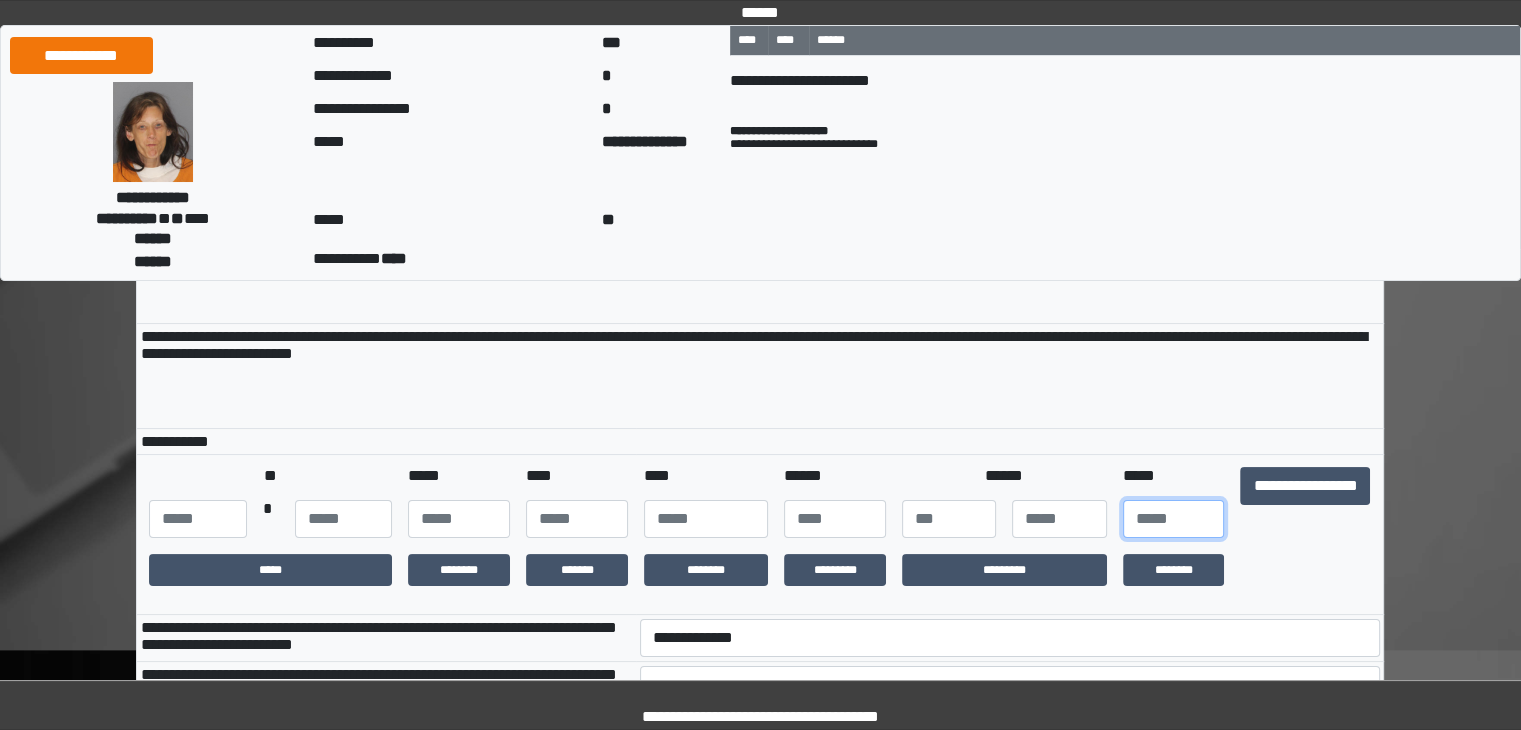 click at bounding box center [1174, 519] 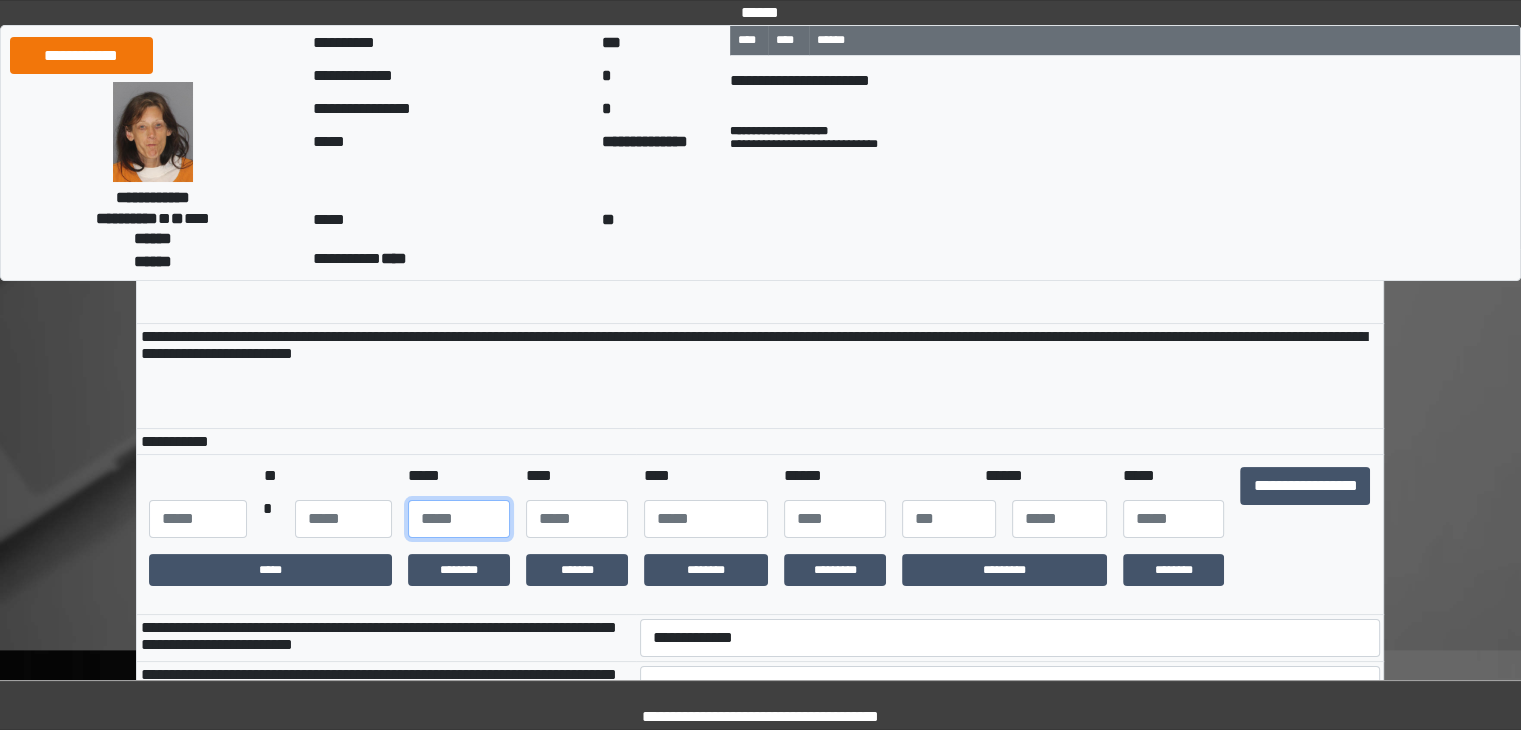 click at bounding box center [459, 519] 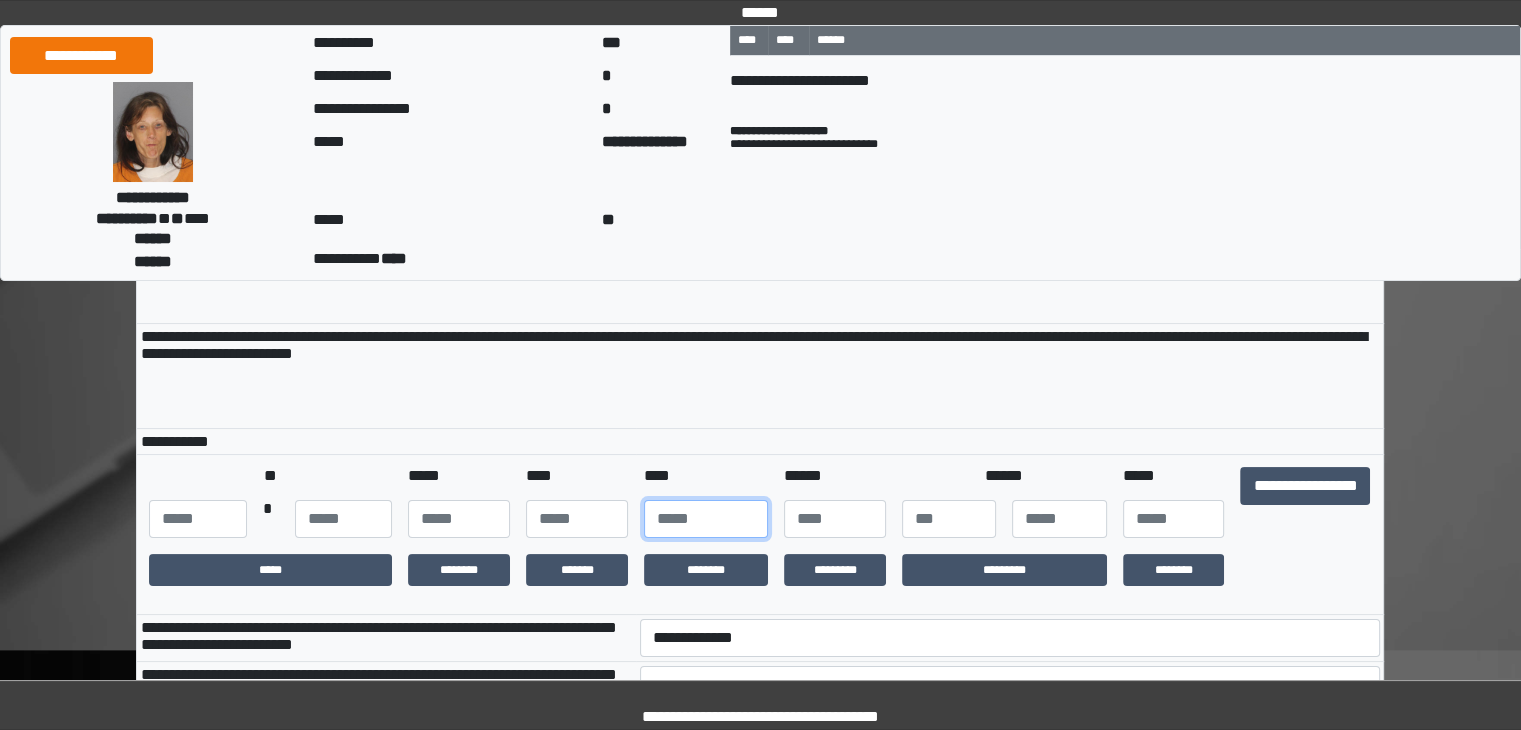 click at bounding box center (706, 519) 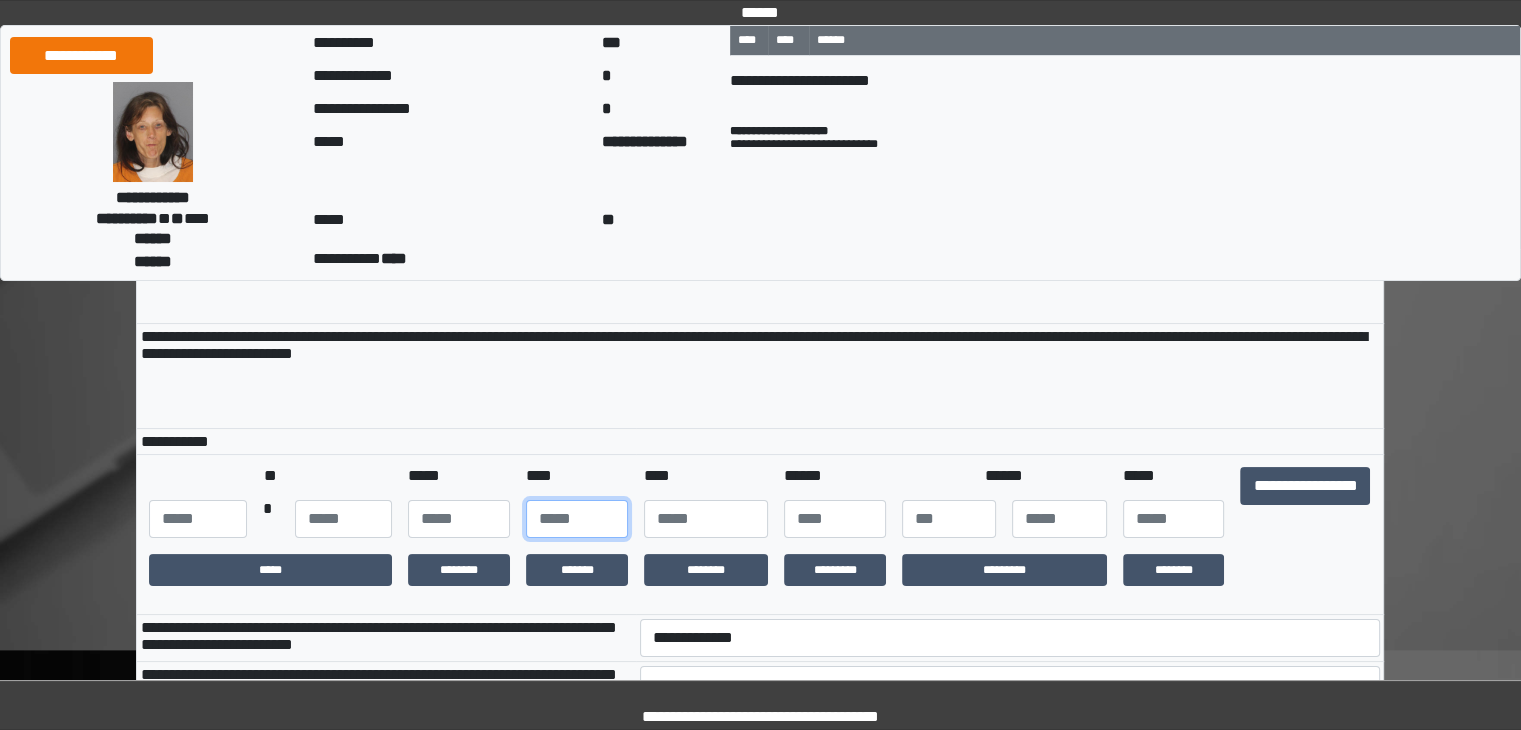 click at bounding box center [577, 519] 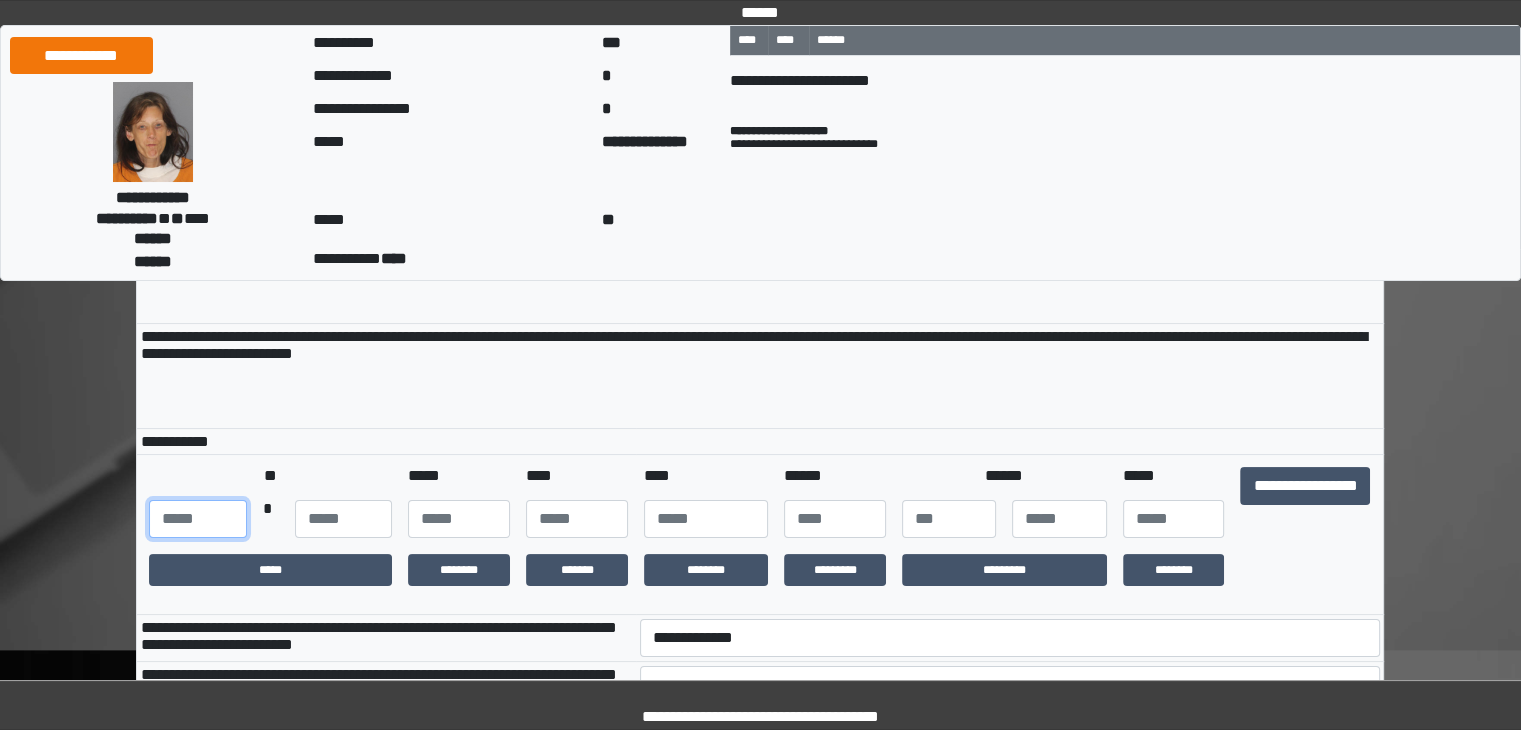 click at bounding box center [197, 519] 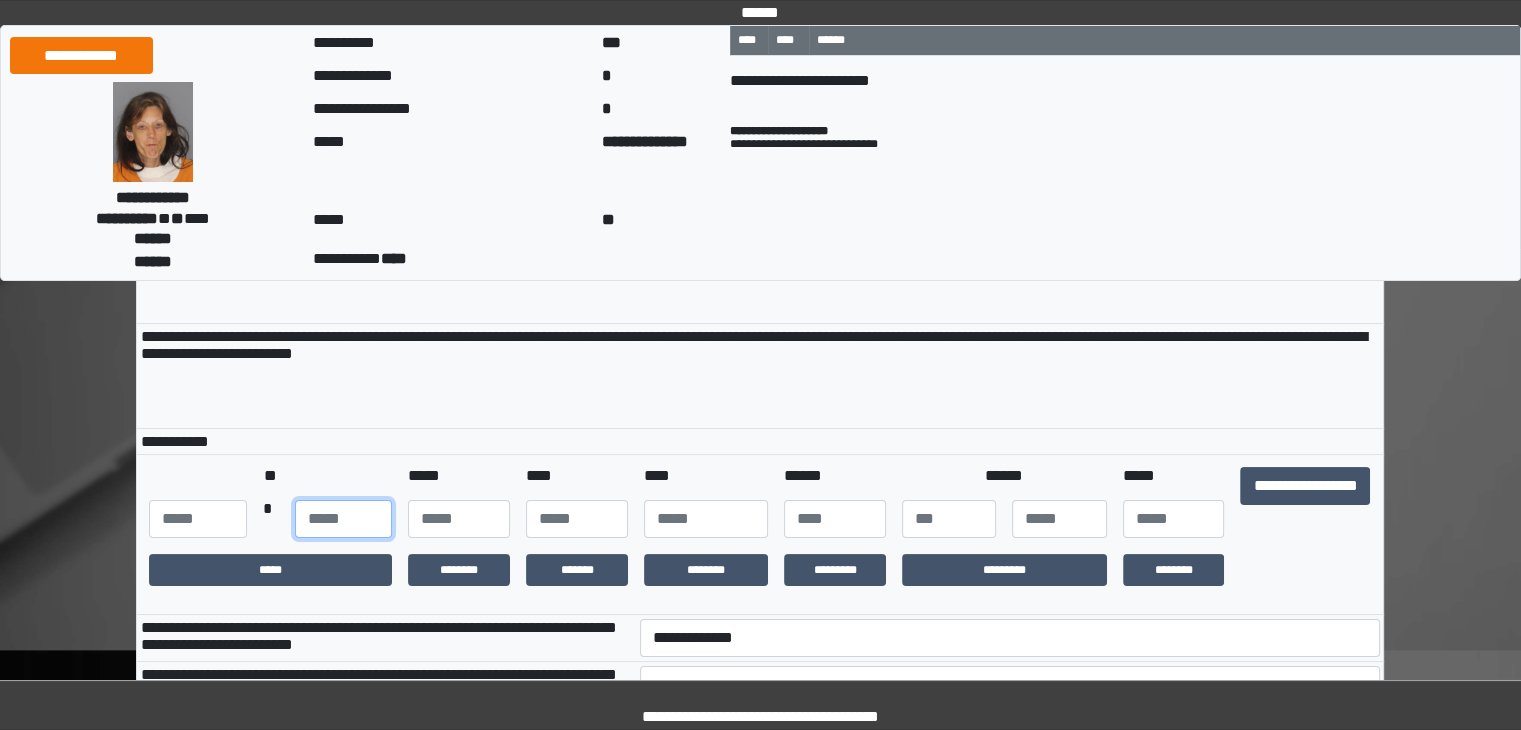 click at bounding box center (343, 519) 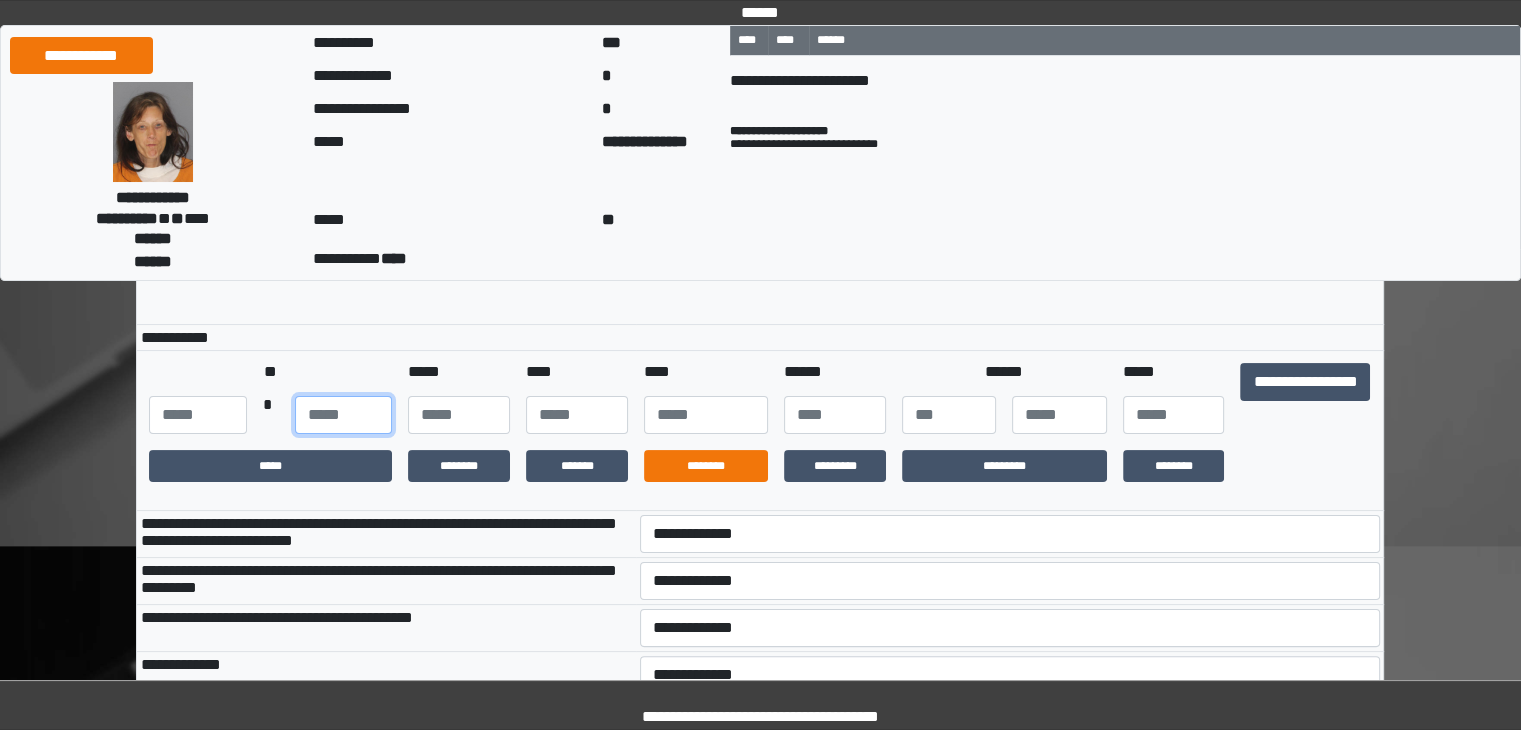 scroll, scrollTop: 400, scrollLeft: 0, axis: vertical 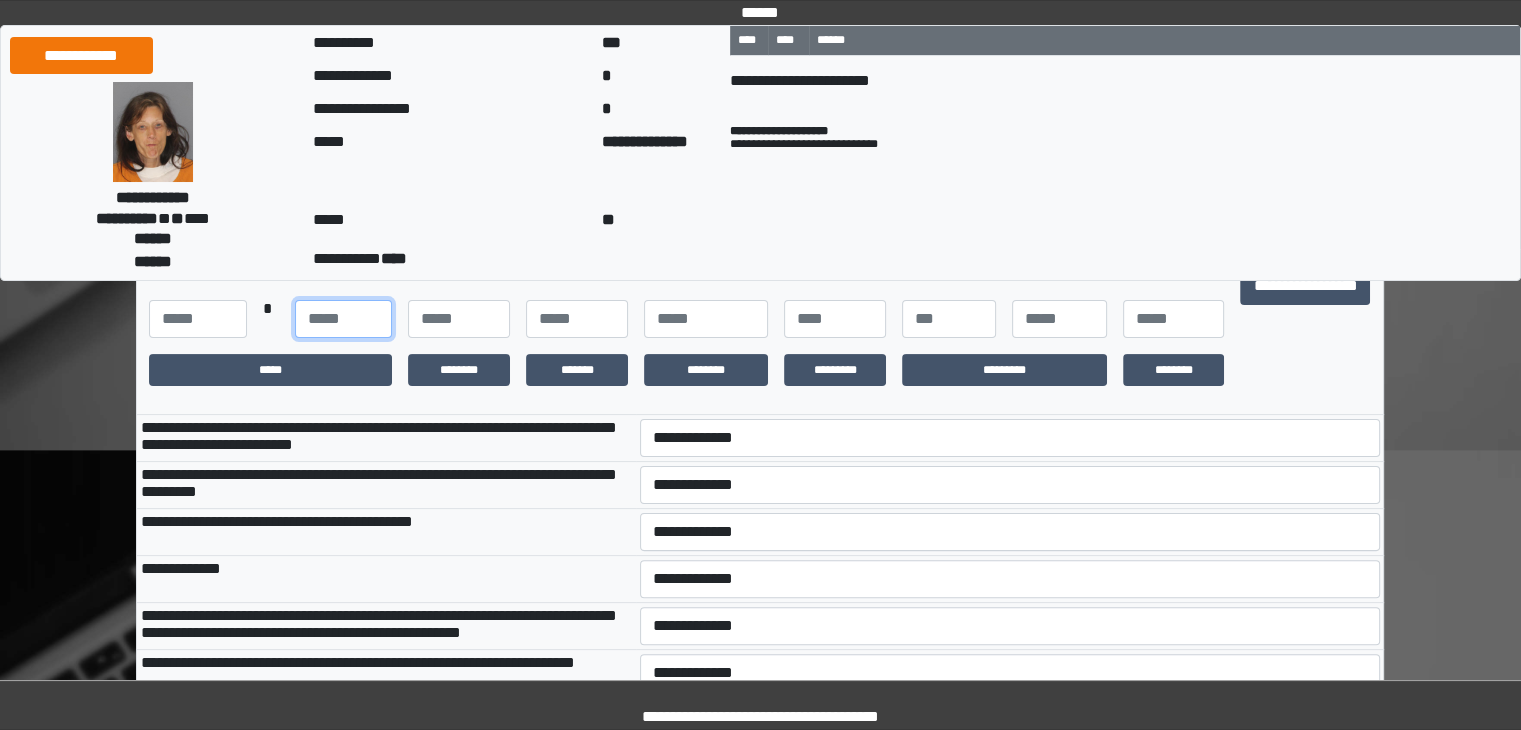 type on "**" 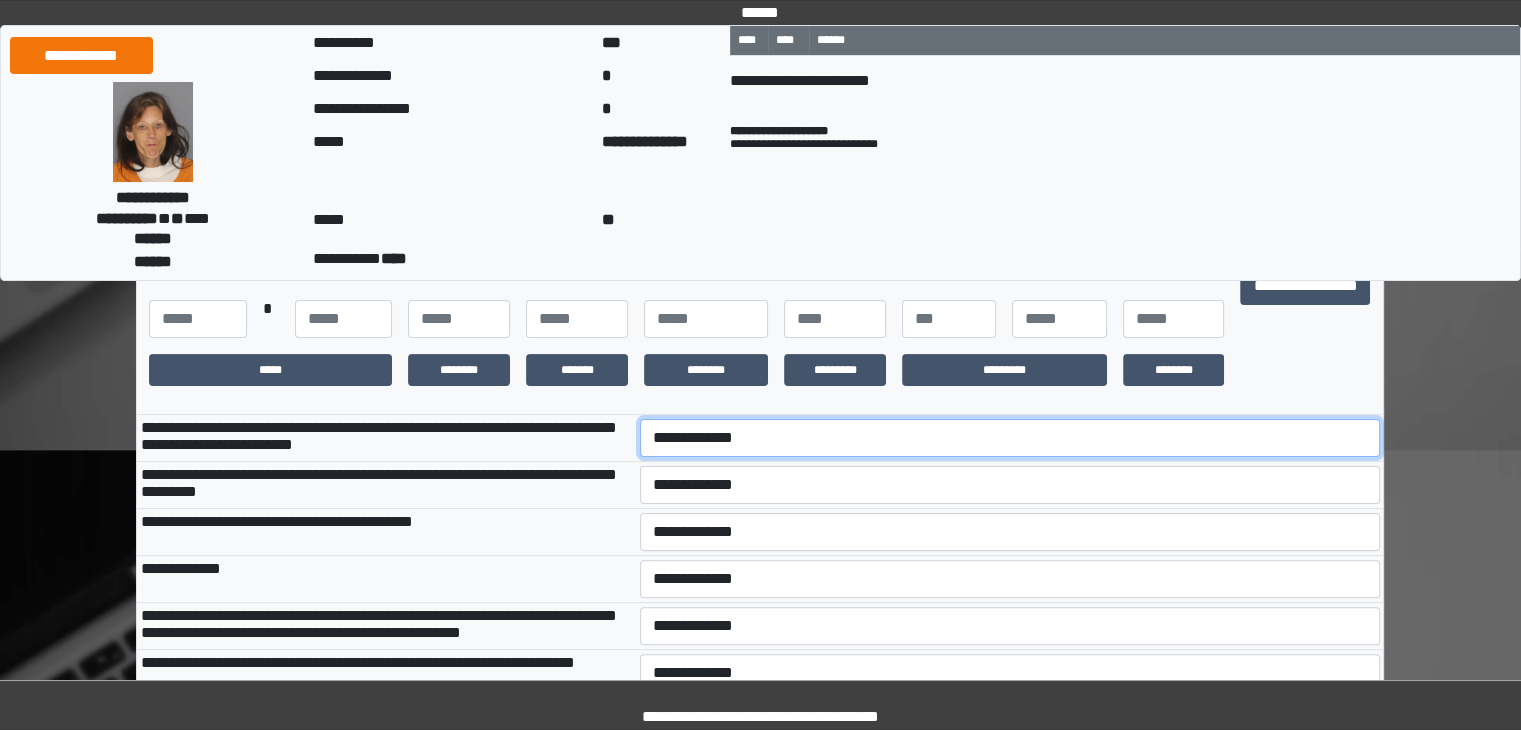 click on "[FIRST] [LAST] [LAST] [LAST] [LAST]" at bounding box center [1010, 438] 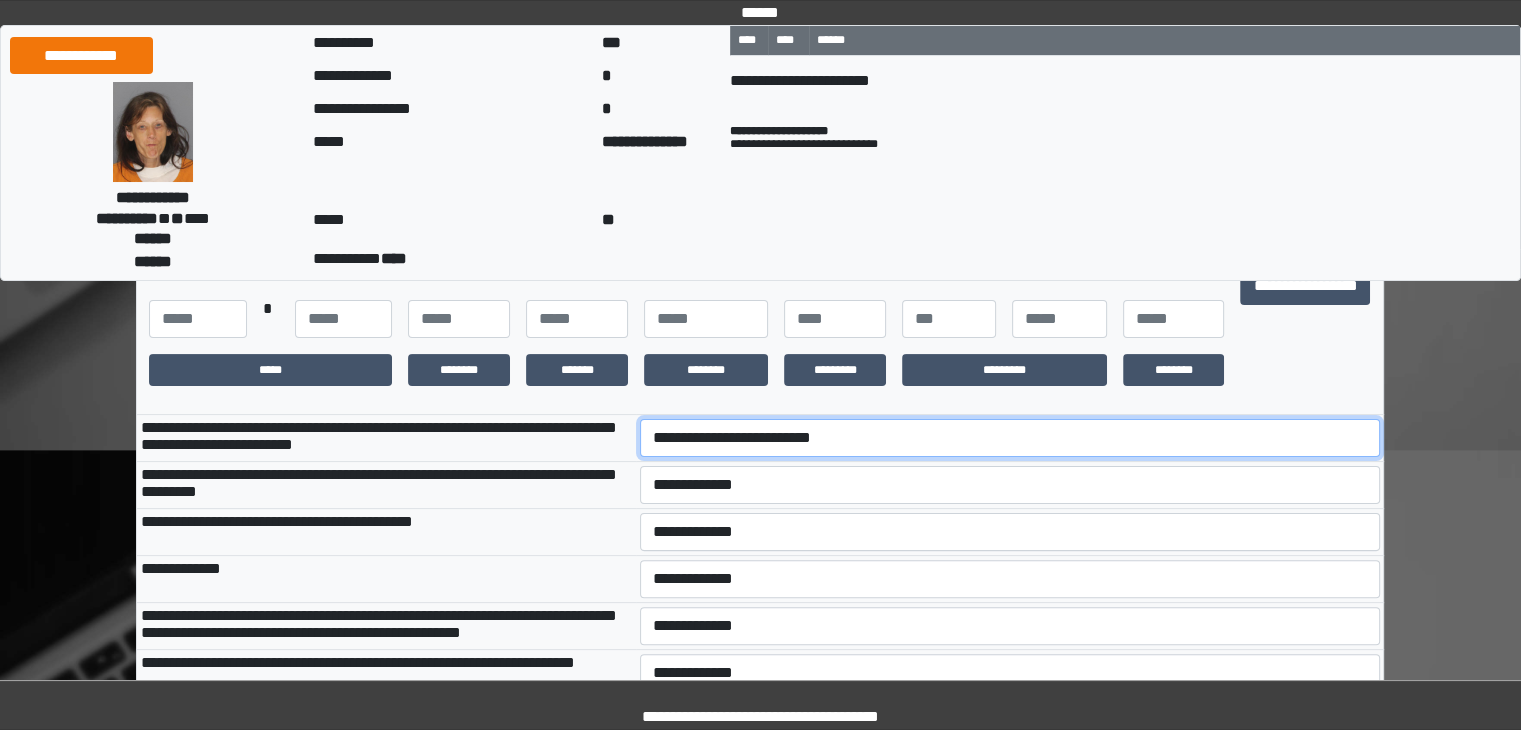 click on "[FIRST] [LAST] [LAST] [LAST] [LAST]" at bounding box center [1010, 438] 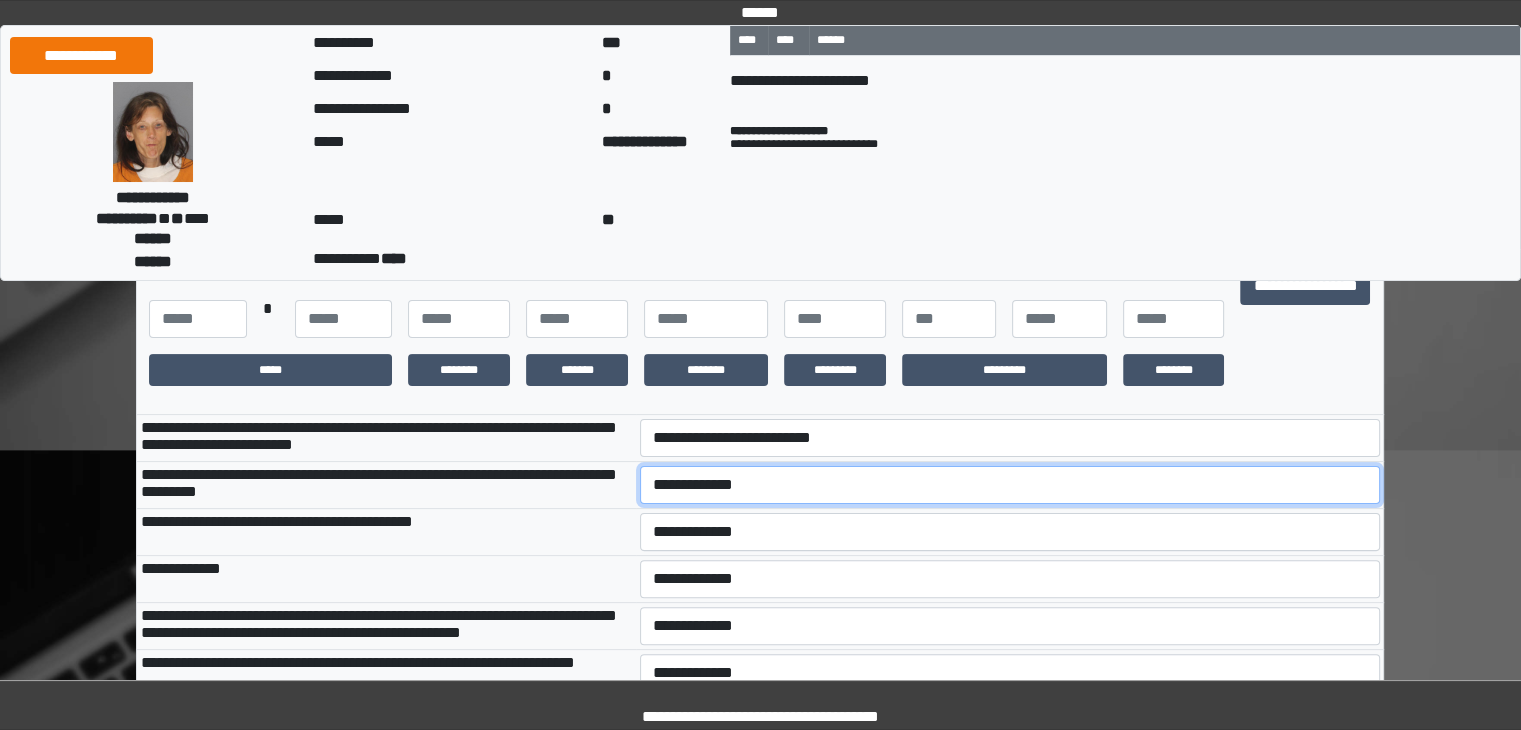 click on "[FIRST] [LAST] [LAST] [LAST] [LAST] [LAST]" at bounding box center [1010, 485] 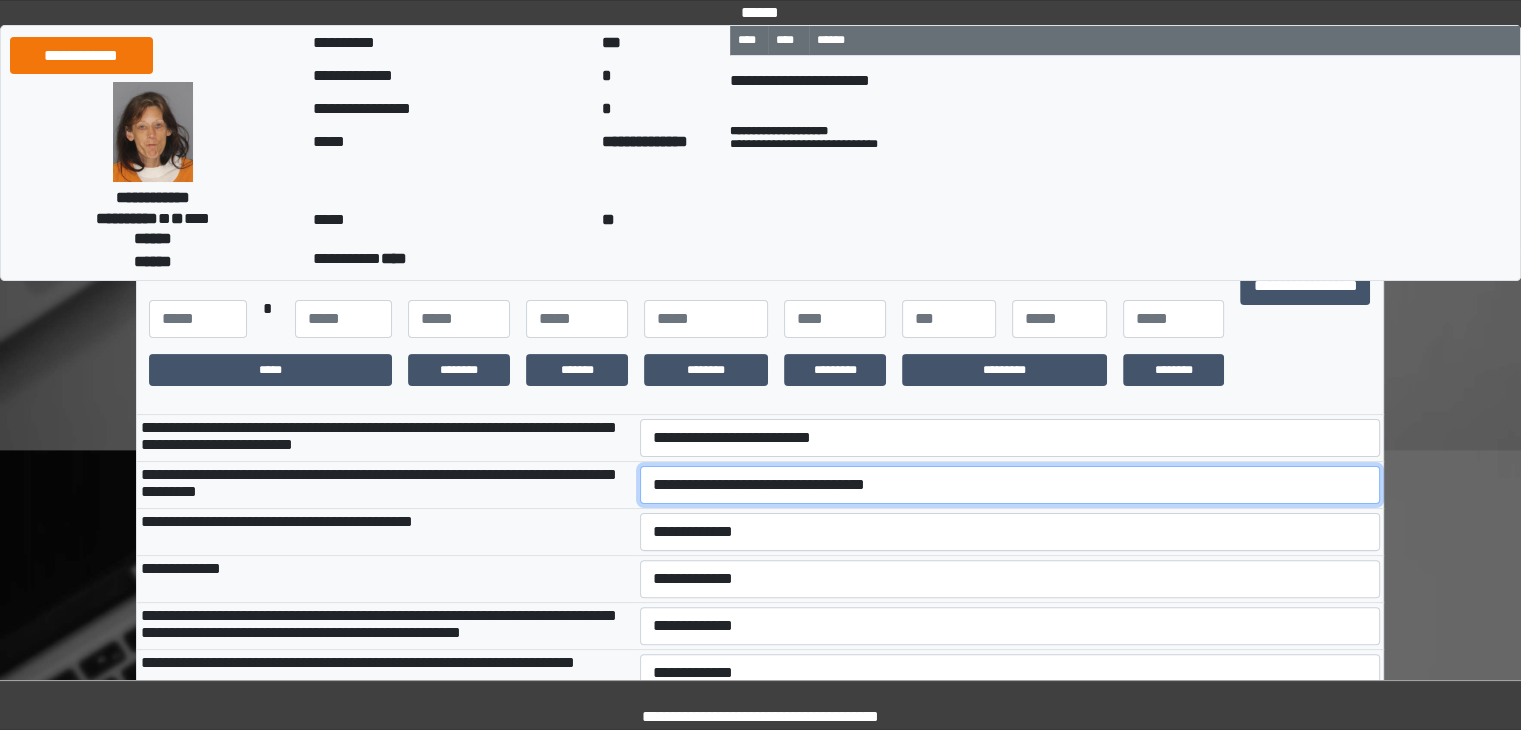 click on "[FIRST] [LAST] [LAST] [LAST] [LAST] [LAST]" at bounding box center (1010, 485) 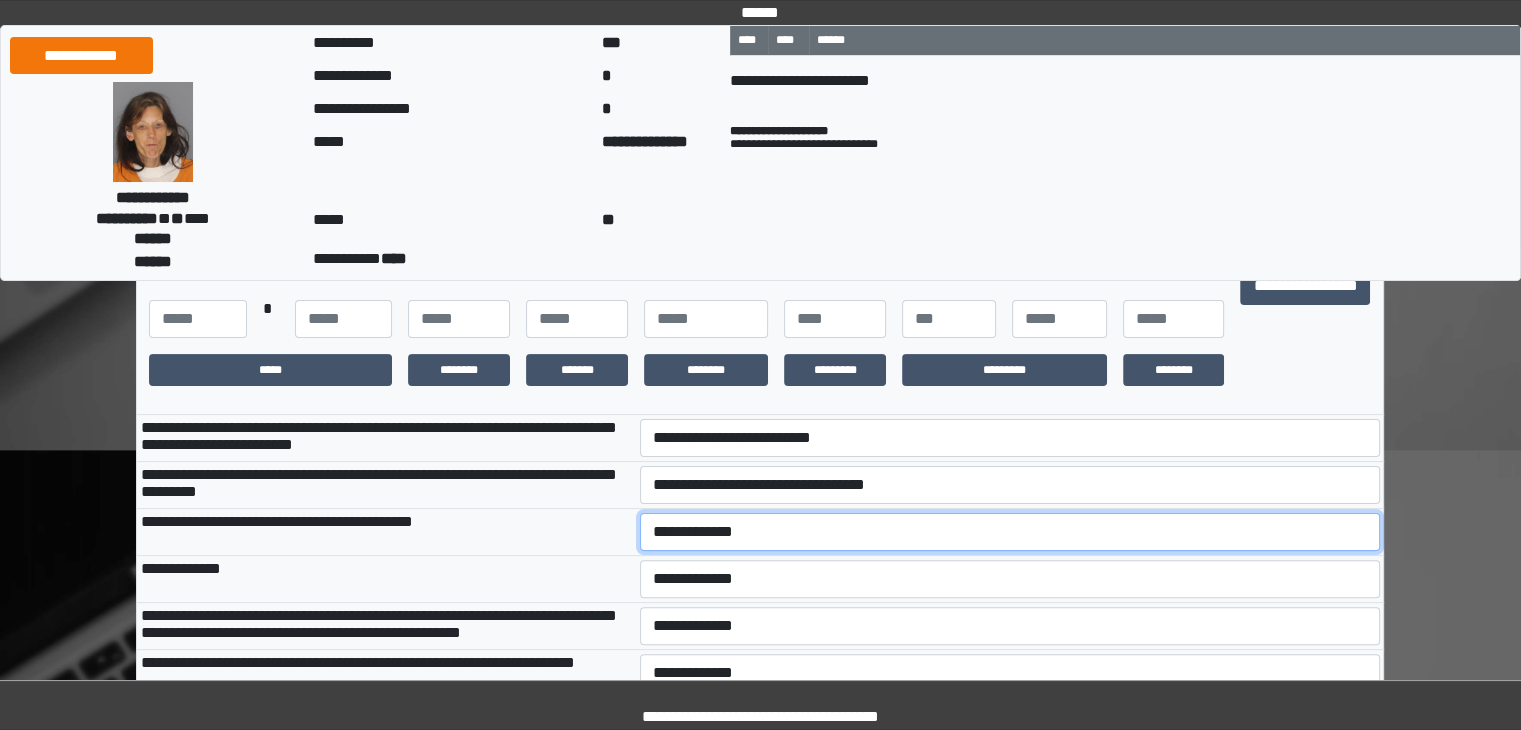 click on "[FIRST] [LAST] [LAST] [LAST] [LAST]" at bounding box center [1010, 532] 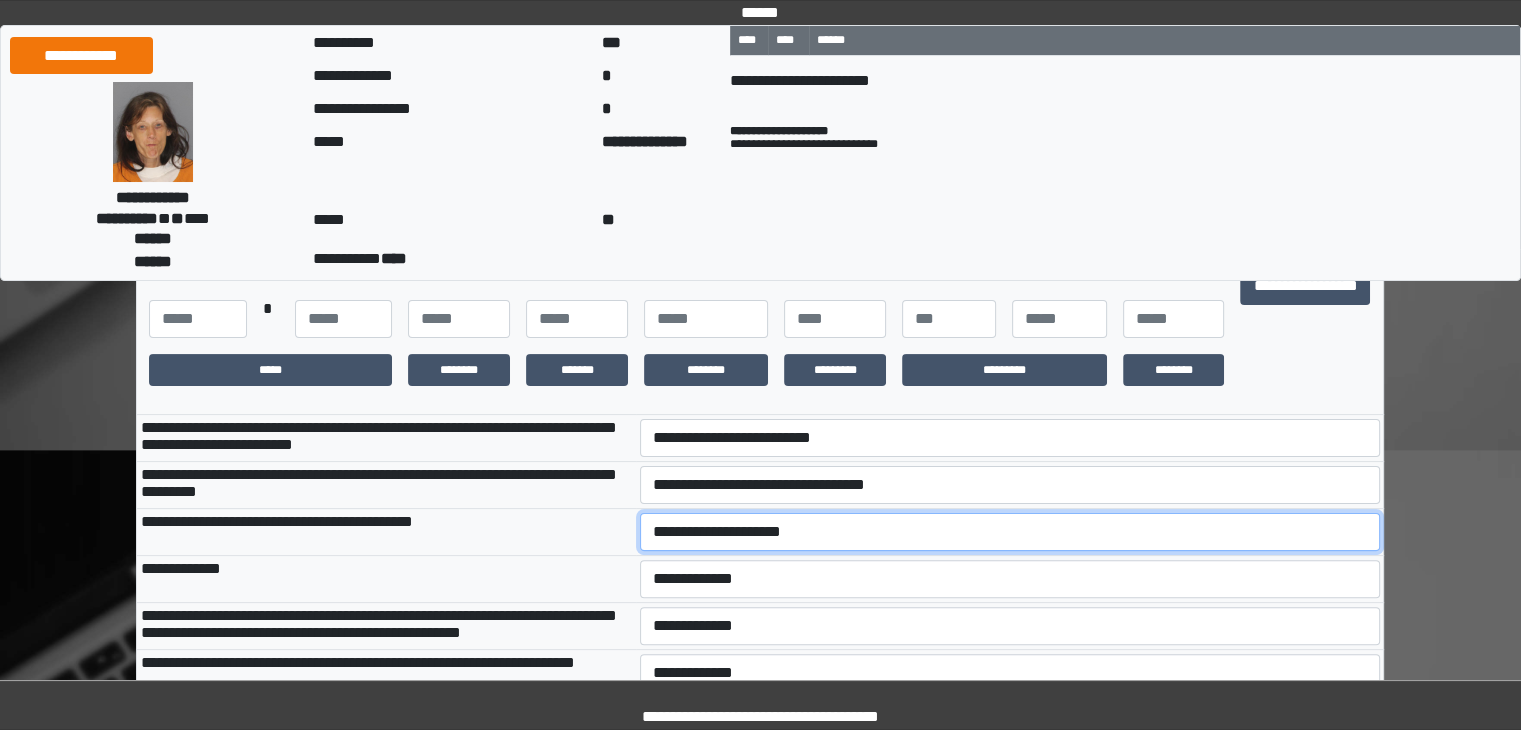 click on "[FIRST] [LAST] [LAST] [LAST] [LAST]" at bounding box center [1010, 532] 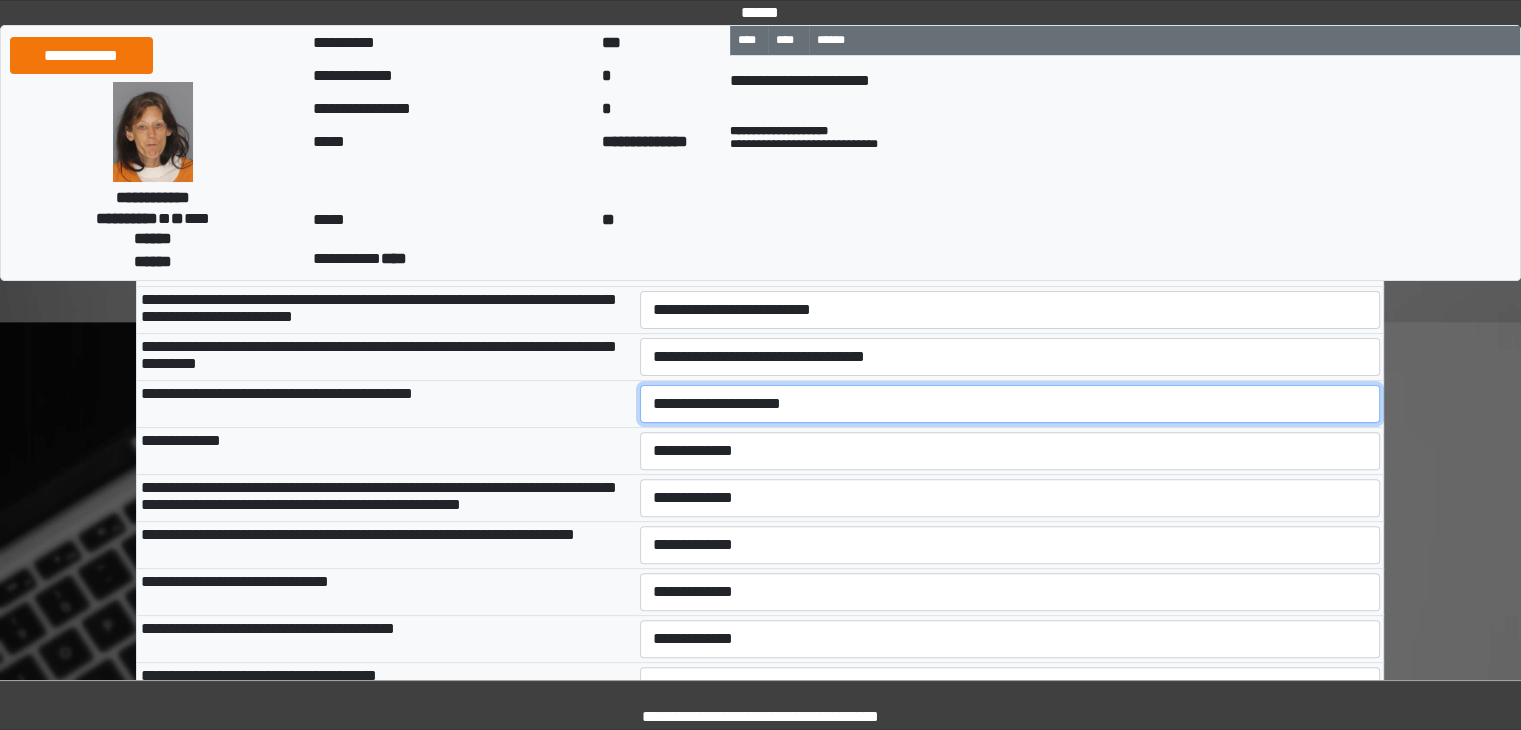 scroll, scrollTop: 600, scrollLeft: 0, axis: vertical 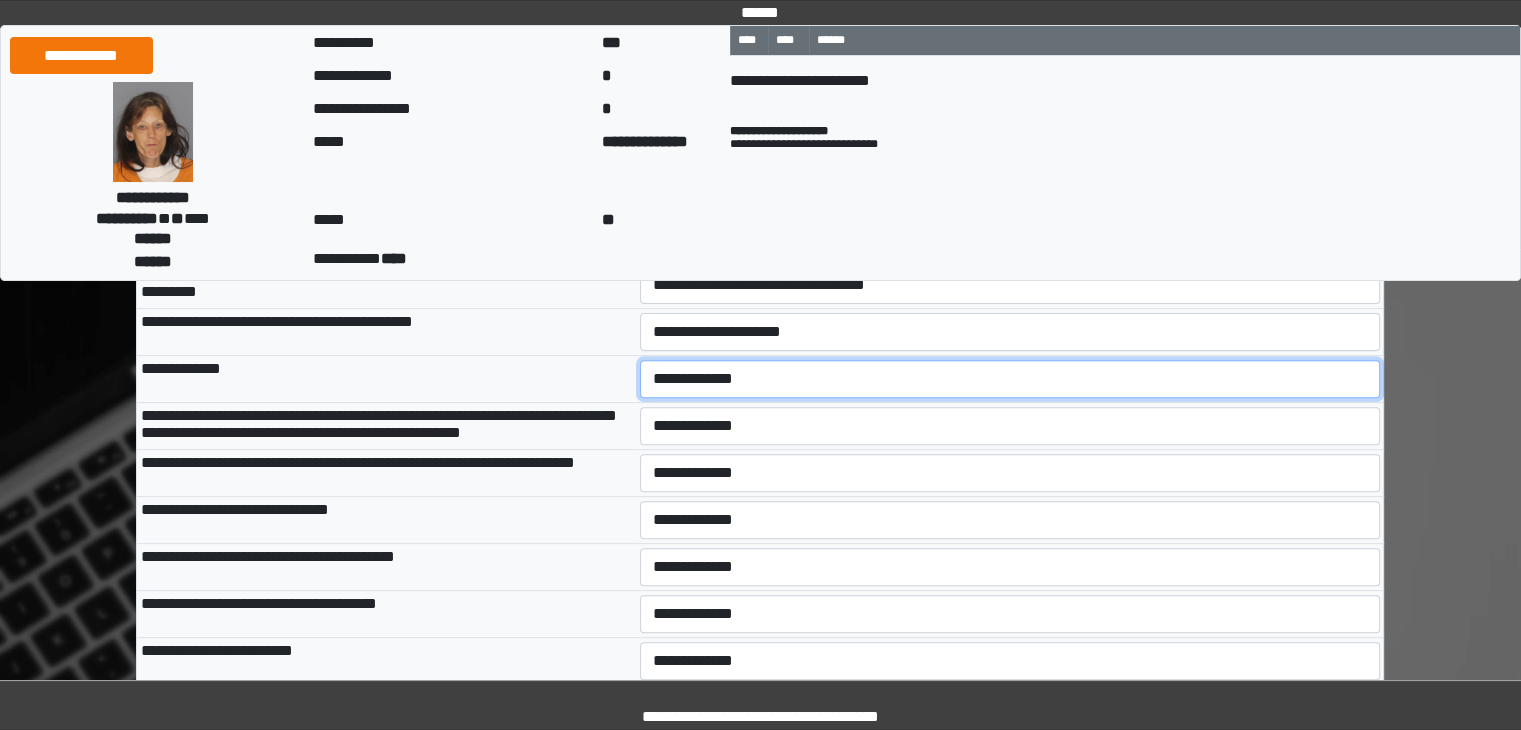 click on "[FIRST] [LAST] [LAST] [LAST] [LAST]" at bounding box center [1010, 379] 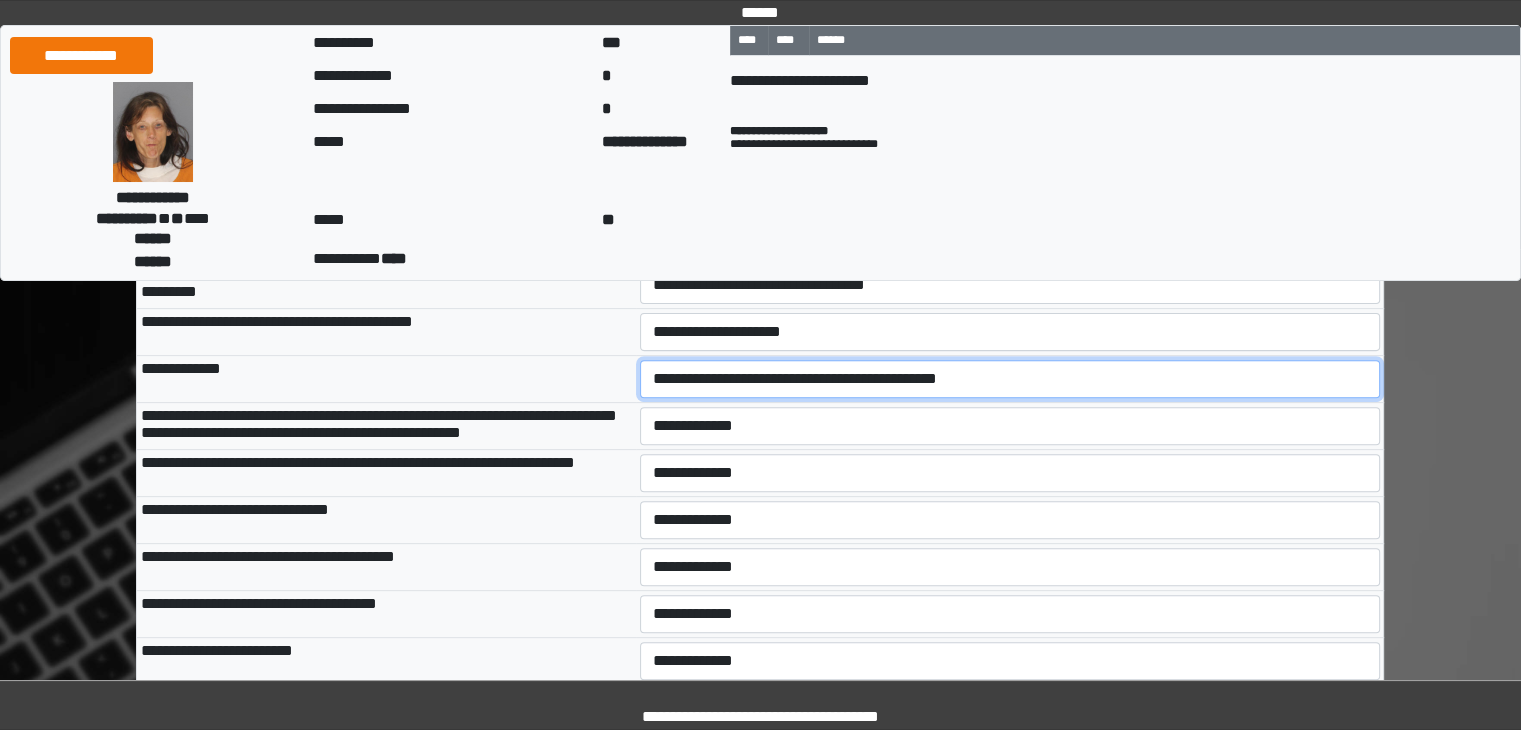 click on "[FIRST] [LAST] [LAST] [LAST] [LAST]" at bounding box center (1010, 379) 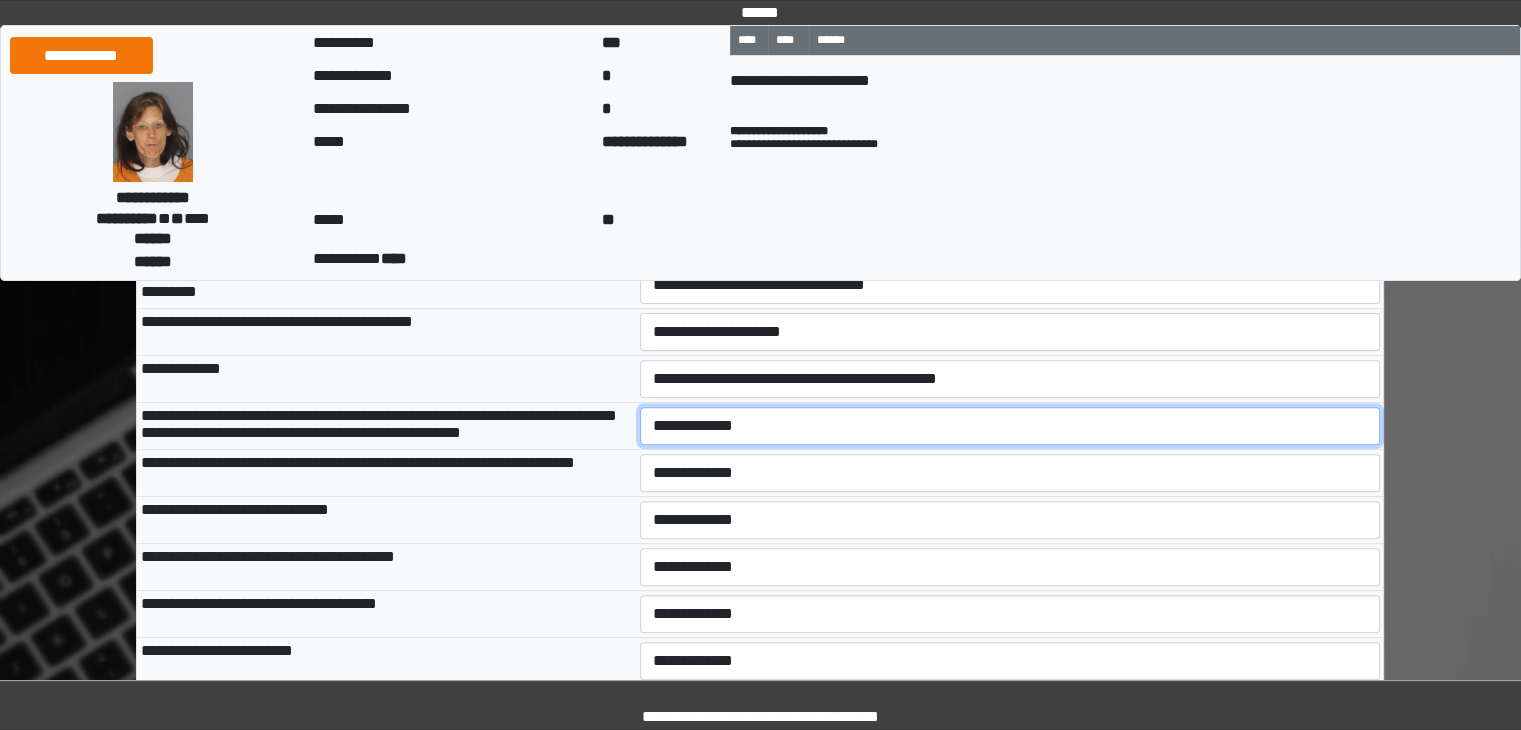 click on "[FIRST] [LAST] [LAST] [LAST] [LAST]" at bounding box center (1010, 426) 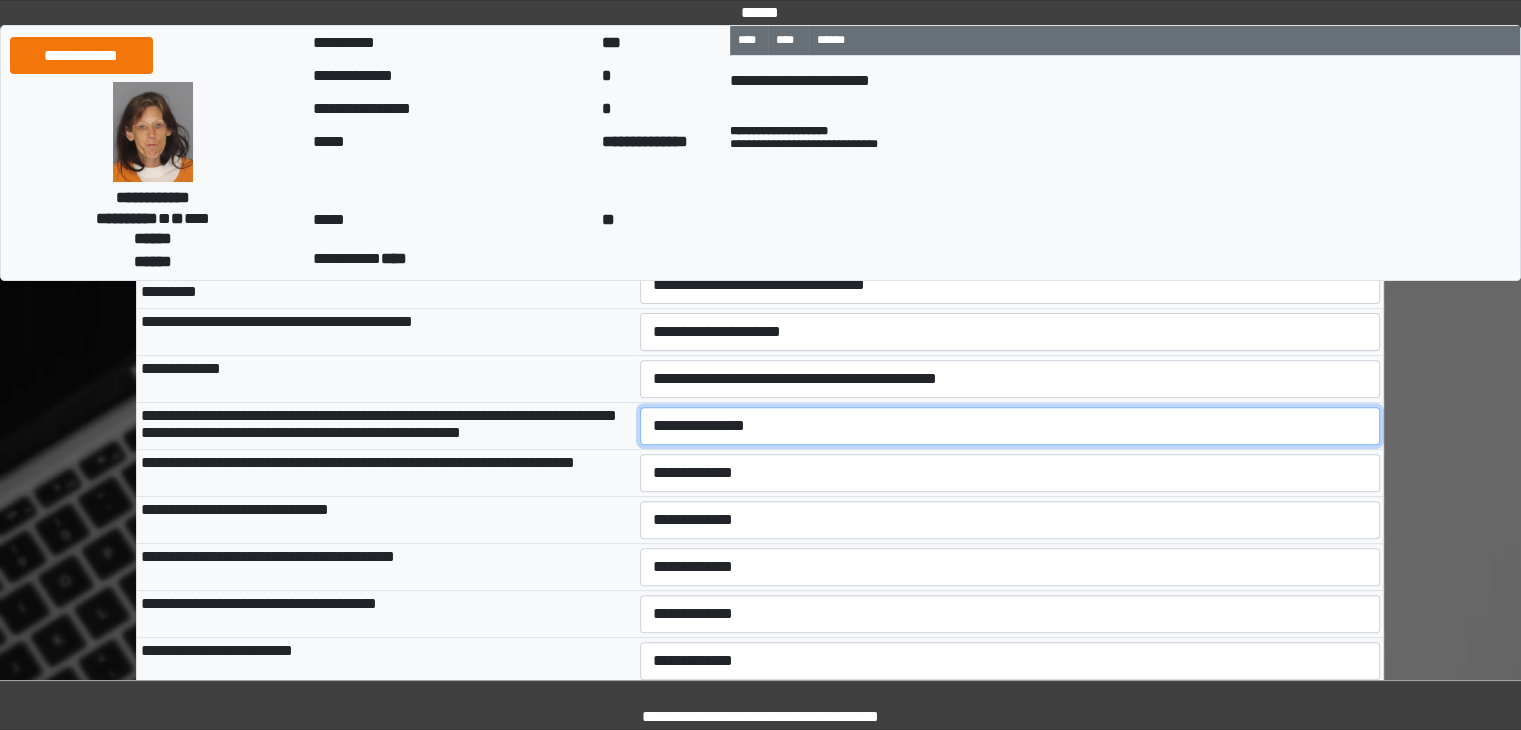 click on "[FIRST] [LAST] [LAST] [LAST] [LAST]" at bounding box center [1010, 426] 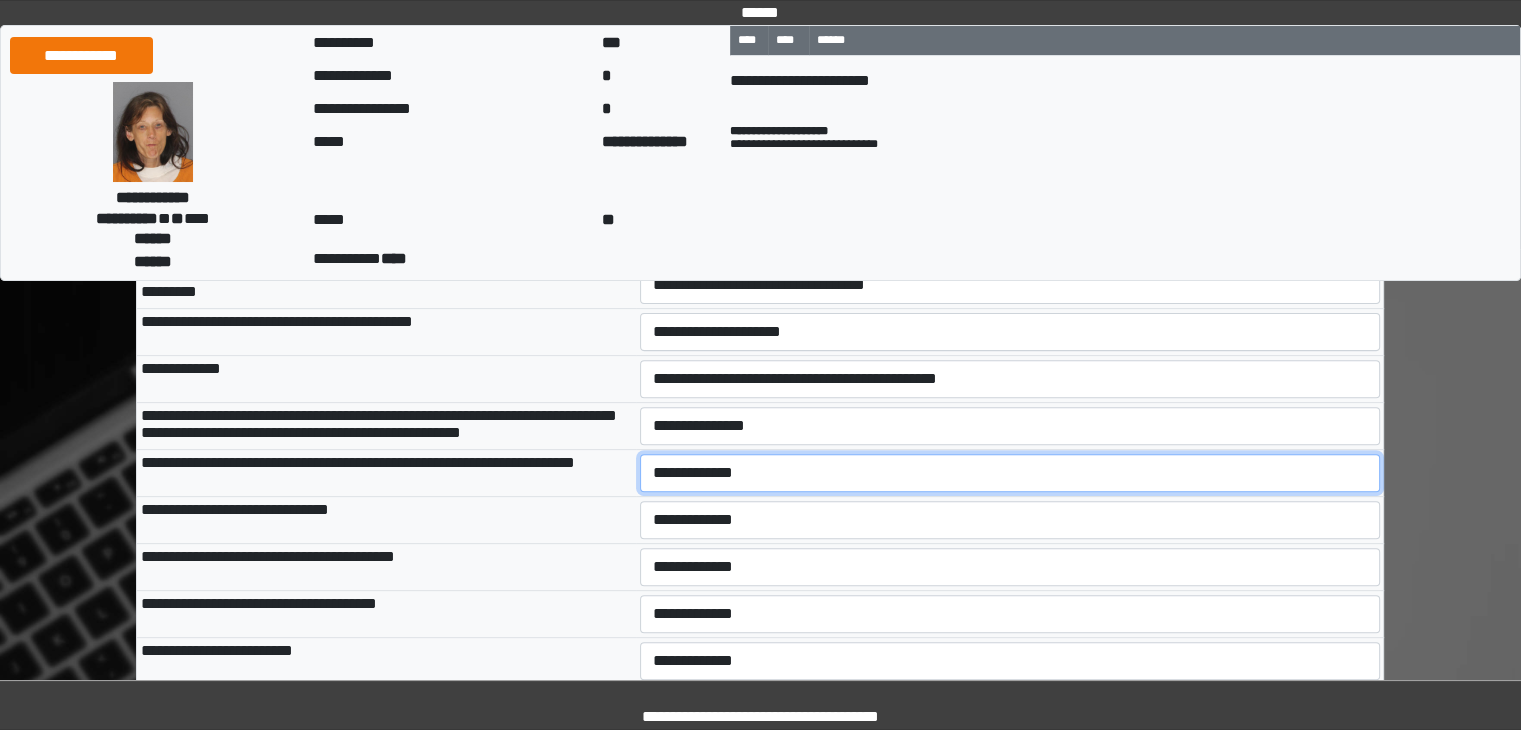 click on "[FIRST] [LAST] [LAST] [LAST] [LAST]" at bounding box center [1010, 473] 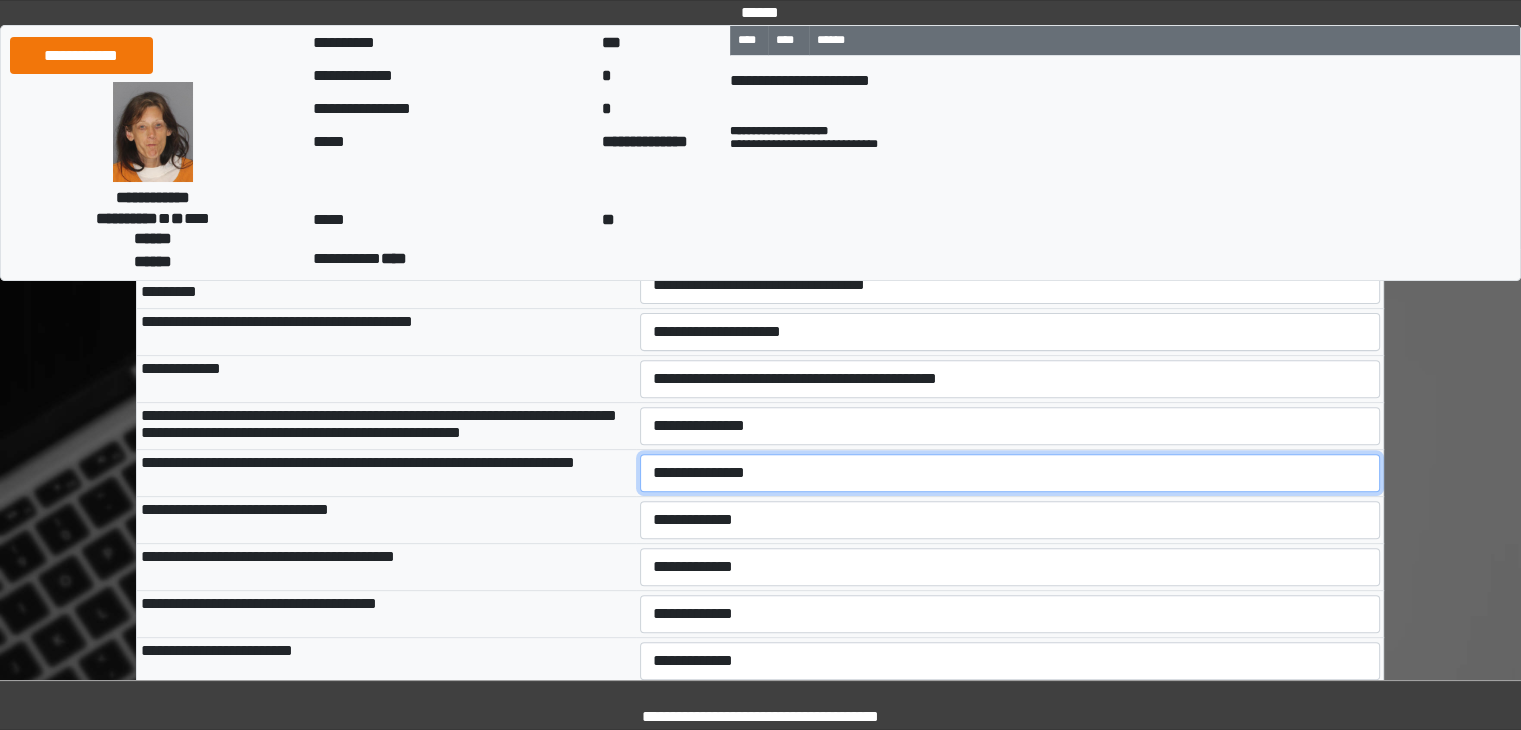 click on "[FIRST] [LAST] [LAST] [LAST] [LAST]" at bounding box center [1010, 473] 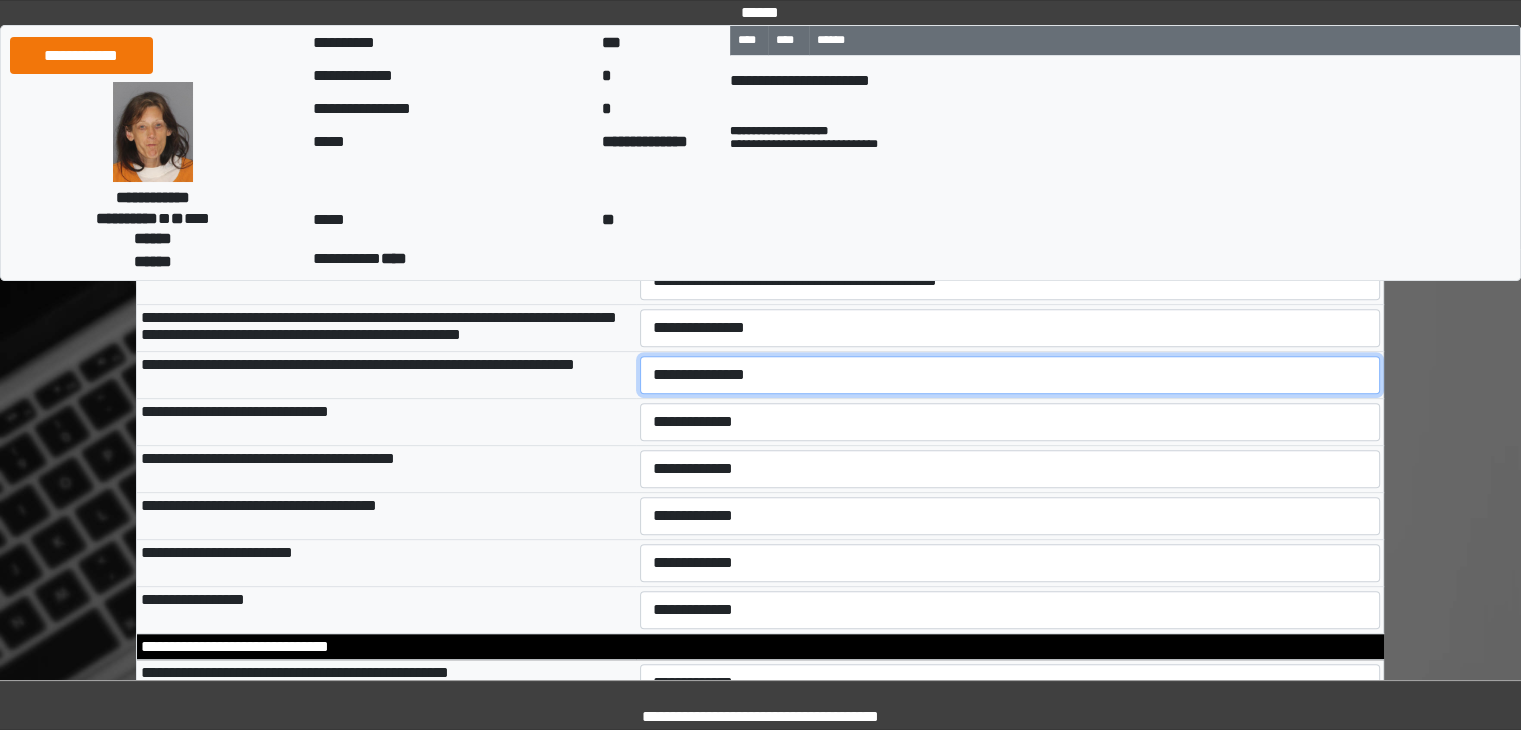 scroll, scrollTop: 700, scrollLeft: 0, axis: vertical 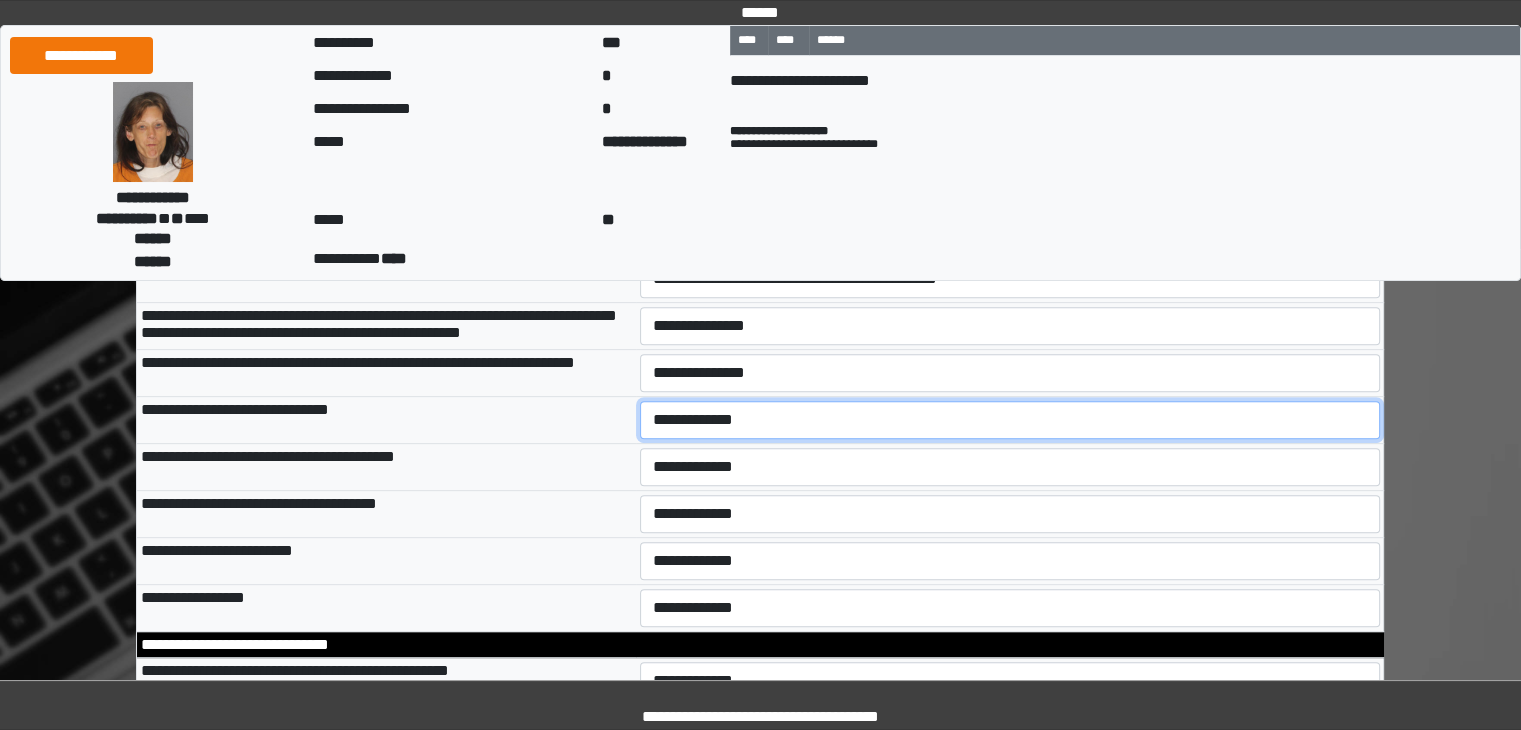 click on "[FIRST] [LAST] [LAST] [LAST] [LAST] [LAST]" at bounding box center (1010, 420) 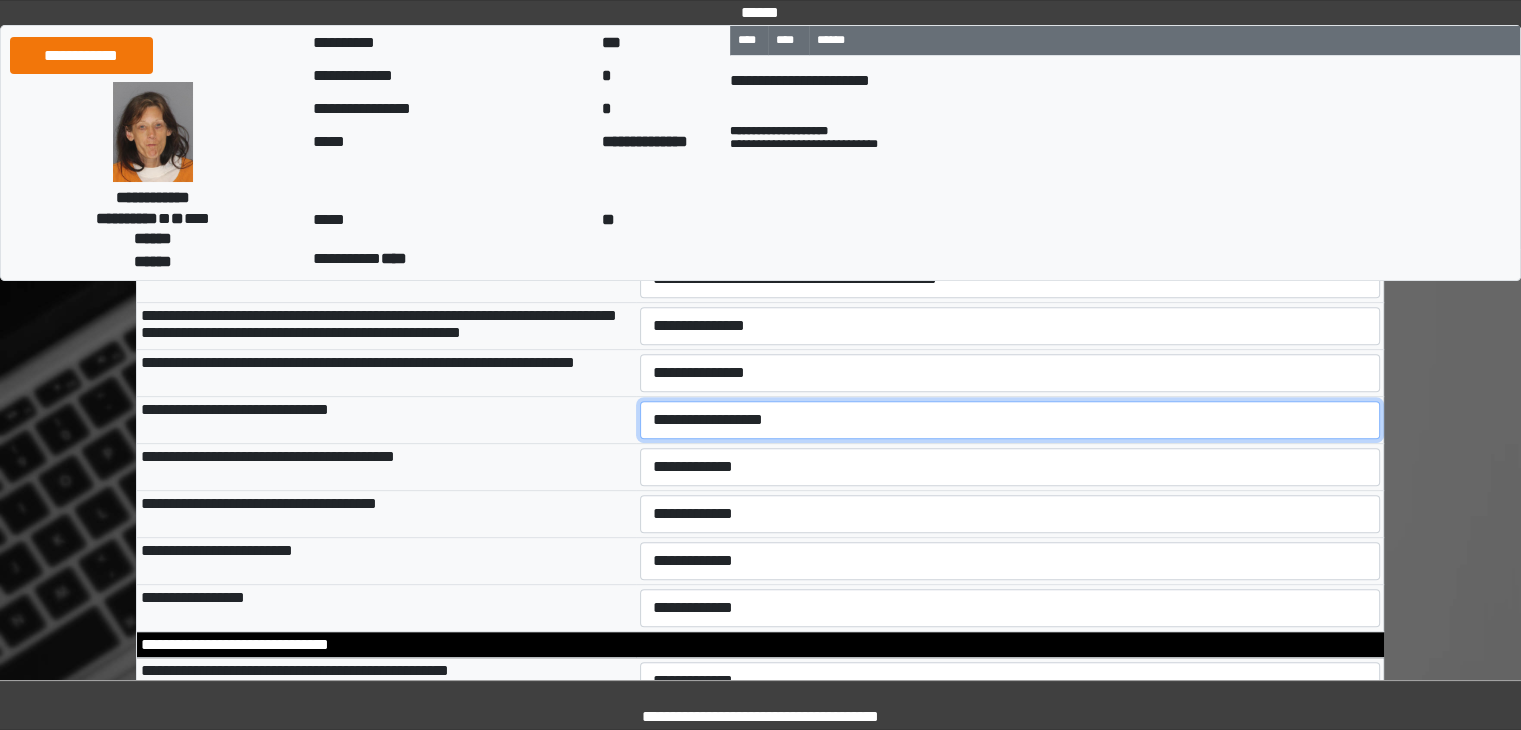 click on "[FIRST] [LAST] [LAST] [LAST] [LAST] [LAST]" at bounding box center (1010, 420) 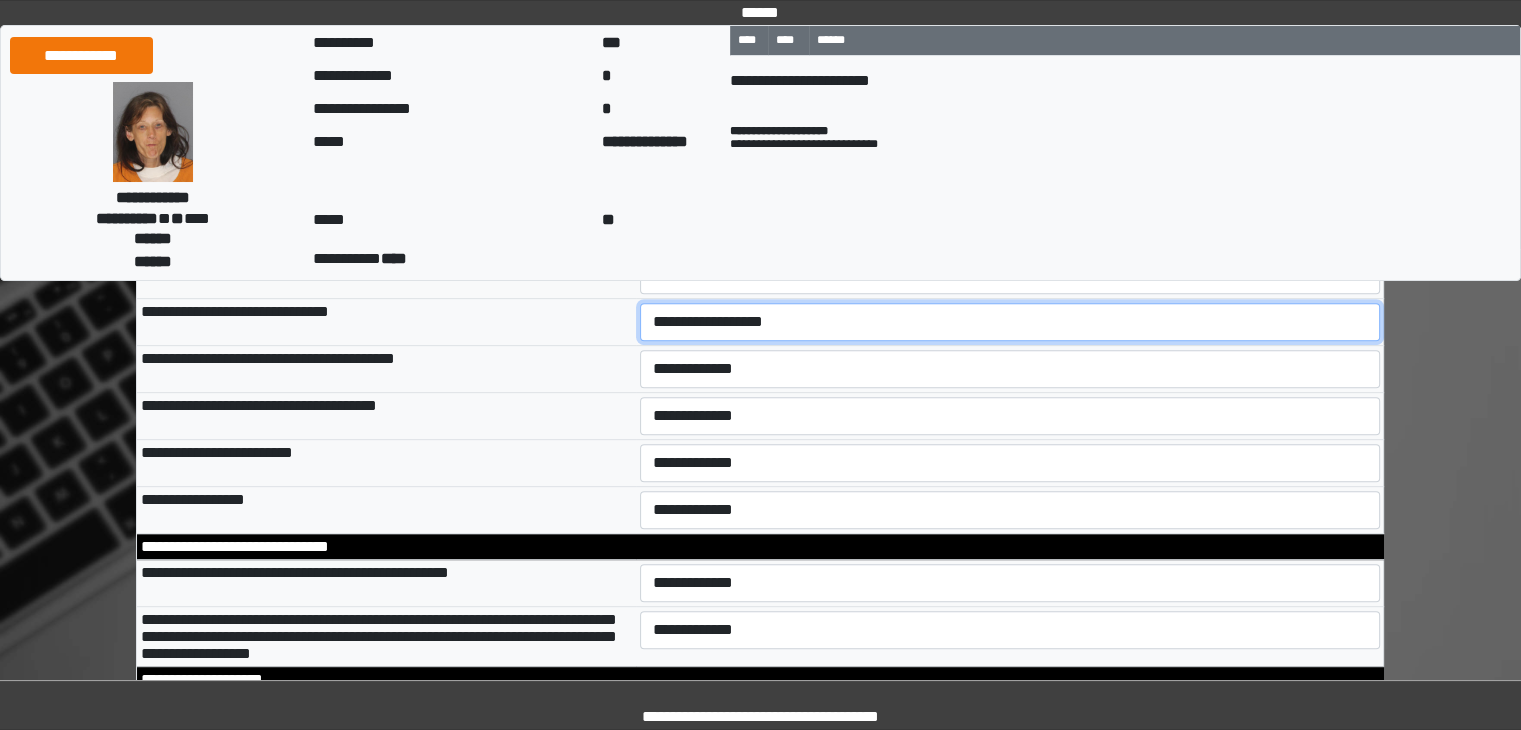 scroll, scrollTop: 800, scrollLeft: 0, axis: vertical 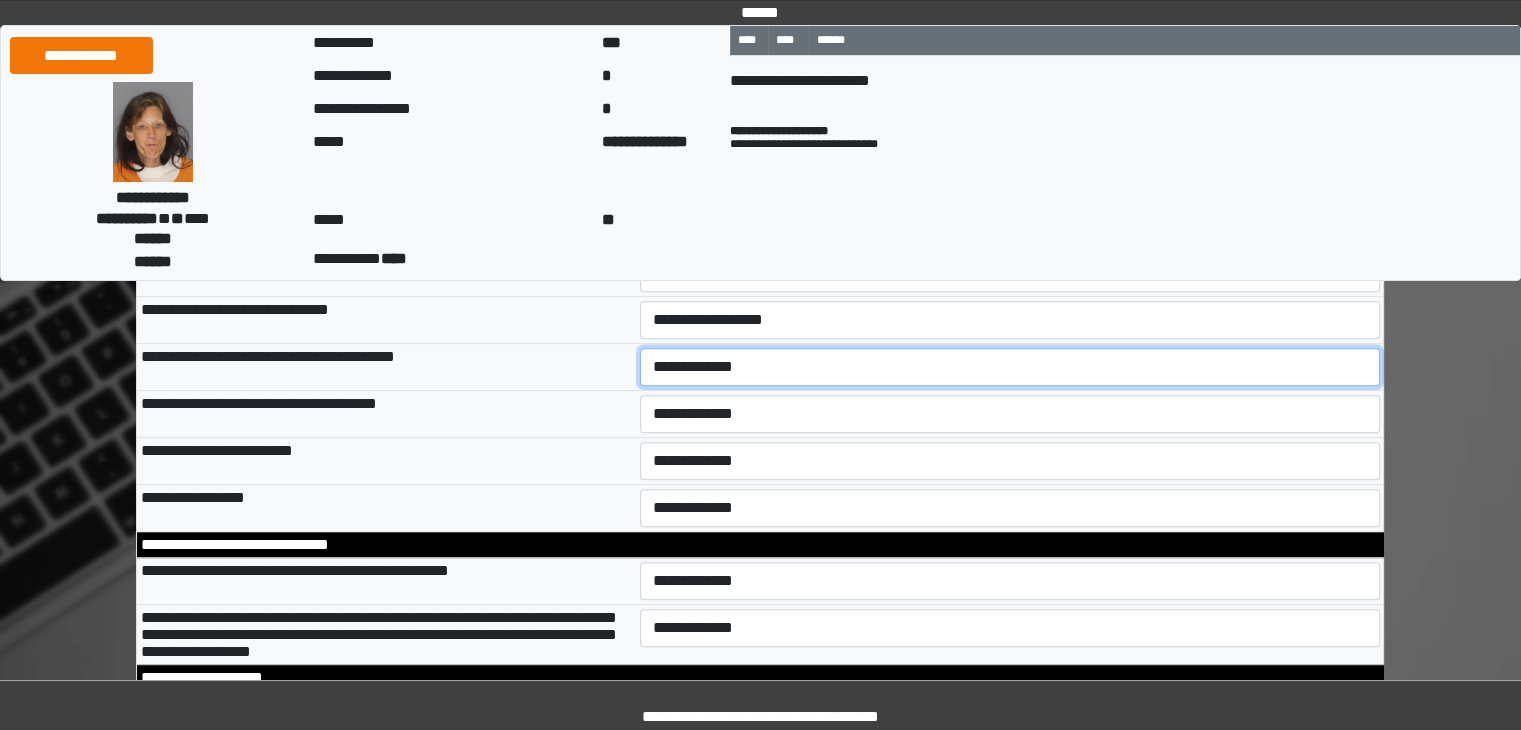 click on "[FIRST] [LAST] [LAST] [LAST] [LAST]" at bounding box center (1010, 367) 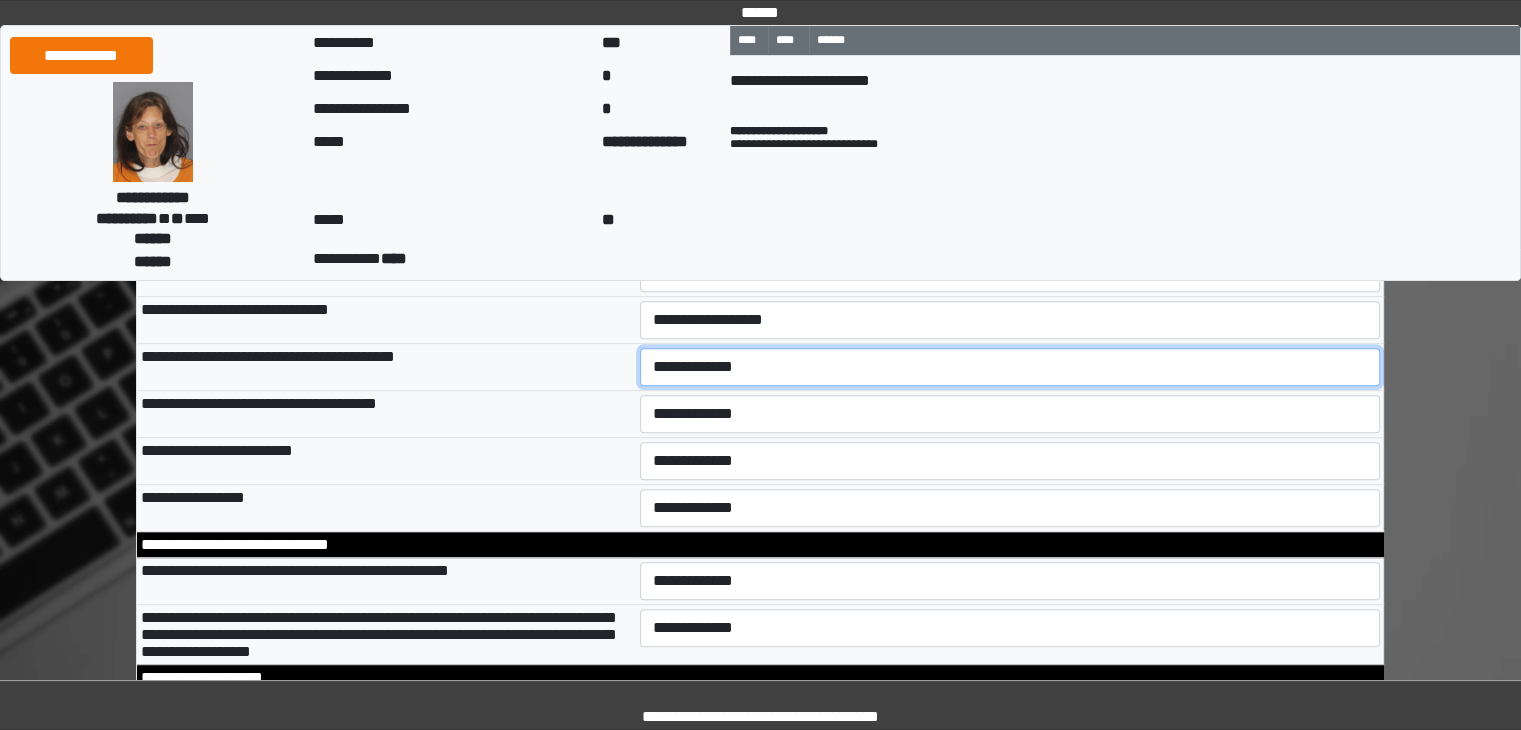 click on "[FIRST] [LAST] [LAST] [LAST] [LAST]" at bounding box center [1010, 367] 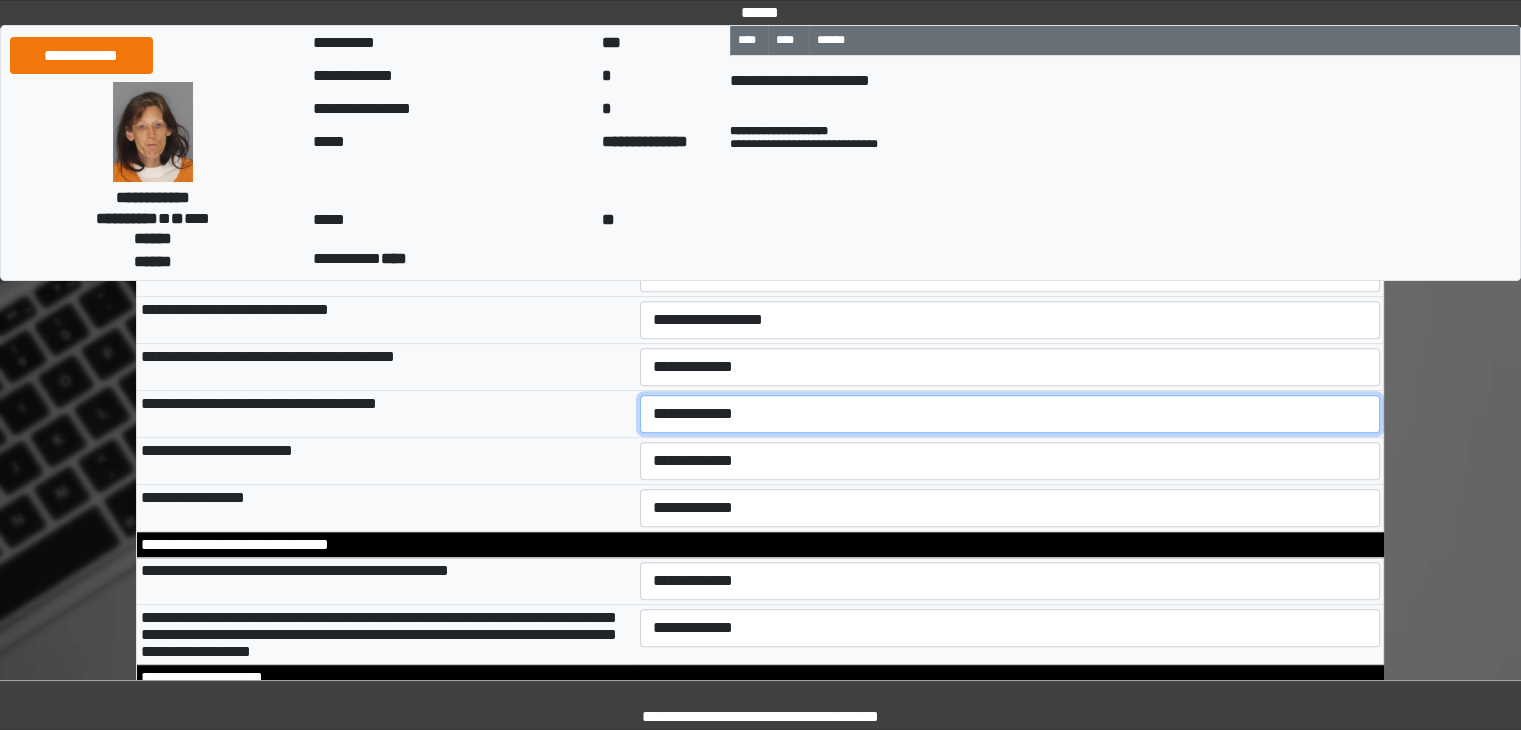 click on "[FIRST] [LAST] [LAST] [LAST] [LAST]" at bounding box center (1010, 414) 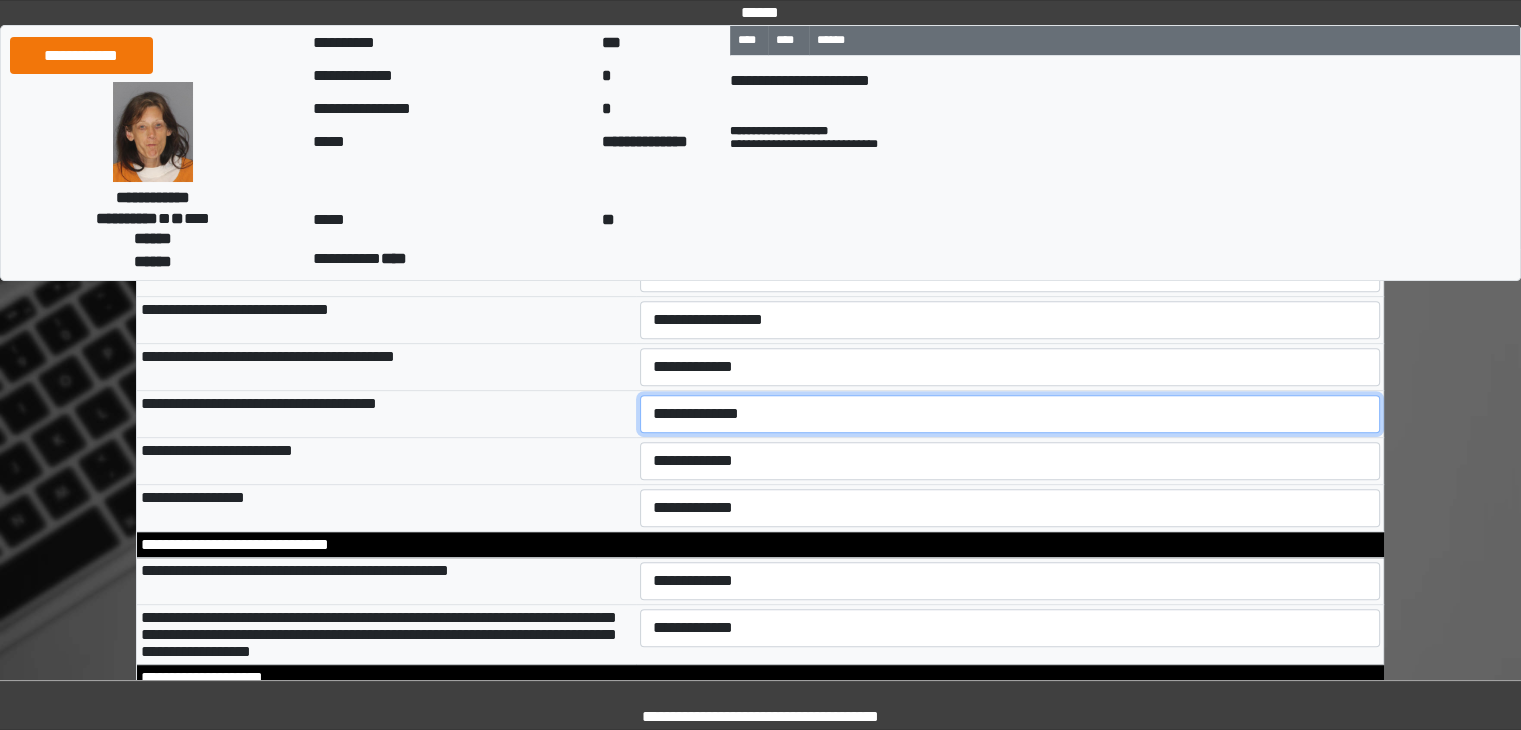 click on "[FIRST] [LAST] [LAST] [LAST] [LAST]" at bounding box center (1010, 414) 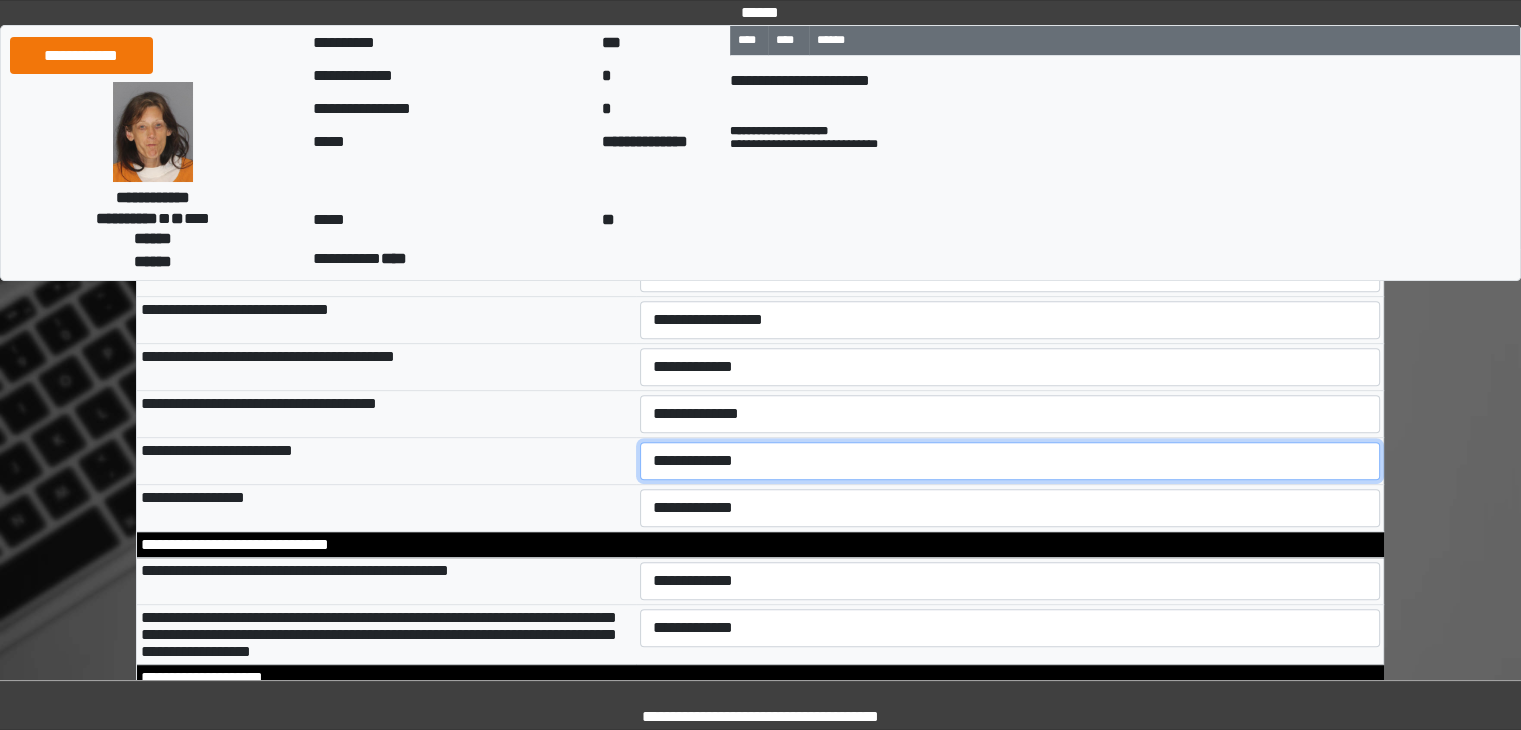 click on "[FIRST] [LAST] [LAST] [LAST] [LAST]" at bounding box center [1010, 461] 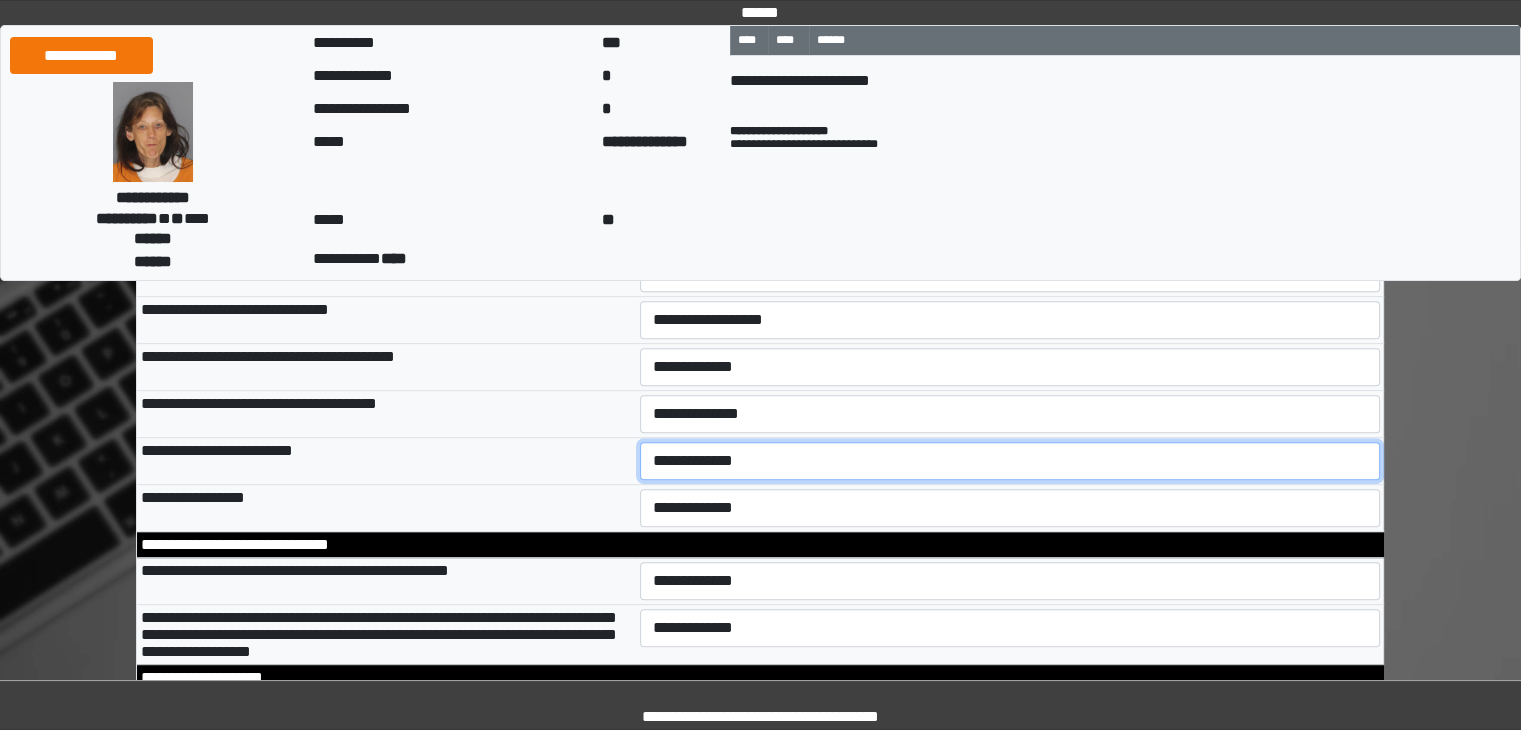 select on "***" 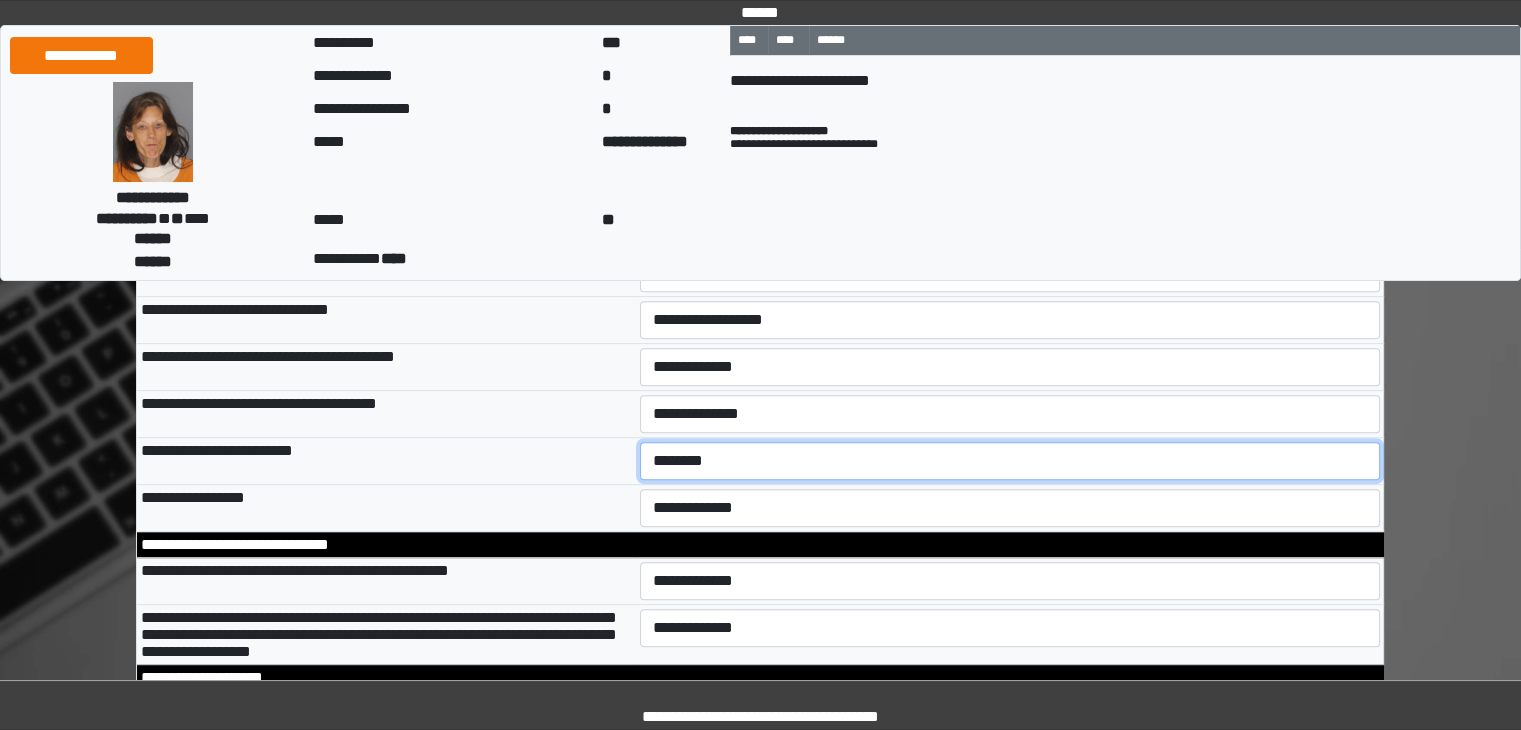 click on "[FIRST] [LAST] [LAST] [LAST] [LAST]" at bounding box center (1010, 461) 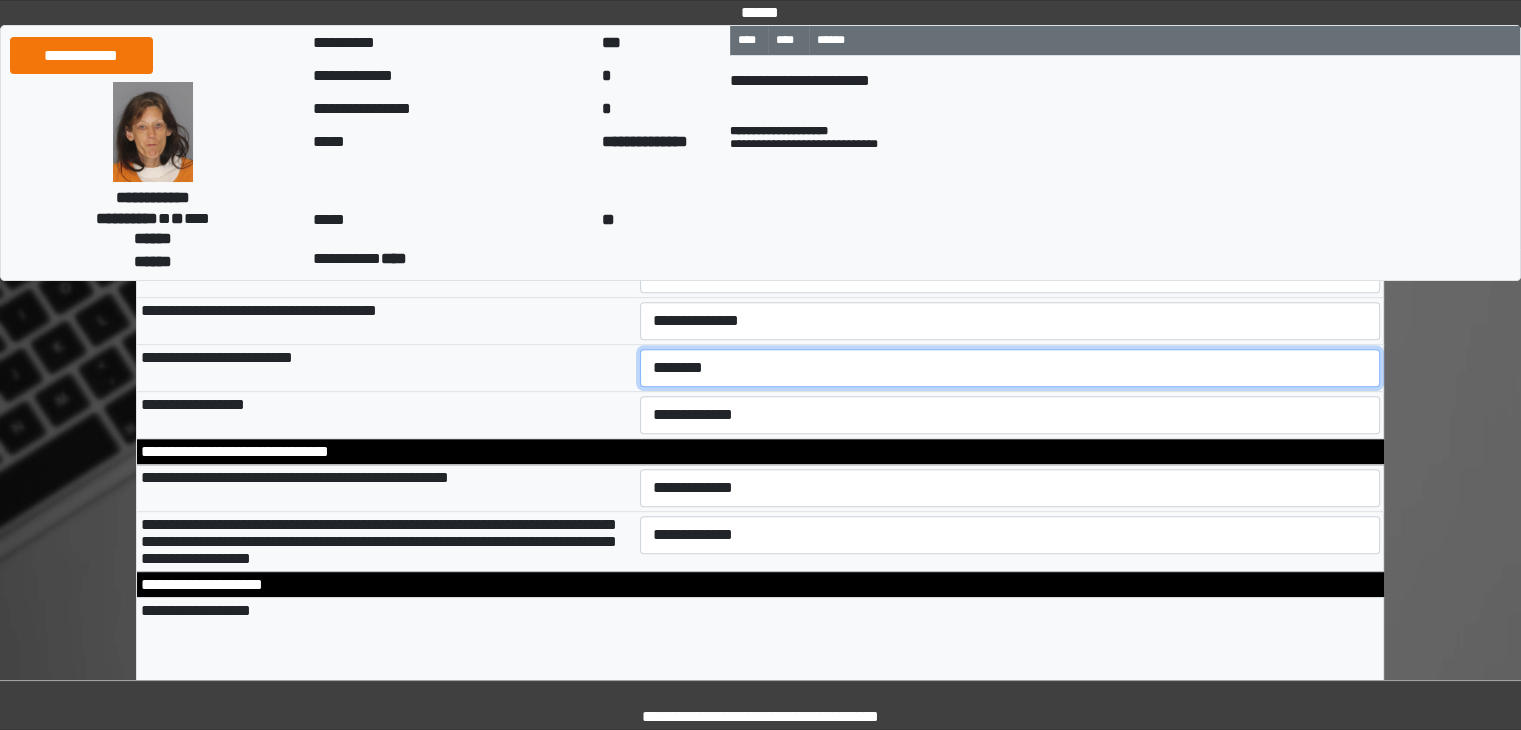 scroll, scrollTop: 900, scrollLeft: 0, axis: vertical 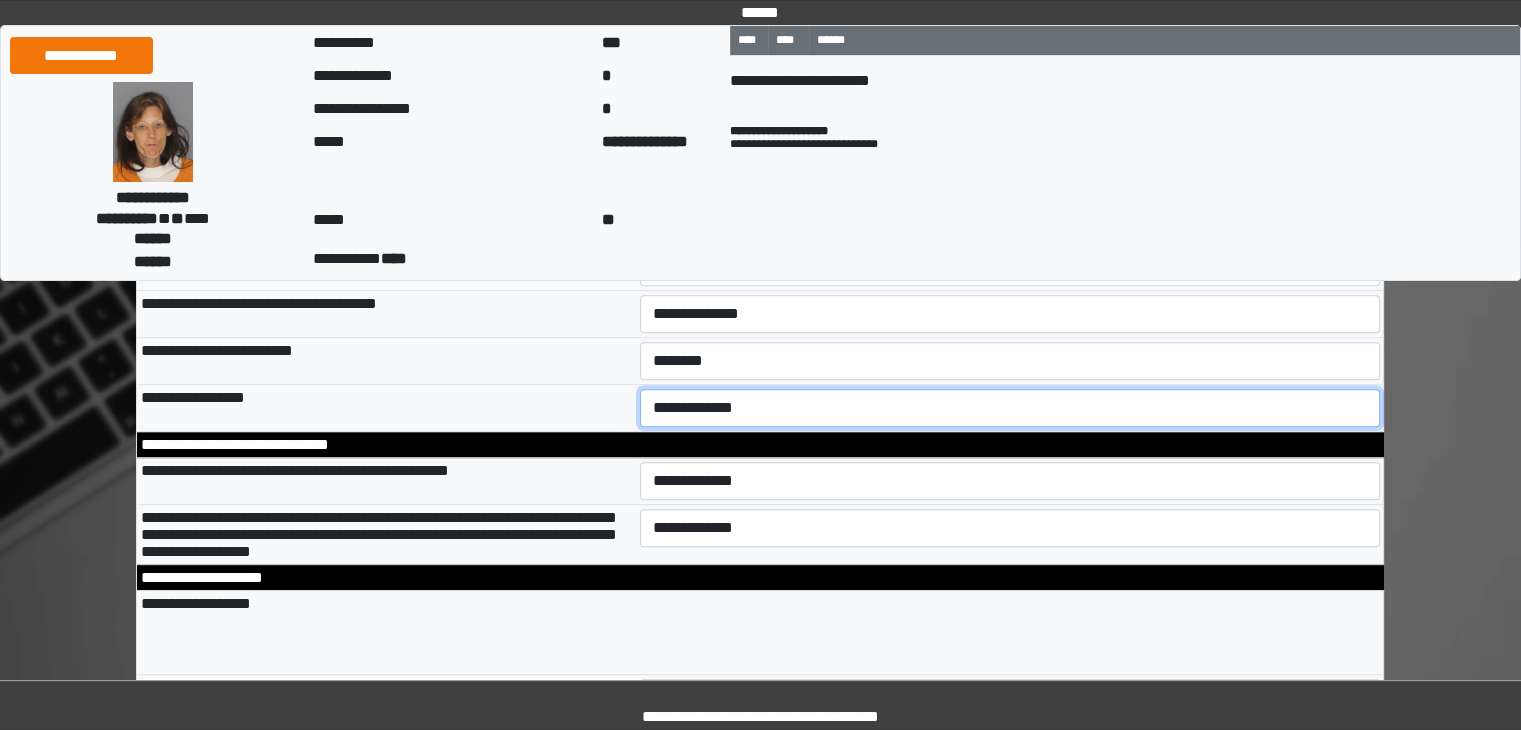 click on "[FIRST] [LAST] [LAST] [LAST]" at bounding box center (1010, 408) 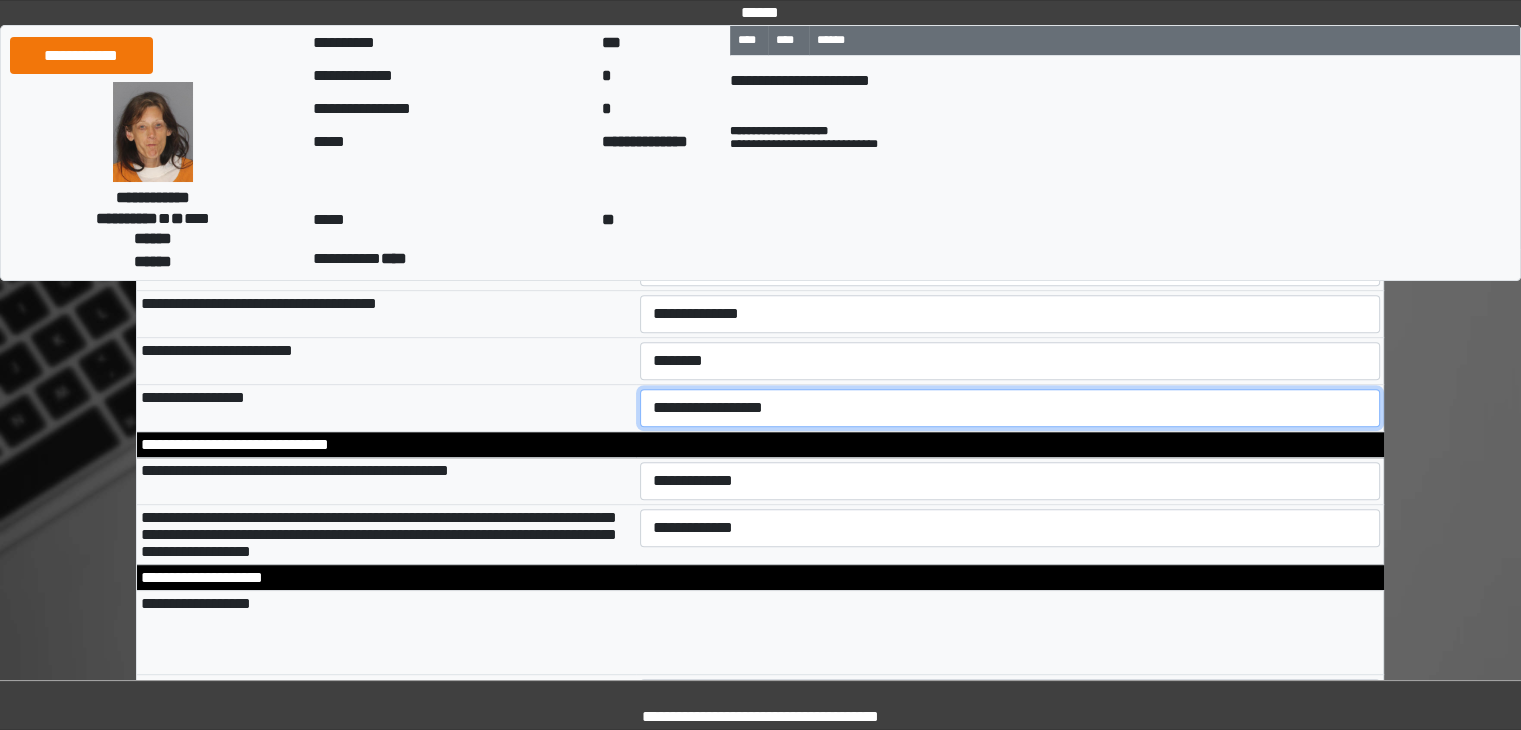 click on "[FIRST] [LAST] [LAST] [LAST]" at bounding box center (1010, 408) 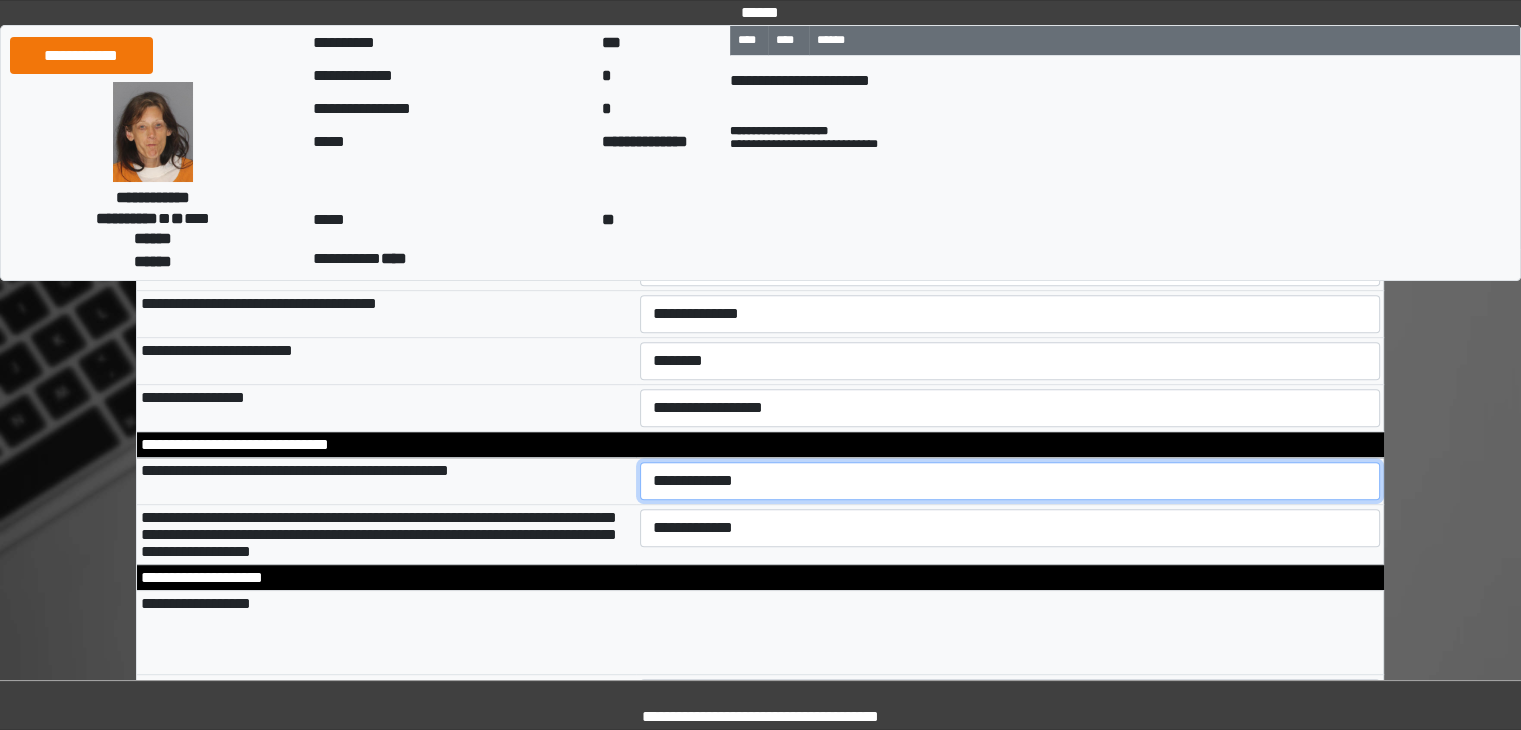 click on "**********" at bounding box center (1010, 481) 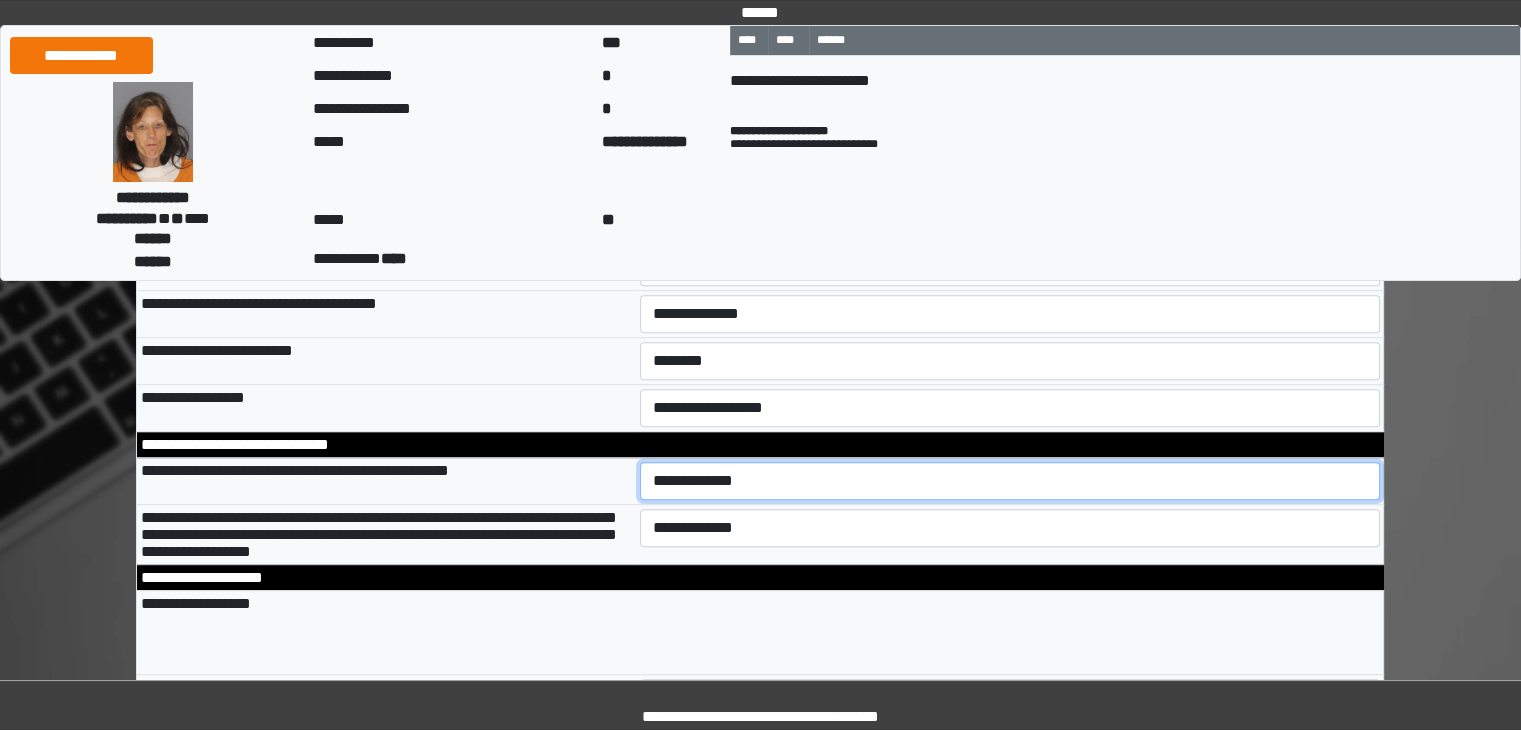 select on "*" 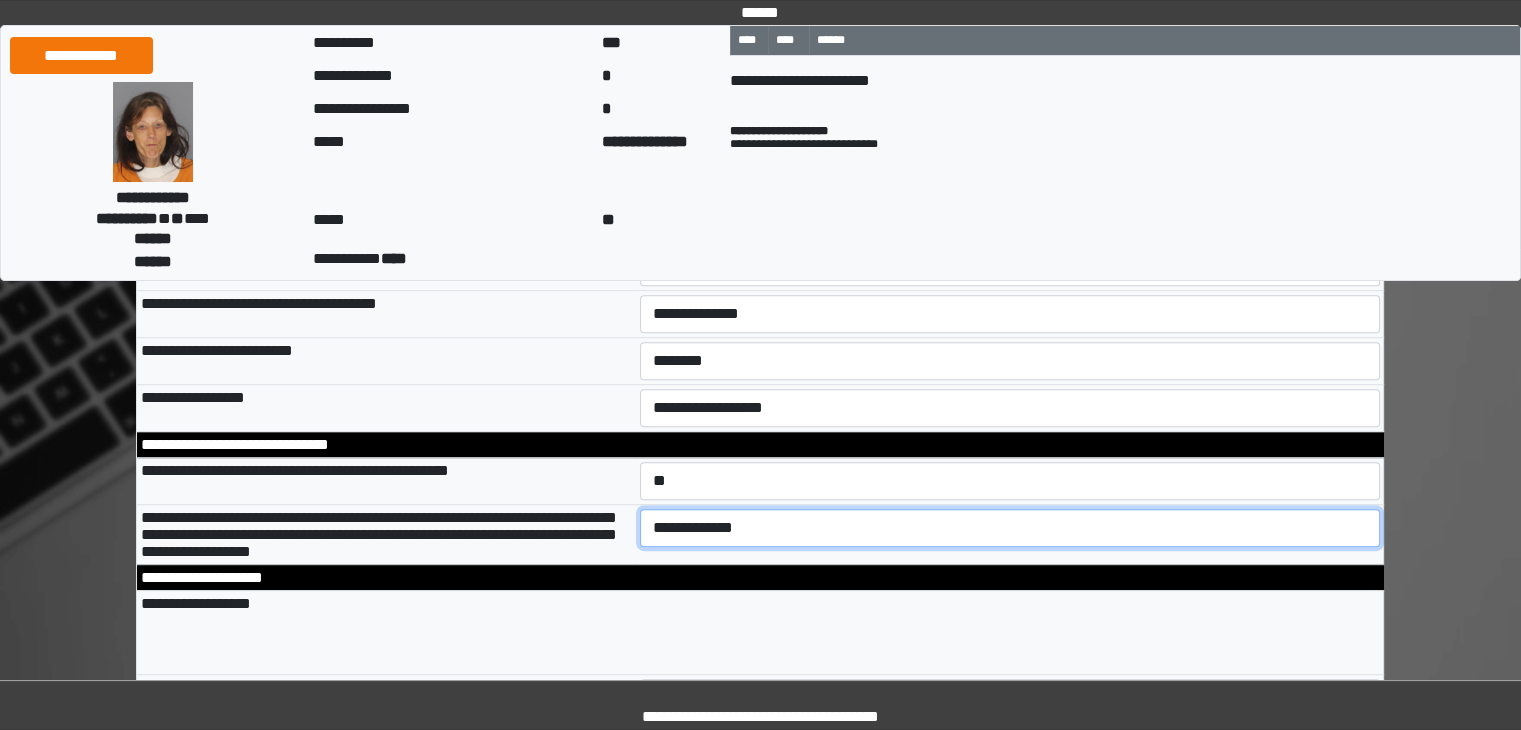 drag, startPoint x: 691, startPoint y: 563, endPoint x: 693, endPoint y: 573, distance: 10.198039 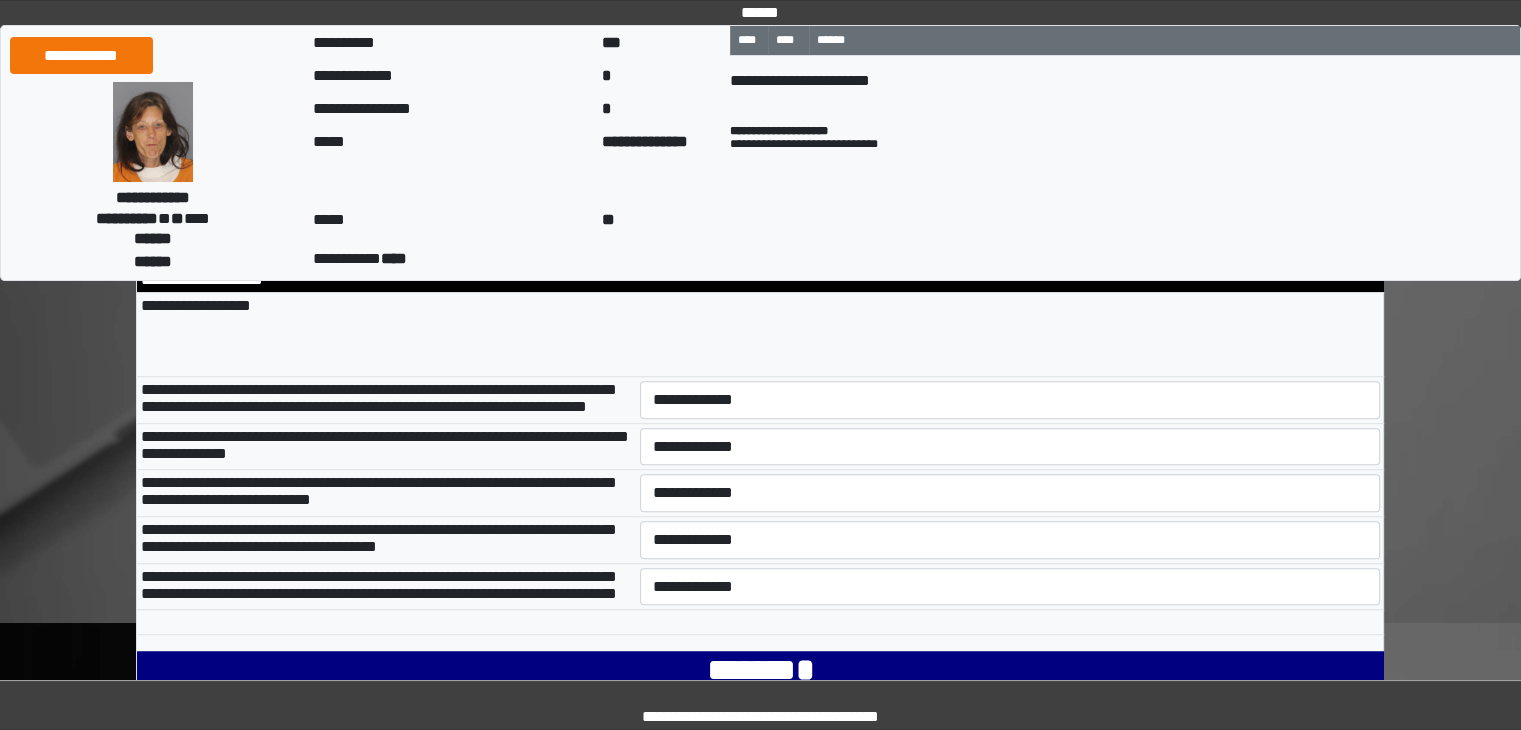scroll, scrollTop: 1200, scrollLeft: 0, axis: vertical 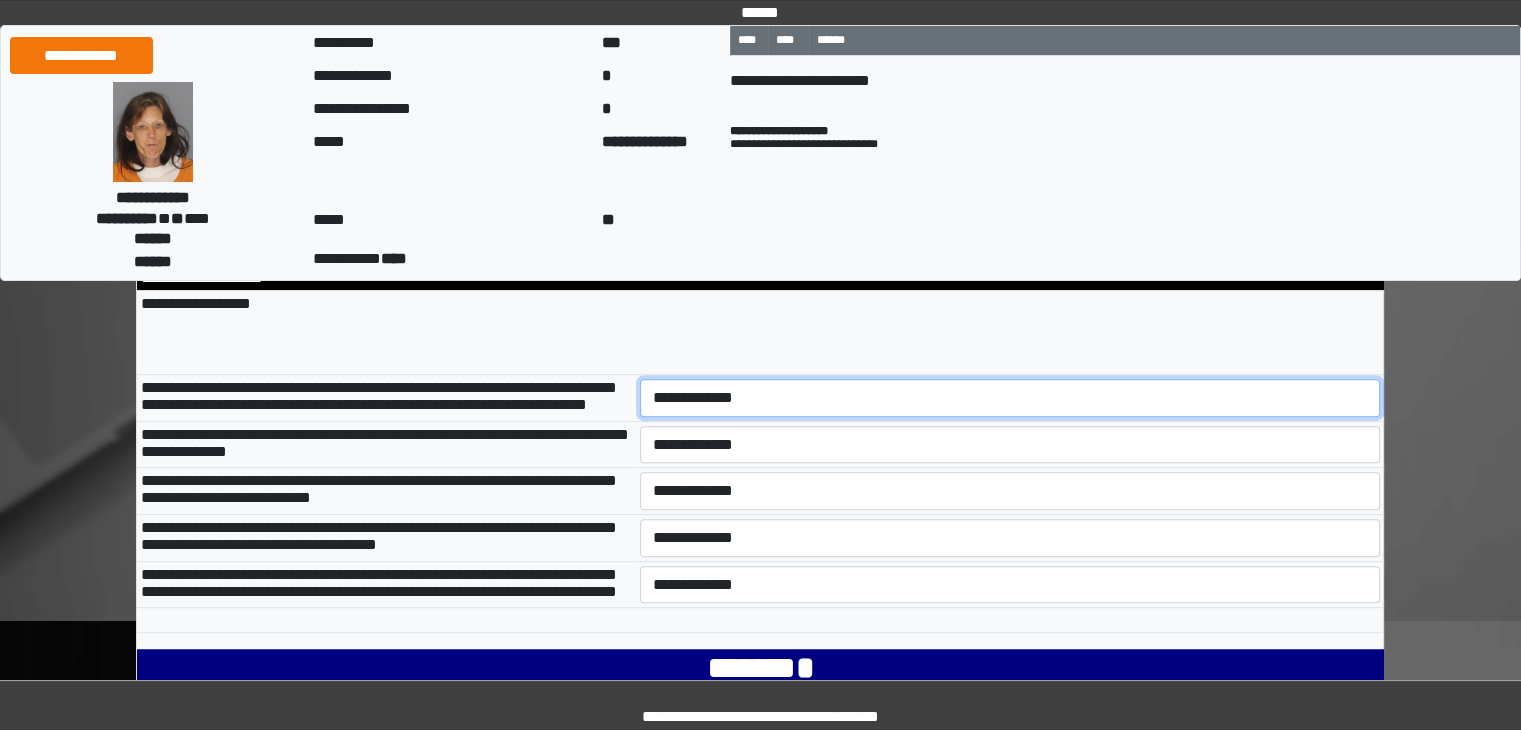 click on "**********" at bounding box center [1010, 398] 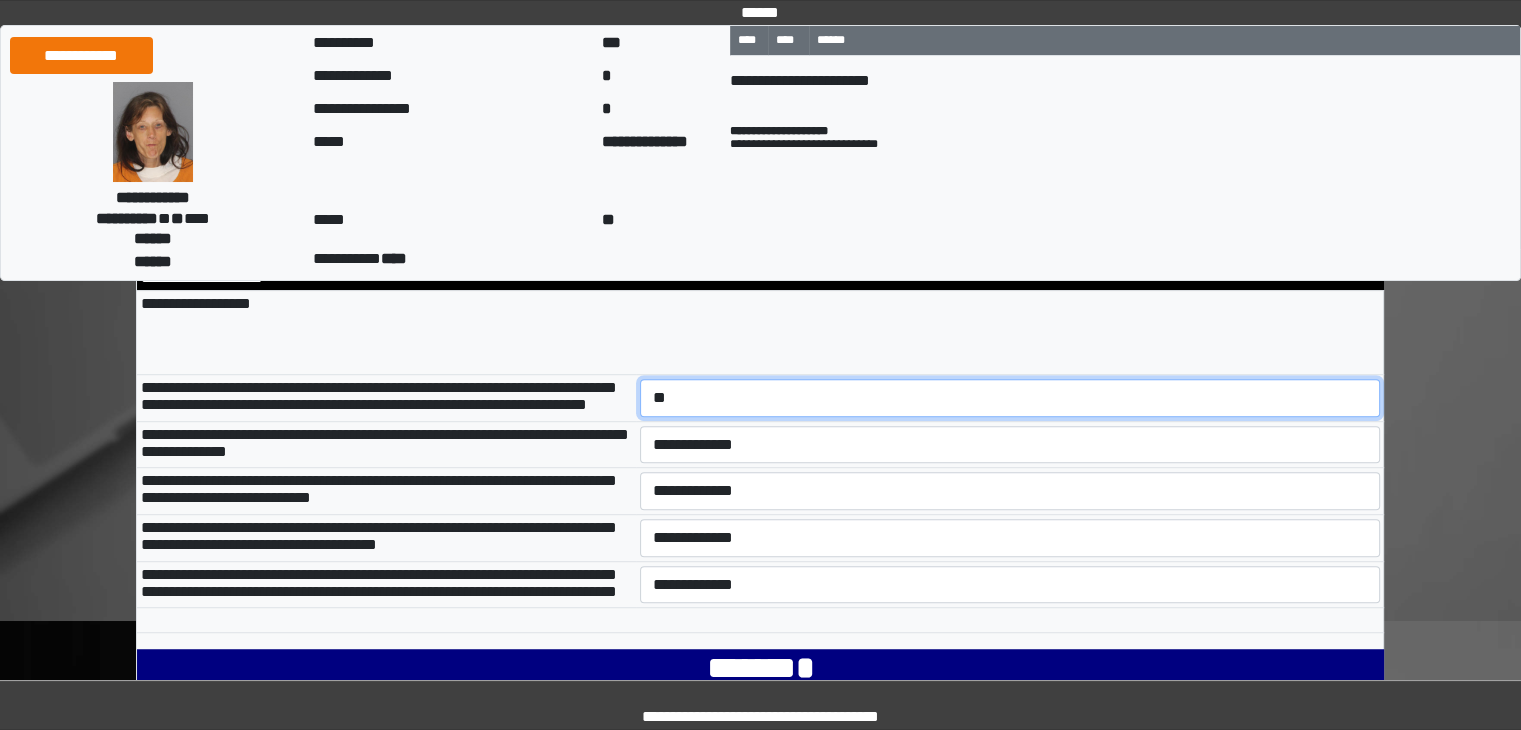 click on "**********" at bounding box center (1010, 398) 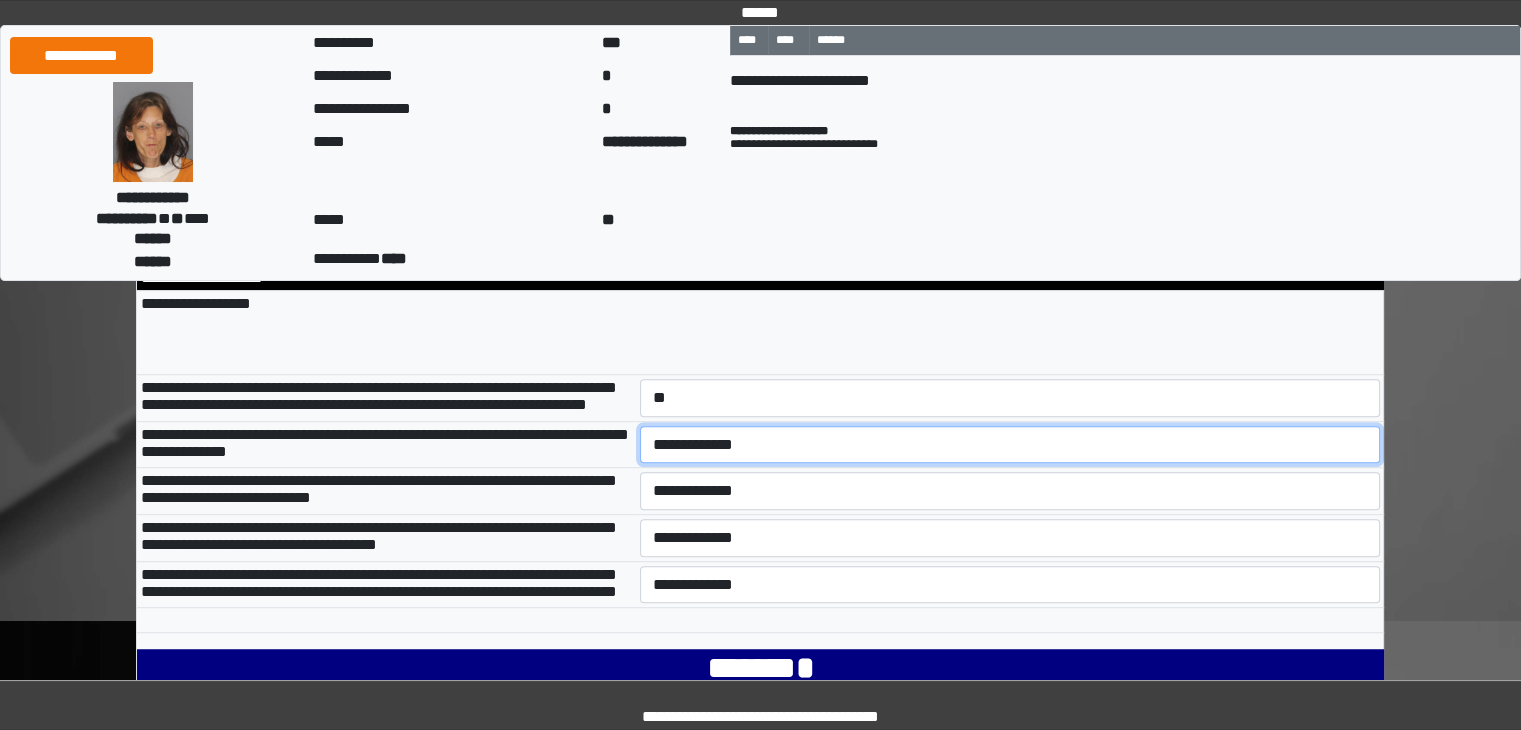 click on "**********" at bounding box center (1010, 445) 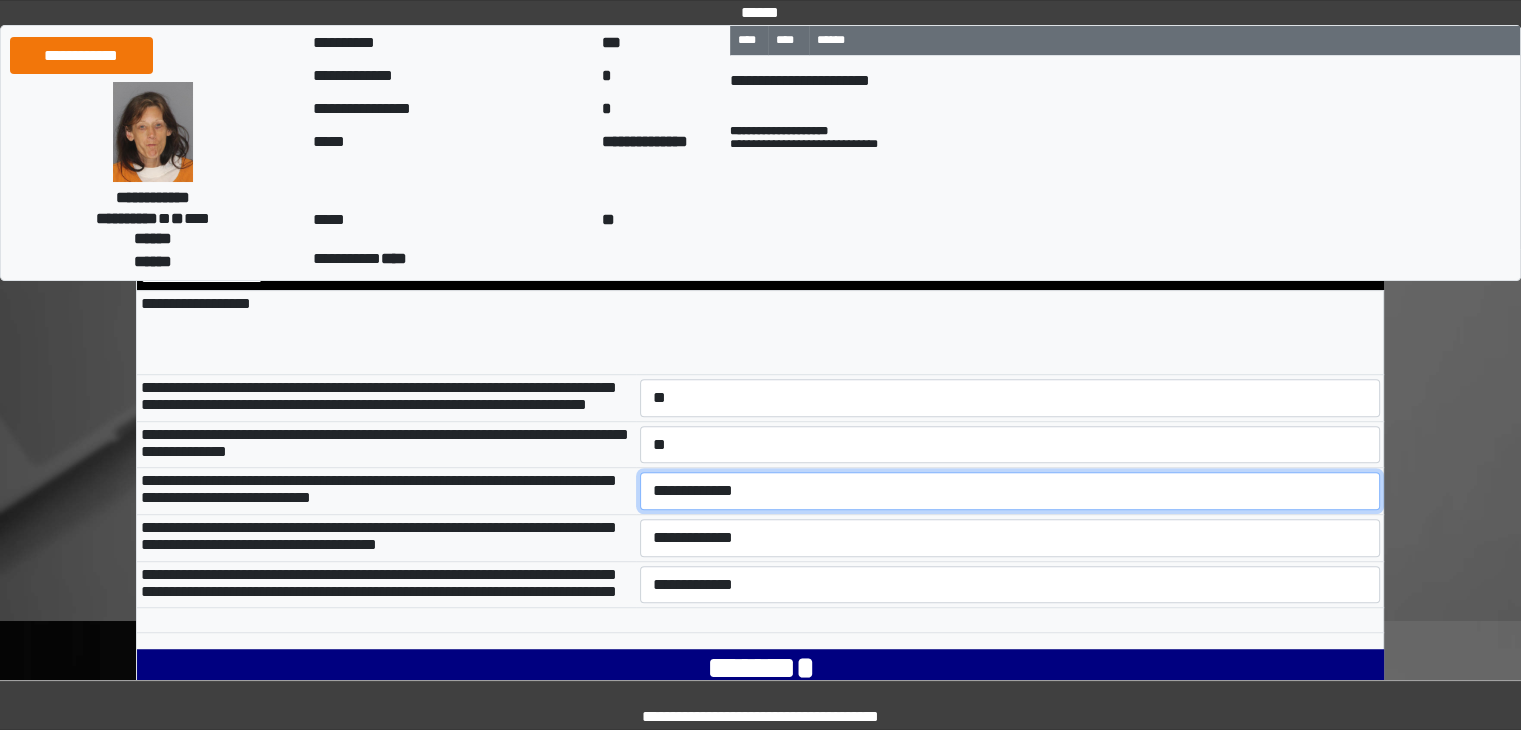 click on "**********" at bounding box center (1010, 491) 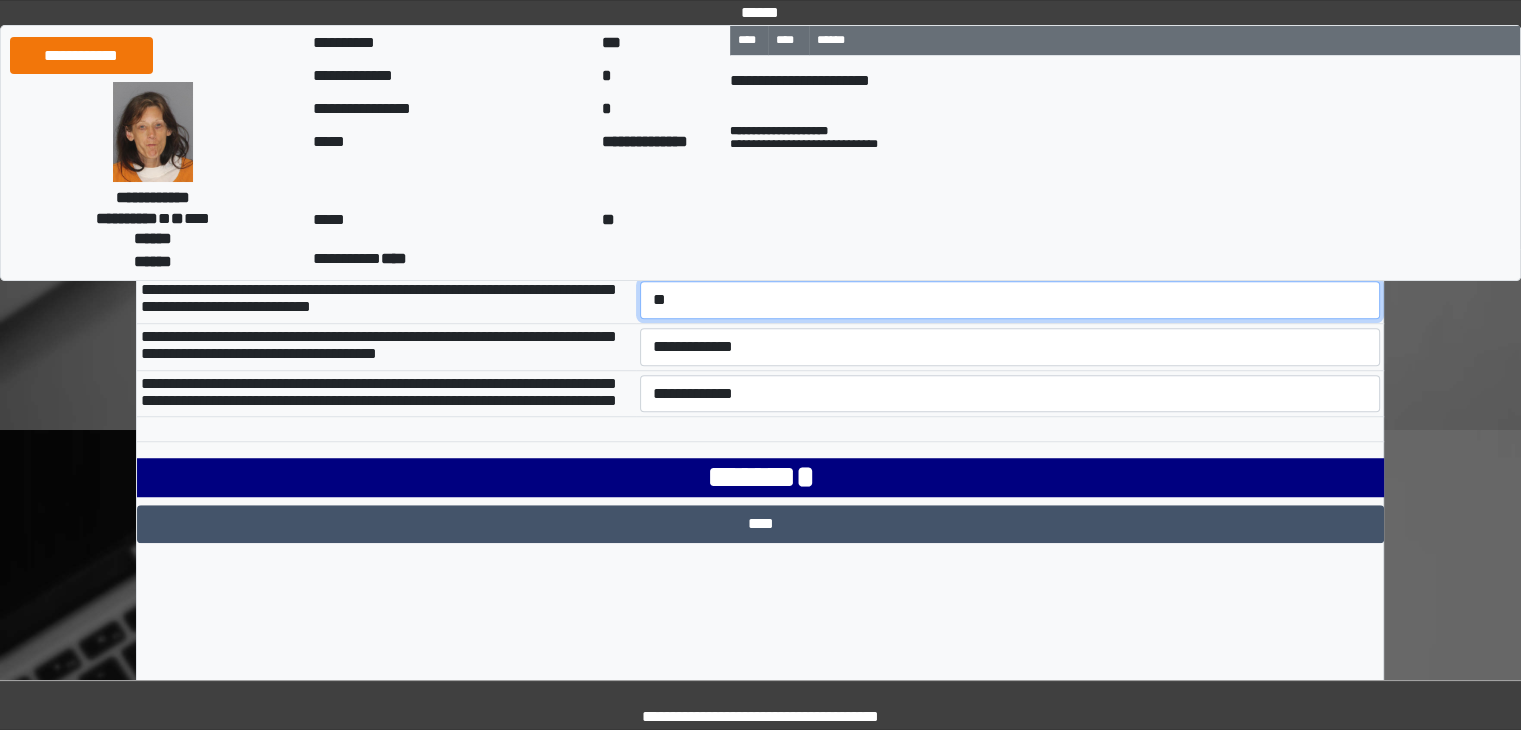 scroll, scrollTop: 1400, scrollLeft: 0, axis: vertical 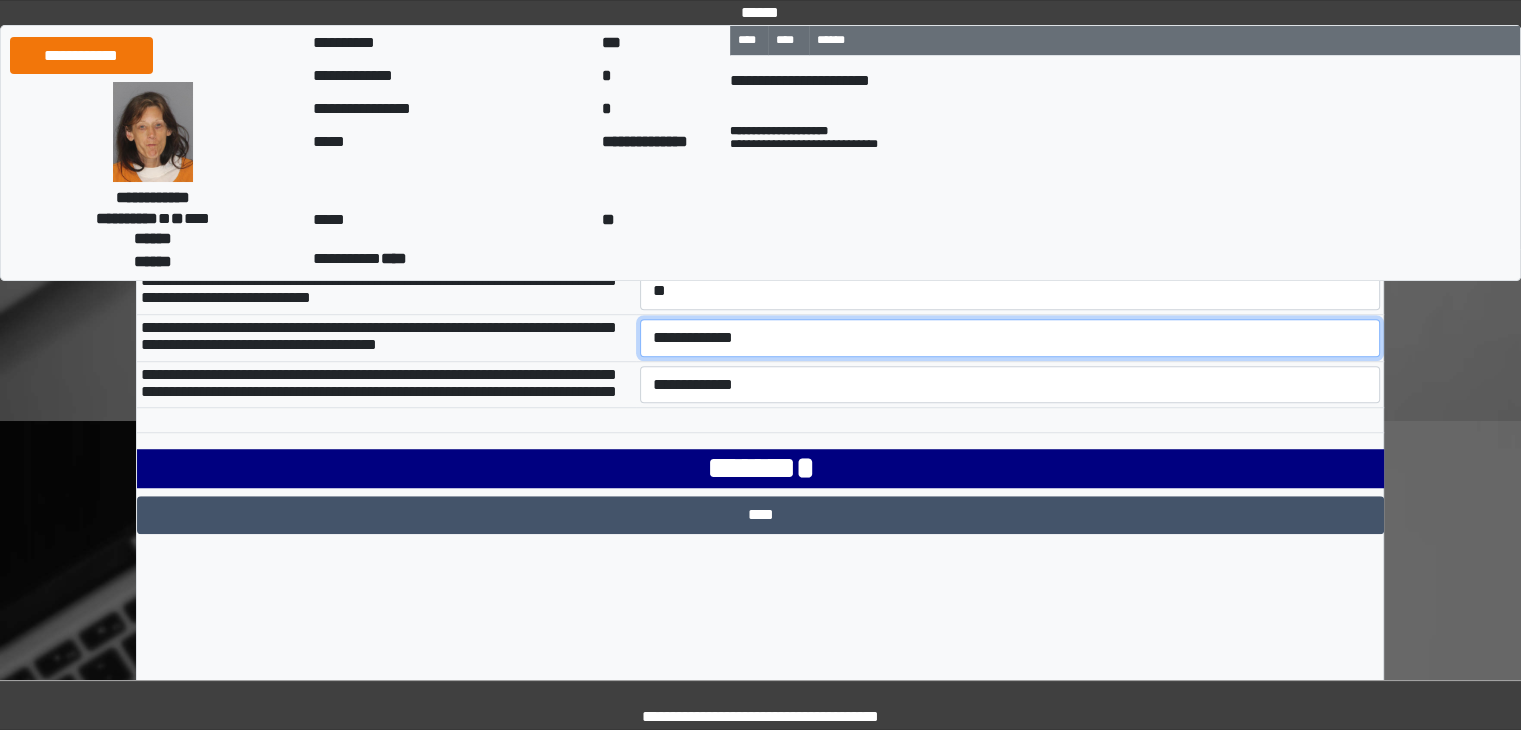 click on "**********" at bounding box center [1010, 338] 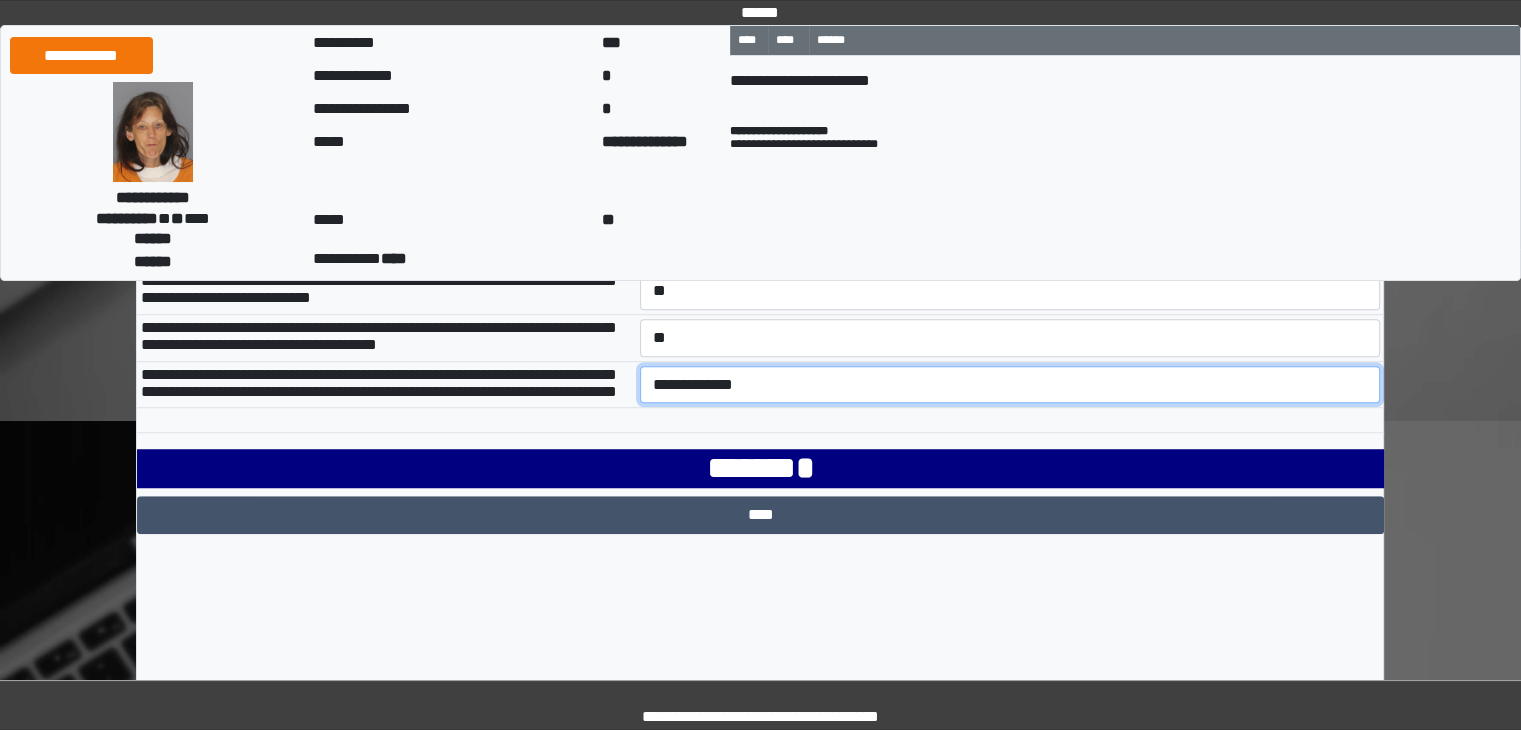 click on "**********" at bounding box center (1010, 385) 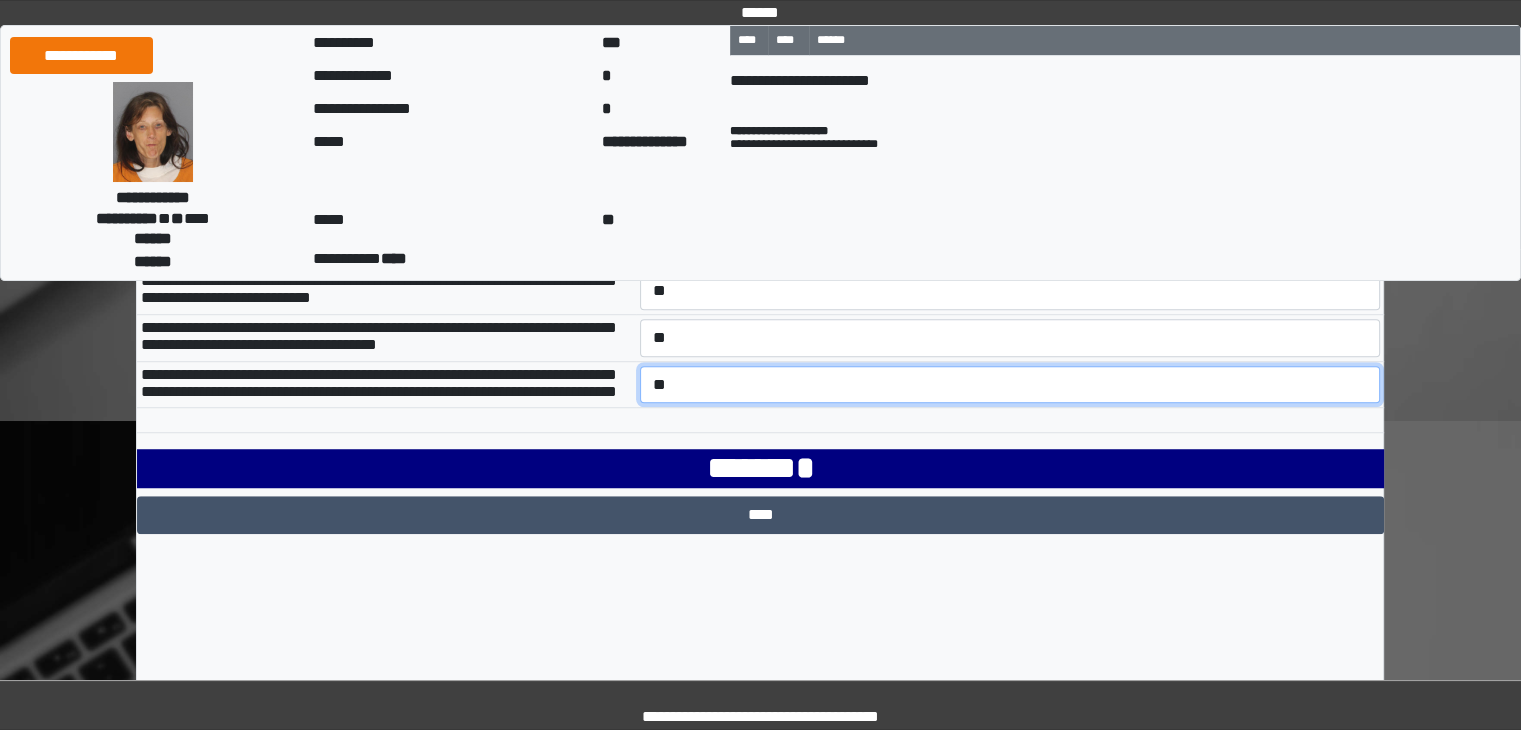 click on "**********" at bounding box center (1010, 385) 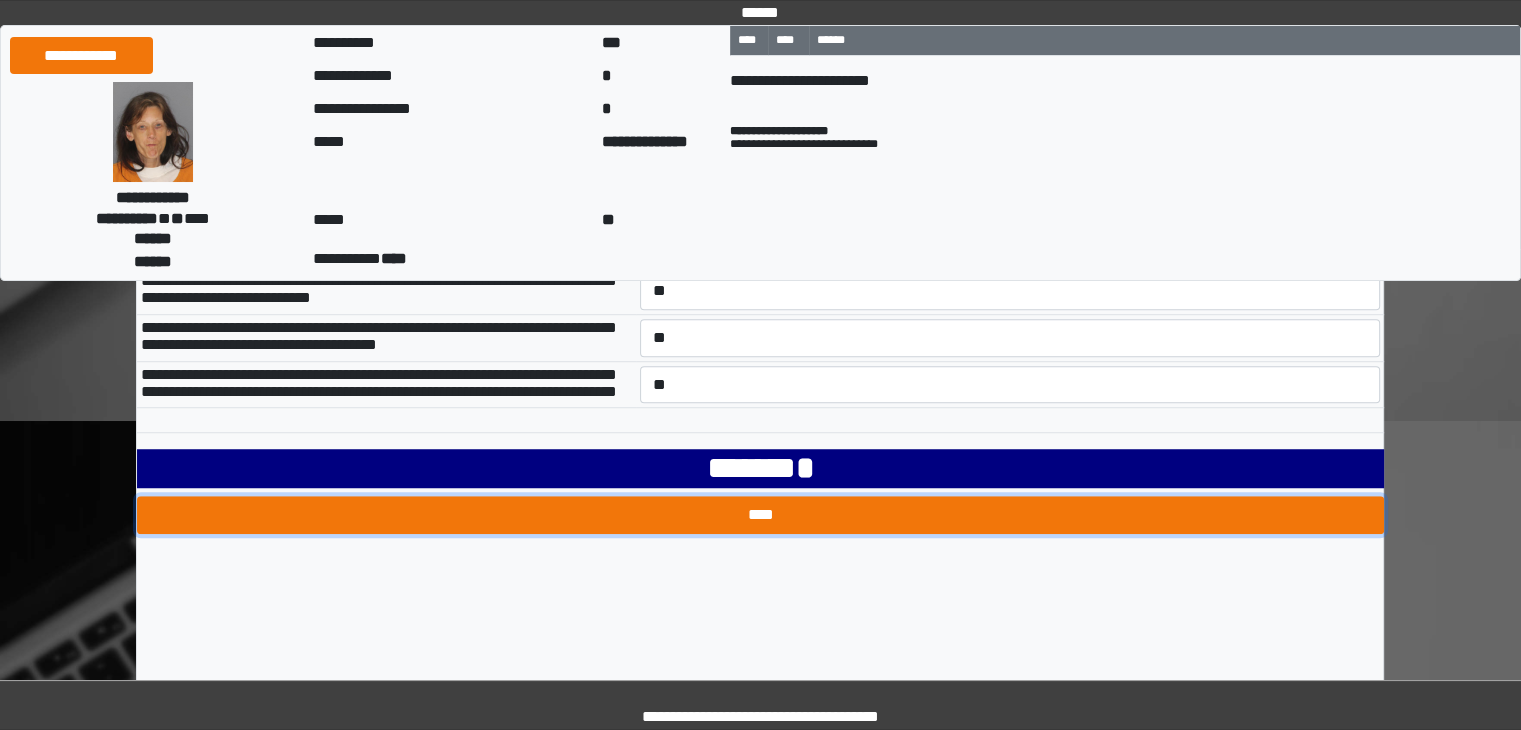 click on "****" at bounding box center (760, 515) 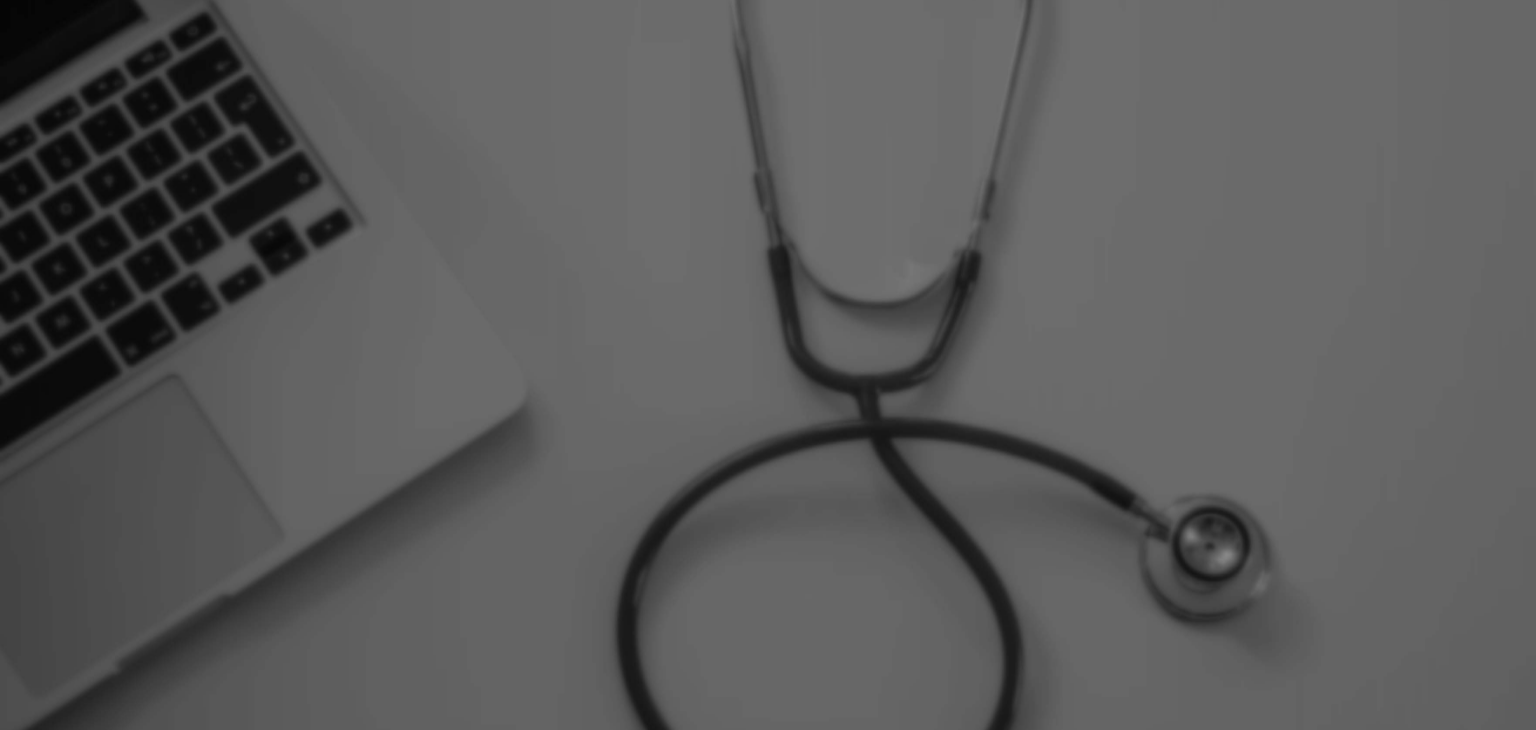 scroll, scrollTop: 0, scrollLeft: 0, axis: both 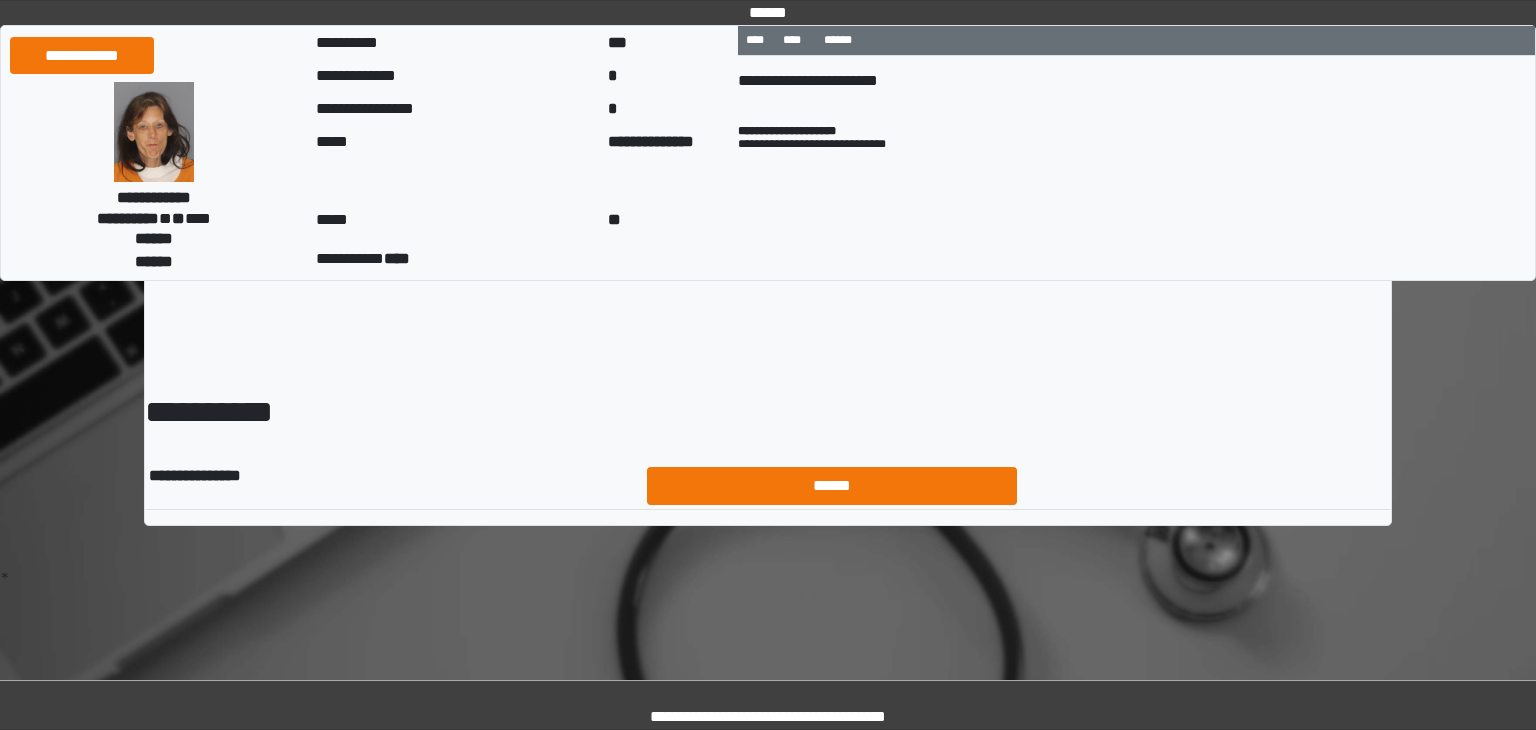 click on "******" at bounding box center (832, 486) 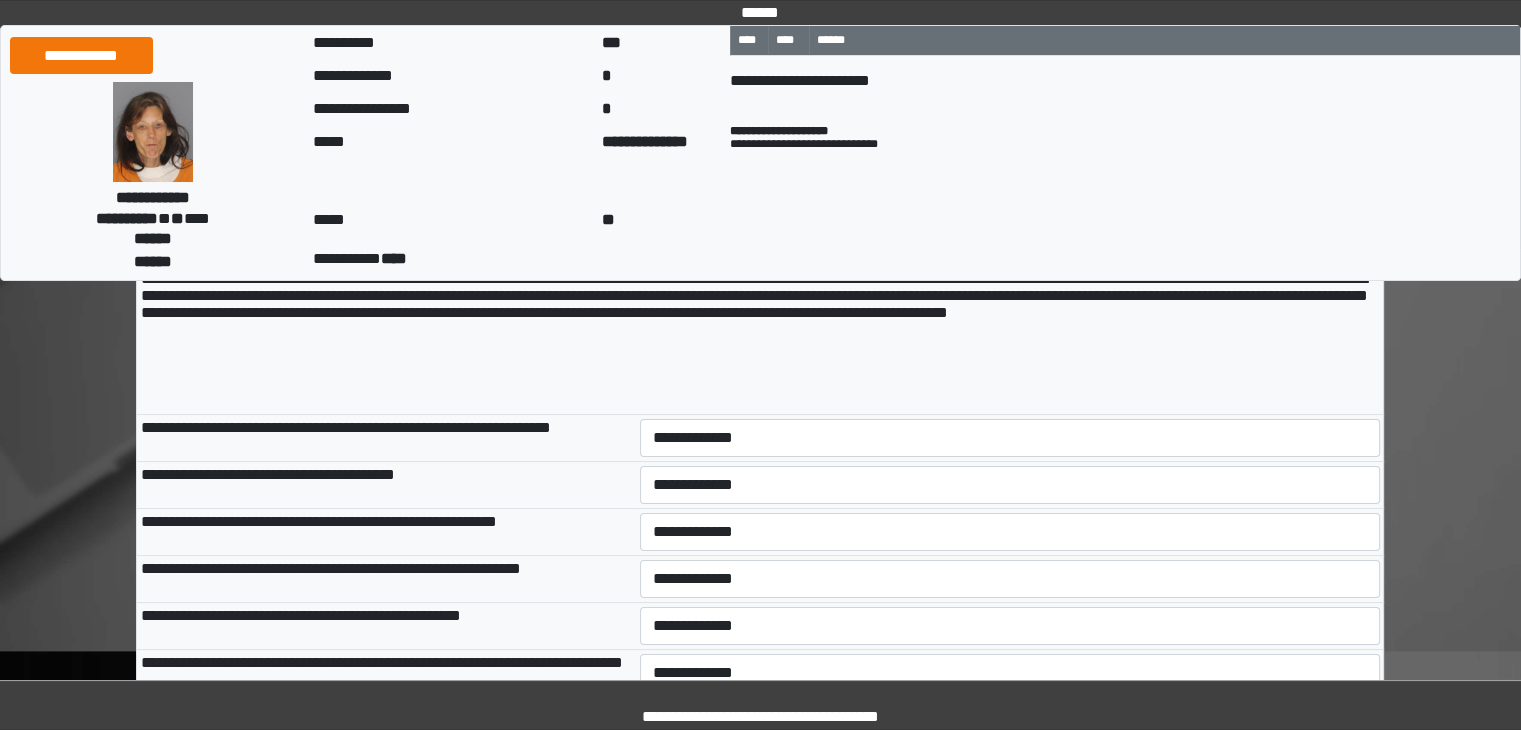 scroll, scrollTop: 200, scrollLeft: 0, axis: vertical 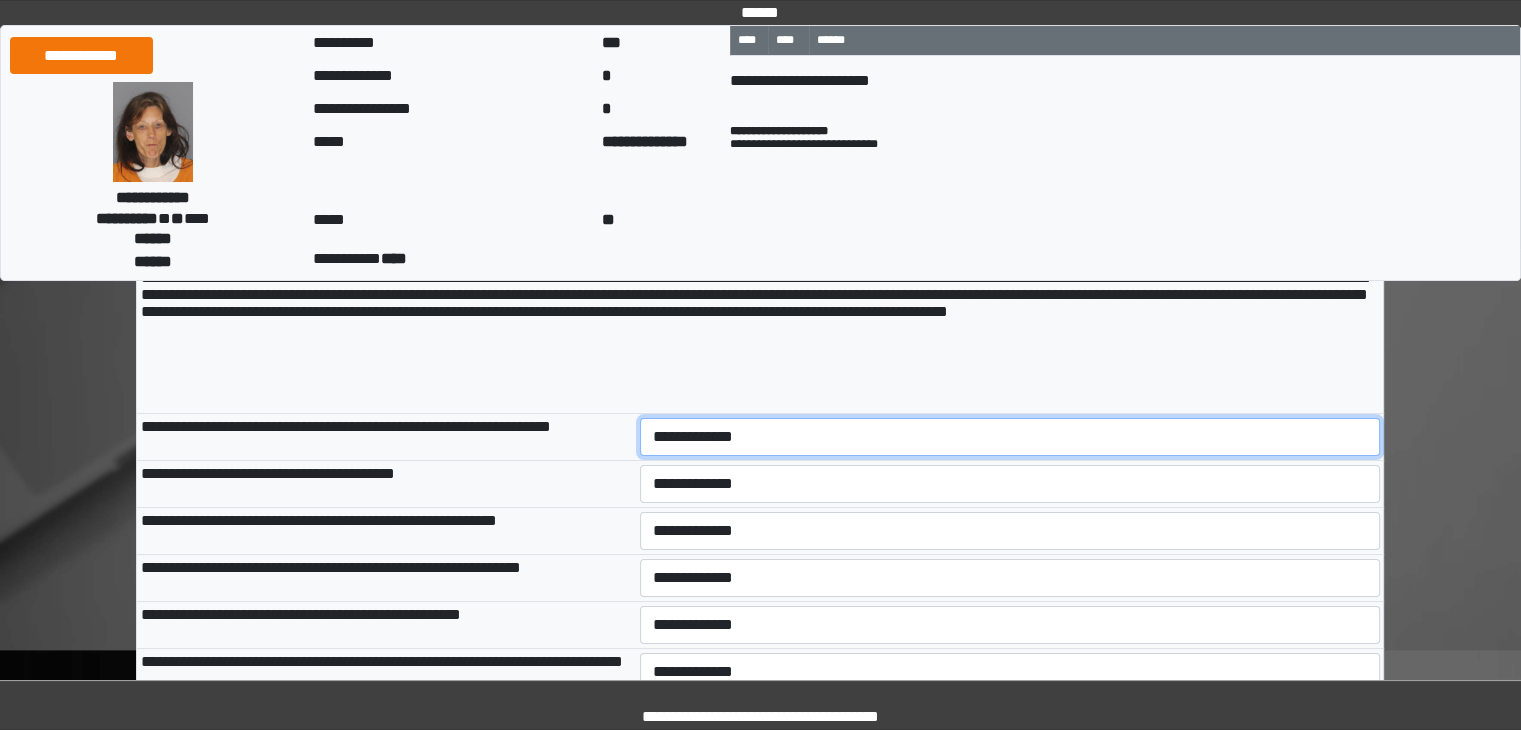 click on "**********" at bounding box center [1010, 437] 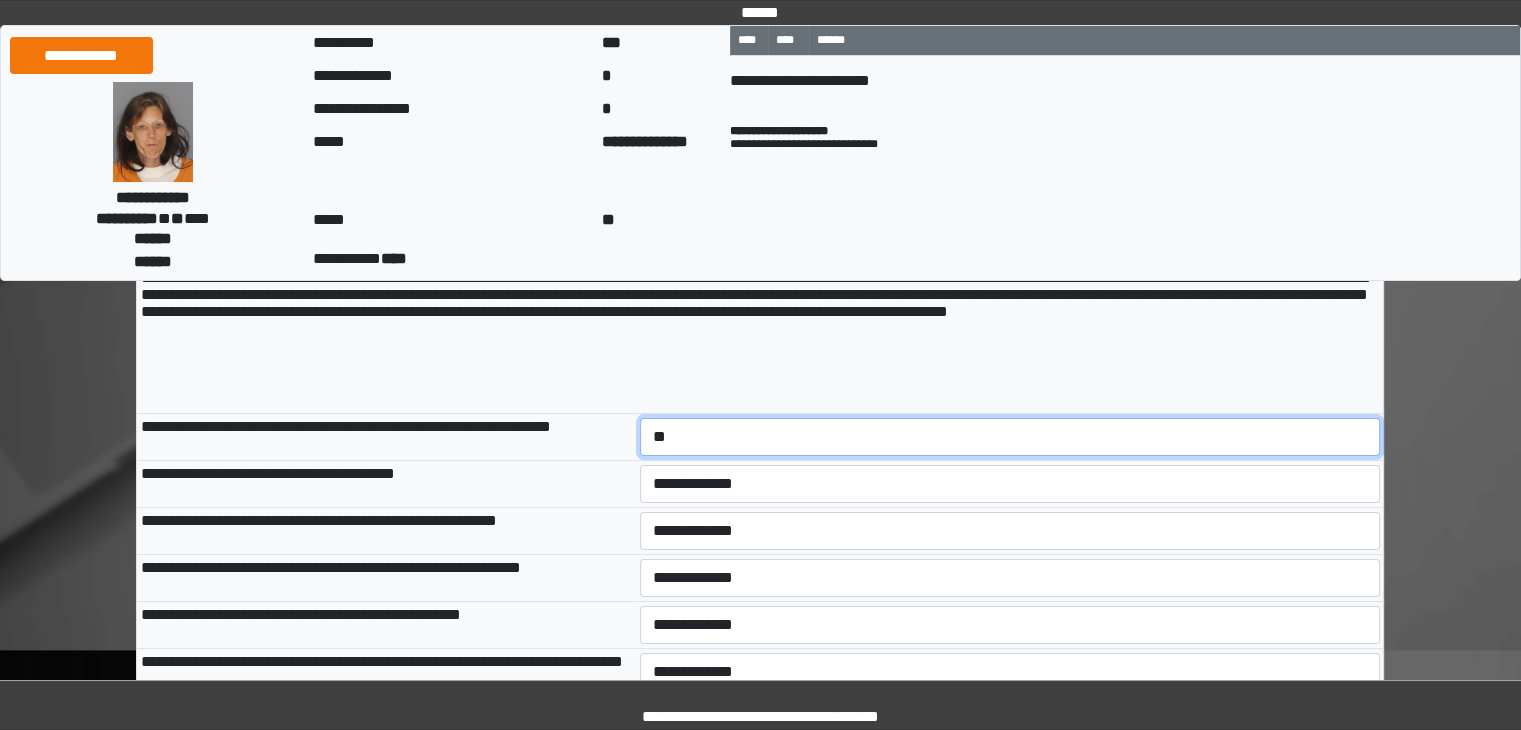 click on "**********" at bounding box center (1010, 437) 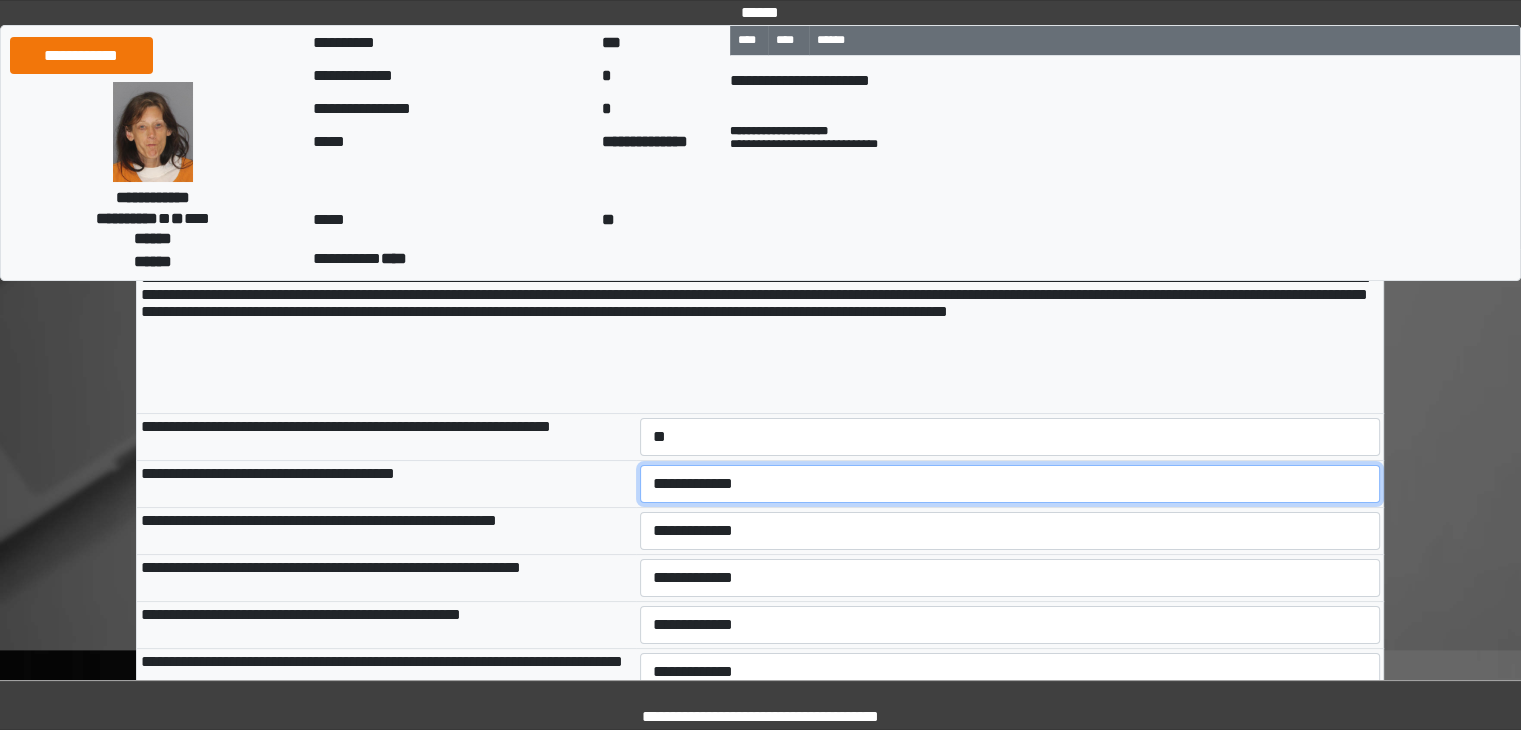 click on "**********" at bounding box center [1010, 484] 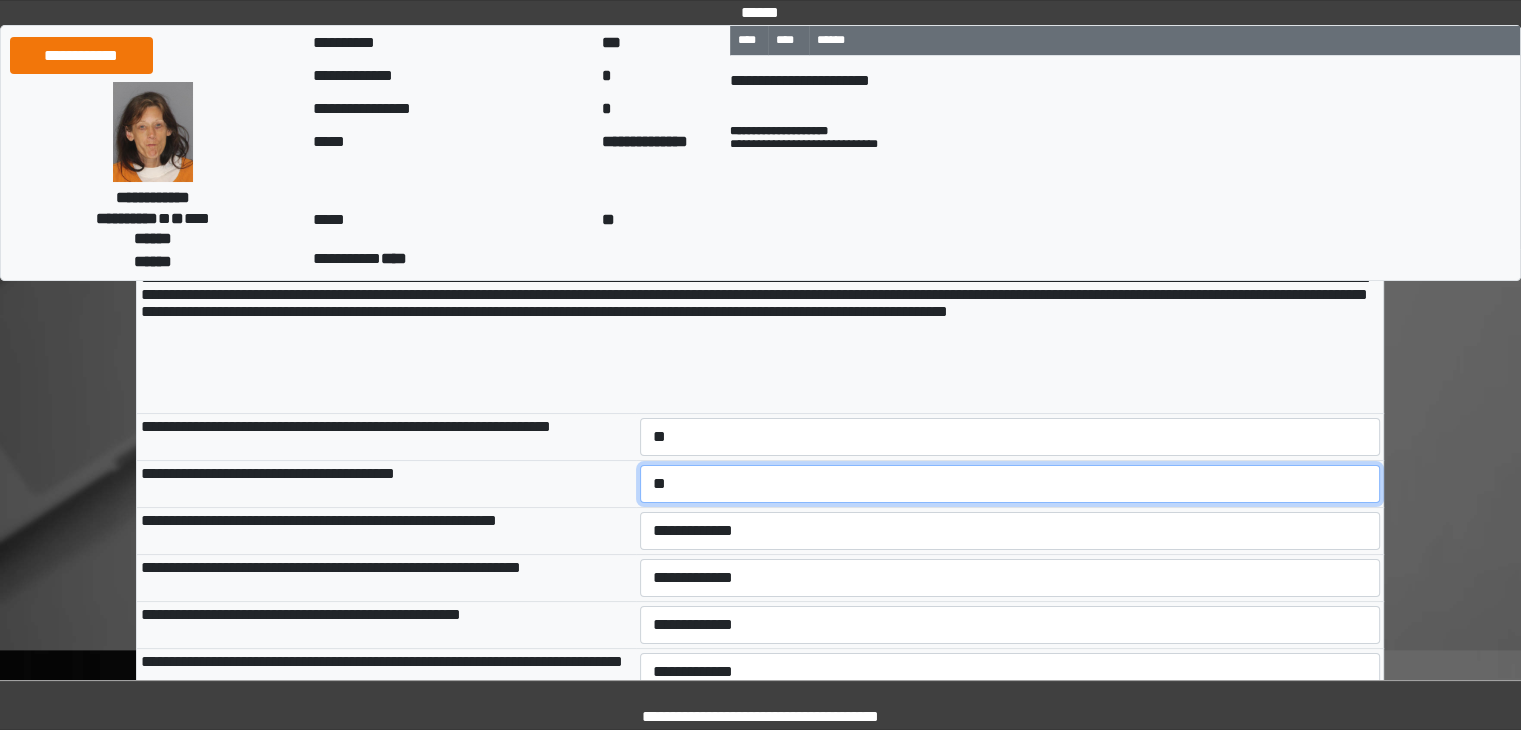 click on "**********" at bounding box center (1010, 484) 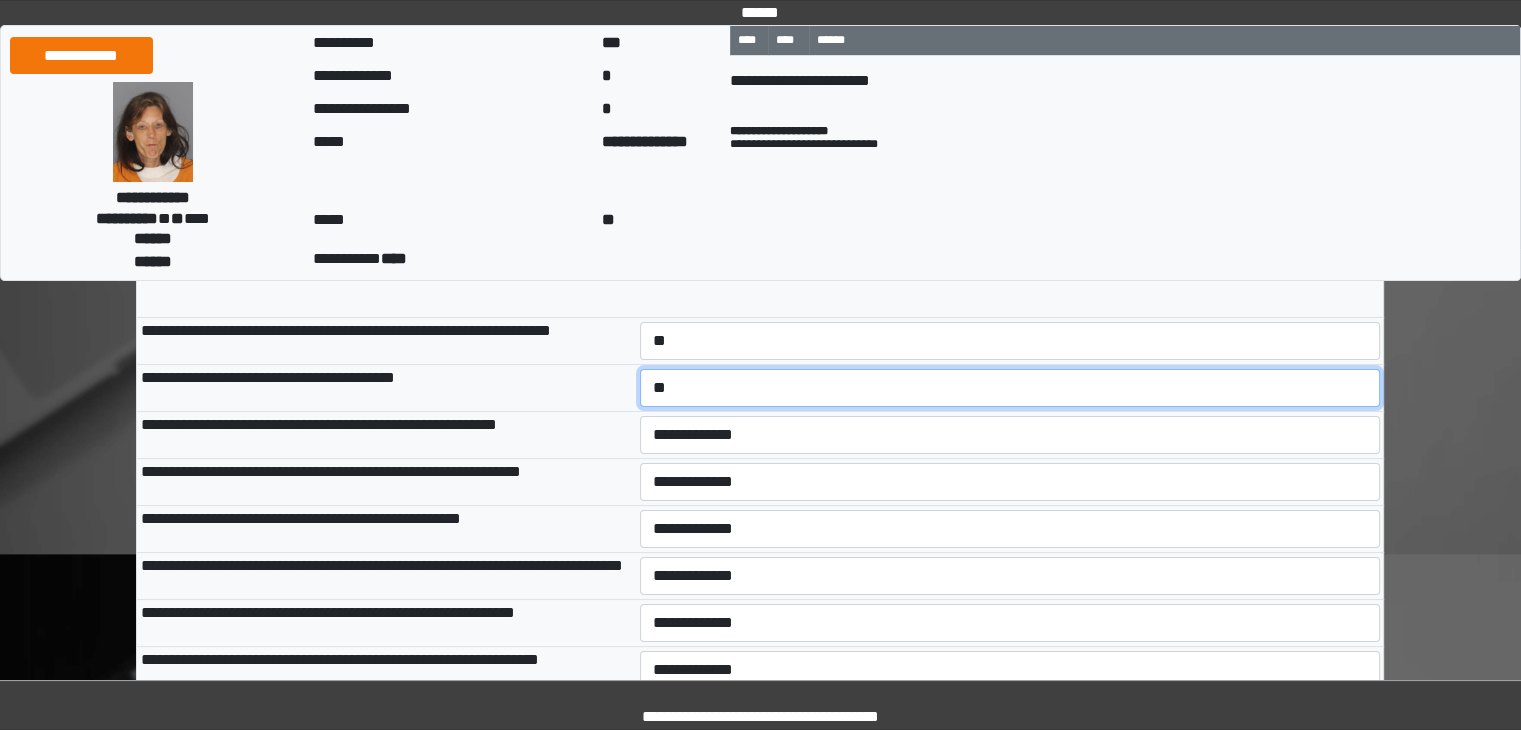 scroll, scrollTop: 300, scrollLeft: 0, axis: vertical 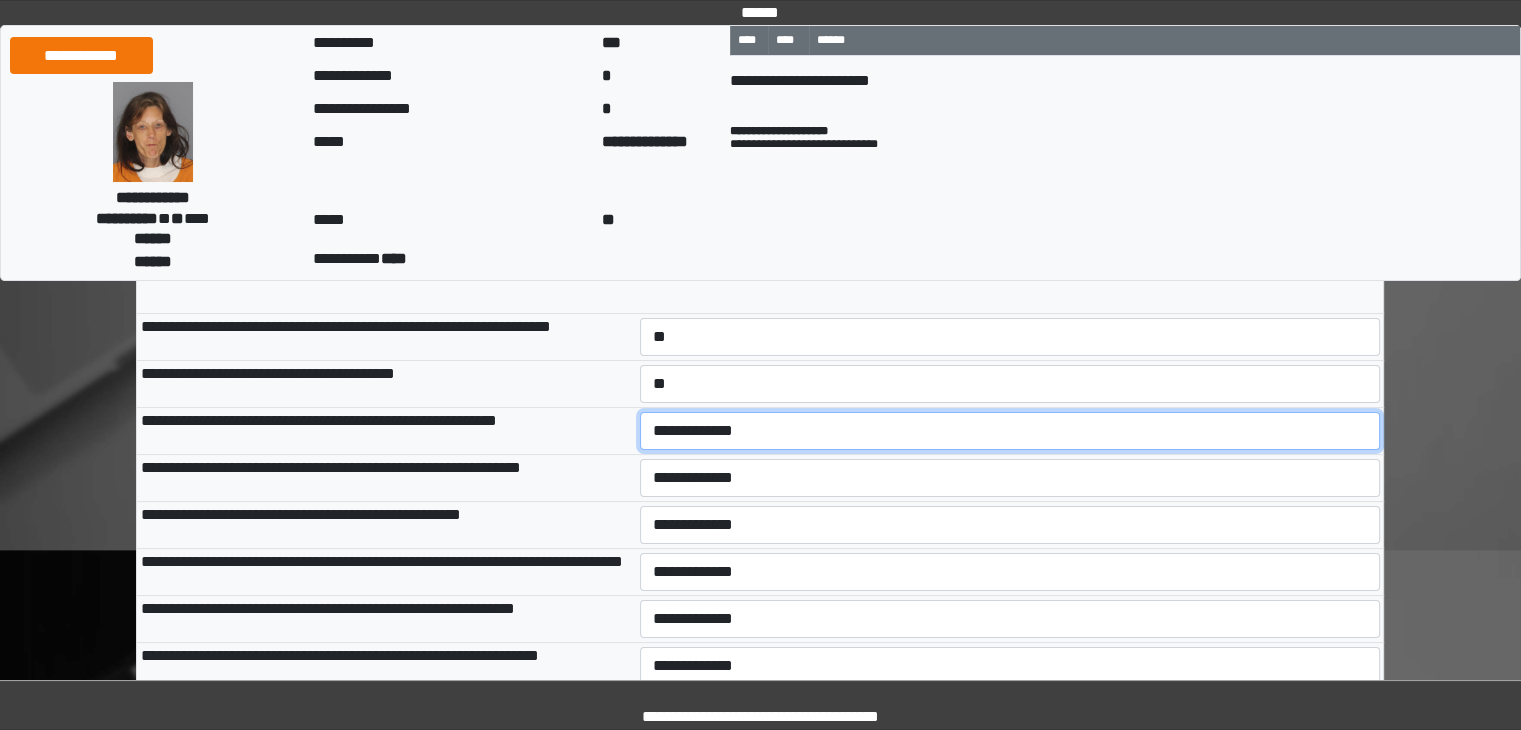 click on "**********" at bounding box center [1010, 431] 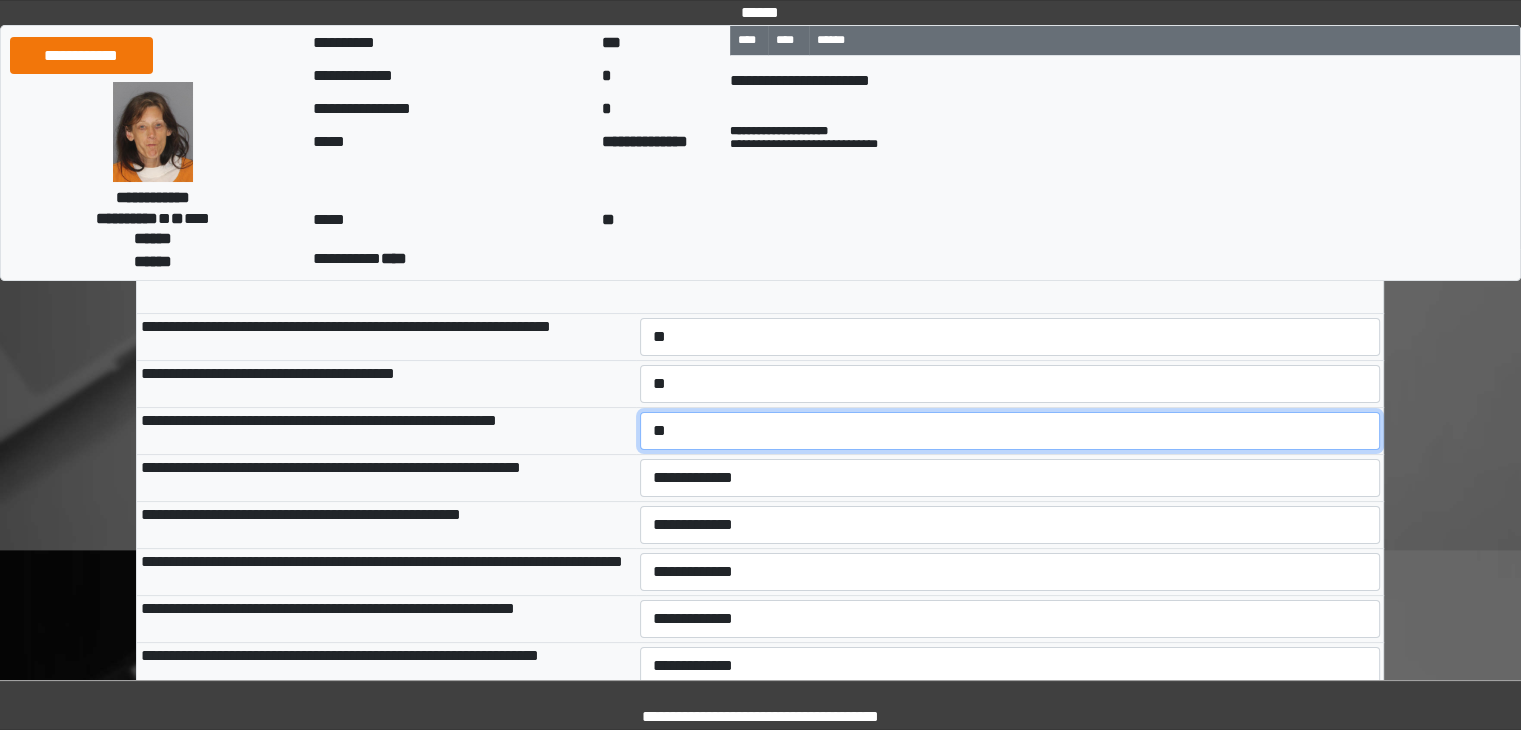 click on "**********" at bounding box center [1010, 431] 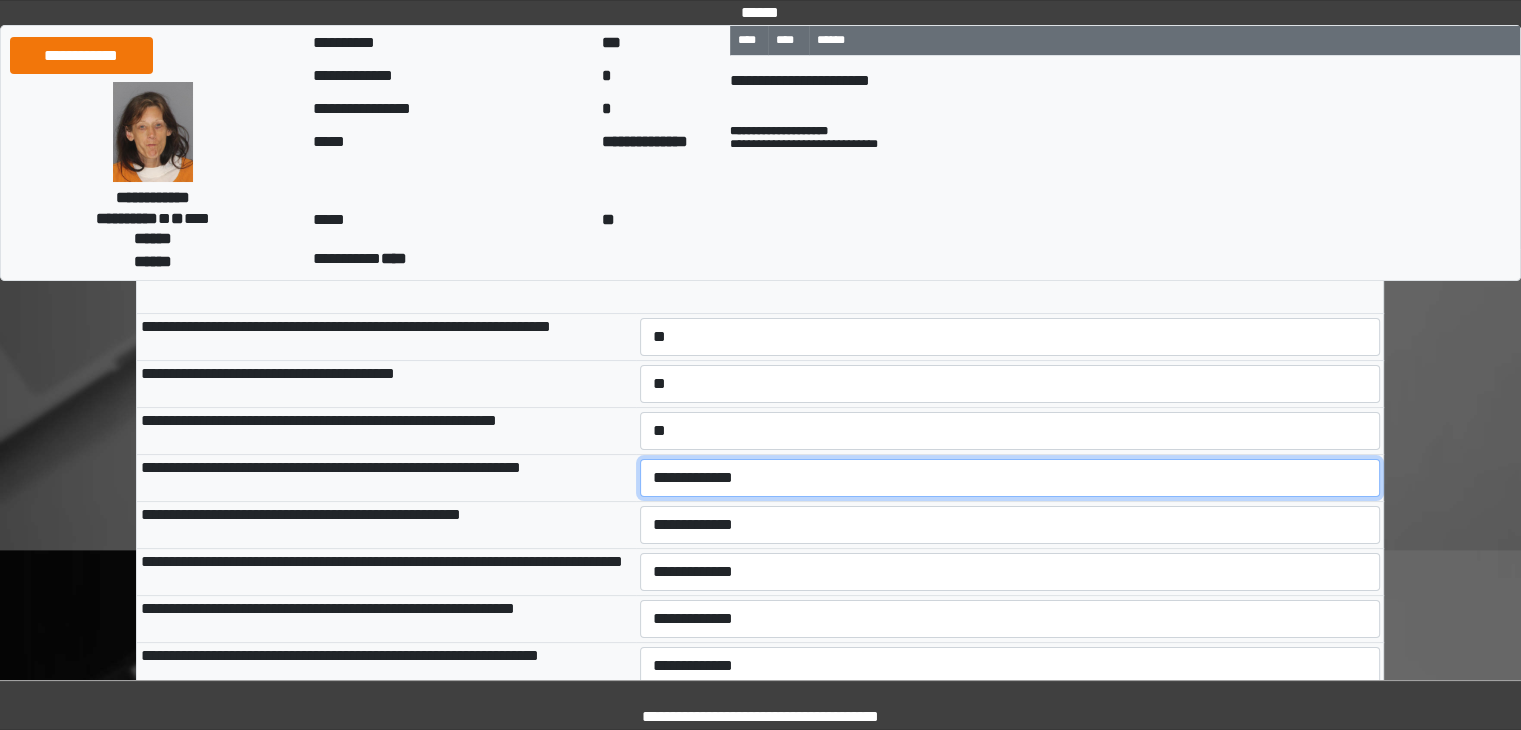 click on "**********" at bounding box center [1010, 478] 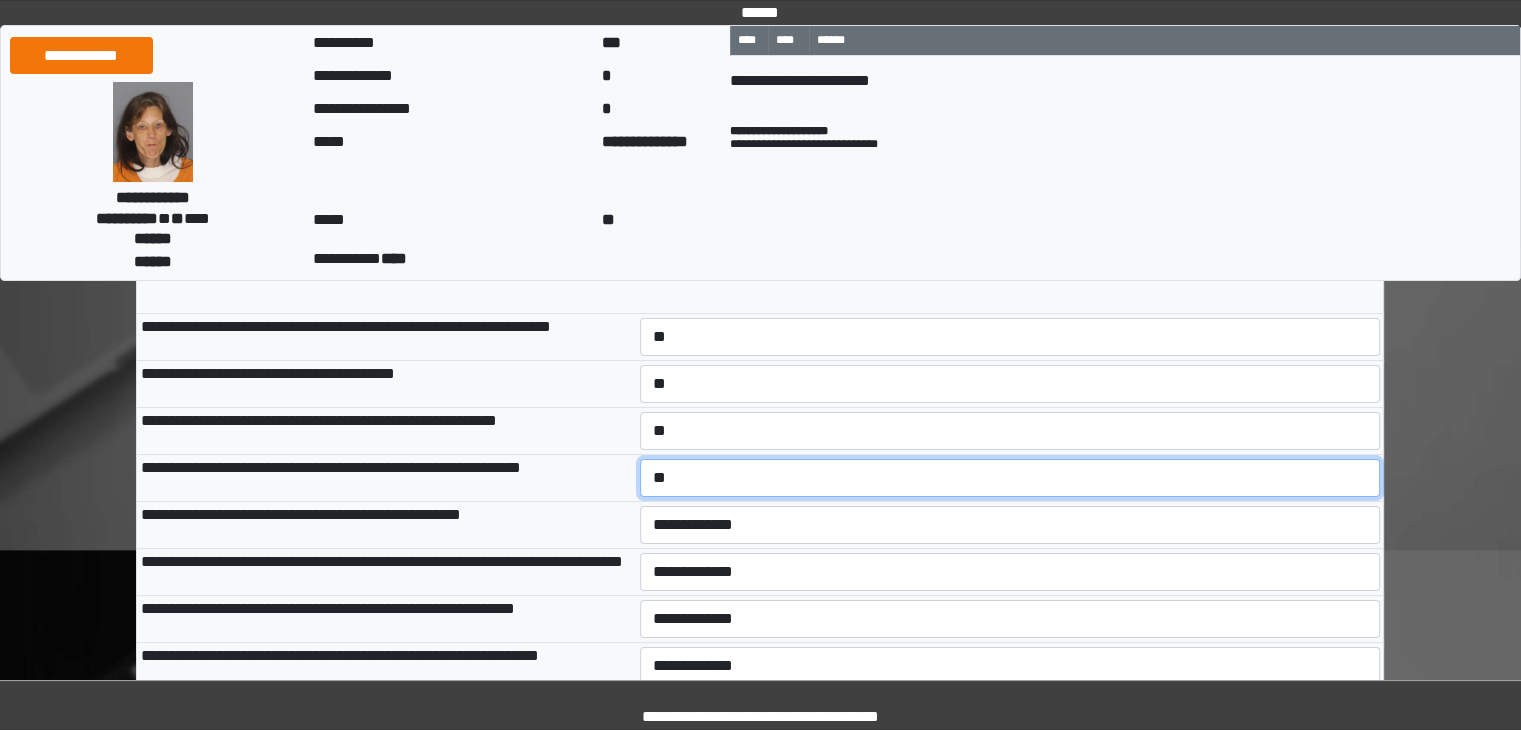 click on "**********" at bounding box center [1010, 478] 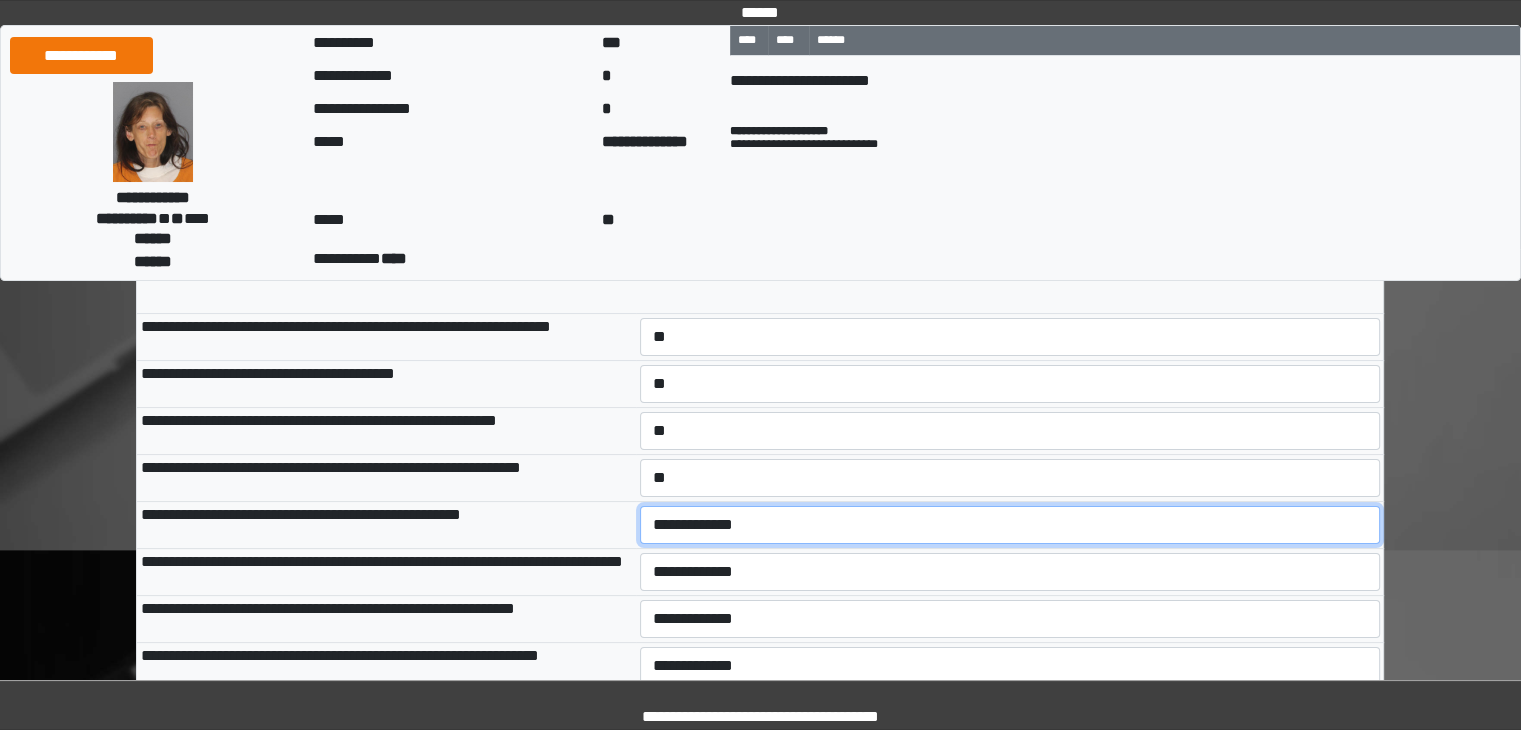 click on "**********" at bounding box center [1010, 525] 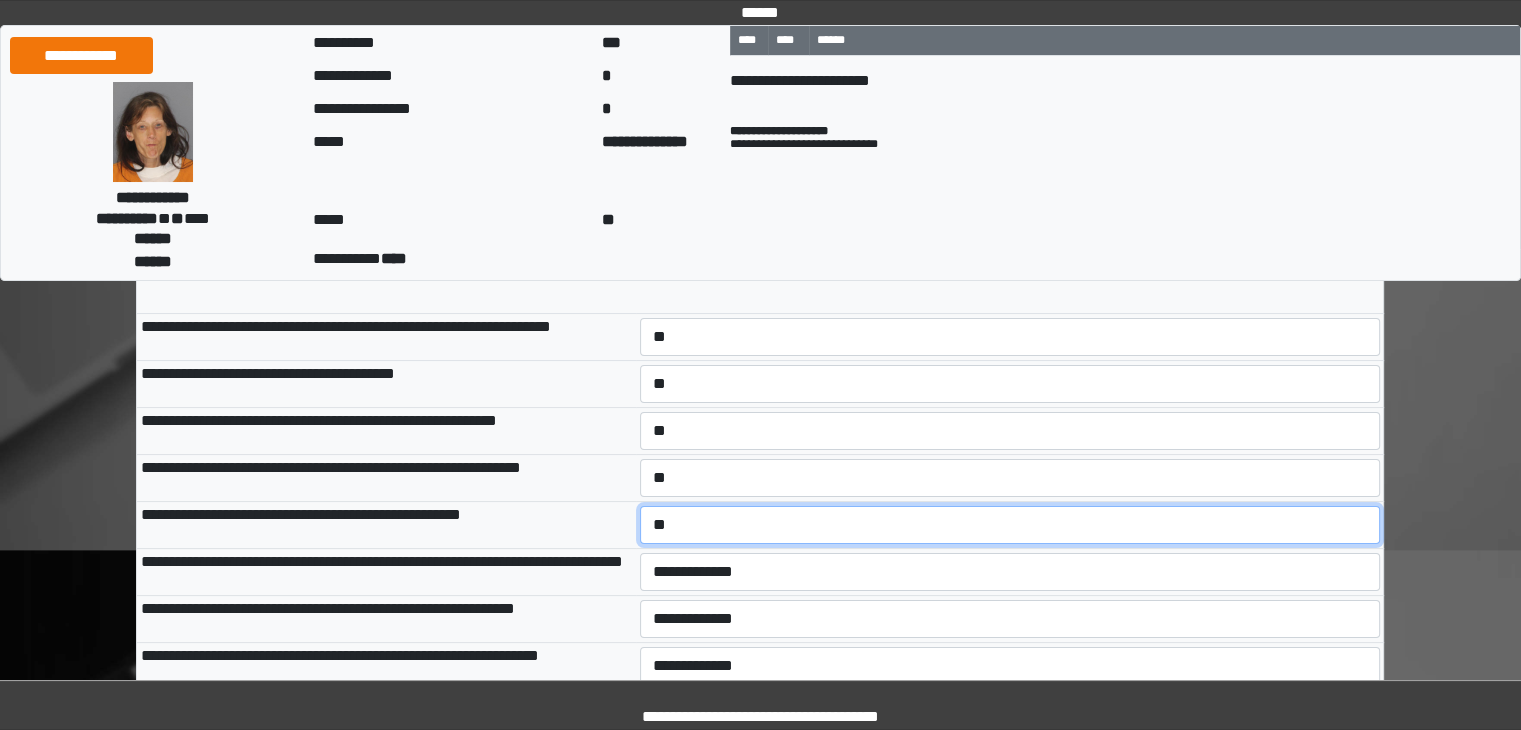 click on "**********" at bounding box center (1010, 525) 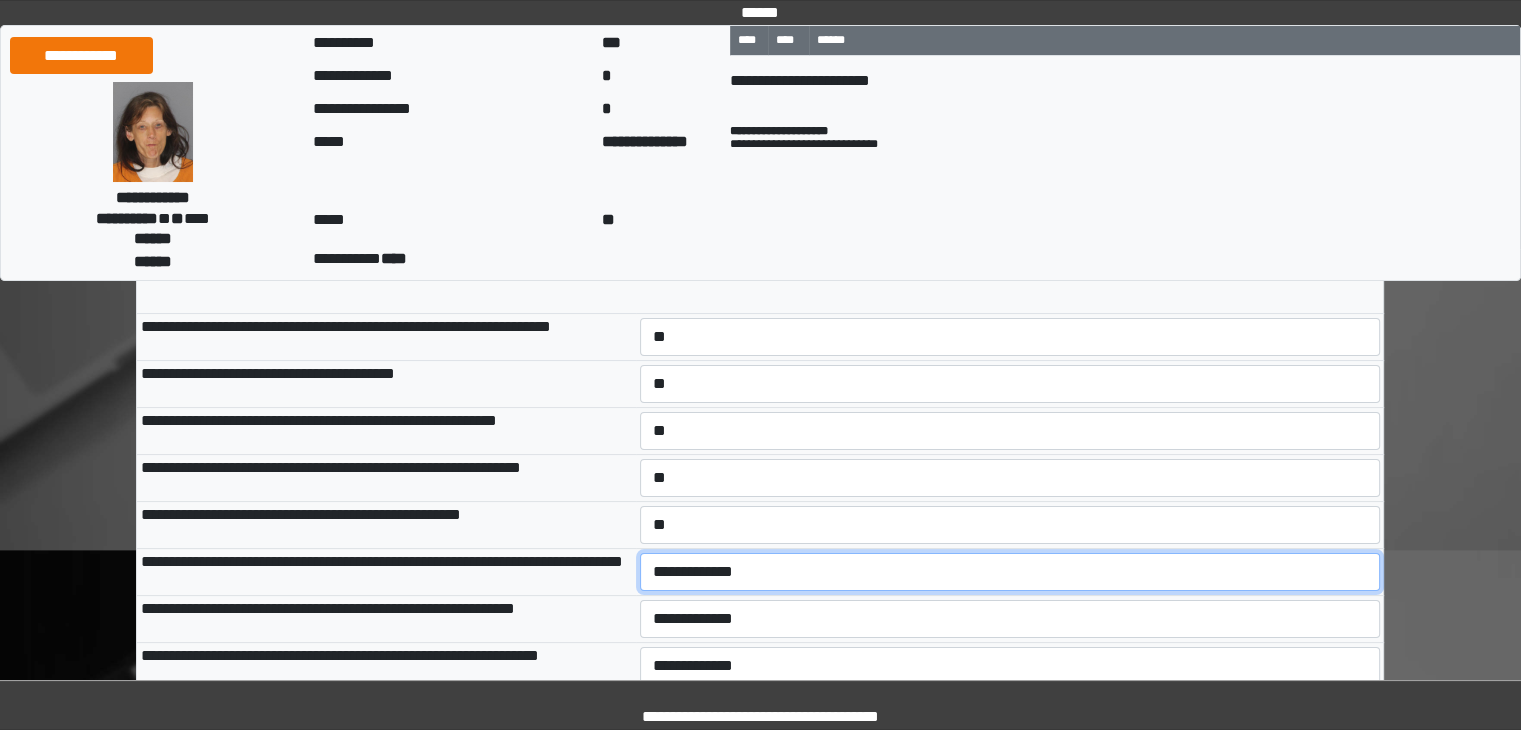click on "**********" at bounding box center [1010, 572] 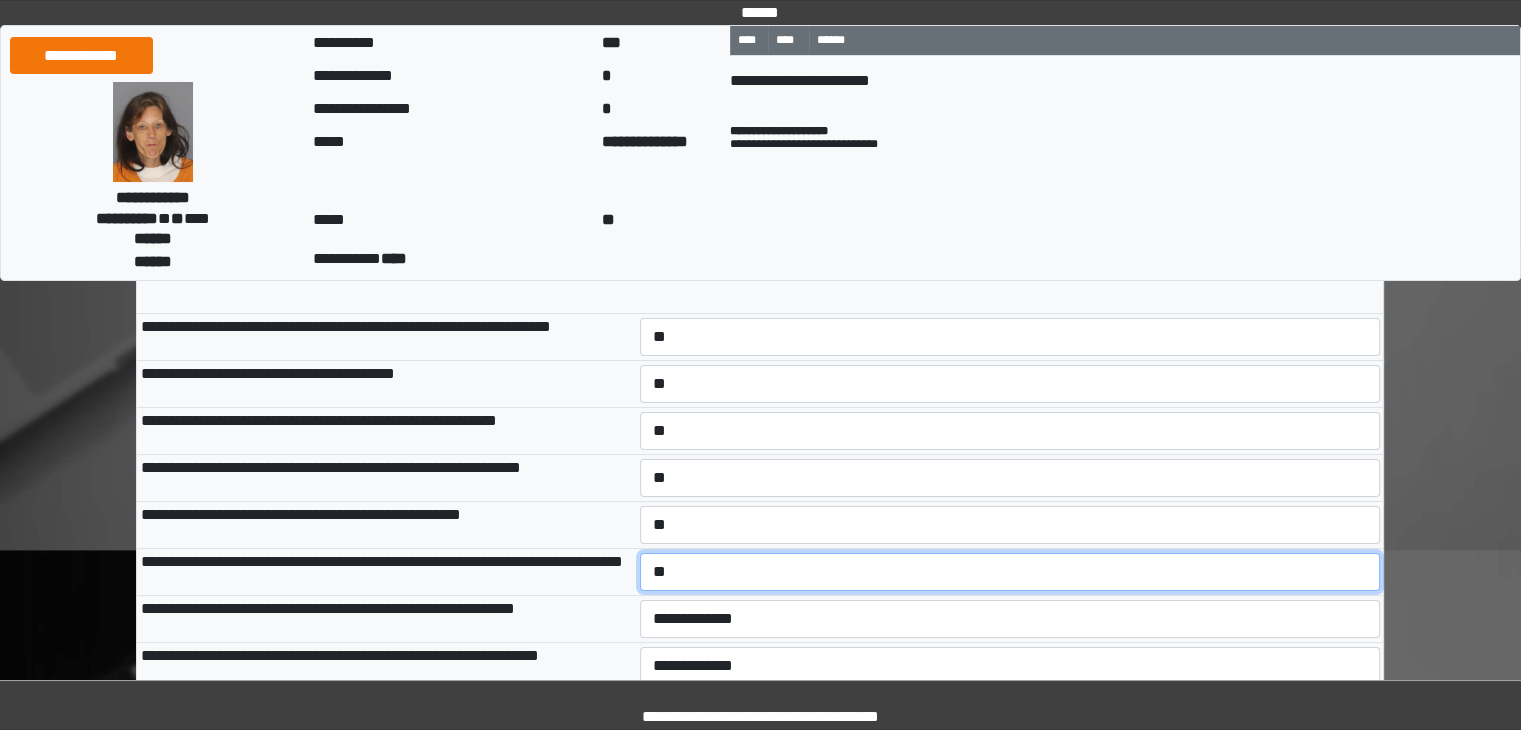 click on "**********" at bounding box center [1010, 572] 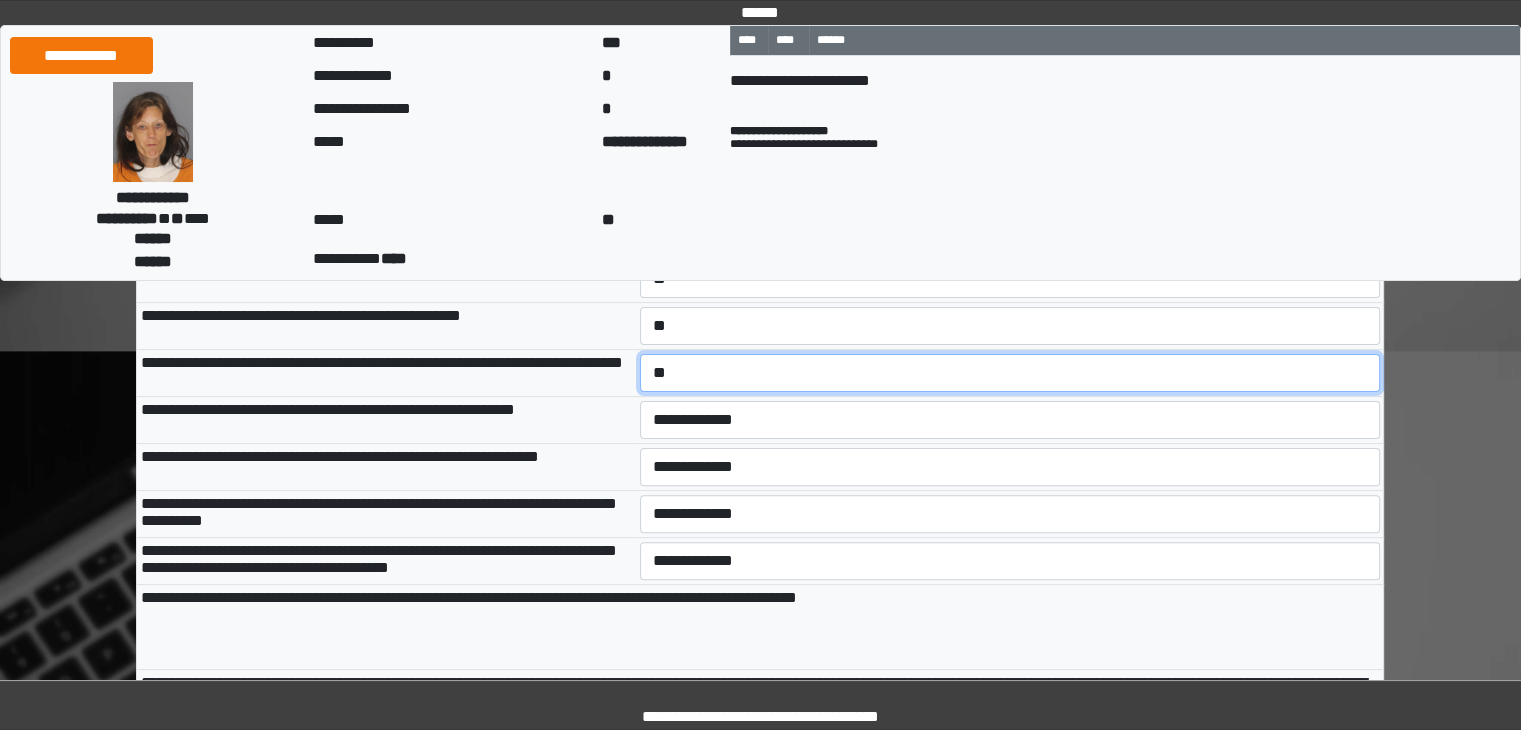 scroll, scrollTop: 500, scrollLeft: 0, axis: vertical 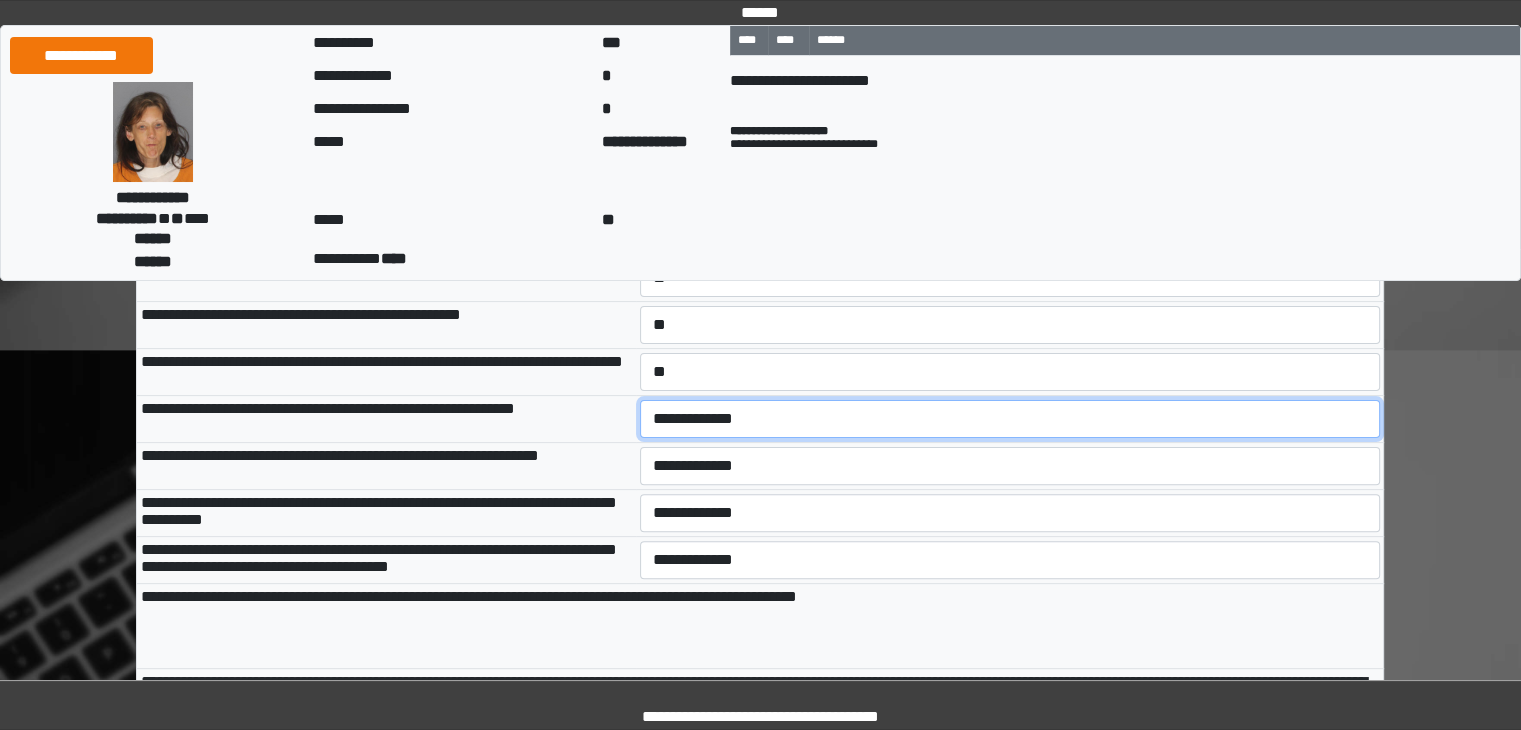 click on "**********" at bounding box center [1010, 419] 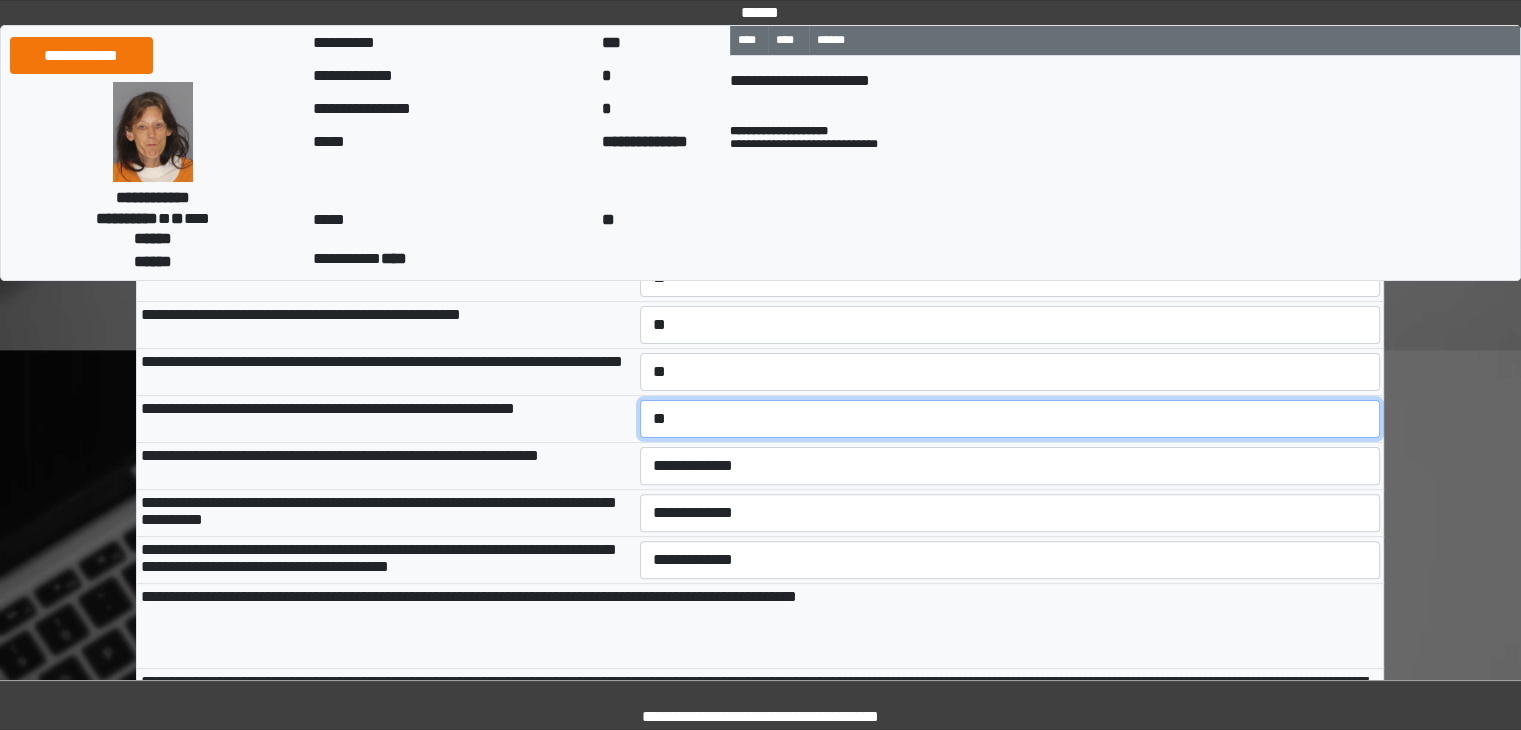 click on "**********" at bounding box center [1010, 419] 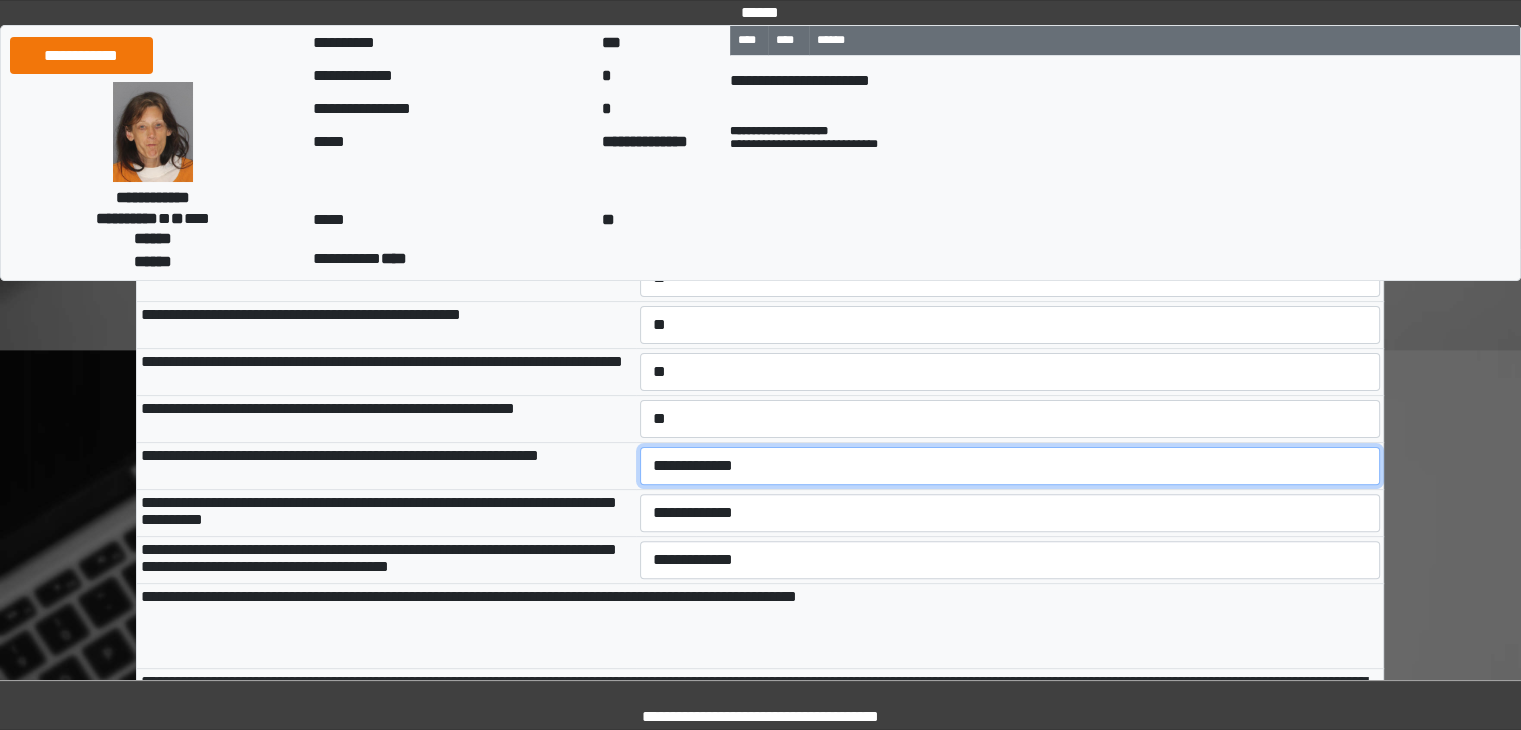 click on "**********" at bounding box center (1010, 466) 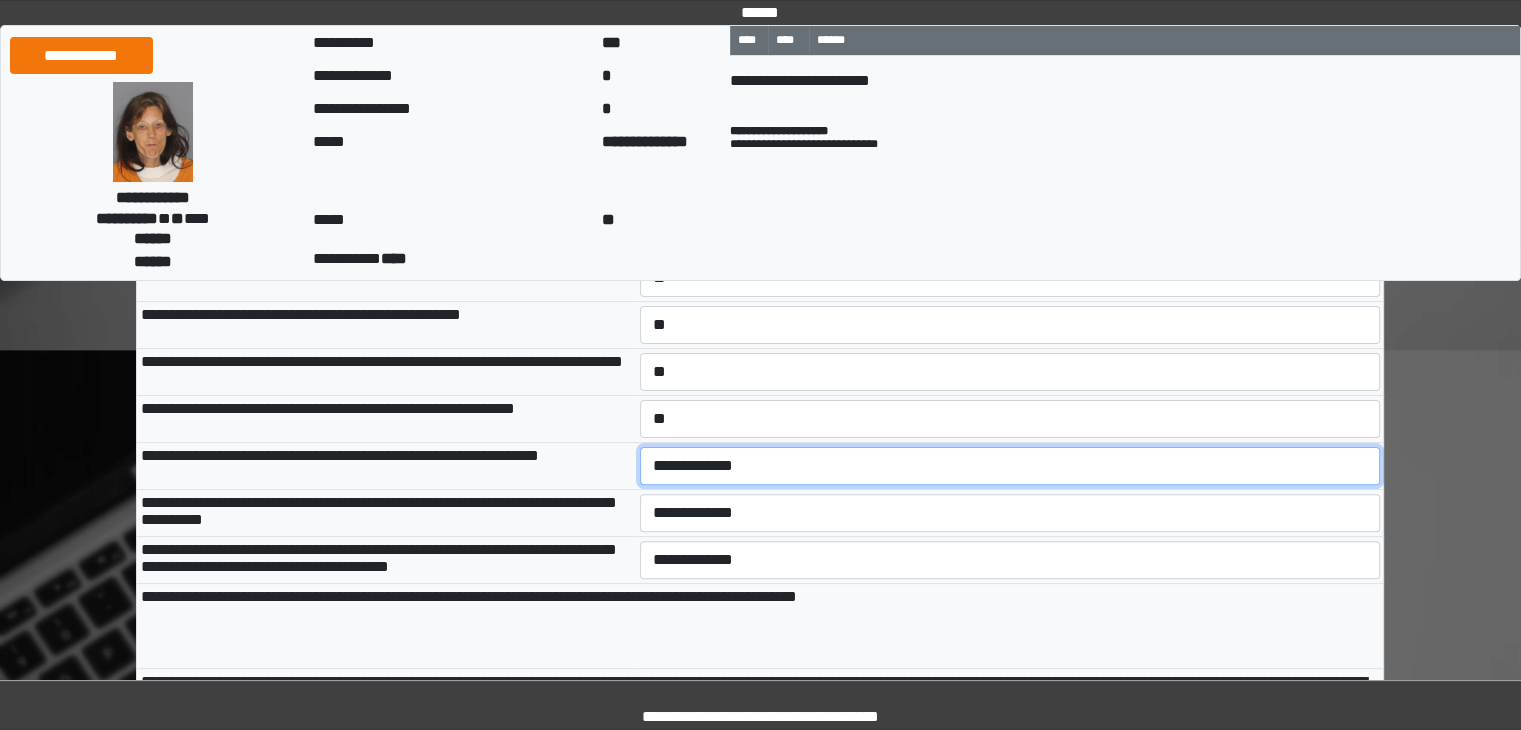 select on "***" 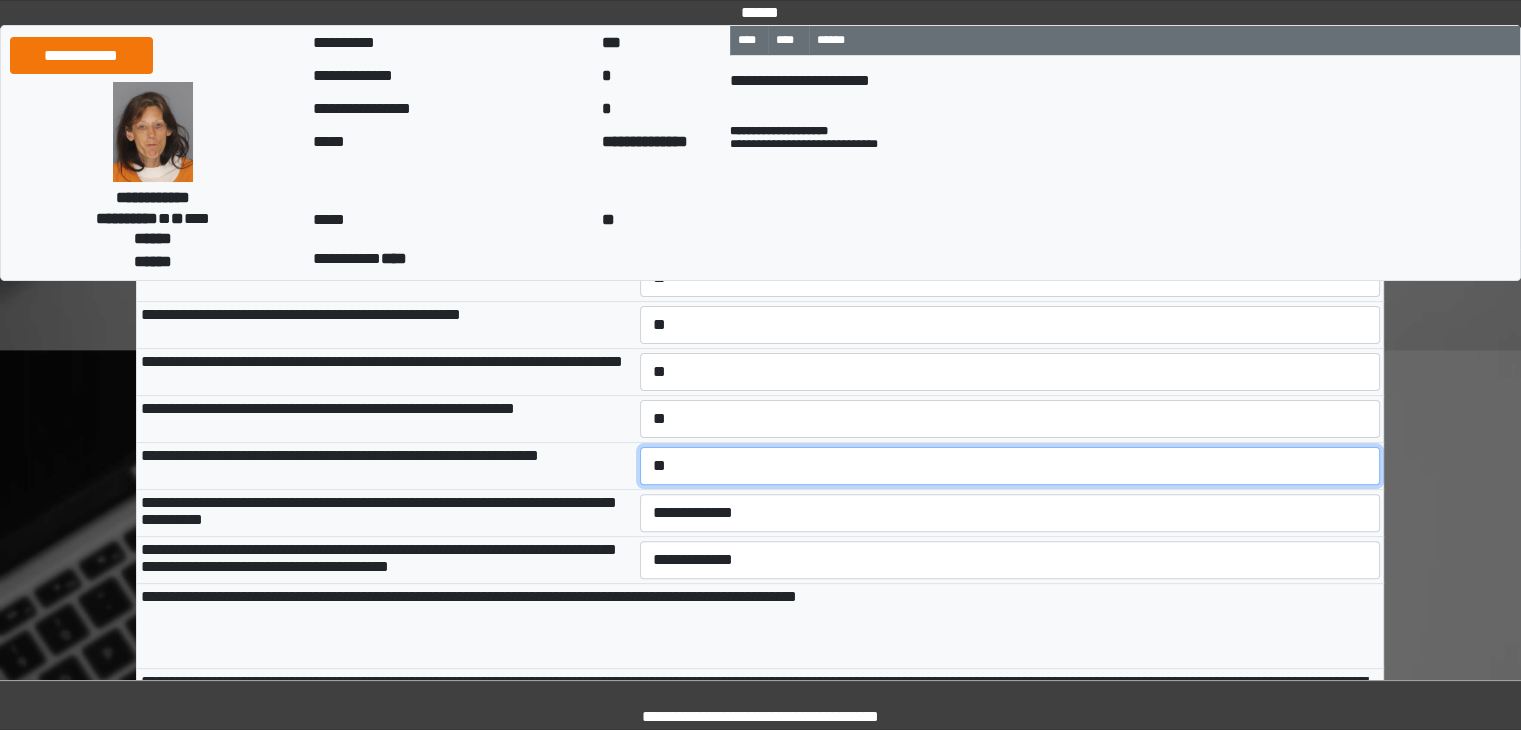 click on "**********" at bounding box center (1010, 466) 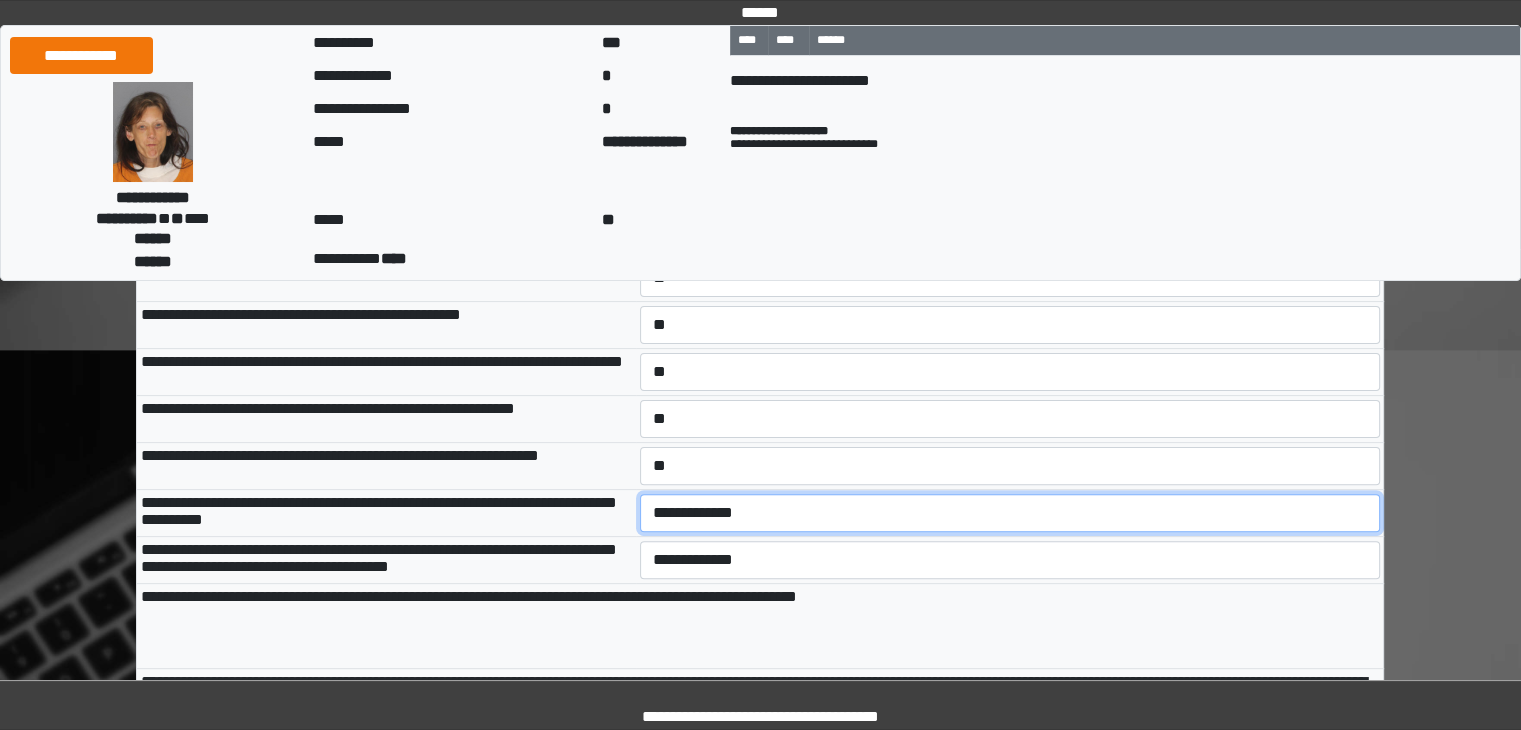 click on "**********" at bounding box center (1010, 513) 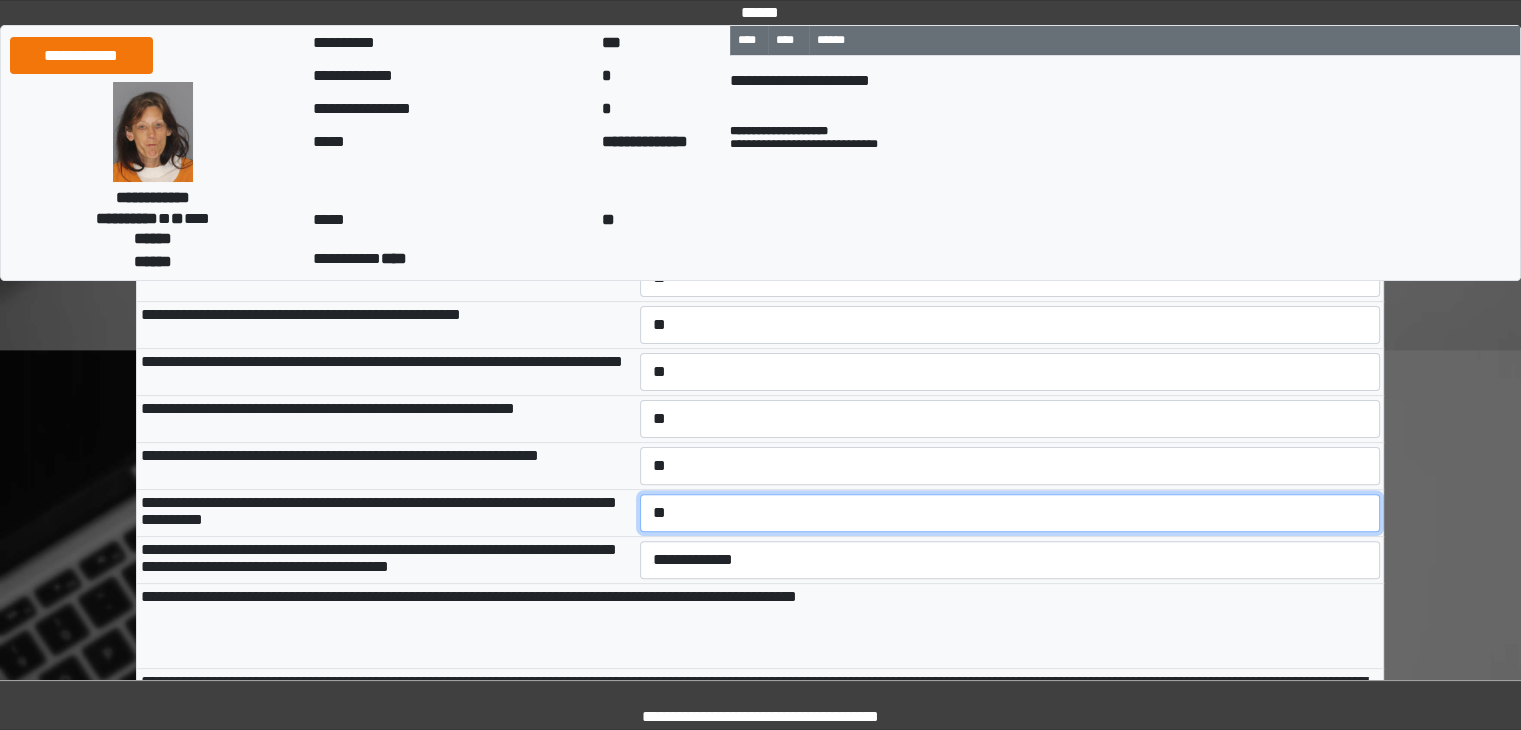 click on "**********" at bounding box center (1010, 513) 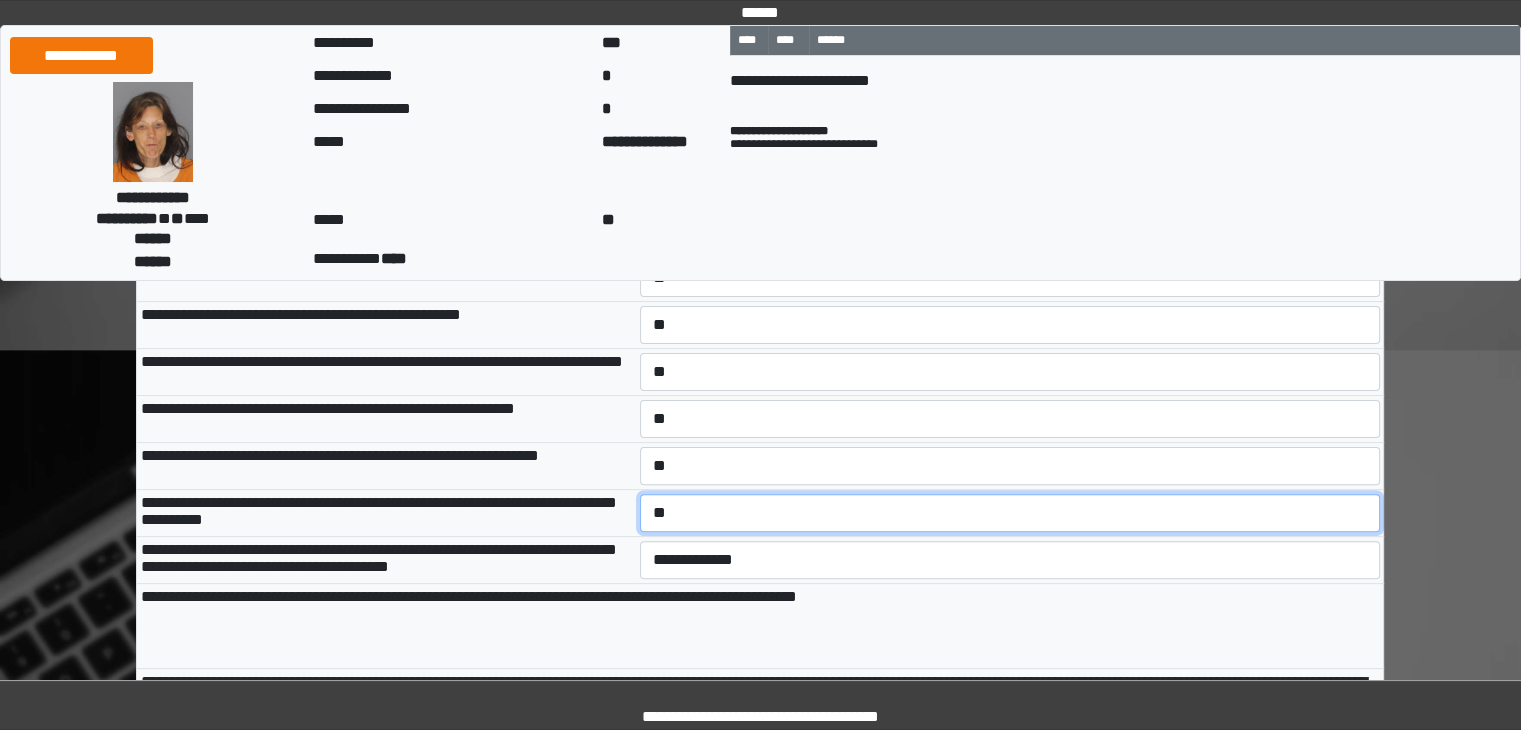 scroll, scrollTop: 600, scrollLeft: 0, axis: vertical 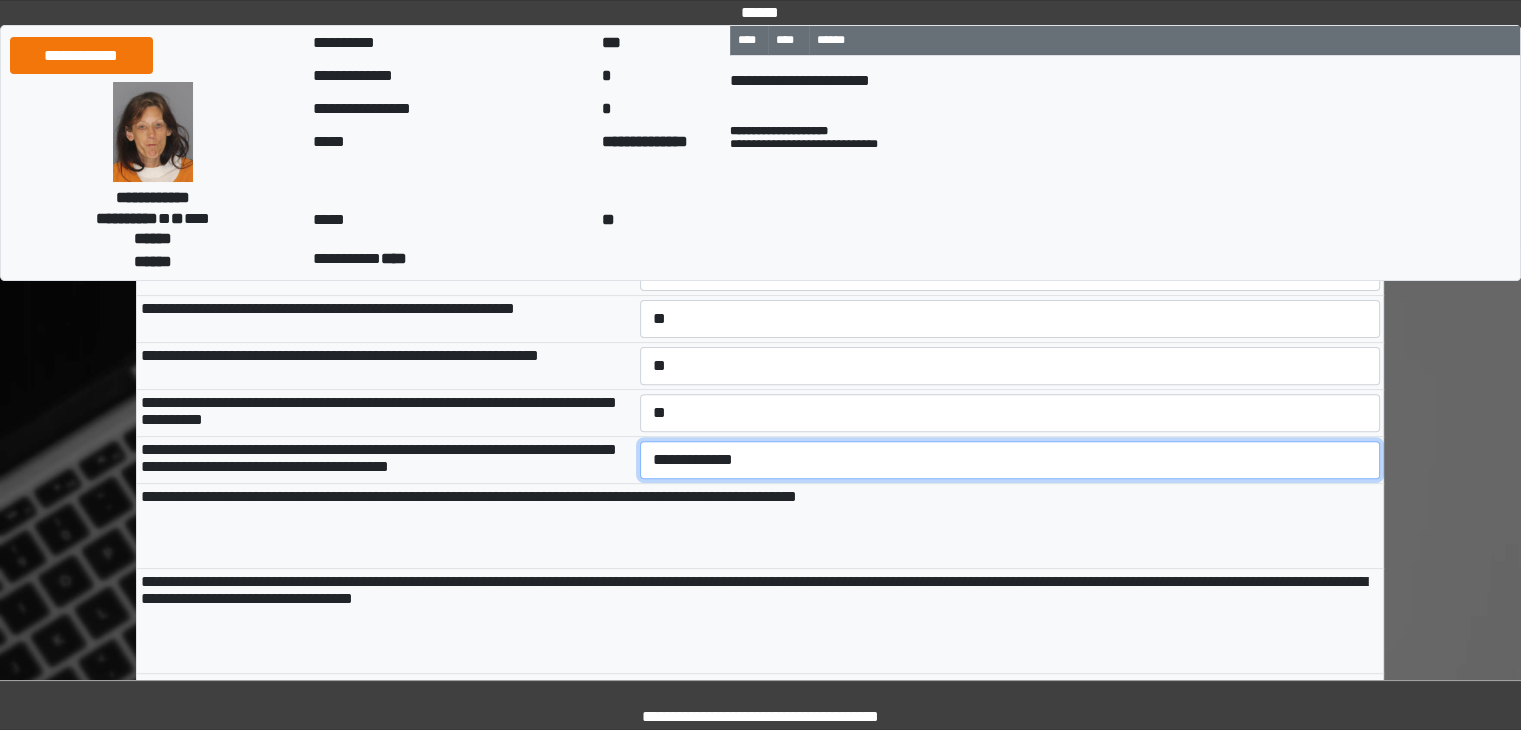 click on "**********" at bounding box center (1010, 460) 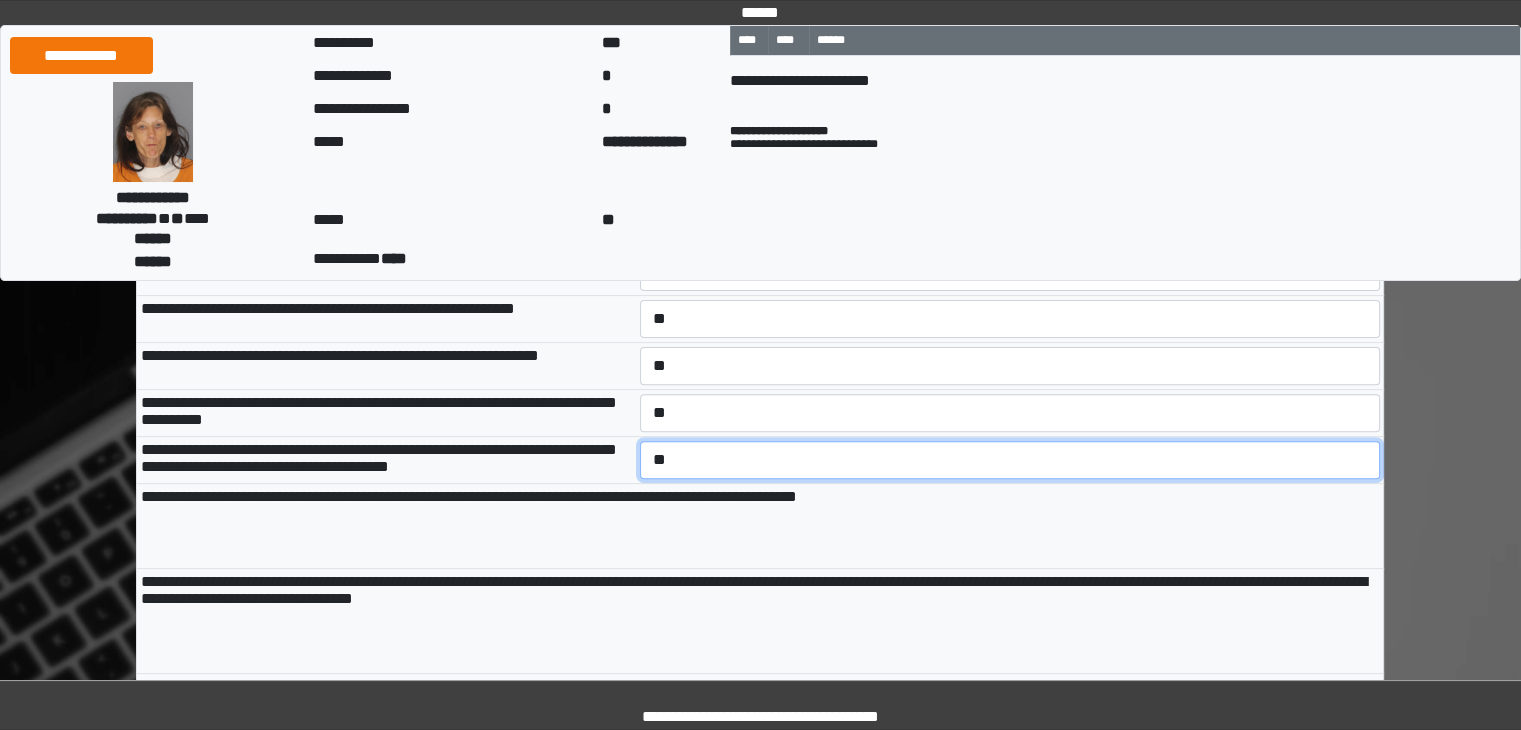 click on "**********" at bounding box center (1010, 460) 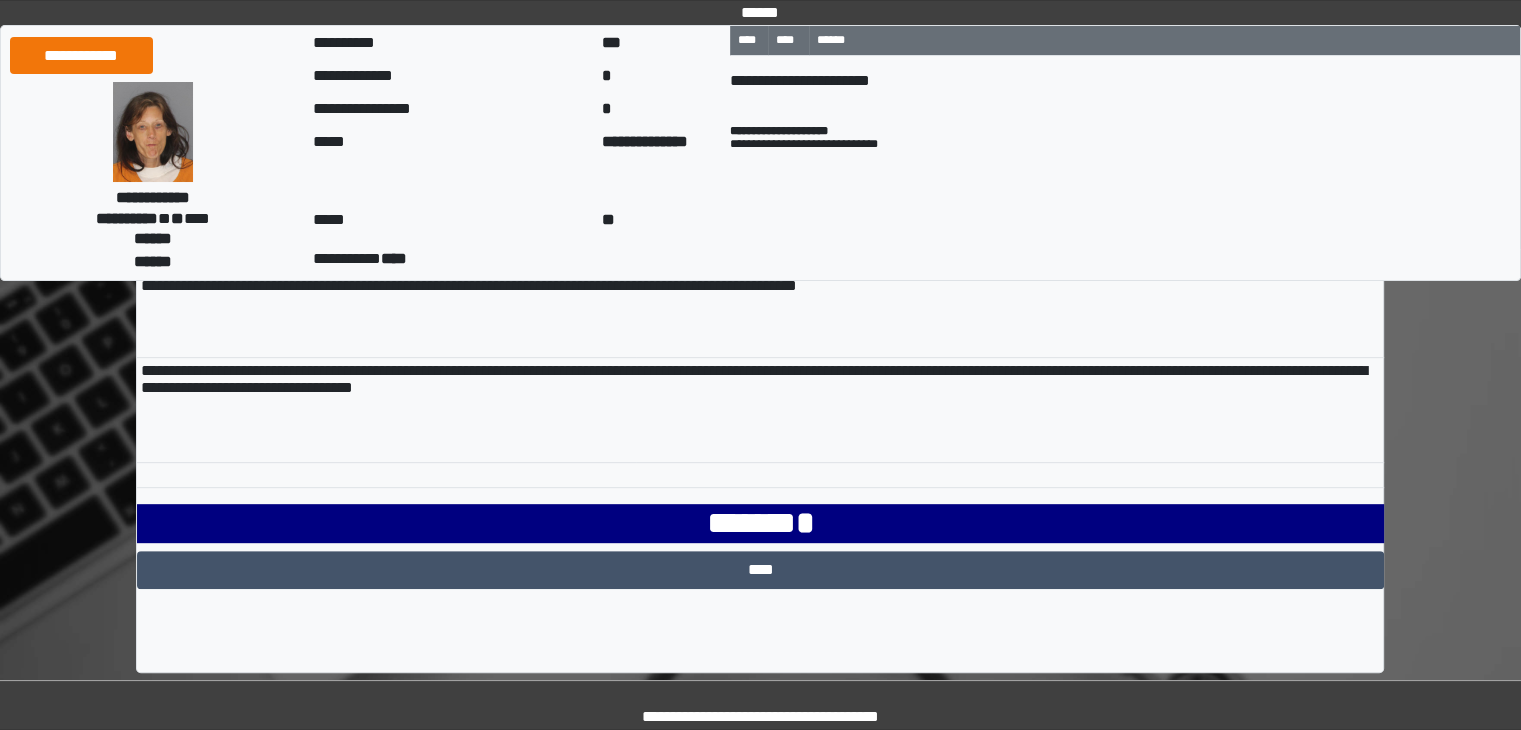 scroll, scrollTop: 818, scrollLeft: 0, axis: vertical 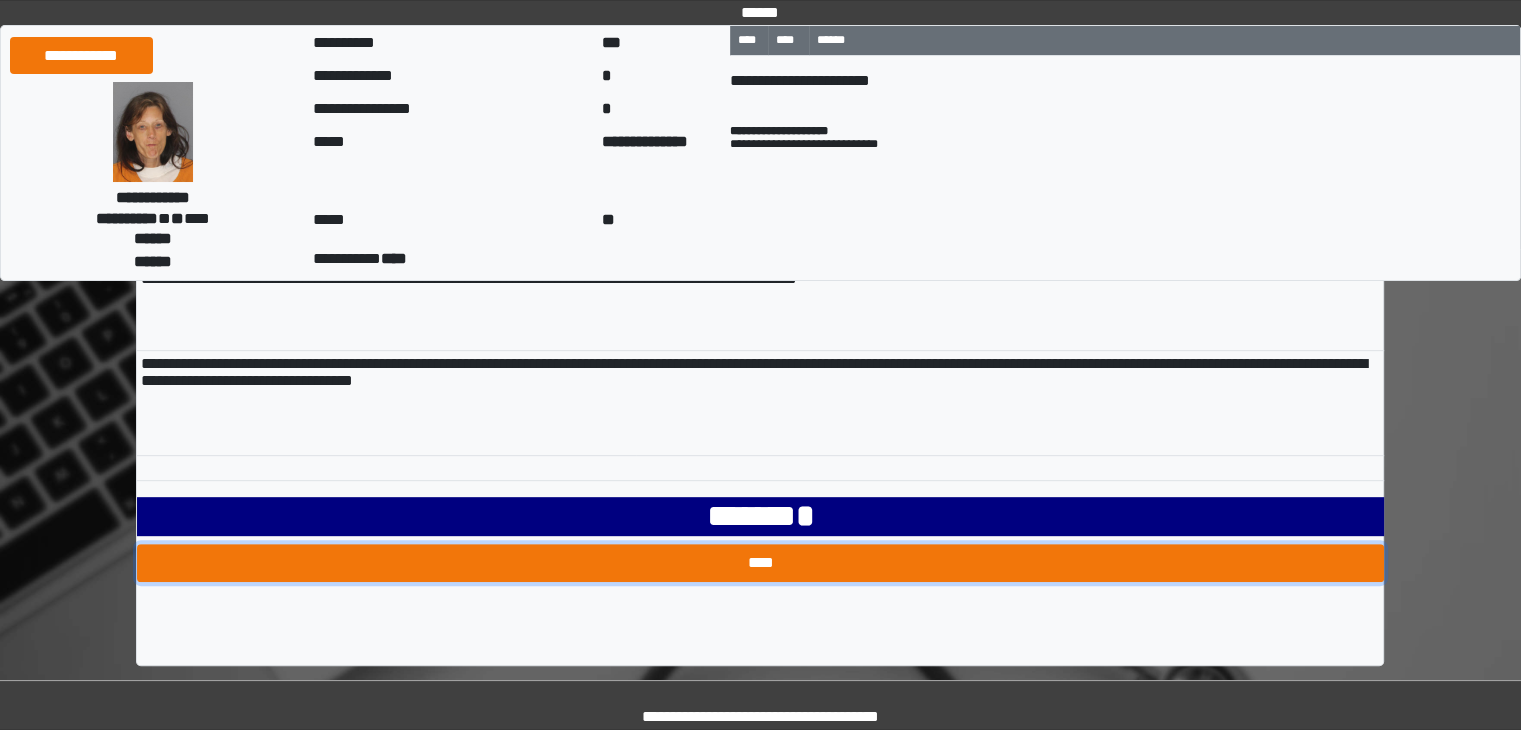 click on "****" at bounding box center (760, 563) 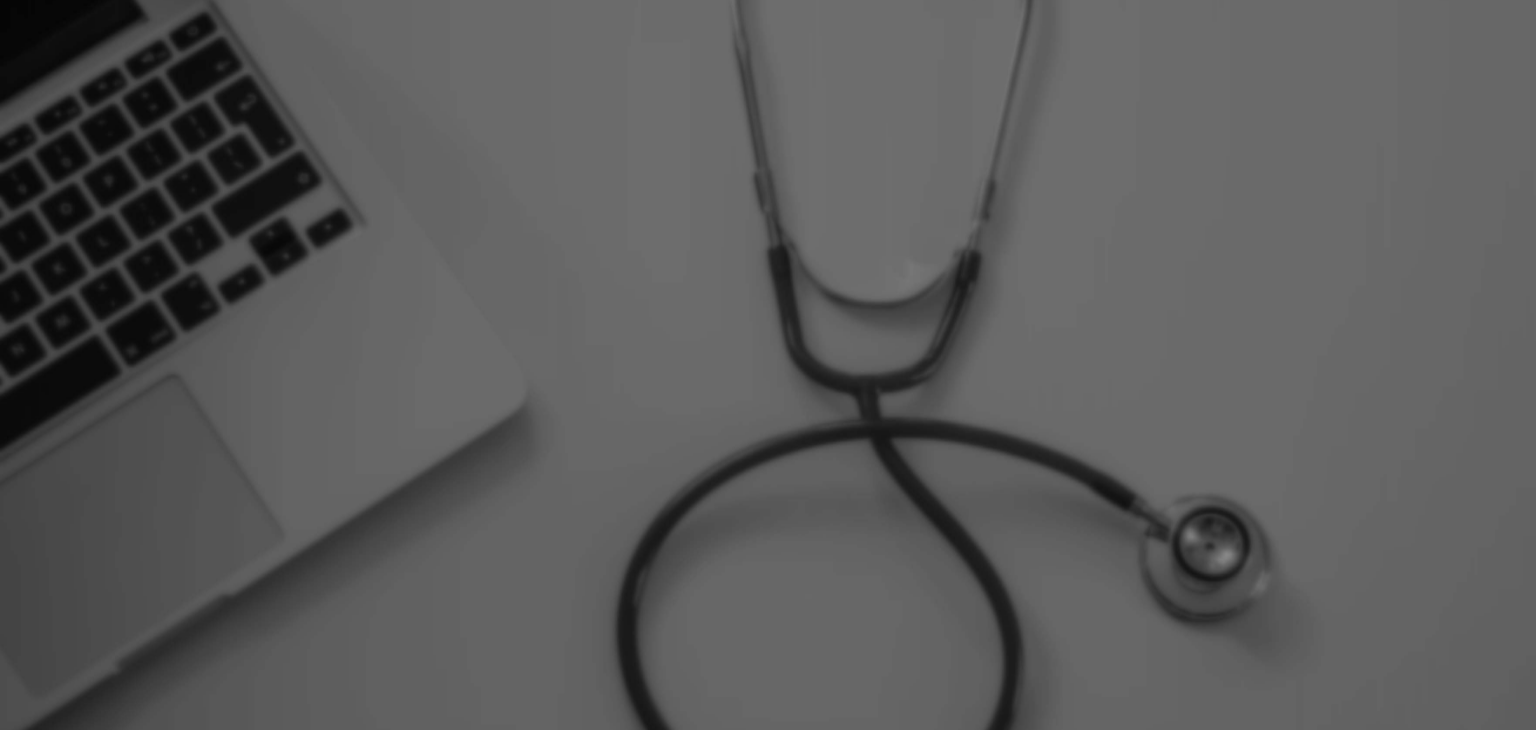 scroll, scrollTop: 0, scrollLeft: 0, axis: both 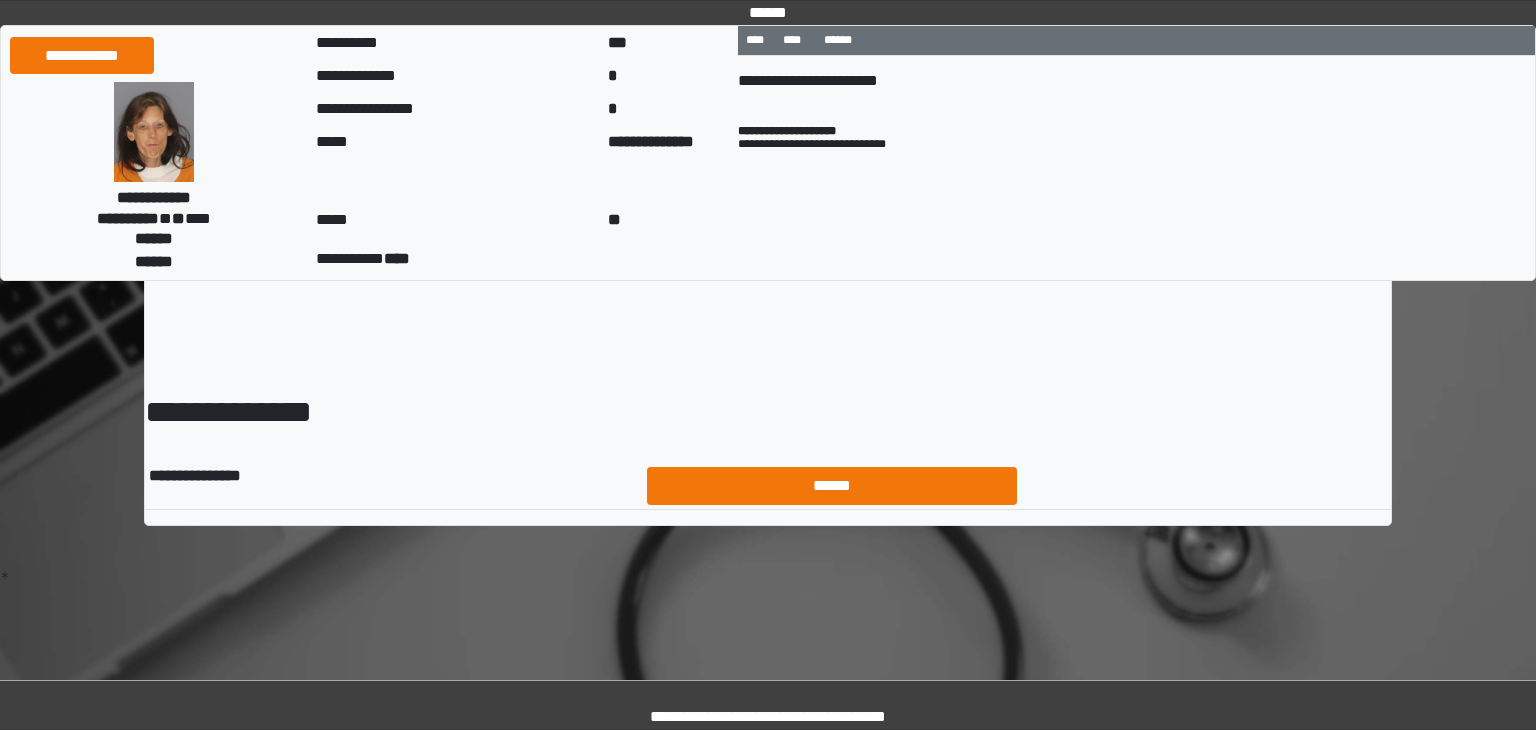 click on "******" at bounding box center [832, 486] 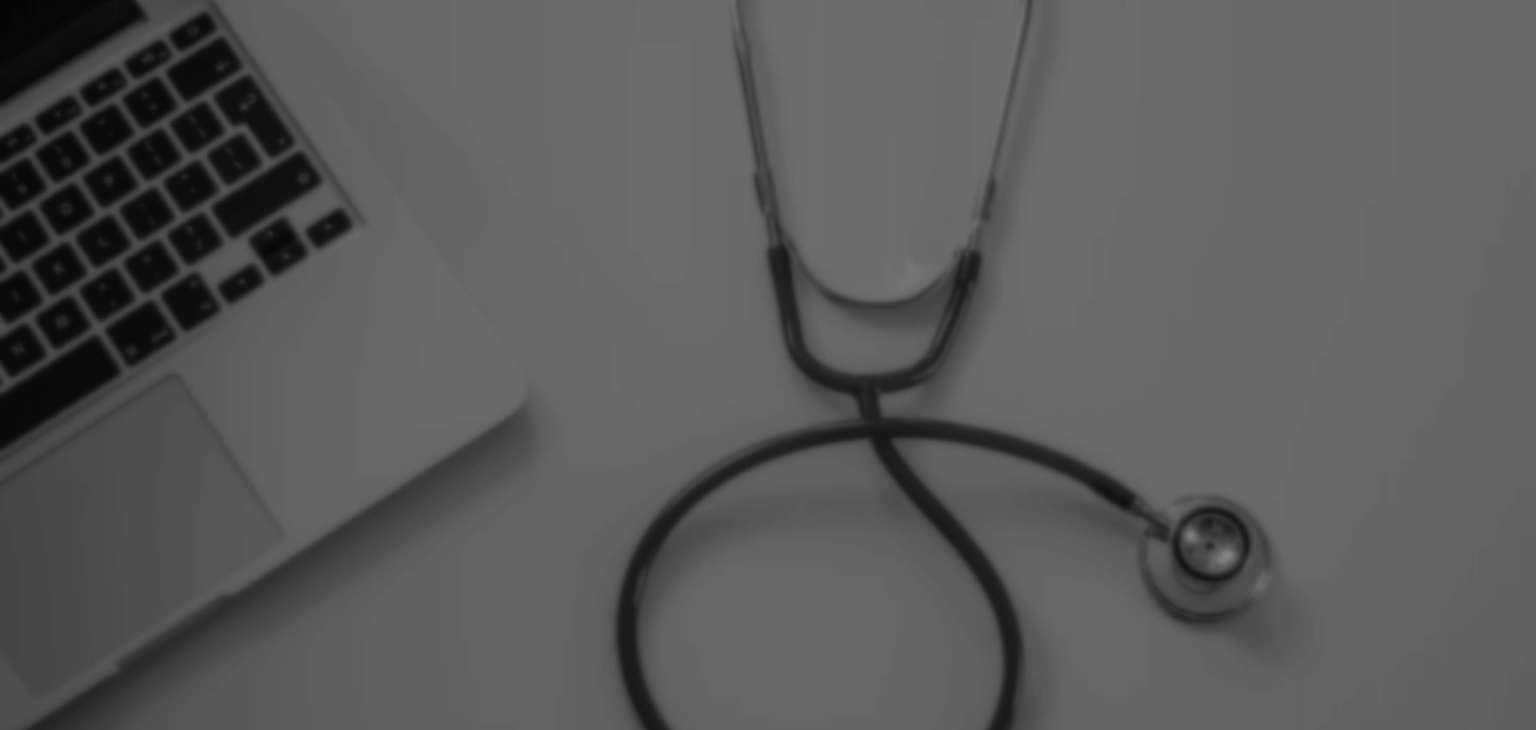 scroll, scrollTop: 0, scrollLeft: 0, axis: both 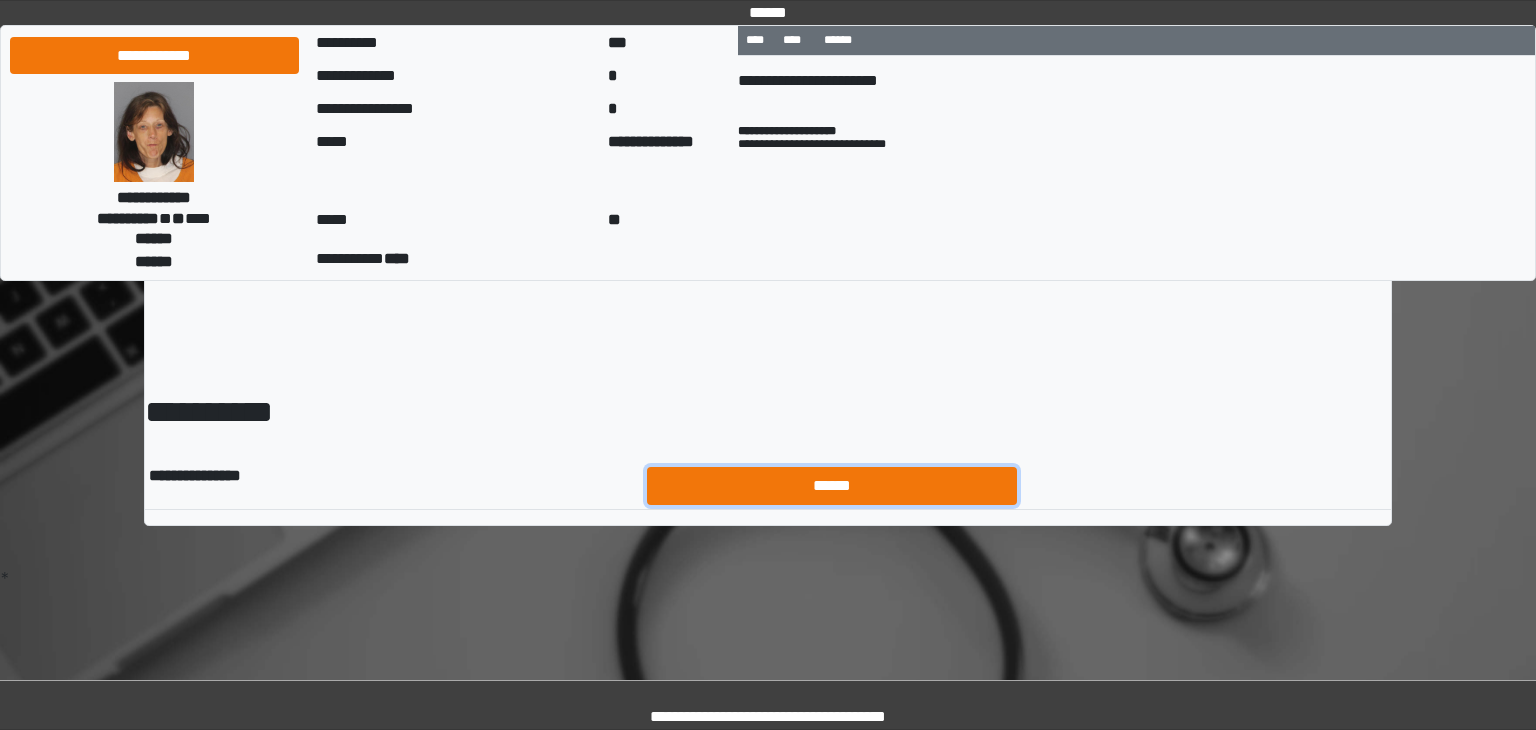 click on "******" at bounding box center [832, 486] 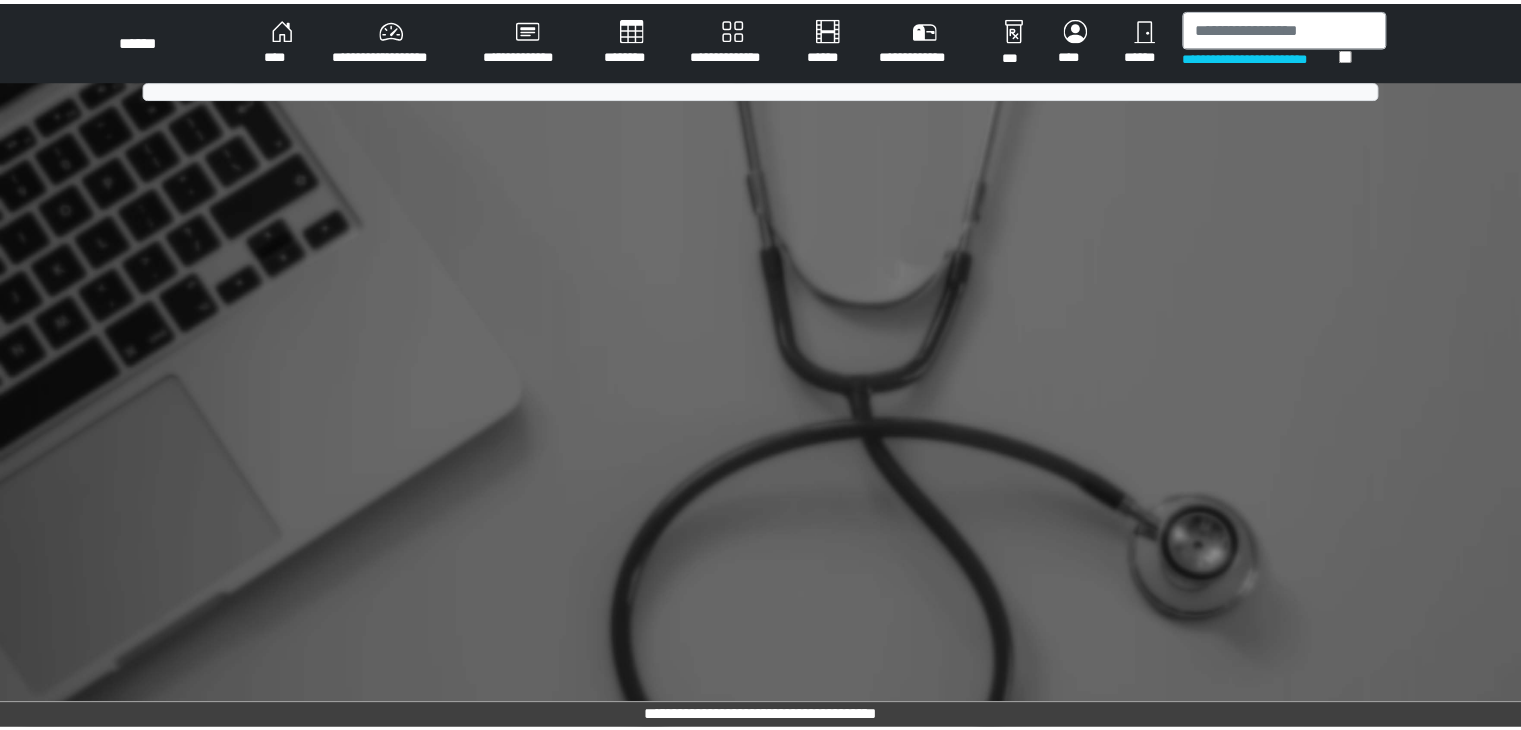 scroll, scrollTop: 0, scrollLeft: 0, axis: both 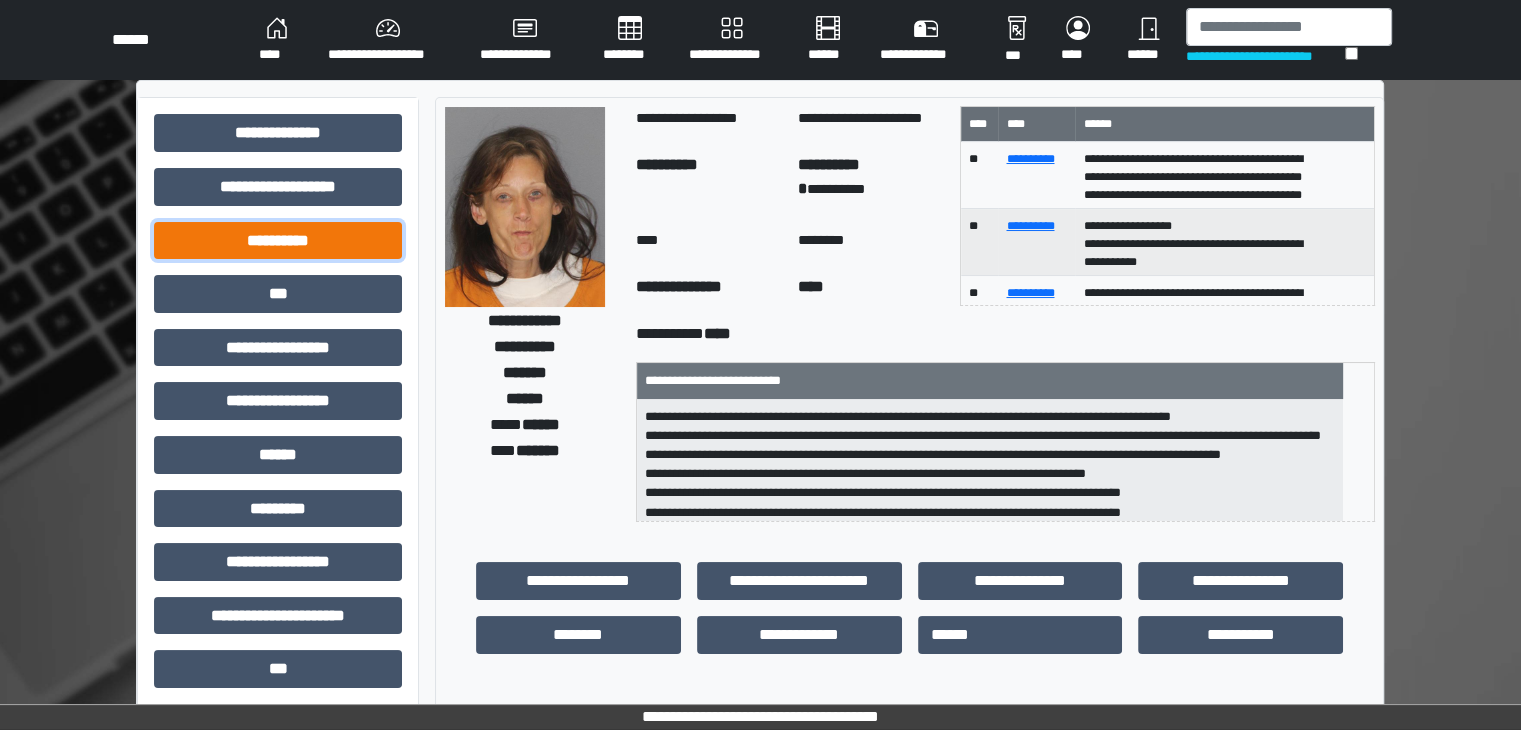 click on "**********" at bounding box center (278, 133) 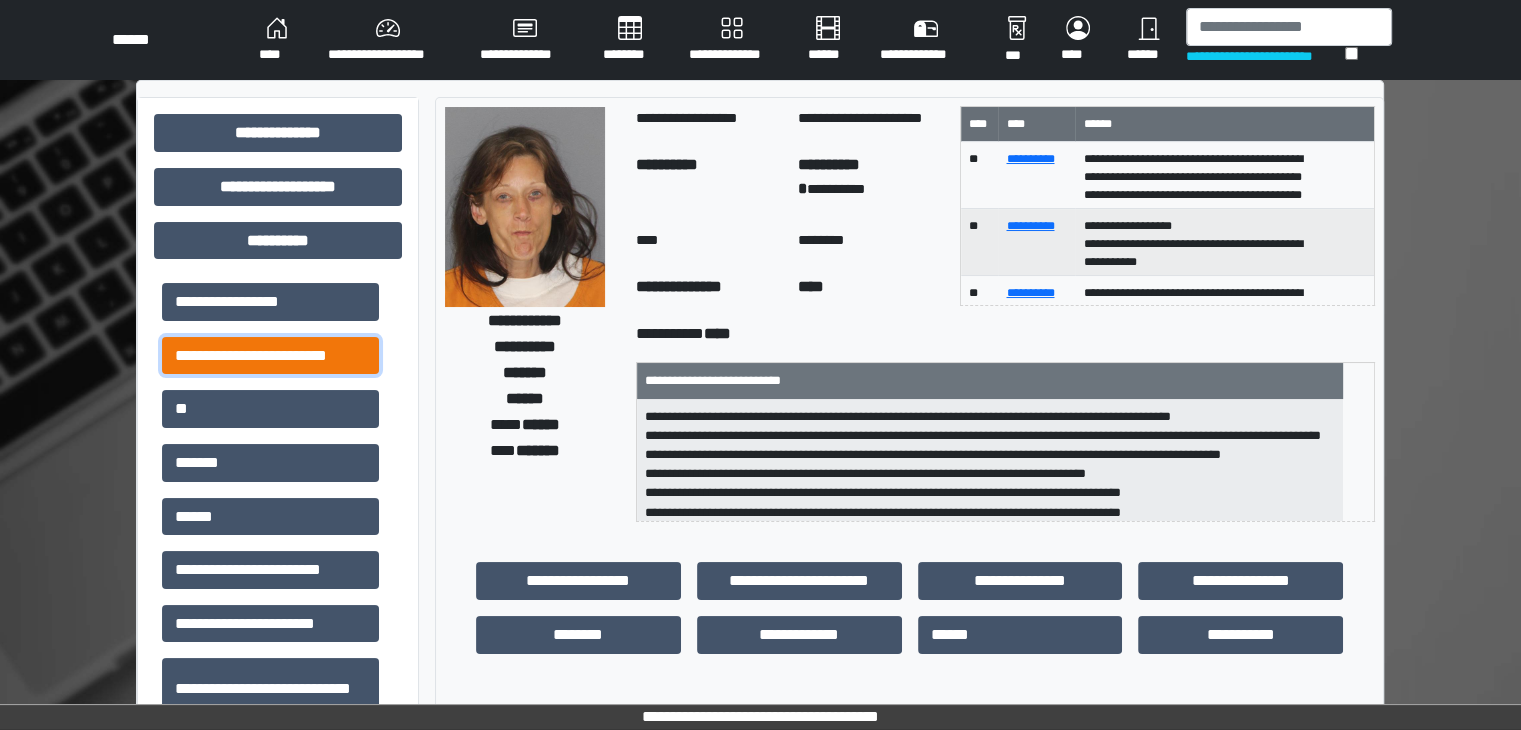 click on "**********" at bounding box center [270, 302] 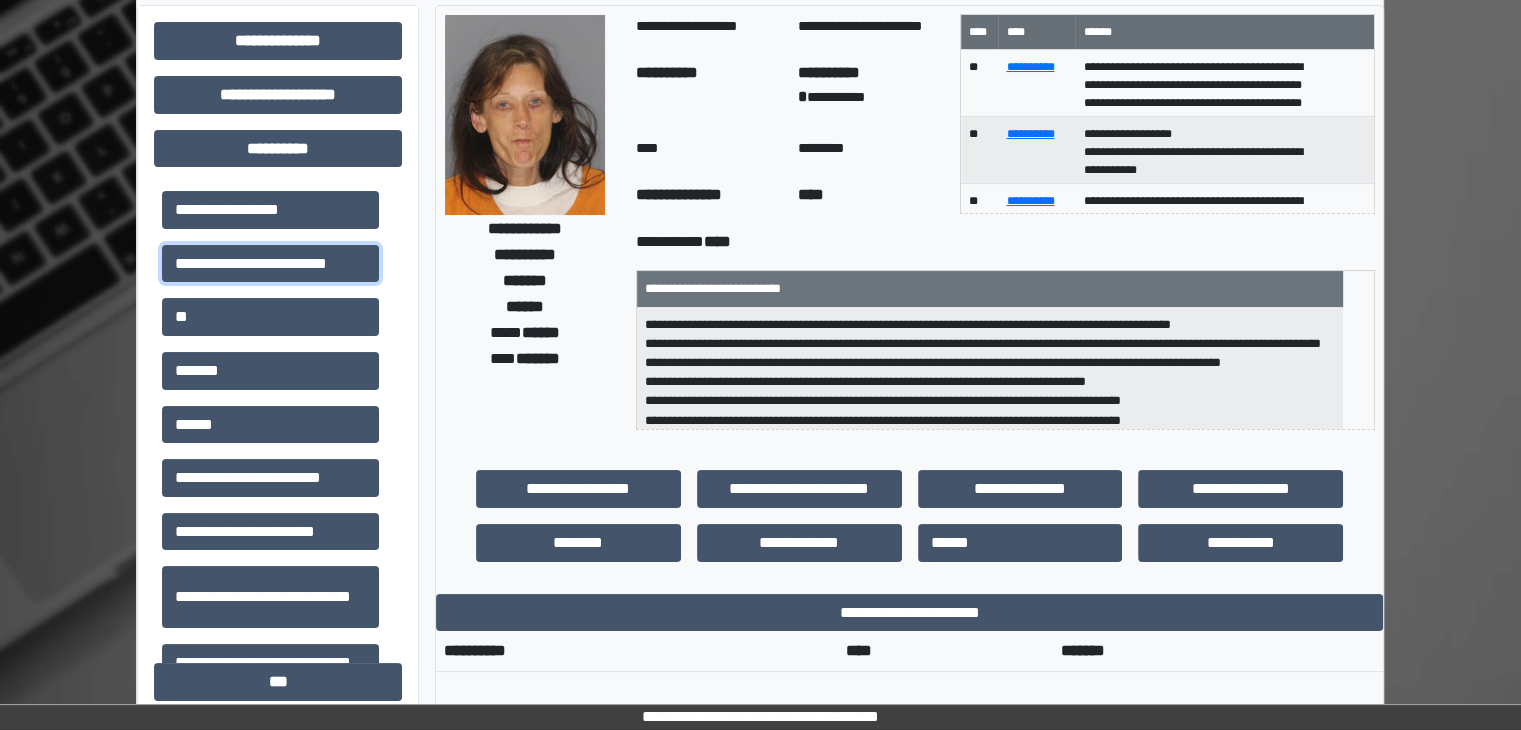 scroll, scrollTop: 100, scrollLeft: 0, axis: vertical 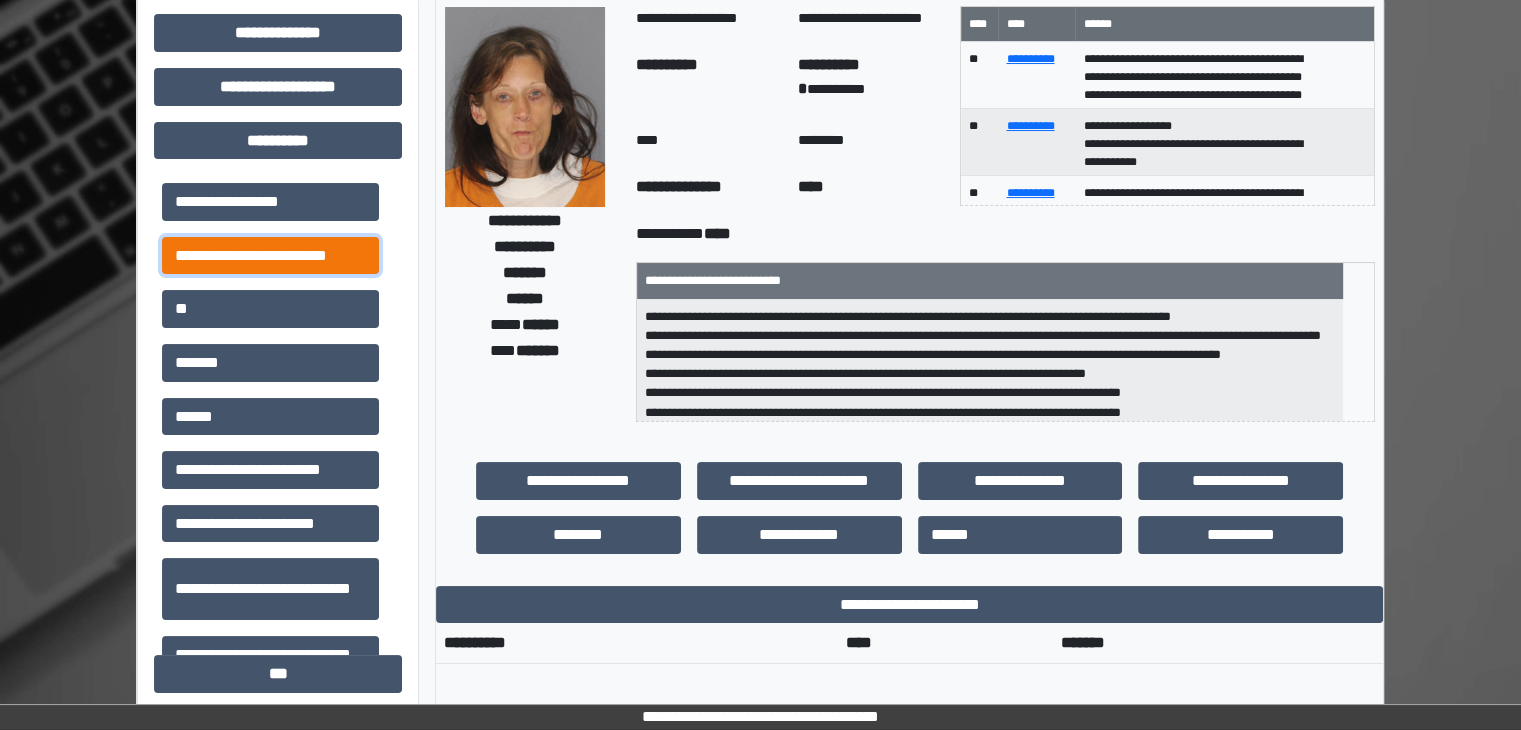 click on "**********" at bounding box center (270, 202) 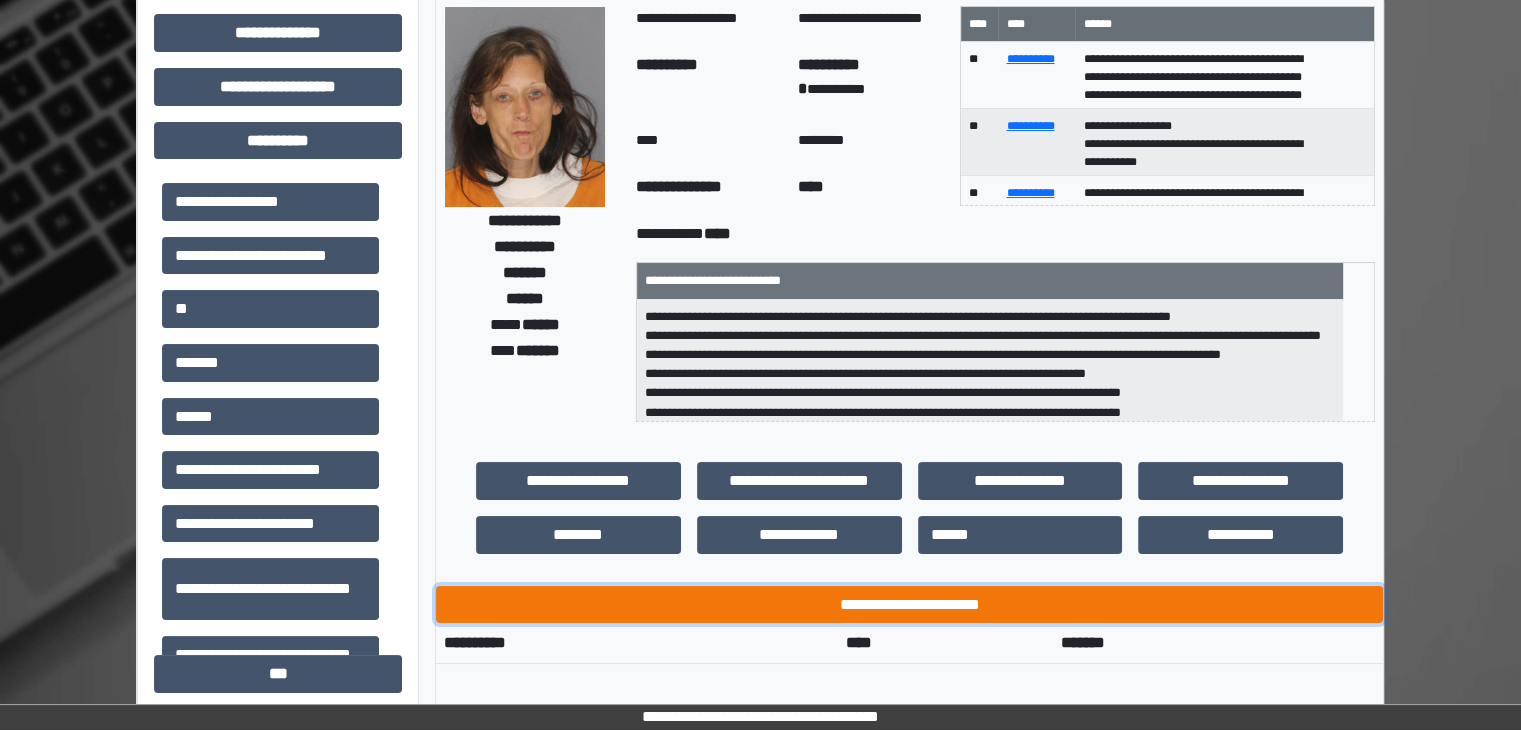 click on "**********" at bounding box center [909, 605] 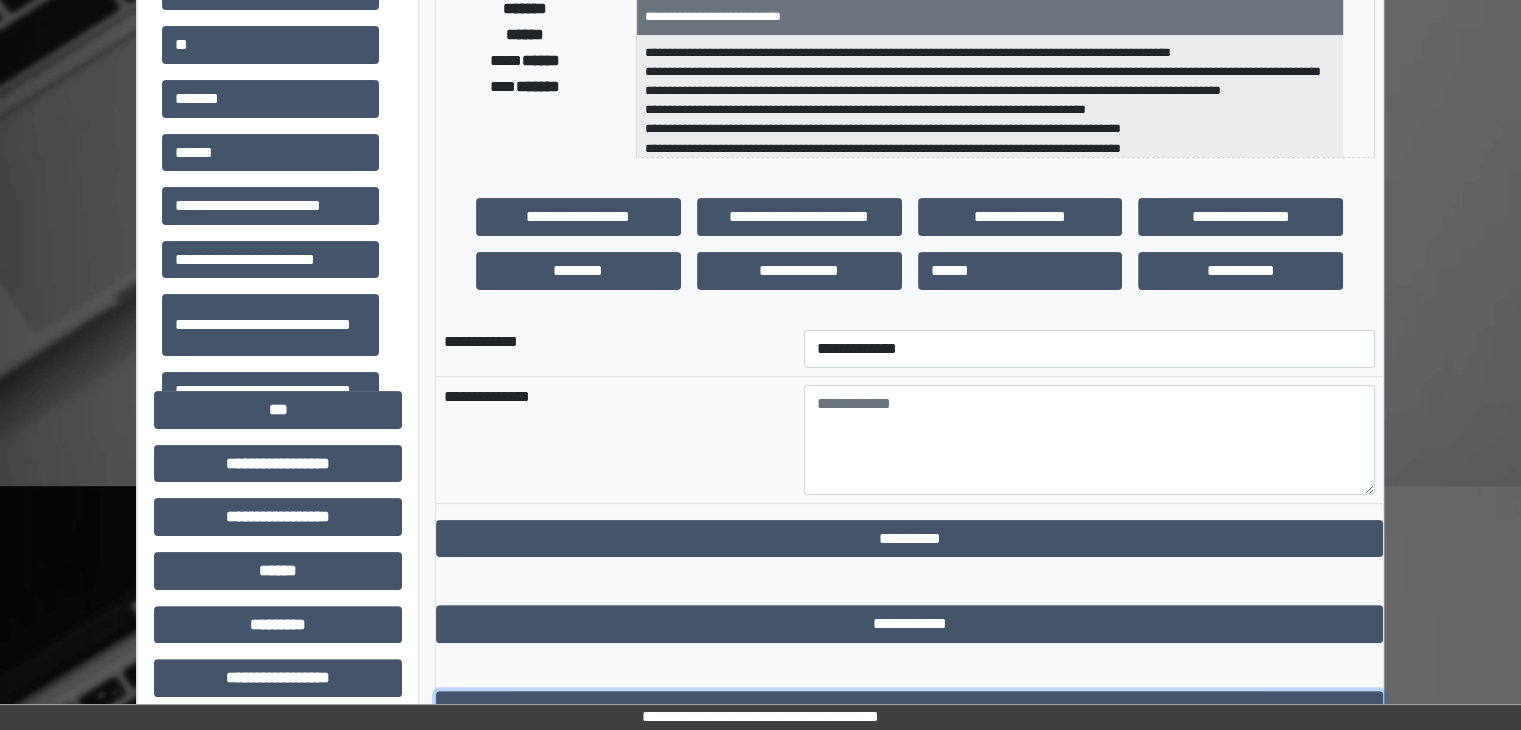 scroll, scrollTop: 365, scrollLeft: 0, axis: vertical 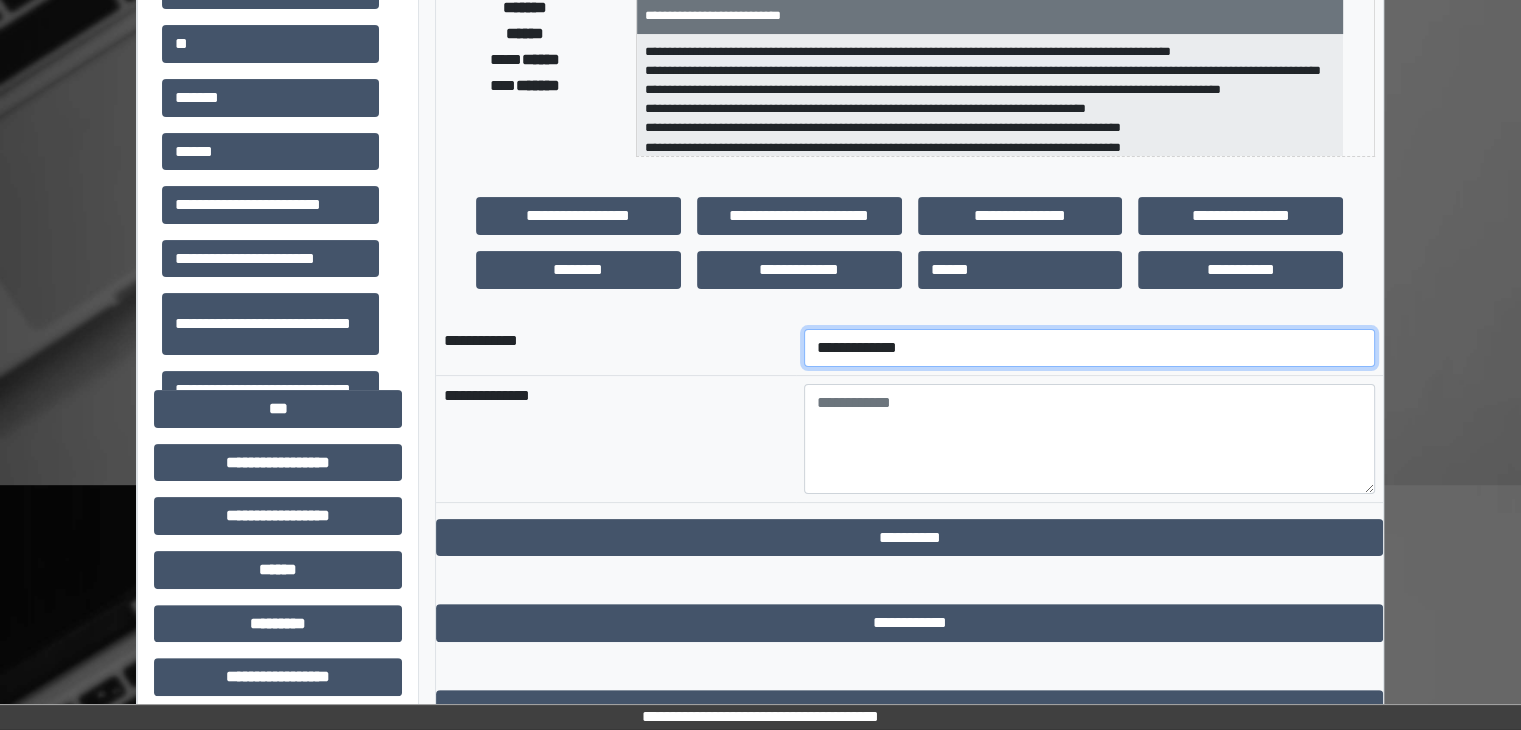 click on "**********" at bounding box center [1089, 348] 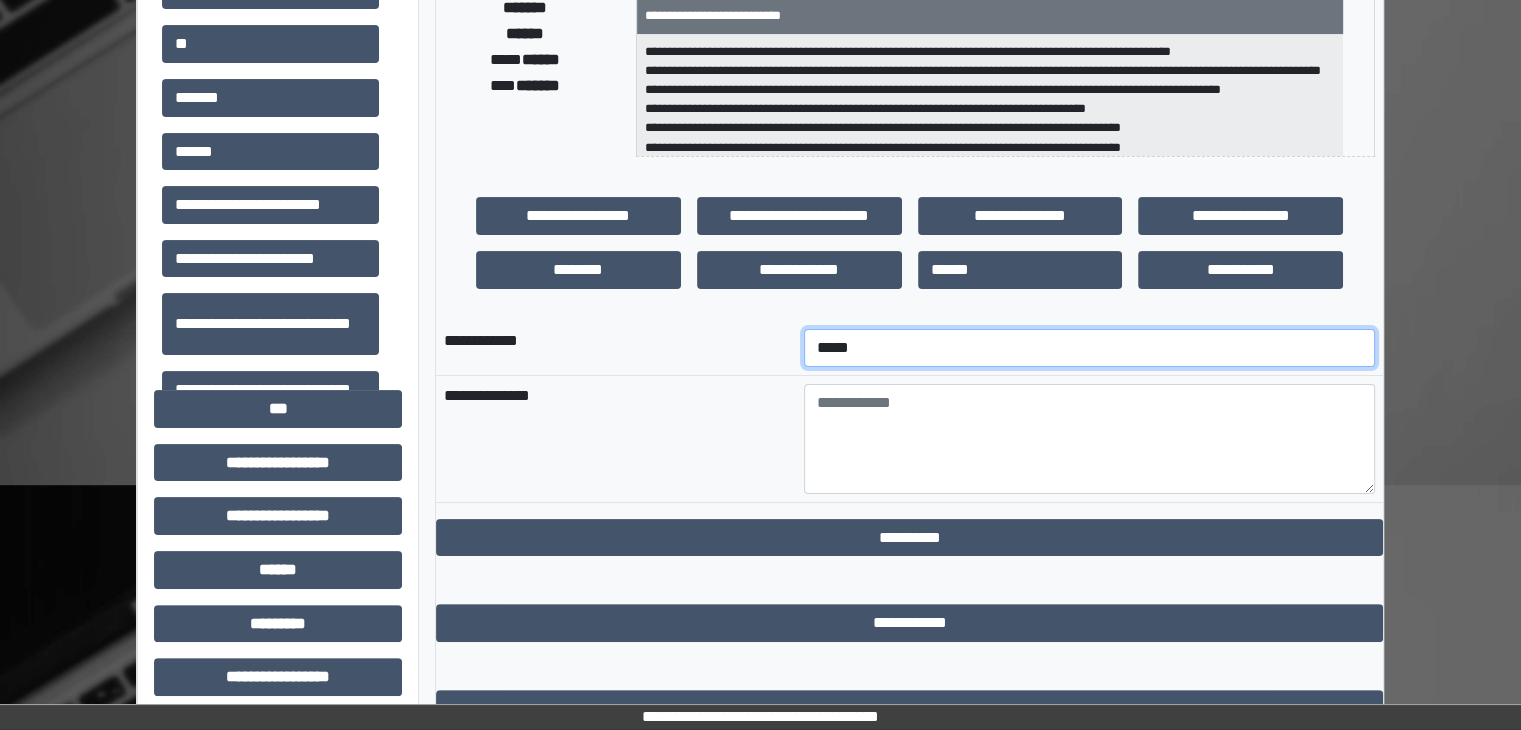 click on "**********" at bounding box center [1089, 348] 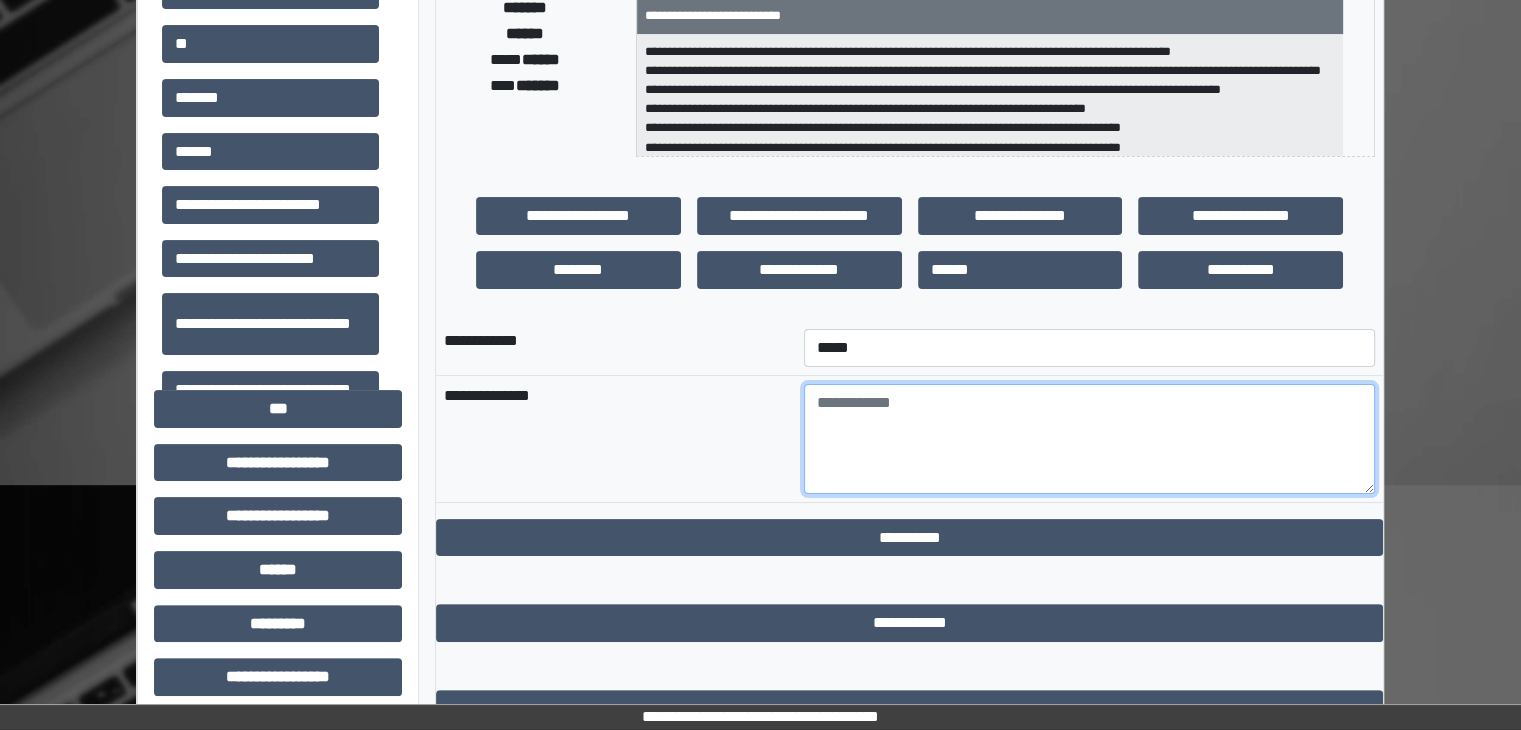 click at bounding box center [1089, 439] 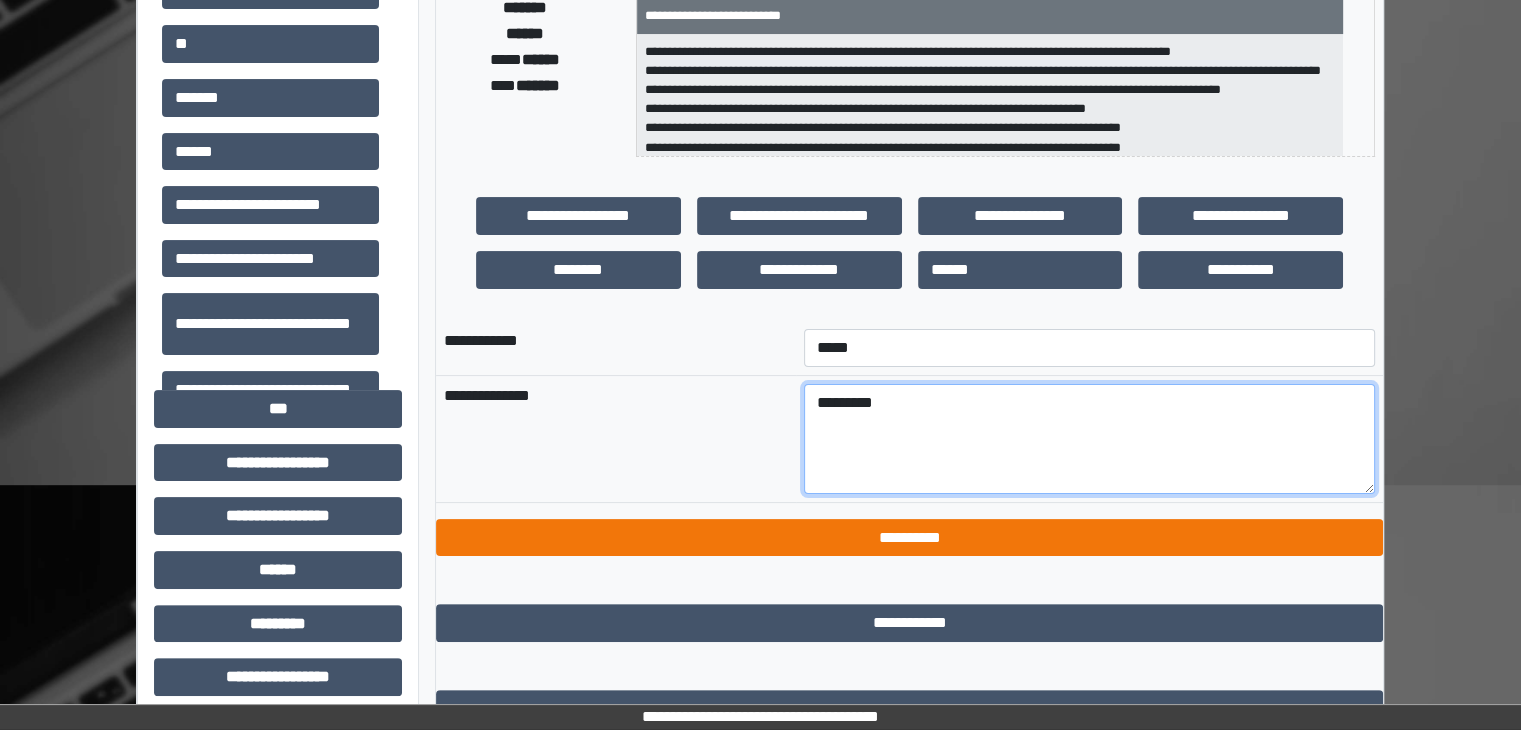 type on "********" 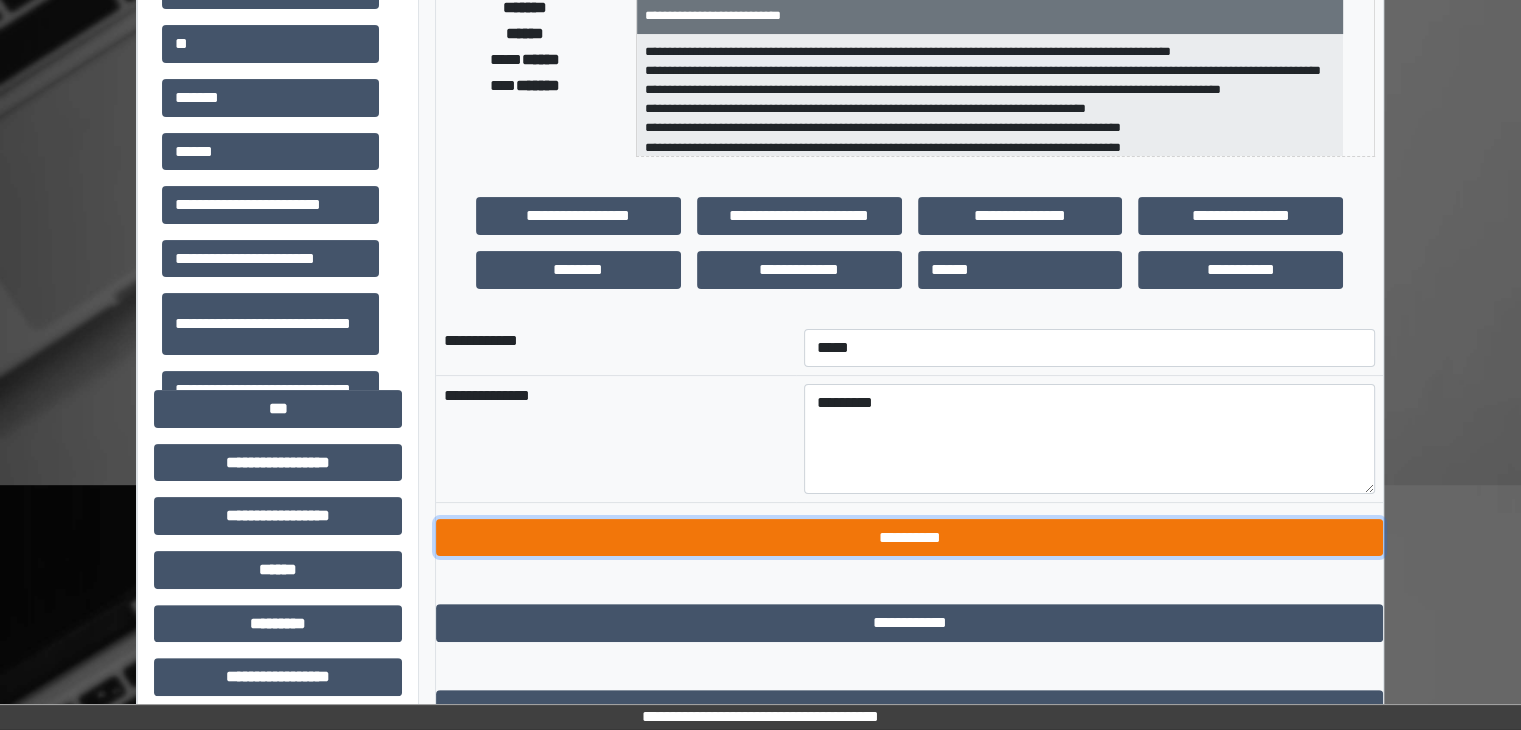click on "**********" at bounding box center (909, 538) 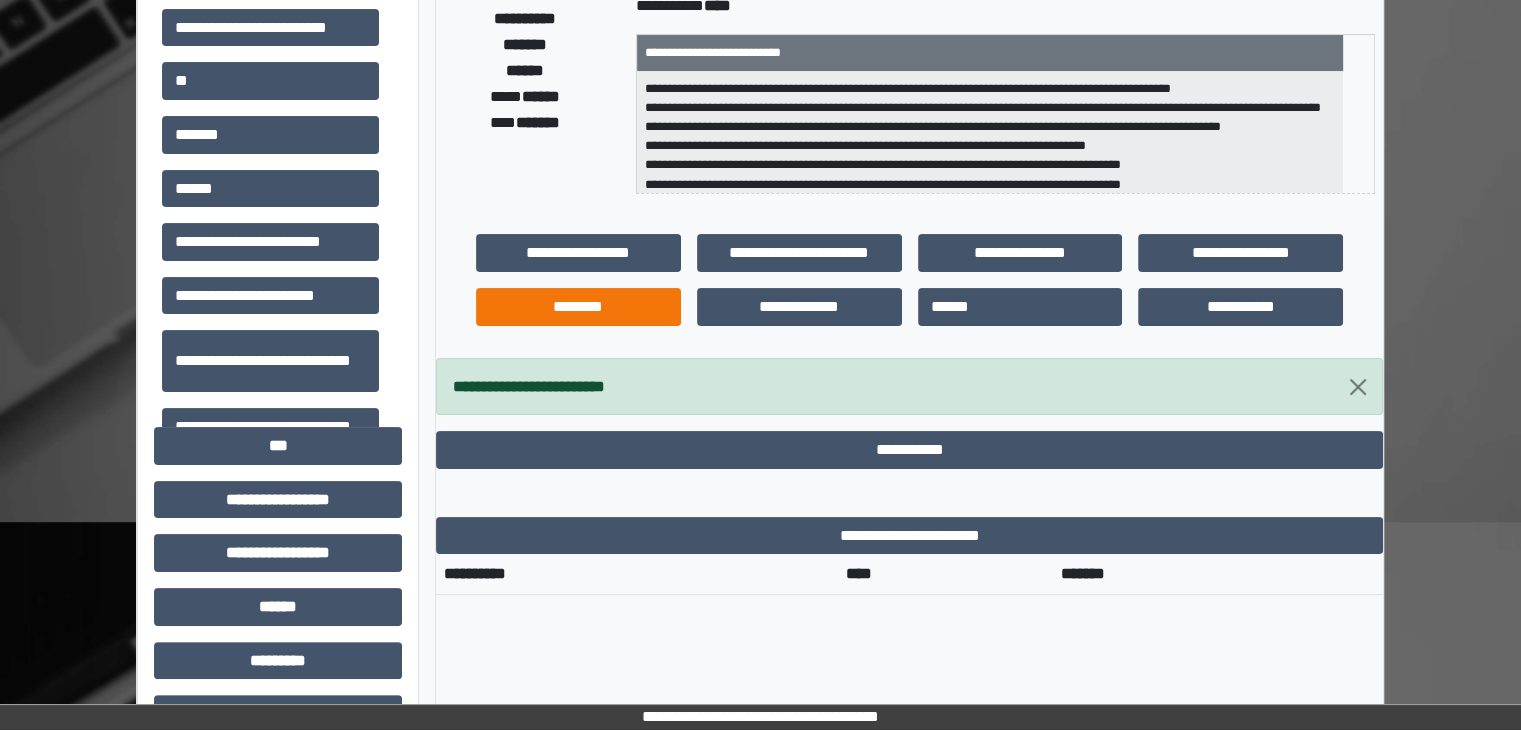 scroll, scrollTop: 365, scrollLeft: 0, axis: vertical 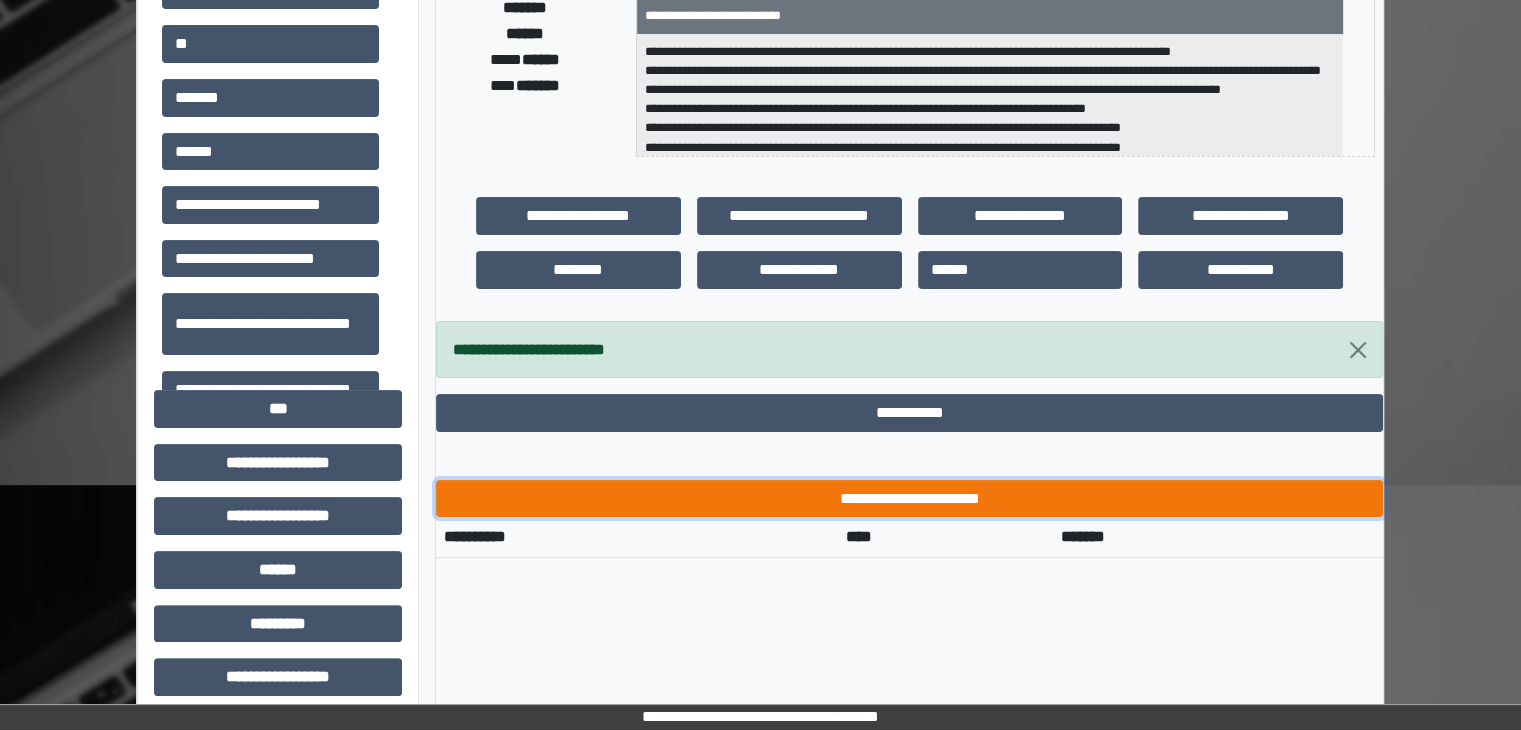 click on "**********" at bounding box center (909, 499) 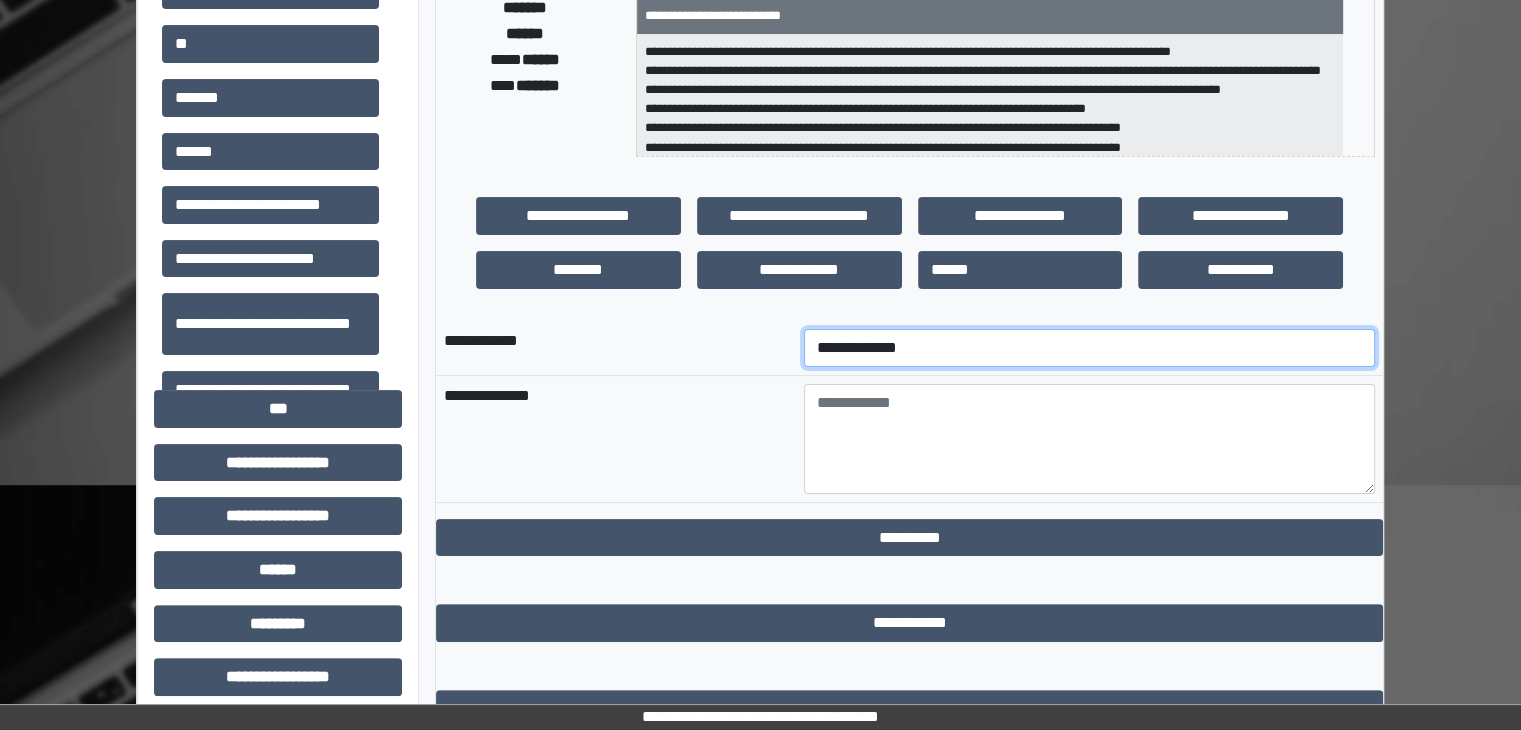 click on "**********" at bounding box center (1089, 348) 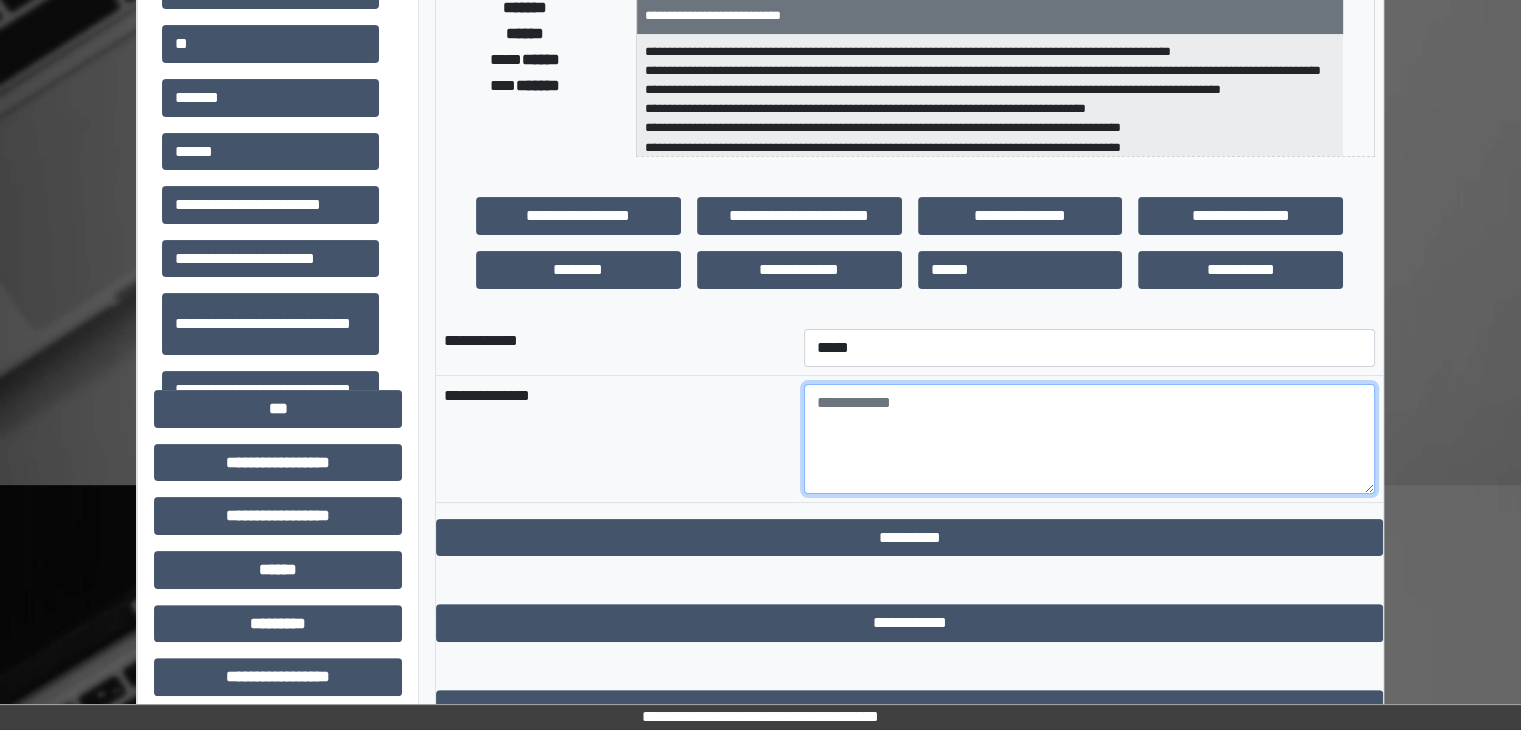 click at bounding box center (1089, 439) 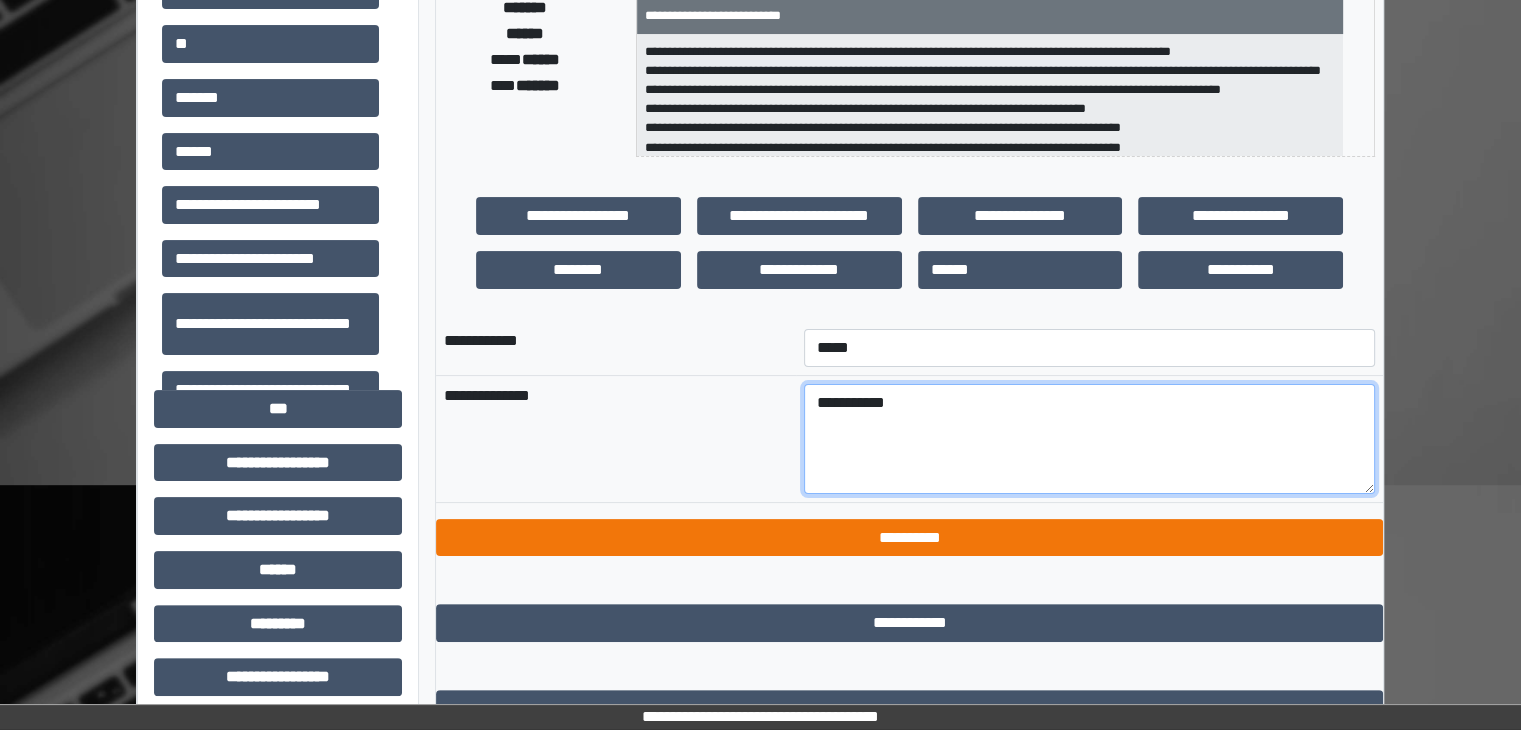 type on "**********" 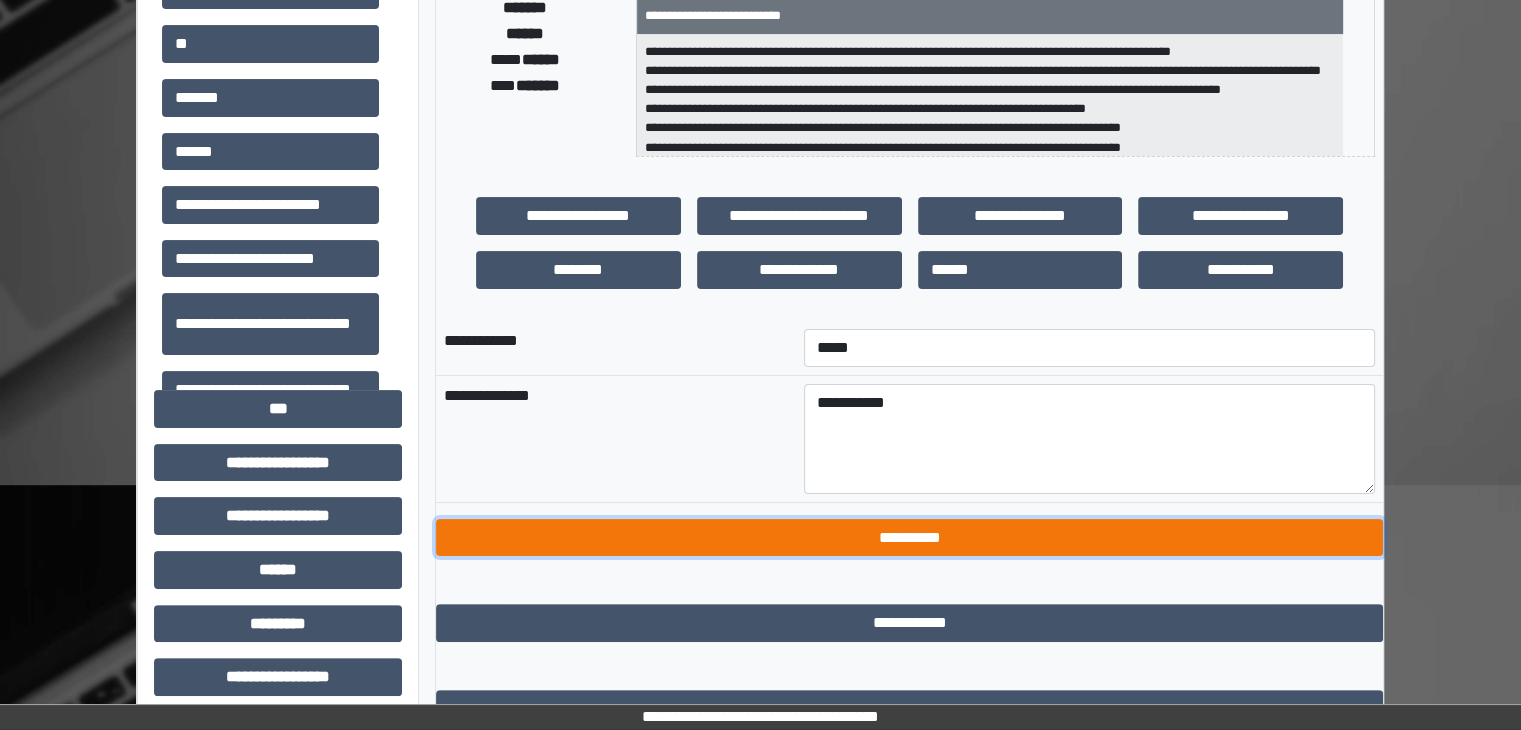click on "**********" at bounding box center [909, 538] 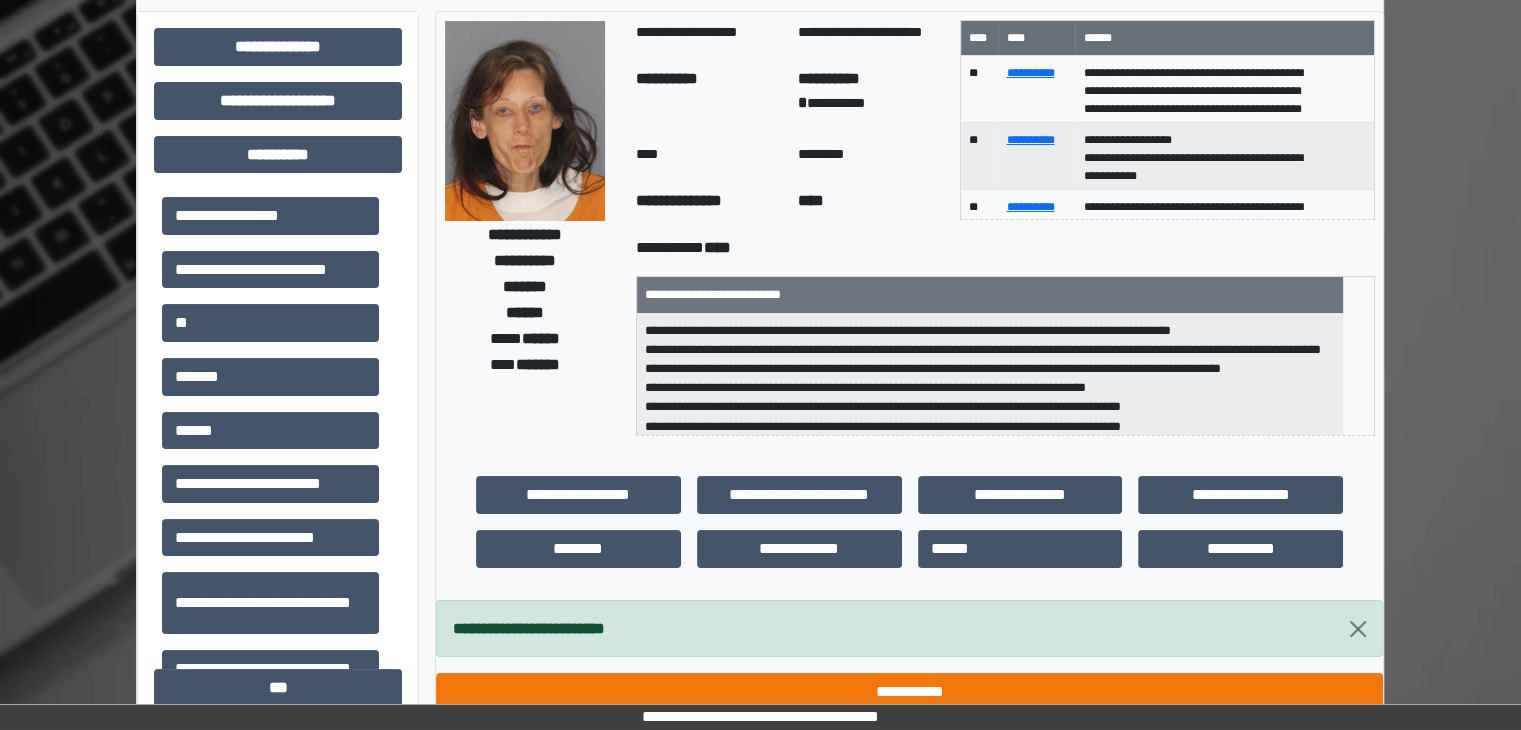 scroll, scrollTop: 65, scrollLeft: 0, axis: vertical 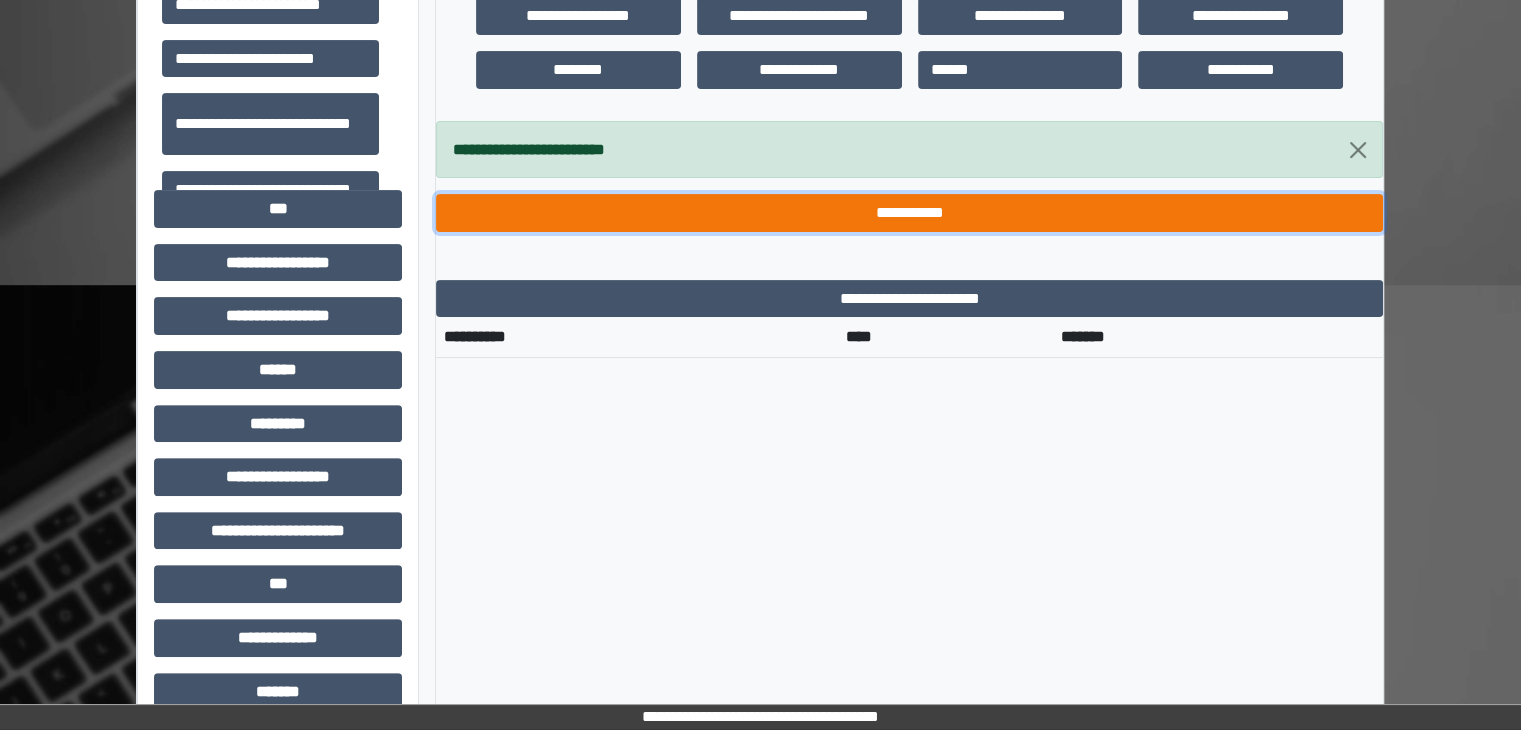 click on "**********" at bounding box center (909, 213) 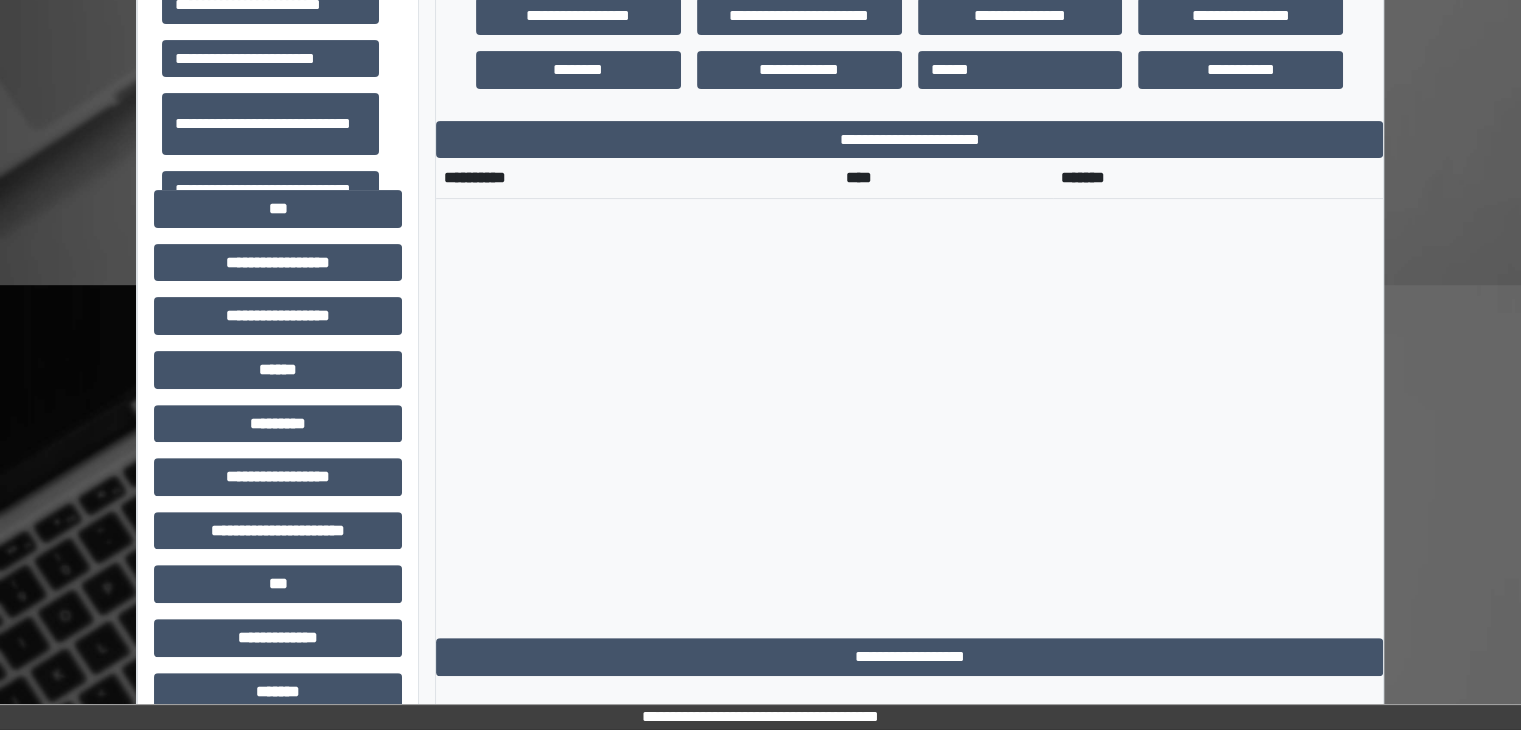 scroll, scrollTop: 0, scrollLeft: 0, axis: both 